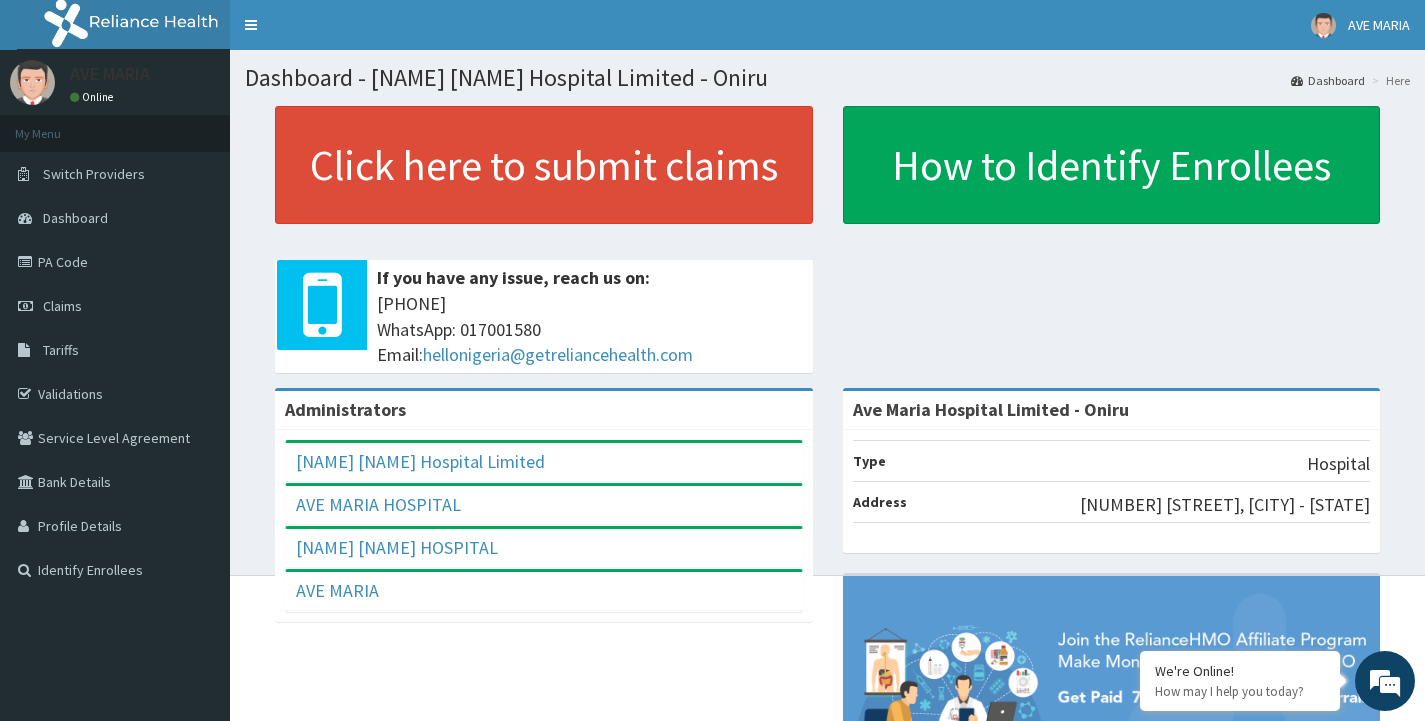 scroll, scrollTop: 0, scrollLeft: 0, axis: both 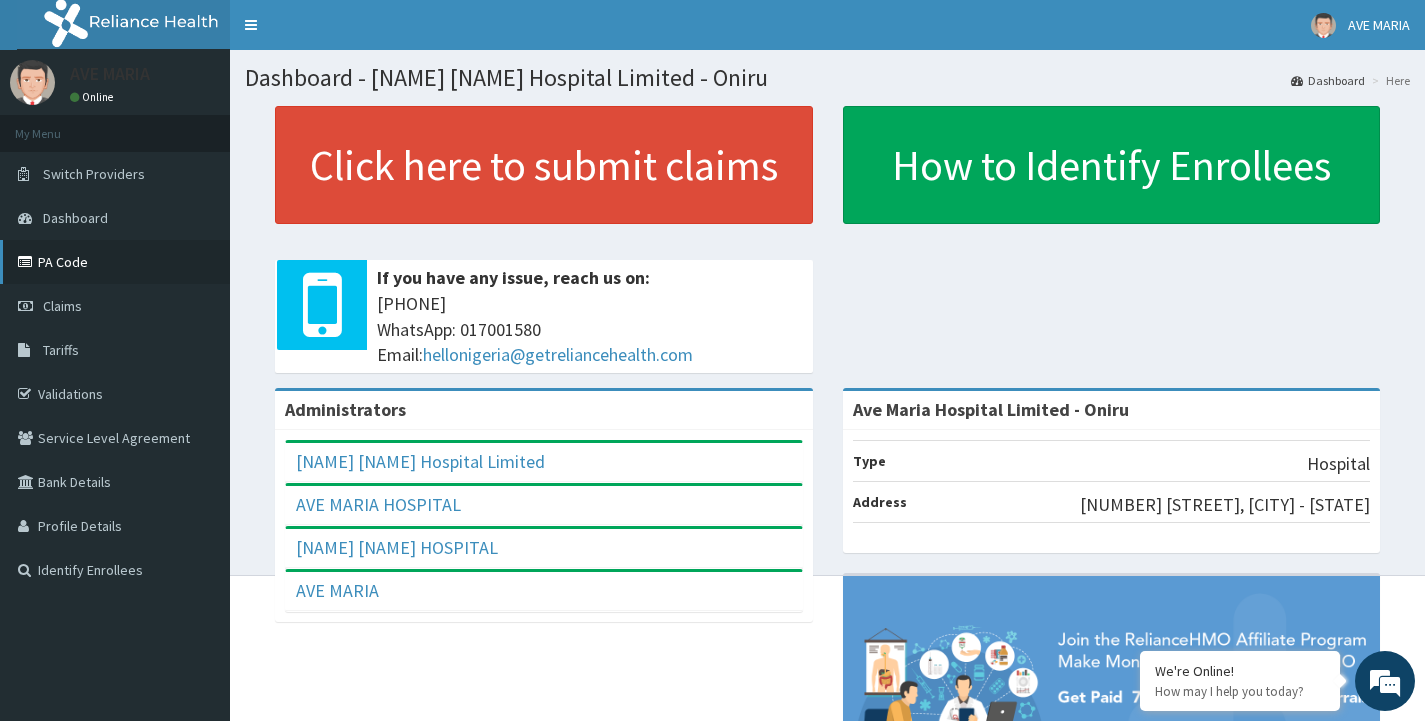 click on "PA Code" at bounding box center (115, 262) 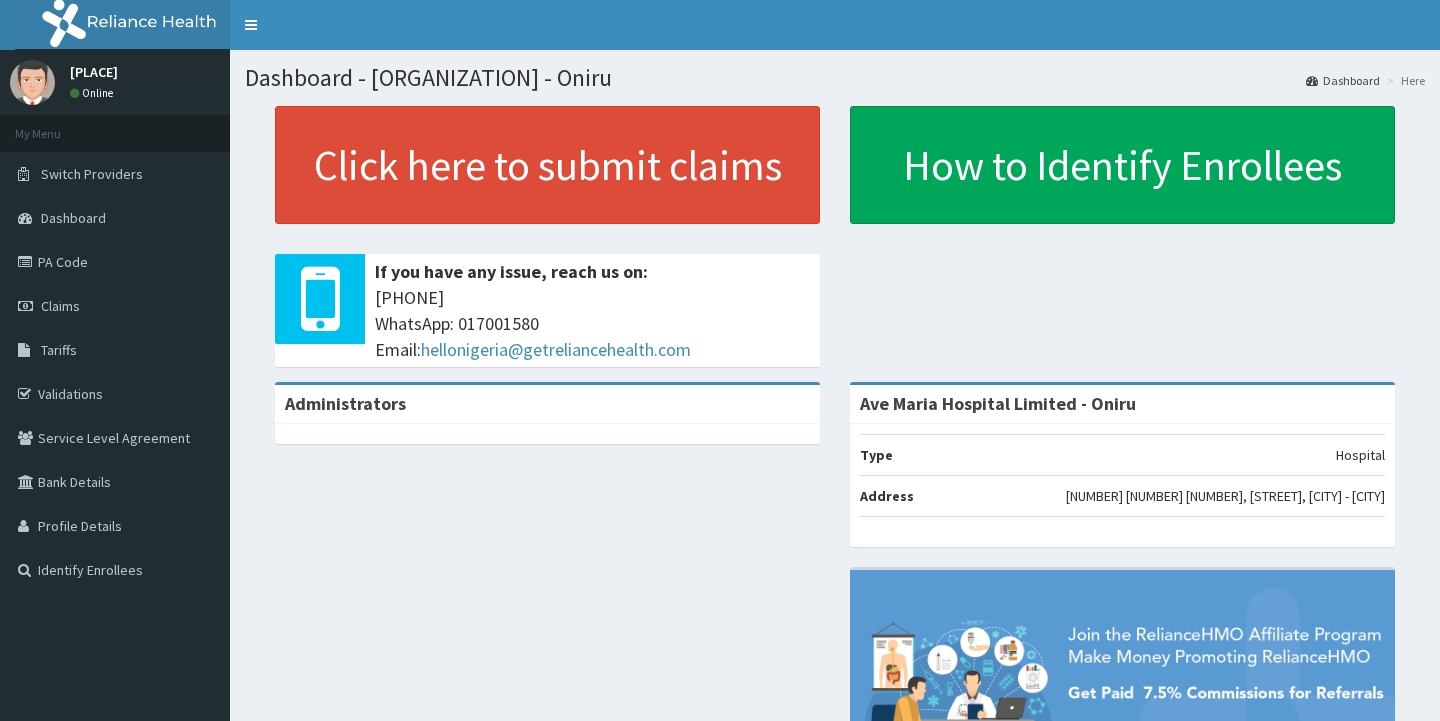 scroll, scrollTop: 0, scrollLeft: 0, axis: both 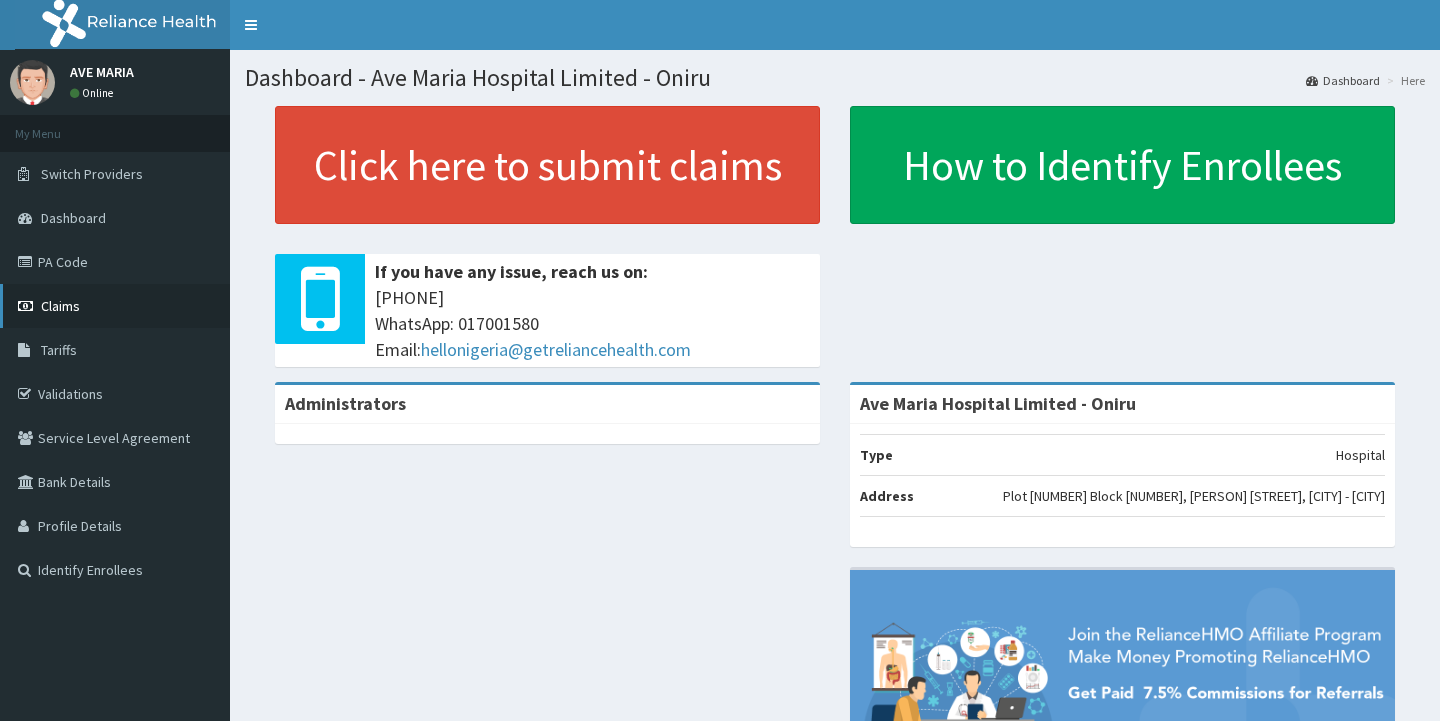 click on "Claims" at bounding box center [60, 306] 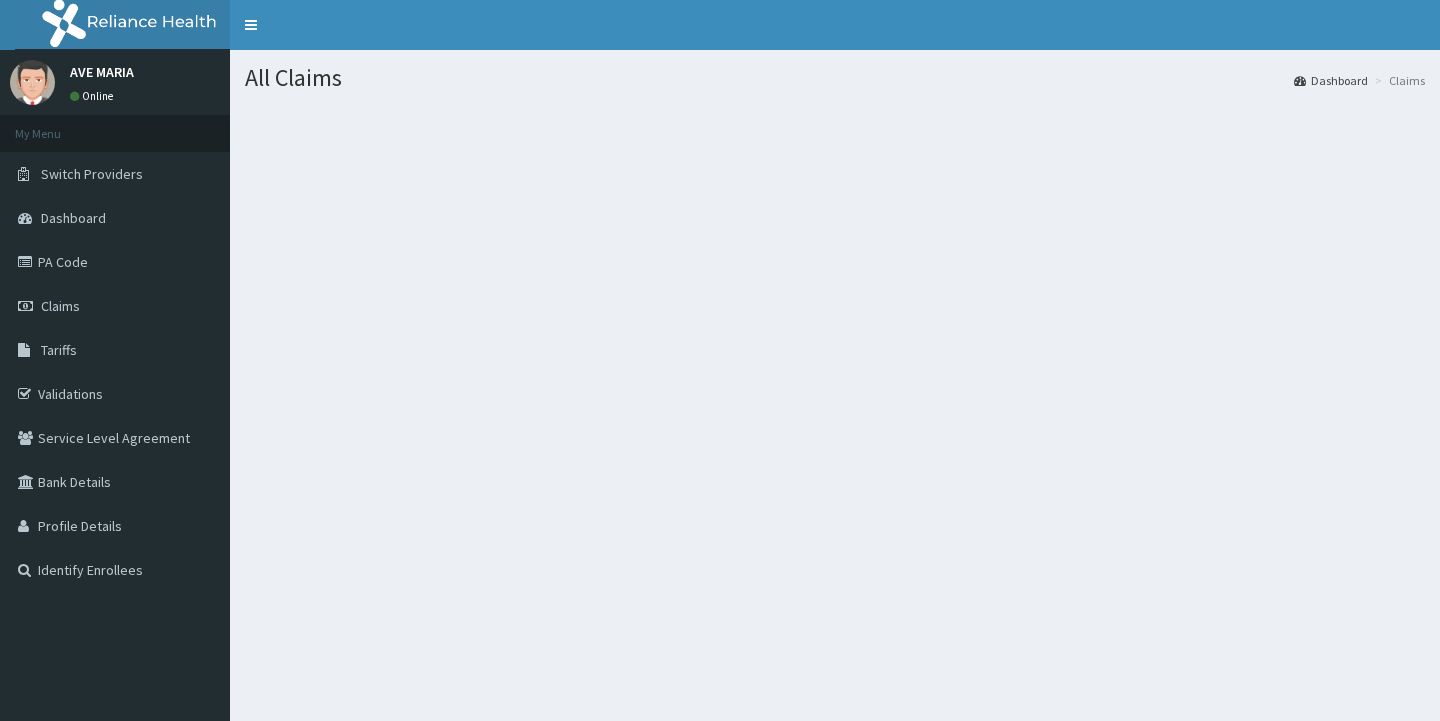scroll, scrollTop: 0, scrollLeft: 0, axis: both 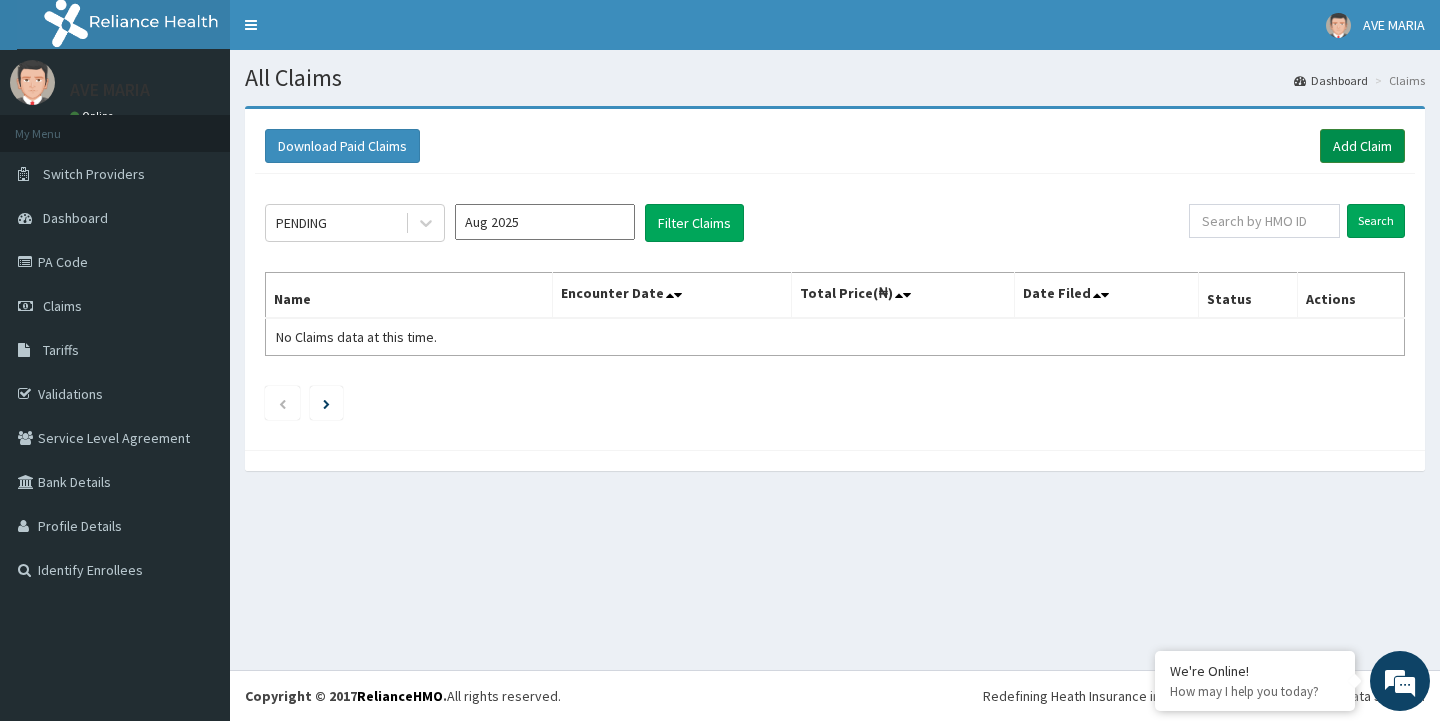 click on "Add Claim" at bounding box center [1362, 146] 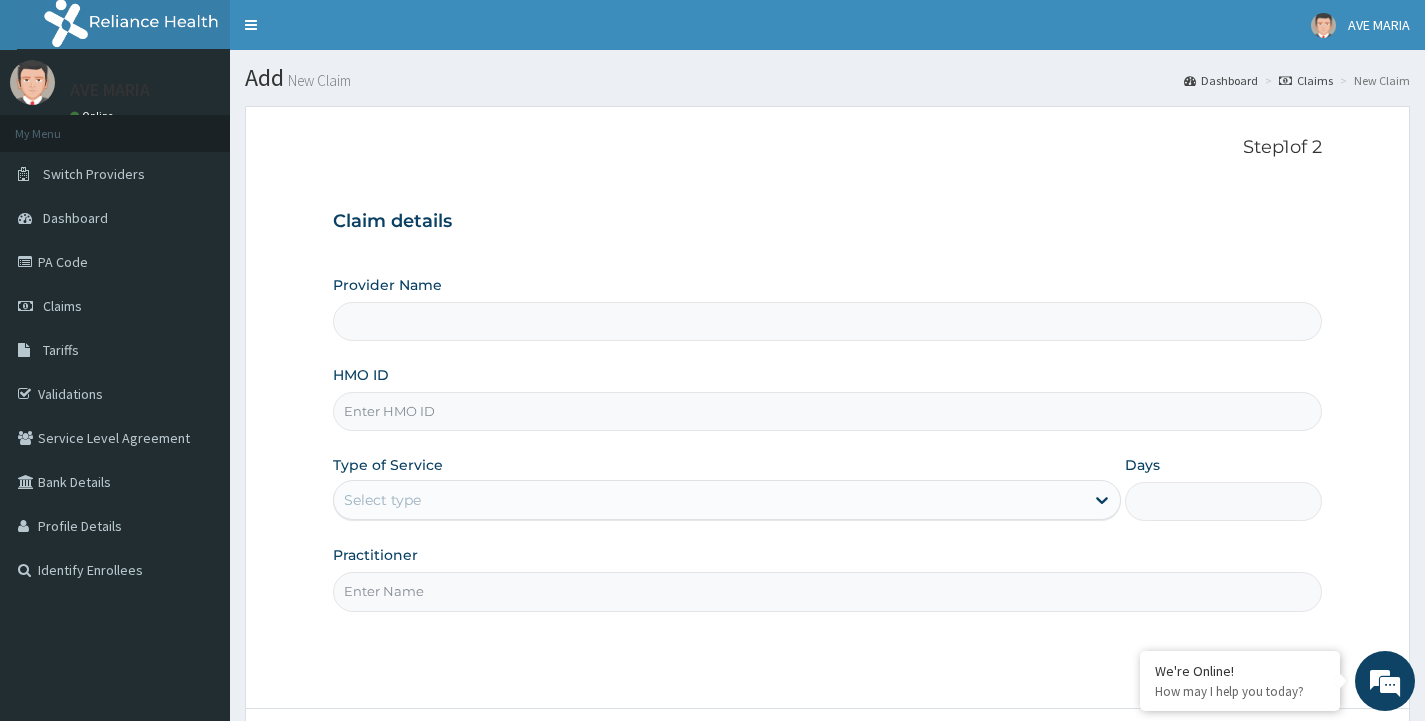 scroll, scrollTop: 0, scrollLeft: 0, axis: both 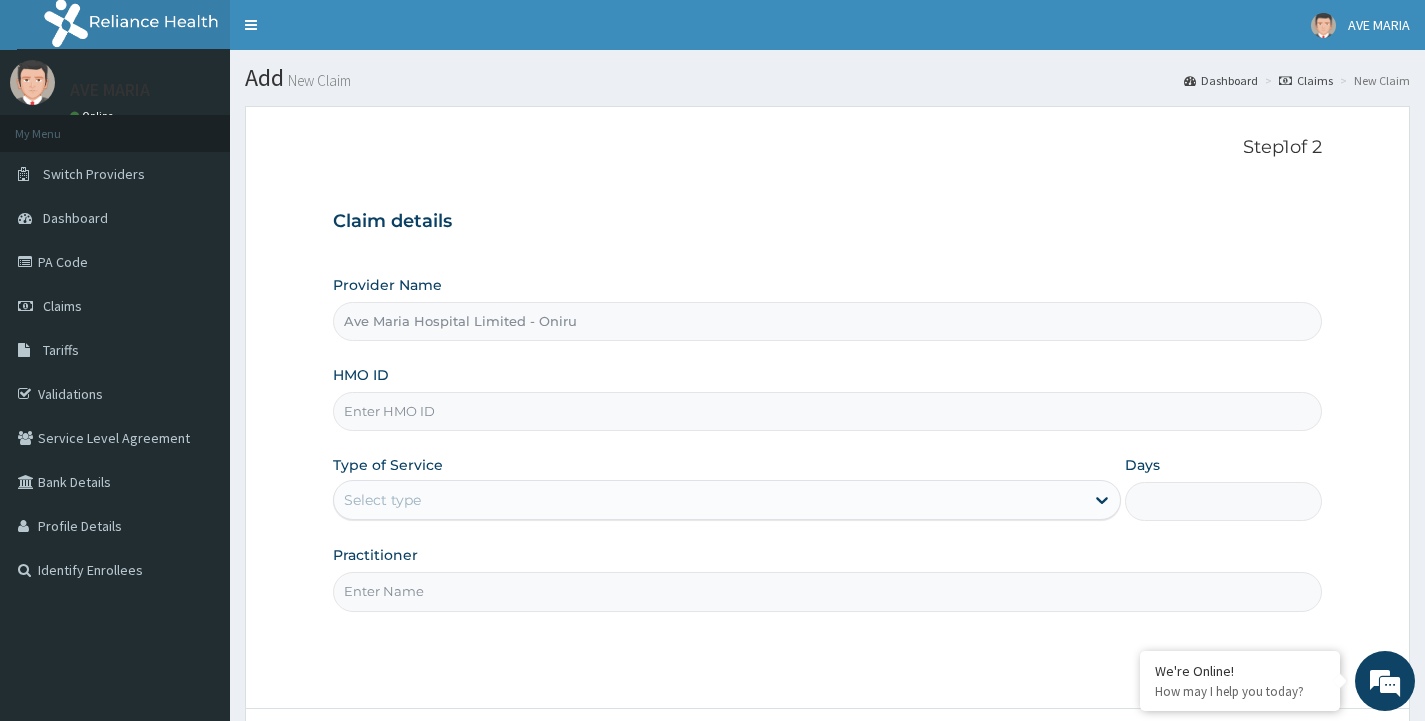 click on "HMO ID" at bounding box center (827, 411) 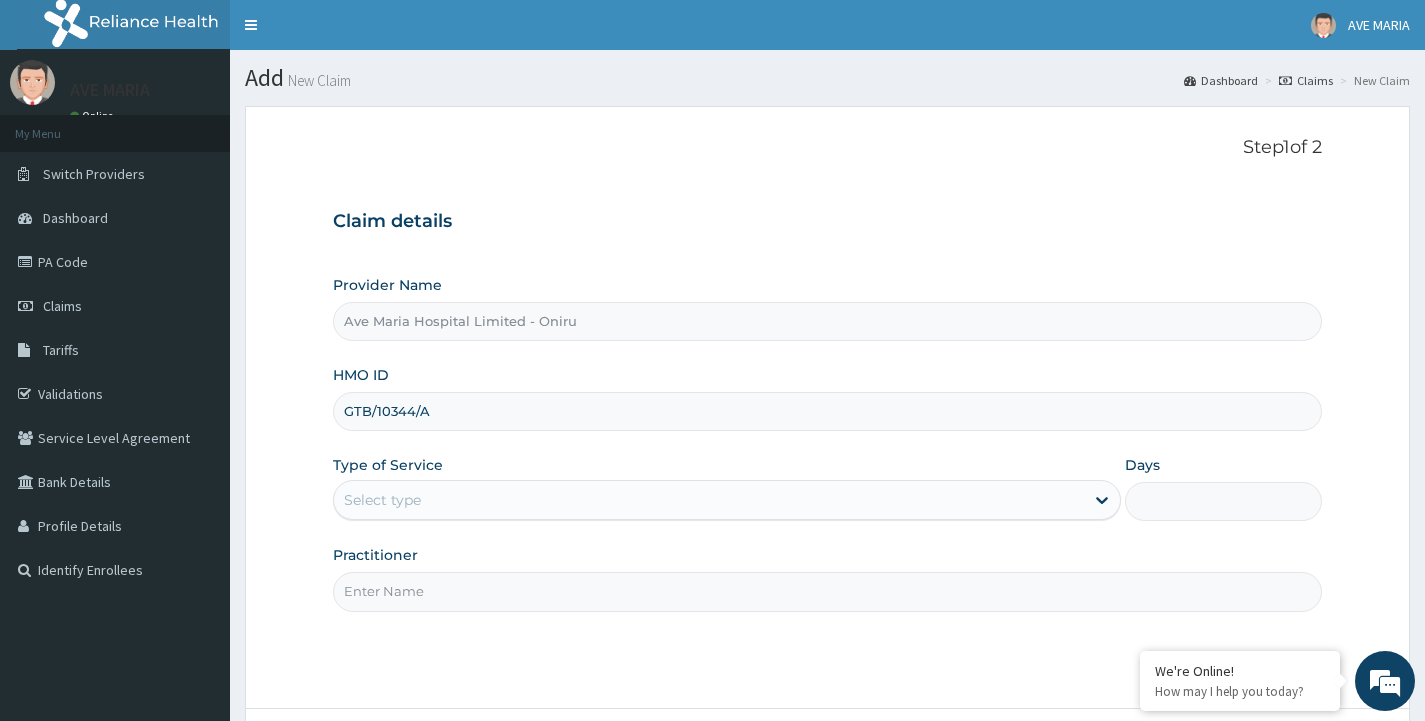 click on "Select type" at bounding box center (709, 500) 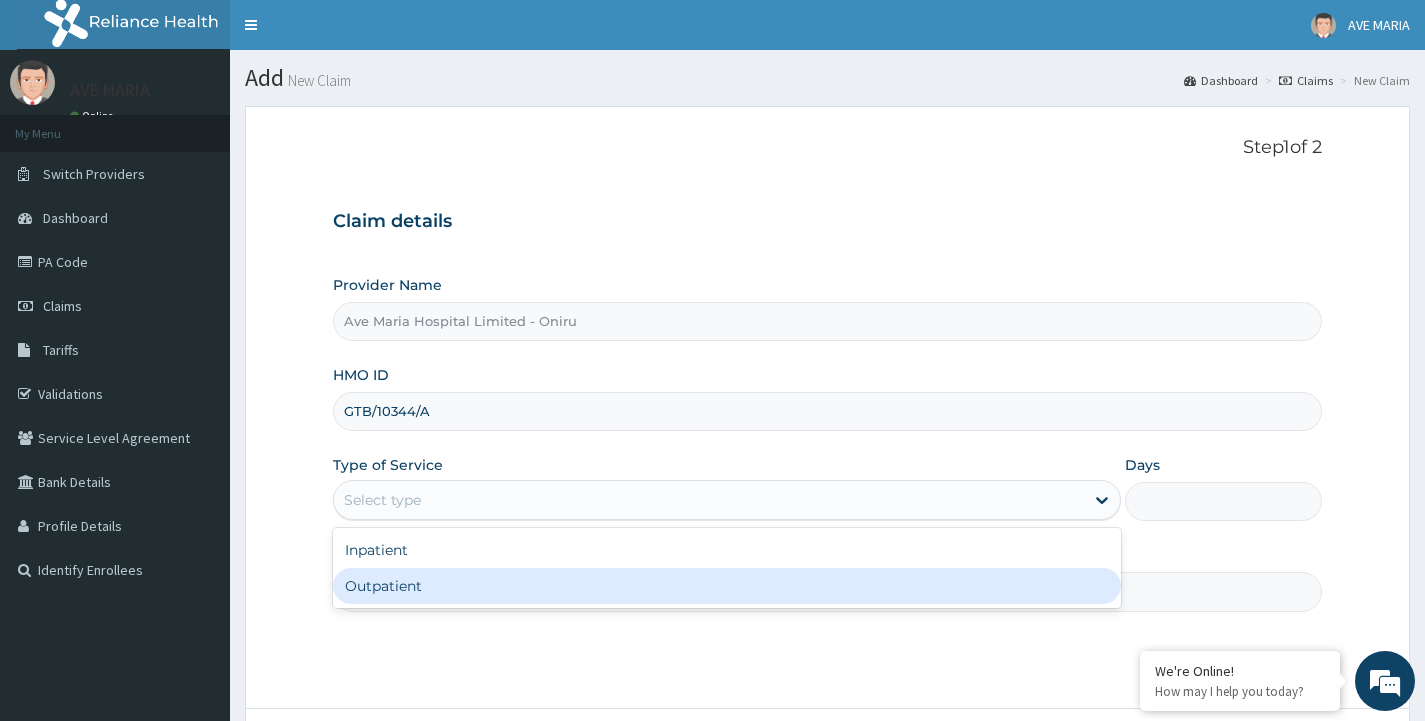 drag, startPoint x: 418, startPoint y: 585, endPoint x: 504, endPoint y: 577, distance: 86.37129 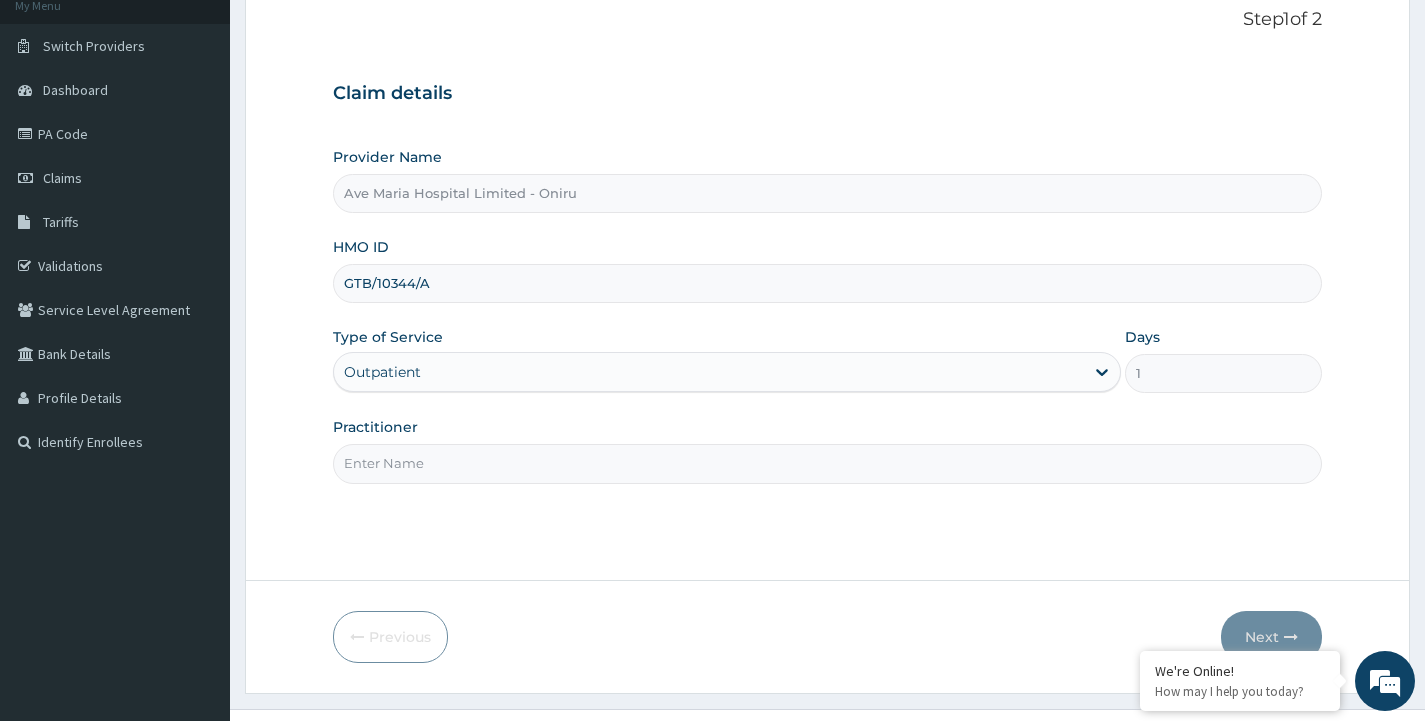 scroll, scrollTop: 167, scrollLeft: 0, axis: vertical 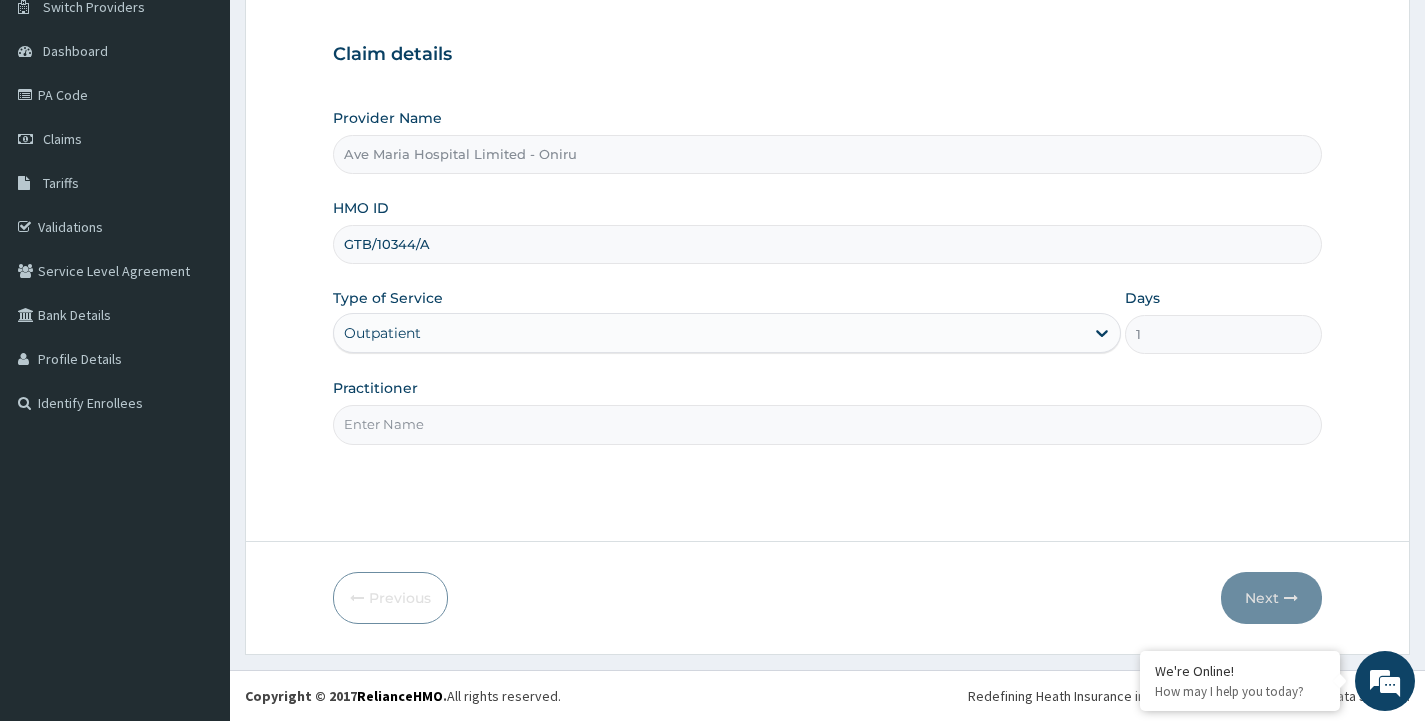 click on "Outpatient" at bounding box center (709, 333) 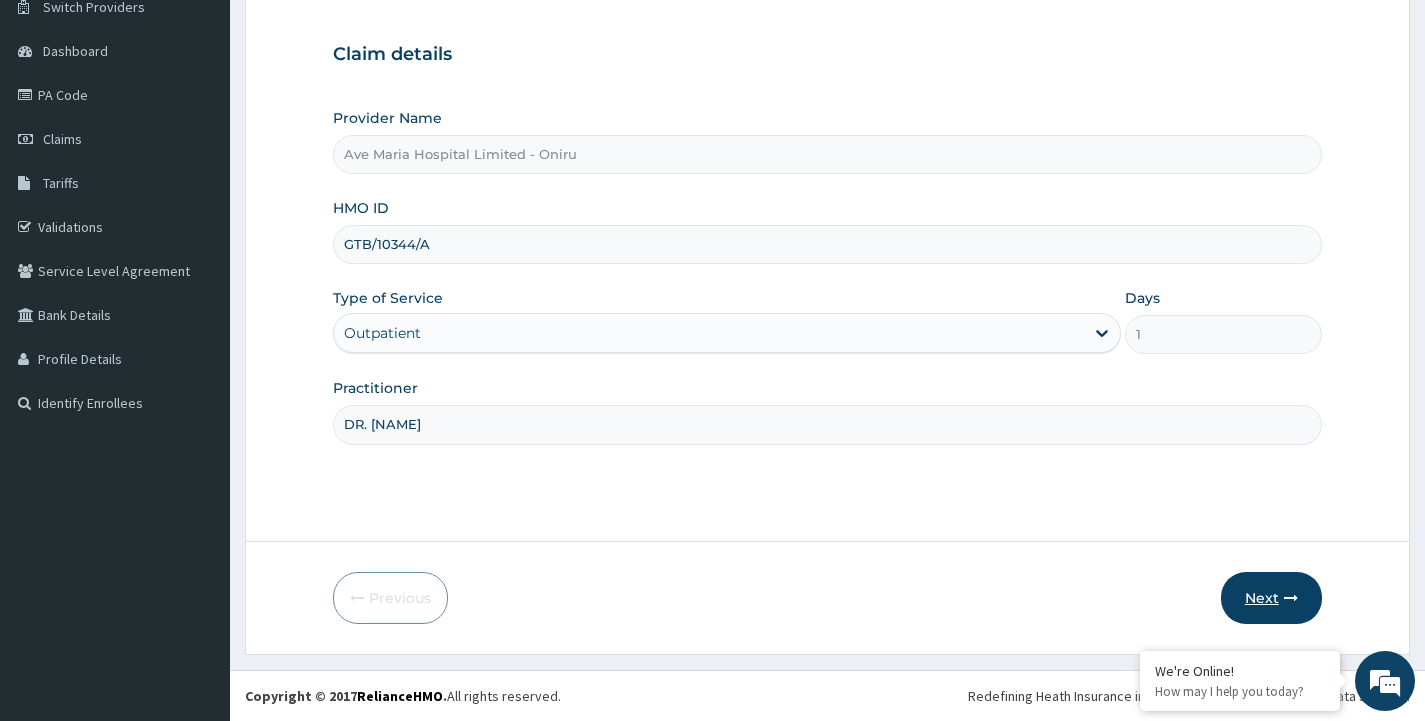 click on "Next" at bounding box center [1271, 598] 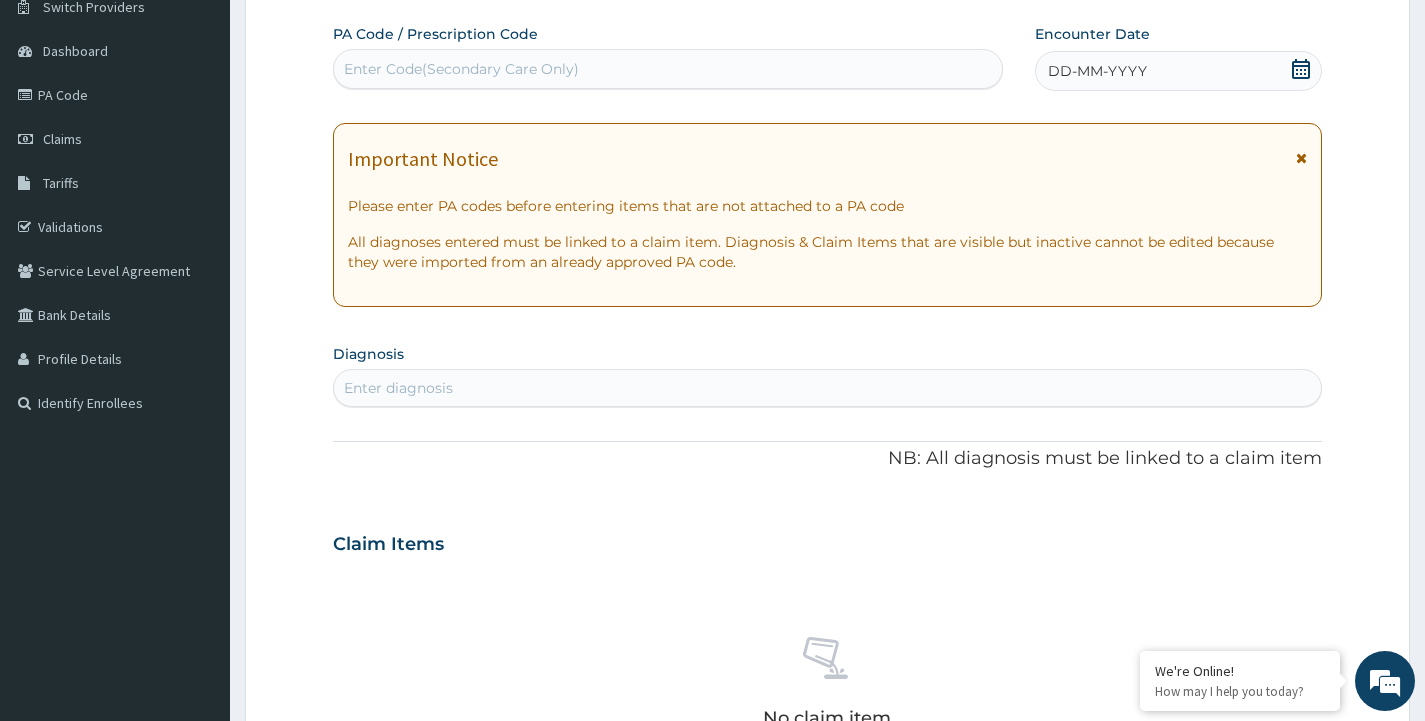 click on "Enter diagnosis" at bounding box center (827, 388) 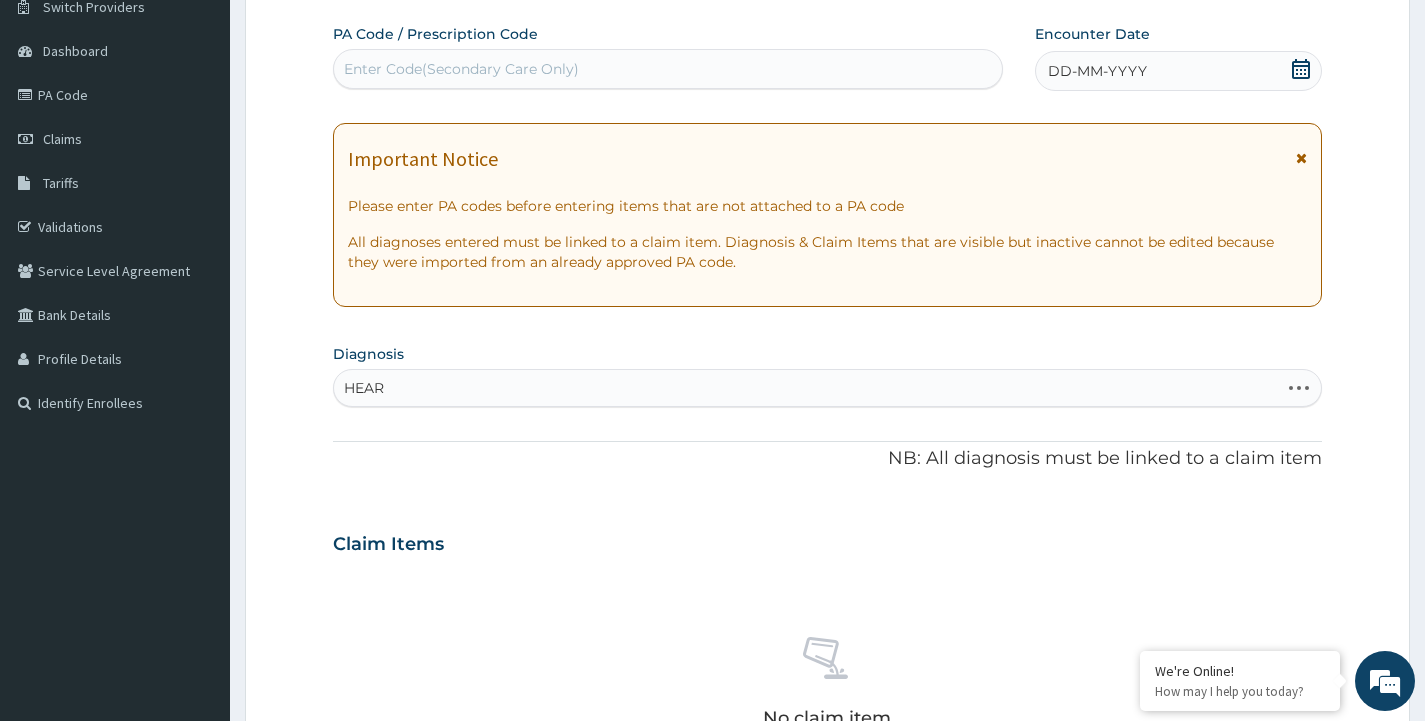 type on "HEART" 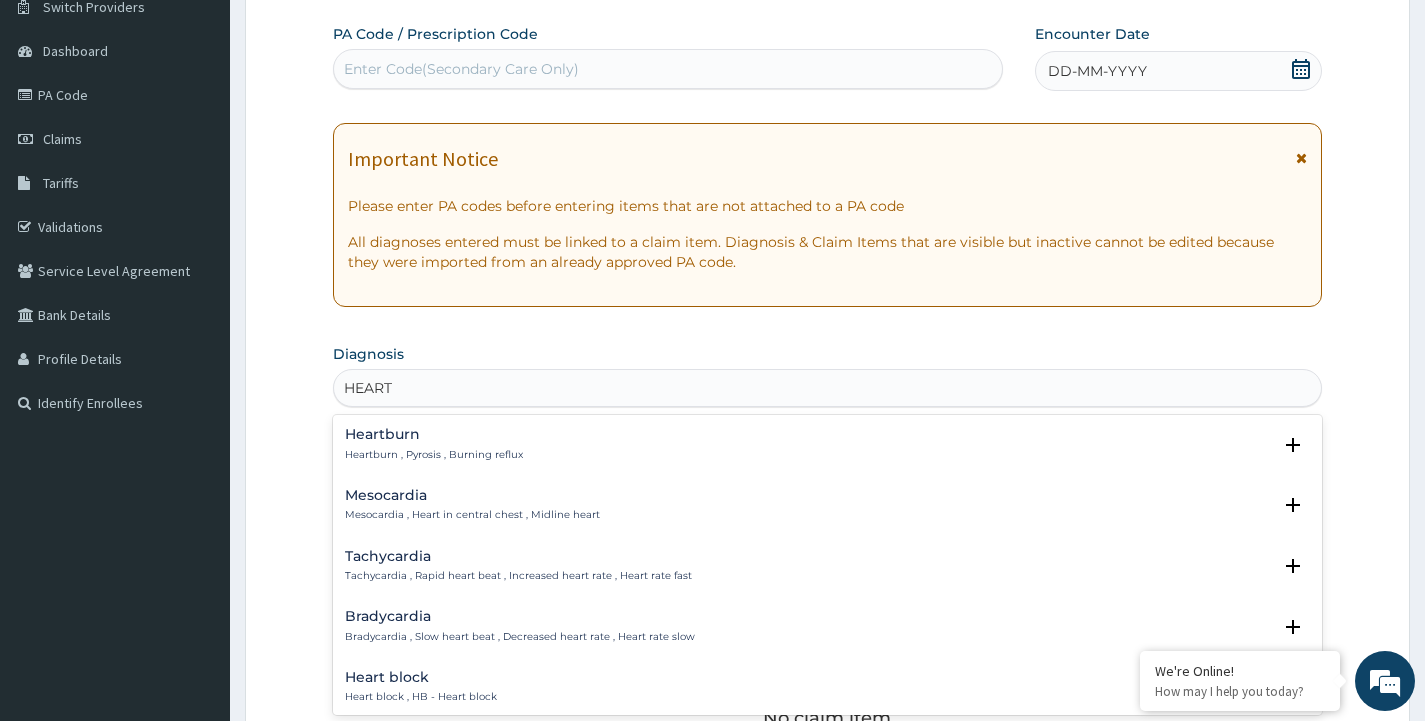 click on "Mesocardia" at bounding box center [472, 495] 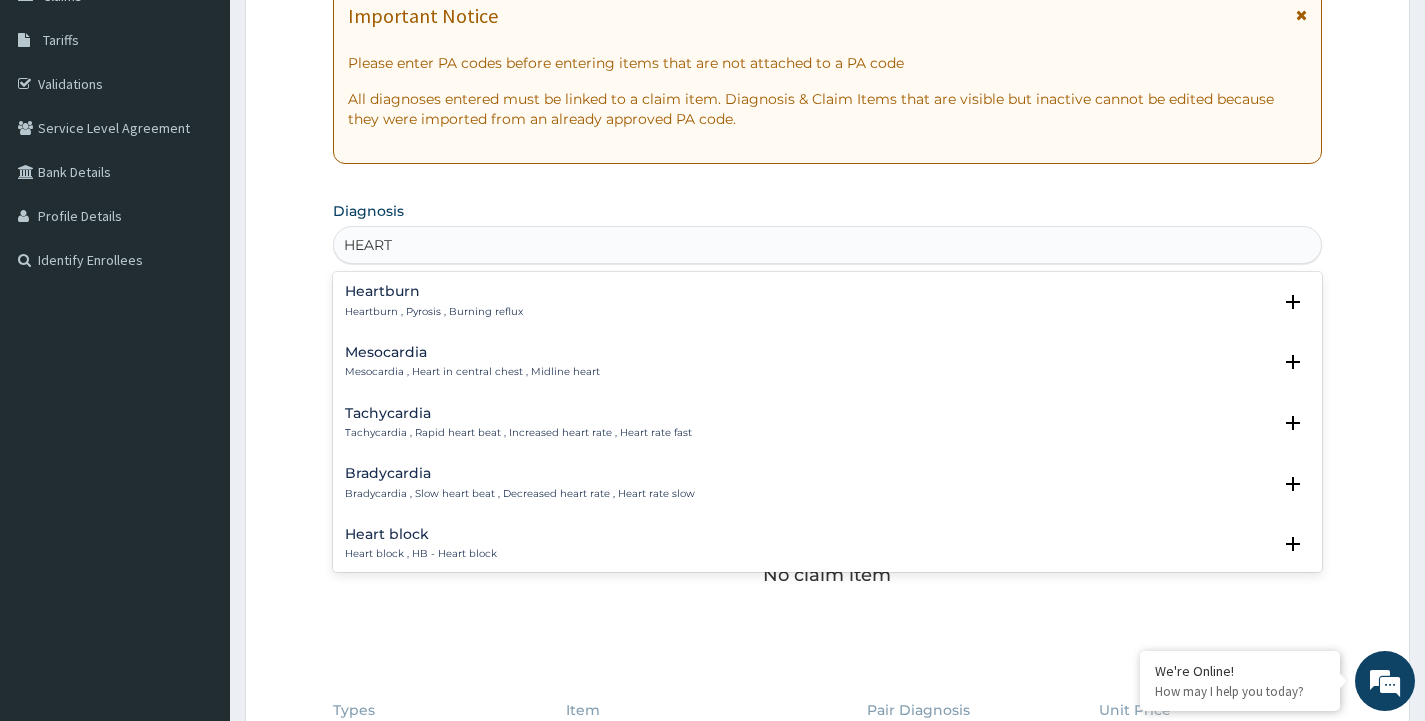 scroll, scrollTop: 326, scrollLeft: 0, axis: vertical 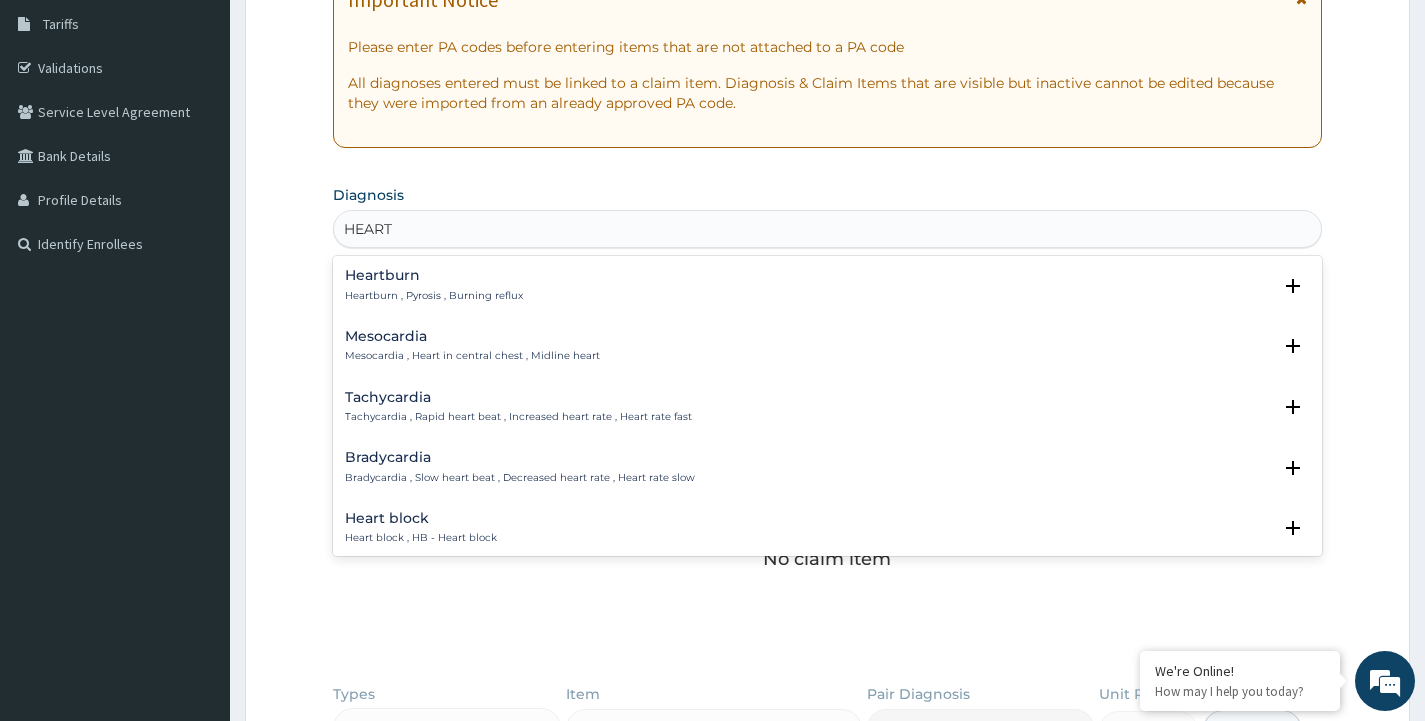click on "Tachycardia" at bounding box center (518, 397) 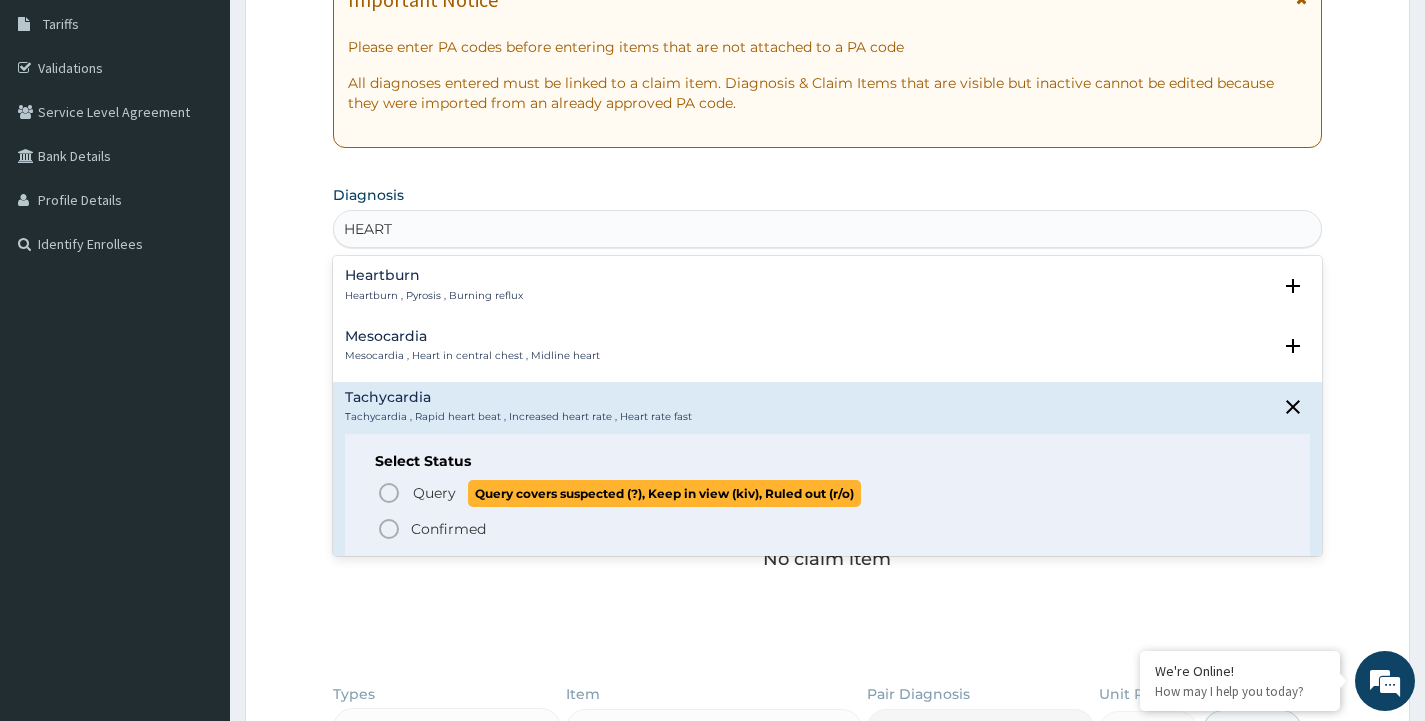 click 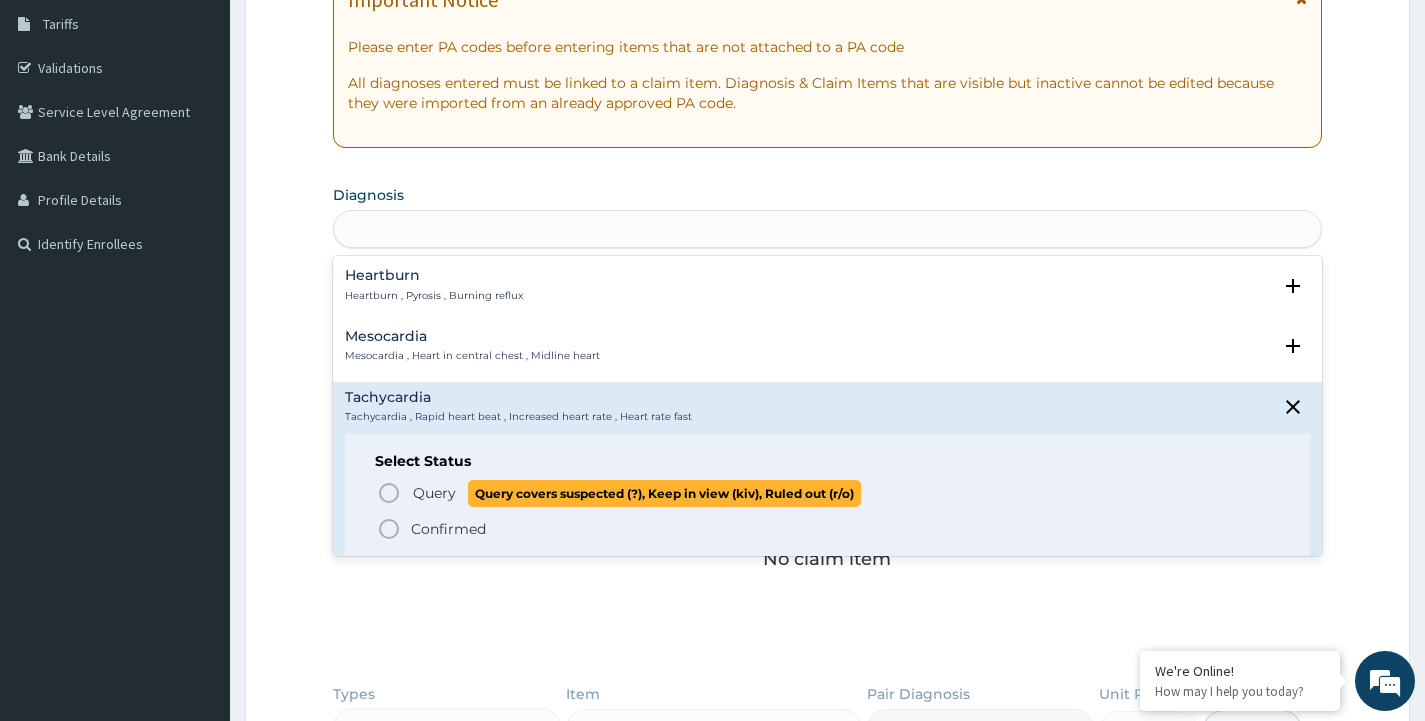 click on "No claim item" at bounding box center [827, 527] 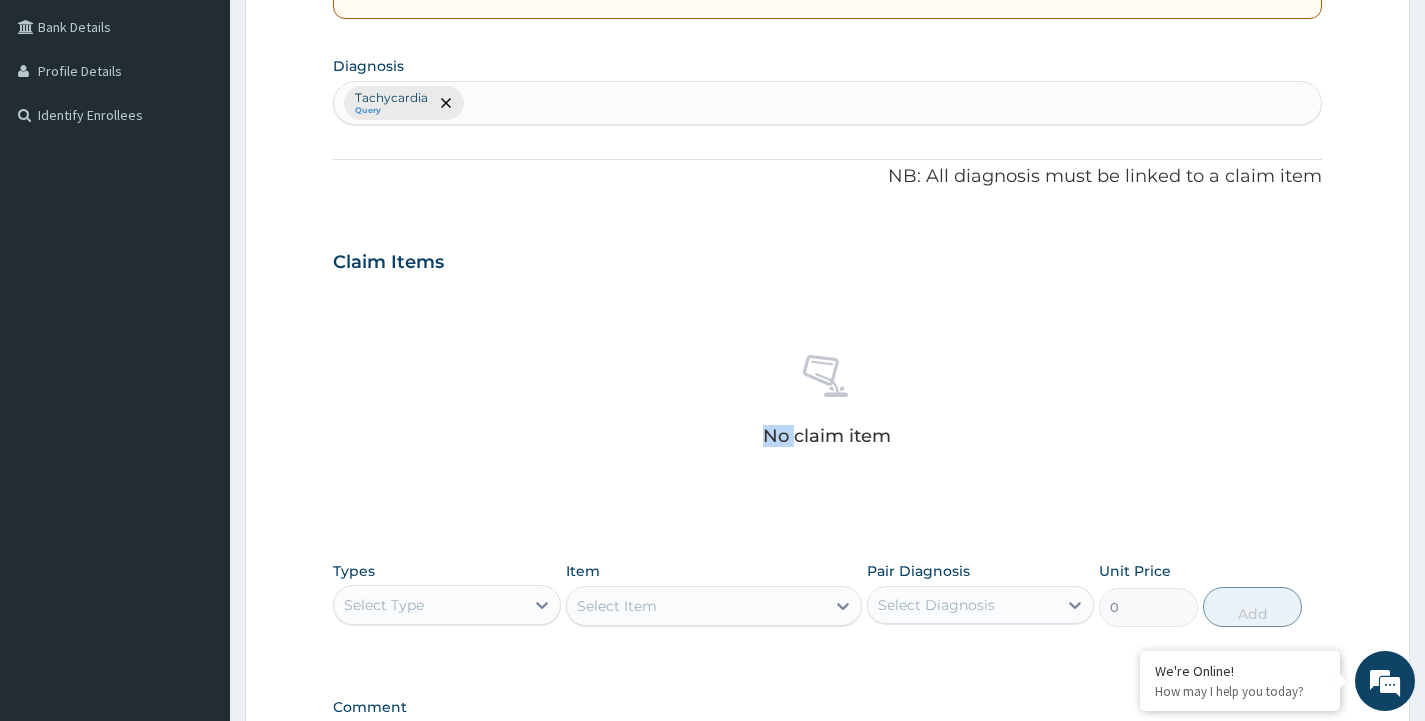 scroll, scrollTop: 525, scrollLeft: 0, axis: vertical 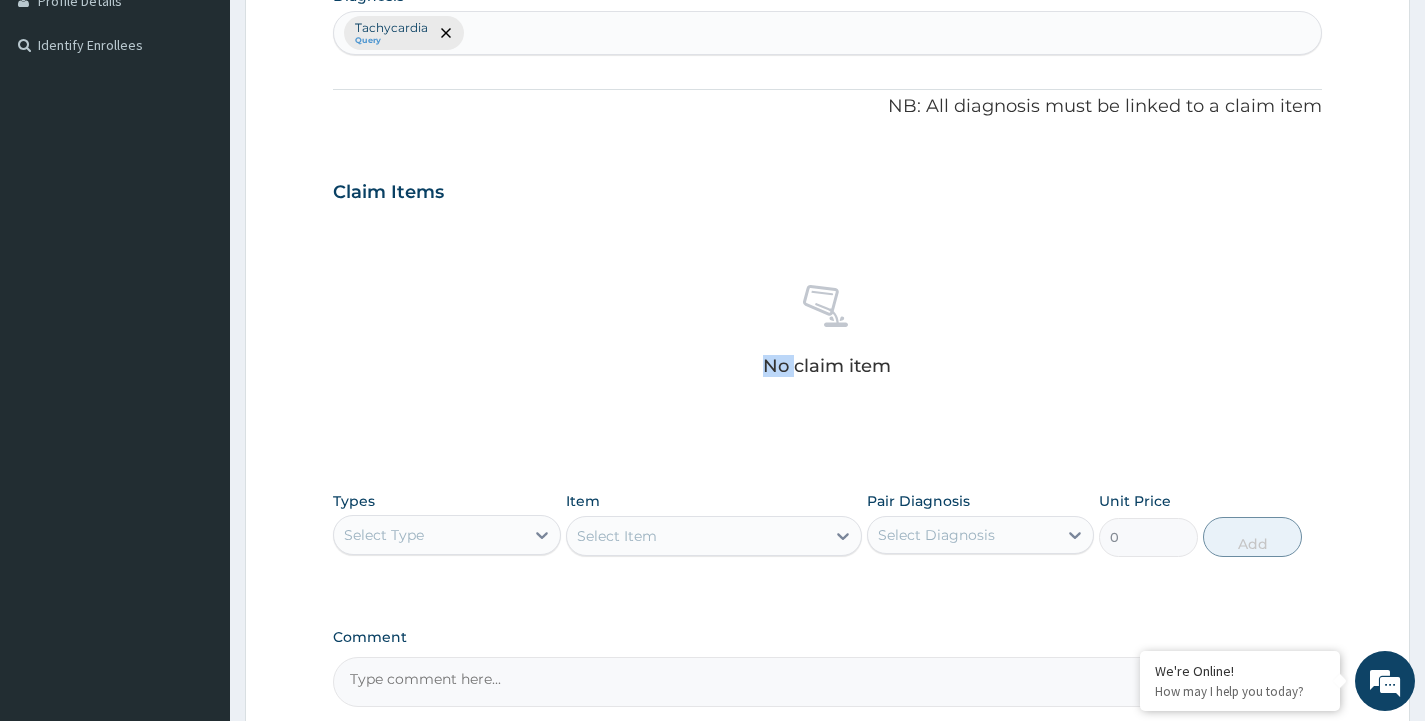 click on "Select Type" at bounding box center (428, 535) 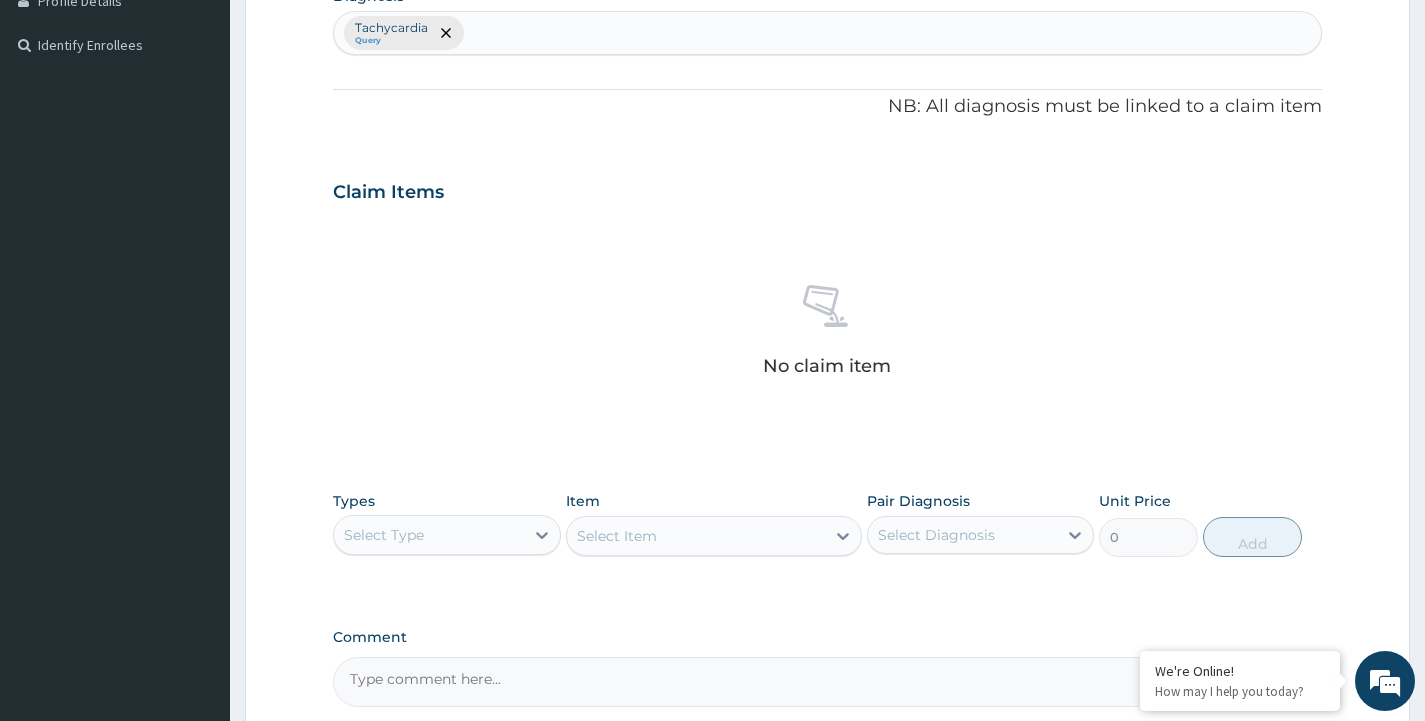 click on "Select Type" at bounding box center (428, 535) 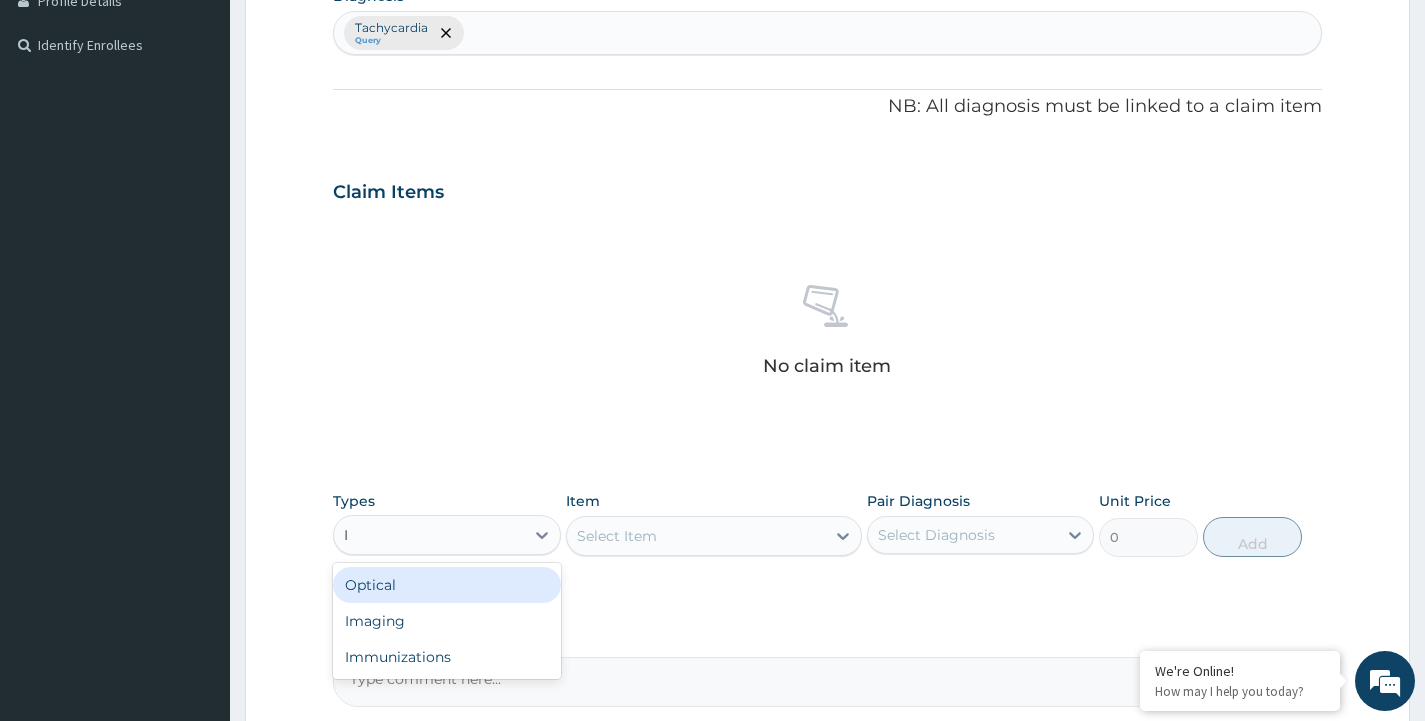 type on "IM" 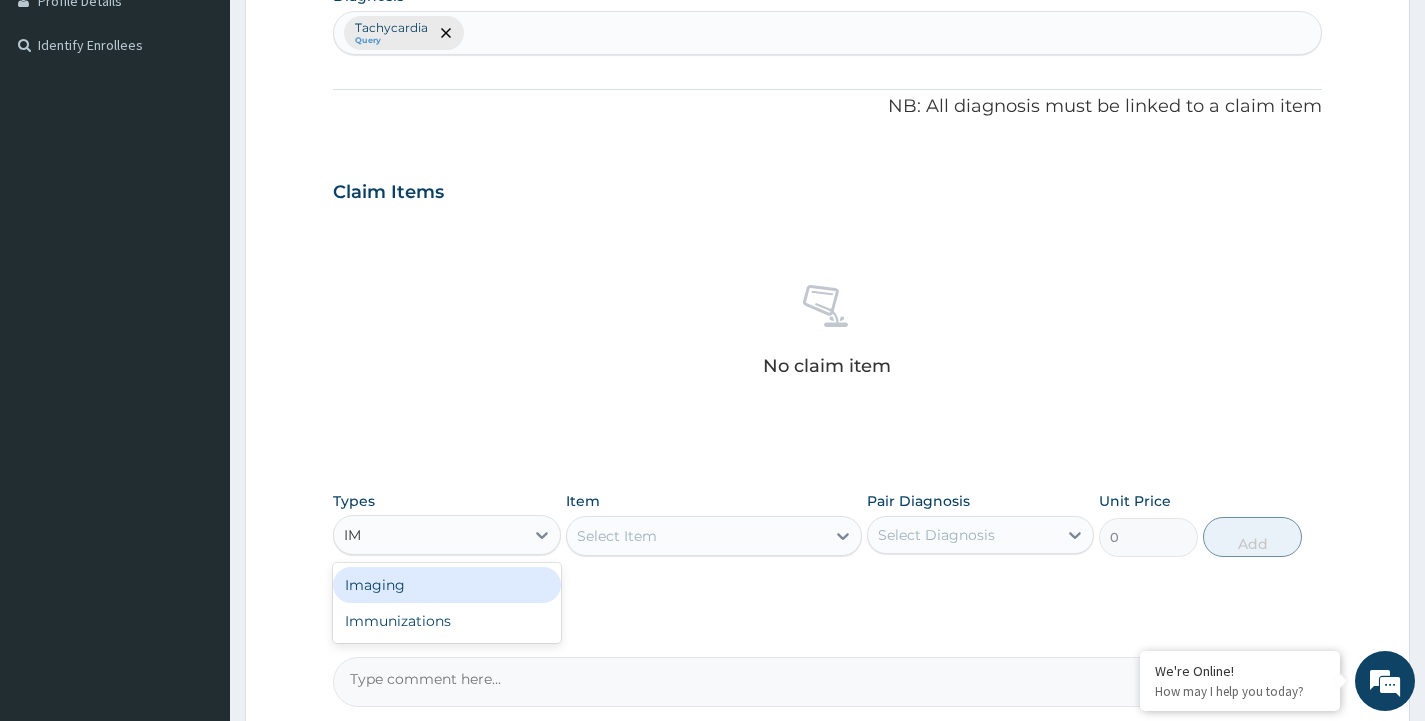 click on "Imaging" at bounding box center [446, 585] 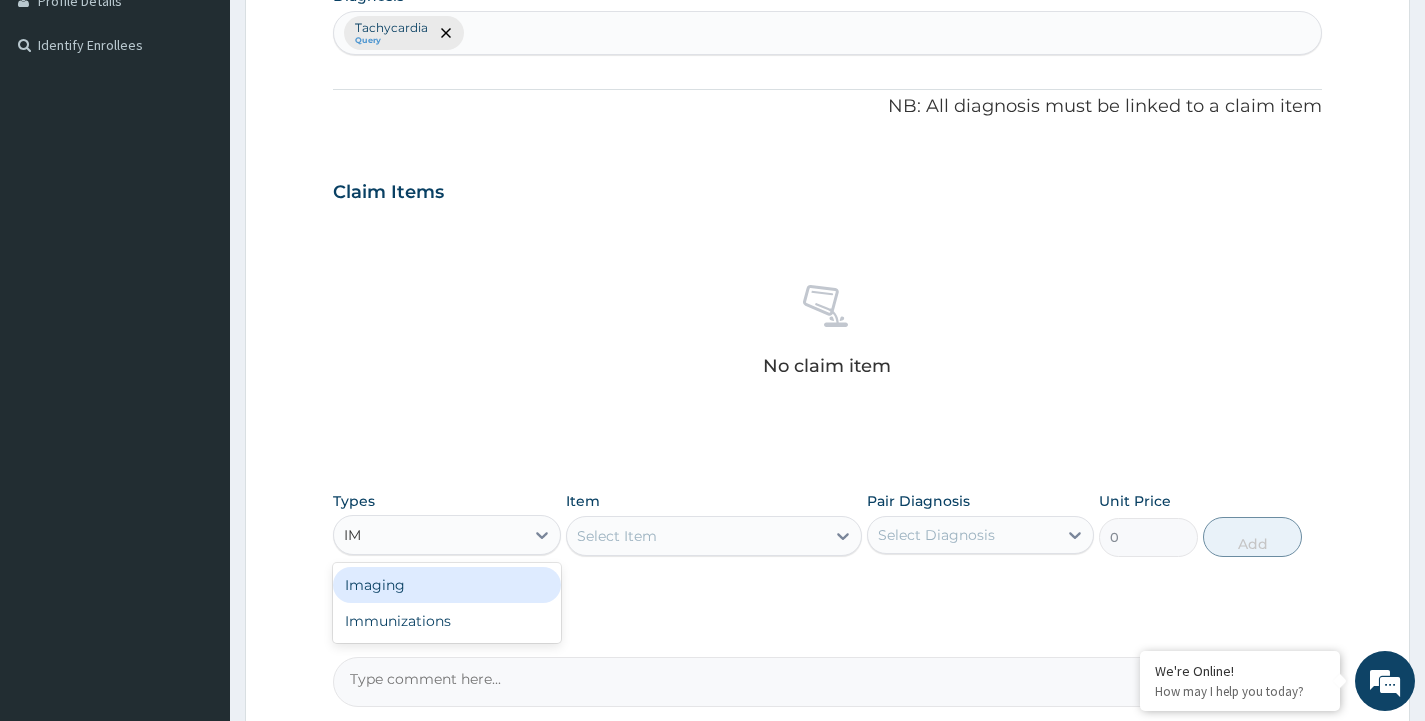 type 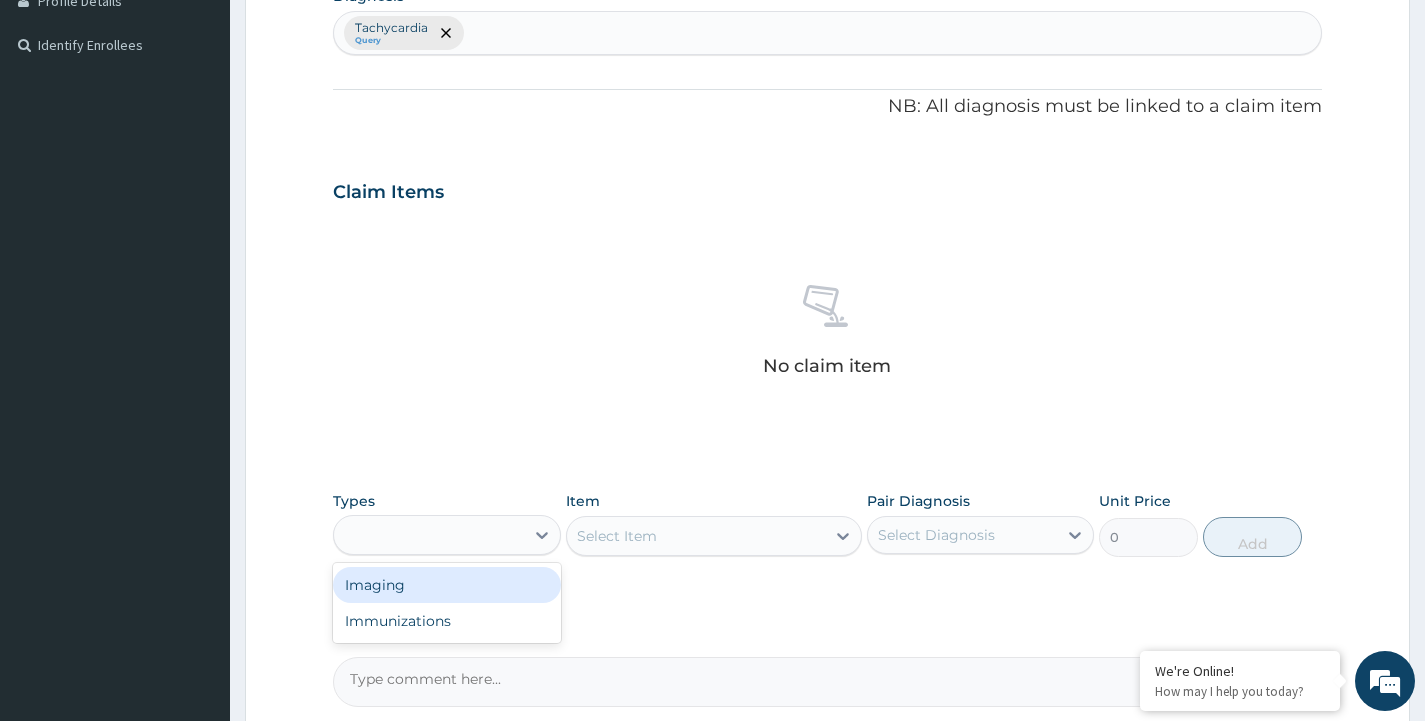 click on "Types option Imaging focused, 4 of 10. 2 results available for search term IM. Use Up and Down to choose options, press Enter to select the currently focused option, press Escape to exit the menu, press Tab to select the option and exit the menu. IM Imaging Immunizations Item Select Item Pair Diagnosis Select Diagnosis Unit Price 0 Add" at bounding box center [827, 539] 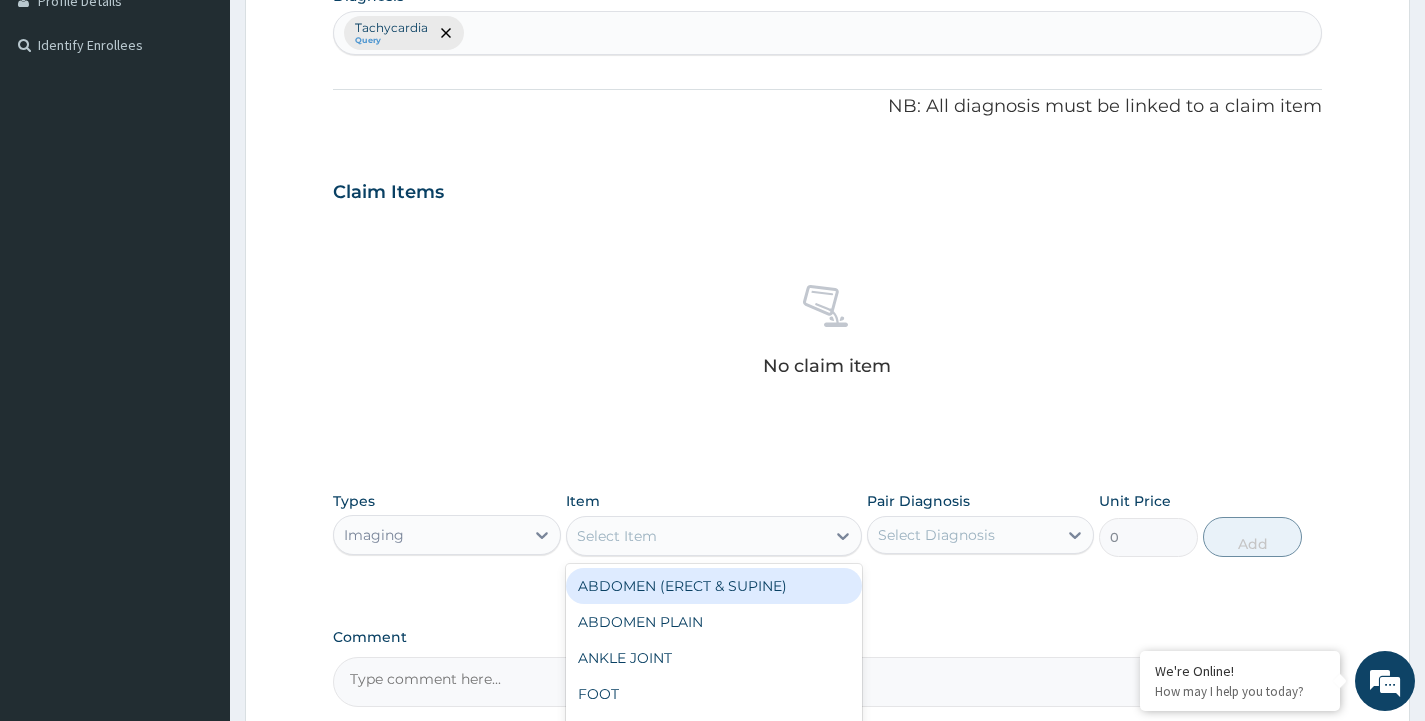 click on "Select Item" at bounding box center [696, 536] 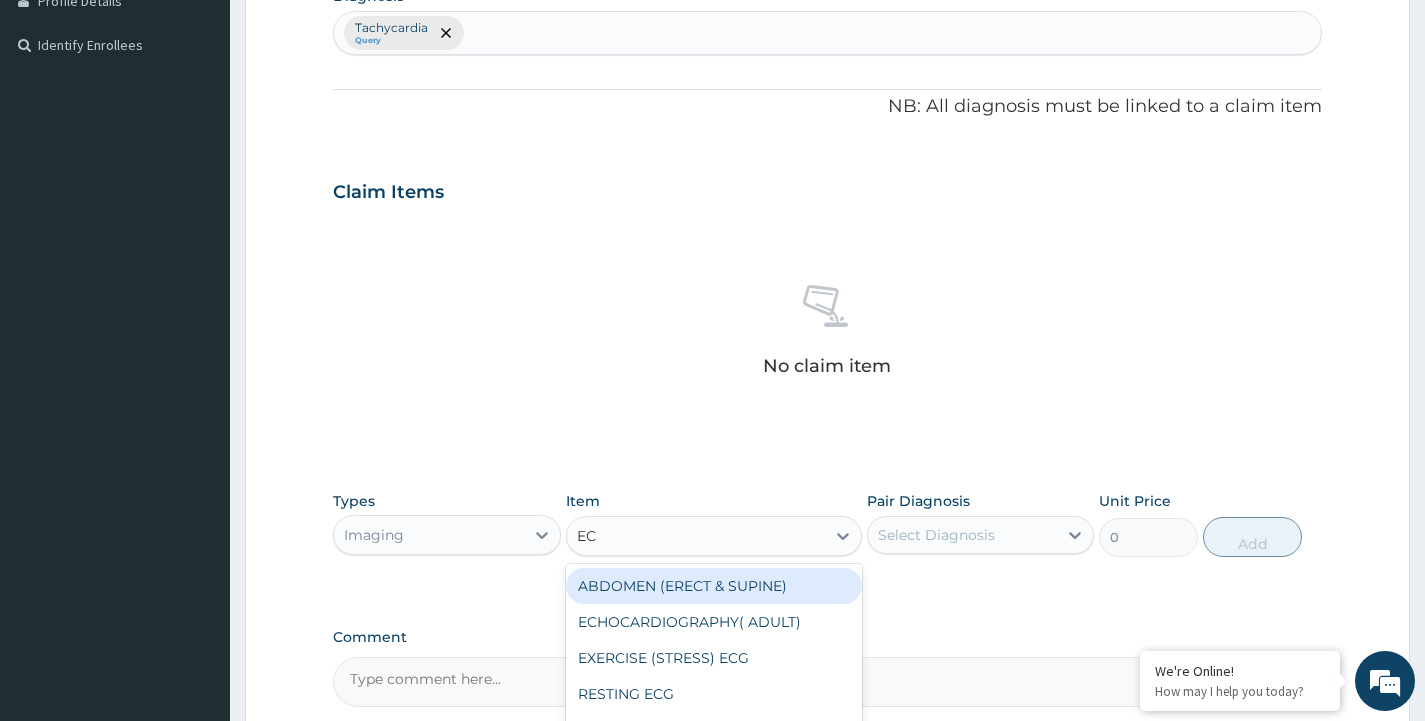 type on "ECG" 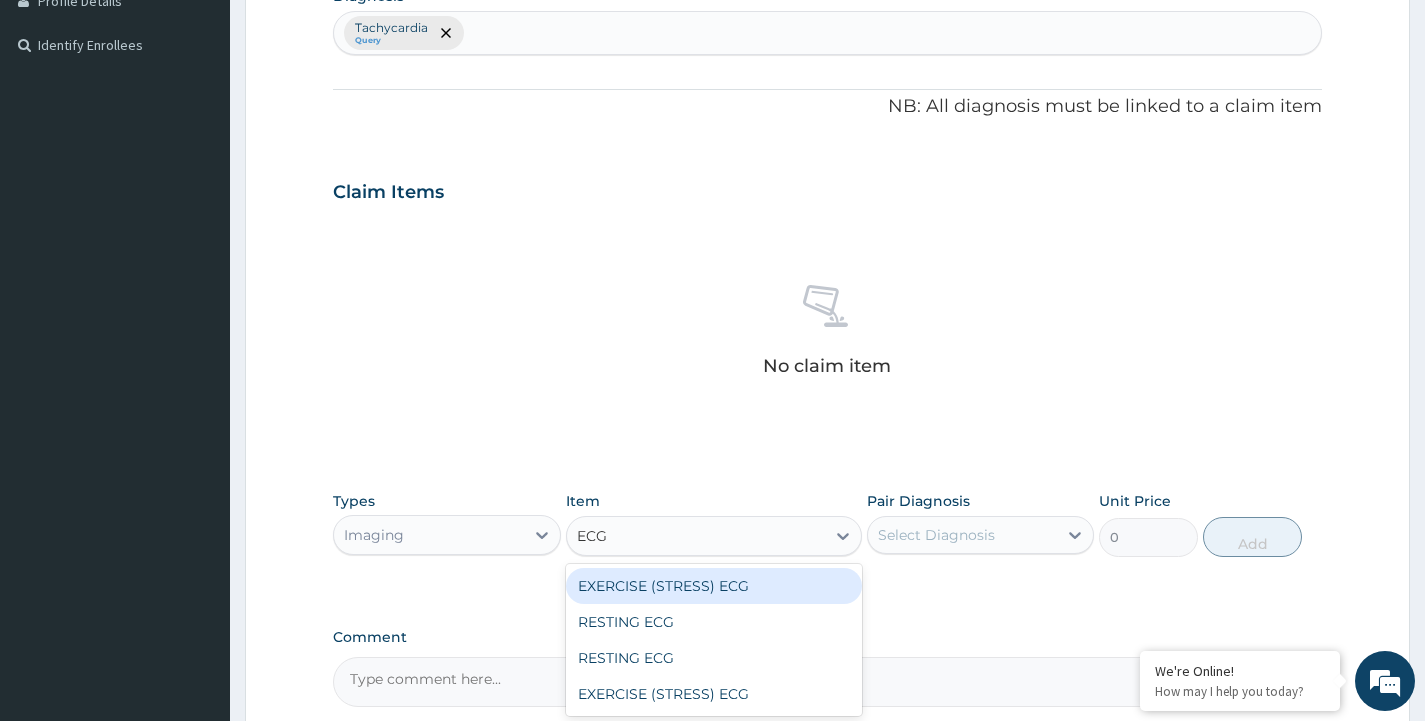 scroll, scrollTop: 685, scrollLeft: 0, axis: vertical 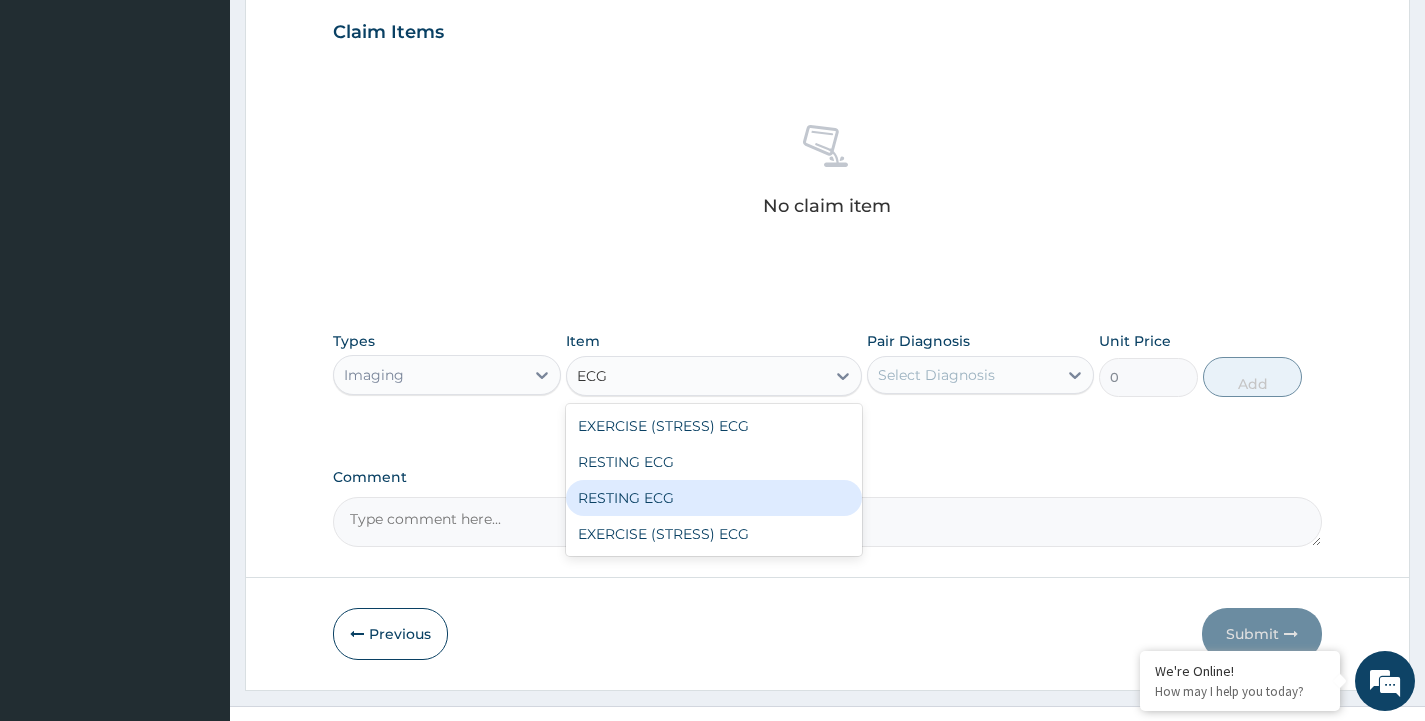 click on "RESTING ECG" at bounding box center (714, 498) 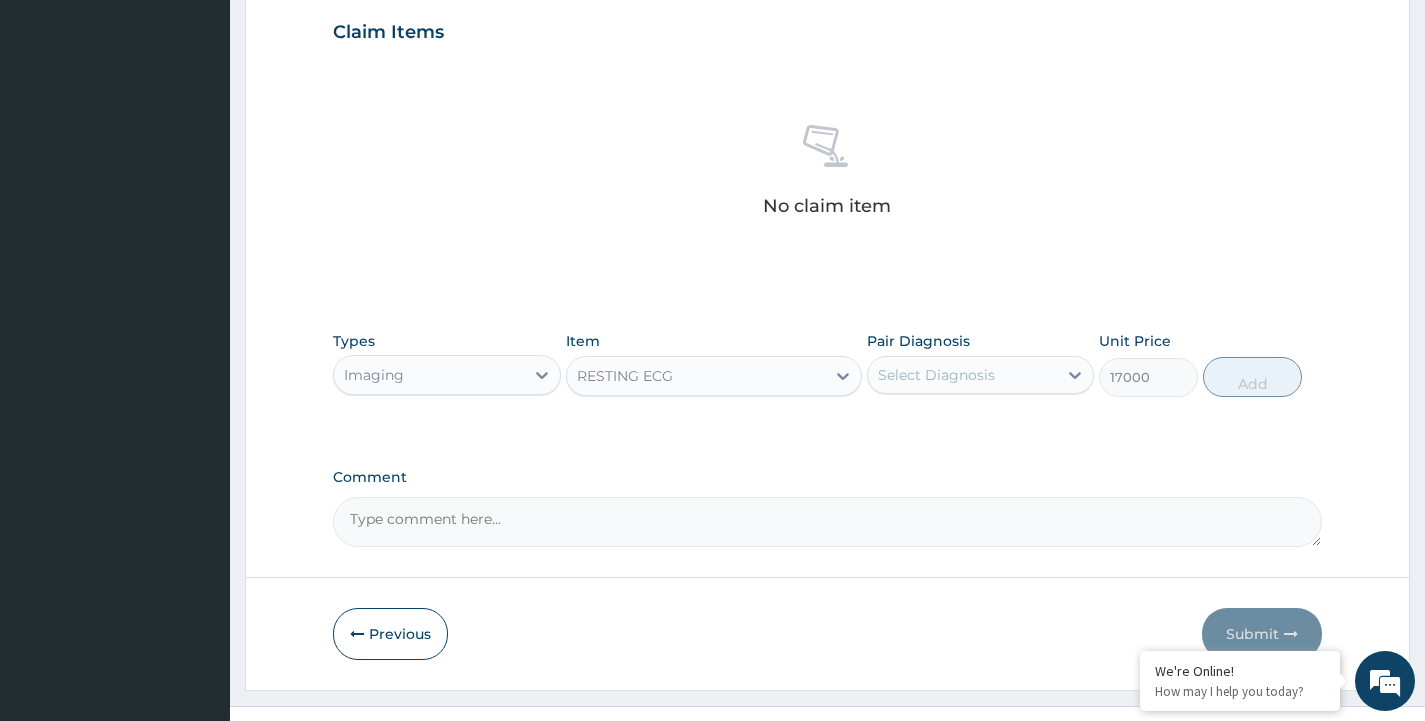 type 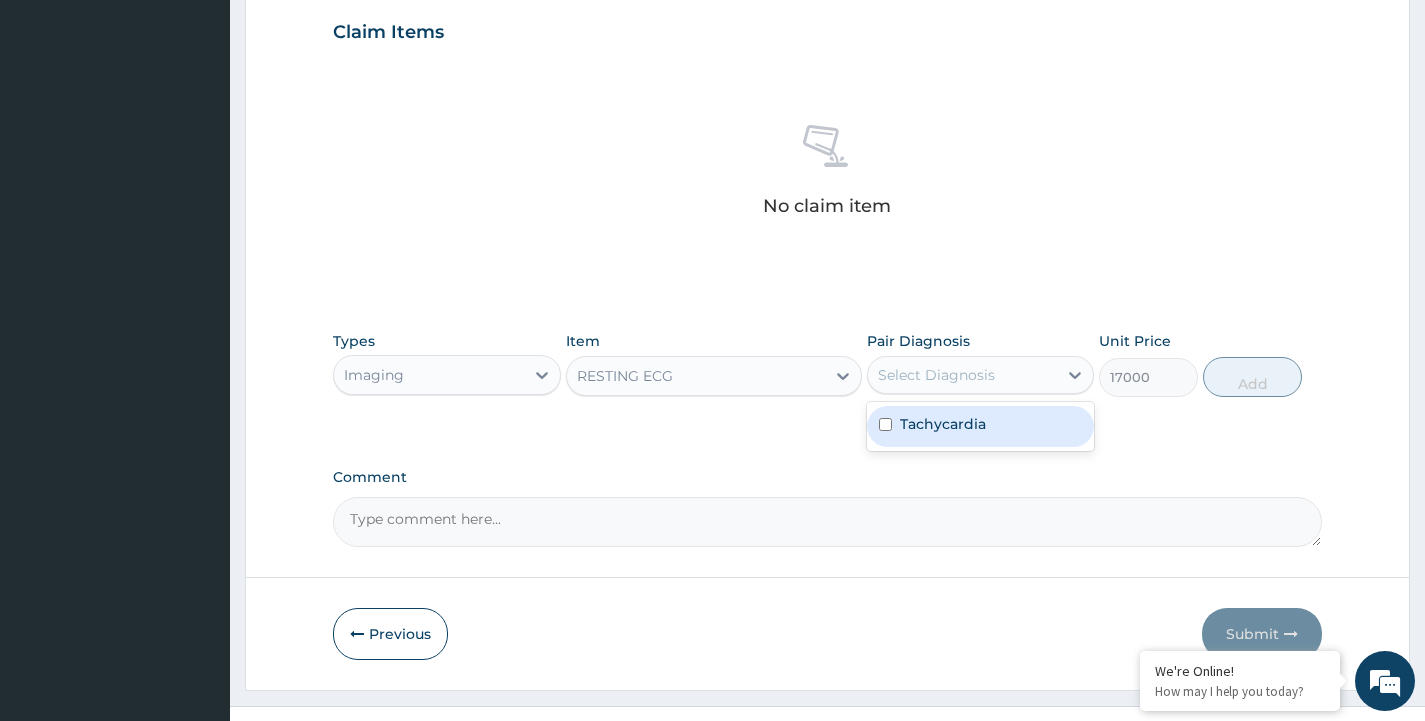 click on "Select Diagnosis" at bounding box center [936, 375] 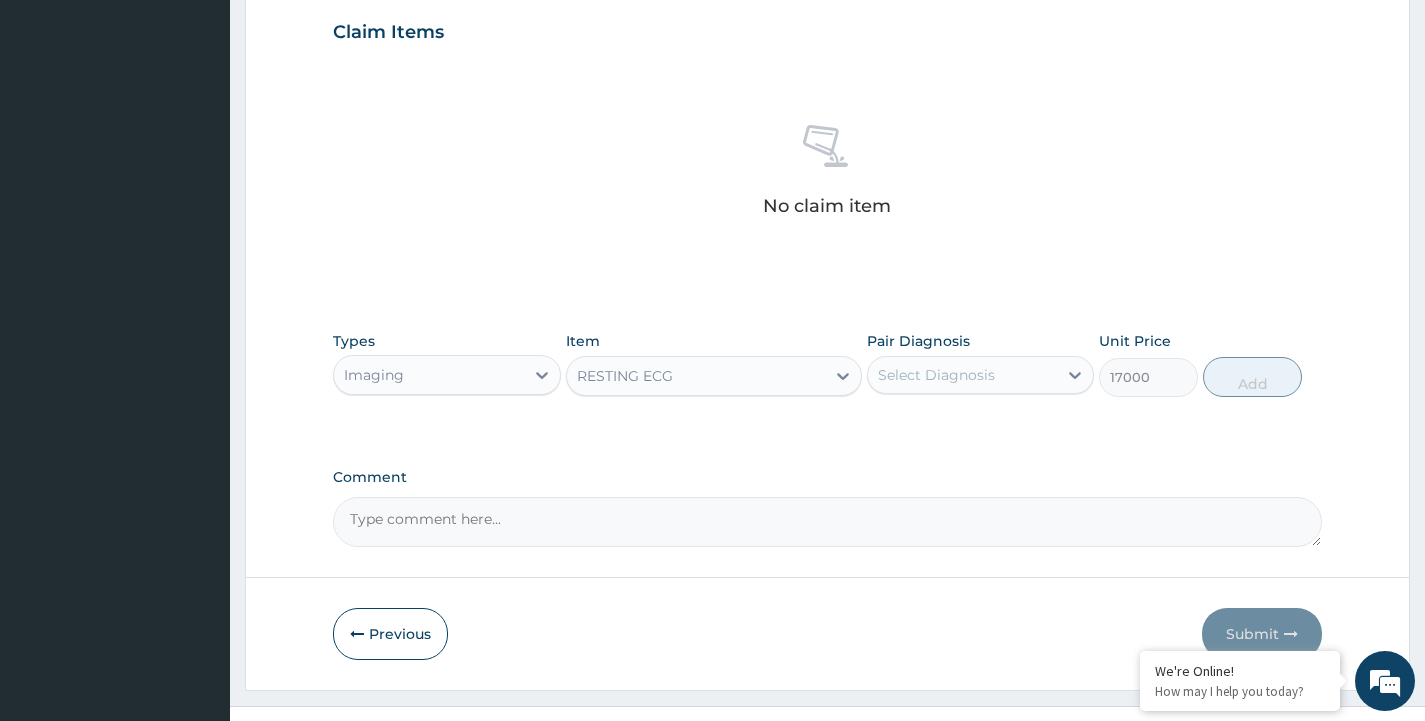 click on "Select Diagnosis" at bounding box center [936, 375] 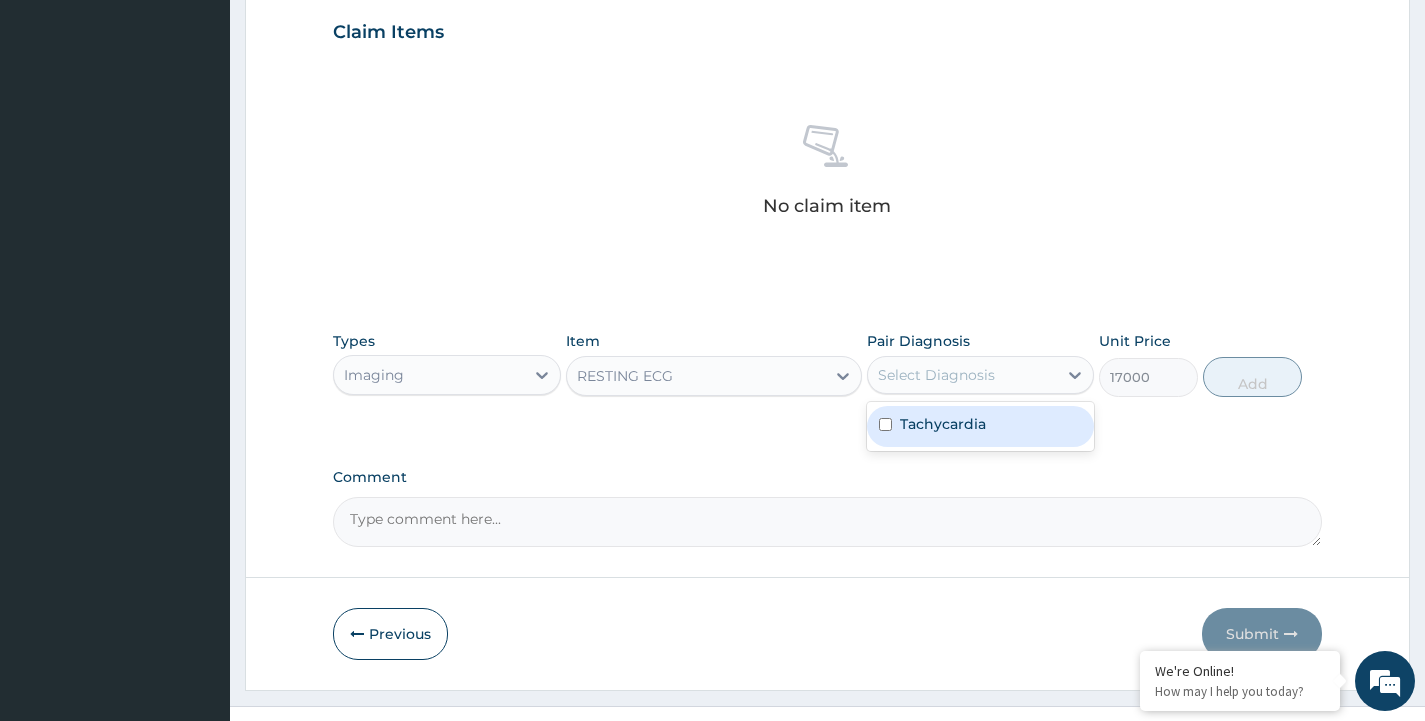 click on "Tachycardia" at bounding box center [980, 426] 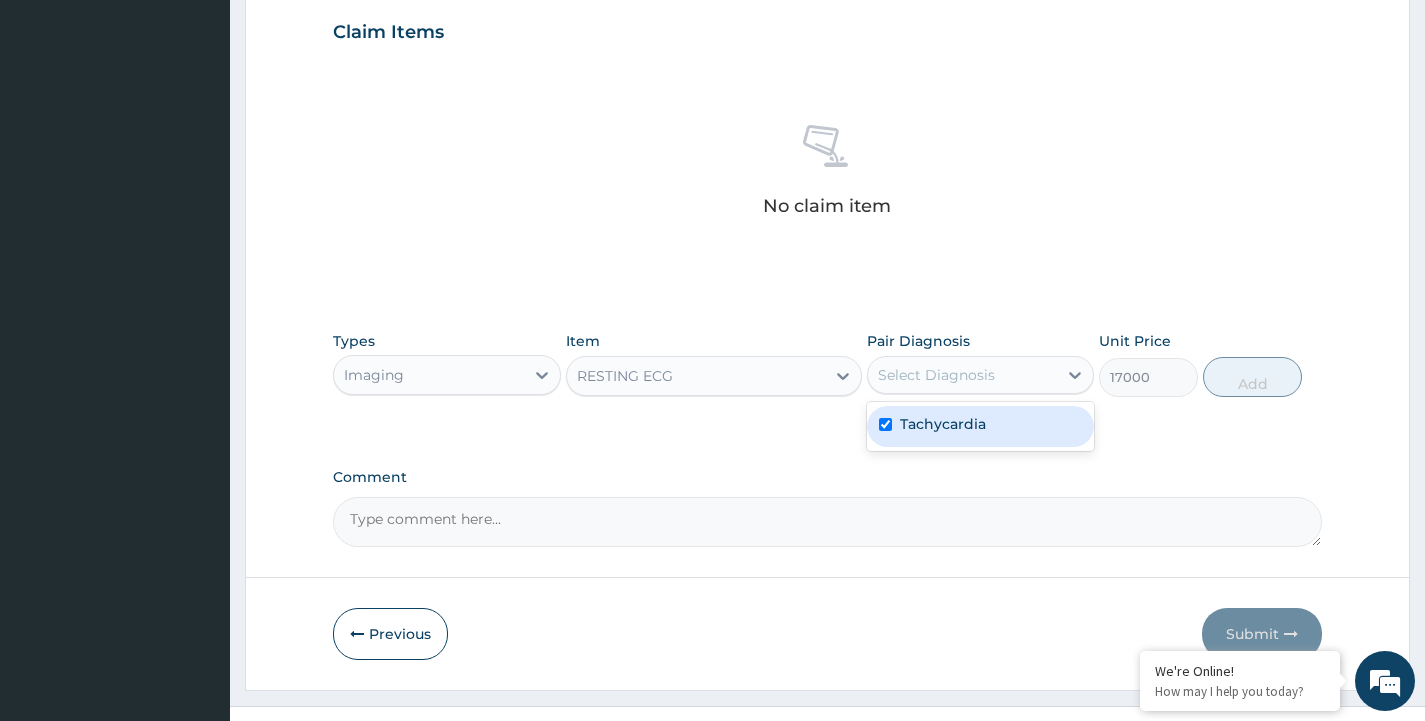 checkbox on "true" 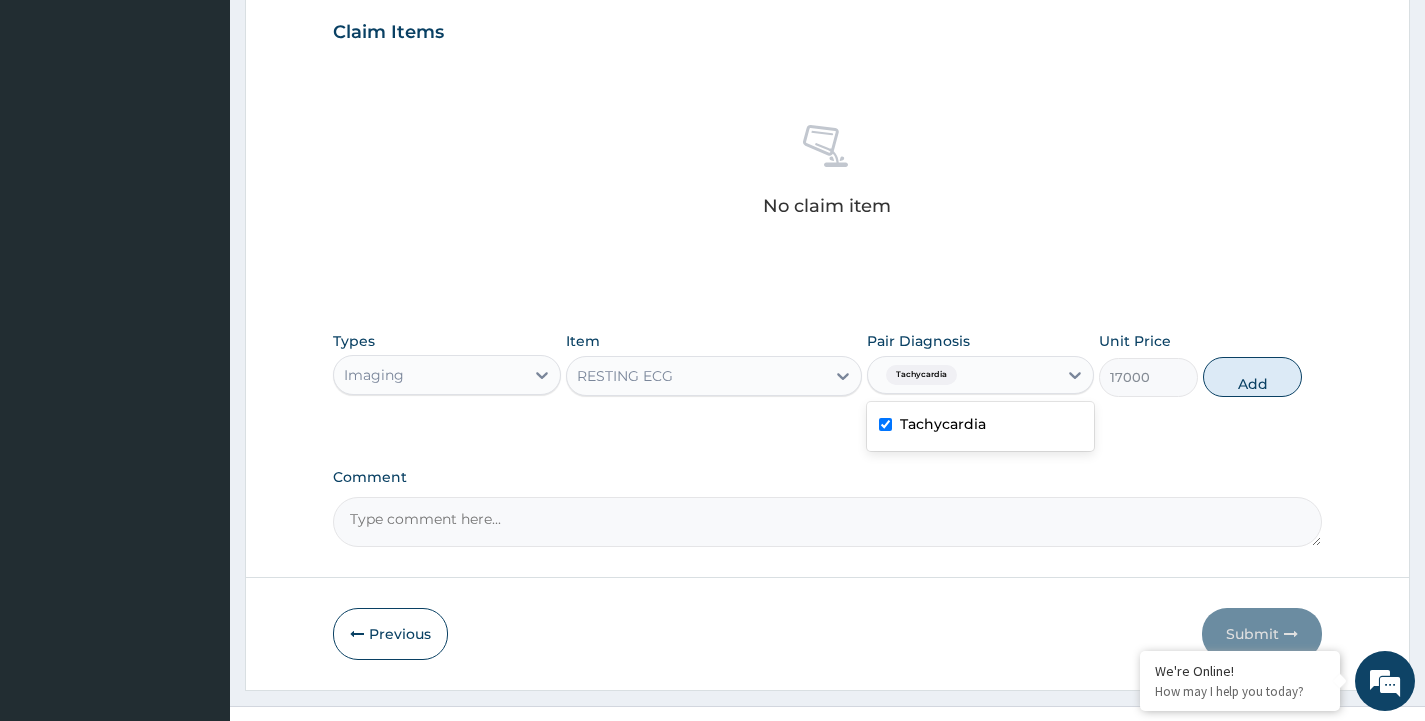 click on "RESTING ECG" at bounding box center [625, 376] 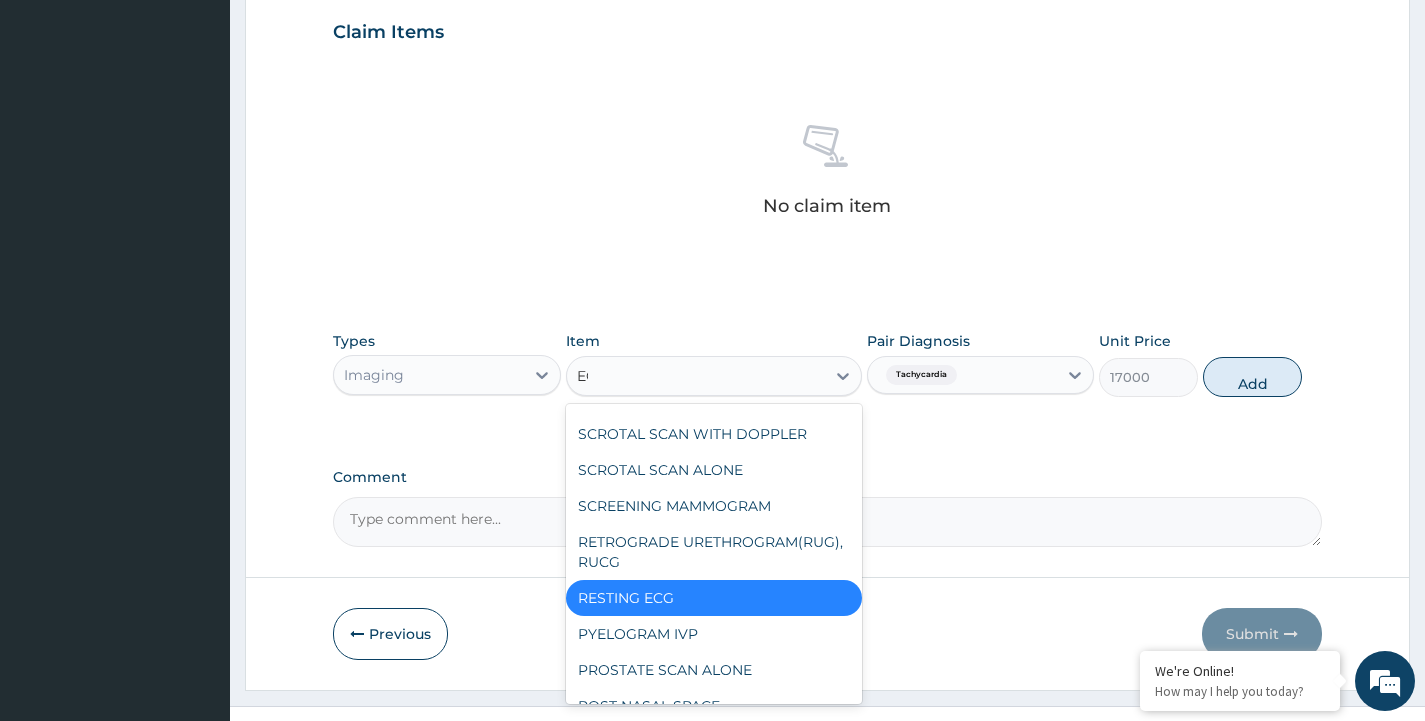 scroll, scrollTop: 0, scrollLeft: 0, axis: both 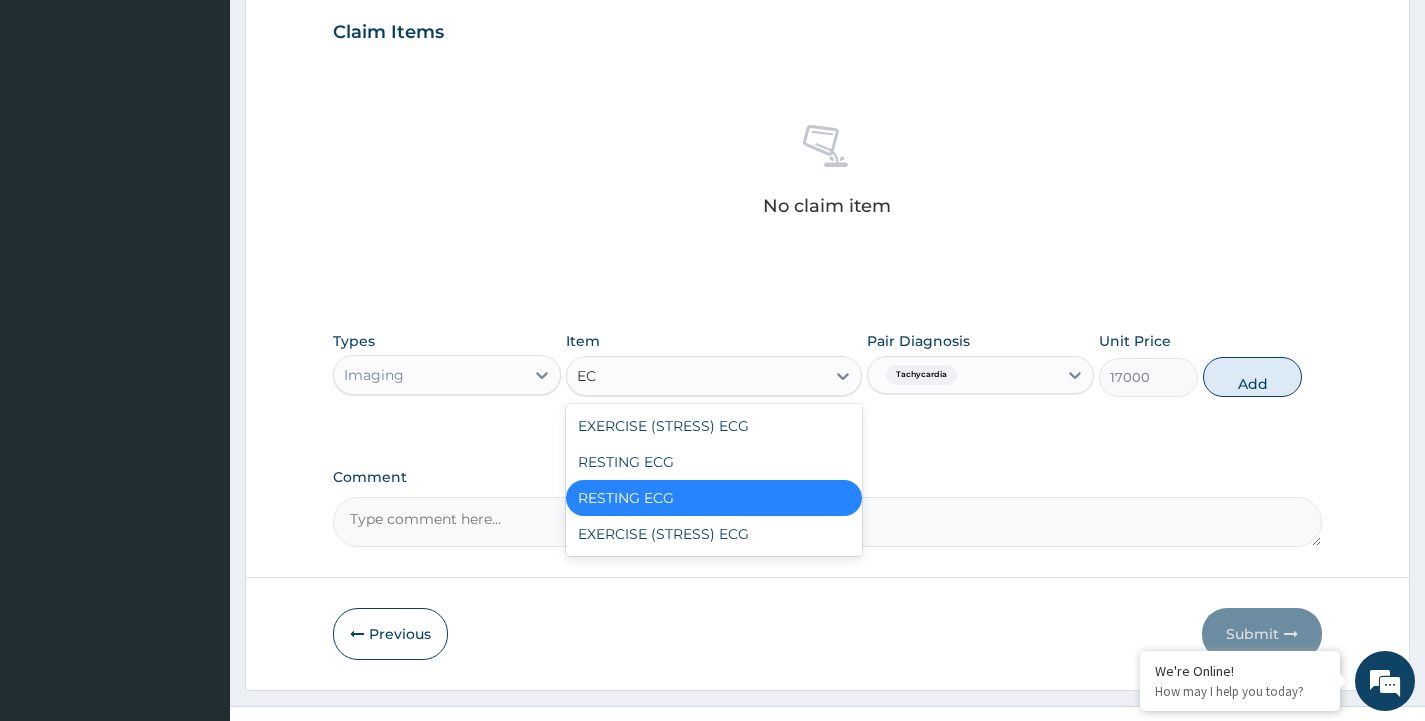 type on "ECG" 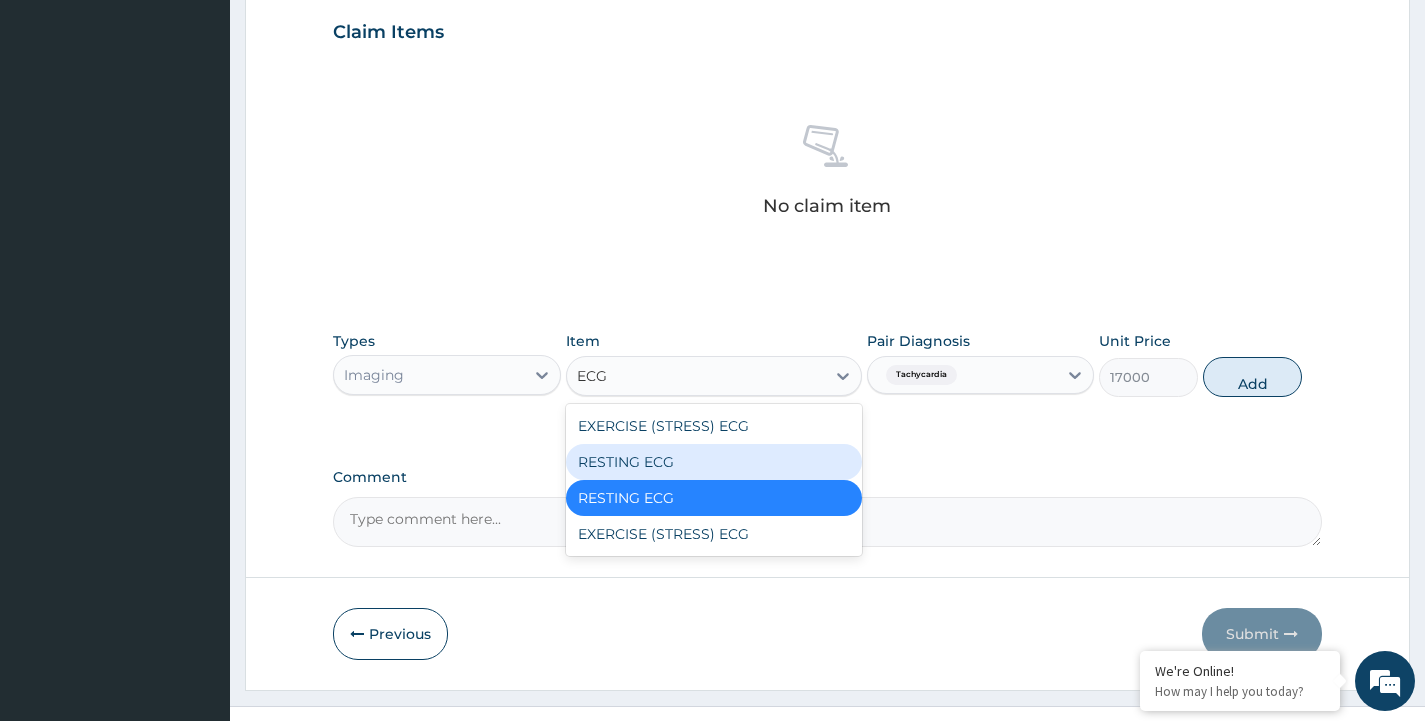click on "RESTING ECG" at bounding box center (714, 462) 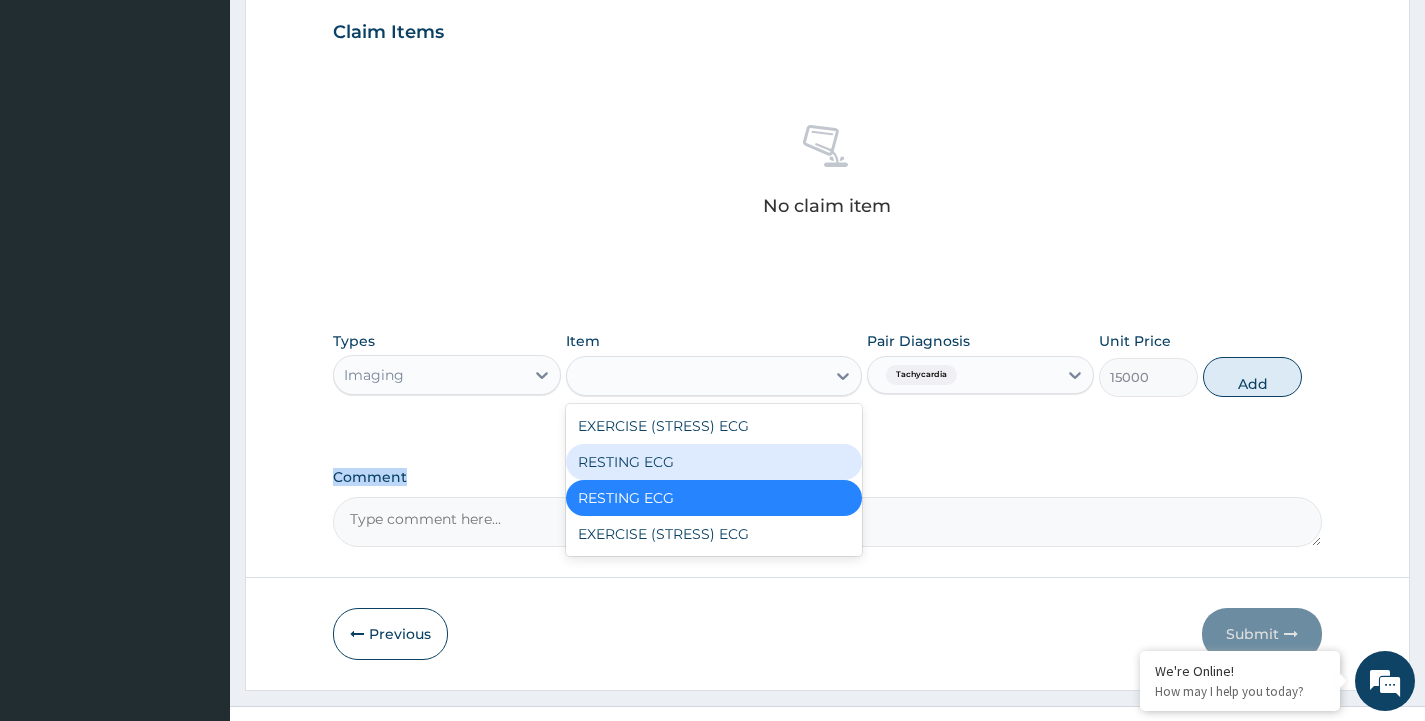 click on "PA Code / Prescription Code Enter Code(Secondary Care Only) Encounter Date DD-MM-YYYY Important Notice Please enter PA codes before entering items that are not attached to a PA code   All diagnoses entered must be linked to a claim item. Diagnosis & Claim Items that are visible but inactive cannot be edited because they were imported from an already approved PA code. Diagnosis Tachycardia Query NB: All diagnosis must be linked to a claim item Claim Items No claim item Types Imaging Item option RESTING ECG, selected. option RESTING ECG focused, 55 of 158. 4 results available for search term ECG. Use Up and Down to choose options, press Enter to select the currently focused option, press Escape to exit the menu, press Tab to select the option and exit the menu. ECG EXERCISE (STRESS) ECG RESTING ECG RESTING ECG EXERCISE (STRESS) ECG Pair Diagnosis Tachycardia Unit Price 15000 Add Comment" at bounding box center [827, 26] 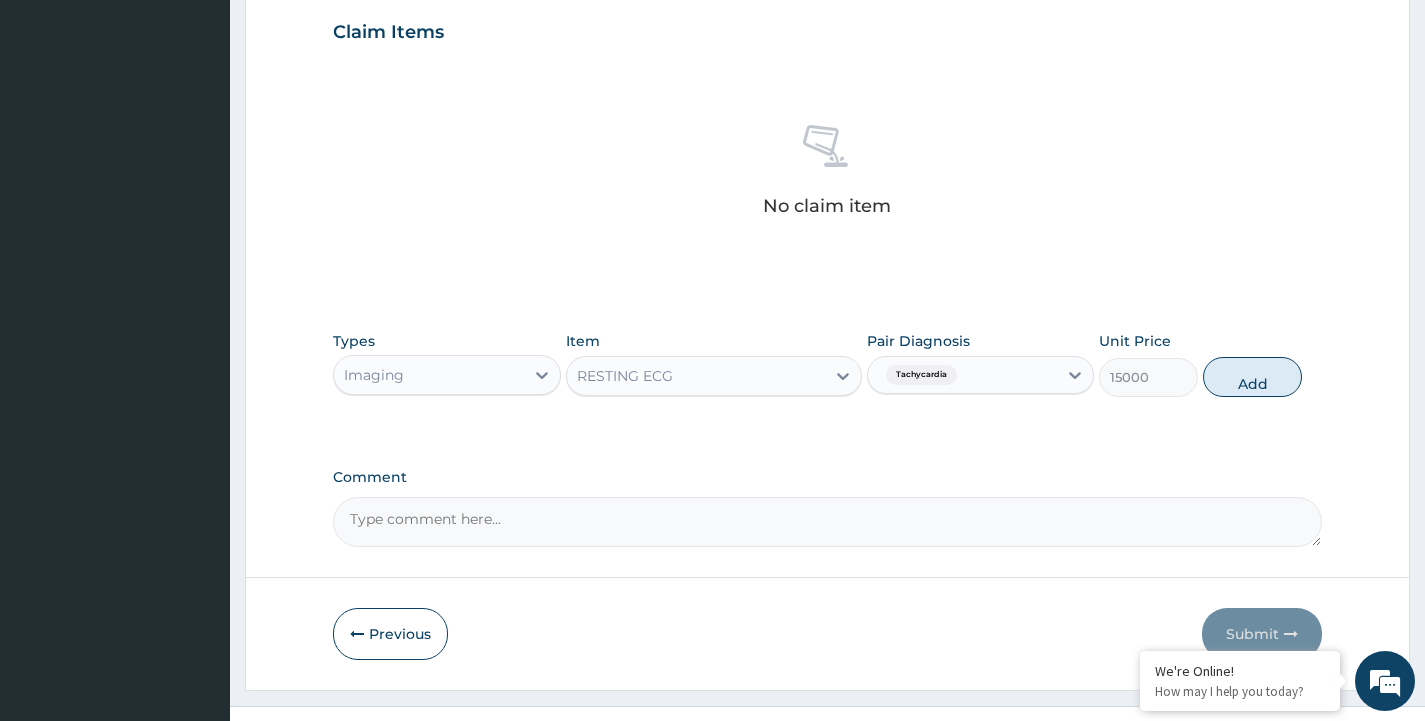 click on "RESTING ECG" at bounding box center (625, 376) 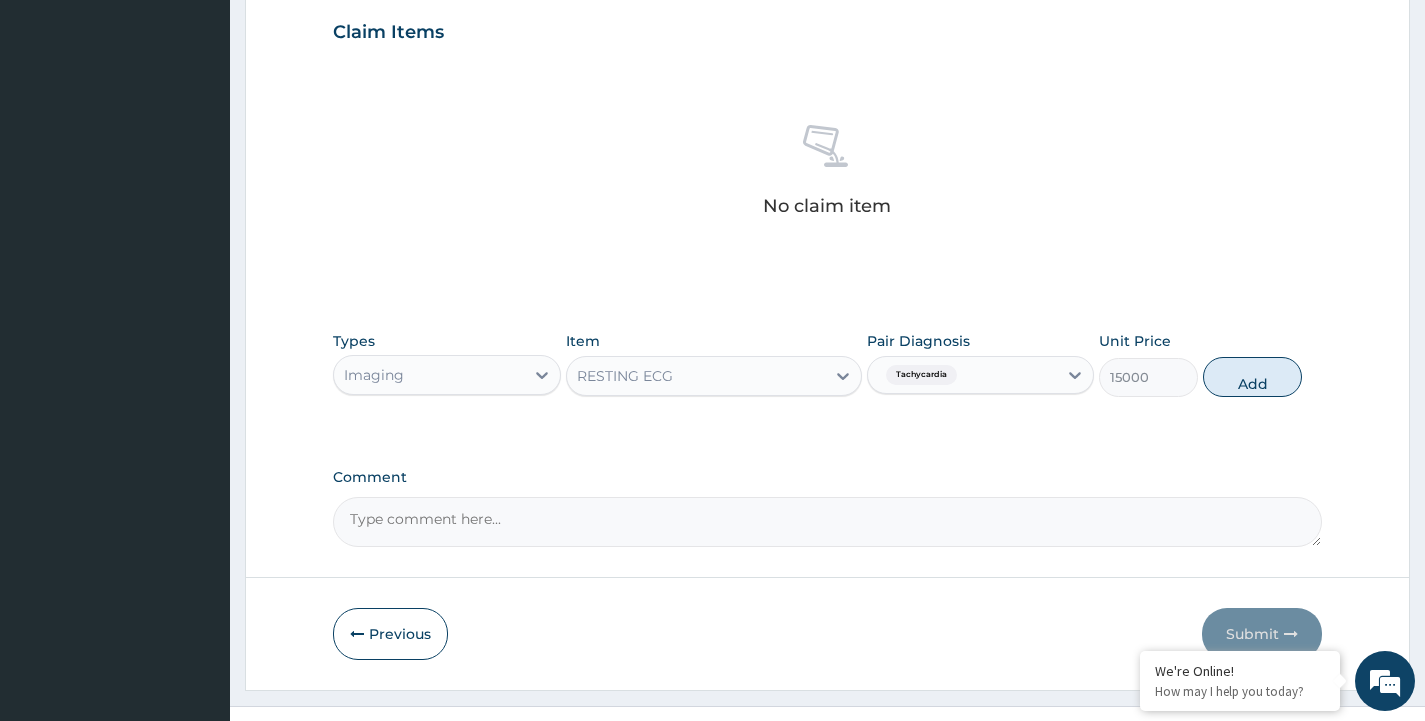 click on "Imaging" at bounding box center (428, 375) 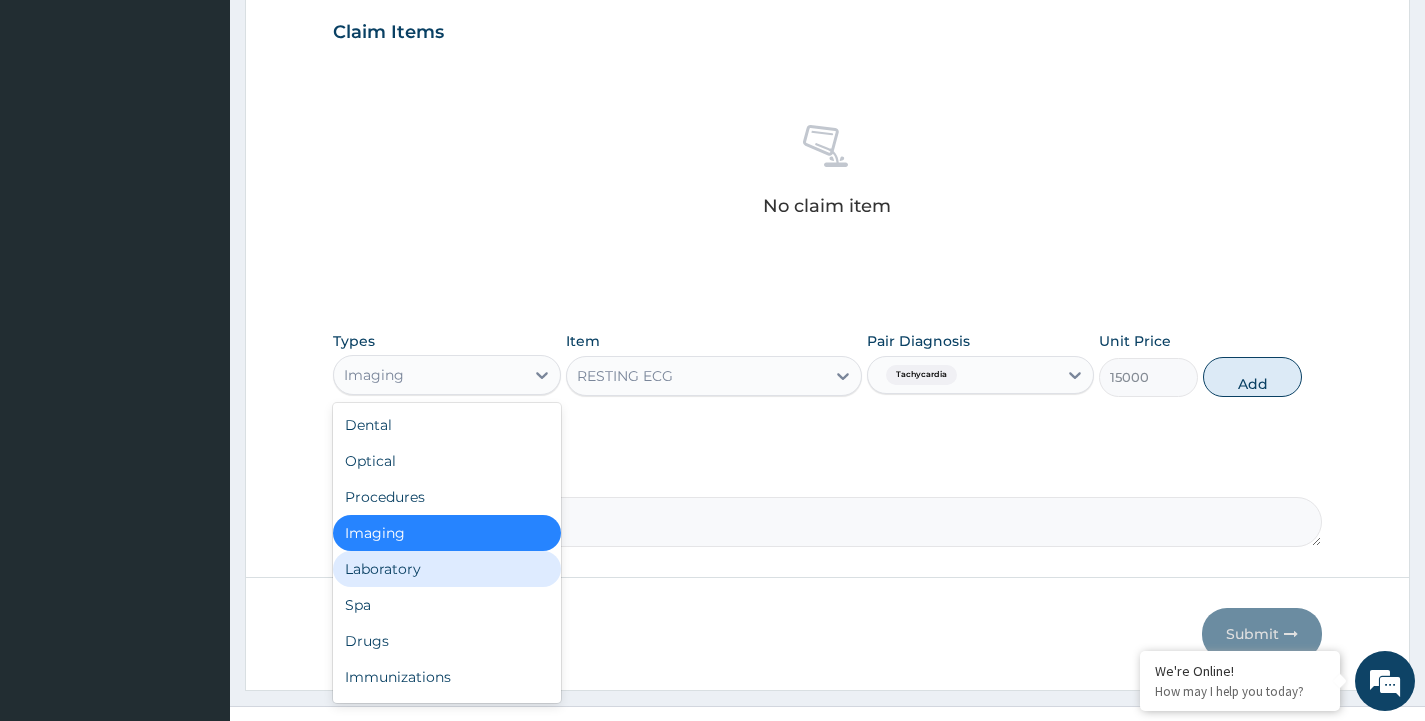 click on "Laboratory" at bounding box center (446, 569) 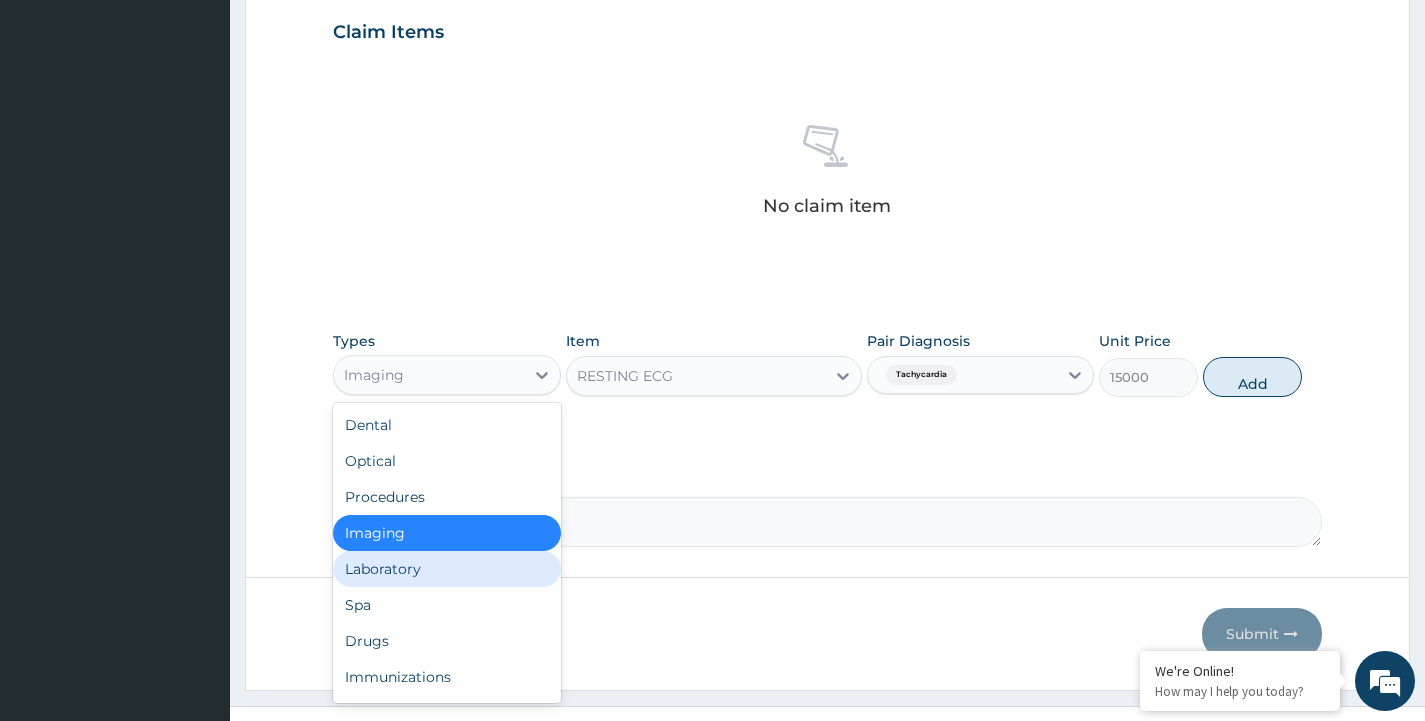 type on "0" 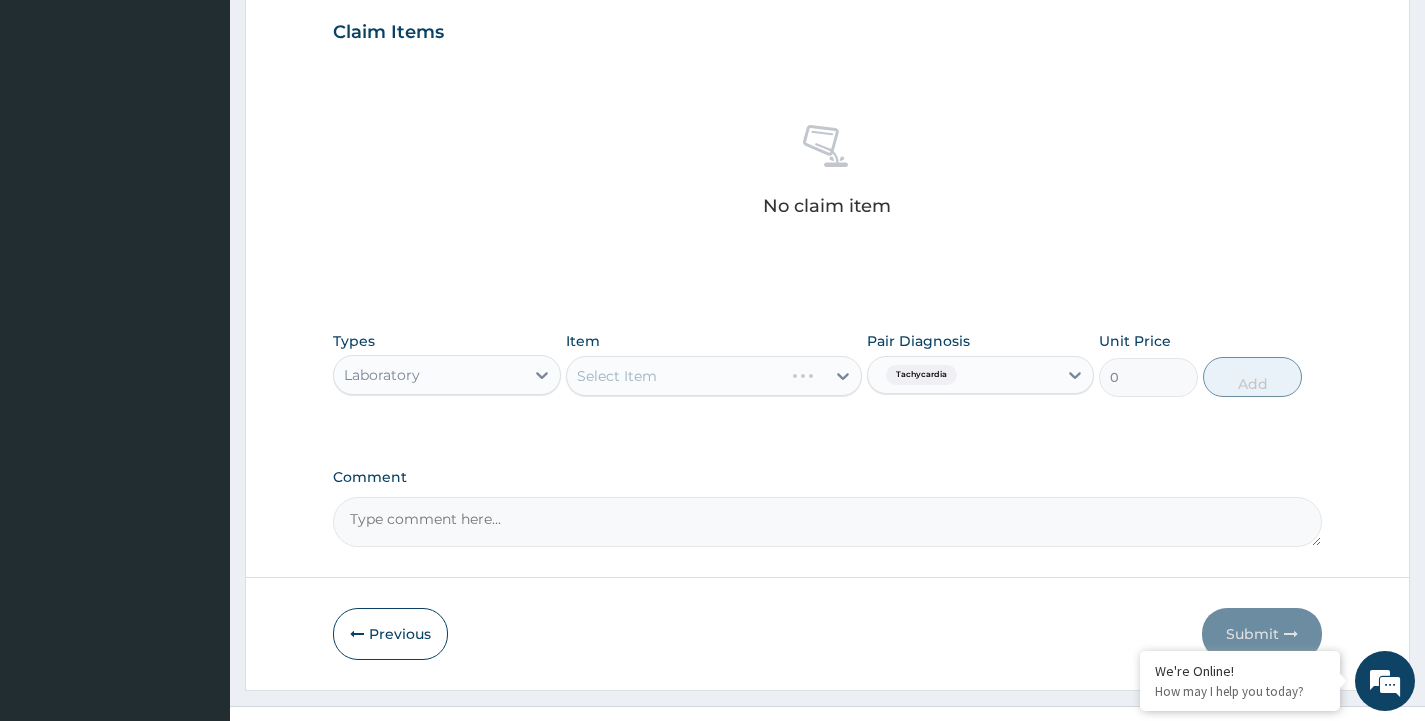 click on "Select Item" at bounding box center [714, 376] 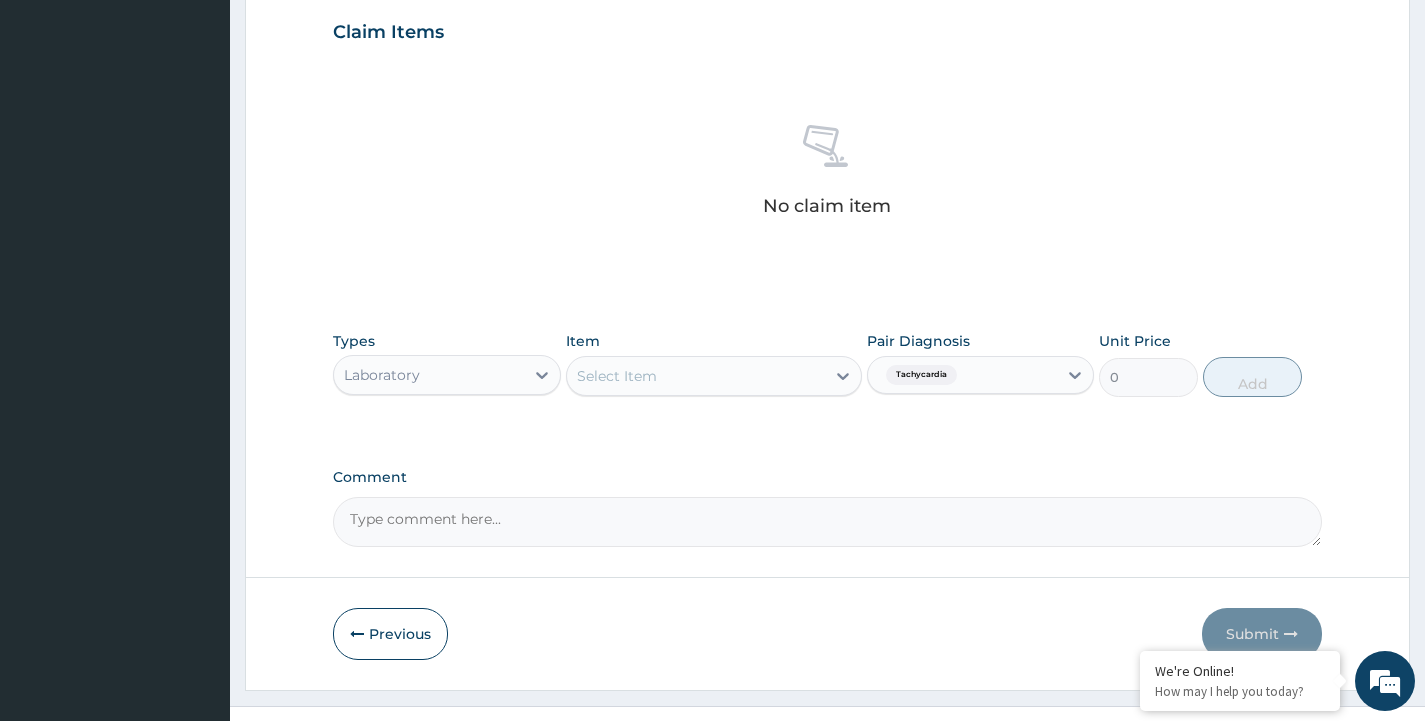 click on "Select Item" at bounding box center [696, 376] 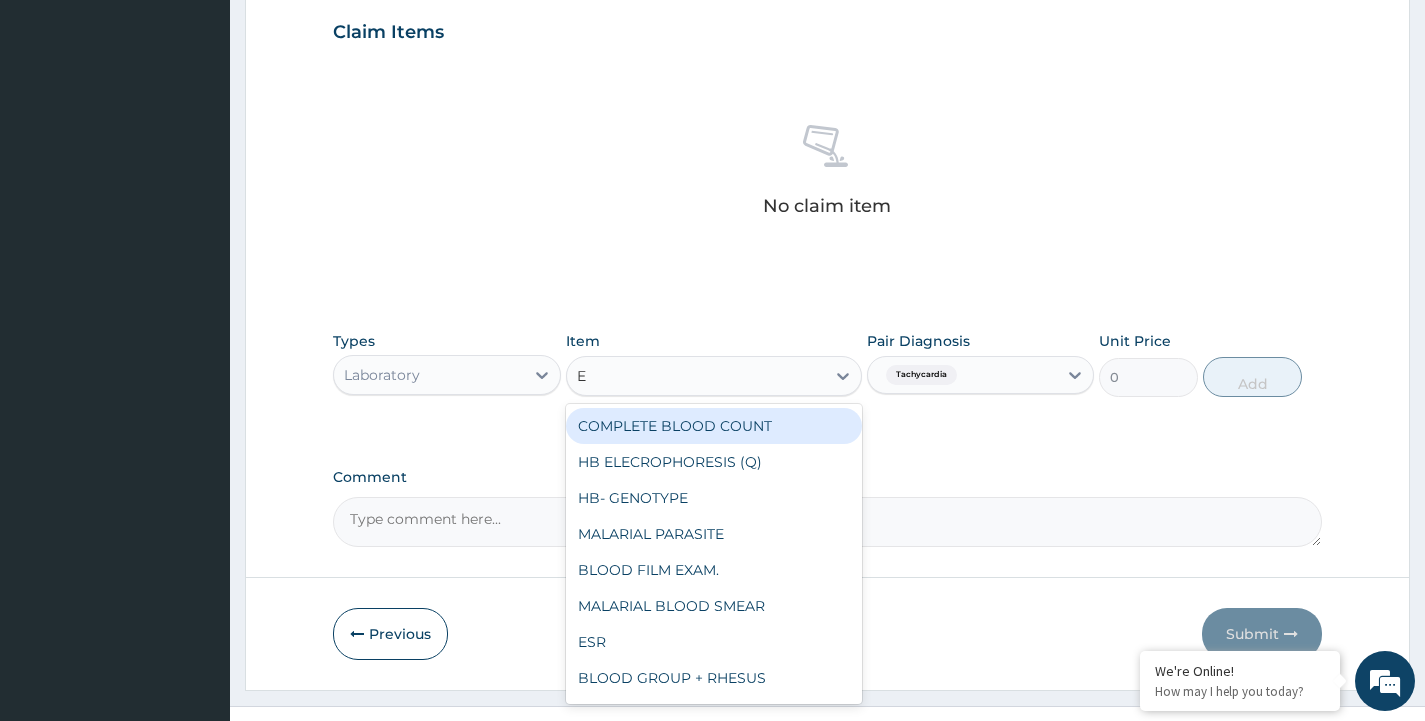 type on "E/" 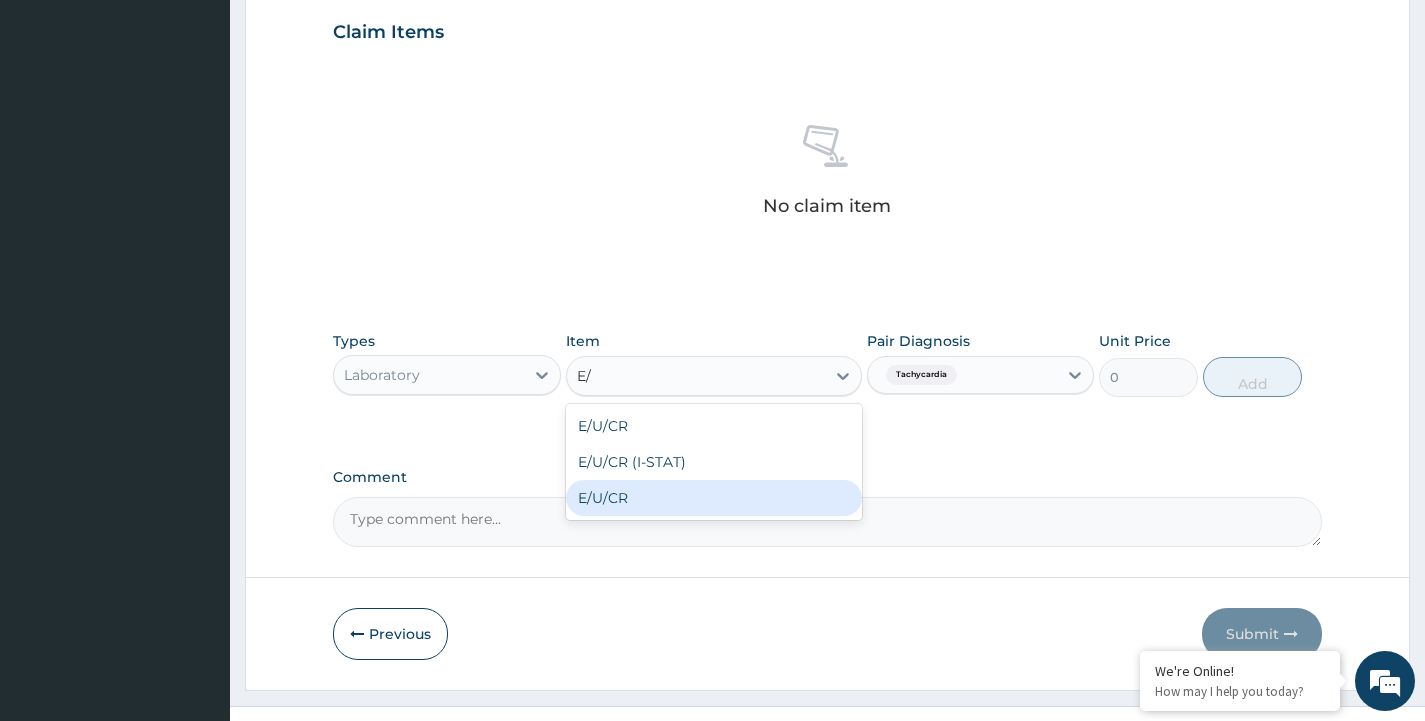 click on "E/U/CR" at bounding box center [714, 498] 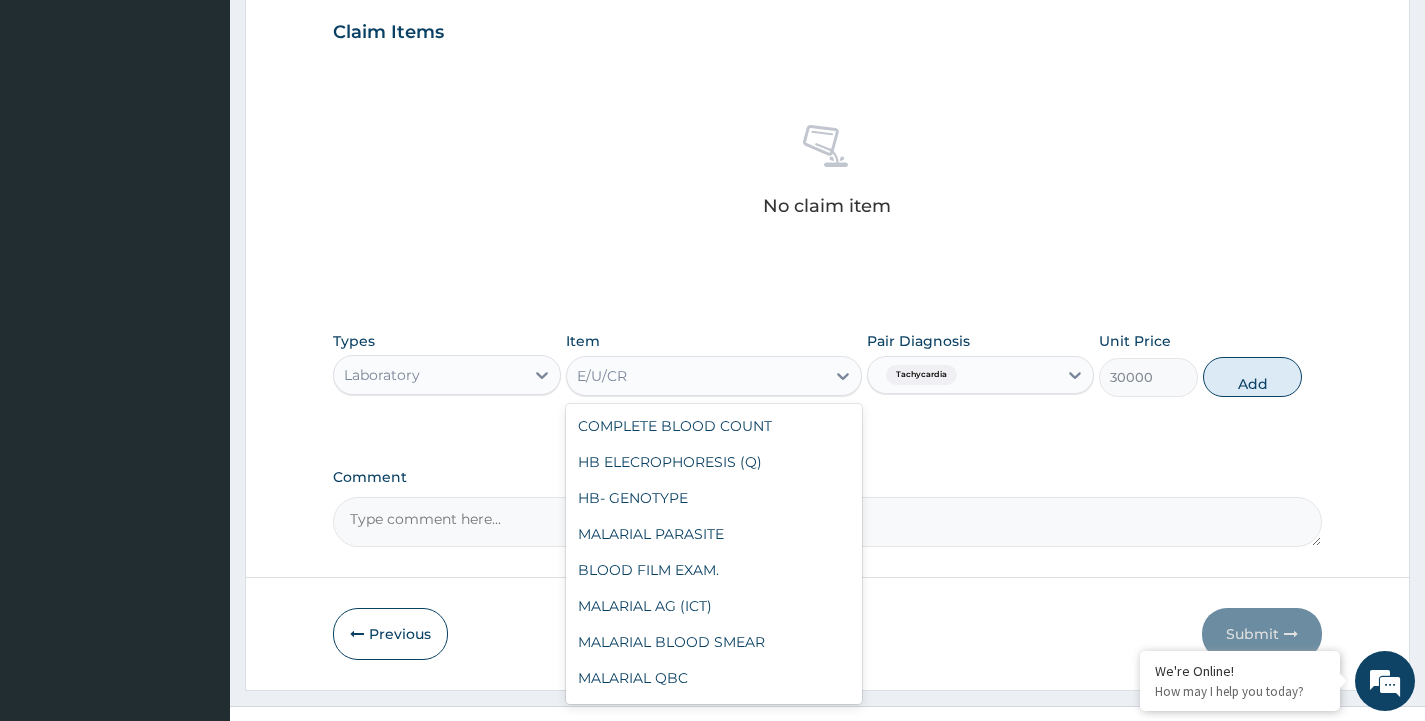 click on "E/U/CR" at bounding box center (696, 376) 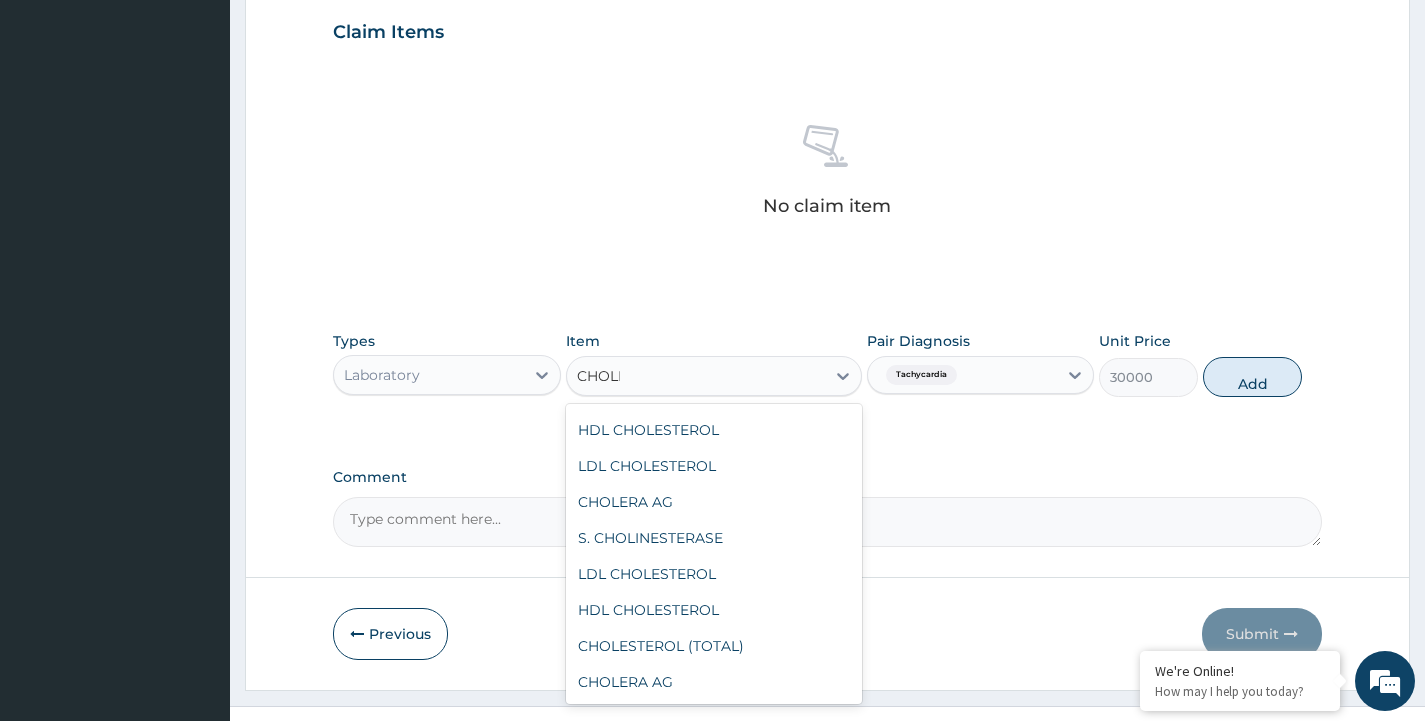 scroll, scrollTop: 0, scrollLeft: 0, axis: both 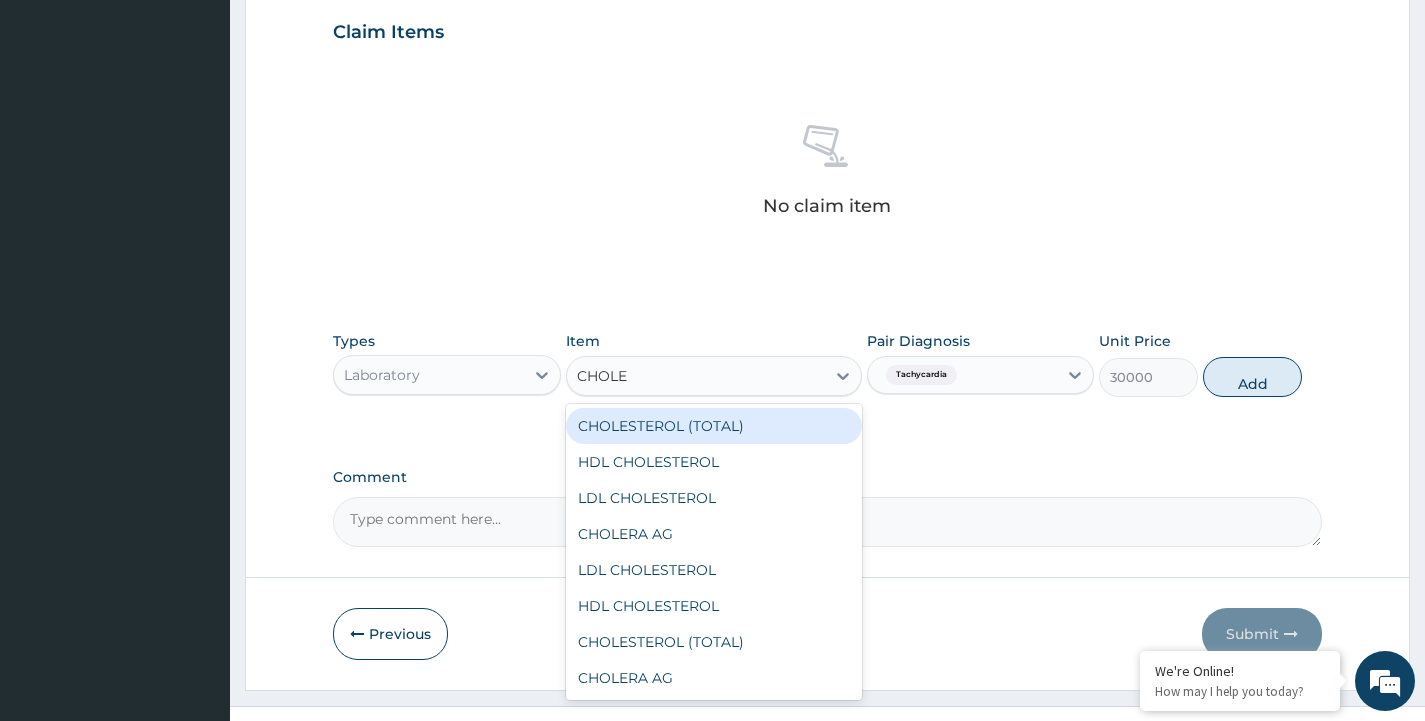 type on "CHOLES" 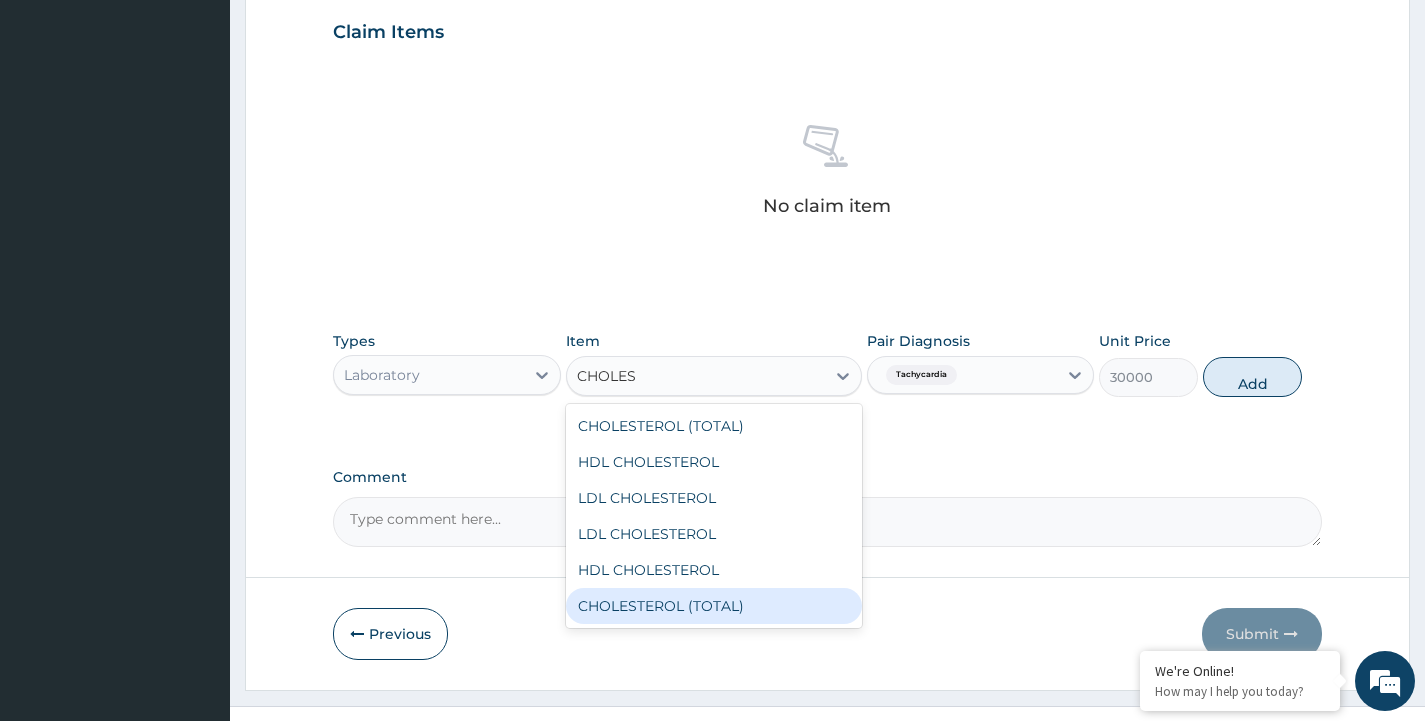 click on "CHOLESTEROL (TOTAL)" at bounding box center [714, 606] 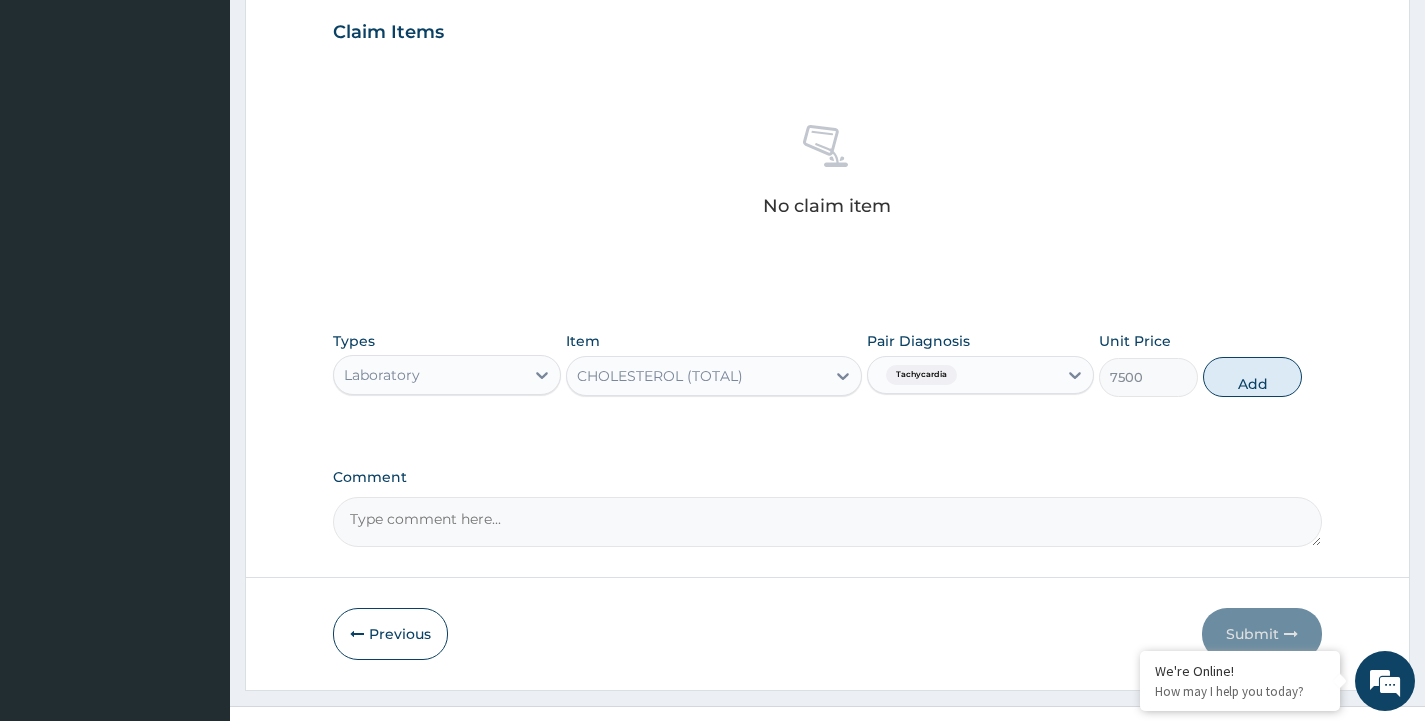 click on "Tachycardia" at bounding box center [921, 375] 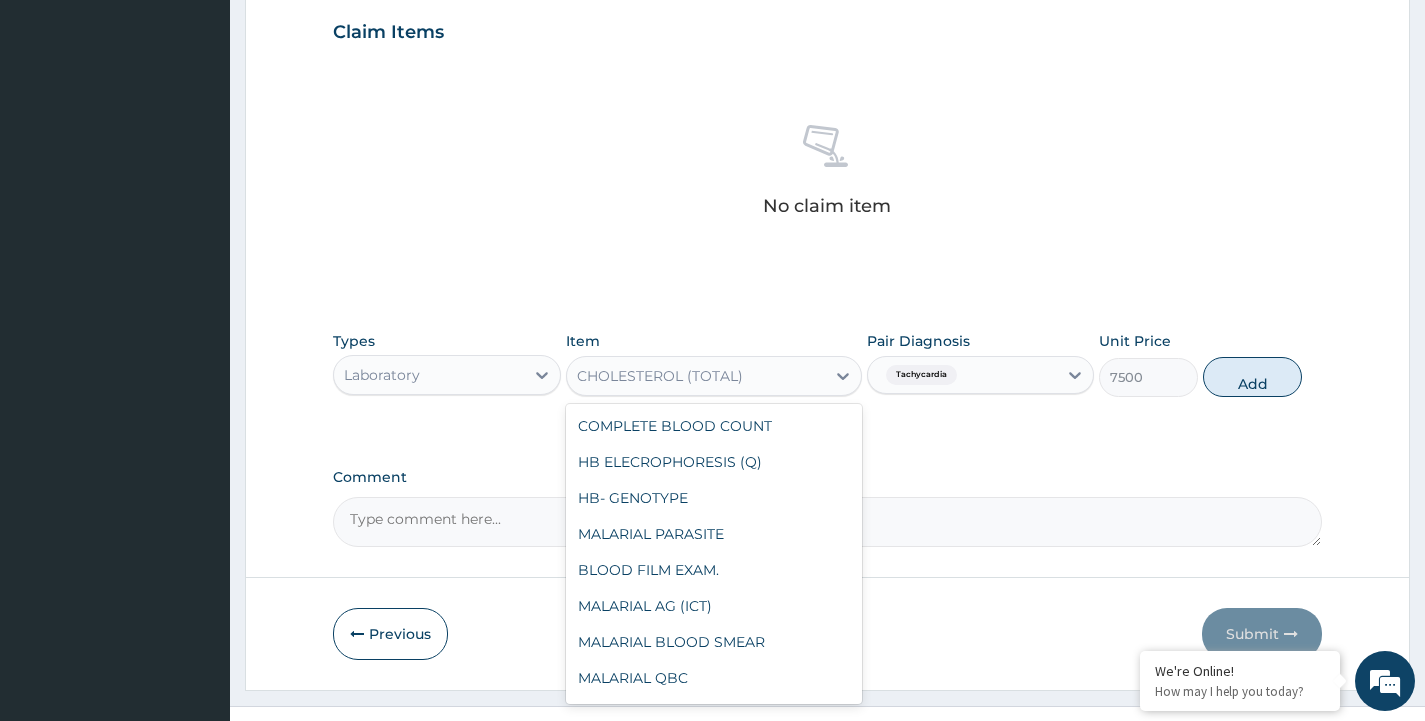 click on "CHOLESTEROL (TOTAL)" at bounding box center [696, 376] 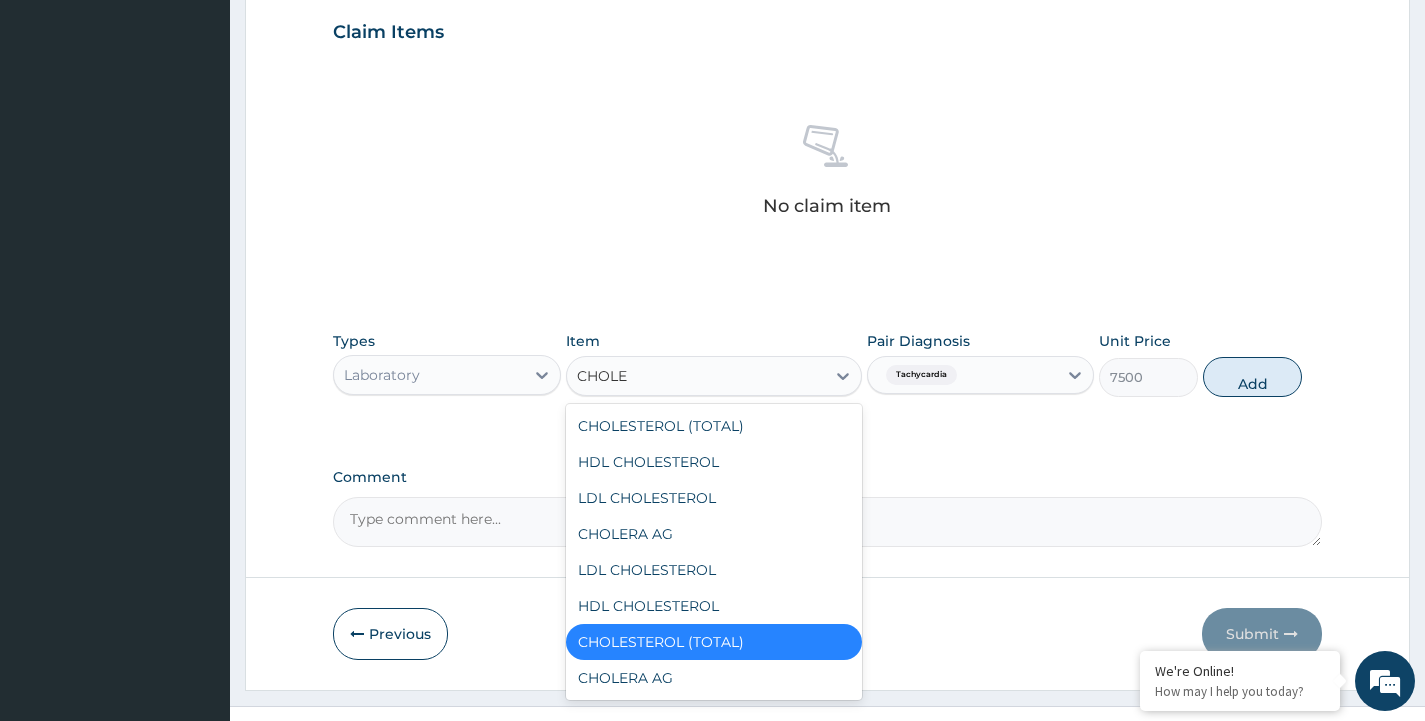 scroll, scrollTop: 0, scrollLeft: 0, axis: both 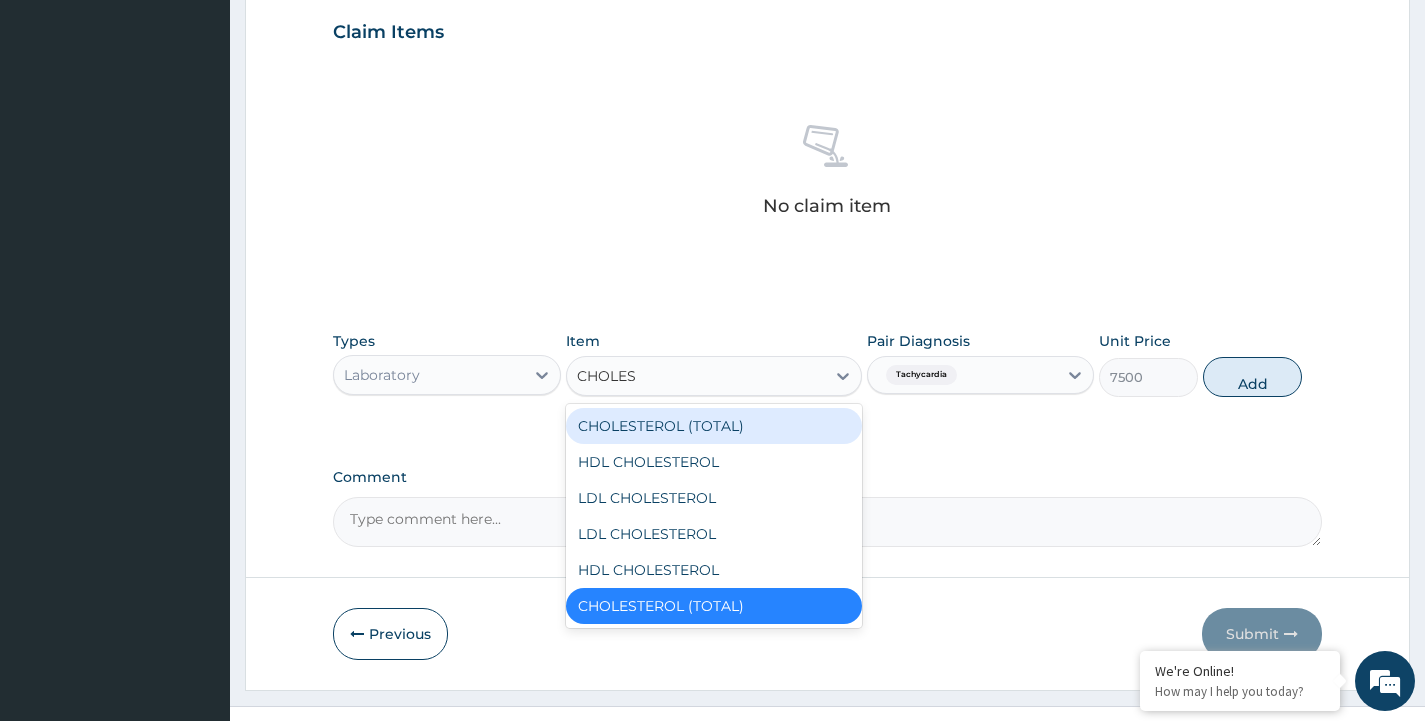 click on "CHOLESTEROL (TOTAL)" at bounding box center [714, 426] 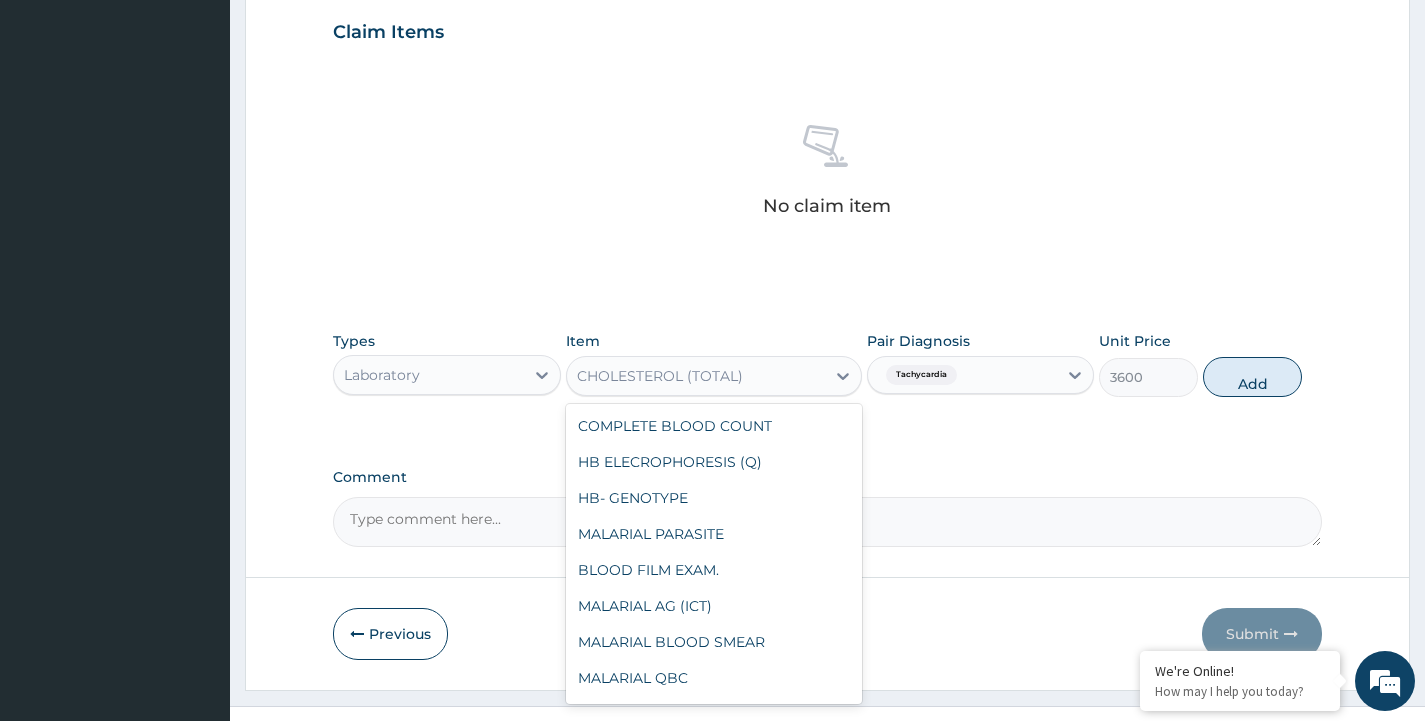 click on "CHOLESTEROL (TOTAL)" at bounding box center [660, 376] 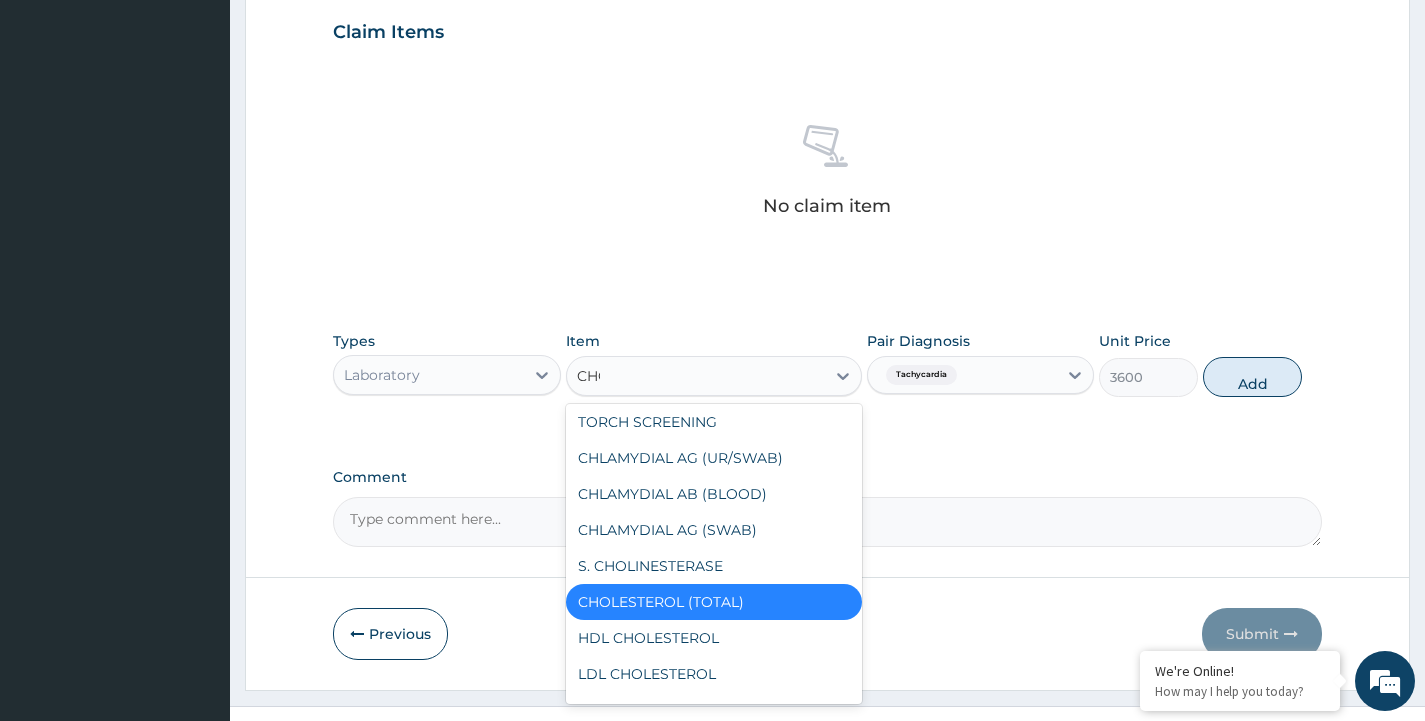 scroll, scrollTop: 0, scrollLeft: 0, axis: both 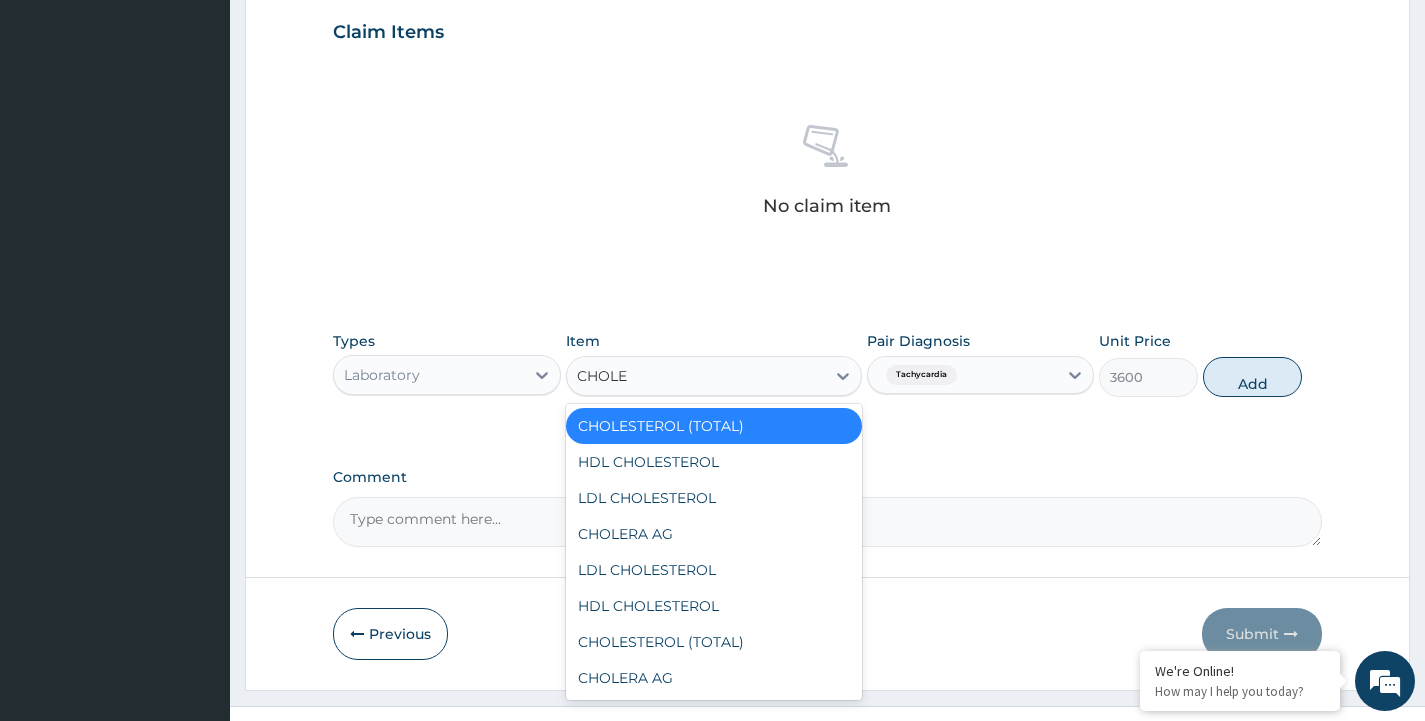 type on "CHOLES" 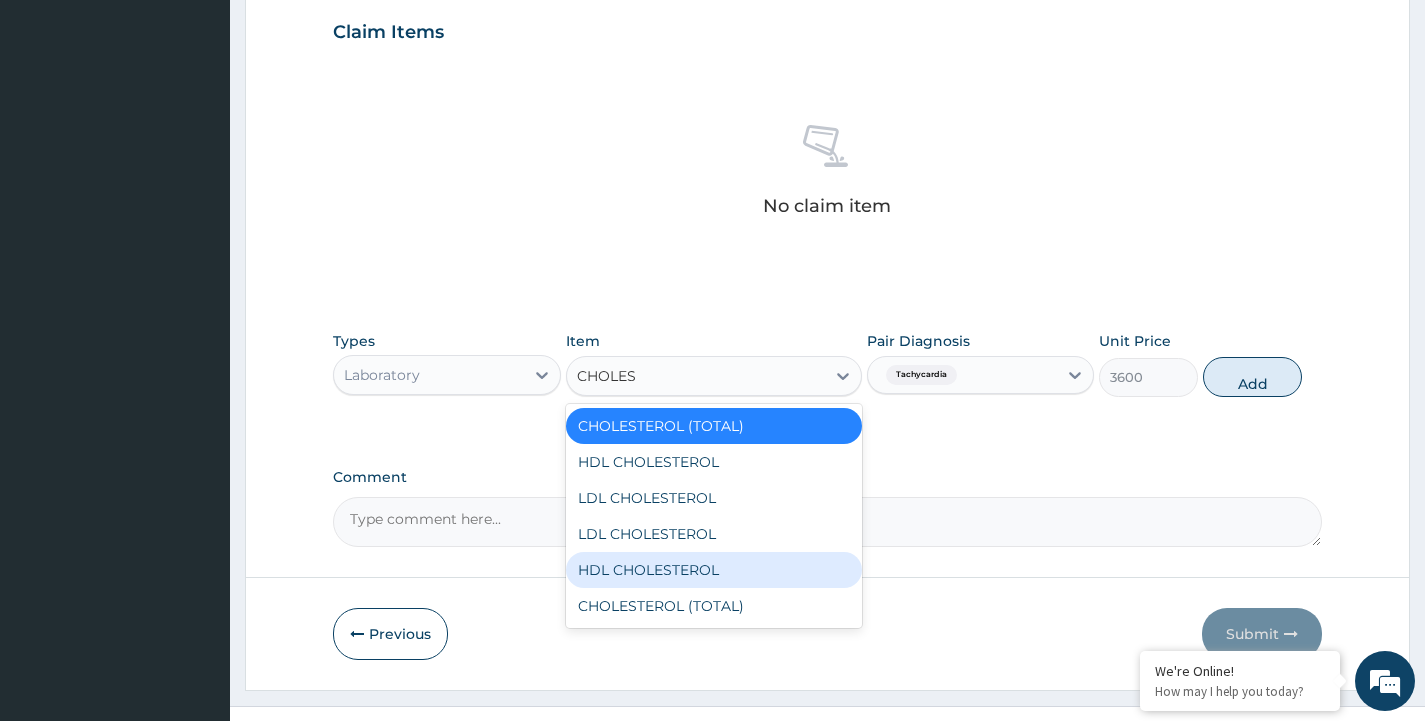click on "HDL CHOLESTEROL" at bounding box center [714, 570] 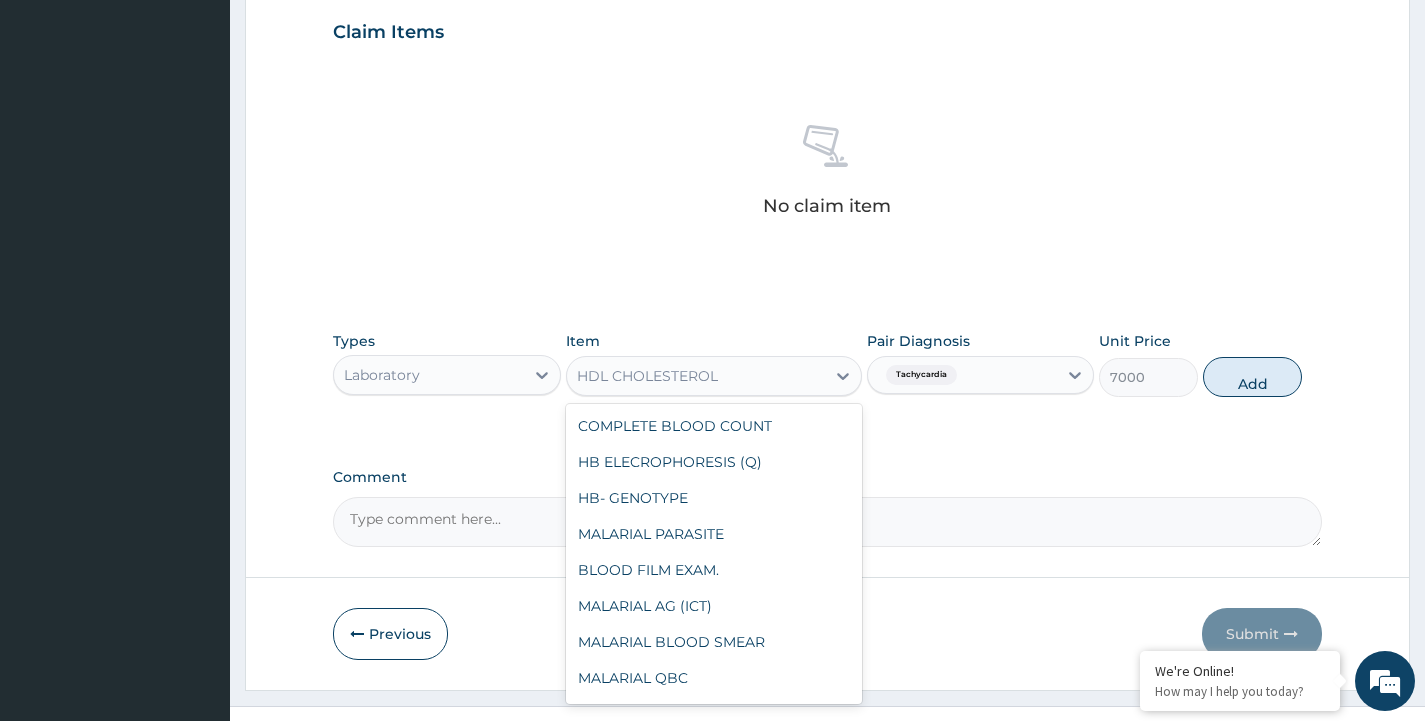 click on "HDL CHOLESTEROL" at bounding box center (647, 376) 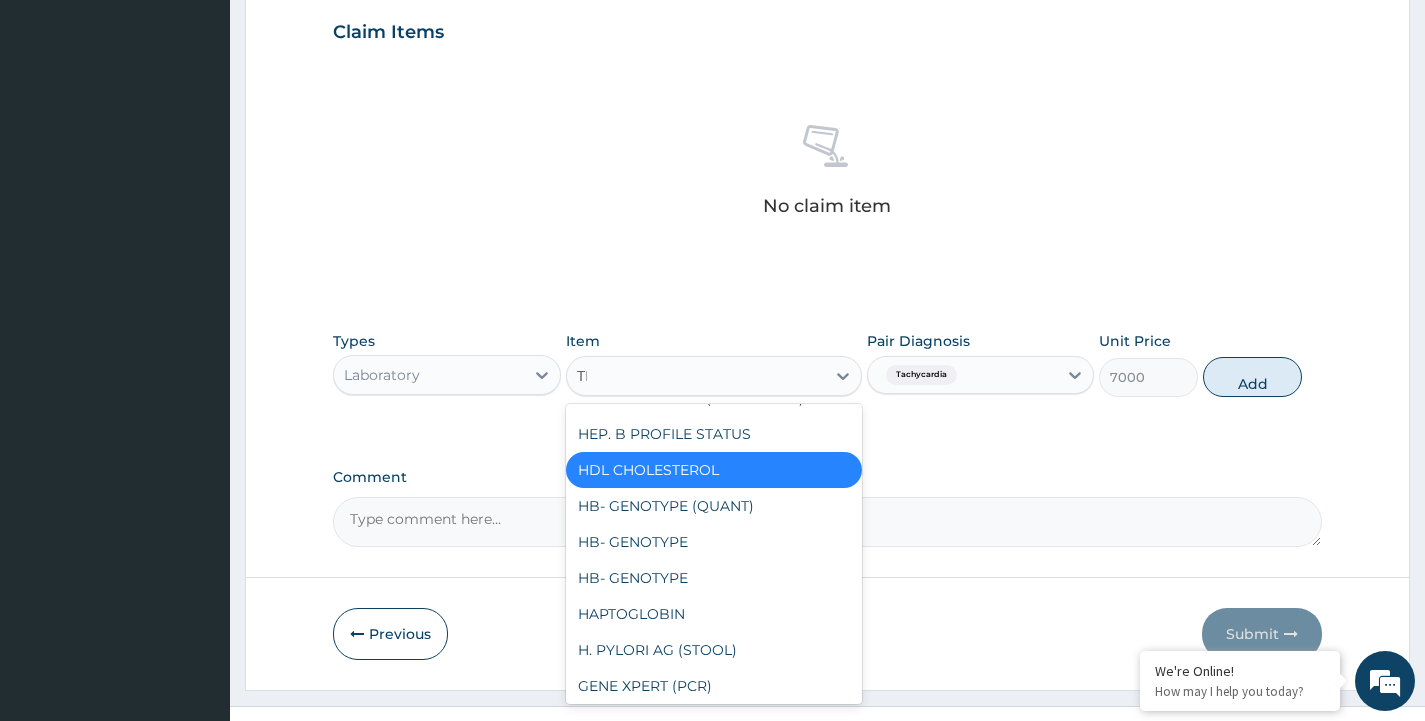 scroll, scrollTop: 0, scrollLeft: 0, axis: both 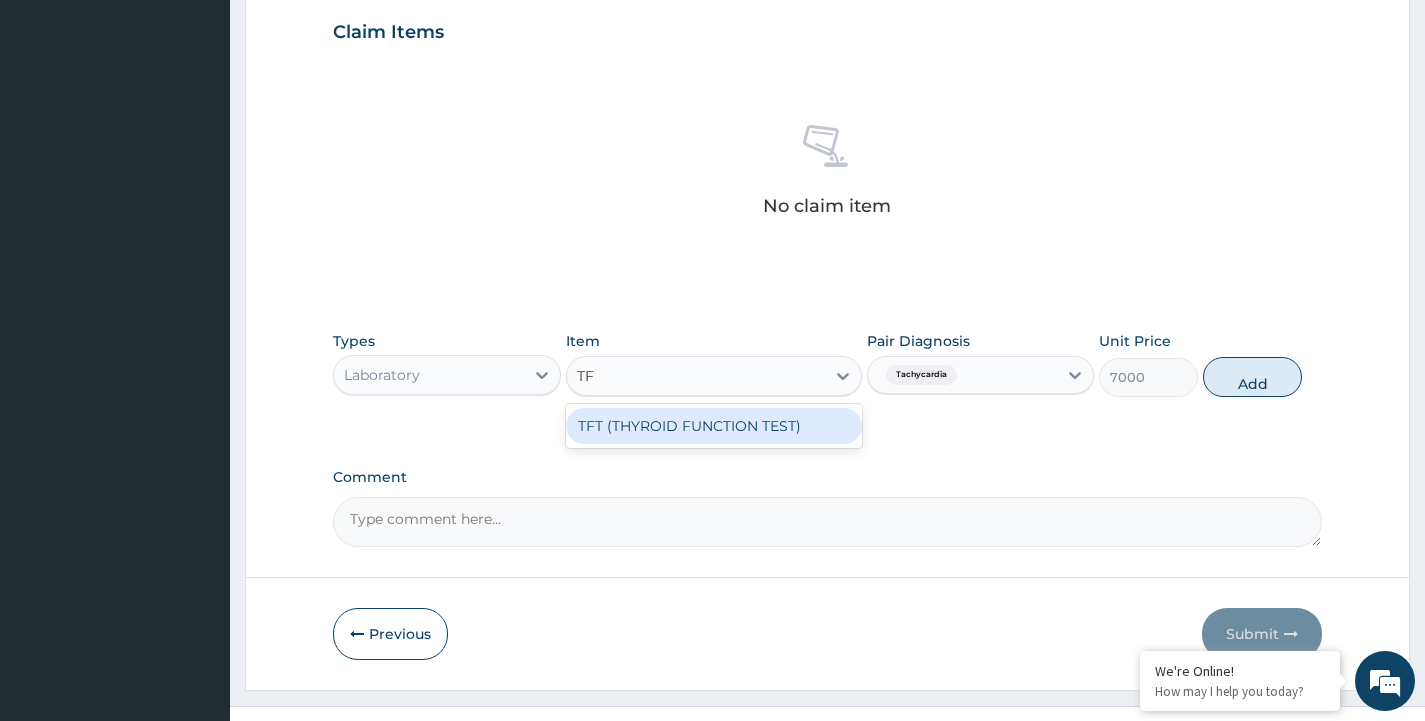type on "TFT" 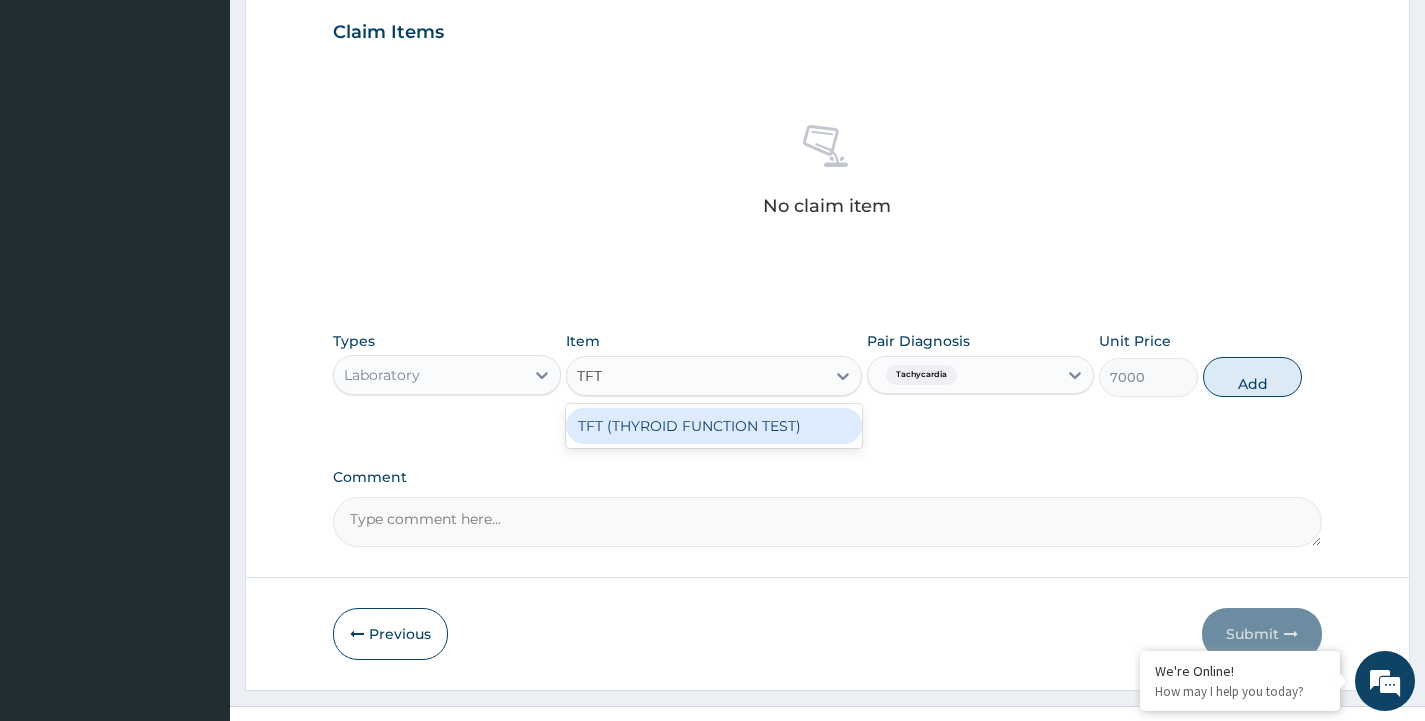 click on "TFT (THYROID FUNCTION TEST)" at bounding box center (714, 426) 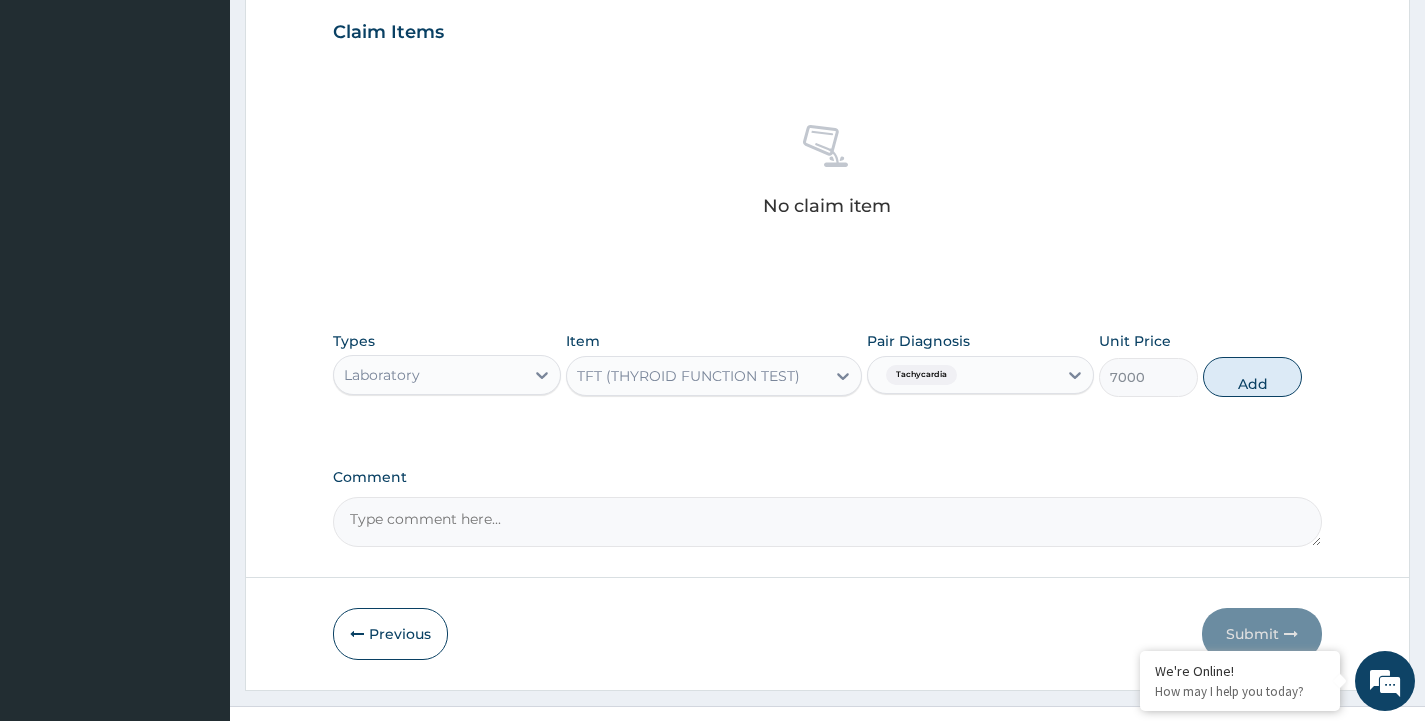 type 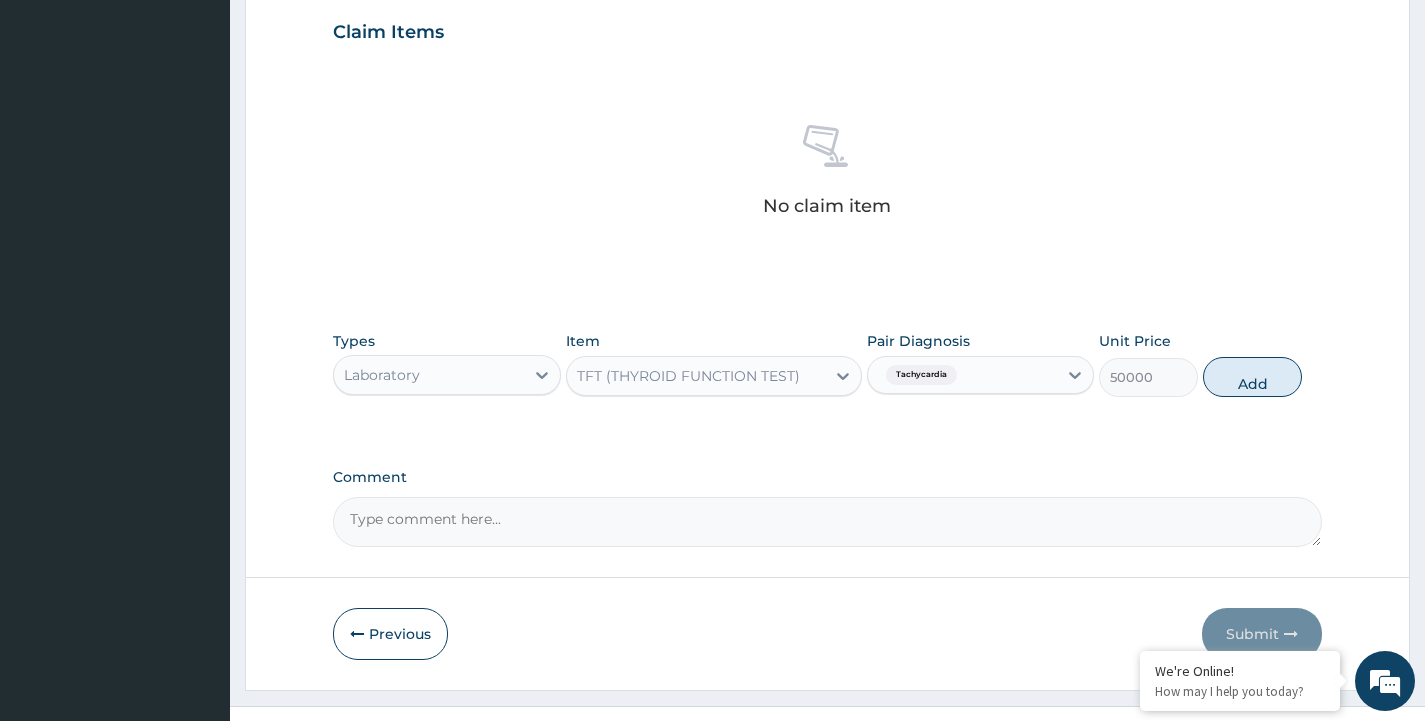 click on "TFT (THYROID FUNCTION TEST)" at bounding box center [696, 376] 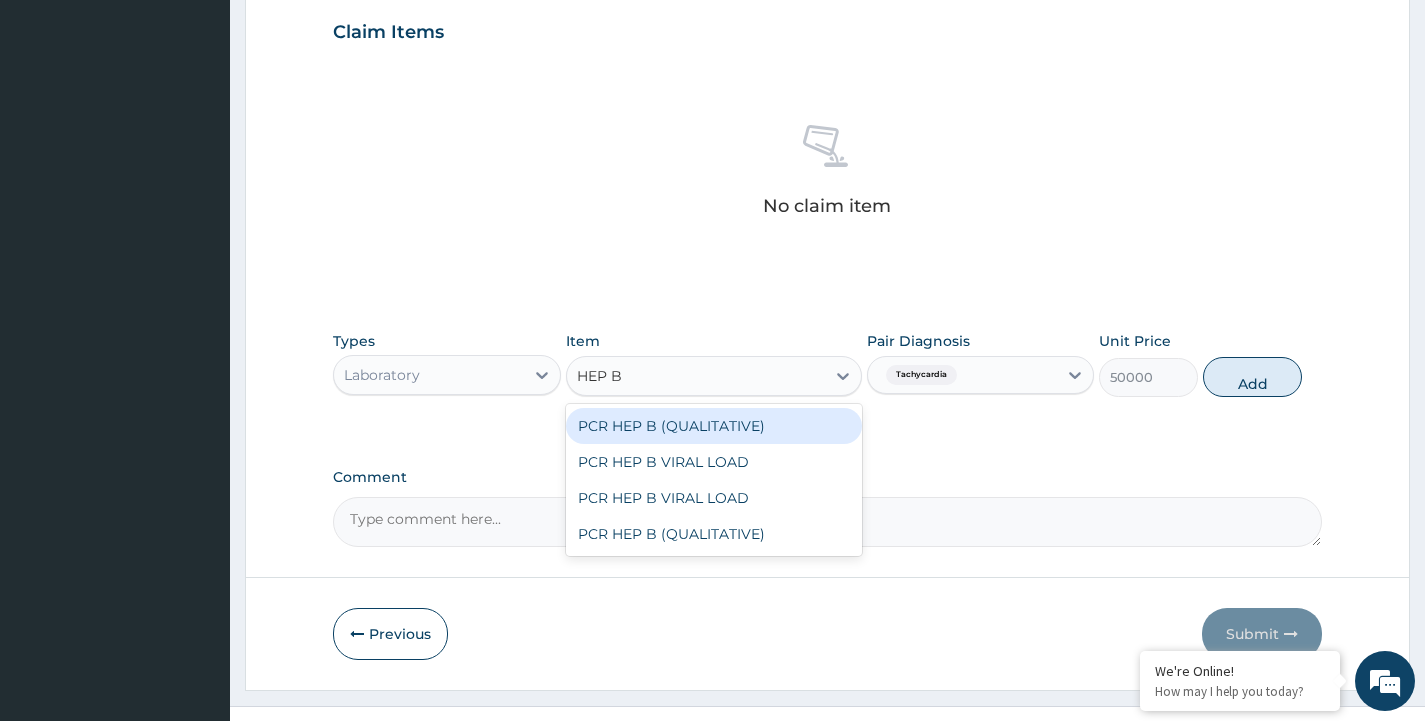 scroll, scrollTop: 0, scrollLeft: 0, axis: both 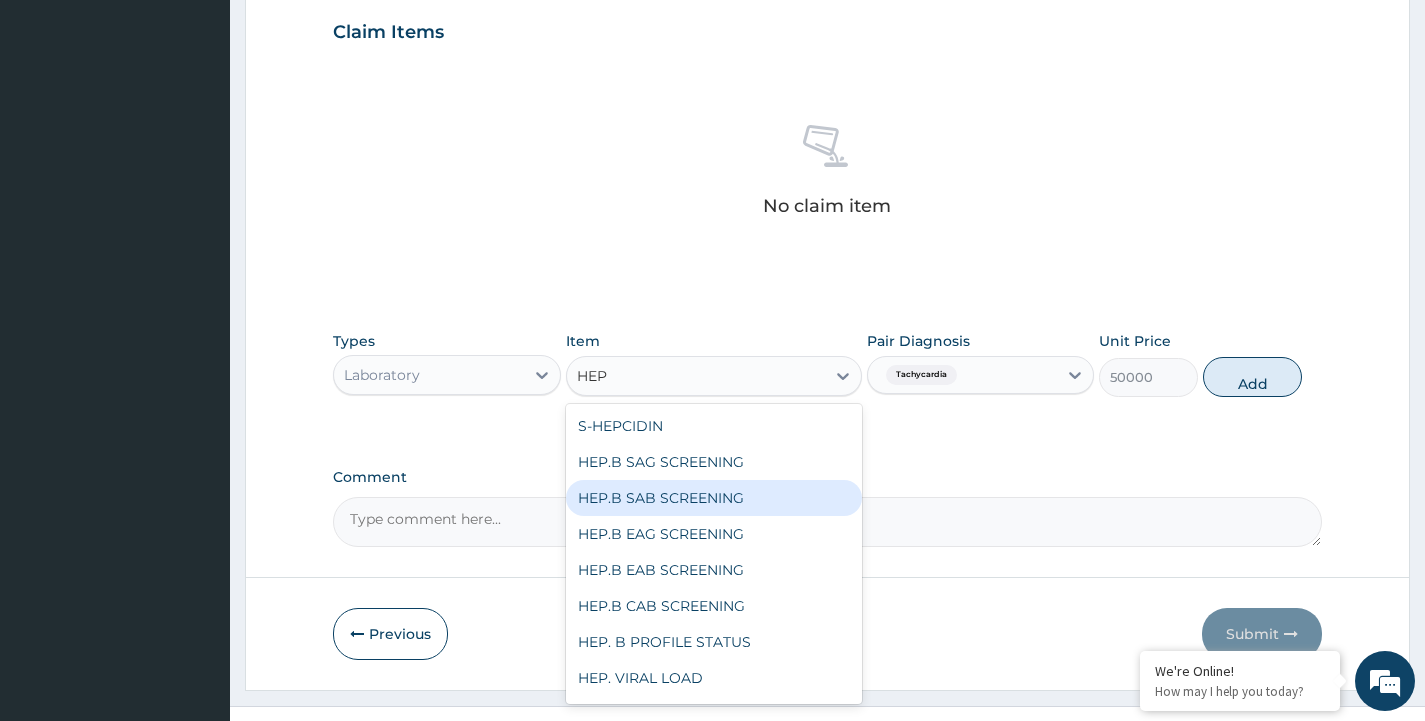 click on "HEP.B SAB SCREENING" at bounding box center (714, 498) 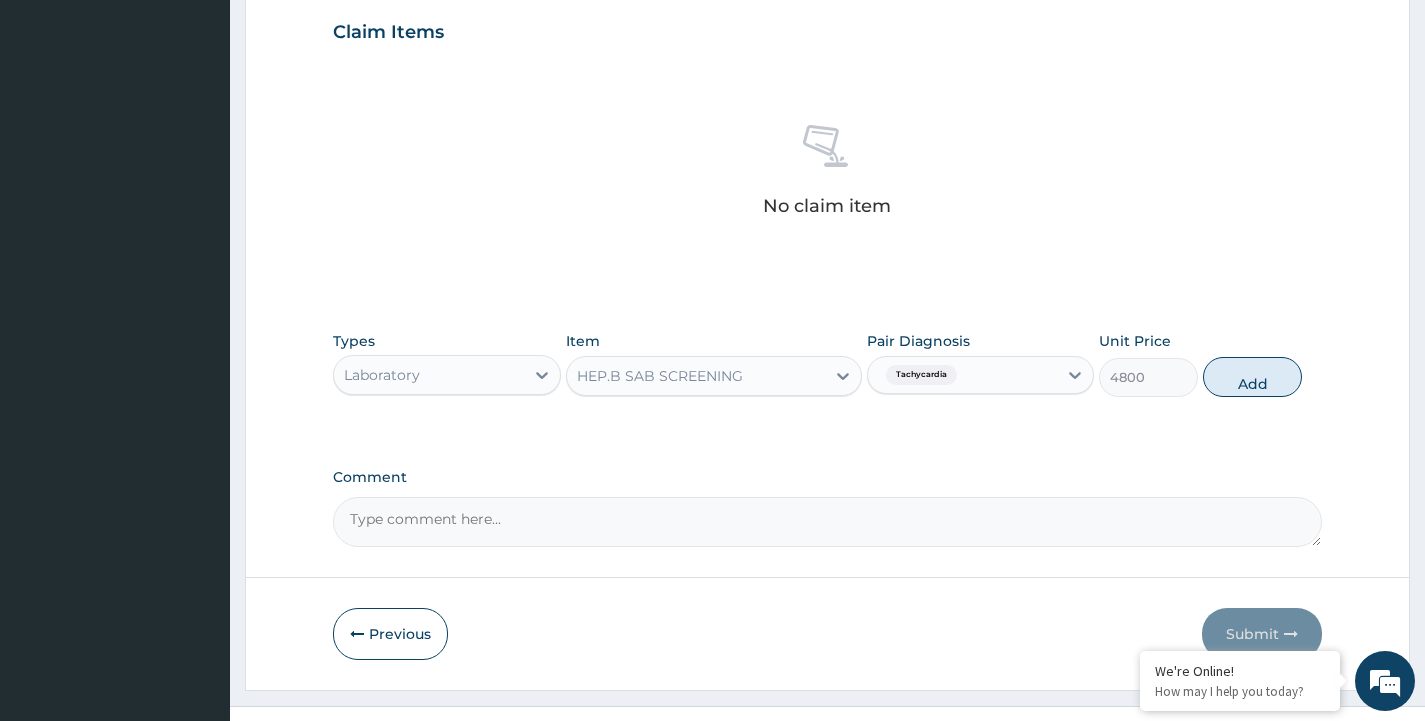 click on "HEP.B SAB SCREENING" at bounding box center (696, 376) 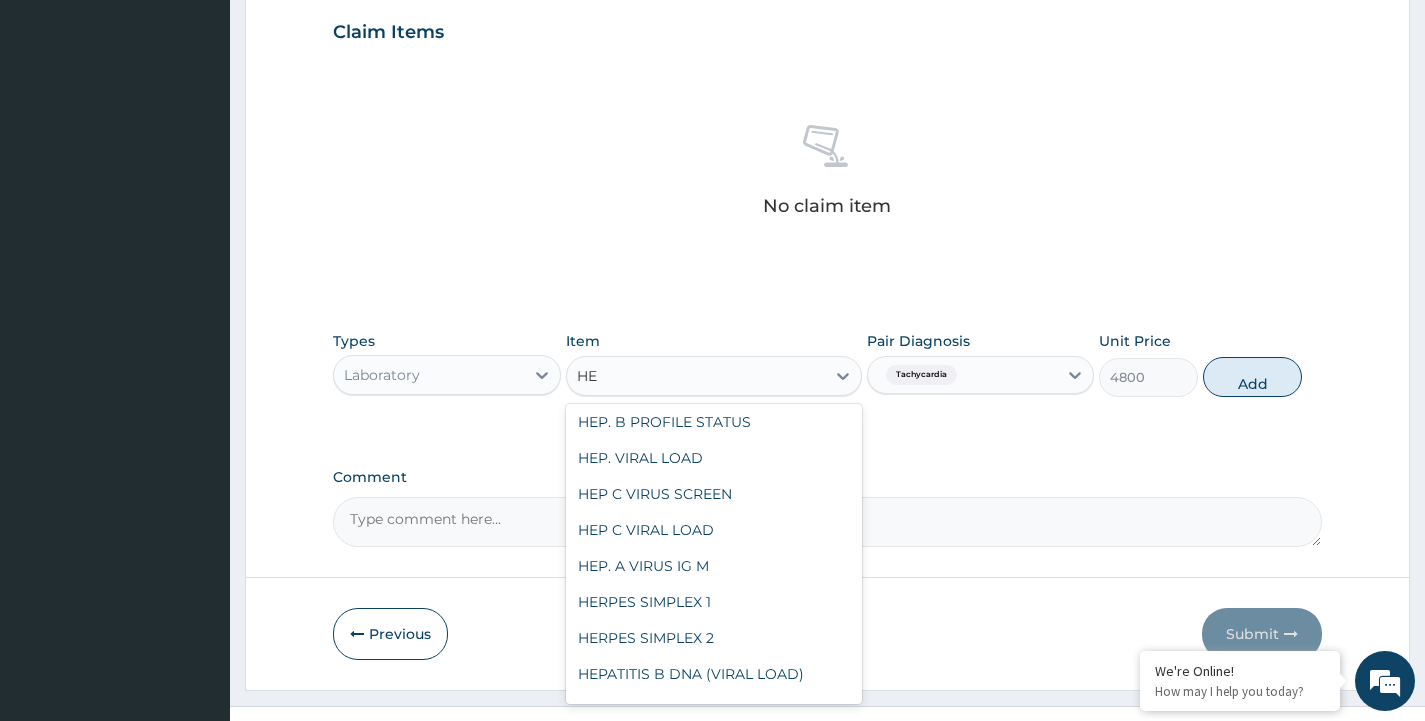 scroll, scrollTop: 76, scrollLeft: 0, axis: vertical 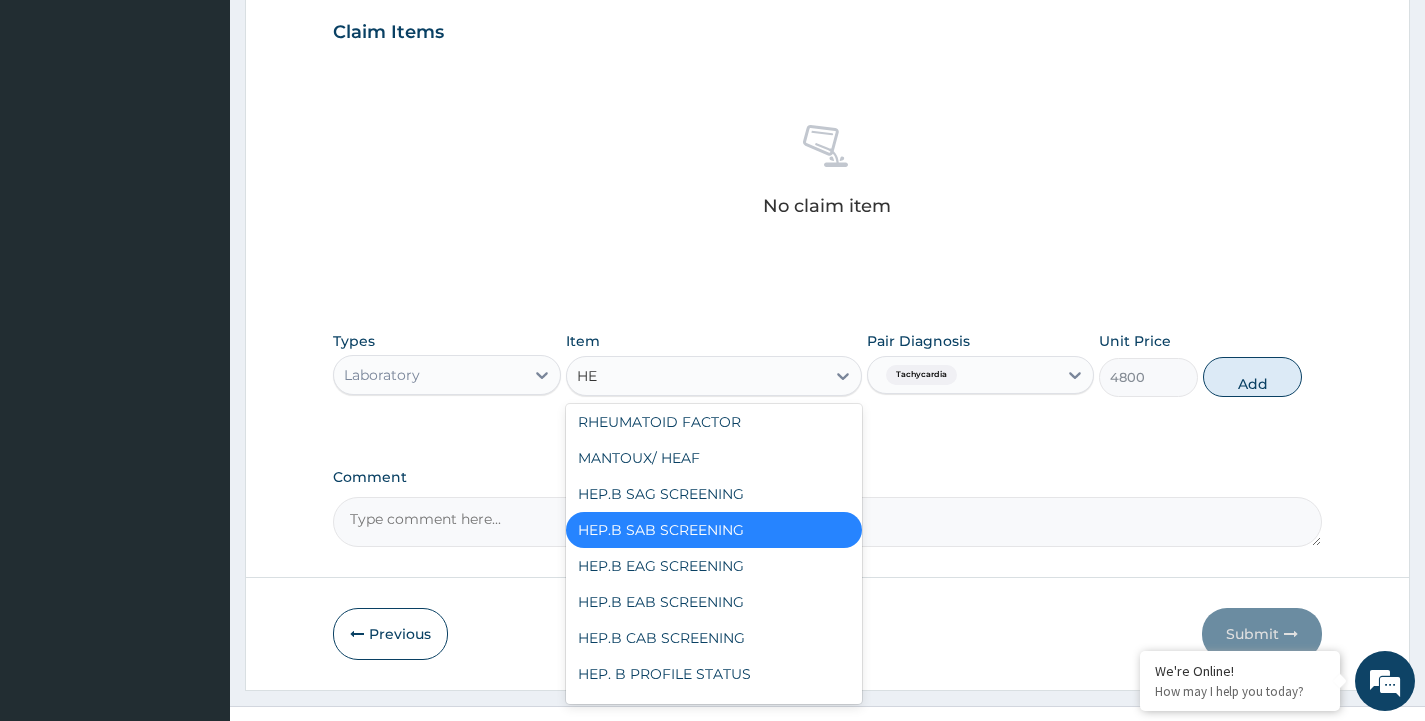 type on "HEP" 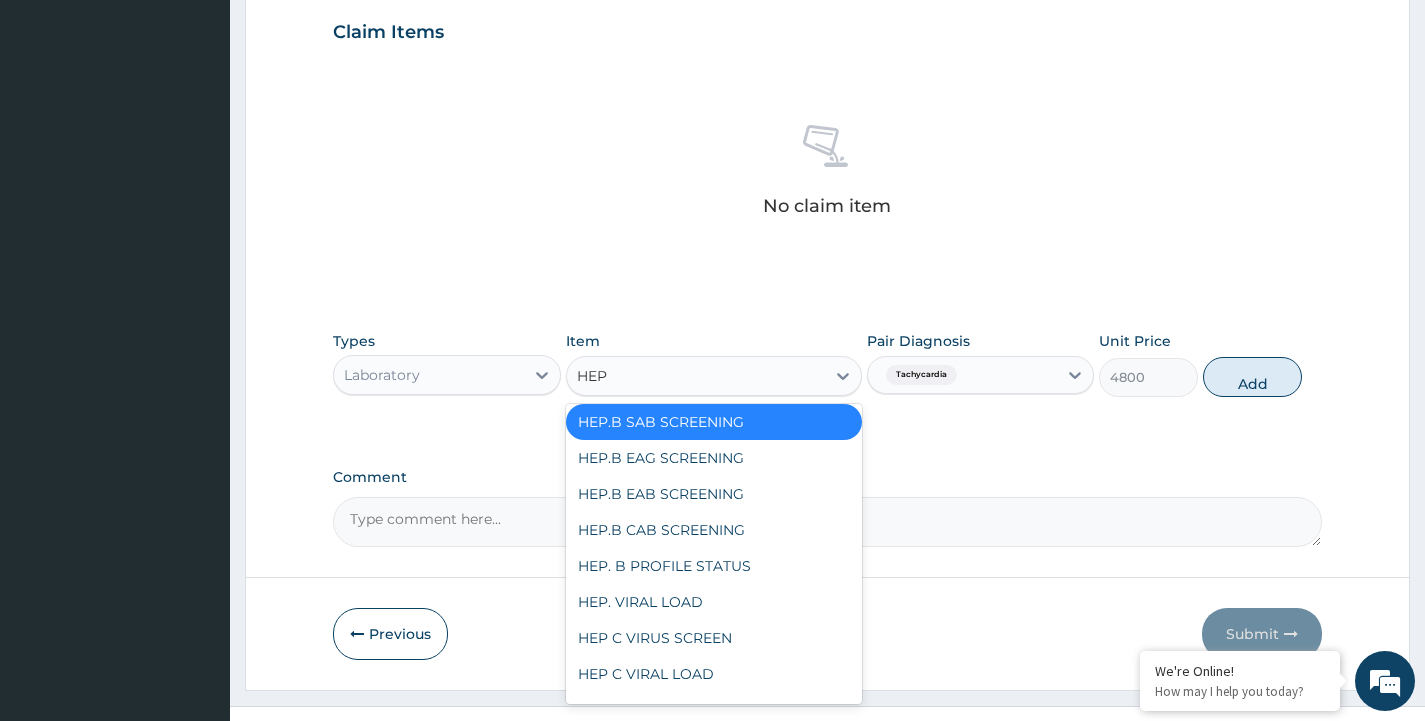 scroll, scrollTop: 0, scrollLeft: 0, axis: both 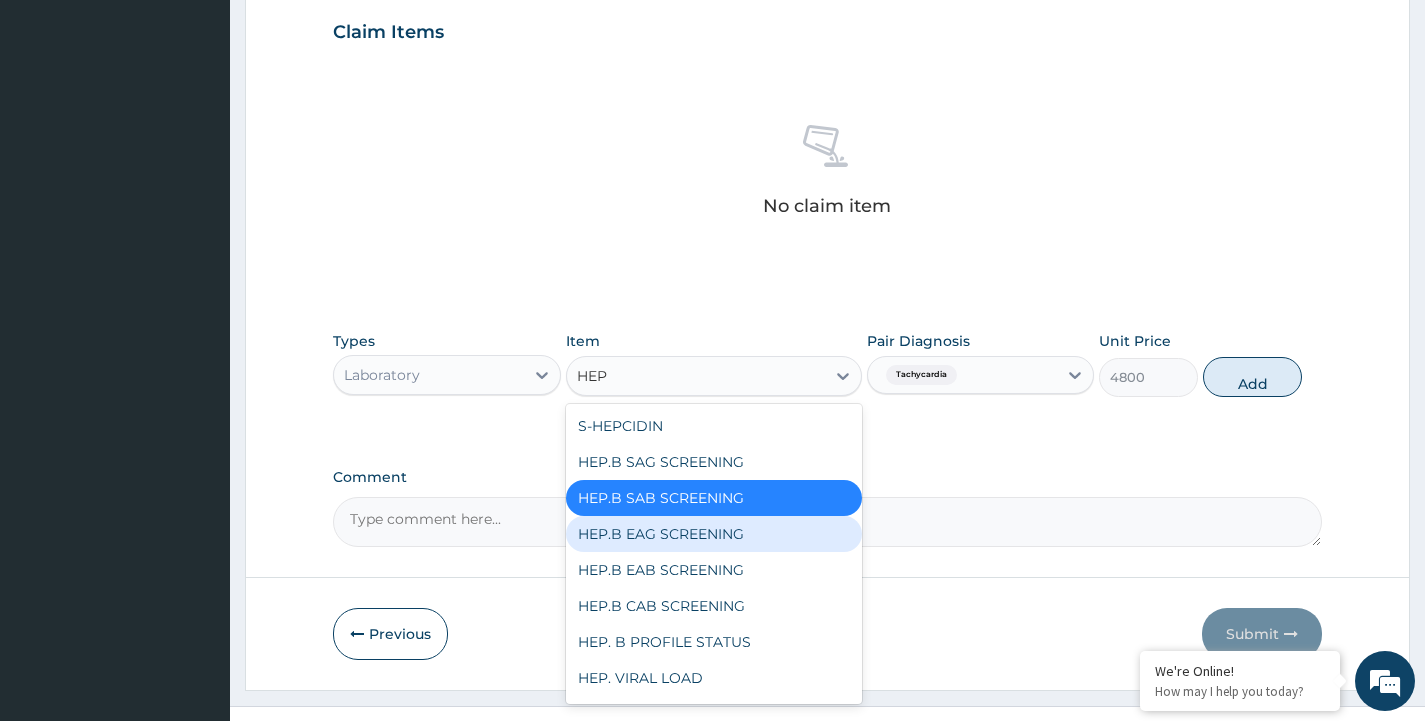 click on "HEP.B EAG SCREENING" at bounding box center [714, 534] 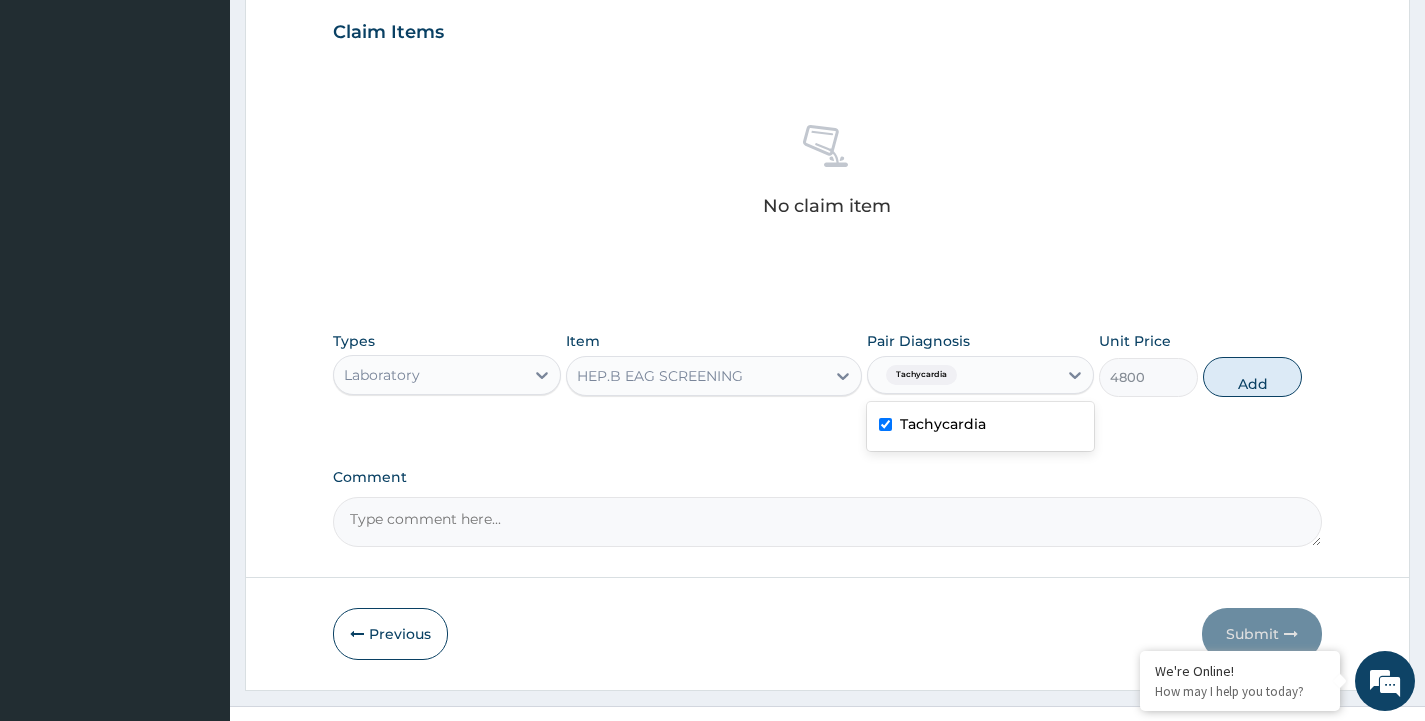 click on "Tachycardia" at bounding box center [921, 375] 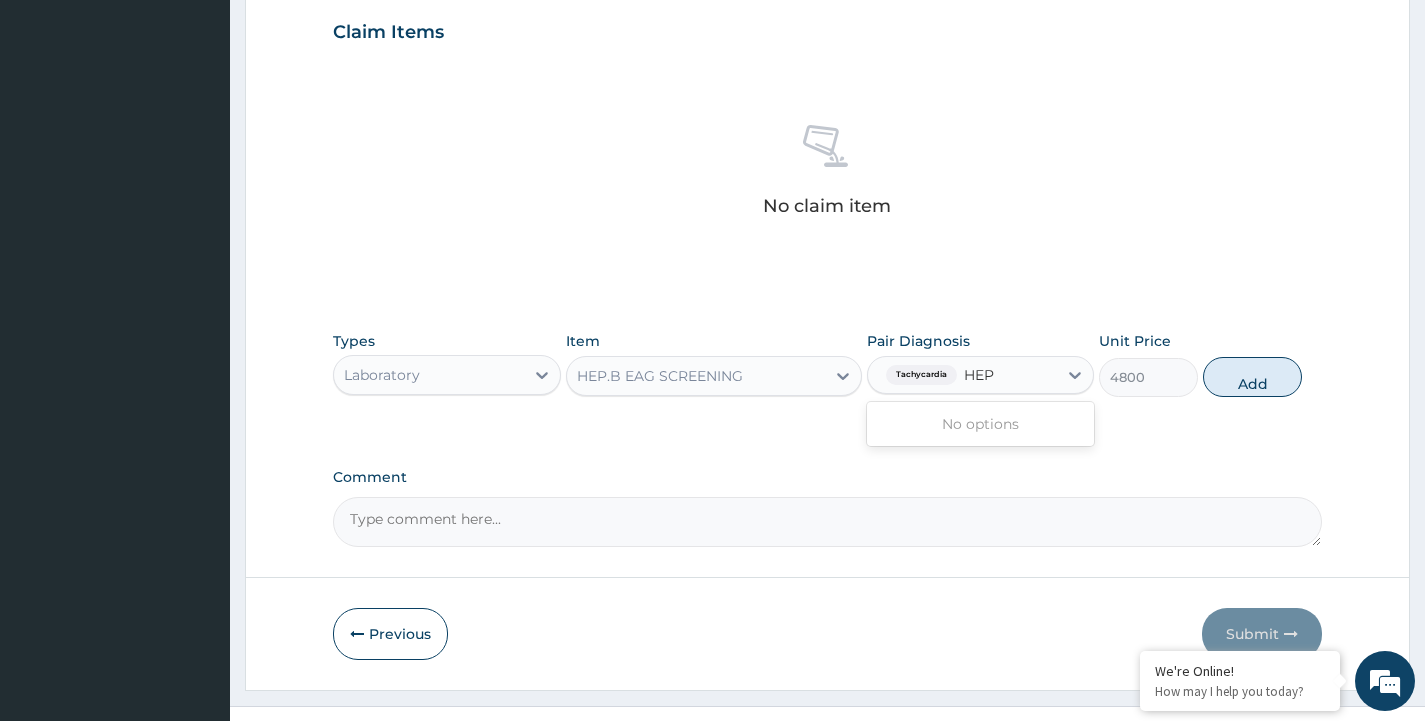 type on "HEP" 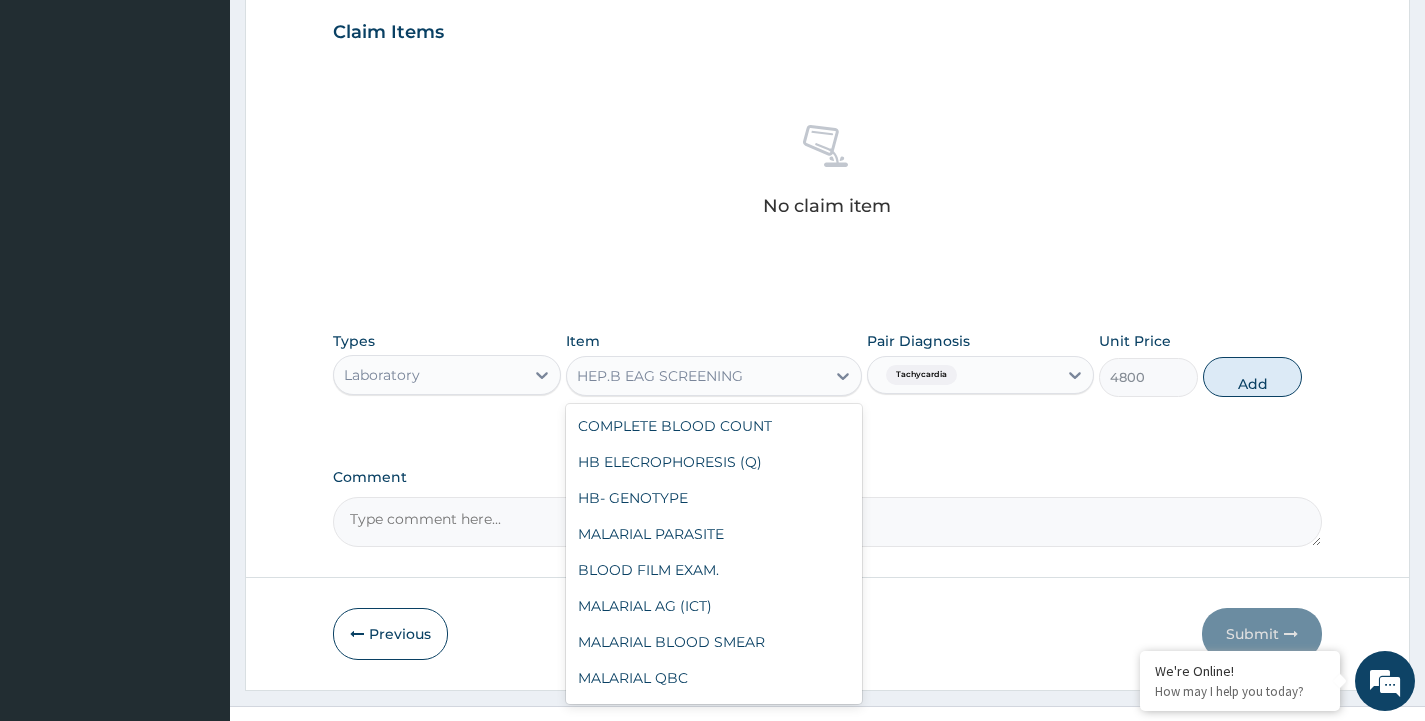 click on "HEP.B EAG SCREENING" at bounding box center (660, 376) 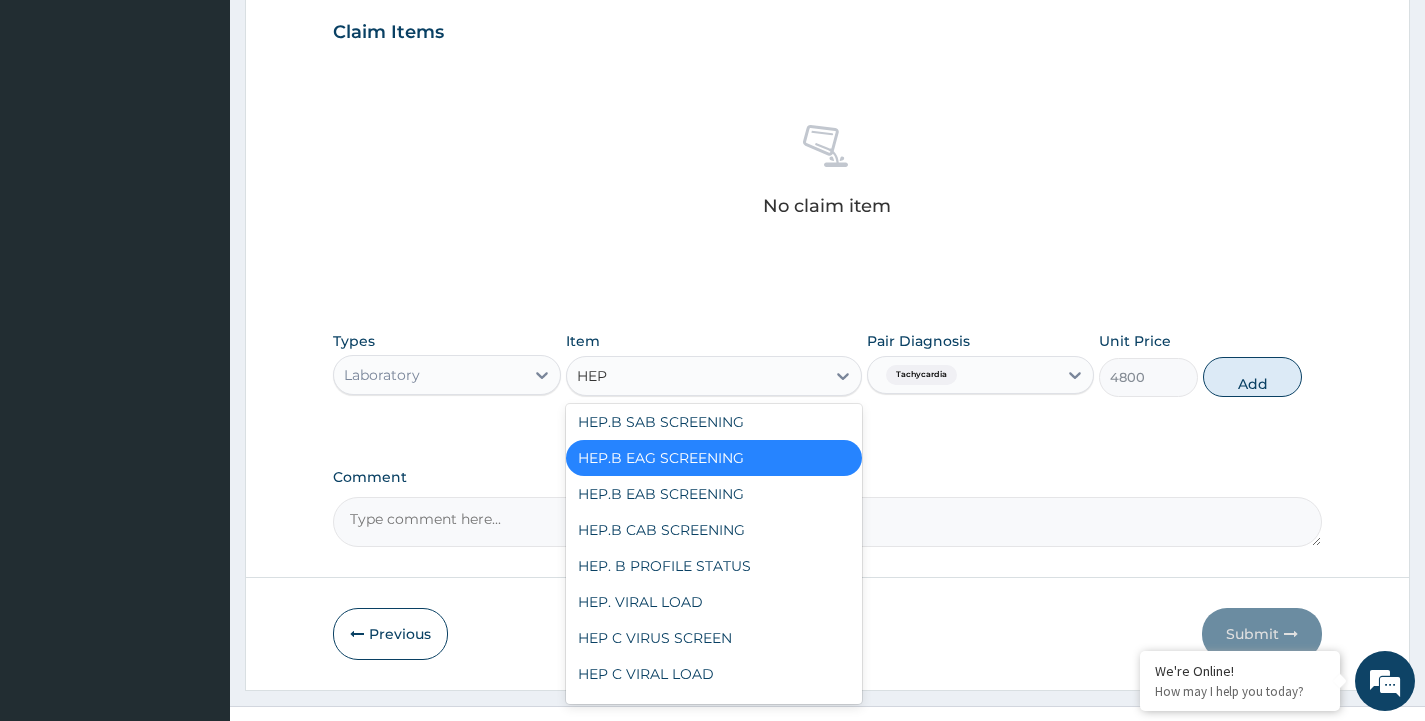 scroll, scrollTop: 0, scrollLeft: 0, axis: both 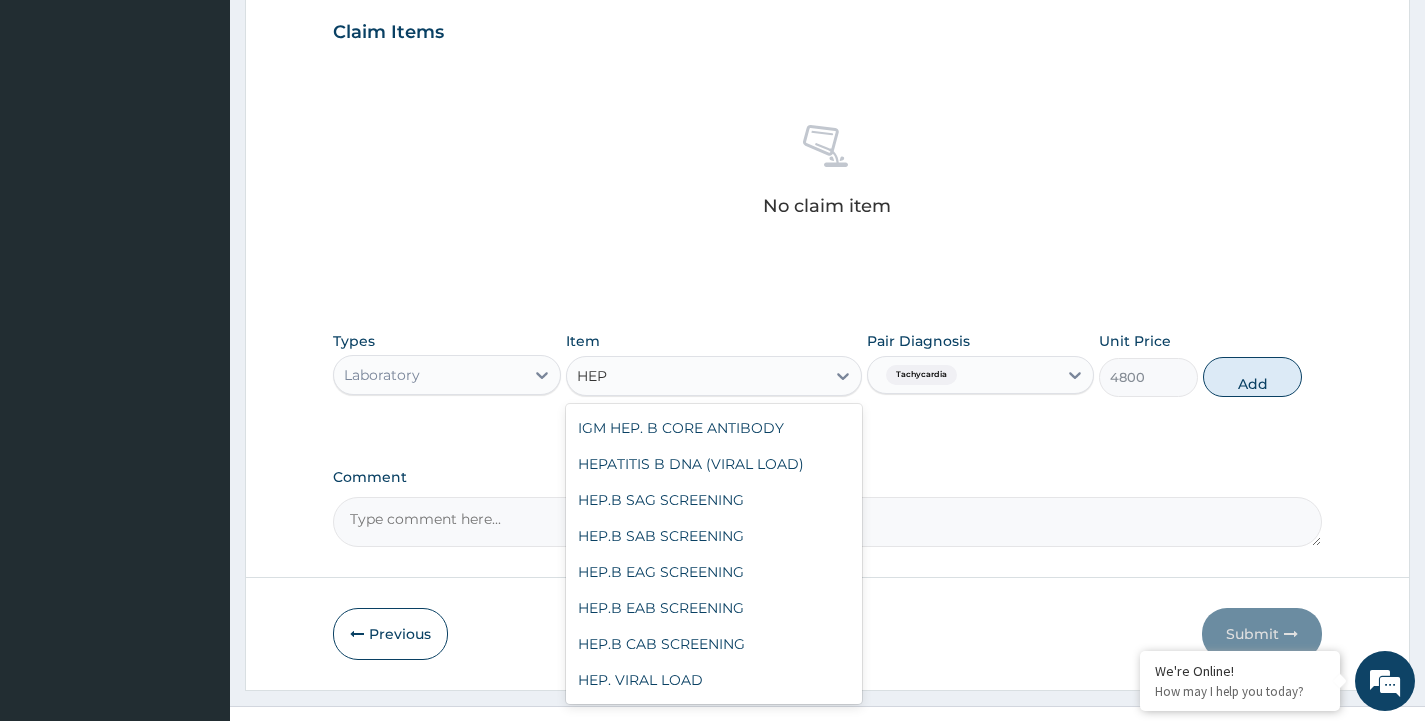 type on "HEP" 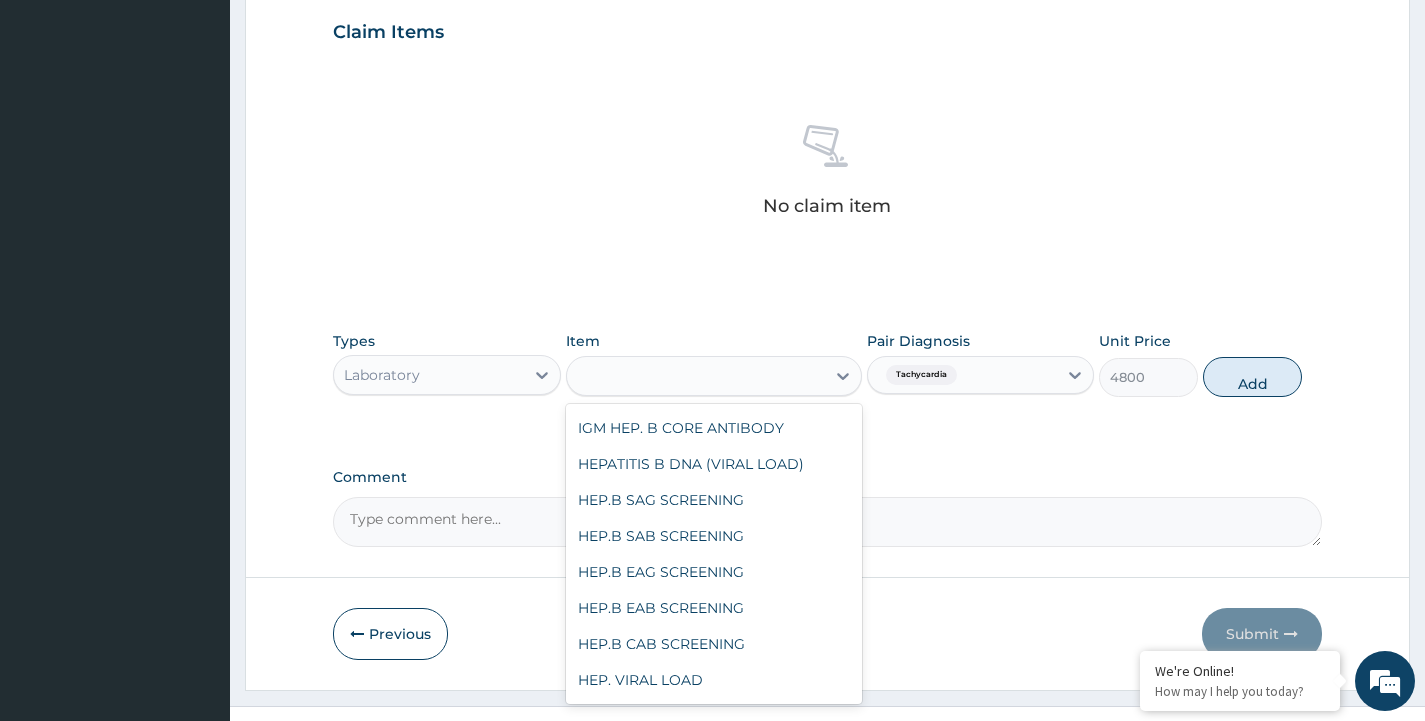 click on "Previous   Submit" at bounding box center [827, 634] 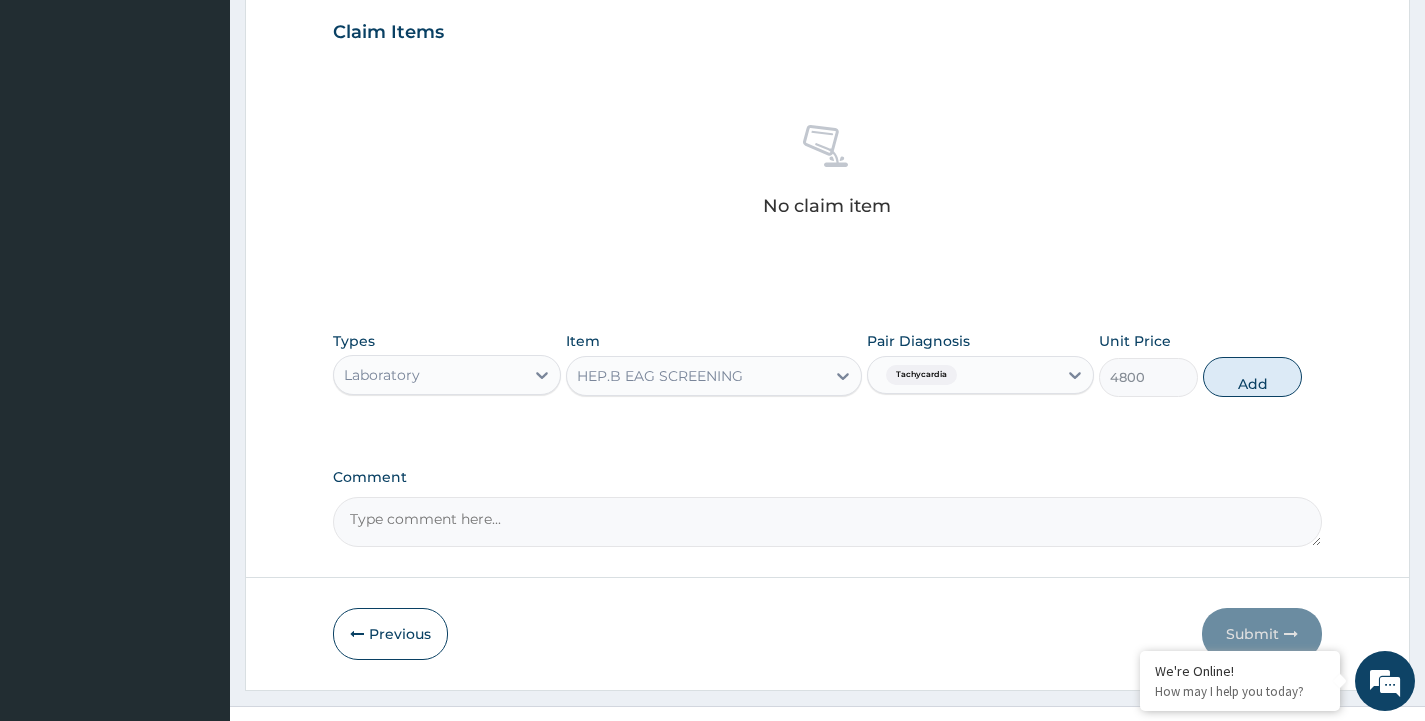 click on "Previous   Submit" at bounding box center (827, 634) 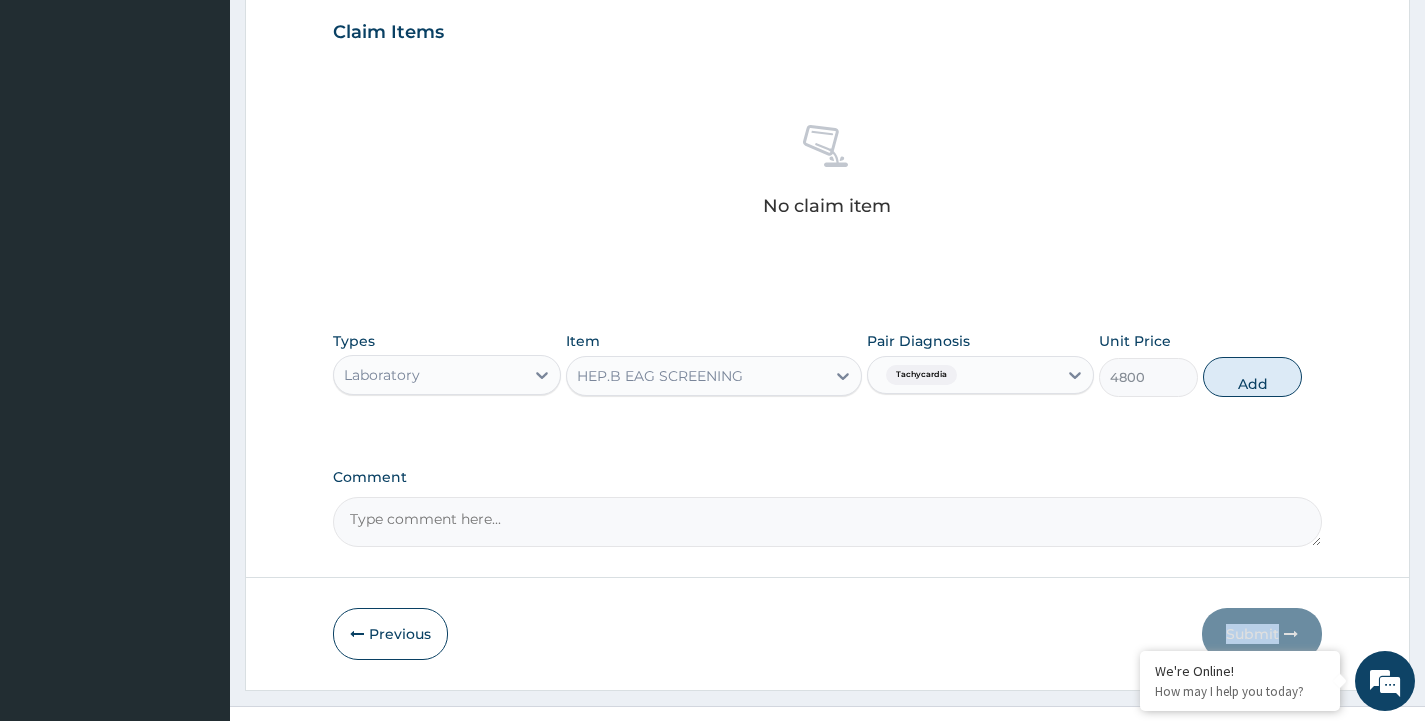 click on "Previous   Submit" at bounding box center [827, 634] 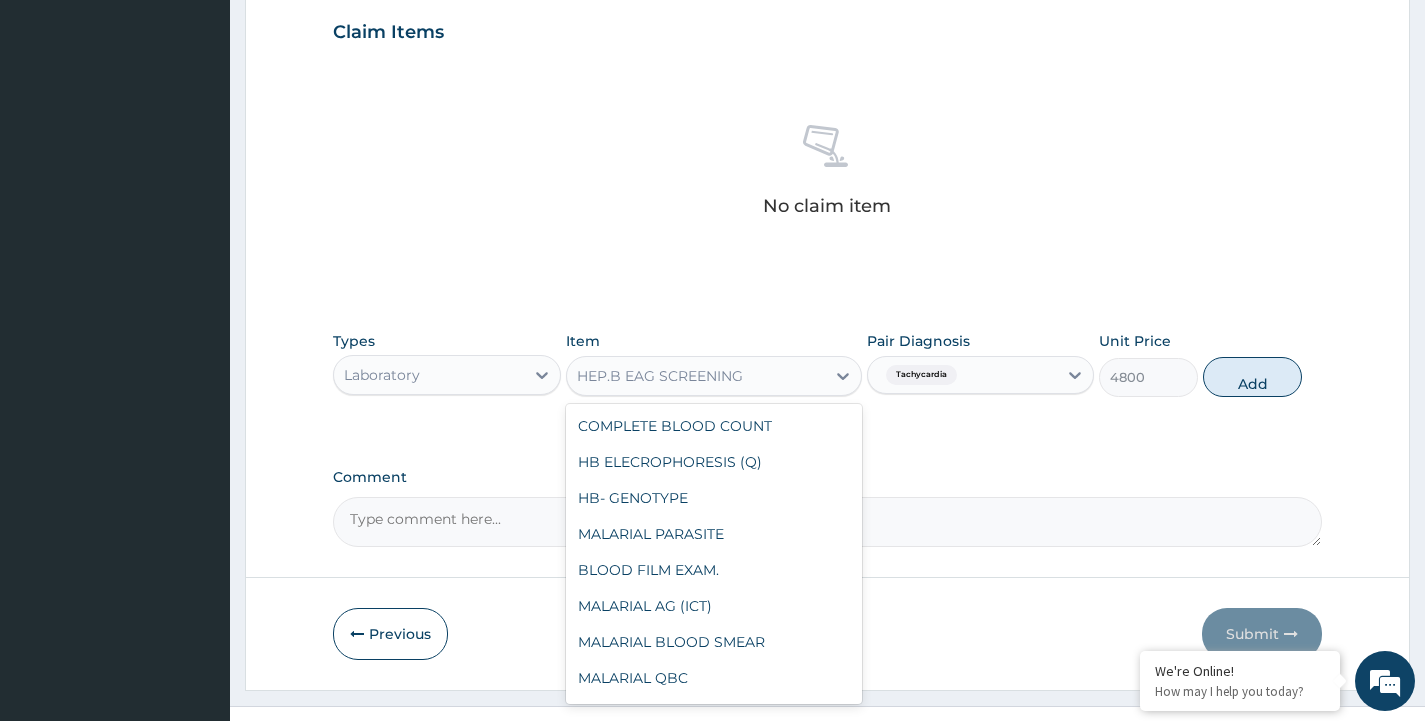 click on "HEP.B EAG SCREENING" at bounding box center [696, 376] 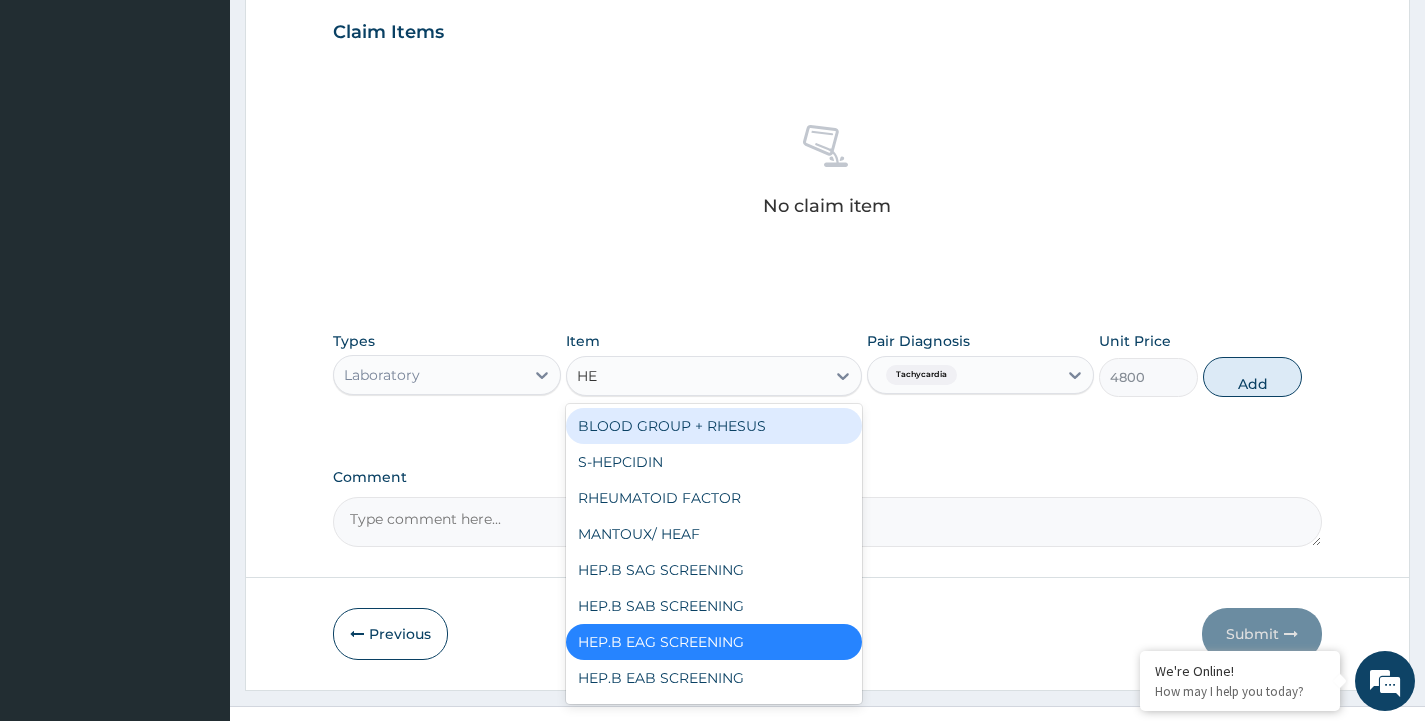 type on "HEP" 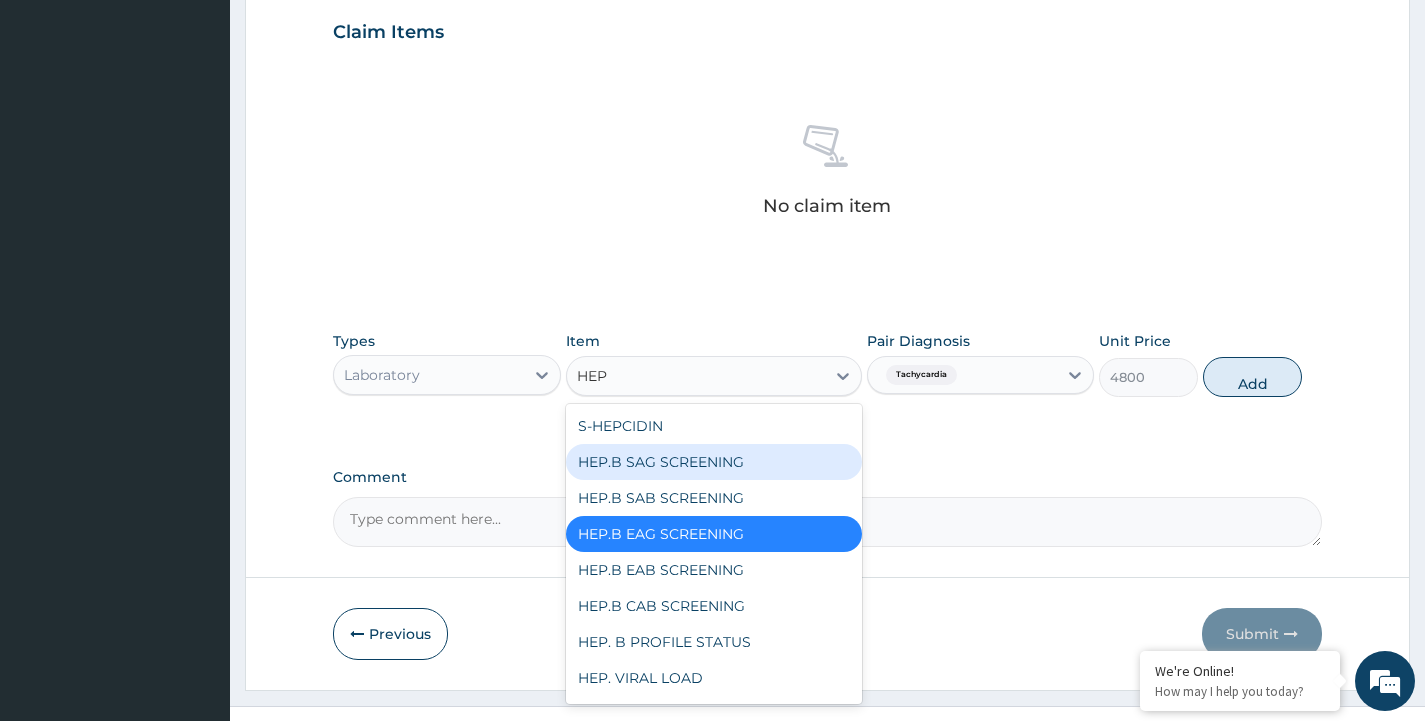 click on "HEP.B SAG SCREENING" at bounding box center (714, 462) 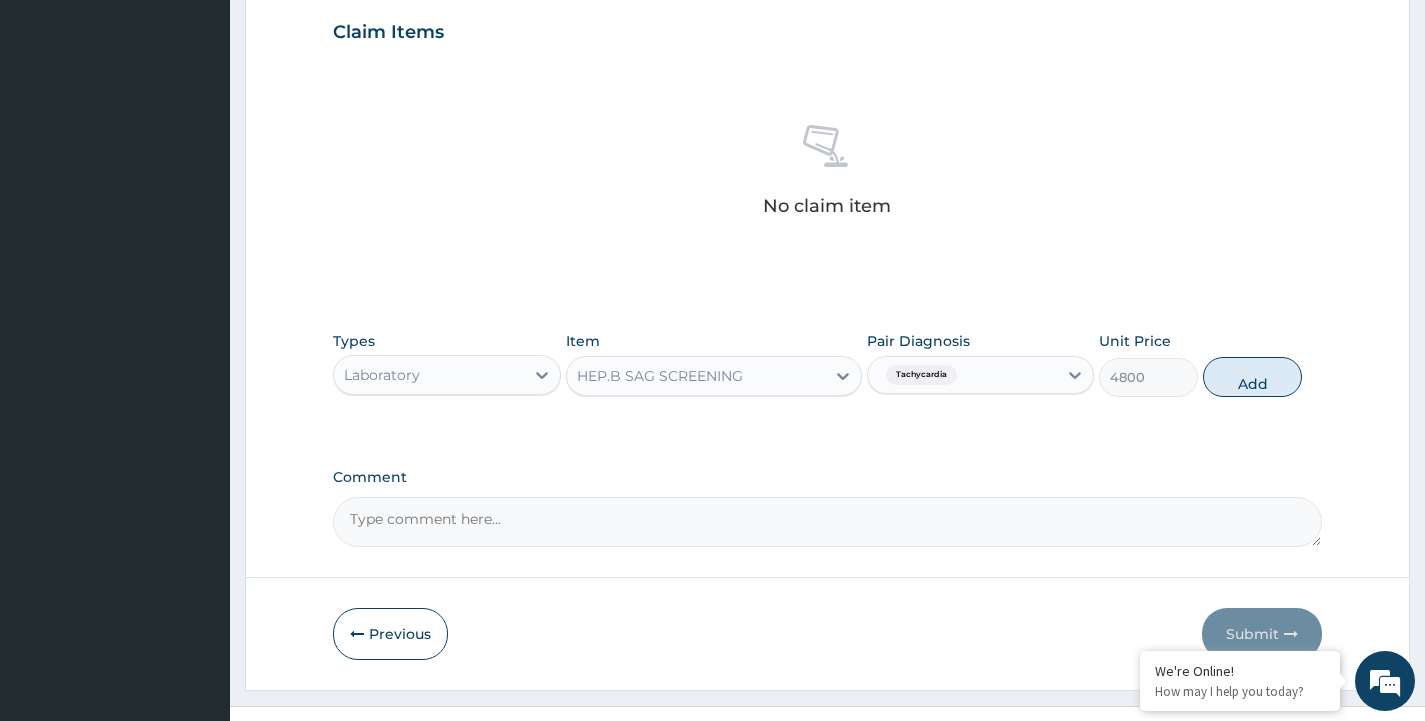click on "HEP.B SAG SCREENING" at bounding box center [696, 376] 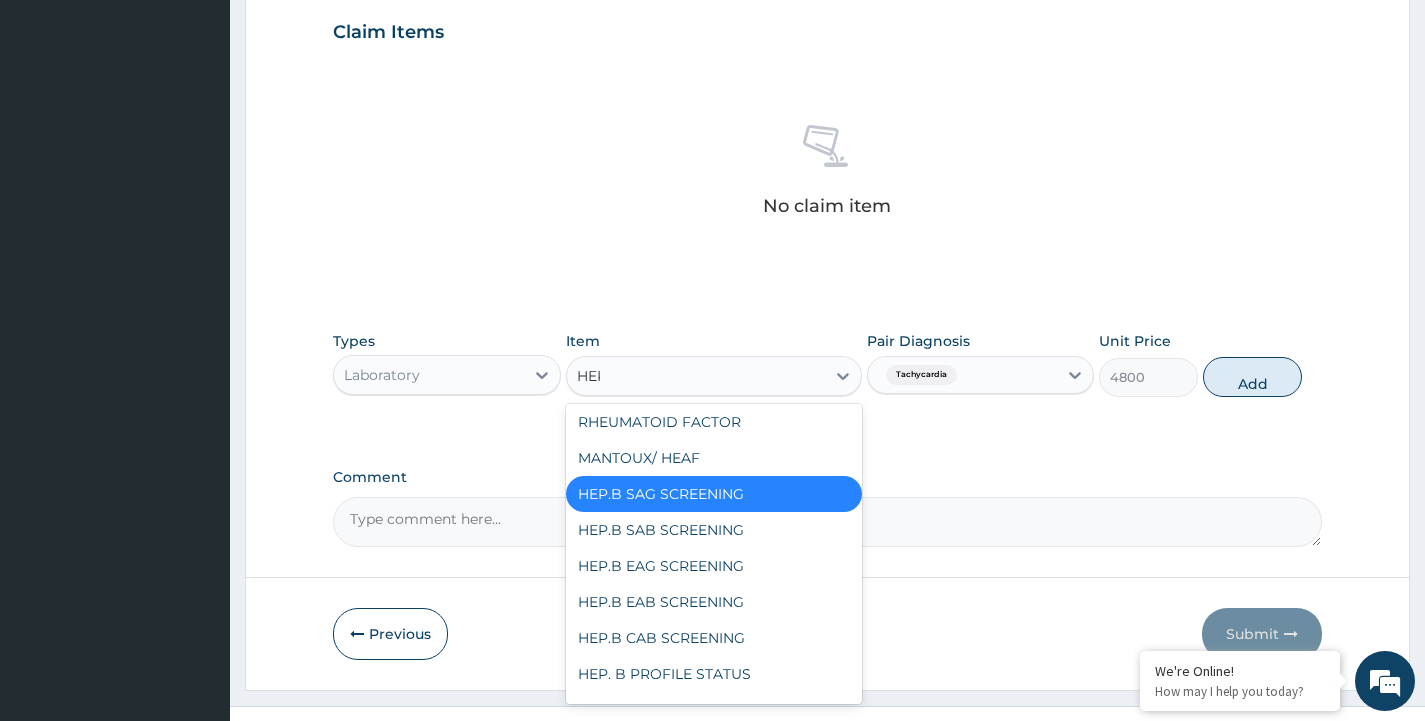 scroll, scrollTop: 0, scrollLeft: 0, axis: both 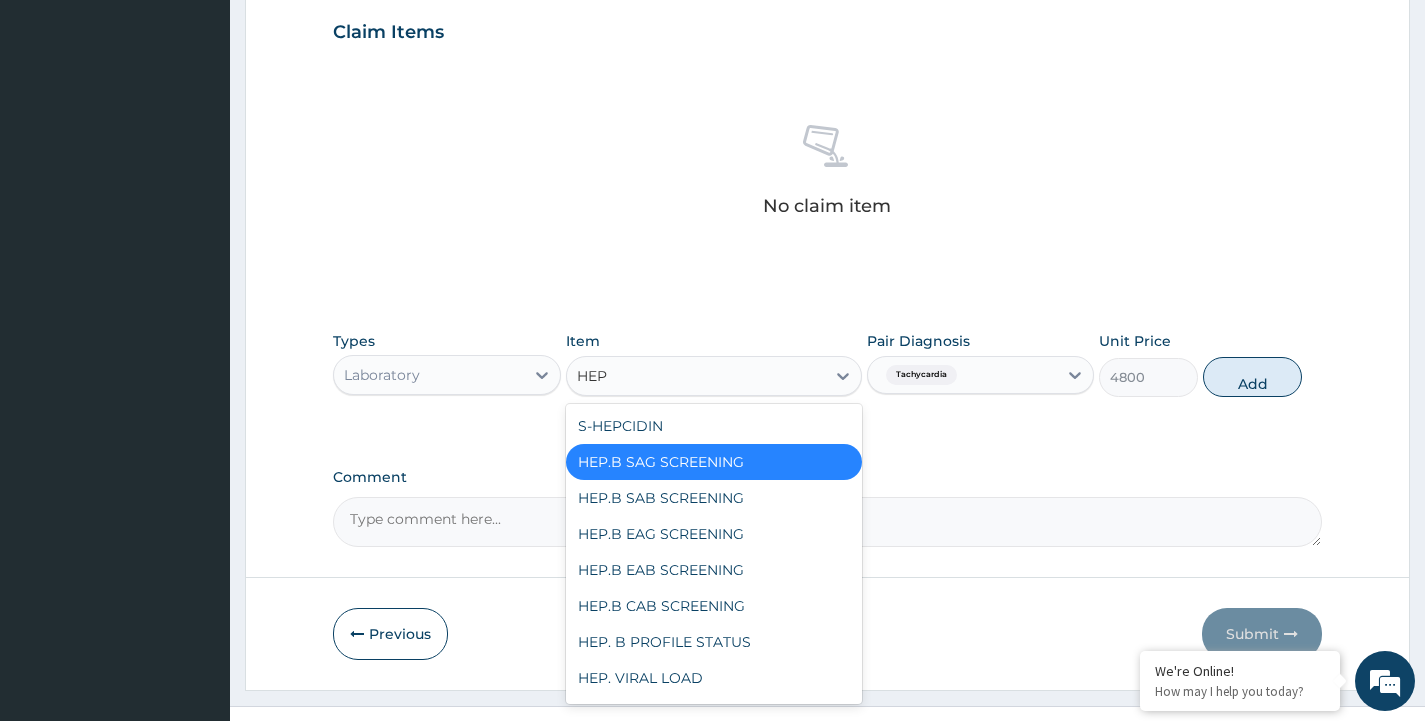 type on "HEP C" 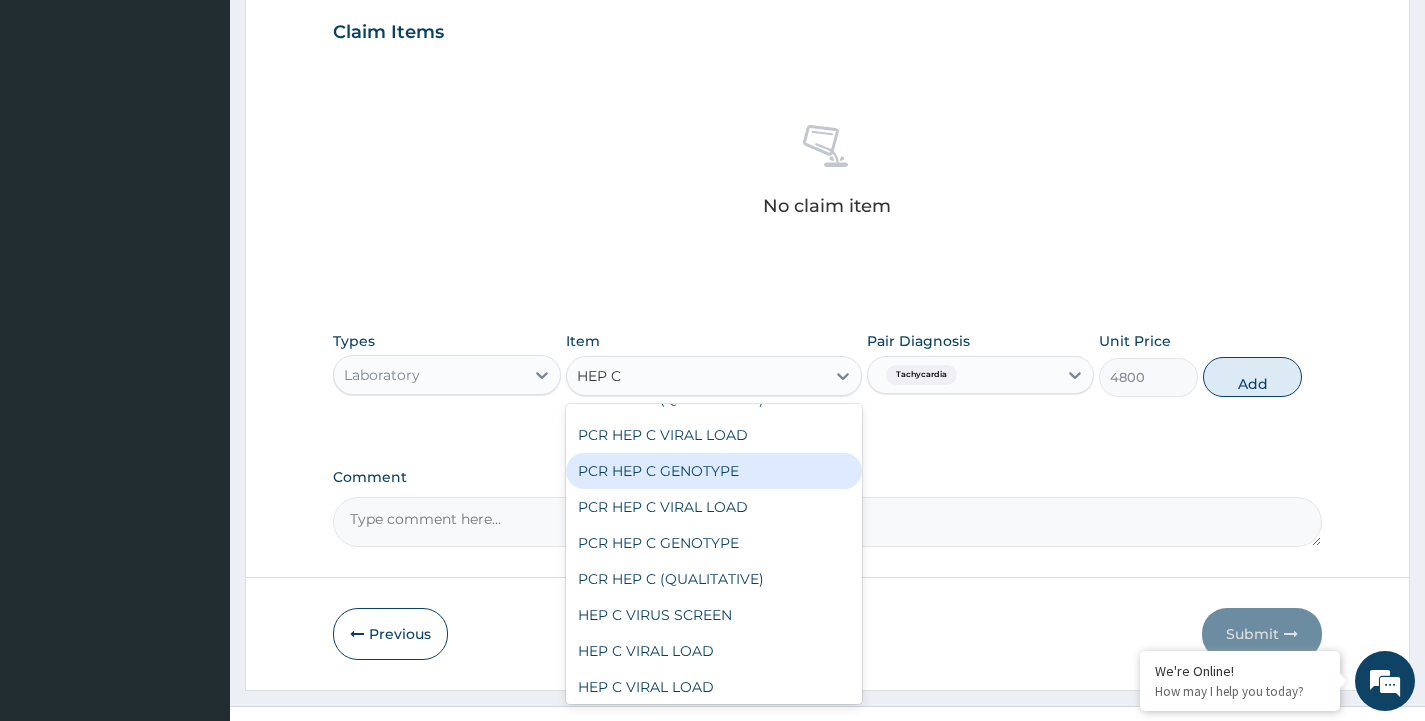 scroll, scrollTop: 104, scrollLeft: 0, axis: vertical 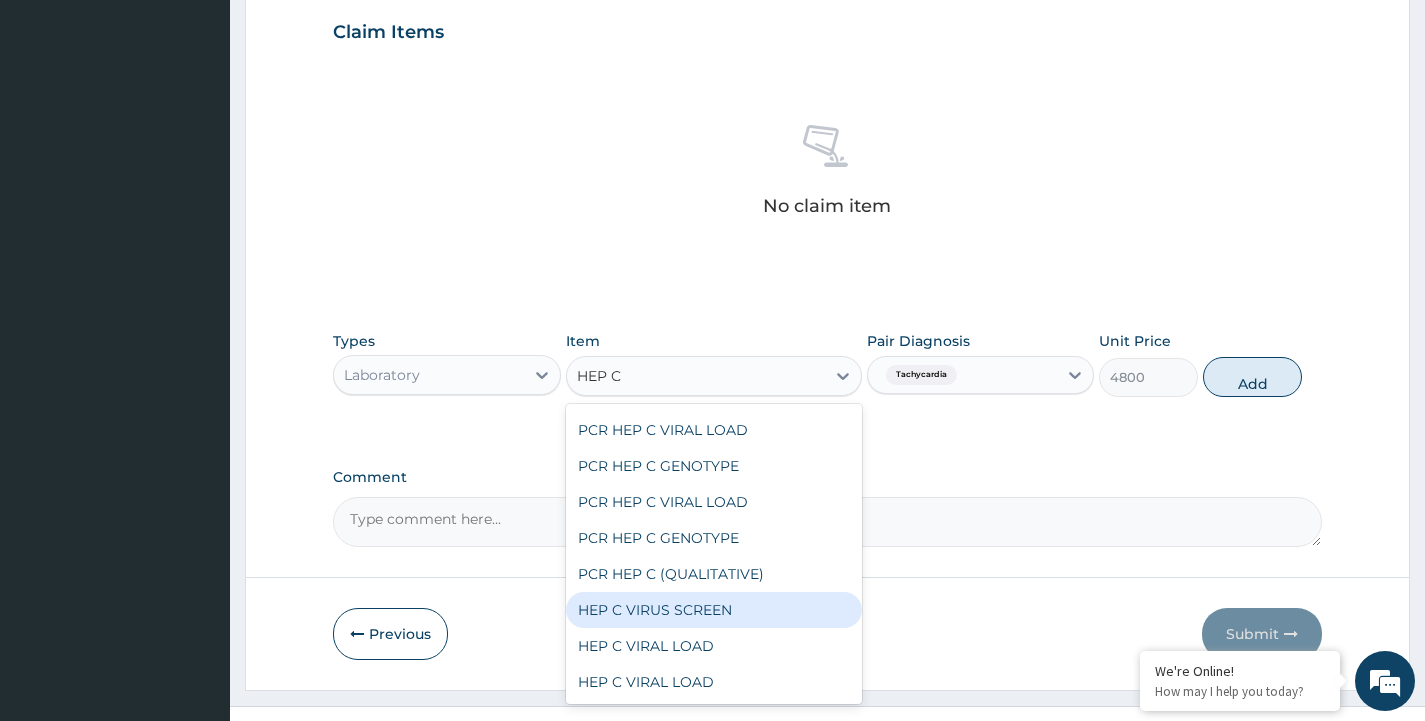 click on "HEP C VIRUS SCREEN" at bounding box center (714, 610) 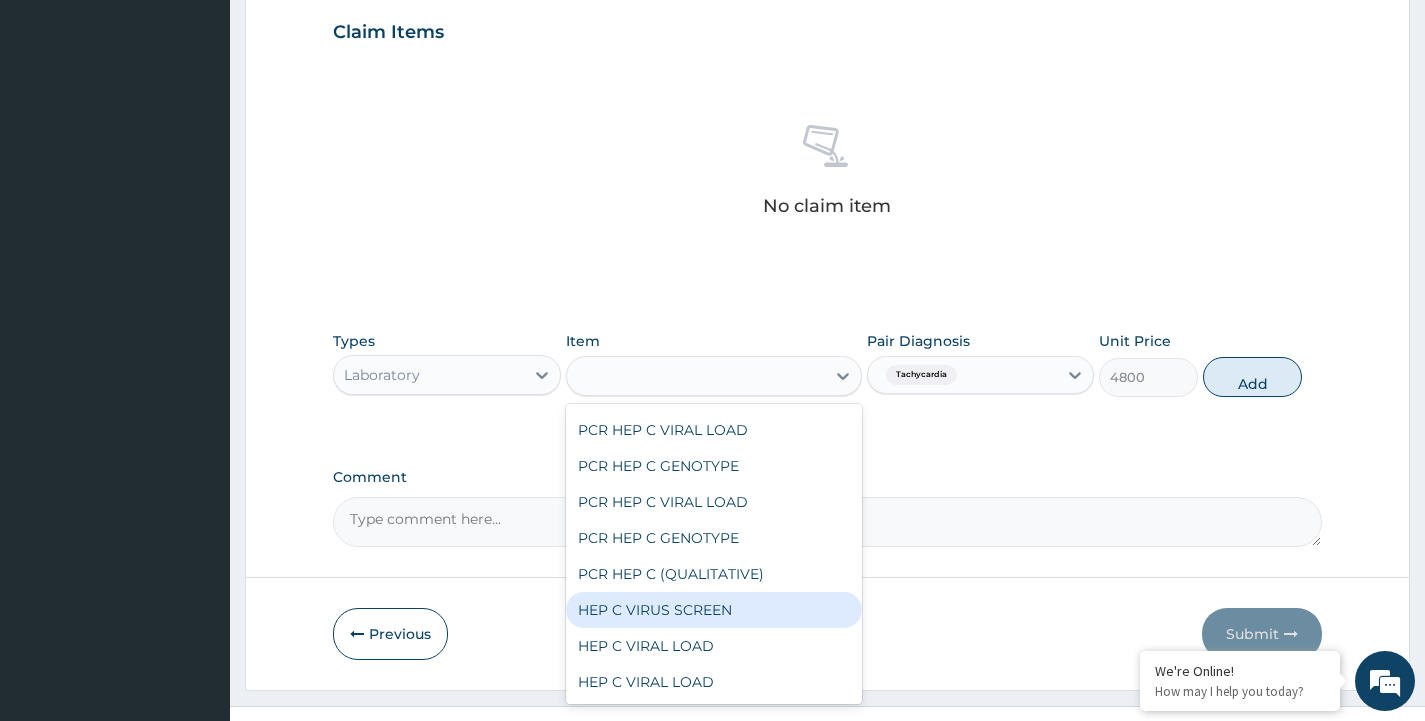 type on "12500" 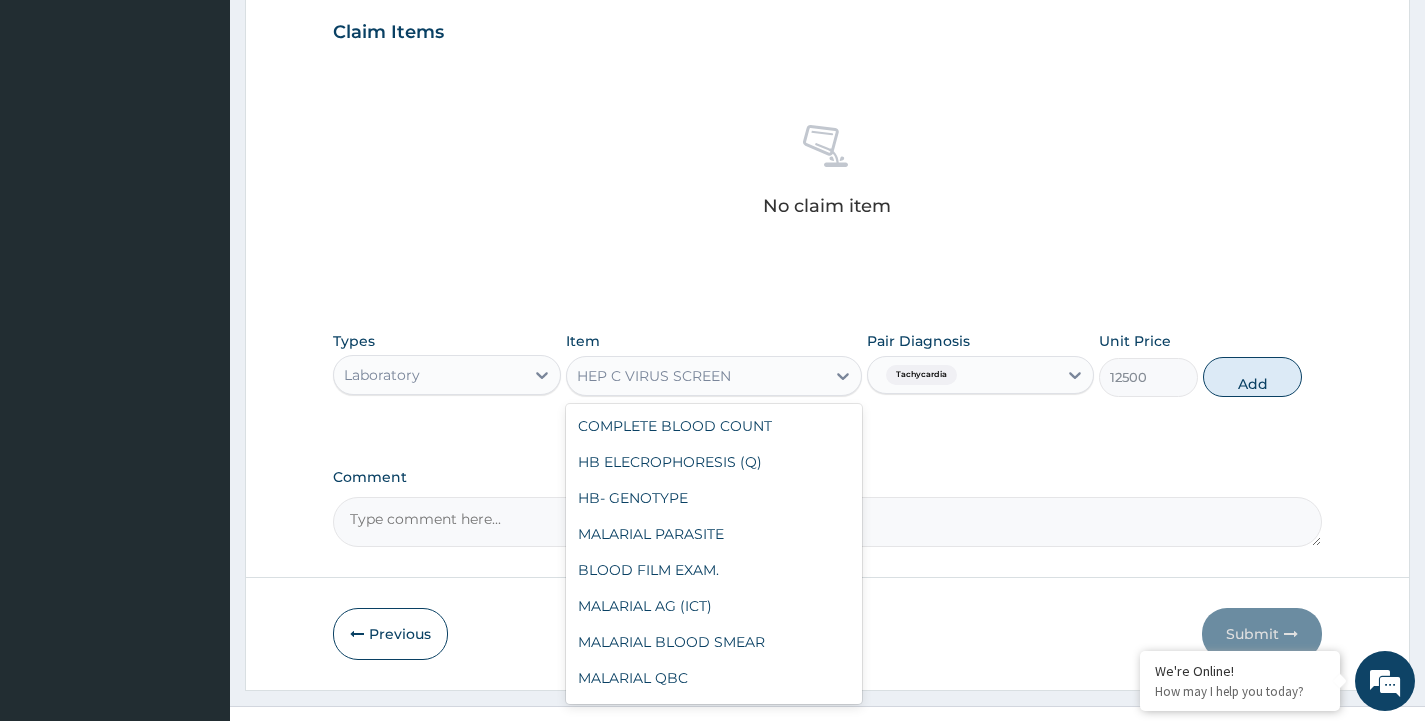 click on "HEP C VIRUS SCREEN" at bounding box center (654, 376) 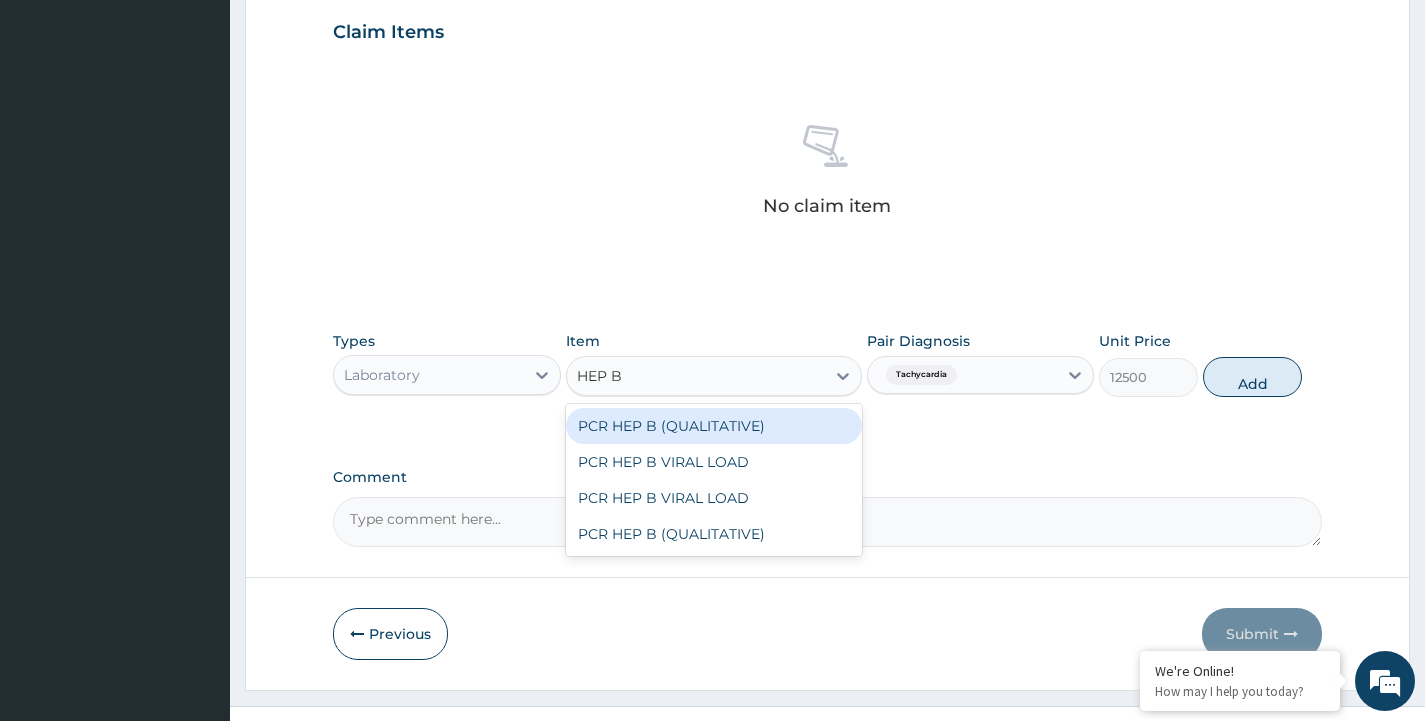 scroll, scrollTop: 0, scrollLeft: 0, axis: both 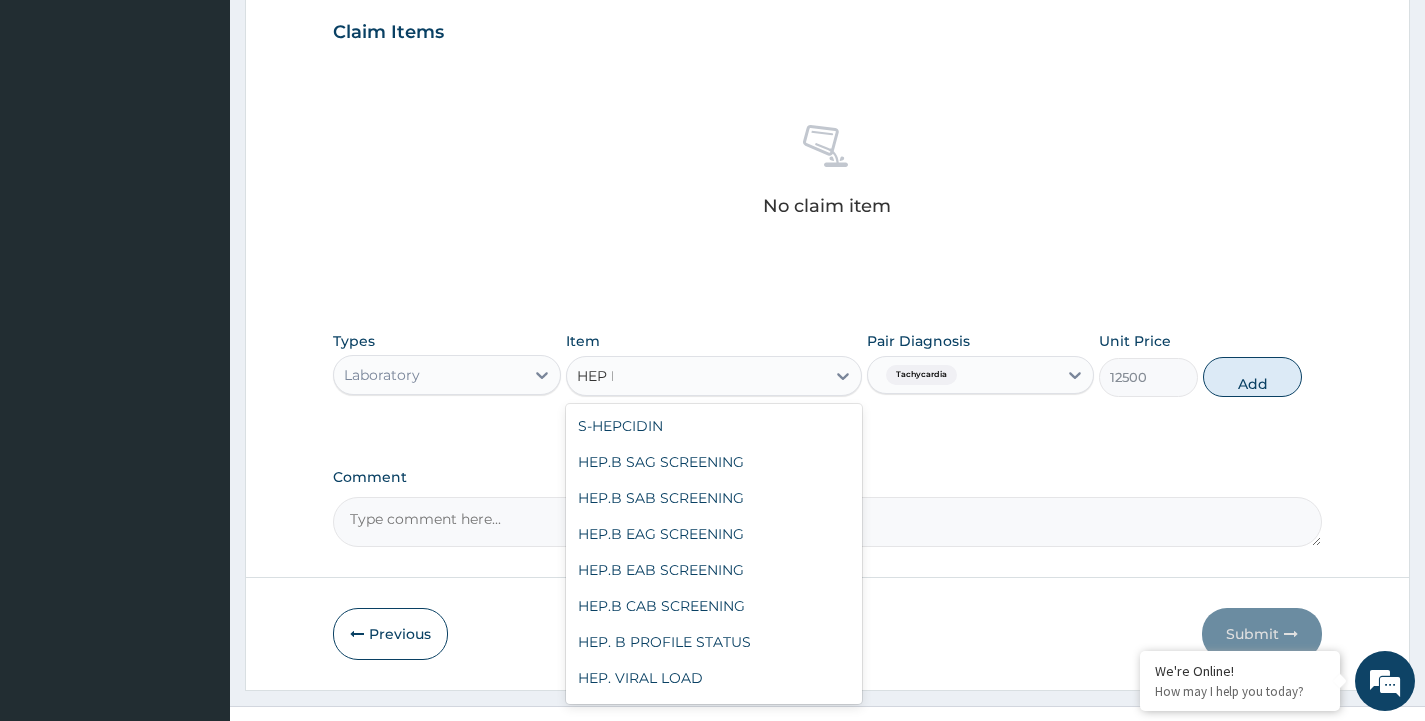 type on "HEP" 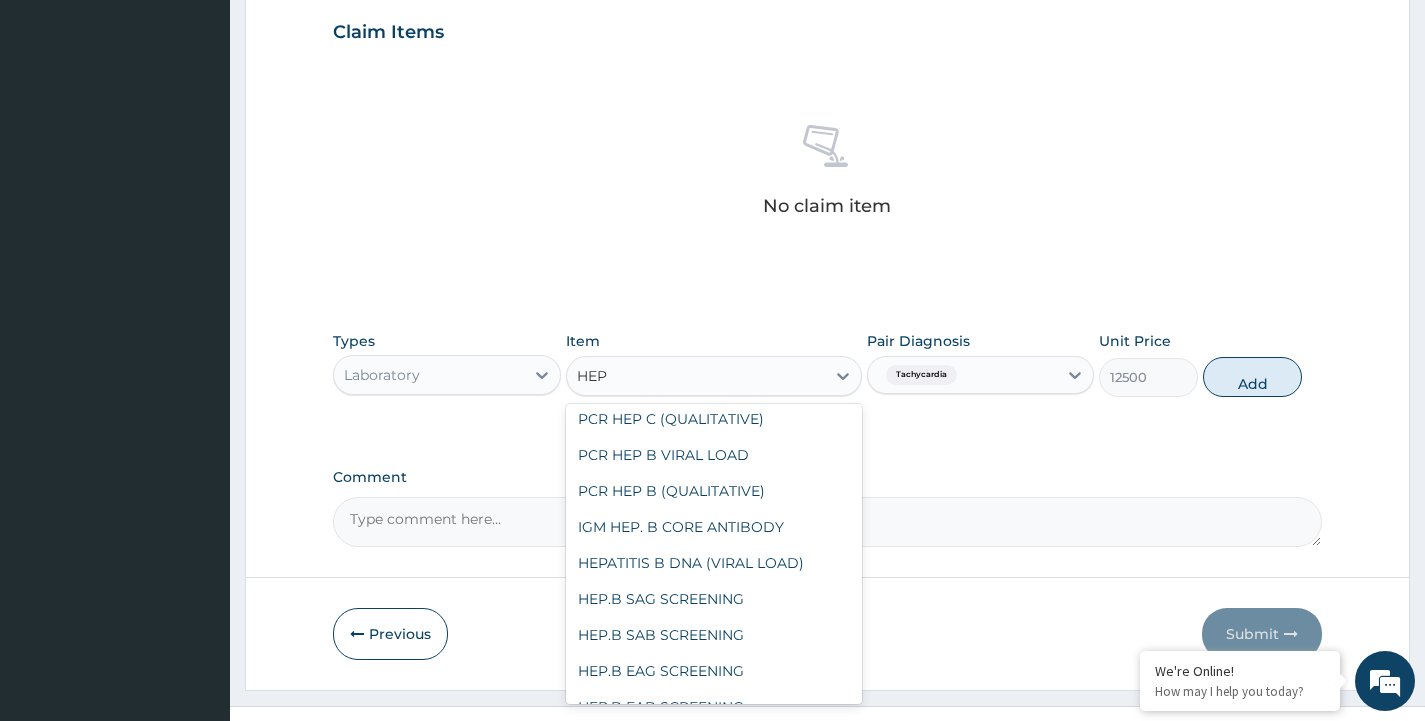 scroll, scrollTop: 752, scrollLeft: 0, axis: vertical 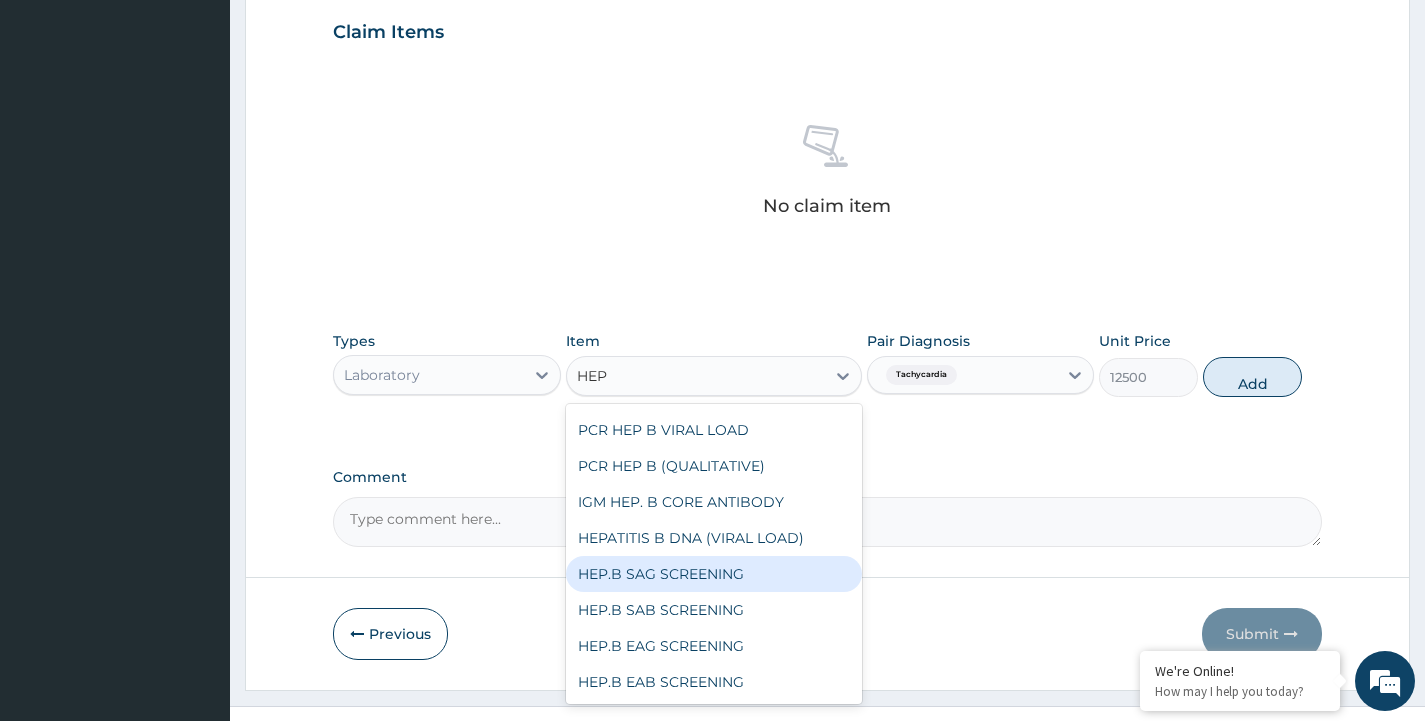click on "HEP.B SAG SCREENING" at bounding box center [714, 574] 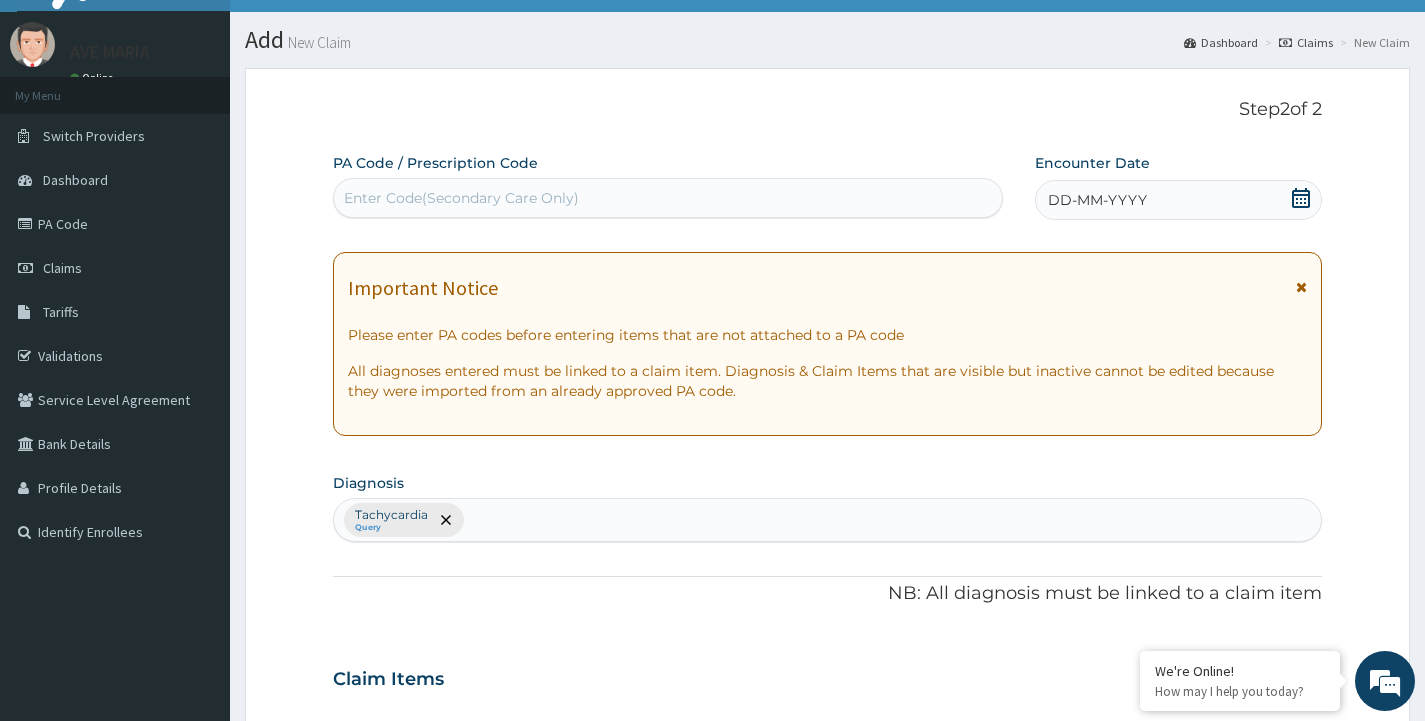 scroll, scrollTop: 27, scrollLeft: 0, axis: vertical 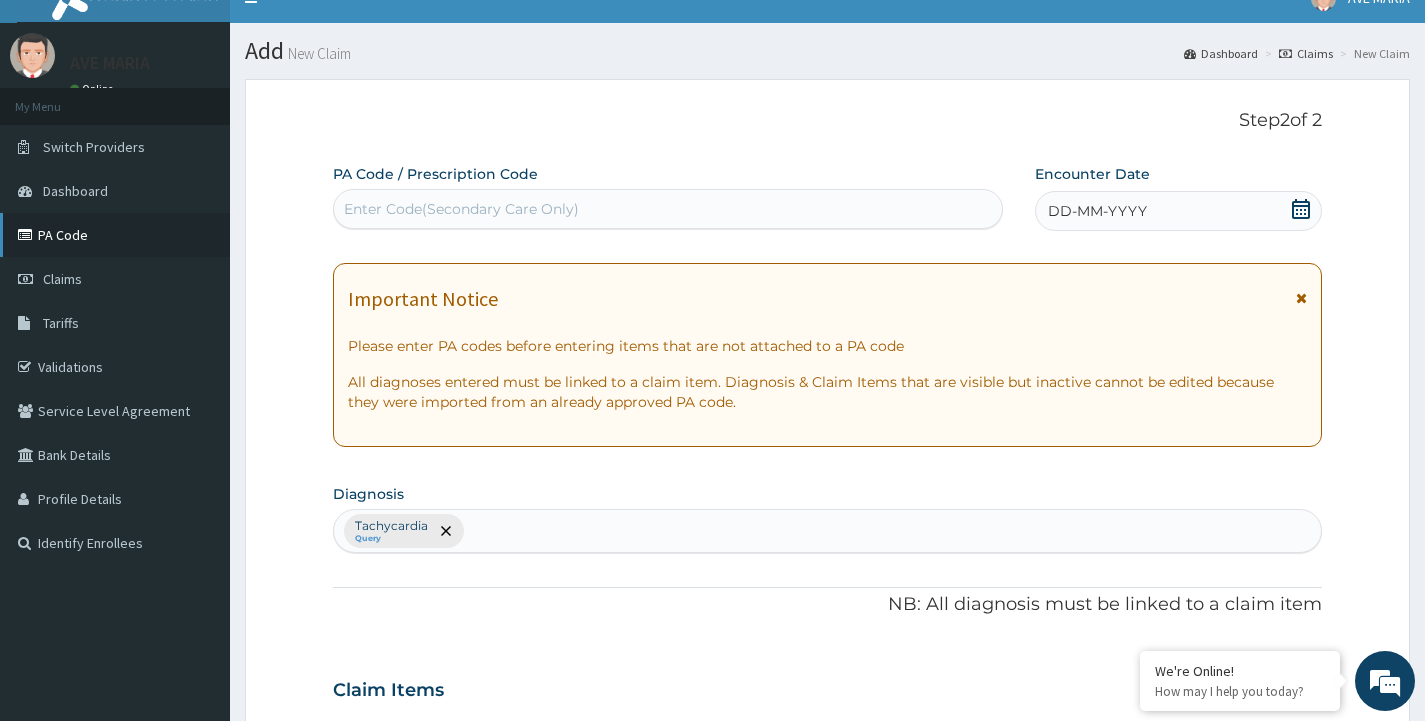 click on "PA Code" at bounding box center (115, 235) 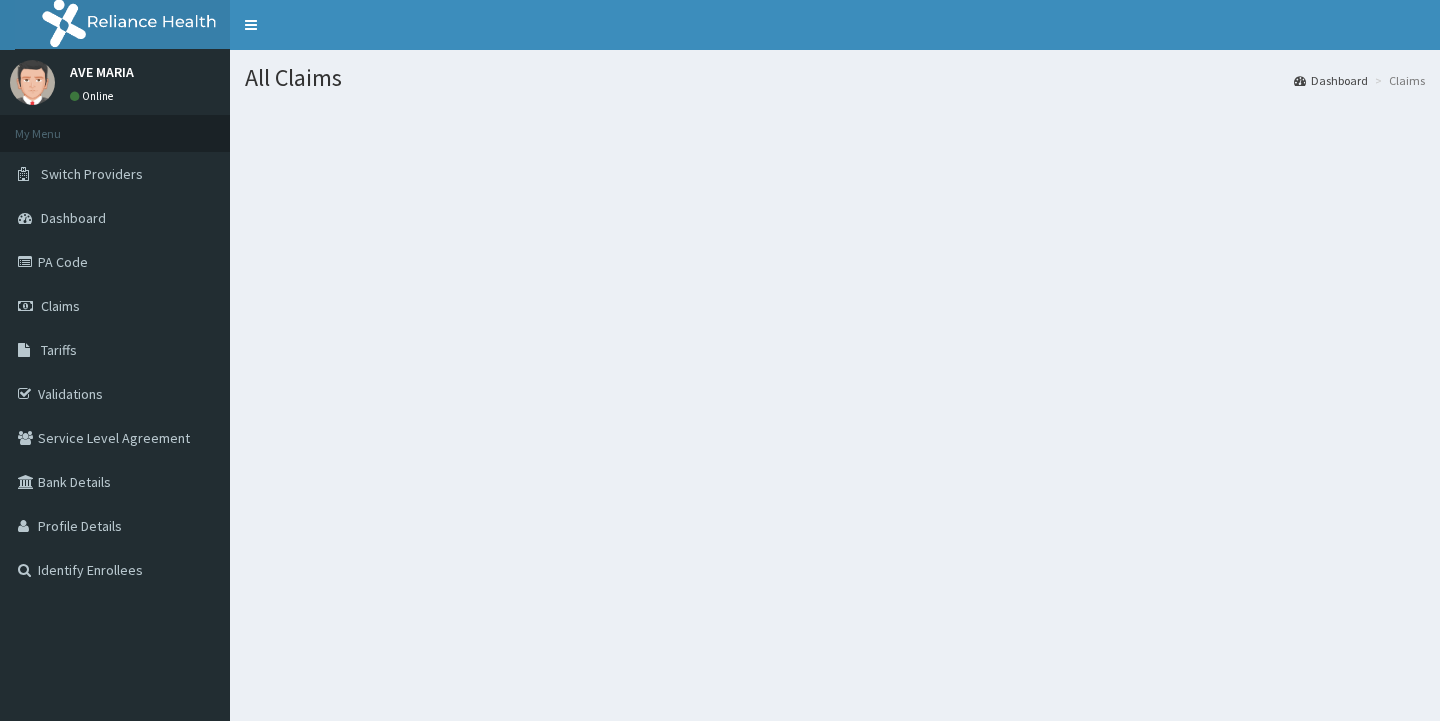 scroll, scrollTop: 0, scrollLeft: 0, axis: both 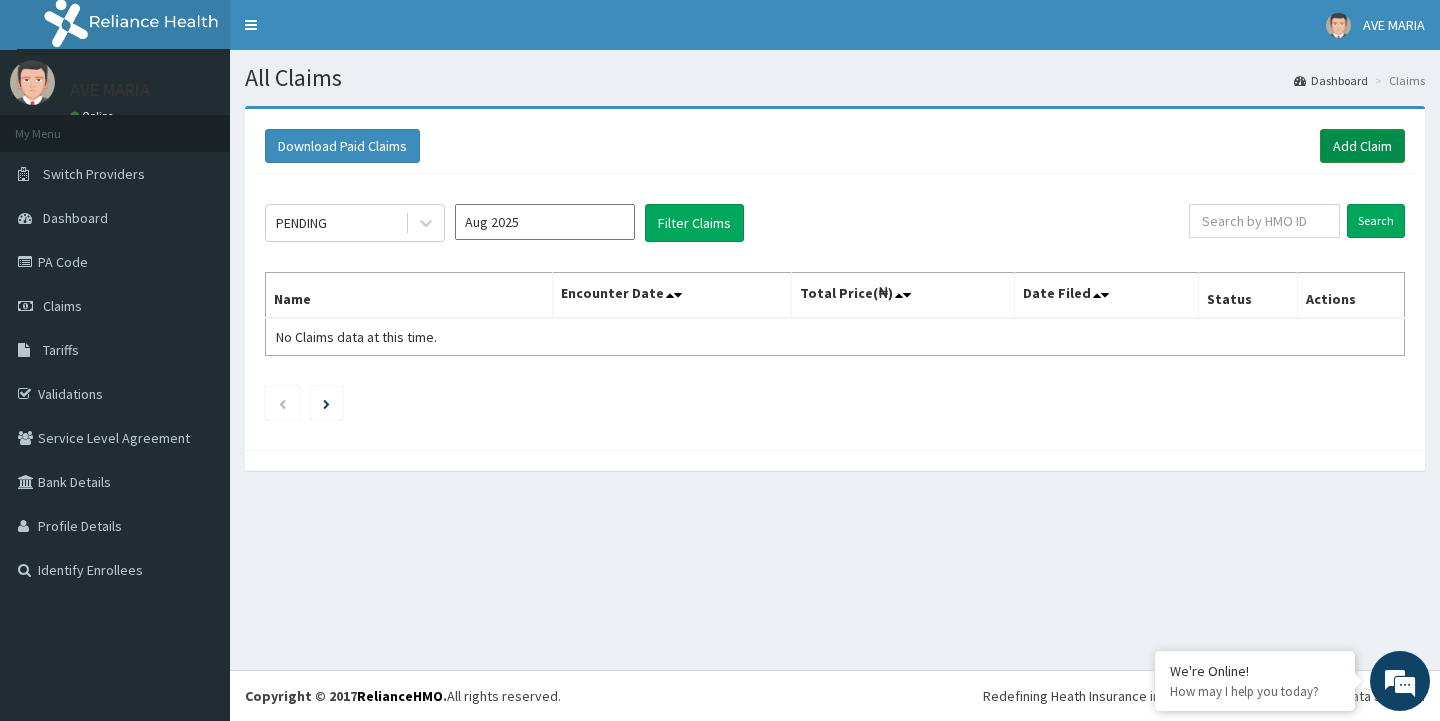 click on "Add Claim" at bounding box center (1362, 146) 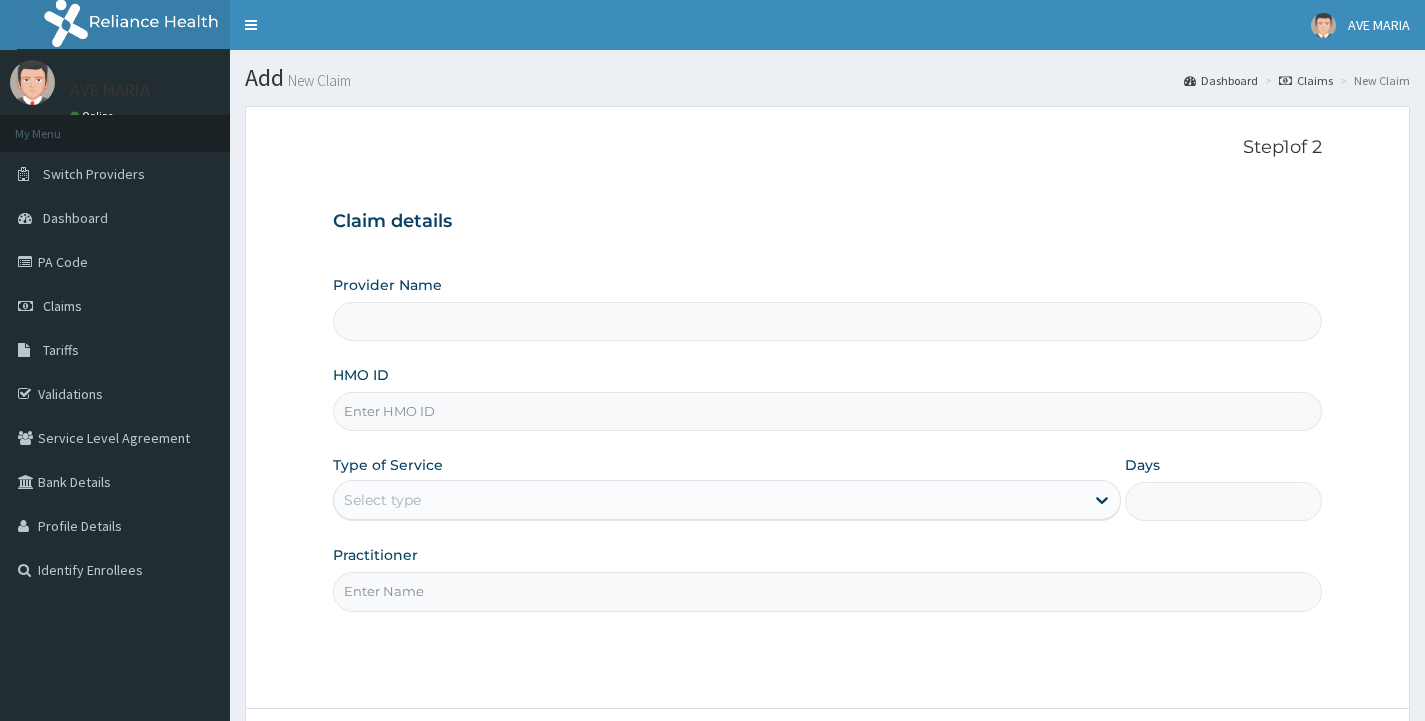 scroll, scrollTop: 0, scrollLeft: 0, axis: both 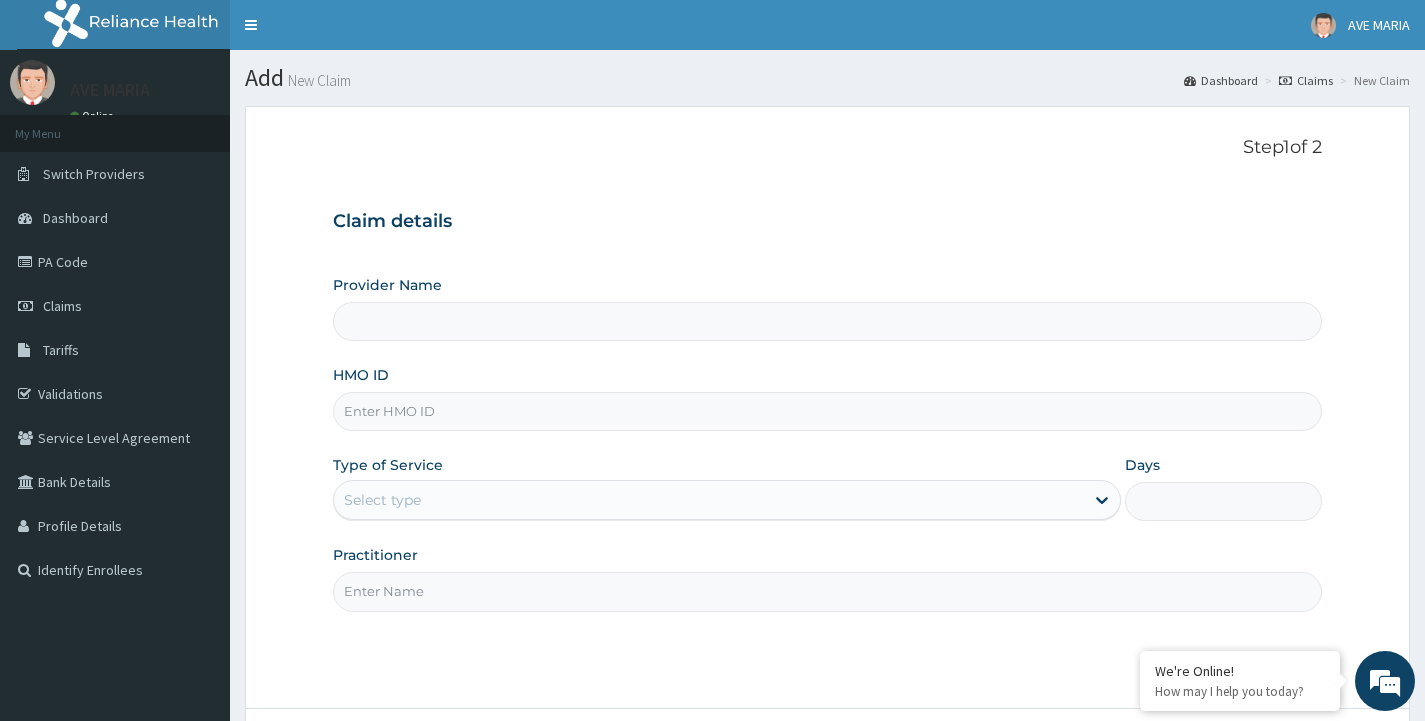 type on "Ave Maria Hospital Limited - Oniru" 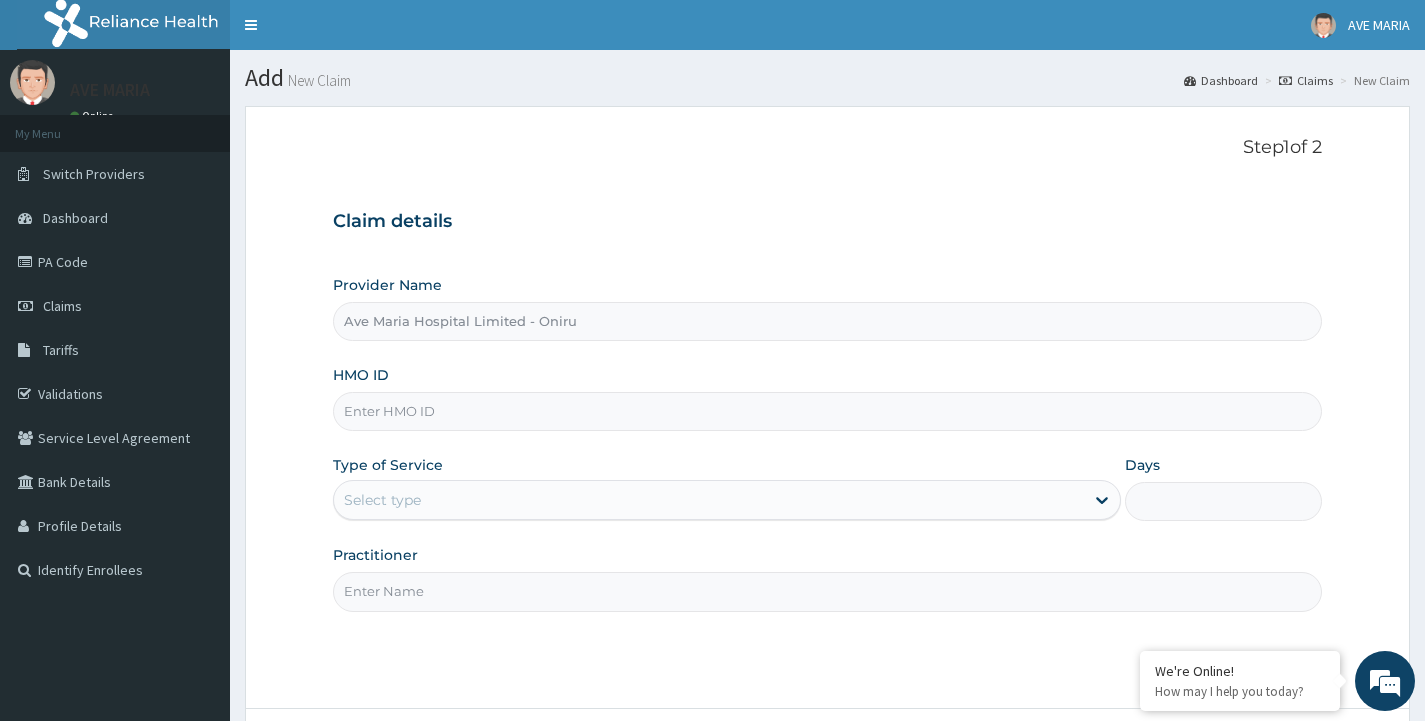 click on "HMO ID" at bounding box center (827, 411) 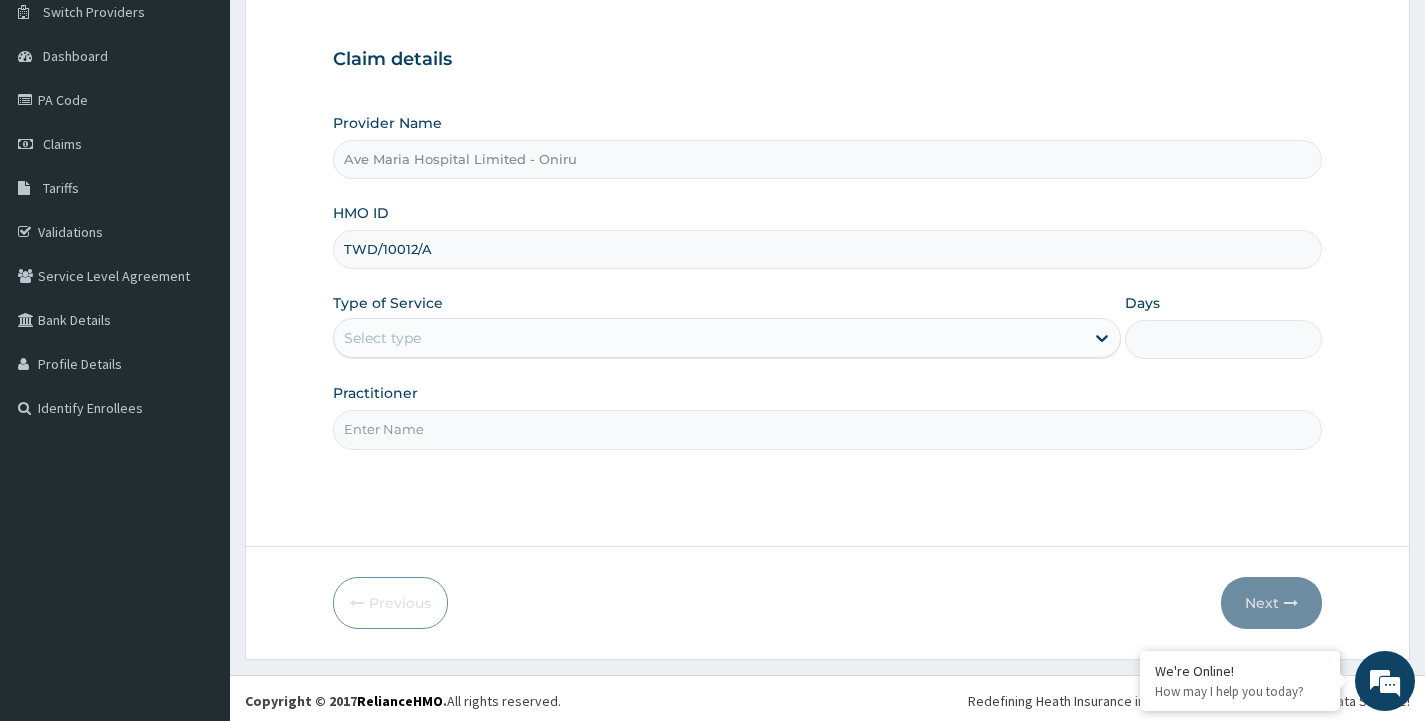 scroll, scrollTop: 167, scrollLeft: 0, axis: vertical 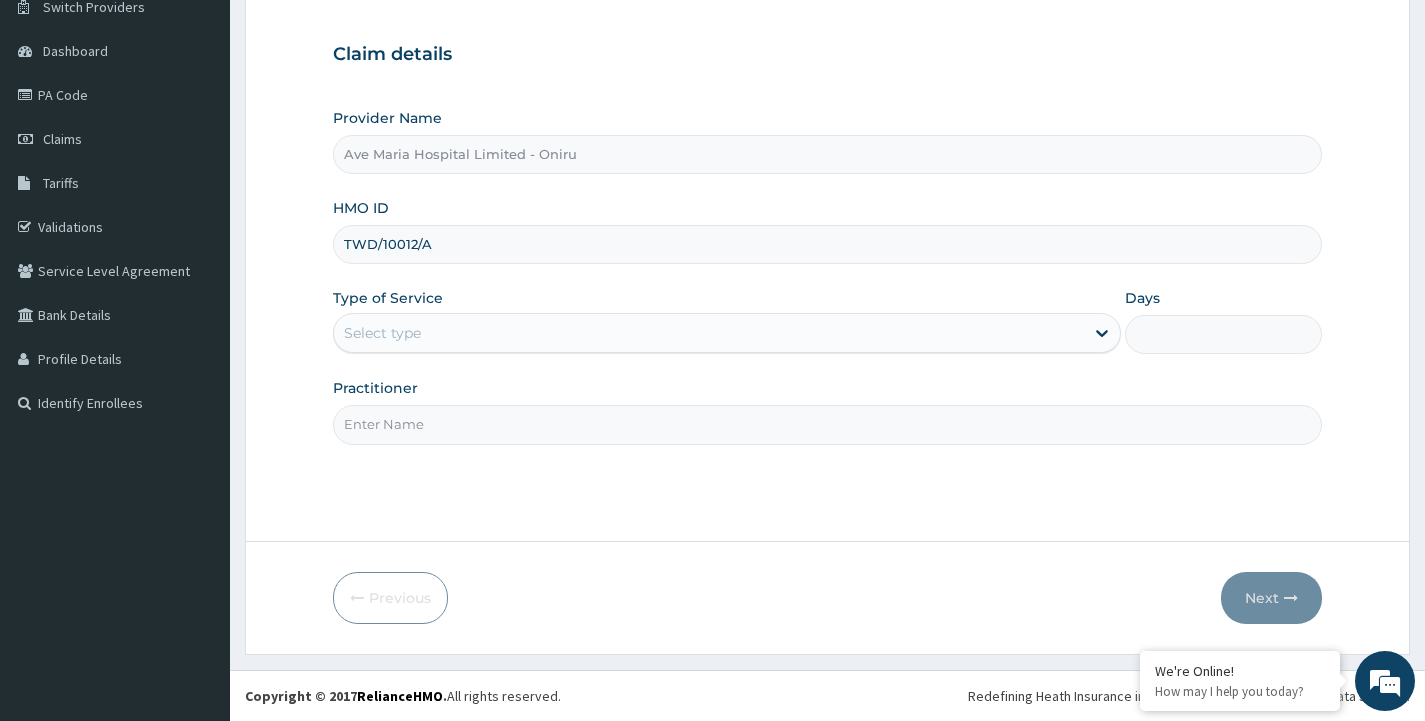 drag, startPoint x: 518, startPoint y: 326, endPoint x: 507, endPoint y: 350, distance: 26.400757 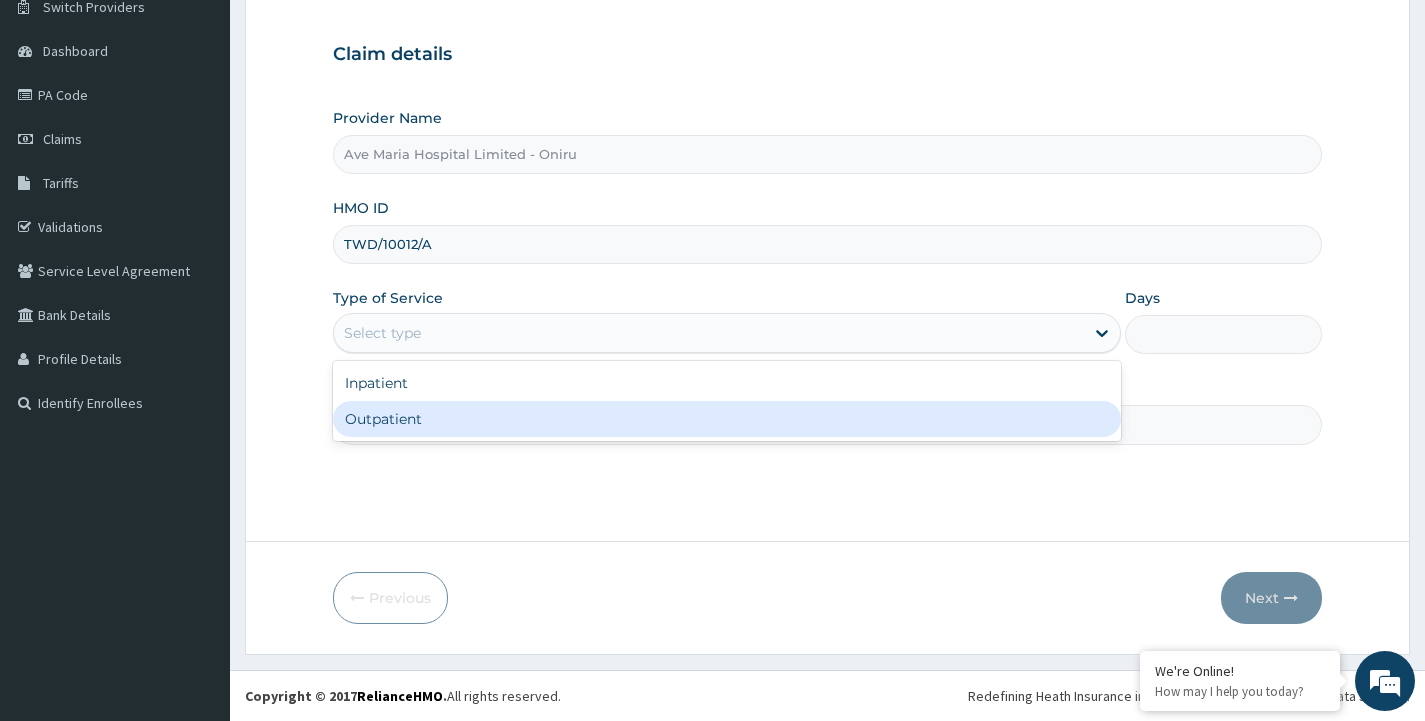 click on "Outpatient" at bounding box center (727, 419) 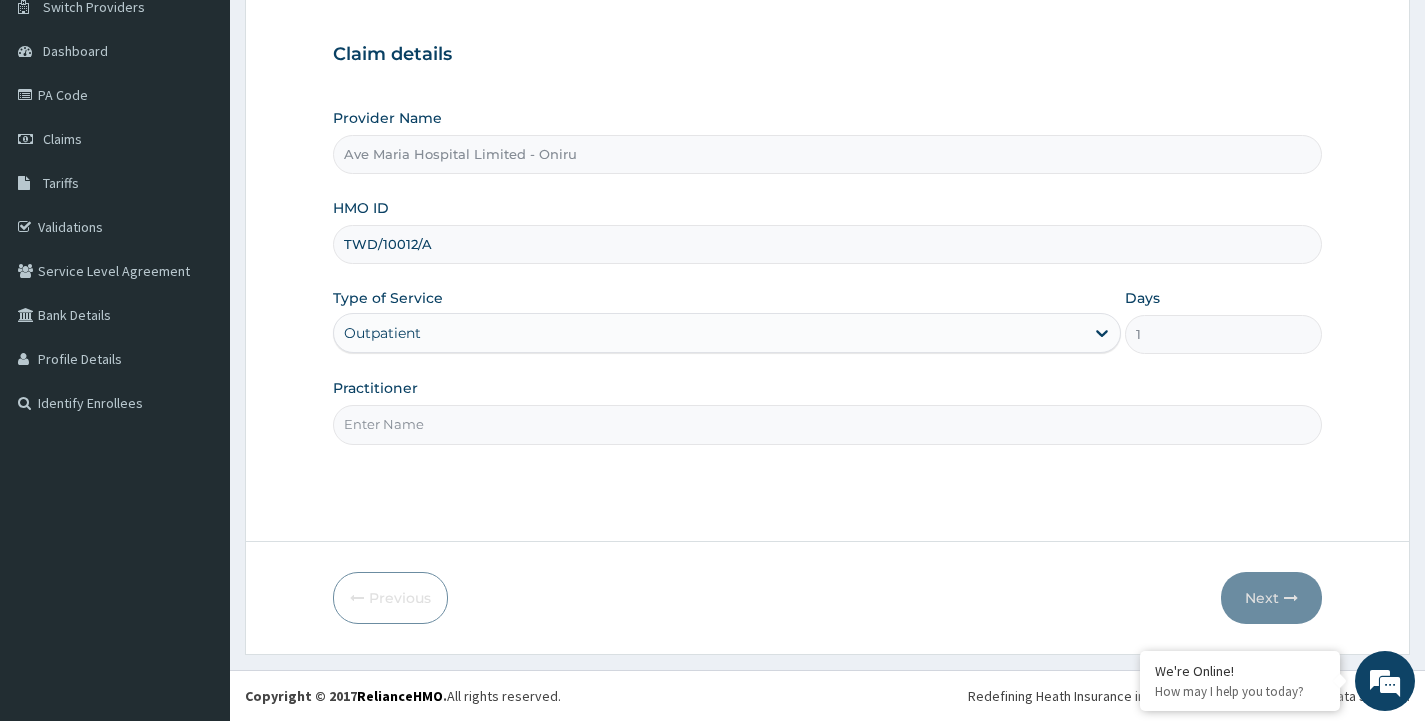 drag, startPoint x: 750, startPoint y: 426, endPoint x: 684, endPoint y: 469, distance: 78.77182 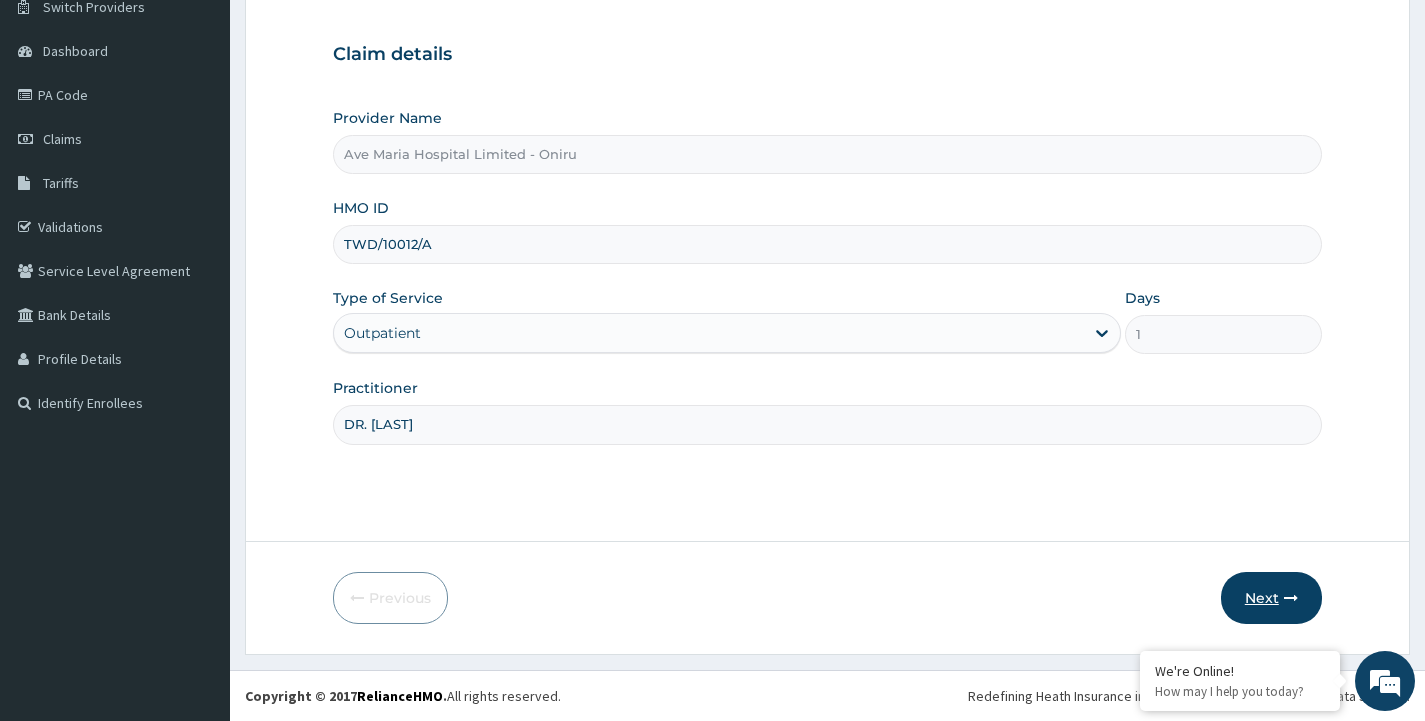 click on "Next" at bounding box center (1271, 598) 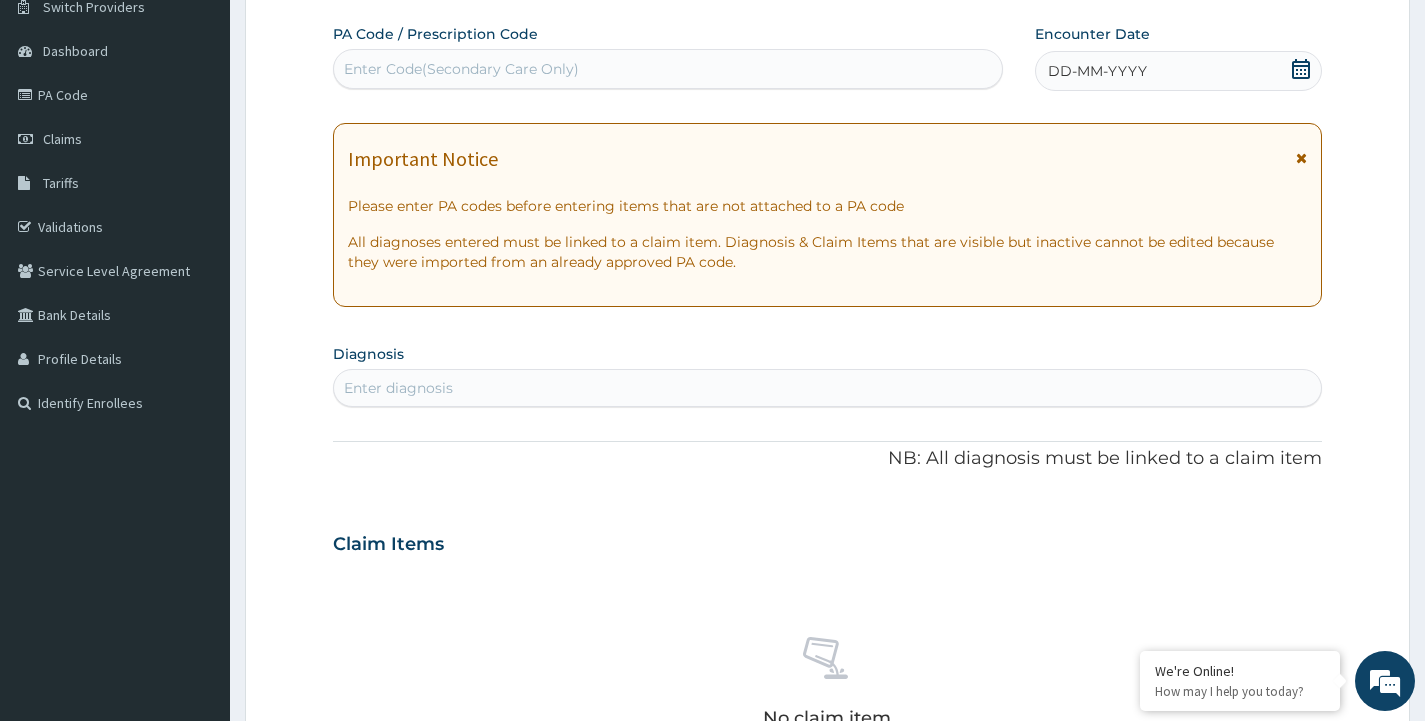 click on "Enter diagnosis" at bounding box center (827, 388) 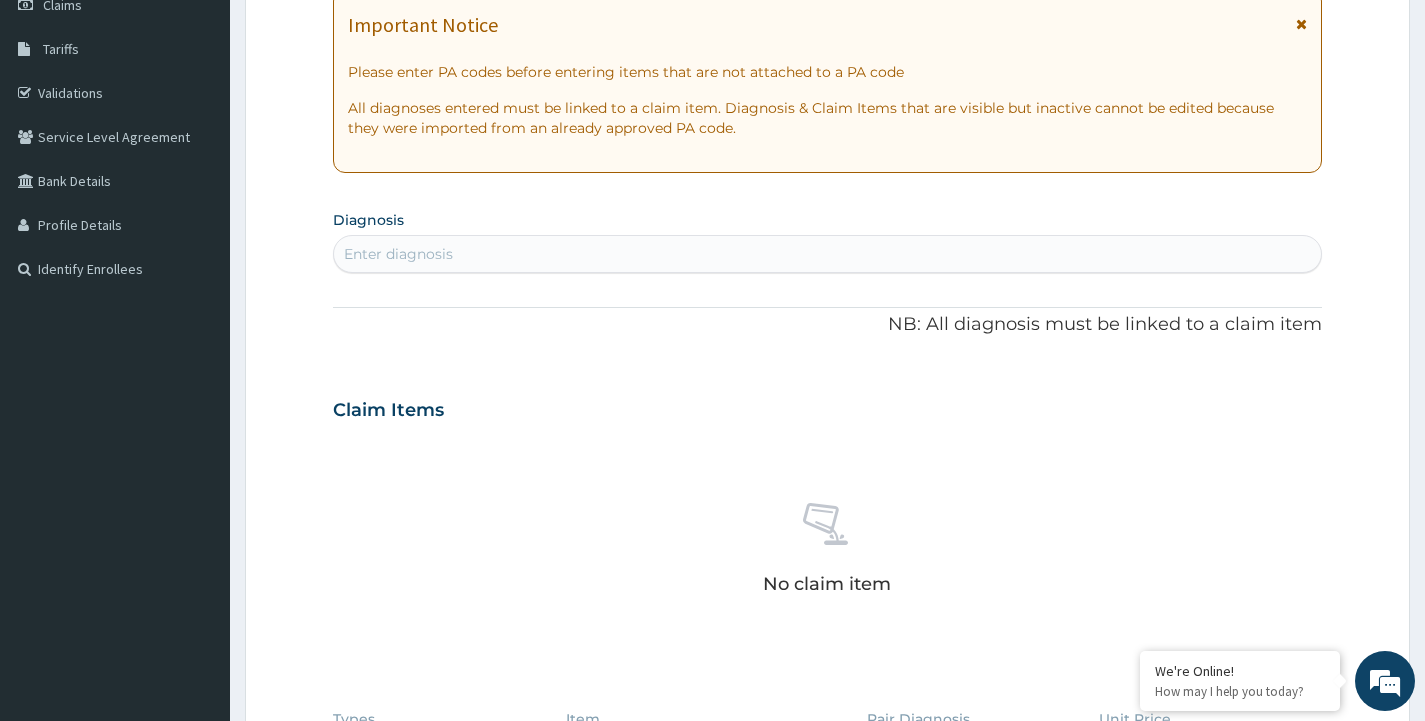 scroll, scrollTop: 337, scrollLeft: 0, axis: vertical 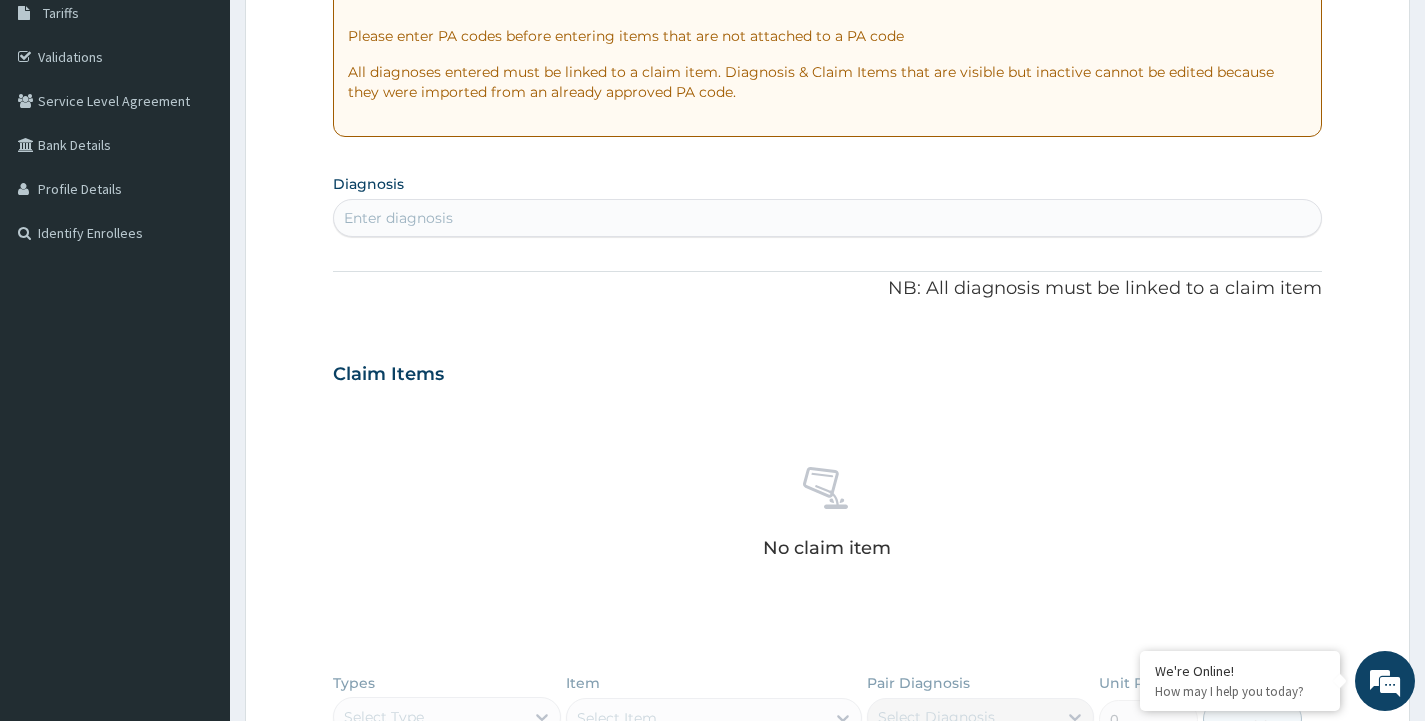 click on "Enter diagnosis" at bounding box center (827, 218) 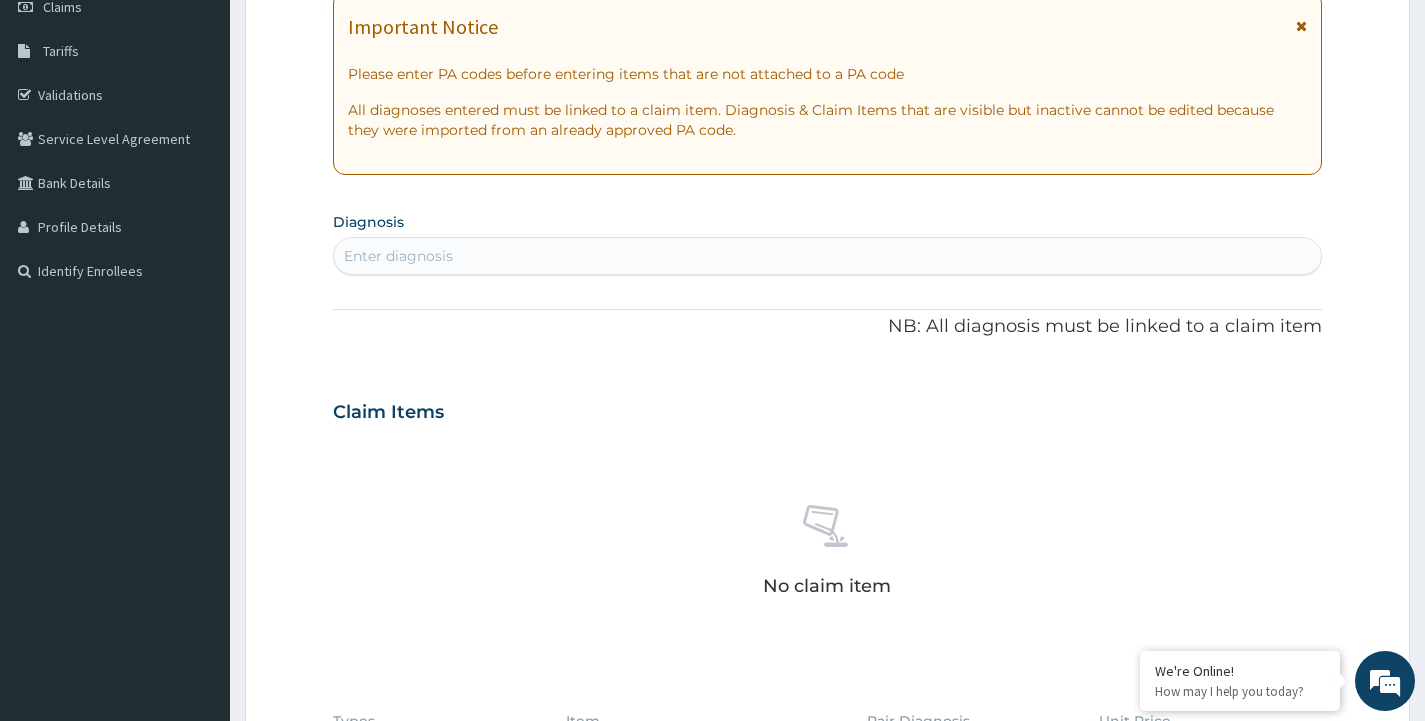 scroll, scrollTop: 444, scrollLeft: 0, axis: vertical 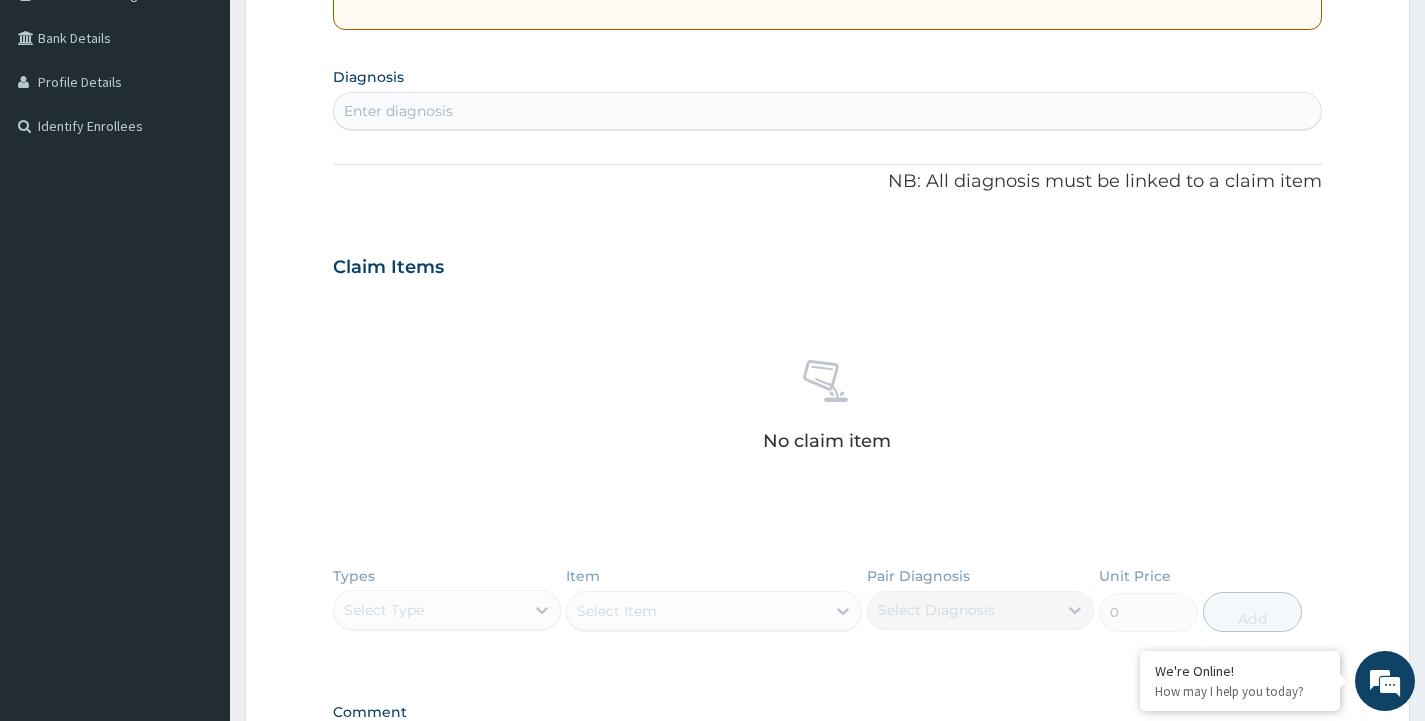 click on "Enter diagnosis" at bounding box center (398, 111) 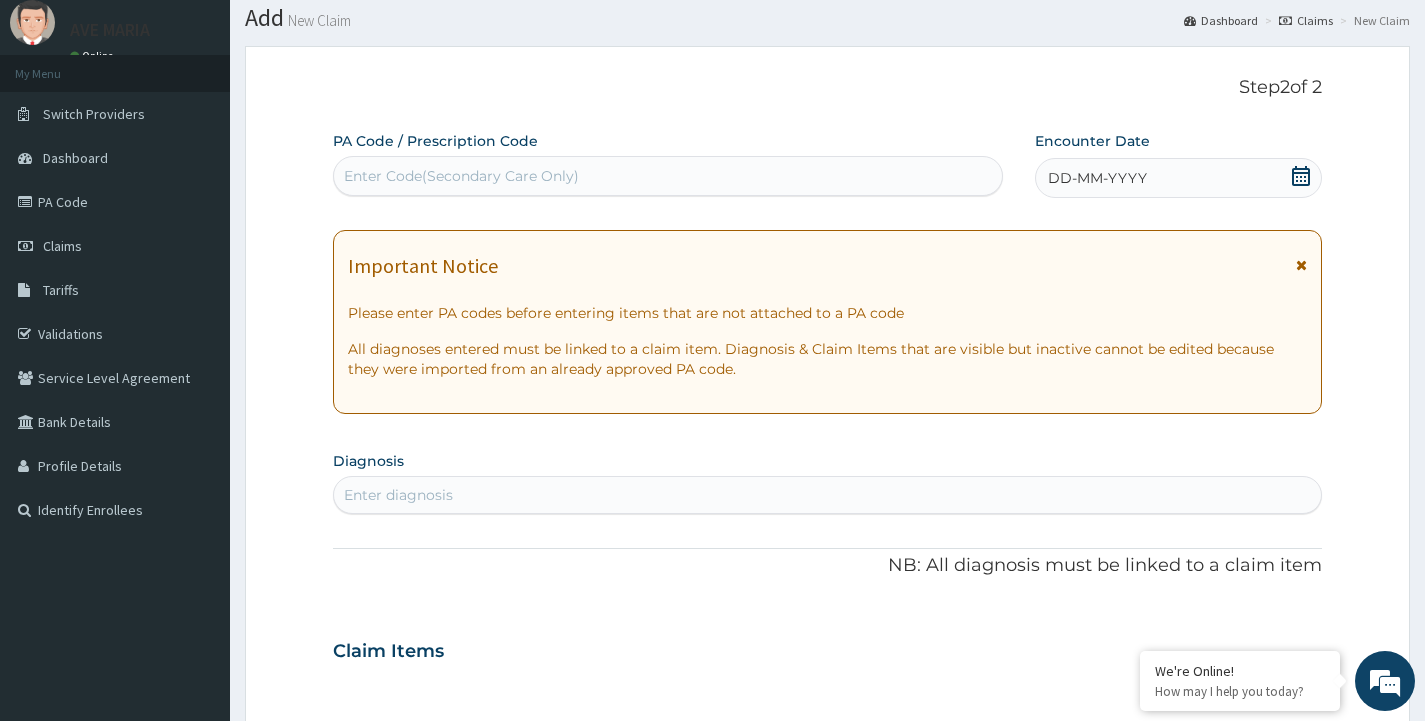 scroll, scrollTop: 0, scrollLeft: 0, axis: both 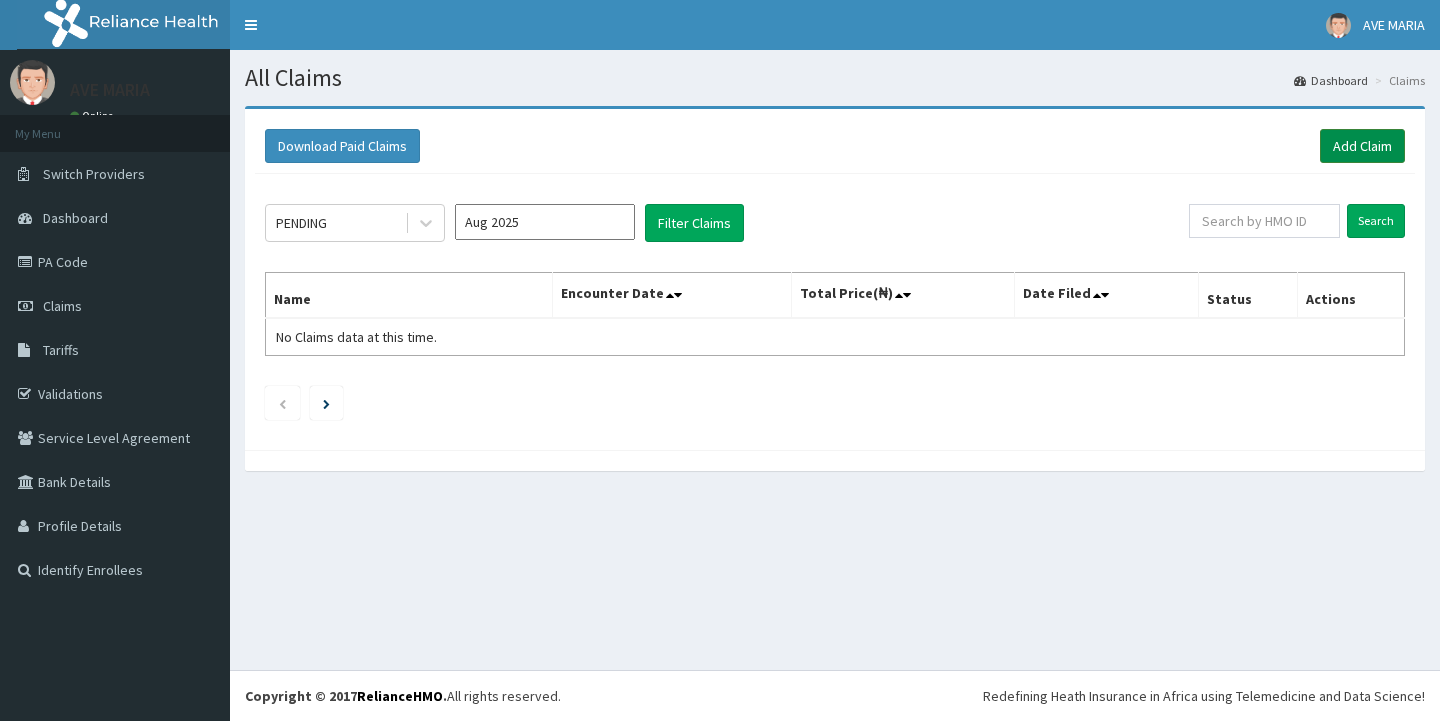 click on "Add Claim" at bounding box center (1362, 146) 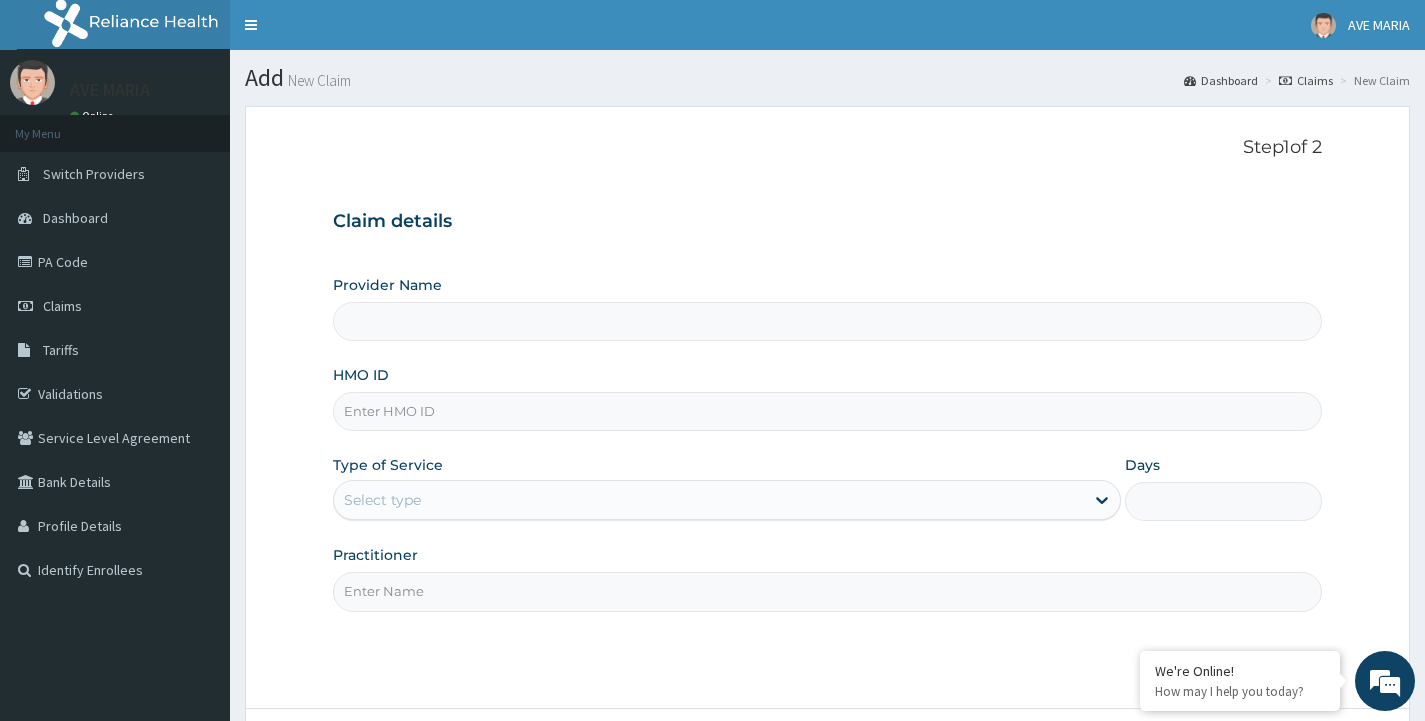 scroll, scrollTop: 0, scrollLeft: 0, axis: both 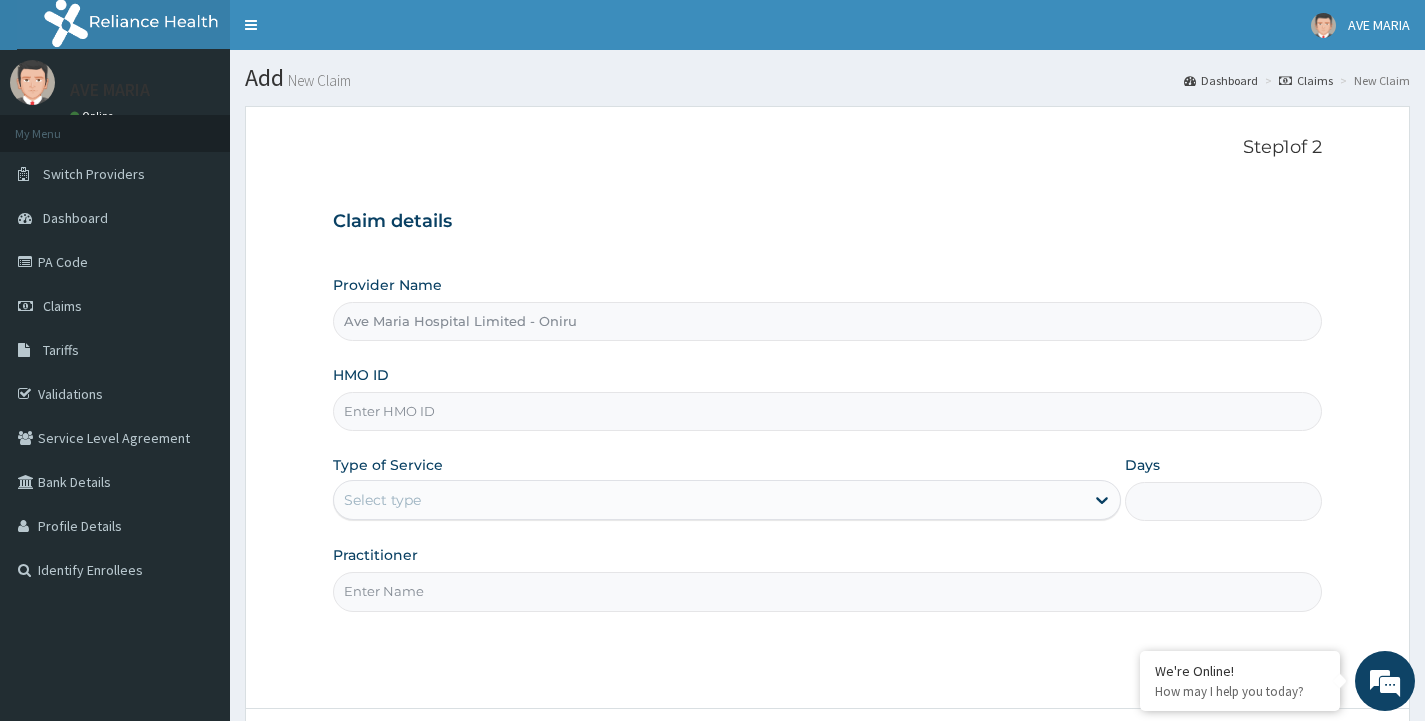 click on "HMO ID" at bounding box center (827, 411) 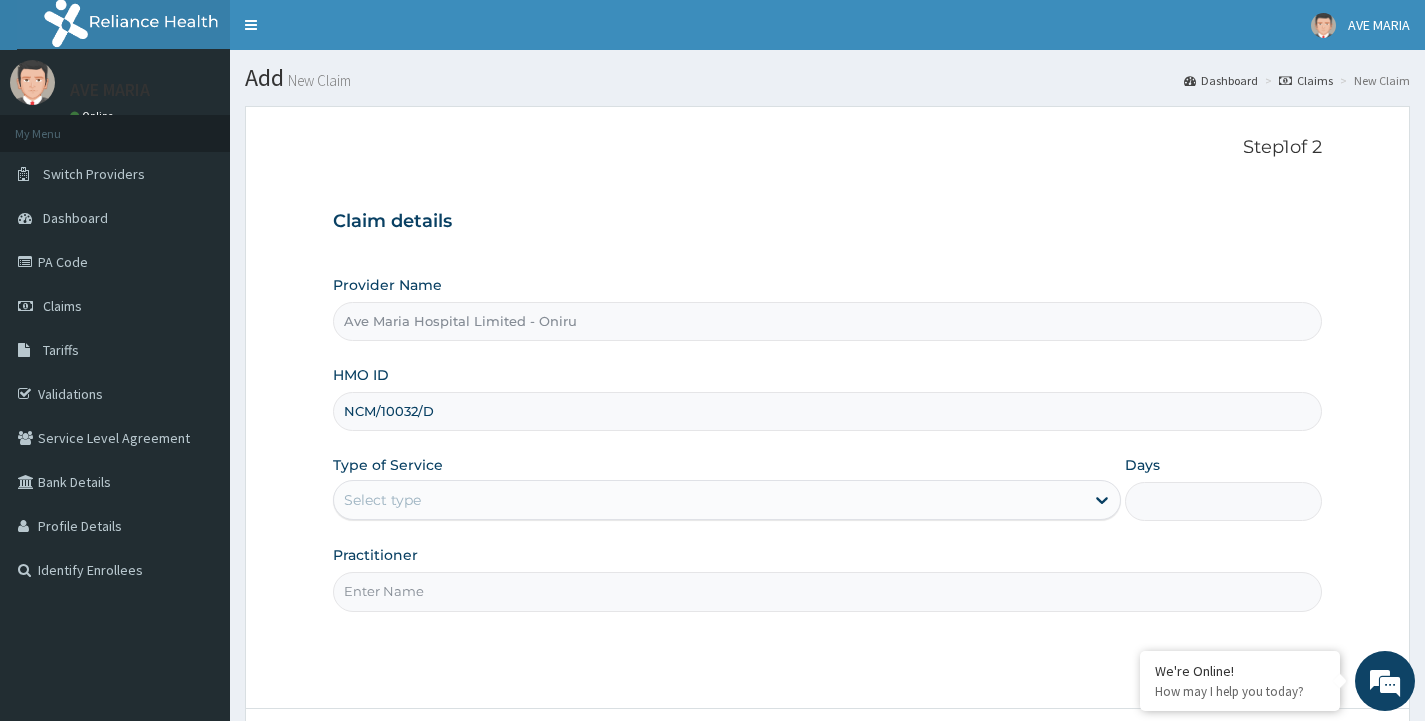 click on "Select type" at bounding box center (709, 500) 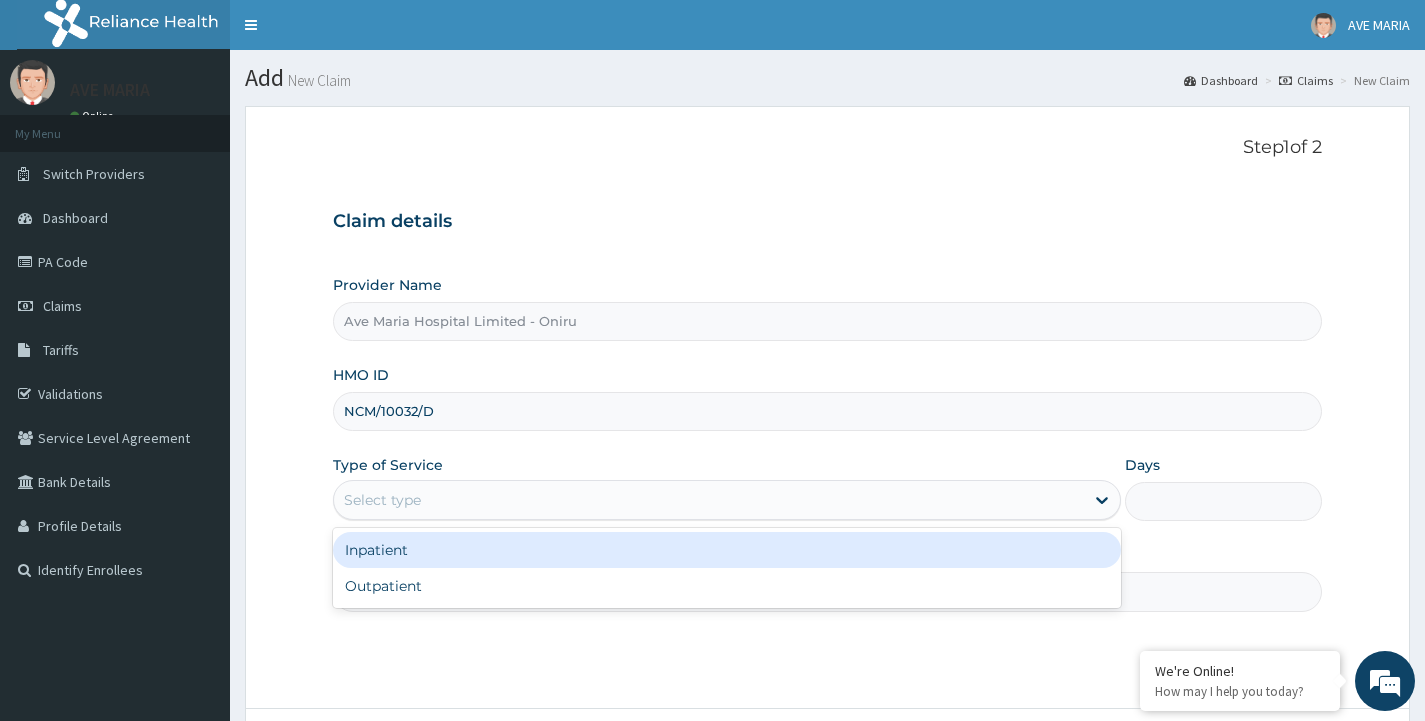 click on "Inpatient" at bounding box center (727, 550) 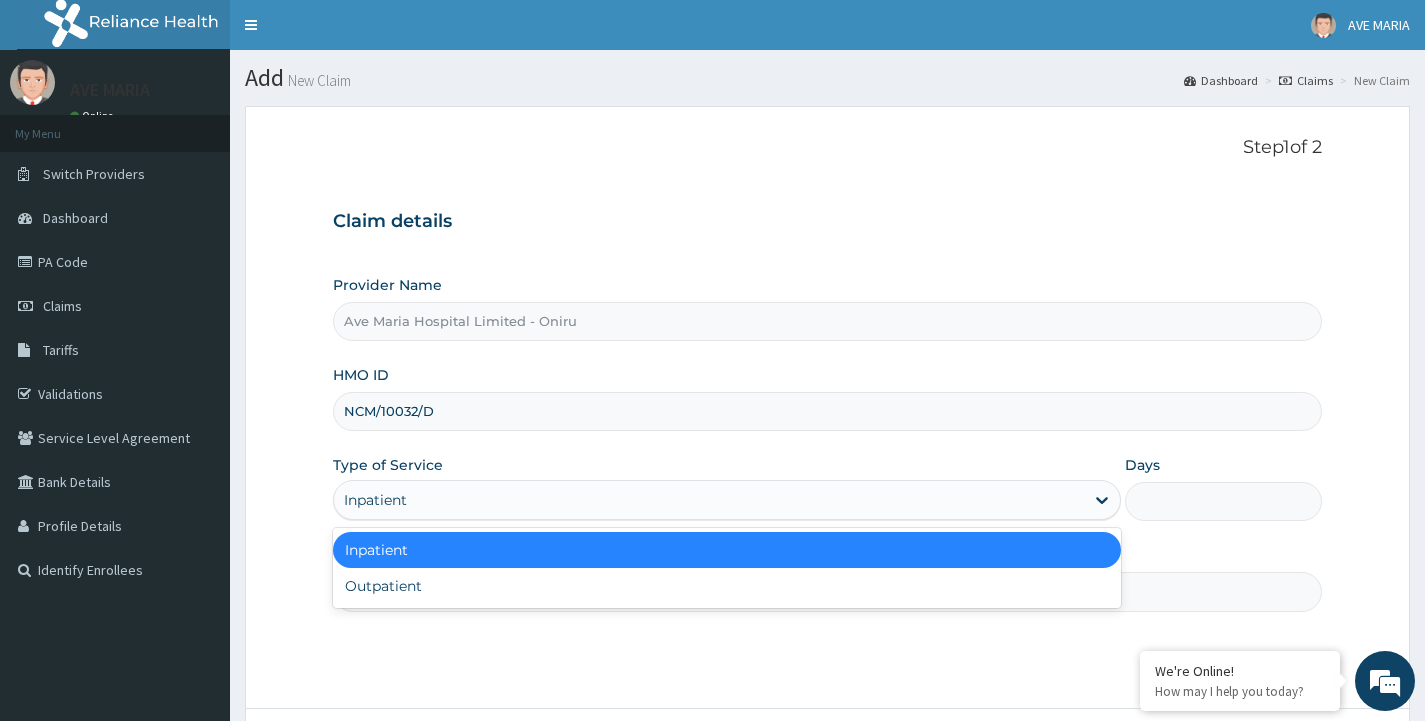 click on "Inpatient" at bounding box center [709, 500] 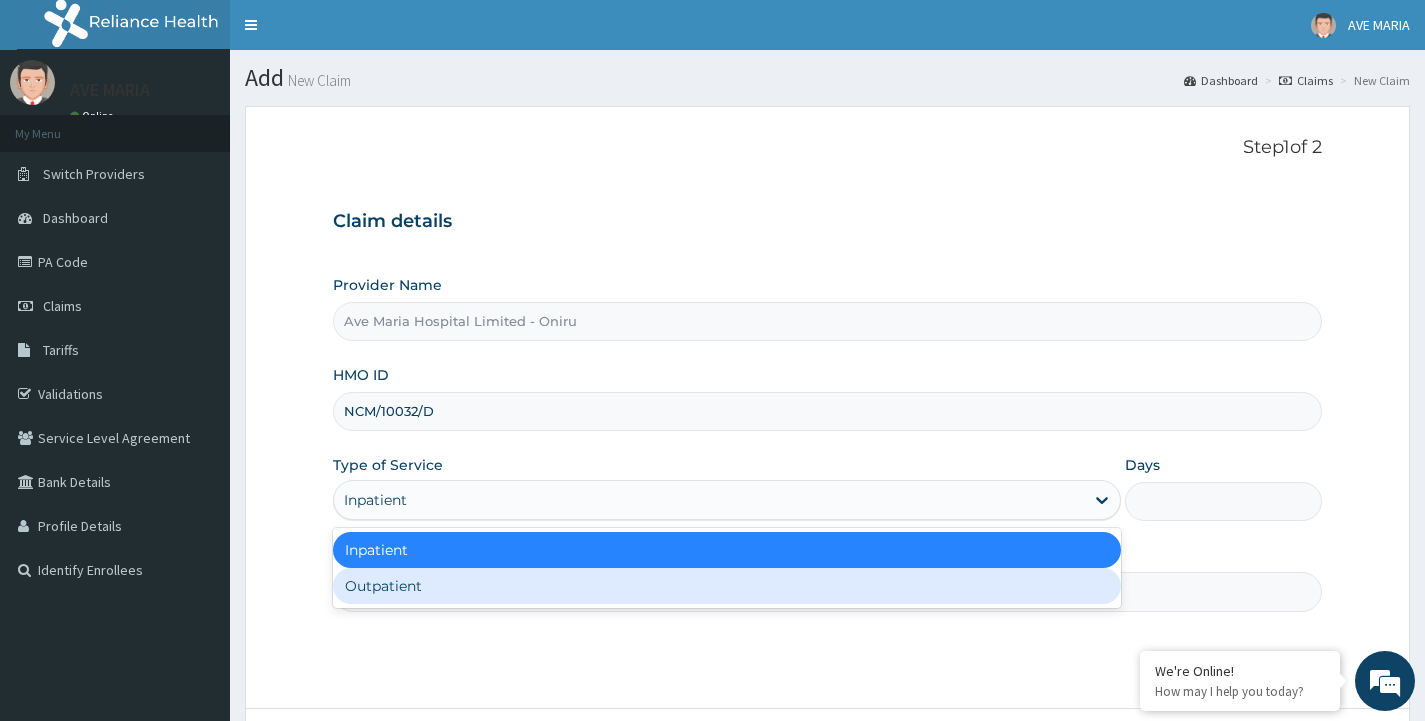 click on "Outpatient" at bounding box center (727, 586) 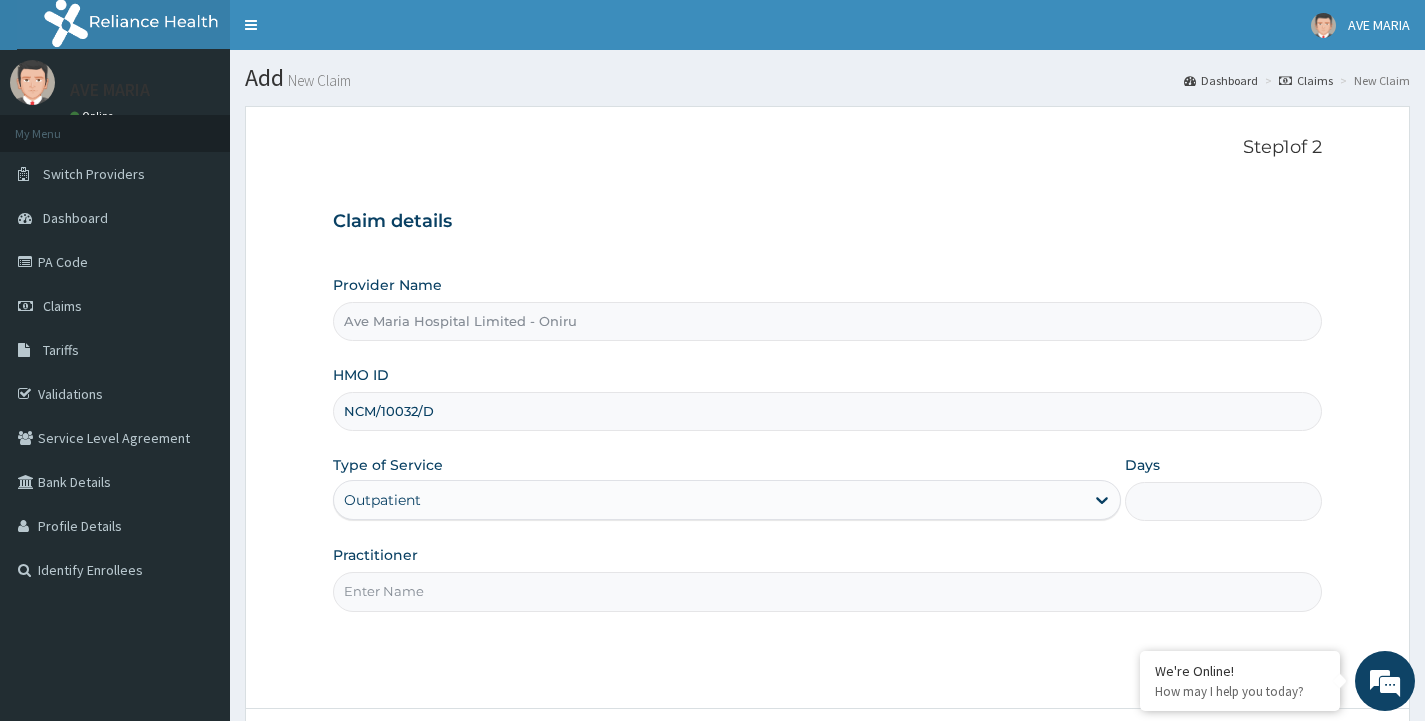 type on "1" 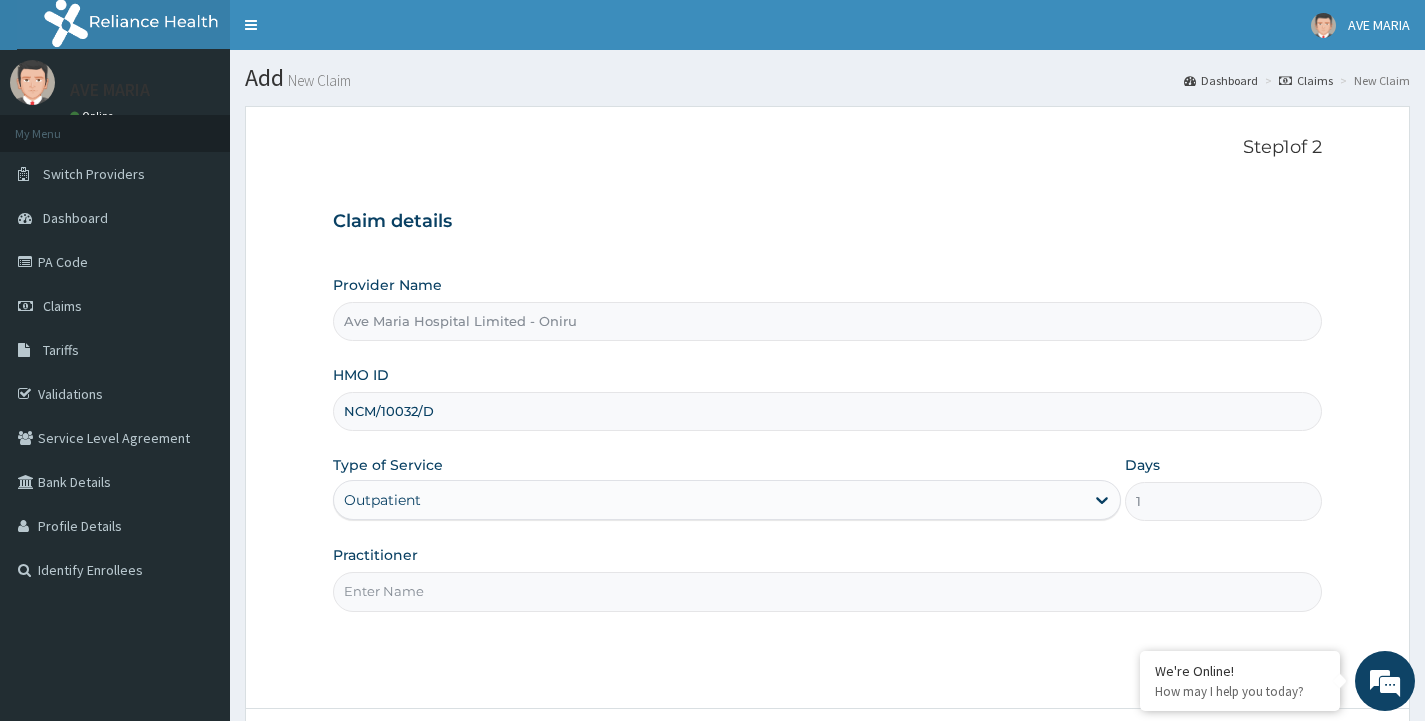 click on "Practitioner" at bounding box center [827, 591] 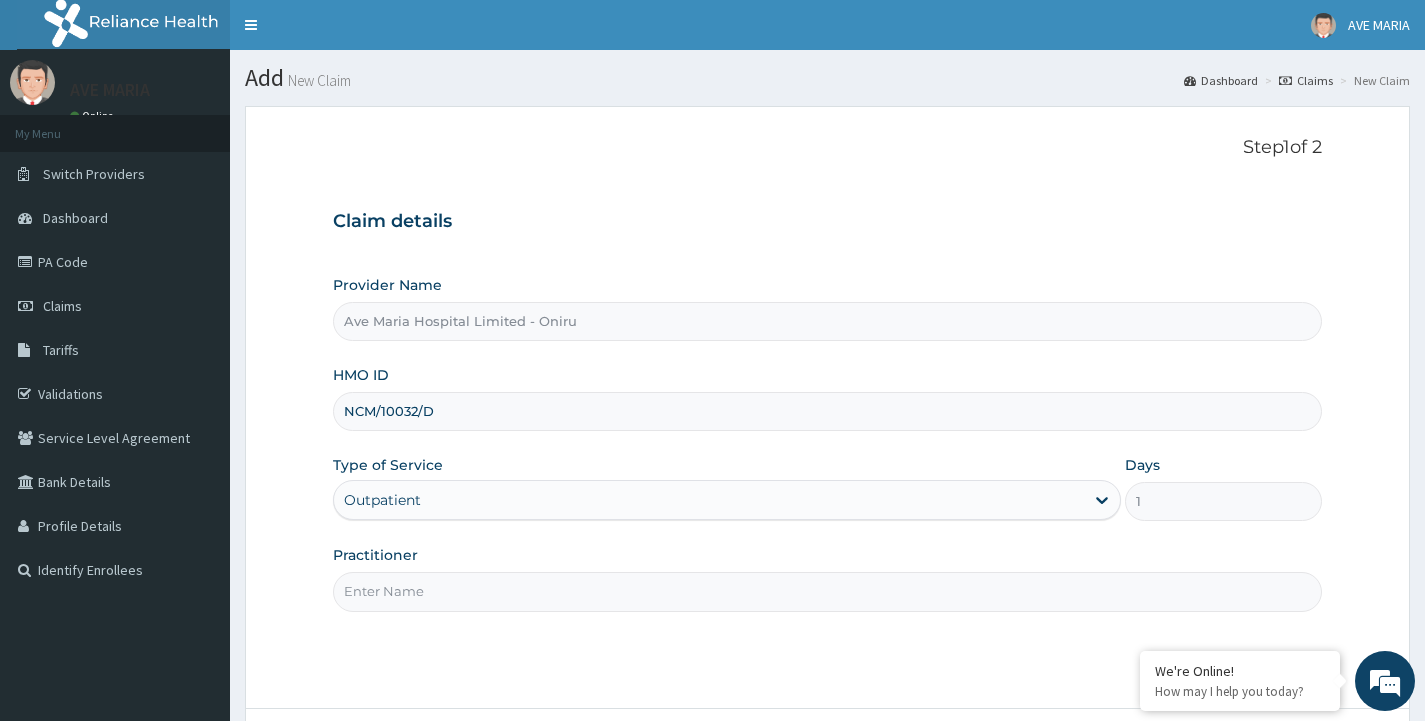 type on "DR. [LAST]" 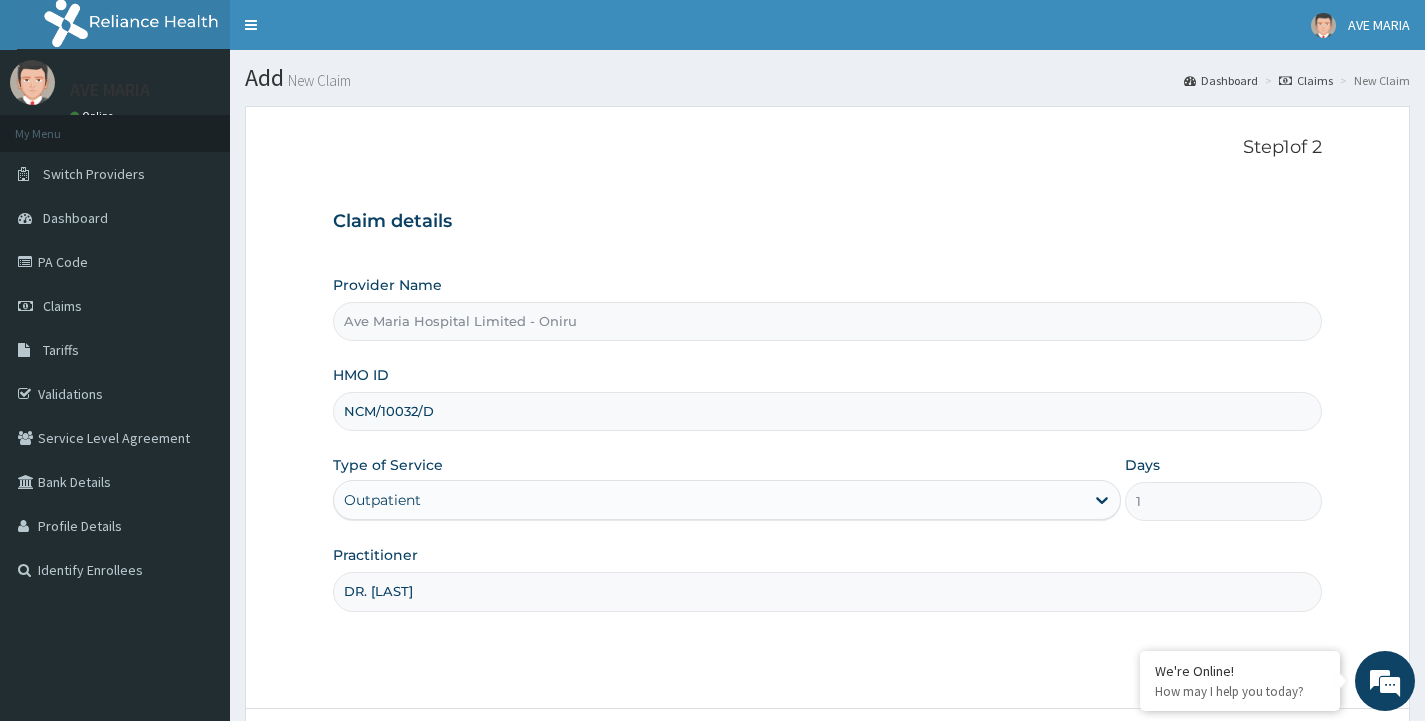 scroll, scrollTop: 0, scrollLeft: 0, axis: both 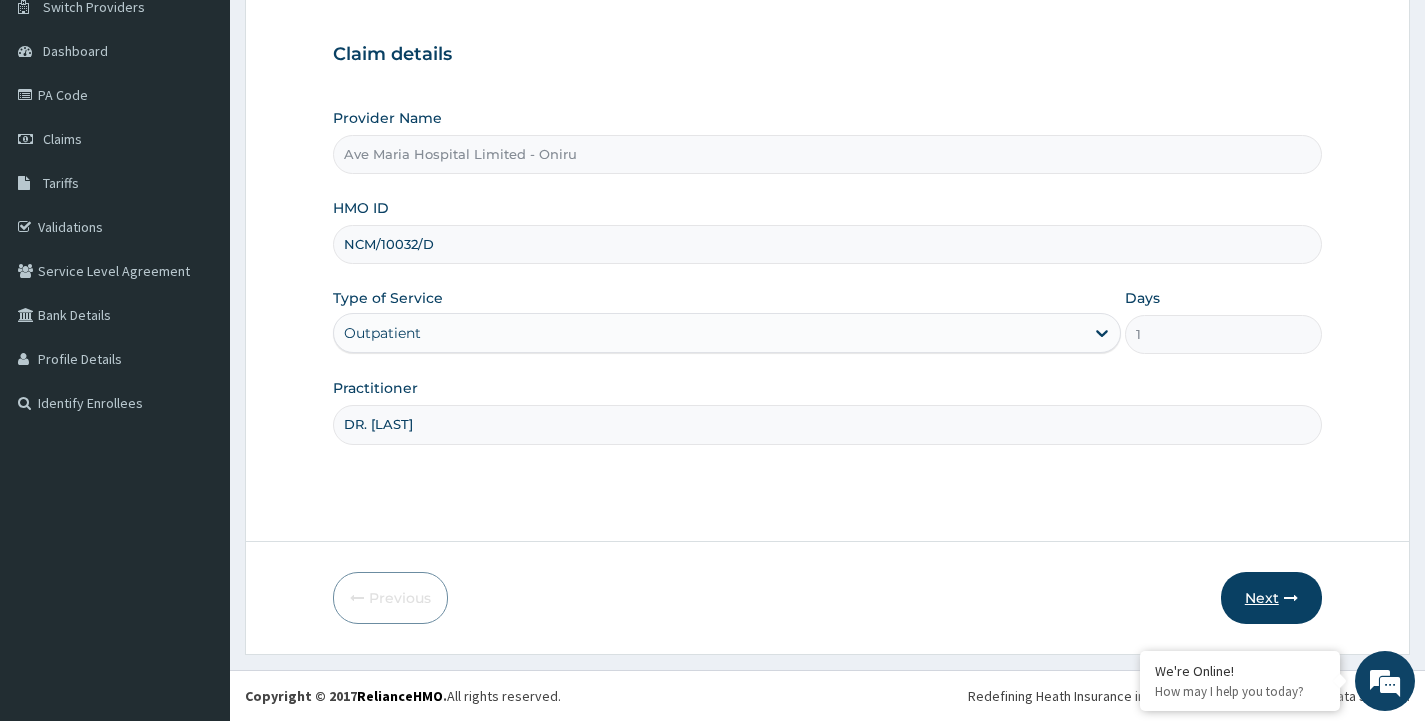 click at bounding box center (1291, 598) 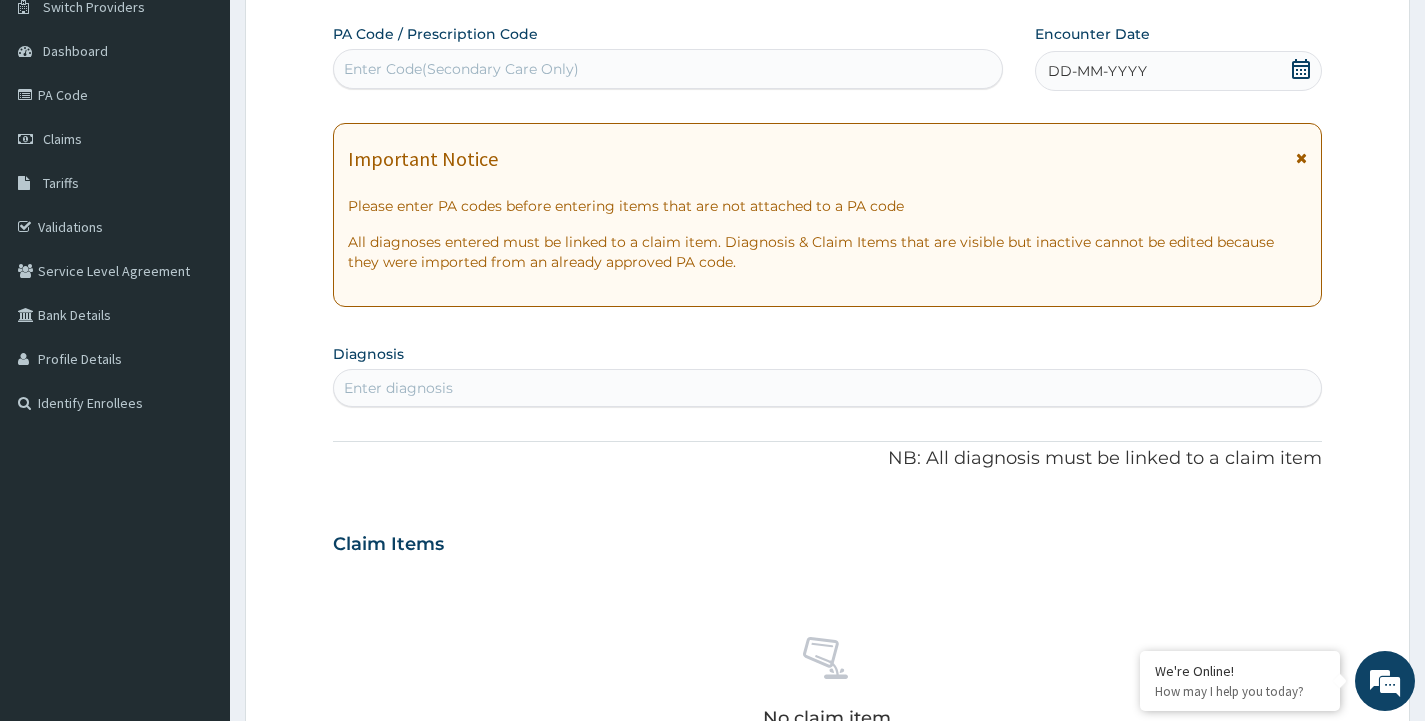 click on "Enter diagnosis" at bounding box center [827, 388] 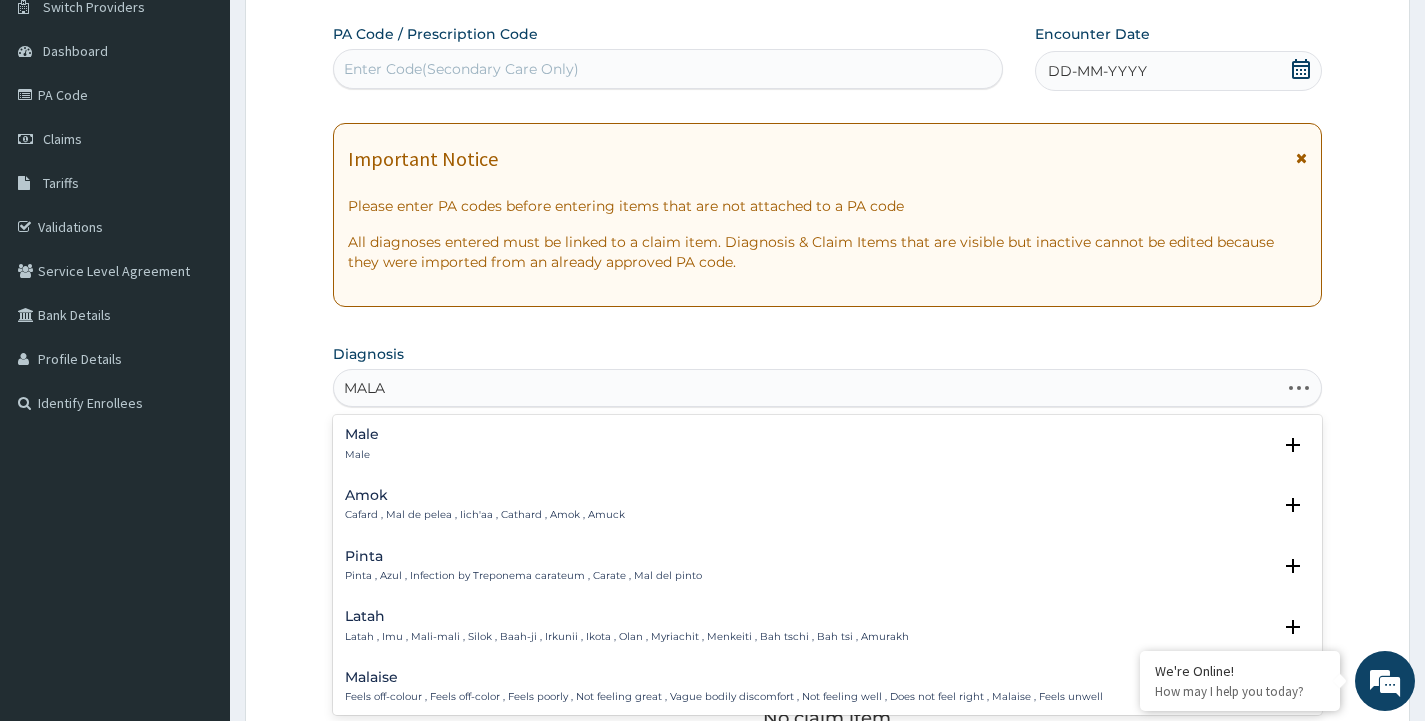 type on "MALAR" 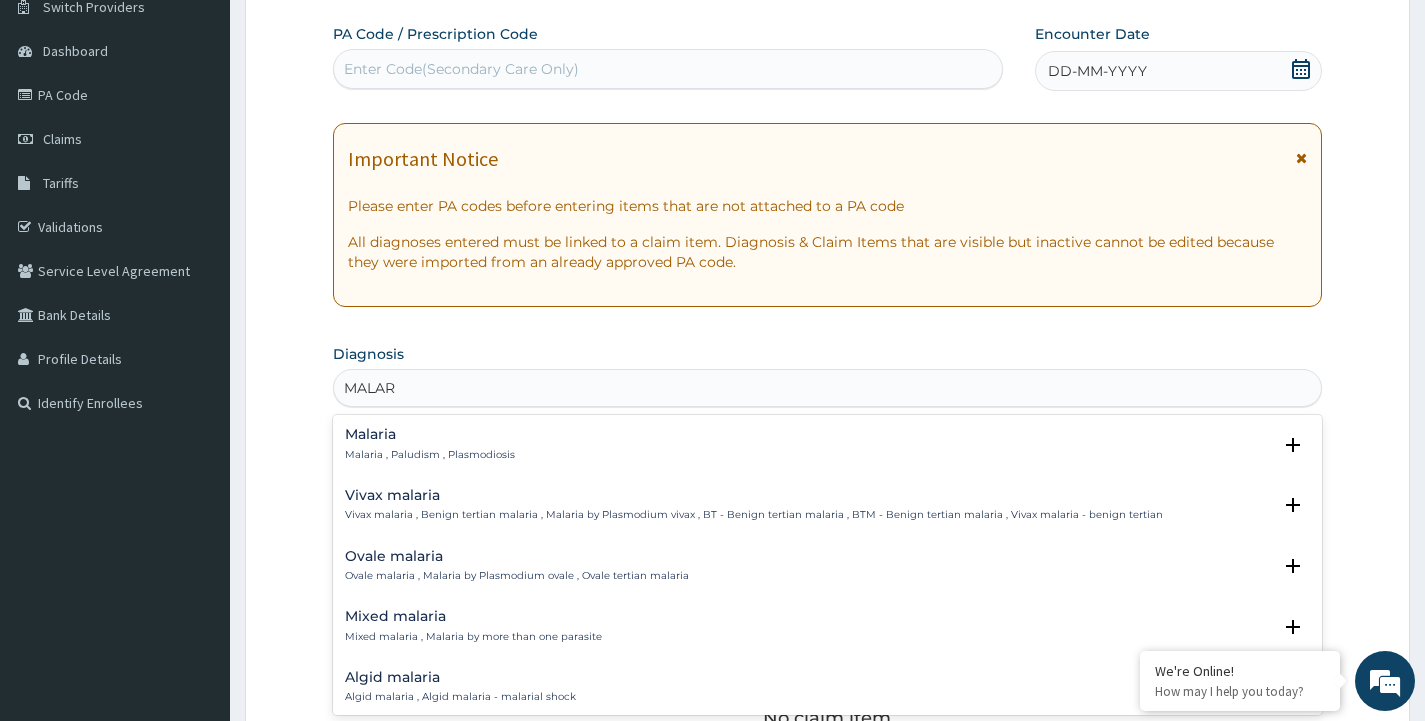 click on "Malaria Malaria , Paludism , Plasmodiosis" at bounding box center (430, 444) 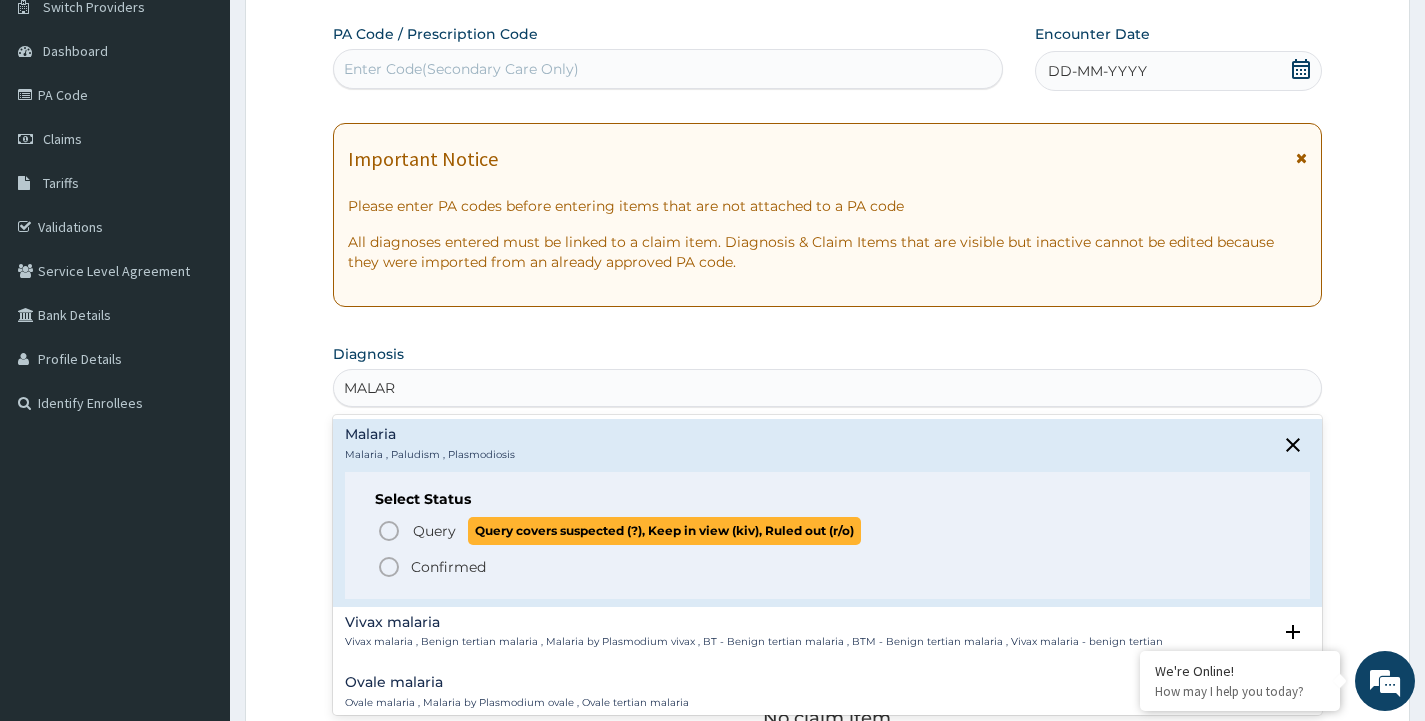 drag, startPoint x: 397, startPoint y: 533, endPoint x: 491, endPoint y: 515, distance: 95.707886 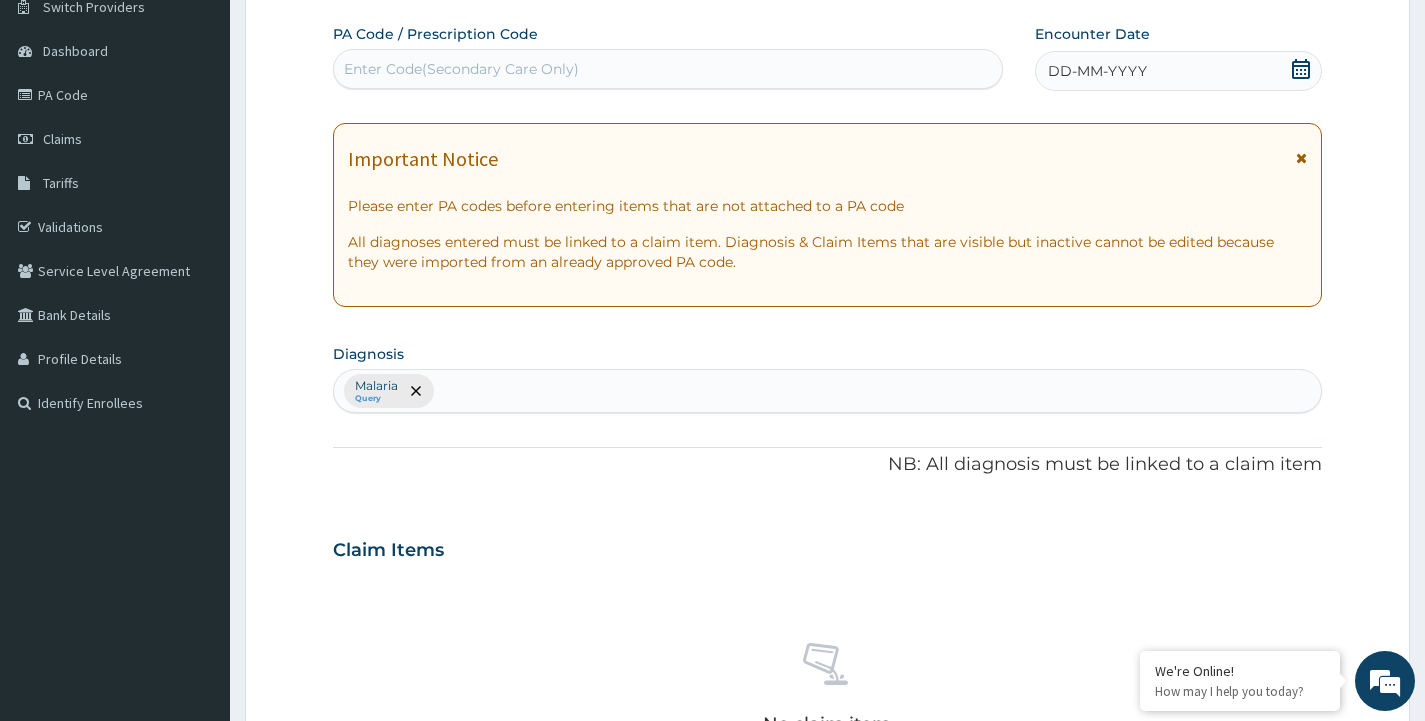 scroll, scrollTop: 721, scrollLeft: 0, axis: vertical 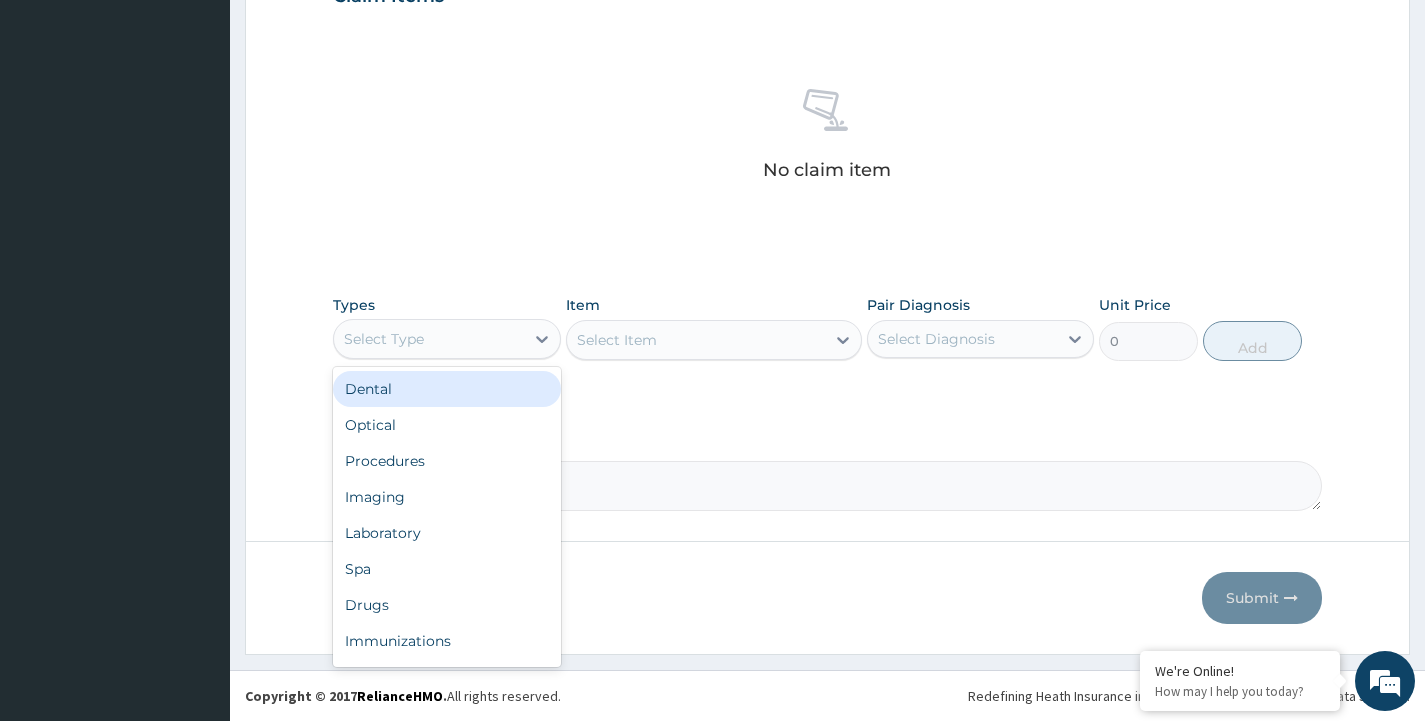click on "Select Type" at bounding box center (428, 339) 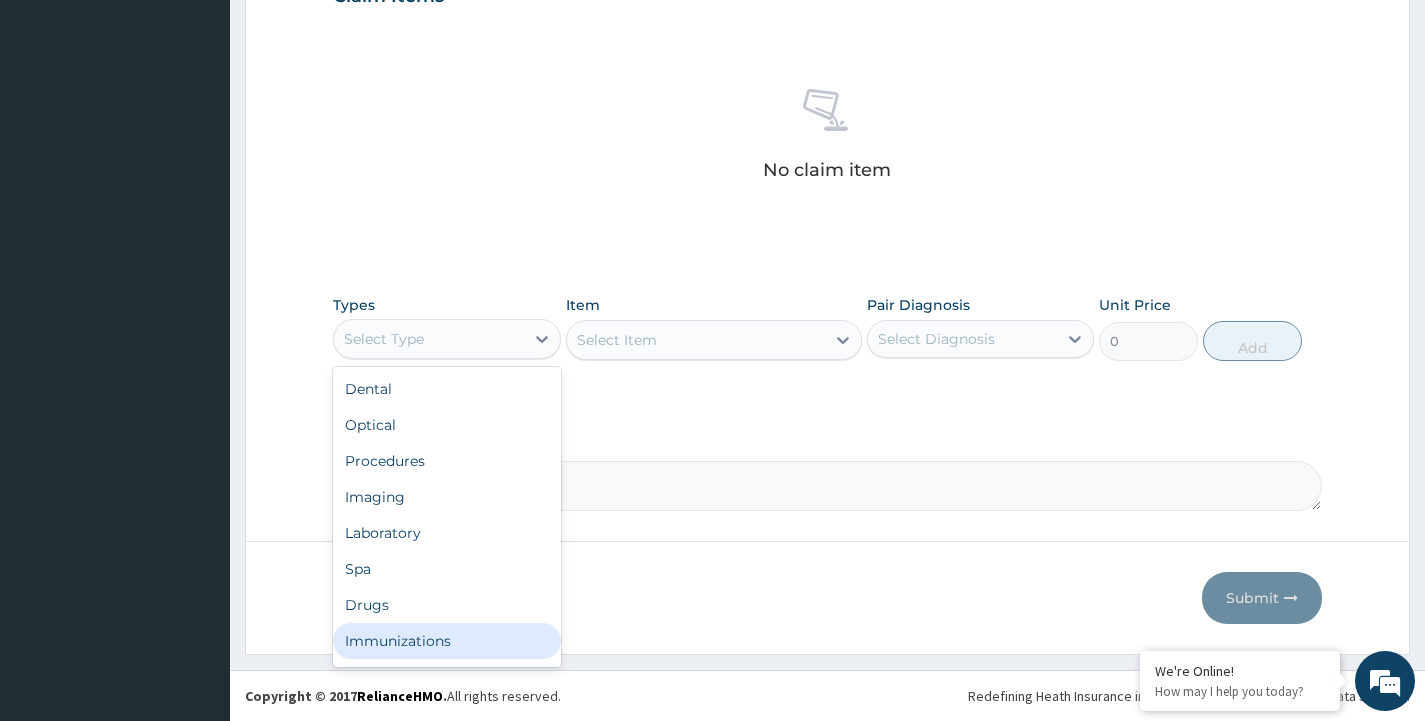 click on "Immunizations" at bounding box center [446, 641] 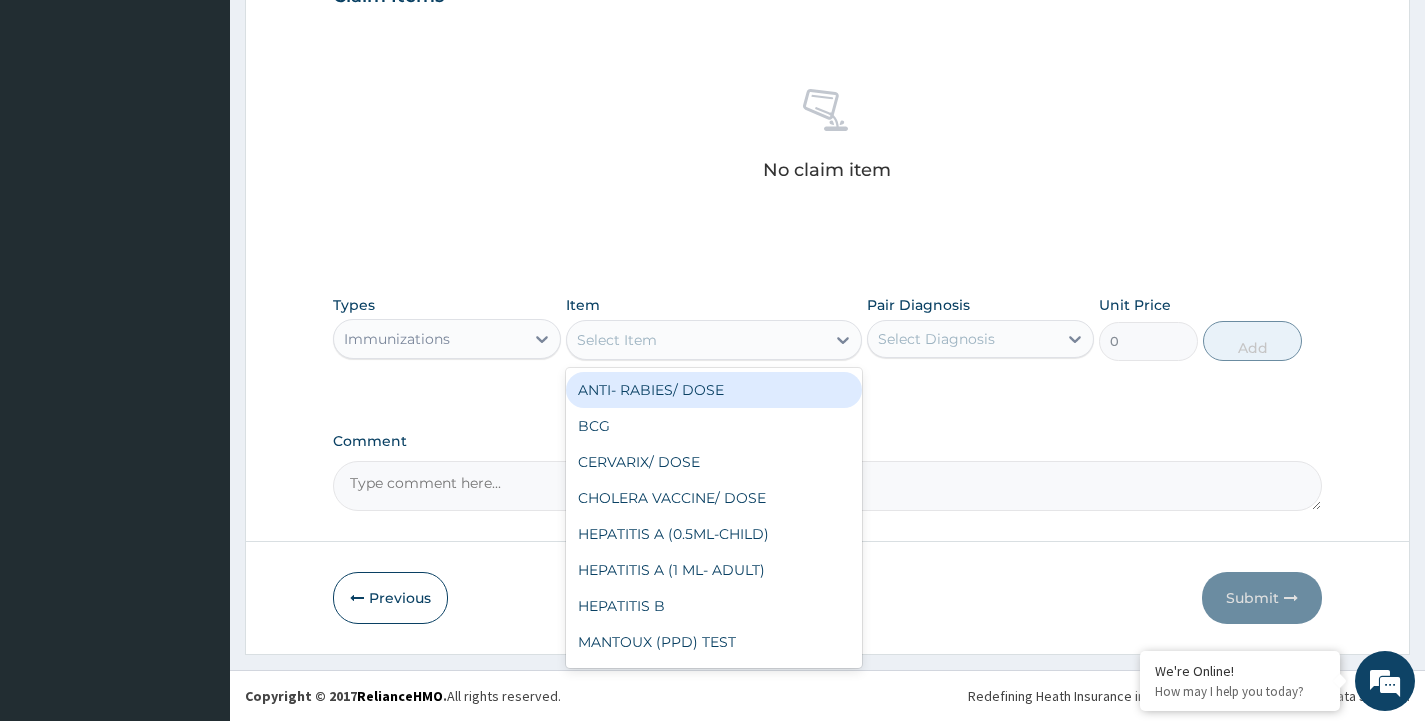 click on "Select Item" at bounding box center (617, 340) 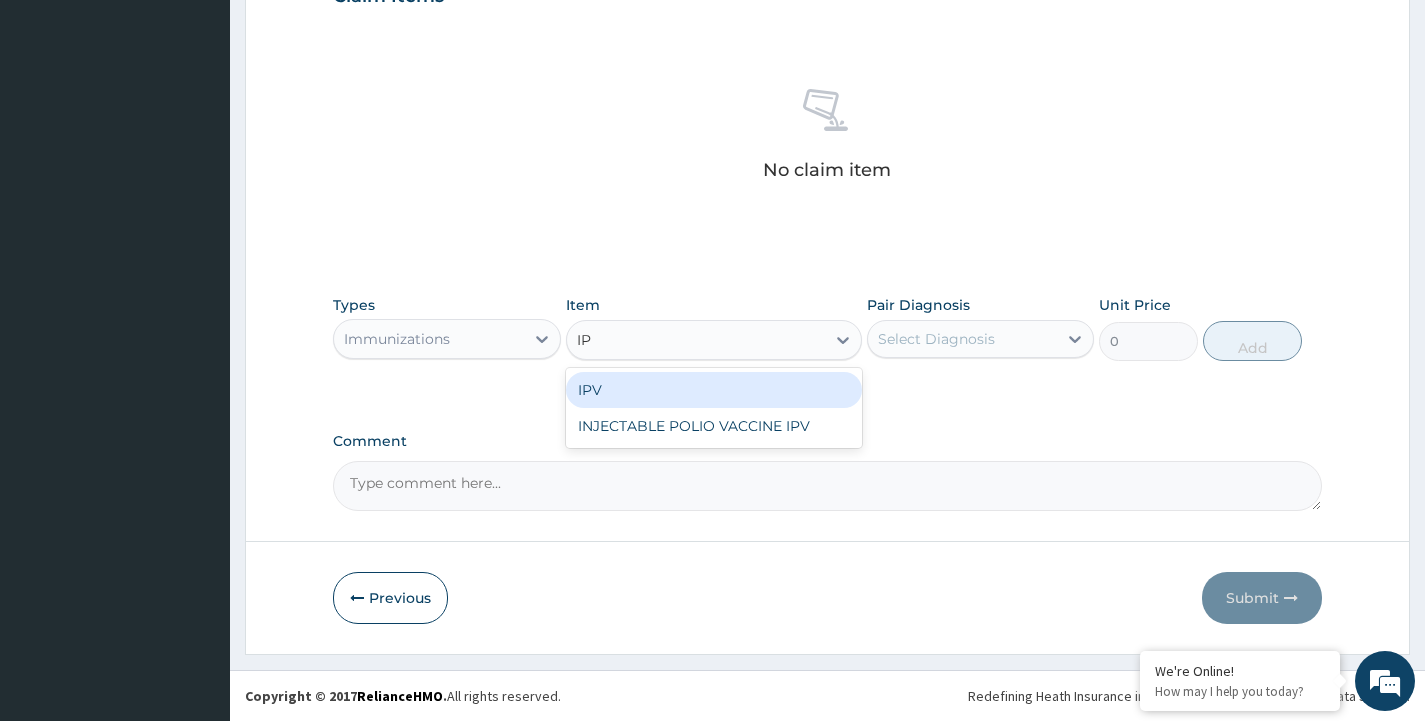 type on "IPV" 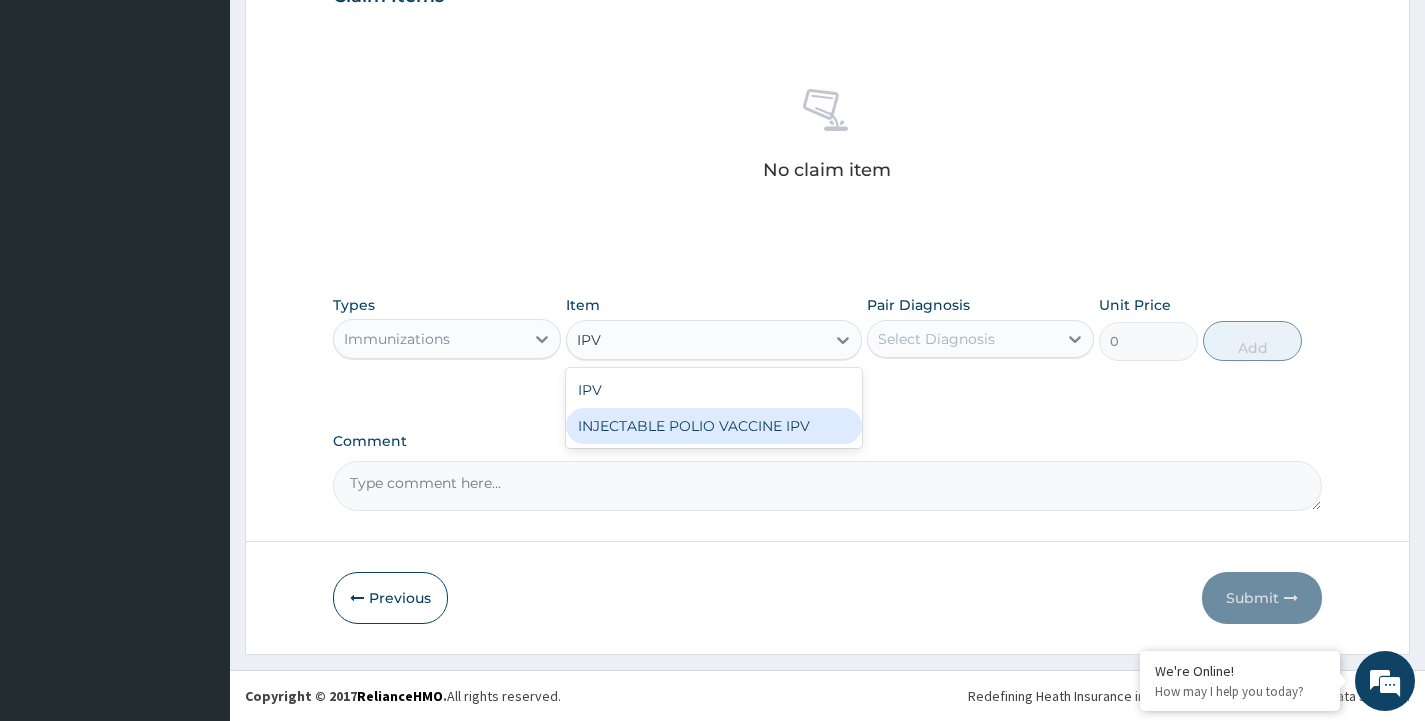 click on "INJECTABLE POLIO VACCINE IPV" at bounding box center [714, 426] 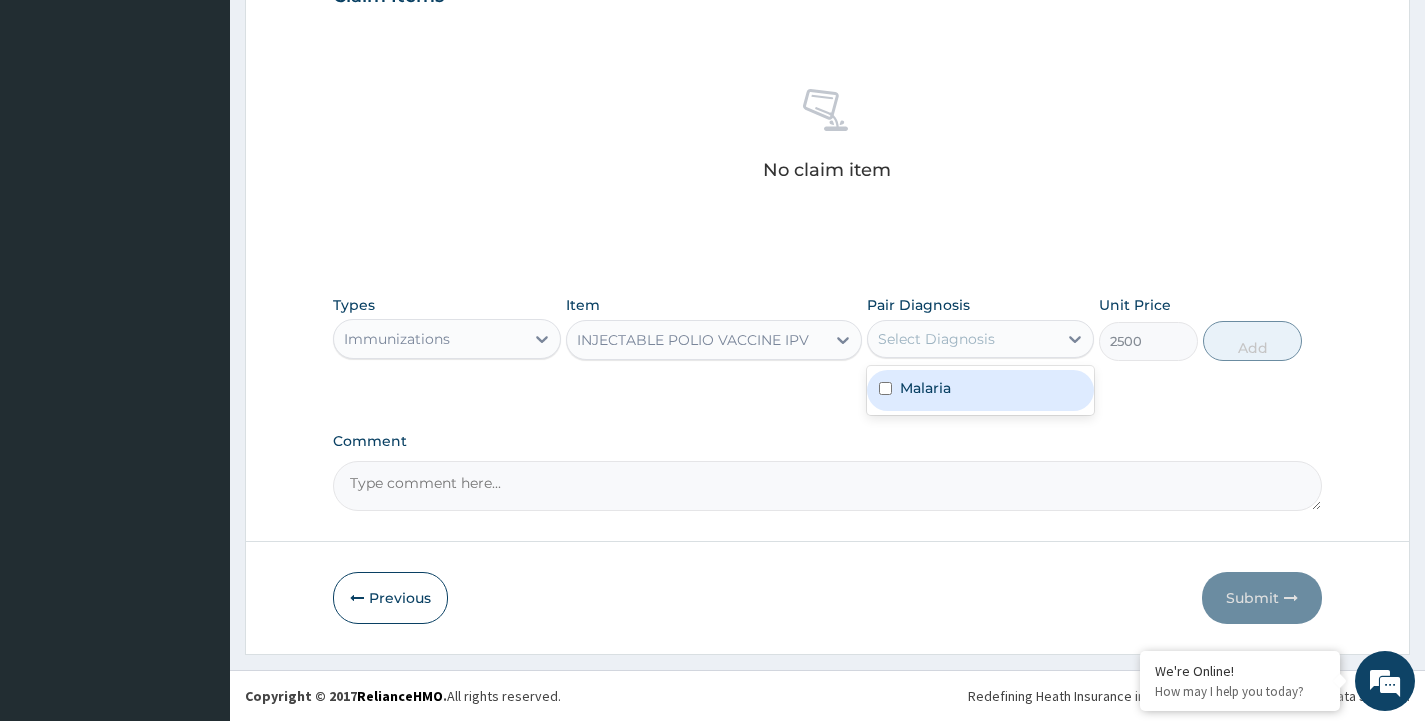 click on "Select Diagnosis" at bounding box center (936, 339) 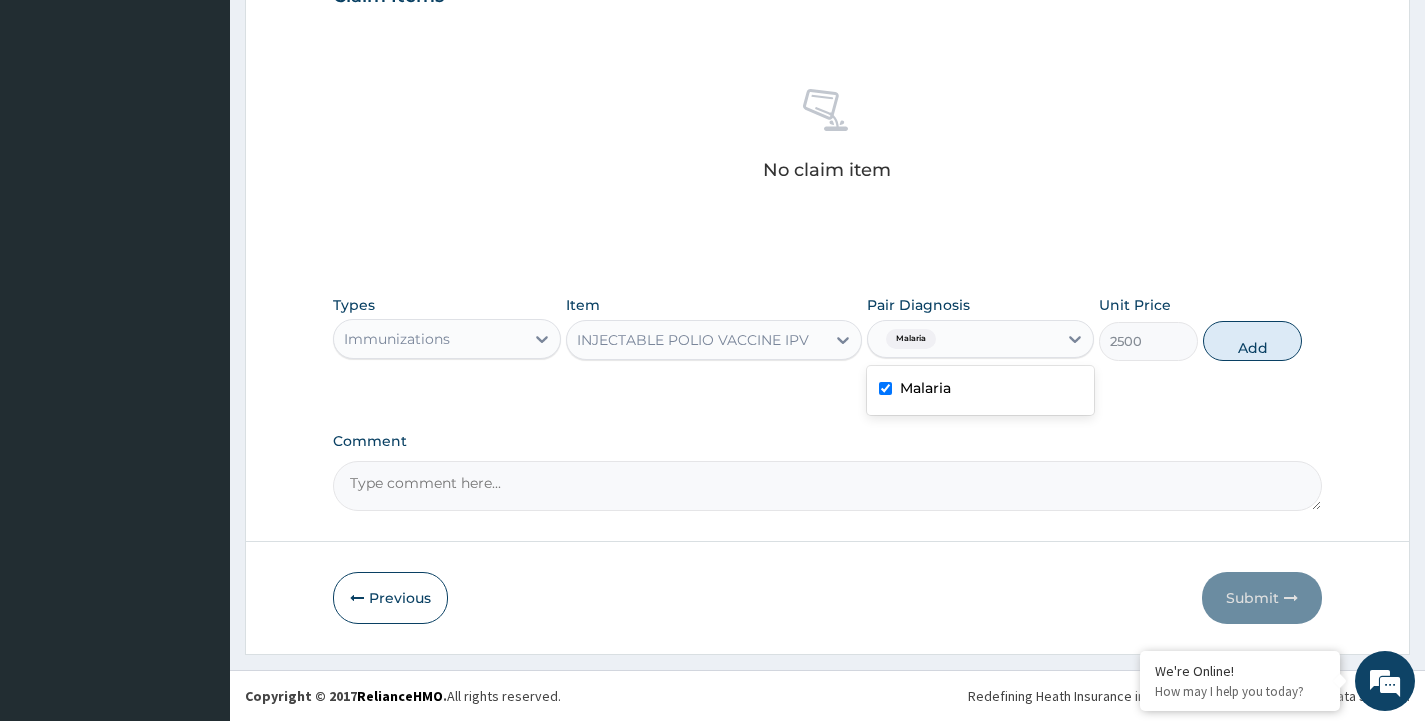 checkbox on "true" 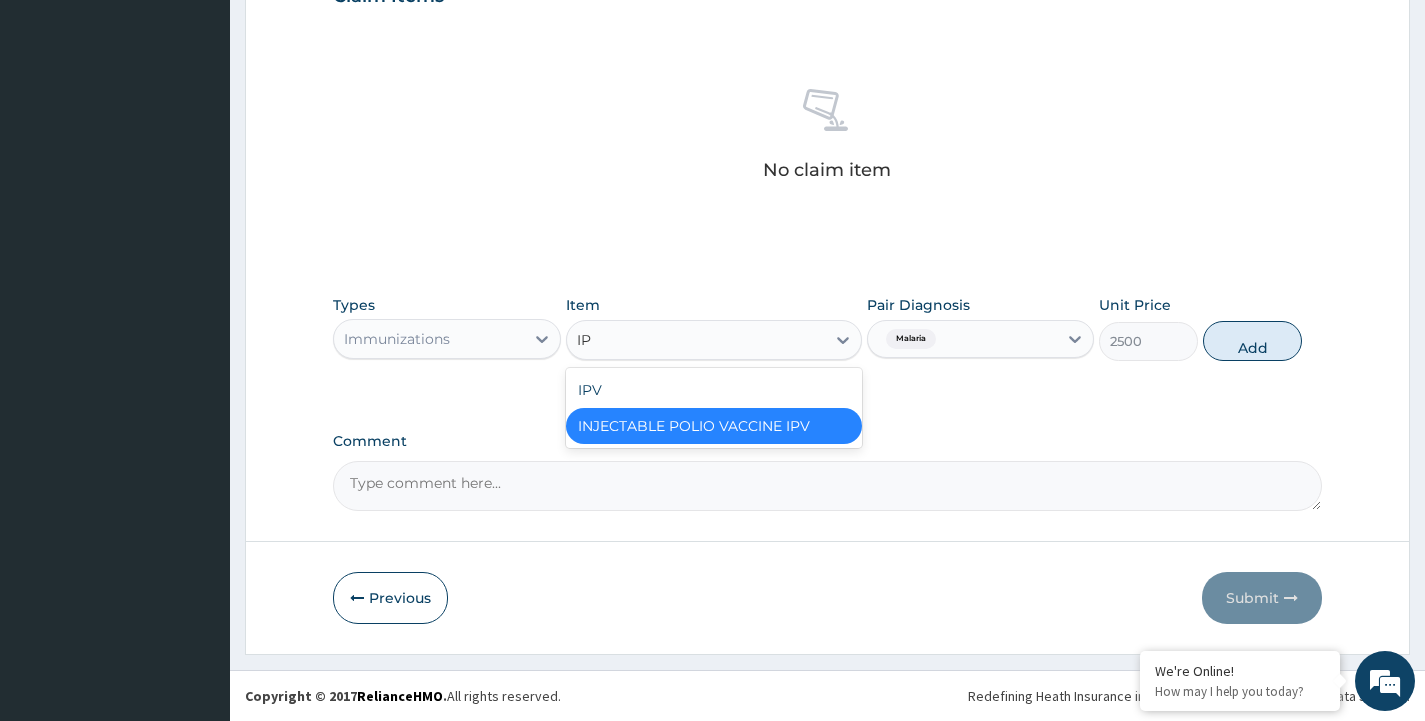 scroll, scrollTop: 0, scrollLeft: 0, axis: both 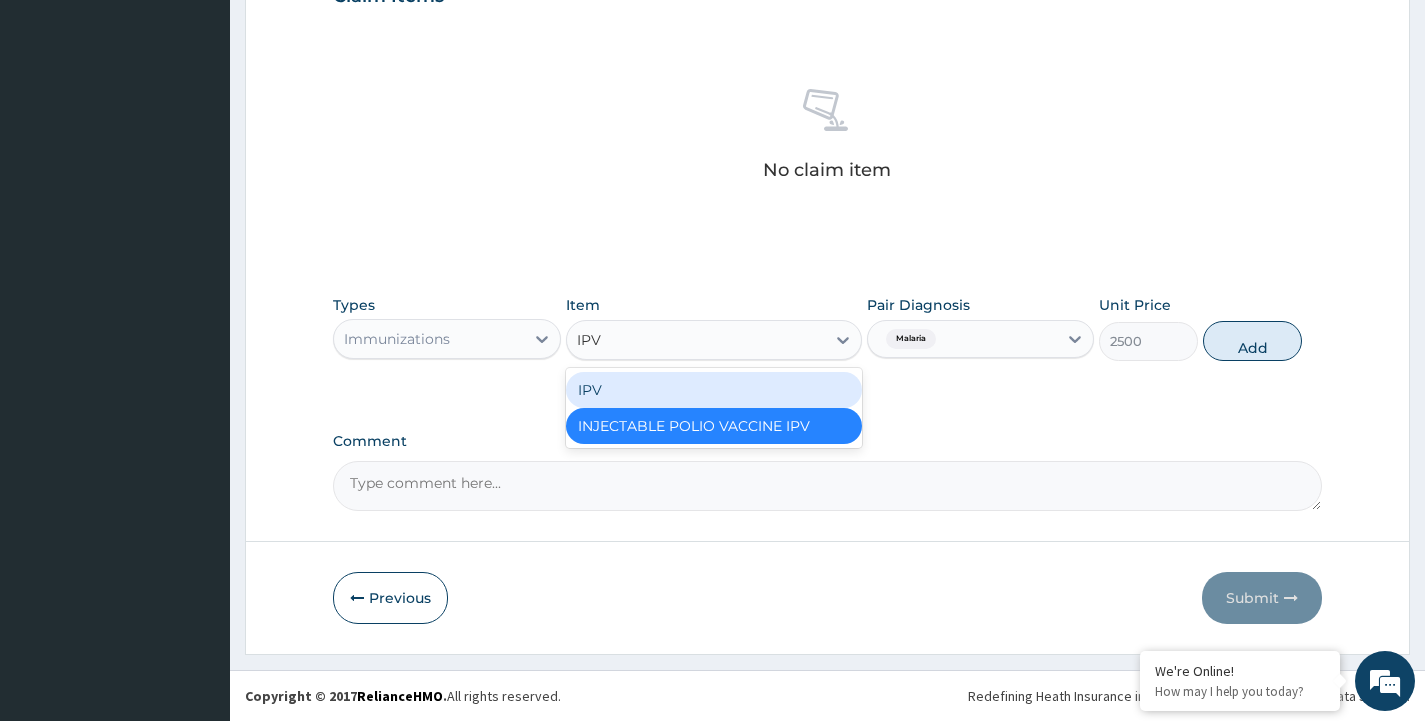 click on "IPV" at bounding box center [714, 390] 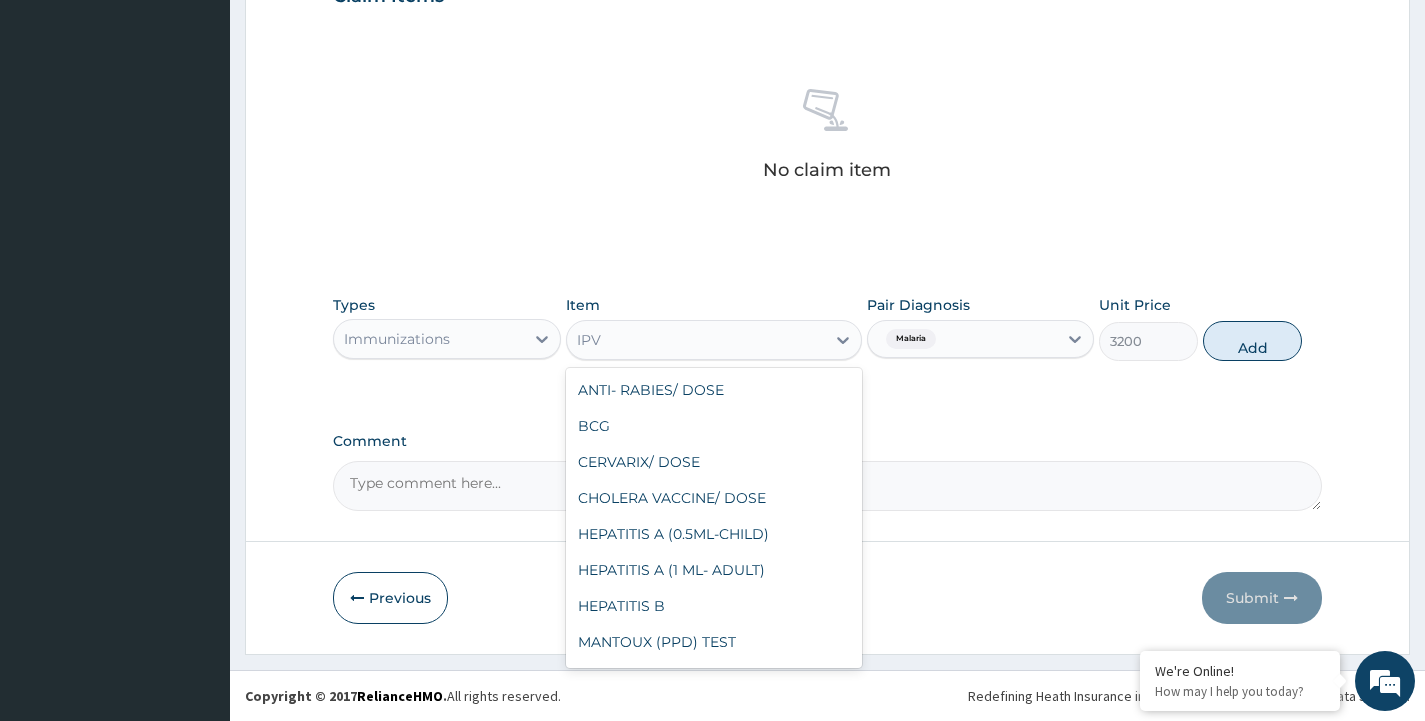 click on "IPV" at bounding box center [696, 340] 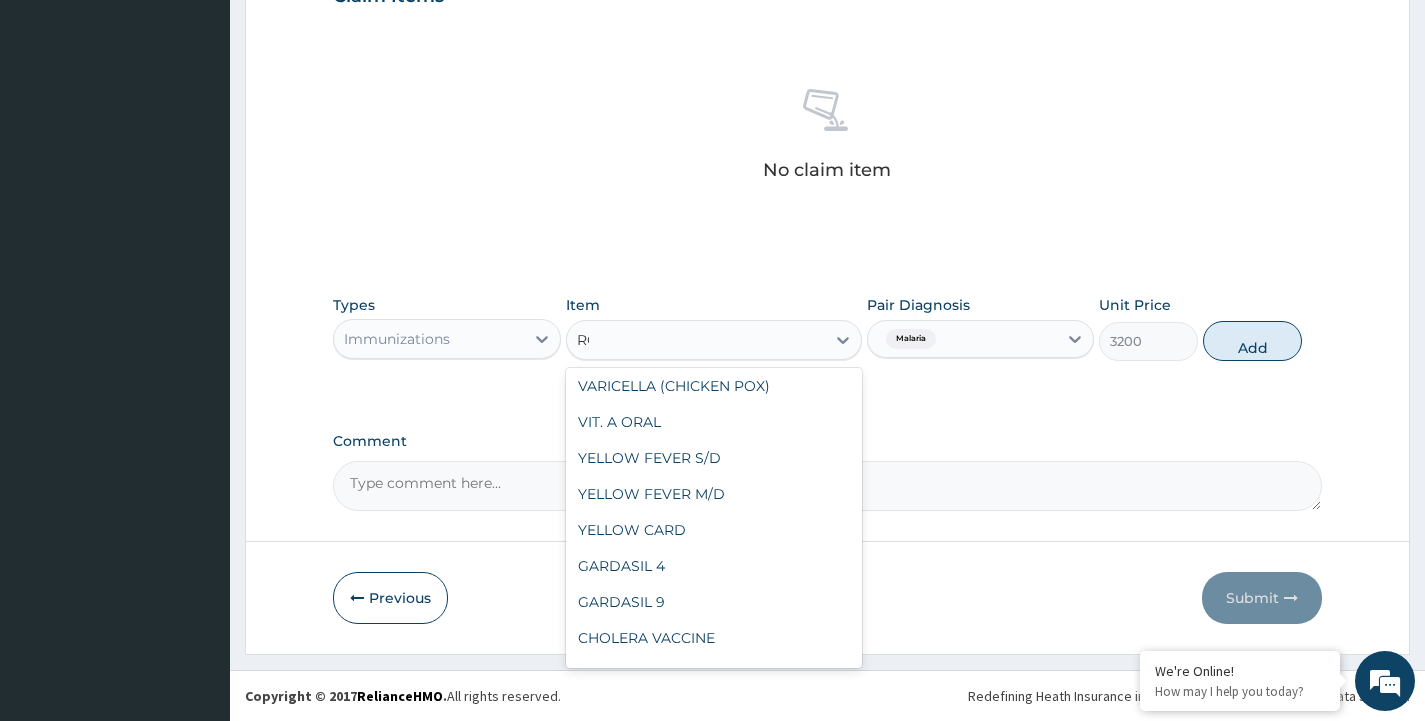 scroll, scrollTop: 0, scrollLeft: 0, axis: both 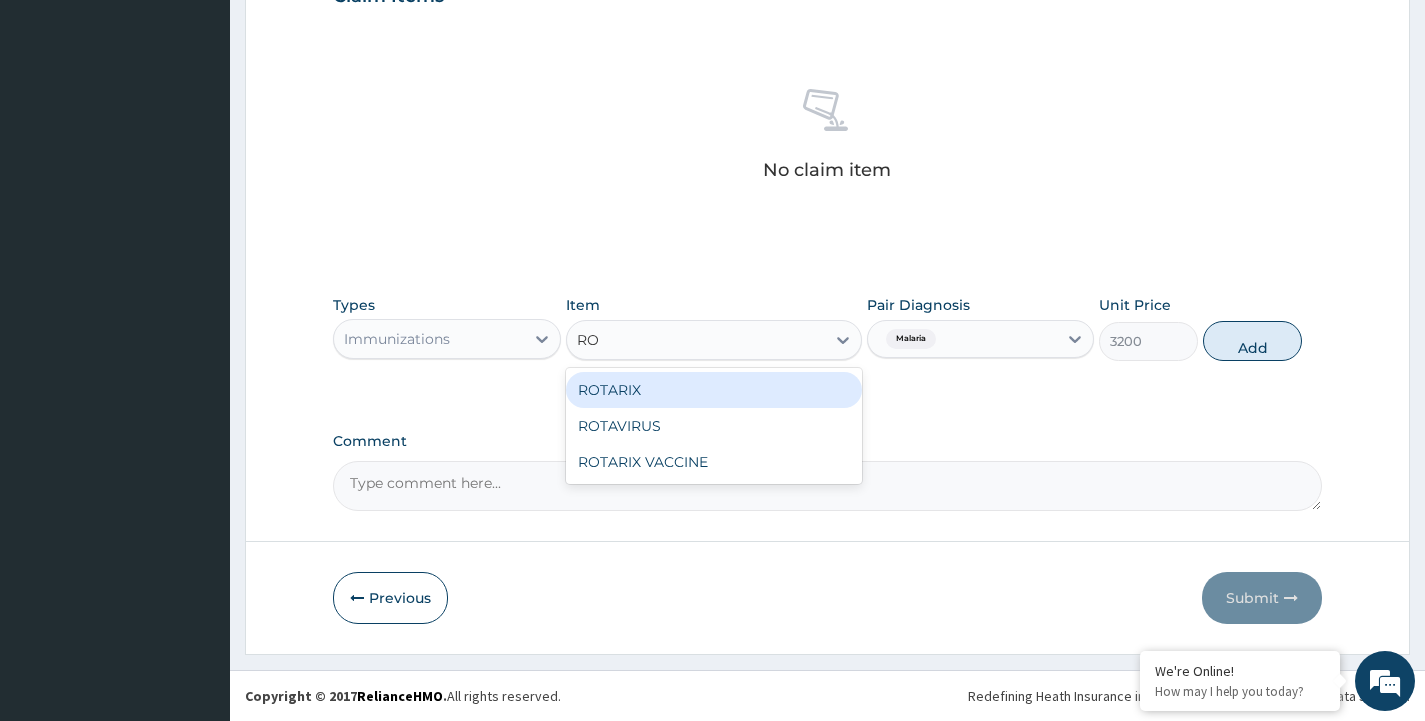 type on "ROT" 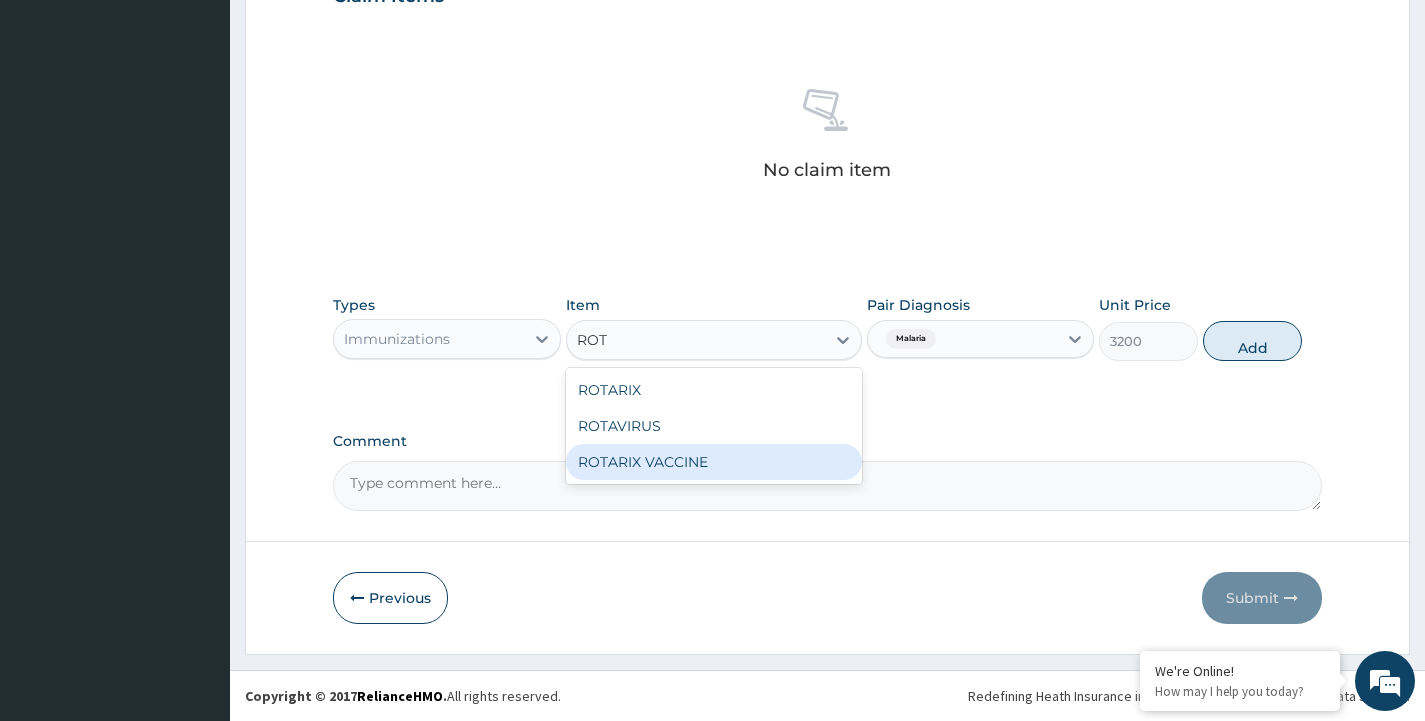 drag, startPoint x: 670, startPoint y: 465, endPoint x: 670, endPoint y: 451, distance: 14 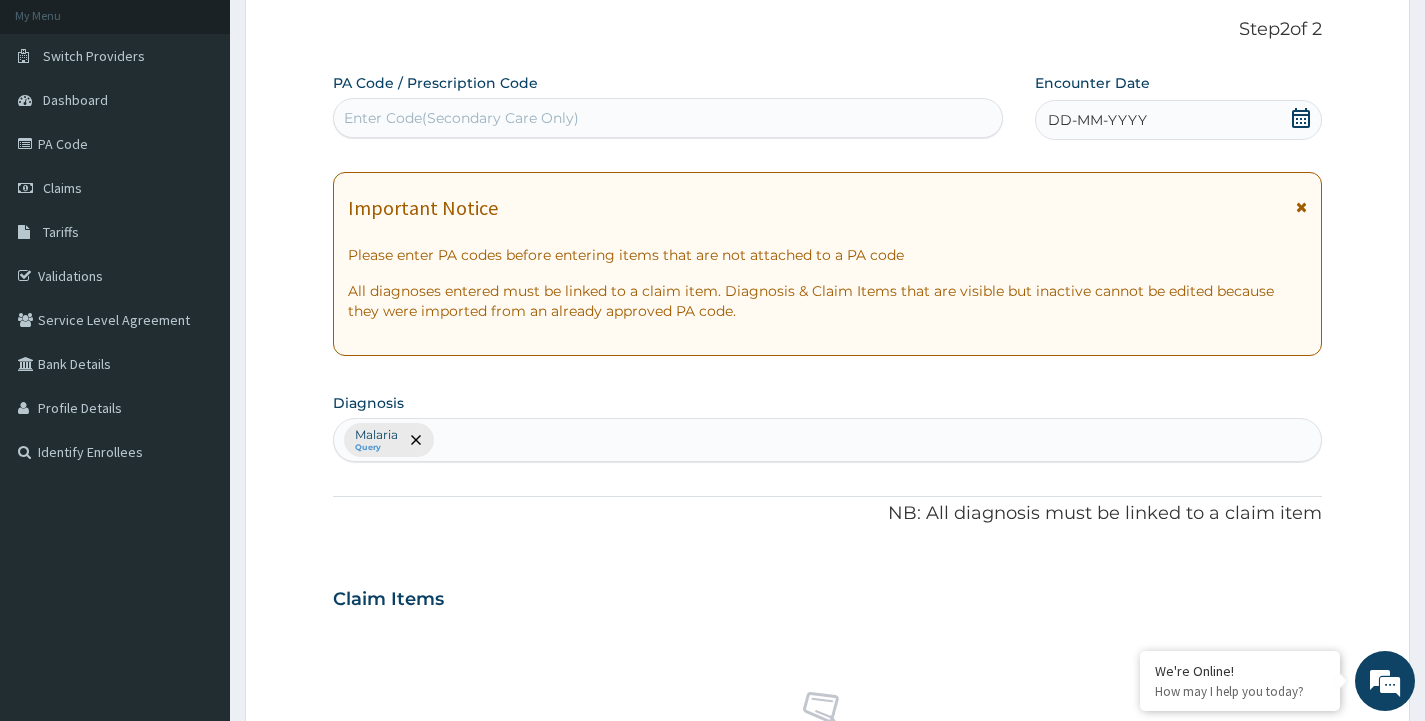 scroll, scrollTop: 0, scrollLeft: 0, axis: both 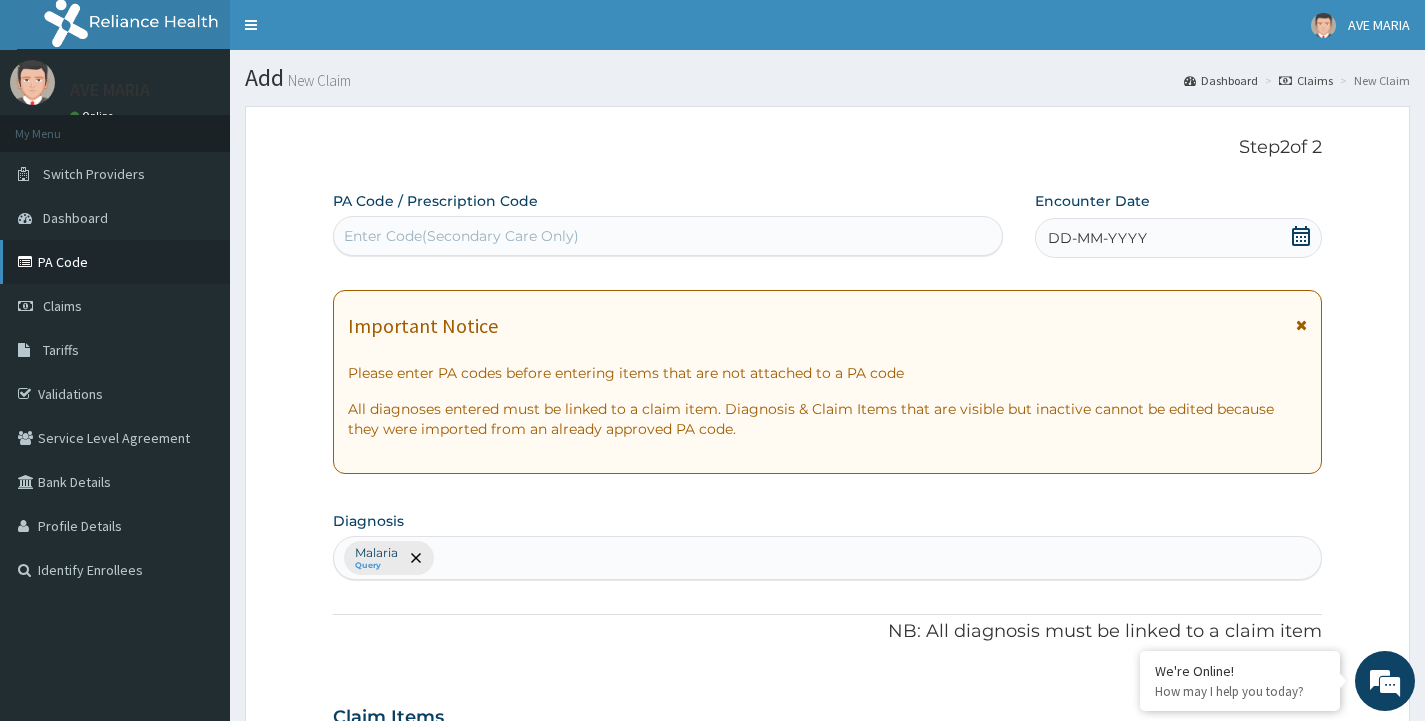 click on "PA Code" at bounding box center (115, 262) 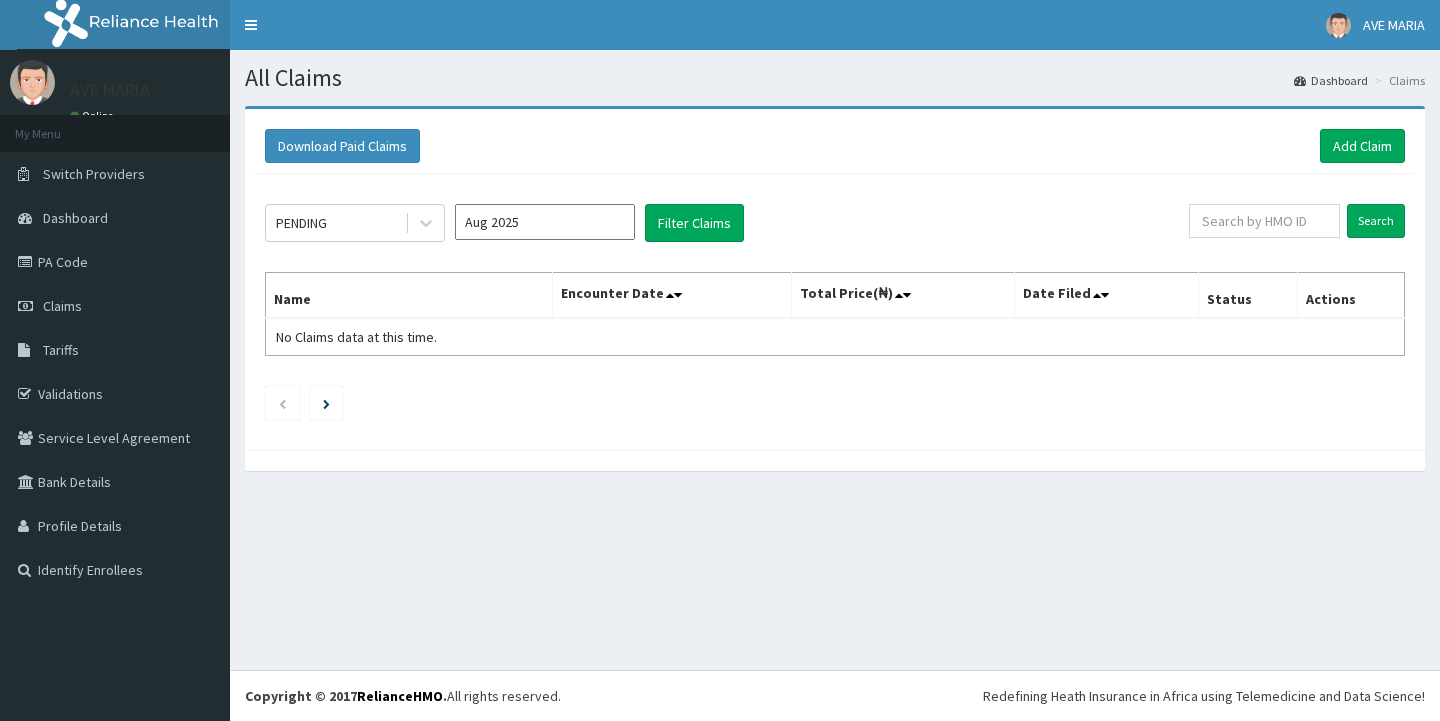 scroll, scrollTop: 0, scrollLeft: 0, axis: both 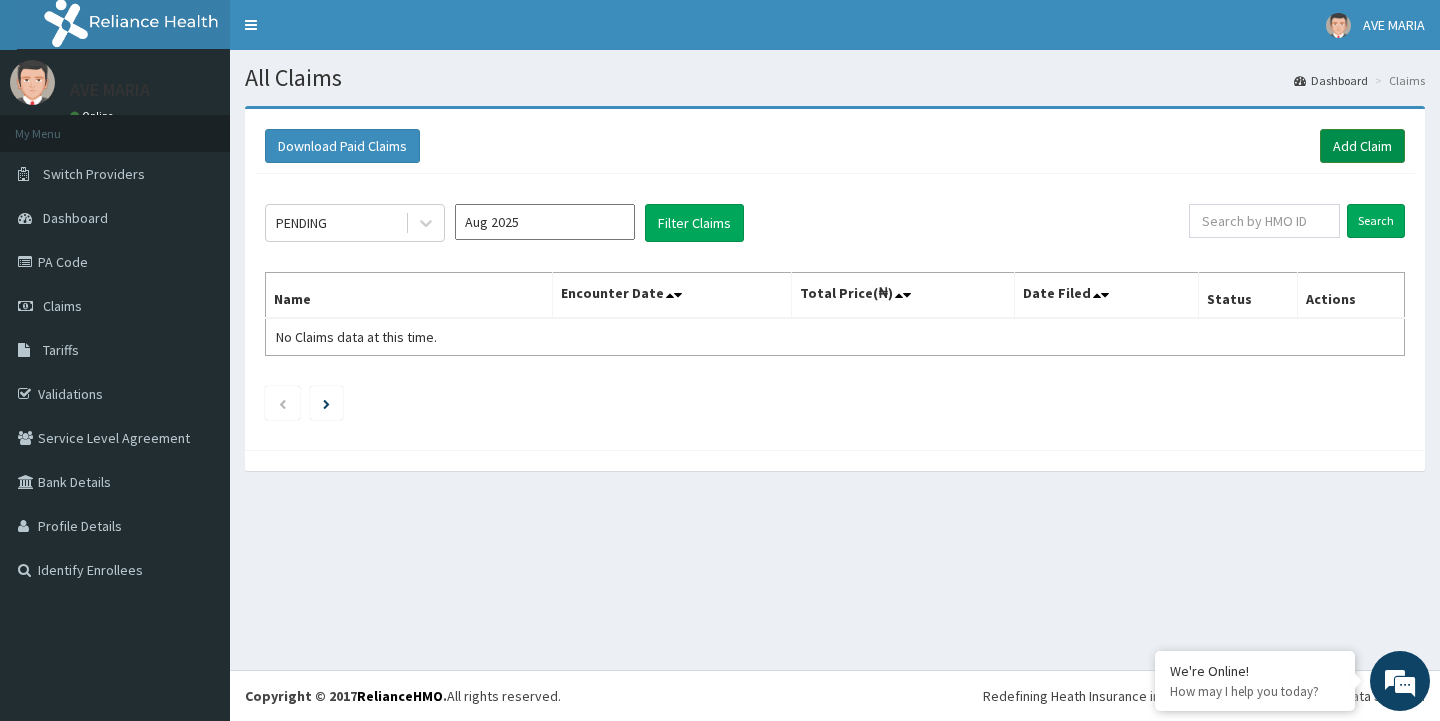 click on "Add Claim" at bounding box center (1362, 146) 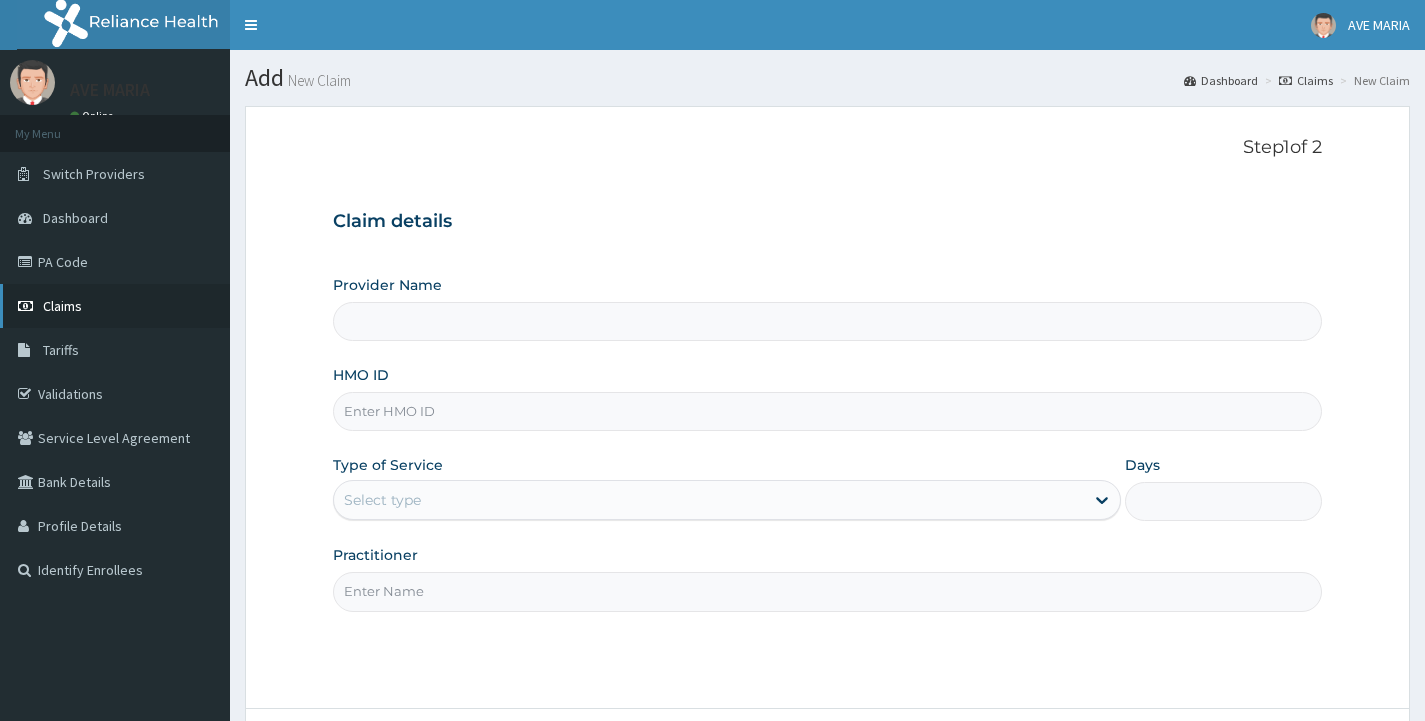 scroll, scrollTop: 0, scrollLeft: 0, axis: both 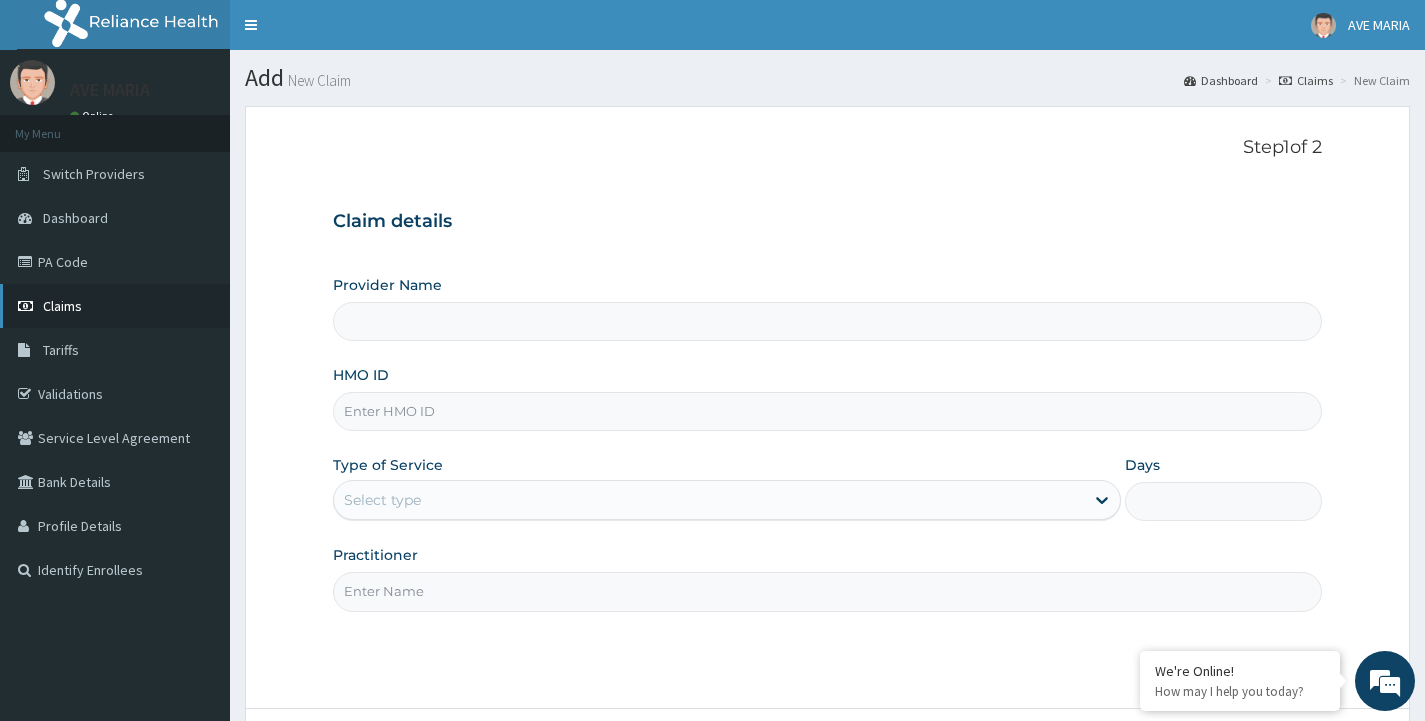 click on "Claims" at bounding box center (62, 306) 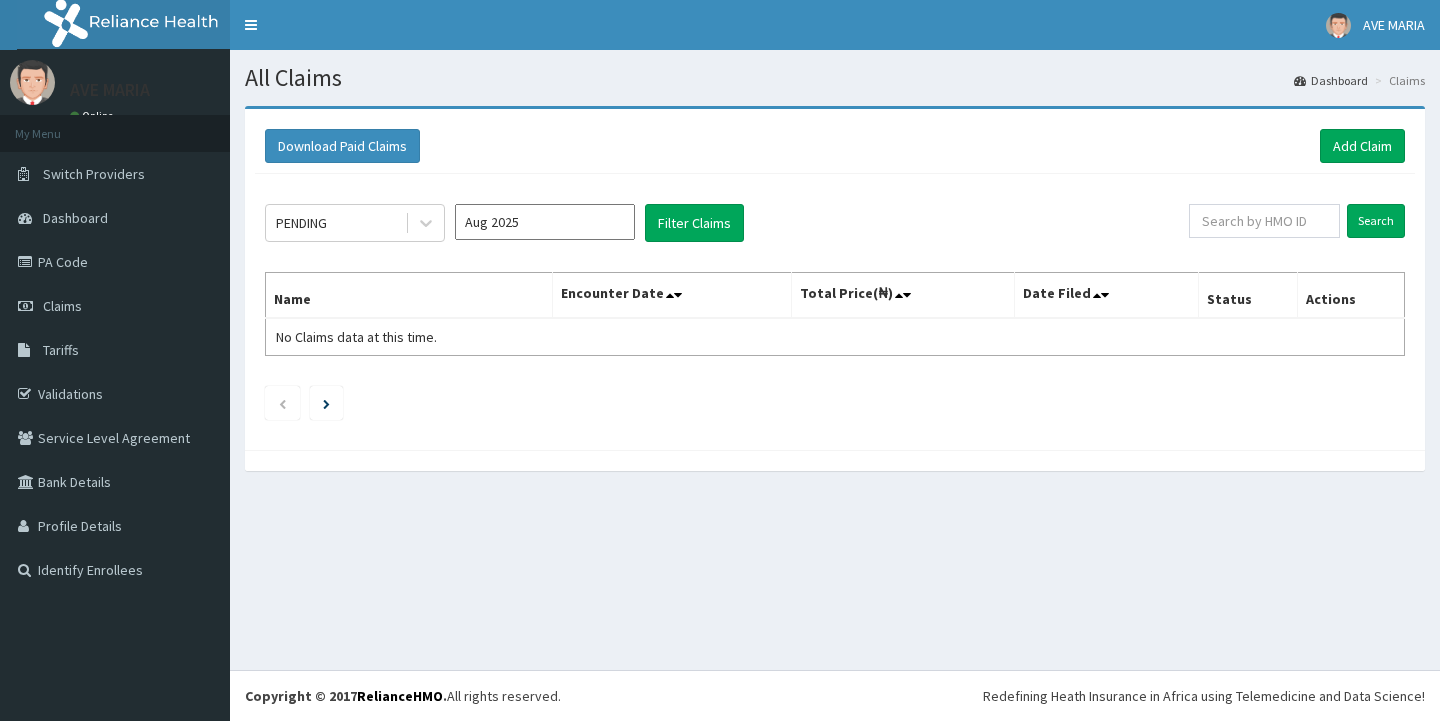 scroll, scrollTop: 0, scrollLeft: 0, axis: both 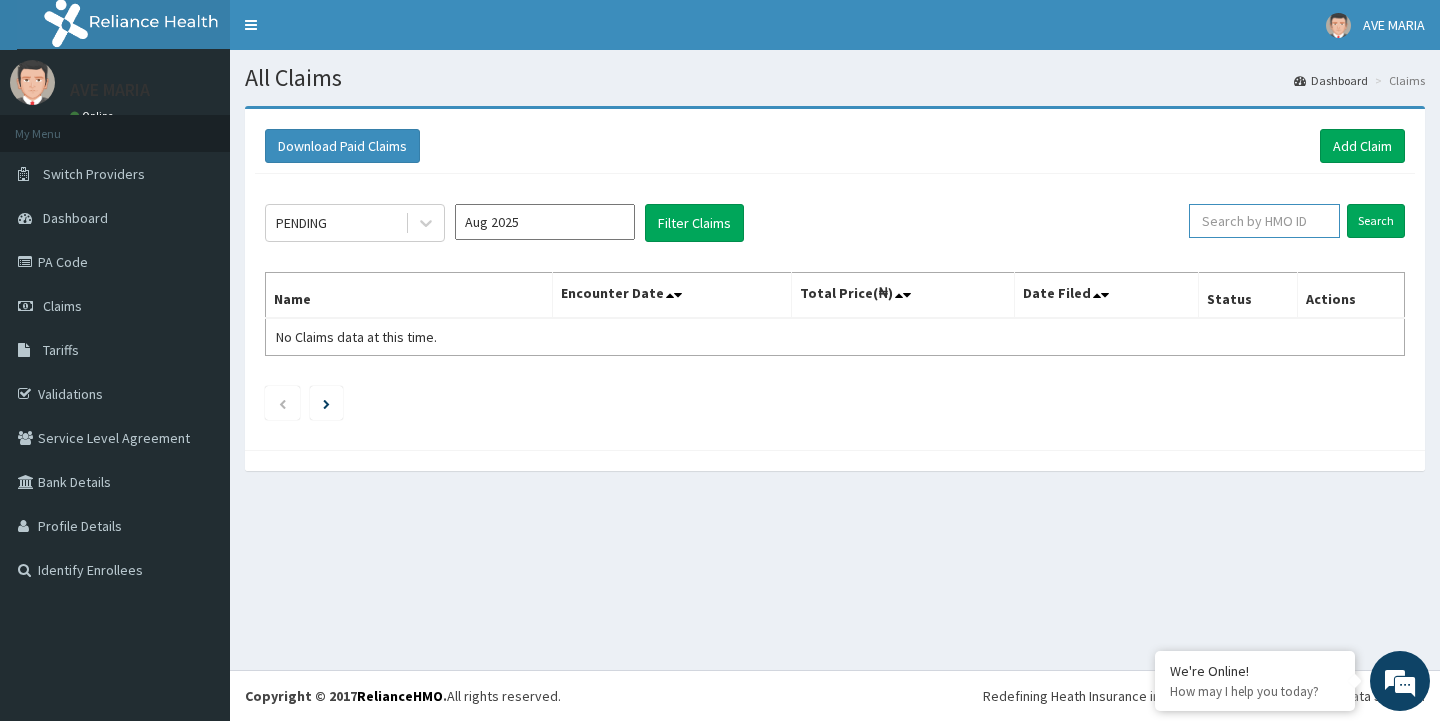 click at bounding box center [1264, 221] 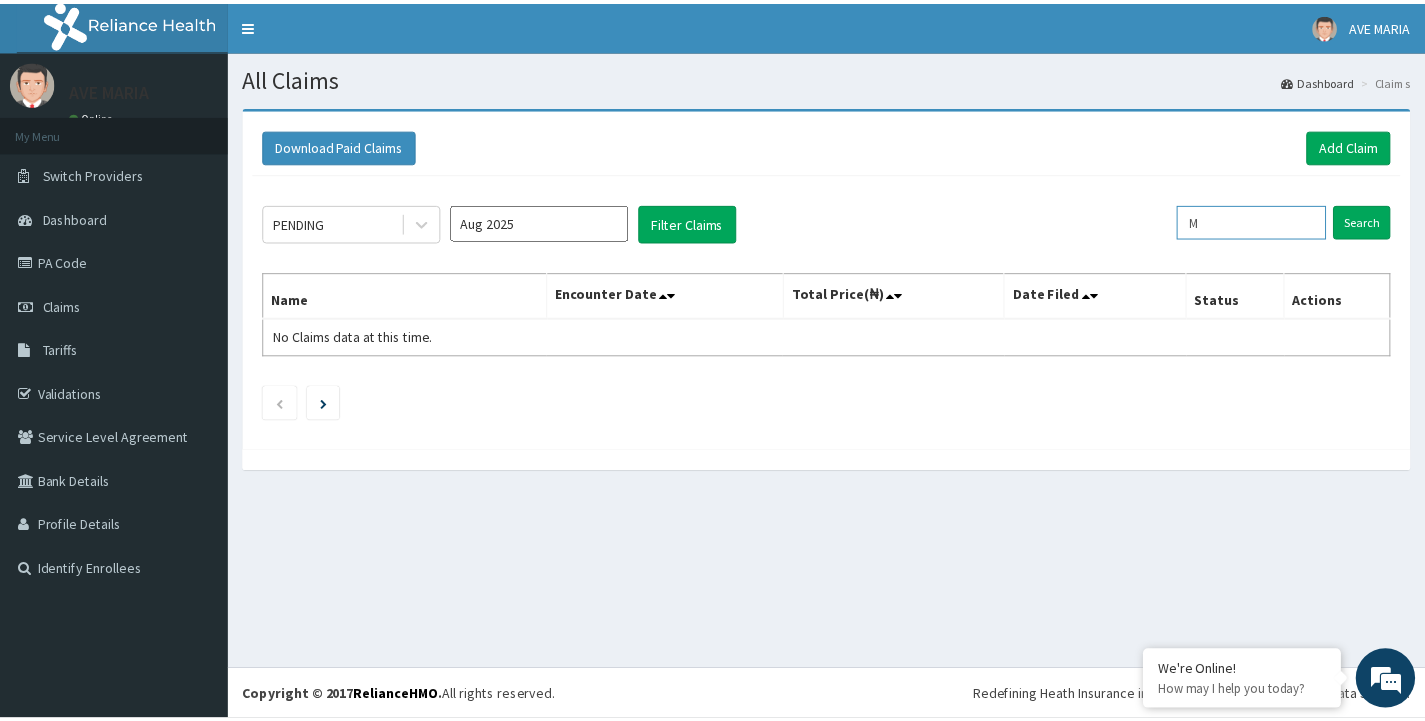 scroll, scrollTop: 0, scrollLeft: 0, axis: both 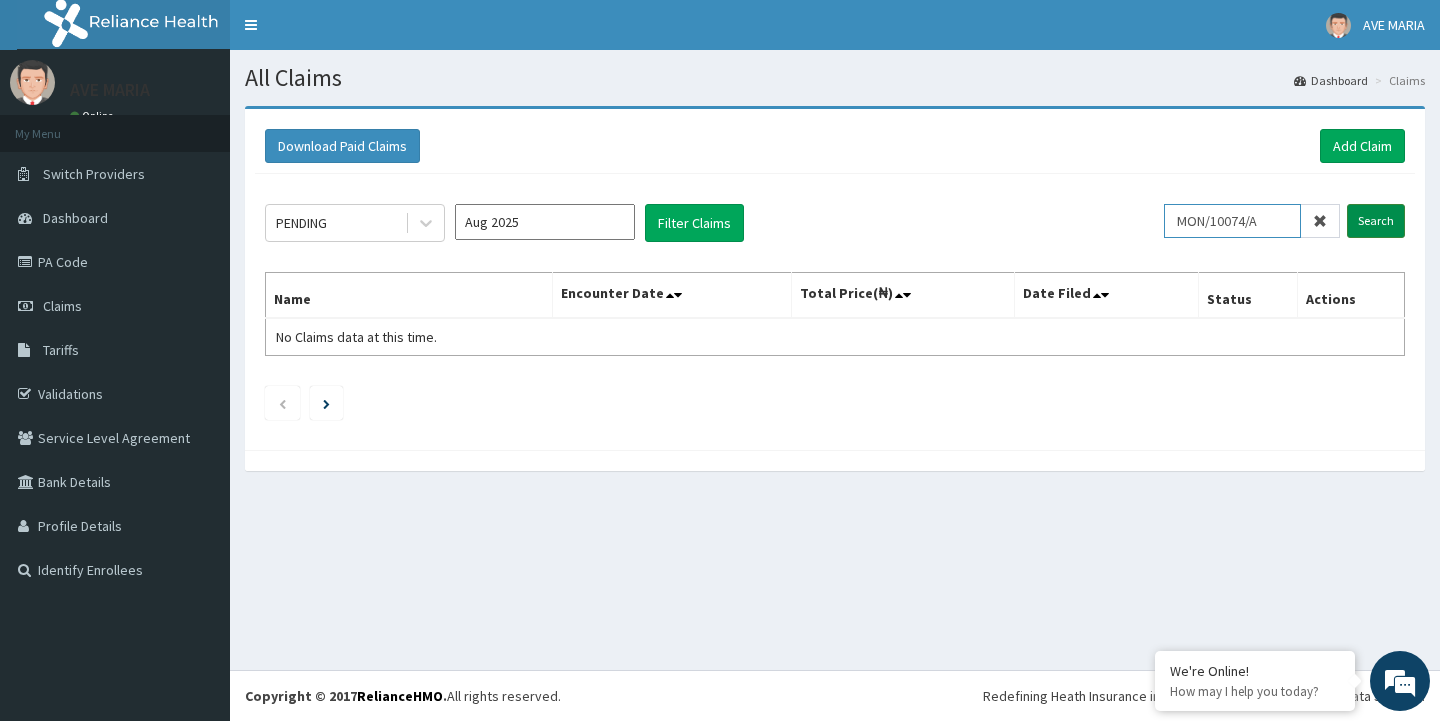 type on "MON/10074/A" 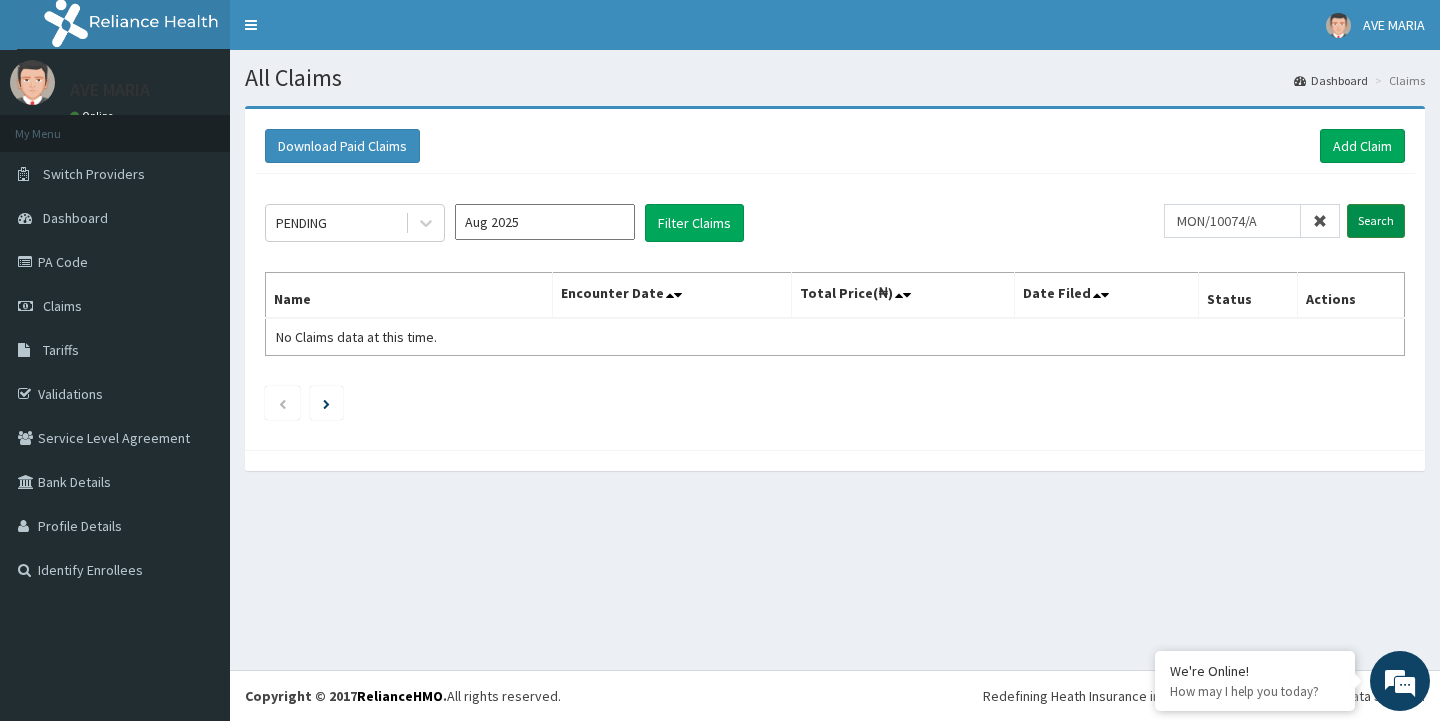click on "Search" at bounding box center [1376, 221] 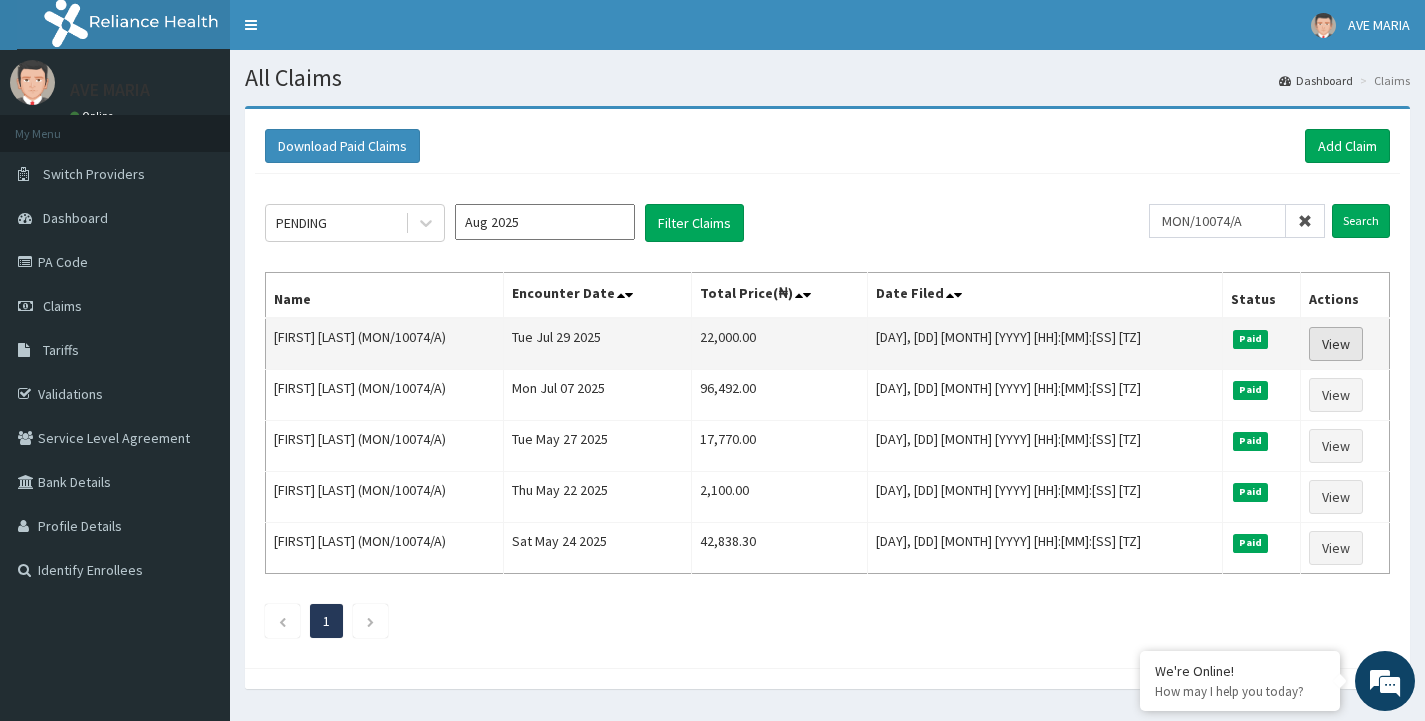 click on "View" at bounding box center [1336, 344] 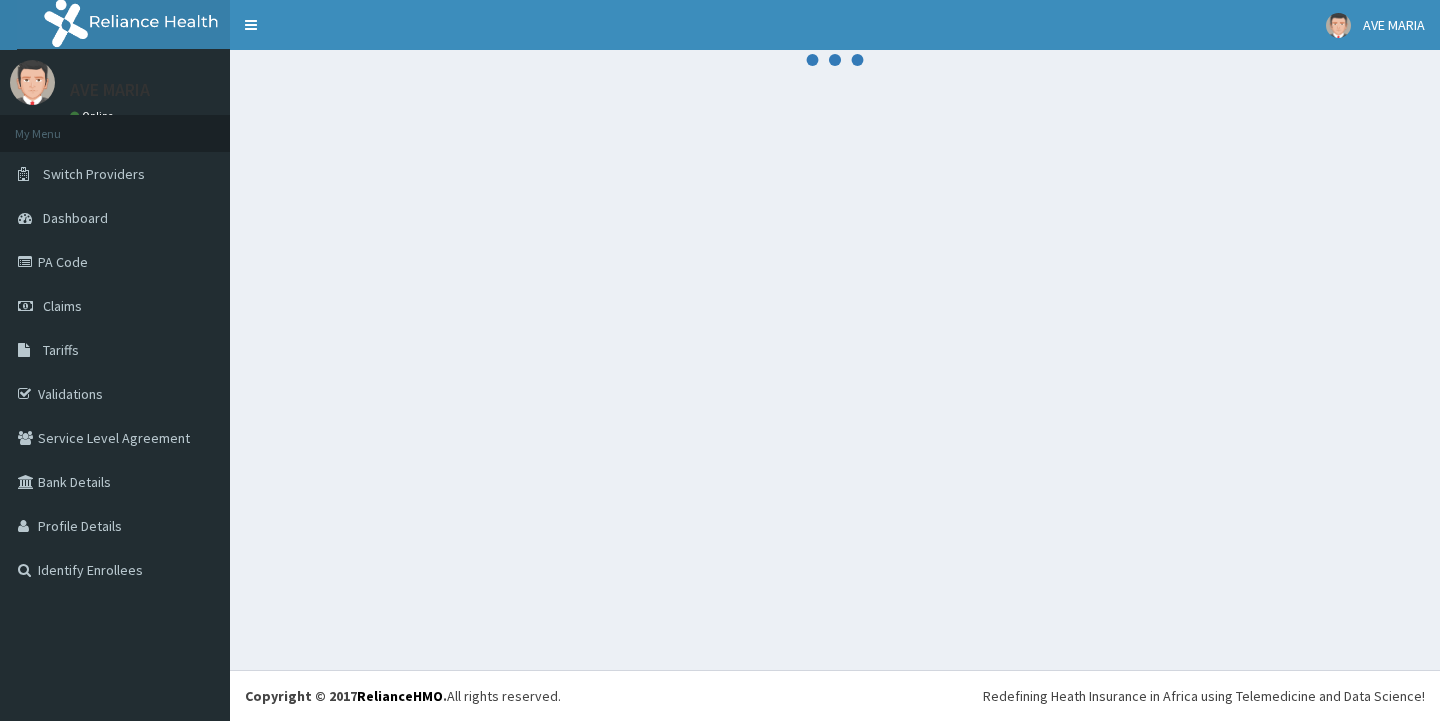 scroll, scrollTop: 0, scrollLeft: 0, axis: both 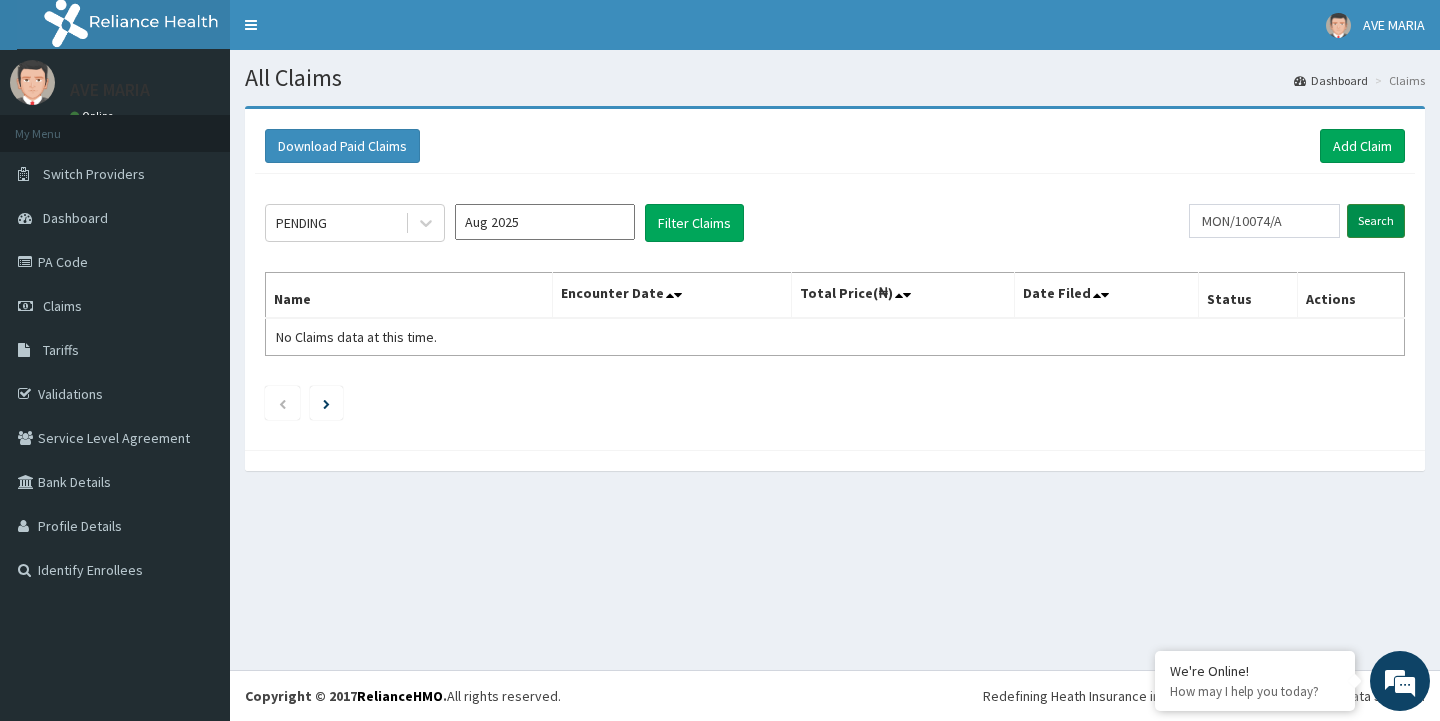click on "Search" at bounding box center (1376, 221) 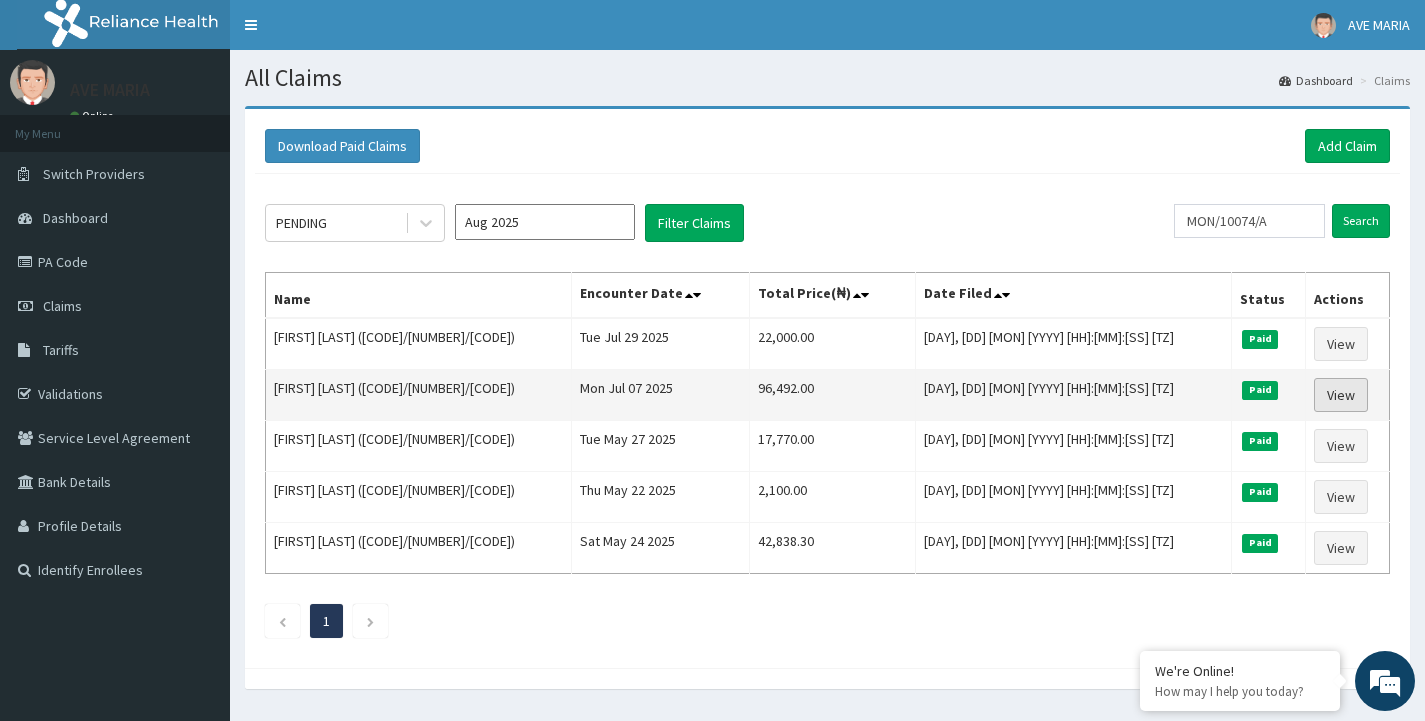click on "View" at bounding box center [1341, 395] 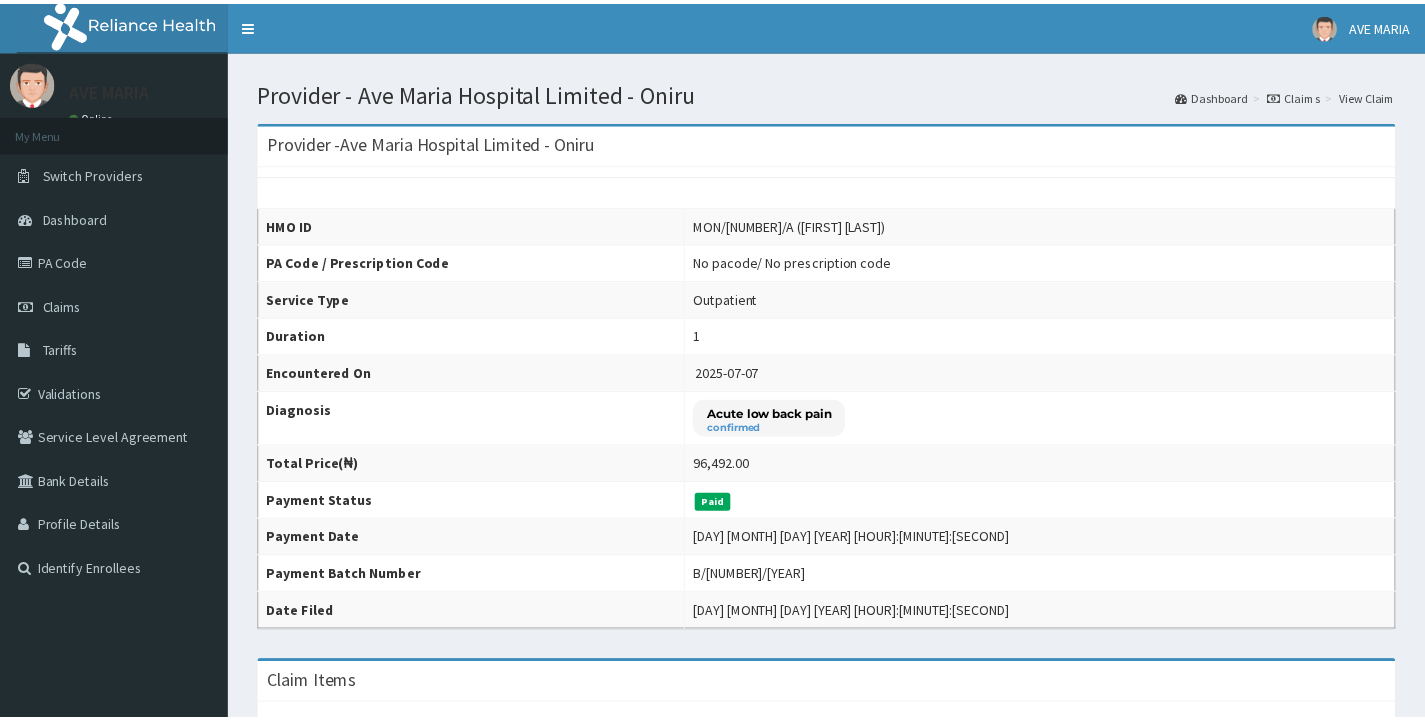 scroll, scrollTop: 0, scrollLeft: 0, axis: both 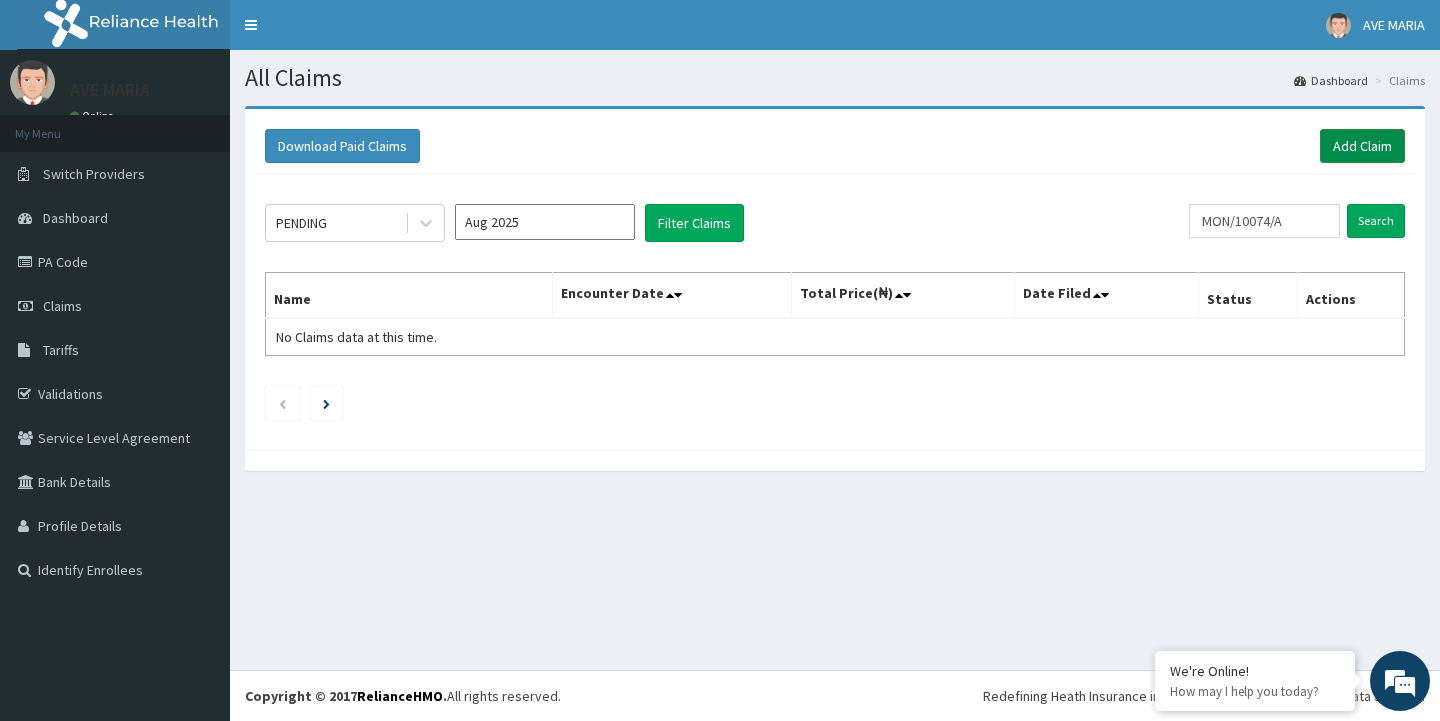 click on "Add Claim" at bounding box center [1362, 146] 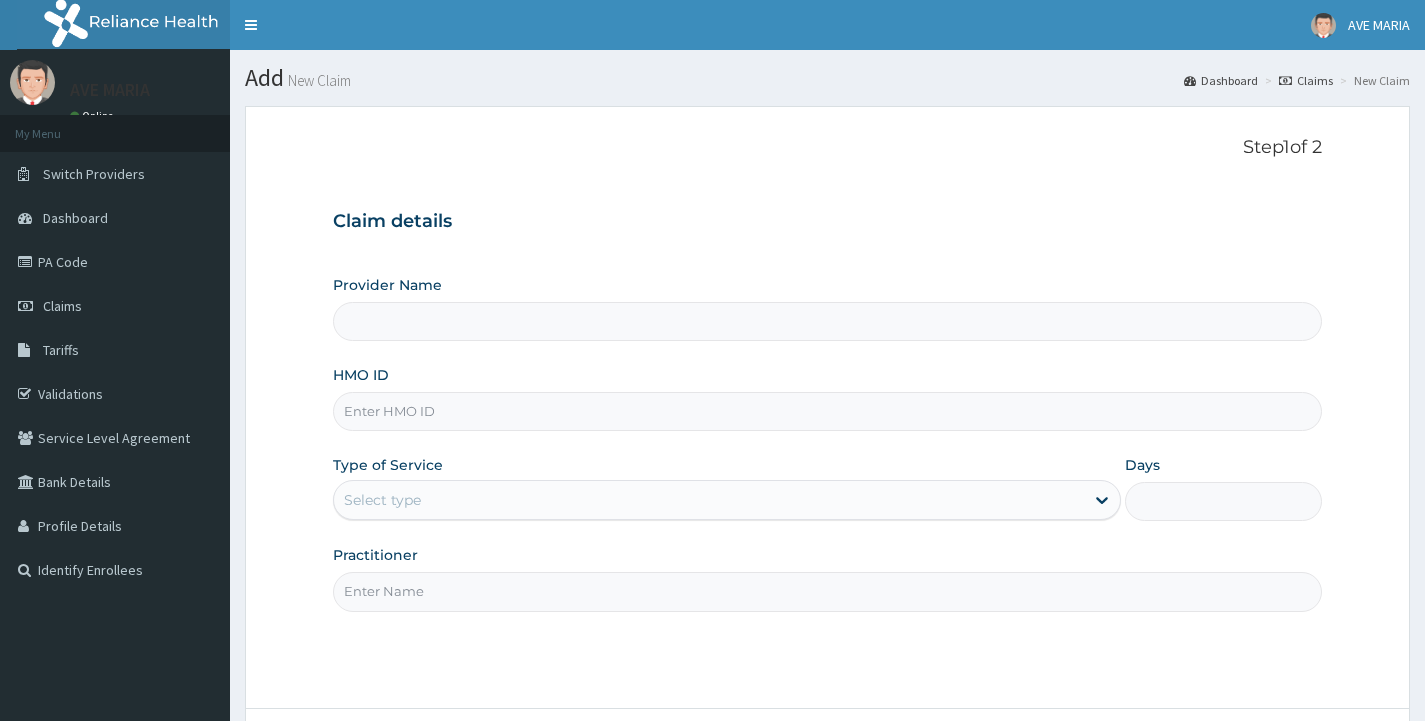 scroll, scrollTop: 0, scrollLeft: 0, axis: both 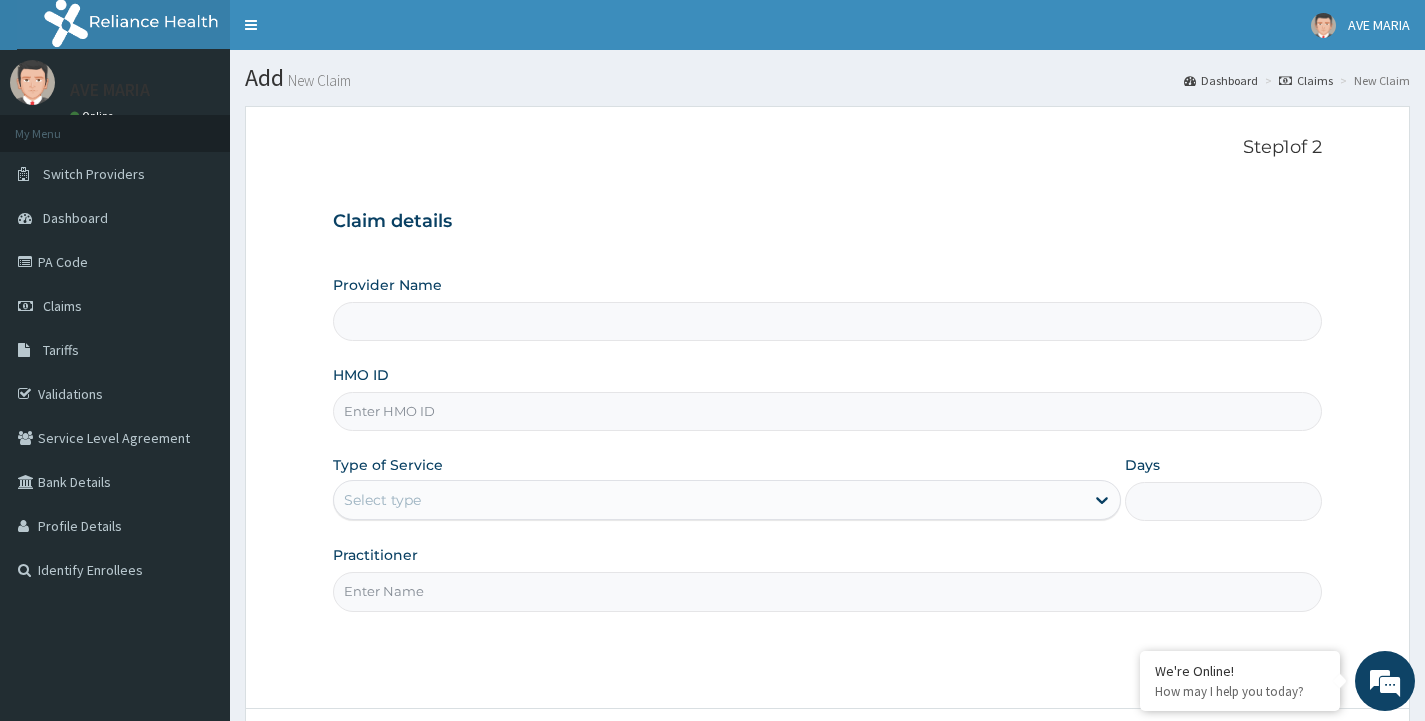 type on "Ave Maria Hospital Limited - Oniru" 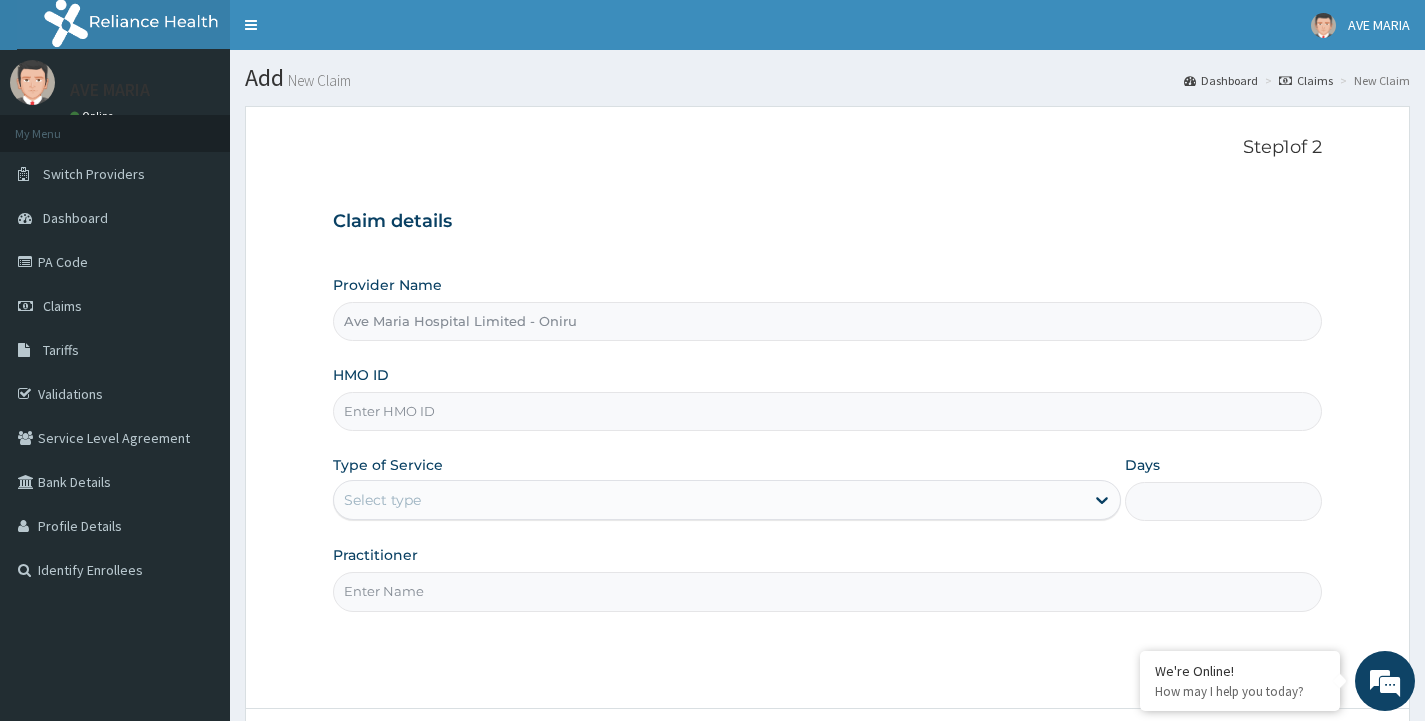 scroll, scrollTop: 0, scrollLeft: 0, axis: both 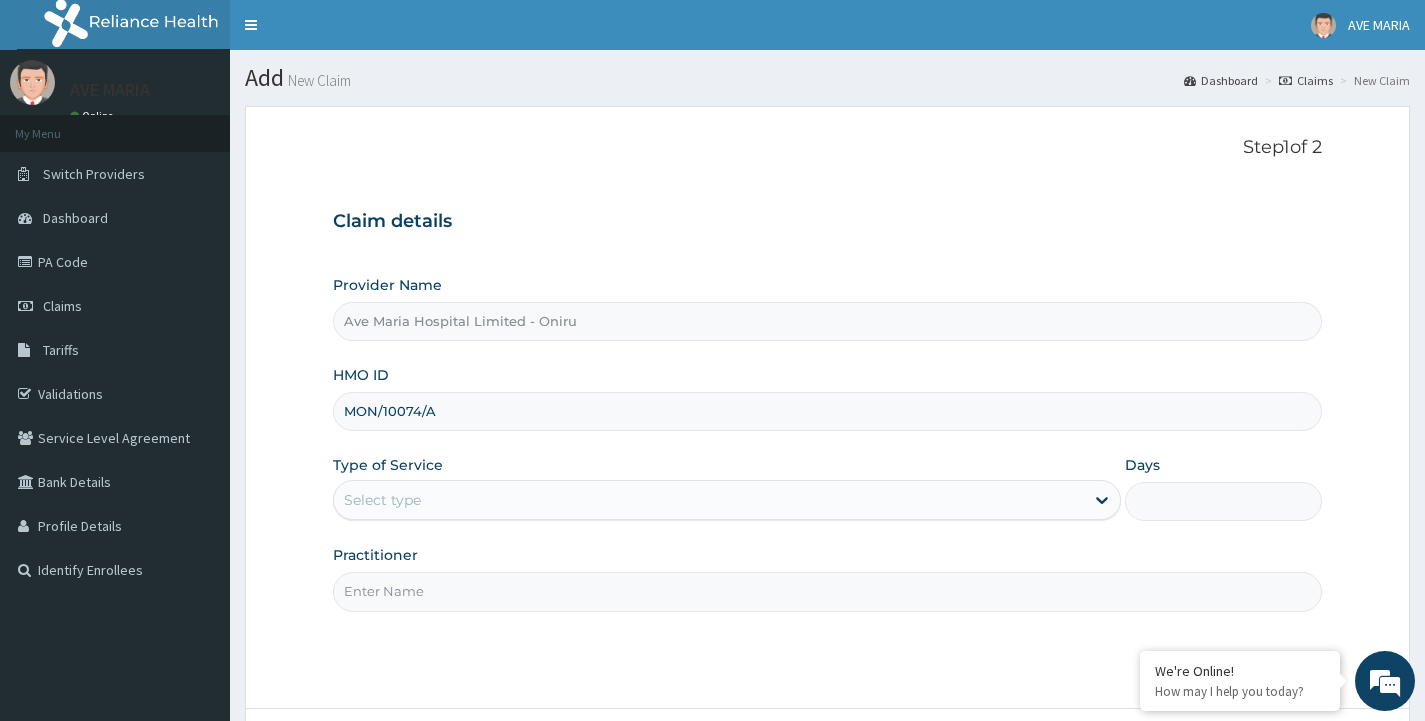 type on "MON/10074/A" 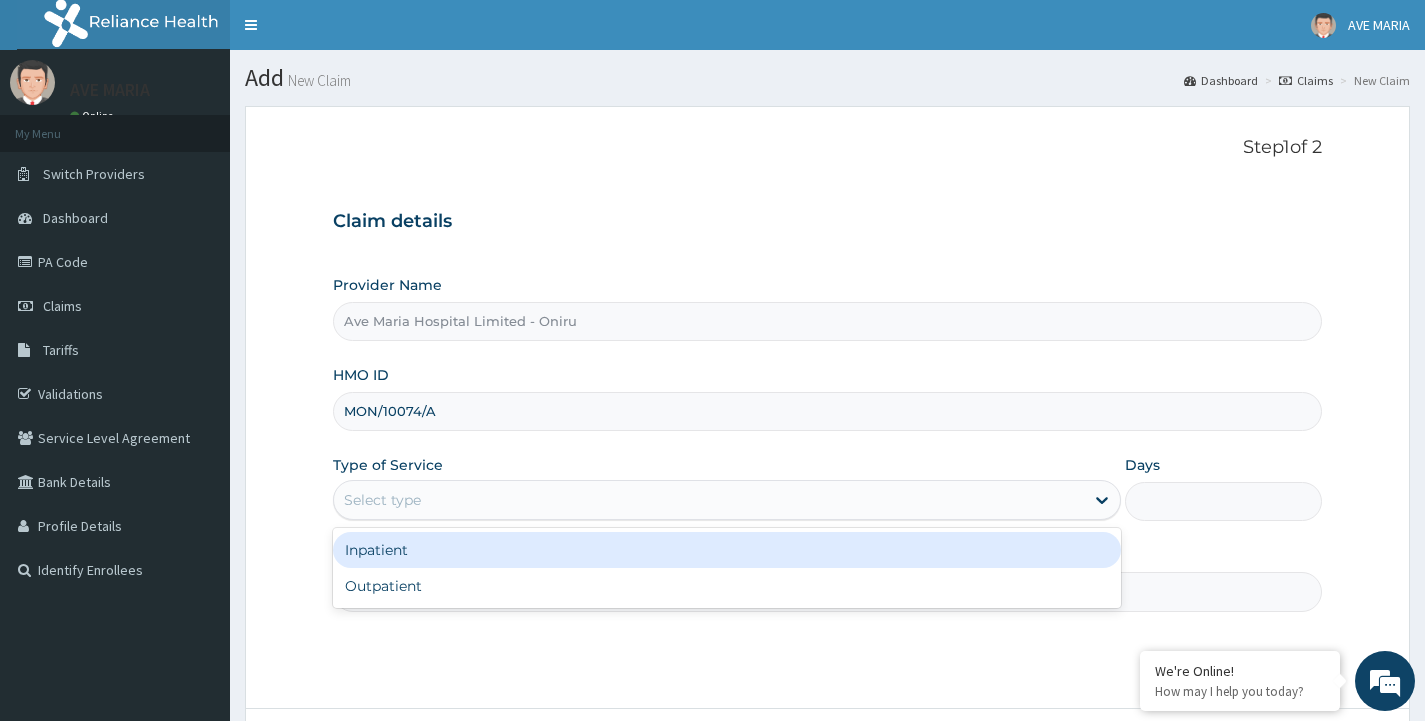 drag, startPoint x: 455, startPoint y: 509, endPoint x: 394, endPoint y: 562, distance: 80.80842 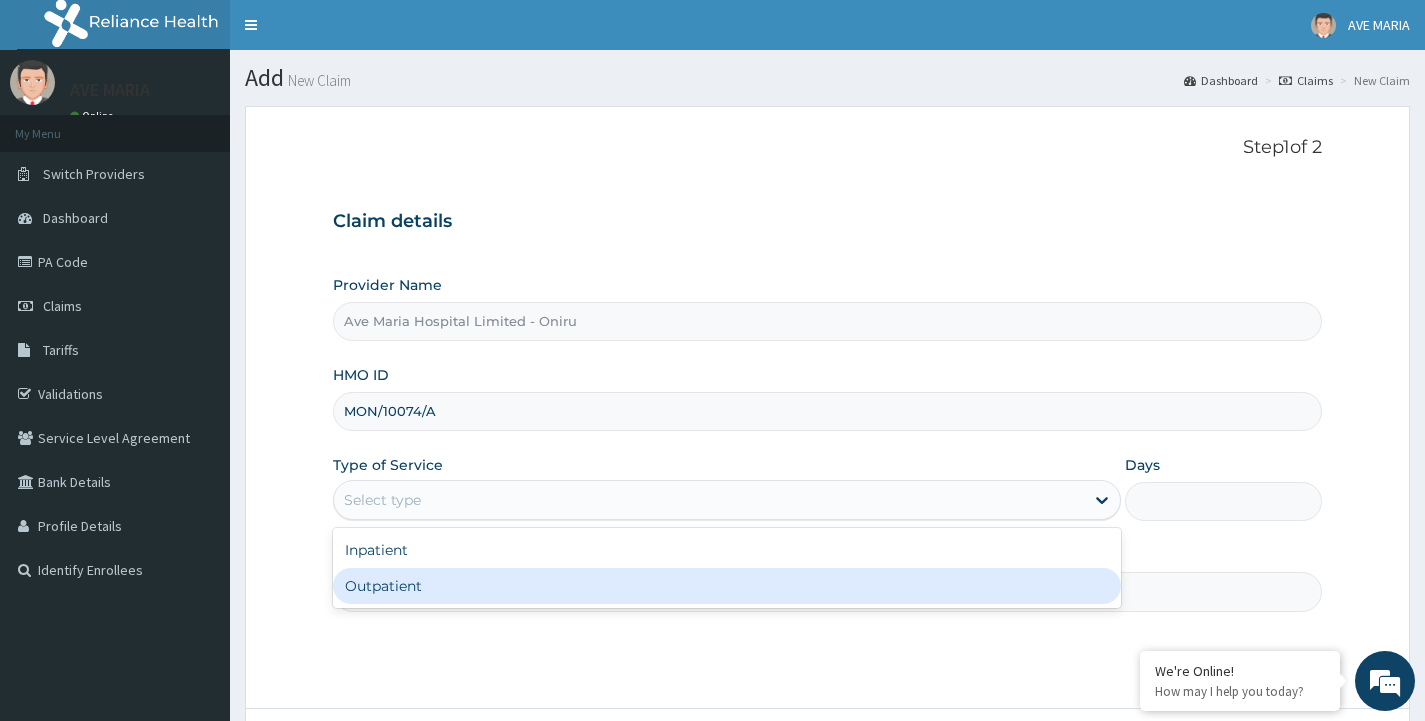 click on "Outpatient" at bounding box center [727, 586] 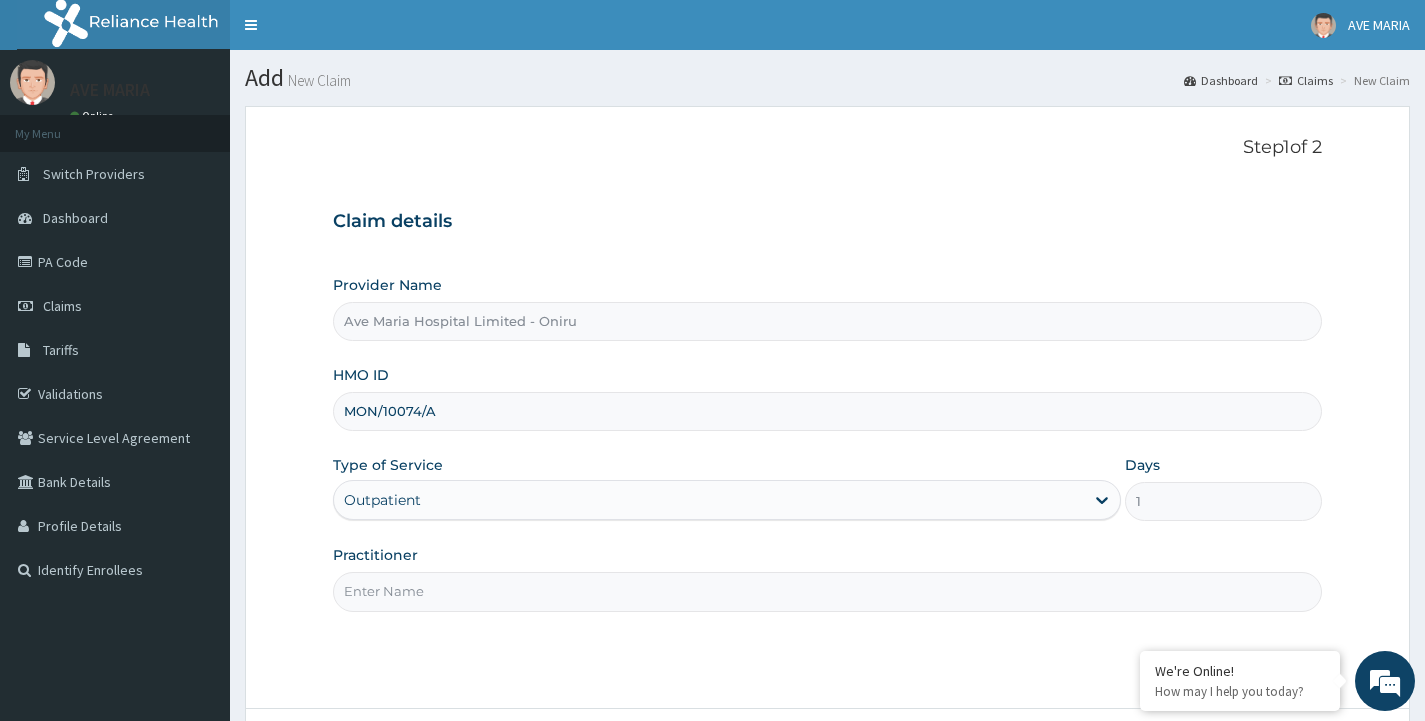 click on "Practitioner" at bounding box center (827, 591) 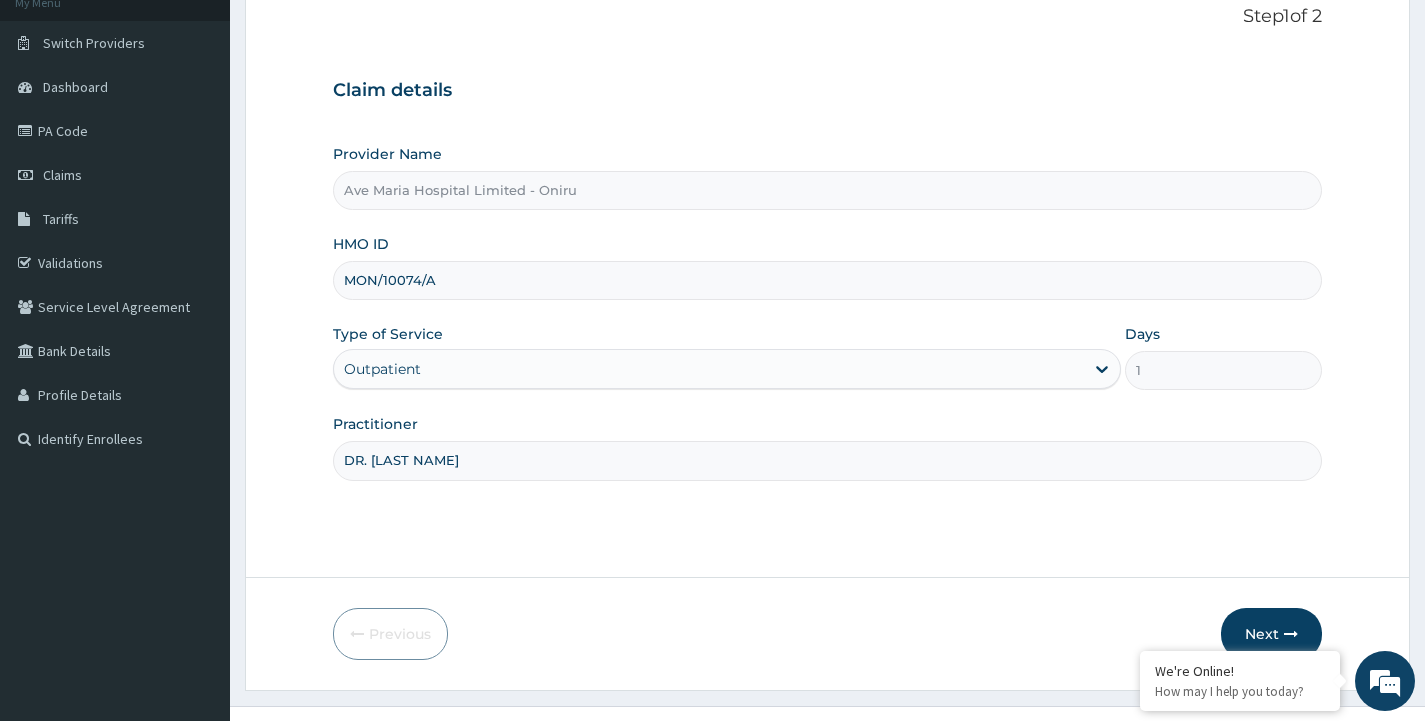 scroll, scrollTop: 167, scrollLeft: 0, axis: vertical 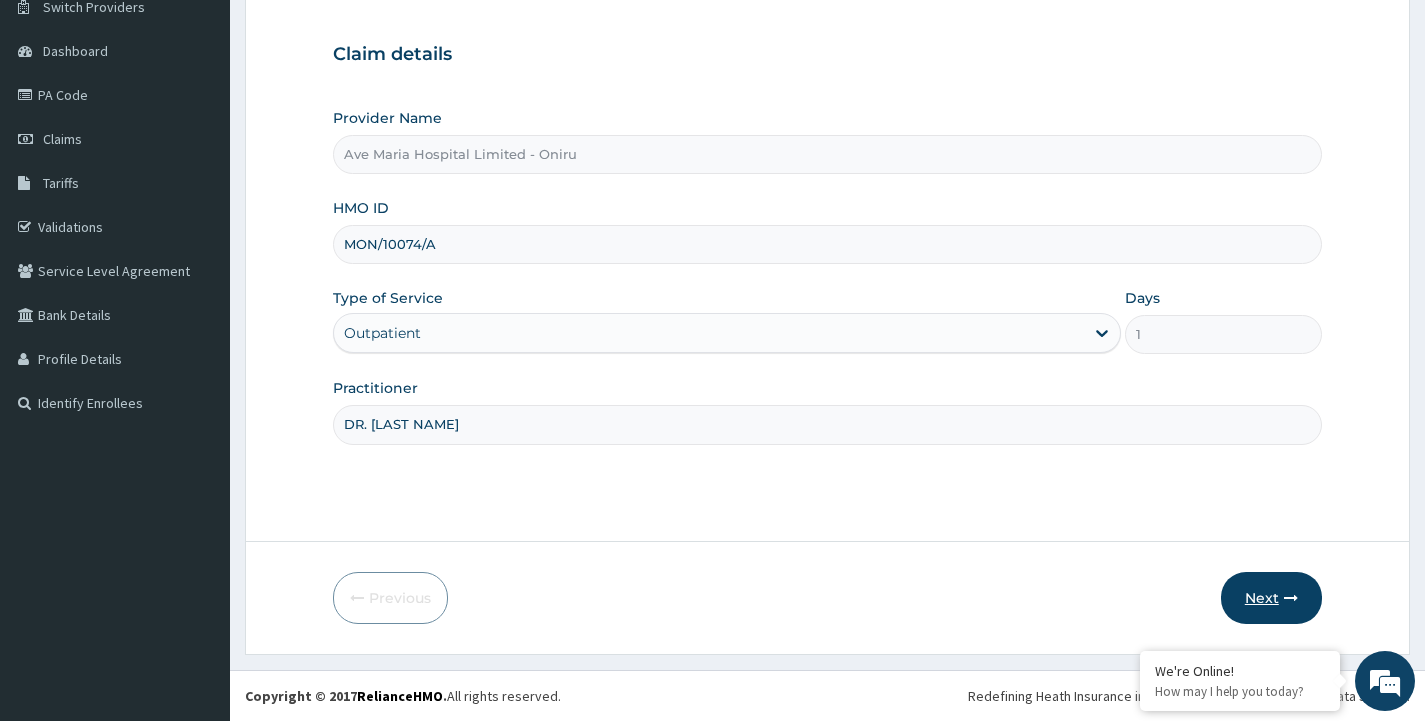 type on "DR. PETER" 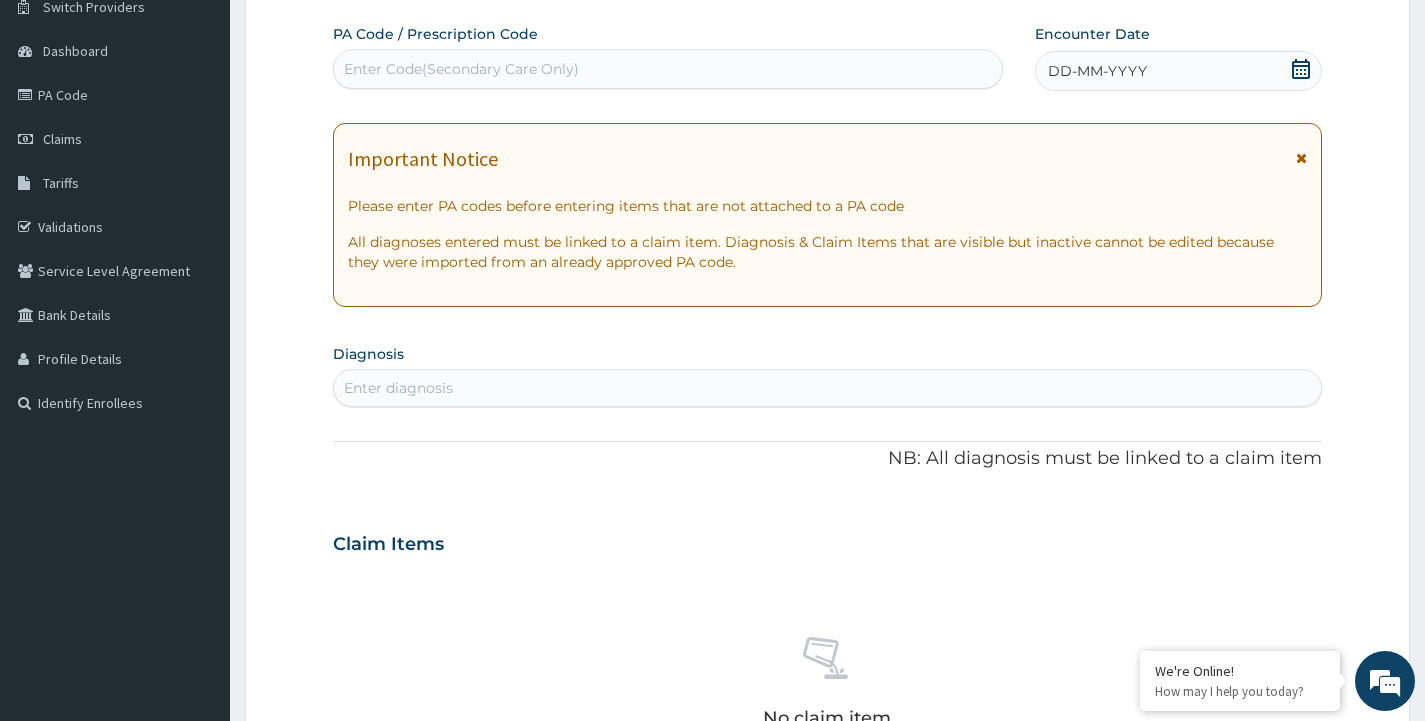 click 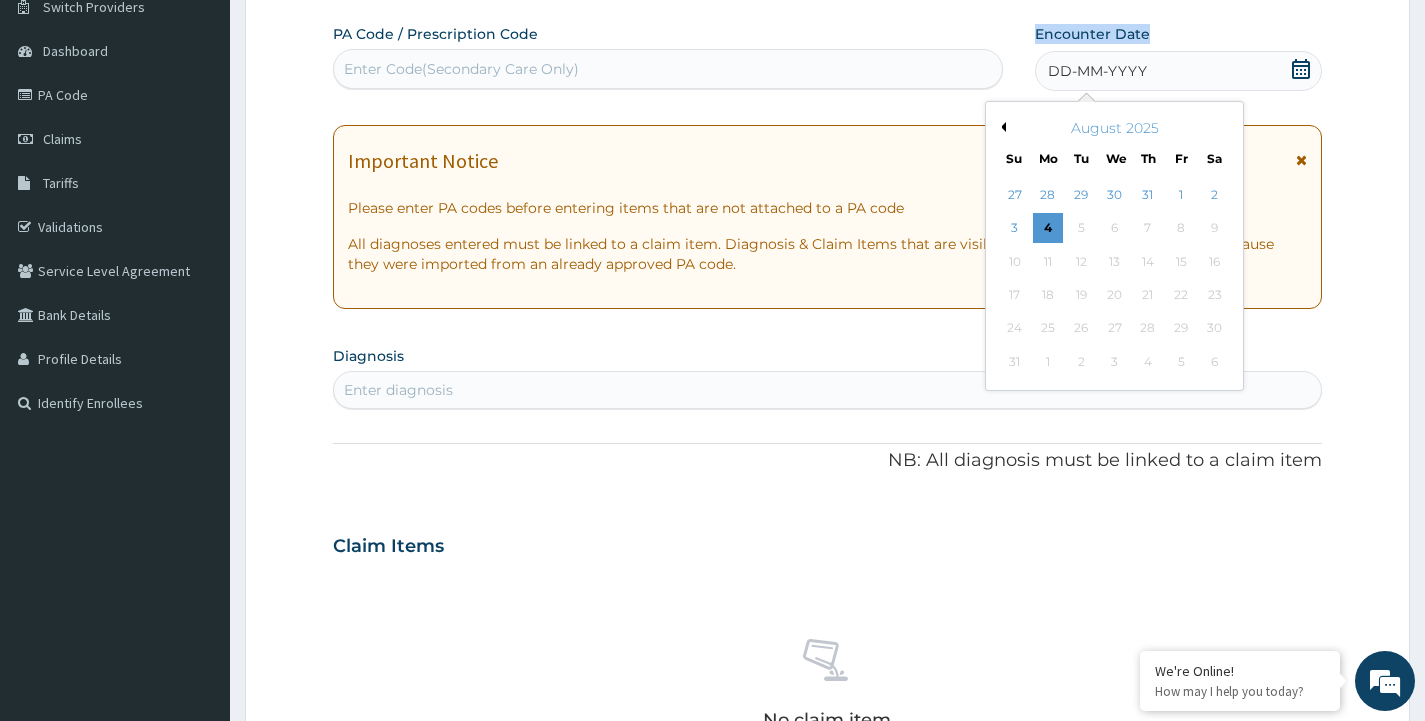 click on "Previous Month" at bounding box center [1001, 127] 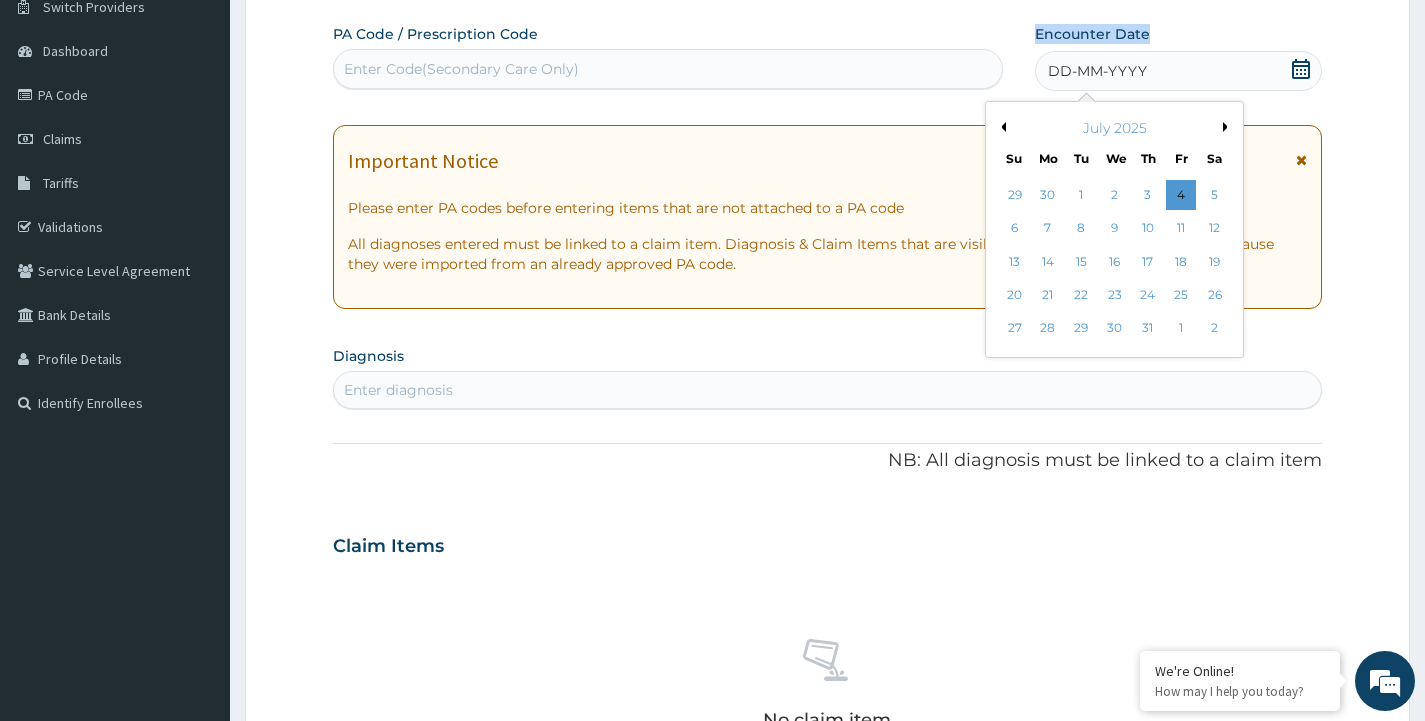 click on "Previous Month" at bounding box center (1001, 127) 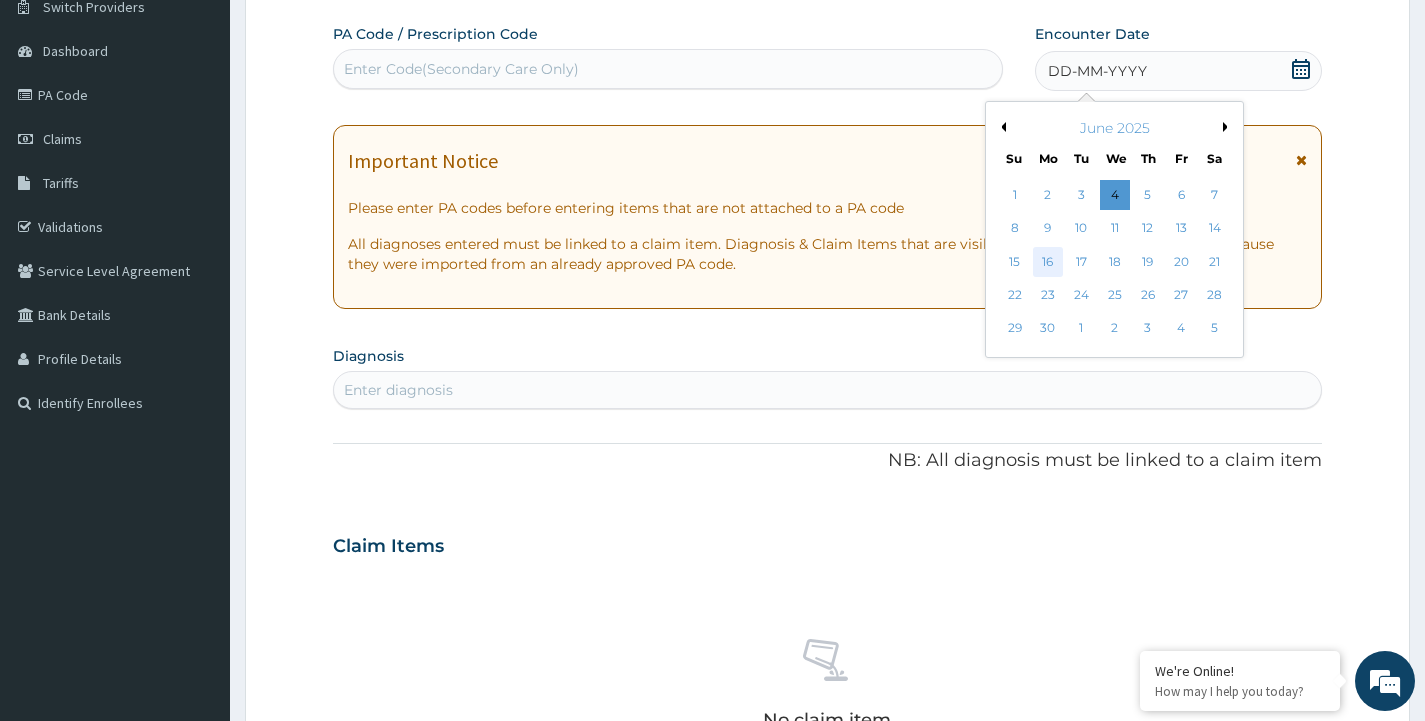 click on "16" at bounding box center [1048, 262] 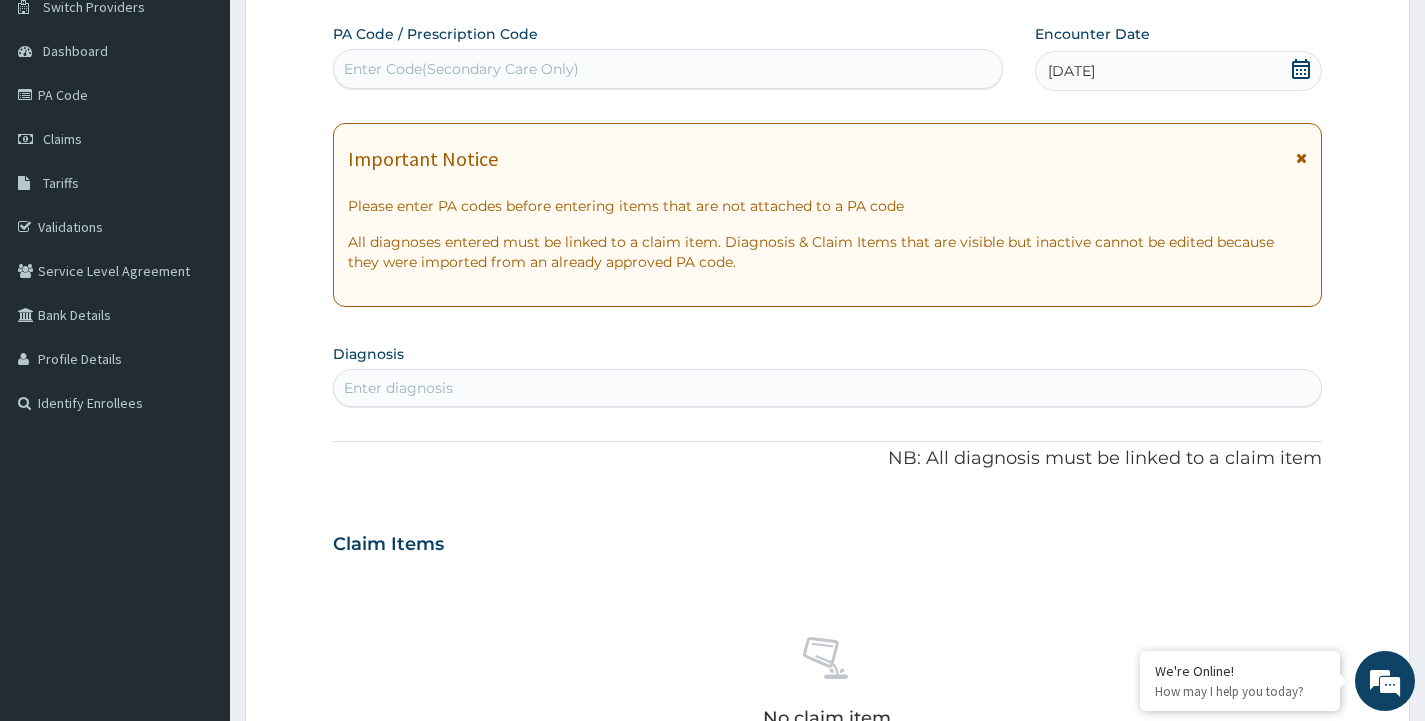 click on "Enter diagnosis" at bounding box center [398, 388] 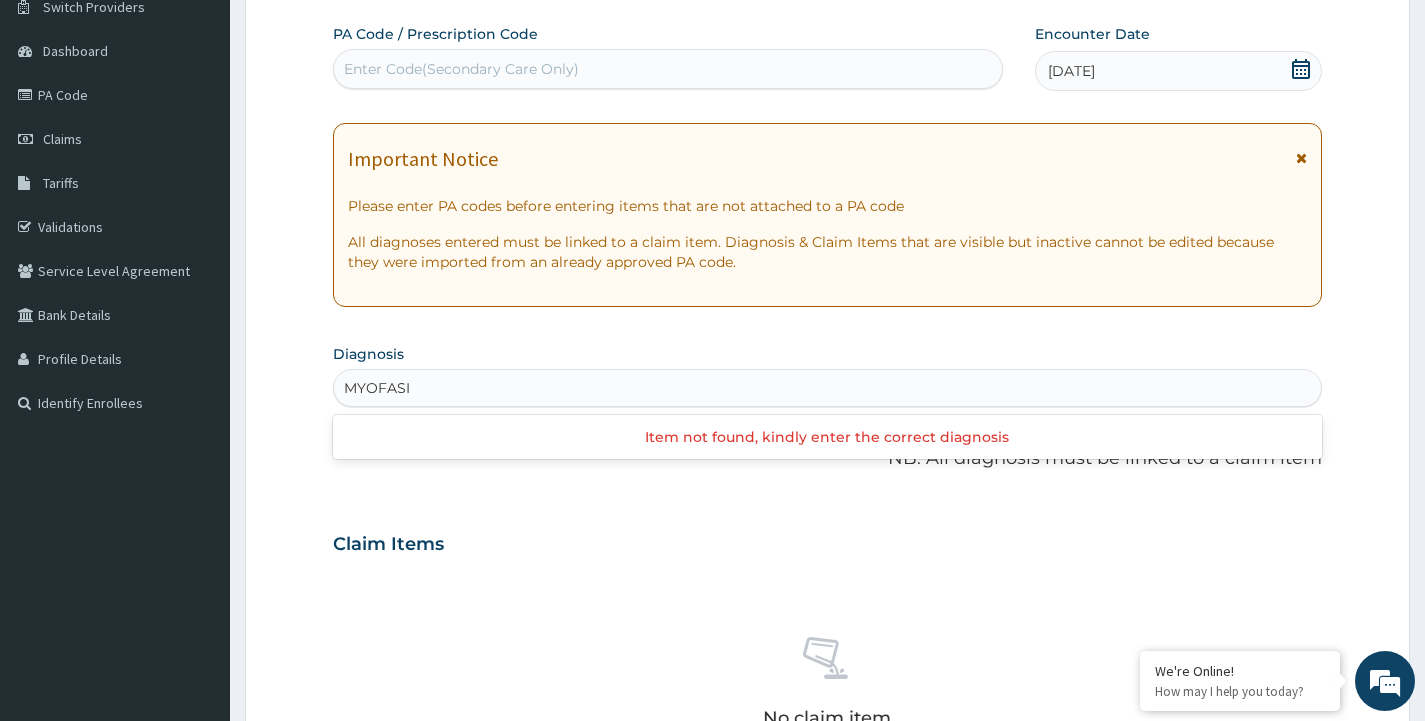 type on "MYOFAS" 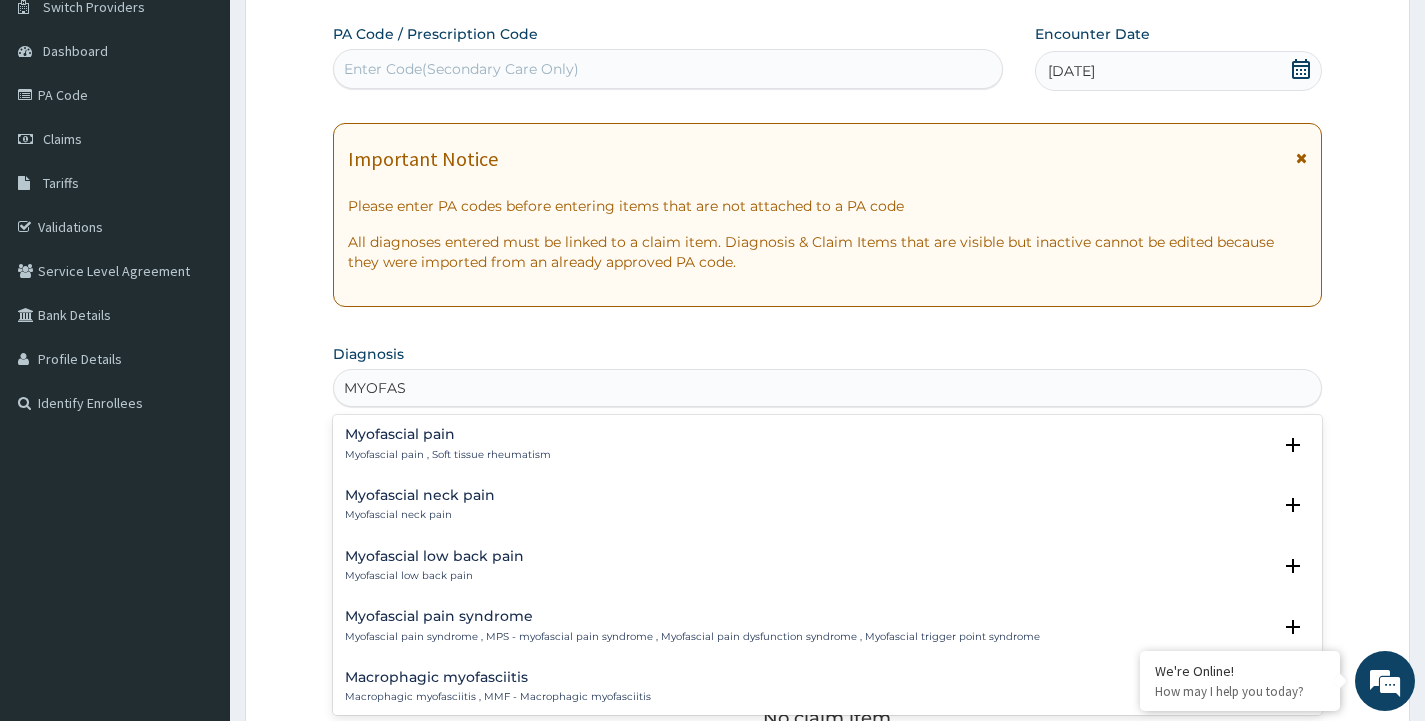 click on "Myofascial pain" at bounding box center [448, 434] 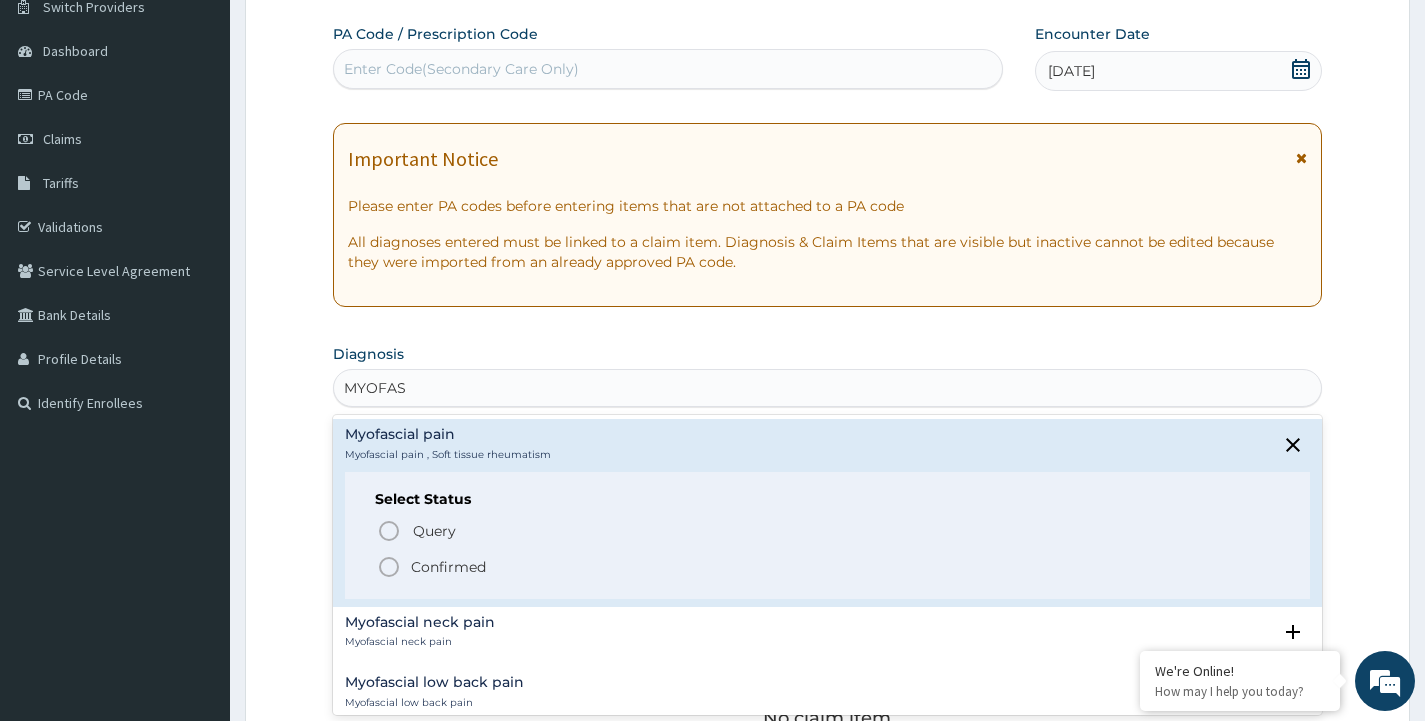 click 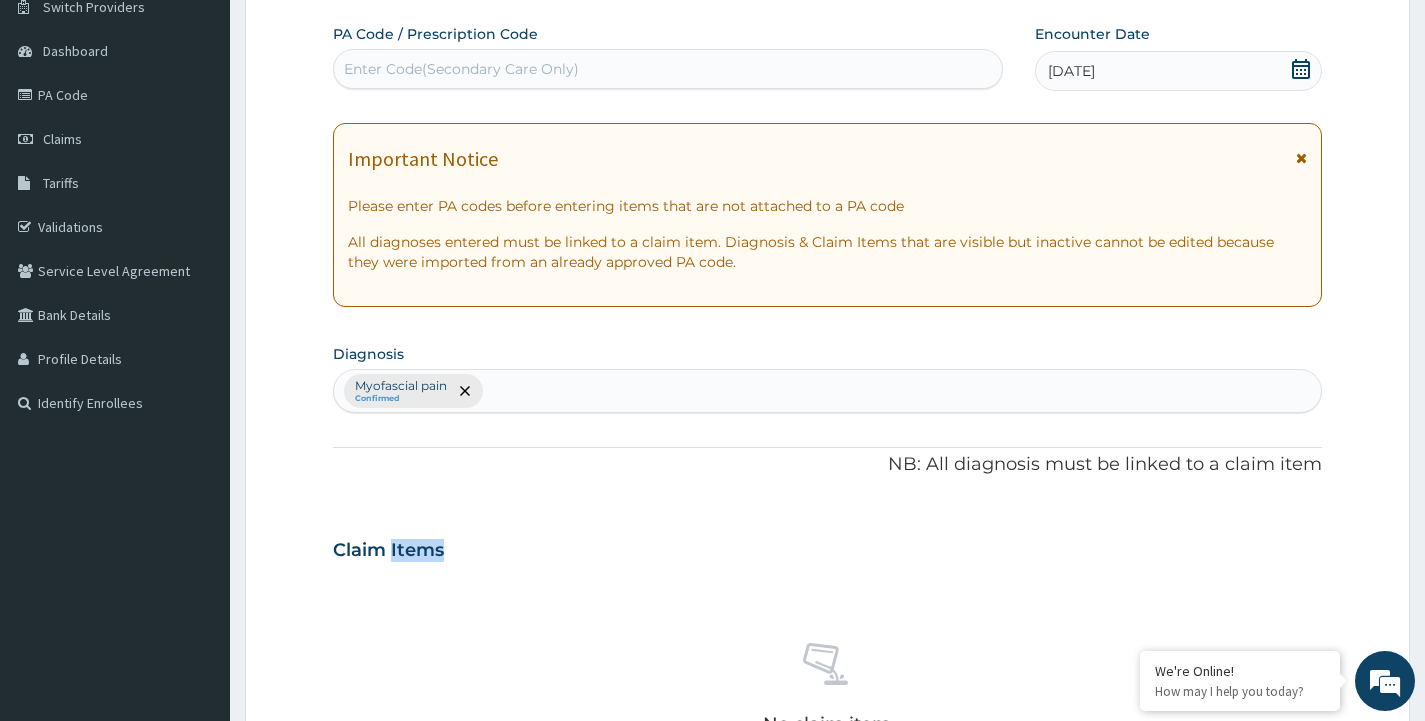 click on "Claim Items" at bounding box center (827, 546) 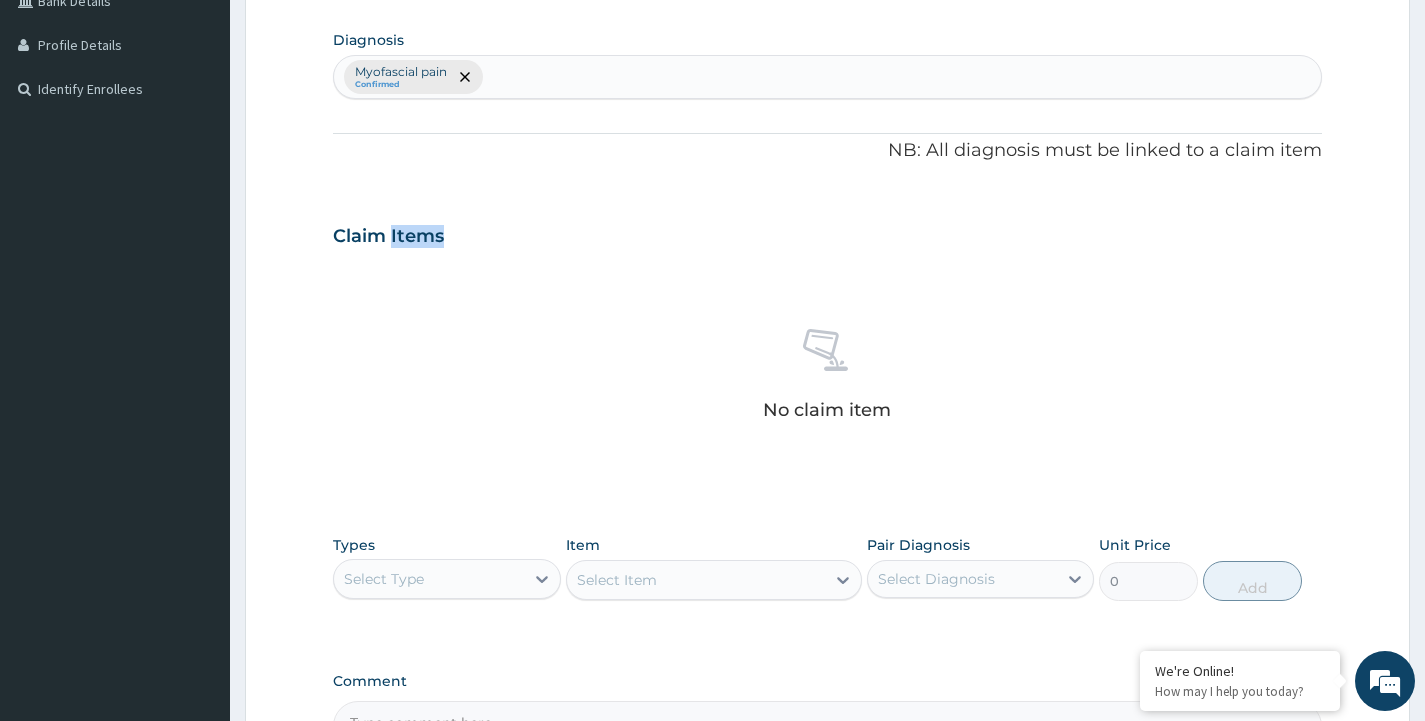 scroll, scrollTop: 584, scrollLeft: 0, axis: vertical 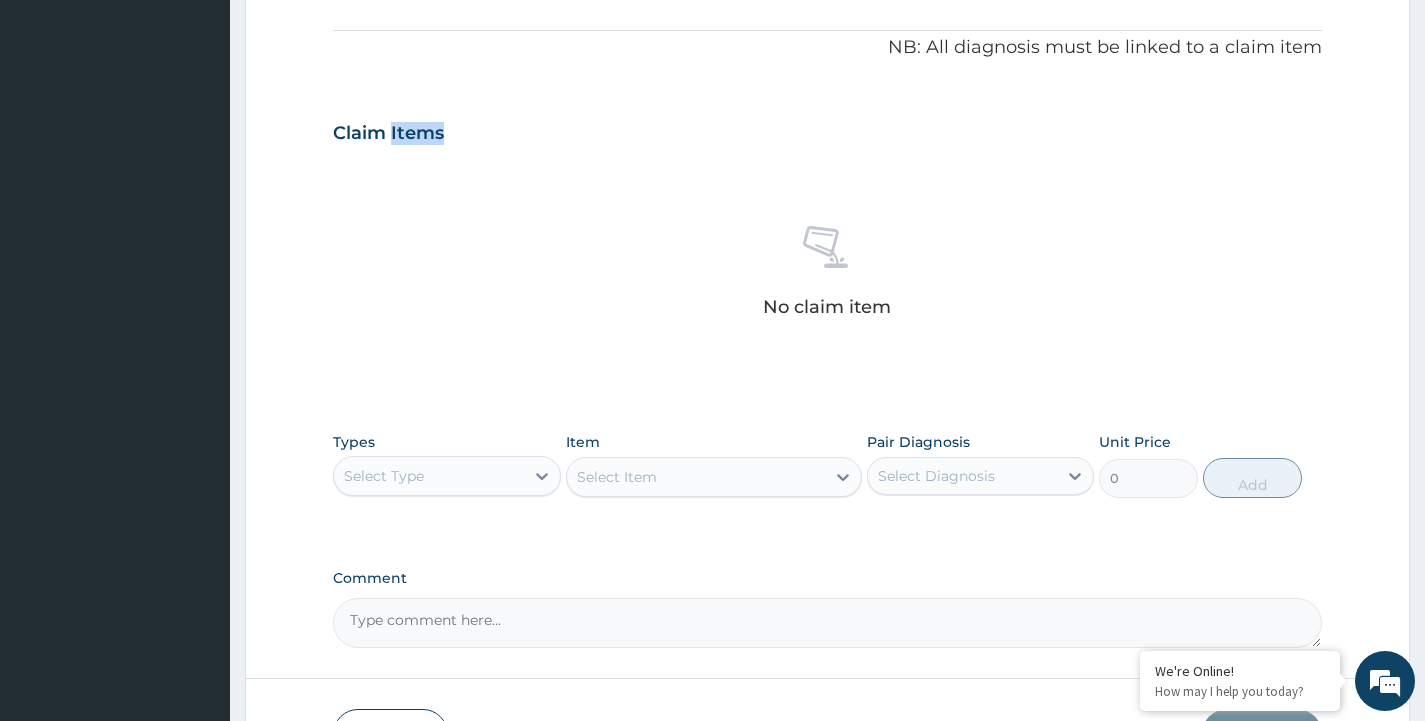 click on "Select Type" at bounding box center [428, 476] 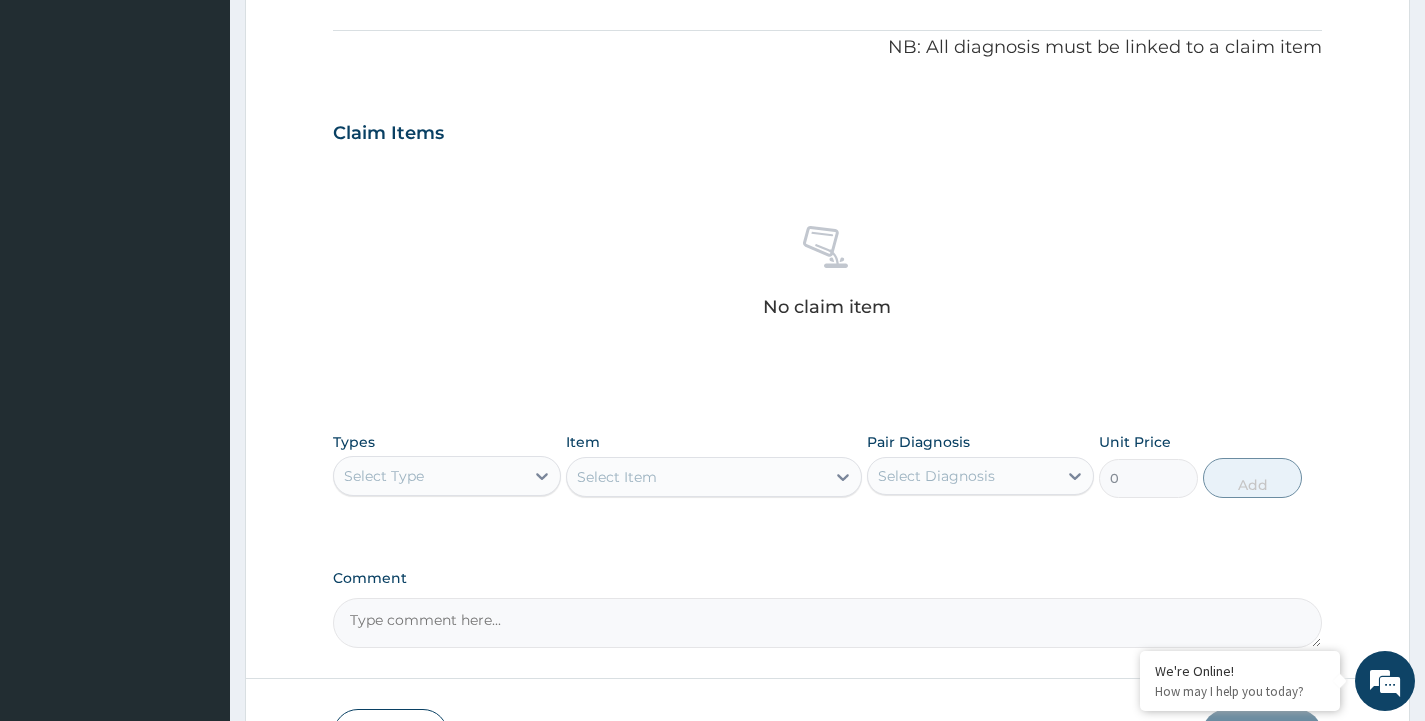 click on "Select Type" at bounding box center (428, 476) 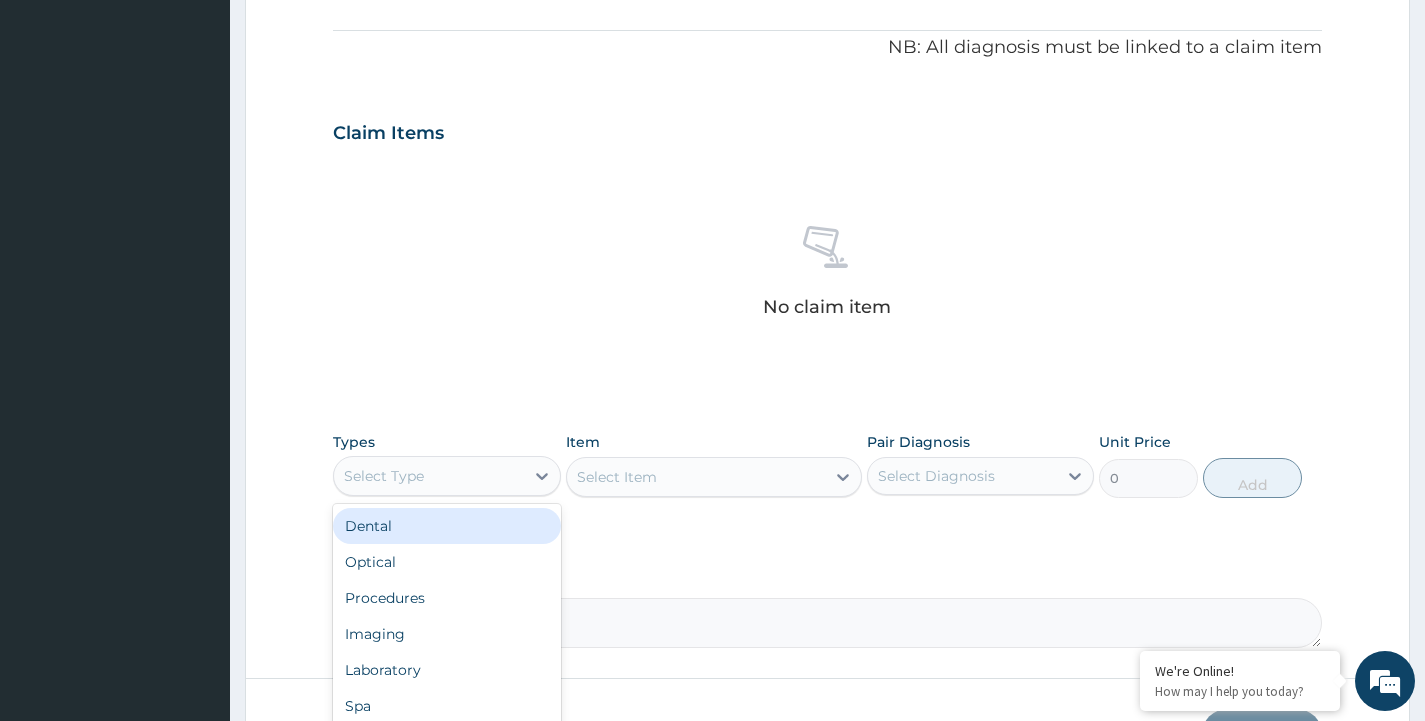 click on "Select Type" at bounding box center (428, 476) 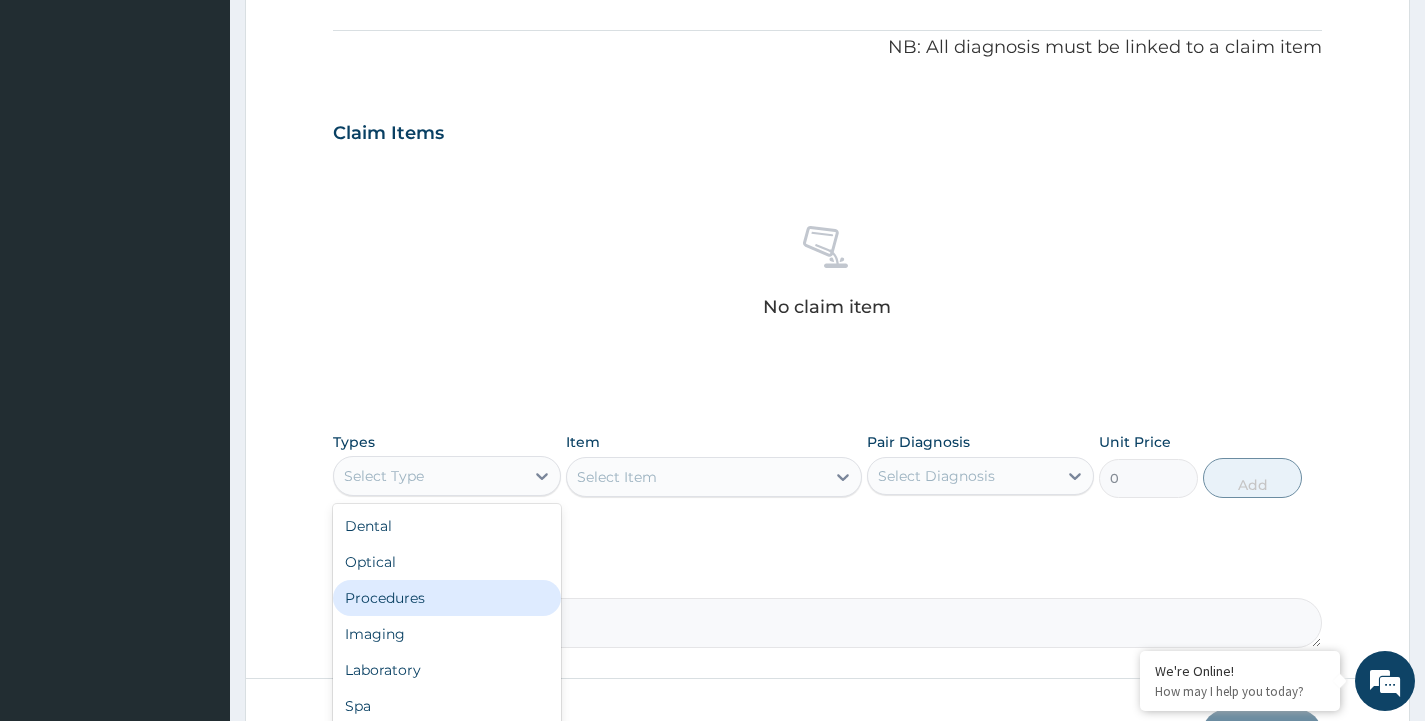 click on "Procedures" at bounding box center (446, 598) 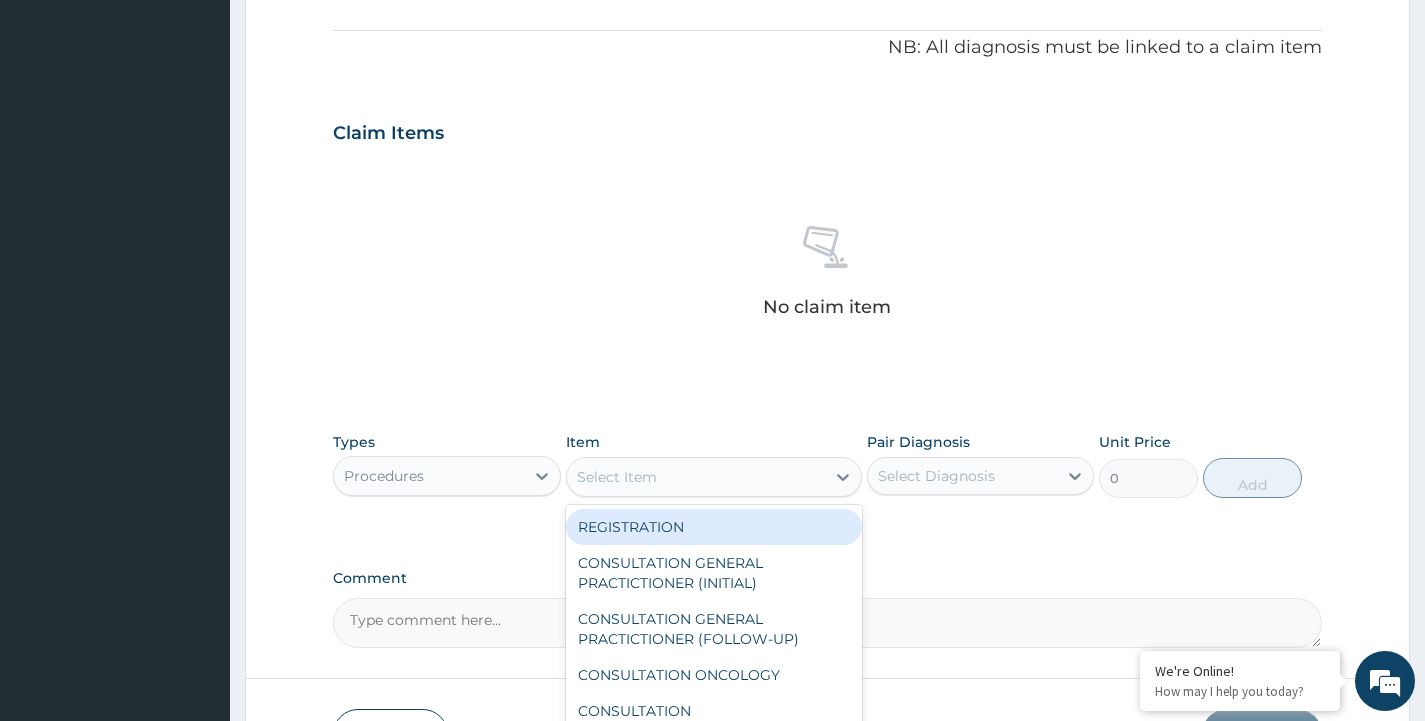 click on "Select Item" at bounding box center (617, 477) 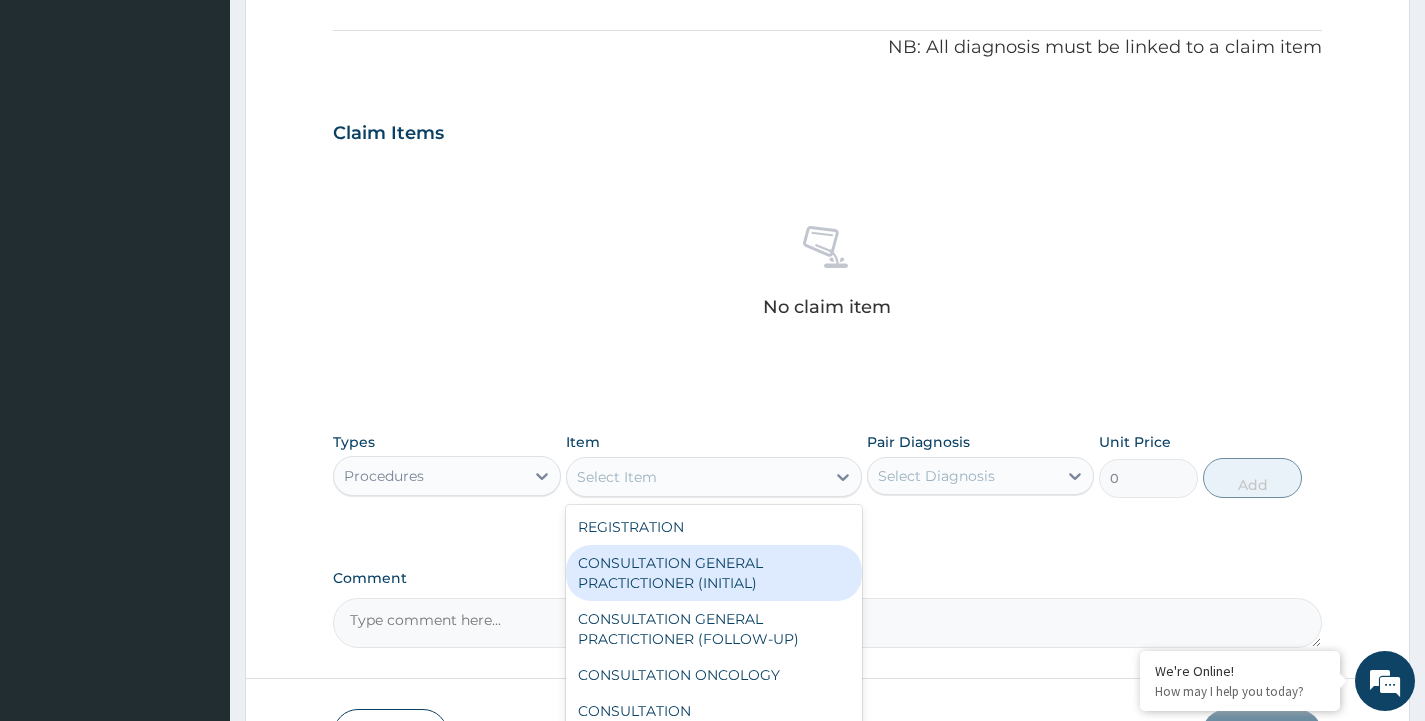 drag, startPoint x: 662, startPoint y: 579, endPoint x: 880, endPoint y: 509, distance: 228.96288 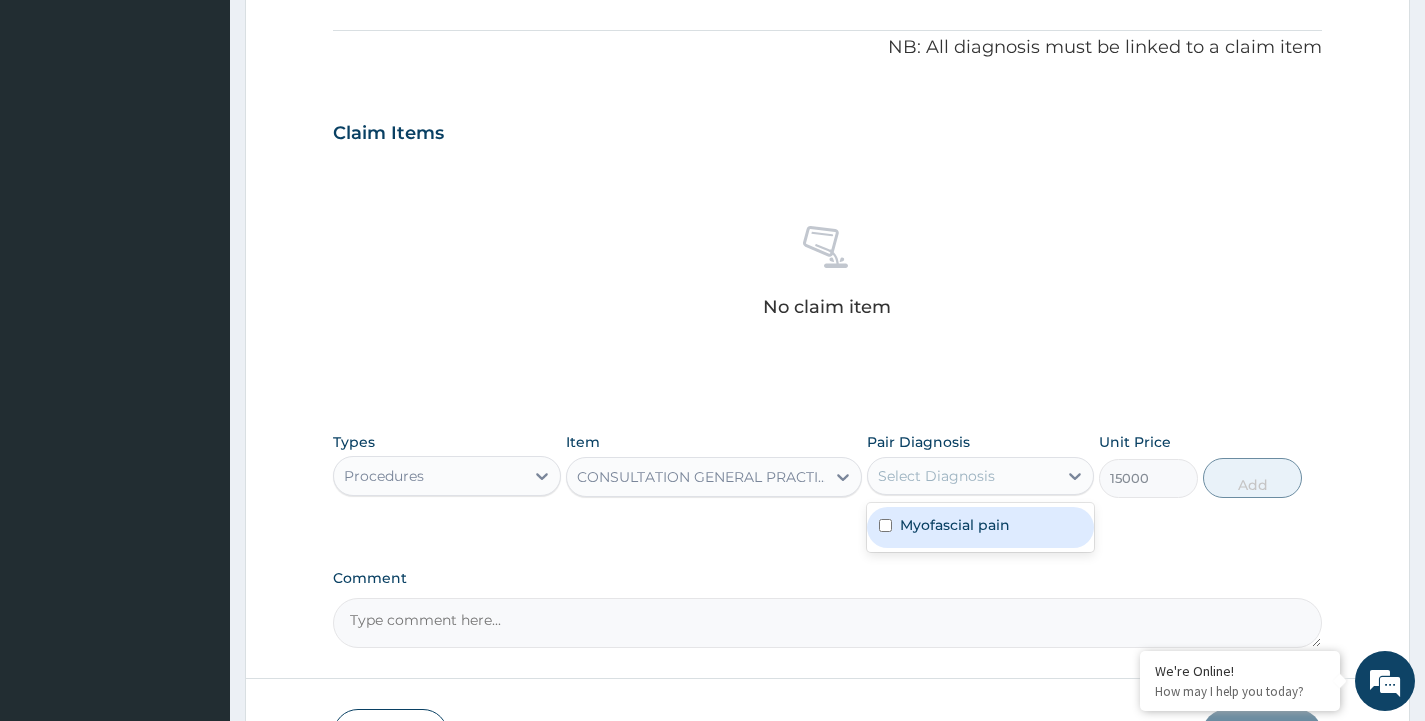 click on "Select Diagnosis" at bounding box center (936, 476) 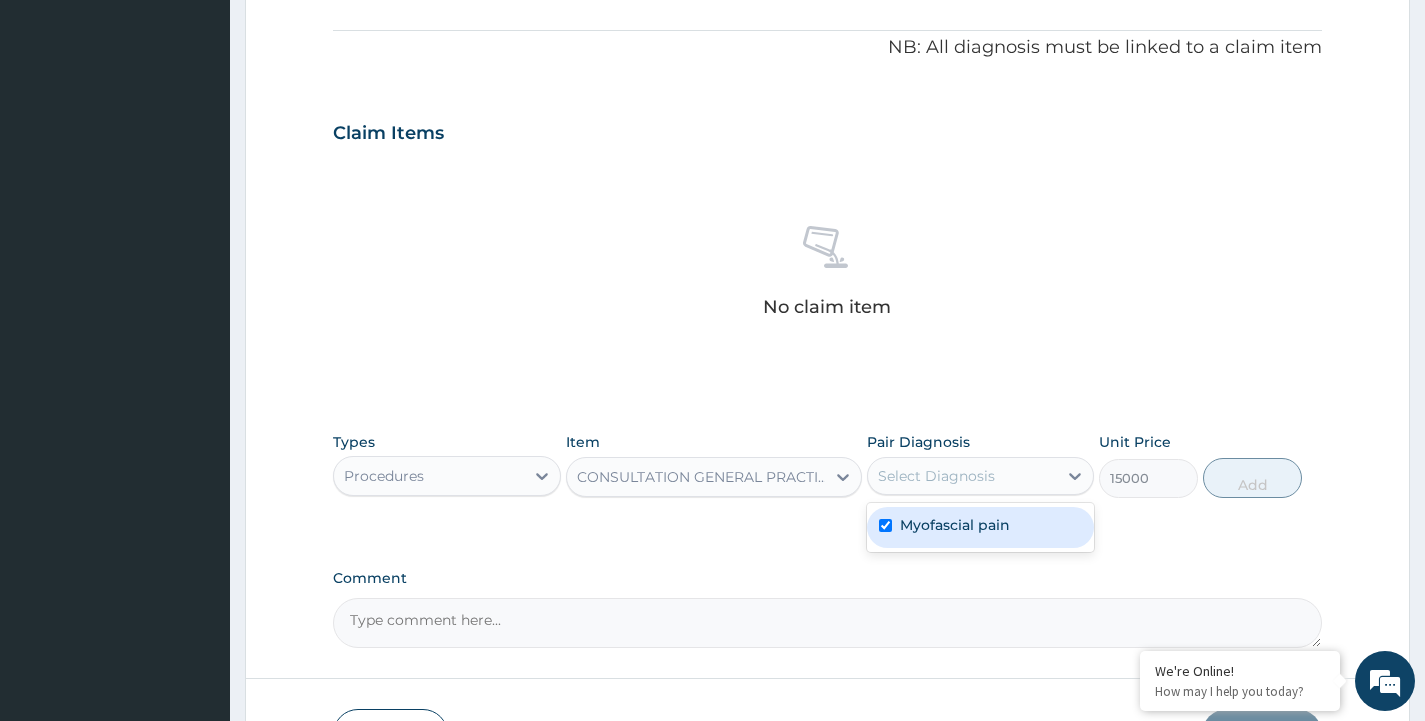 drag, startPoint x: 920, startPoint y: 538, endPoint x: 1090, endPoint y: 517, distance: 171.29214 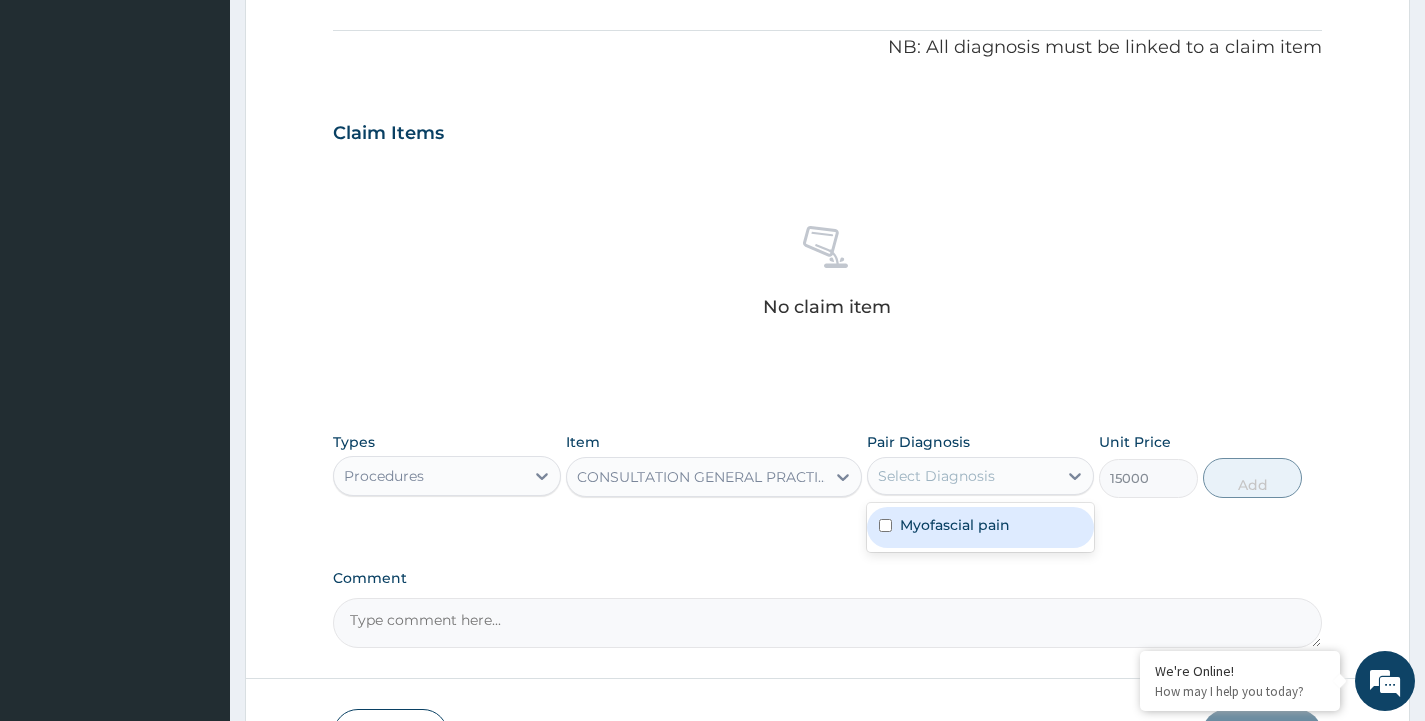 click on "Myofascial pain" at bounding box center [955, 525] 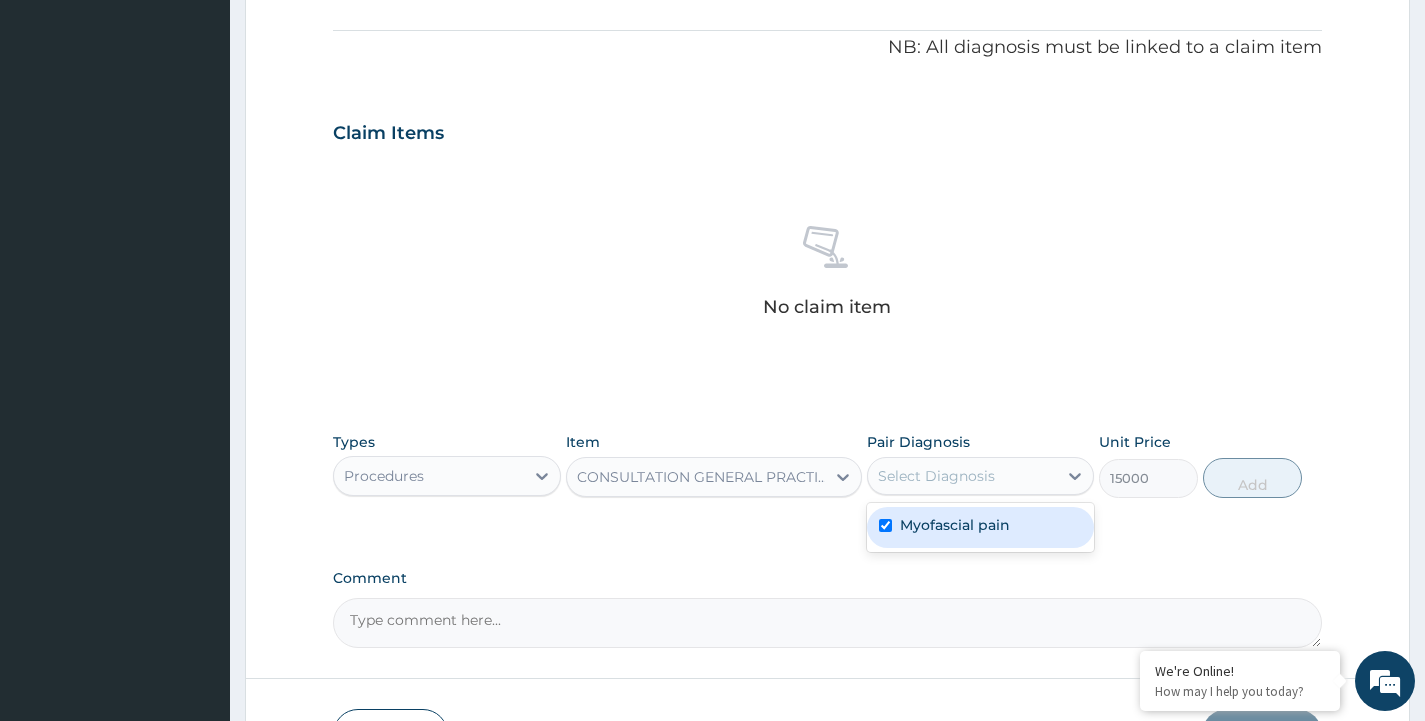 checkbox on "true" 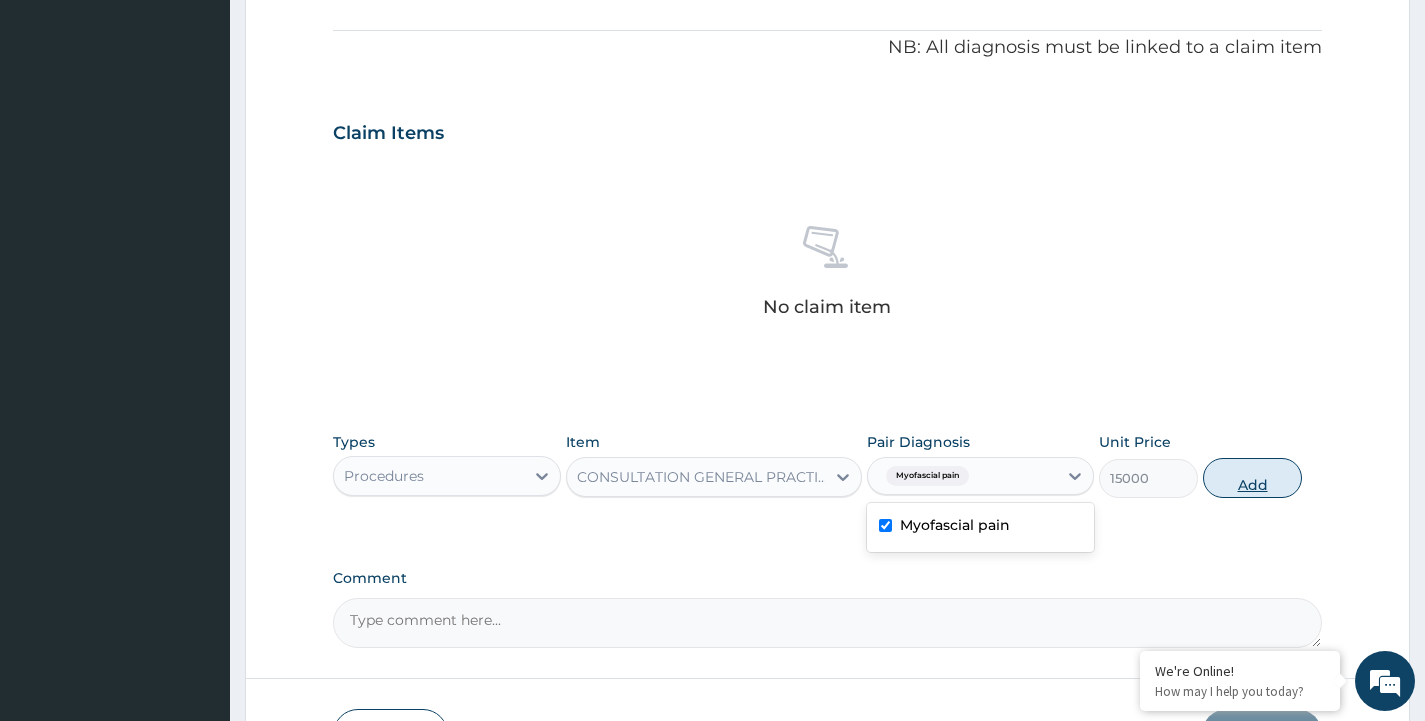 click on "Add" at bounding box center [1252, 478] 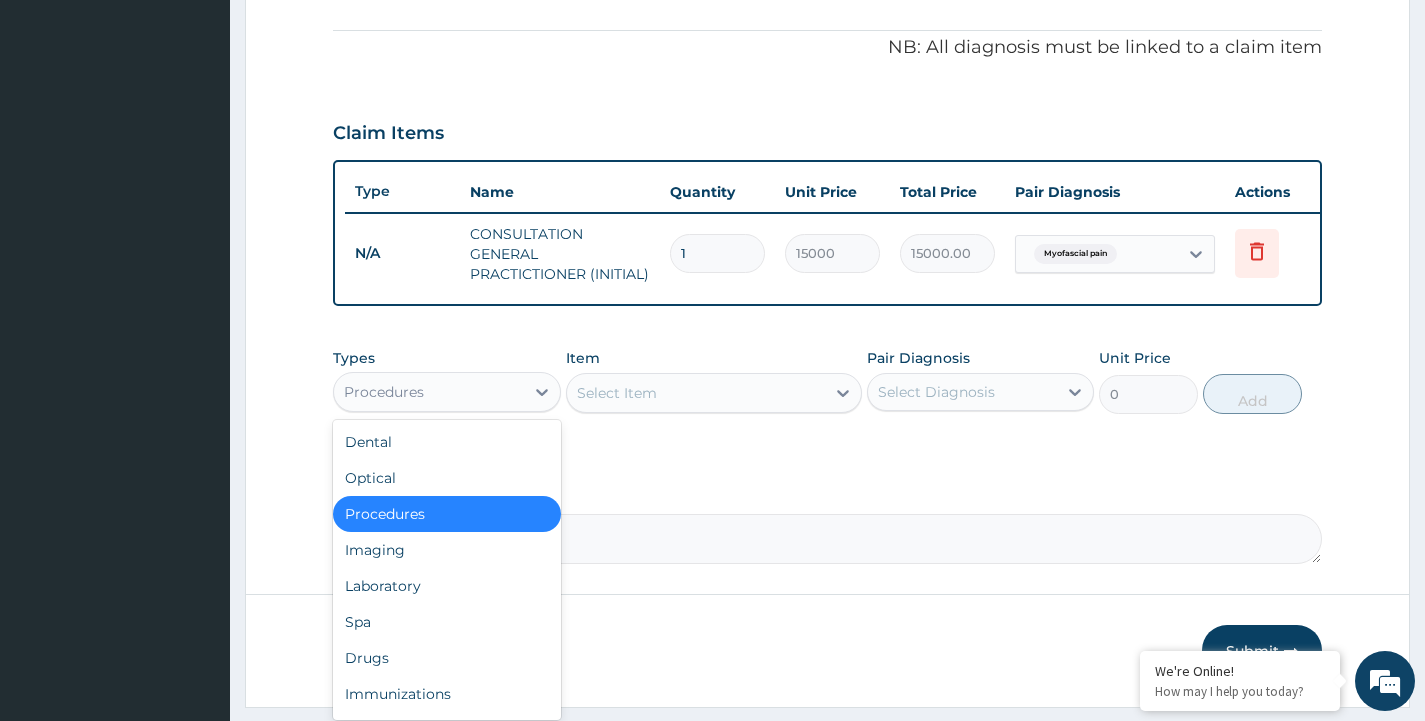 click on "Procedures" at bounding box center [428, 392] 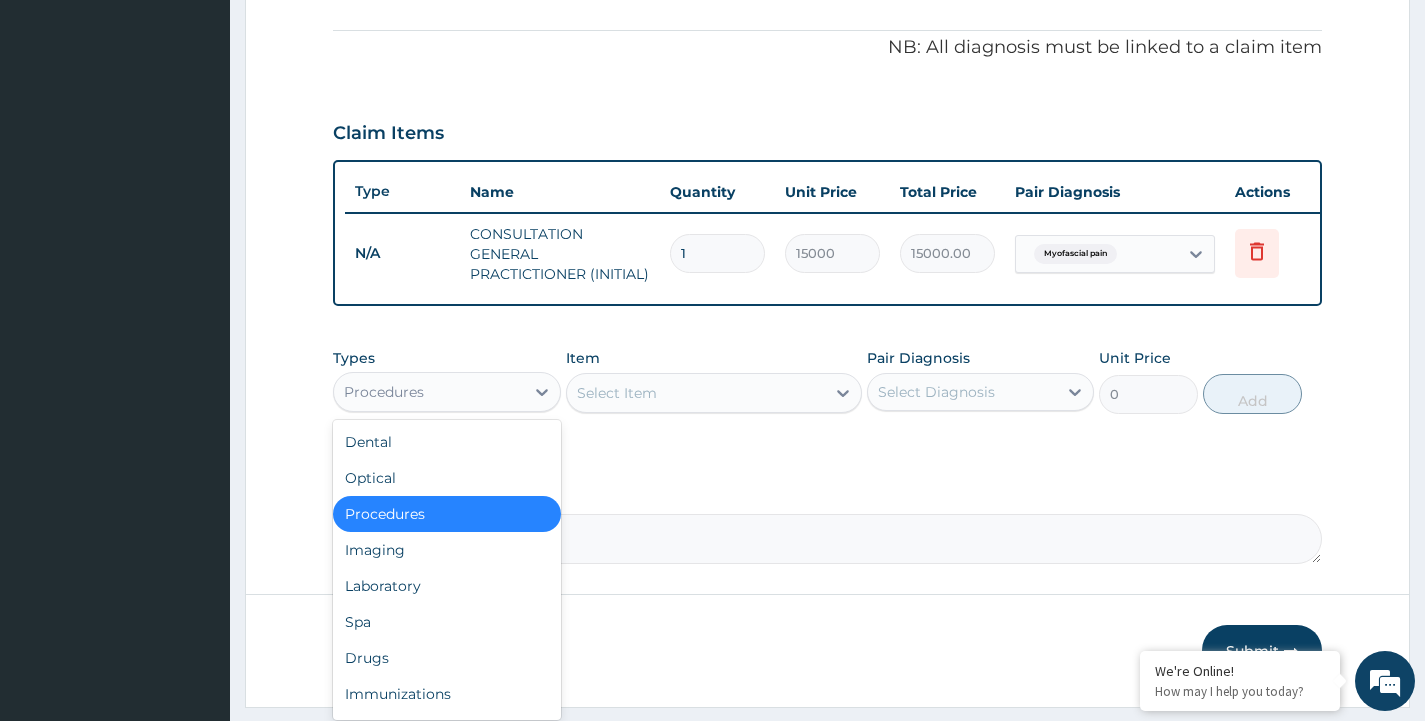 click on "Procedures" at bounding box center [428, 392] 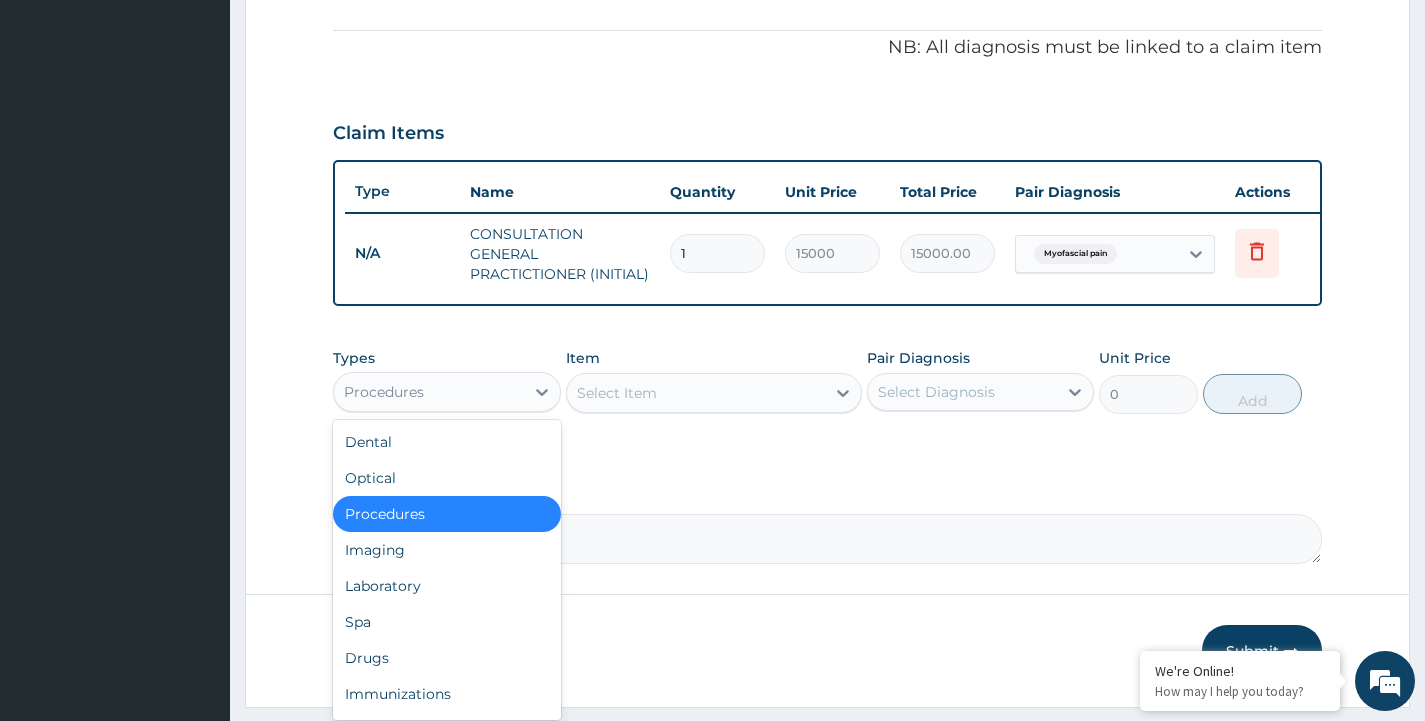 click on "Procedures" at bounding box center (428, 392) 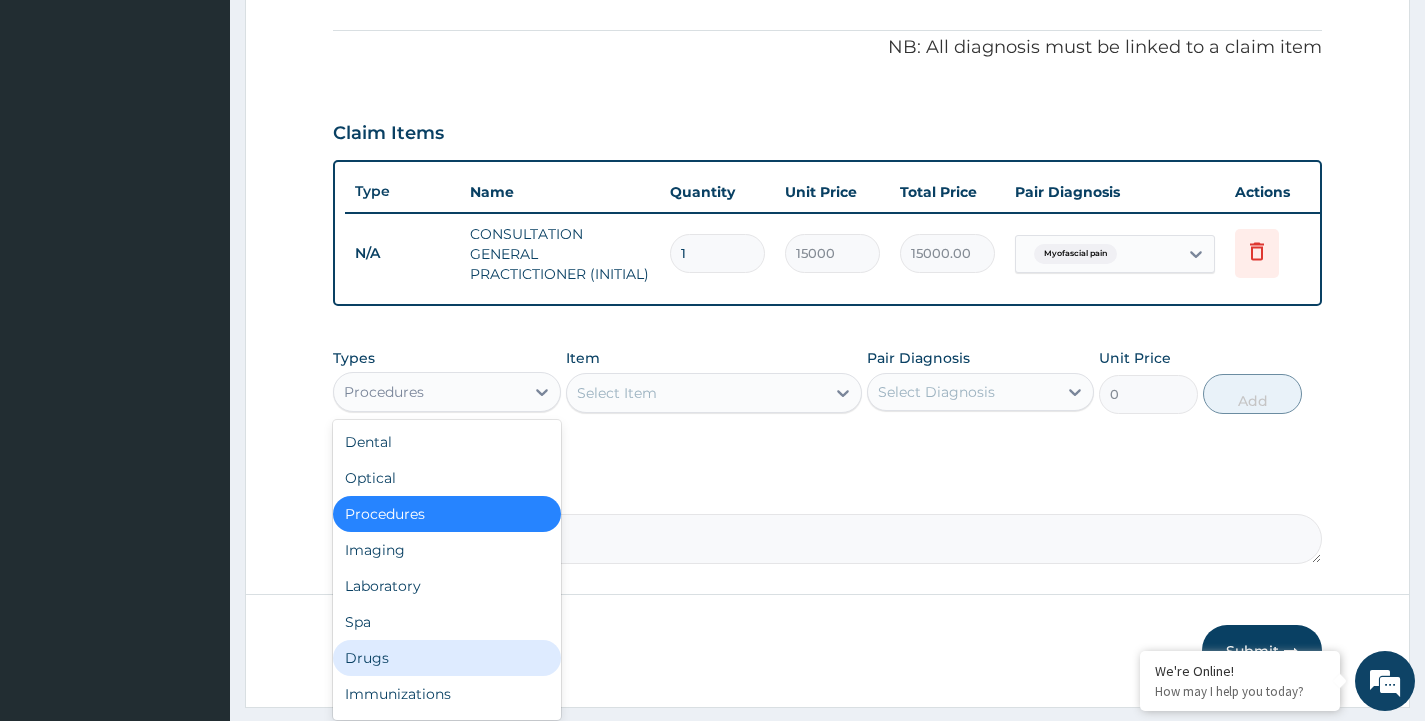 click on "Drugs" at bounding box center (446, 658) 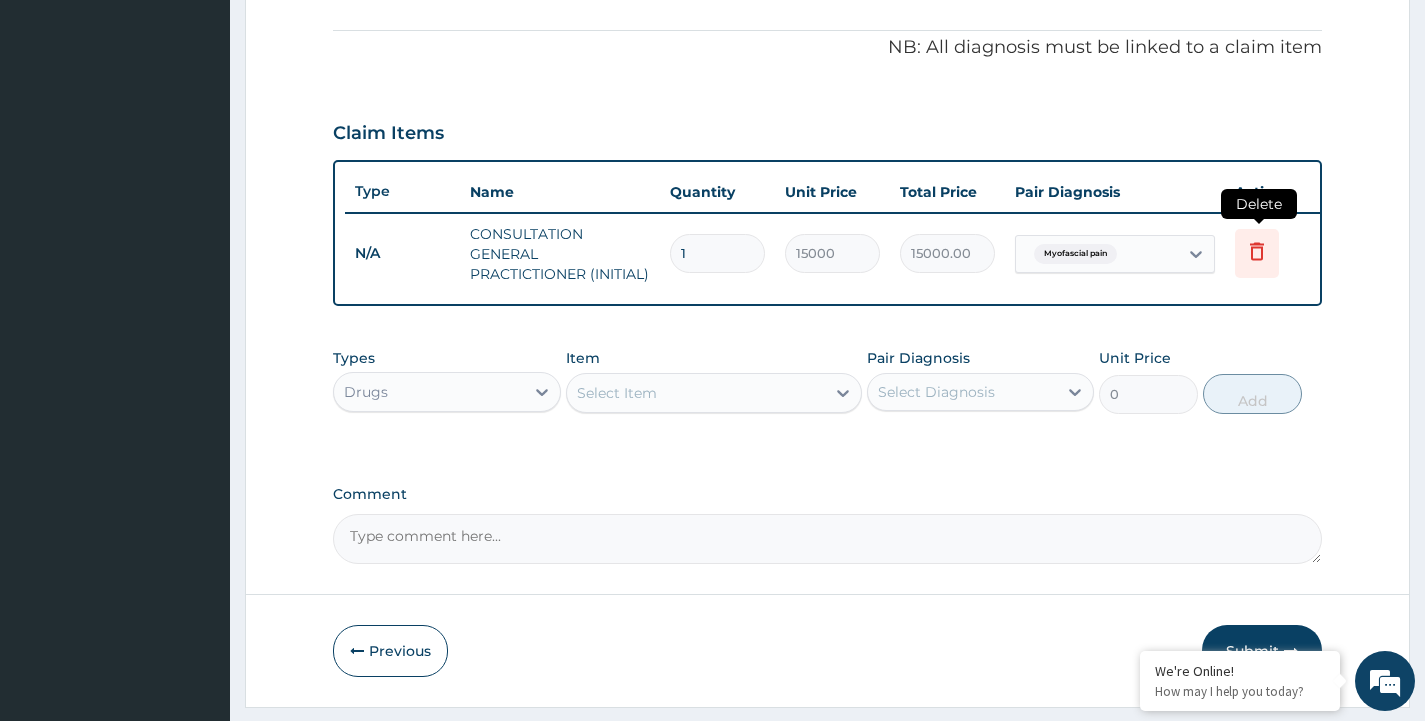 click 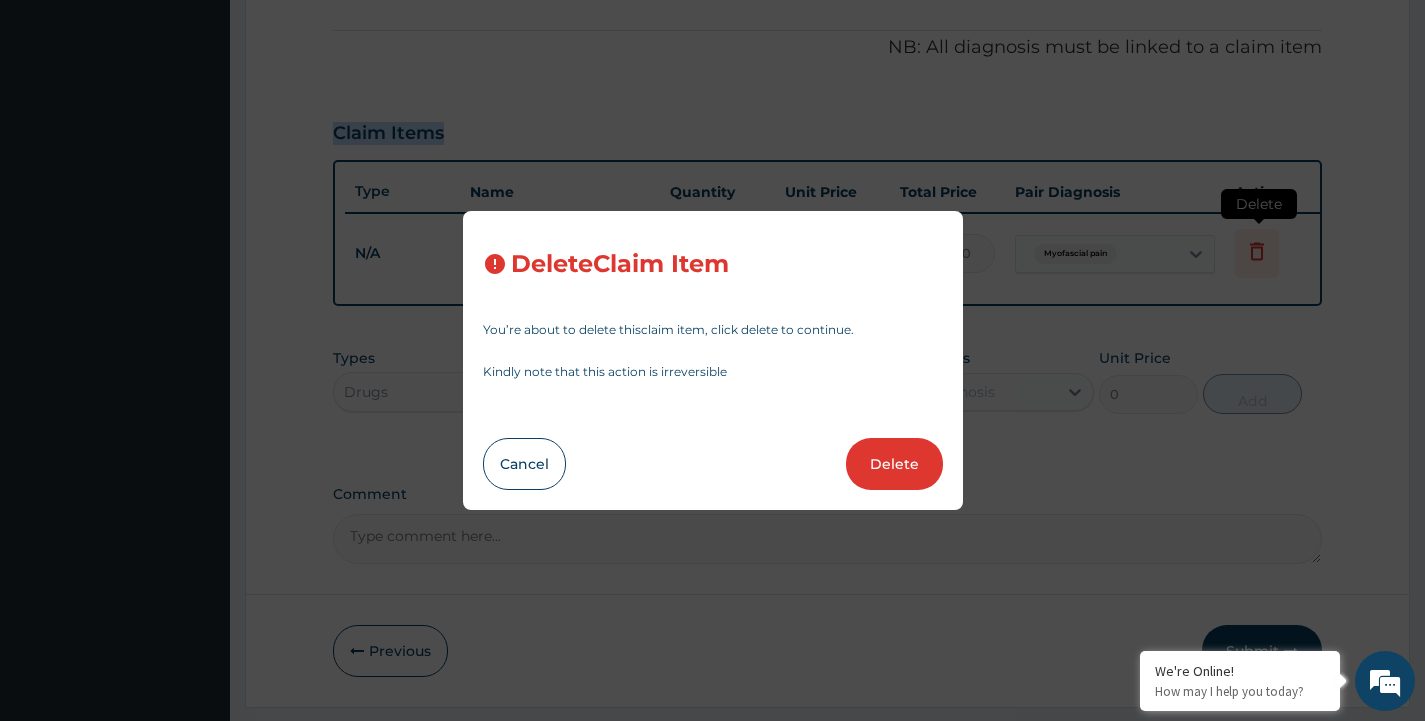 click on "Delete  Claim Item You’re about to delete this  claim item , click delete to continue. Kindly note that this action is irreversible Cancel Delete" at bounding box center (712, 360) 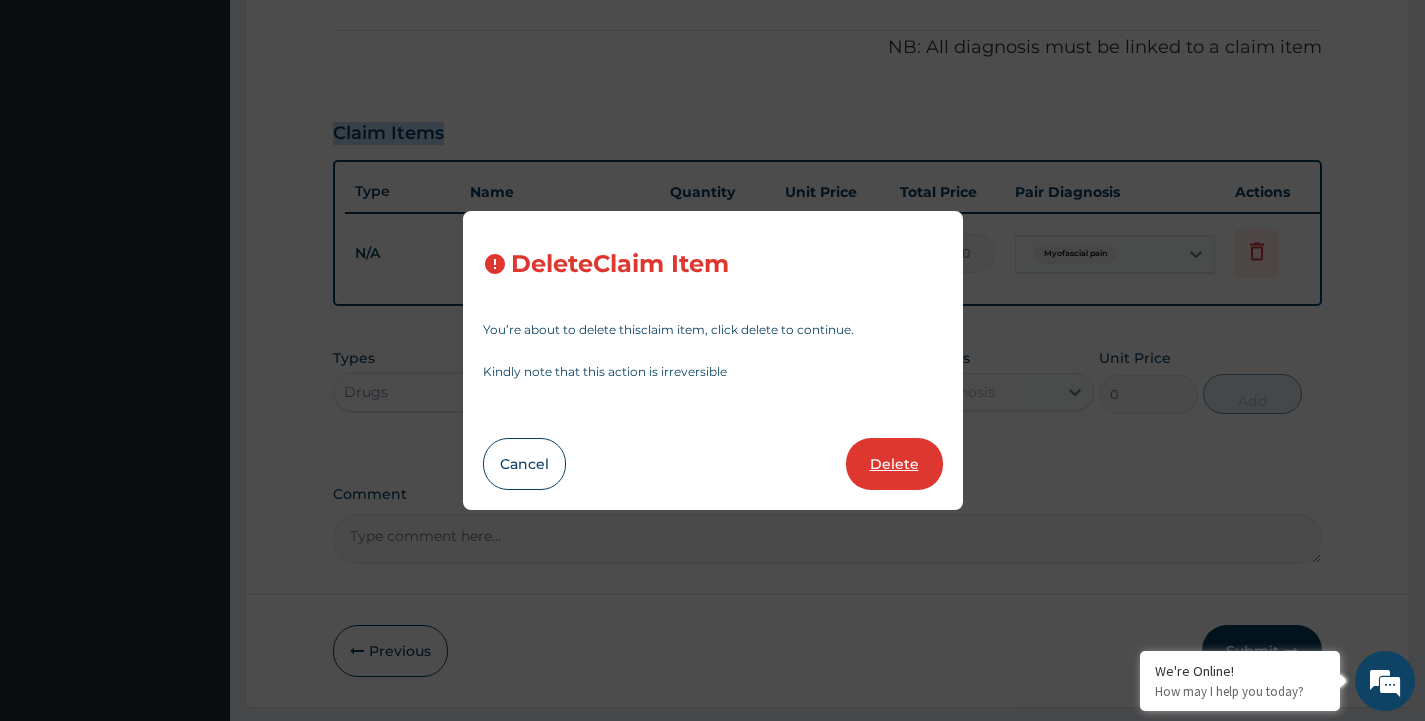 click on "Delete" at bounding box center [894, 464] 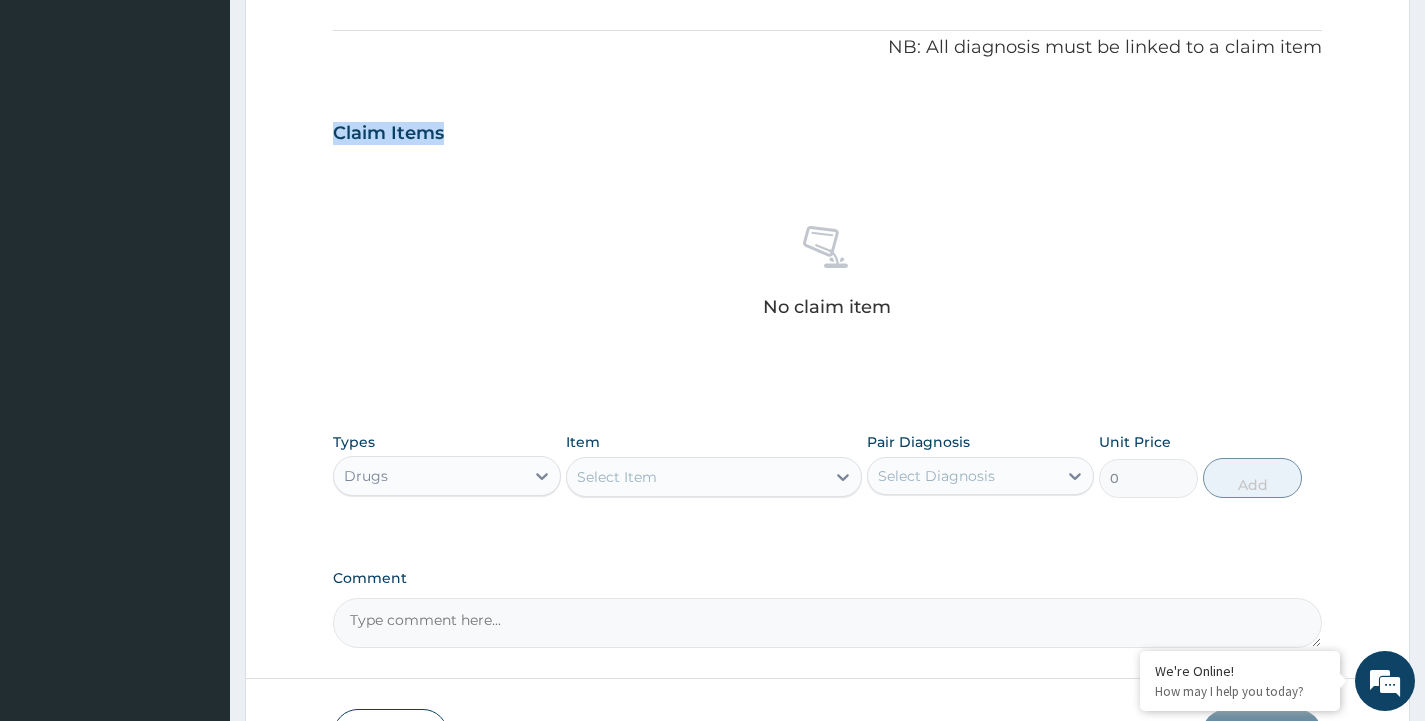 click on "Select Item" at bounding box center (696, 477) 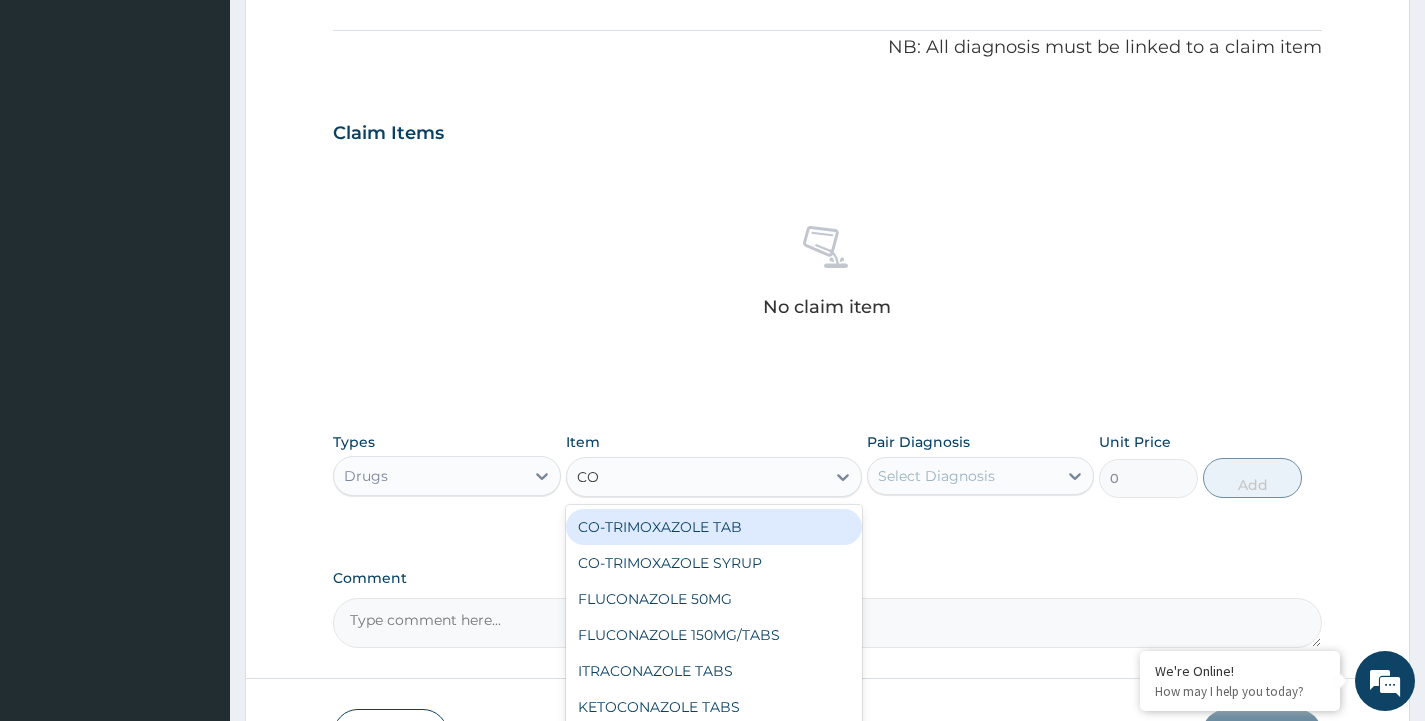type on "COC" 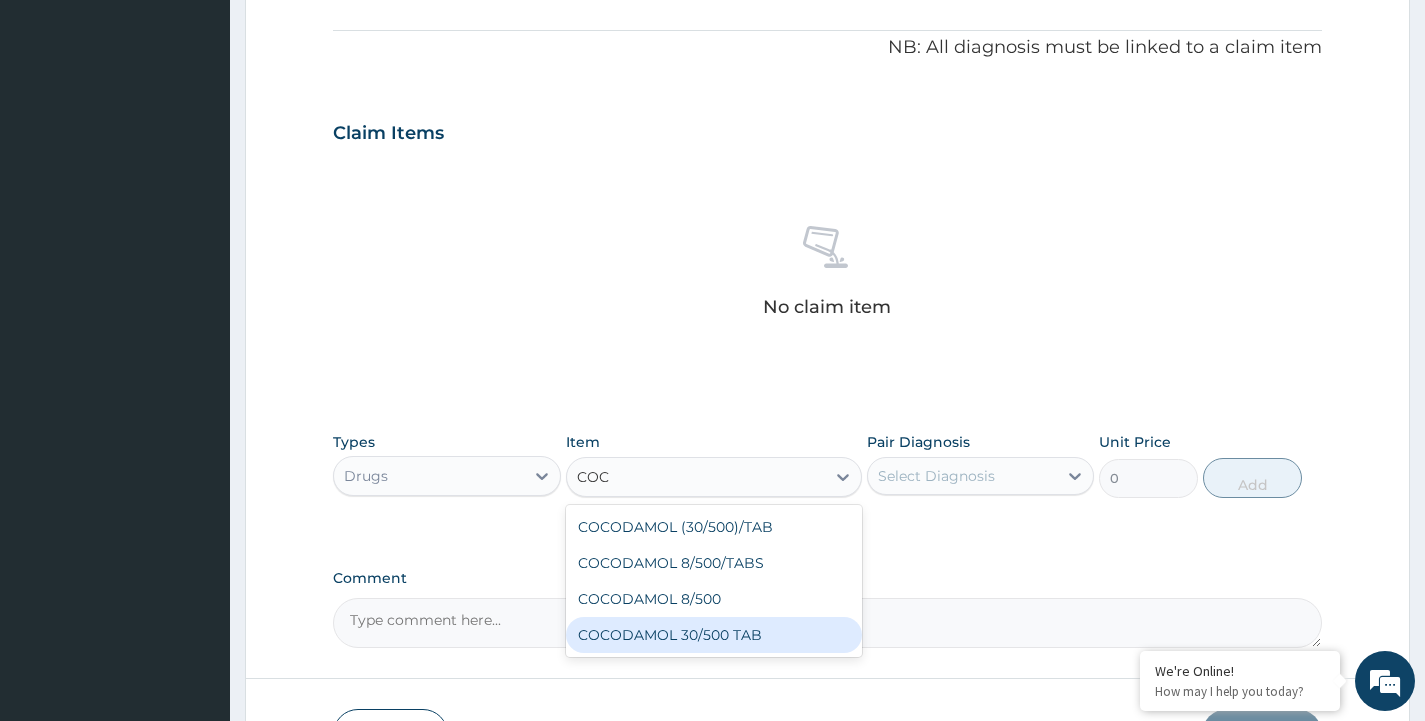click on "COCODAMOL 30/500 TAB" at bounding box center (714, 635) 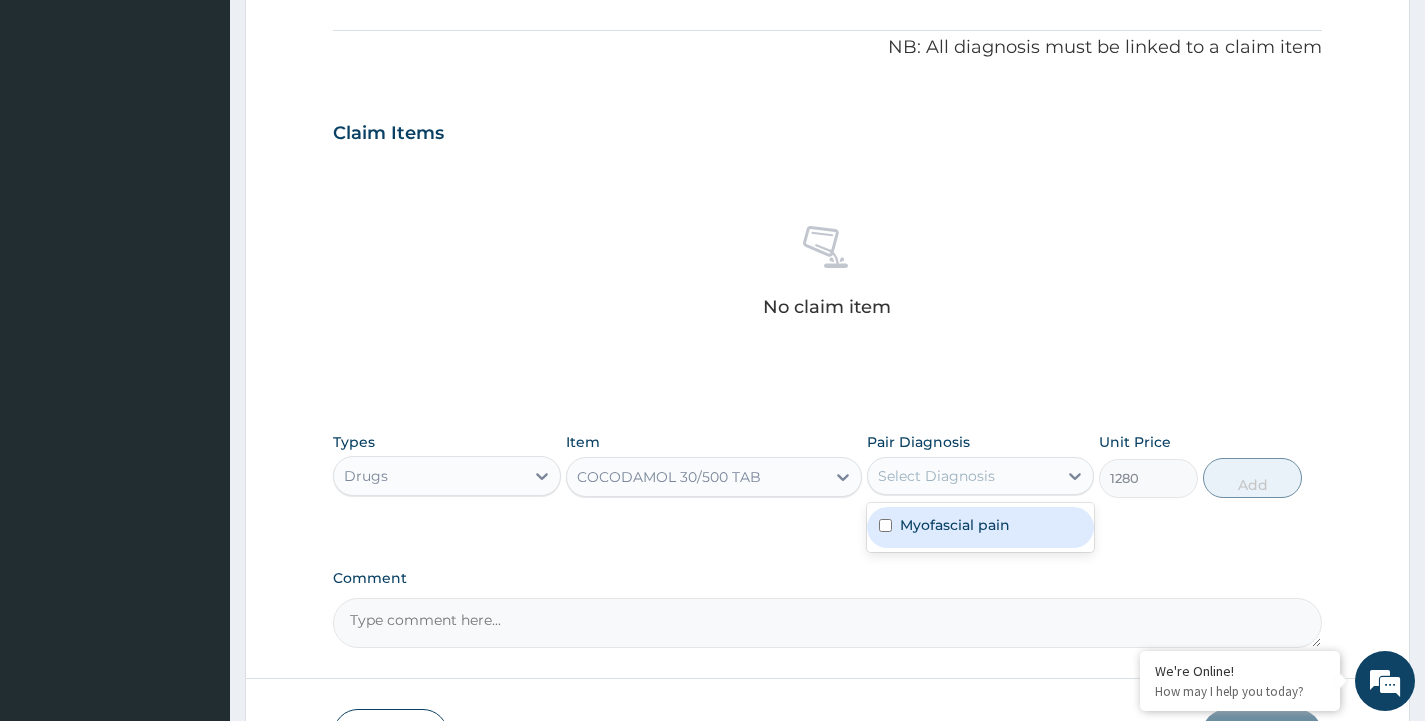 click on "Select Diagnosis" at bounding box center (936, 476) 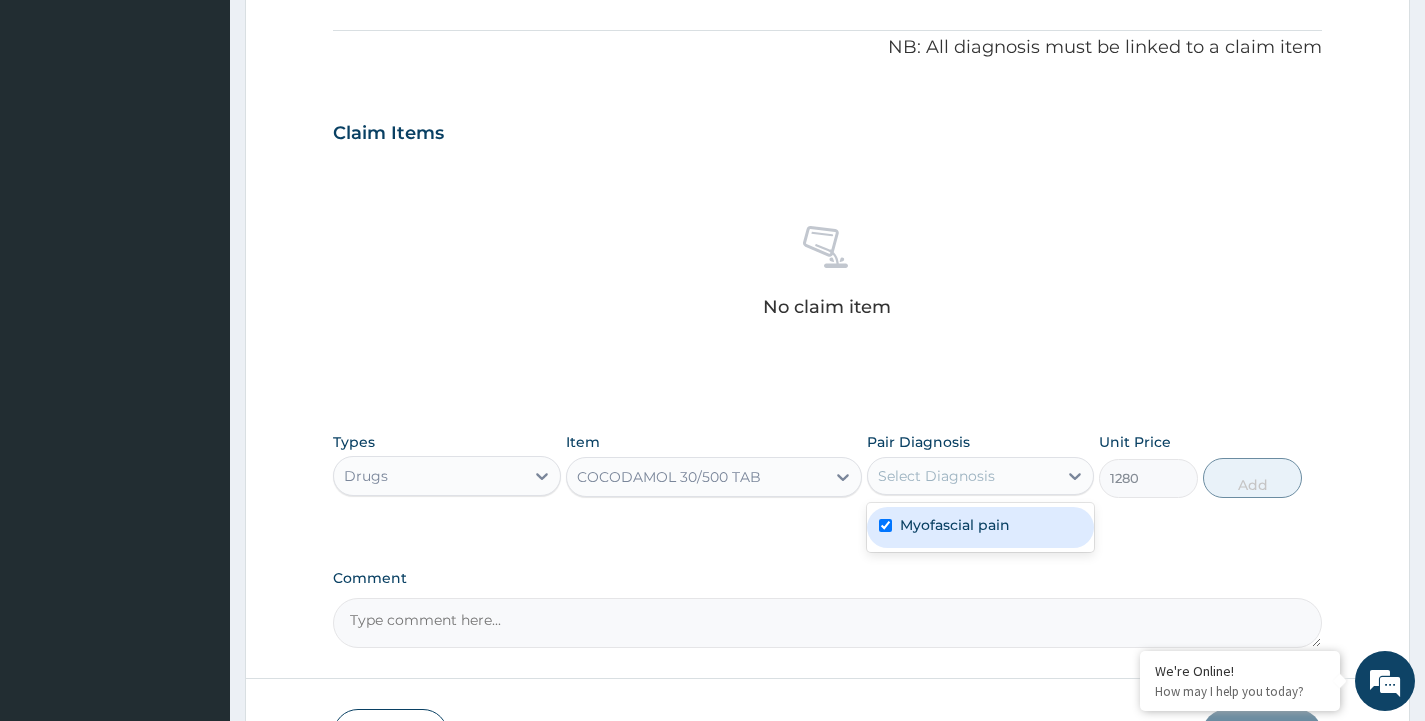 checkbox on "true" 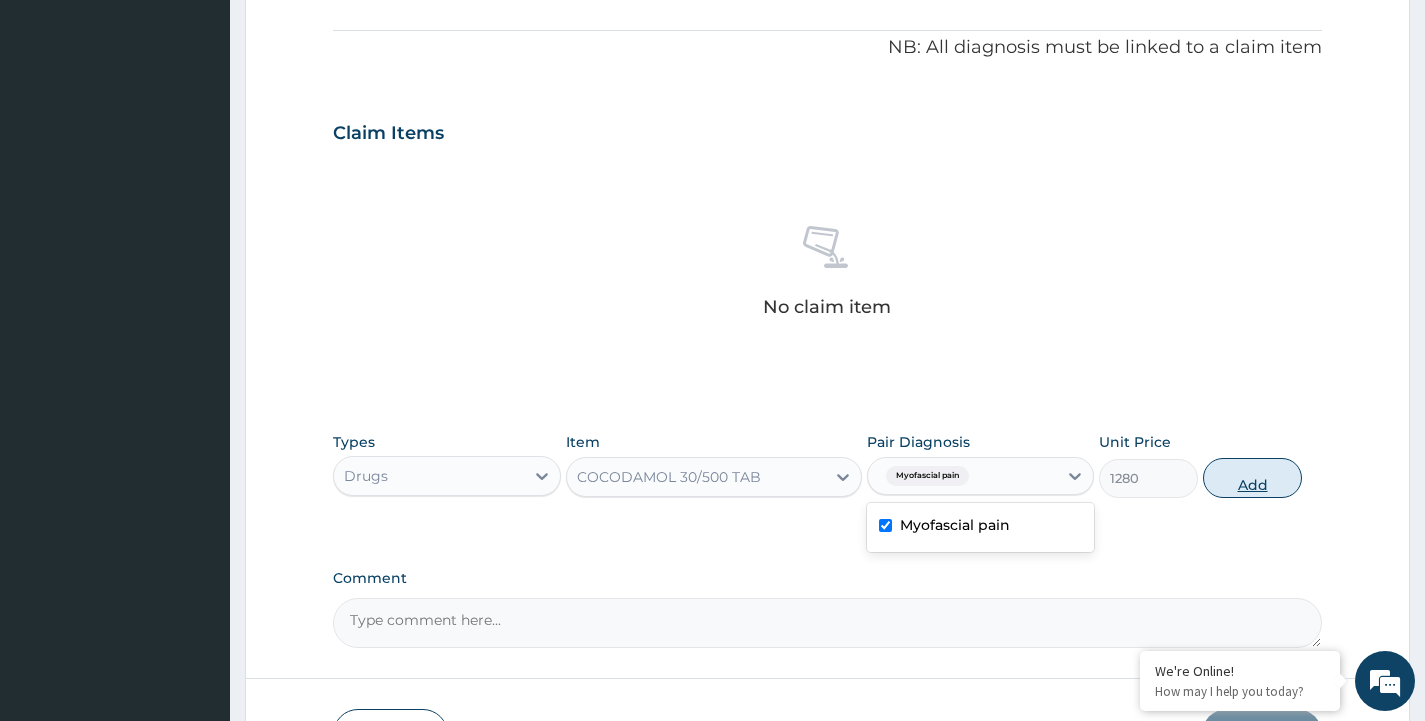 click on "Add" at bounding box center (1252, 478) 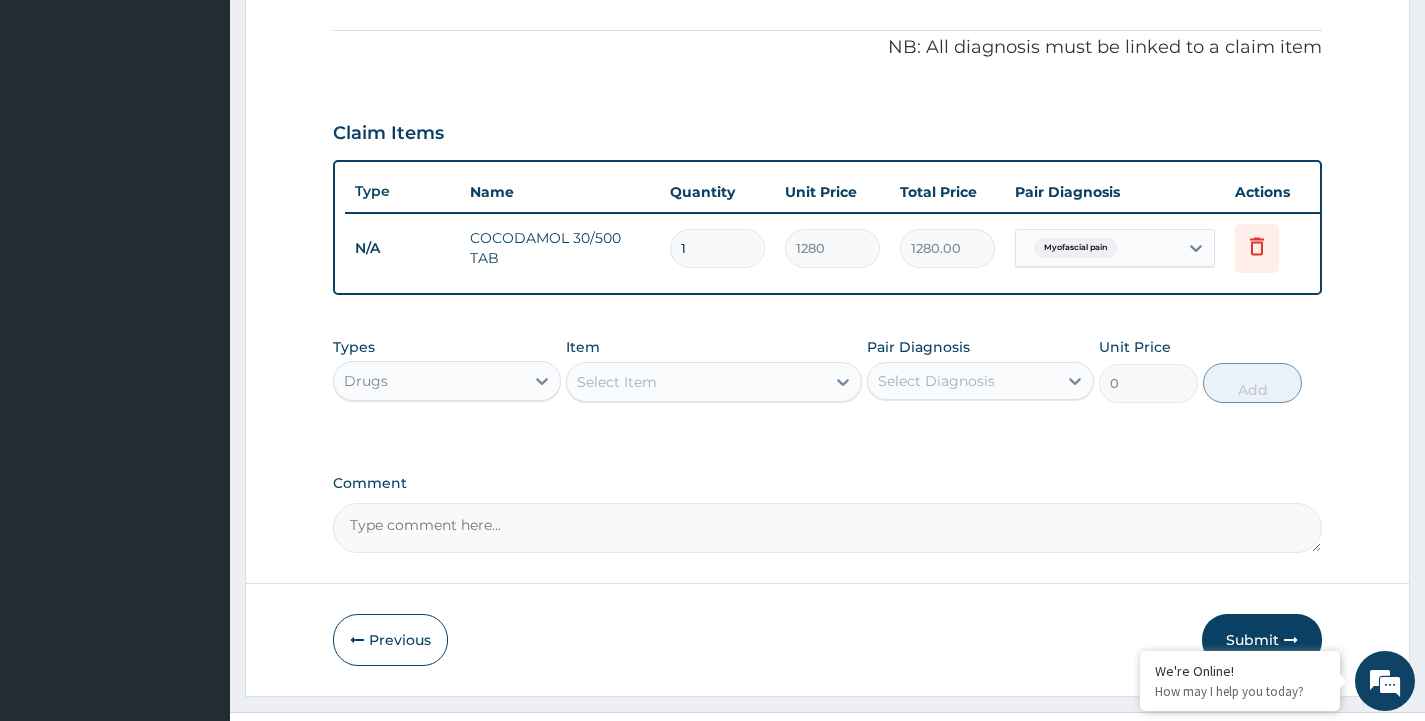 type 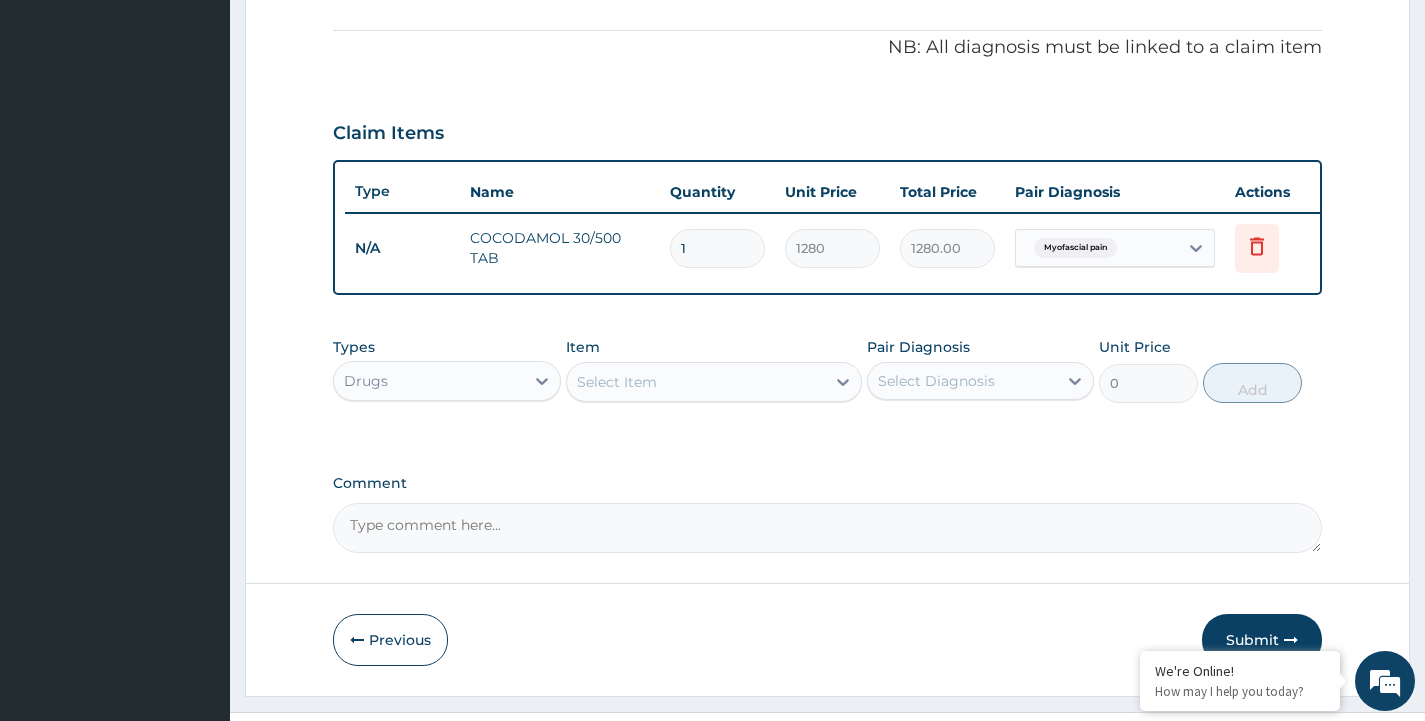 type on "0.00" 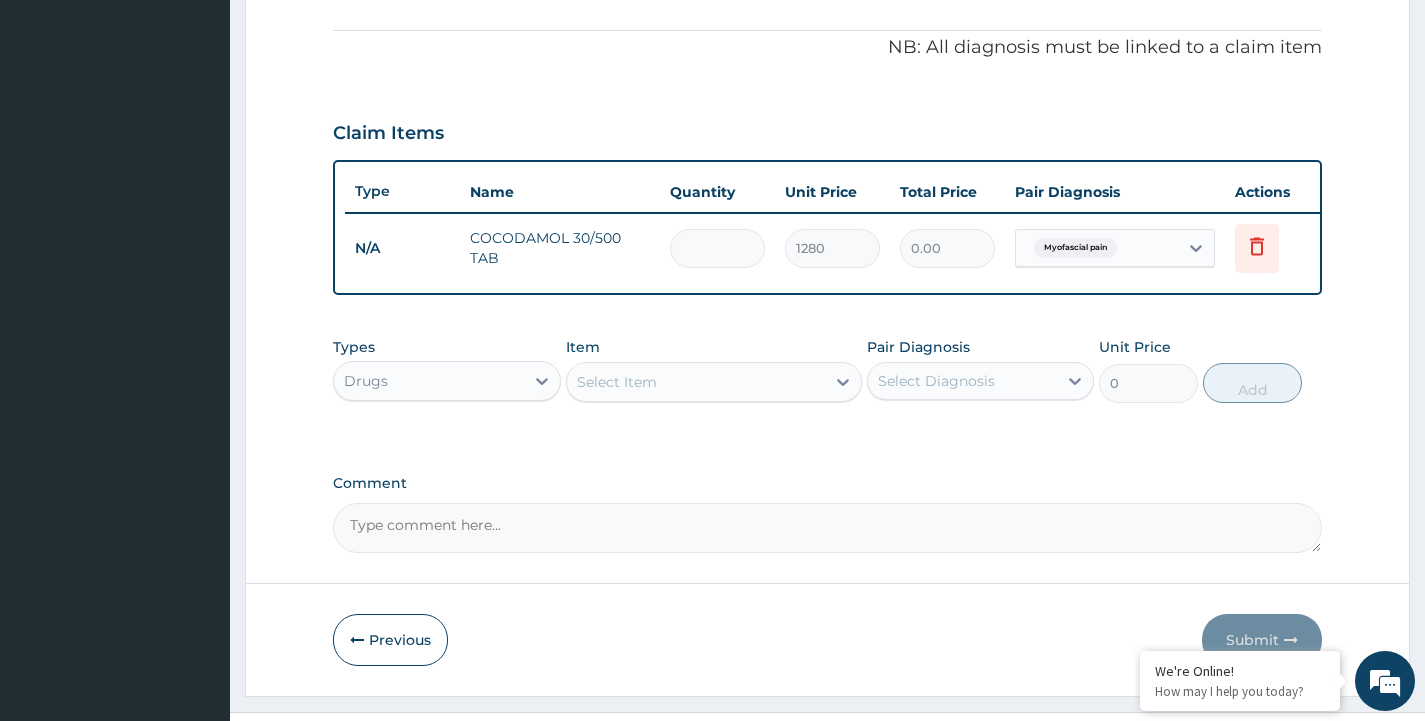 type on "4" 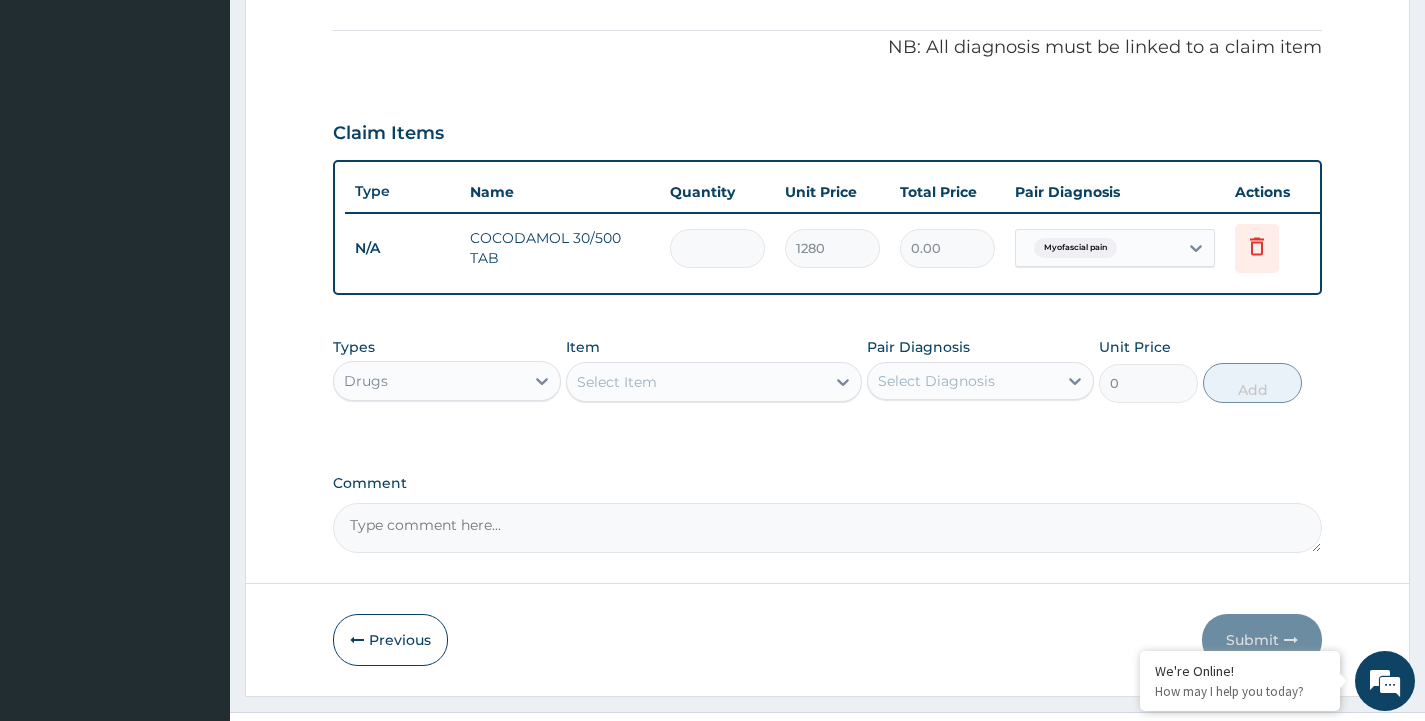 type on "5120.00" 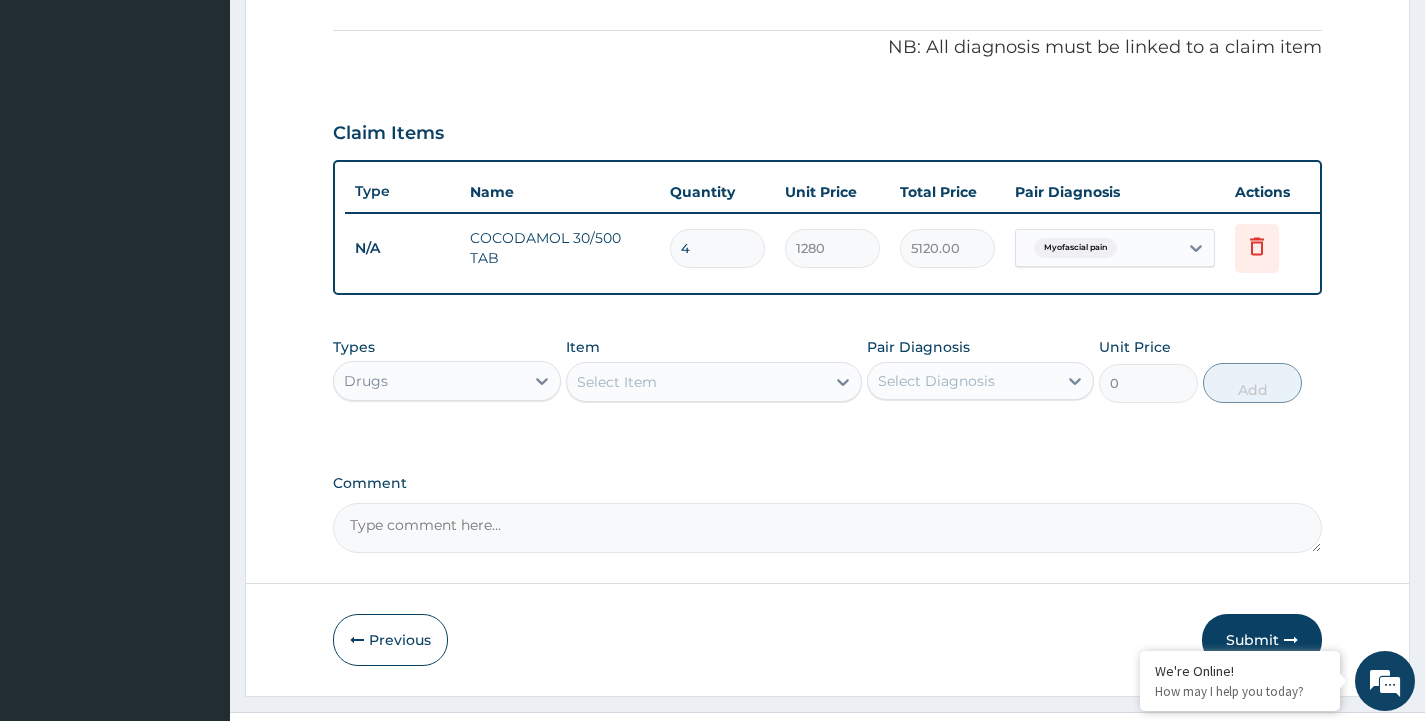 type on "42" 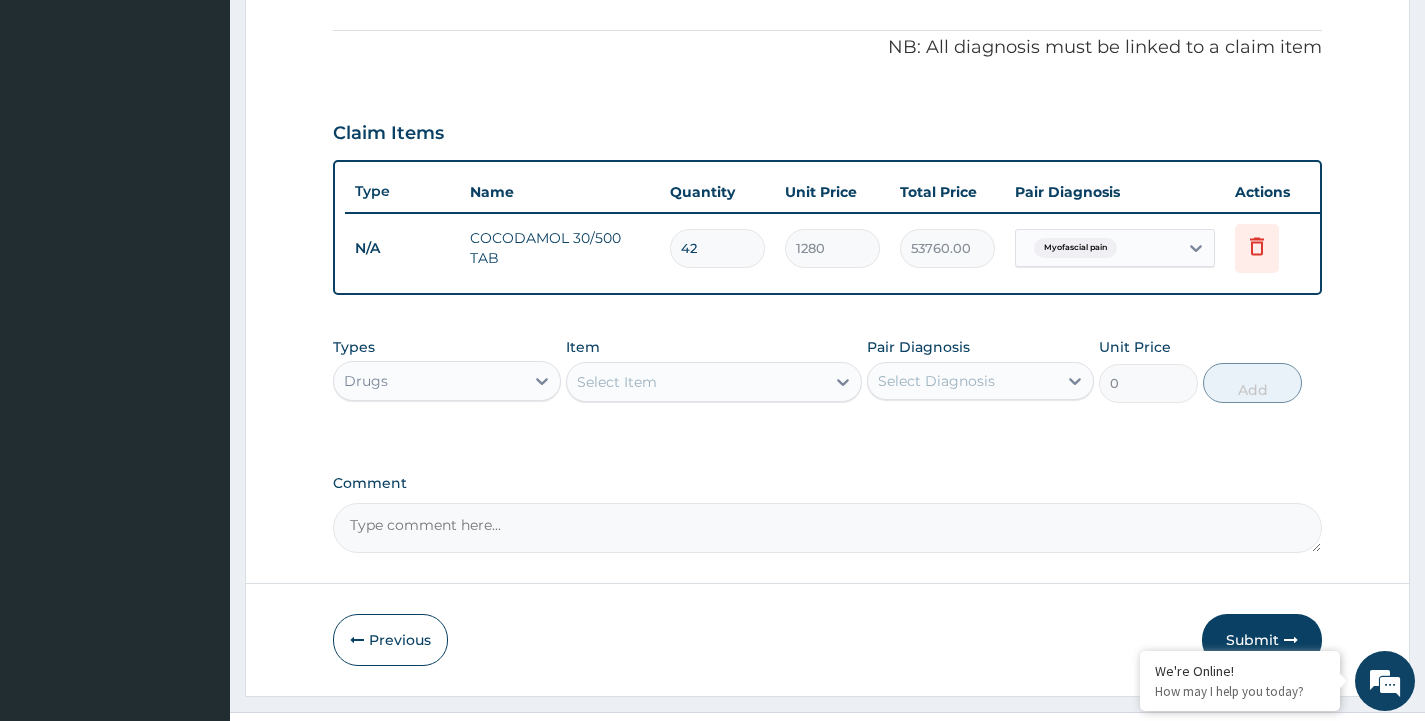 type on "42" 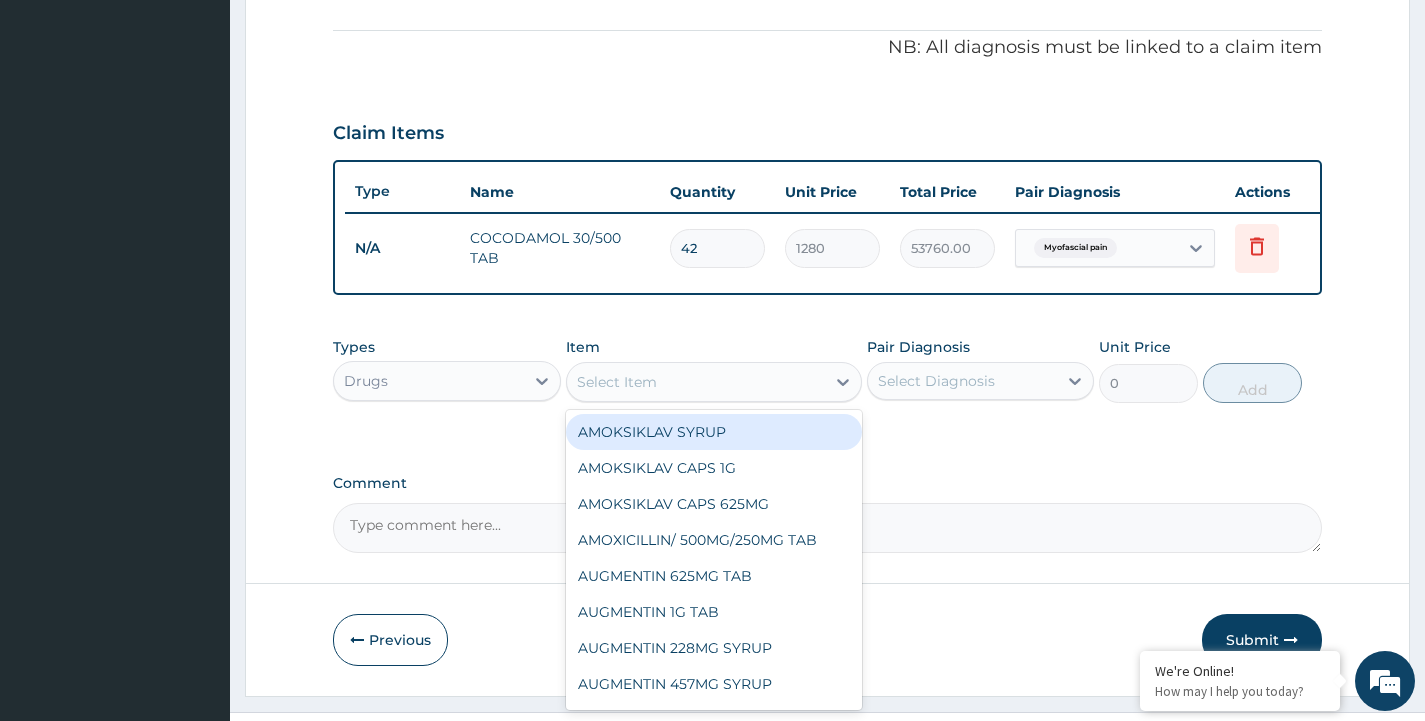click on "Select Item" at bounding box center [617, 382] 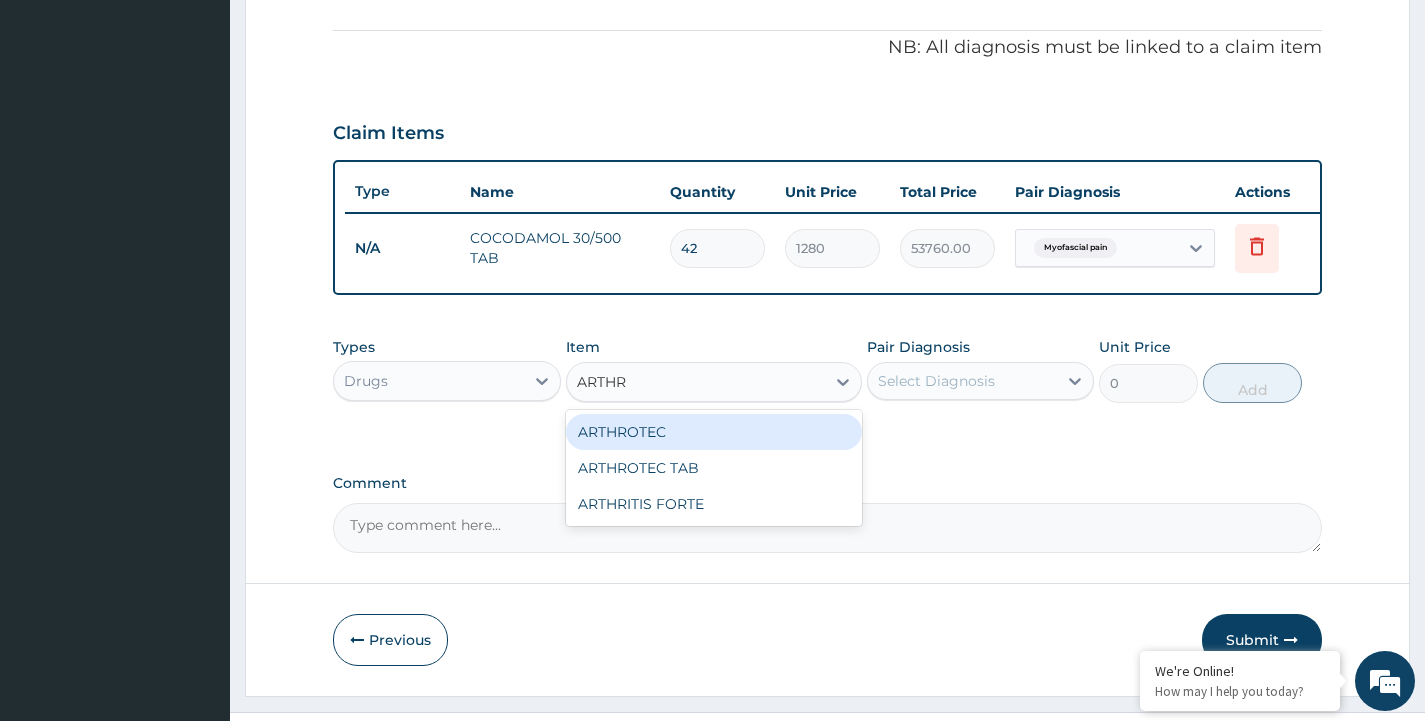 type on "ARTHRO" 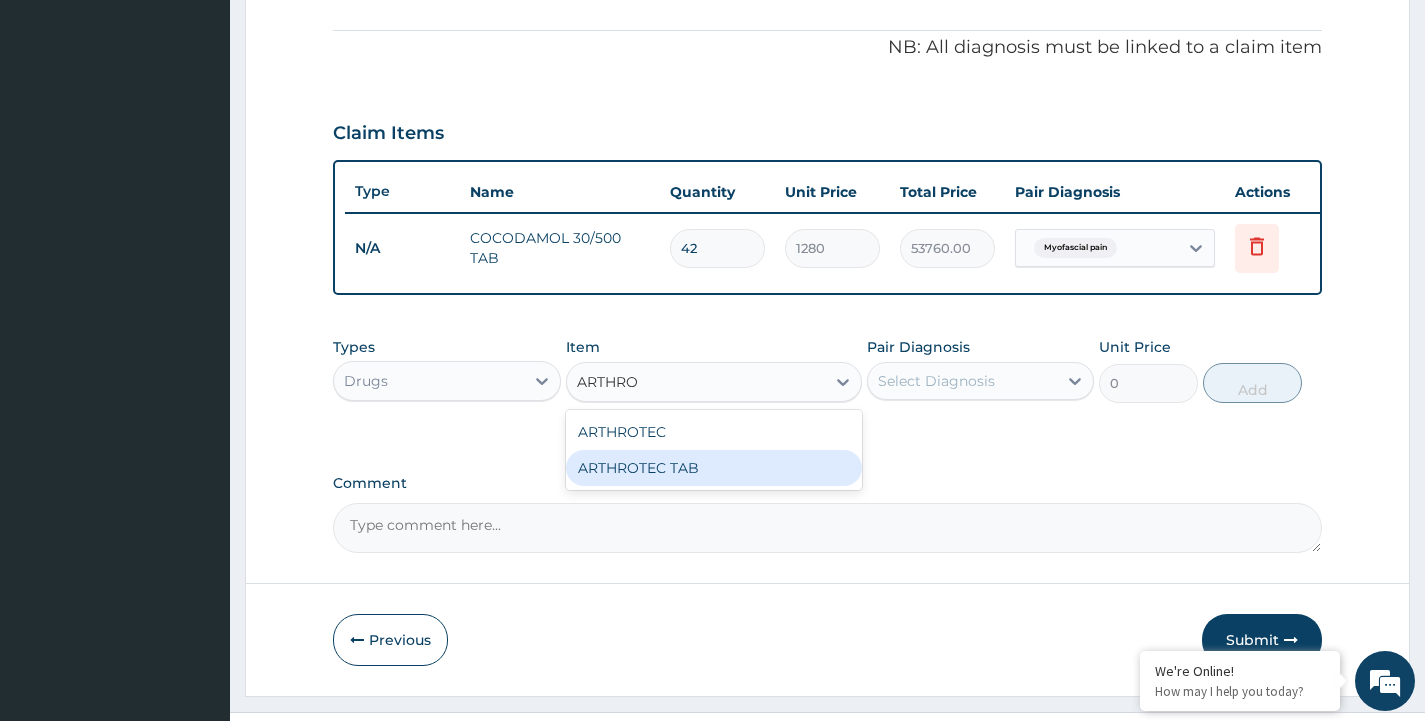 click on "ARTHROTEC TAB" at bounding box center (714, 468) 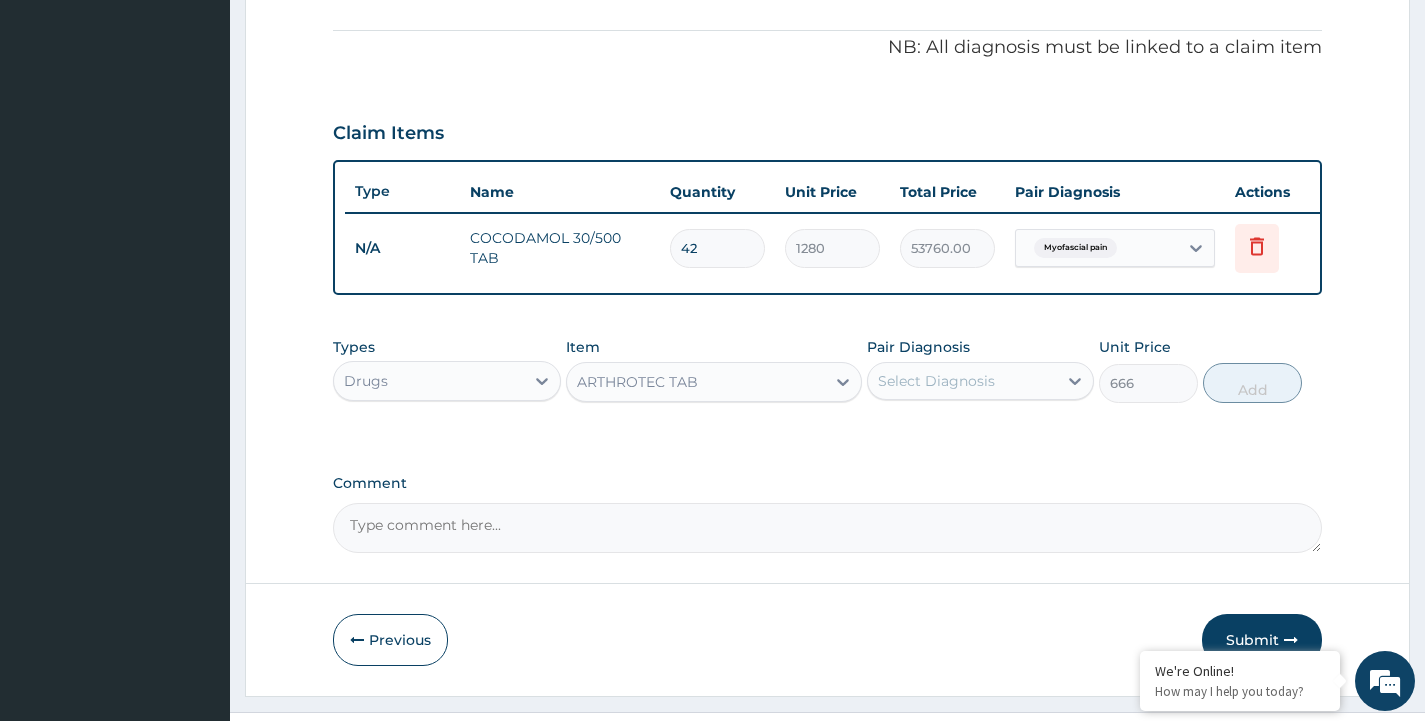 click on "Select Diagnosis" at bounding box center (936, 381) 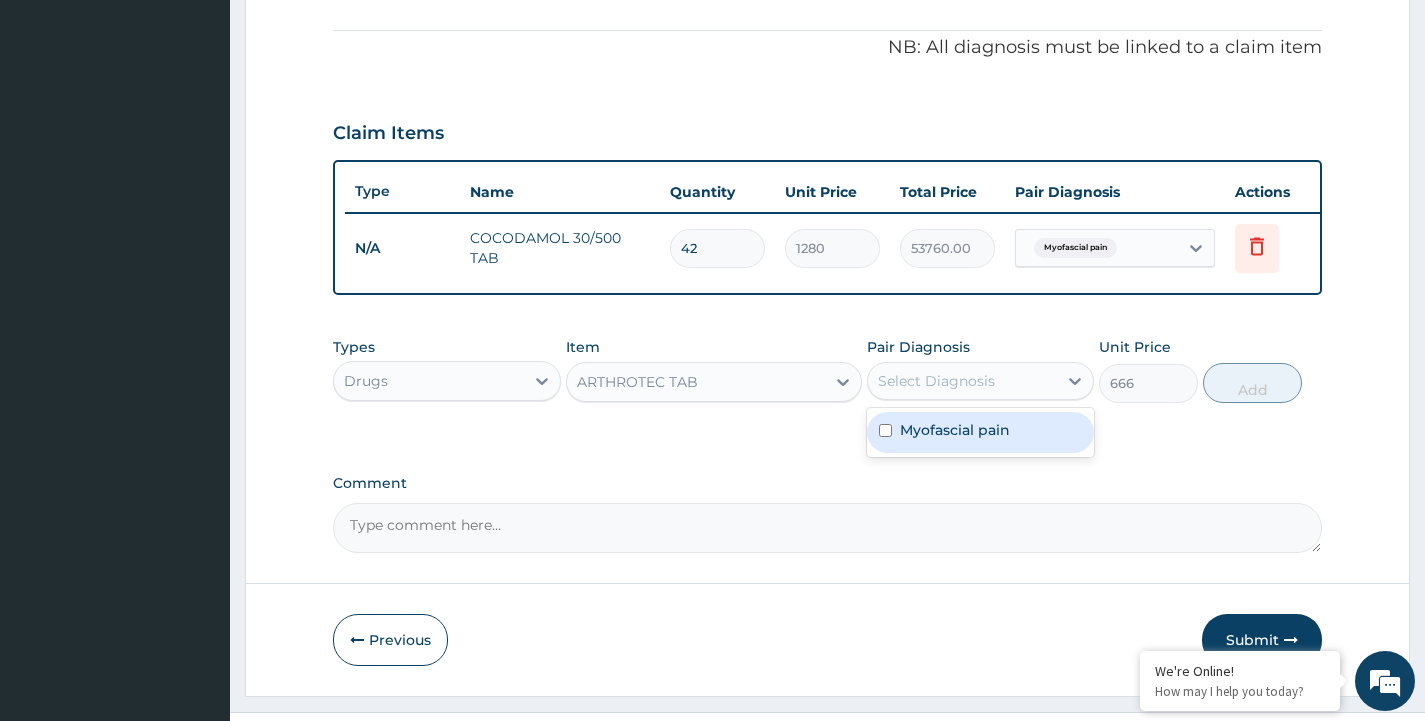 click on "Select Diagnosis" at bounding box center (936, 381) 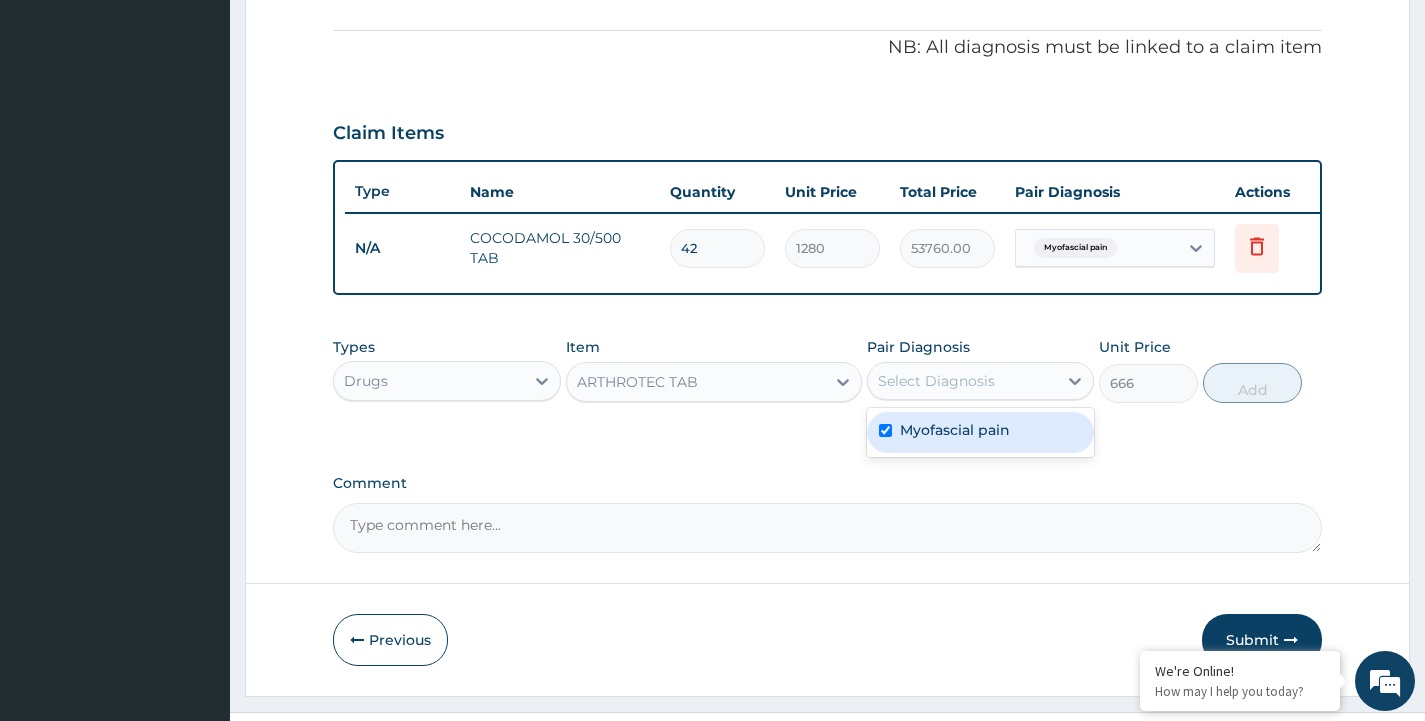 click on "Myofascial pain" at bounding box center (955, 430) 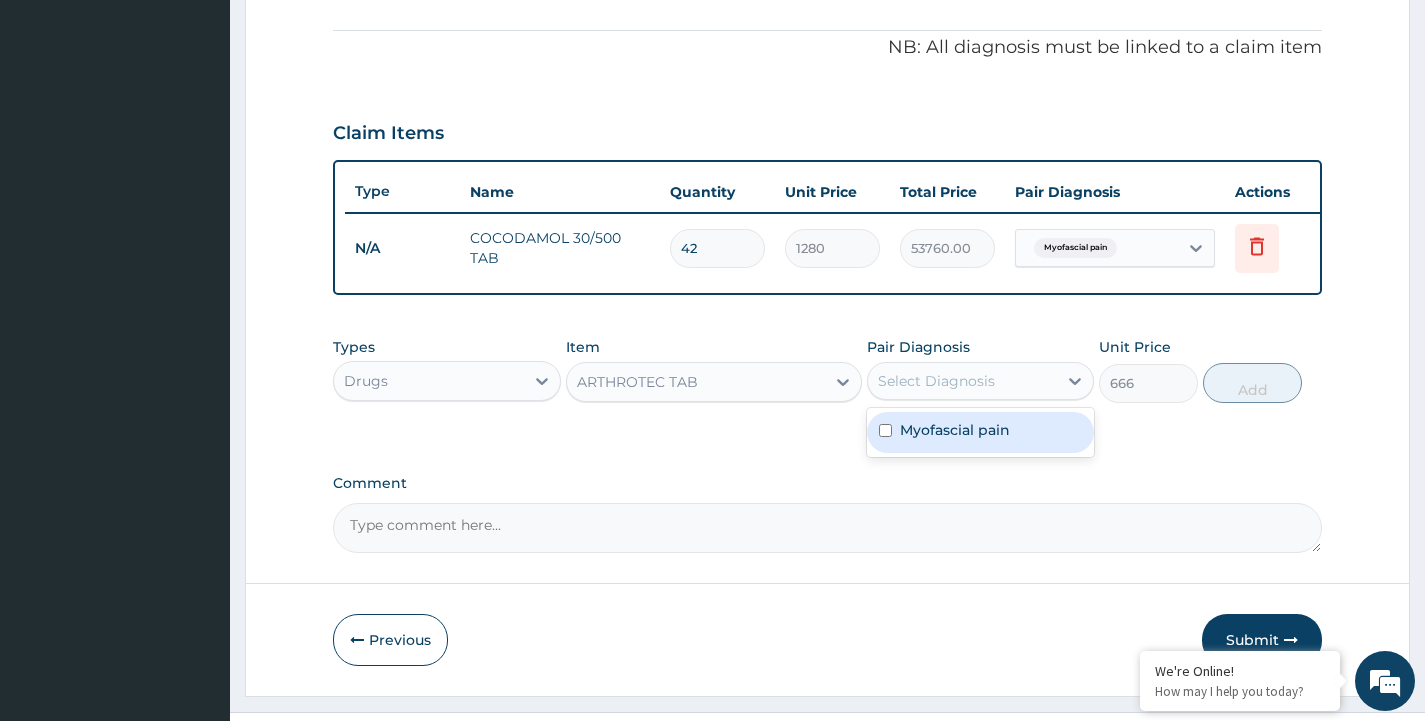 click on "Myofascial pain" at bounding box center (980, 432) 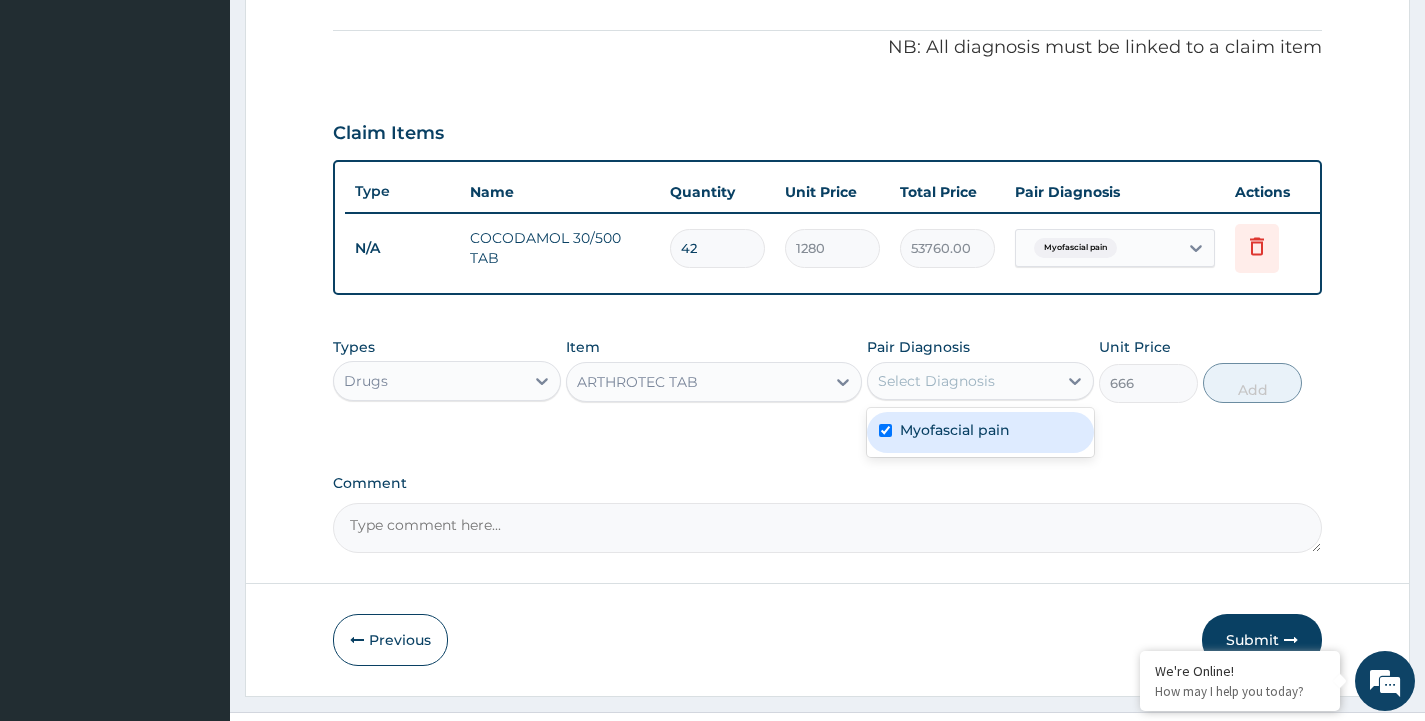 checkbox on "true" 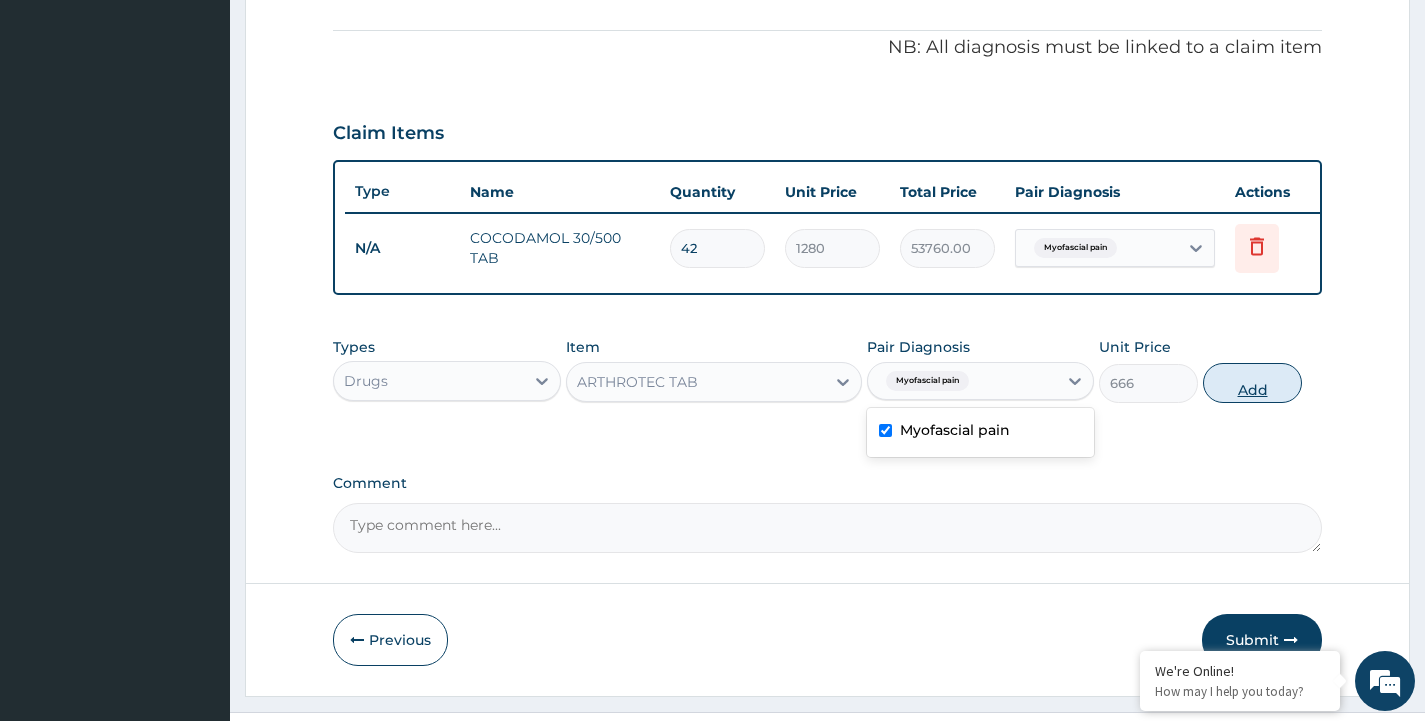 click on "Add" at bounding box center (1252, 383) 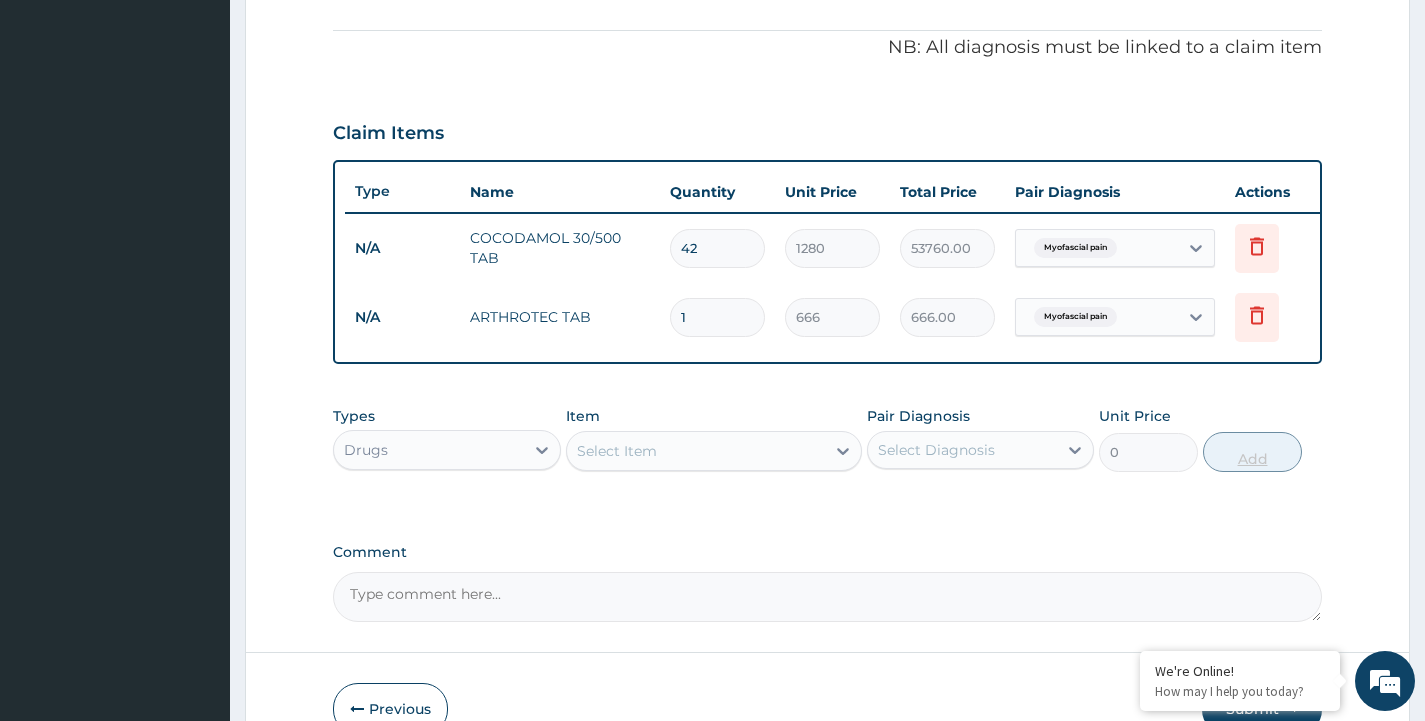 click on "PA Code / Prescription Code Enter Code(Secondary Care Only) Encounter Date 16-06-2025 Important Notice Please enter PA codes before entering items that are not attached to a PA code   All diagnoses entered must be linked to a claim item. Diagnosis & Claim Items that are visible but inactive cannot be edited because they were imported from an already approved PA code. Diagnosis Myofascial pain Confirmed NB: All diagnosis must be linked to a claim item Claim Items Type Name Quantity Unit Price Total Price Pair Diagnosis Actions N/A COCODAMOL 30/500 TAB 42 1280 53760.00 Myofascial pain Delete N/A ARTHROTEC TAB 1 666 666.00 Myofascial pain Delete Types Drugs Item Select Item Pair Diagnosis Select Diagnosis Unit Price 0 Add Comment" at bounding box center (827, 114) 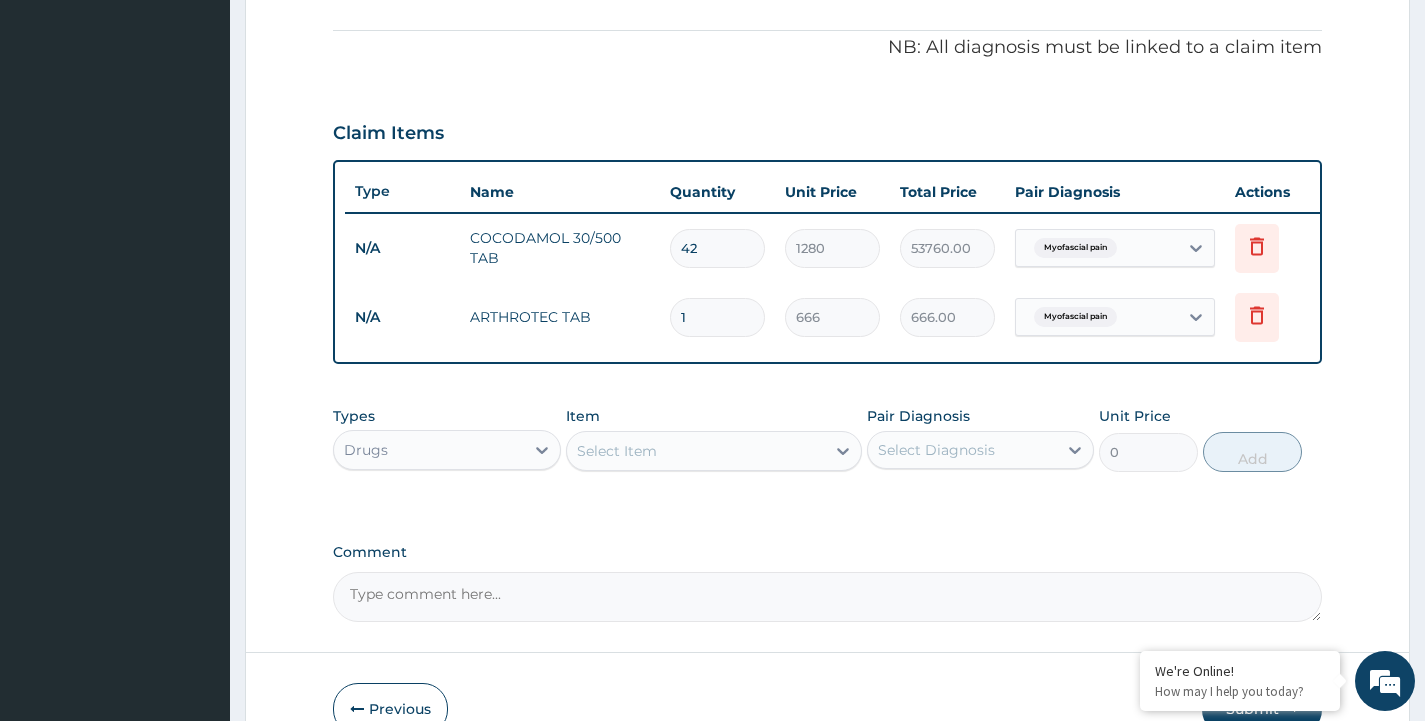 drag, startPoint x: 670, startPoint y: 313, endPoint x: 714, endPoint y: 321, distance: 44.72136 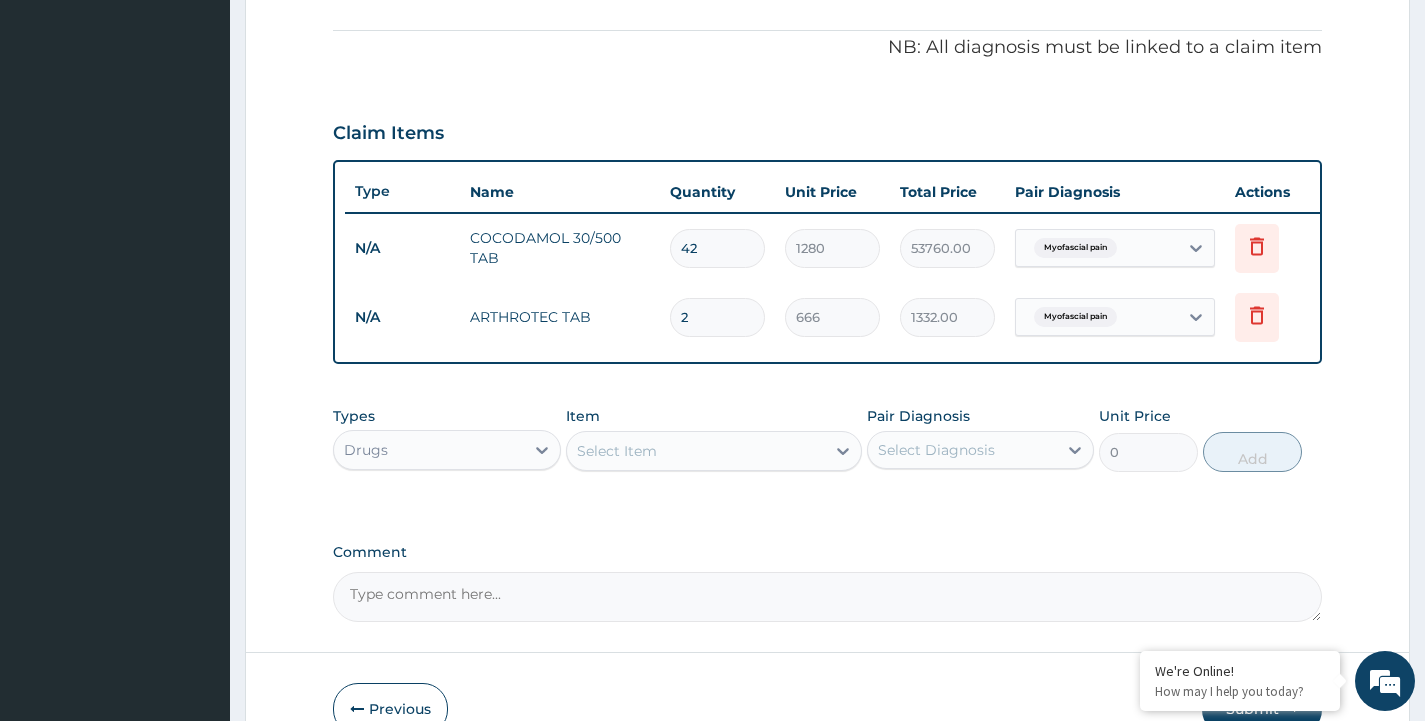 type on "28" 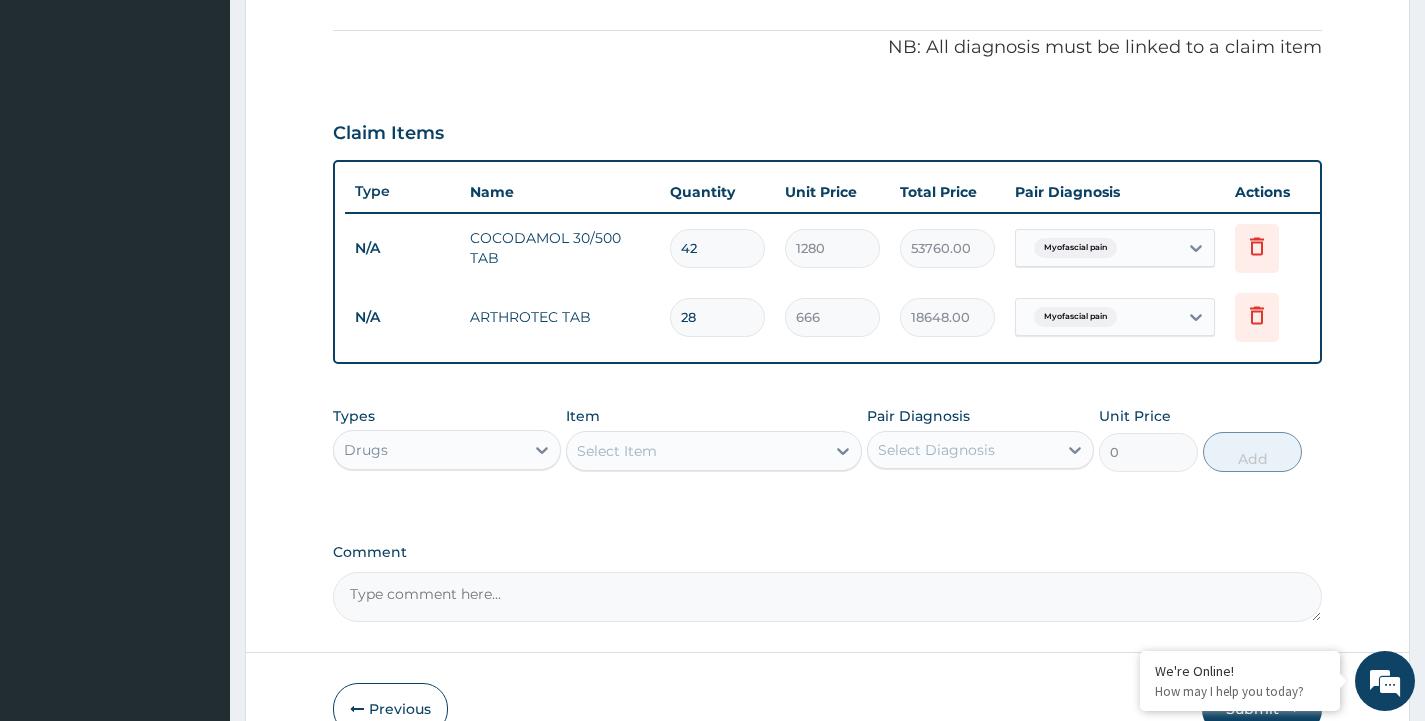 type on "28" 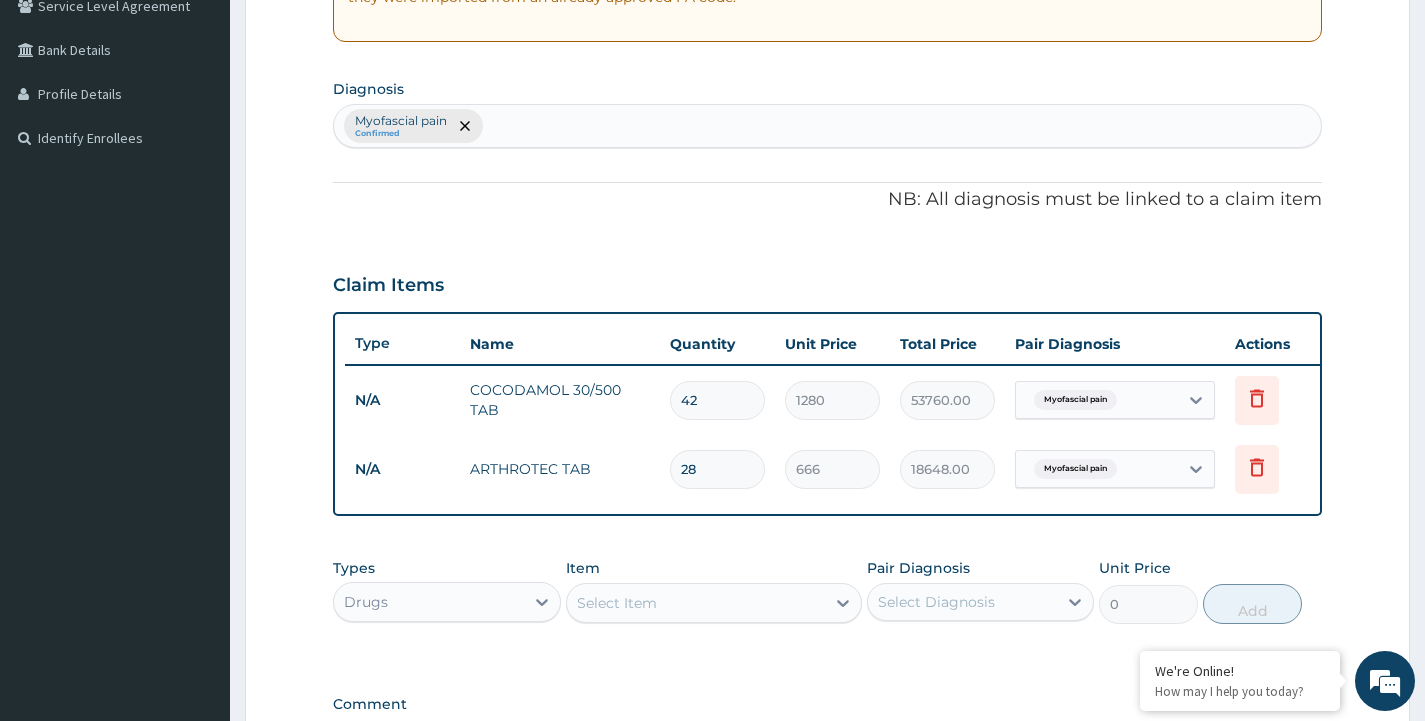 scroll, scrollTop: 417, scrollLeft: 0, axis: vertical 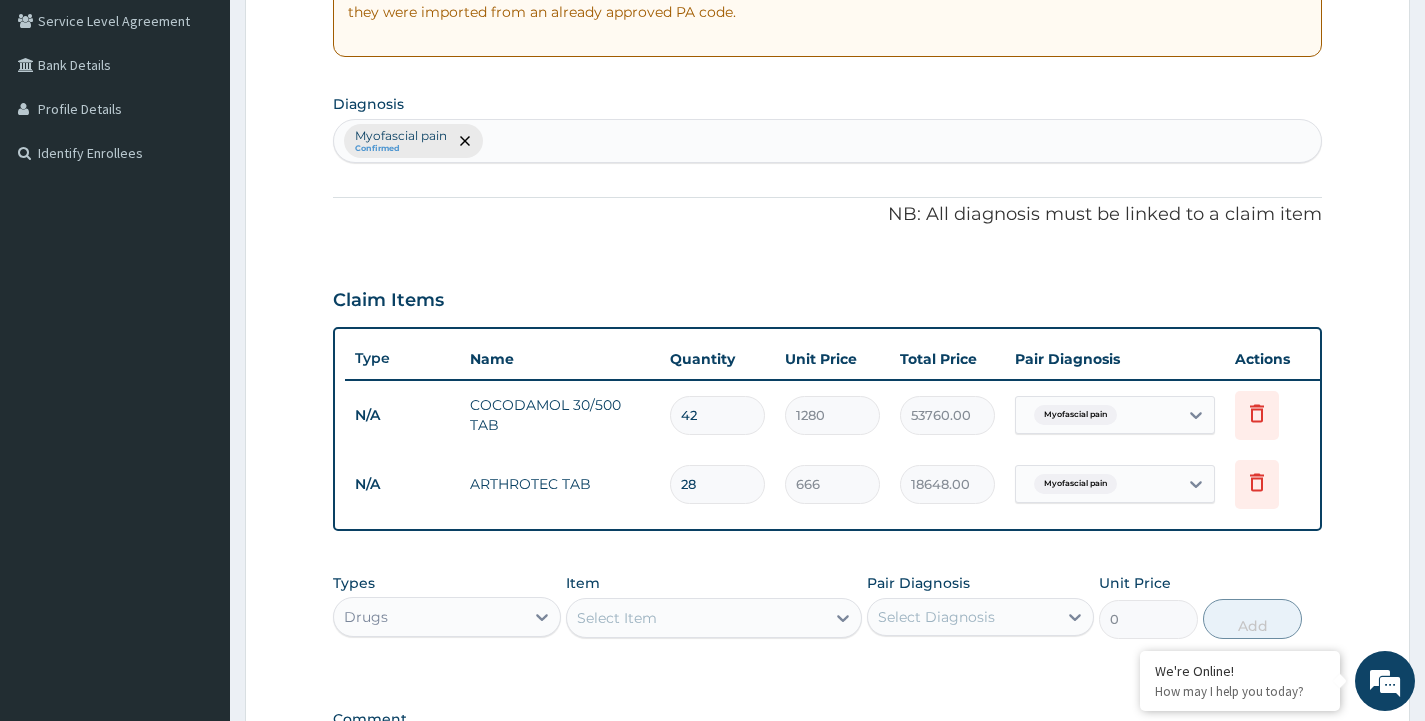 click on "Myofascial pain Confirmed" at bounding box center [827, 141] 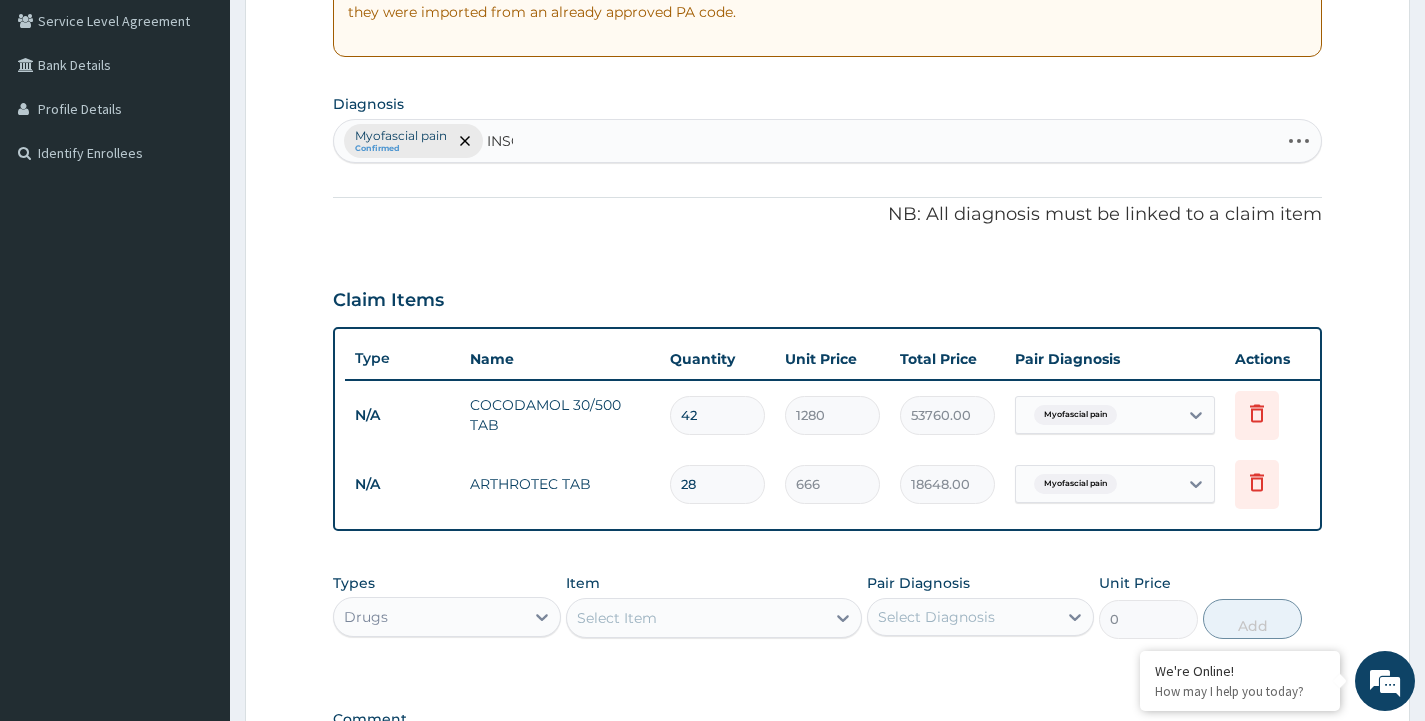 type on "INSOM" 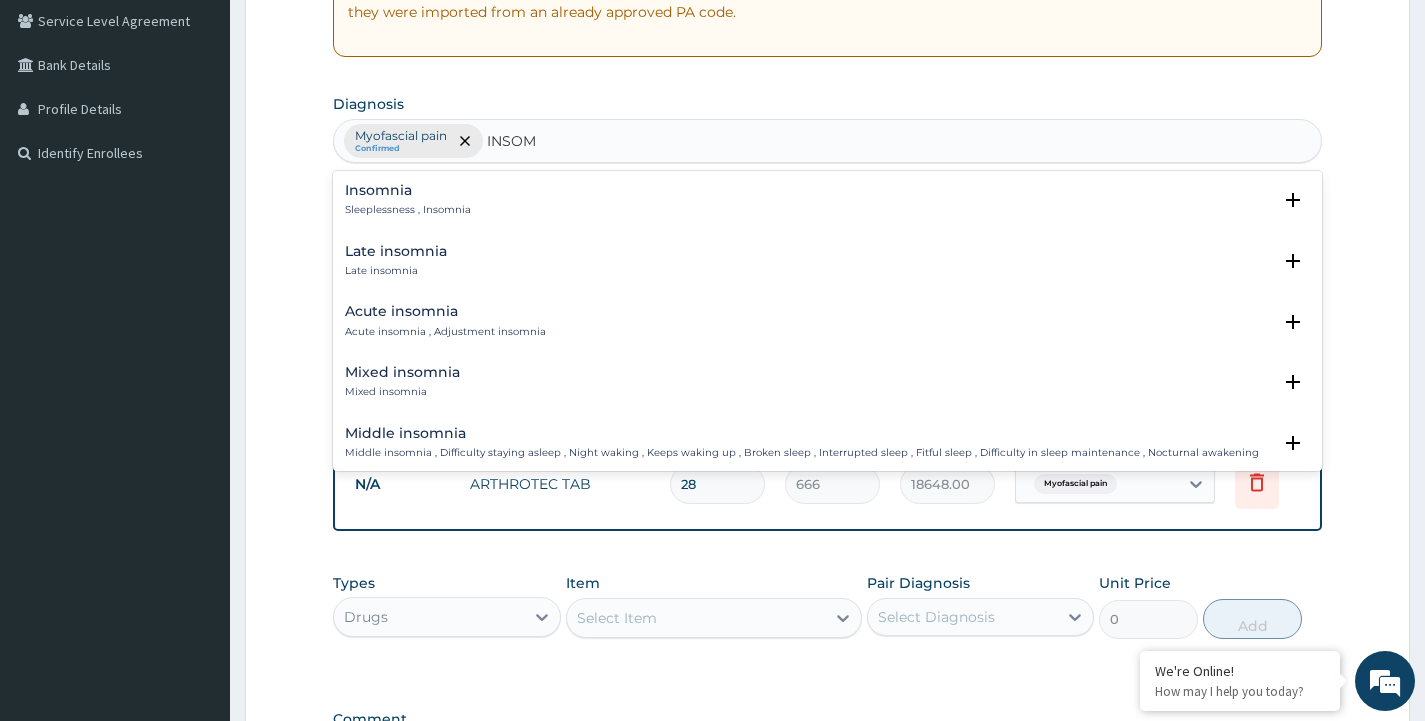 click on "Acute insomnia" at bounding box center [445, 311] 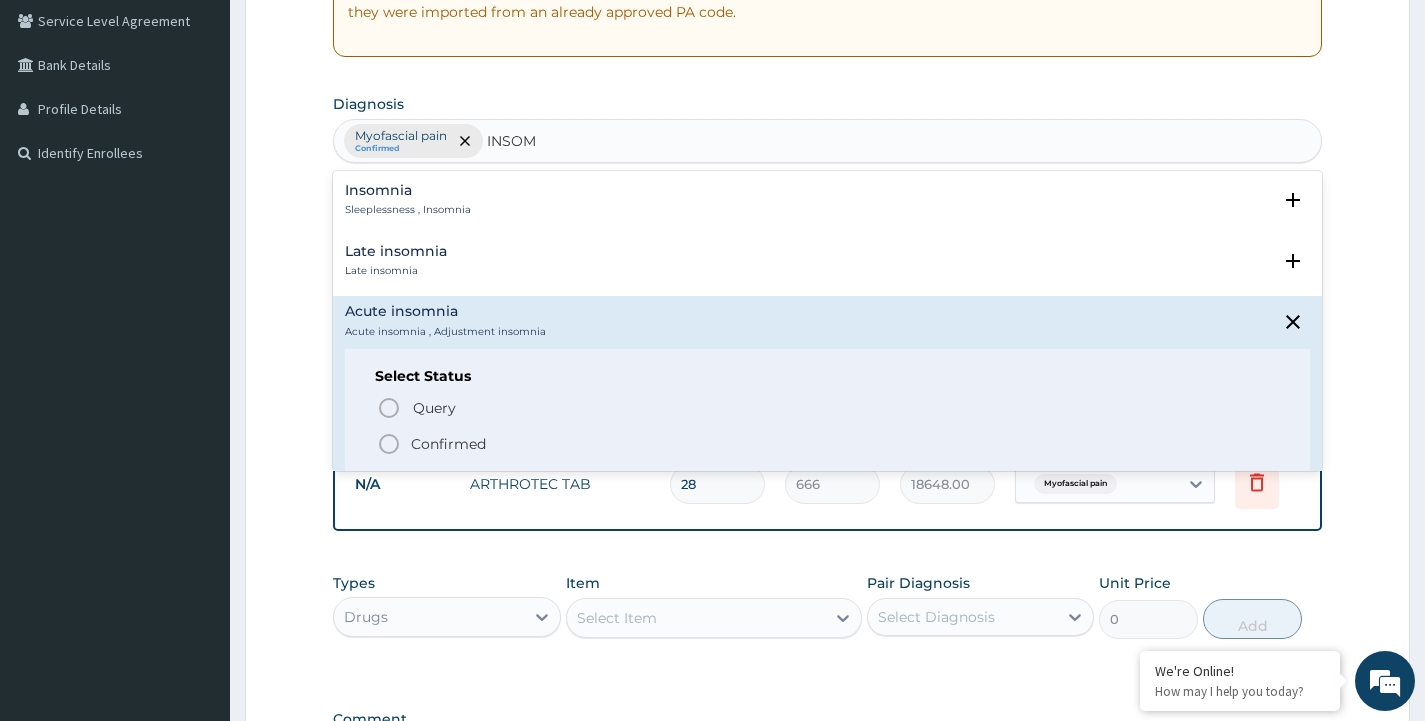 click on "Acute insomnia" at bounding box center (445, 311) 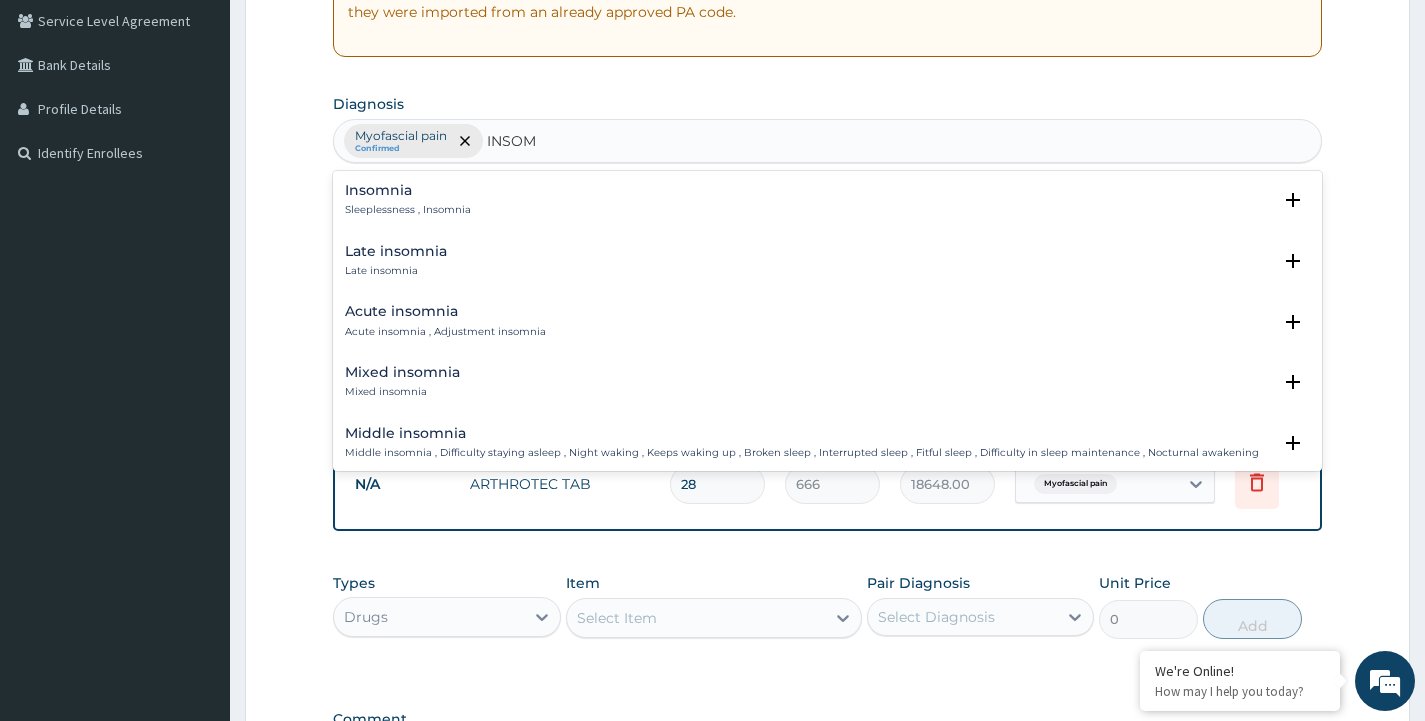 click on "Acute insomnia" at bounding box center [445, 311] 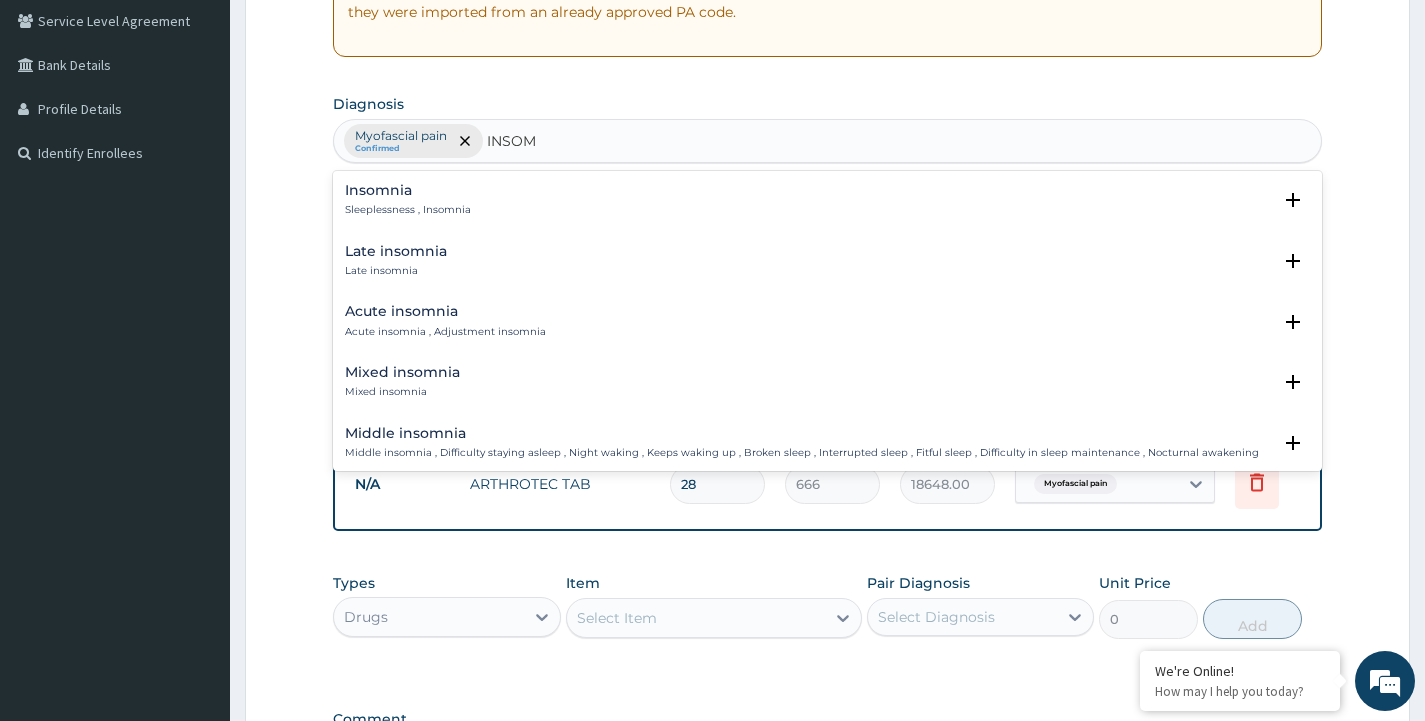 click on "Acute insomnia" at bounding box center (445, 311) 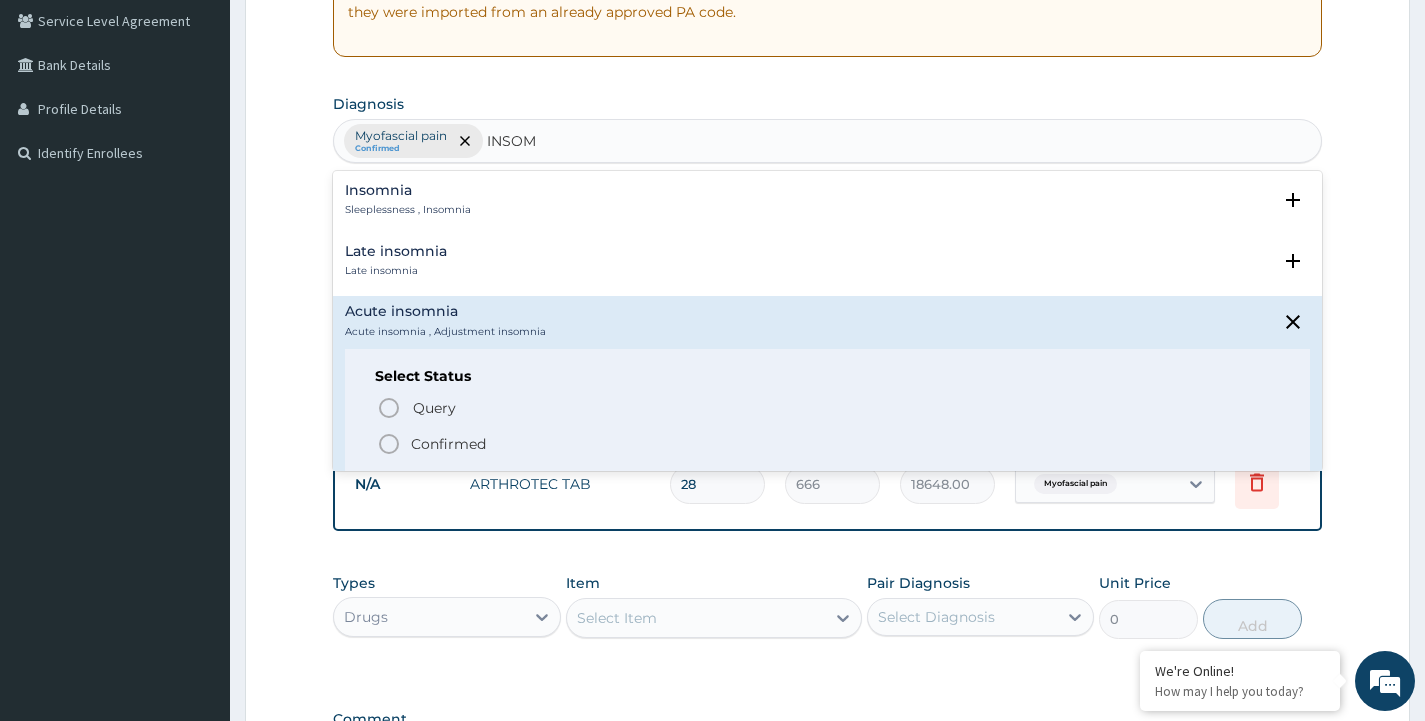 click 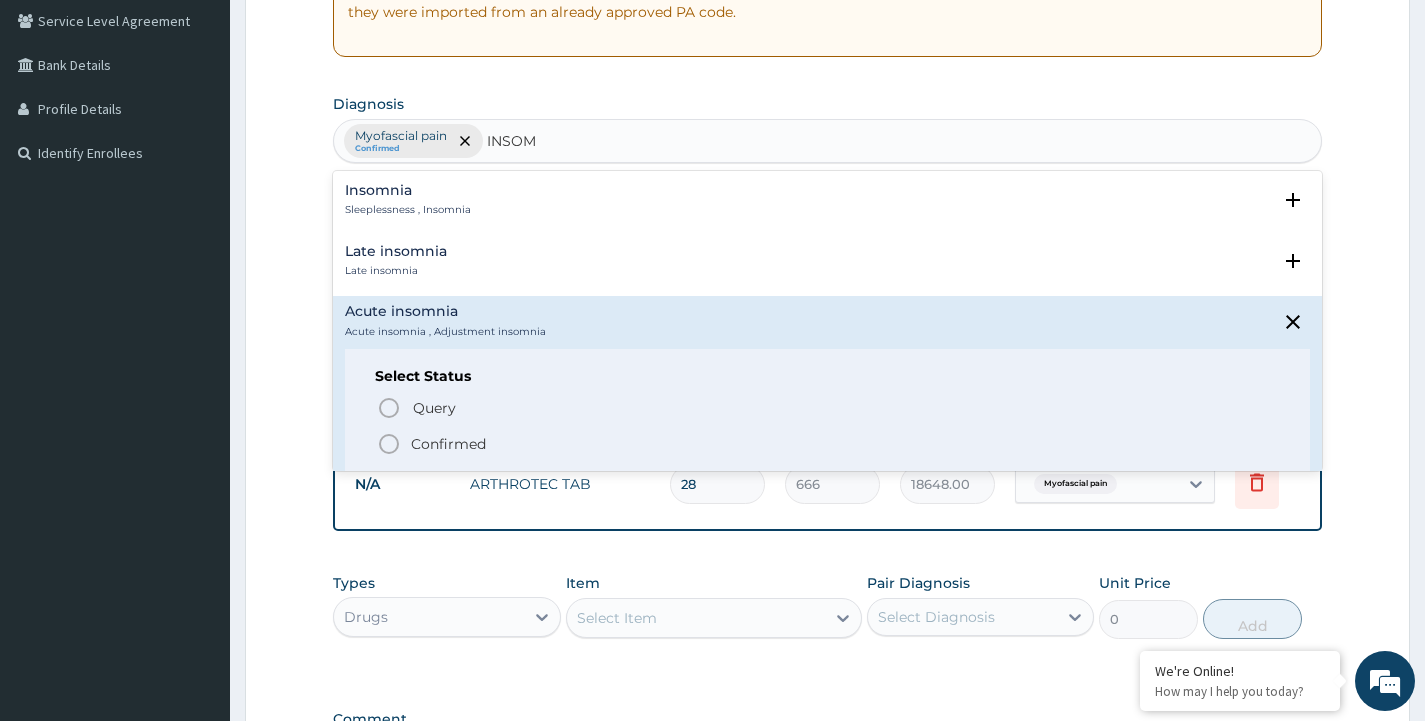 type 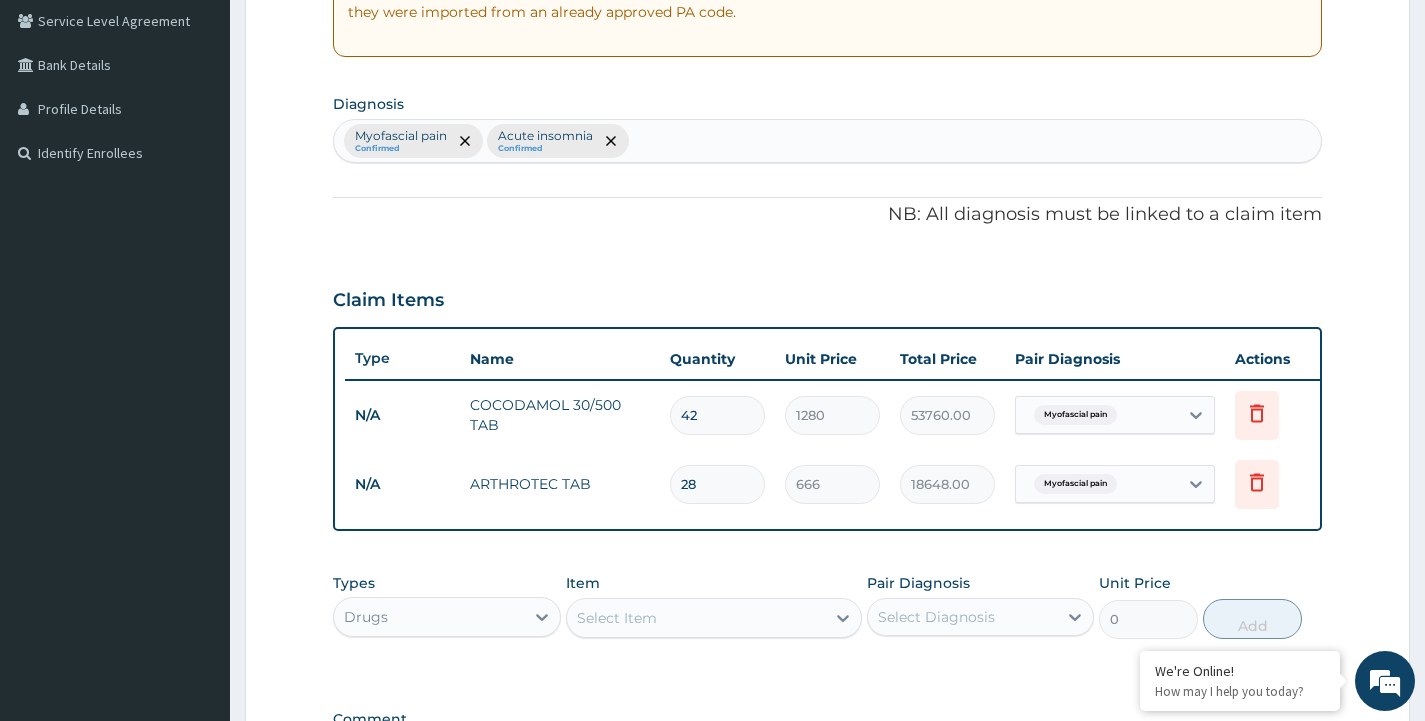 click on "Select Item" at bounding box center [617, 618] 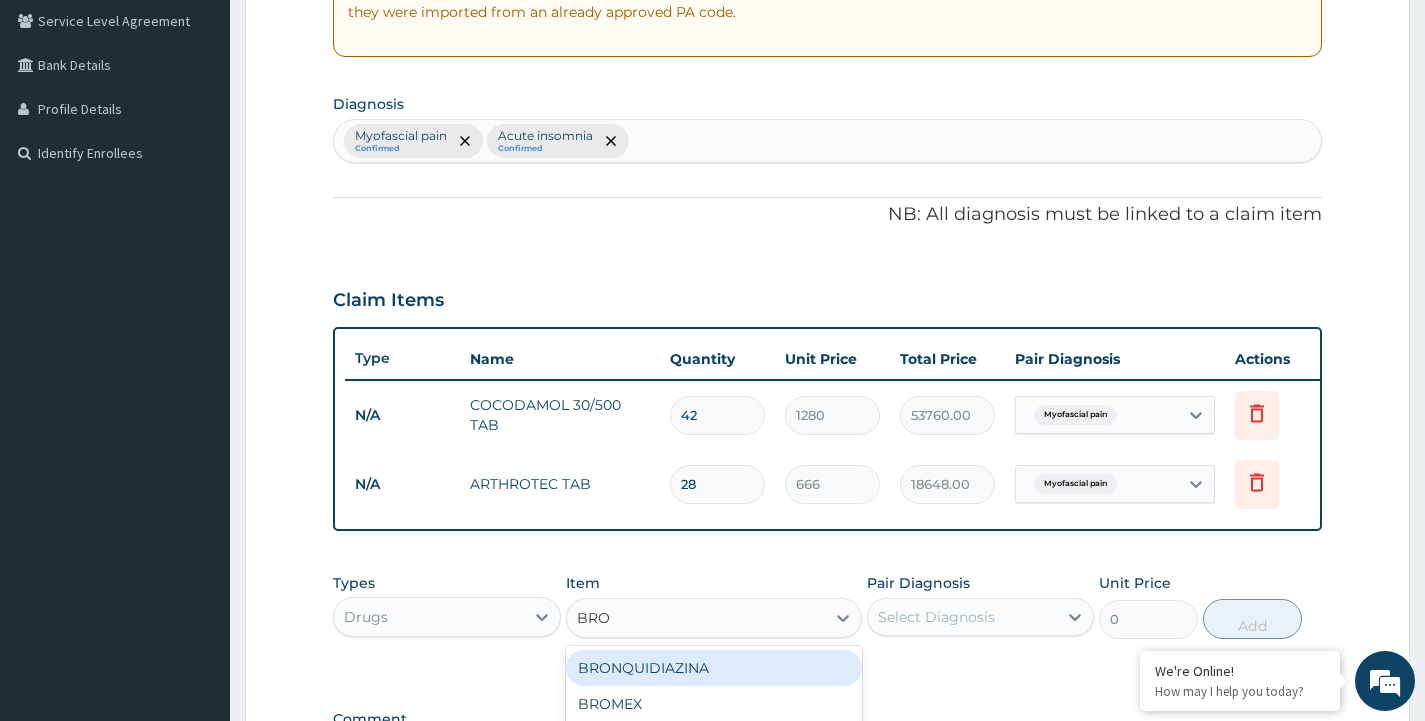 type on "BROM" 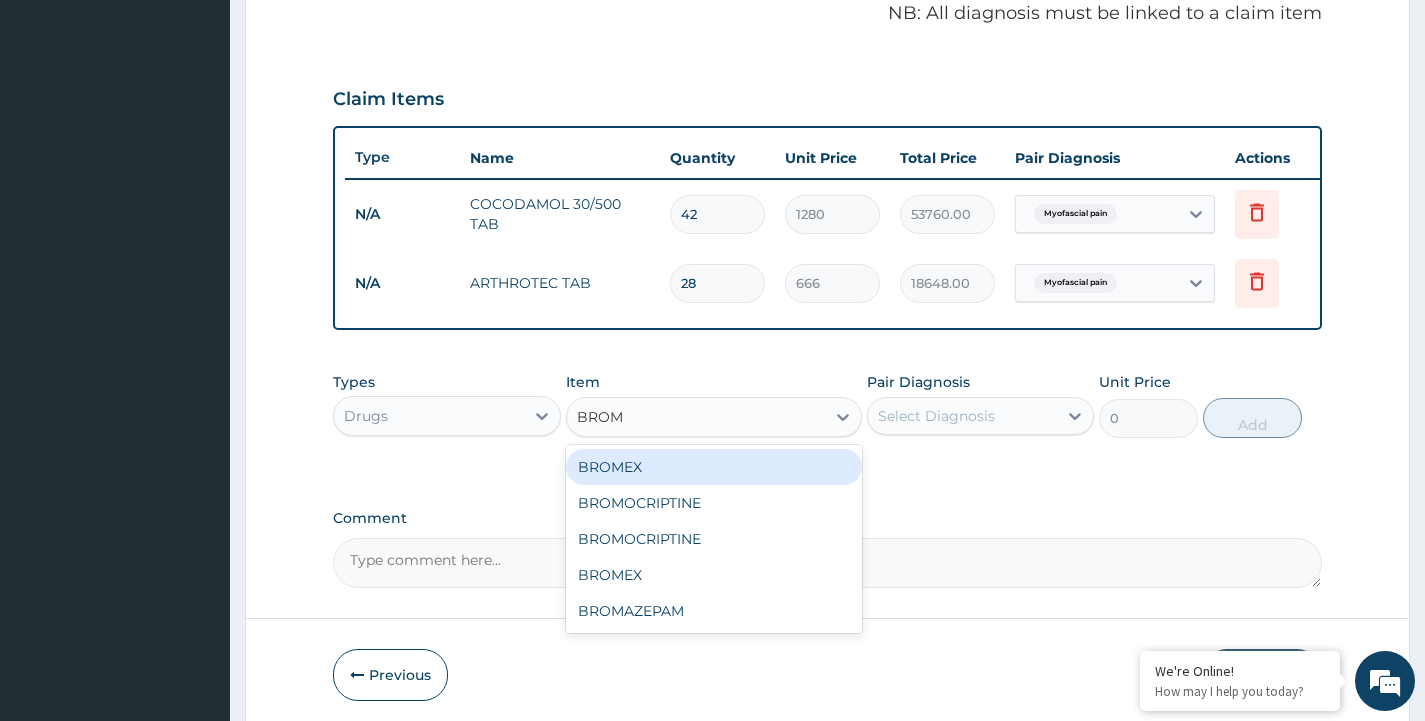 scroll, scrollTop: 653, scrollLeft: 0, axis: vertical 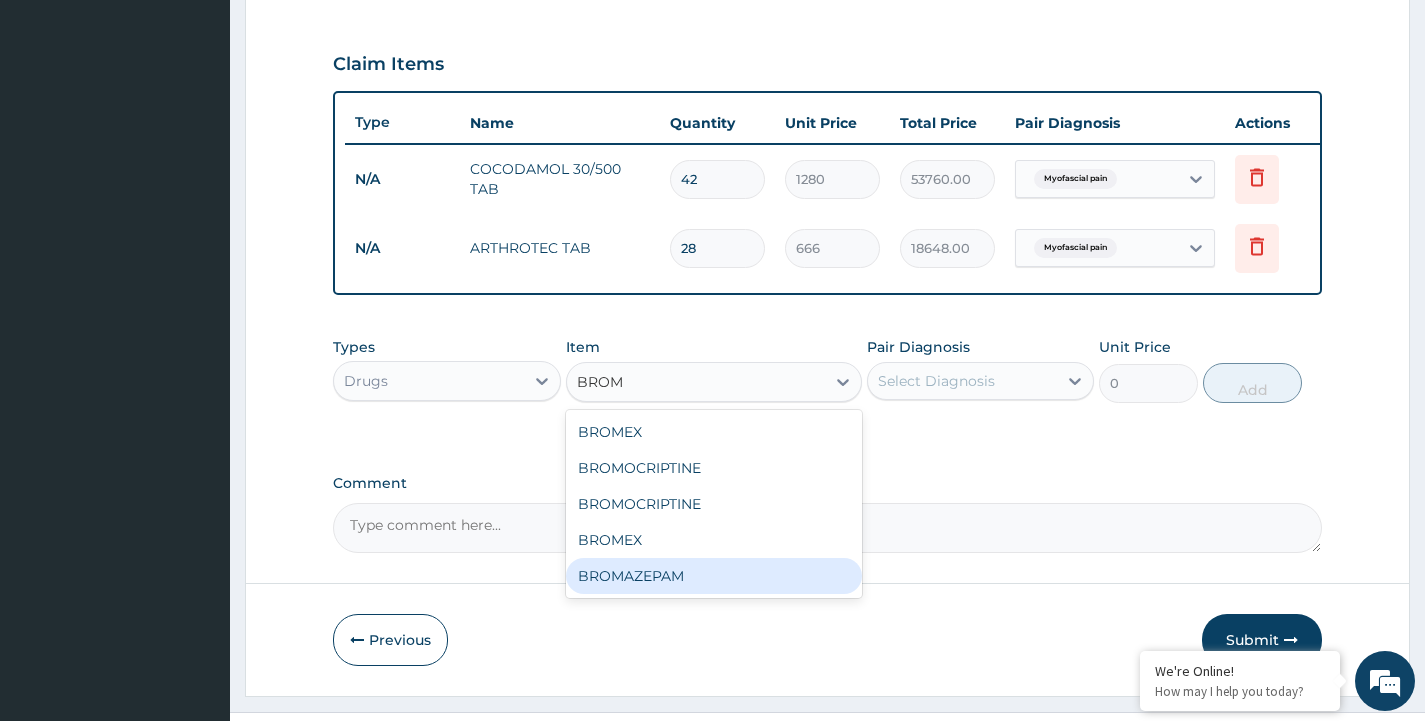 click on "BROMAZEPAM" at bounding box center (714, 576) 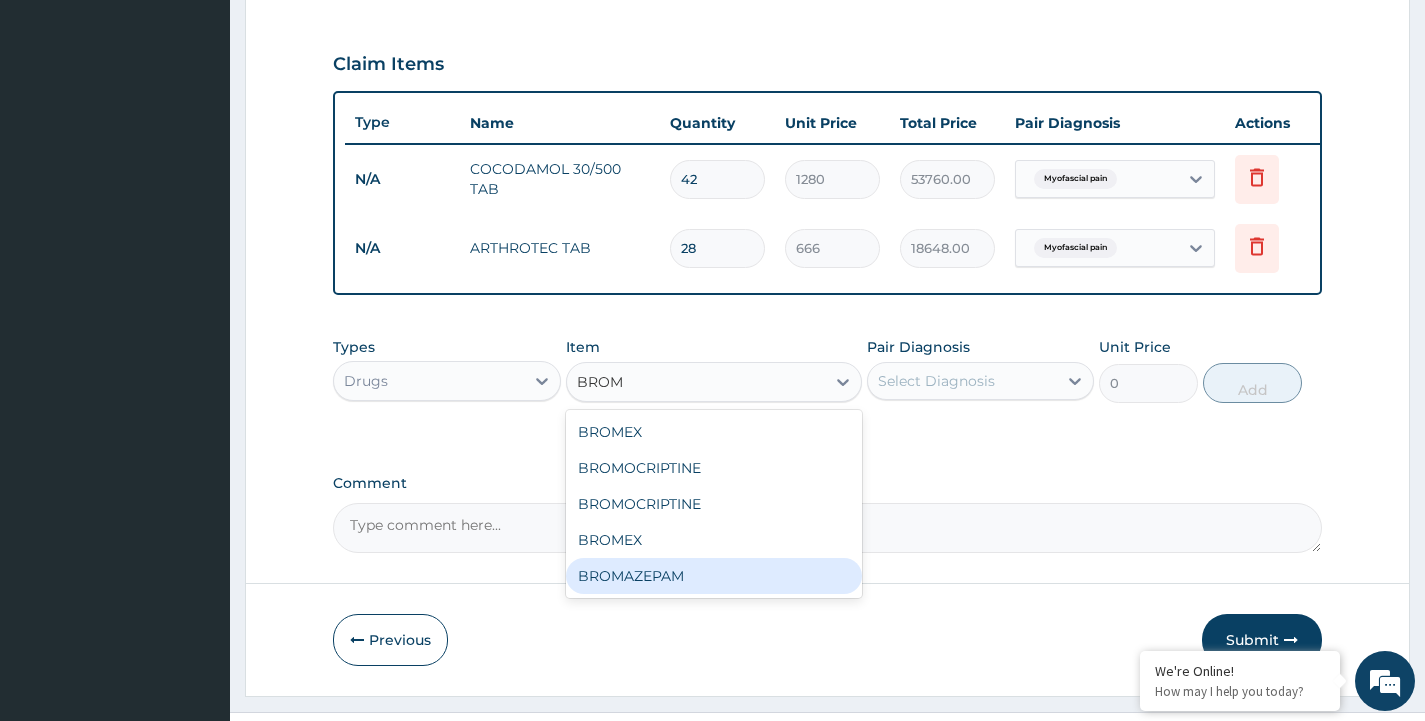 type 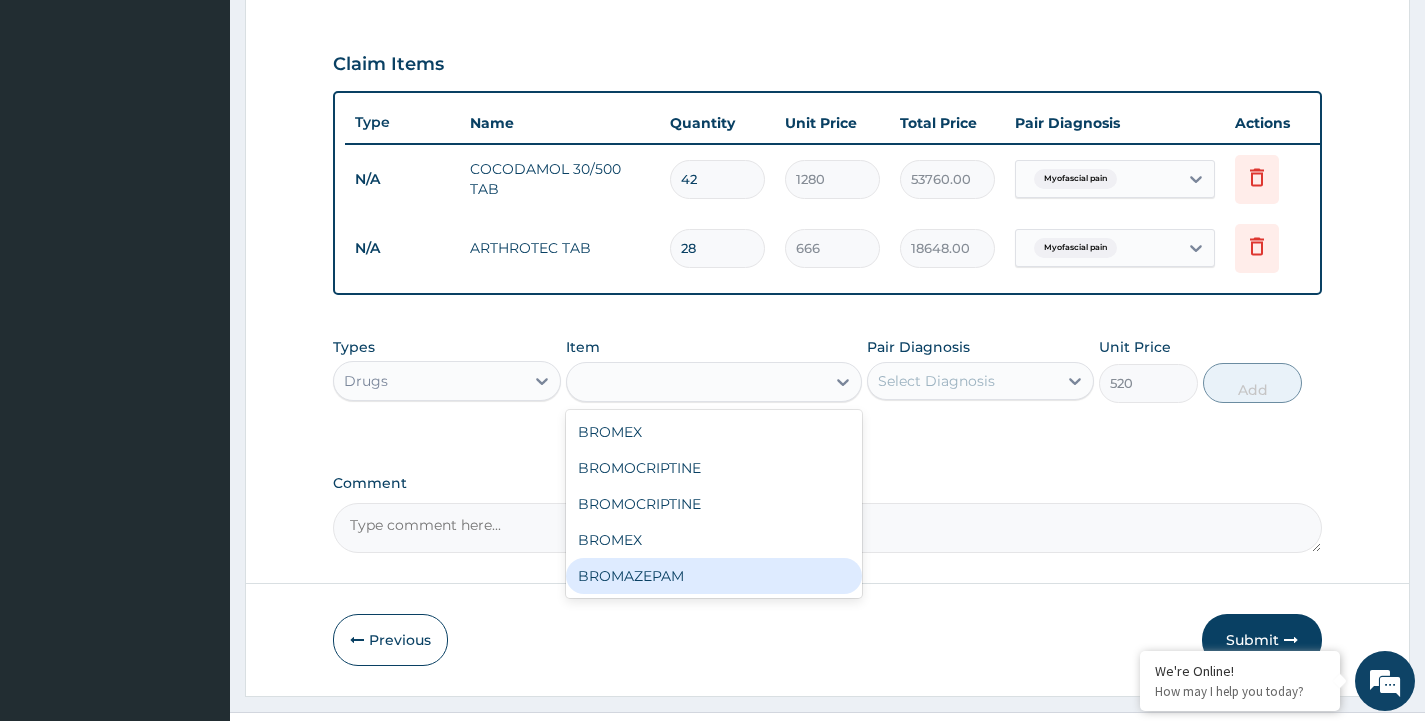 click on "Step  2  of 2 PA Code / Prescription Code Enter Code(Secondary Care Only) Encounter Date 16-06-2025 Important Notice Please enter PA codes before entering items that are not attached to a PA code   All diagnoses entered must be linked to a claim item. Diagnosis & Claim Items that are visible but inactive cannot be edited because they were imported from an already approved PA code. Diagnosis Myofascial pain Confirmed Acute insomnia Confirmed NB: All diagnosis must be linked to a claim item Claim Items Type Name Quantity Unit Price Total Price Pair Diagnosis Actions N/A COCODAMOL 30/500 TAB 42 1280 53760.00 Myofascial pain Delete N/A ARTHROTEC TAB 28 666 18648.00 Myofascial pain Delete Types Drugs Item option ARTHROTEC TAB, selected. option BROMAZEPAM focused, 1167 of 1261. 5 results available for search term BROM. Use Up and Down to choose options, press Enter to select the currently focused option, press Escape to exit the menu, press Tab to select the option and exit the menu. BROM BROMEX BROMOCRIPTINE 520" at bounding box center [827, 74] 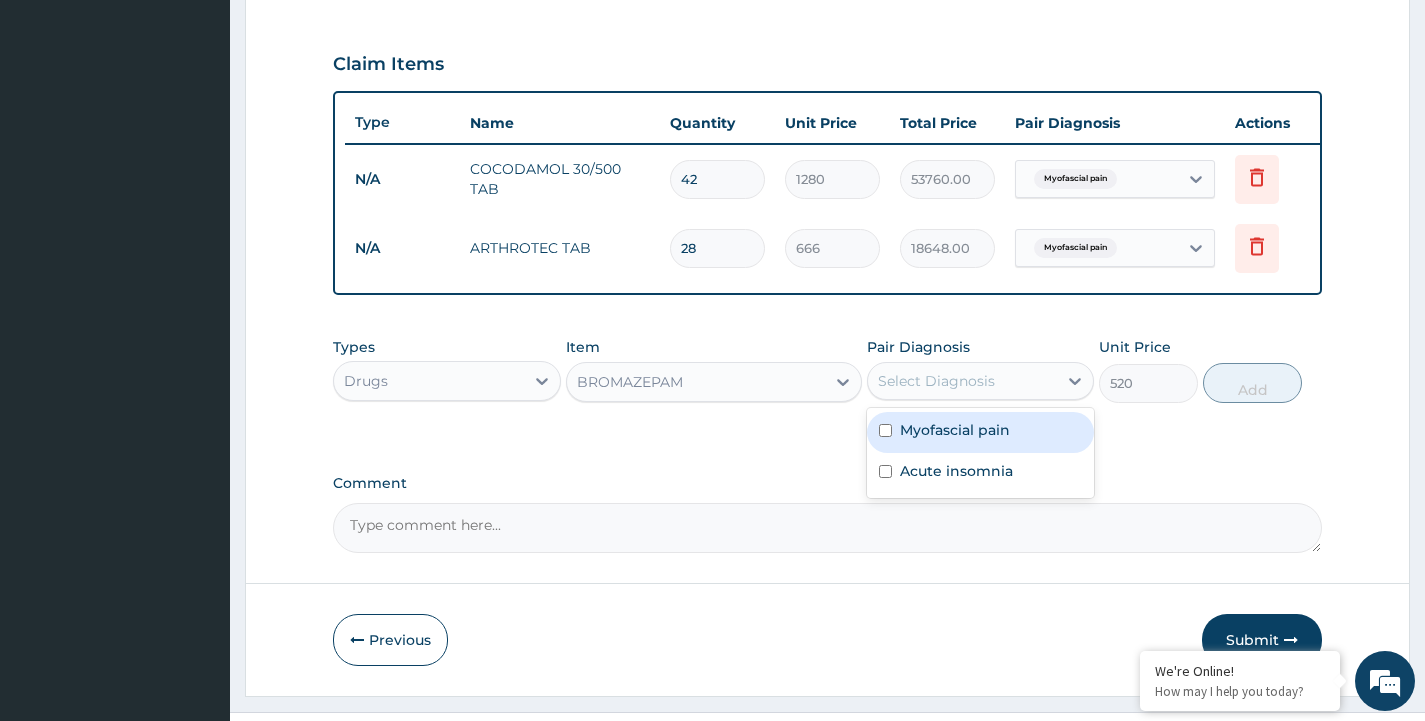 click on "Select Diagnosis" at bounding box center [936, 381] 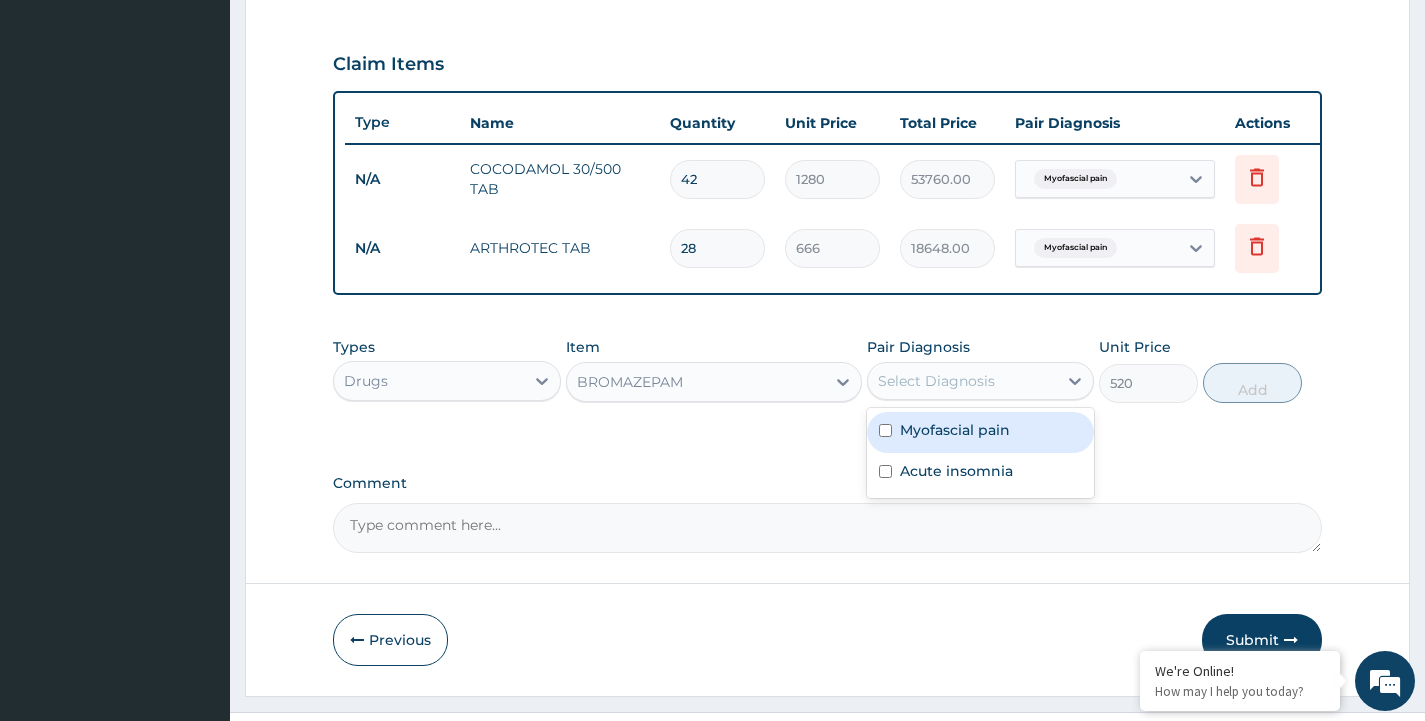 click on "Select Diagnosis" at bounding box center (936, 381) 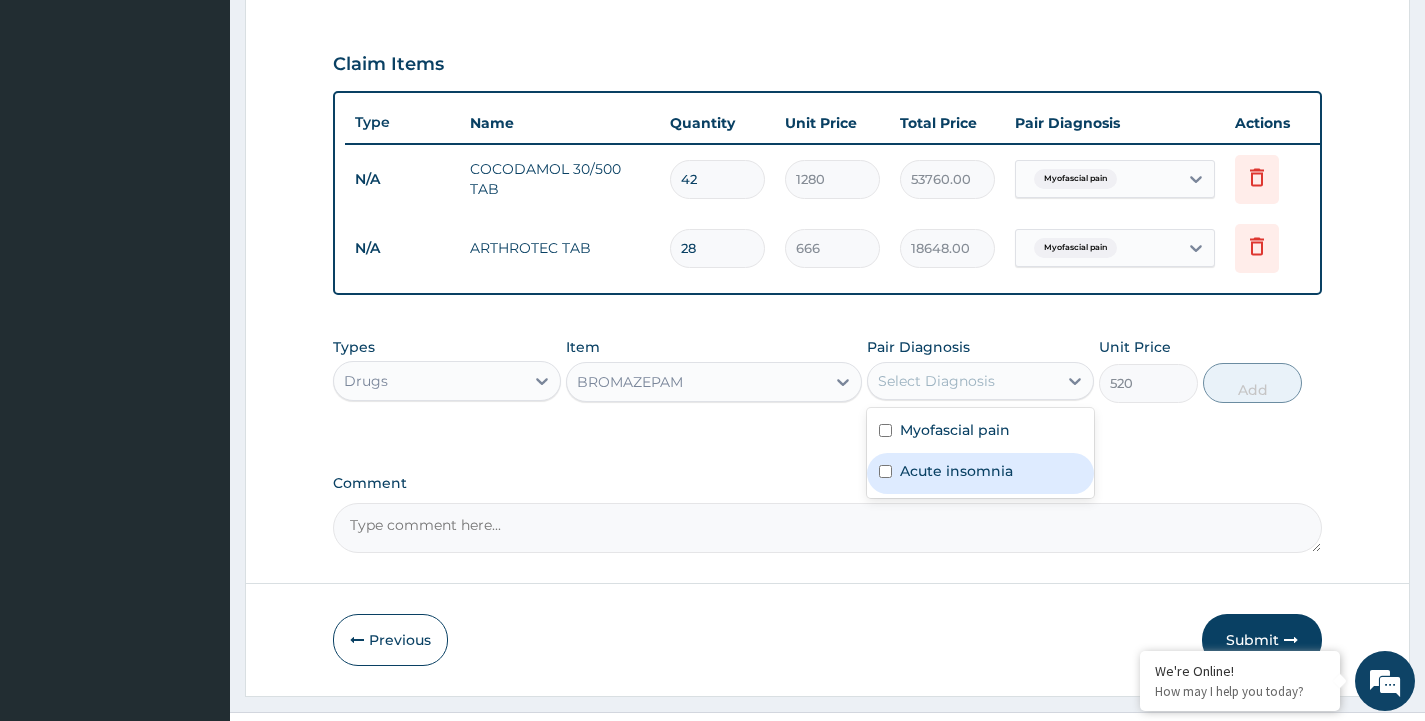 click on "Acute insomnia" at bounding box center [956, 471] 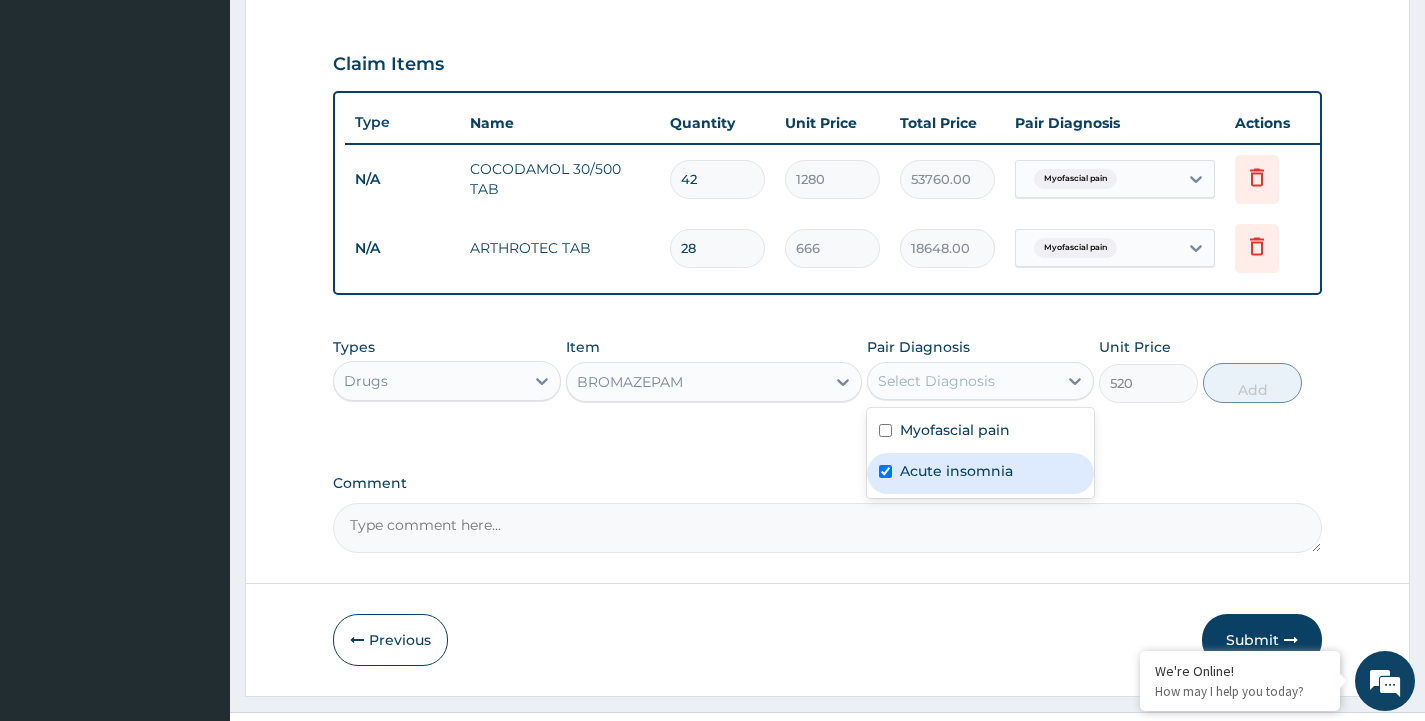 click on "Acute insomnia" at bounding box center (956, 471) 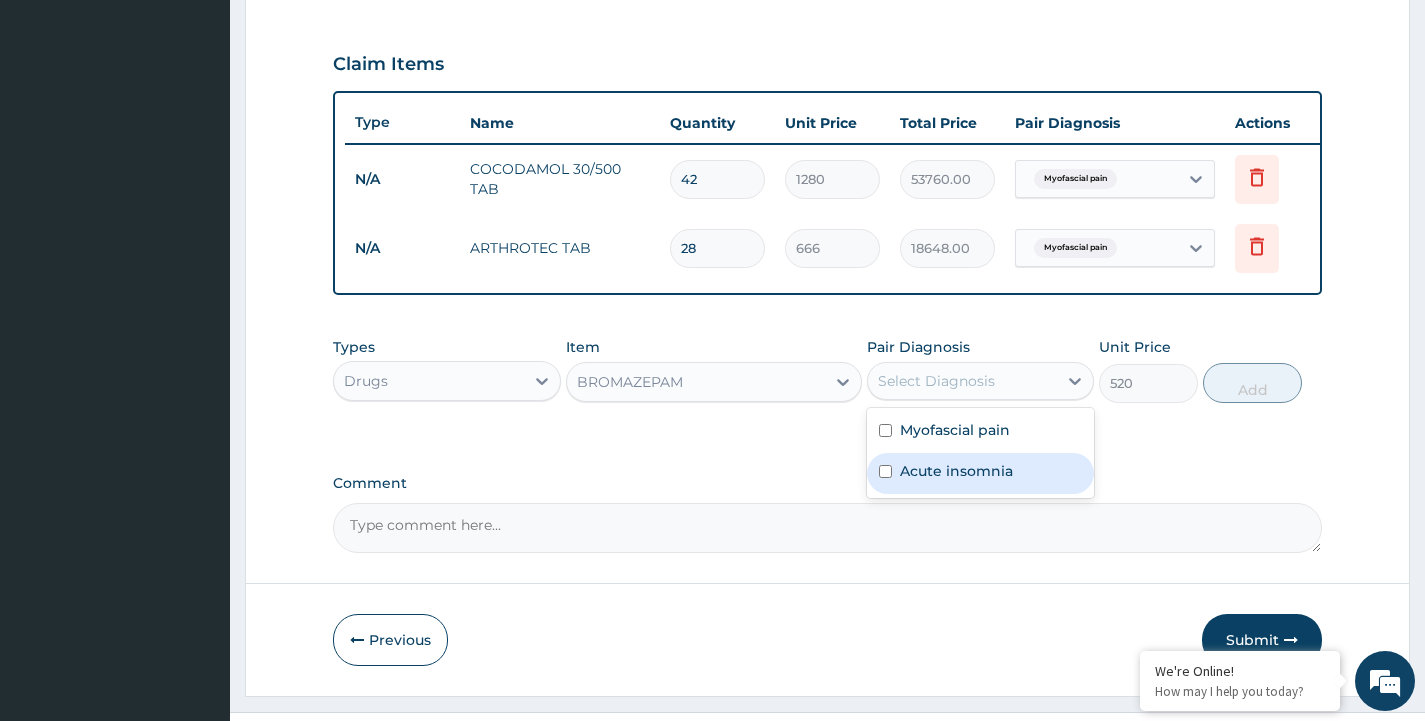 click on "Acute insomnia" at bounding box center [956, 471] 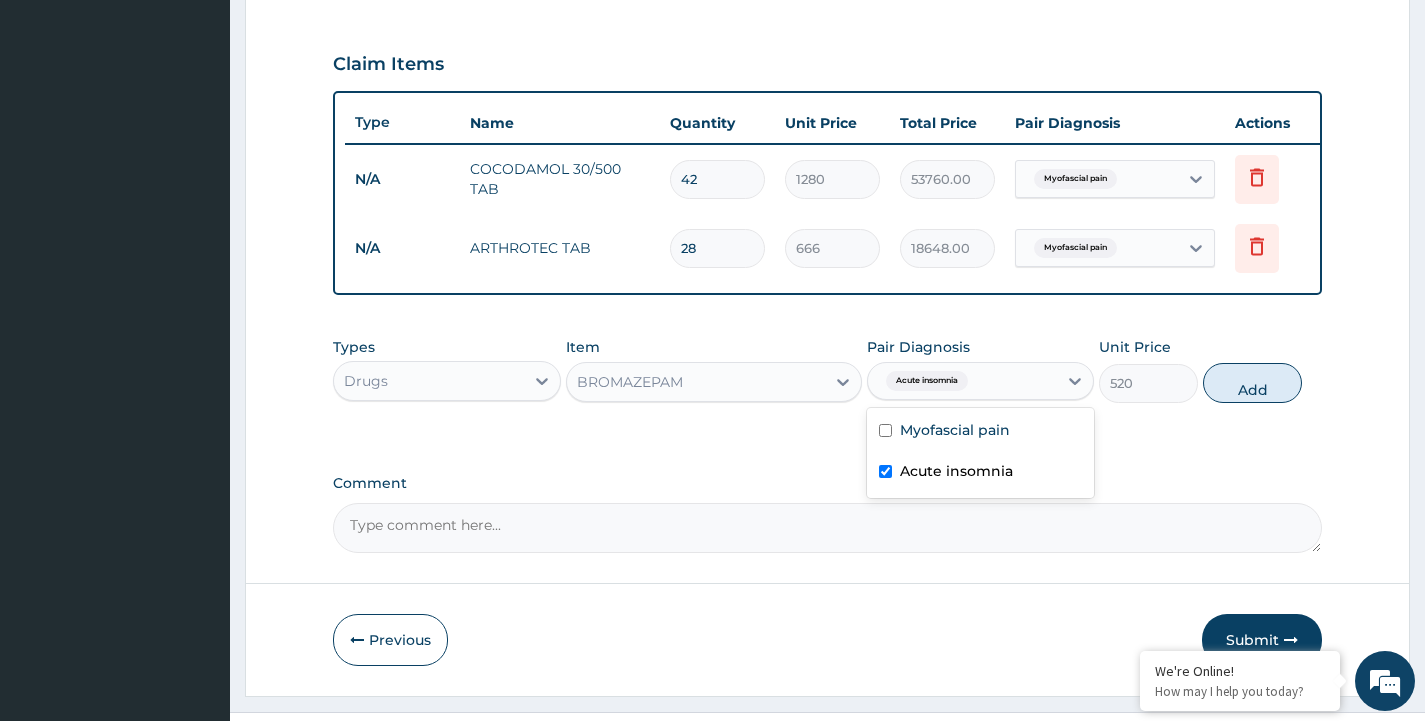 checkbox on "true" 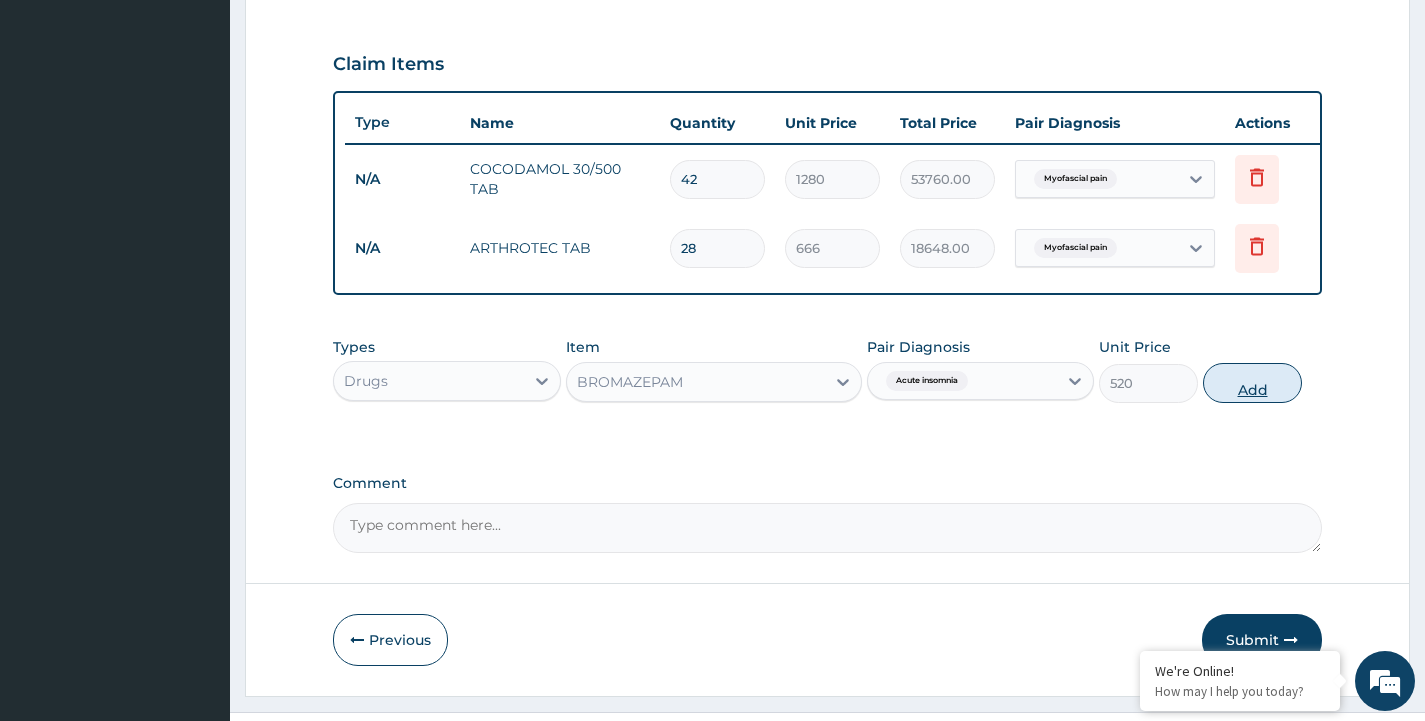 click on "Add" at bounding box center [1252, 383] 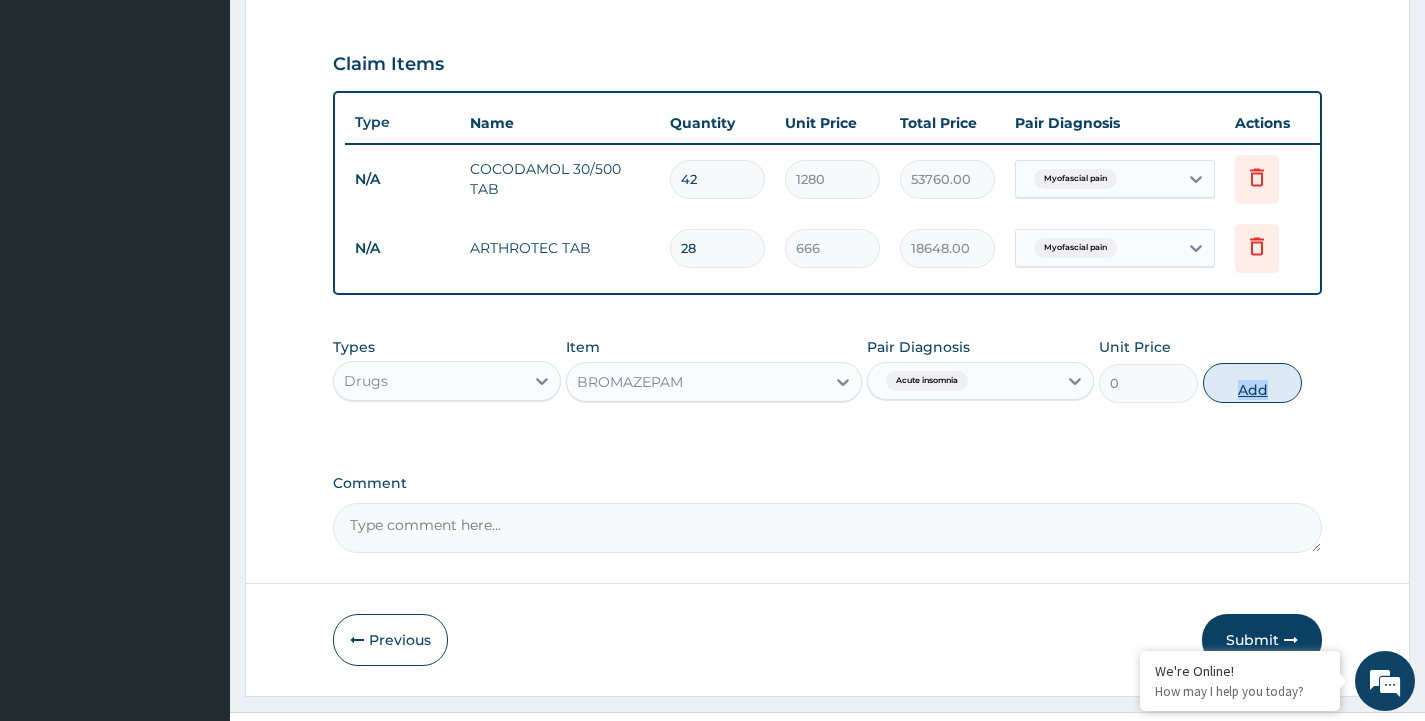 click on "PA Code / Prescription Code Enter Code(Secondary Care Only) Encounter Date 16-06-2025 Important Notice Please enter PA codes before entering items that are not attached to a PA code   All diagnoses entered must be linked to a claim item. Diagnosis & Claim Items that are visible but inactive cannot be edited because they were imported from an already approved PA code. Diagnosis Myofascial pain Confirmed Acute insomnia Confirmed NB: All diagnosis must be linked to a claim item Claim Items Type Name Quantity Unit Price Total Price Pair Diagnosis Actions N/A COCODAMOL 30/500 TAB 42 1280 53760.00 Myofascial pain Delete N/A ARTHROTEC TAB 28 666 18648.00 Myofascial pain Delete Types Drugs Item BROMAZEPAM Pair Diagnosis Acute insomnia Unit Price 0 Add Comment" at bounding box center (827, 45) 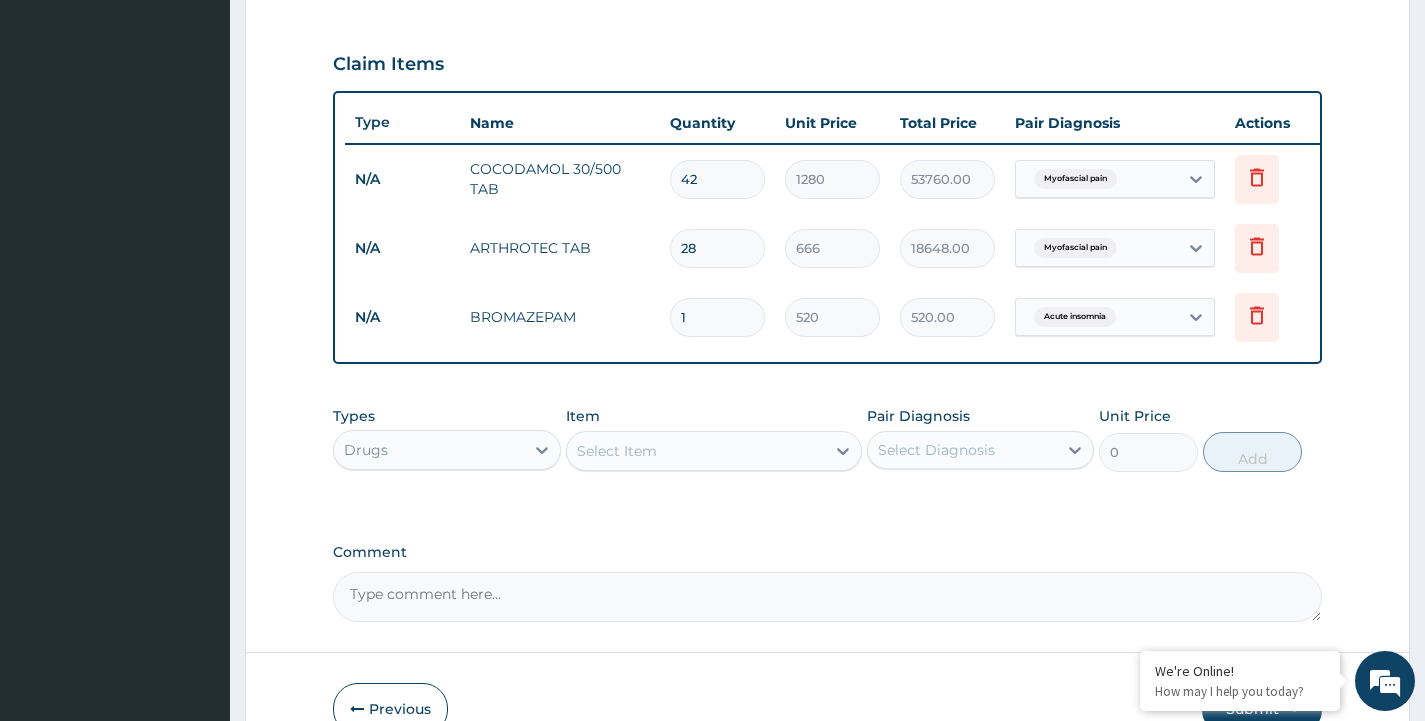 drag, startPoint x: 718, startPoint y: 320, endPoint x: 682, endPoint y: 330, distance: 37.363083 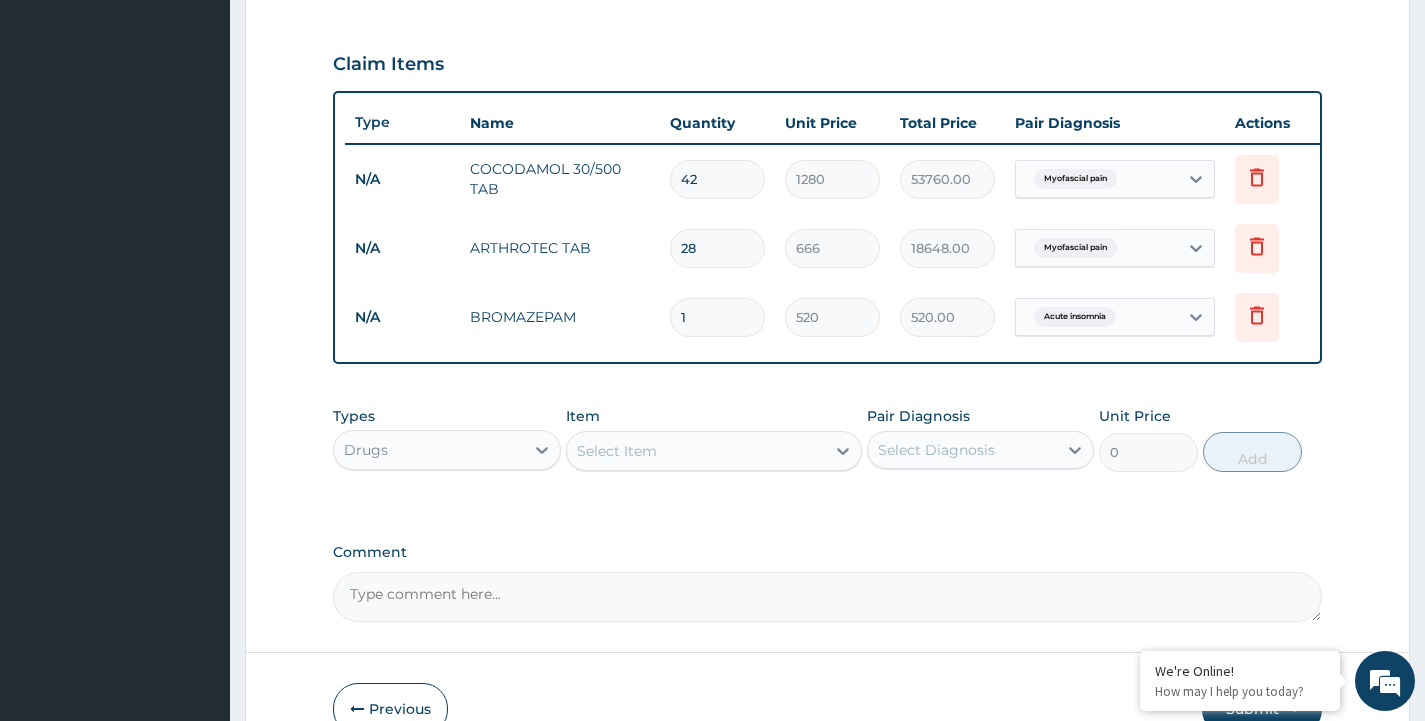 type on "7" 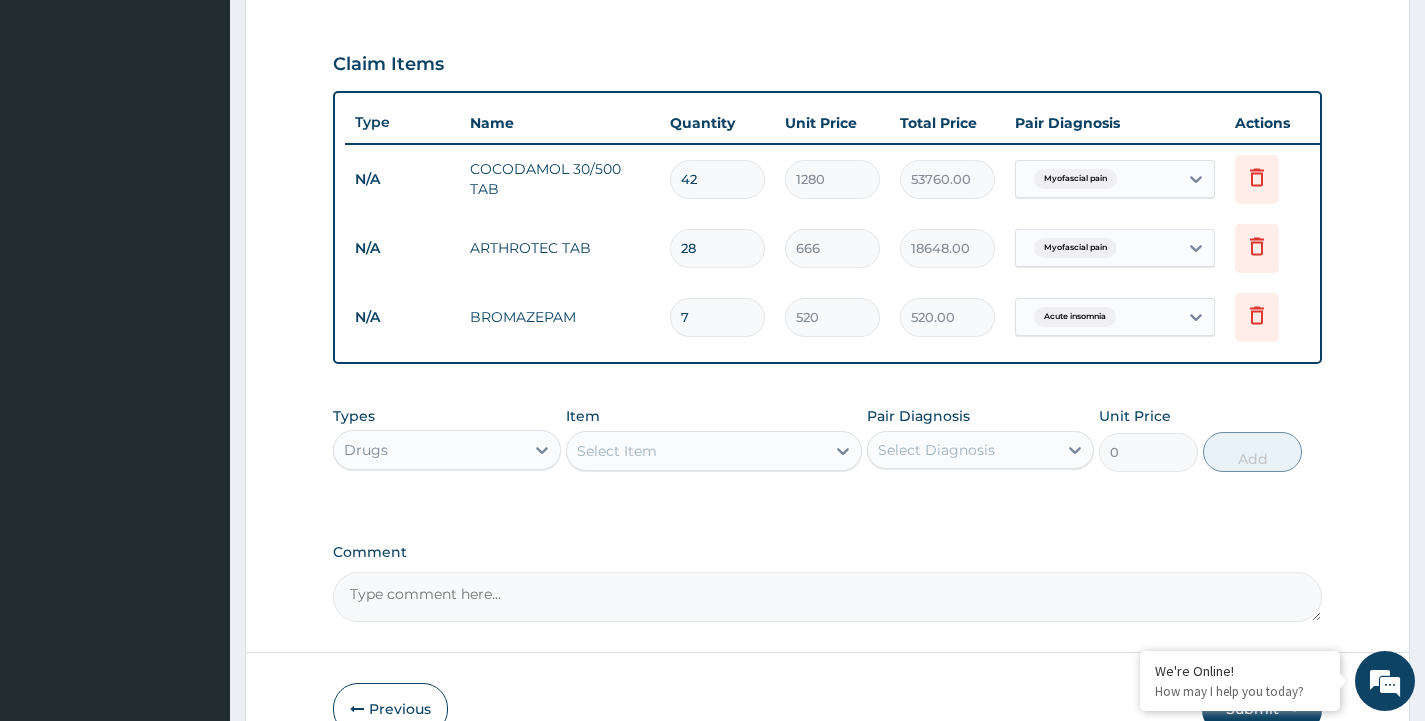 type on "3640.00" 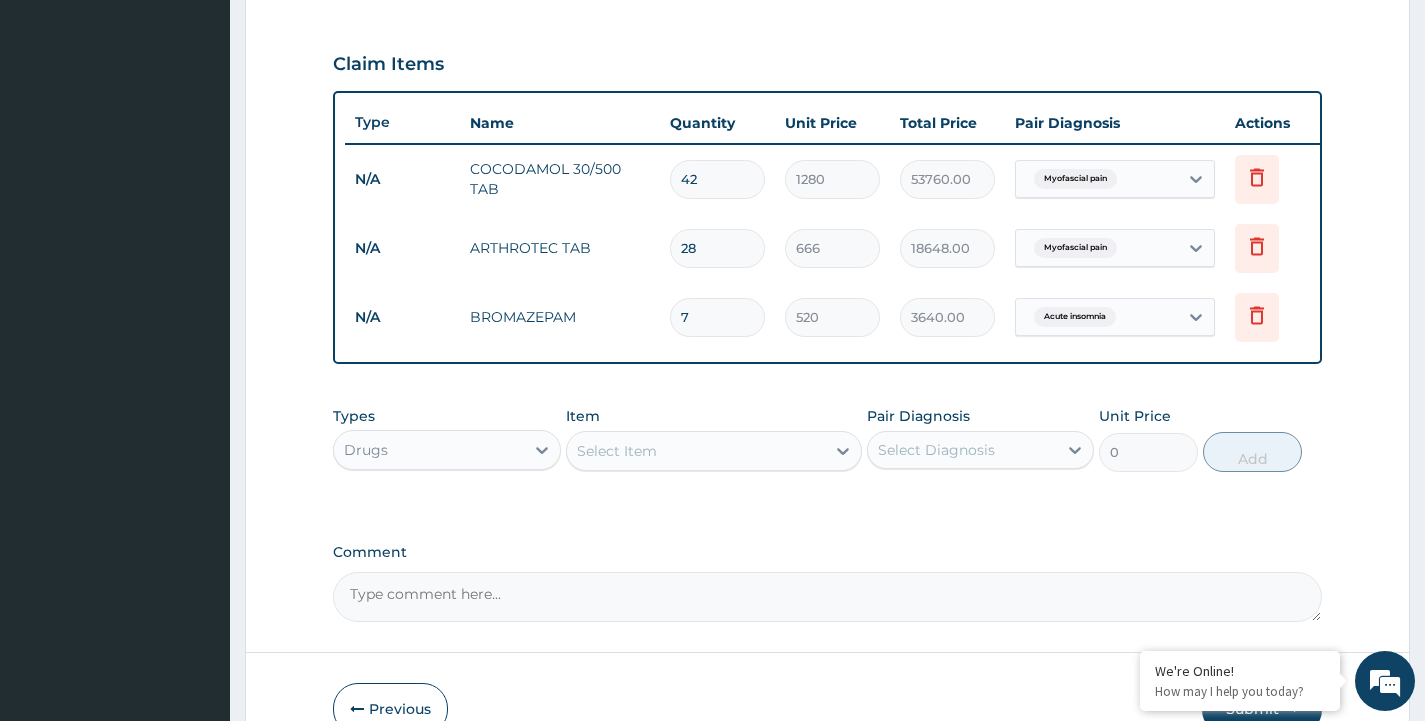 type on "7" 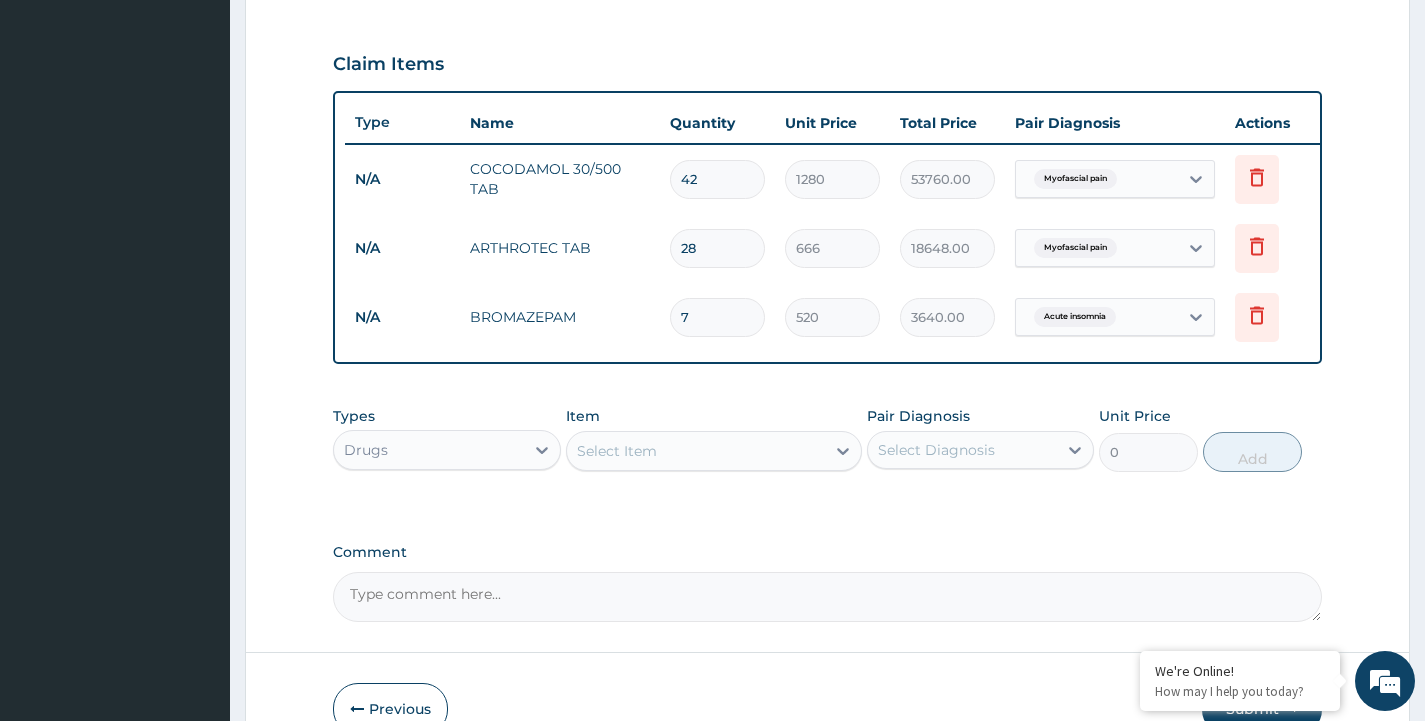 click on "Select Item" at bounding box center [696, 451] 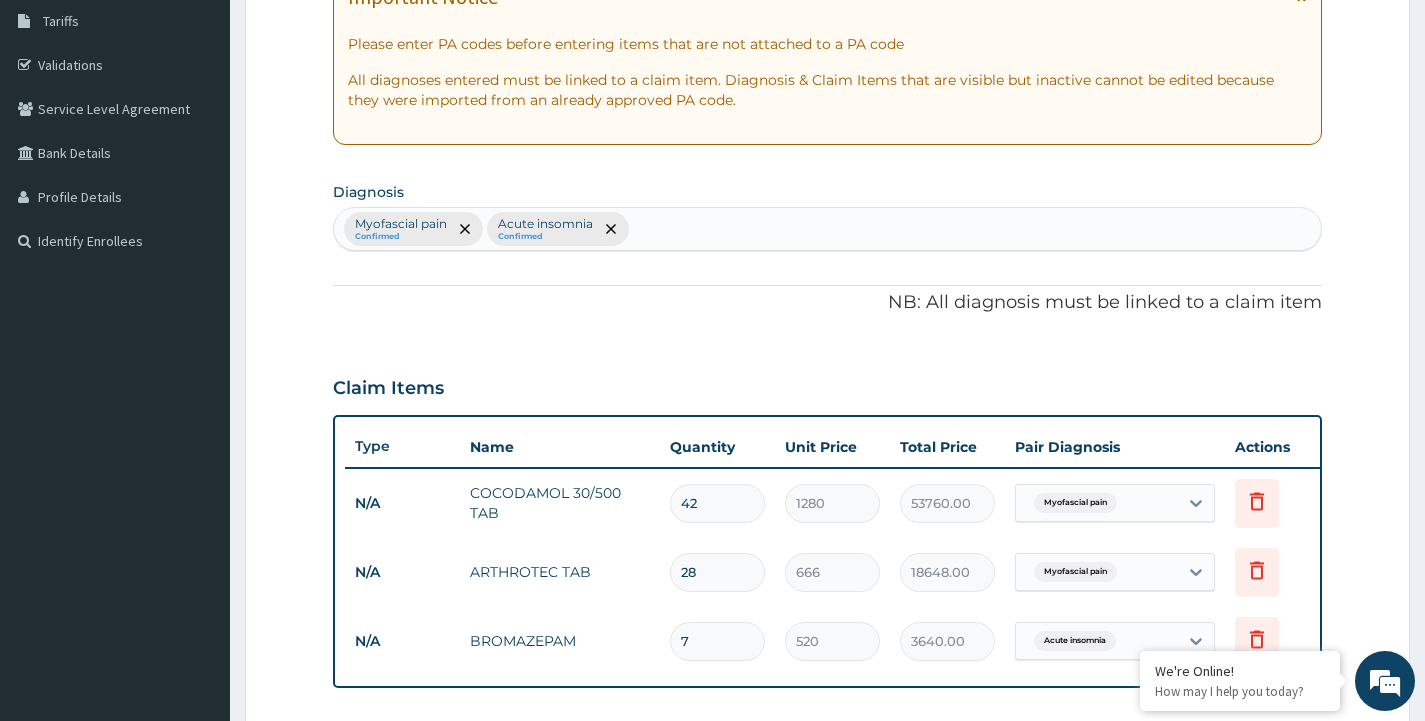 scroll, scrollTop: 319, scrollLeft: 0, axis: vertical 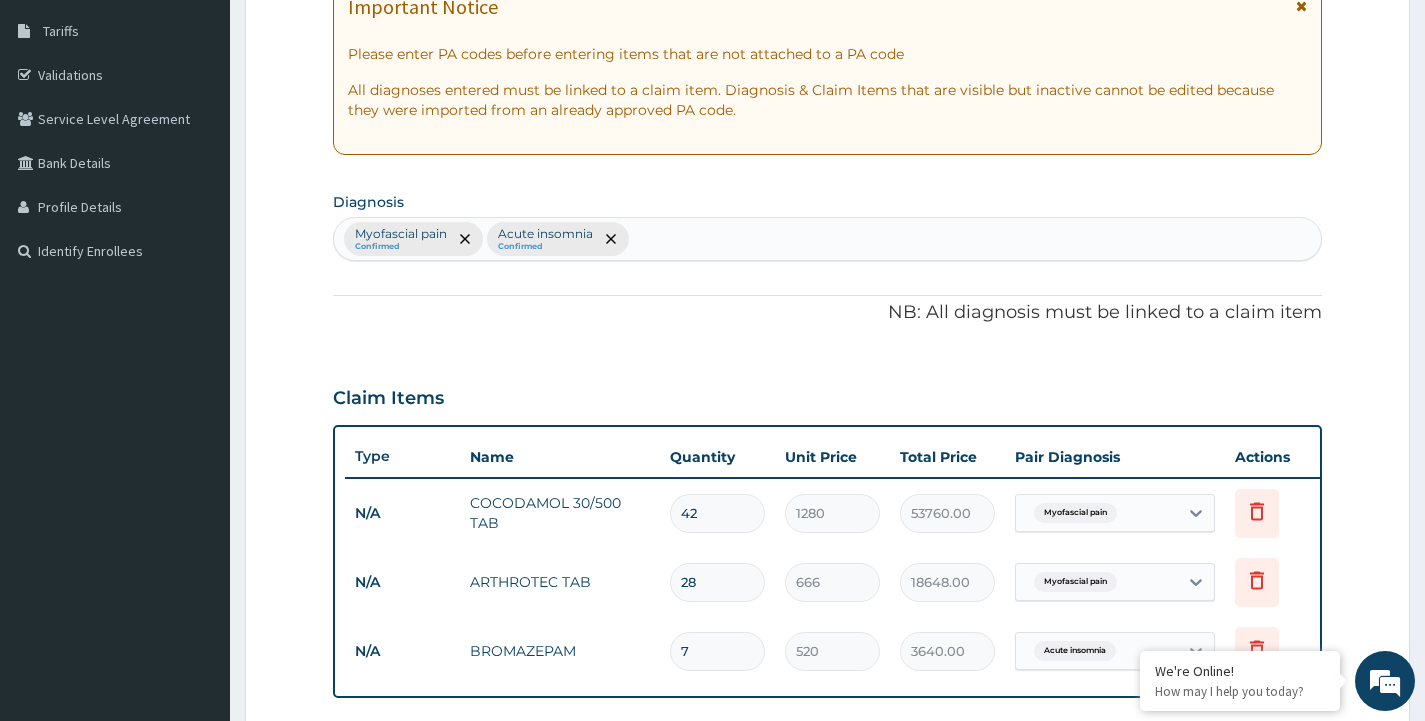 click on "Myofascial pain Confirmed Acute insomnia Confirmed" at bounding box center (827, 239) 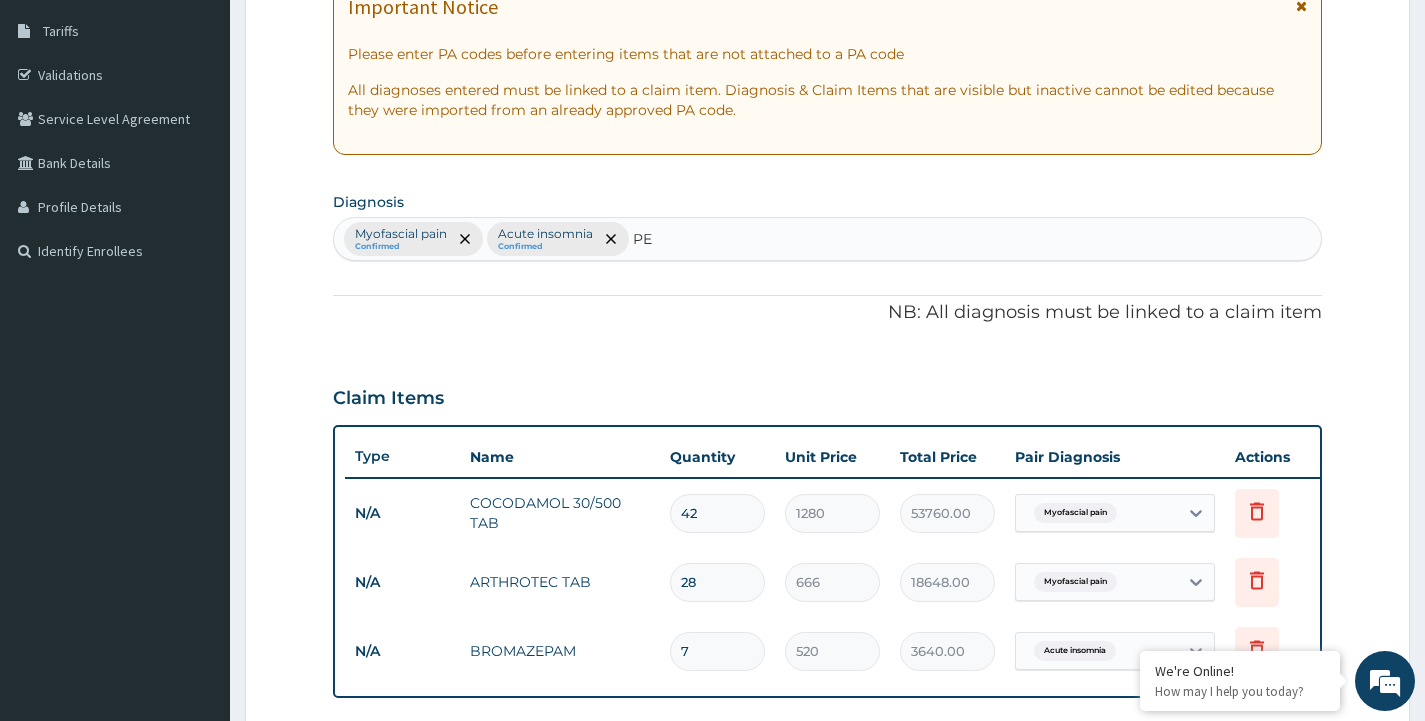 type on "PEP" 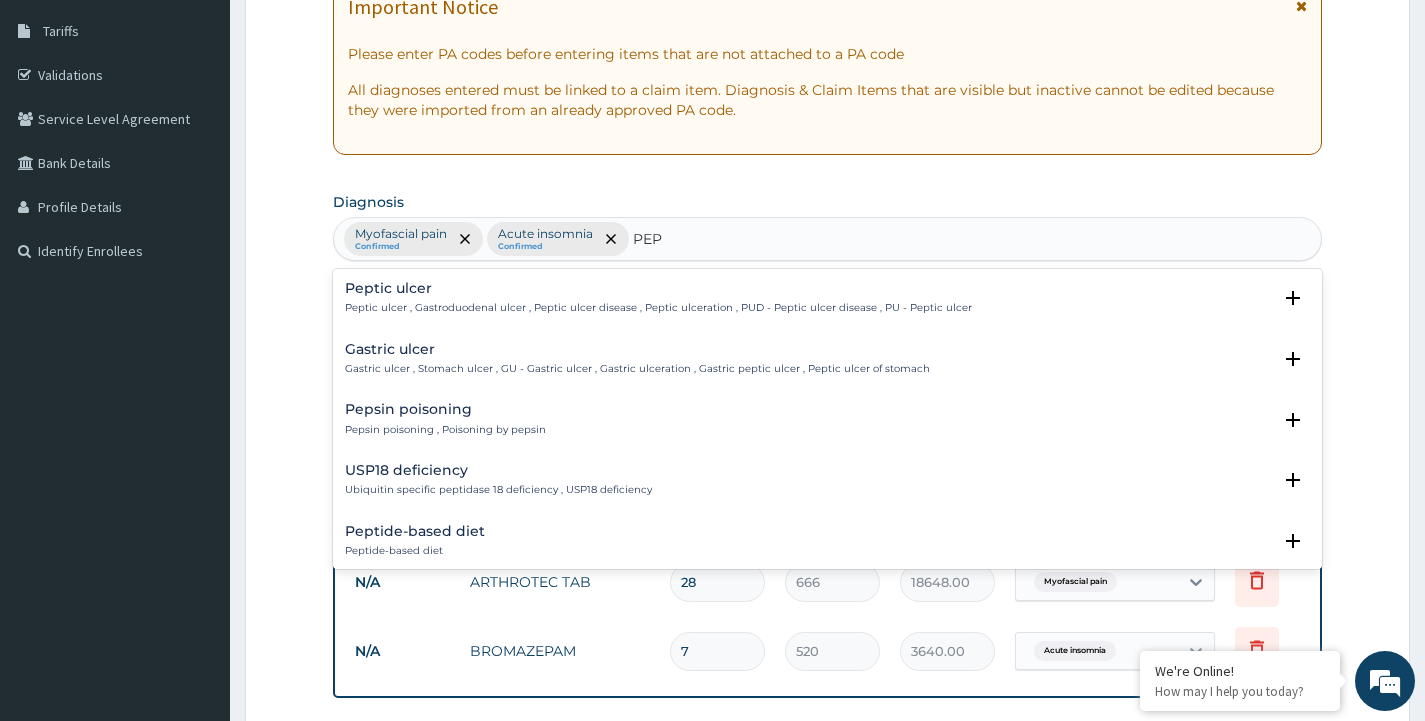 click on "Peptic ulcer Peptic ulcer , Gastroduodenal ulcer , Peptic ulcer disease , Peptic ulceration , PUD - Peptic ulcer disease , PU - Peptic ulcer" at bounding box center [658, 298] 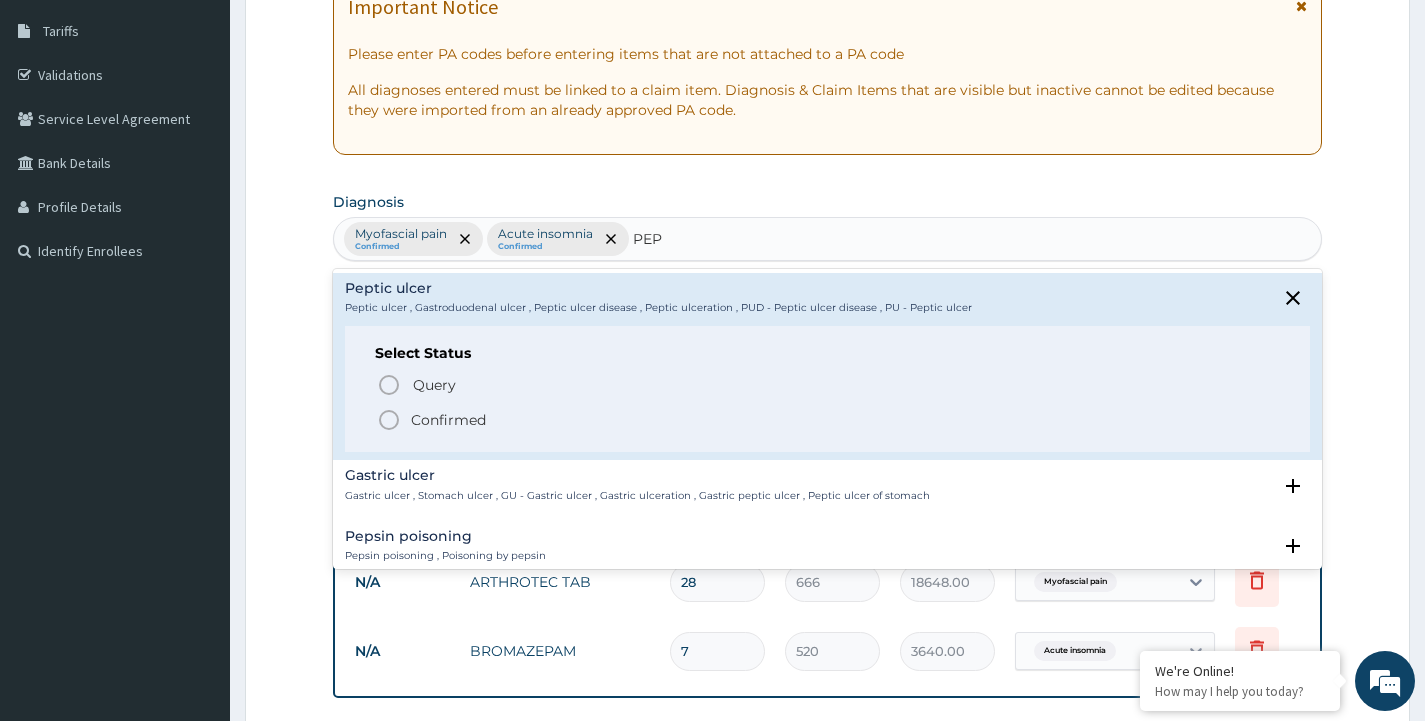 click on "Peptic ulcer Peptic ulcer , Gastroduodenal ulcer , Peptic ulcer disease , Peptic ulceration , PUD - Peptic ulcer disease , PU - Peptic ulcer" at bounding box center [658, 298] 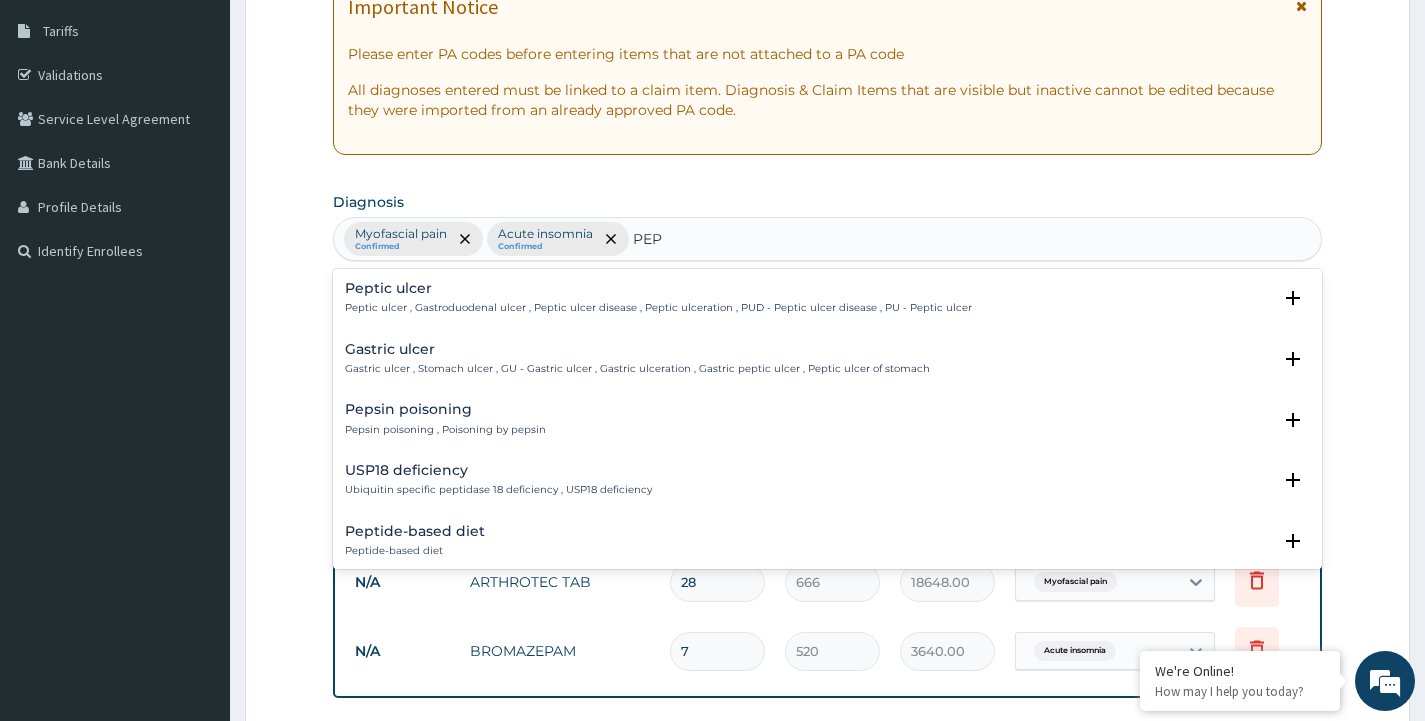 click on "Peptic ulcer" at bounding box center [658, 288] 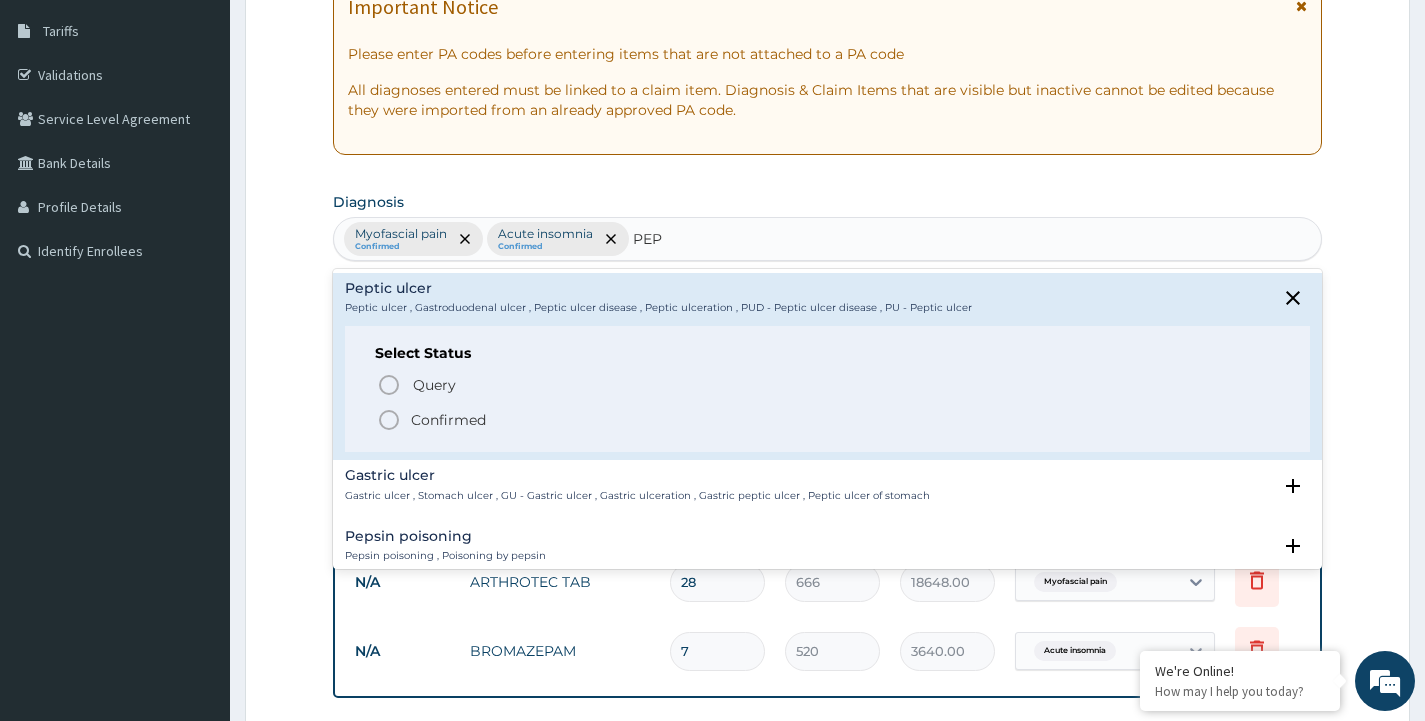 click 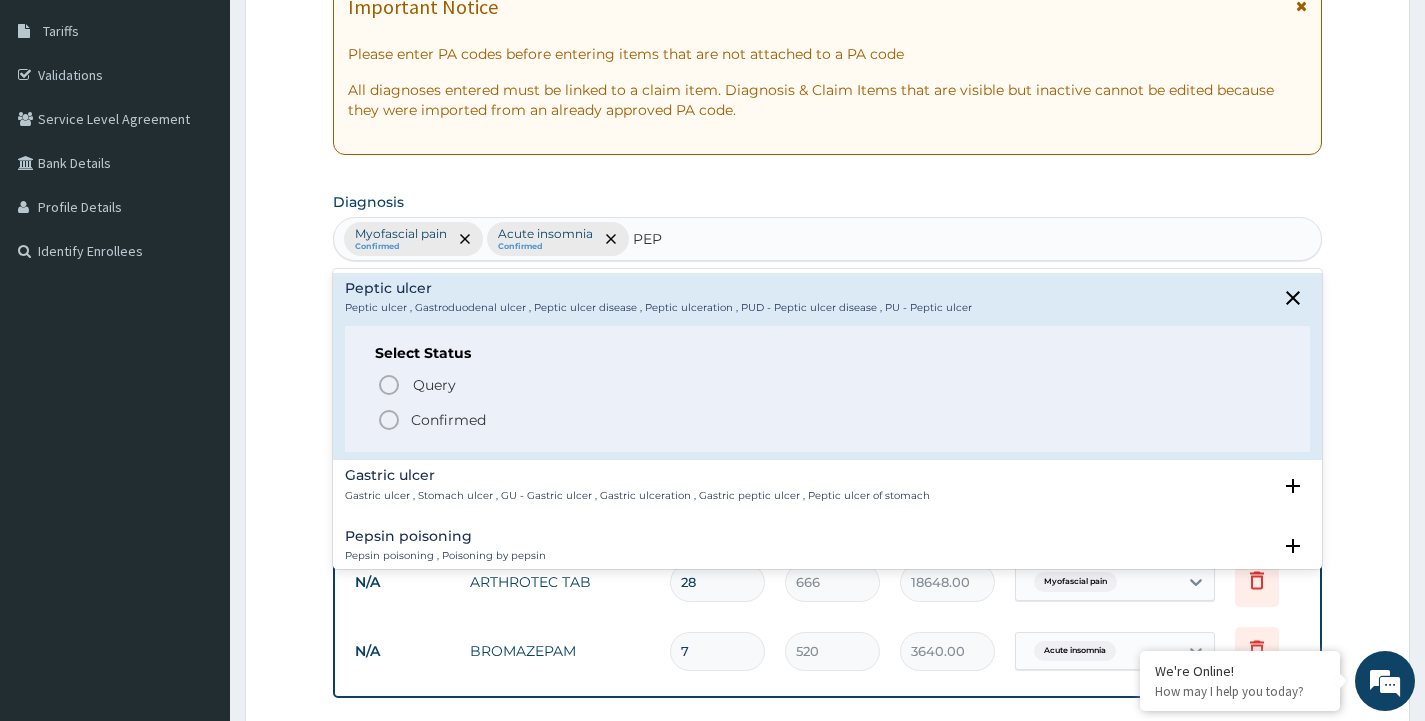 type 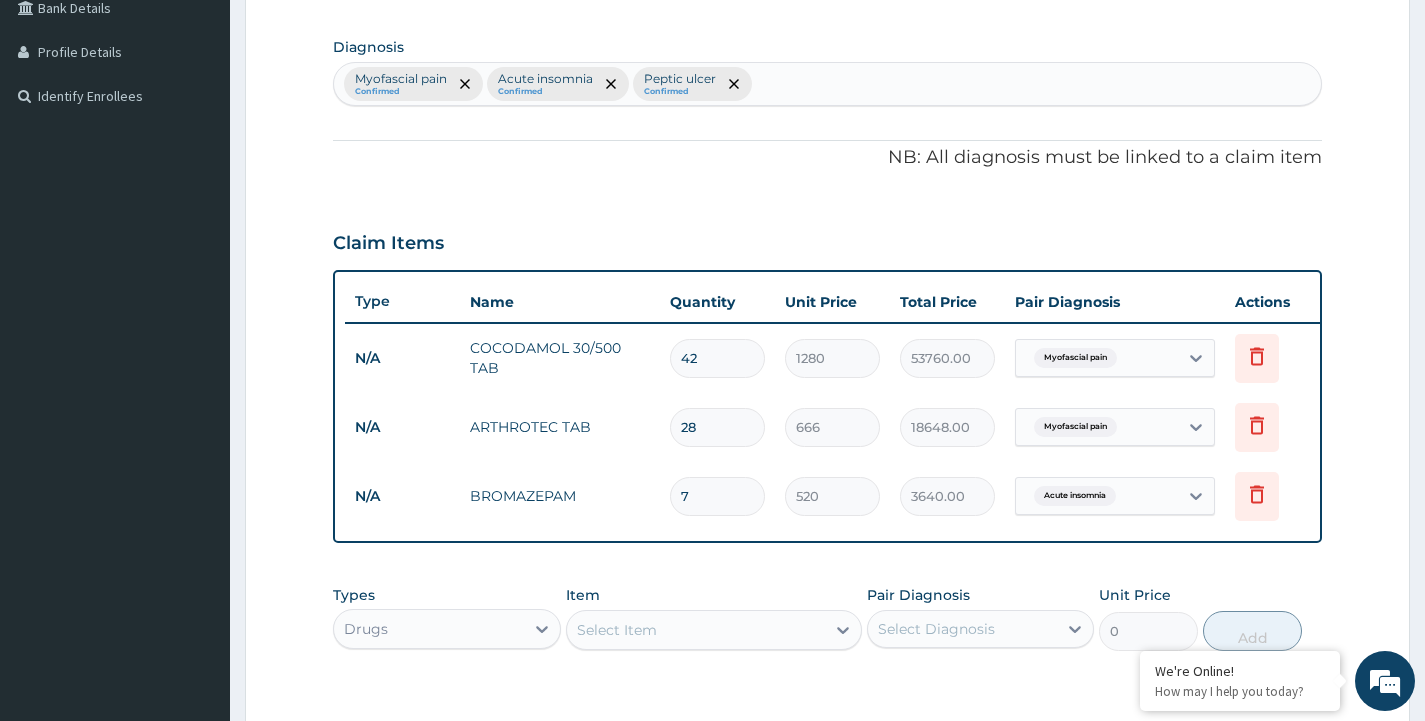 scroll, scrollTop: 779, scrollLeft: 0, axis: vertical 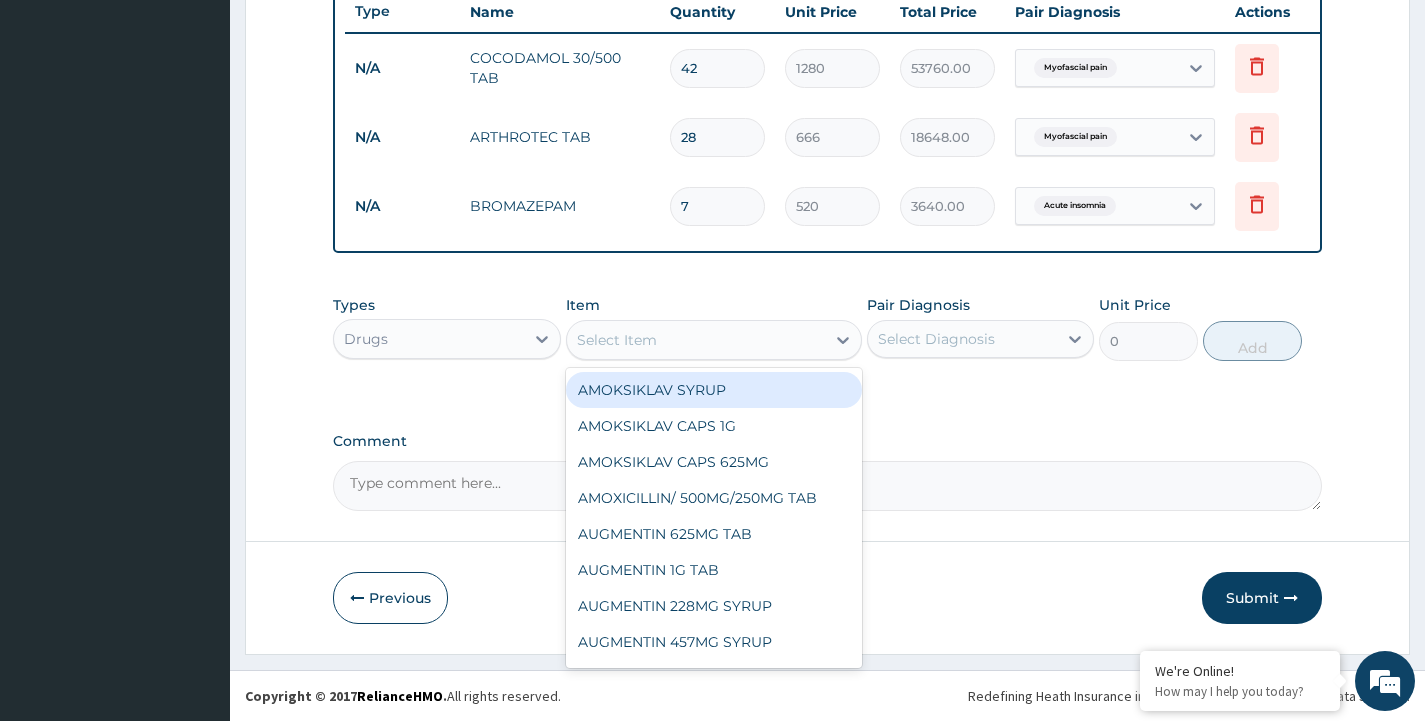 click on "Select Item" at bounding box center (696, 340) 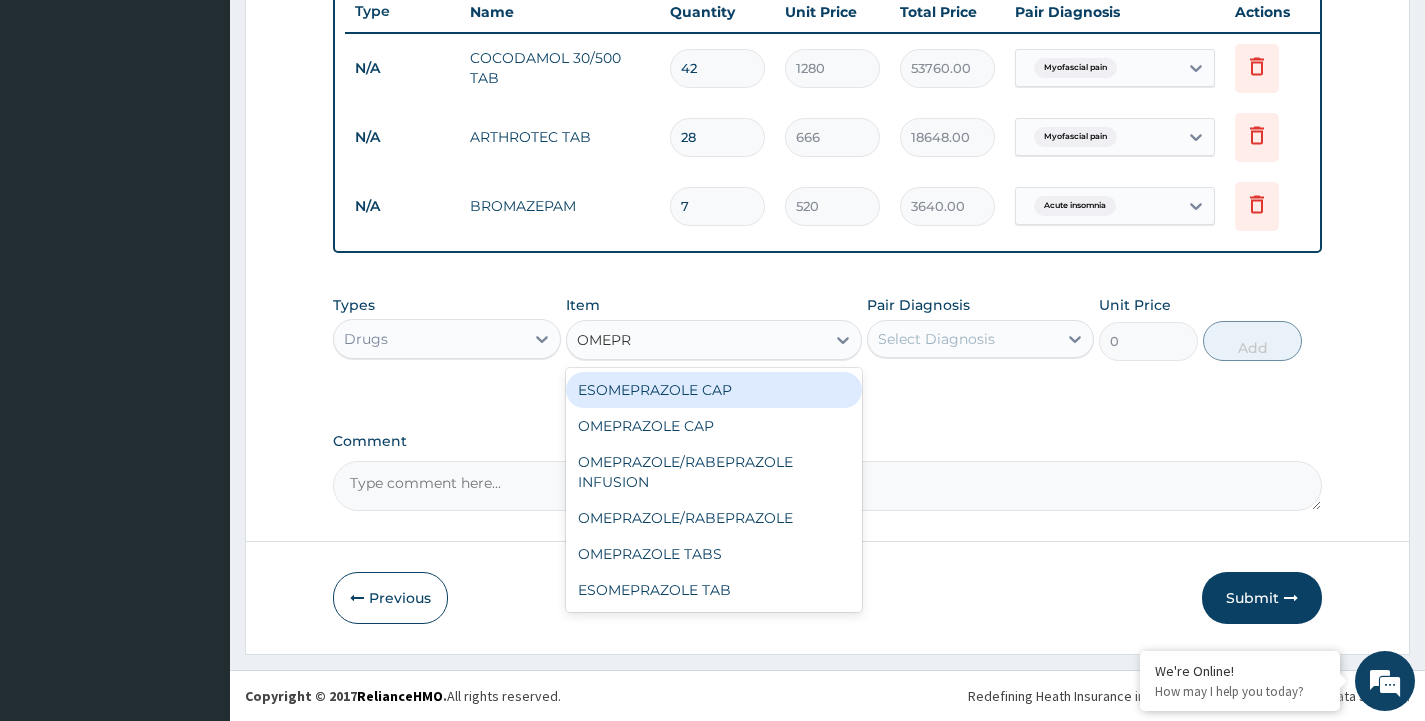 type on "OMEPRA" 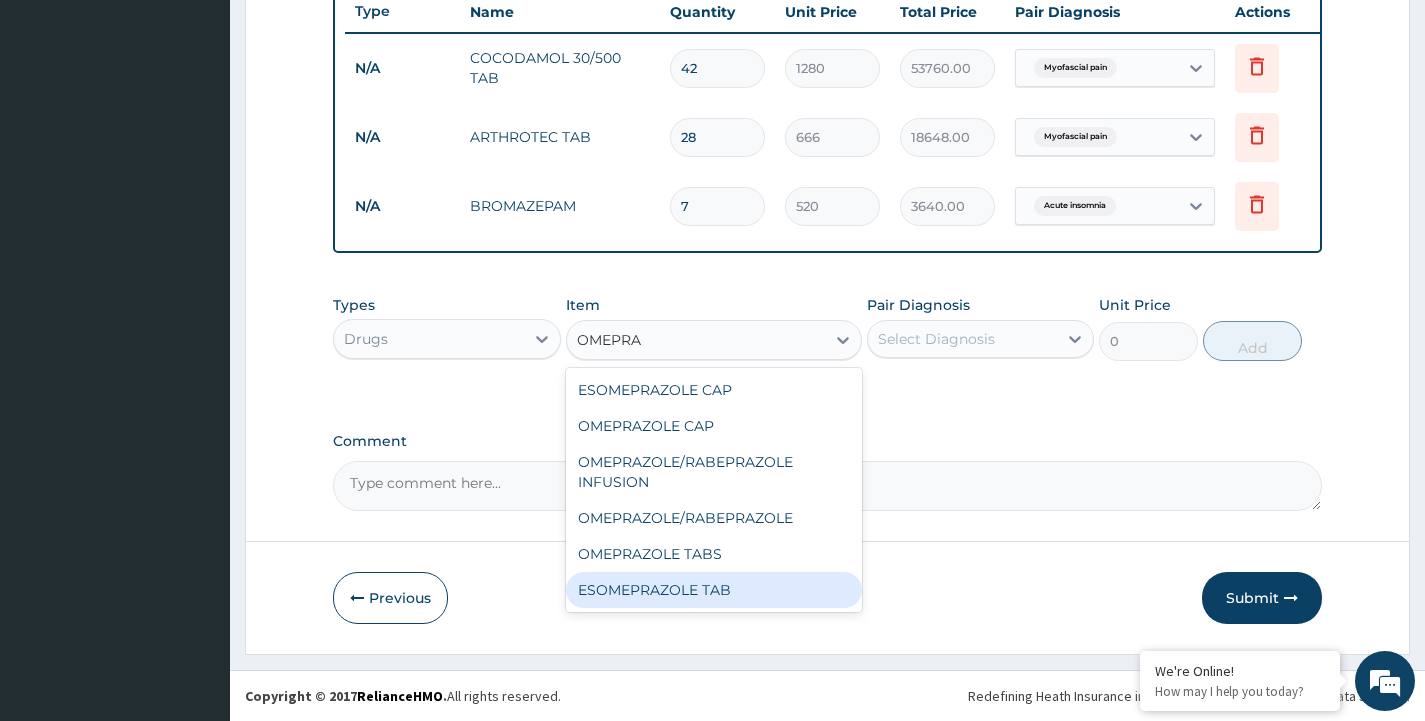 click on "ESOMEPRAZOLE TAB" at bounding box center [714, 590] 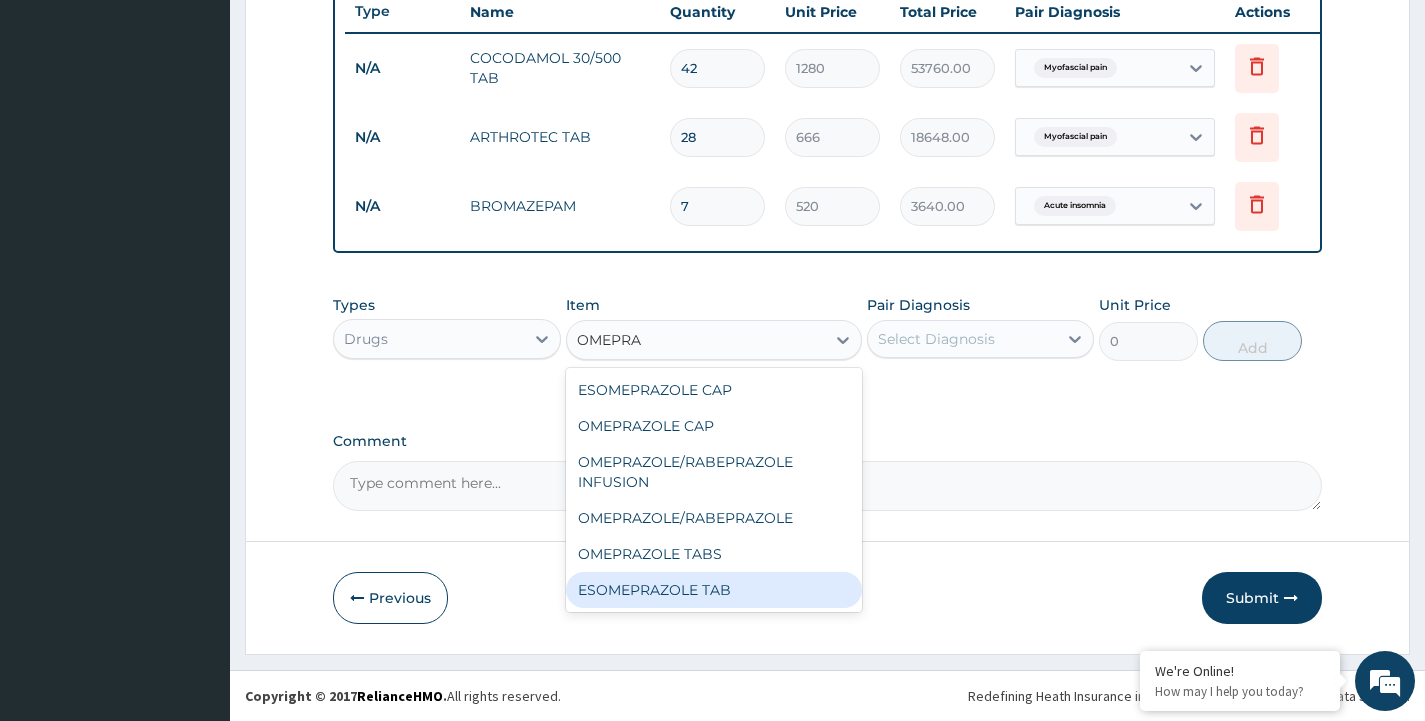type 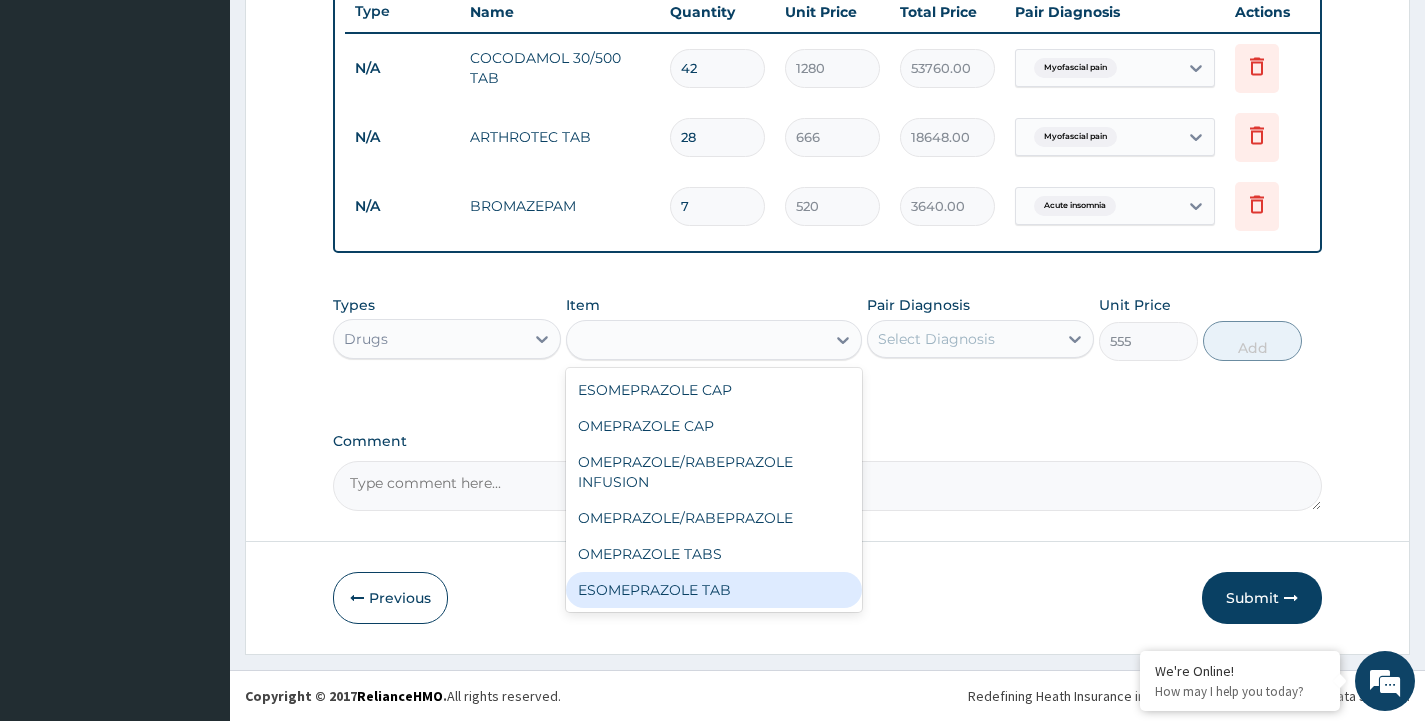 click on "Previous   Submit" at bounding box center [827, 598] 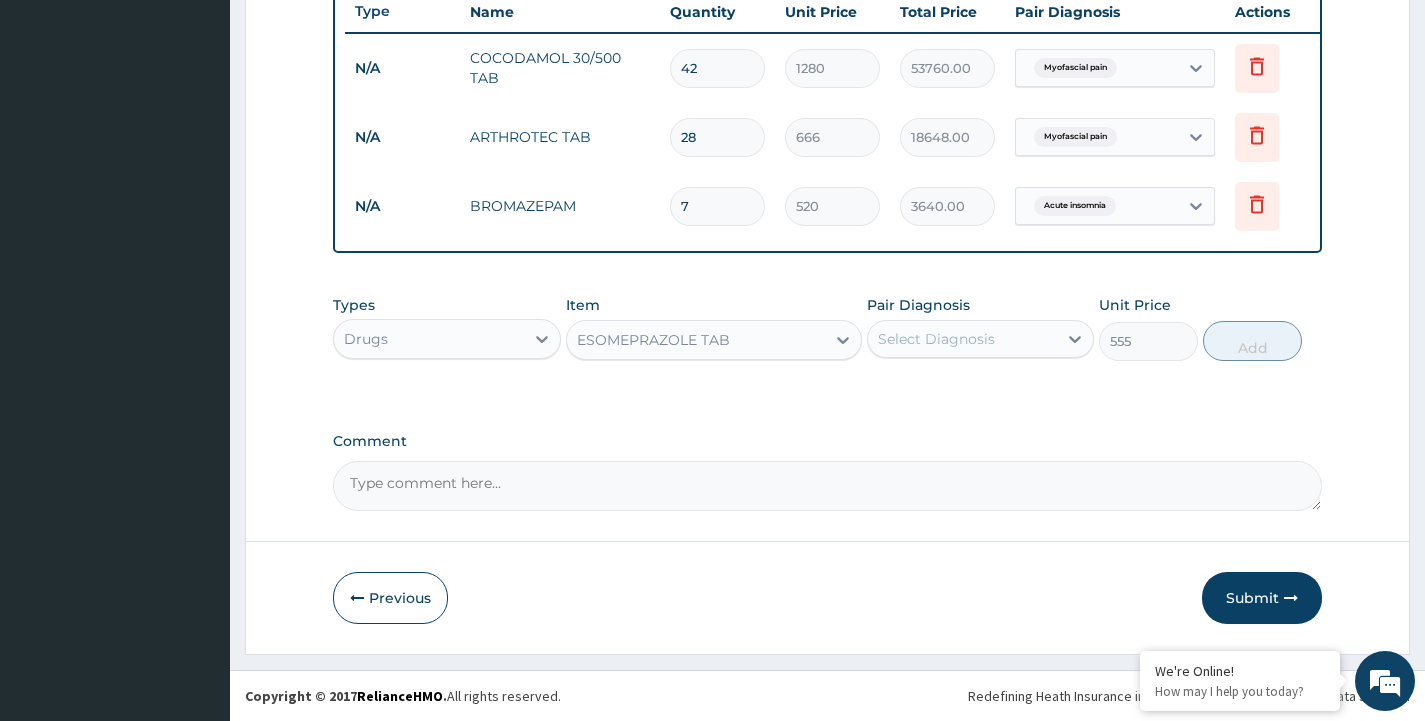 click on "Select Diagnosis" at bounding box center (936, 339) 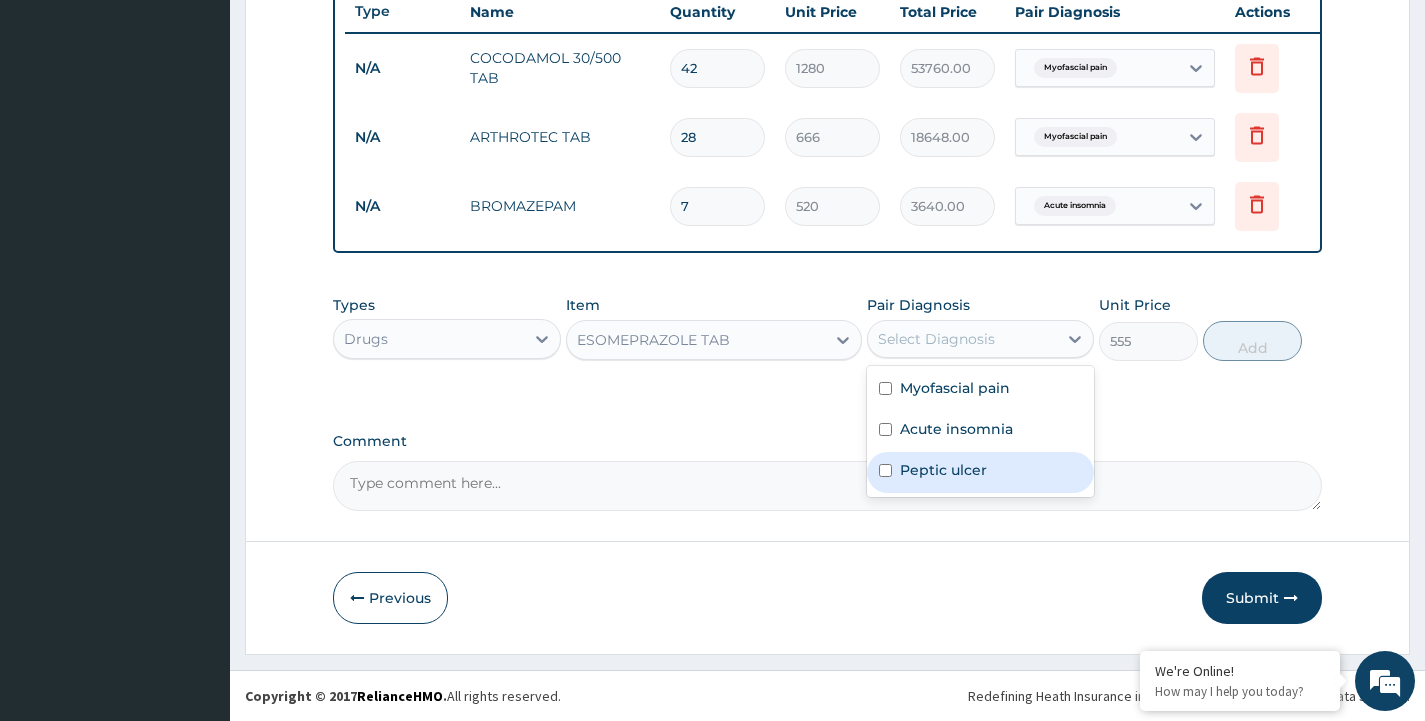 click on "Peptic ulcer" at bounding box center (943, 470) 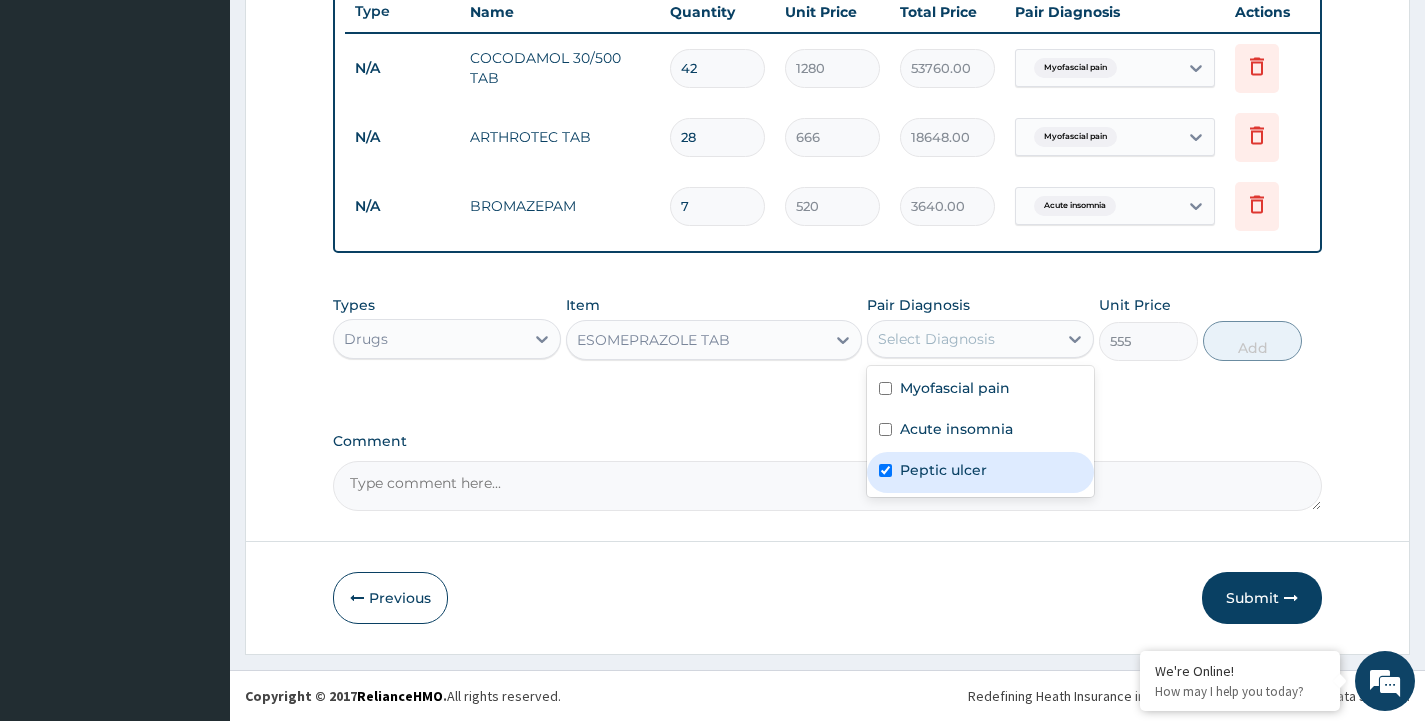 checkbox on "true" 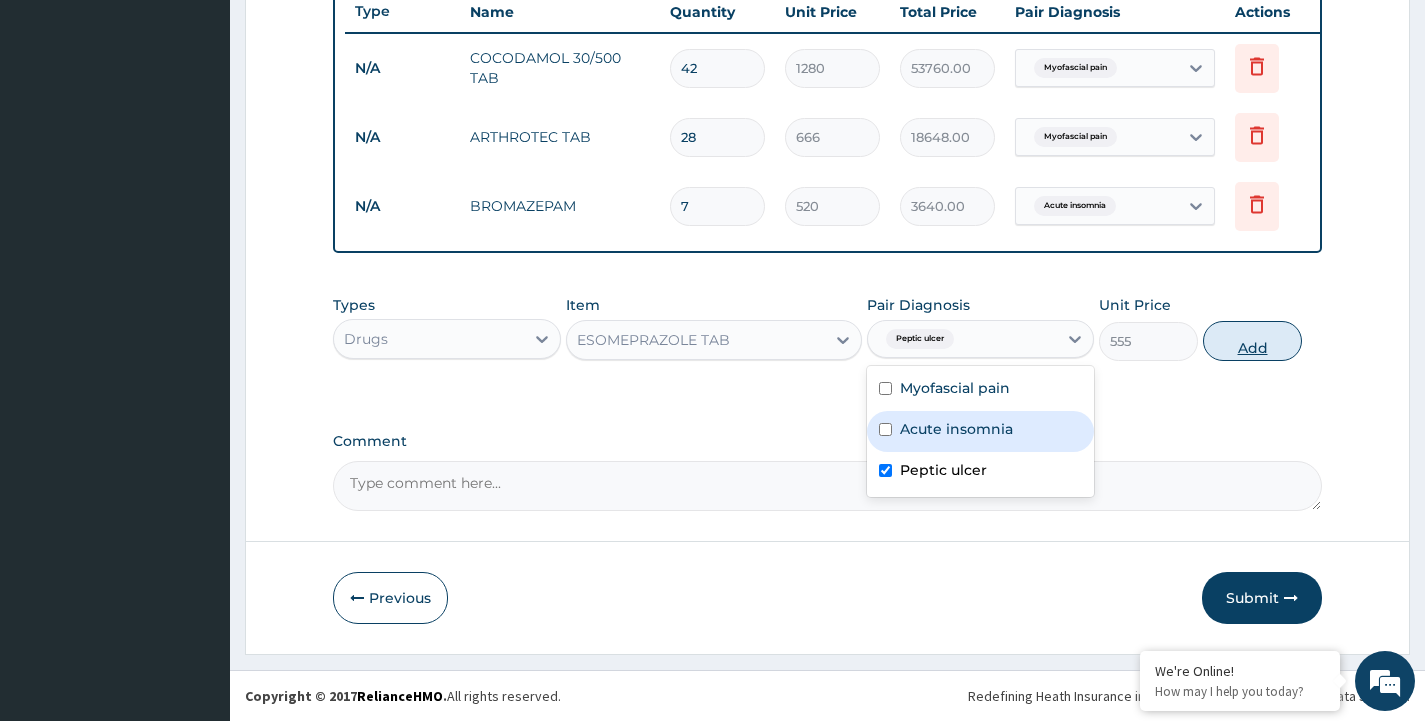 click on "Add" at bounding box center [1252, 341] 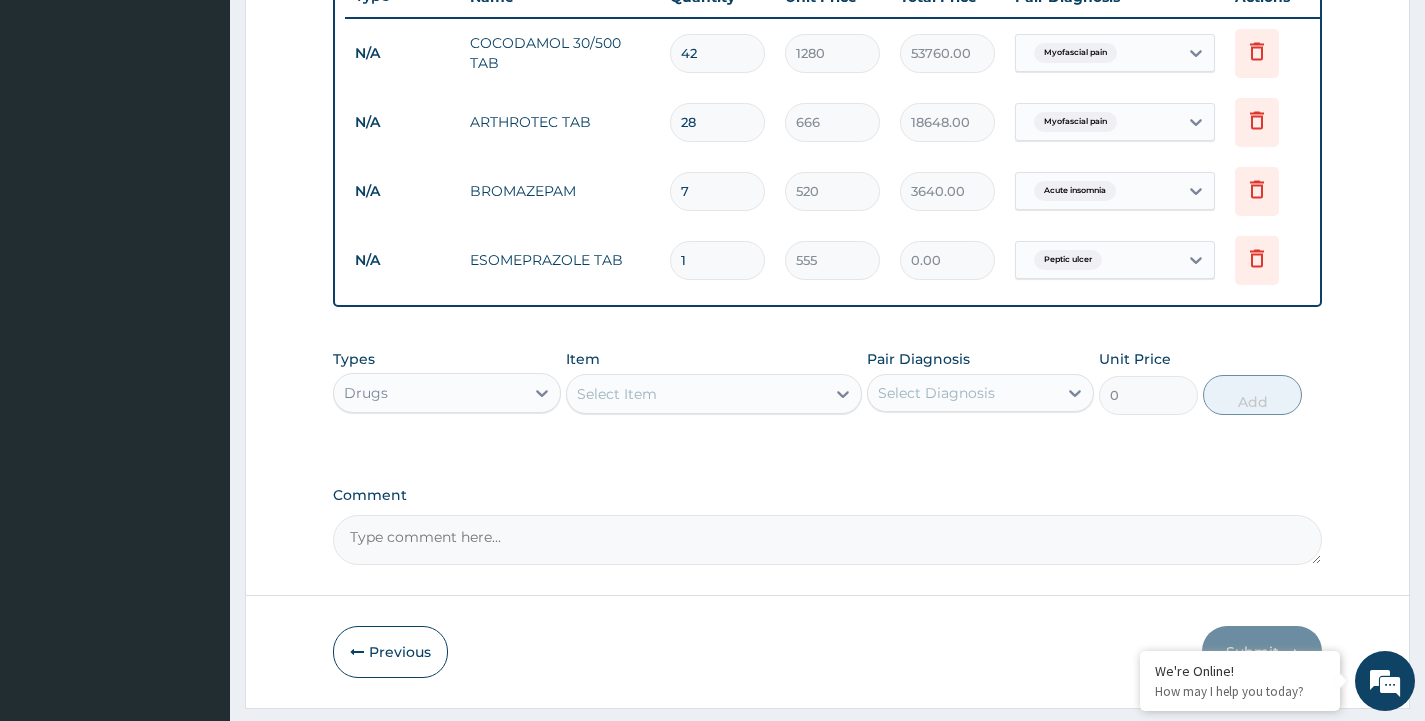 type 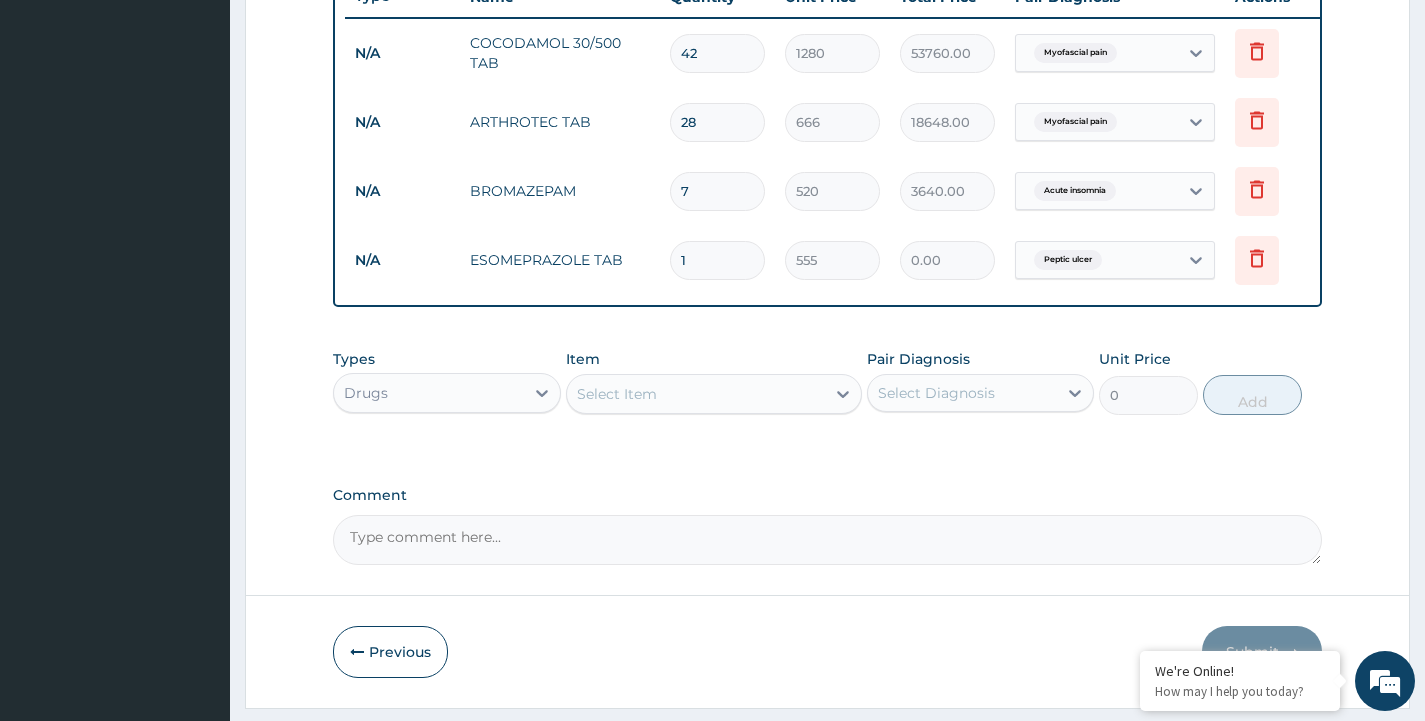 type on "0.00" 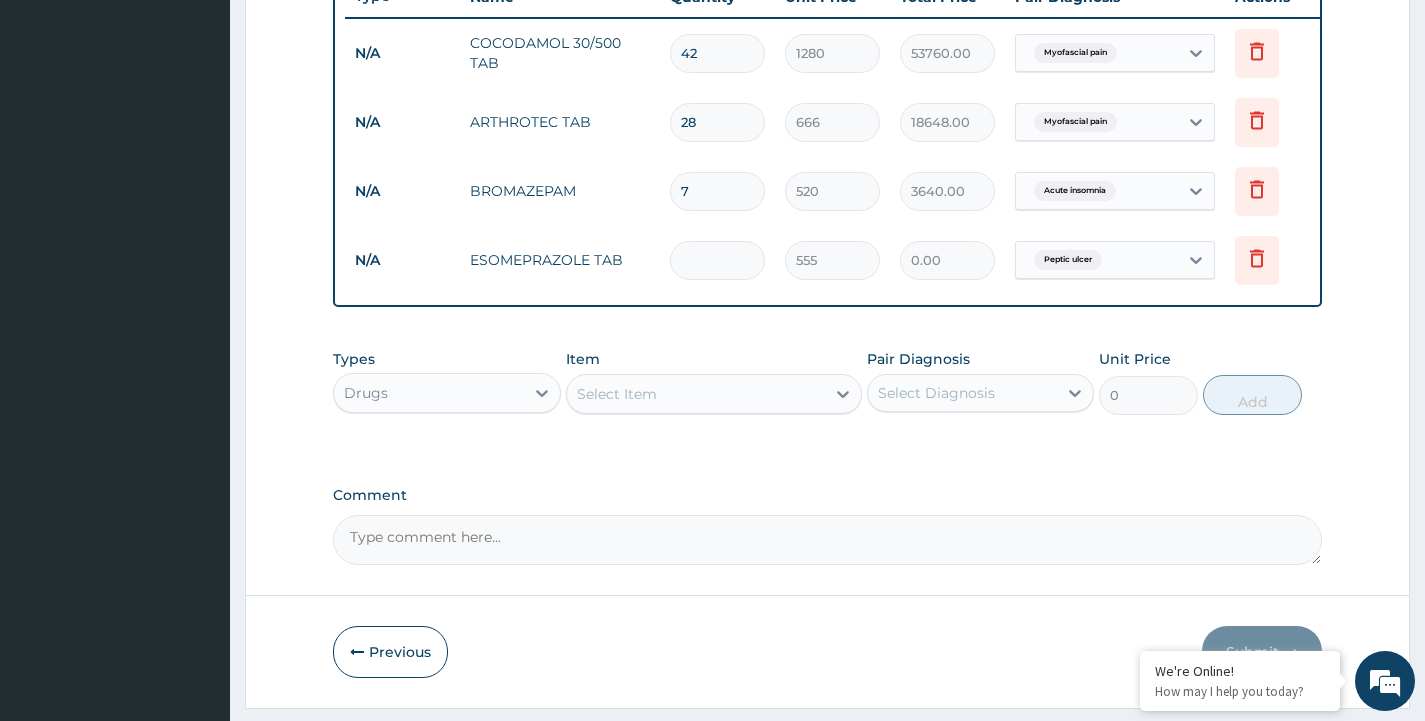 type on "2" 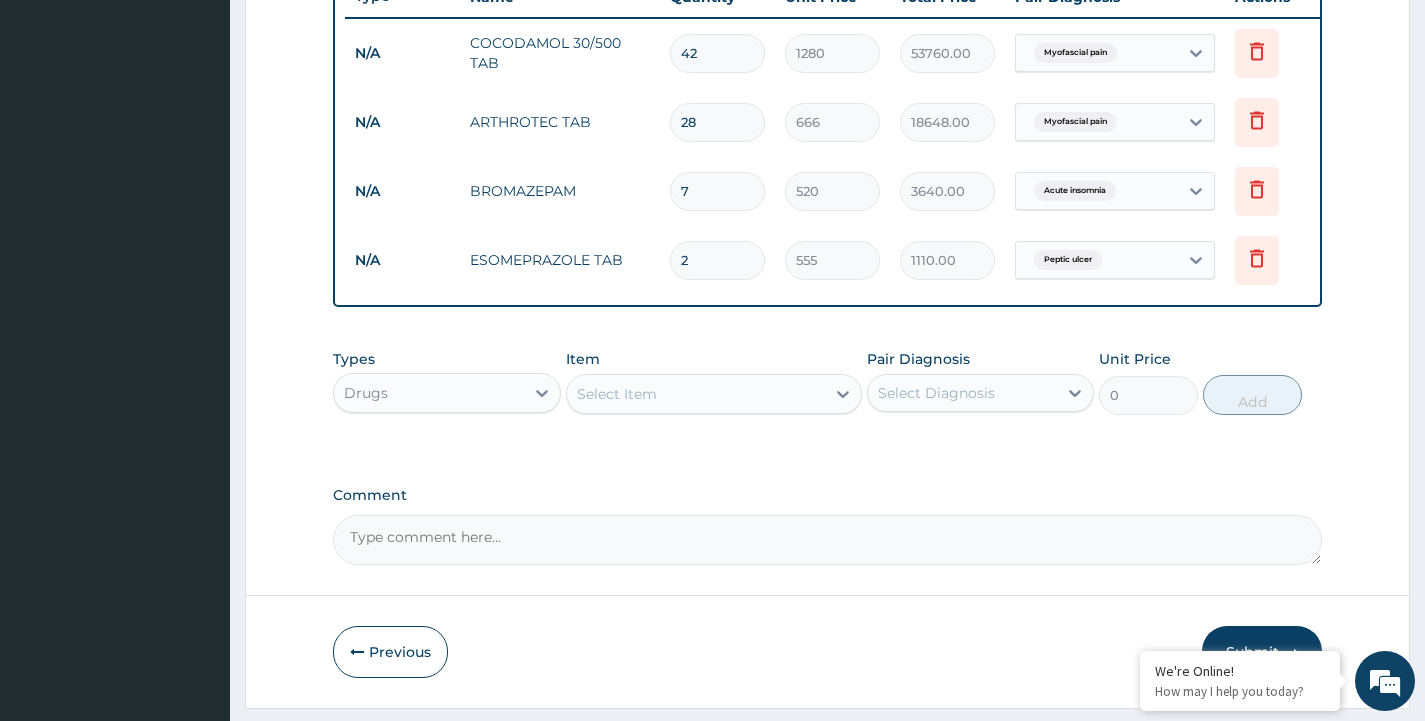 type on "28" 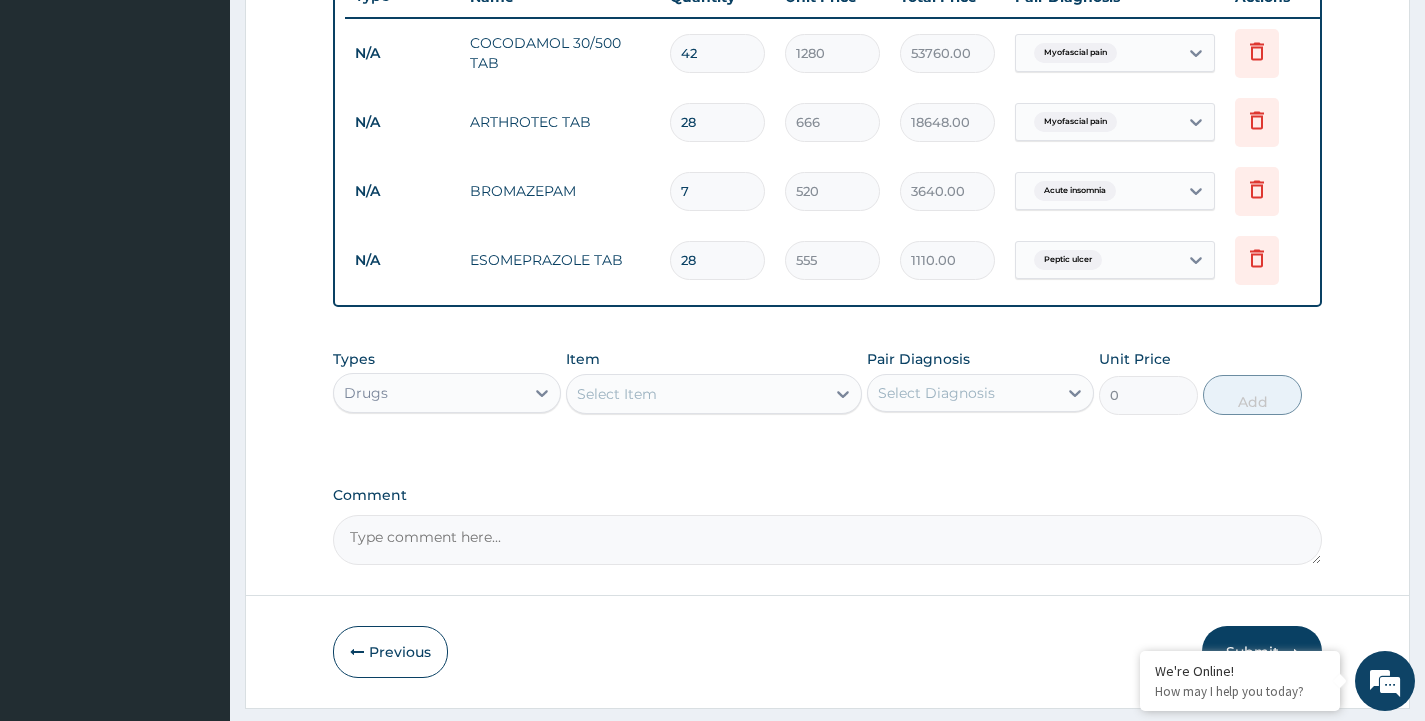 type on "15540.00" 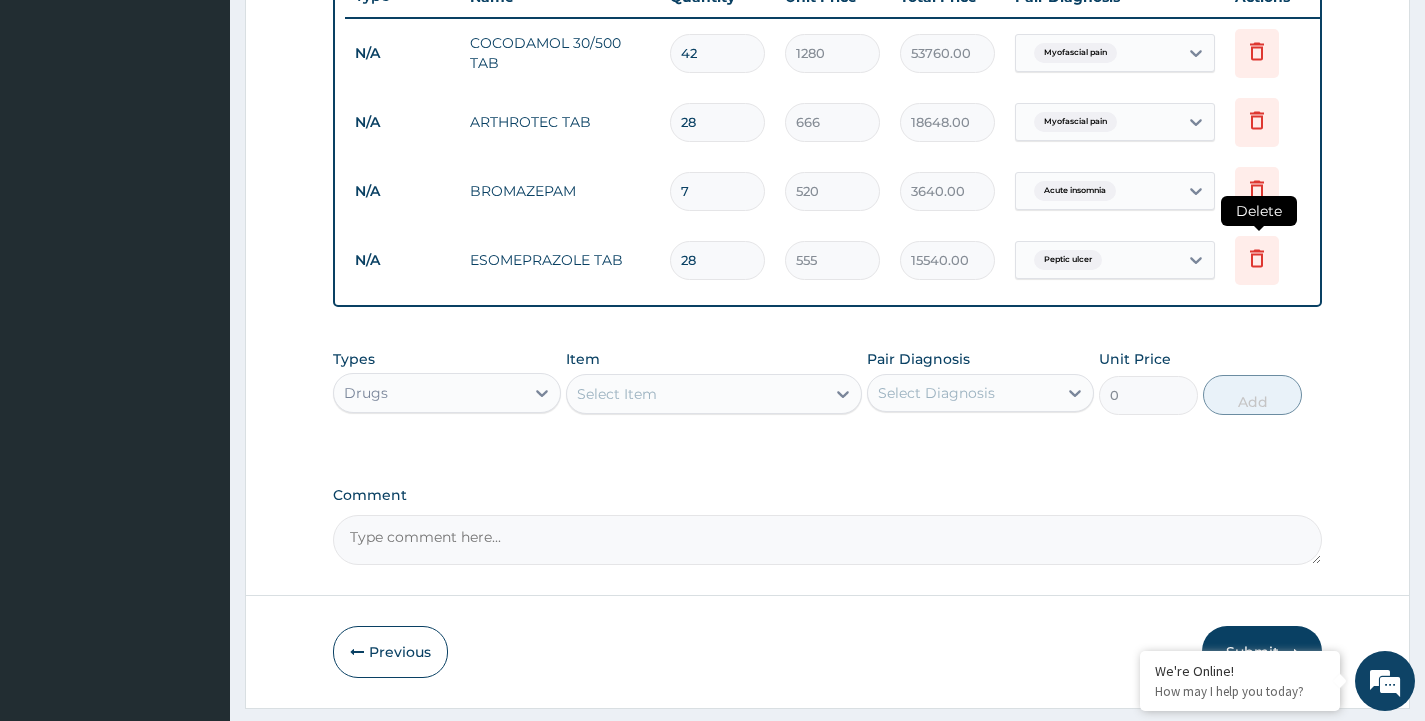 type on "28" 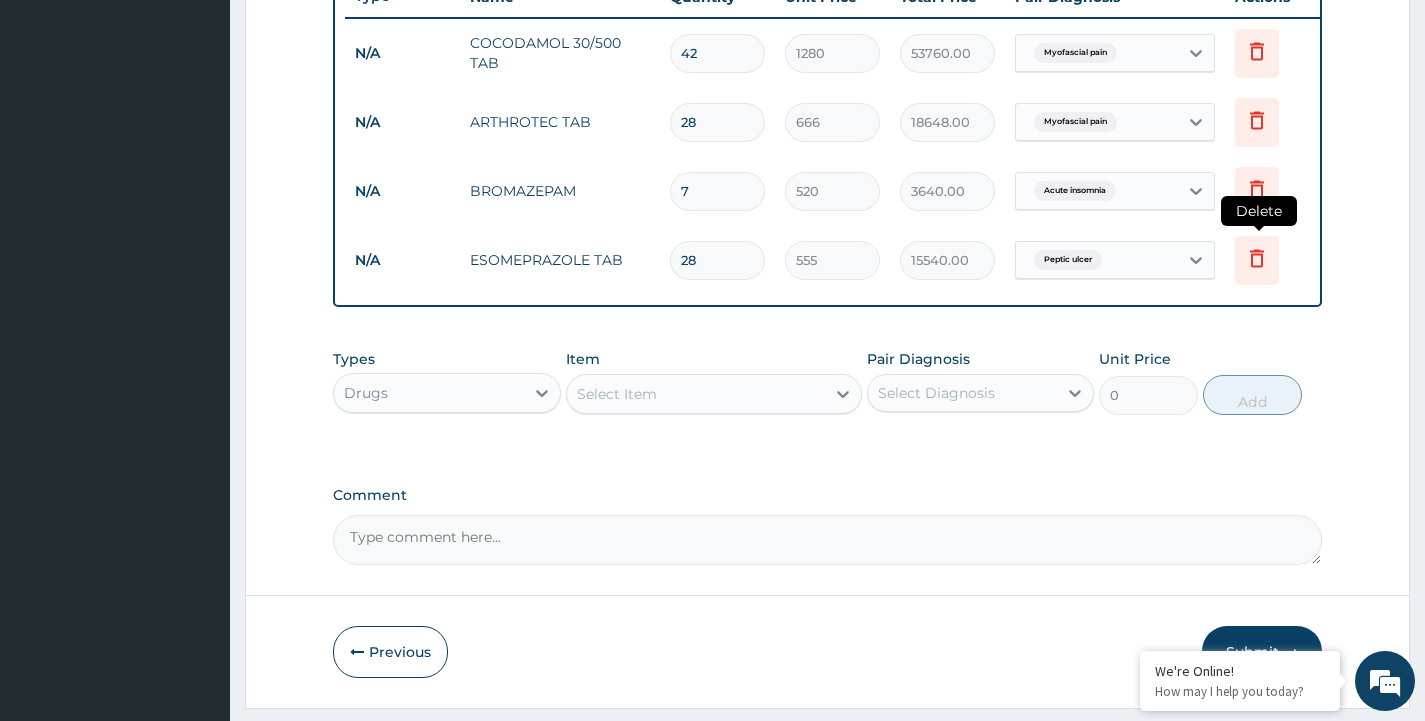 click 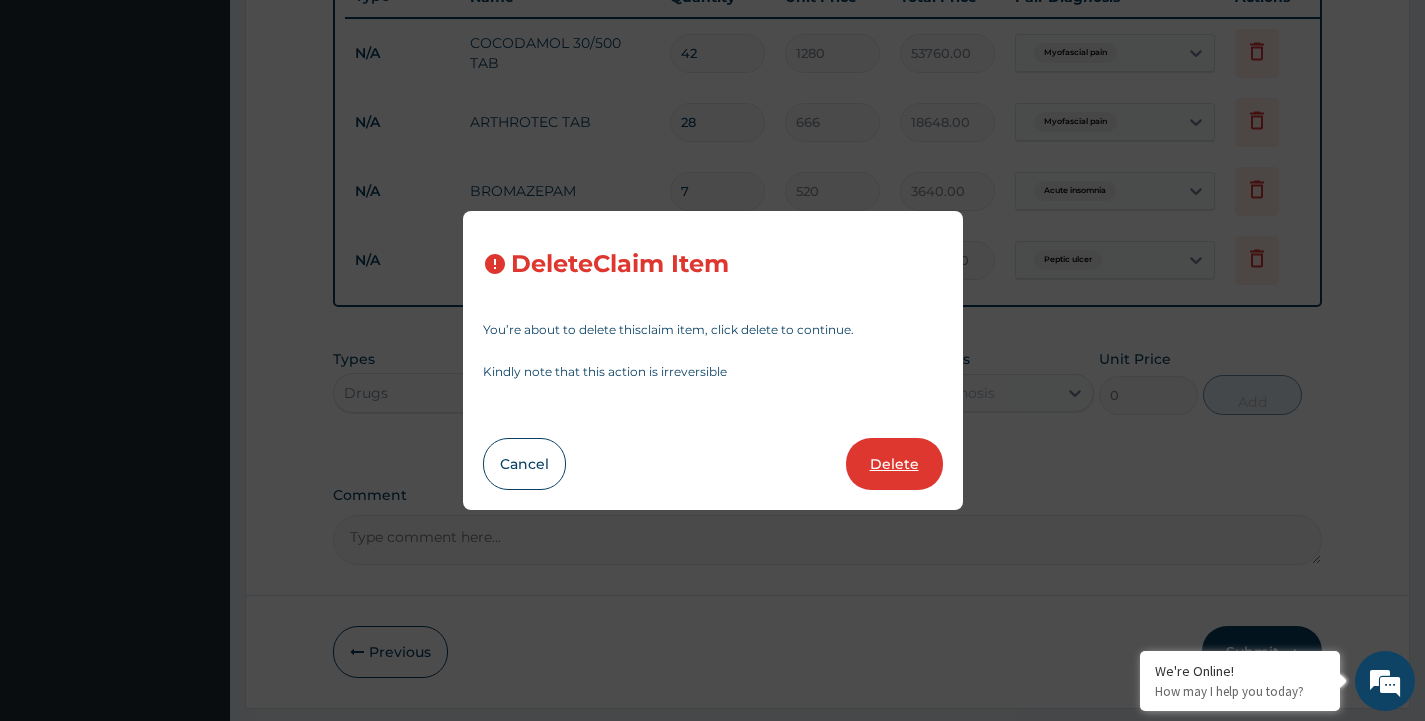 click on "Delete" at bounding box center (894, 464) 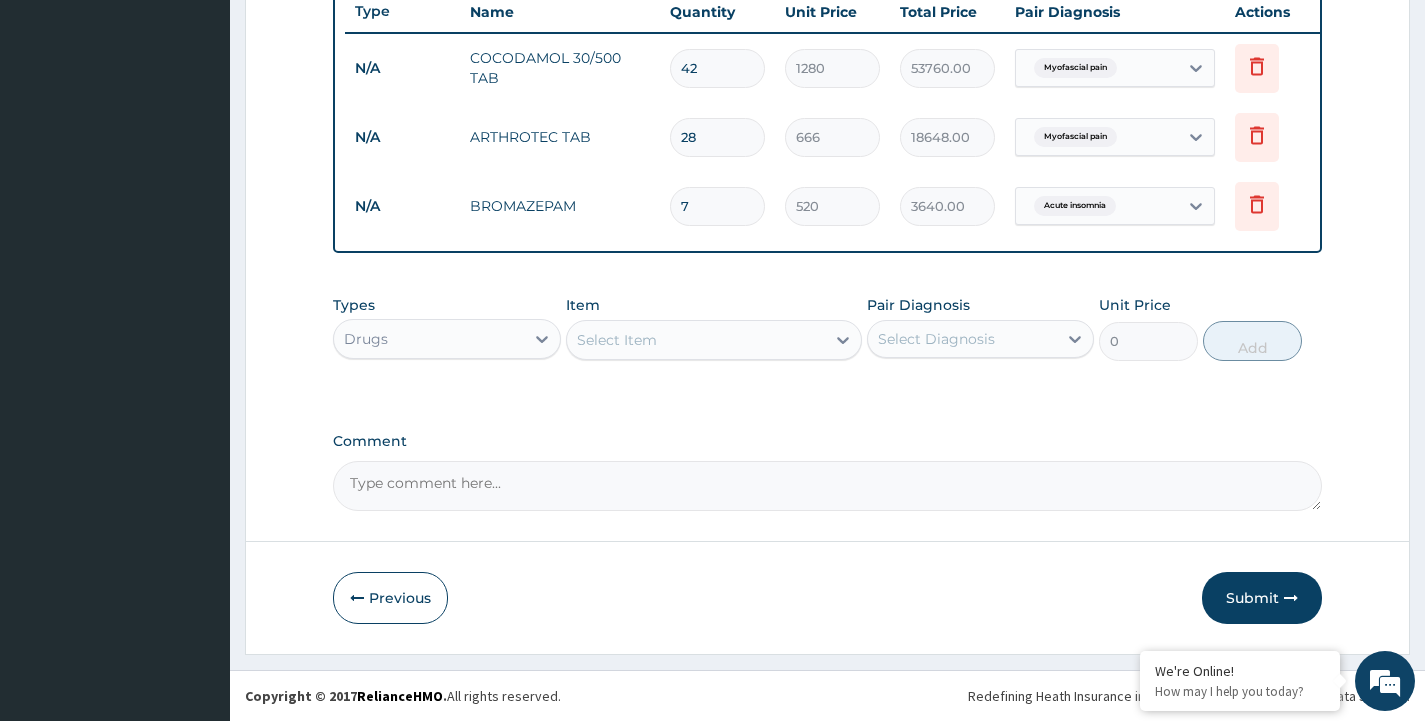 click on "Select Item" at bounding box center [696, 340] 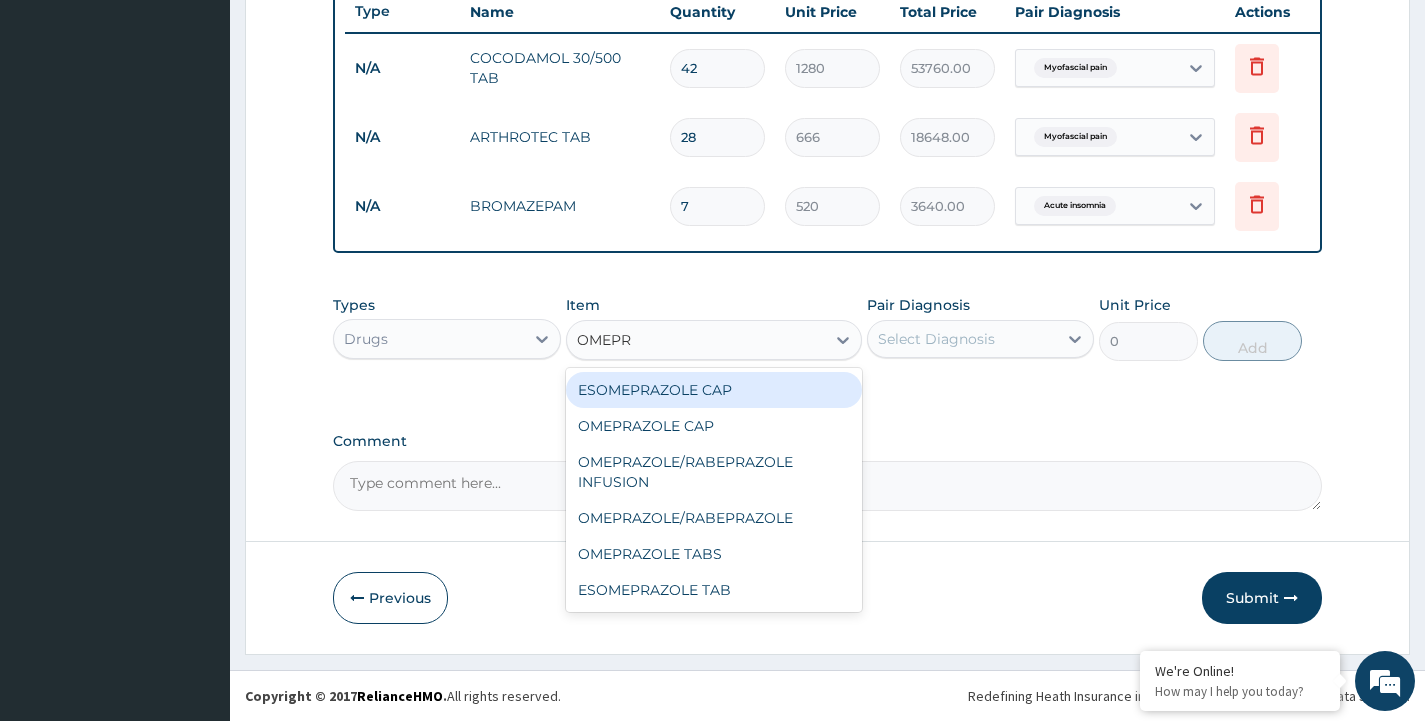 type on "OMEPRA" 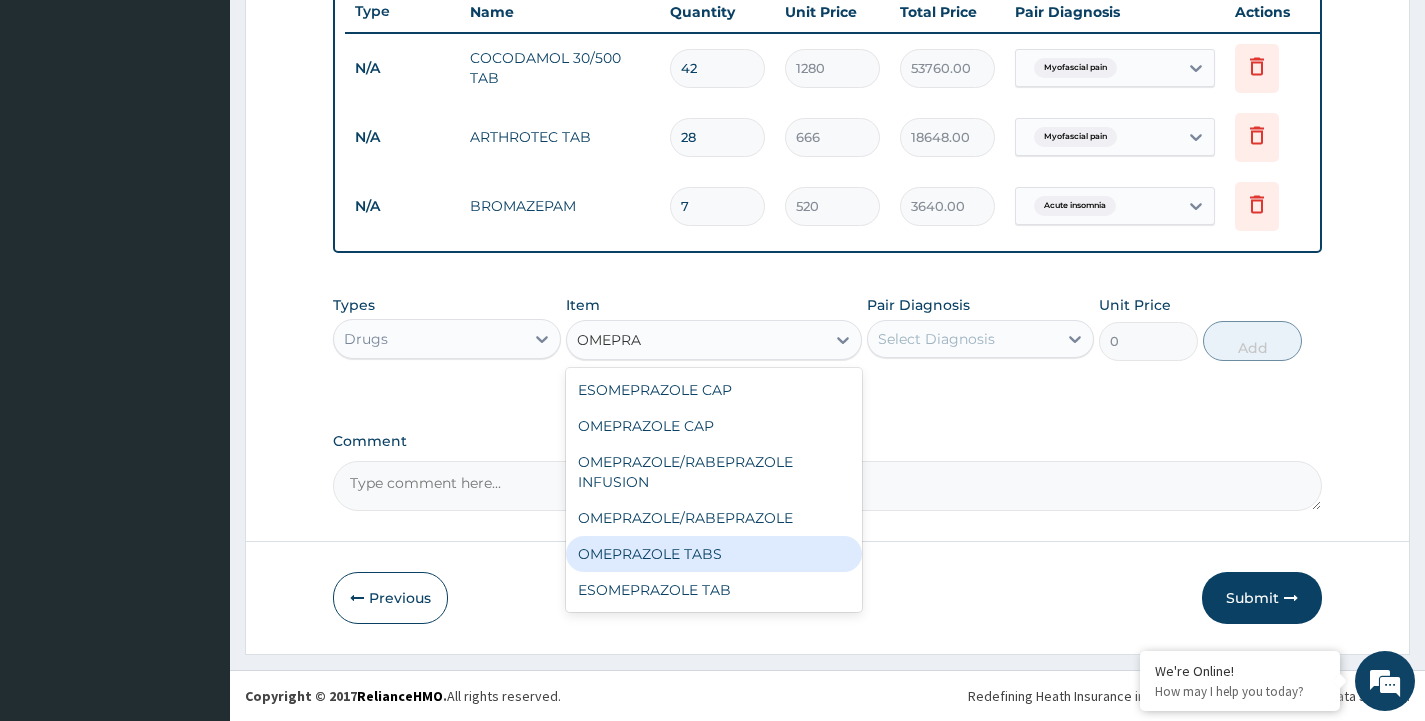 click on "OMEPRAZOLE TABS" at bounding box center [714, 554] 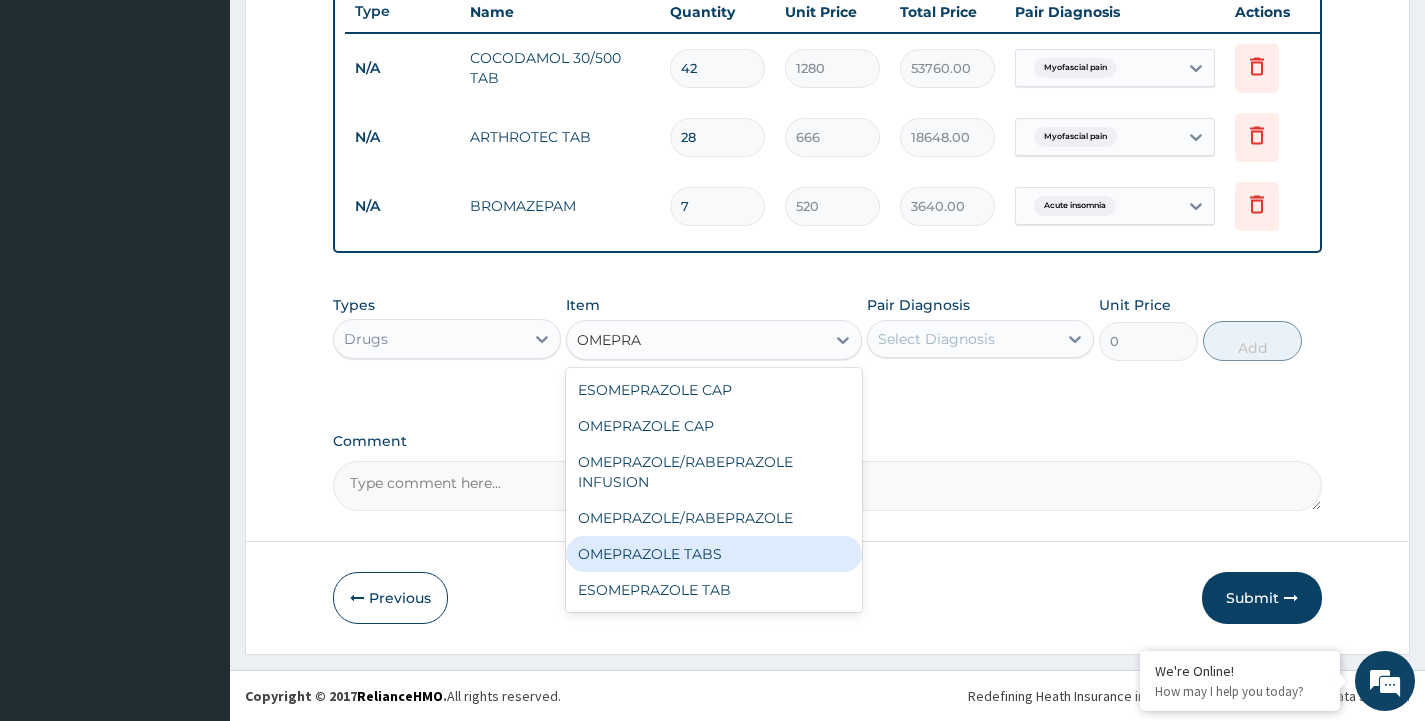 type 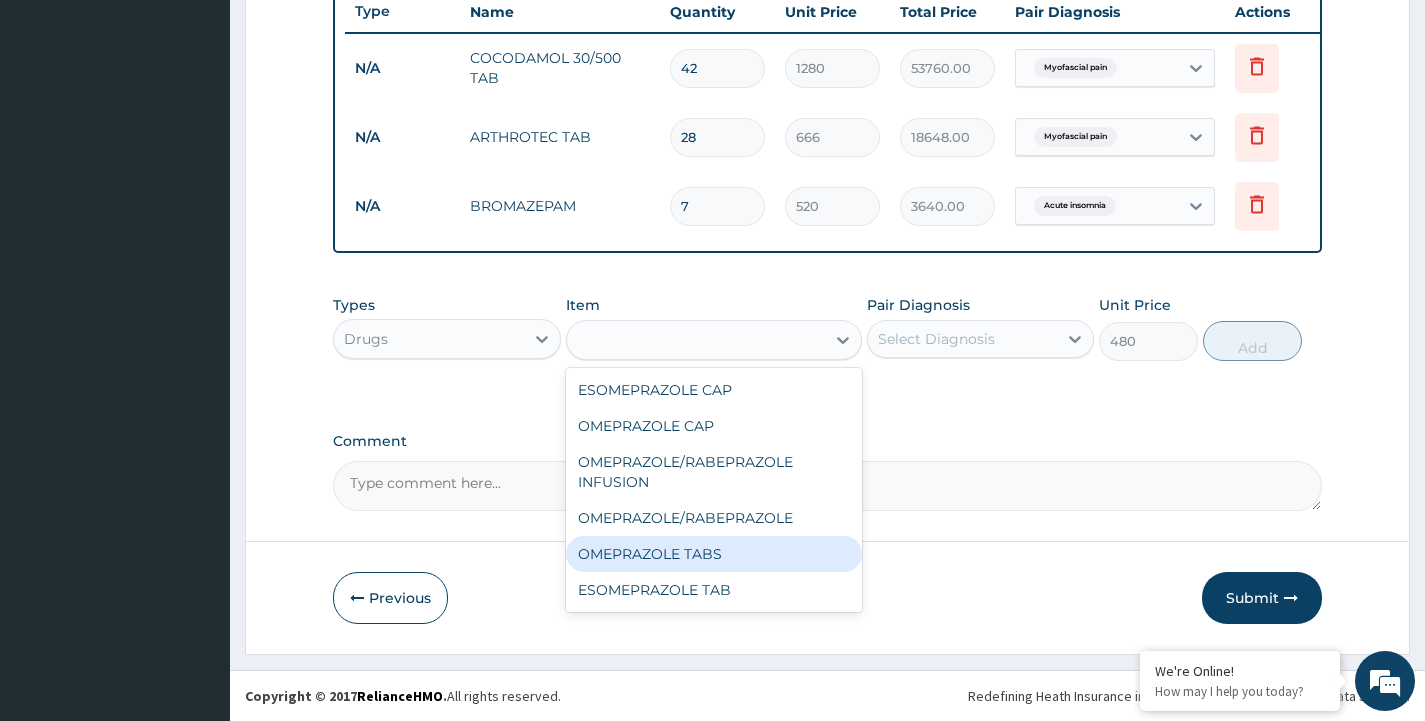 click on "Step  2  of 2 PA Code / Prescription Code Enter Code(Secondary Care Only) Encounter Date 16-06-2025 Important Notice Please enter PA codes before entering items that are not attached to a PA code   All diagnoses entered must be linked to a claim item. Diagnosis & Claim Items that are visible but inactive cannot be edited because they were imported from an already approved PA code. Diagnosis Myofascial pain Confirmed Acute insomnia Confirmed Peptic ulcer Confirmed NB: All diagnosis must be linked to a claim item Claim Items Type Name Quantity Unit Price Total Price Pair Diagnosis Actions N/A COCODAMOL 30/500 TAB 42 1280 53760.00 Myofascial pain Delete N/A ARTHROTEC TAB 28 666 18648.00 Myofascial pain Delete N/A BROMAZEPAM 7 520 3640.00 Acute insomnia Delete Types Drugs Item option ESOMEPRAZOLE TAB, selected. OMEPRA ESOMEPRAZOLE CAP OMEPRAZOLE CAP OMEPRAZOLE/RABEPRAZOLE INFUSION OMEPRAZOLE/RABEPRAZOLE OMEPRAZOLE TABS ESOMEPRAZOLE TAB Pair Diagnosis Select Diagnosis Unit Price 480 Add Comment     Previous" at bounding box center [827, -2] 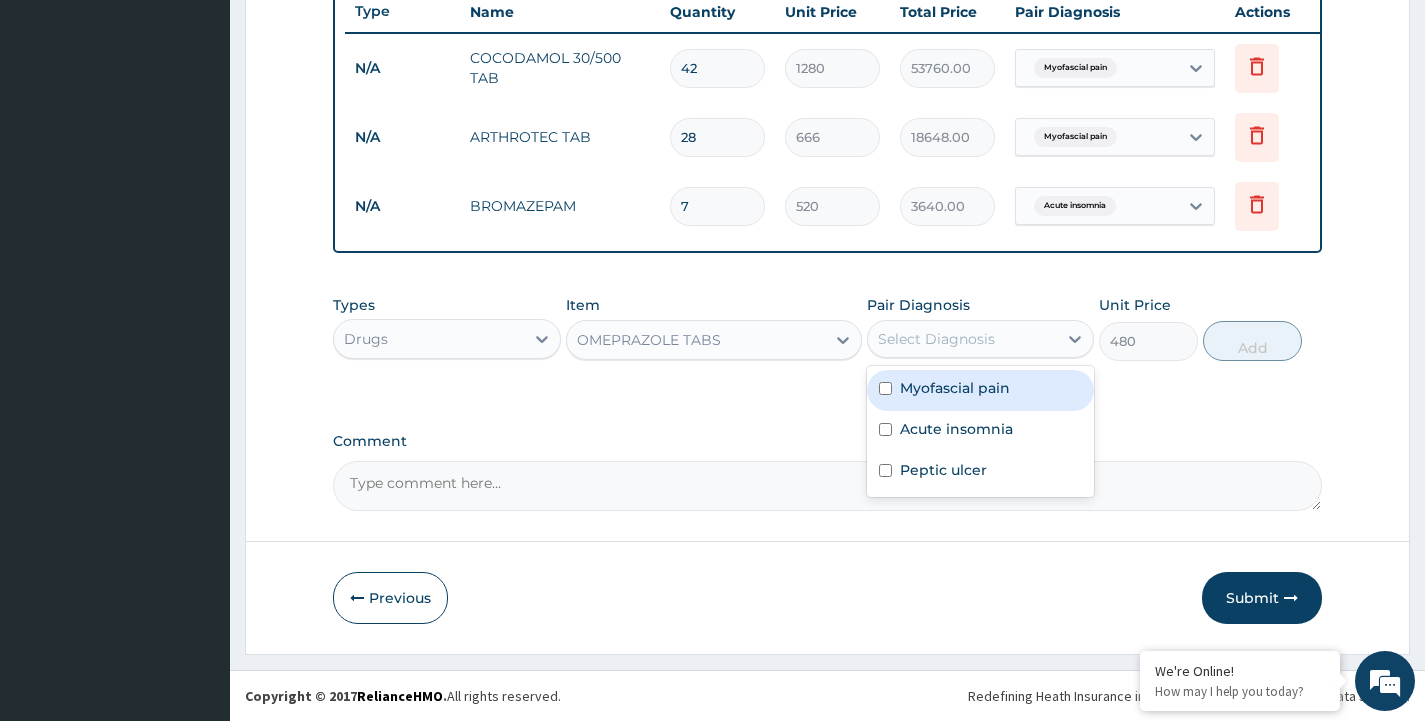 click on "Select Diagnosis" at bounding box center [936, 339] 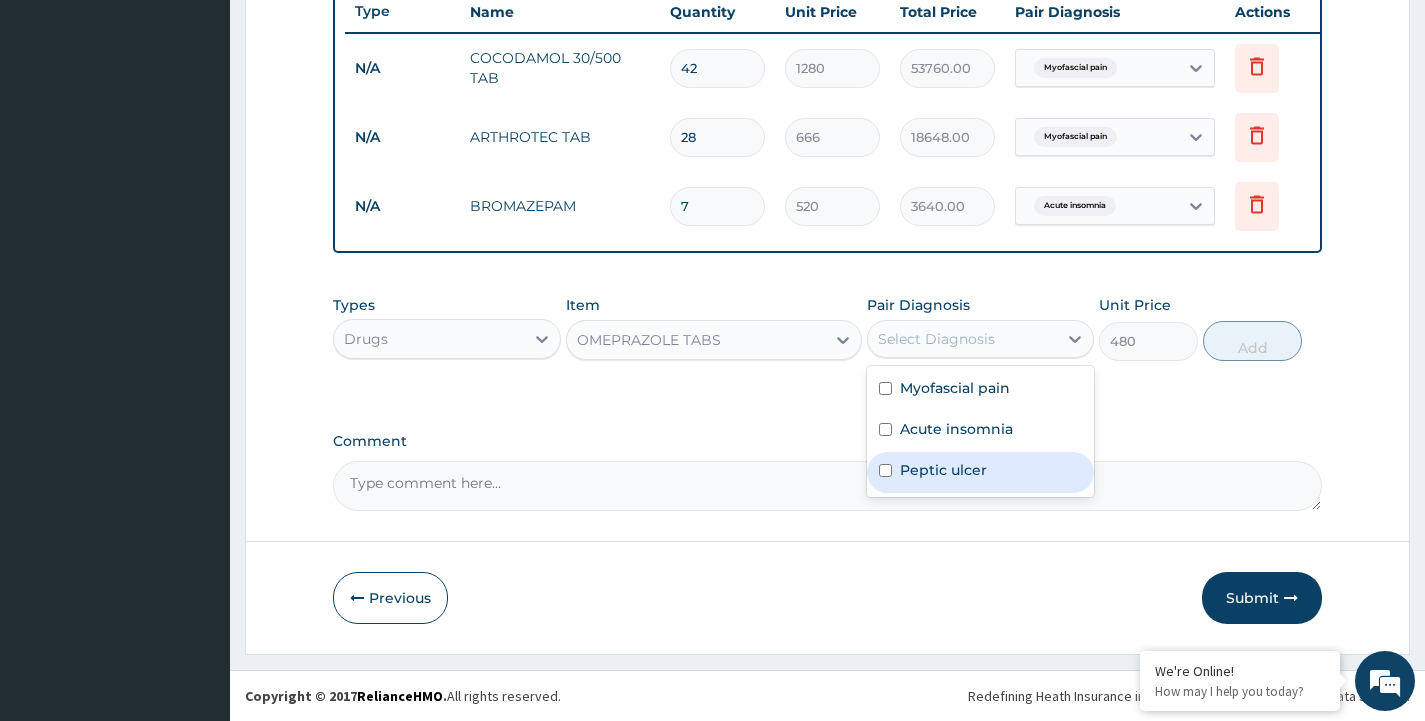 click on "Peptic ulcer" at bounding box center [943, 470] 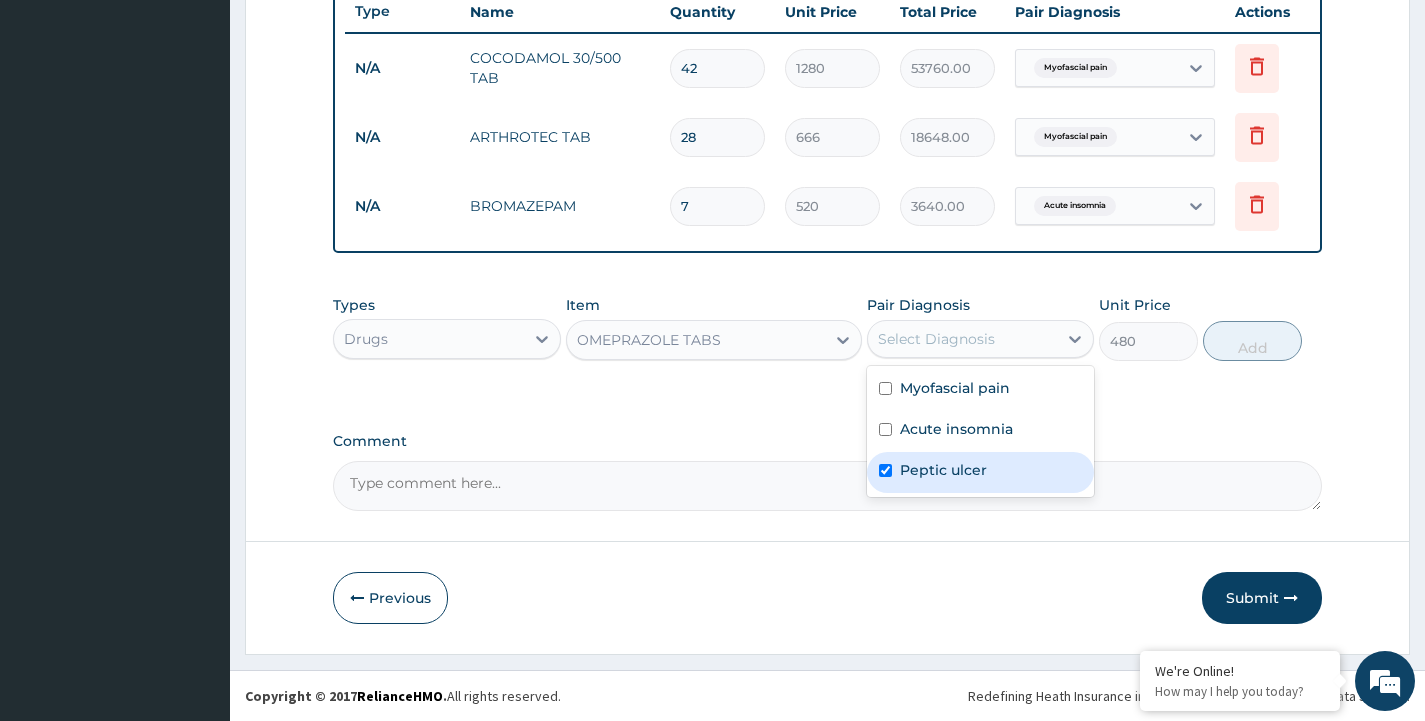checkbox on "true" 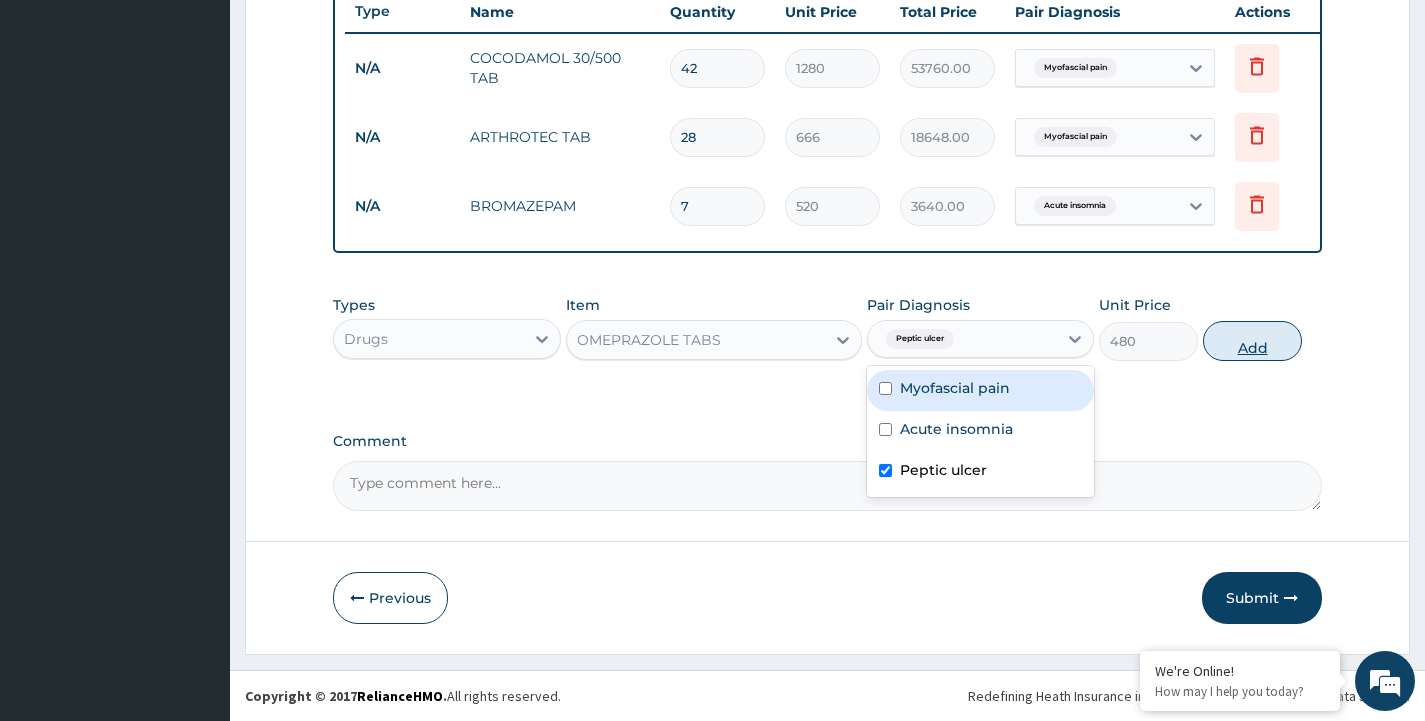 click on "Add" at bounding box center [1252, 341] 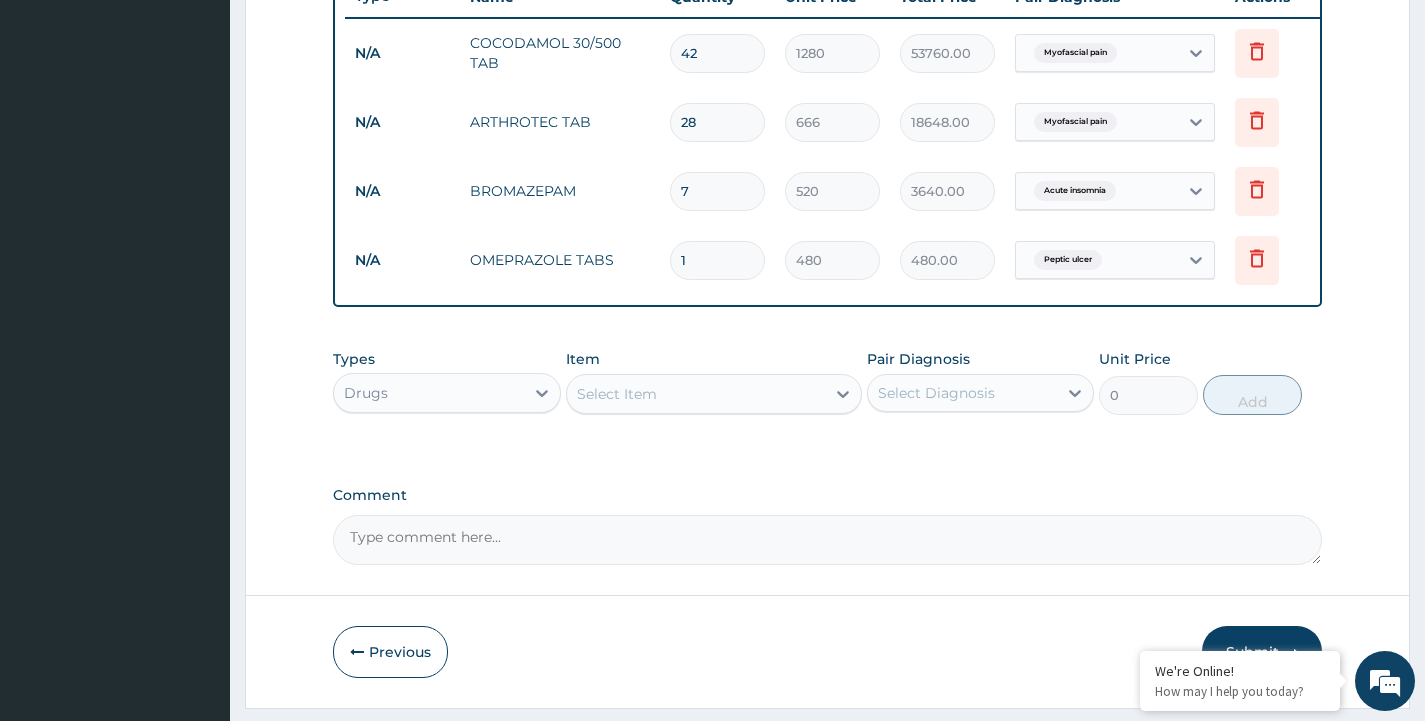 click on "1" at bounding box center [717, 260] 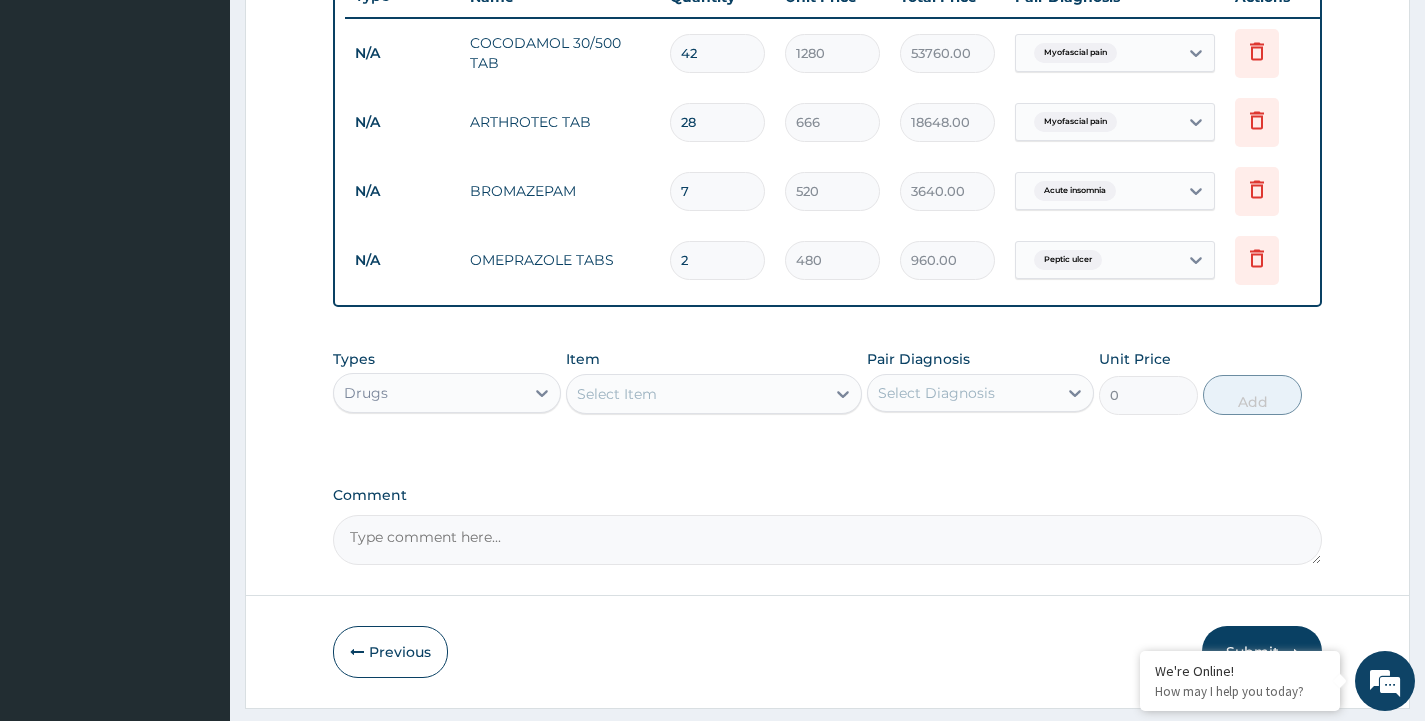 type on "28" 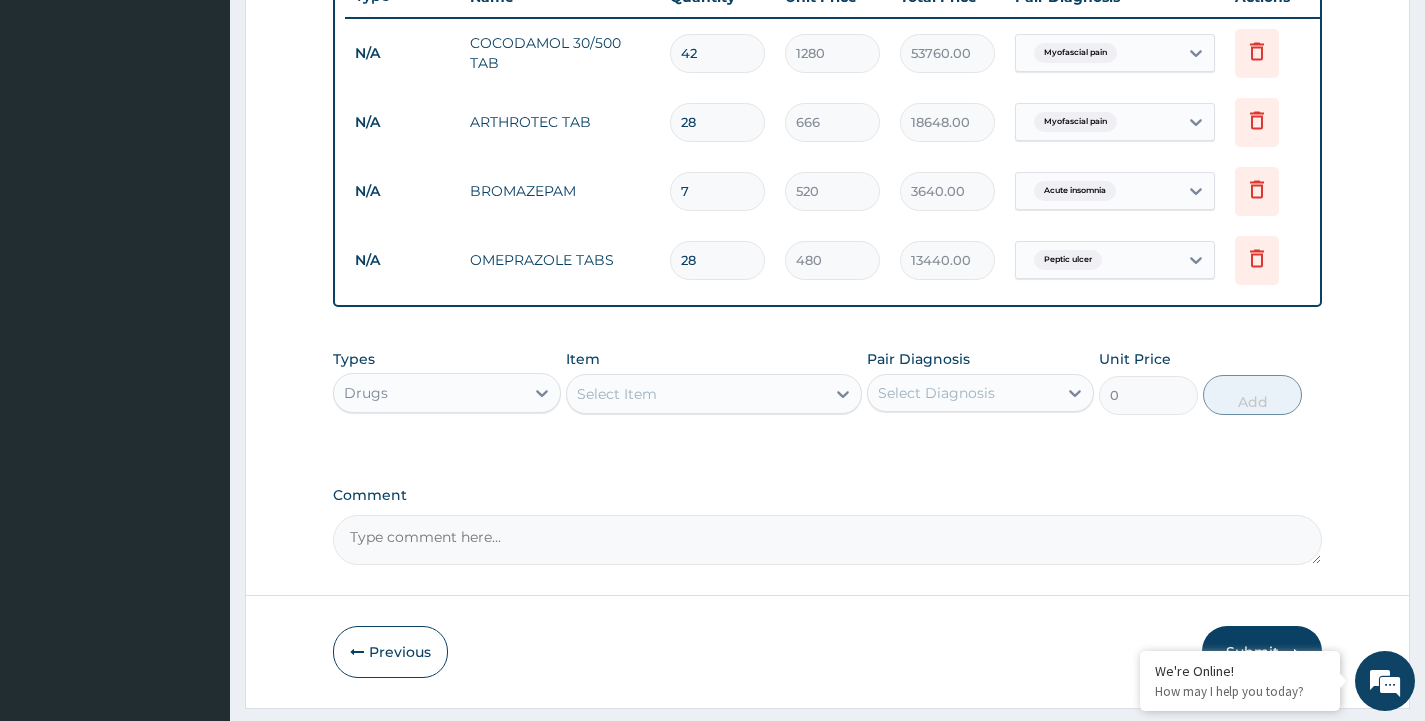 type on "28" 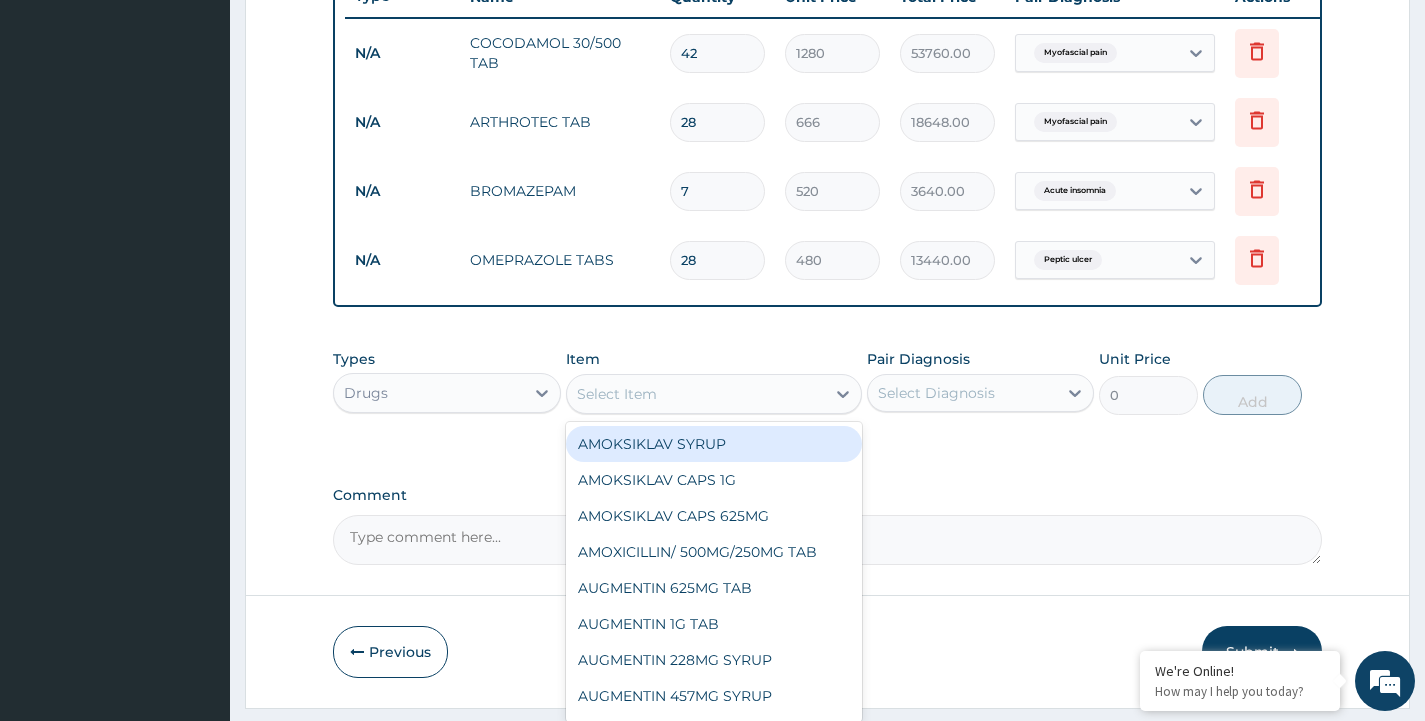 type on "M" 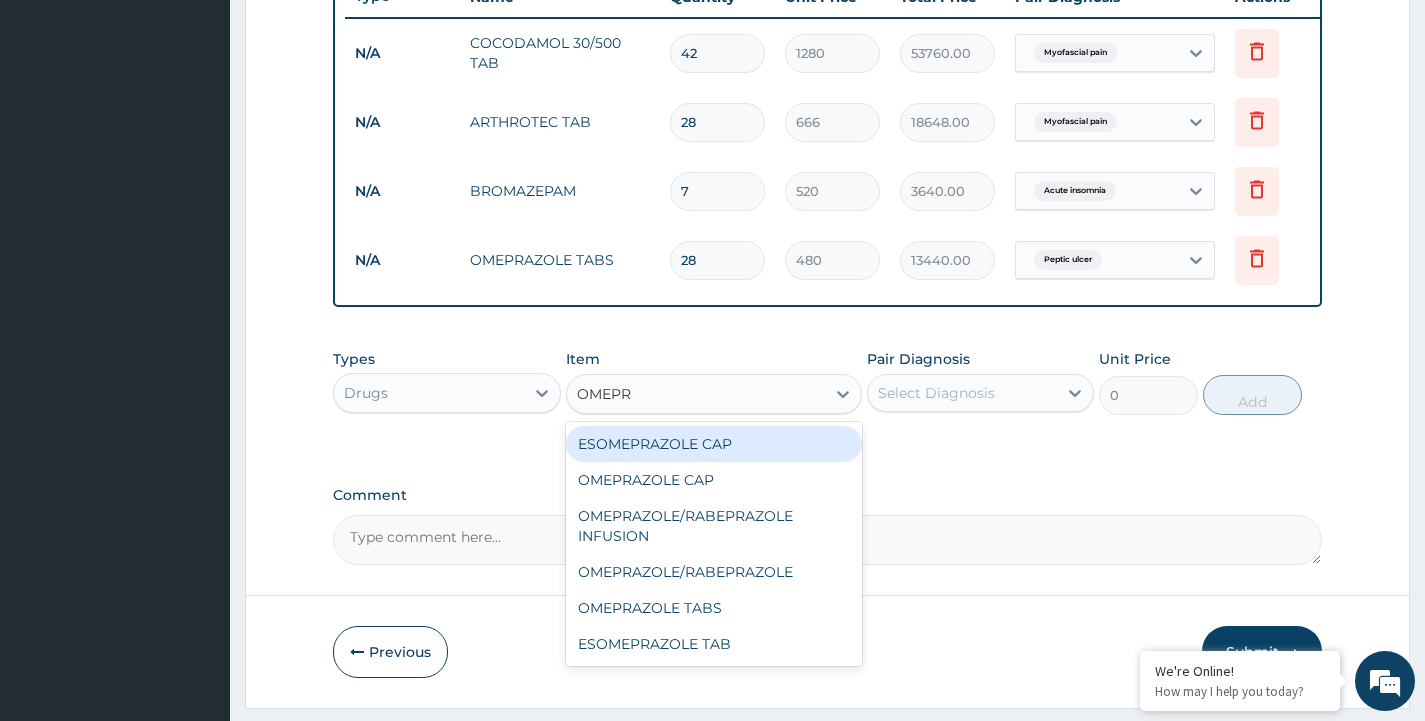 type on "OMEPRA" 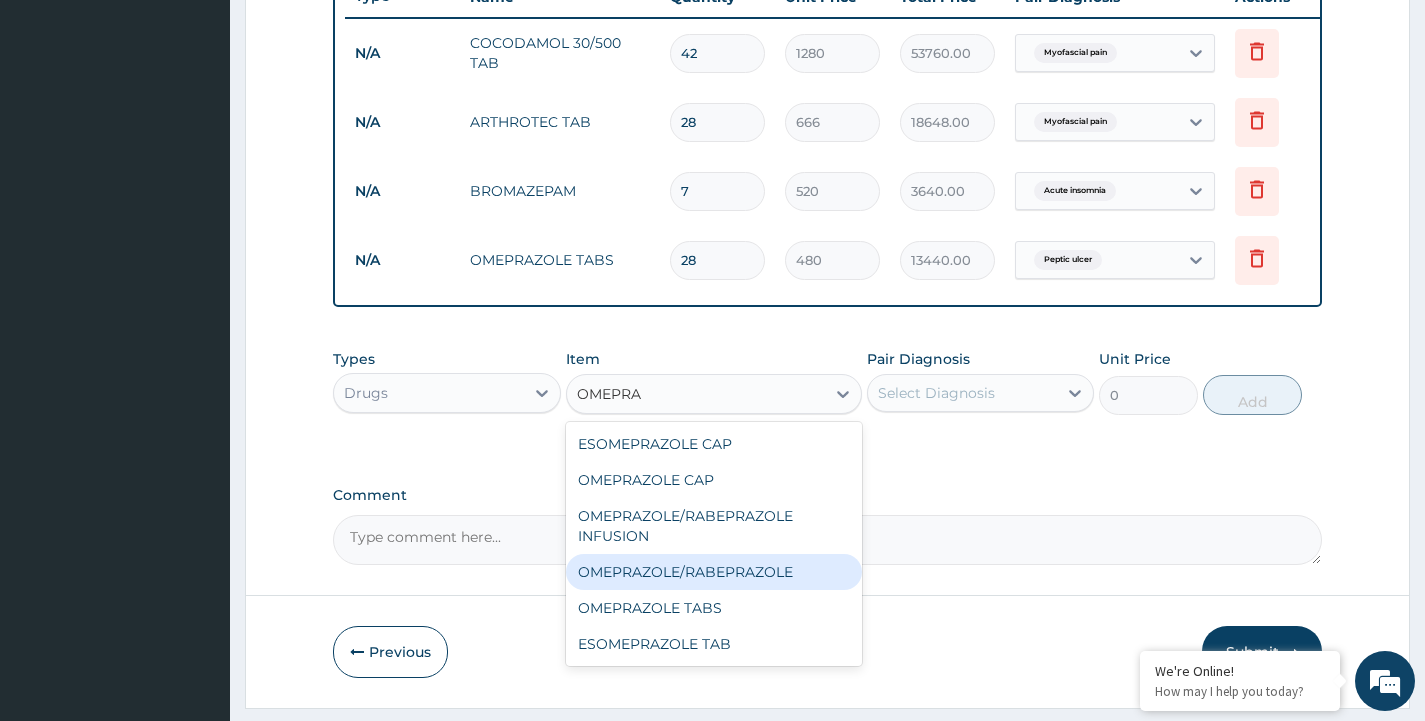click on "OMEPRAZOLE/RABEPRAZOLE" at bounding box center [714, 572] 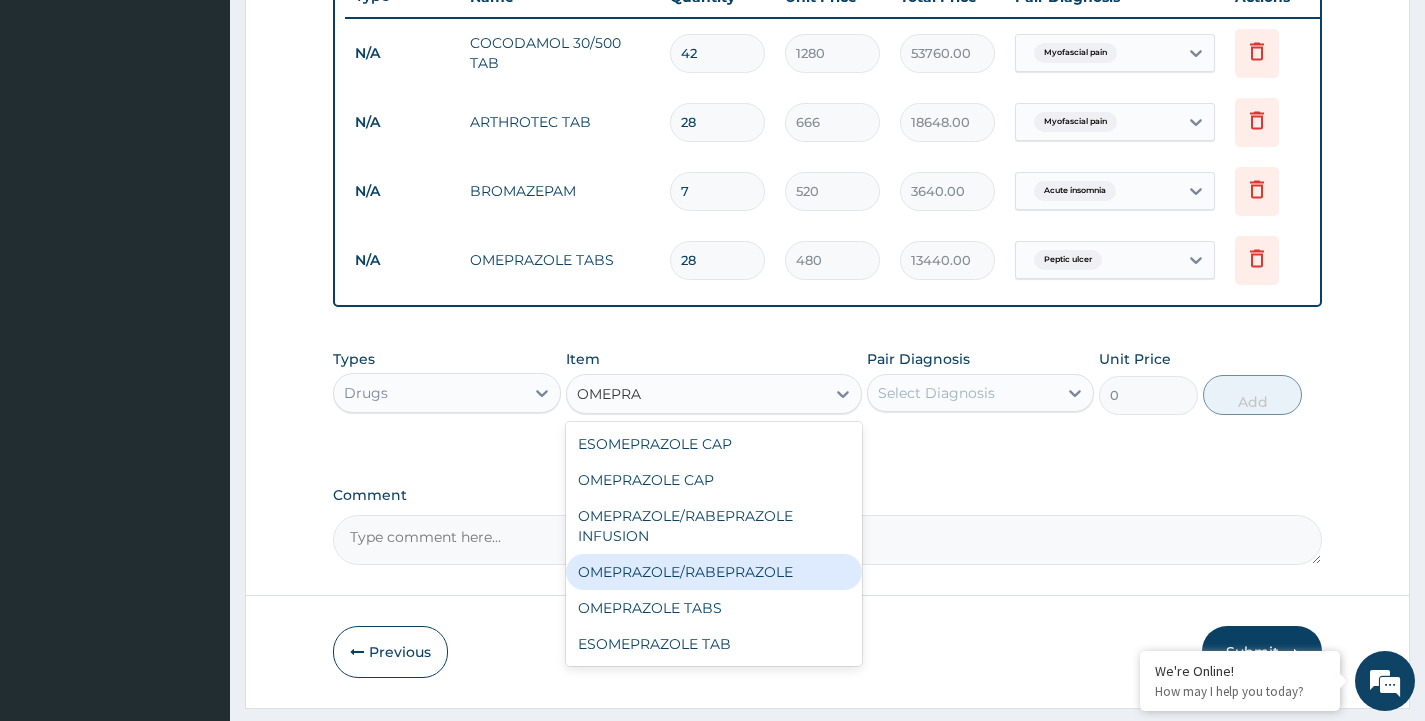 type 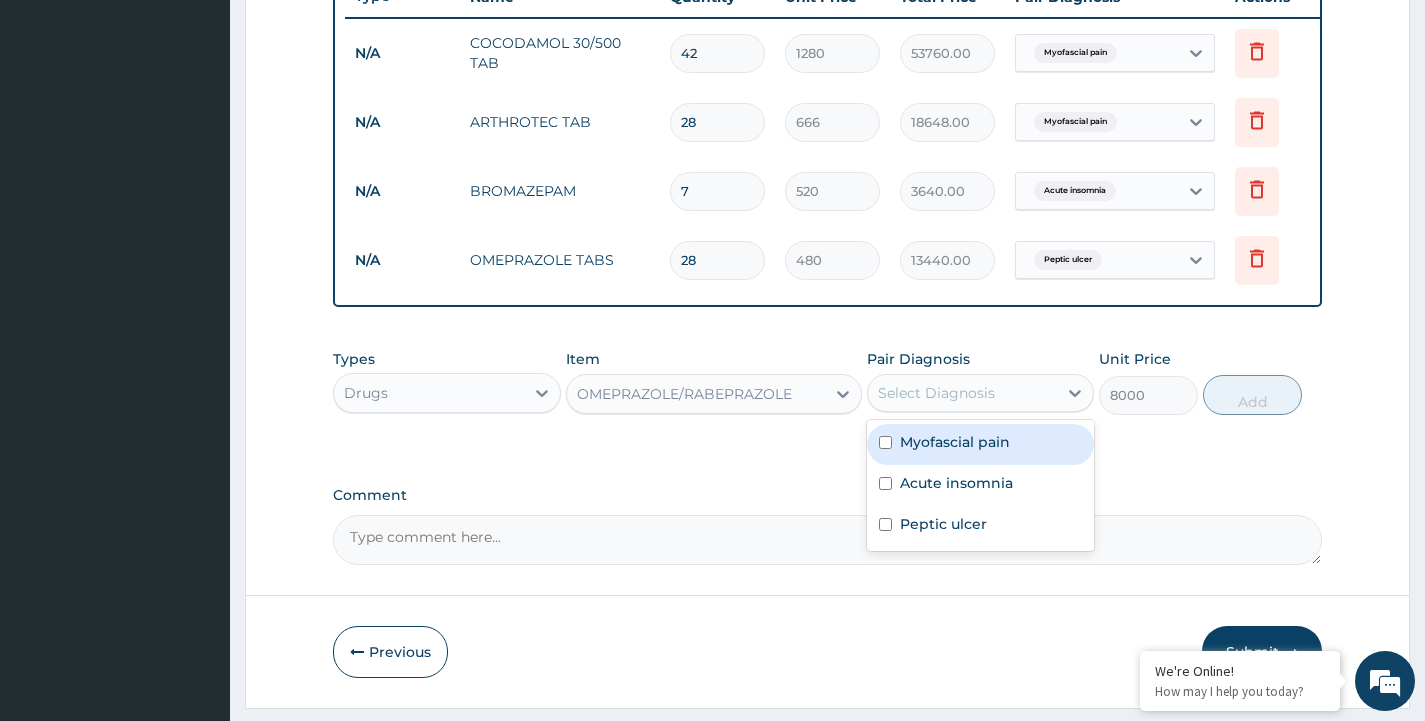 click on "Select Diagnosis" at bounding box center (936, 393) 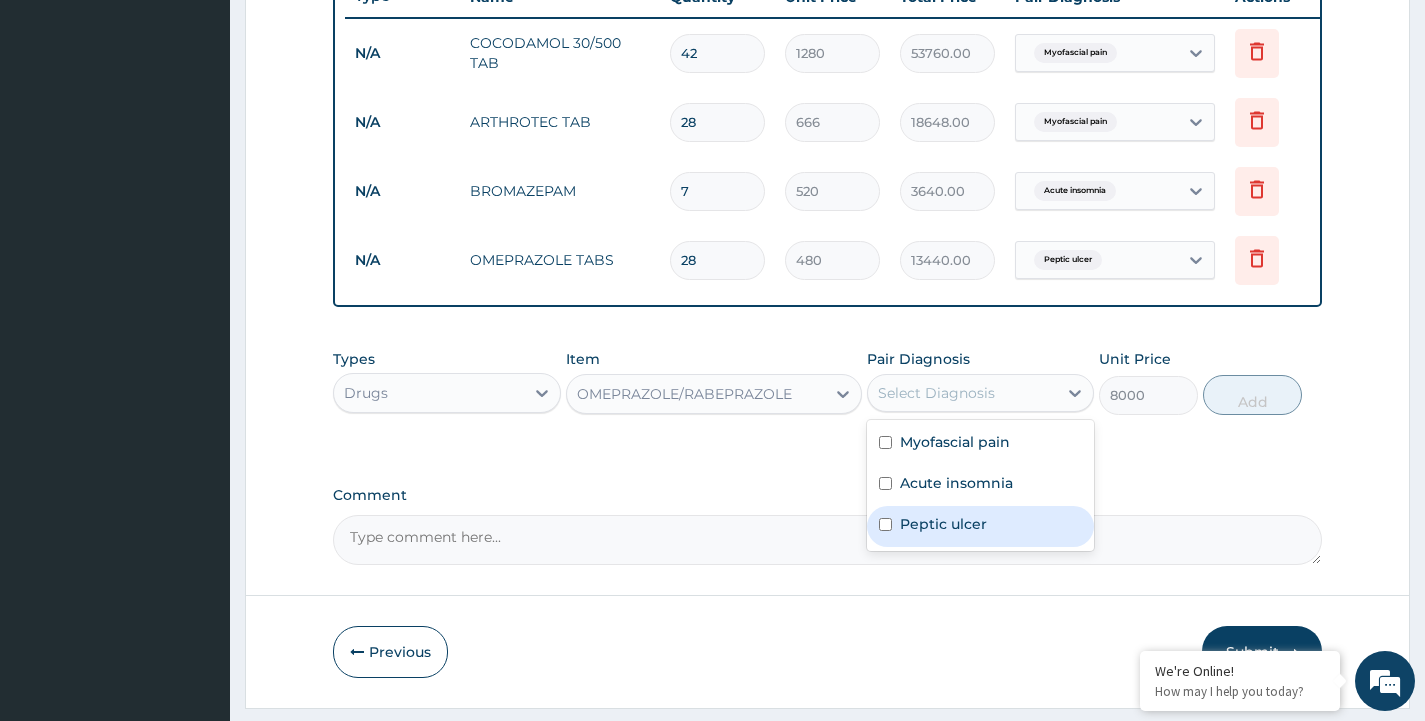 click on "Peptic ulcer" at bounding box center [943, 524] 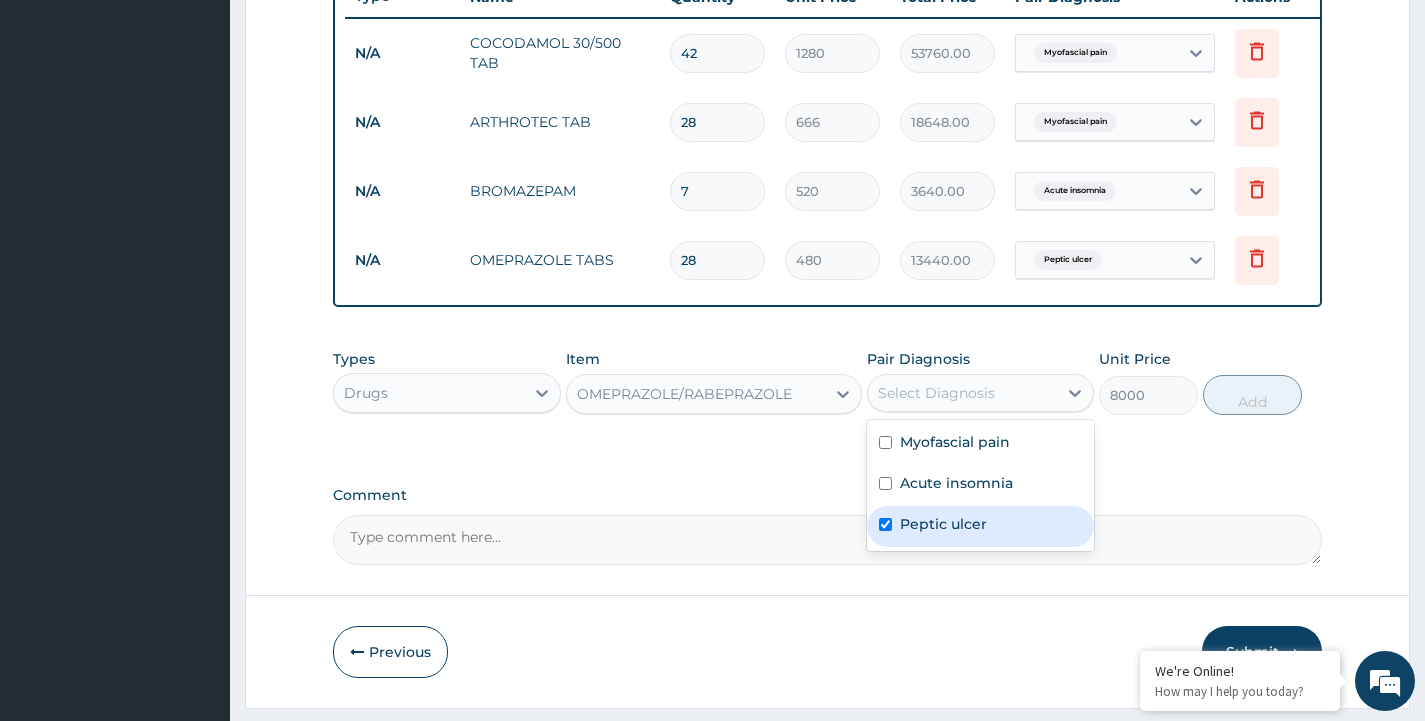 checkbox on "true" 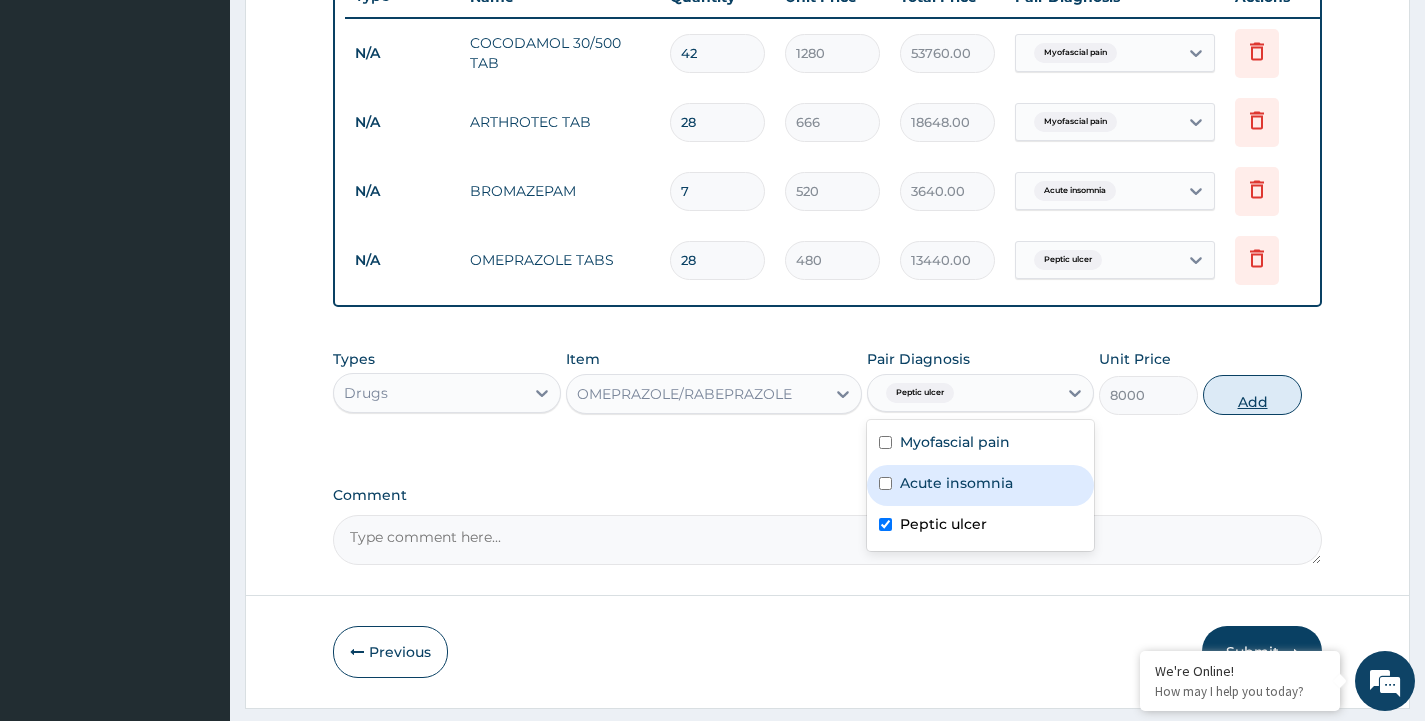 click on "Add" at bounding box center (1252, 395) 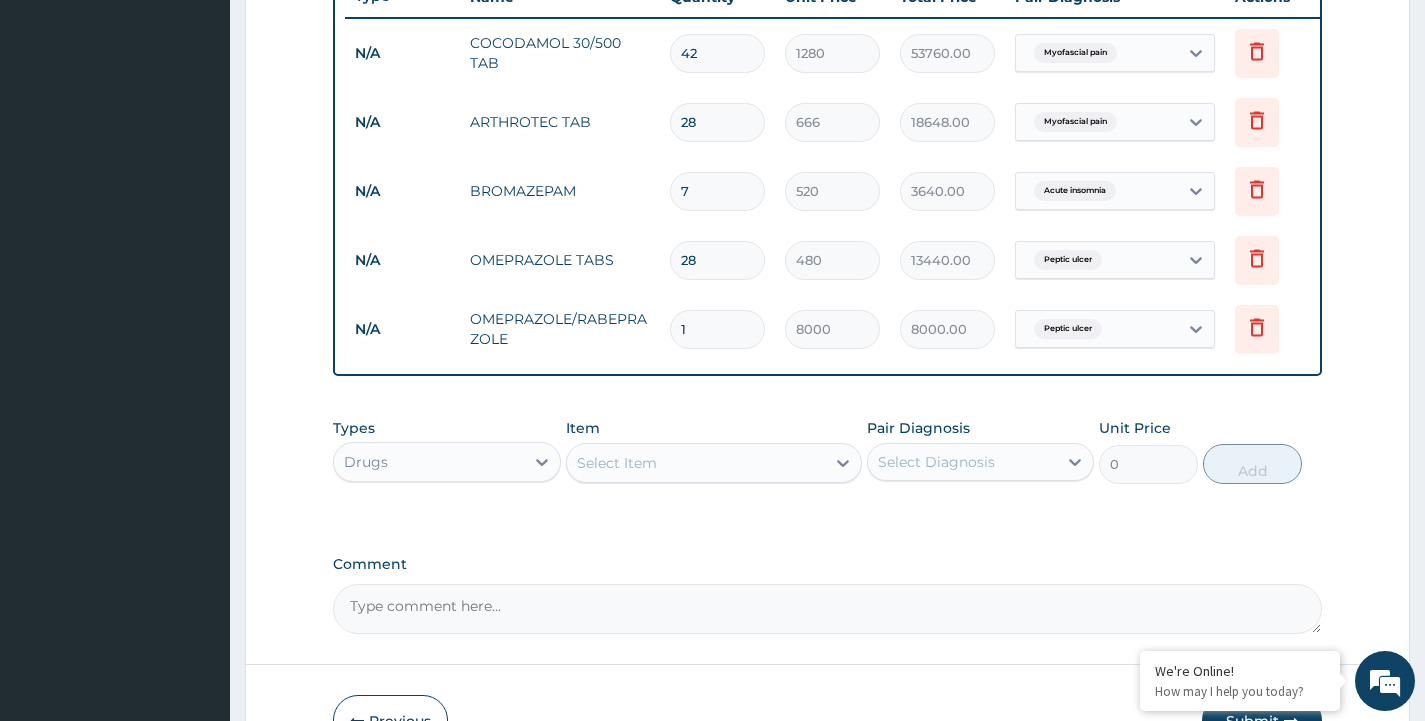 click on "PA Code / Prescription Code Enter Code(Secondary Care Only) Encounter Date 16-06-2025 Important Notice Please enter PA codes before entering items that are not attached to a PA code   All diagnoses entered must be linked to a claim item. Diagnosis & Claim Items that are visible but inactive cannot be edited because they were imported from an already approved PA code. Diagnosis Myofascial pain Confirmed Acute insomnia Confirmed Peptic ulcer Confirmed NB: All diagnosis must be linked to a claim item Claim Items Type Name Quantity Unit Price Total Price Pair Diagnosis Actions N/A COCODAMOL 30/500 TAB 42 1280 53760.00 Myofascial pain Delete N/A ARTHROTEC TAB 28 666 18648.00 Myofascial pain Delete N/A BROMAZEPAM 7 520 3640.00 Acute insomnia Delete N/A OMEPRAZOLE TABS 28 480 13440.00 Peptic ulcer Delete N/A OMEPRAZOLE/RABEPRAZOLE 1 8000 8000.00 Peptic ulcer Delete Types Drugs Item Select Item Pair Diagnosis Select Diagnosis Unit Price 0 Add Comment" at bounding box center (827, 23) 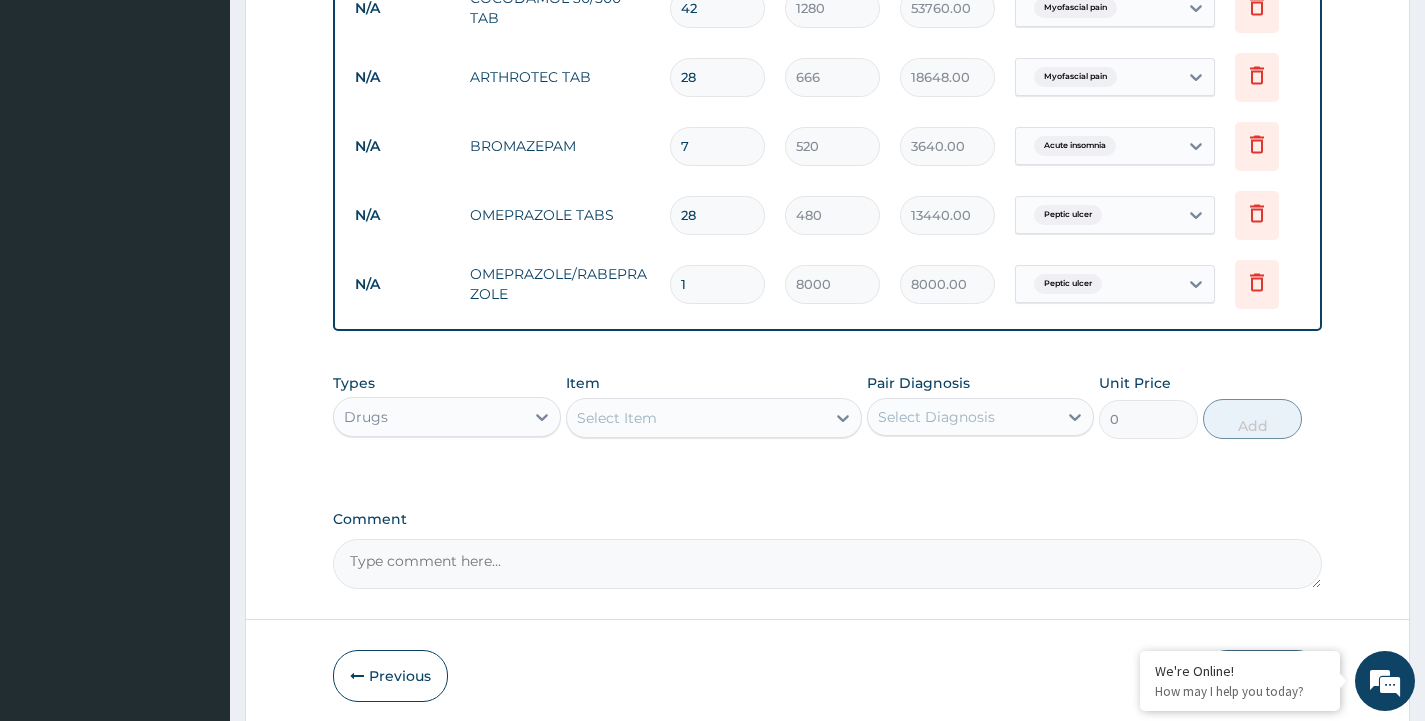 scroll, scrollTop: 827, scrollLeft: 0, axis: vertical 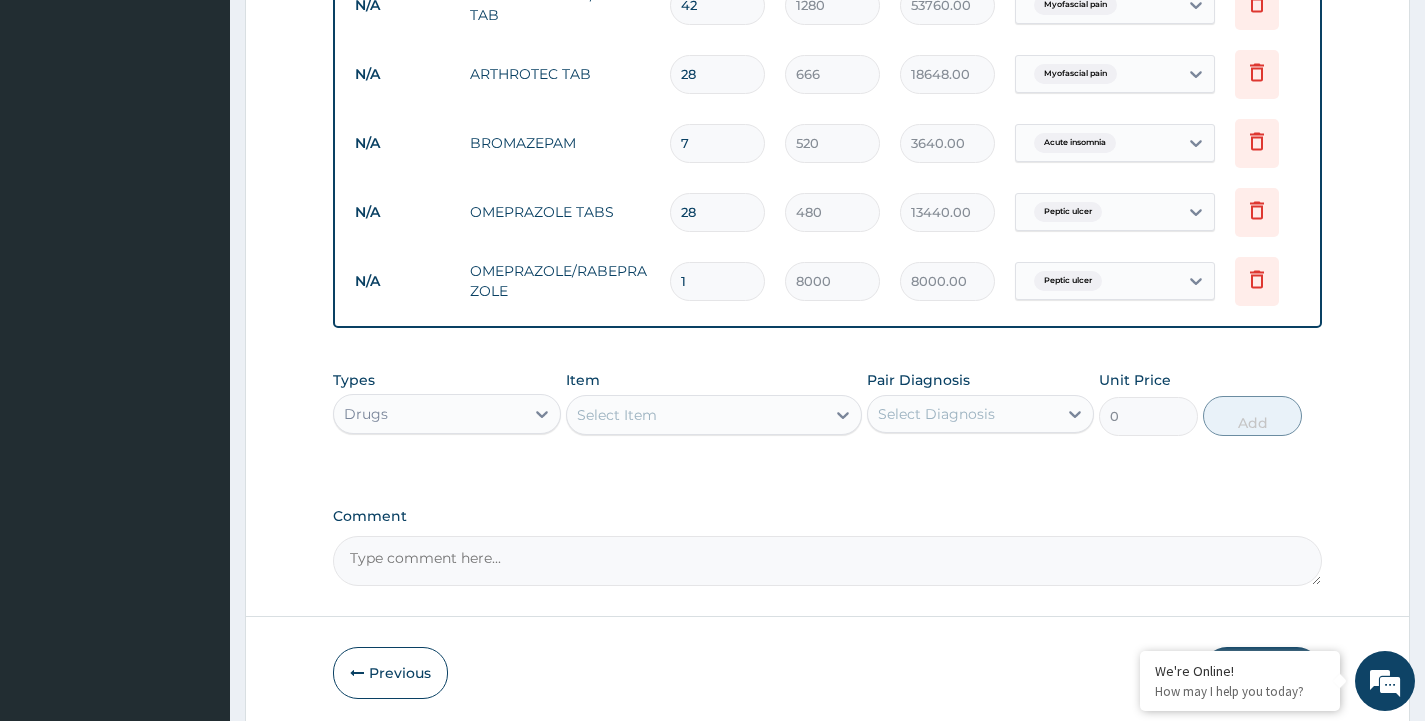 click on "Types Drugs" at bounding box center [446, 403] 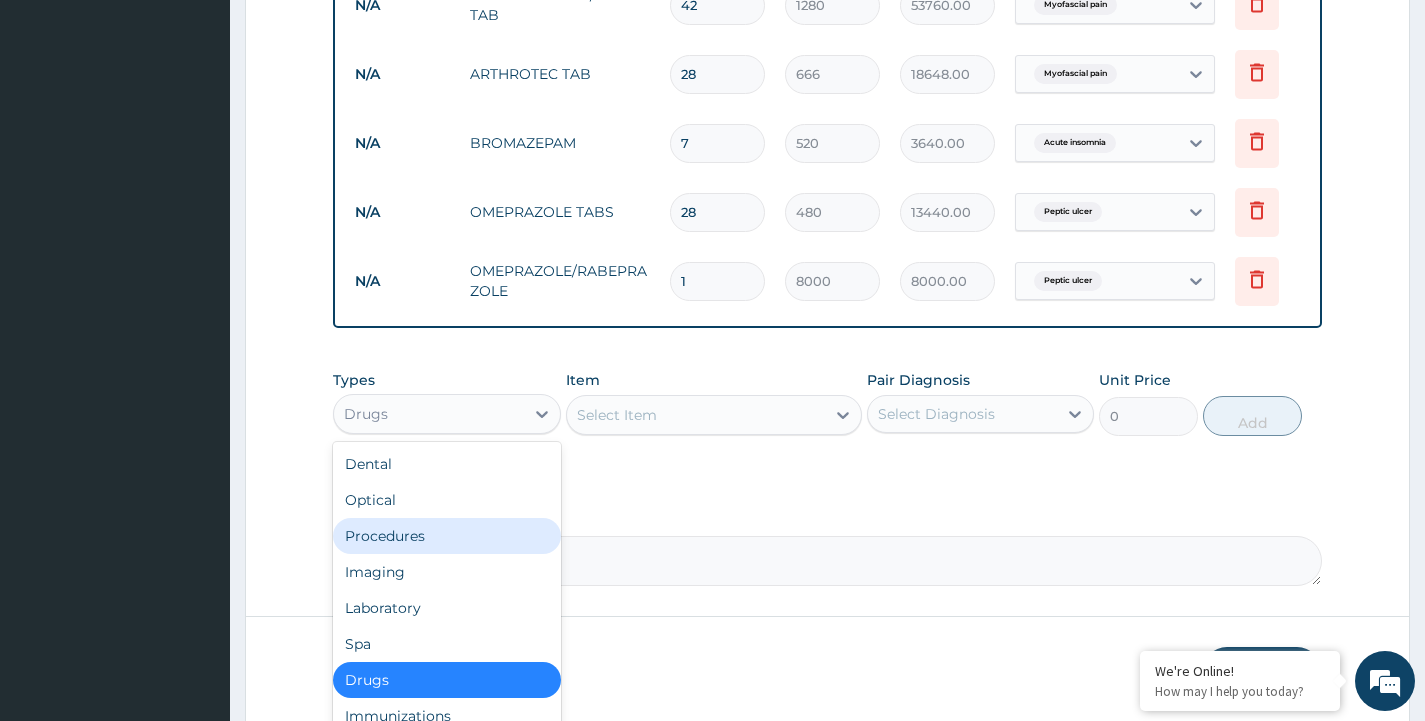 click on "Procedures" at bounding box center (446, 536) 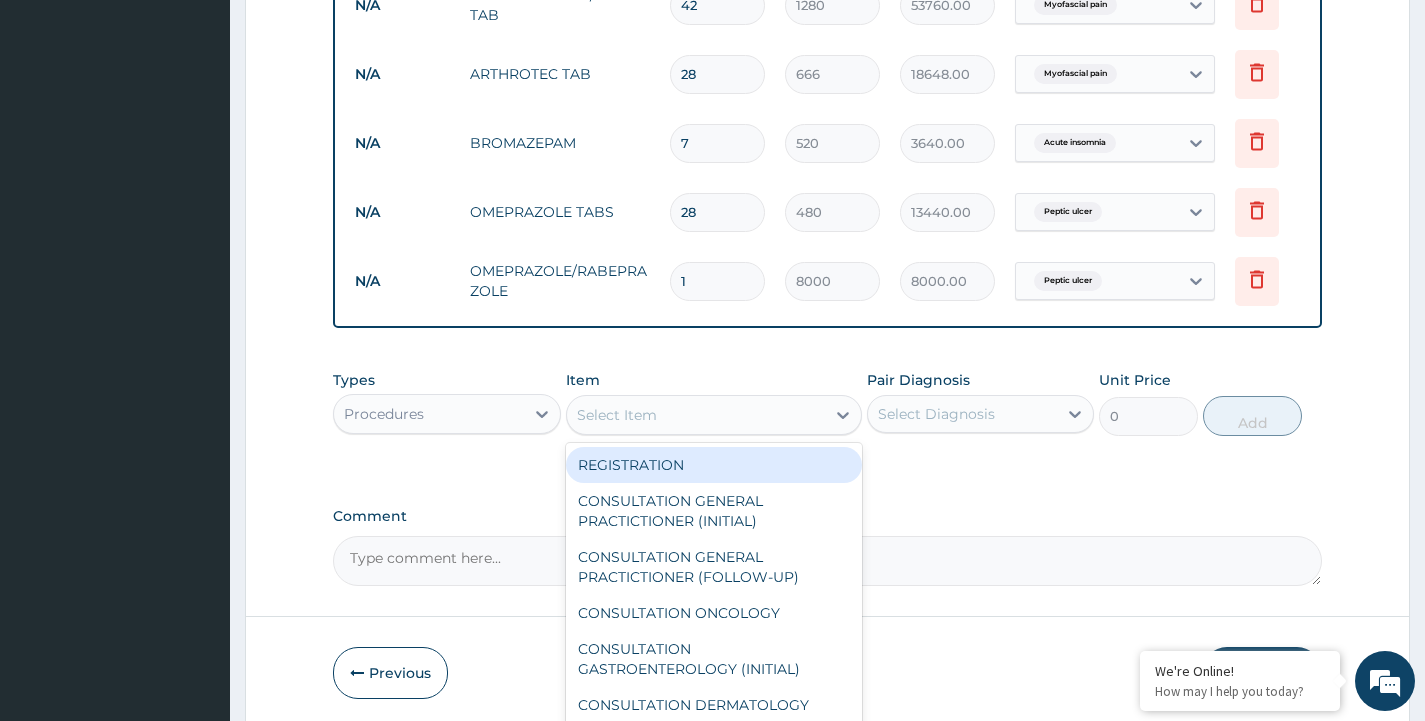 click on "Select Item" at bounding box center (617, 415) 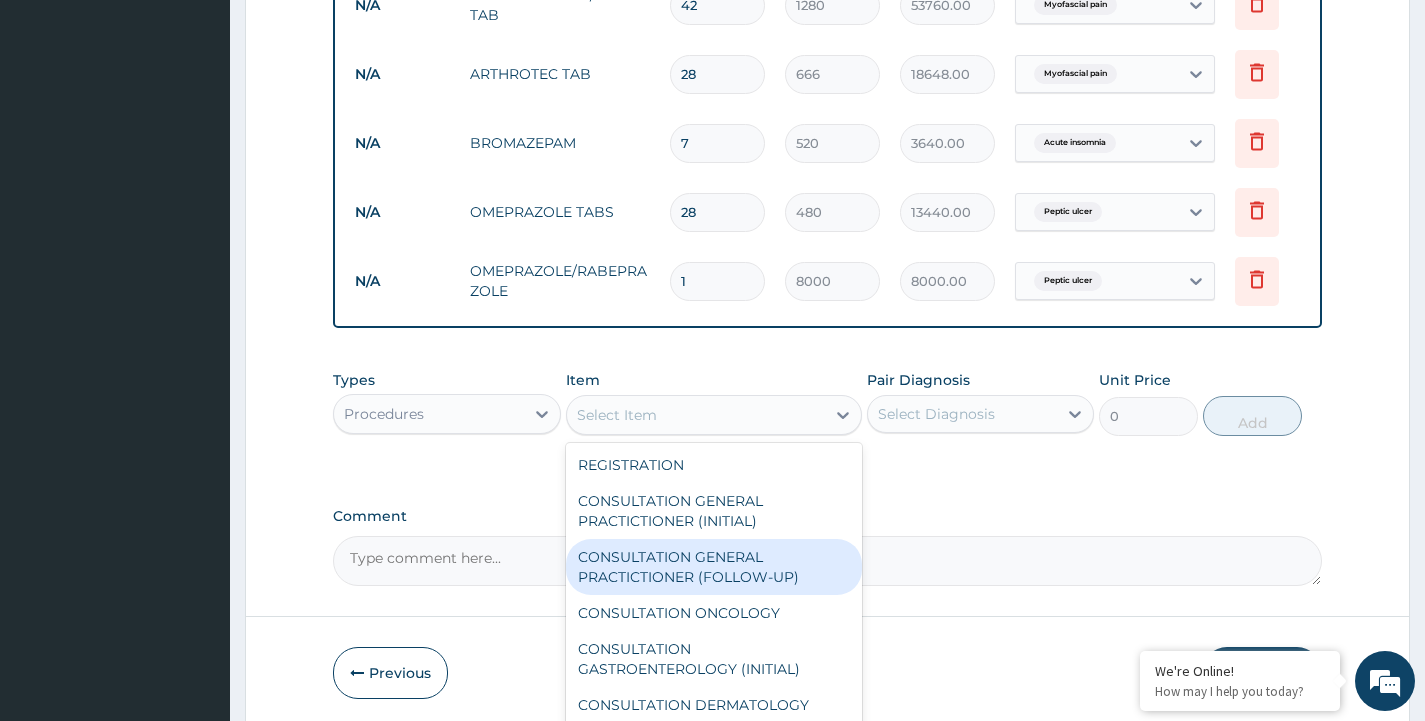 click on "CONSULTATION GENERAL  PRACTICTIONER (FOLLOW-UP)" at bounding box center (714, 567) 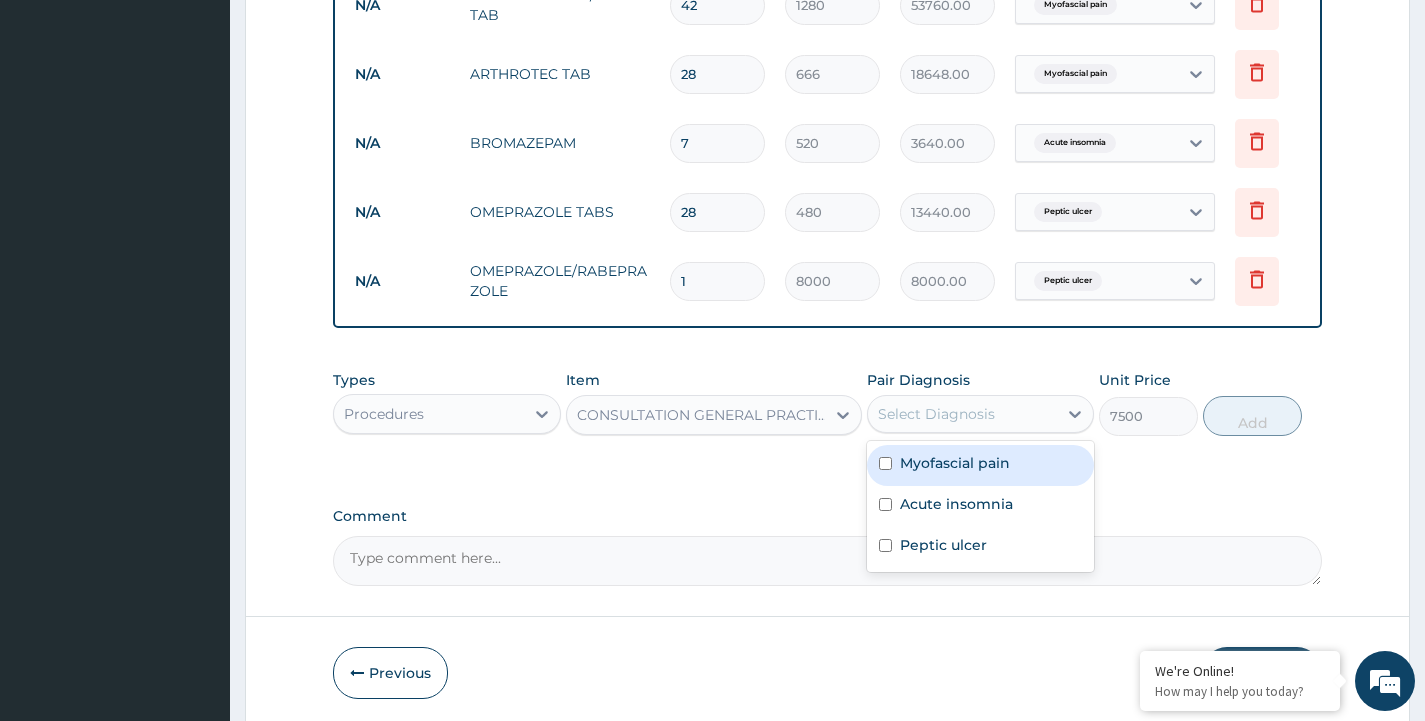 click on "Select Diagnosis" at bounding box center (936, 414) 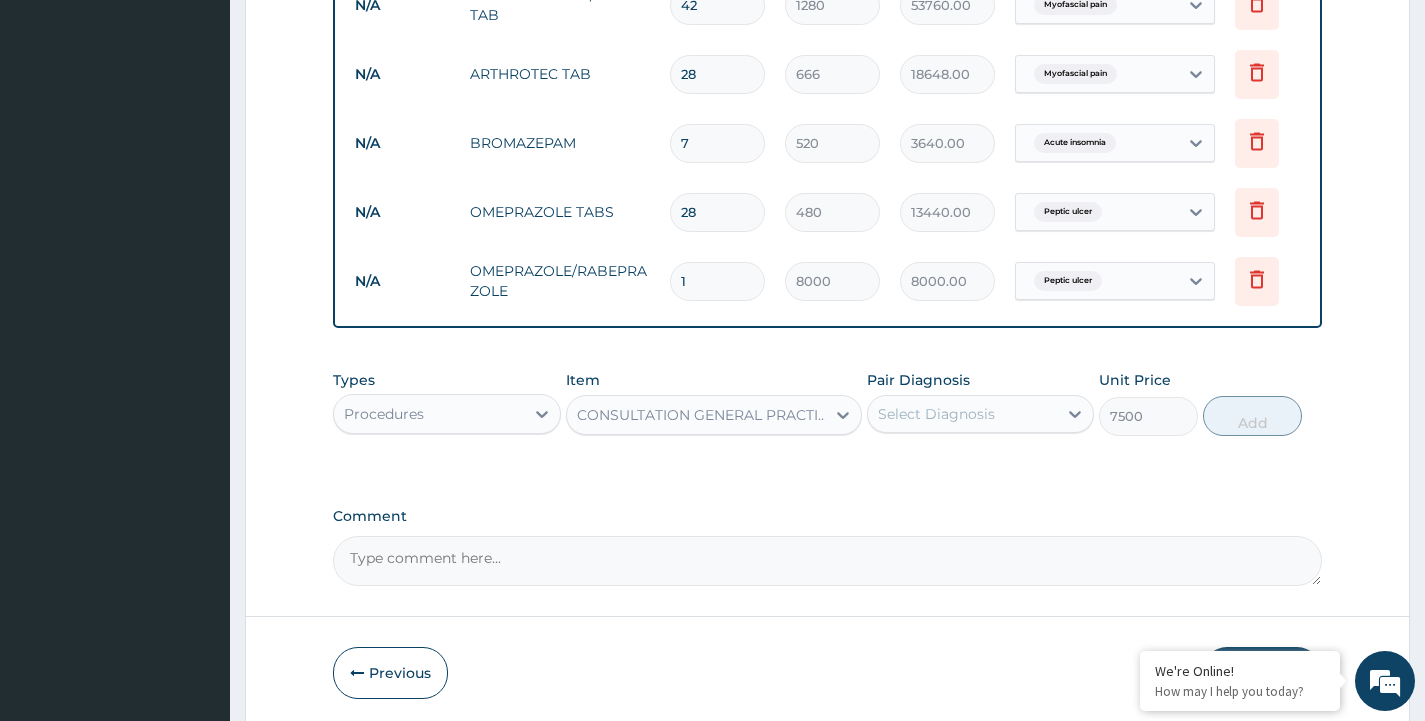 click on "Select Diagnosis" at bounding box center (962, 414) 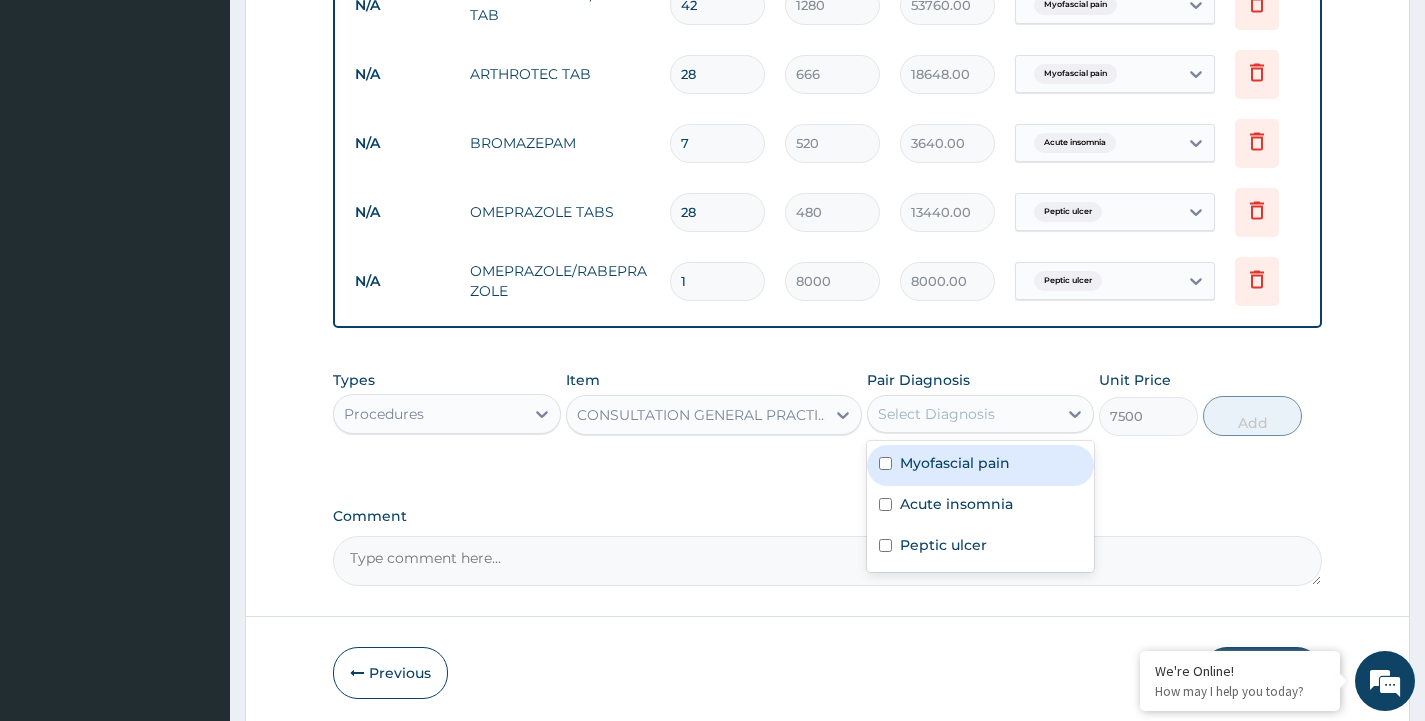 click on "Myofascial pain" at bounding box center [955, 463] 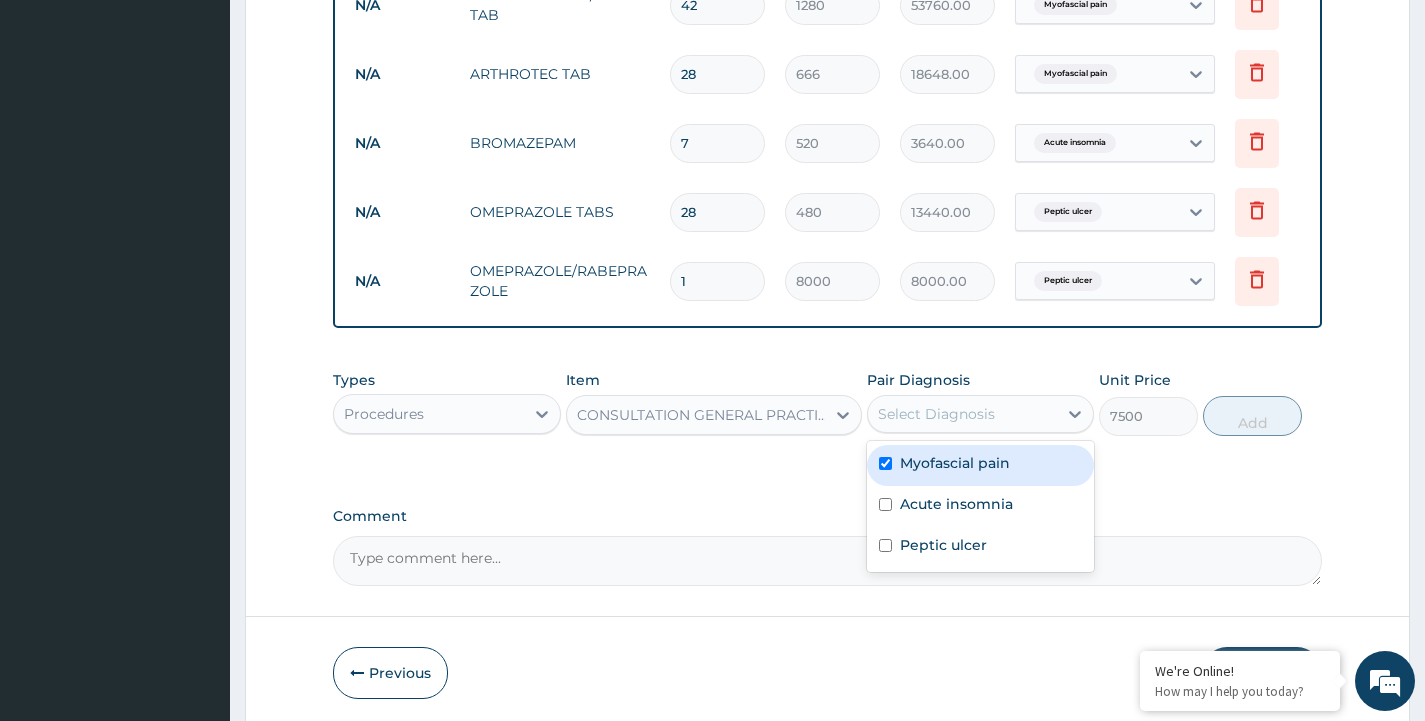 checkbox on "true" 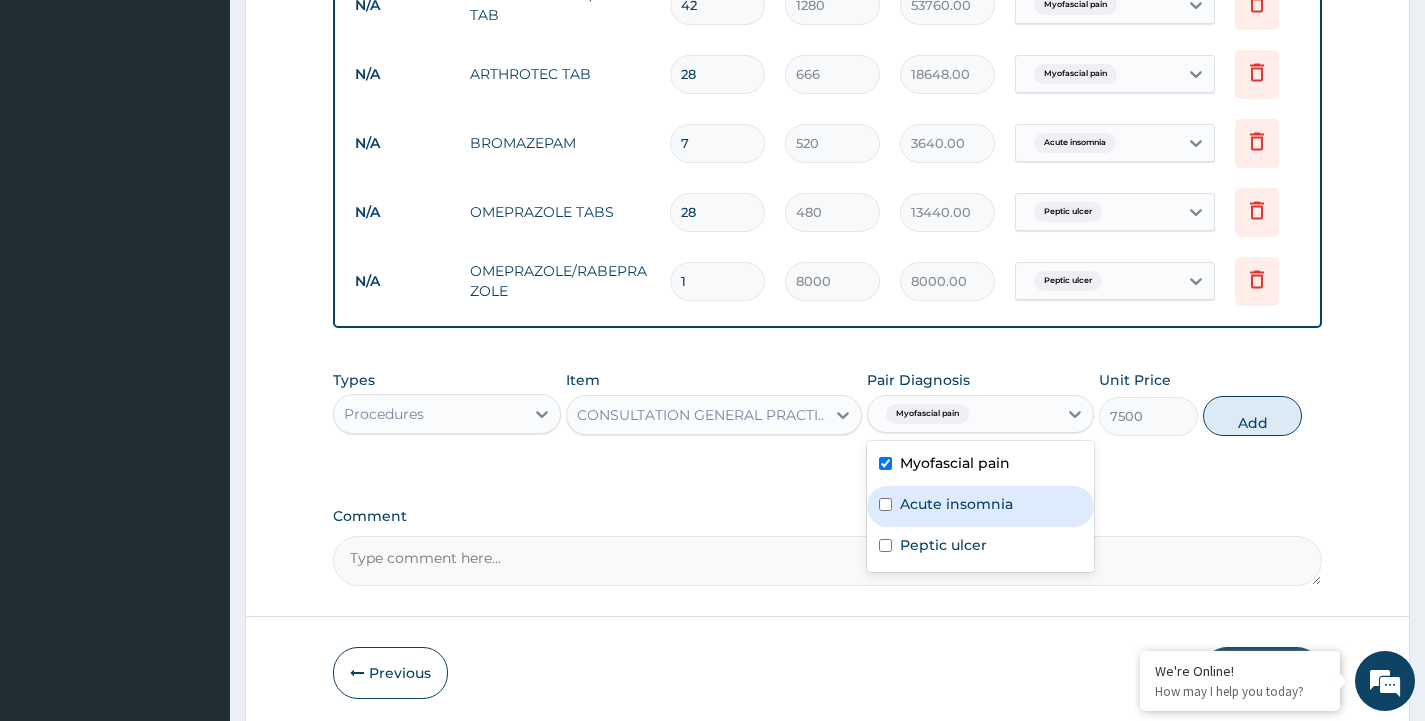 click on "Acute insomnia" at bounding box center (956, 504) 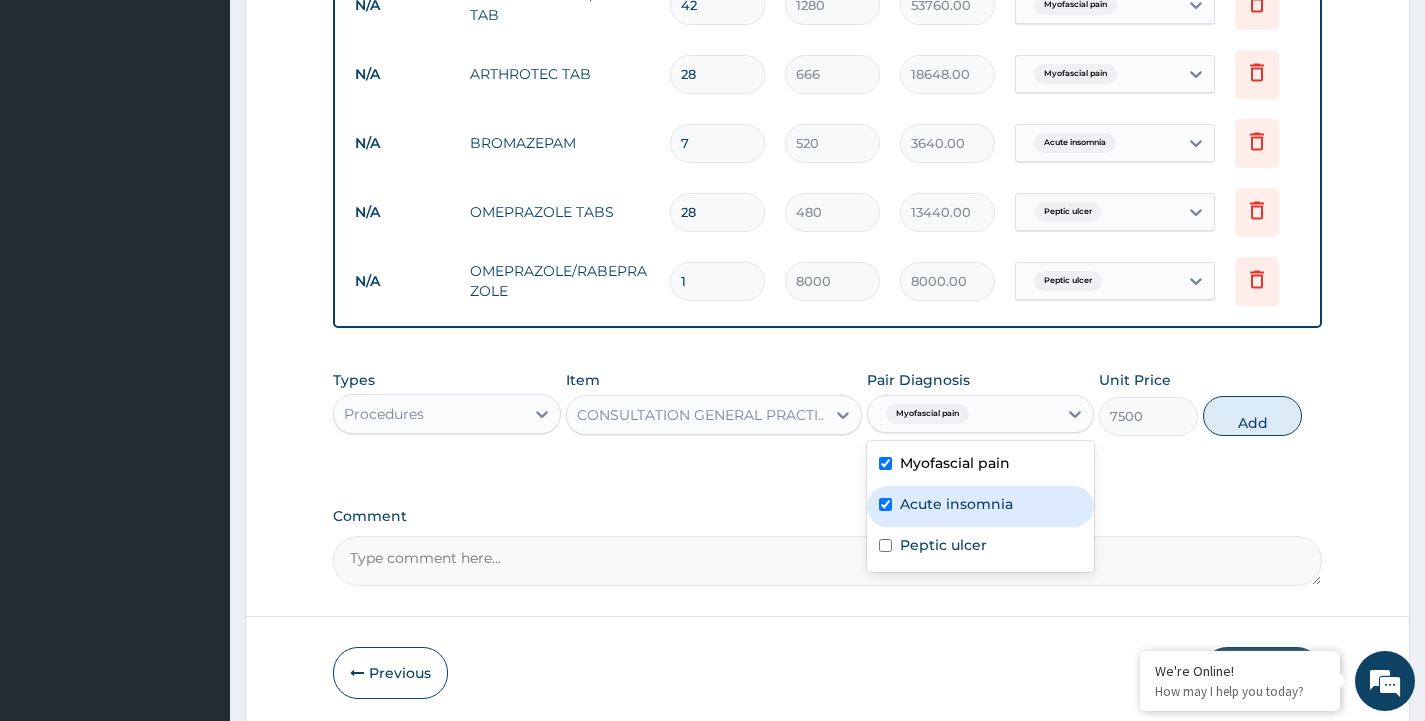 checkbox on "true" 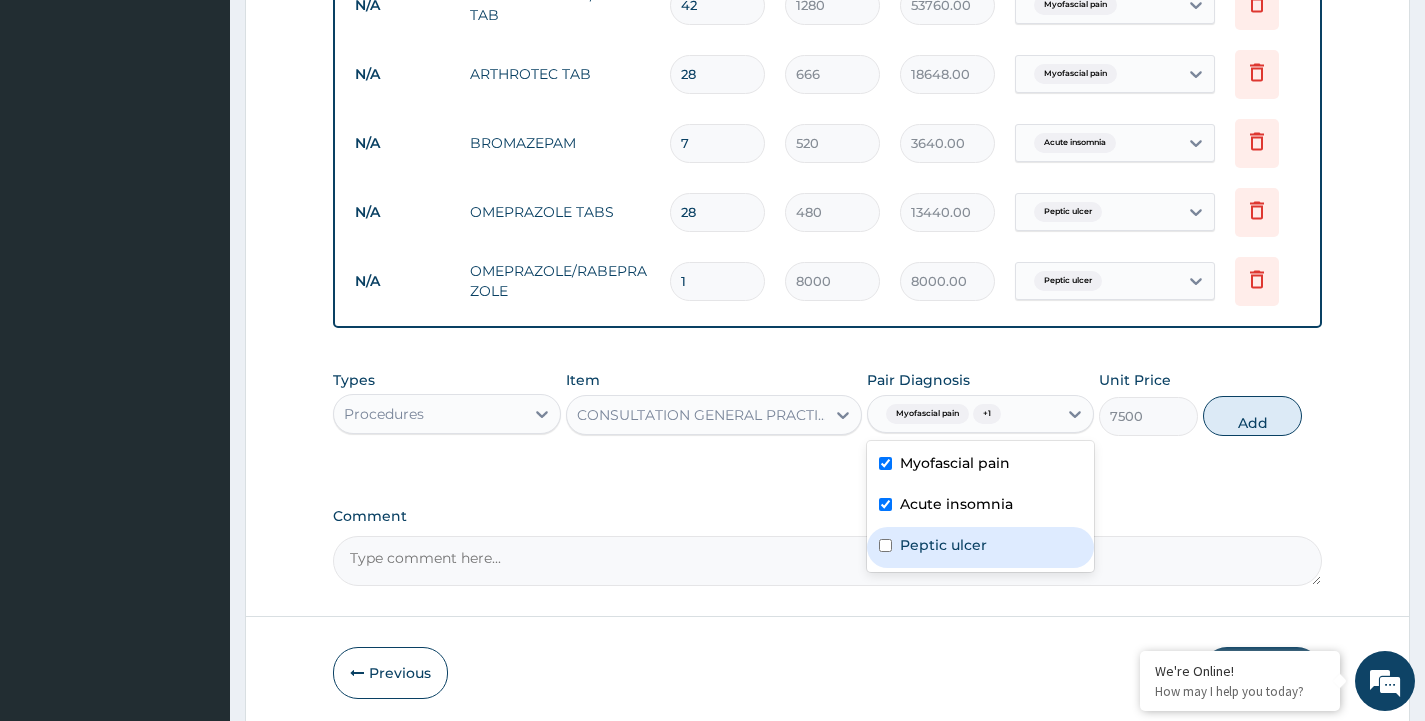 click on "Peptic ulcer" at bounding box center (943, 545) 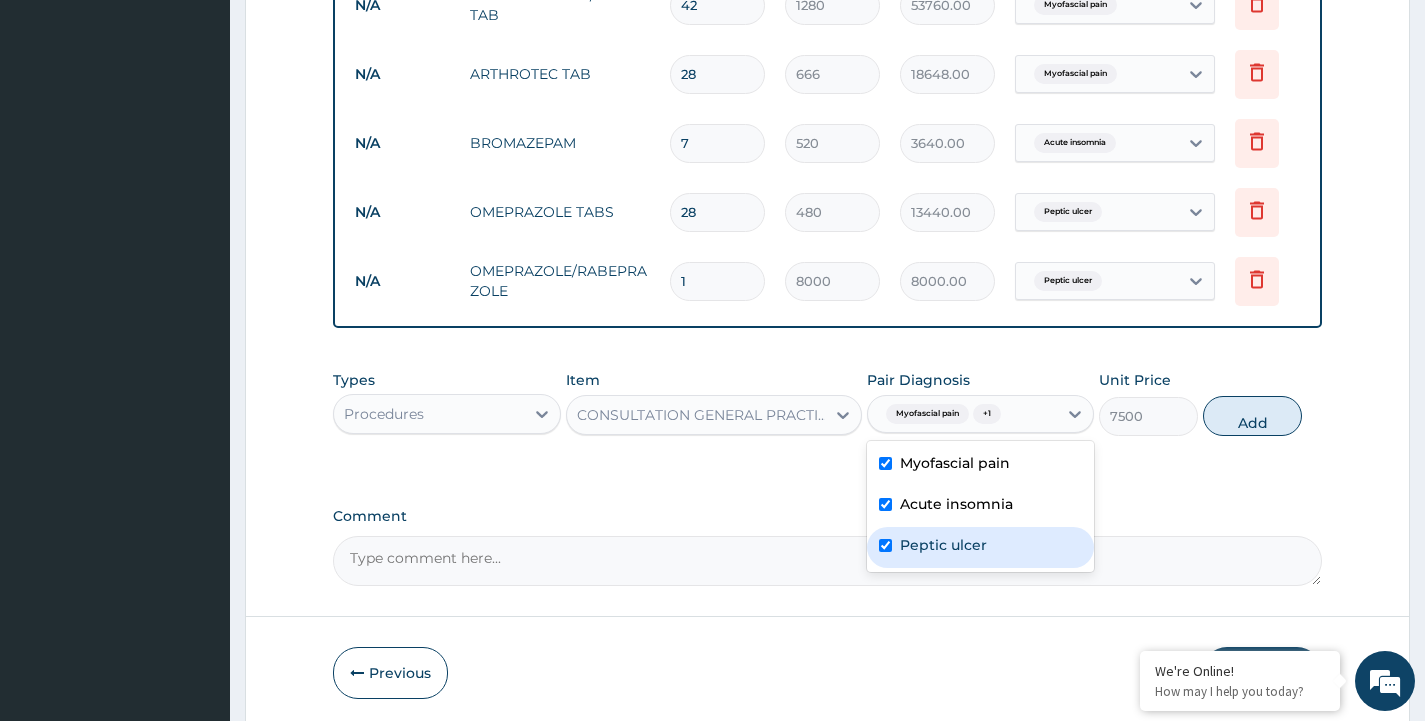 checkbox on "true" 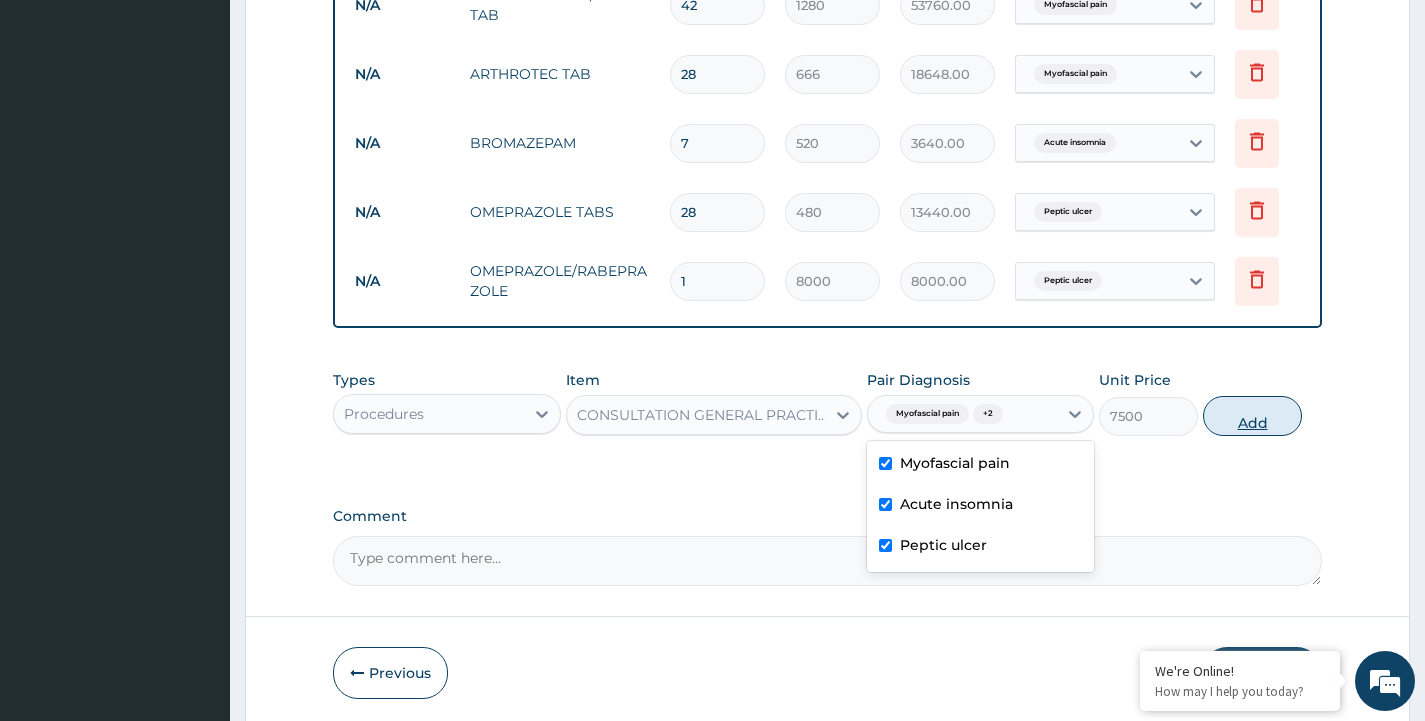 click on "Add" at bounding box center (1252, 416) 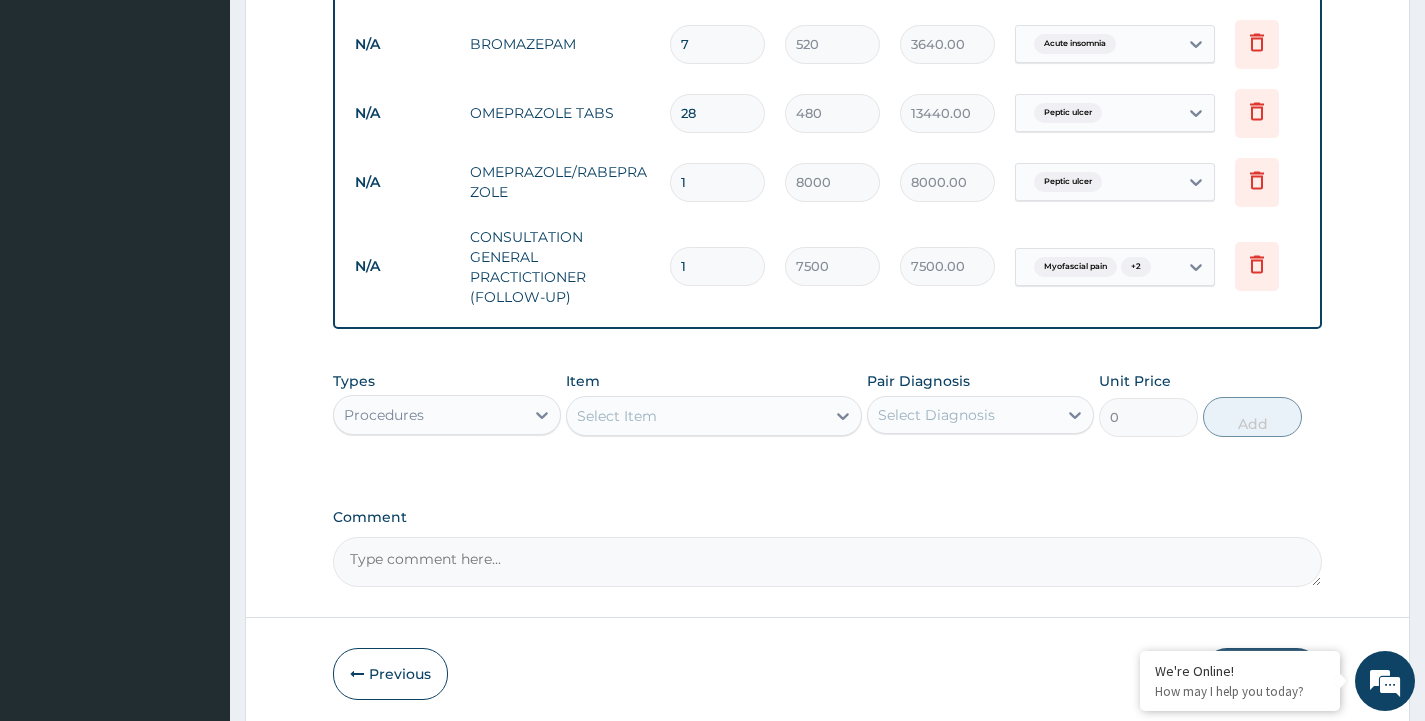 scroll, scrollTop: 1017, scrollLeft: 0, axis: vertical 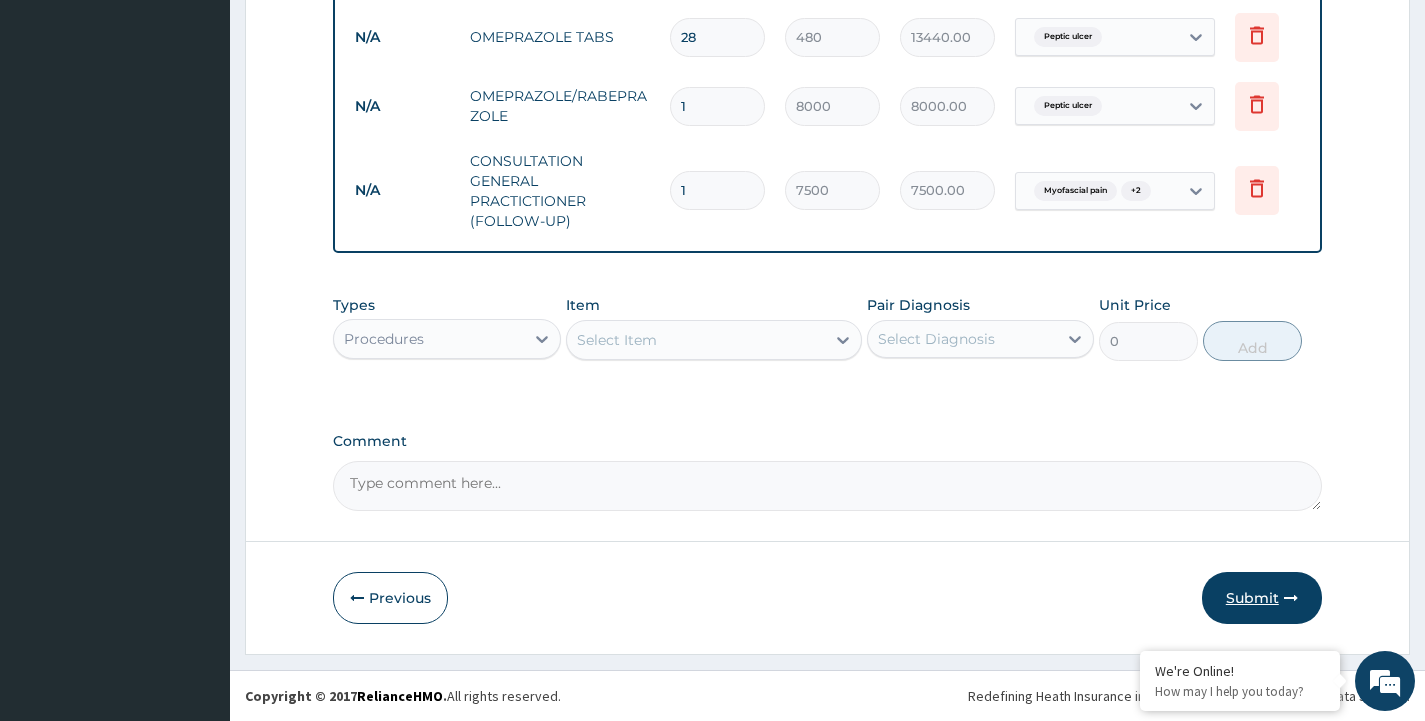 click on "Submit" at bounding box center [1262, 598] 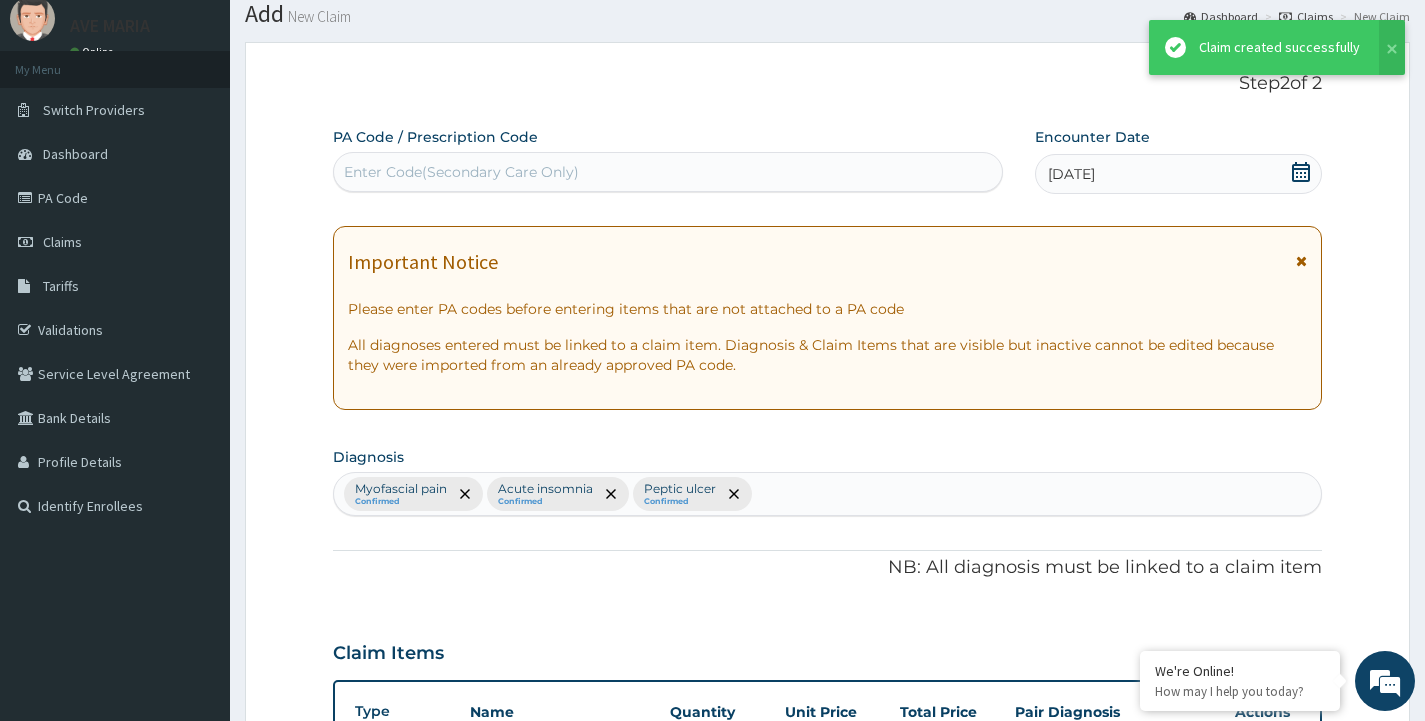 scroll, scrollTop: 1017, scrollLeft: 0, axis: vertical 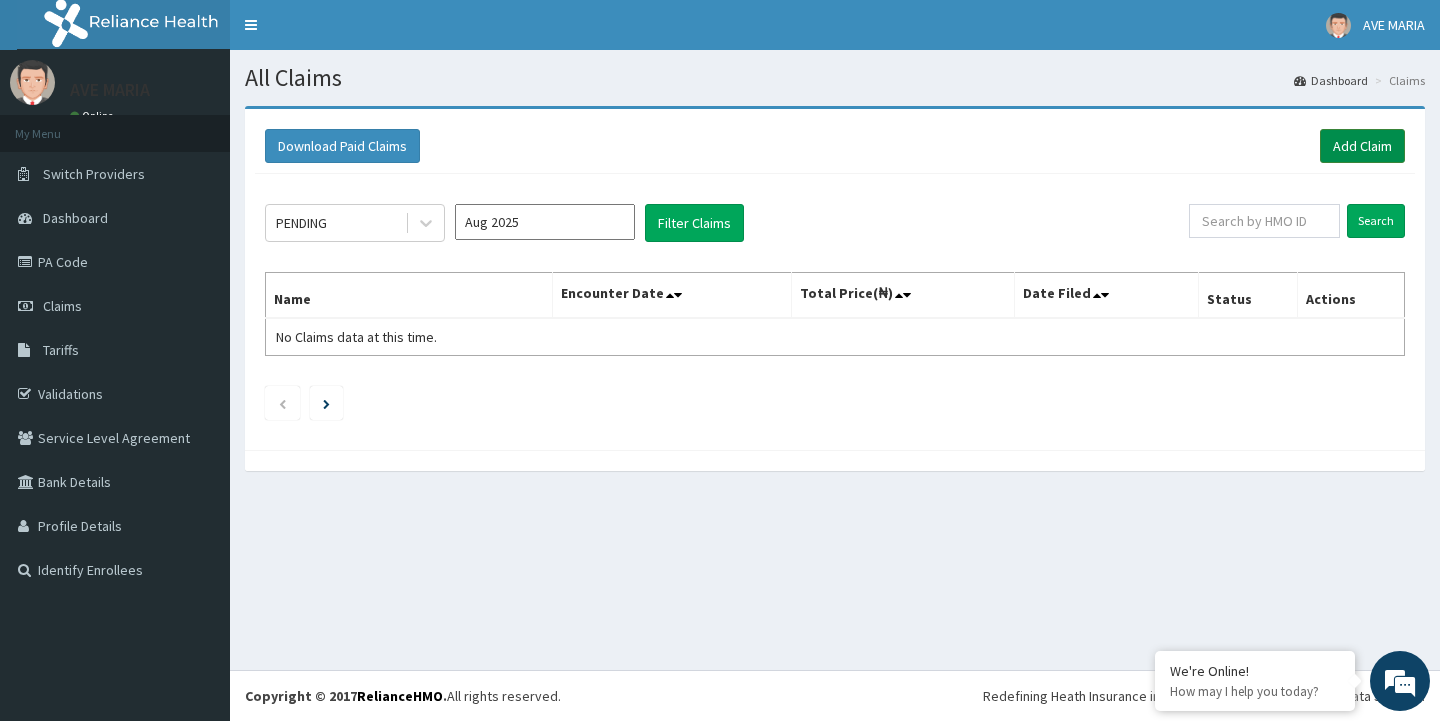 click on "Add Claim" at bounding box center [1362, 146] 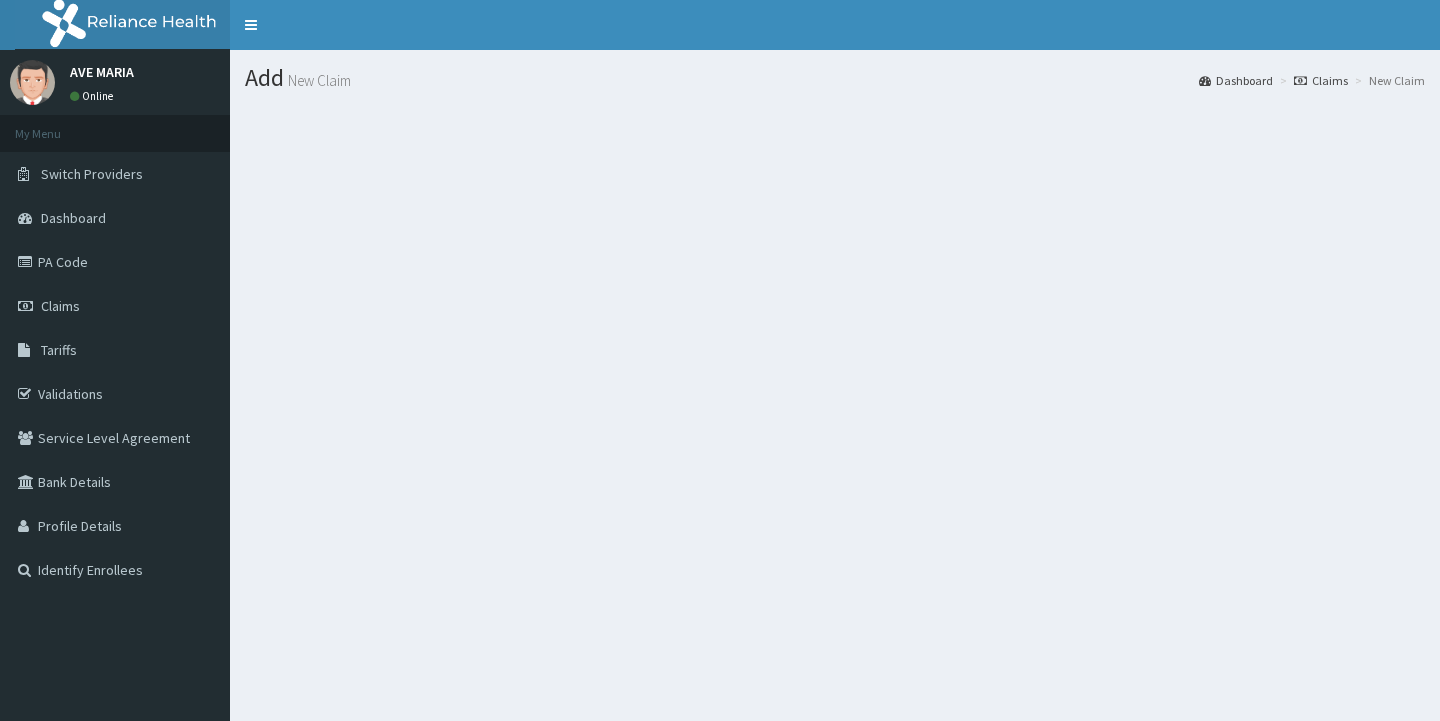 scroll, scrollTop: 0, scrollLeft: 0, axis: both 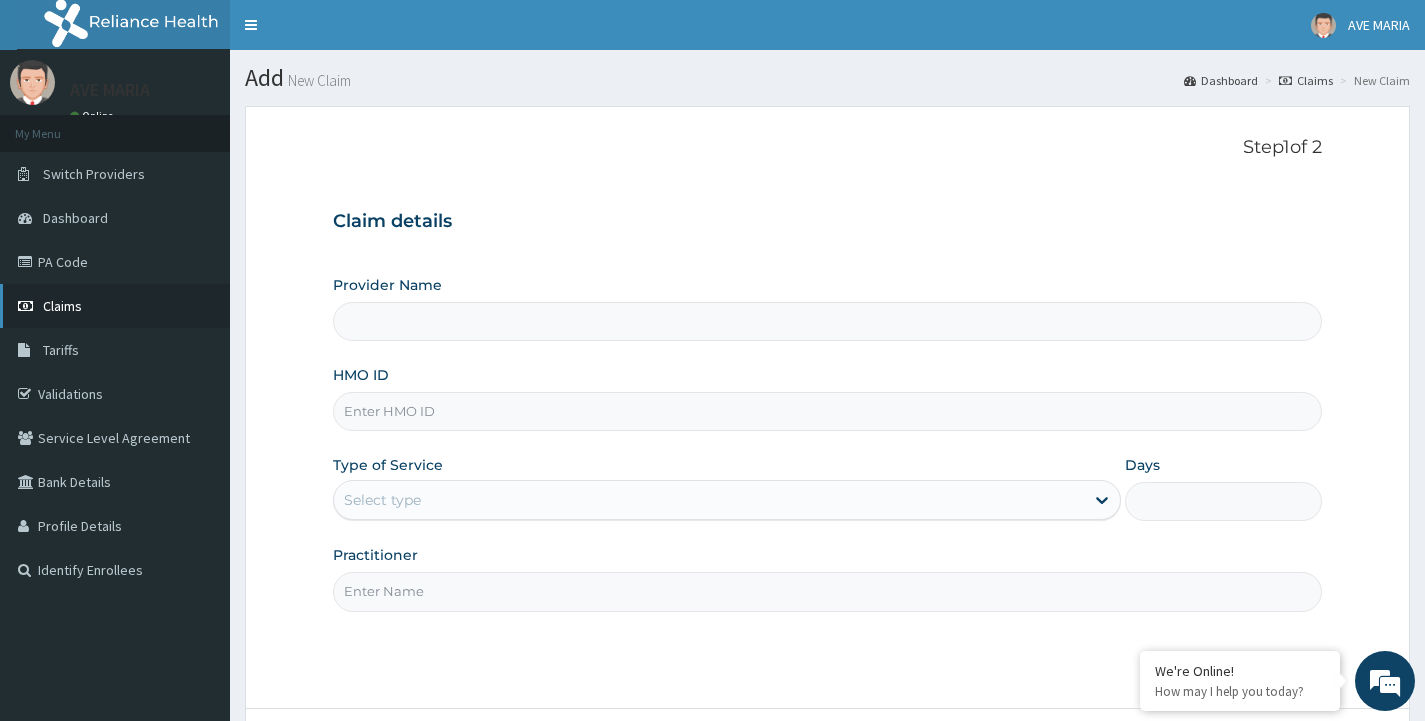 click on "Claims" at bounding box center (62, 306) 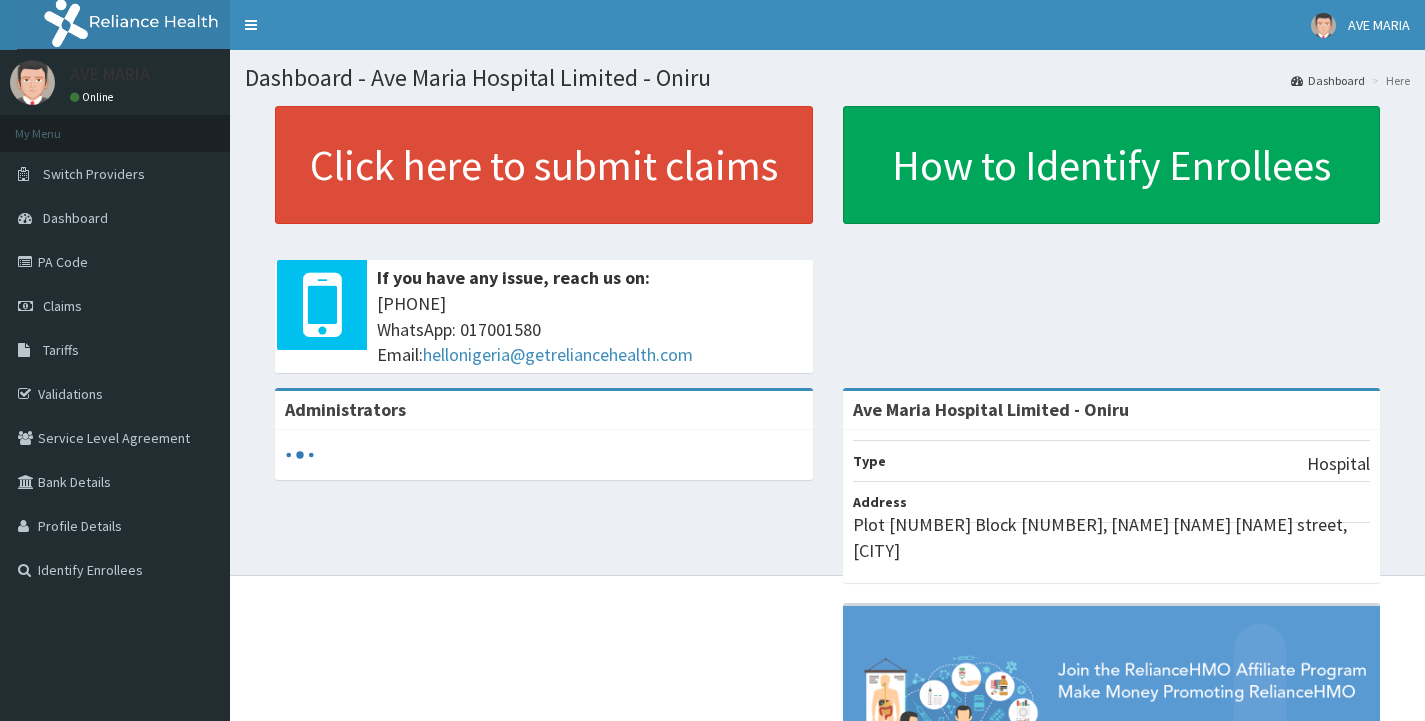 scroll, scrollTop: 0, scrollLeft: 0, axis: both 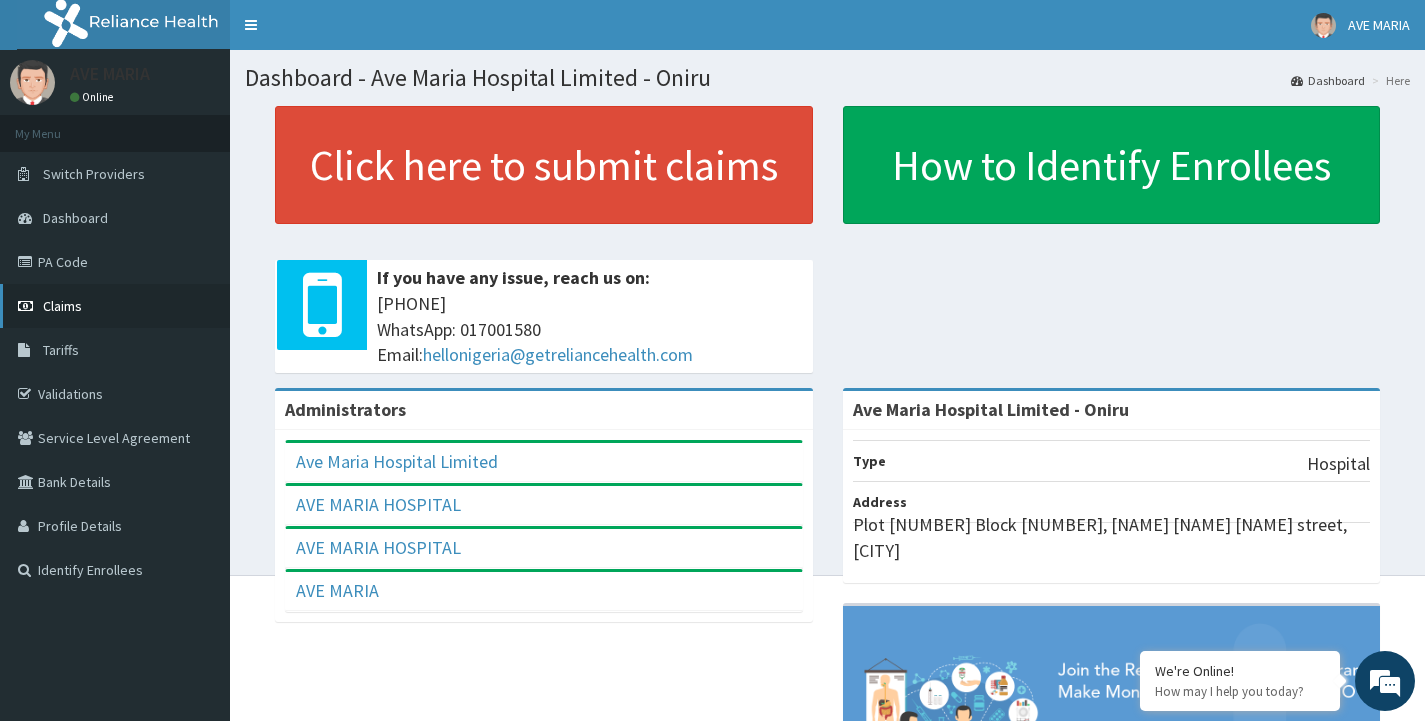 click on "Claims" at bounding box center (62, 306) 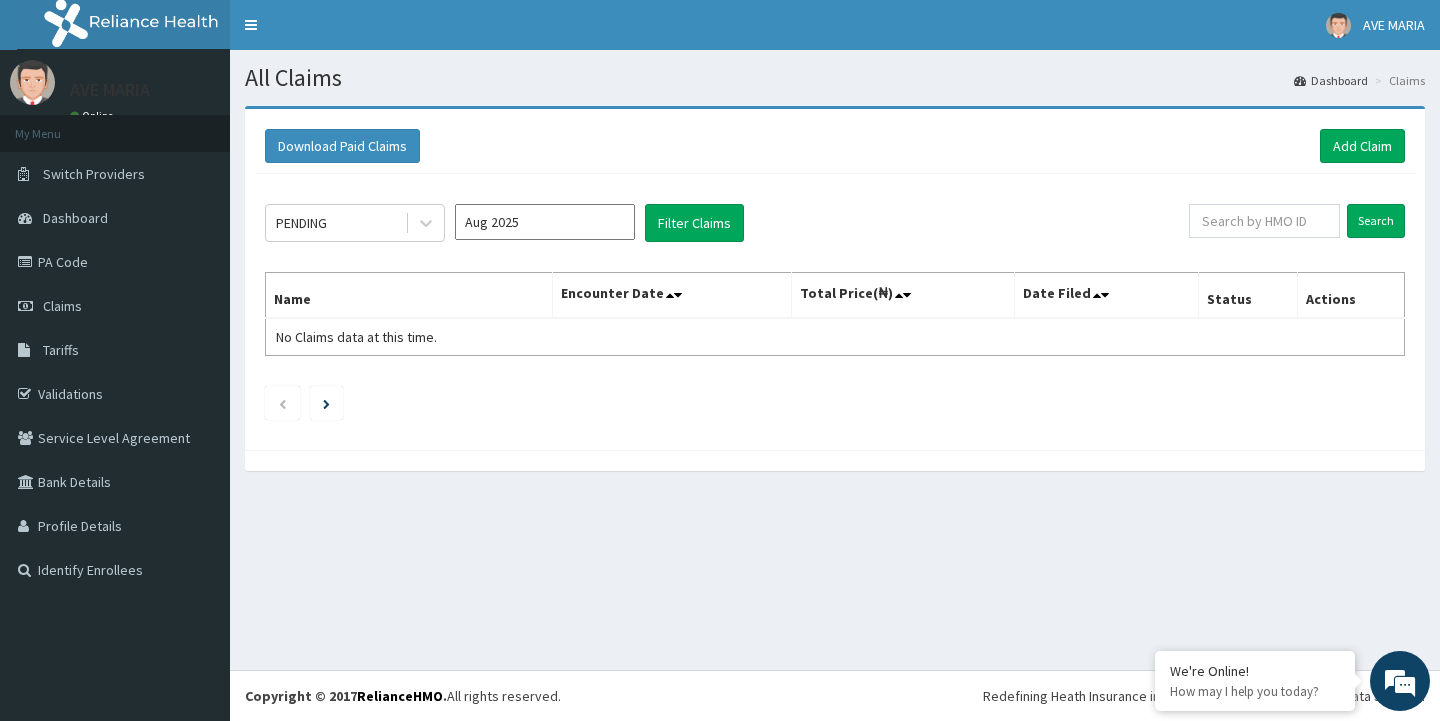 scroll, scrollTop: 0, scrollLeft: 0, axis: both 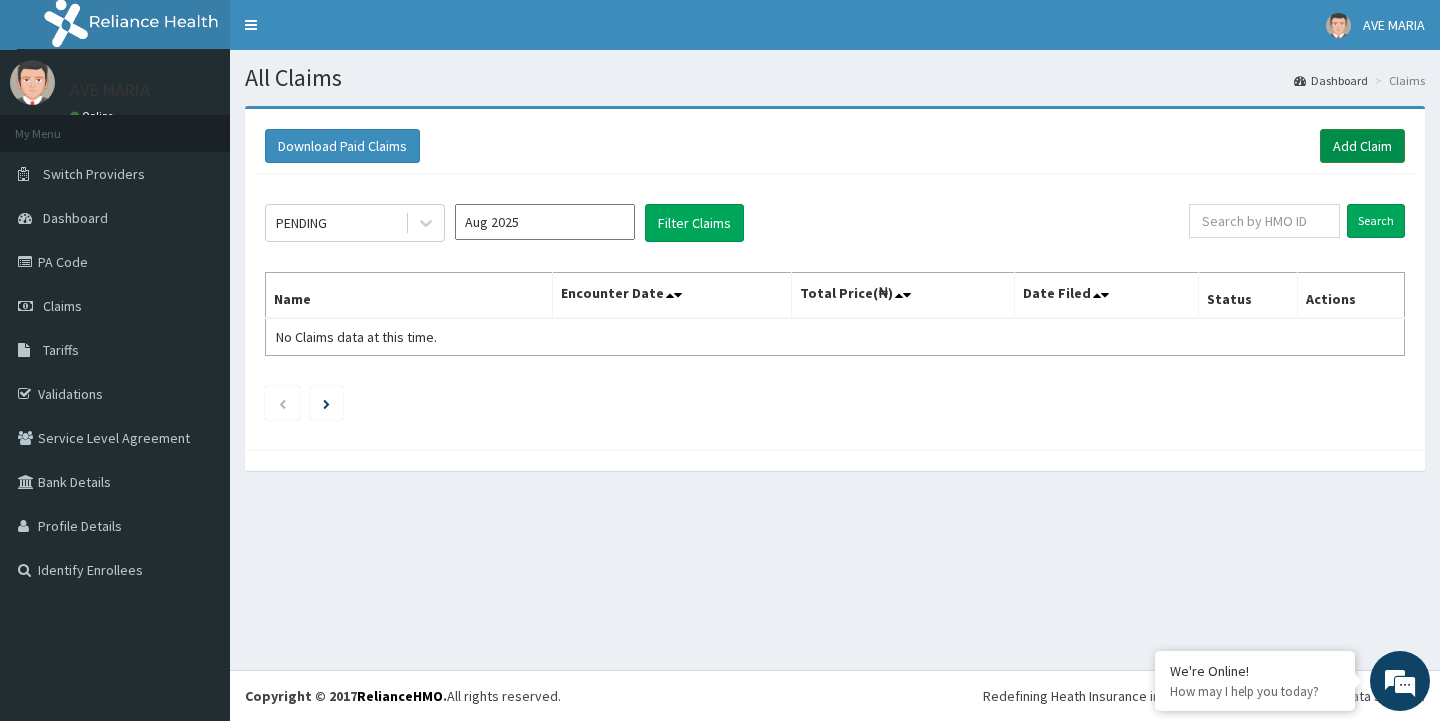 click on "Add Claim" at bounding box center [1362, 146] 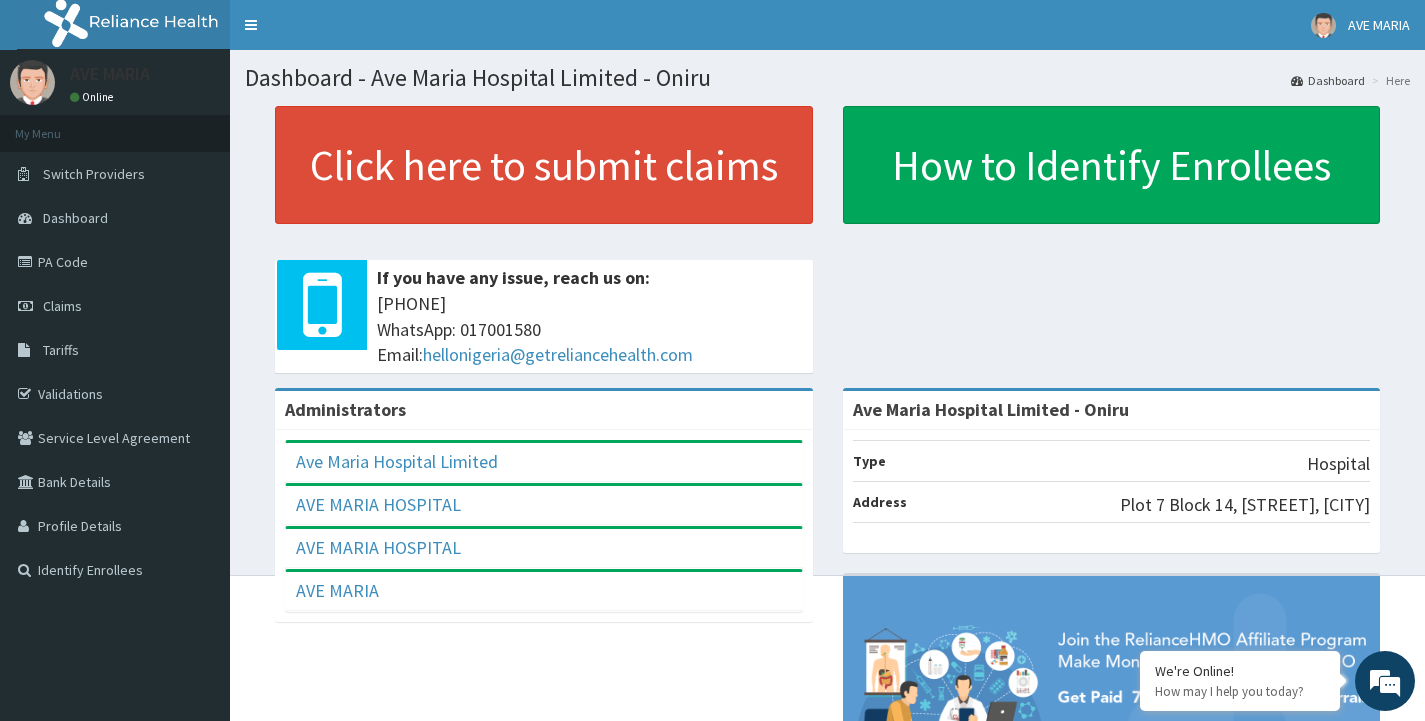 scroll, scrollTop: 0, scrollLeft: 0, axis: both 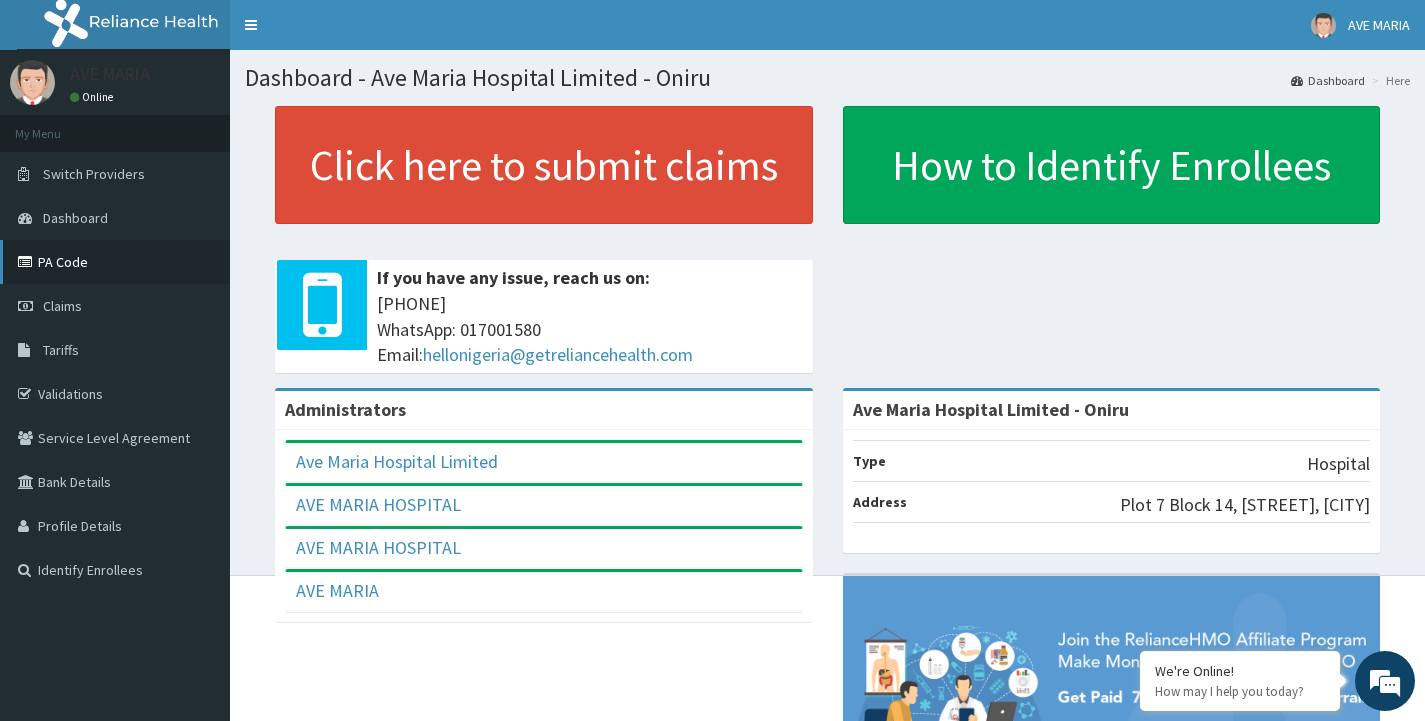 click on "PA Code" at bounding box center [115, 262] 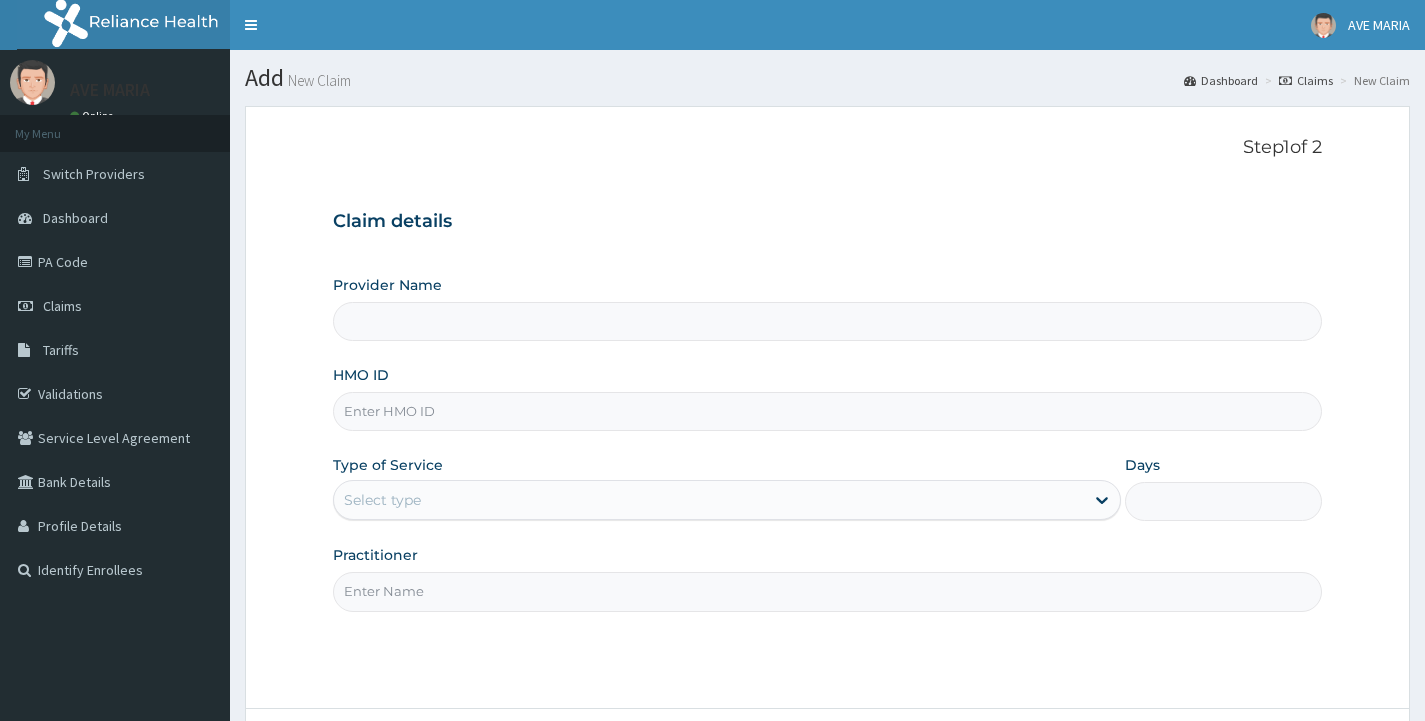 type on "Ave Maria Hospital Limited - Oniru" 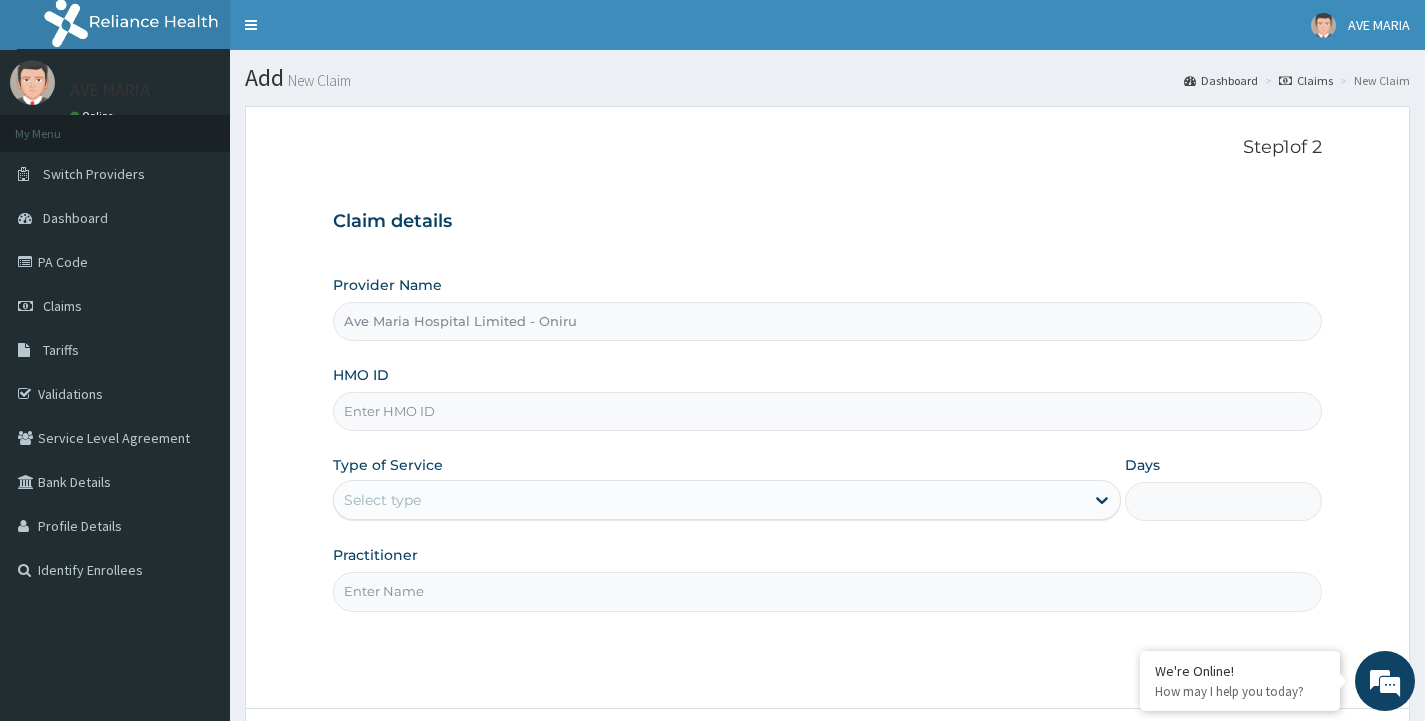 scroll, scrollTop: 0, scrollLeft: 0, axis: both 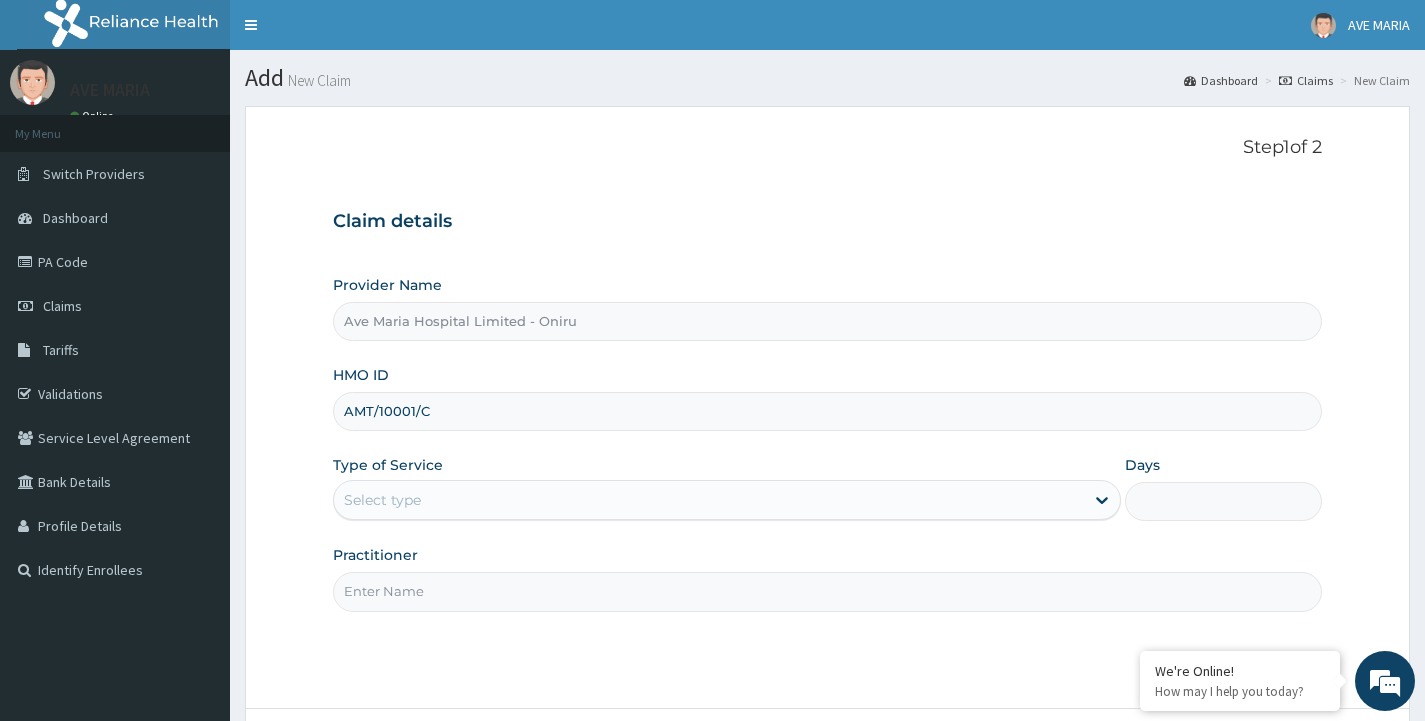 type on "AMT/10001/C" 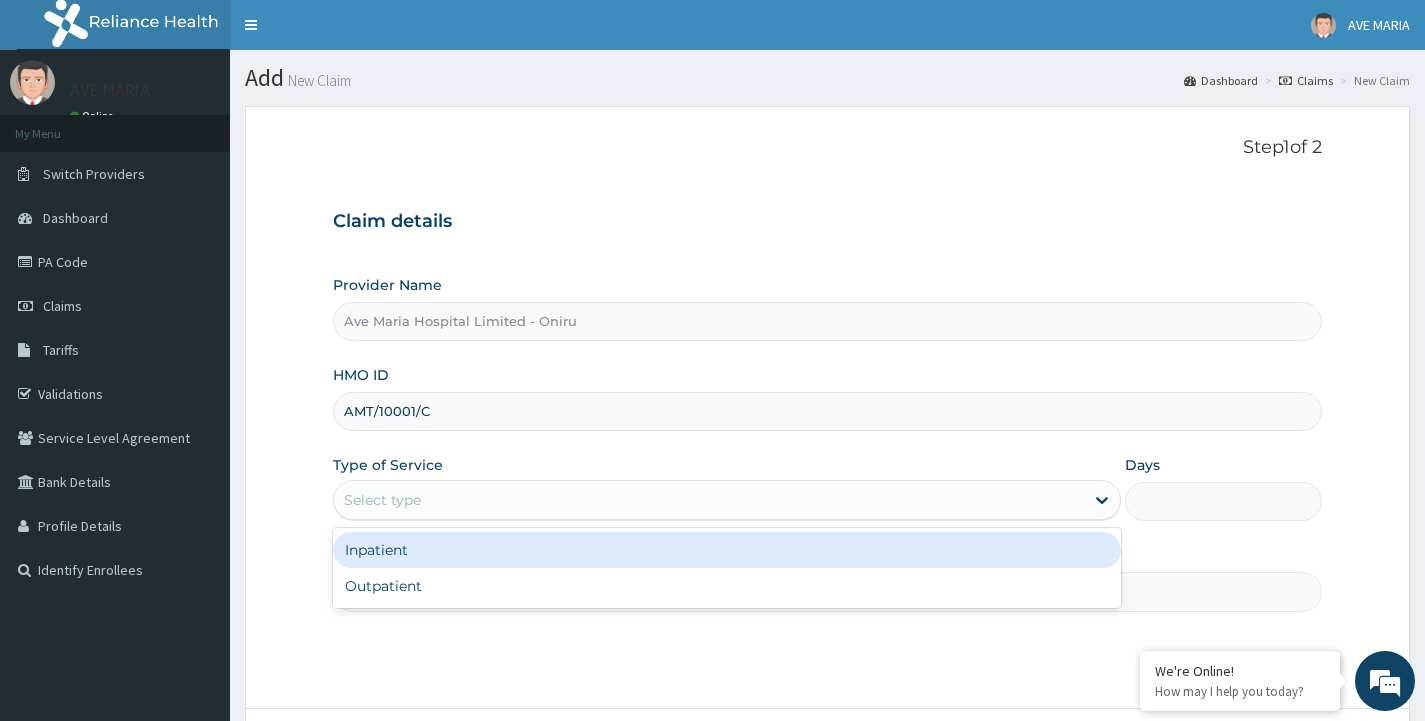 click on "Select type" at bounding box center [709, 500] 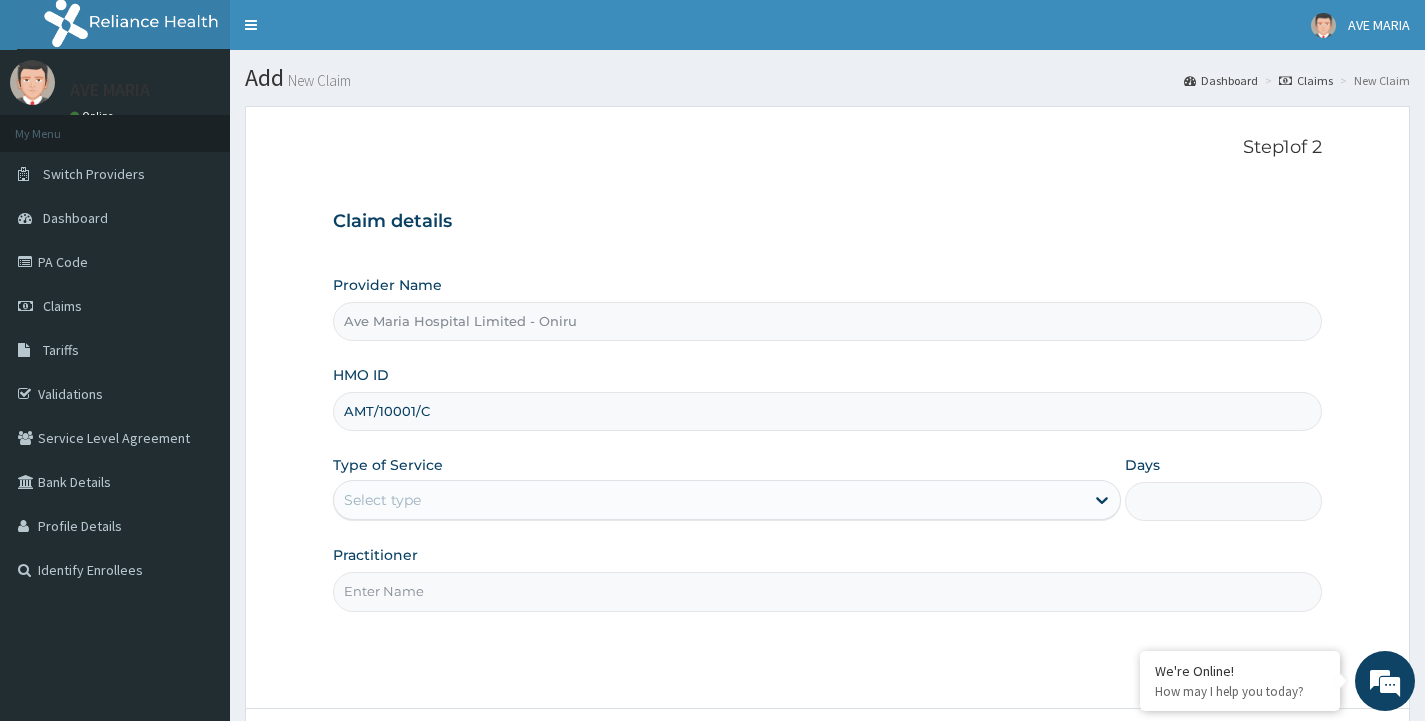 click on "Select type" at bounding box center (382, 500) 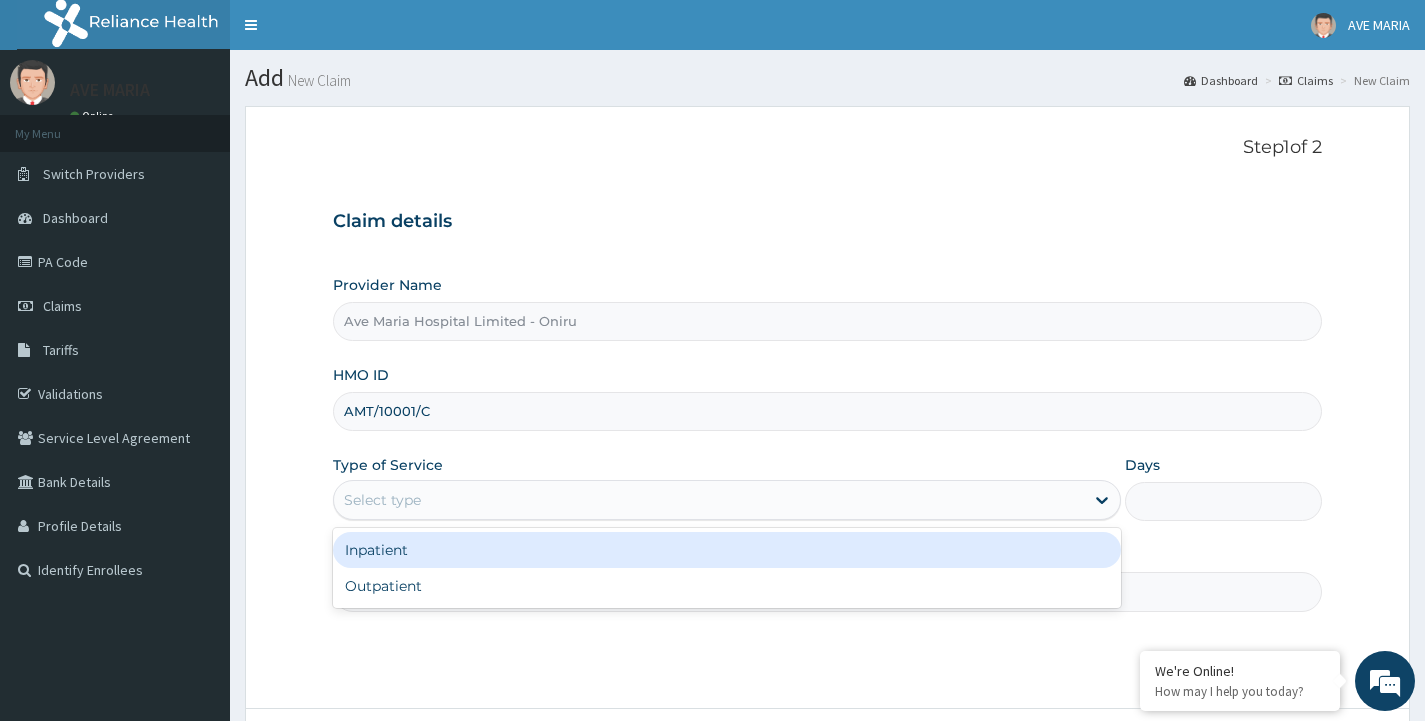 click on "Select type" at bounding box center [382, 500] 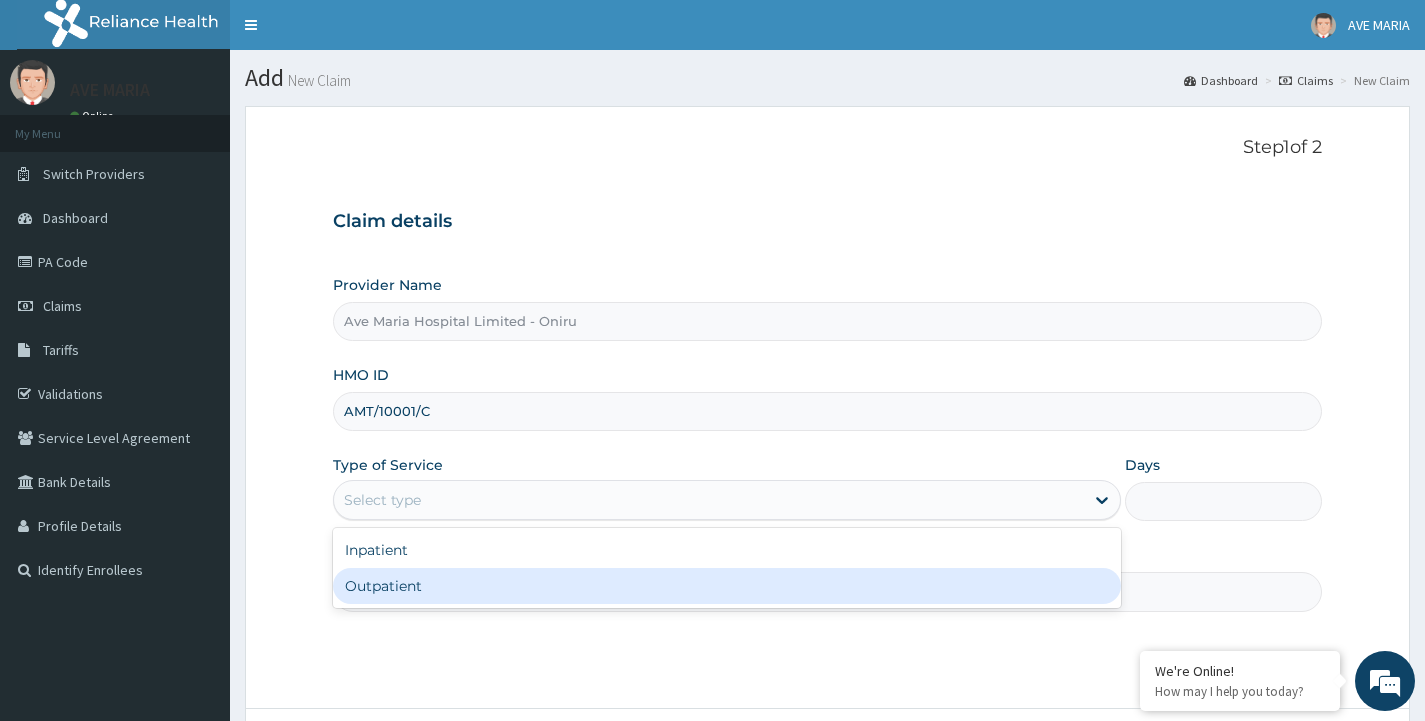 click on "Outpatient" at bounding box center (727, 586) 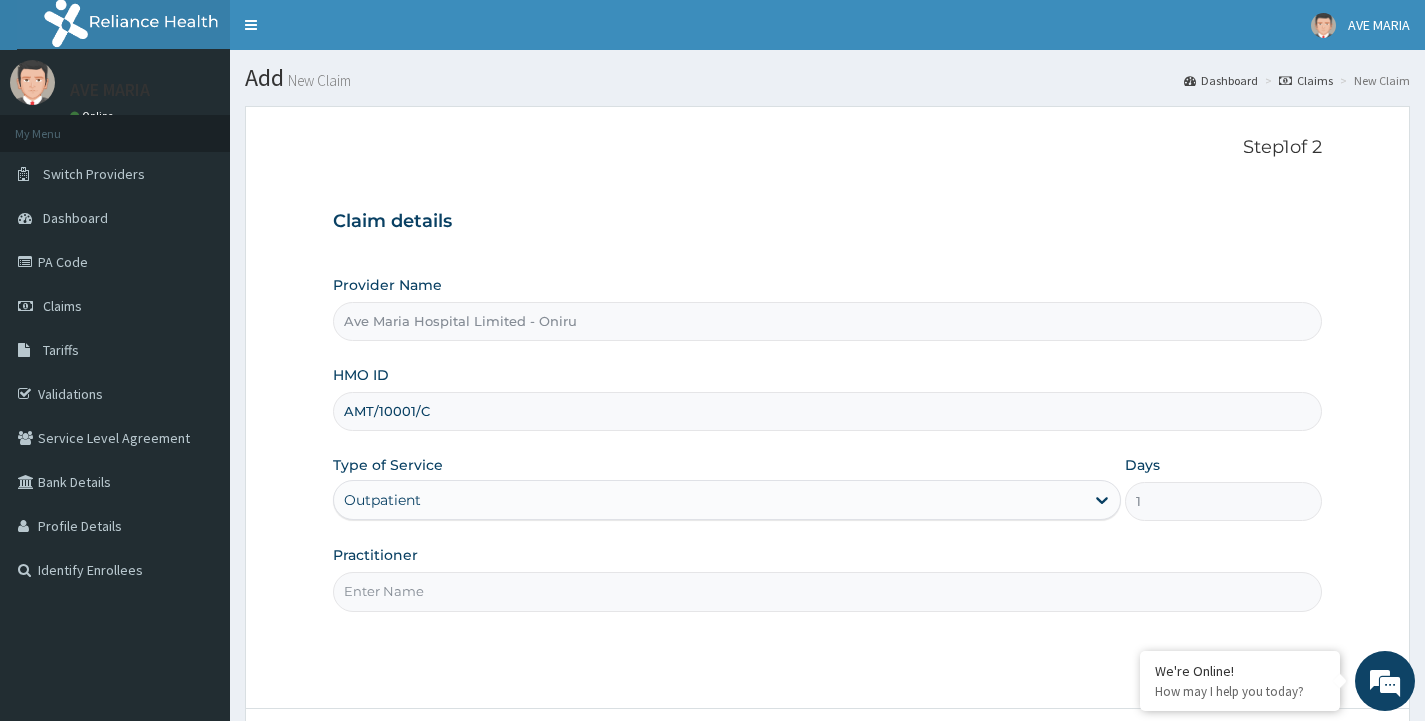 click on "Practitioner" at bounding box center [827, 591] 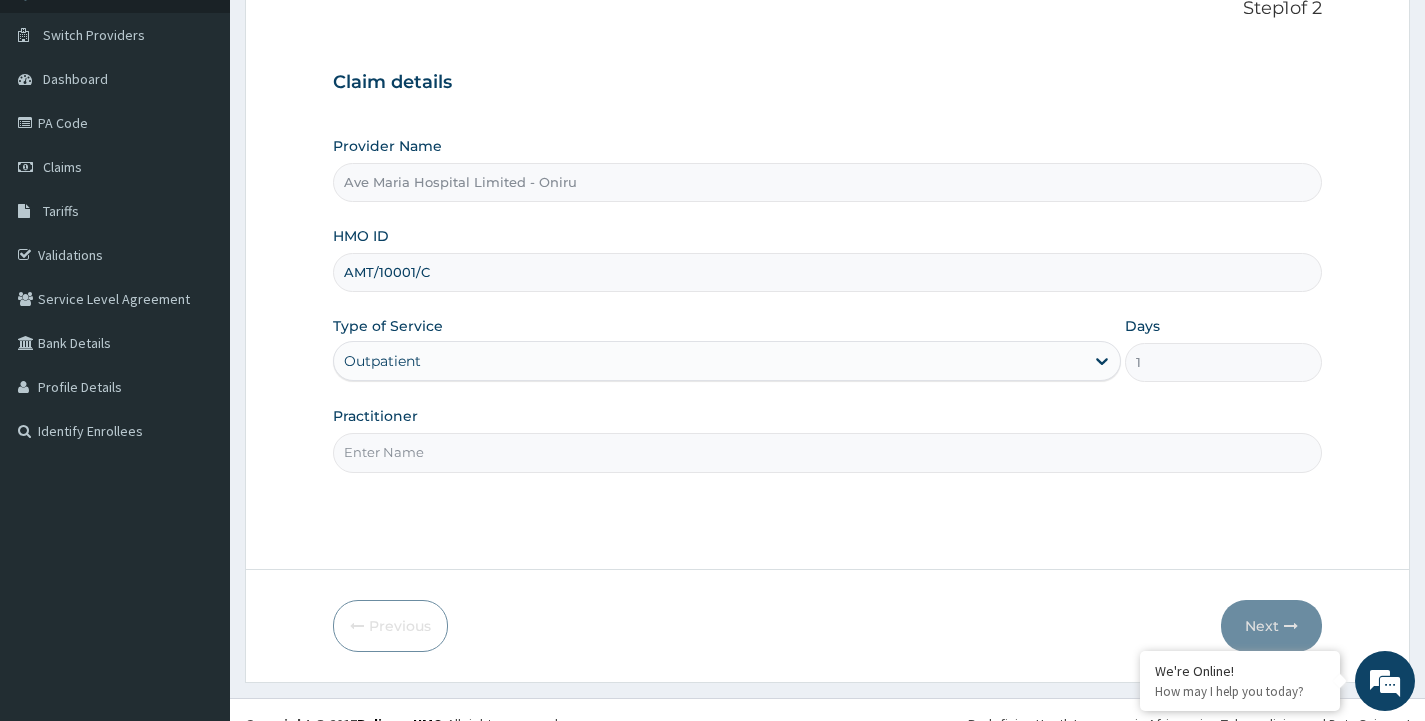 scroll, scrollTop: 167, scrollLeft: 0, axis: vertical 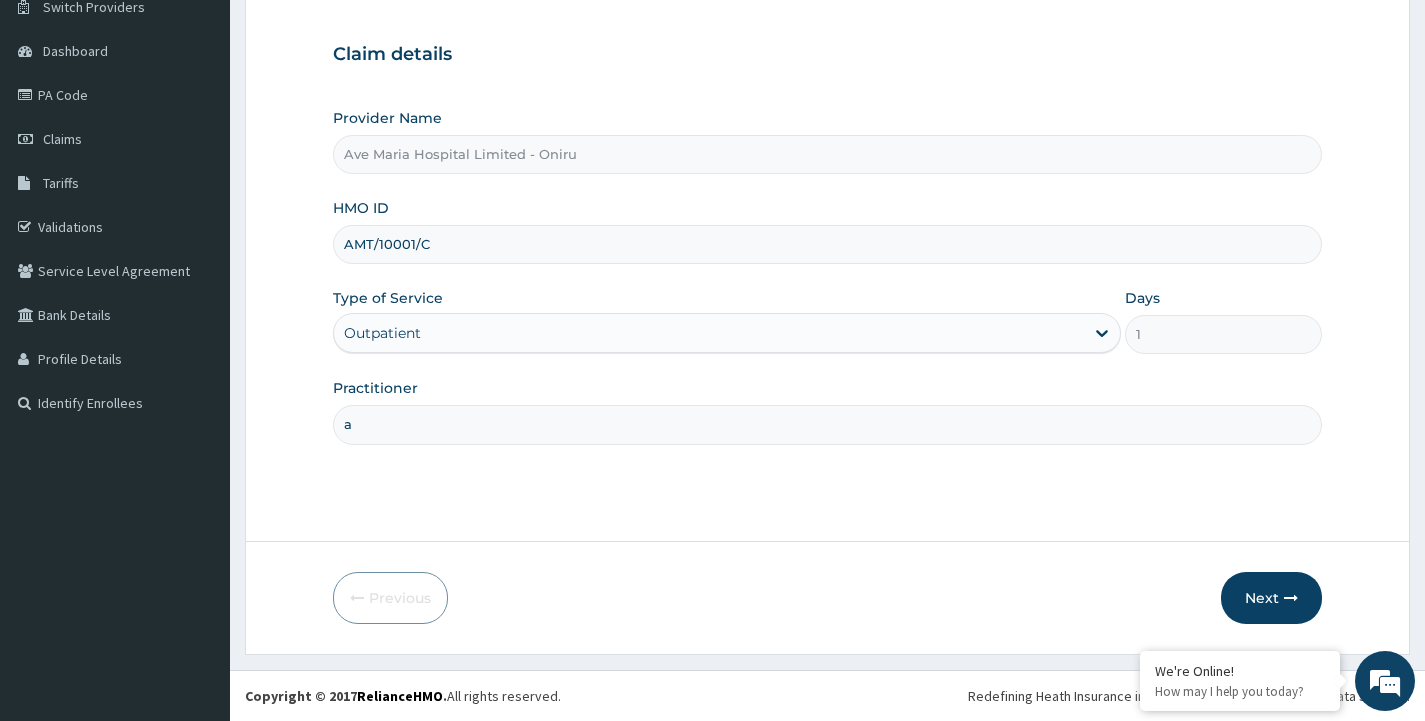 type on "AGBOOLA" 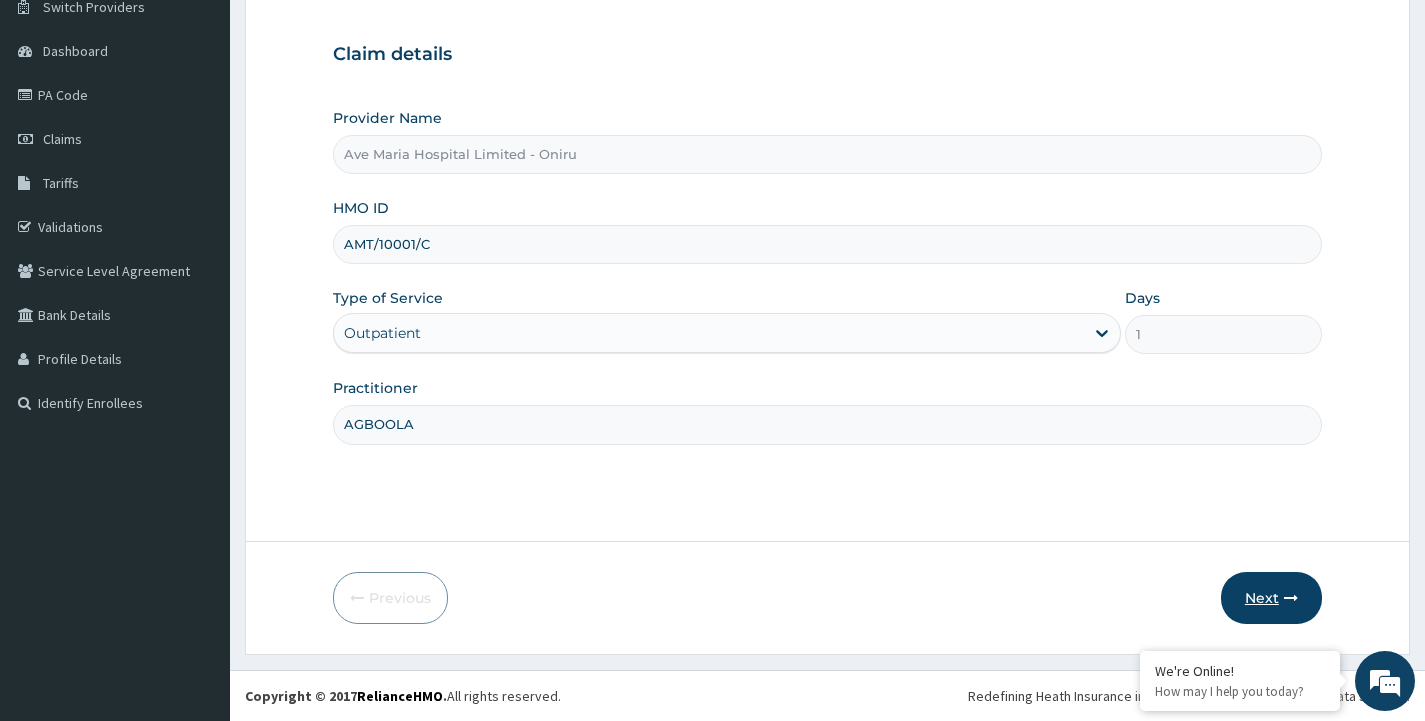 click on "Next" at bounding box center [1271, 598] 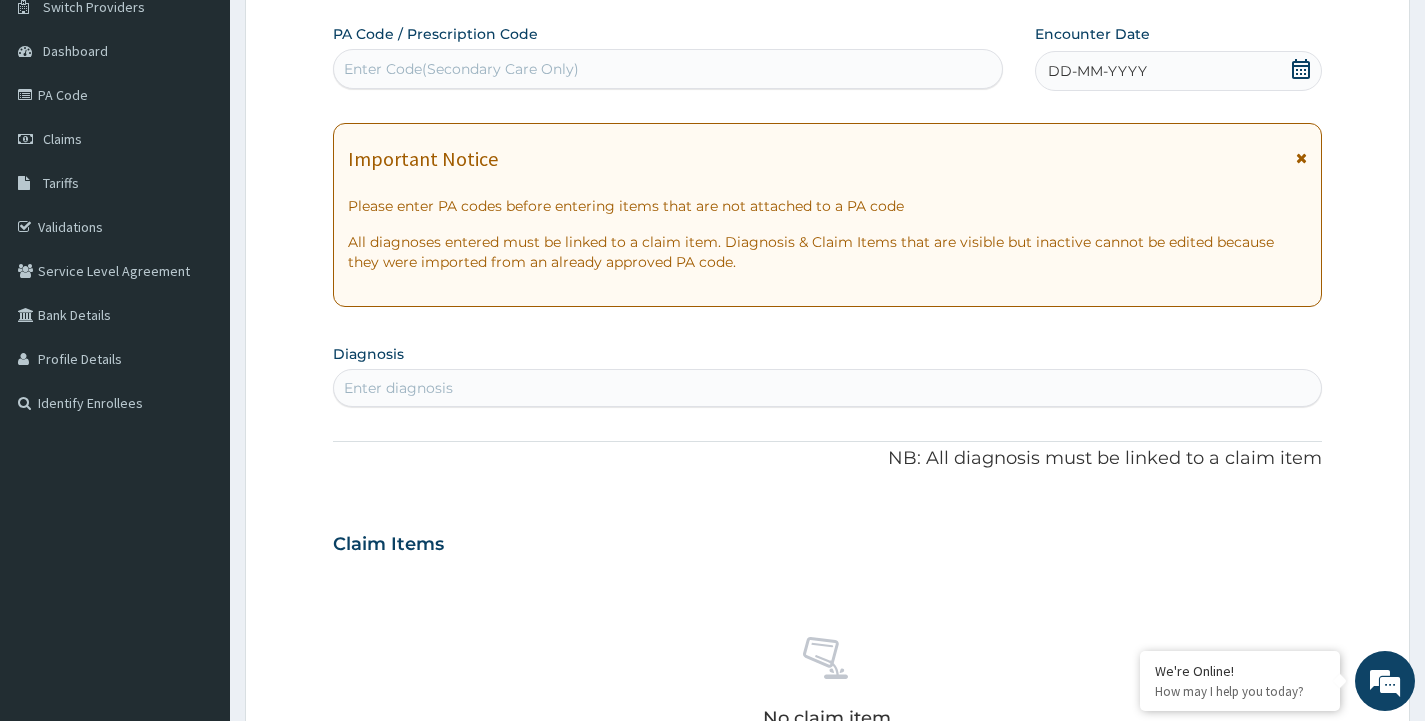 click on "DD-MM-YYYY" at bounding box center (1178, 71) 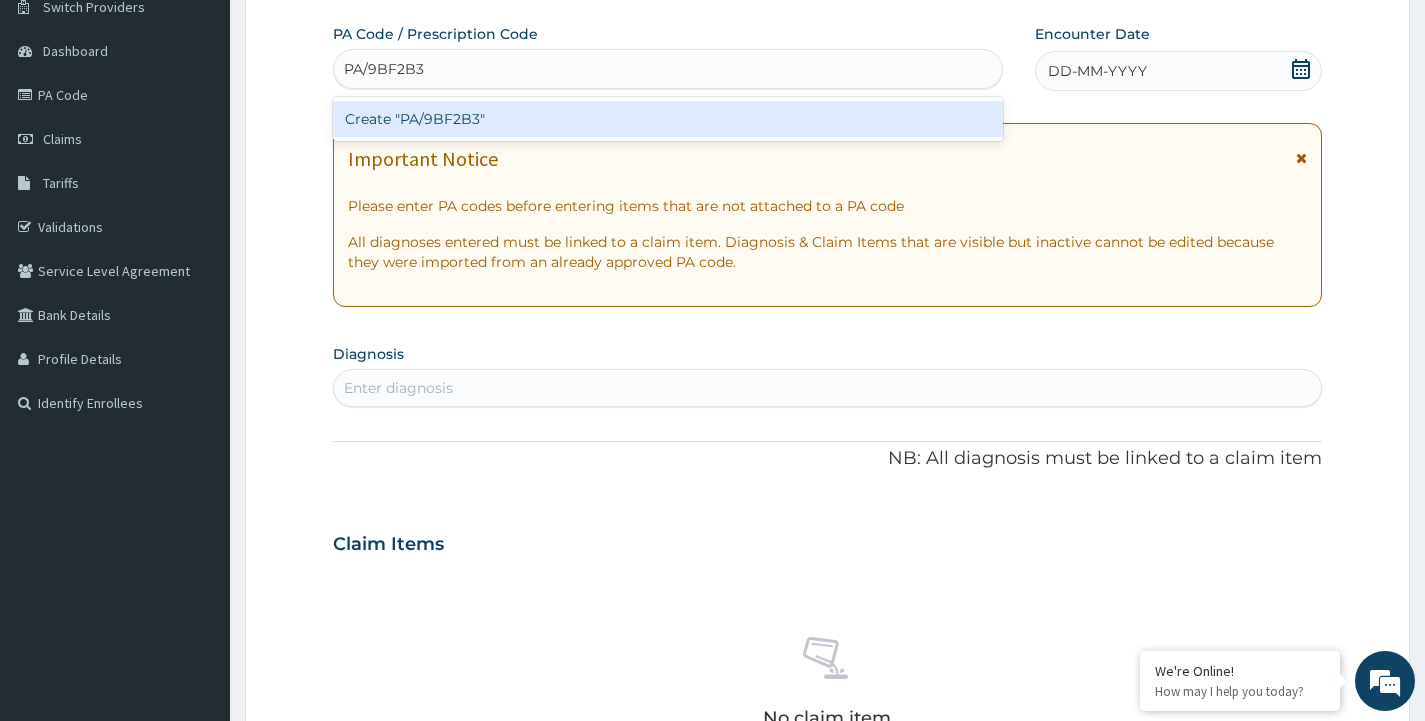 click on "Create "PA/9BF2B3"" at bounding box center [668, 119] 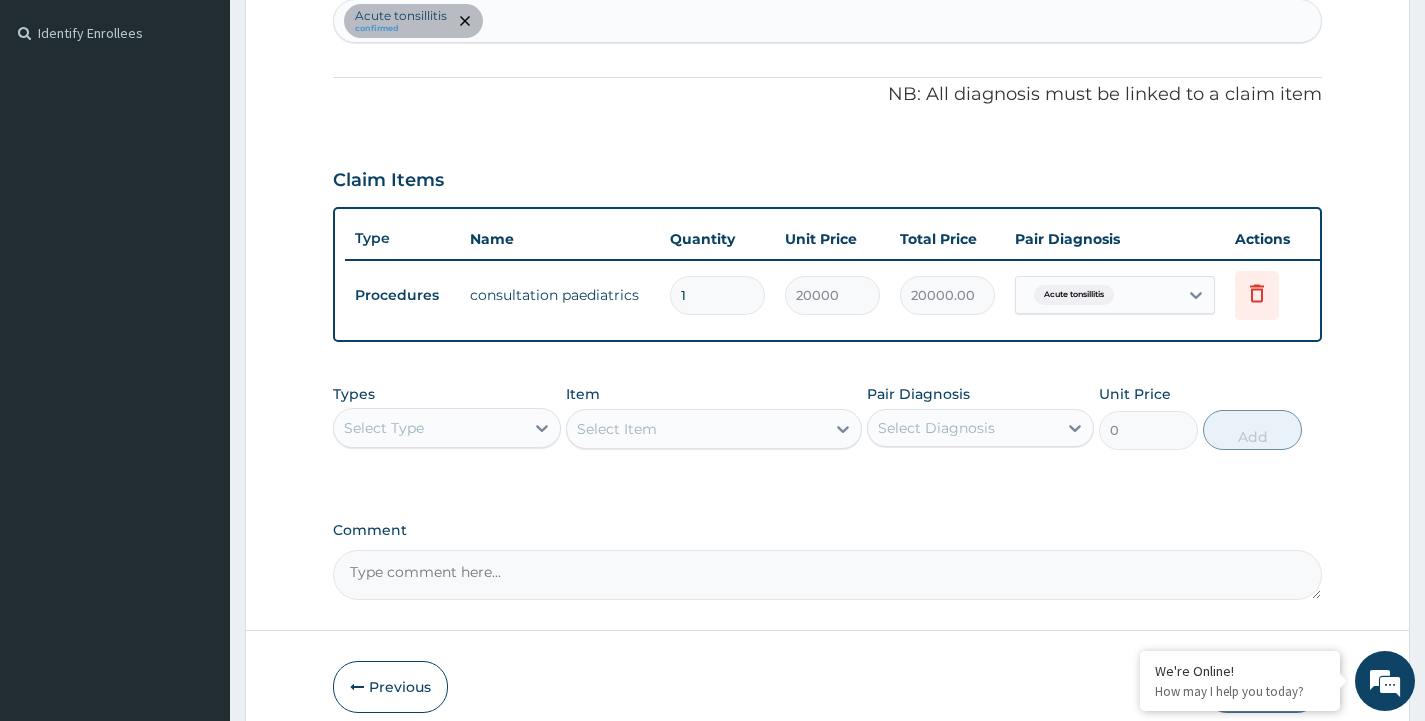 scroll, scrollTop: 543, scrollLeft: 0, axis: vertical 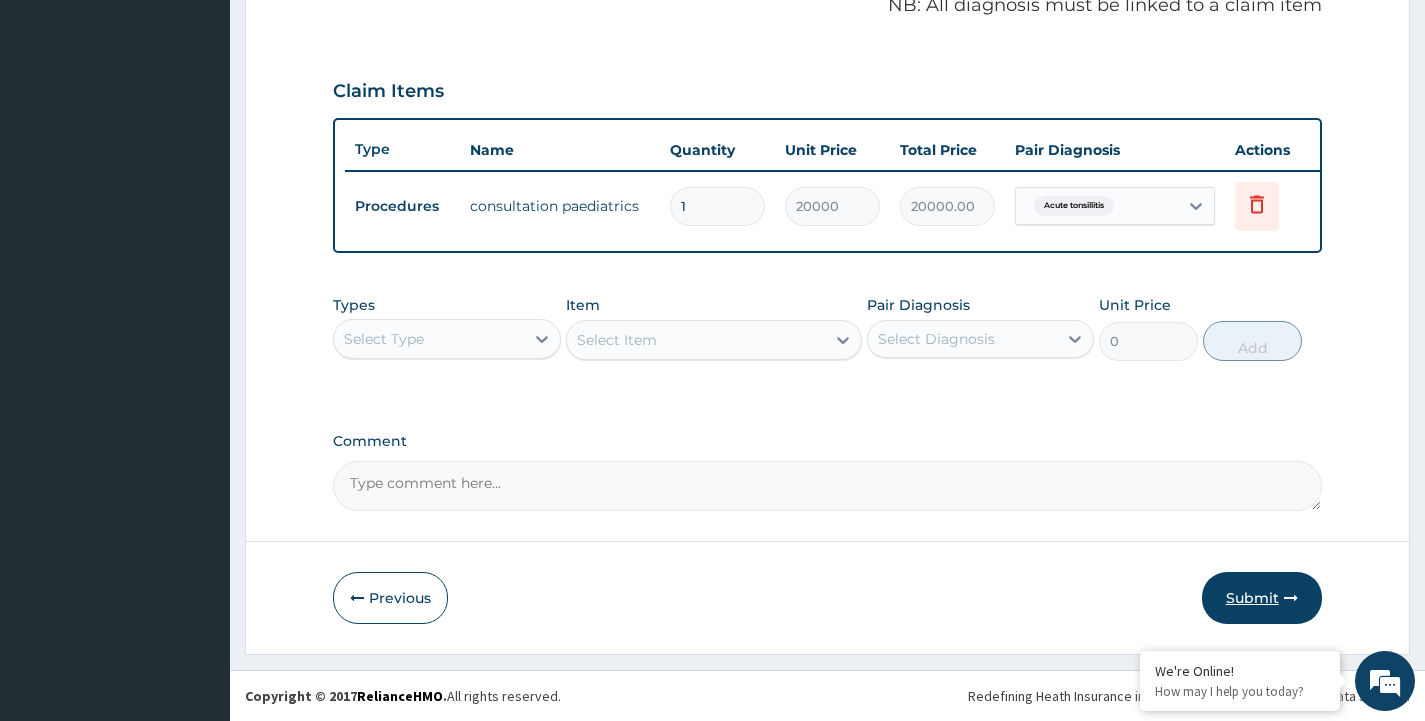 click on "Submit" at bounding box center [1262, 598] 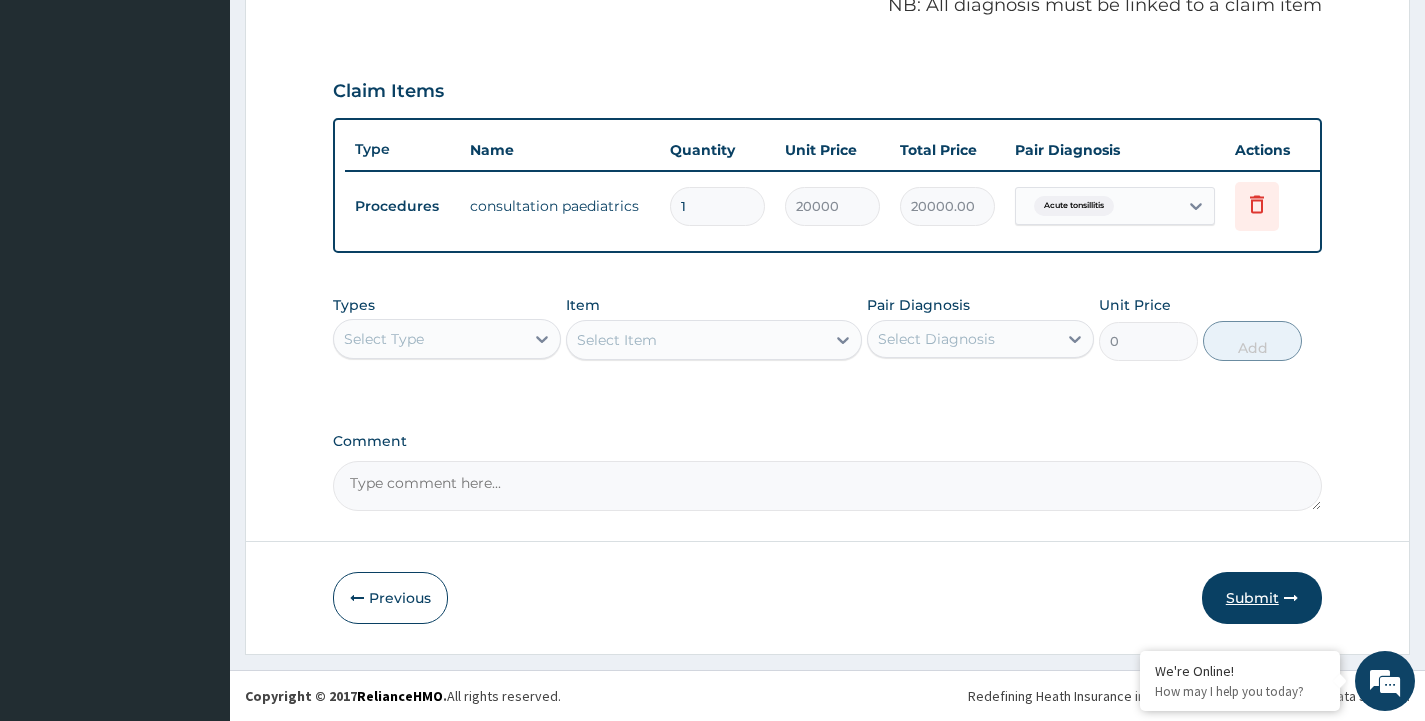 click on "Step  2  of 2 PA Code / Prescription Code PA/9BF2B3 Encounter Date 04-08-2025 Important Notice Please enter PA codes before entering items that are not attached to a PA code   All diagnoses entered must be linked to a claim item. Diagnosis & Claim Items that are visible but inactive cannot be edited because they were imported from an already approved PA code. Diagnosis Acute tonsillitis confirmed NB: All diagnosis must be linked to a claim item Claim Items Type Name Quantity Unit Price Total Price Pair Diagnosis Actions Procedures consultation paediatrics 1 20000 20000.00 Acute tonsillitis Delete Types Select Type Item Select Item Pair Diagnosis Select Diagnosis Unit Price 0 Add Comment     Previous   Submit" at bounding box center (827, 67) 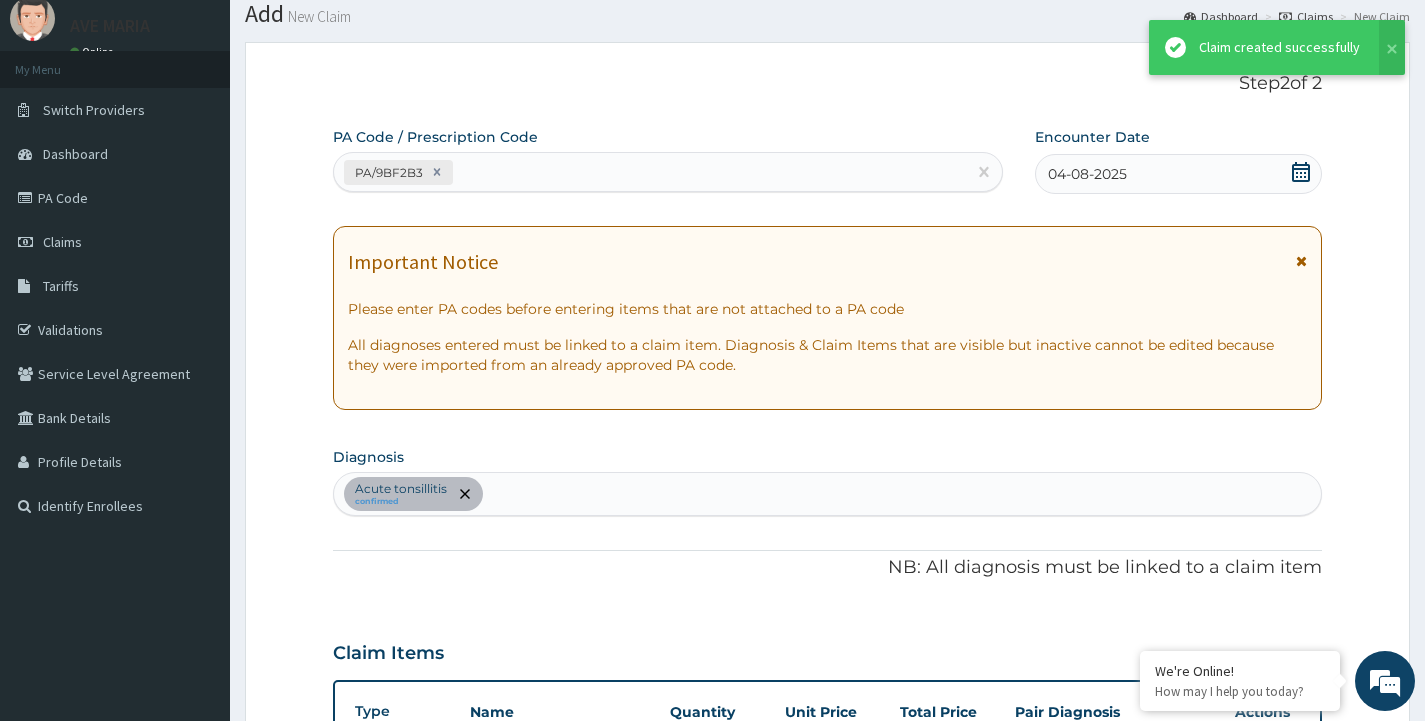 scroll, scrollTop: 641, scrollLeft: 0, axis: vertical 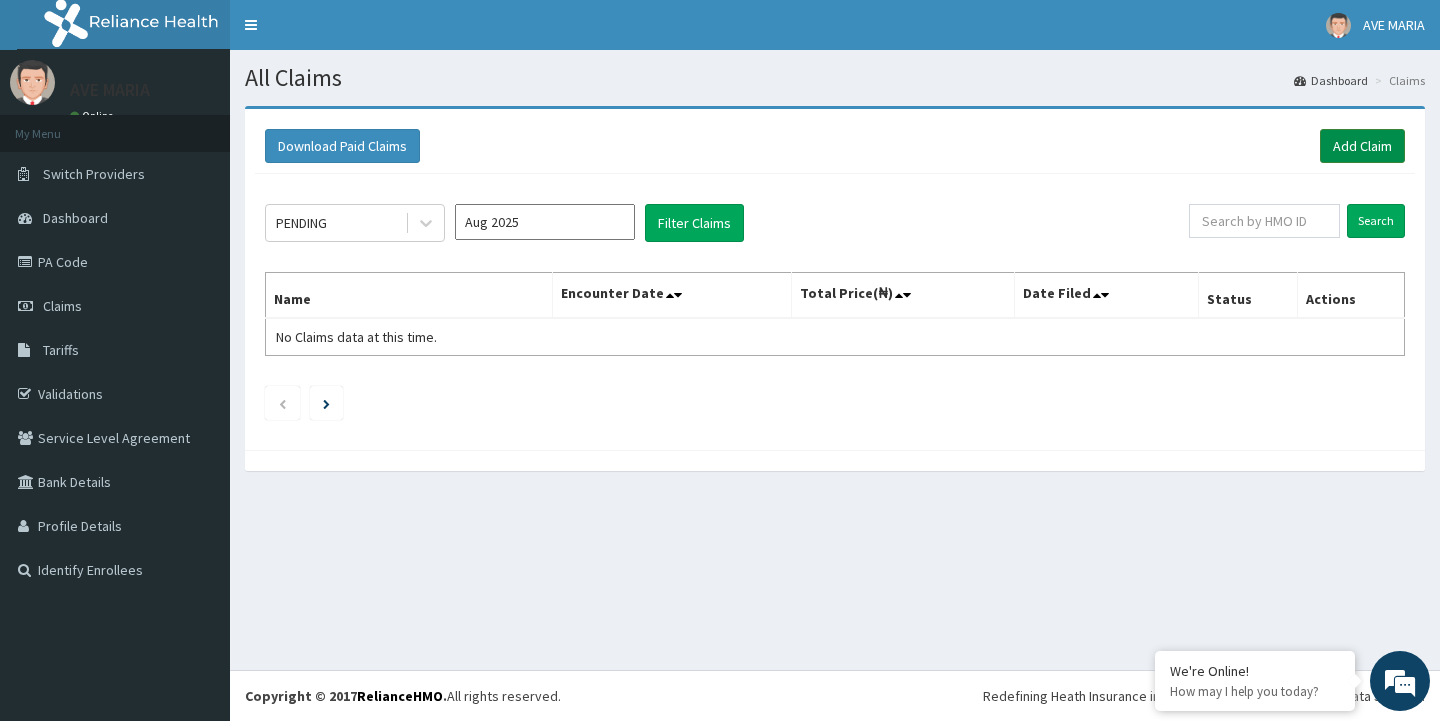 click on "Add Claim" at bounding box center (1362, 146) 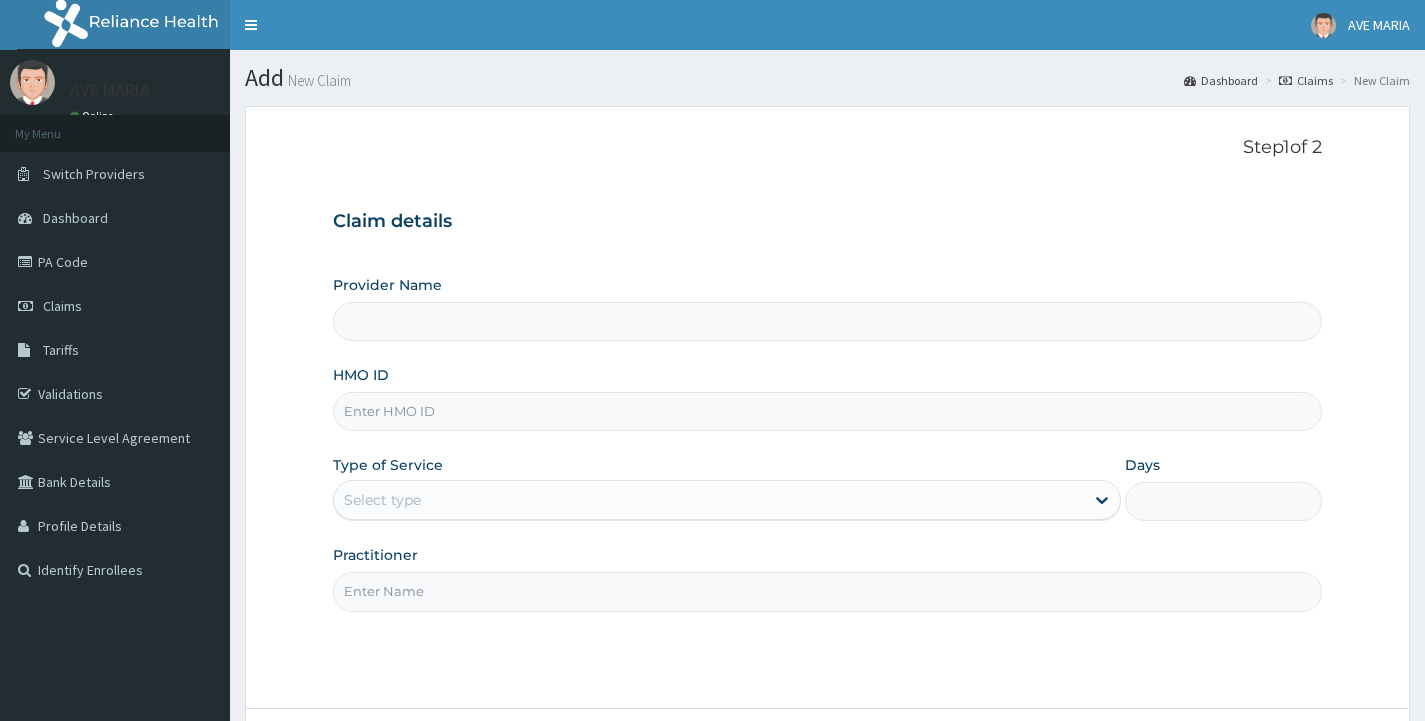 scroll, scrollTop: 0, scrollLeft: 0, axis: both 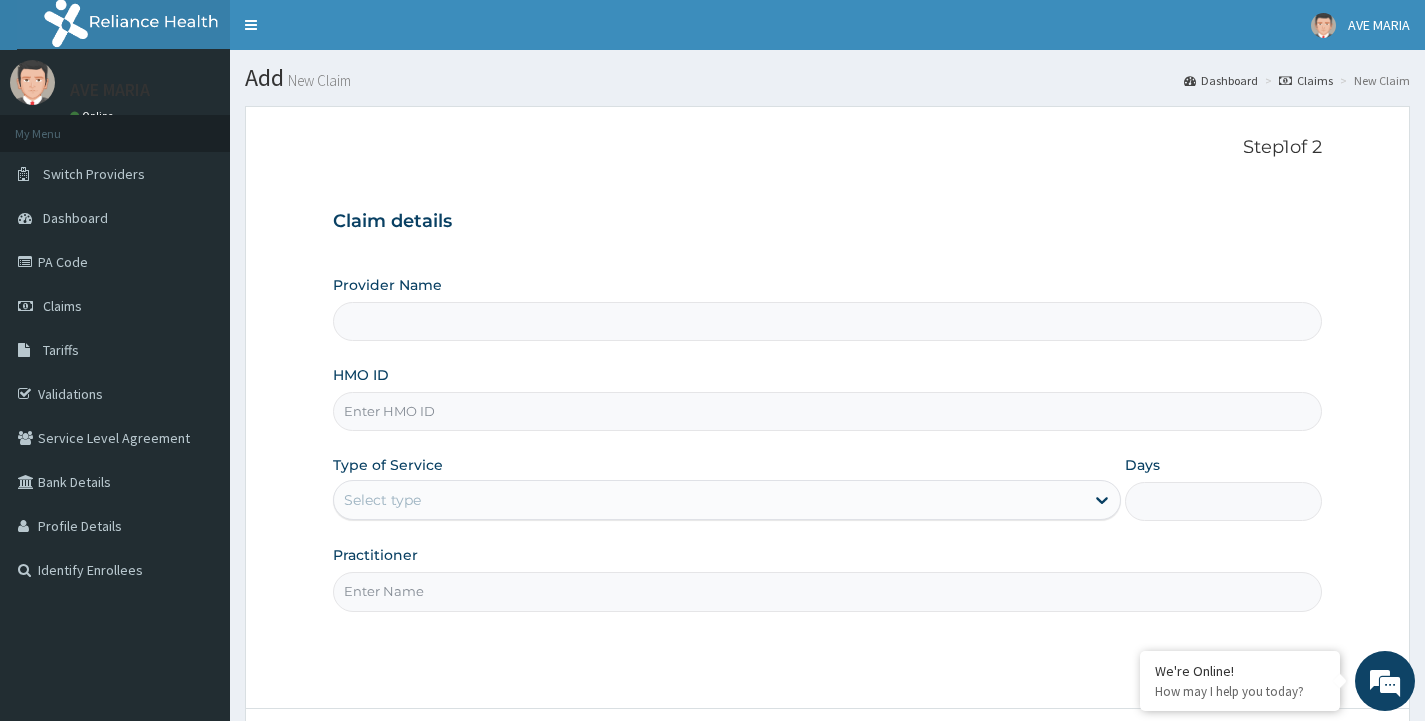 type on "Ave Maria Hospital Limited - Oniru" 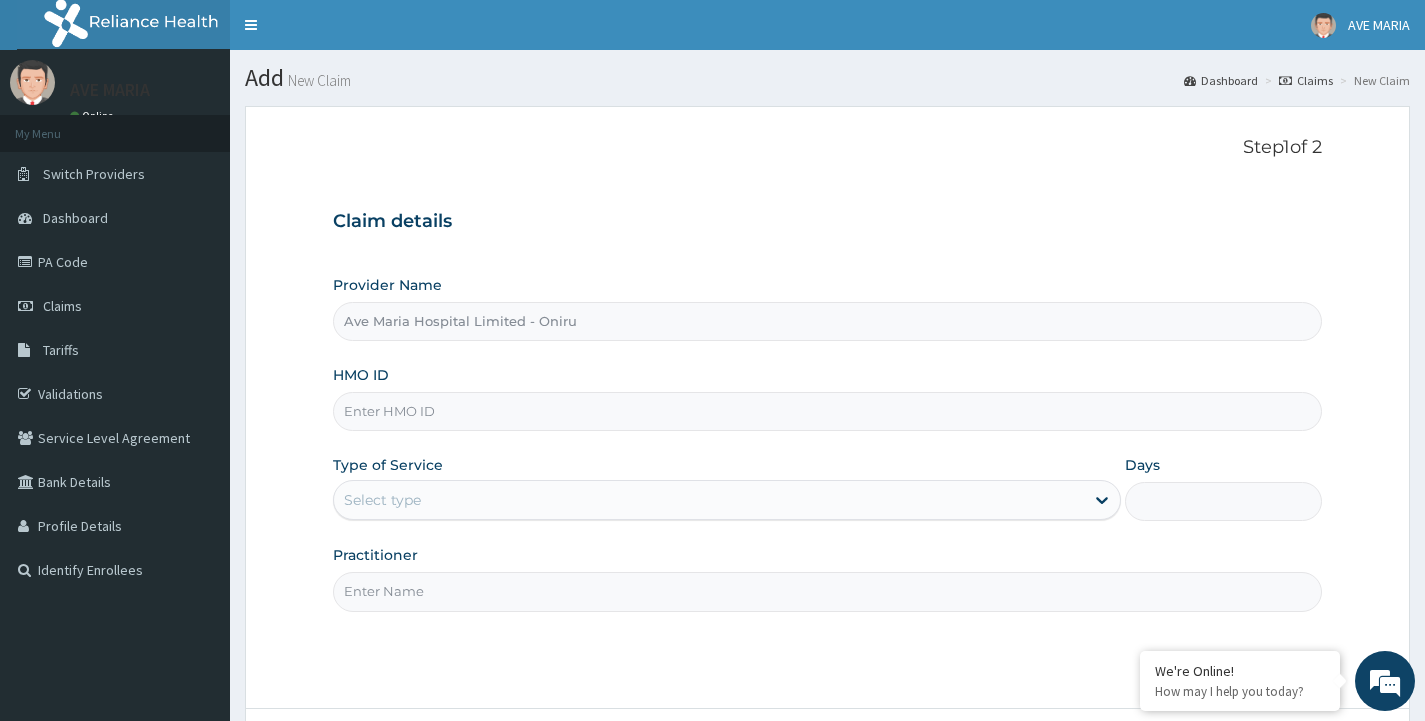 click on "HMO ID" at bounding box center [827, 411] 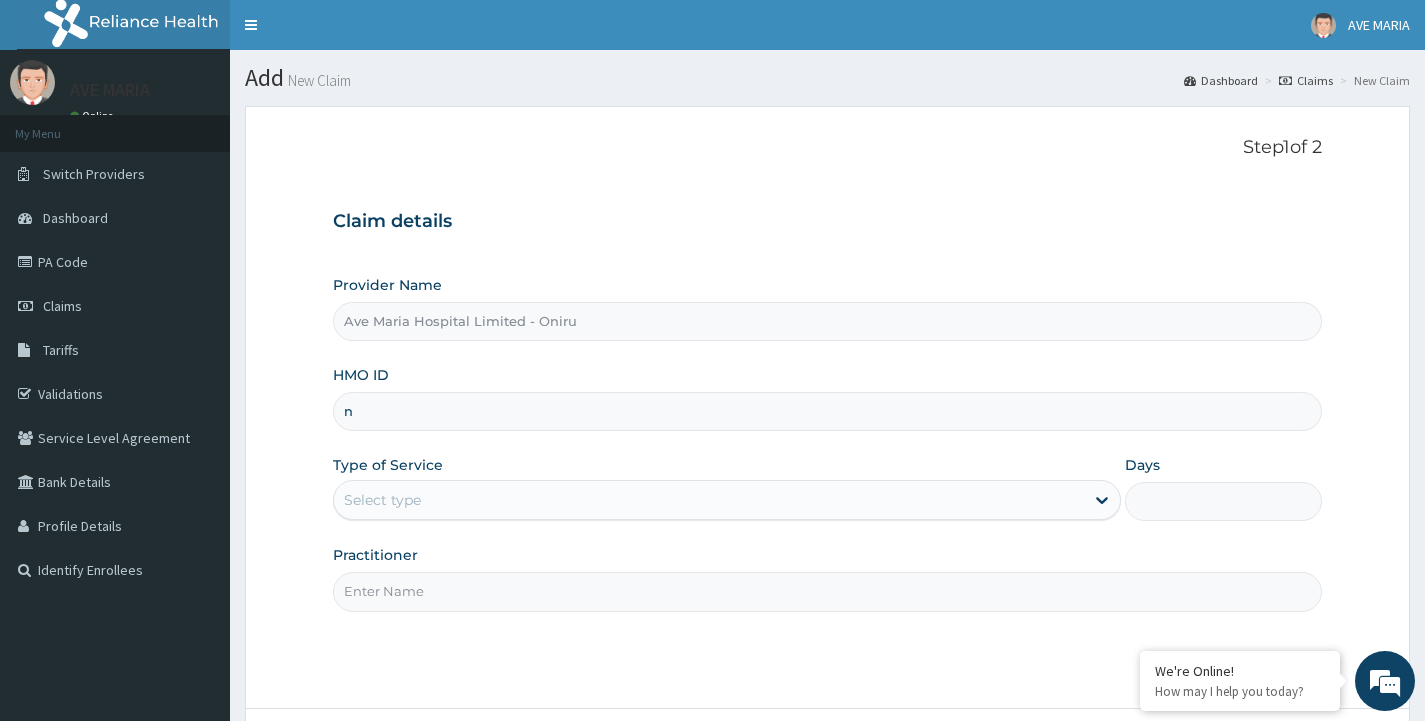 type on "NCM/10032/C" 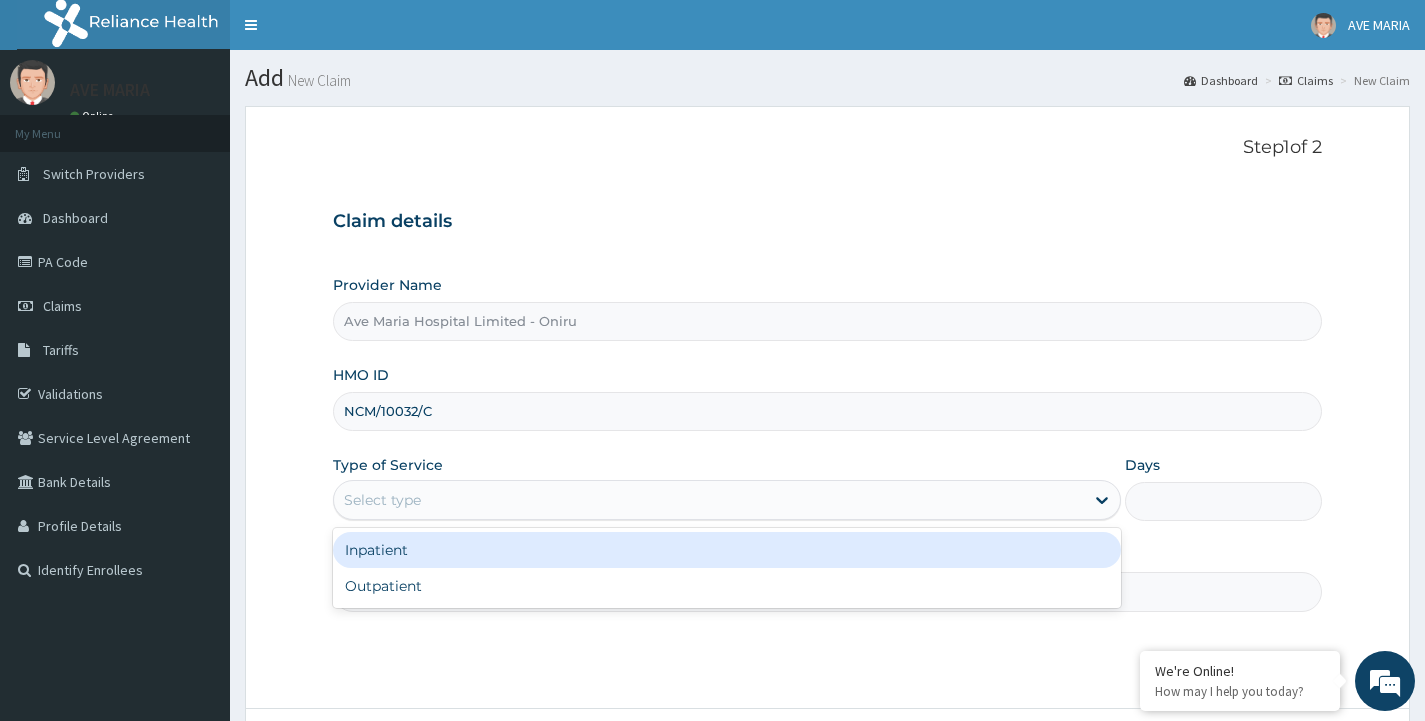 click on "Select type" at bounding box center [709, 500] 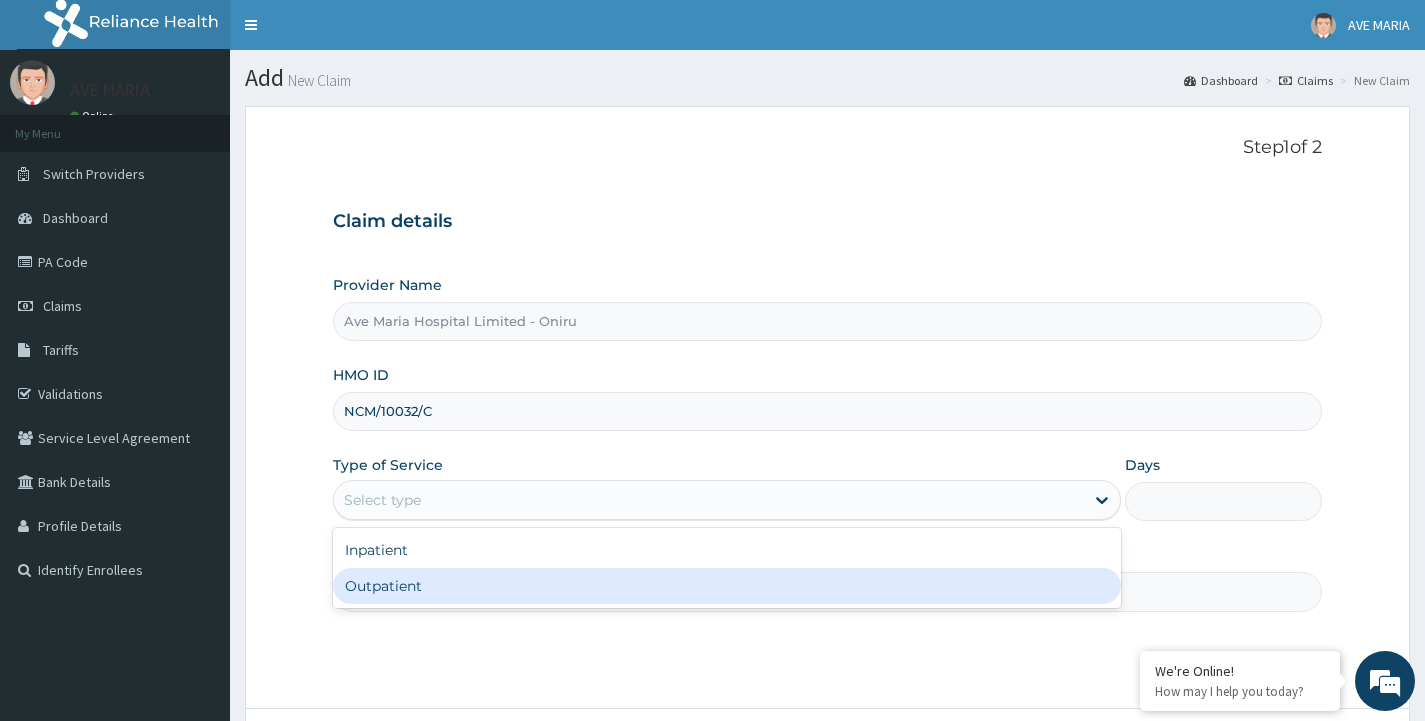 click on "Outpatient" at bounding box center [727, 586] 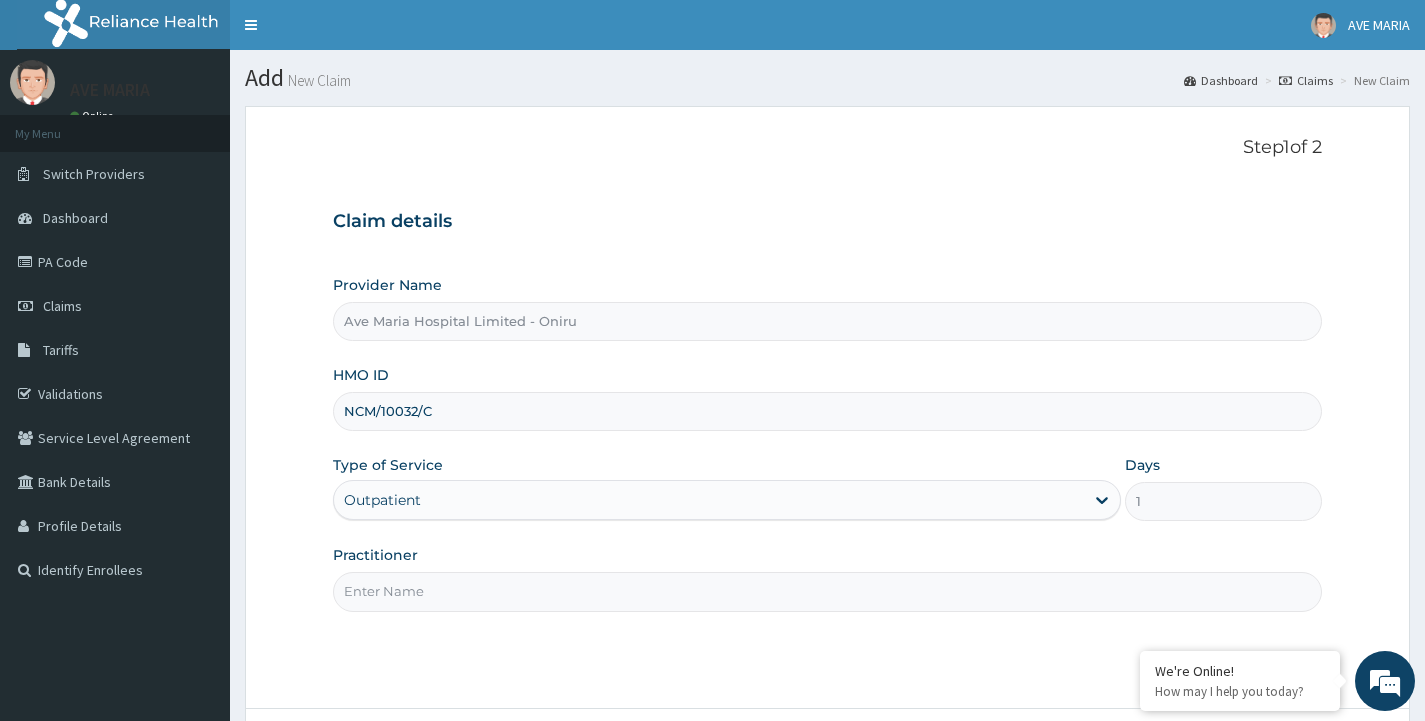 scroll, scrollTop: 0, scrollLeft: 0, axis: both 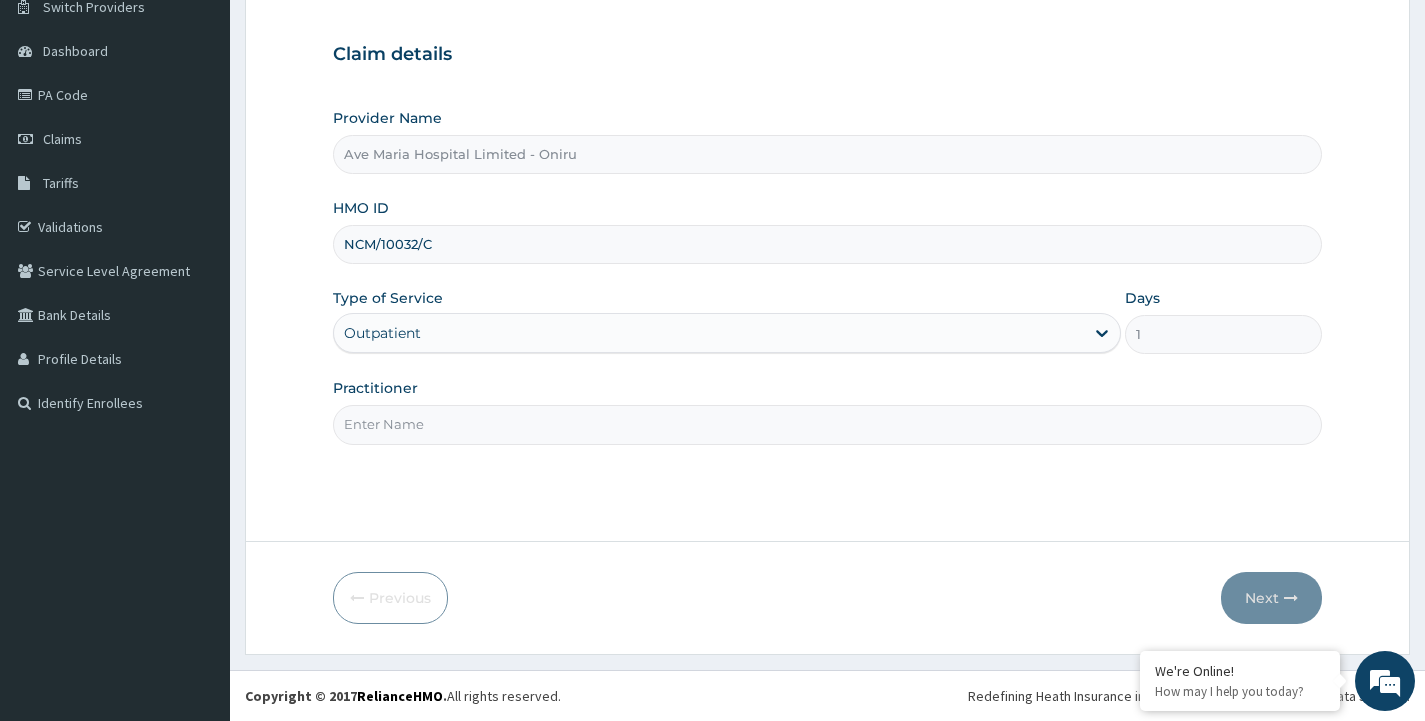click on "Practitioner" at bounding box center [827, 424] 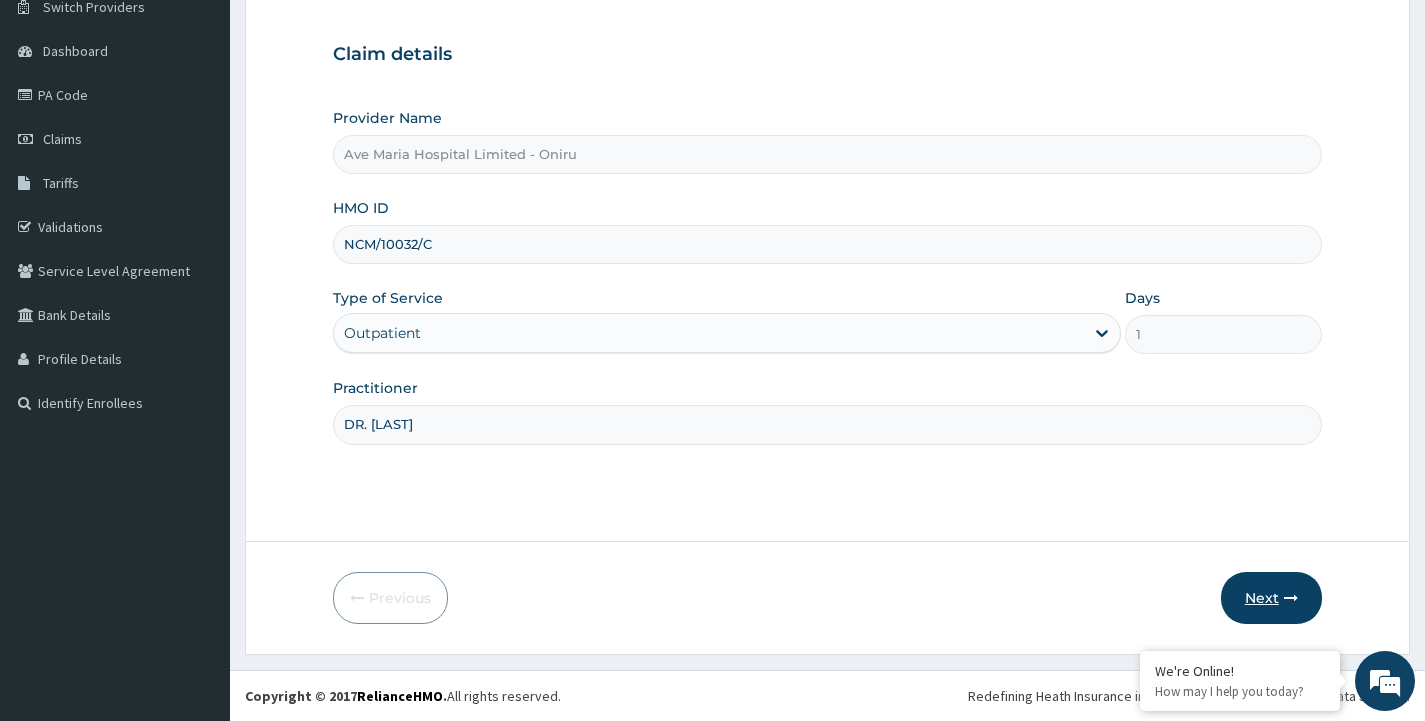 click on "Next" at bounding box center (1271, 598) 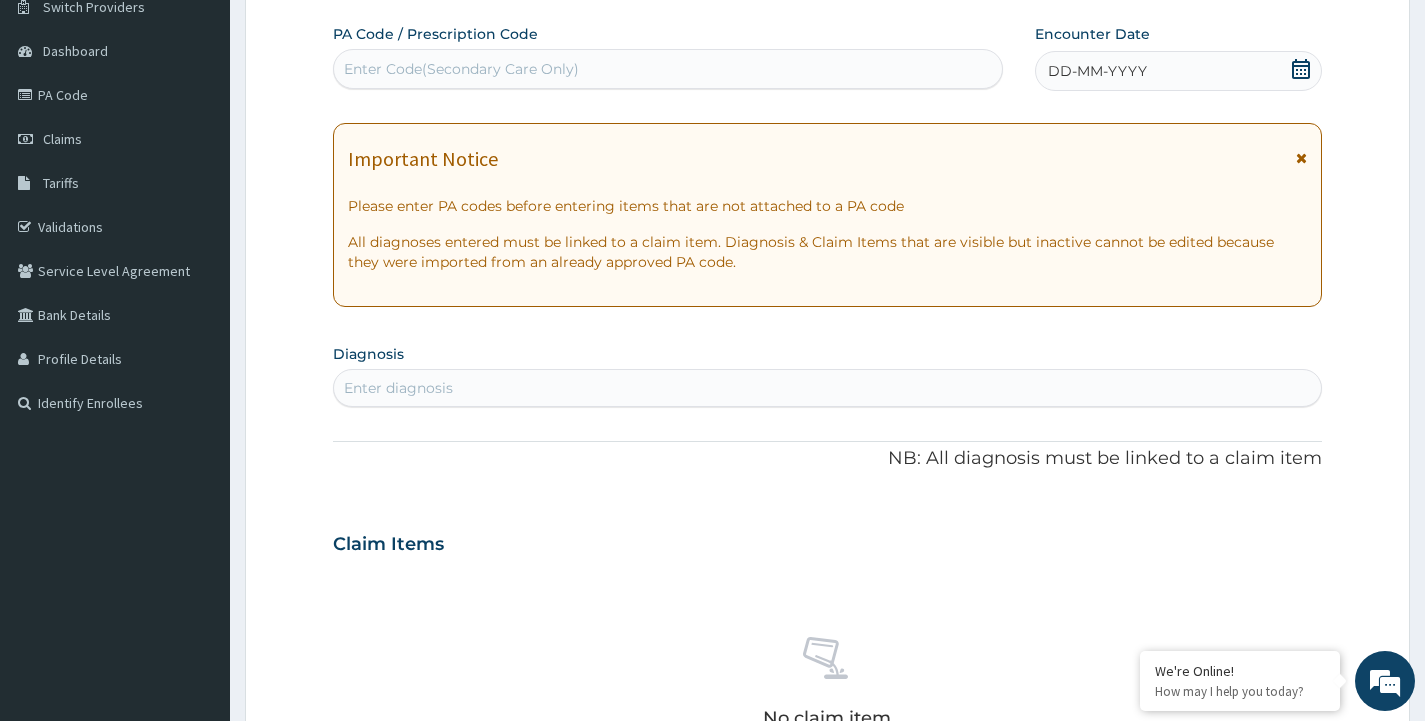 click on "DD-MM-YYYY" at bounding box center (1097, 71) 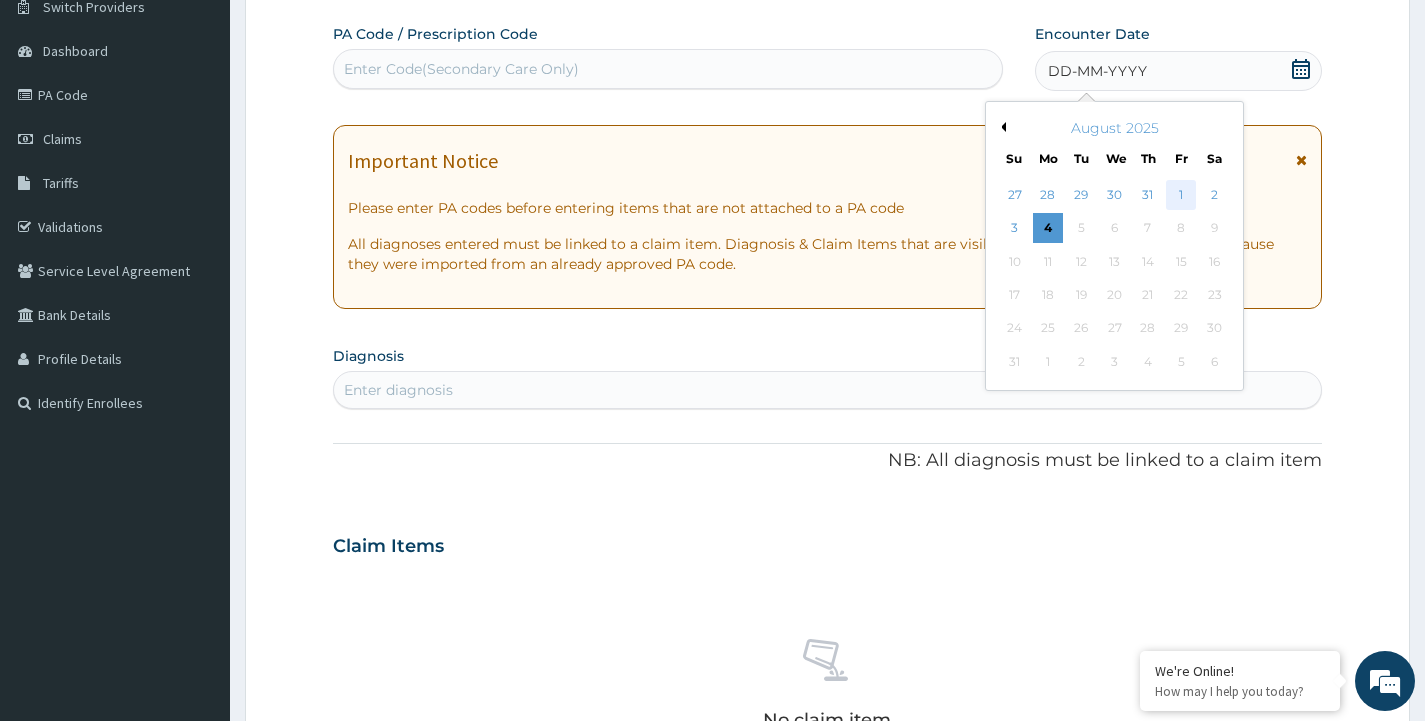 click on "1" at bounding box center [1181, 195] 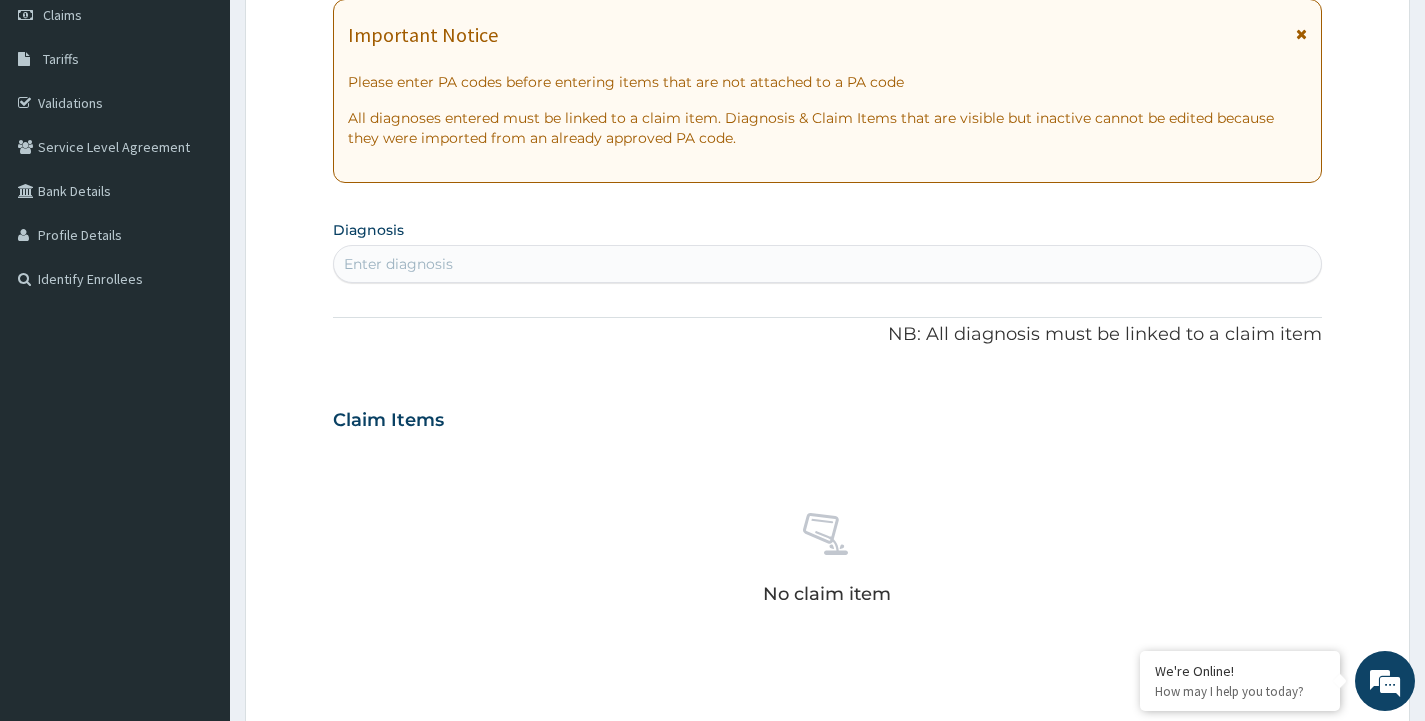 scroll, scrollTop: 316, scrollLeft: 0, axis: vertical 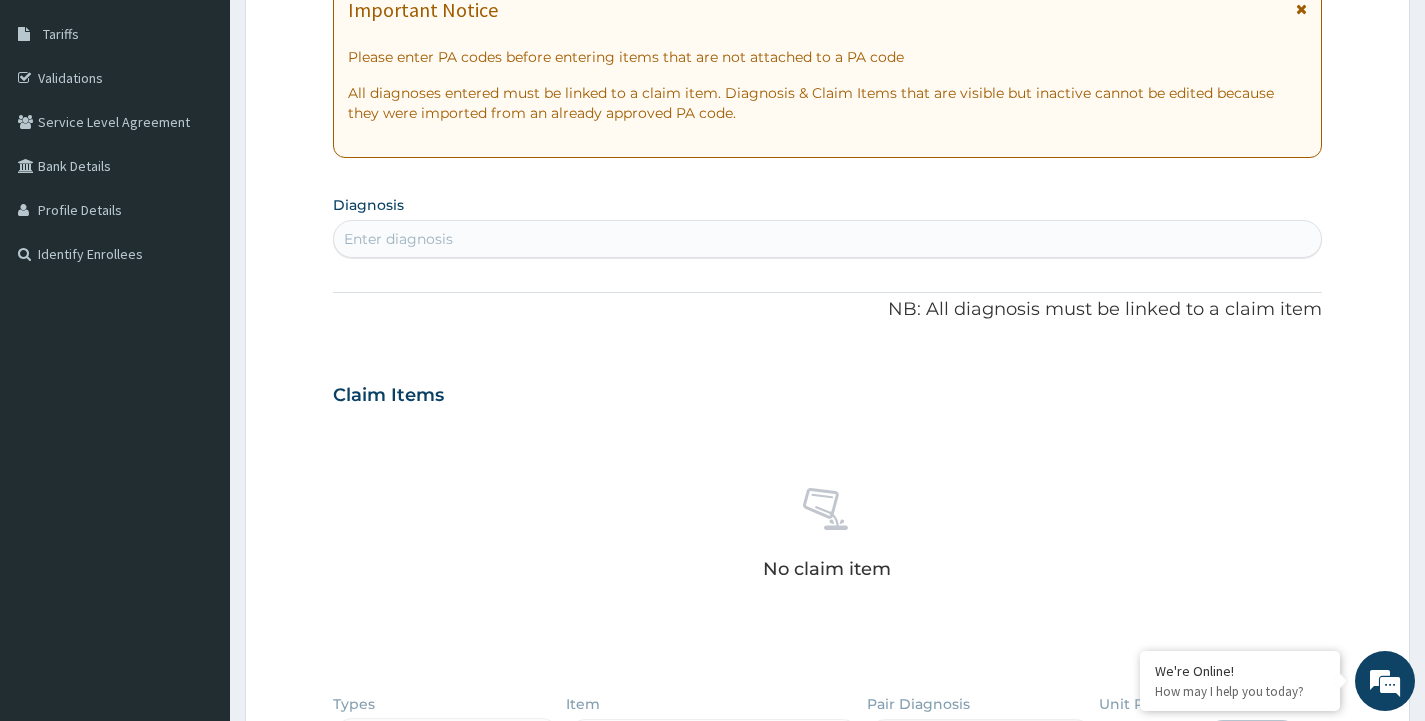 click on "Enter diagnosis" at bounding box center [398, 239] 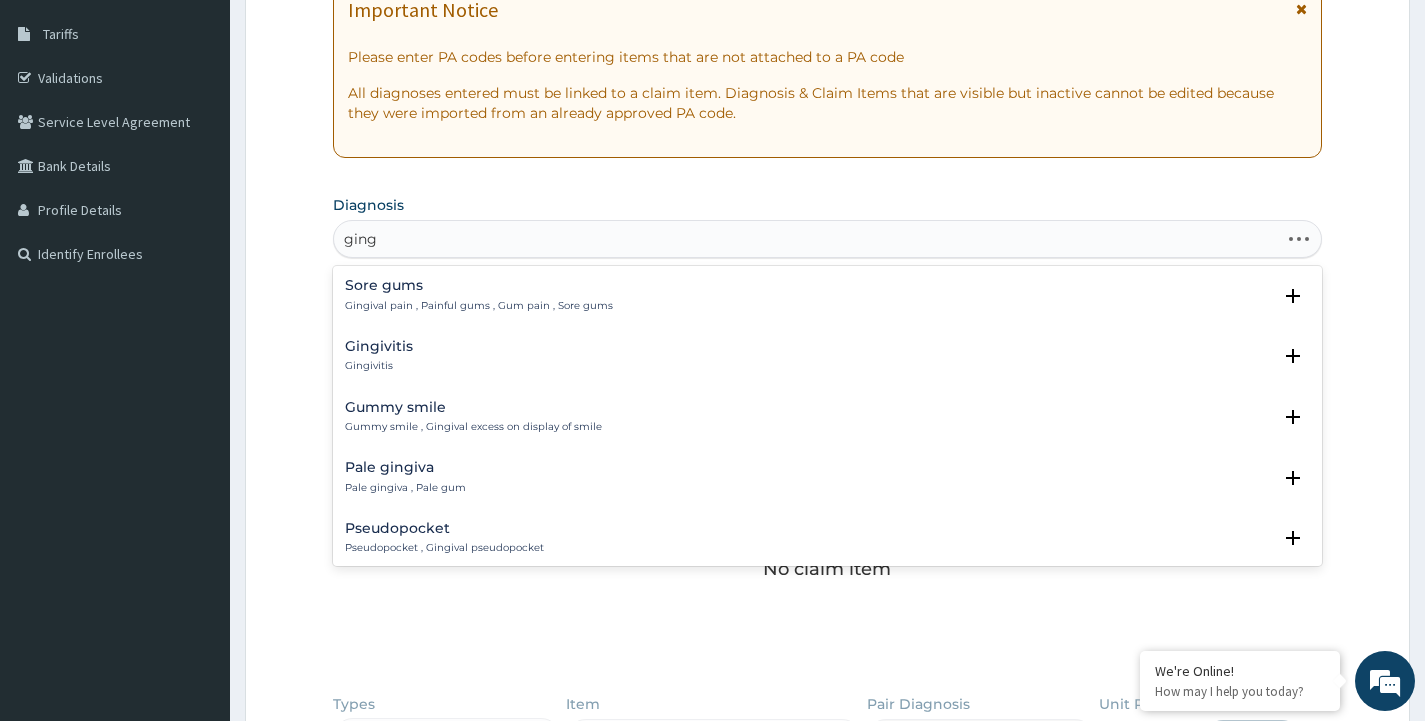 type on "gingi" 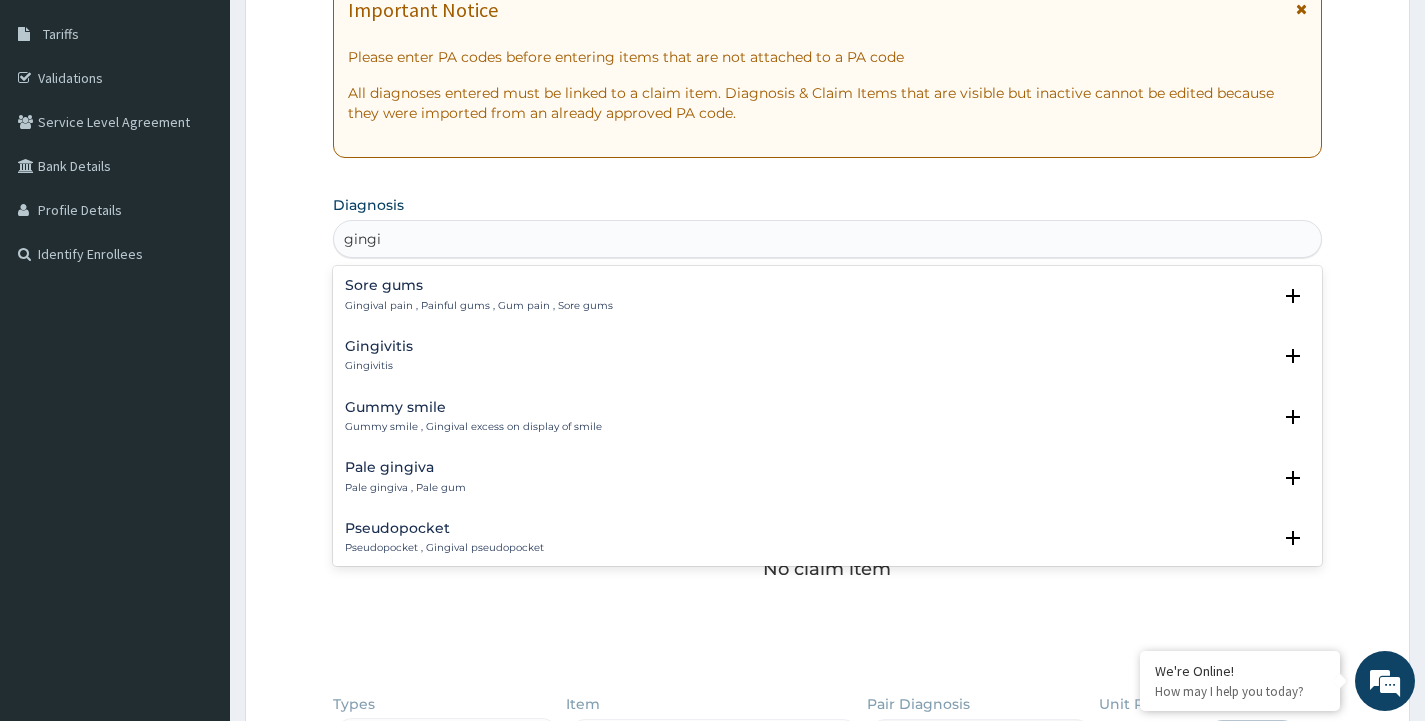 click on "Gingivitis Gingivitis" at bounding box center (379, 356) 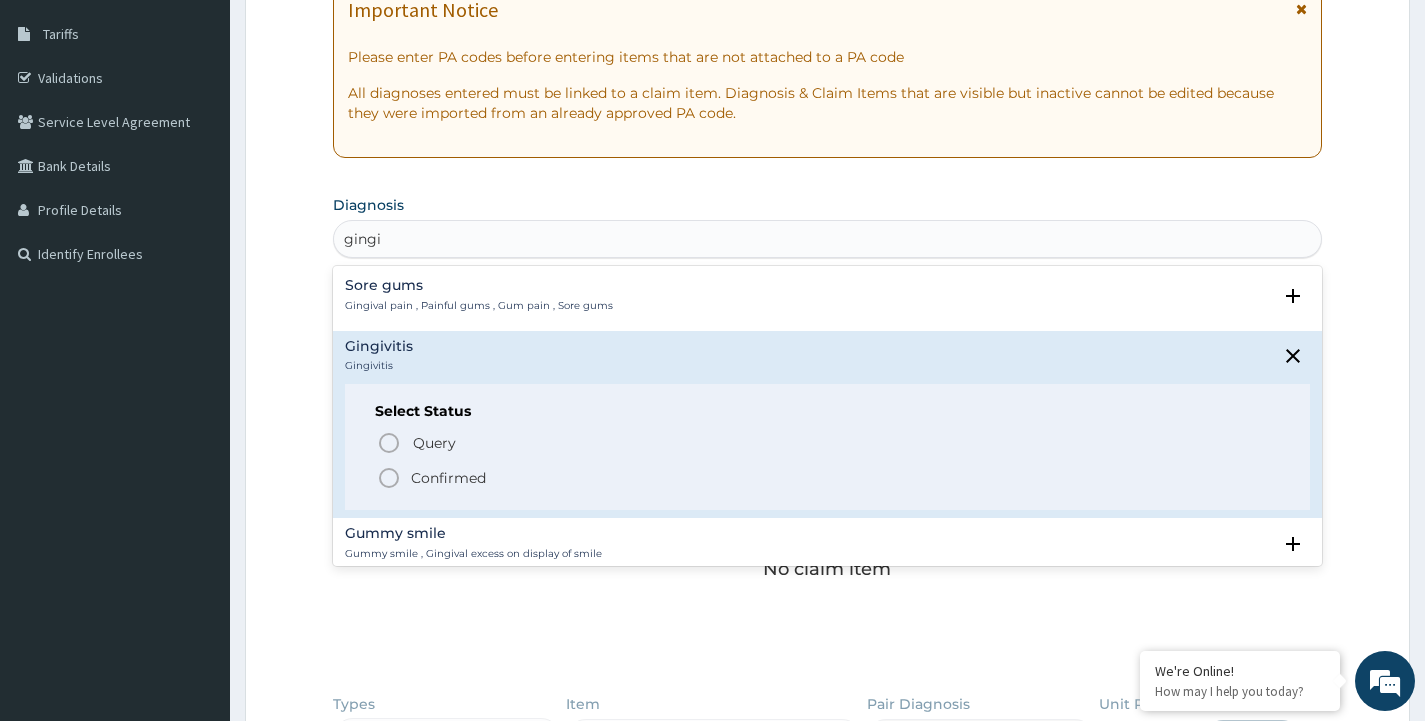 click on "Confirmed" at bounding box center (828, 478) 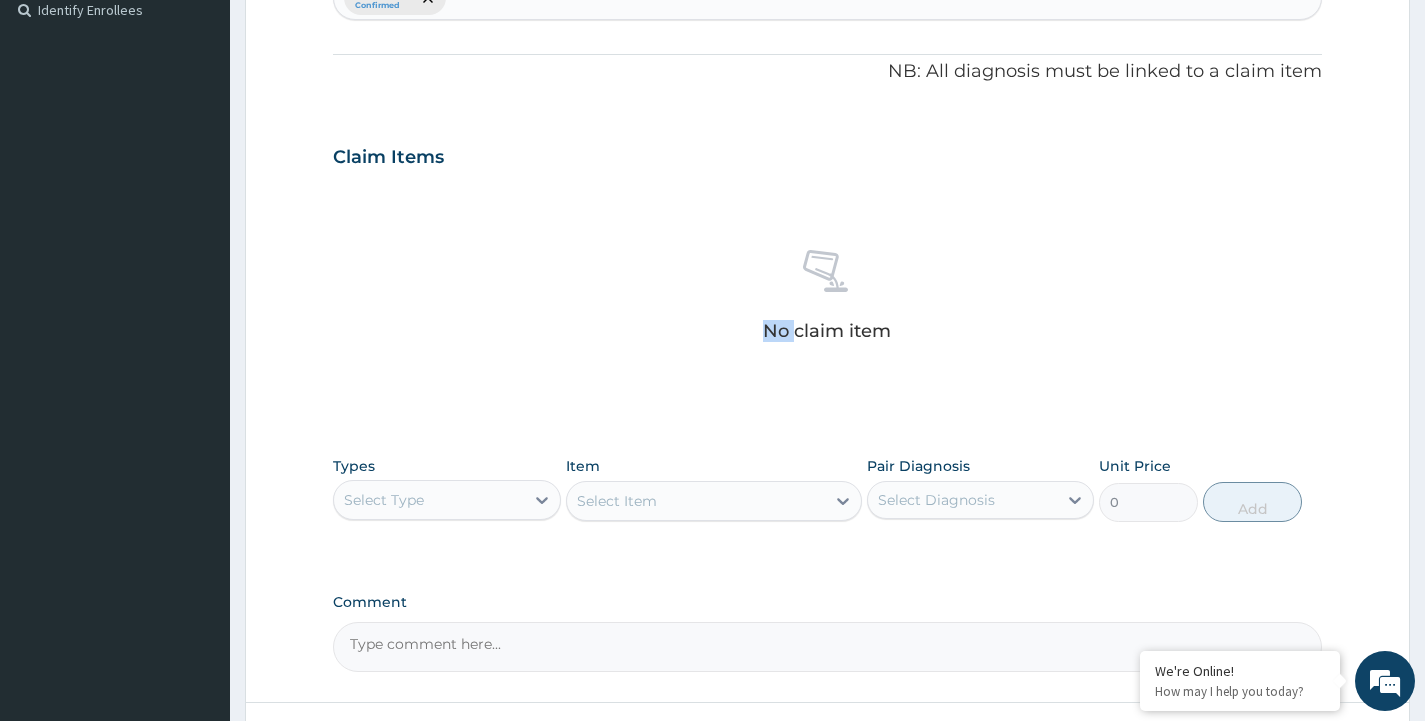 scroll, scrollTop: 565, scrollLeft: 0, axis: vertical 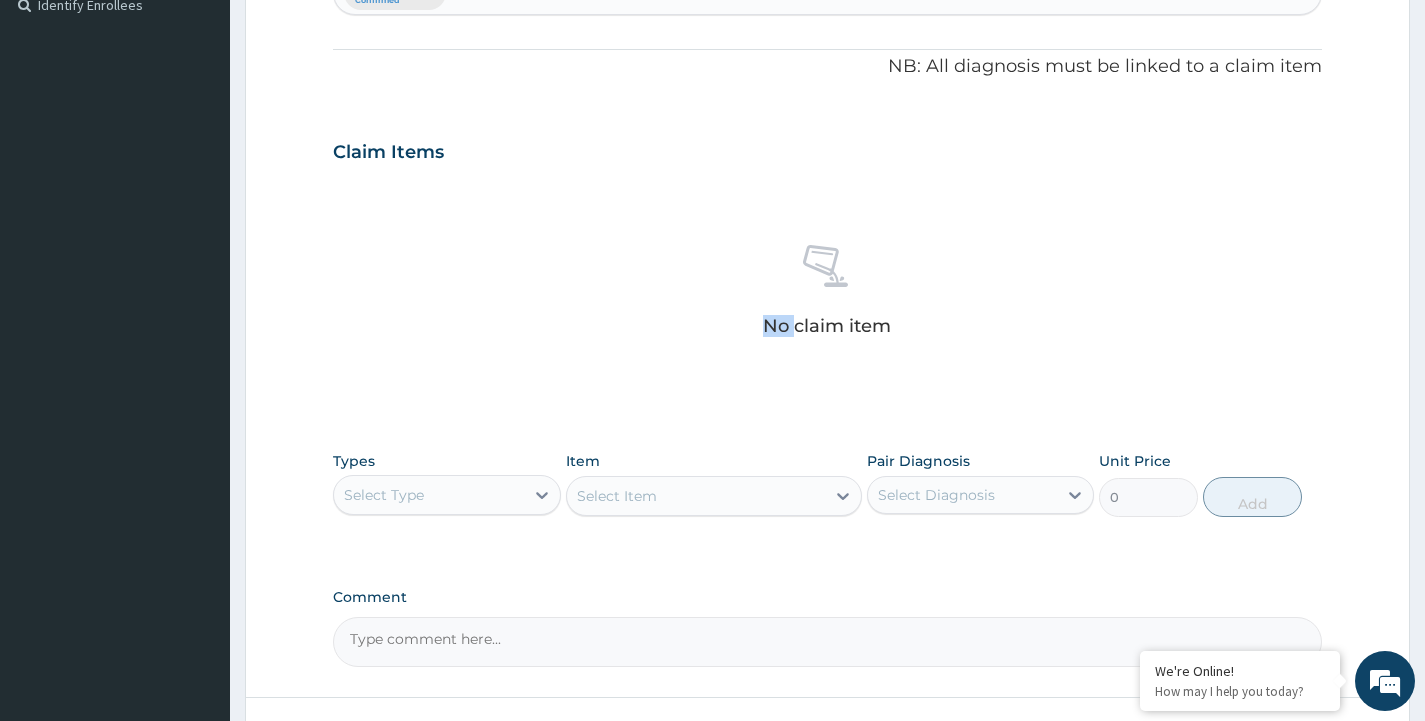 click on "Select Type" at bounding box center (428, 495) 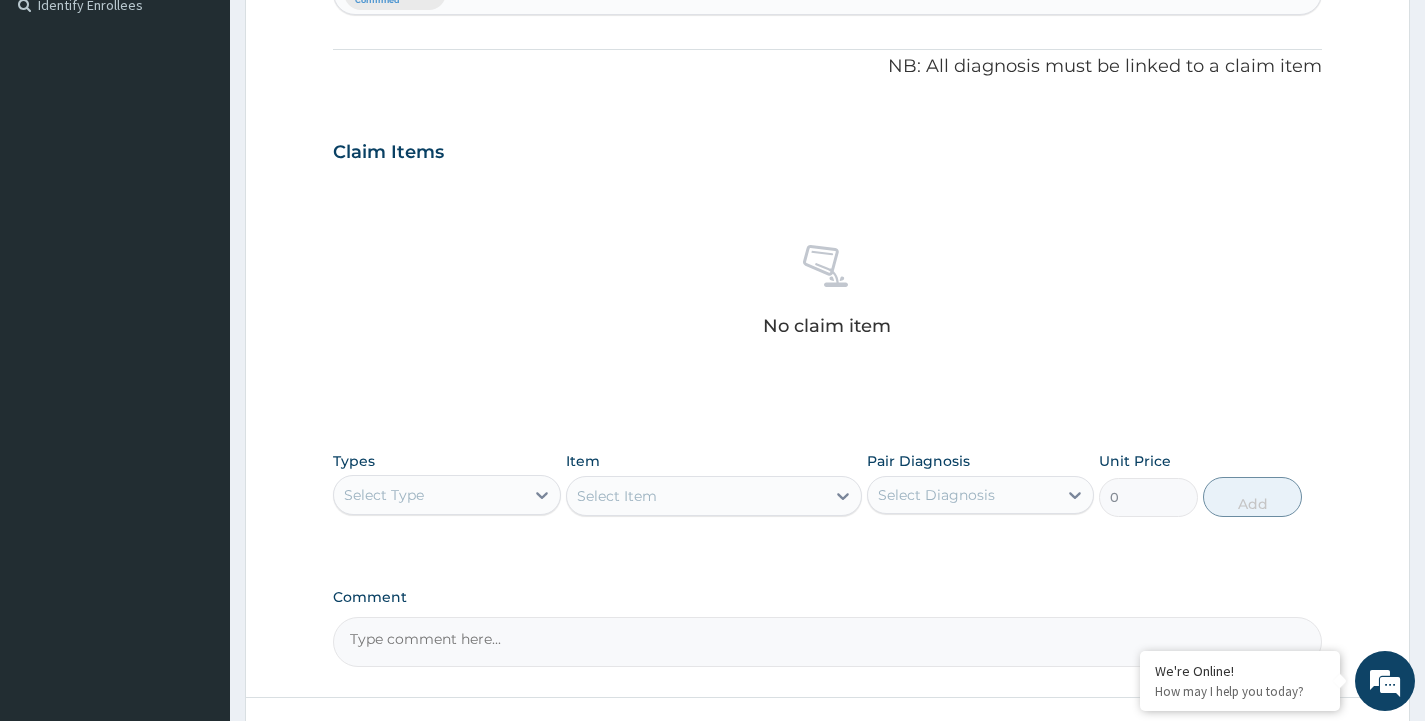 click on "Select Type" at bounding box center (428, 495) 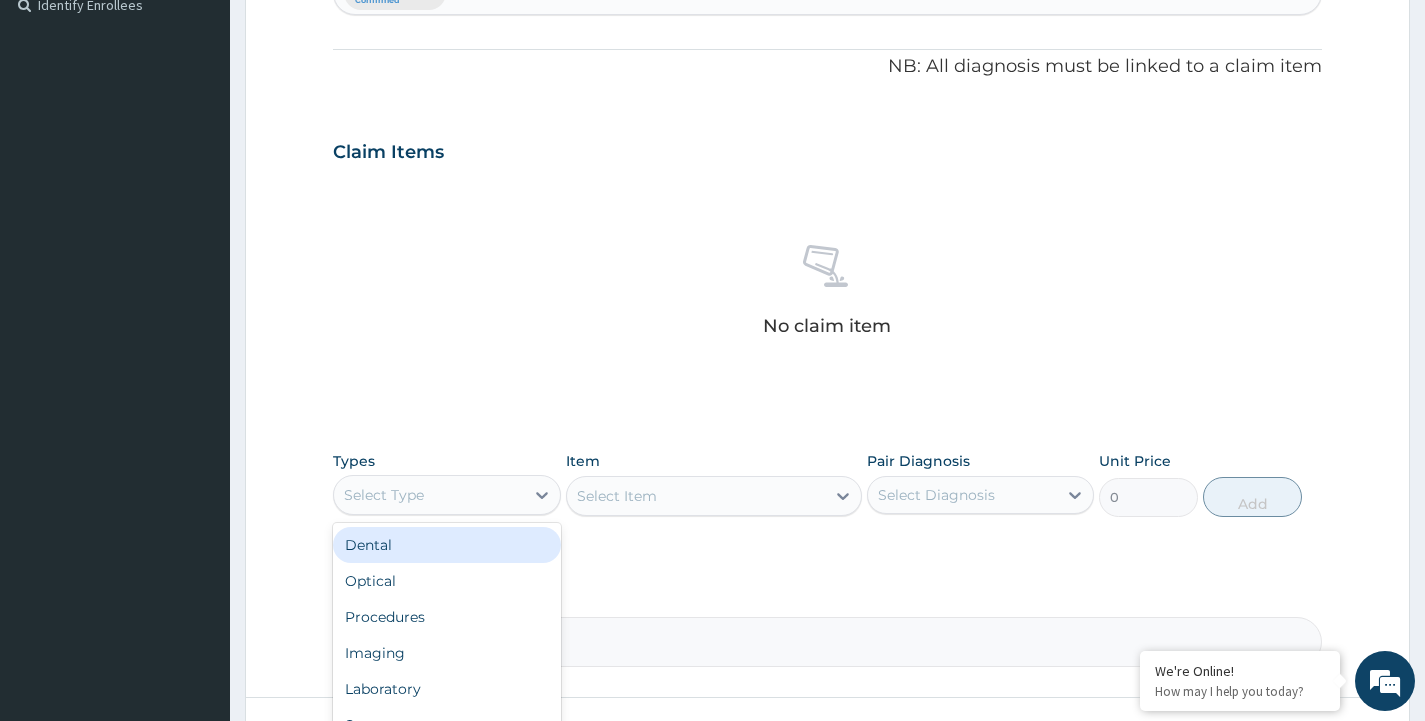 click on "Select Type" at bounding box center (428, 495) 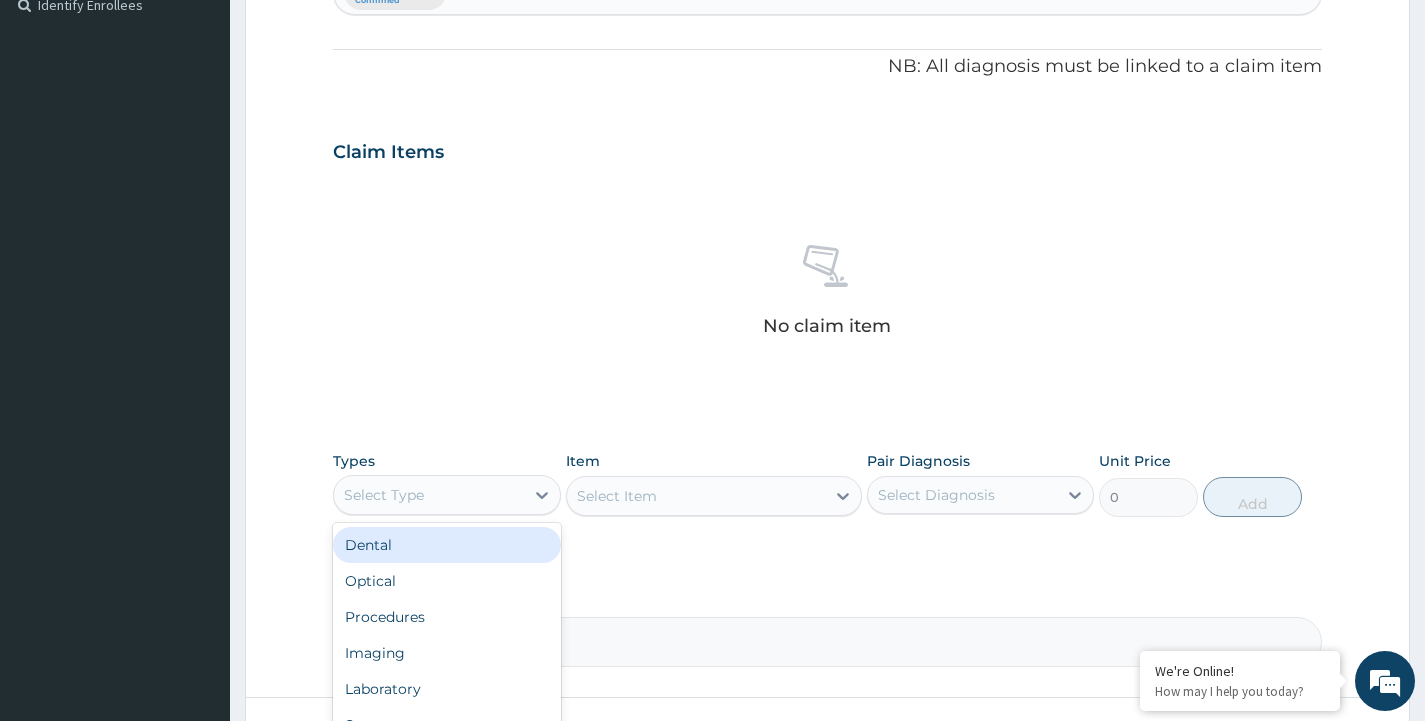 click on "Select Type" at bounding box center [428, 495] 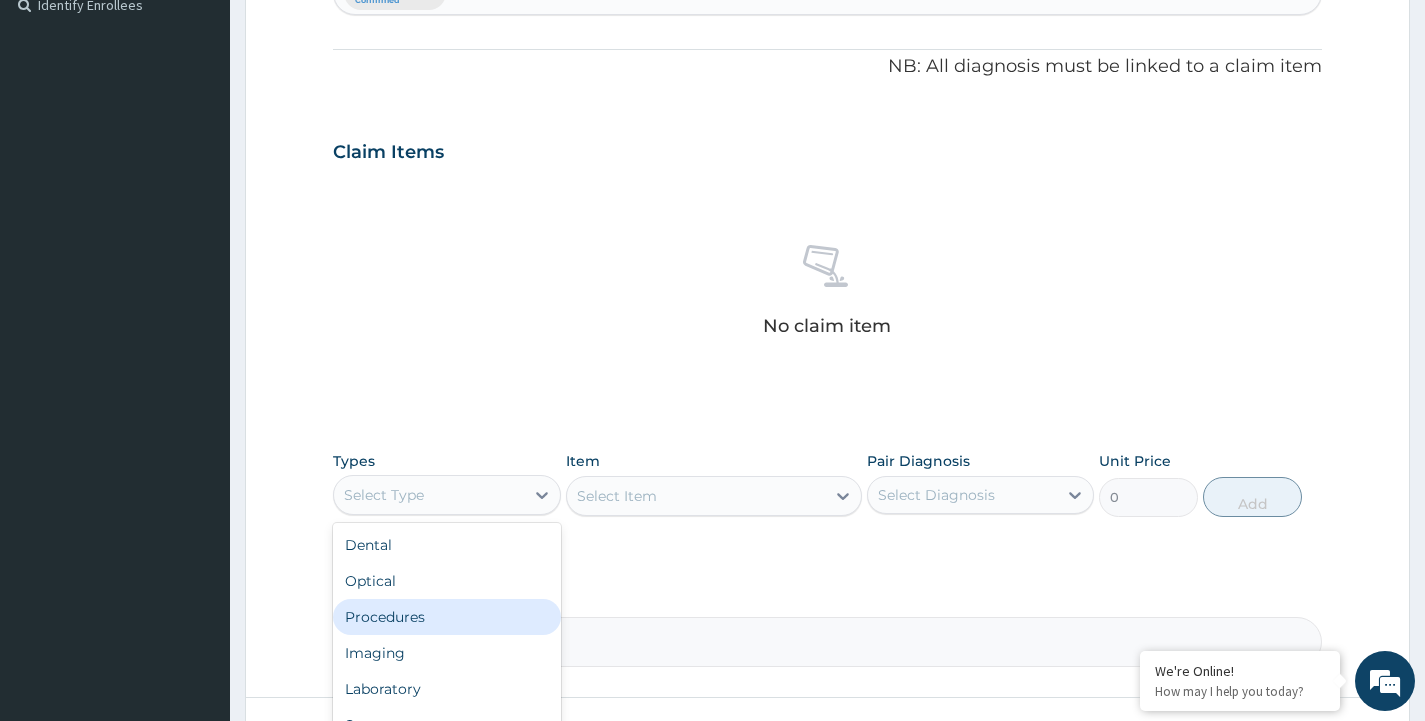 click on "Procedures" at bounding box center (446, 617) 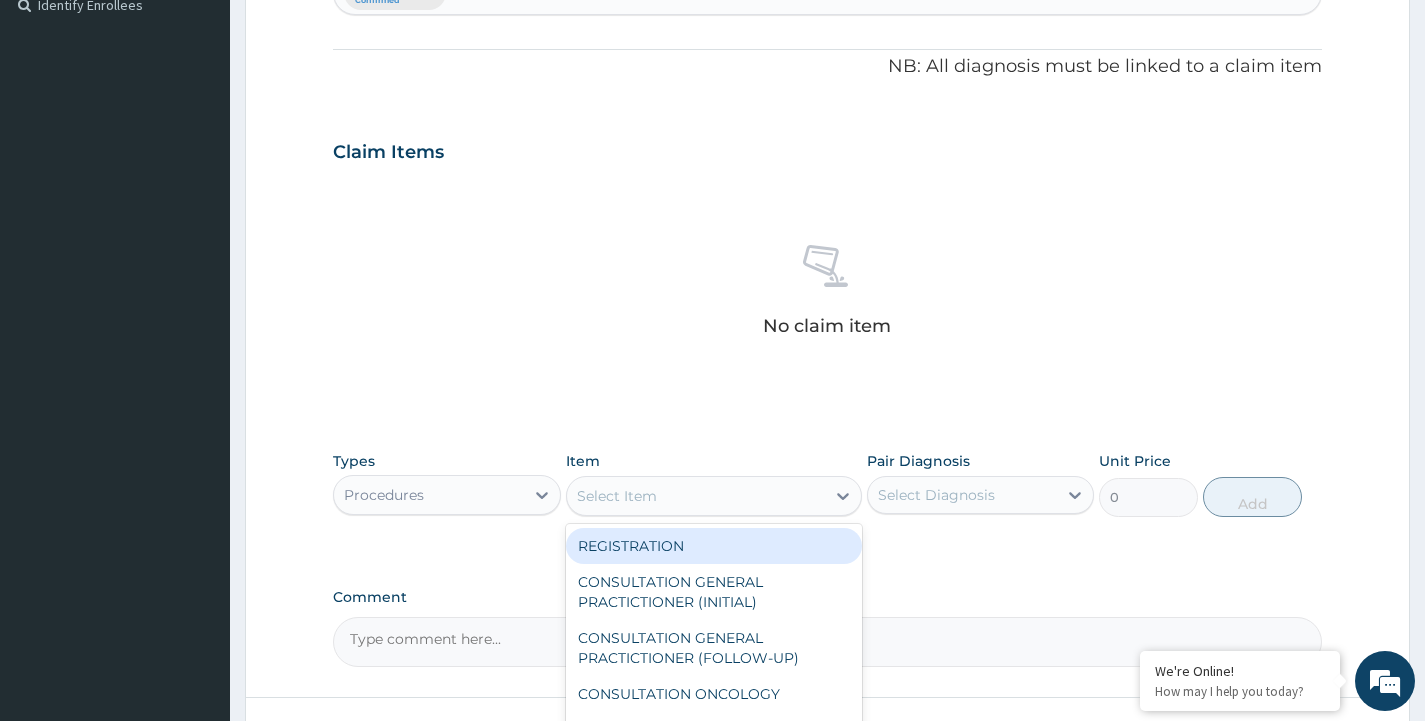 click on "Select Item" at bounding box center (617, 496) 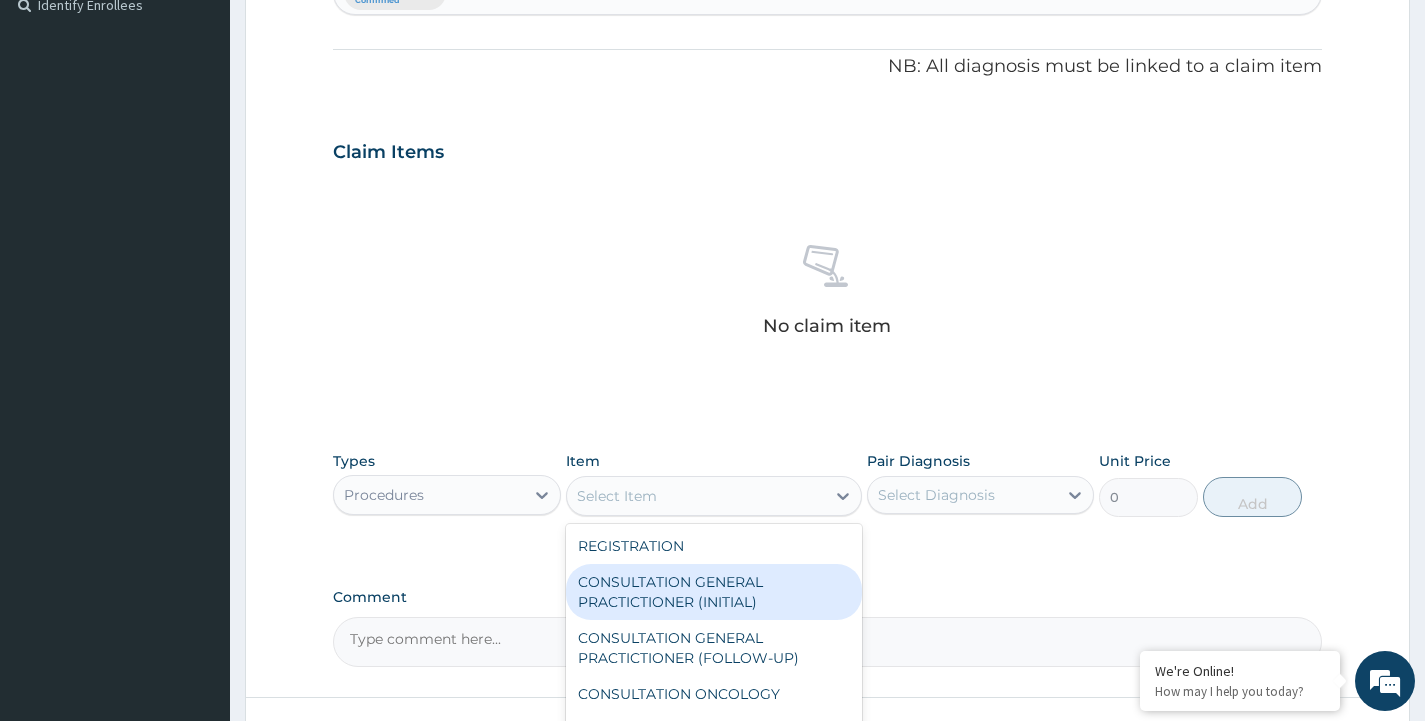 click on "CONSULTATION GENERAL  PRACTICTIONER (INITIAL)" at bounding box center (714, 592) 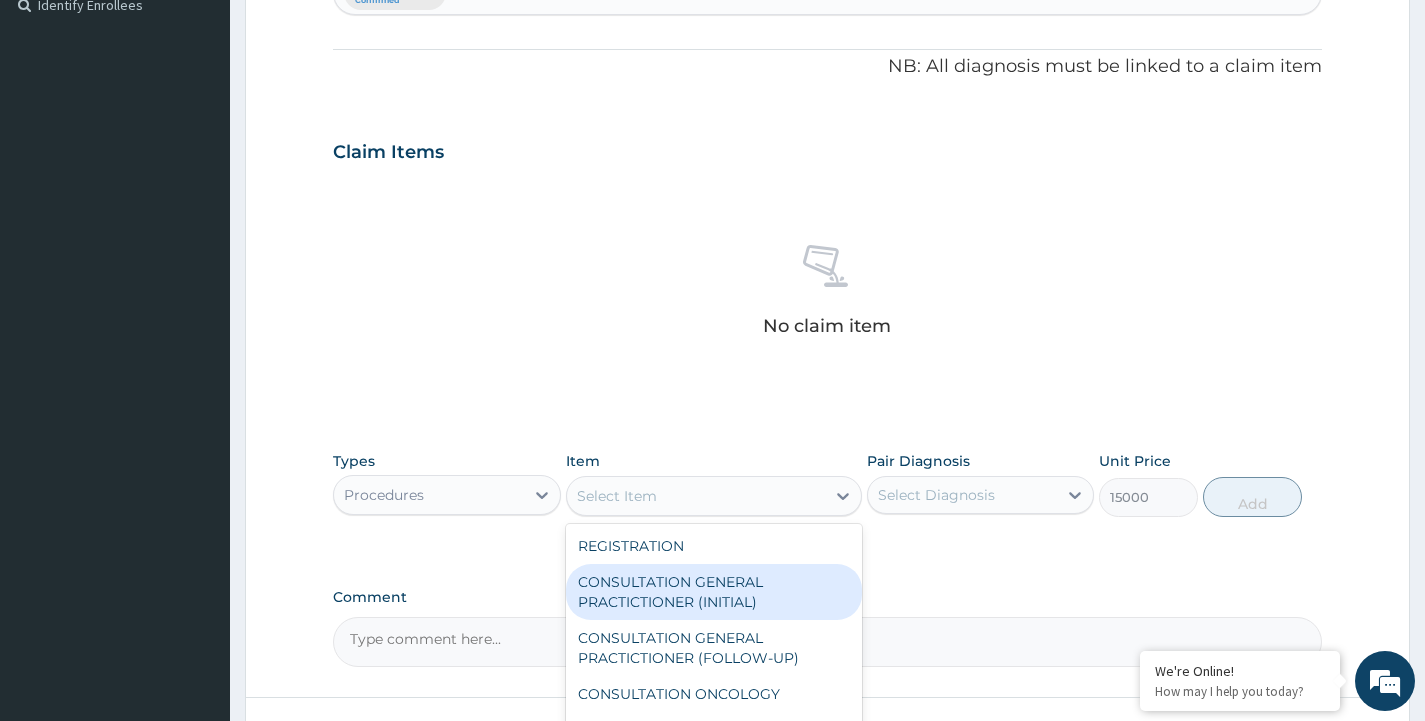 click on "Comment" at bounding box center (827, 597) 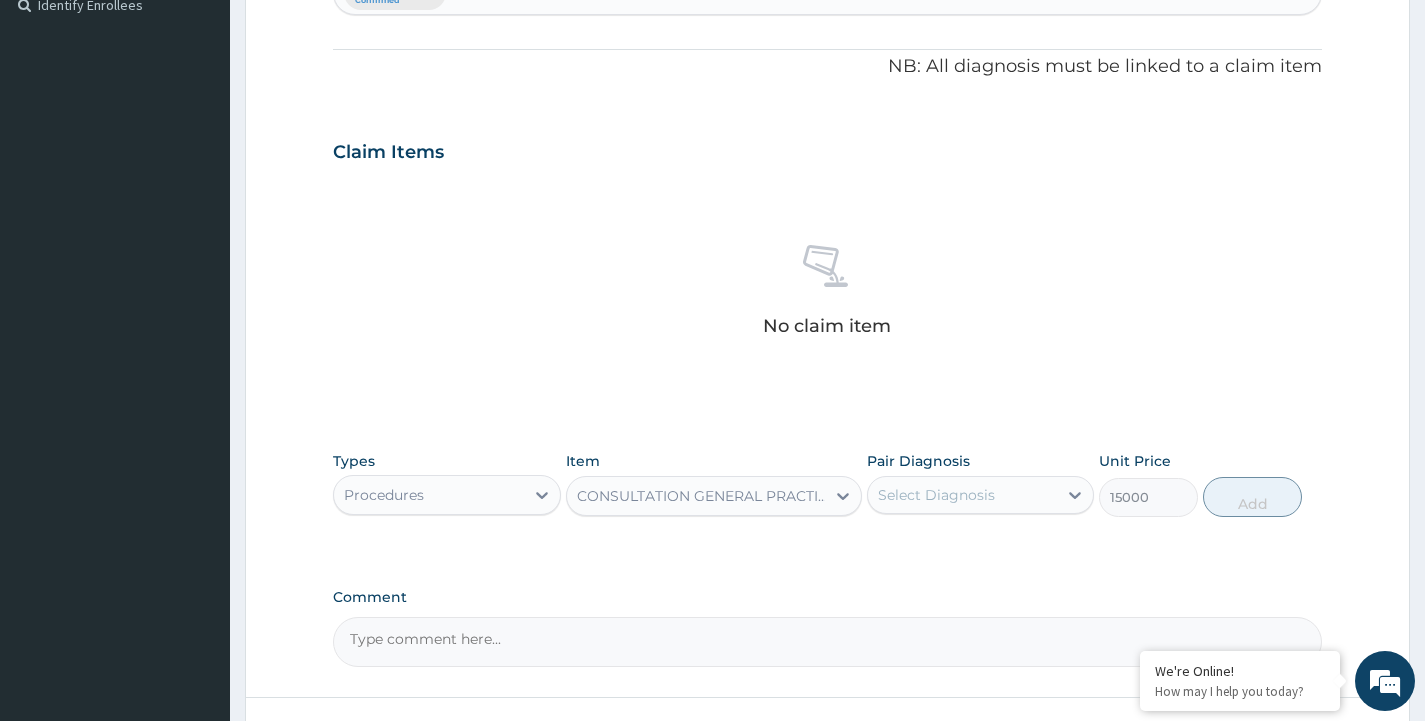 click on "Select Diagnosis" at bounding box center [962, 495] 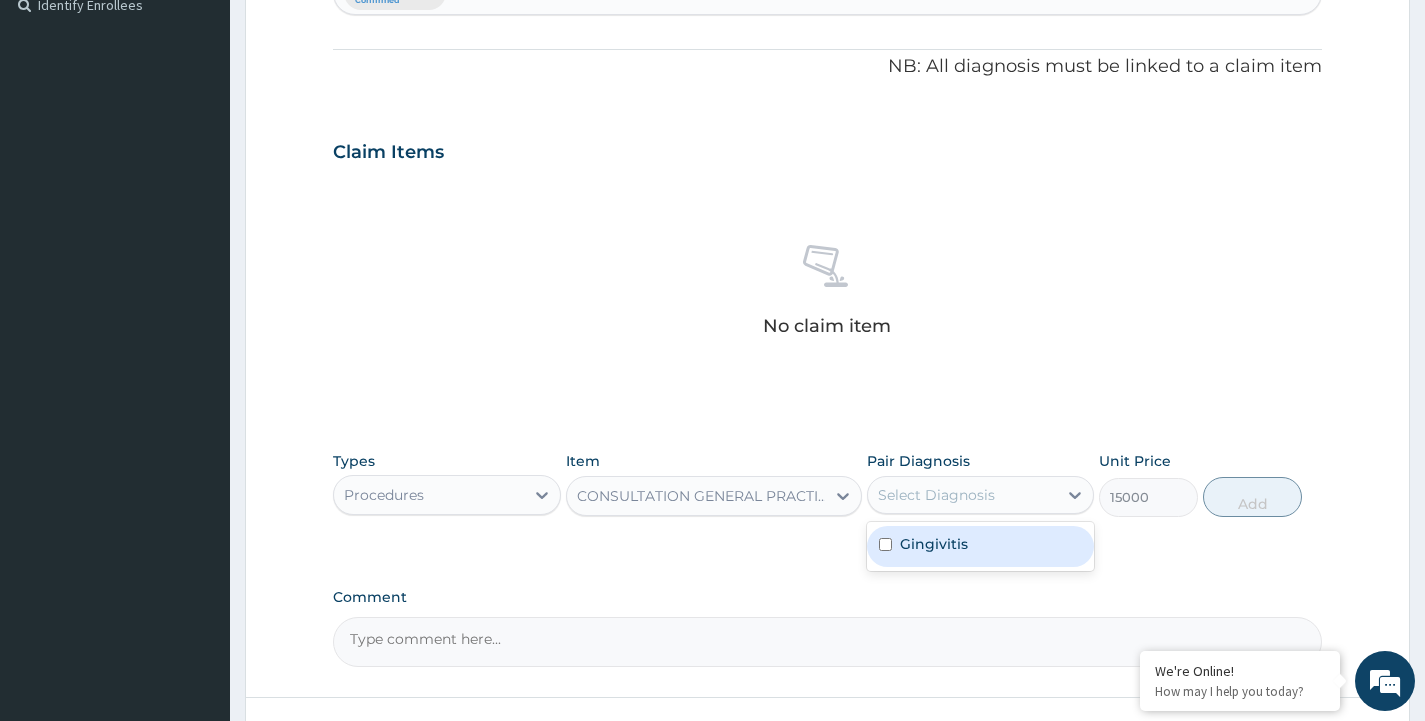 click on "Gingivitis" at bounding box center (980, 546) 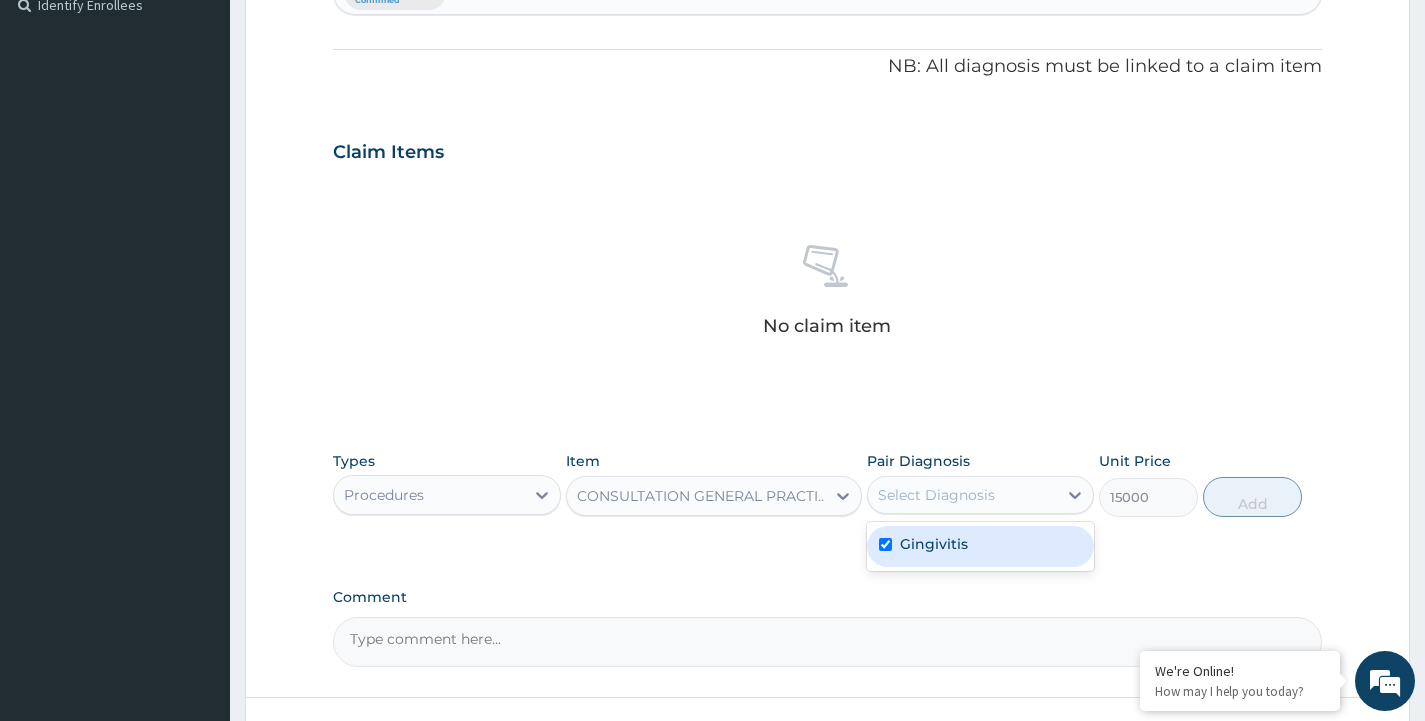 click on "Gingivitis" at bounding box center (980, 546) 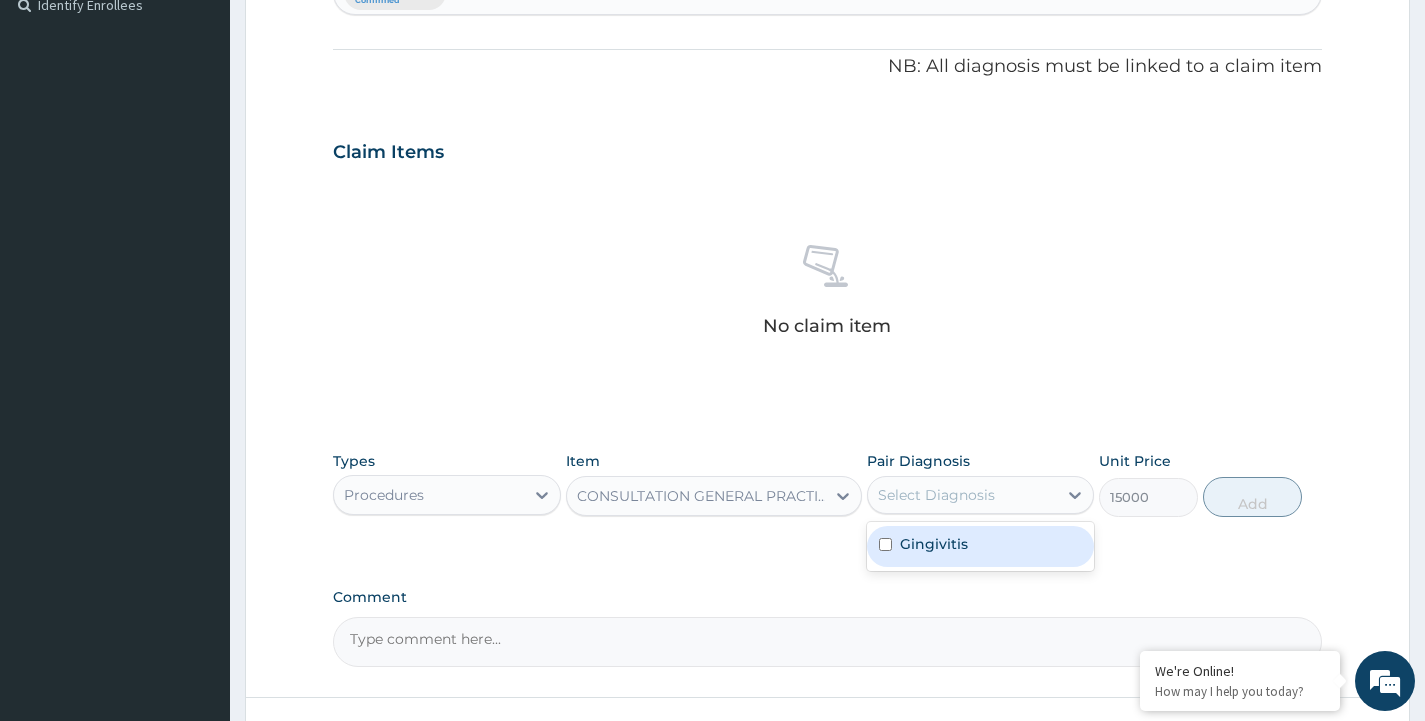 checkbox on "false" 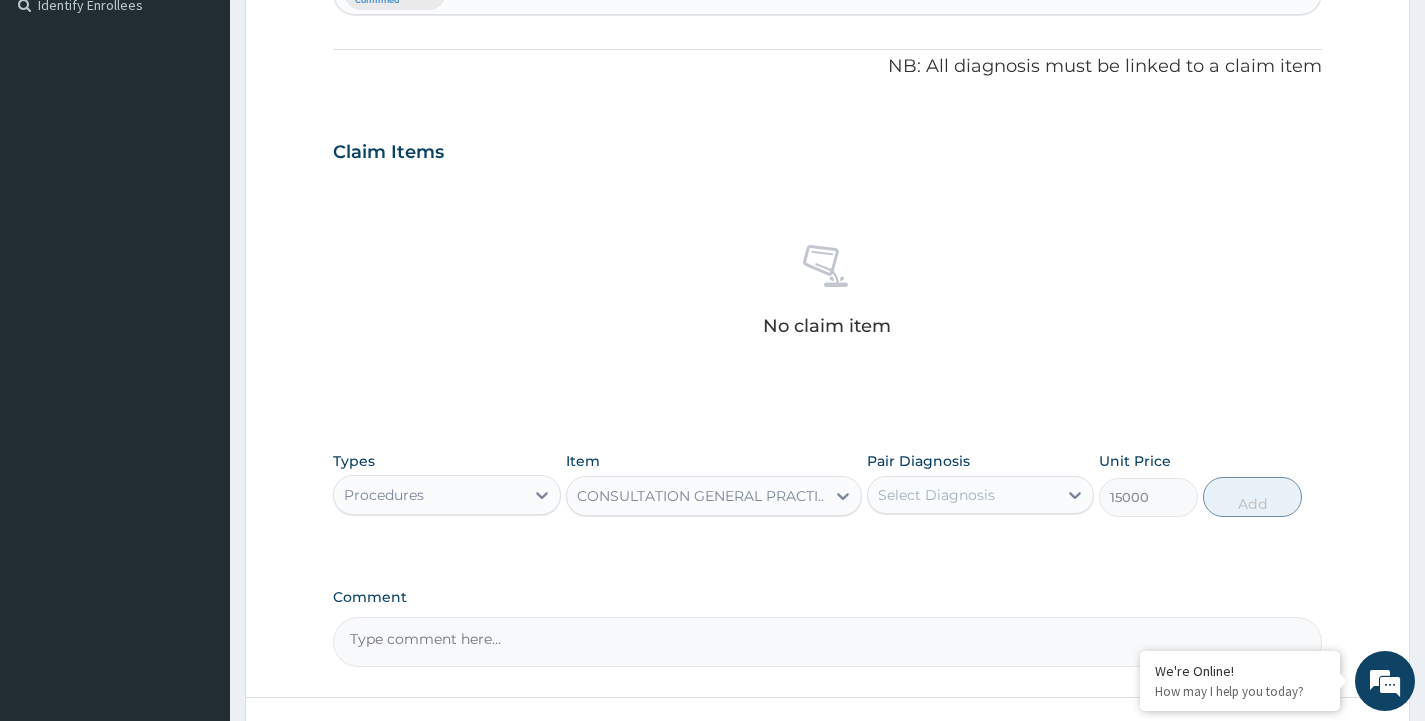 click on "Select Diagnosis" at bounding box center (962, 495) 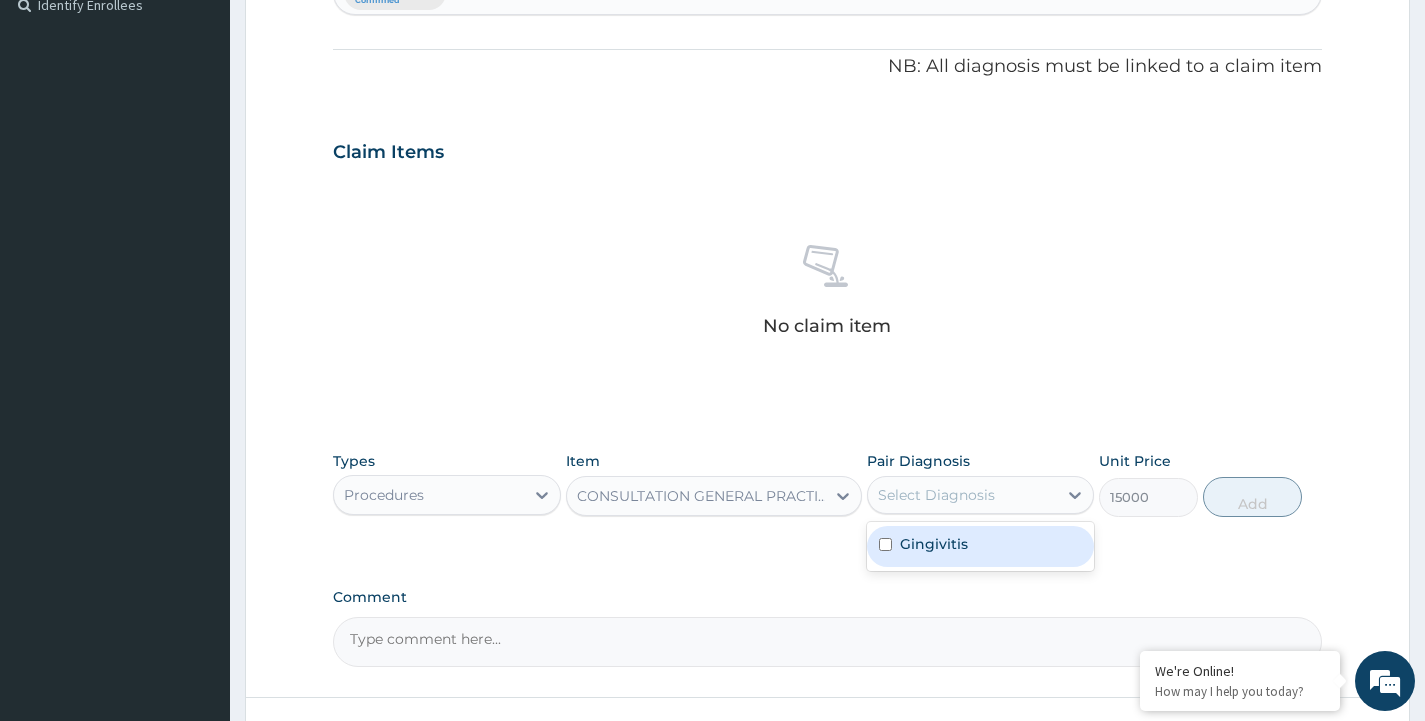 click on "Select Diagnosis" at bounding box center [936, 495] 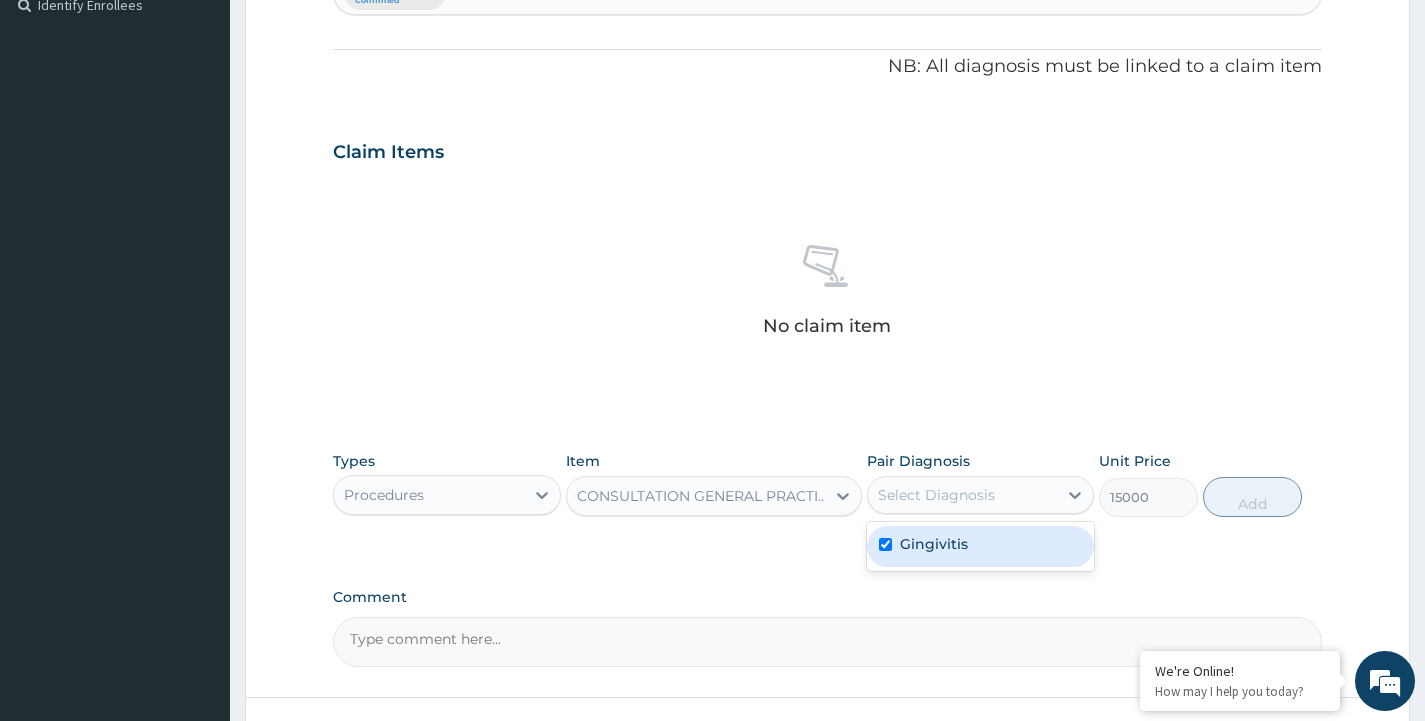 checkbox on "true" 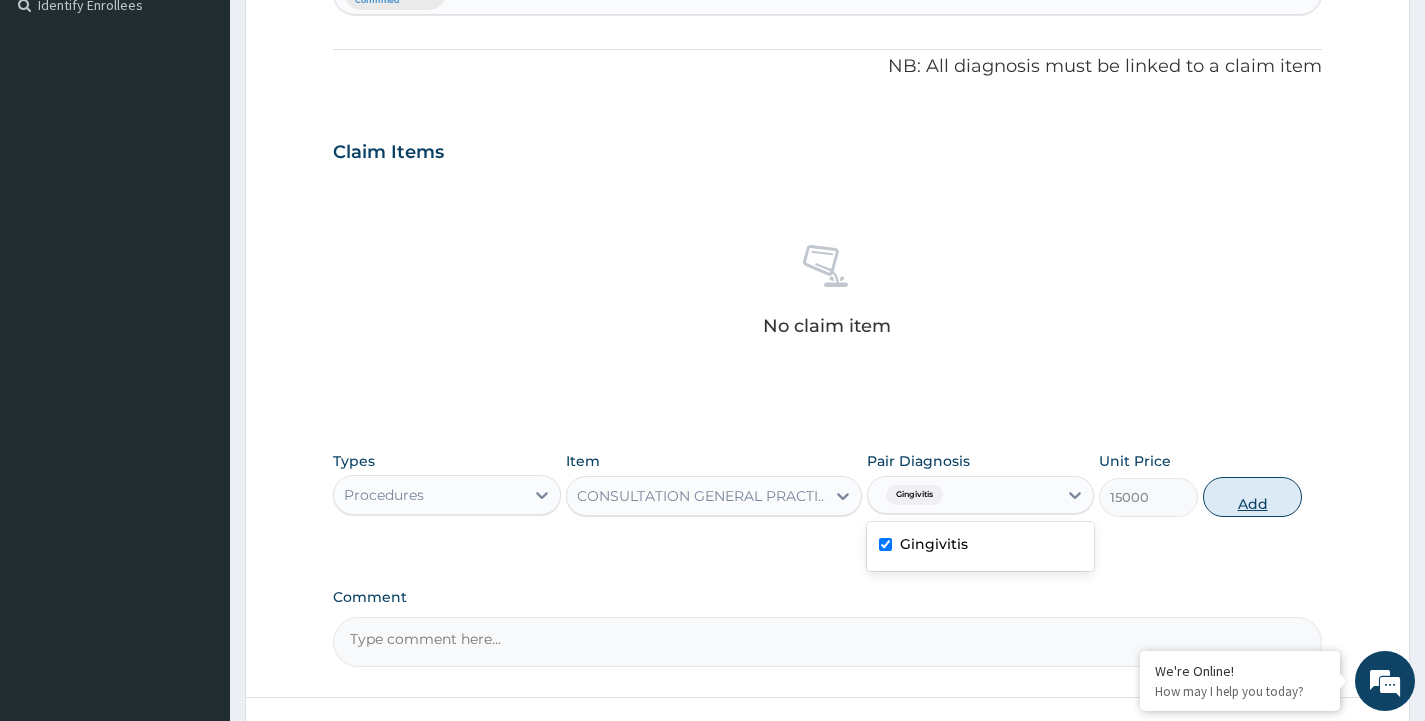 click on "Add" at bounding box center (1252, 497) 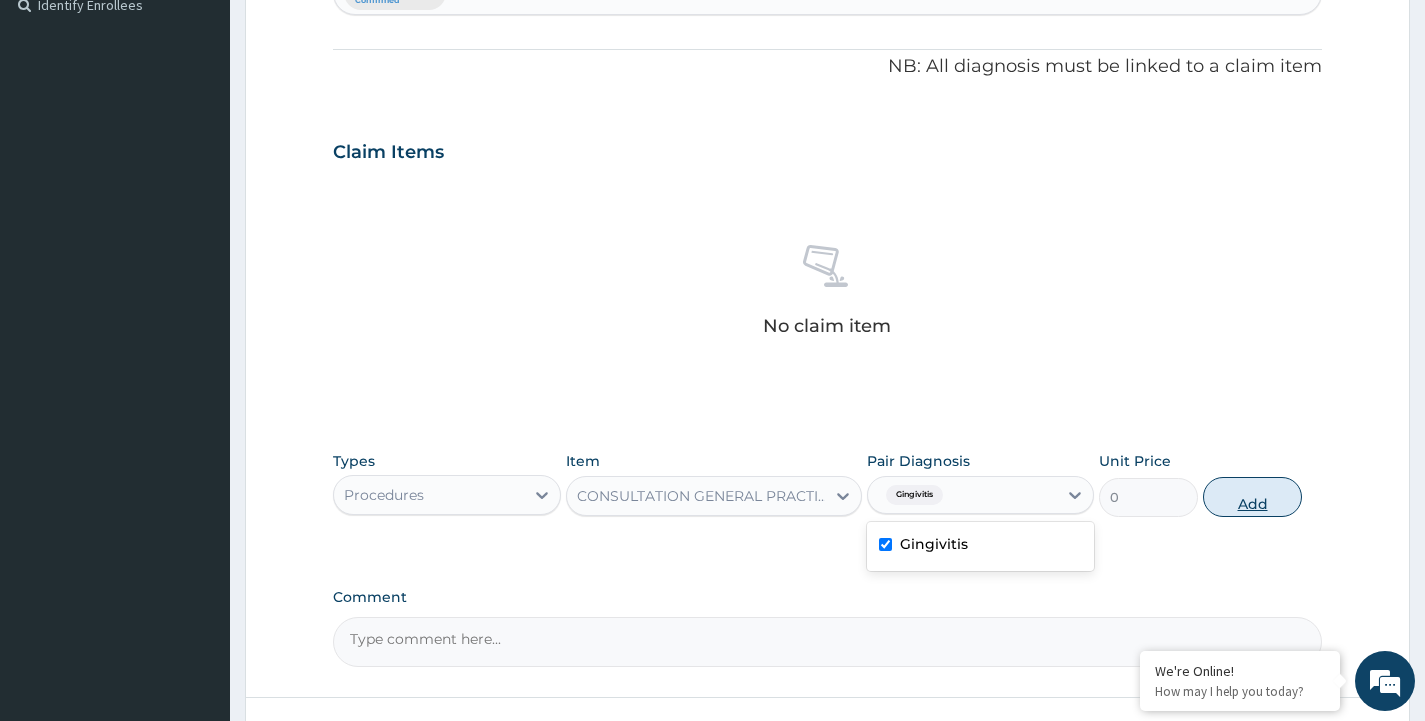 click on "PA Code / Prescription Code Enter Code(Secondary Care Only) Encounter Date 01-08-2025 Important Notice Please enter PA codes before entering items that are not attached to a PA code   All diagnoses entered must be linked to a claim item. Diagnosis & Claim Items that are visible but inactive cannot be edited because they were imported from an already approved PA code. Diagnosis Gingivitis Confirmed NB: All diagnosis must be linked to a claim item Claim Items No claim item Types Procedures Item CONSULTATION GENERAL  PRACTICTIONER (INITIAL) Pair Diagnosis option Gingivitis, selected. option Gingivitis selected, 1 of 1. 1 result available. Use Up and Down to choose options, press Enter to select the currently focused option, press Escape to exit the menu, press Tab to select the option and exit the menu. Gingivitis Gingivitis Unit Price 0 Add Comment" at bounding box center [827, 146] 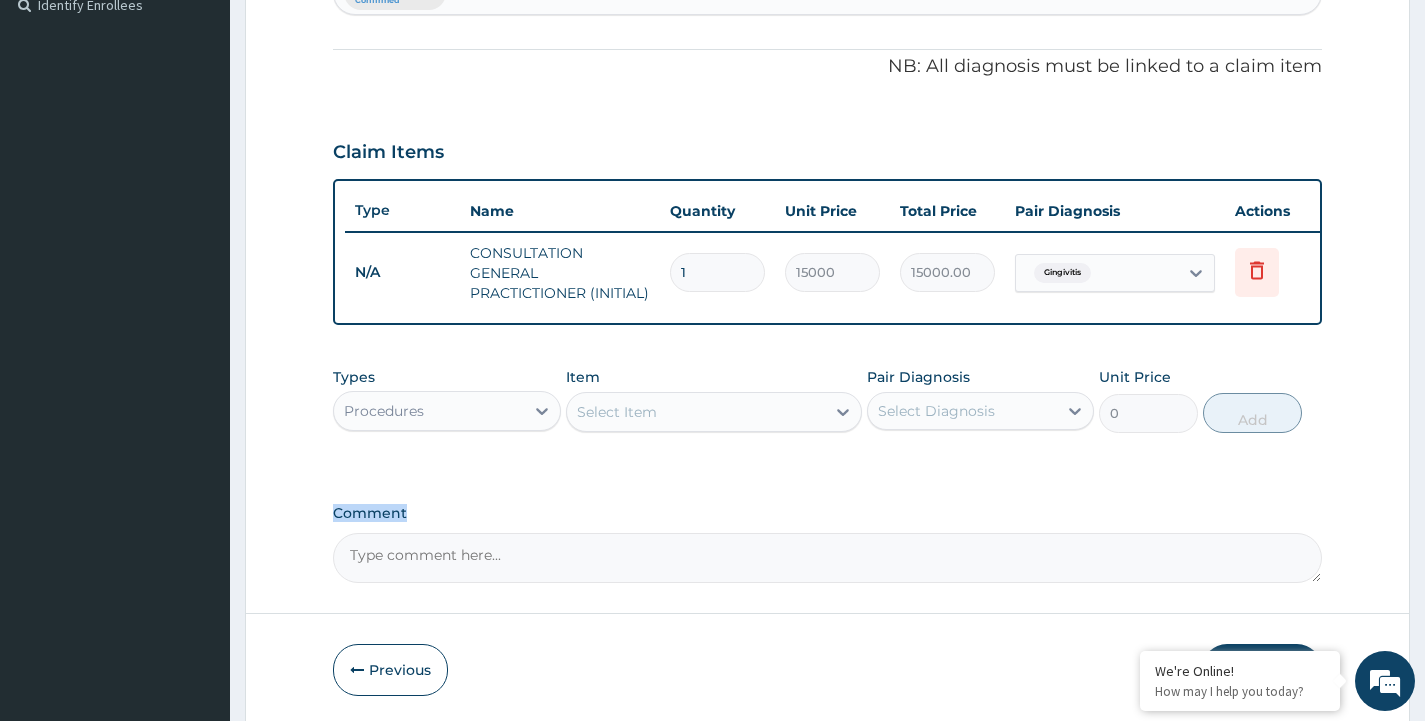 scroll, scrollTop: 652, scrollLeft: 0, axis: vertical 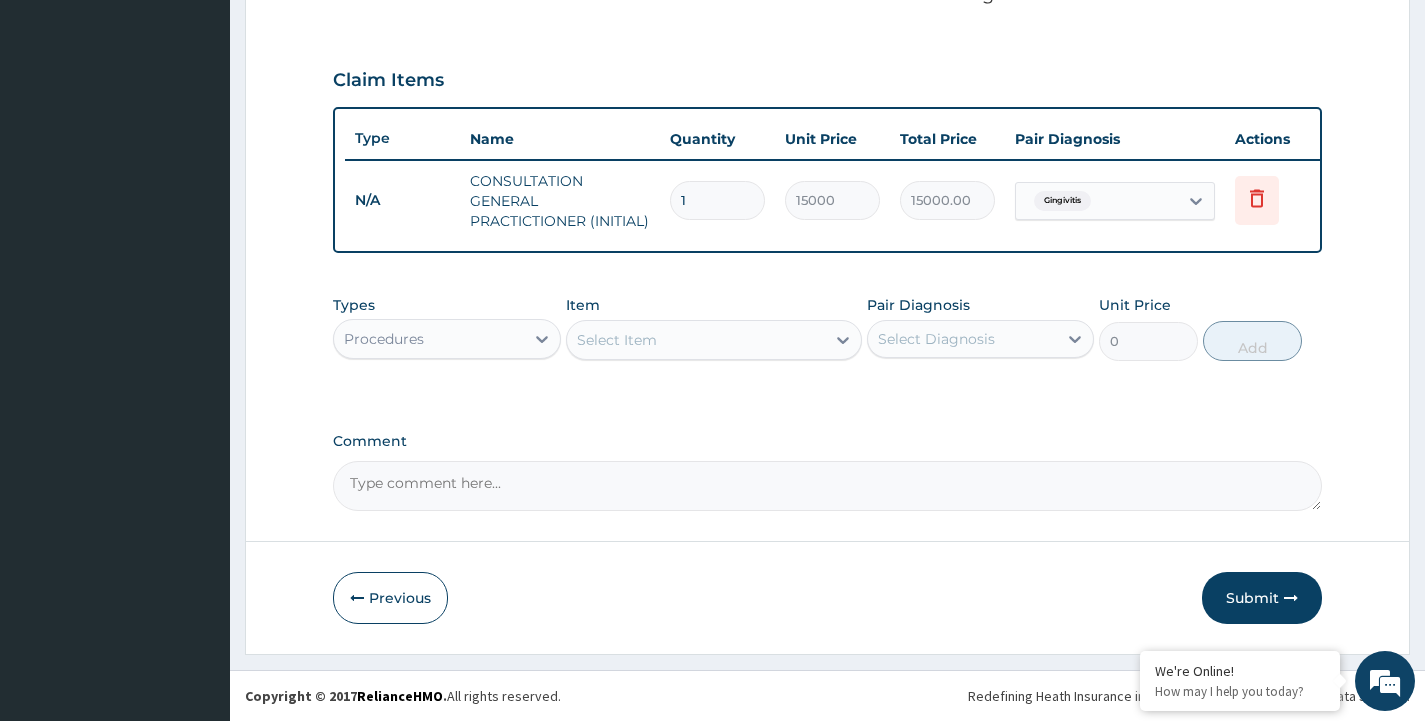 click on "Procedures" at bounding box center (428, 339) 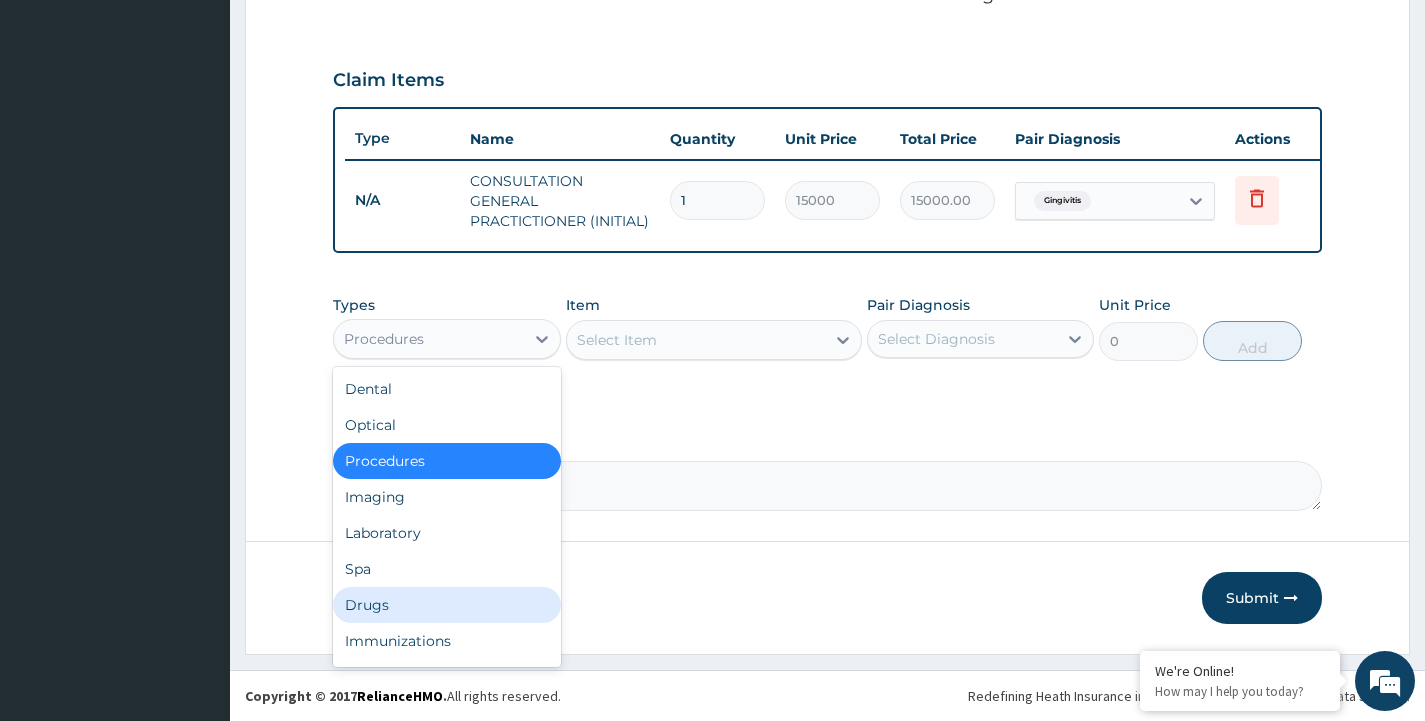click on "Drugs" at bounding box center (446, 605) 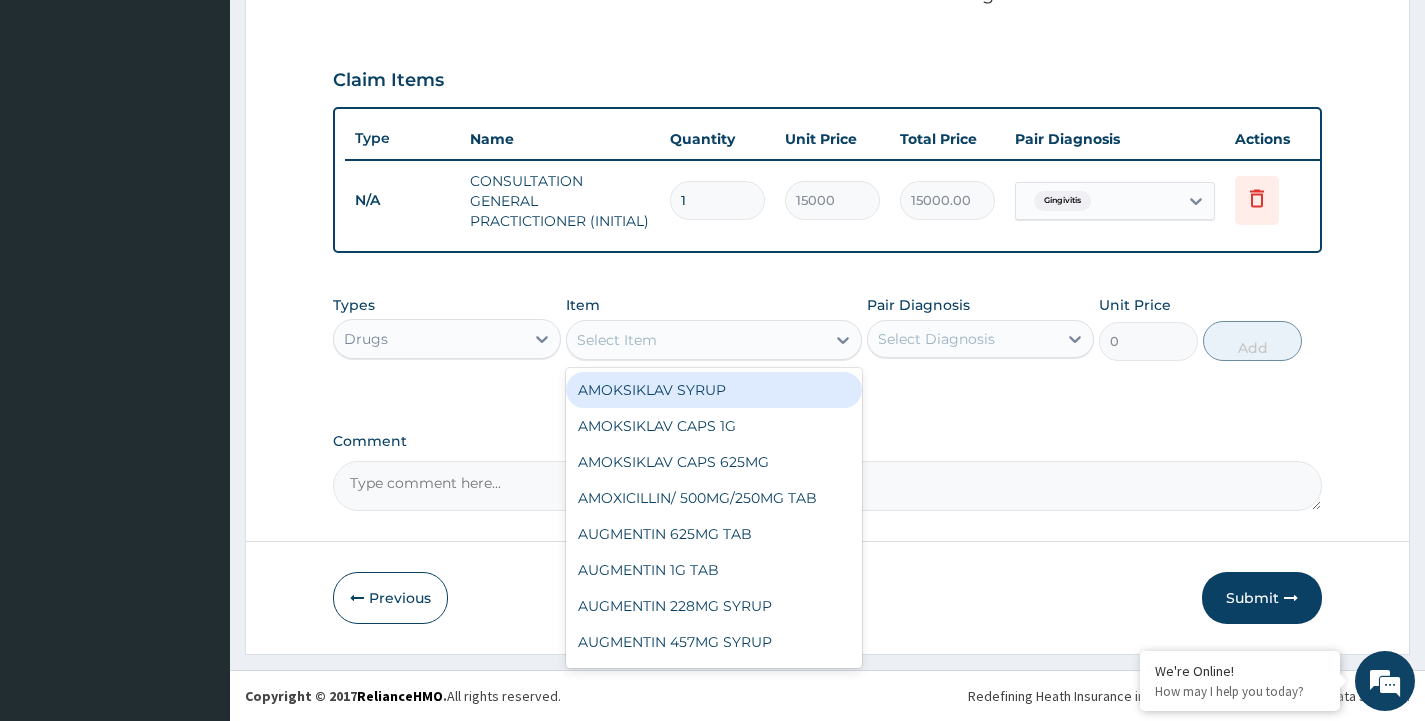 click on "Select Item" at bounding box center (617, 340) 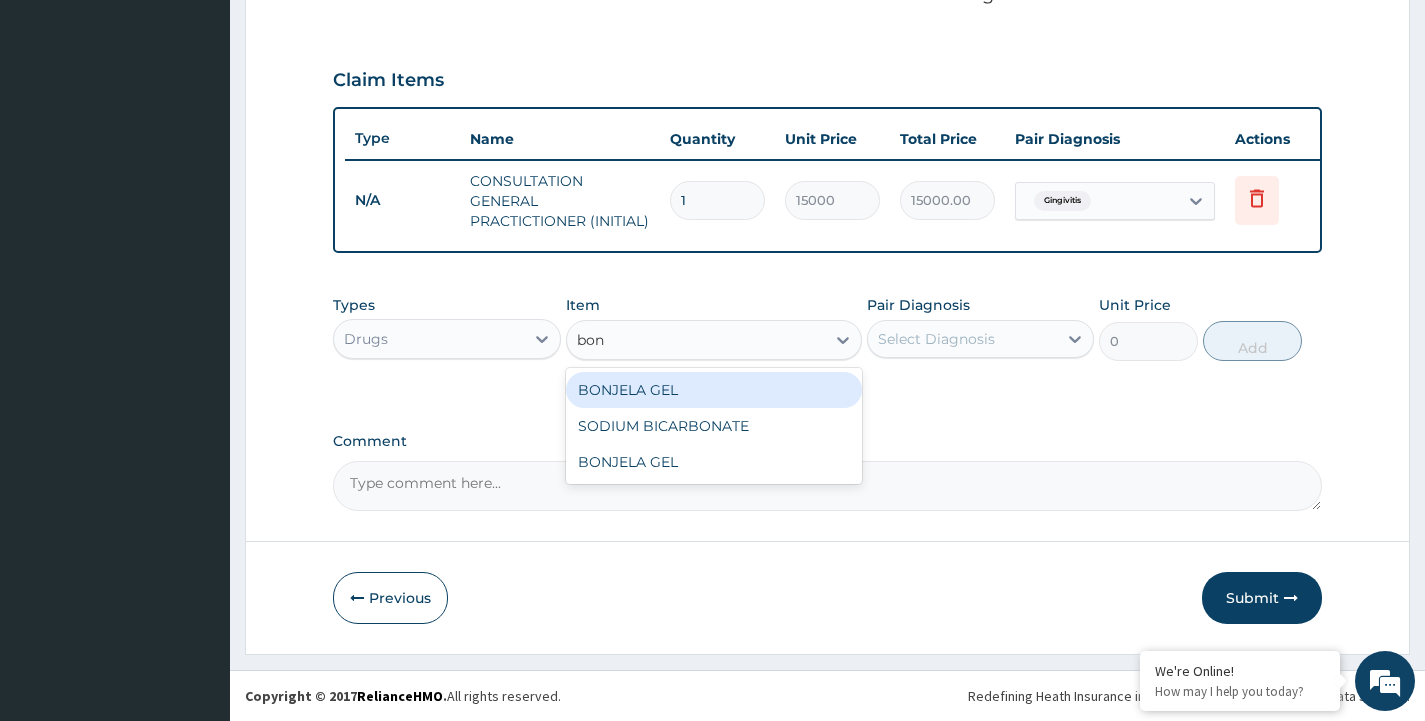 type on "bonj" 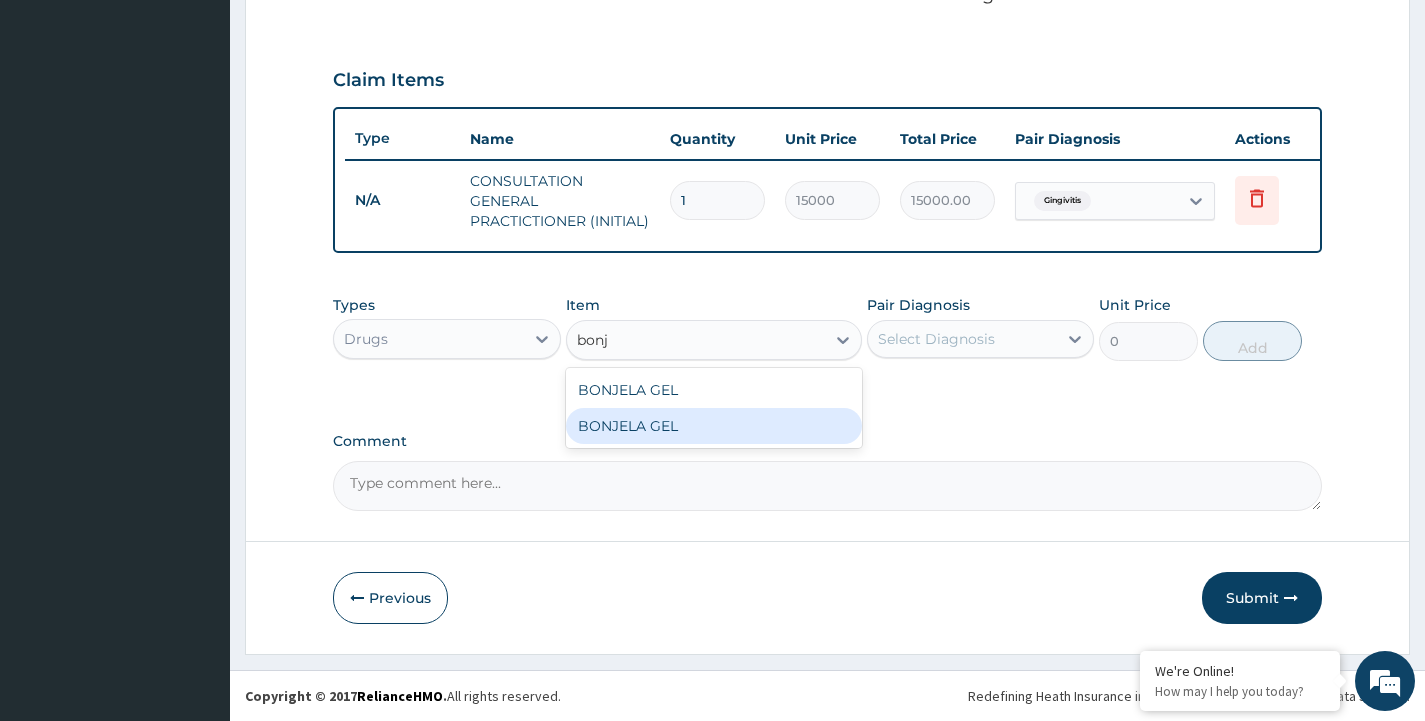 click on "BONJELA GEL" at bounding box center [714, 426] 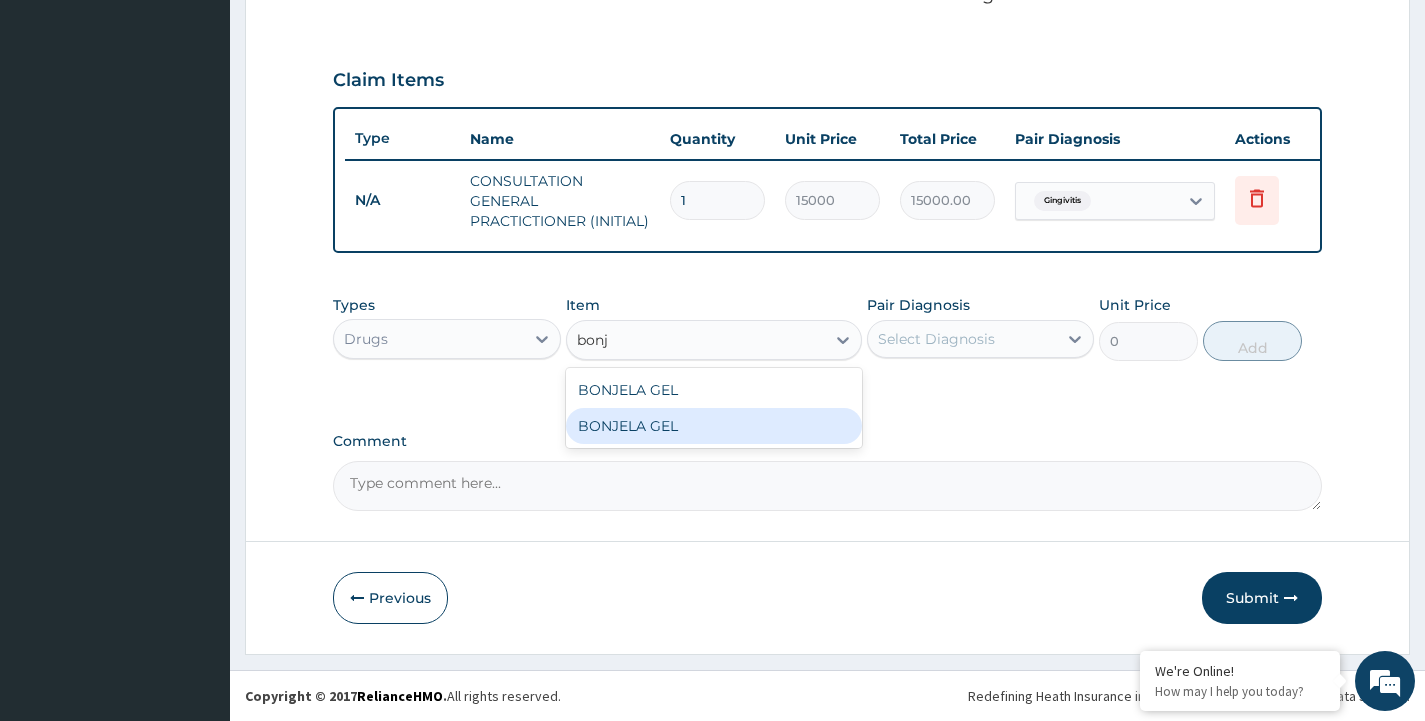 type 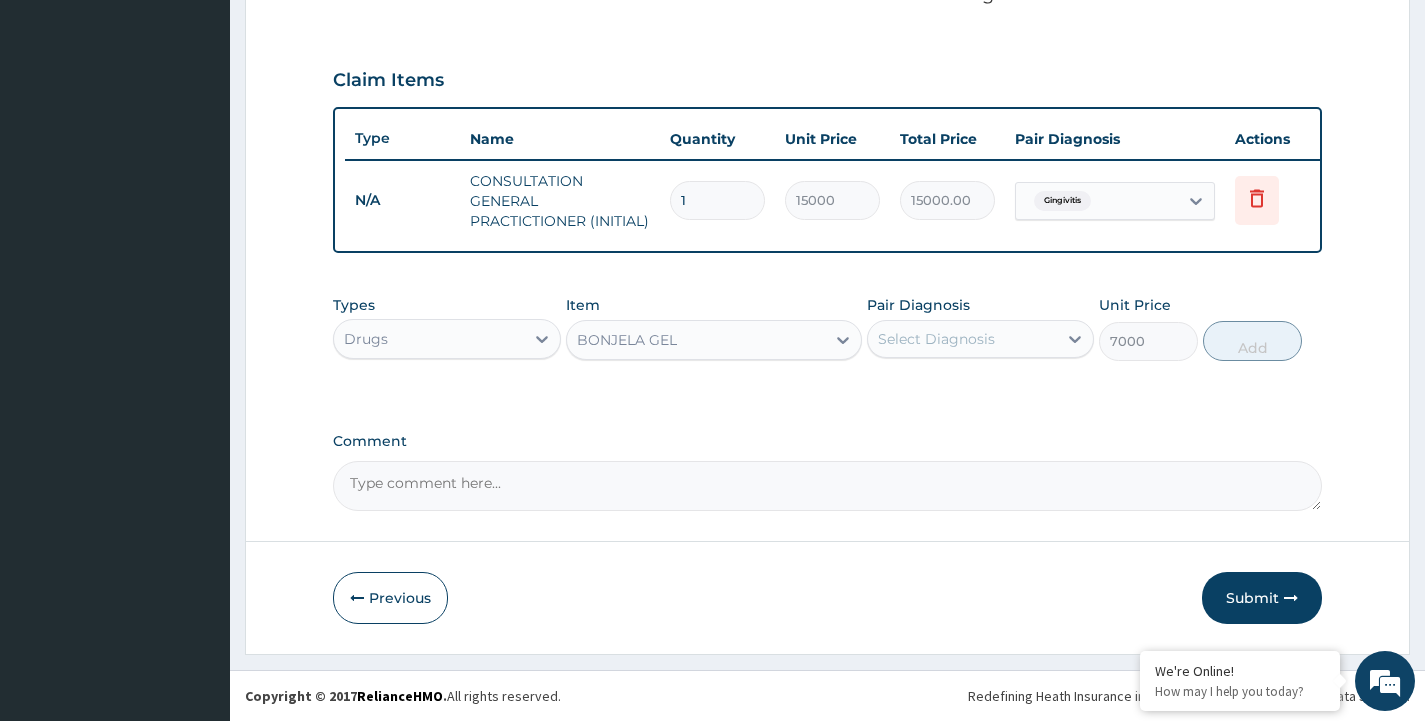 click on "Select Diagnosis" at bounding box center [936, 339] 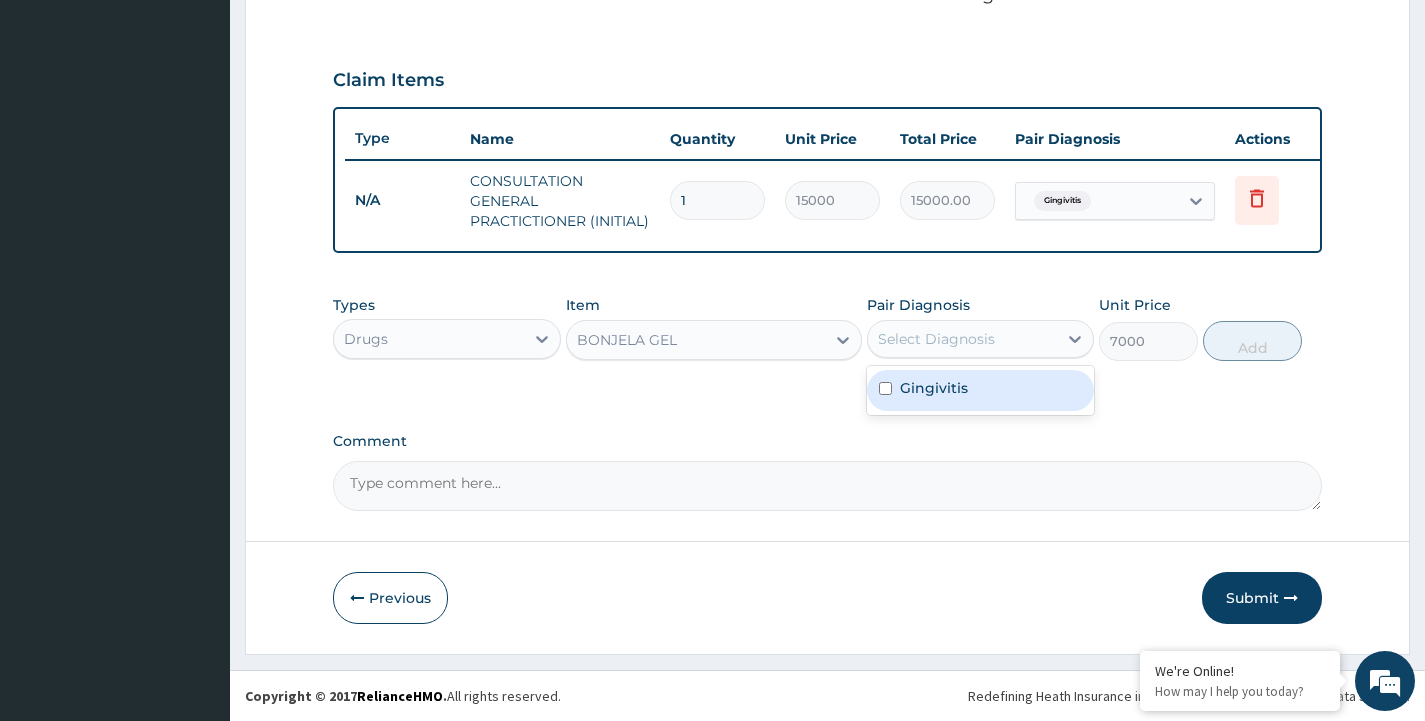 click on "Gingivitis" at bounding box center (980, 390) 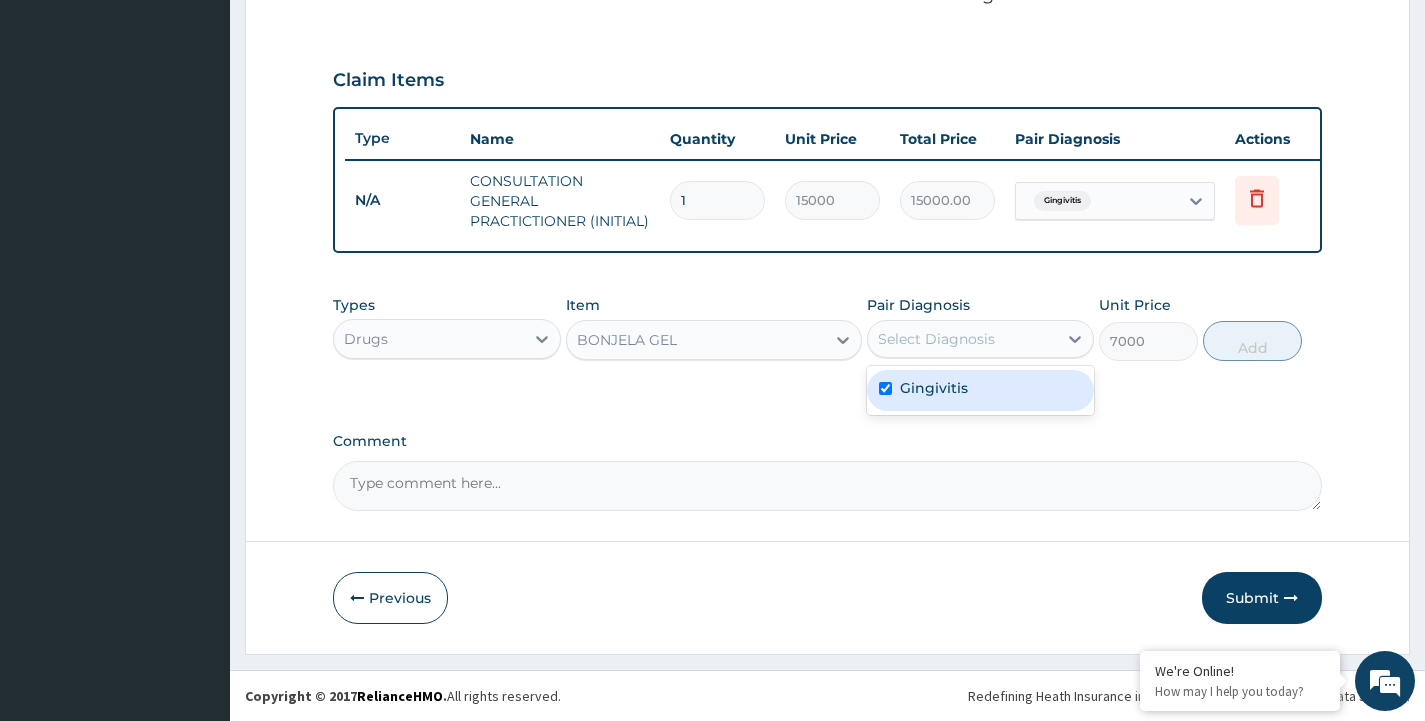 checkbox on "true" 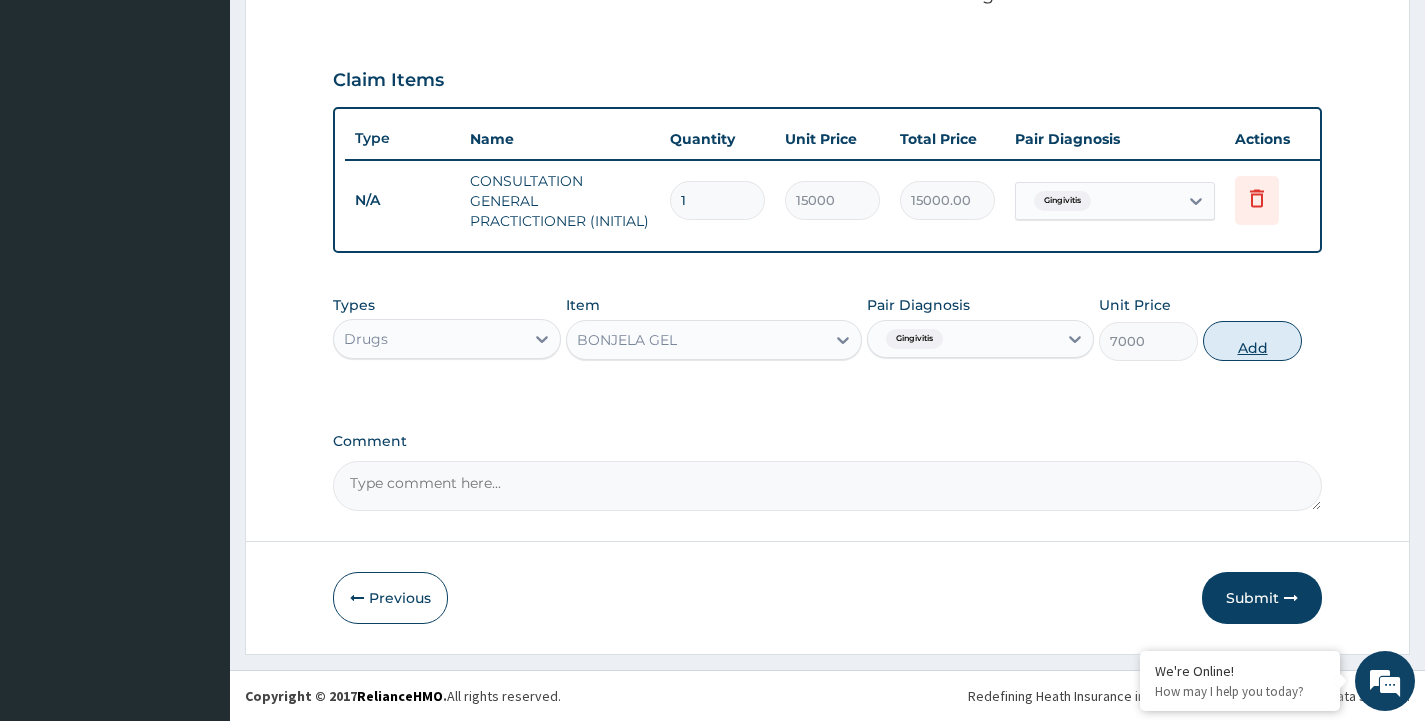 click on "Add" at bounding box center [1252, 341] 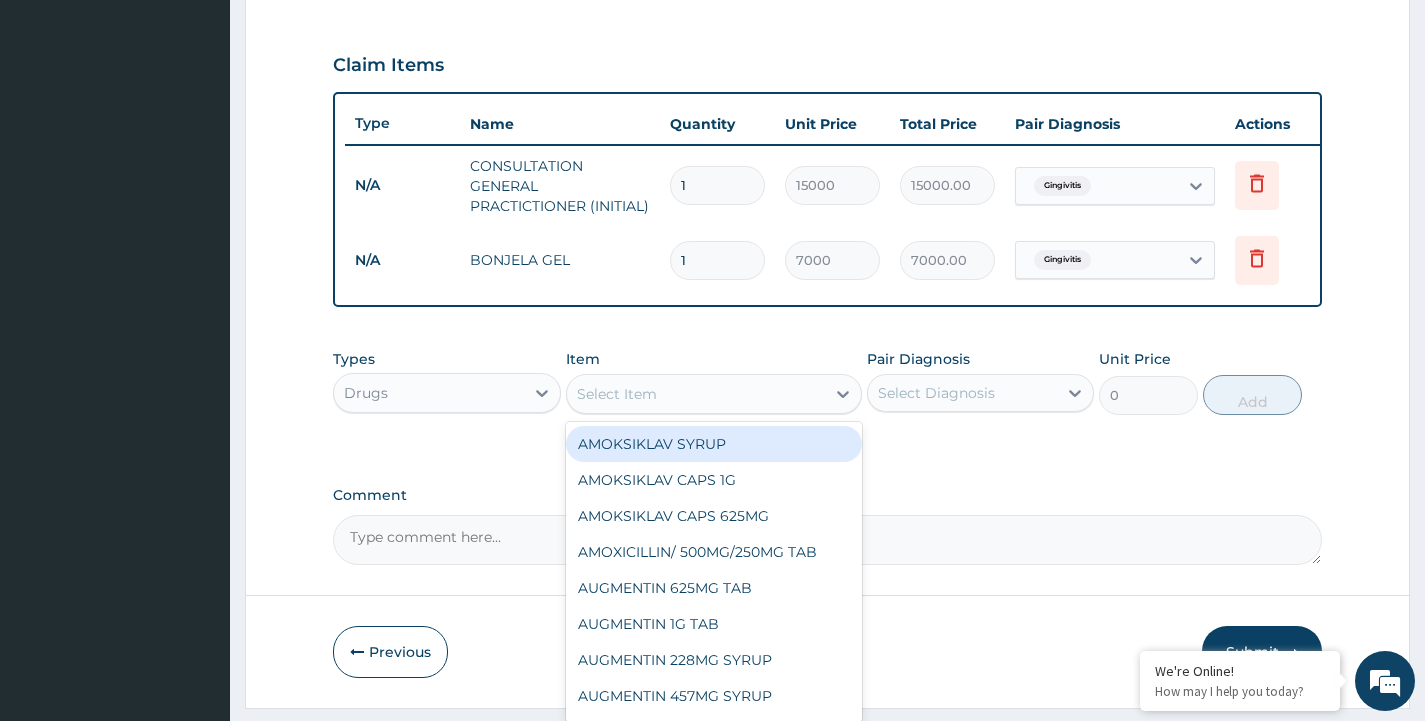 click on "Select Item" at bounding box center (696, 394) 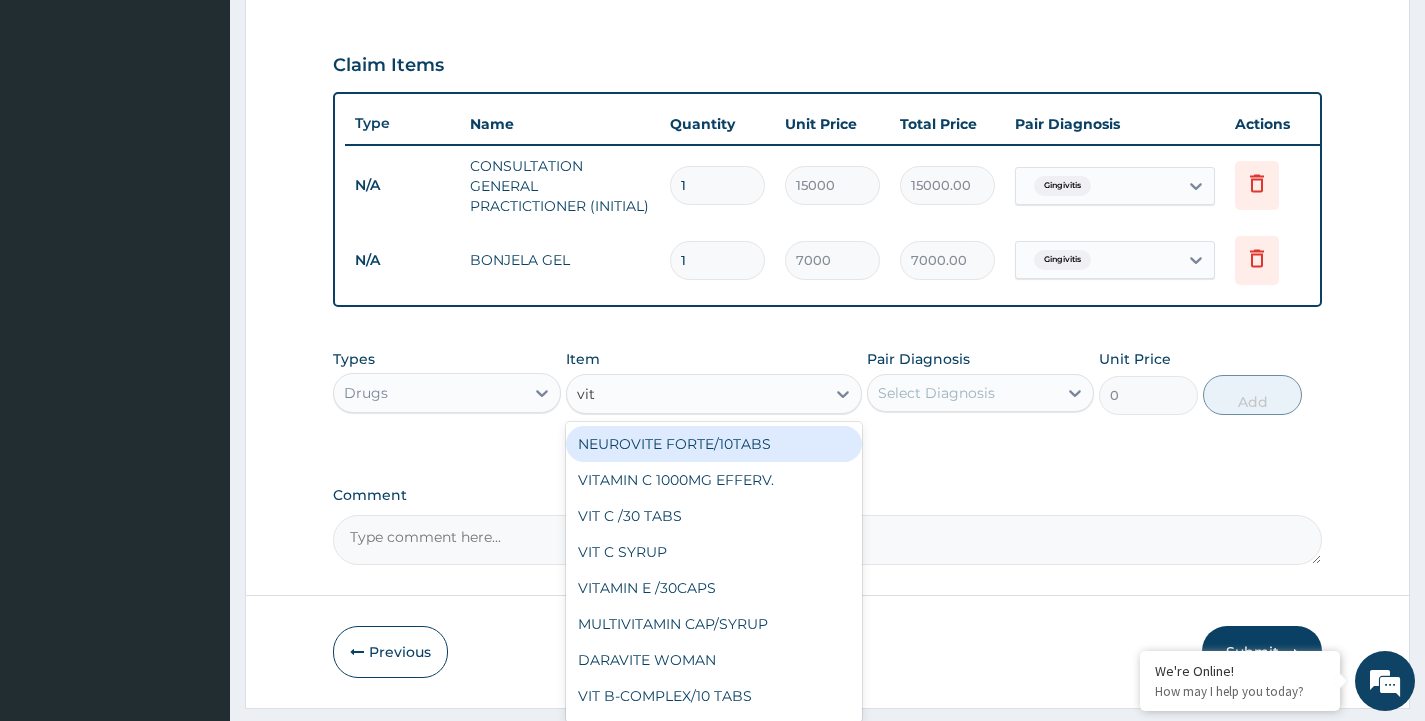 type on "vit c" 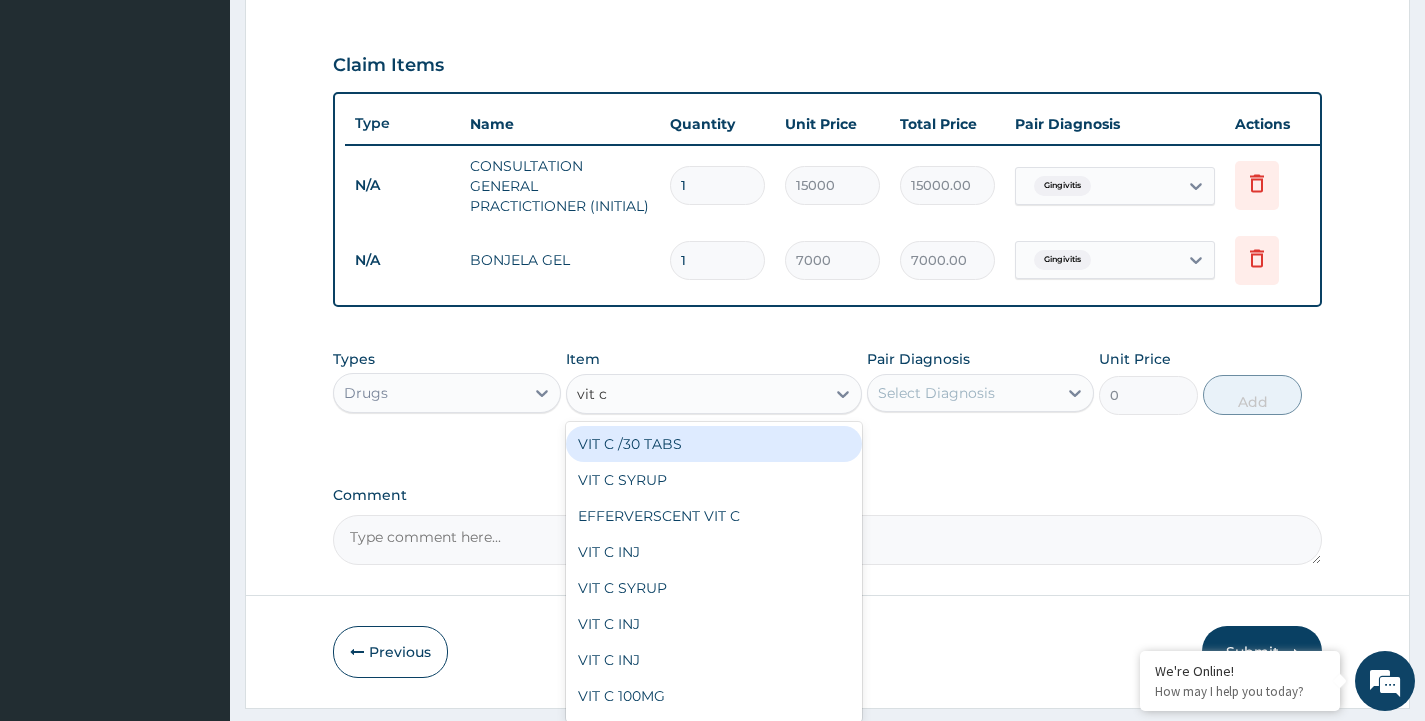 click on "VIT C /30 TABS" at bounding box center (714, 444) 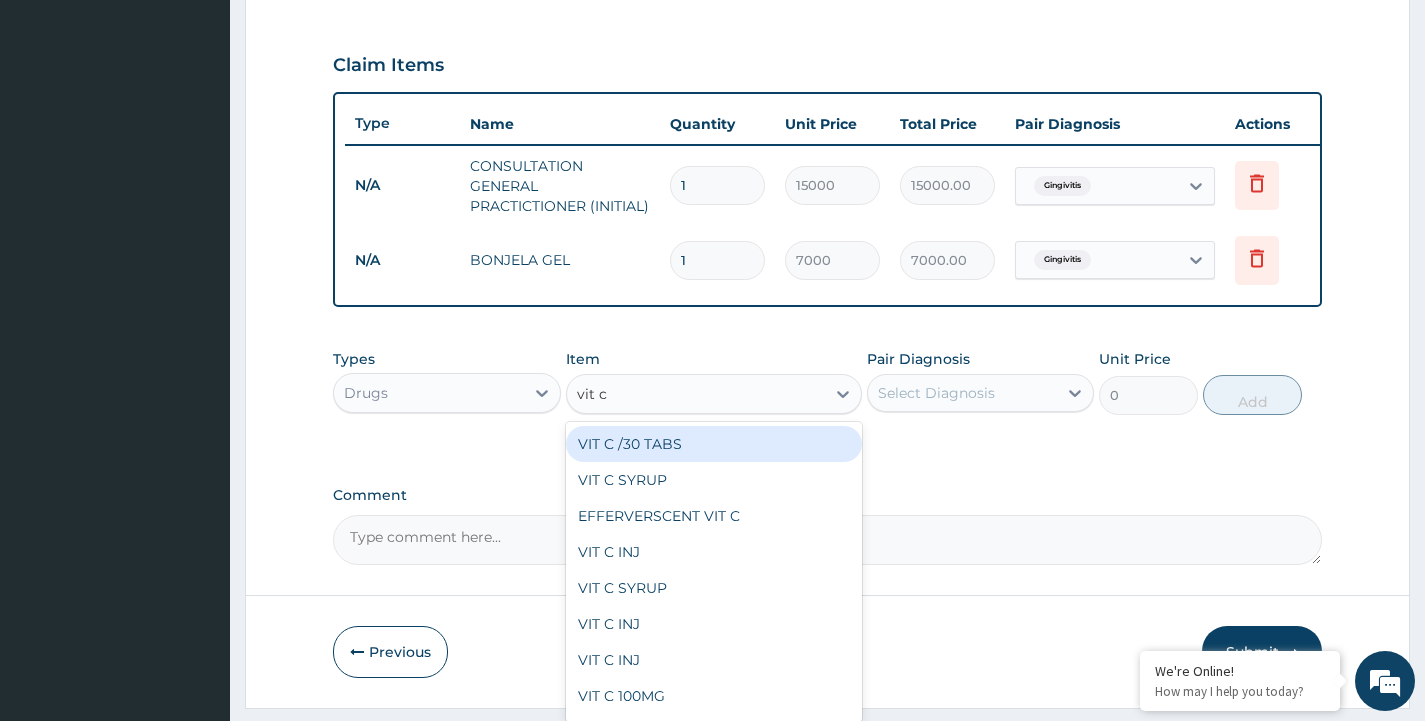 type 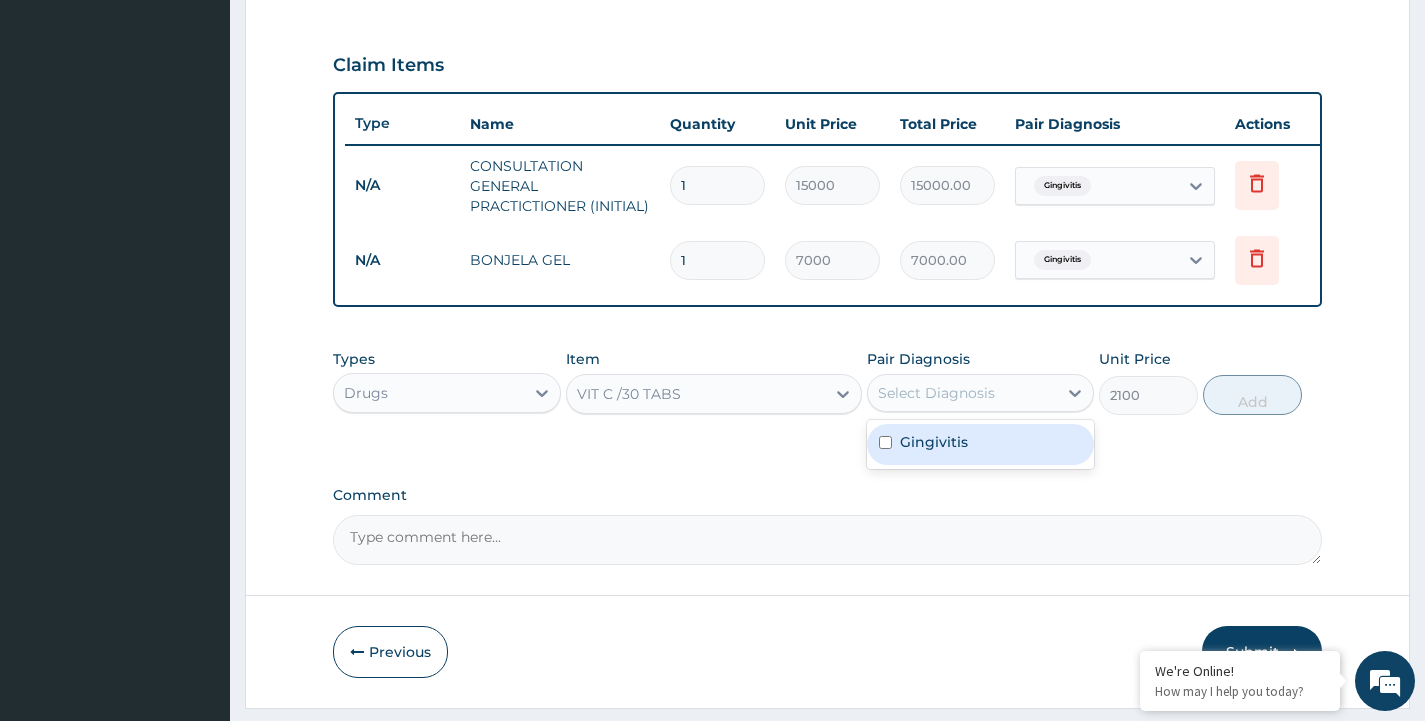 click on "Select Diagnosis" at bounding box center [936, 393] 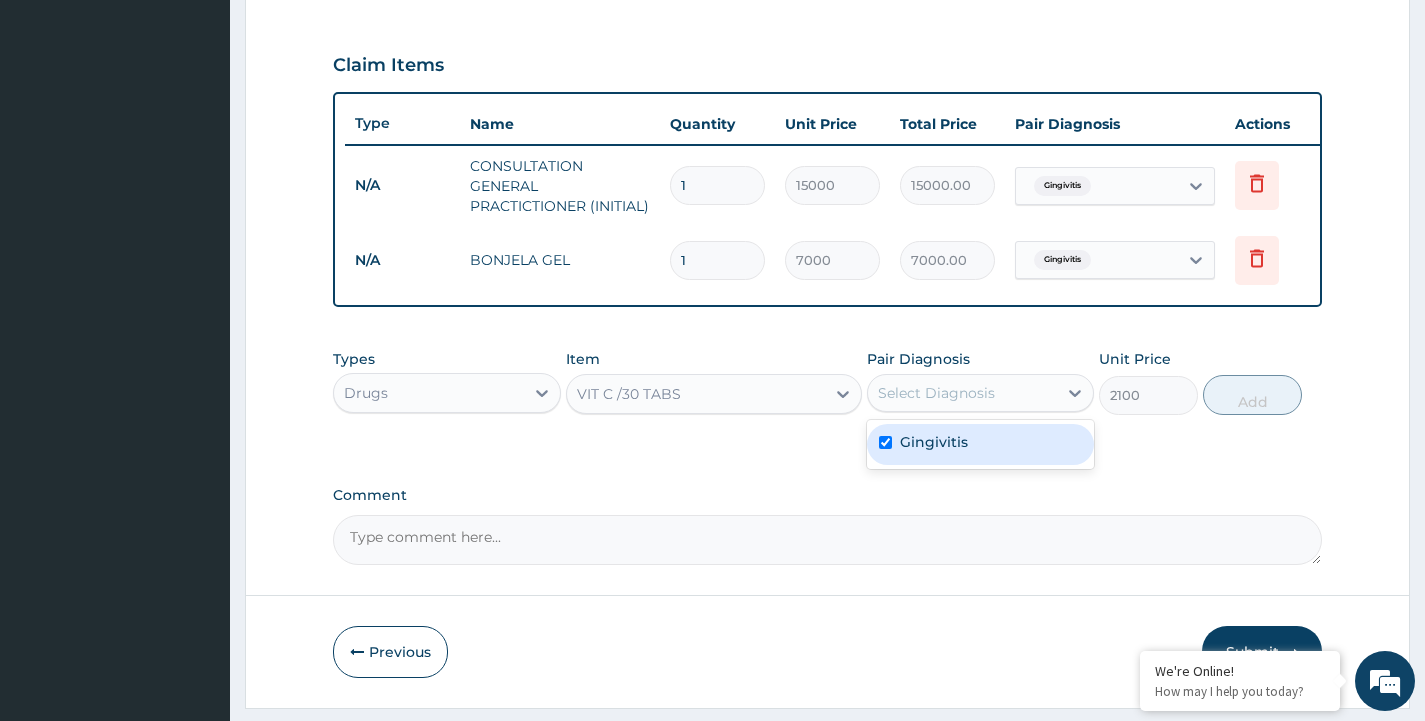 click on "Gingivitis" at bounding box center [934, 442] 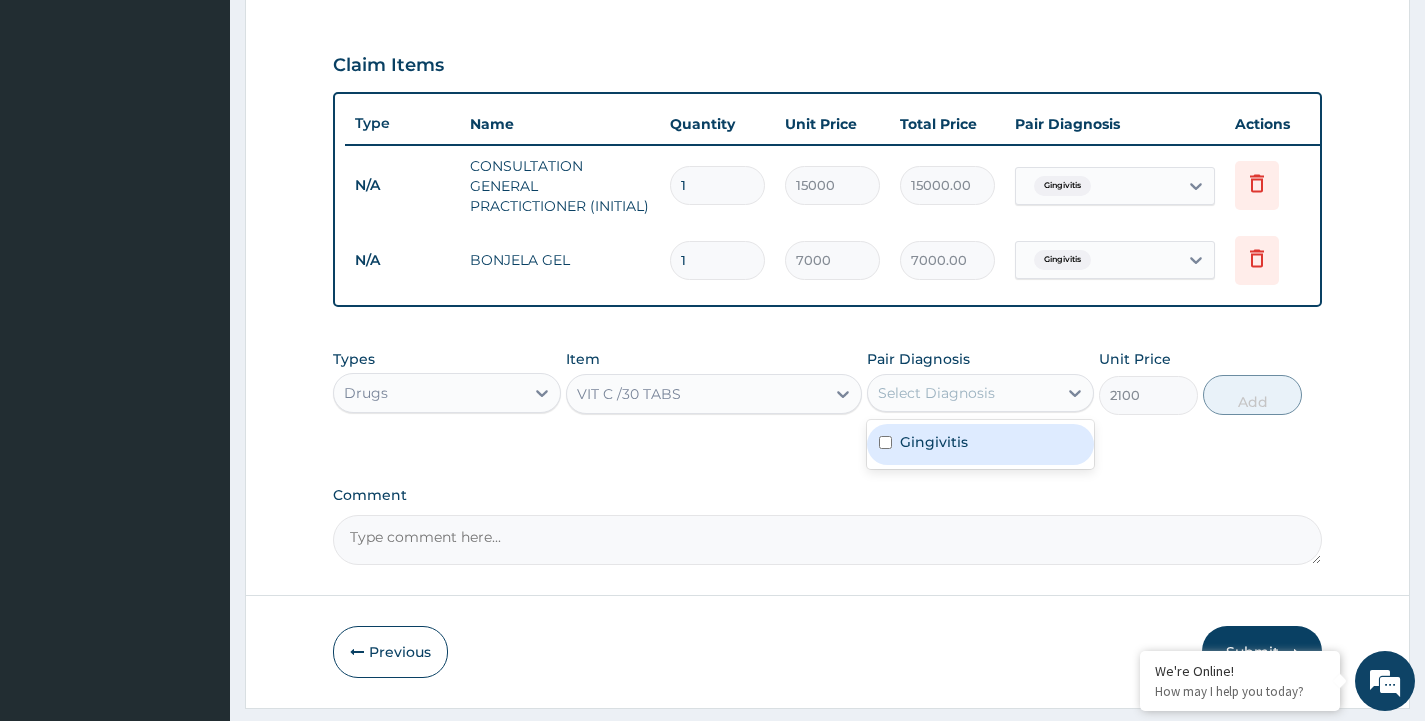 click on "Gingivitis" at bounding box center (980, 444) 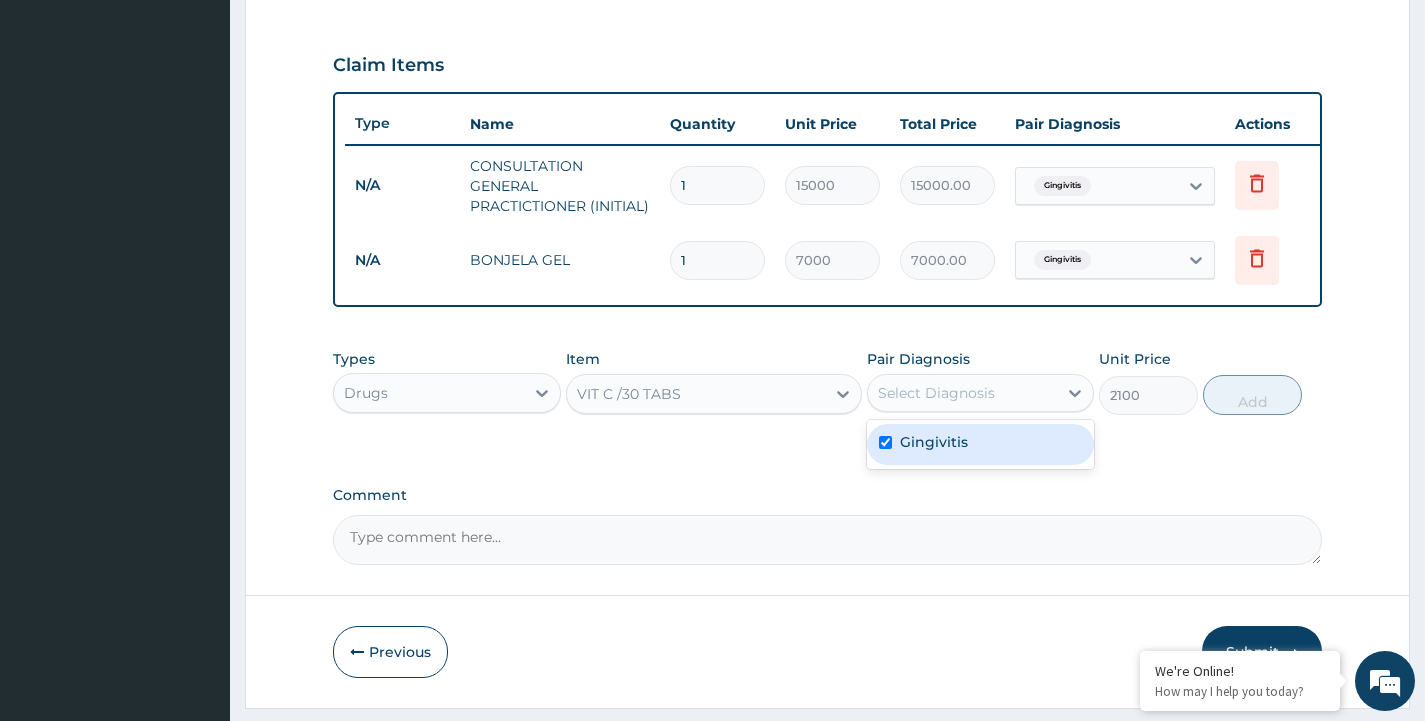 checkbox on "true" 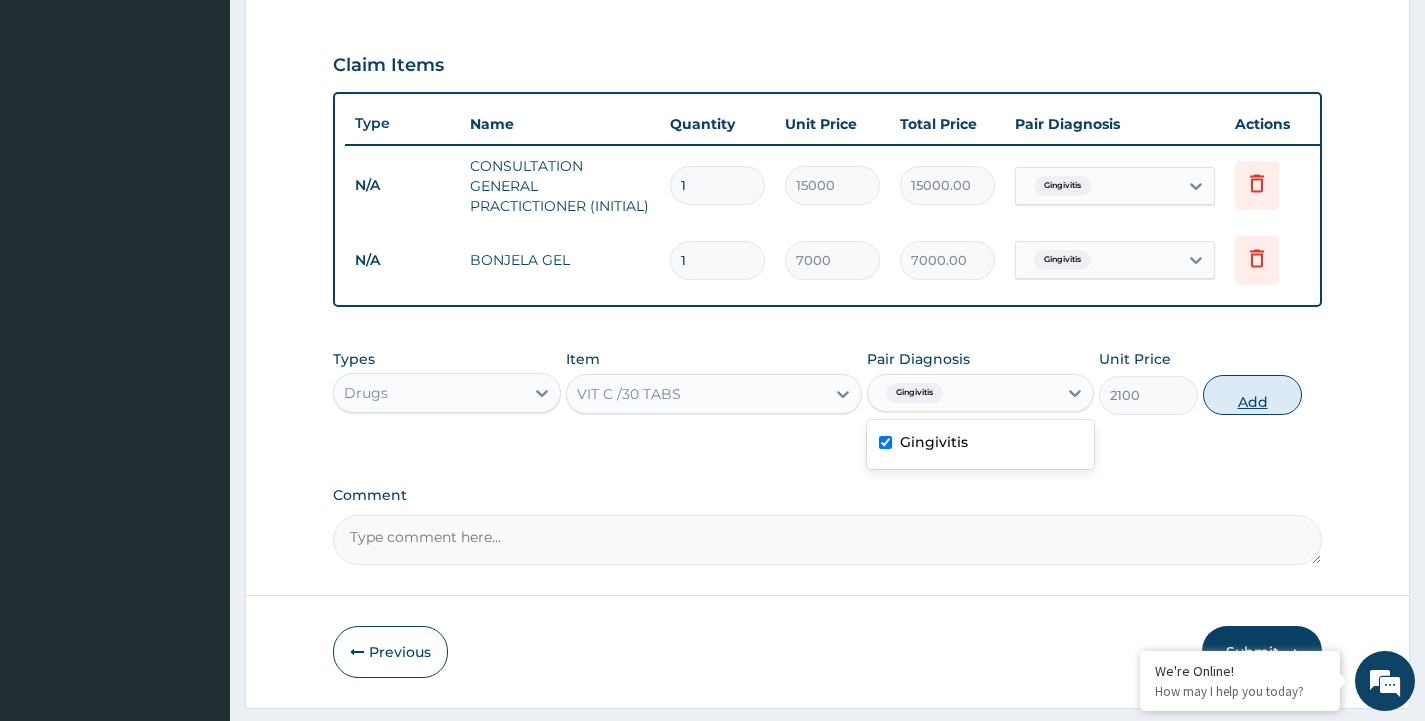 click on "Add" at bounding box center [1252, 395] 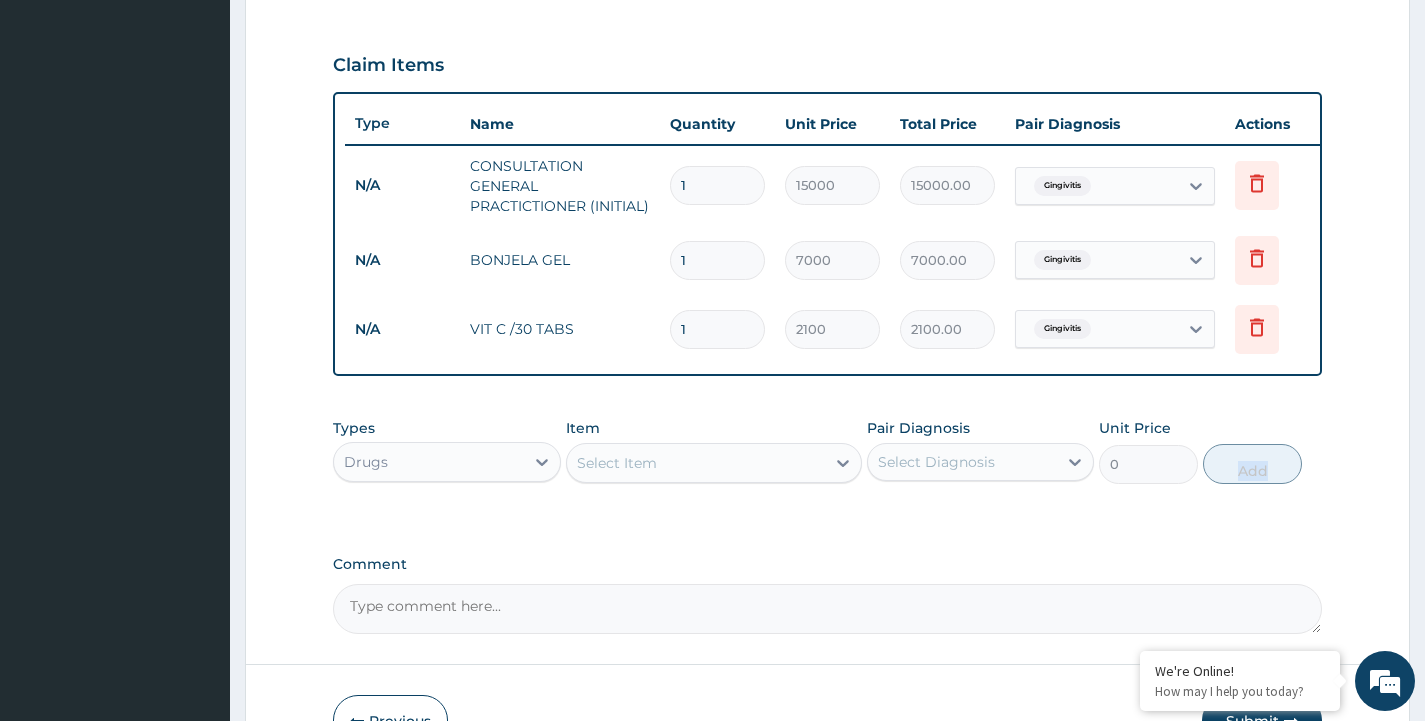 click on "Select Item" at bounding box center (696, 463) 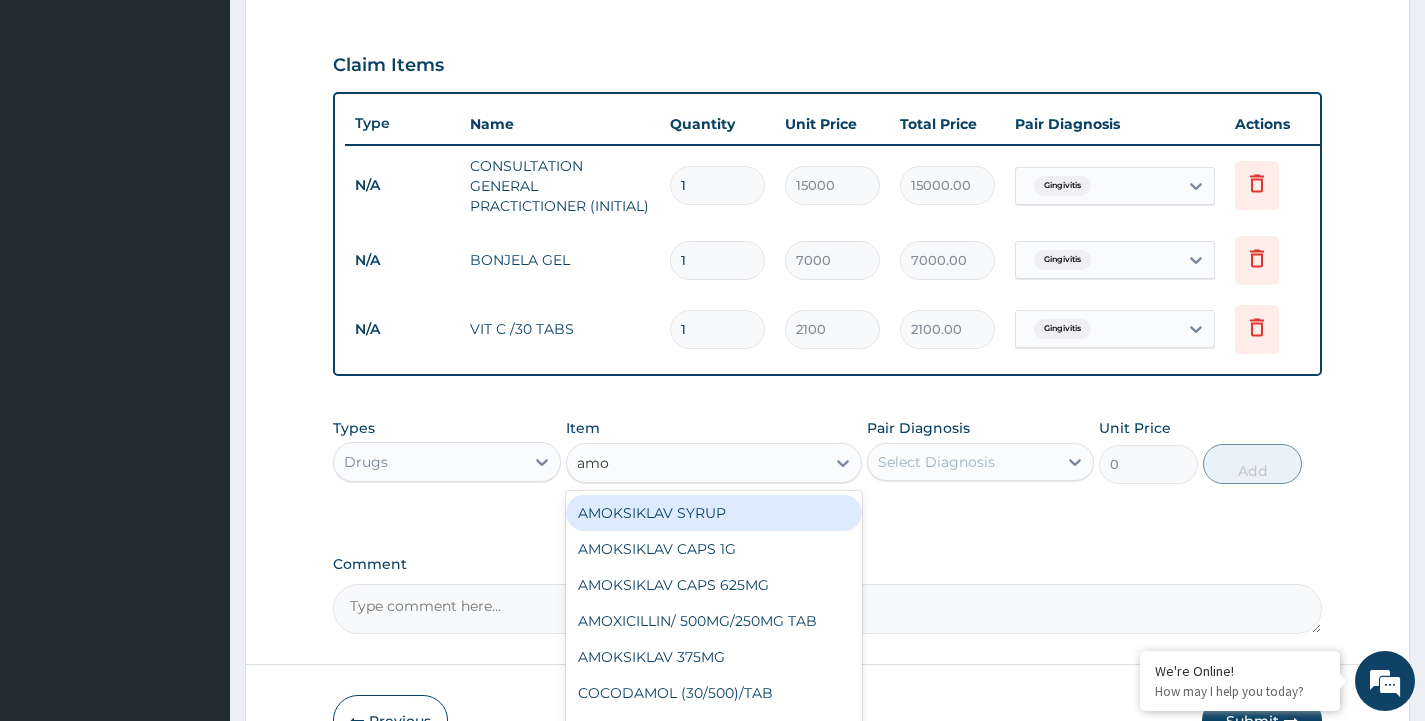 type on "amox" 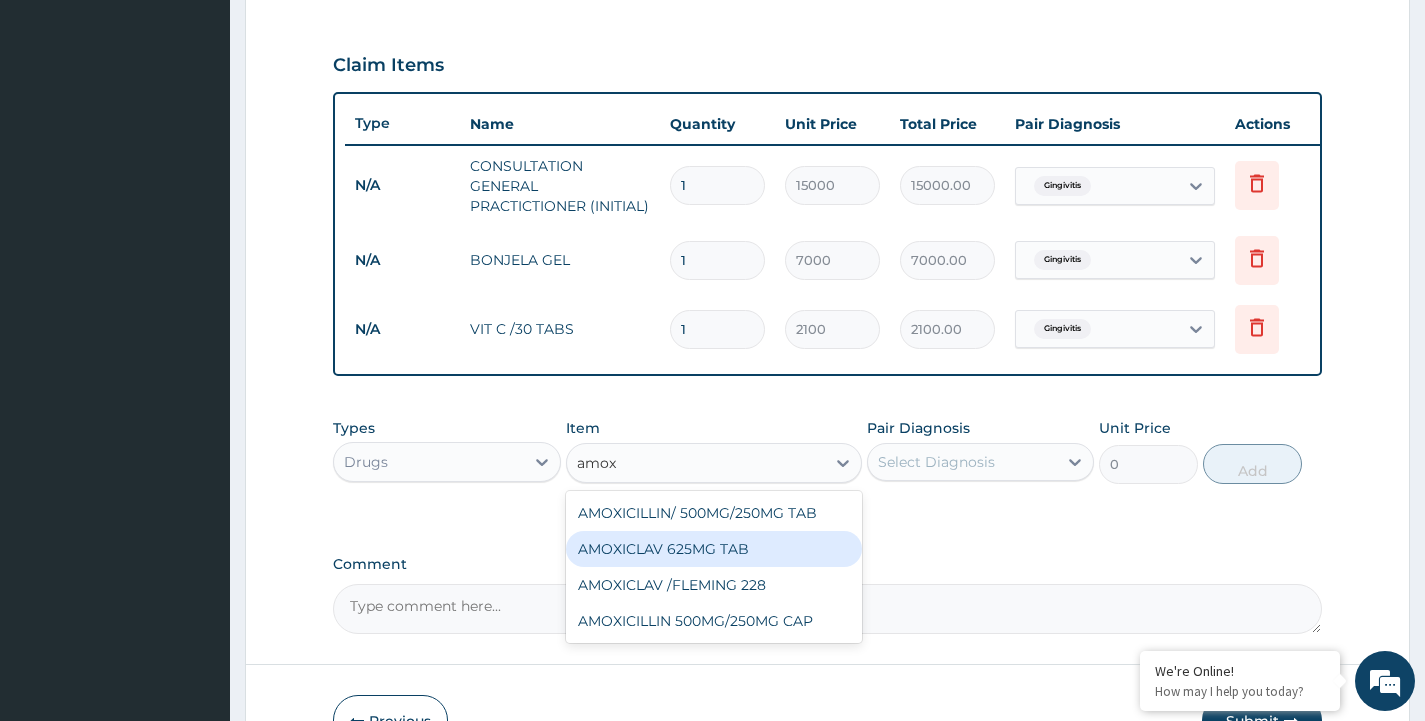 click on "AMOXICLAV 625MG TAB" at bounding box center (714, 549) 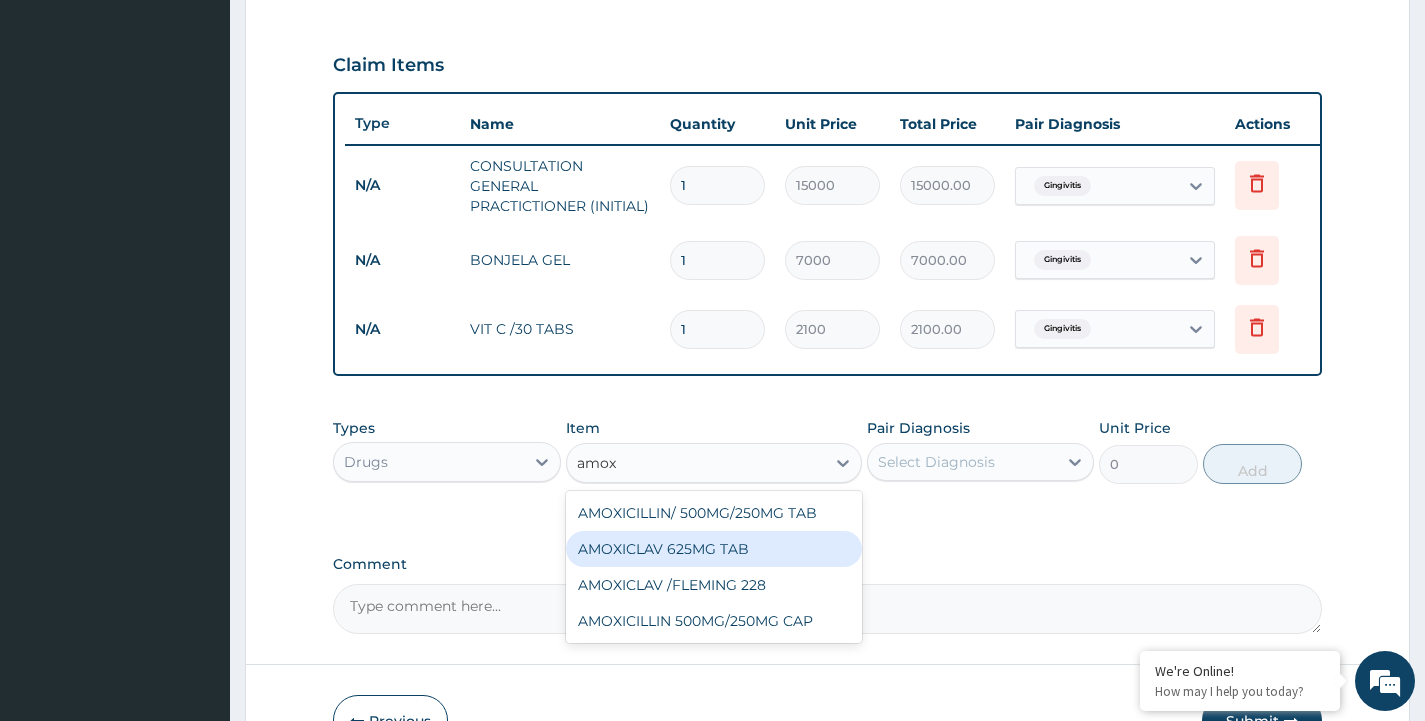 type 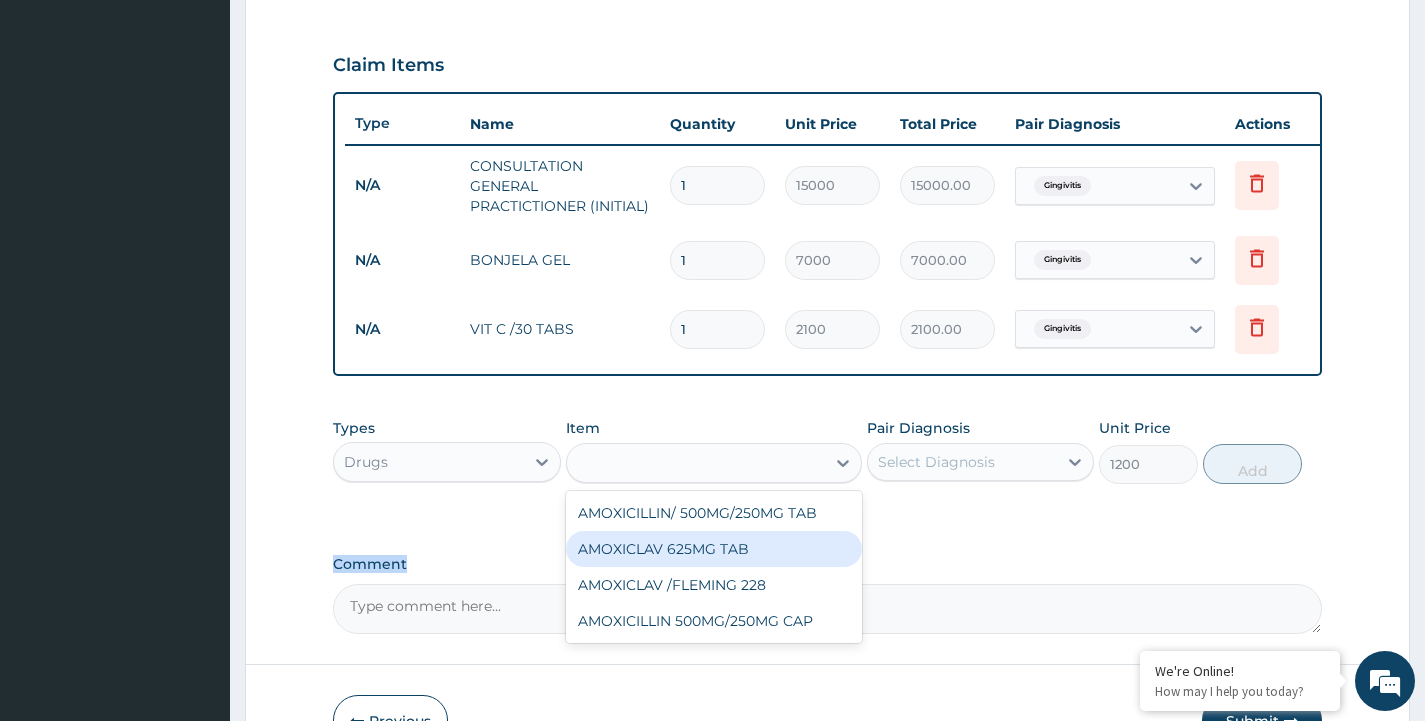 click on "Comment" at bounding box center (827, 564) 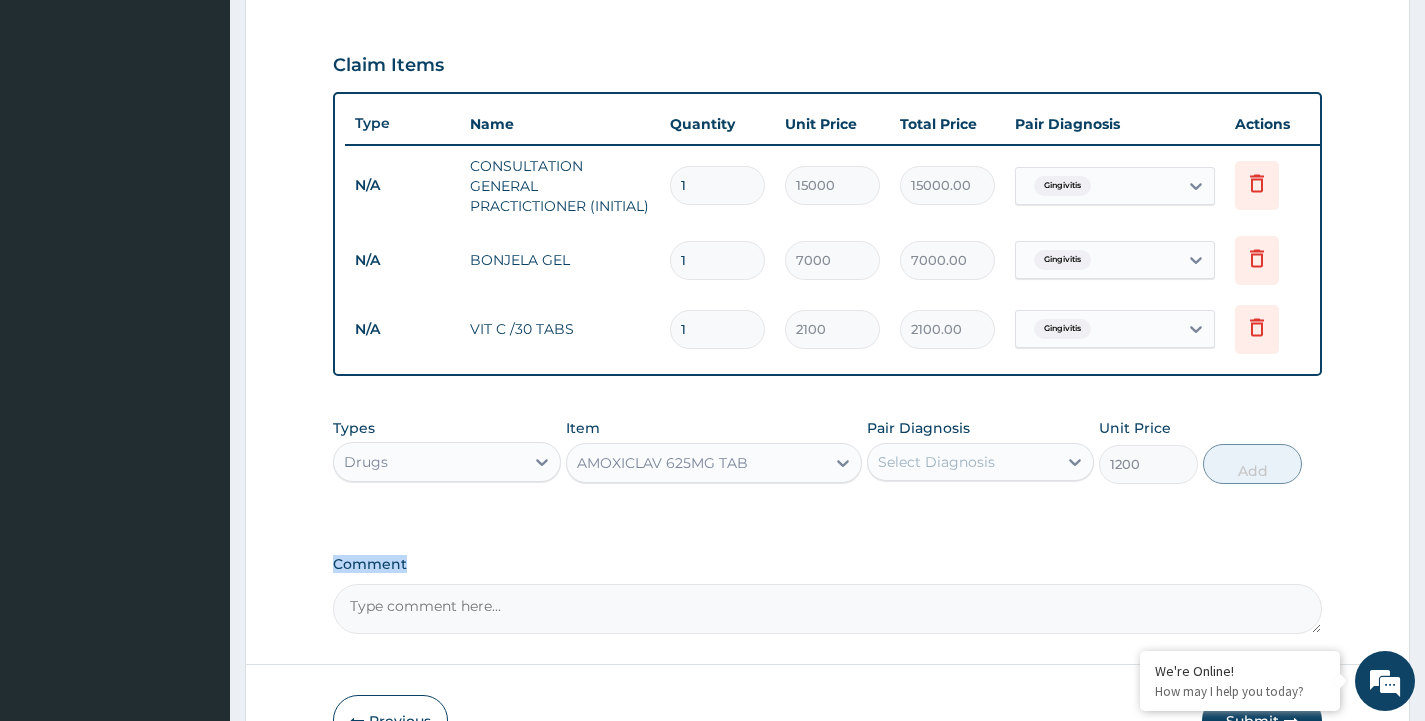 click on "Select Diagnosis" at bounding box center [936, 462] 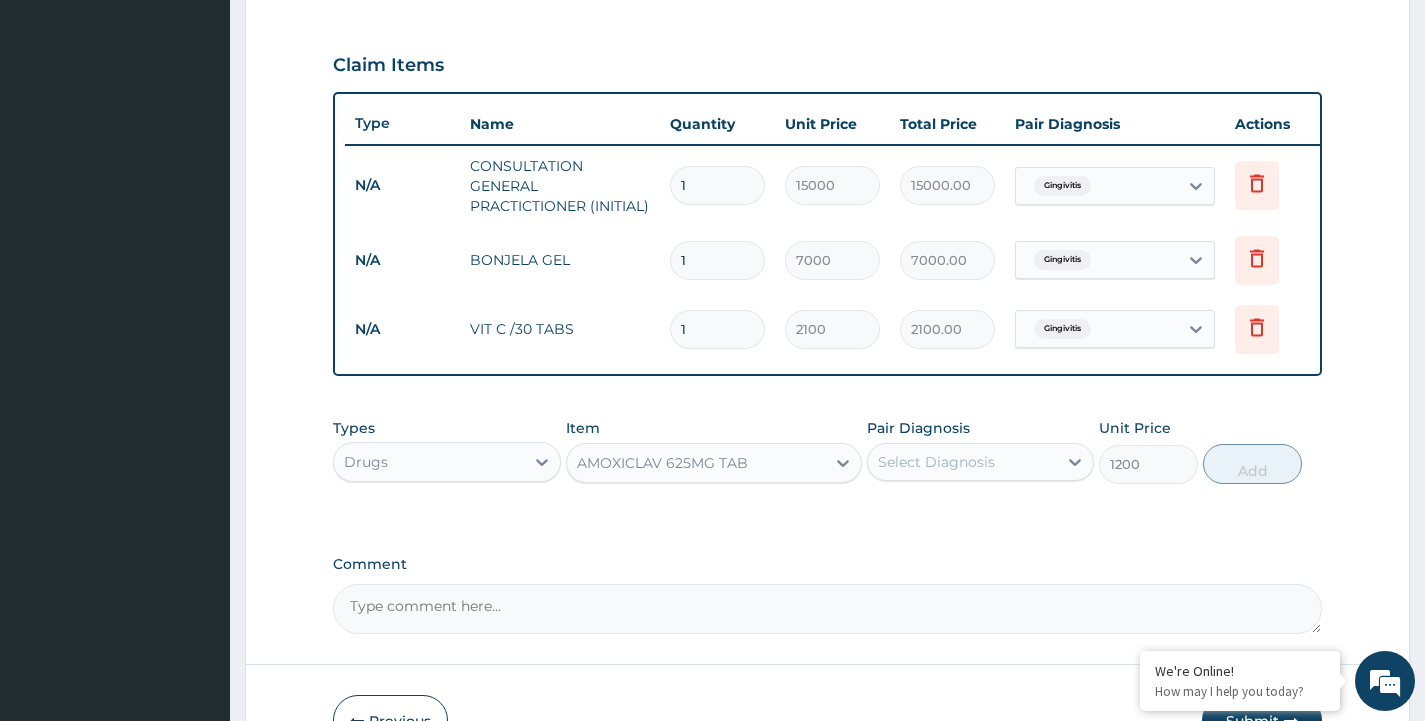 click on "Select Diagnosis" at bounding box center (936, 462) 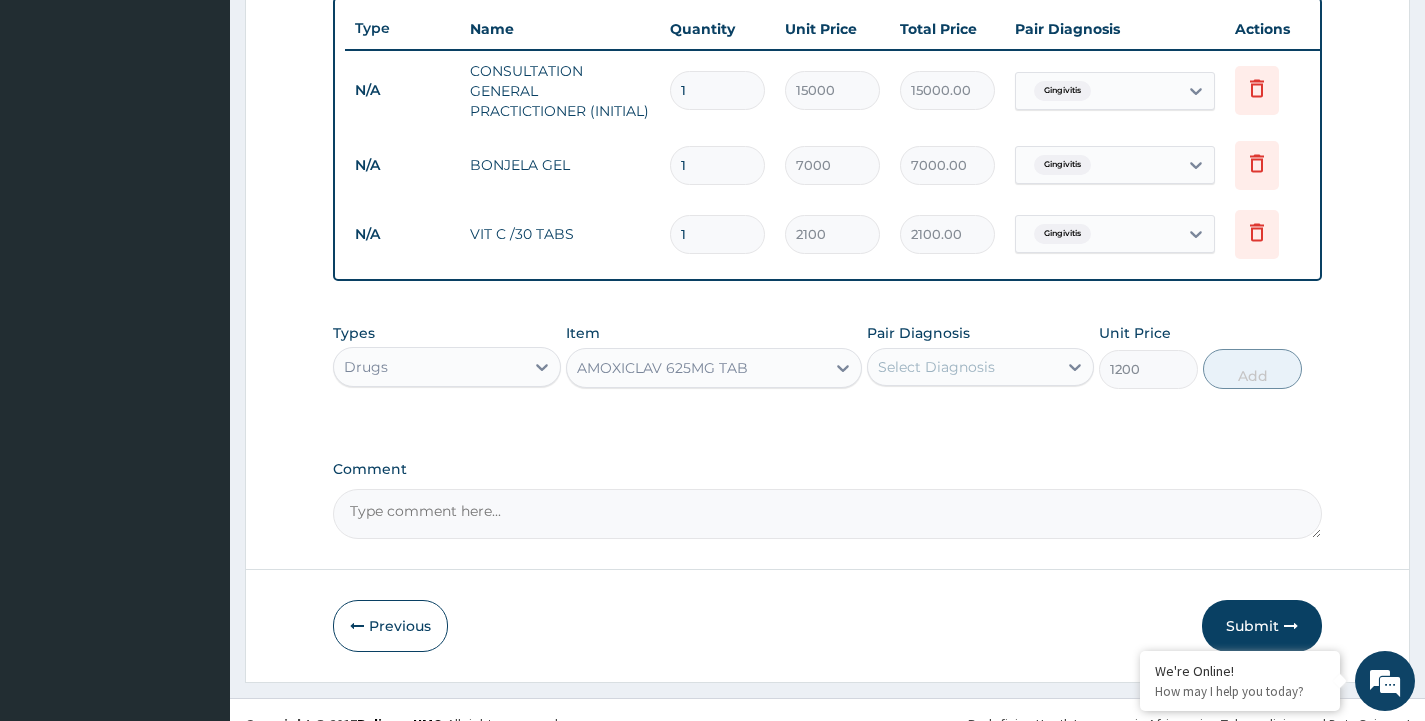 scroll, scrollTop: 790, scrollLeft: 0, axis: vertical 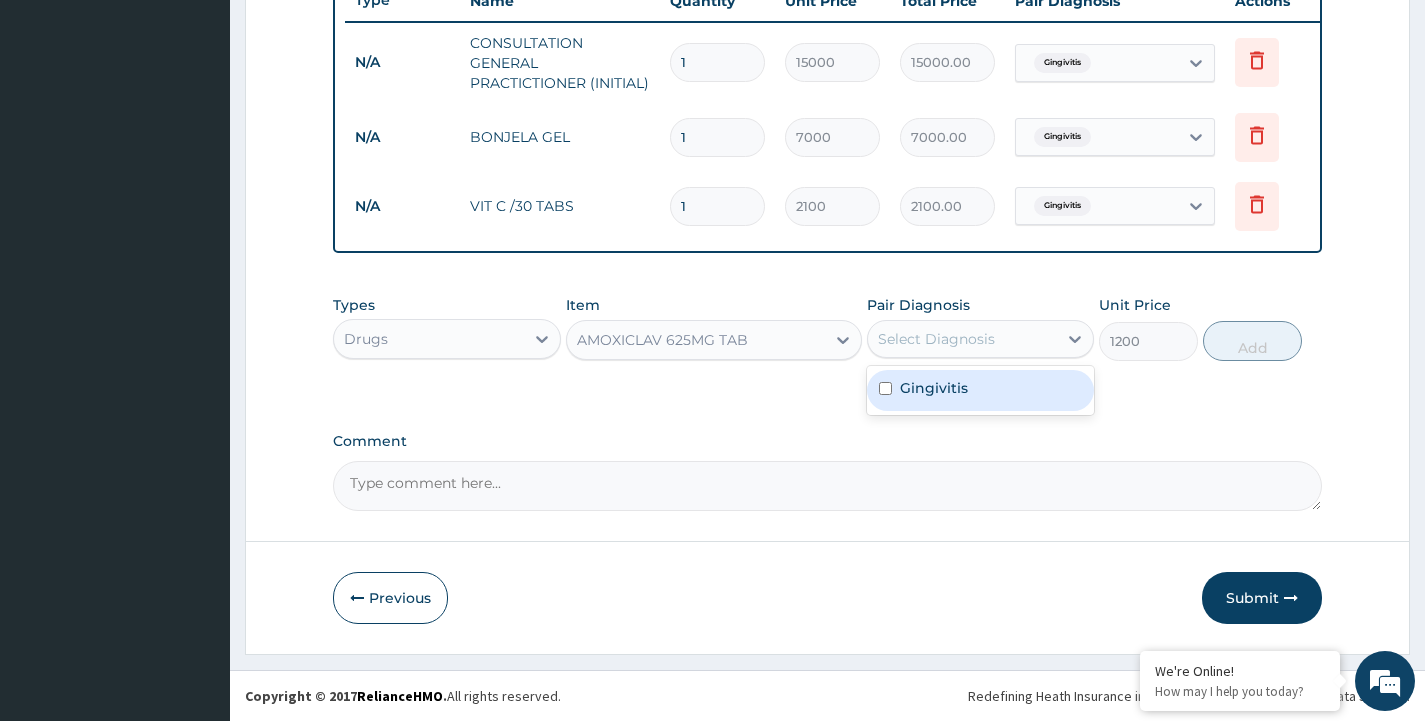 click on "Select Diagnosis" at bounding box center [936, 339] 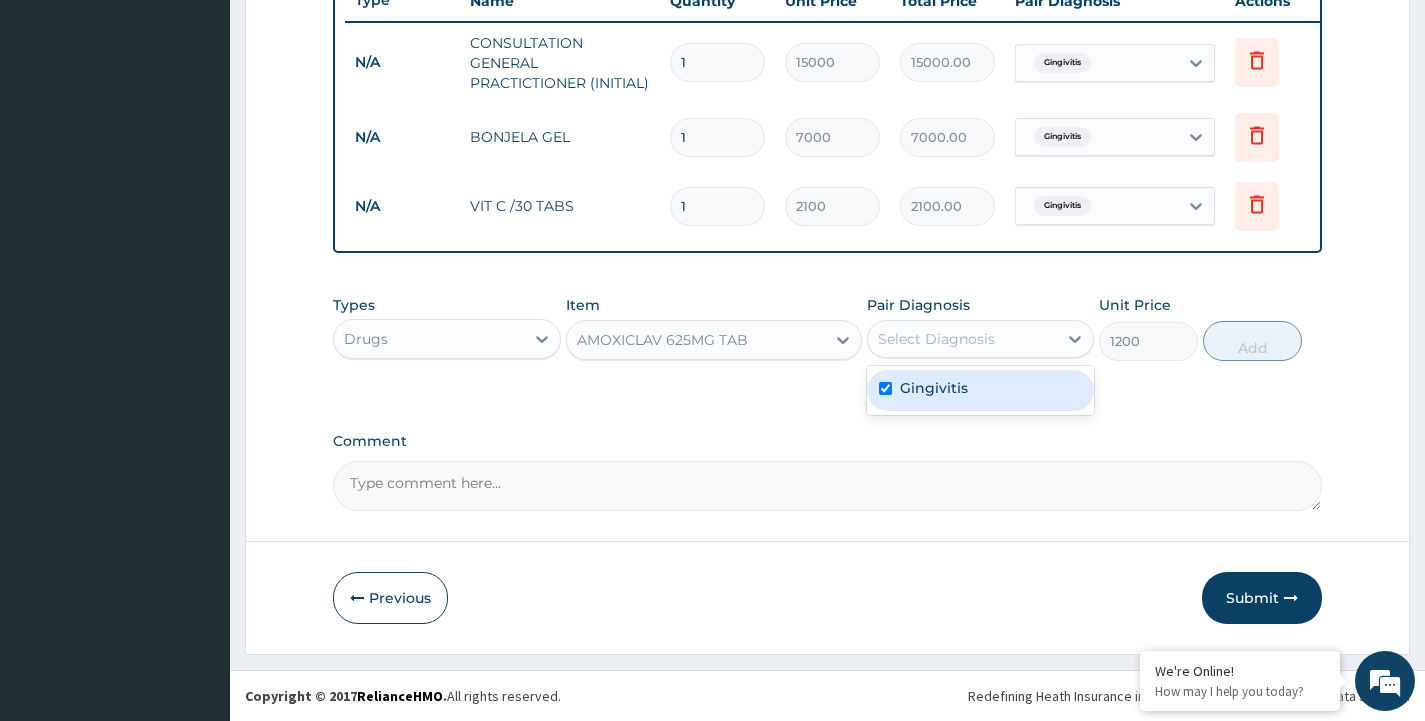 checkbox on "true" 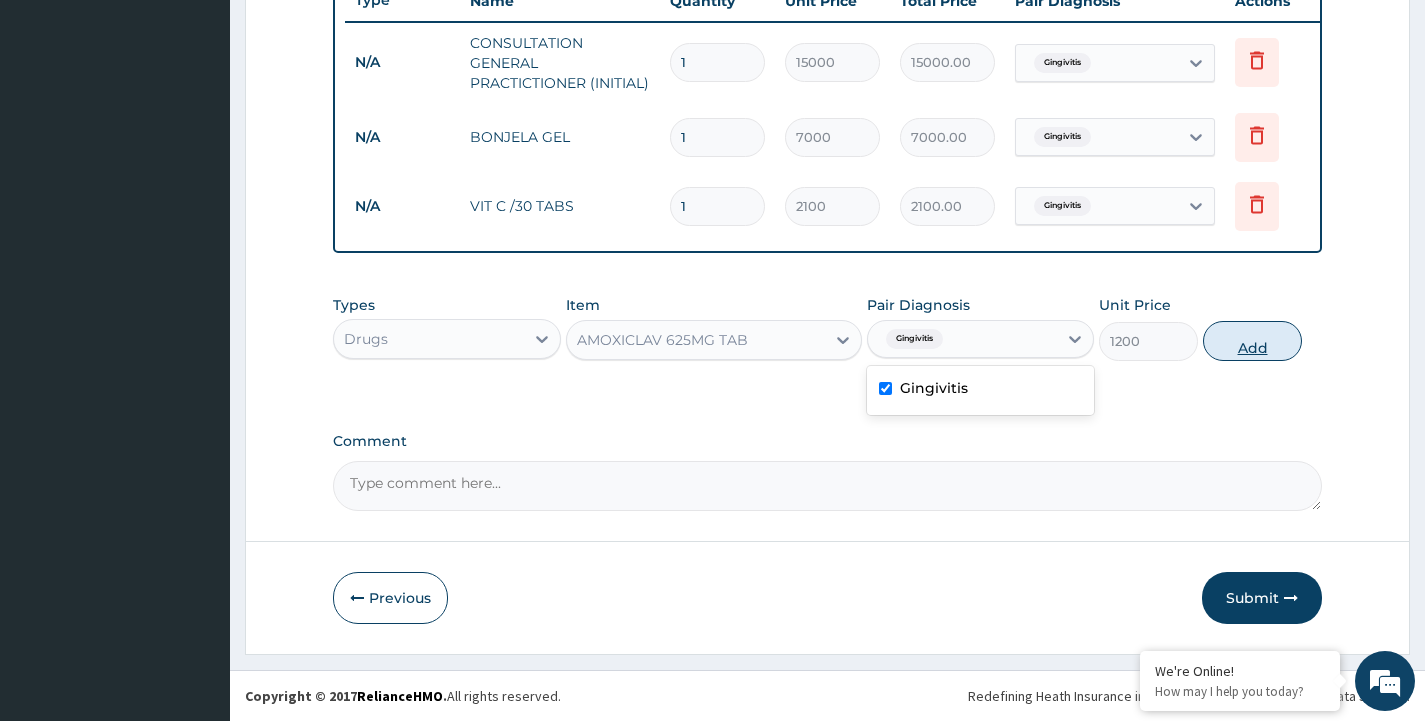 click on "Add" at bounding box center [1252, 341] 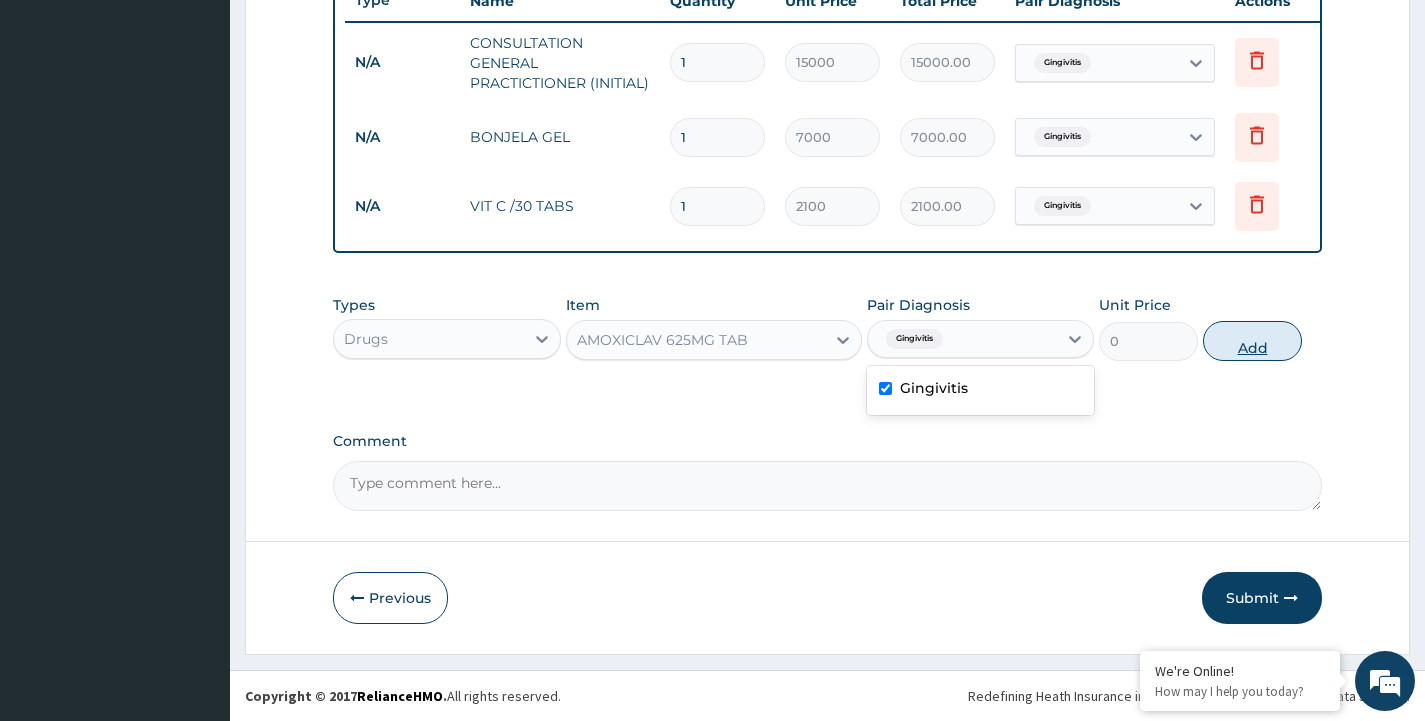 click on "PA Code / Prescription Code Enter Code(Secondary Care Only) Encounter Date 01-08-2025 Important Notice Please enter PA codes before entering items that are not attached to a PA code   All diagnoses entered must be linked to a claim item. Diagnosis & Claim Items that are visible but inactive cannot be edited because they were imported from an already approved PA code. Diagnosis Gingivitis Confirmed NB: All diagnosis must be linked to a claim item Claim Items Type Name Quantity Unit Price Total Price Pair Diagnosis Actions N/A CONSULTATION GENERAL  PRACTICTIONER (INITIAL) 1 15000 15000.00 Gingivitis Delete N/A BONJELA GEL 1 7000 7000.00 Gingivitis Delete N/A VIT C /30 TABS 1 2100 2100.00 Gingivitis Delete Types Drugs Item AMOXICLAV 625MG TAB Pair Diagnosis option Gingivitis, selected. option Gingivitis selected, 1 of 1. 1 result available. Use Up and Down to choose options, press Enter to select the currently focused option, press Escape to exit the menu, press Tab to select the option and exit the menu. 0 Add" at bounding box center [827, -37] 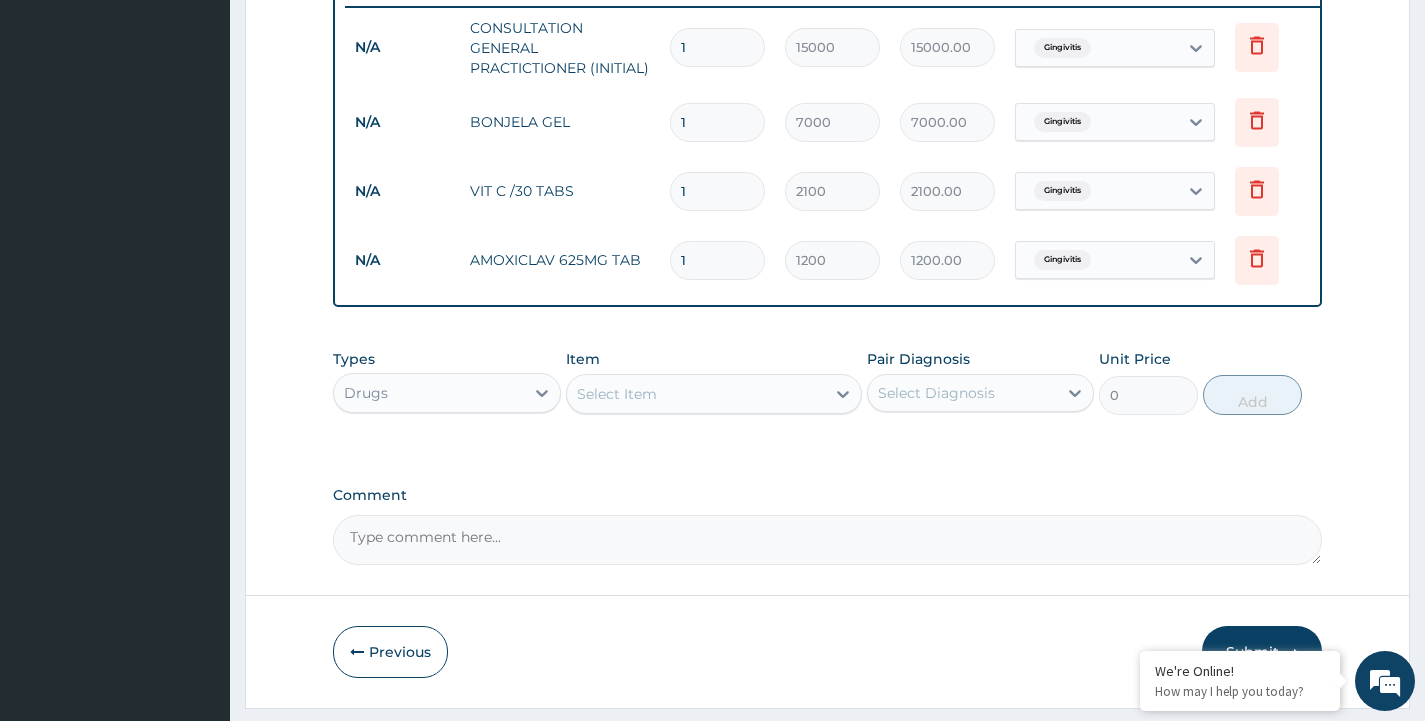 click on "1" at bounding box center [717, 260] 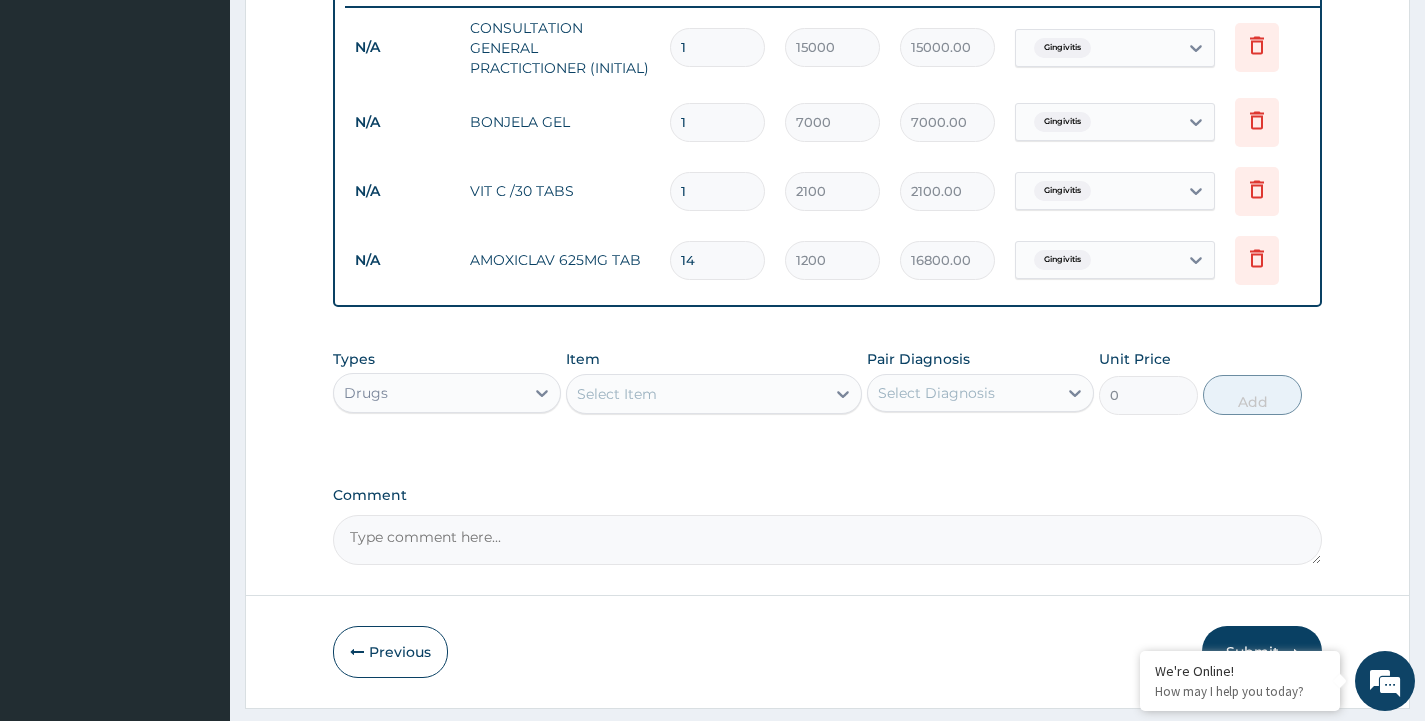 type on "14" 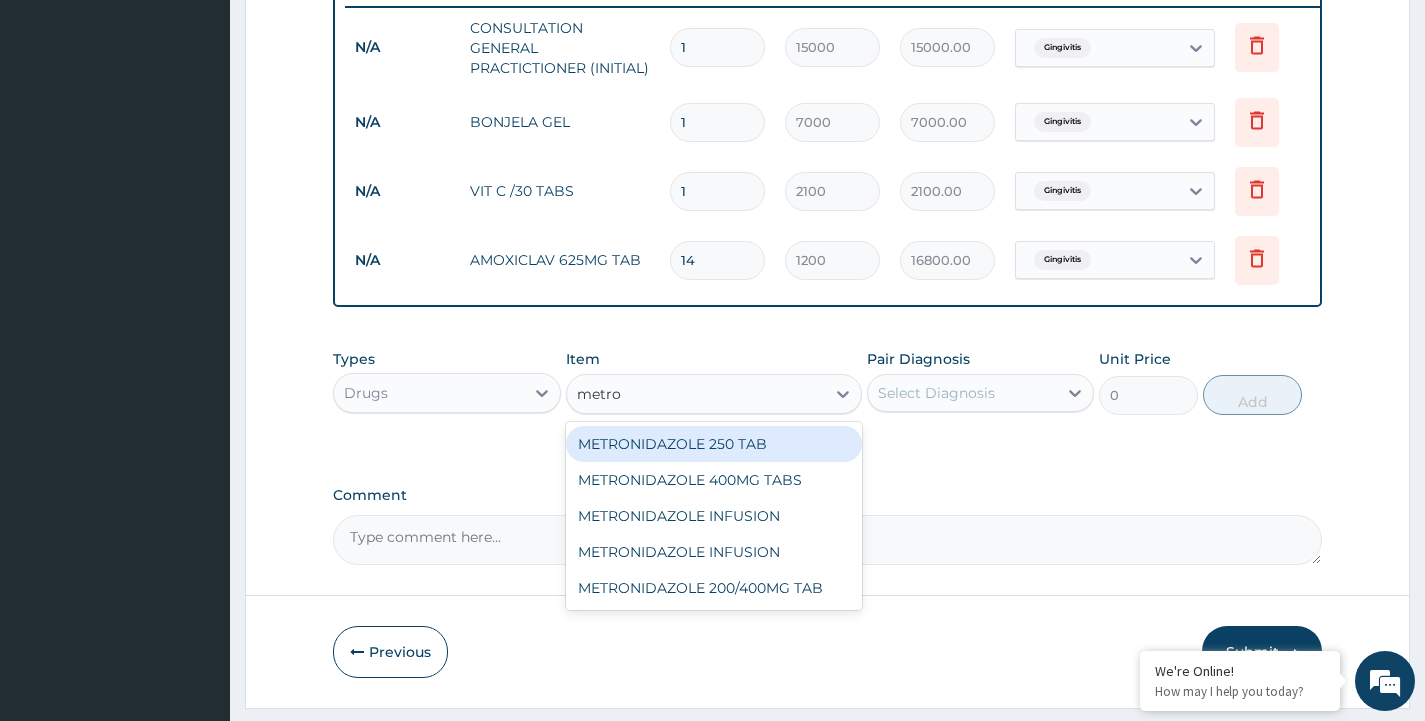 type on "metron" 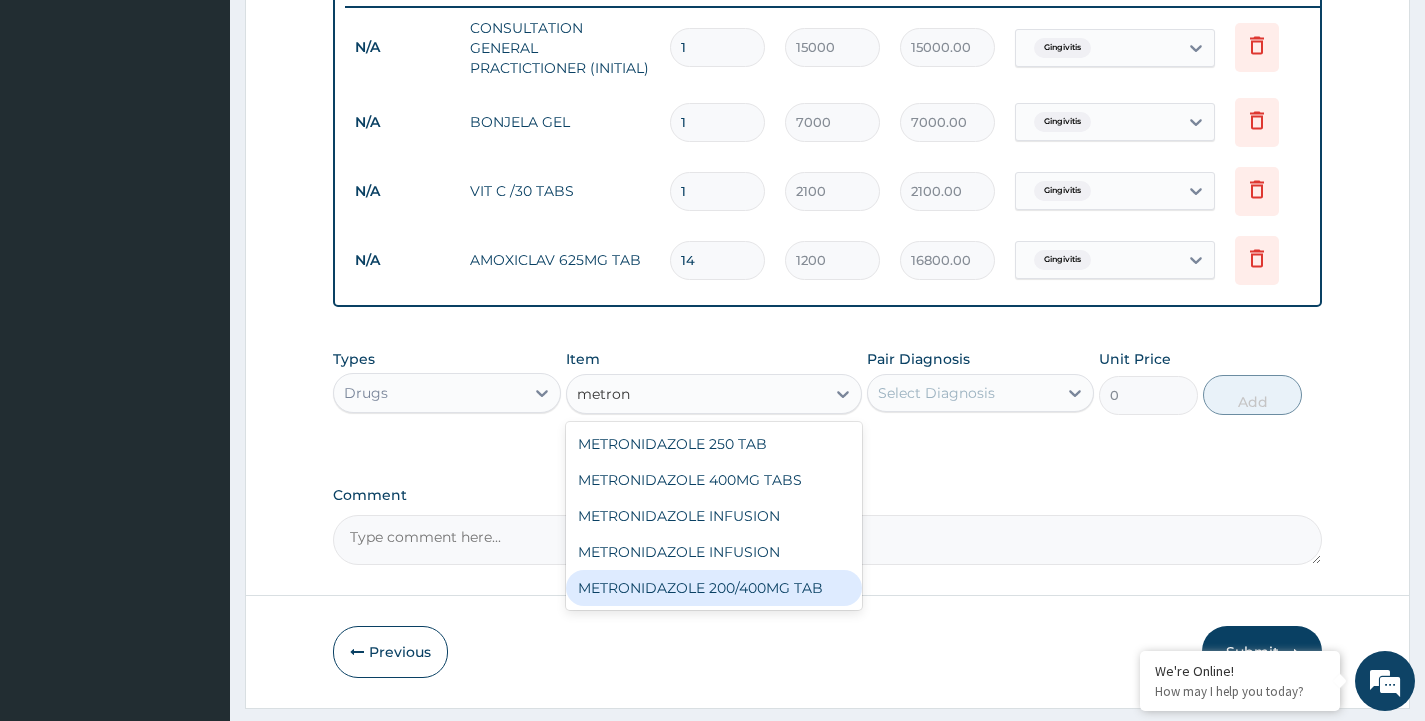 click on "METRONIDAZOLE 200/400MG TAB" at bounding box center [714, 588] 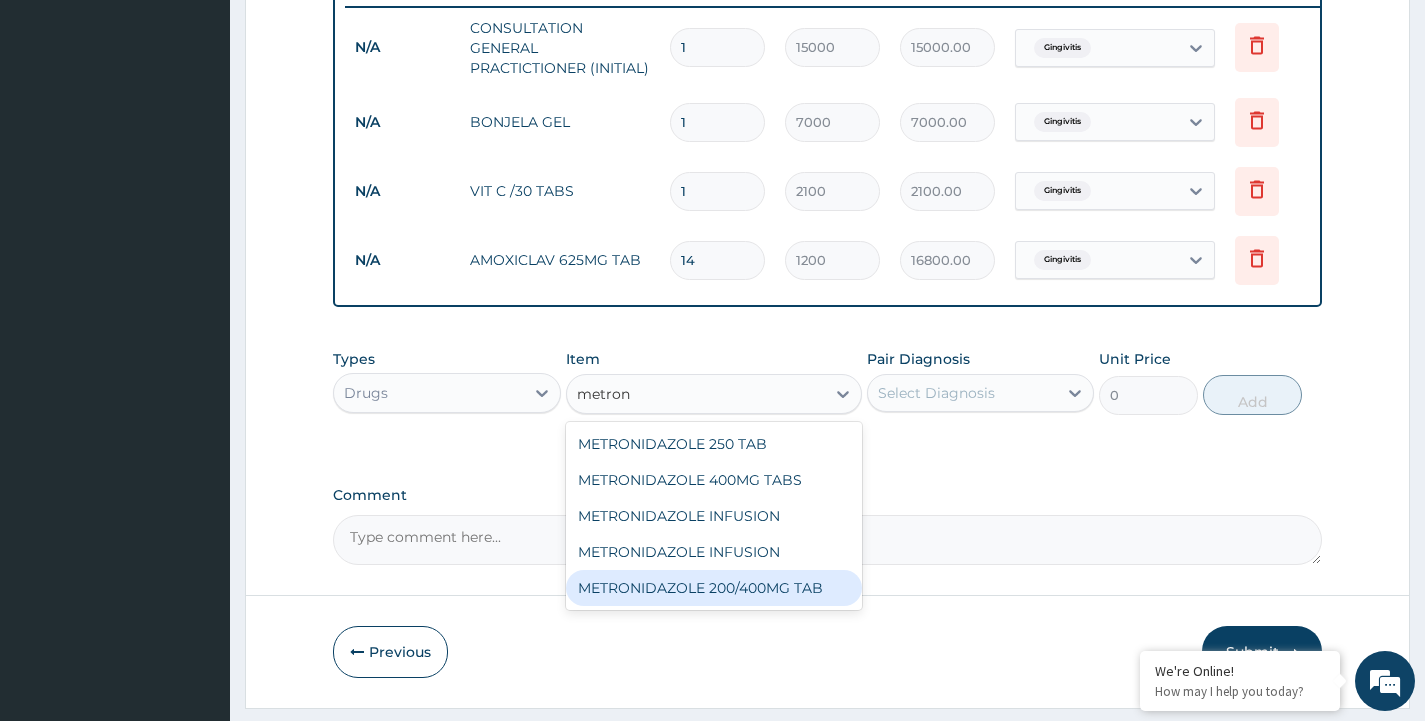 type 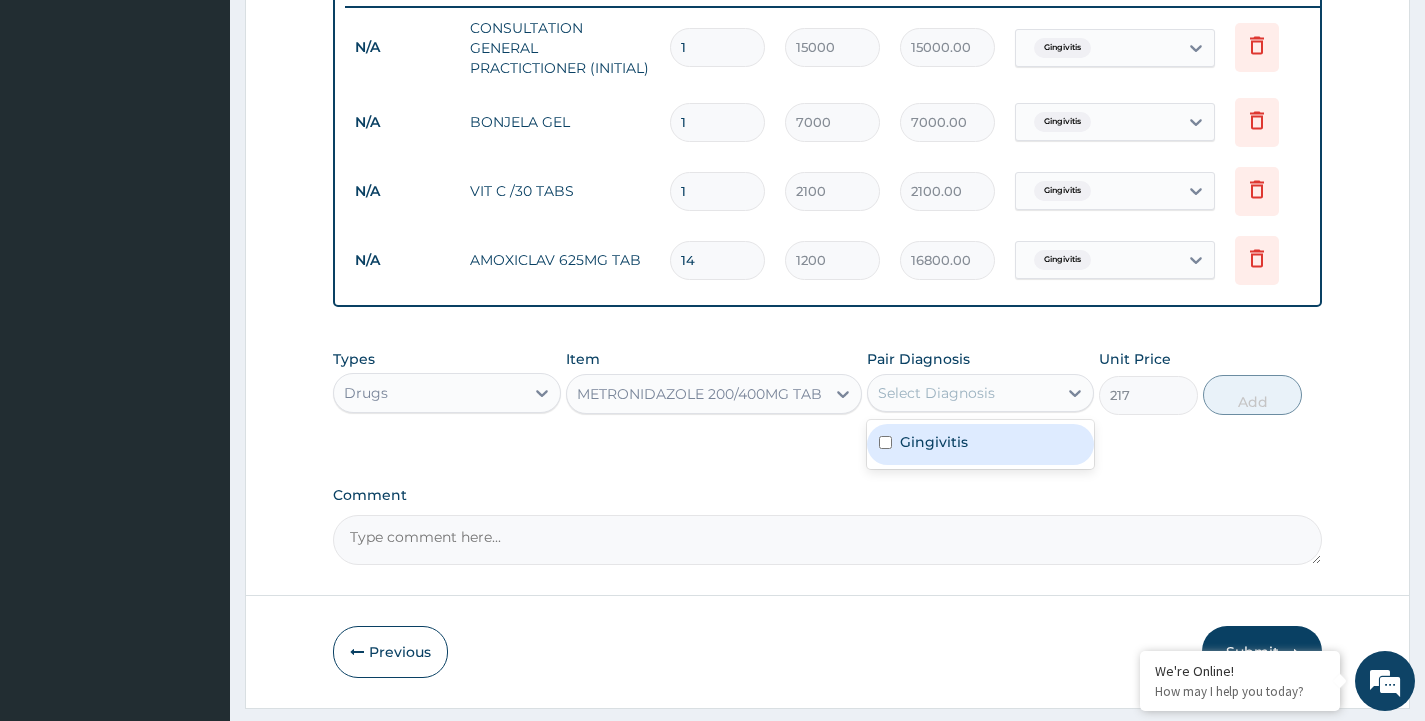 click on "Select Diagnosis" at bounding box center [936, 393] 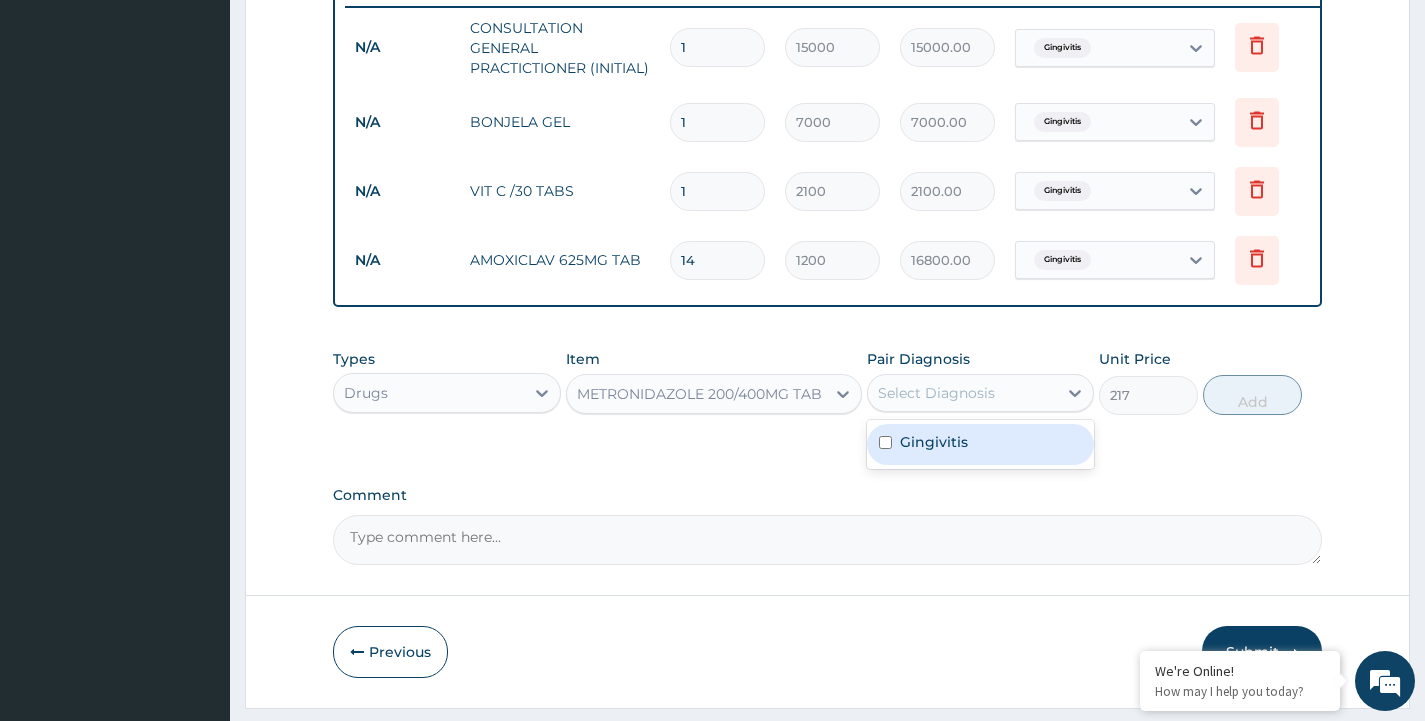 click on "Gingivitis" at bounding box center [934, 442] 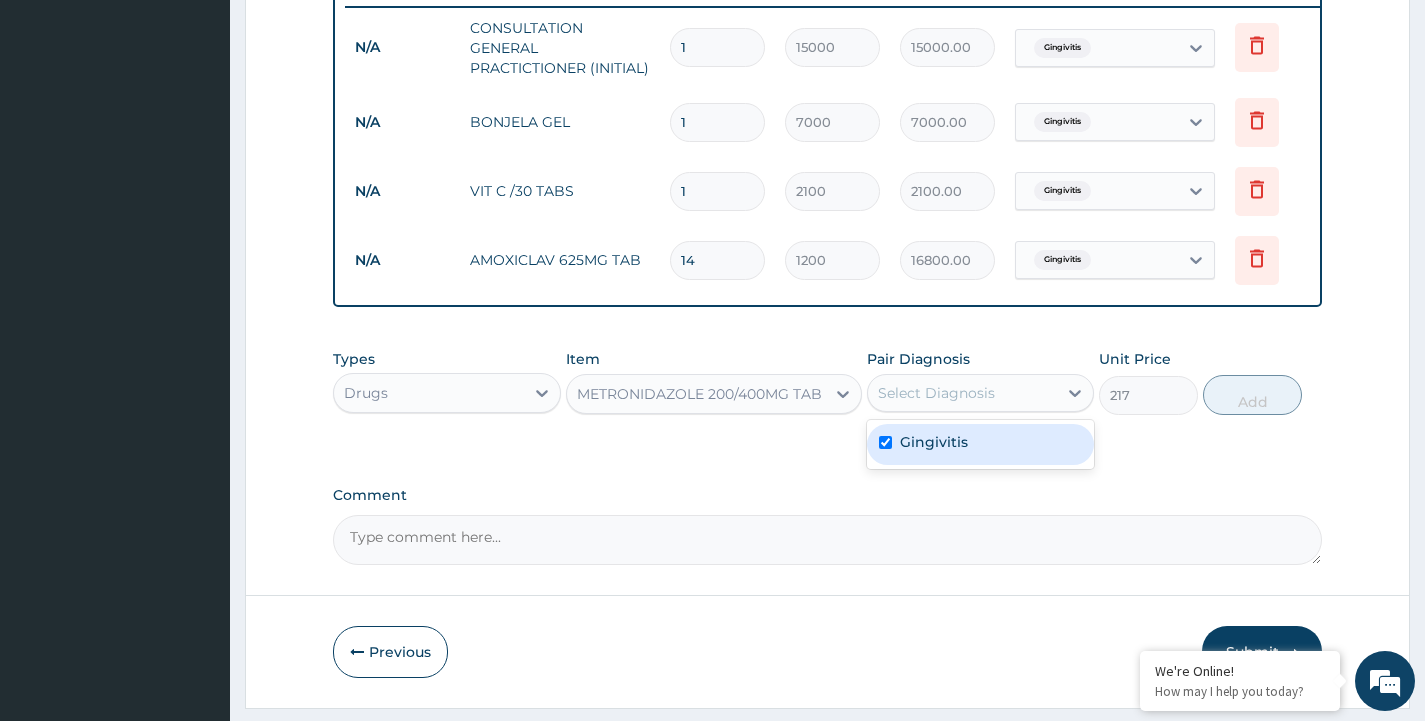 checkbox on "true" 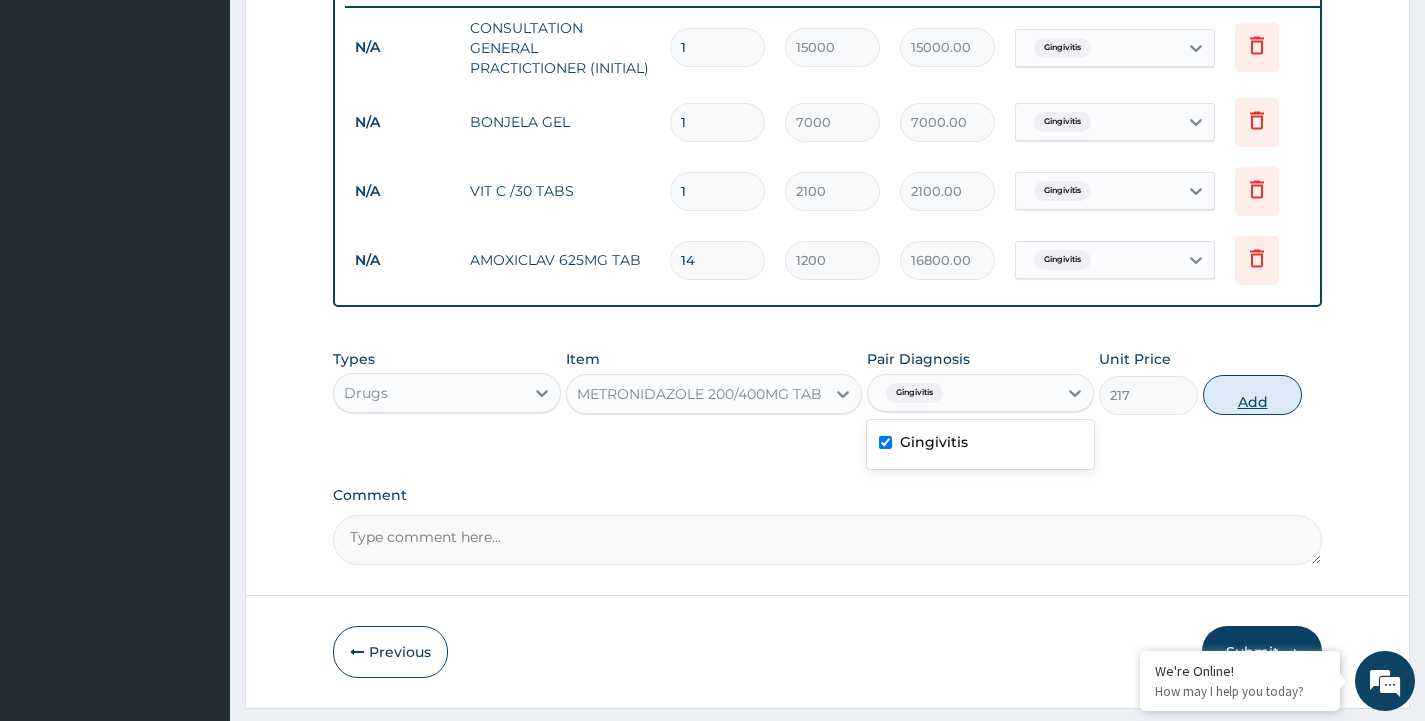 click on "Add" at bounding box center (1252, 395) 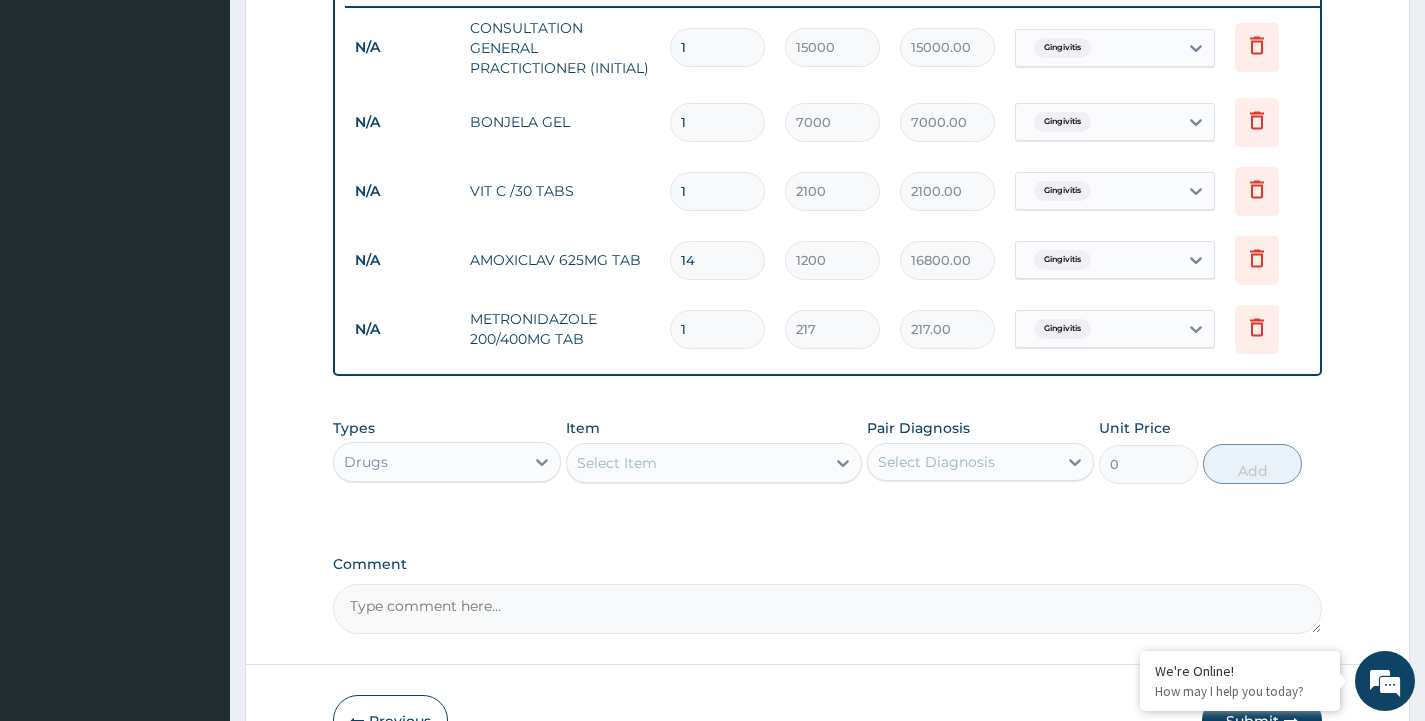 type 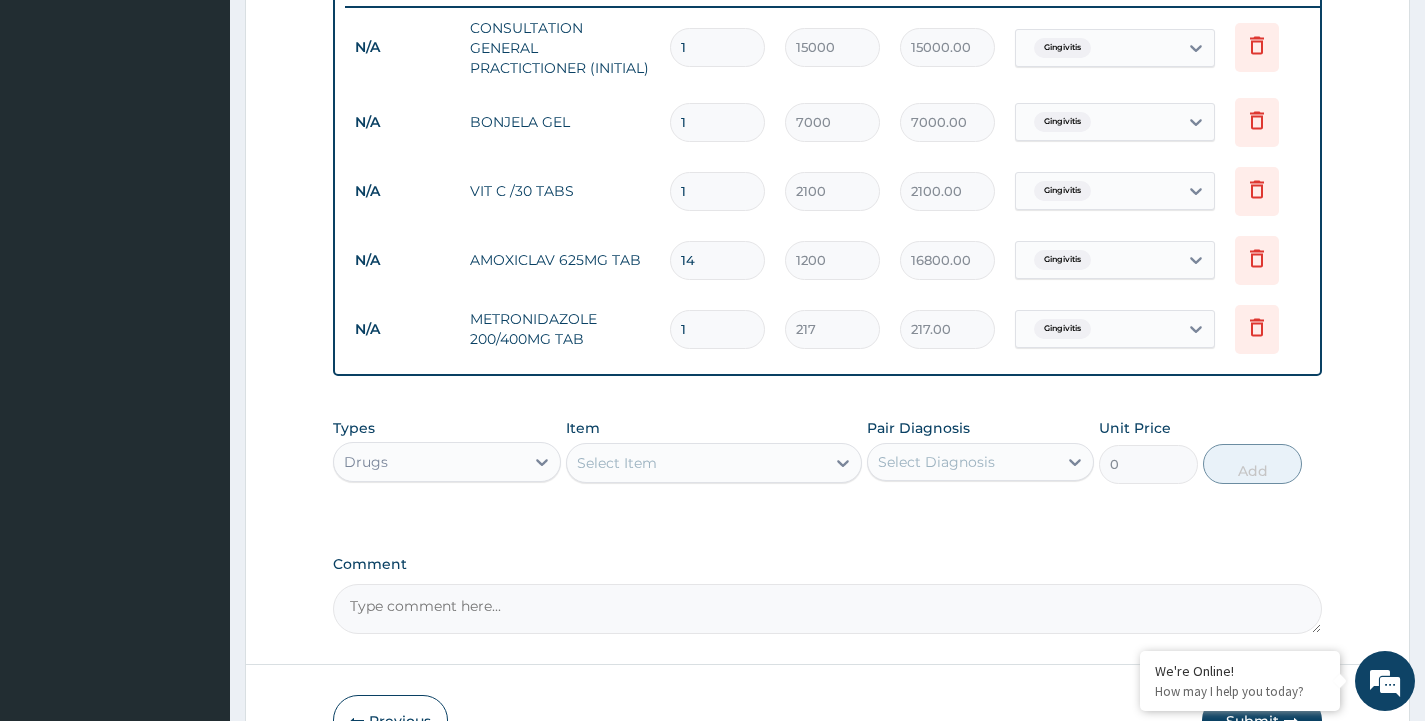 type on "0.00" 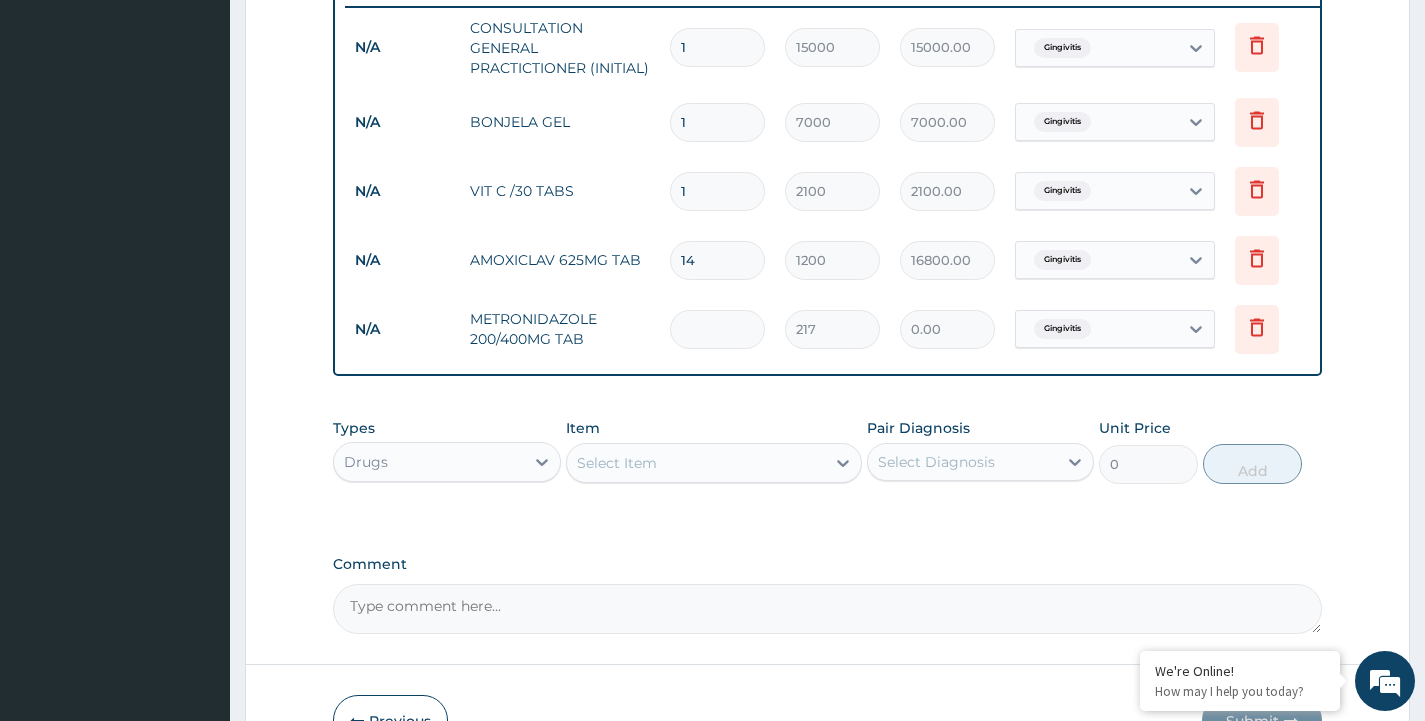 type on "2" 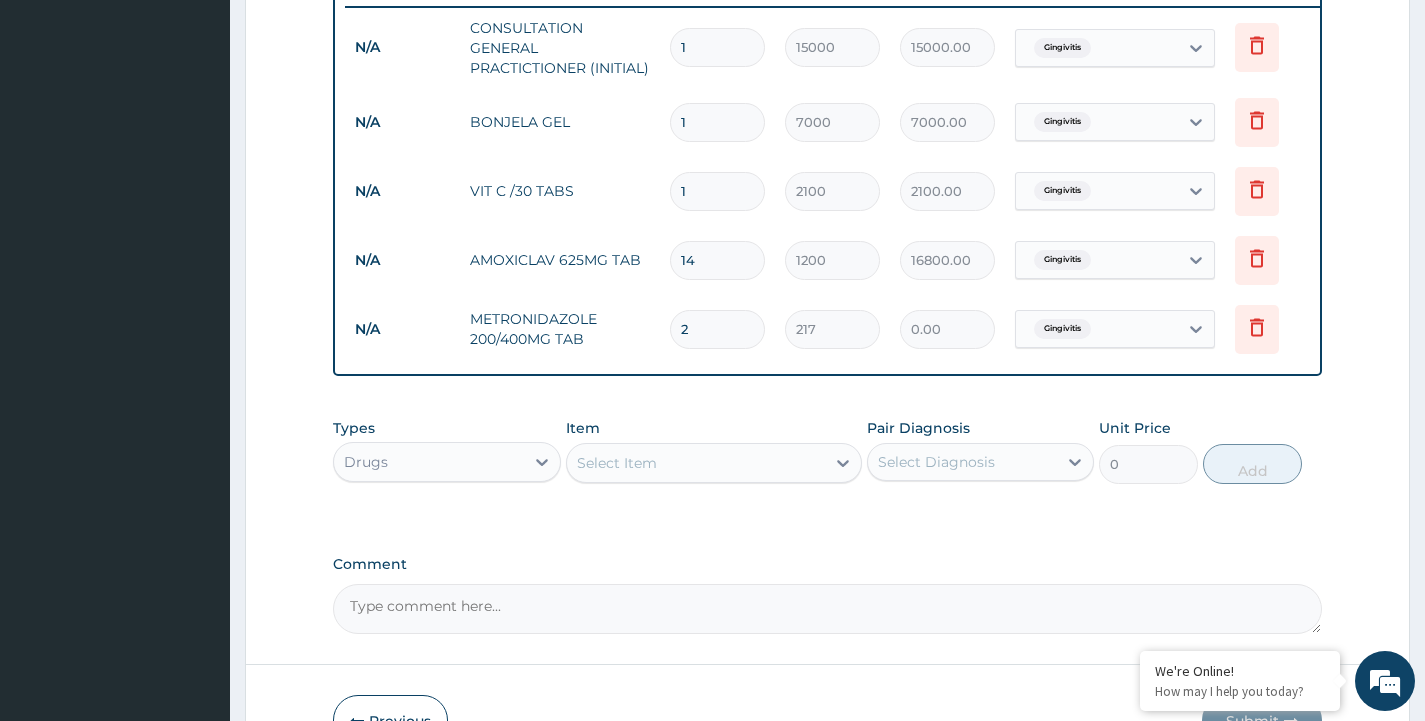 type on "434.00" 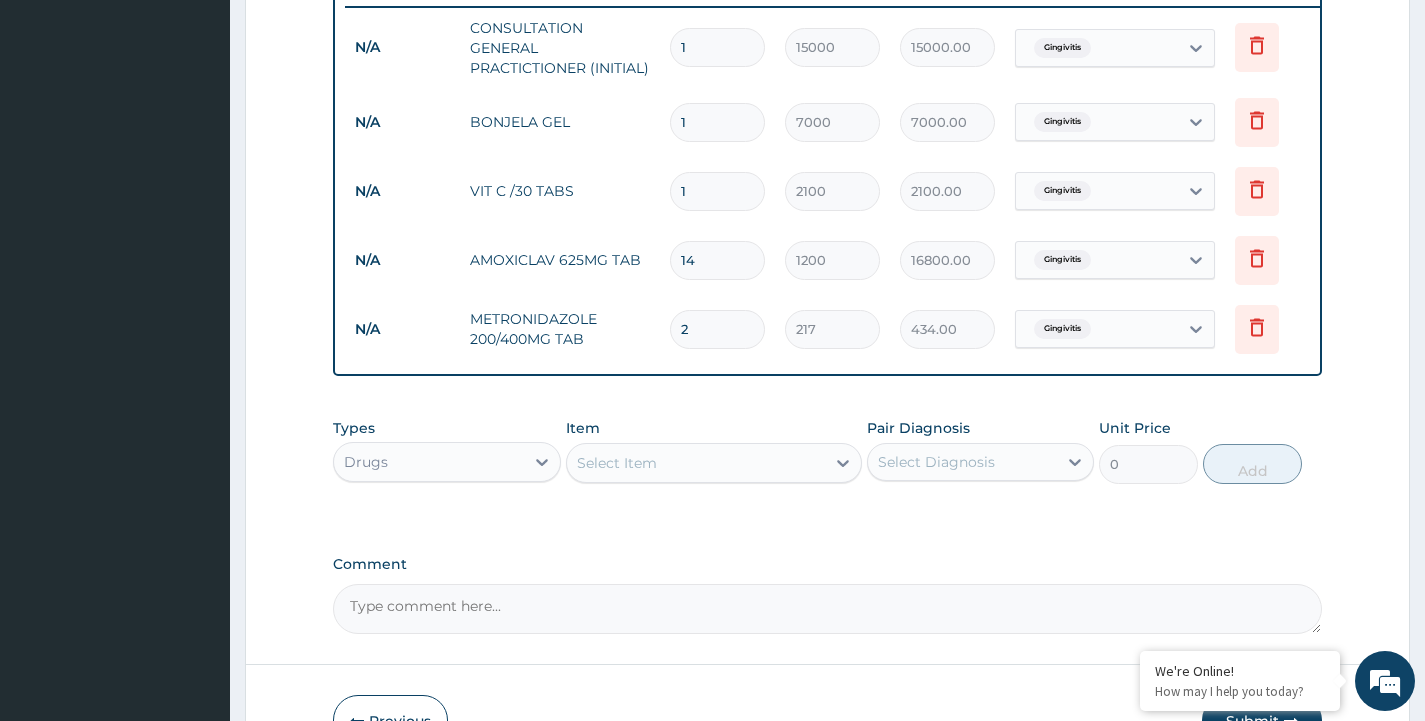 type on "20" 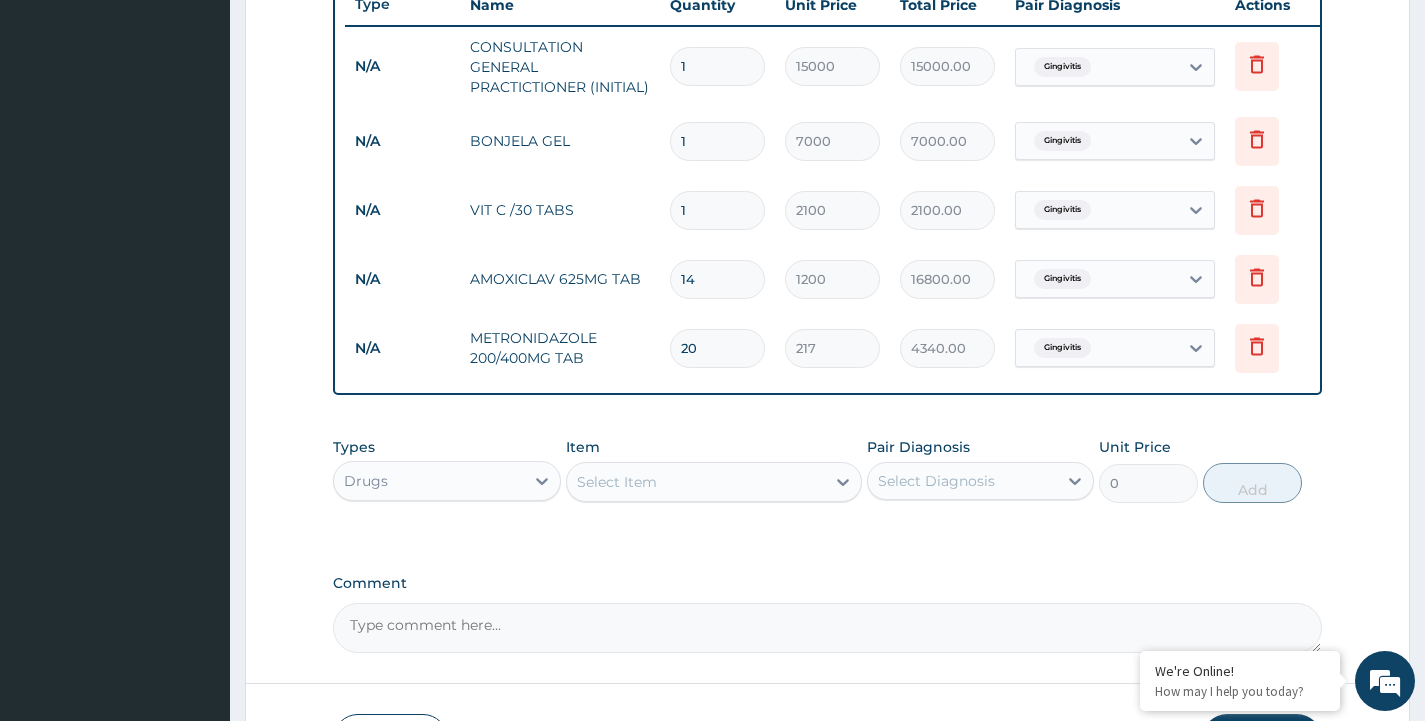 scroll, scrollTop: 928, scrollLeft: 0, axis: vertical 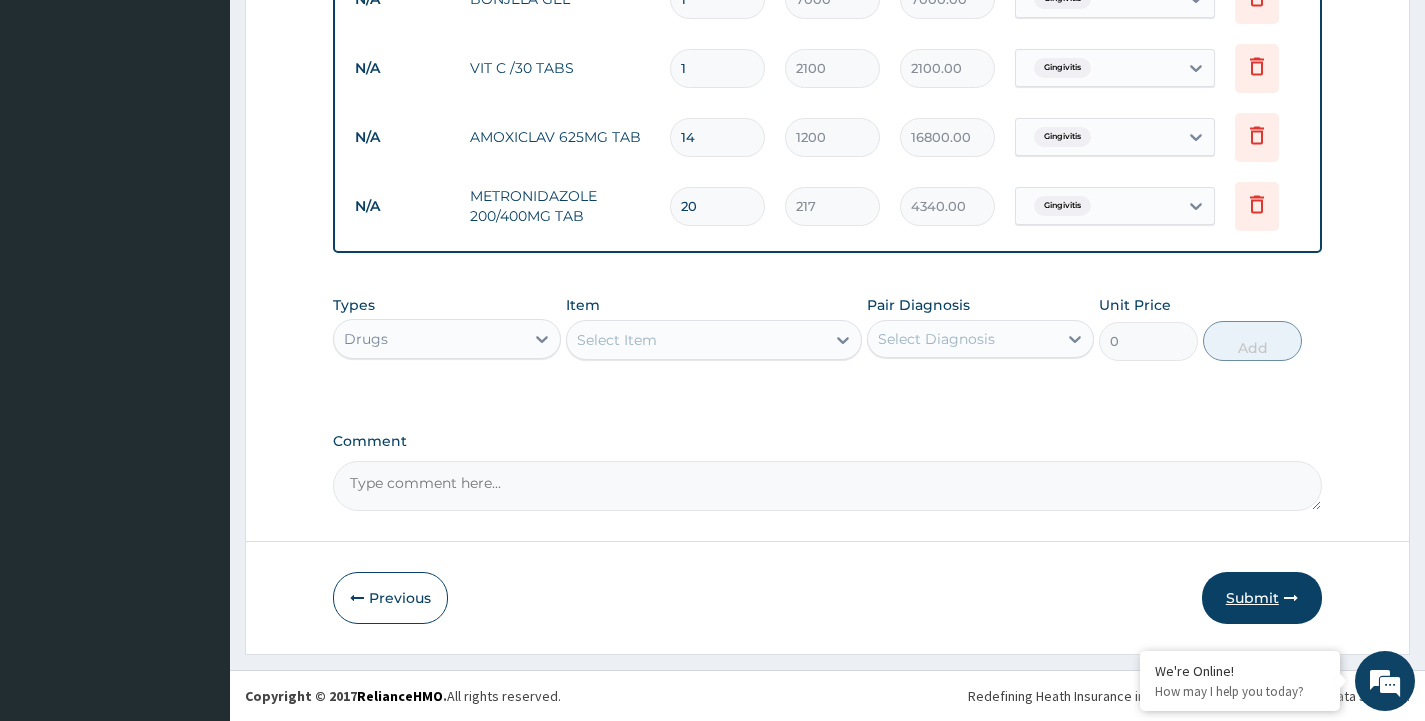 type on "20" 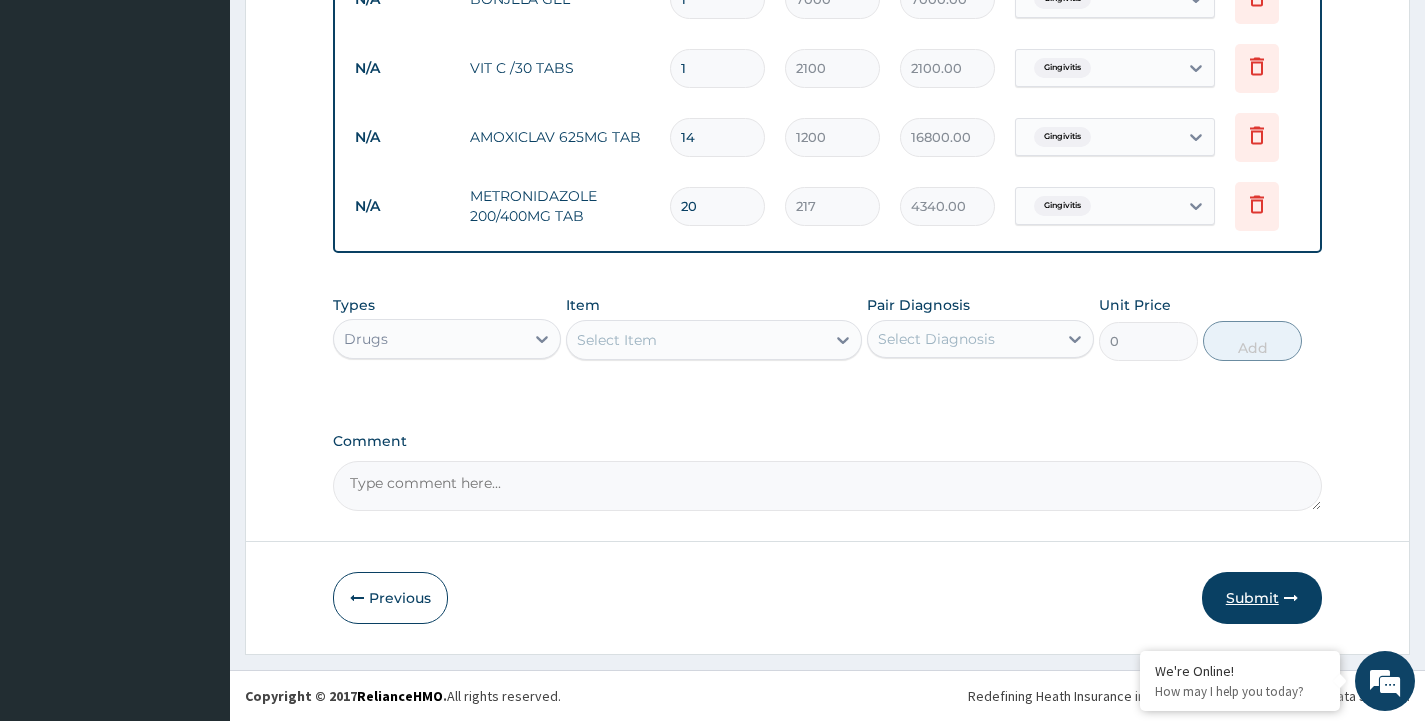 click on "Submit" at bounding box center [1262, 598] 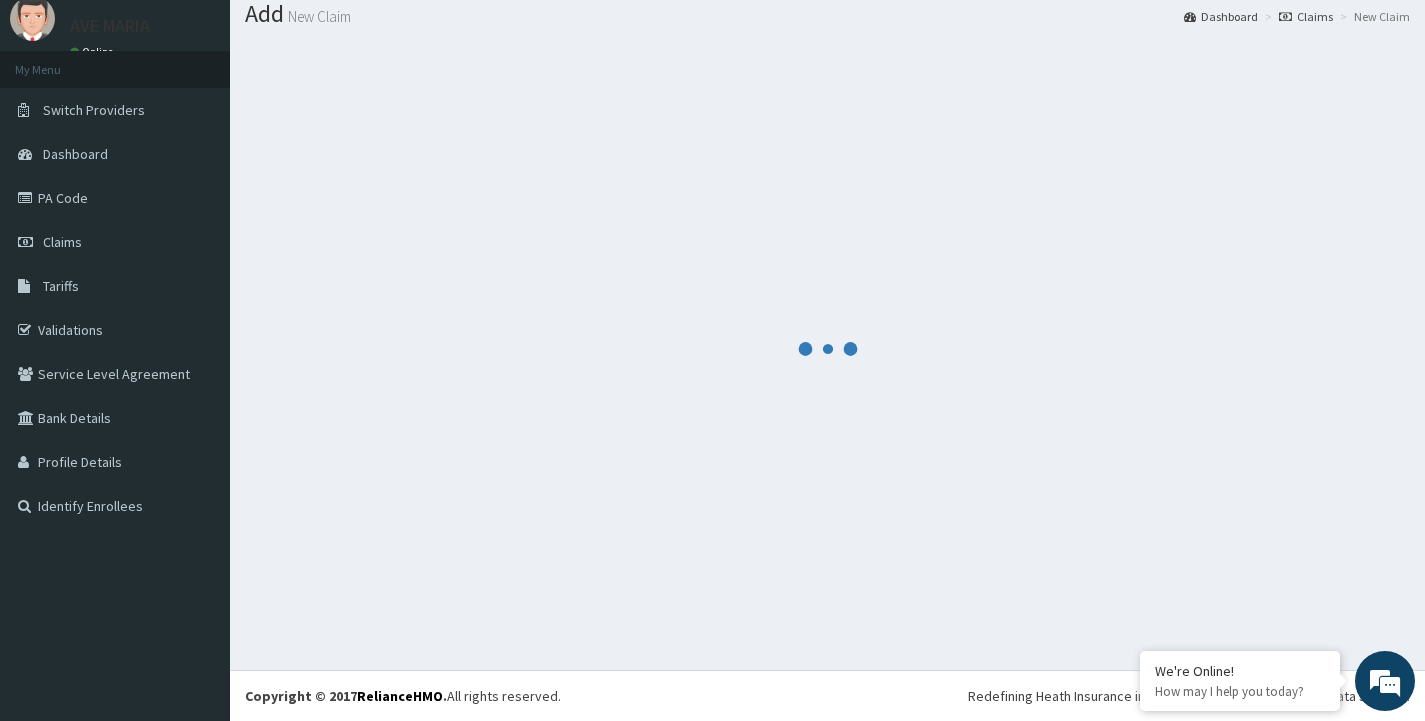 scroll, scrollTop: 928, scrollLeft: 0, axis: vertical 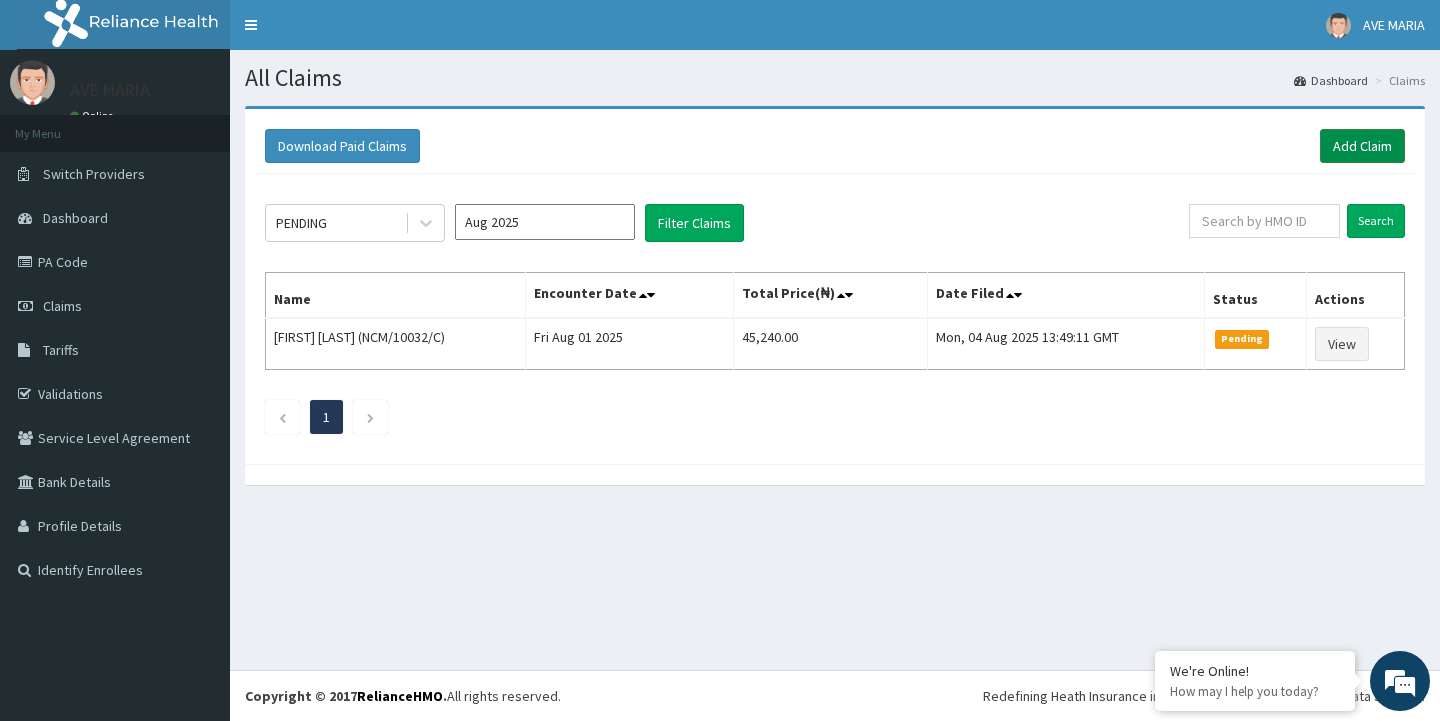 click on "Add Claim" at bounding box center (1362, 146) 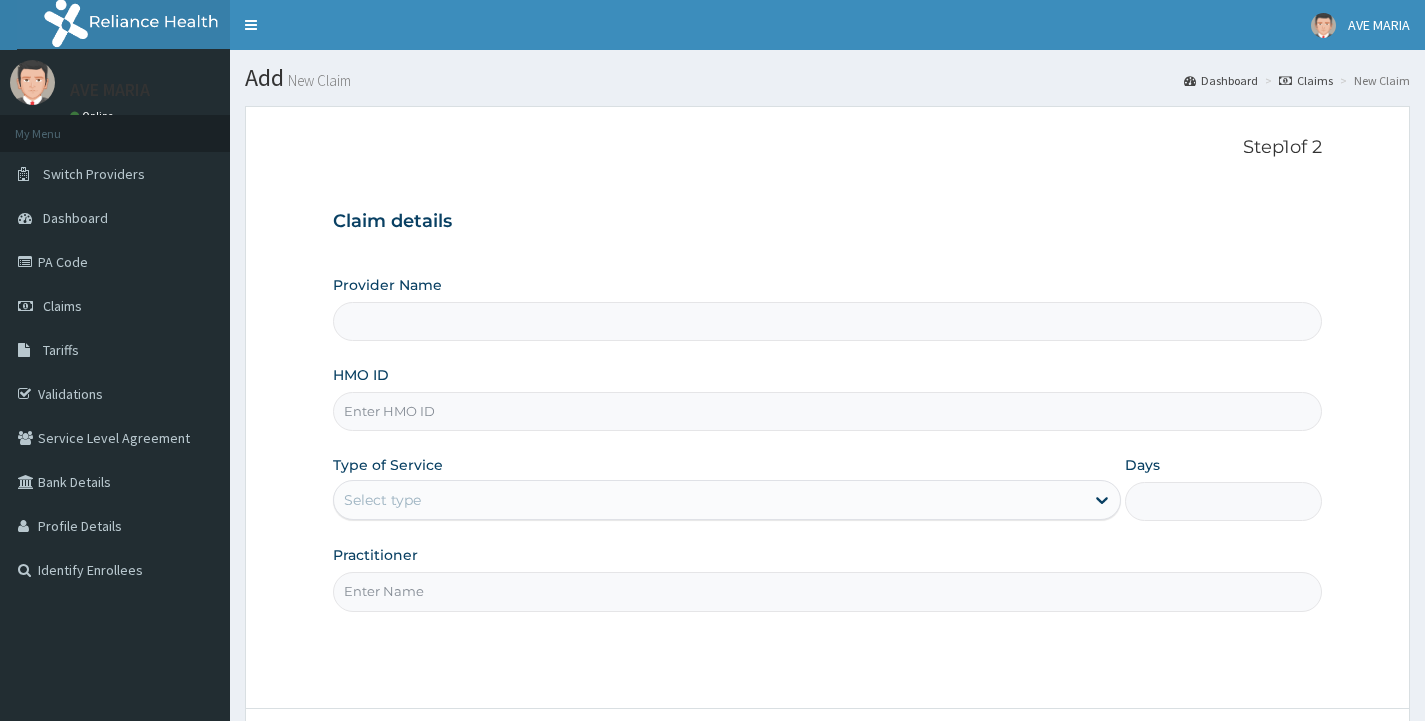 scroll, scrollTop: 0, scrollLeft: 0, axis: both 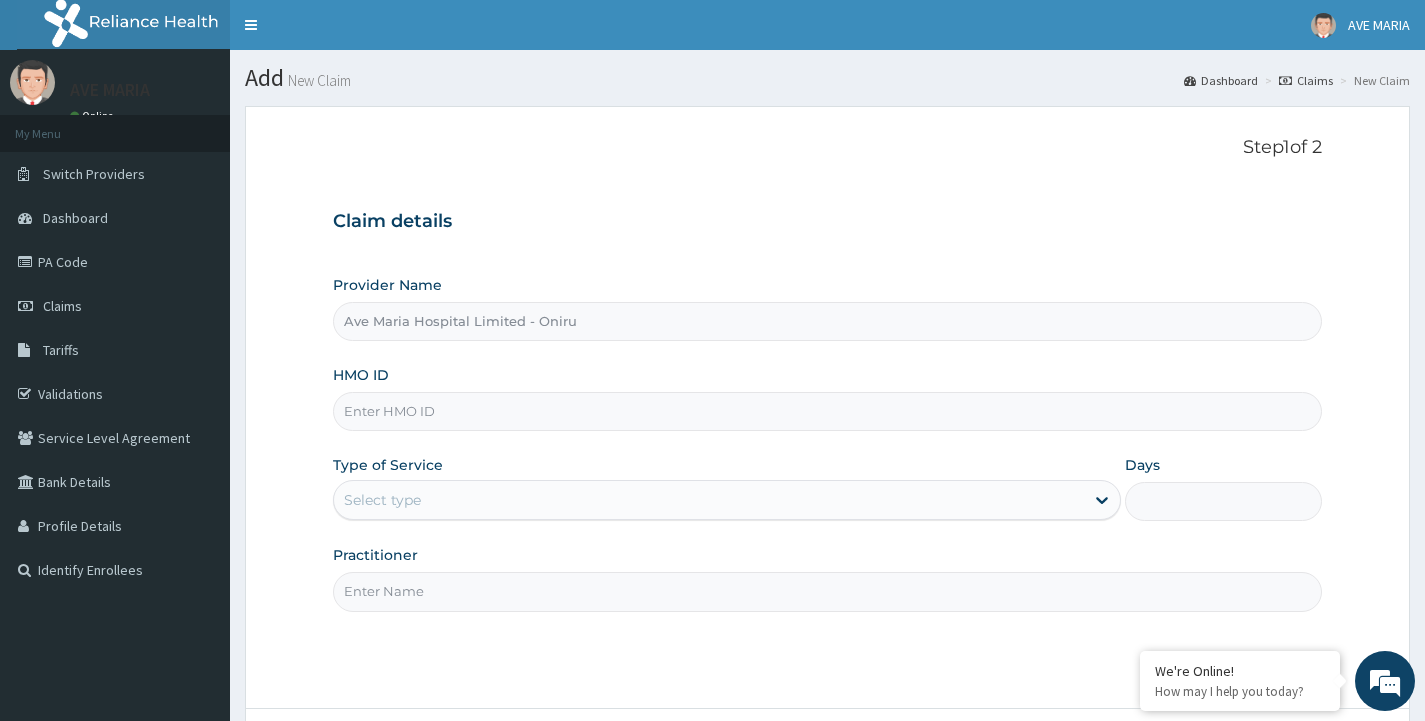click on "HMO ID" at bounding box center [827, 411] 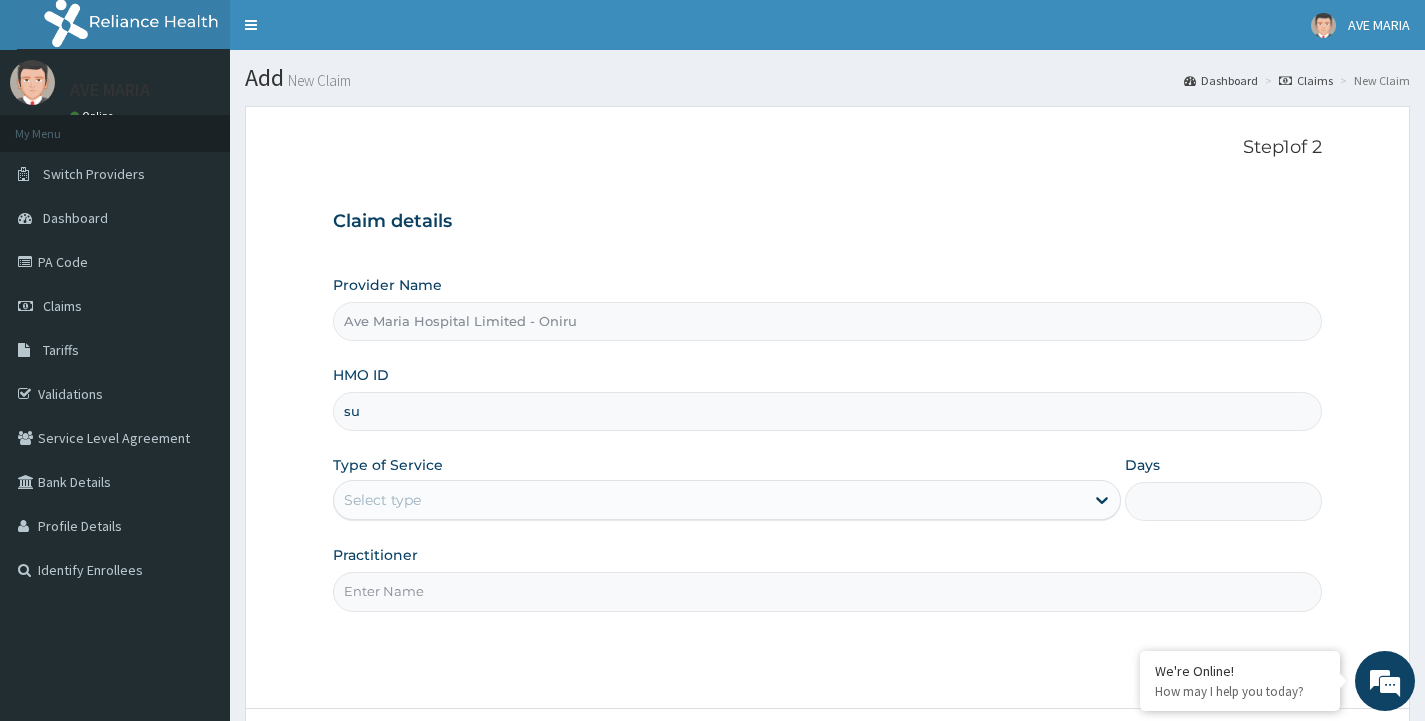 type on "s" 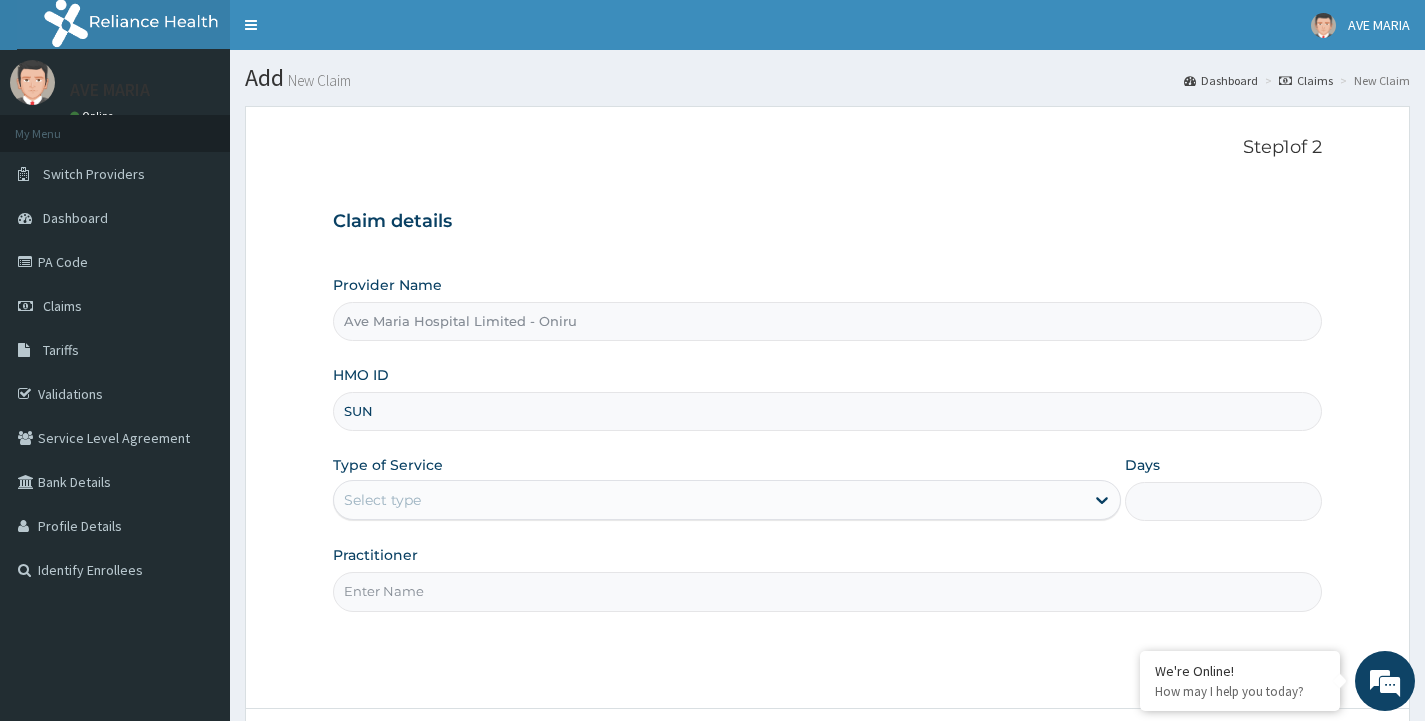 scroll, scrollTop: 0, scrollLeft: 0, axis: both 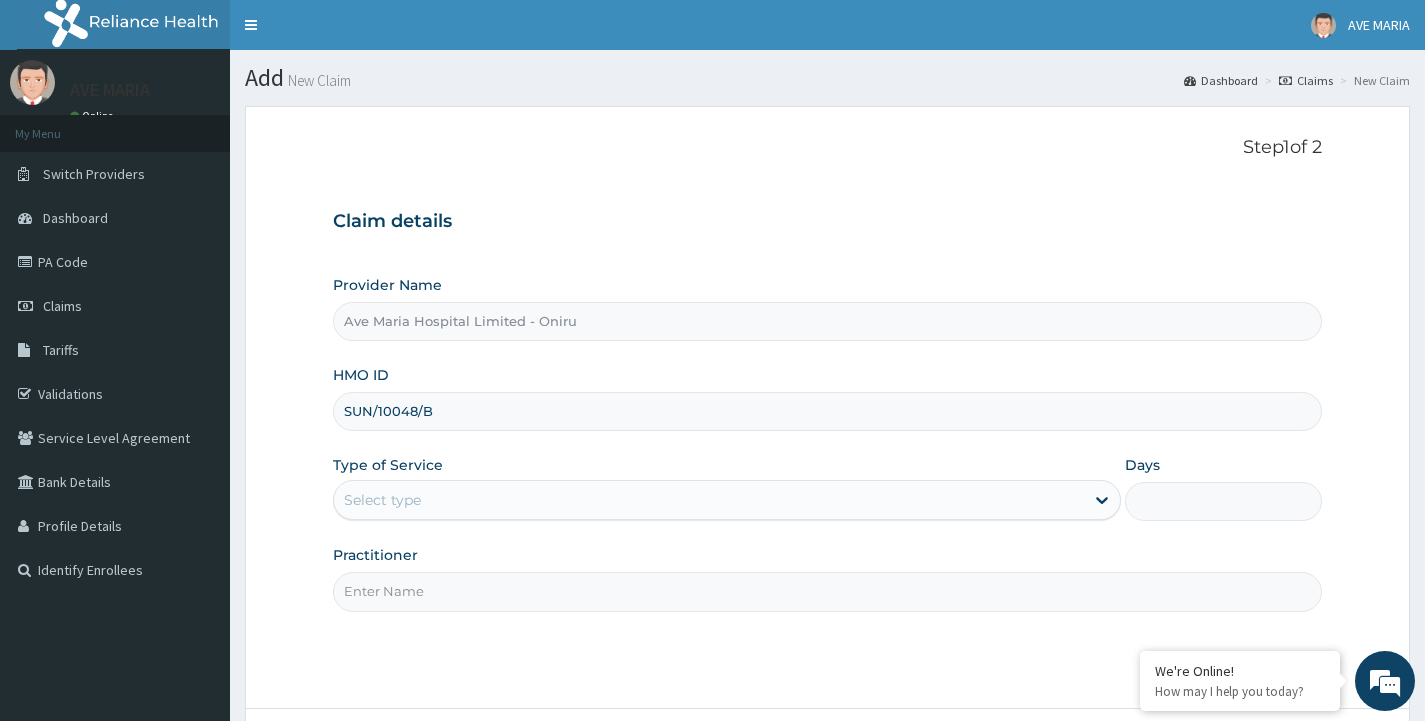 type on "SUN/10048/B" 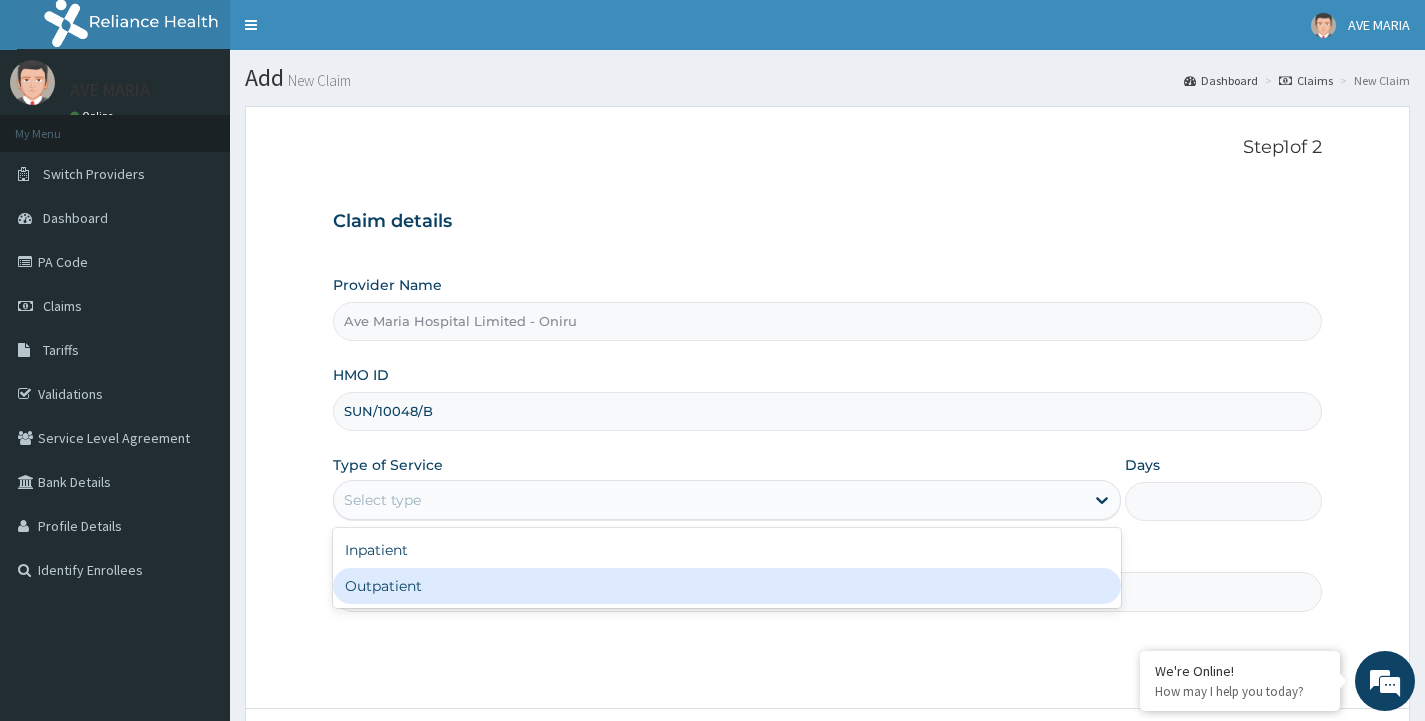 click on "Outpatient" at bounding box center [727, 586] 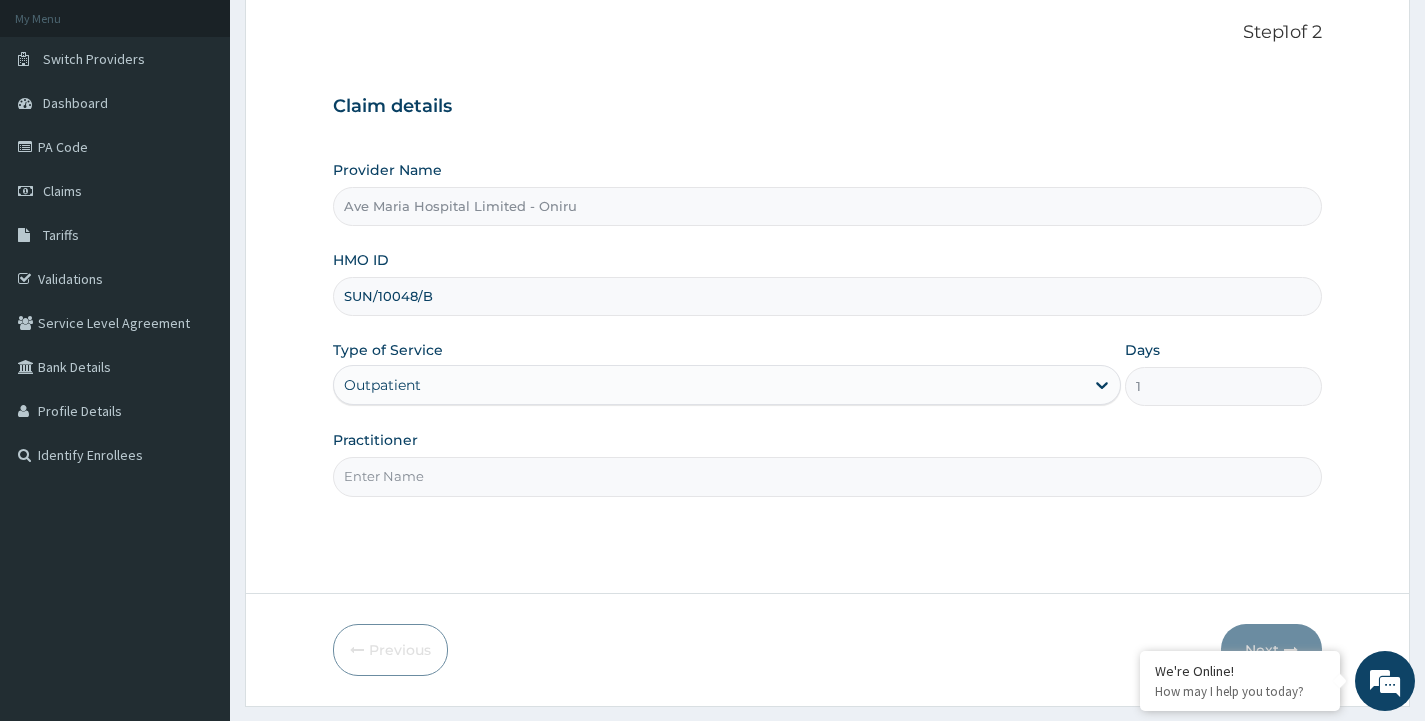 scroll, scrollTop: 167, scrollLeft: 0, axis: vertical 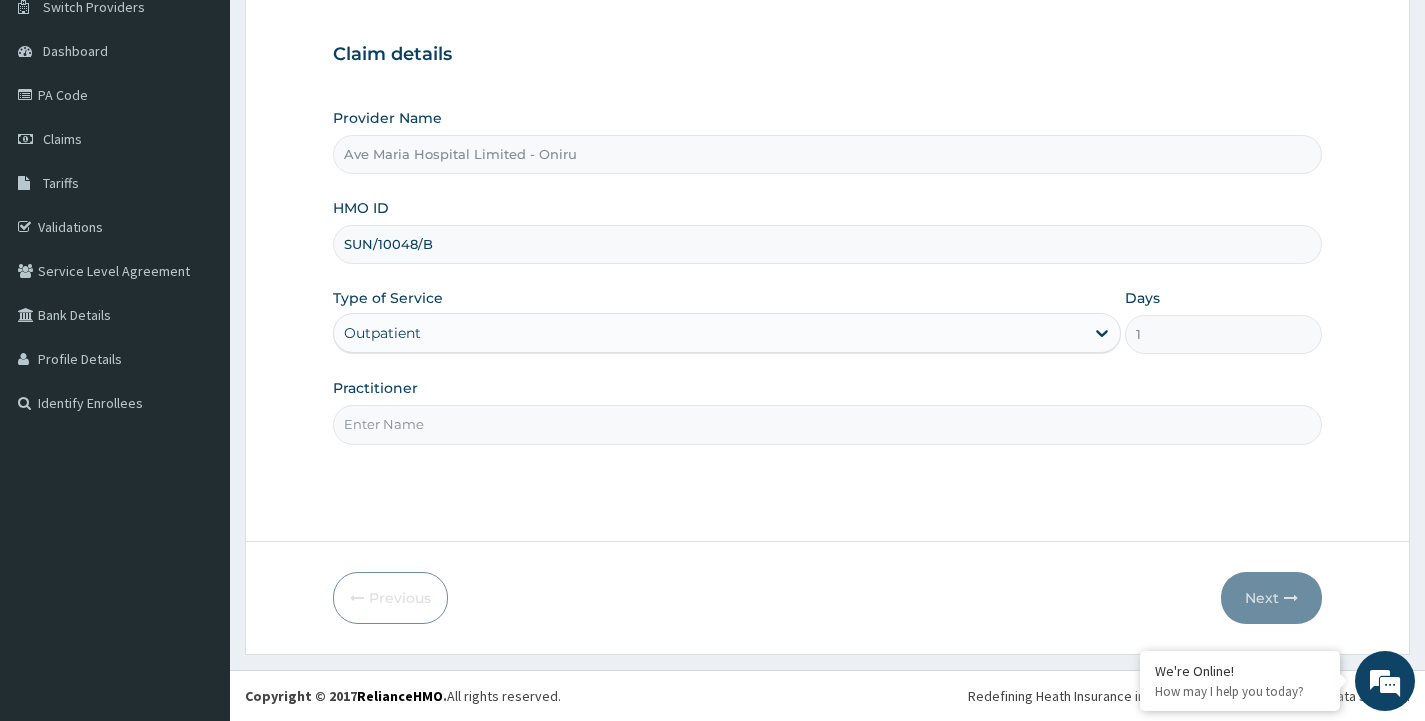 click on "Practitioner" at bounding box center (827, 424) 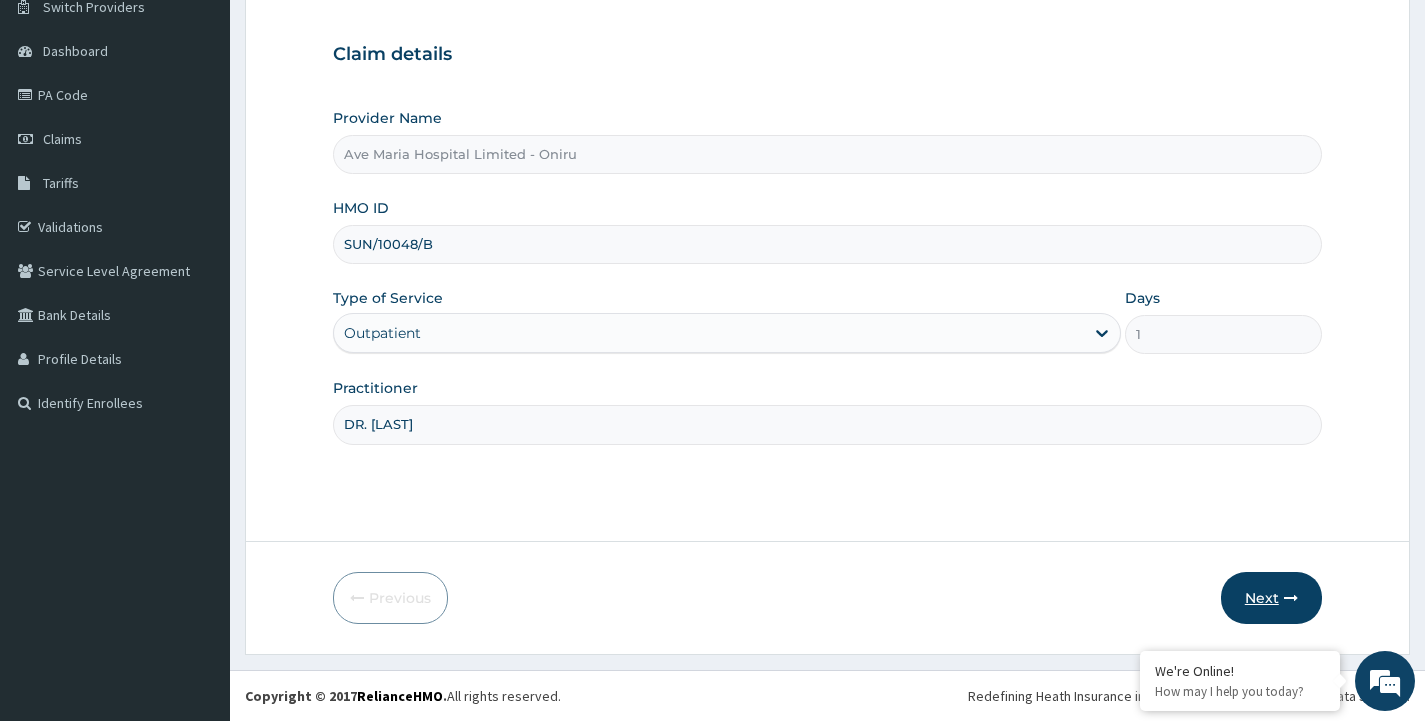 type on "DR. [LAST]" 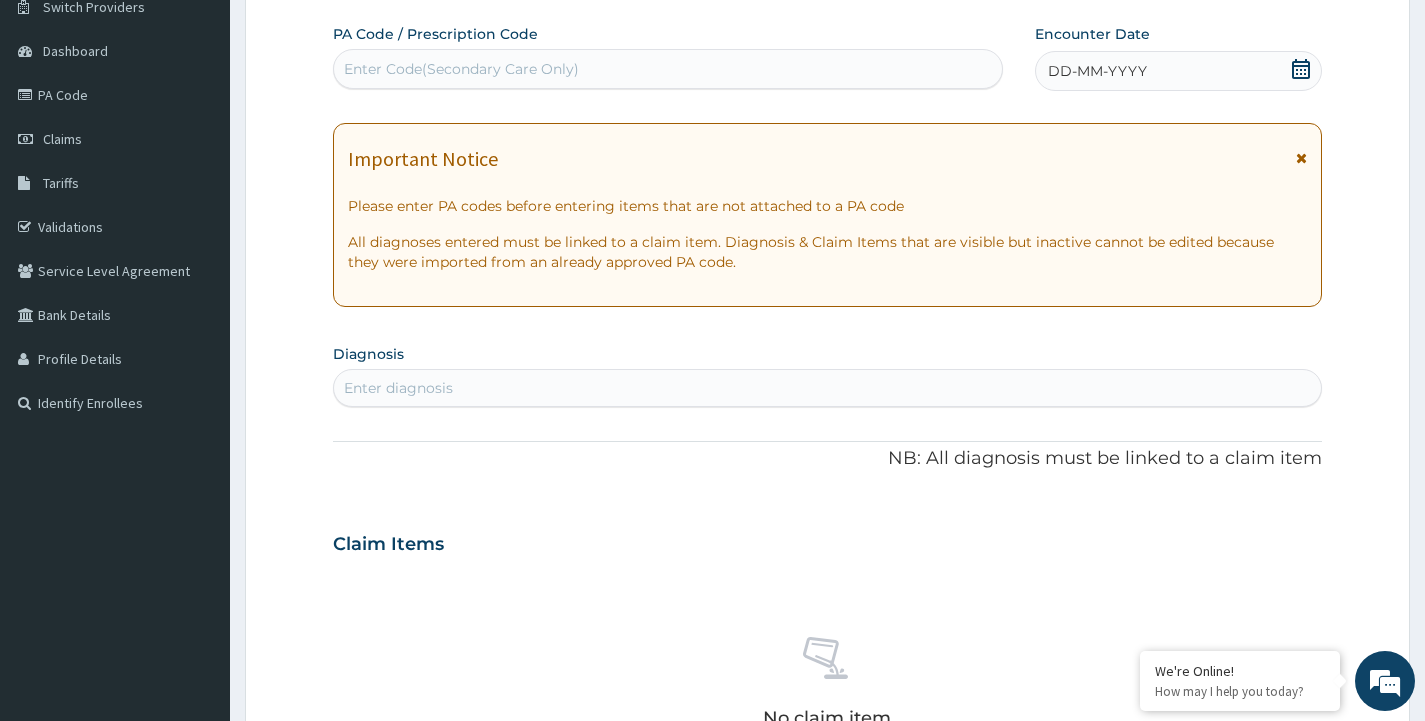 click on "DD-MM-YYYY" at bounding box center [1178, 71] 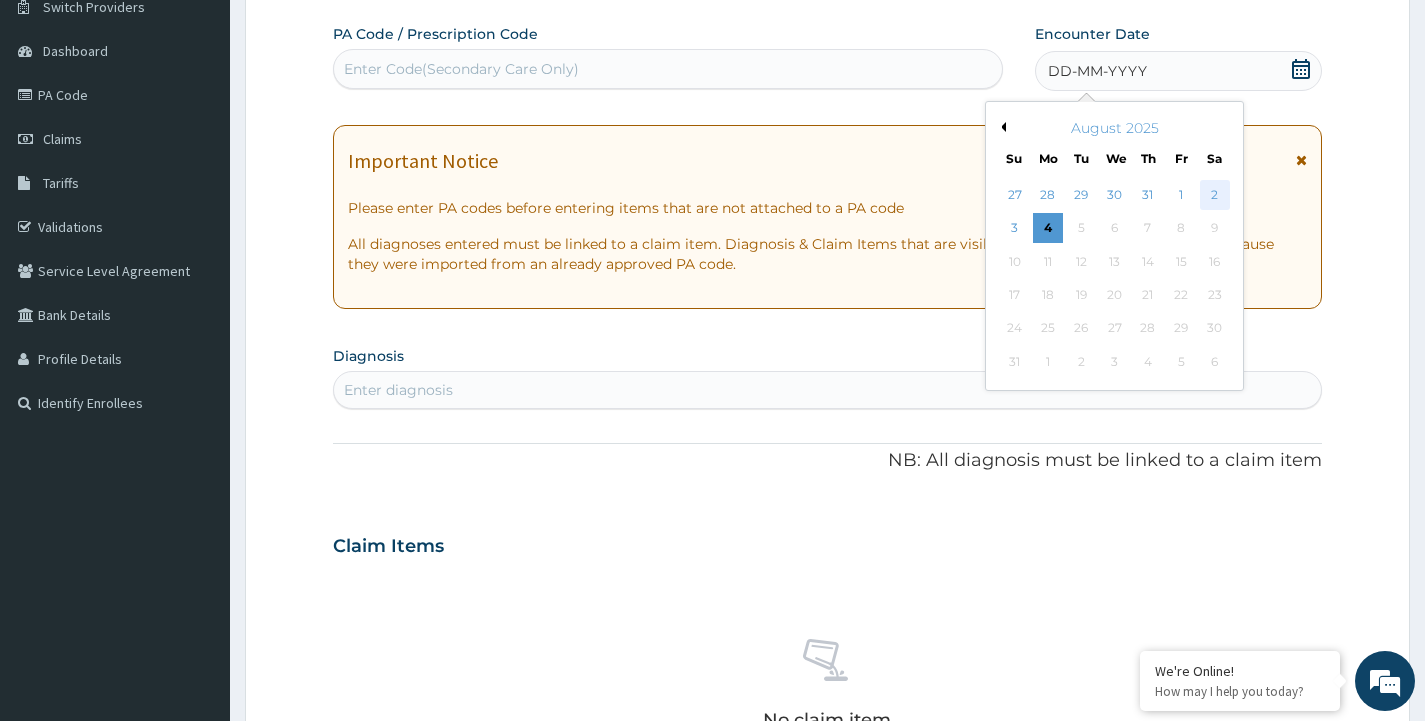 click on "2" at bounding box center (1214, 195) 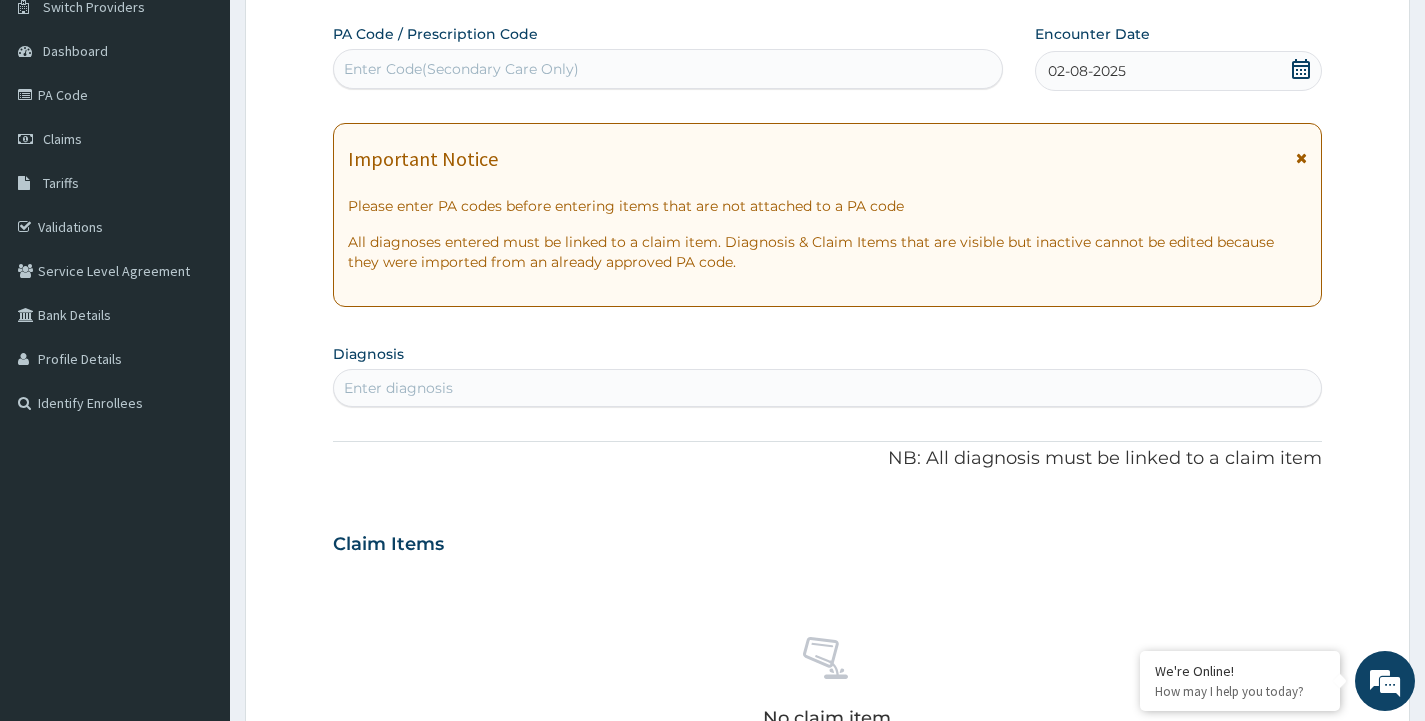 click on "Enter diagnosis" at bounding box center [827, 388] 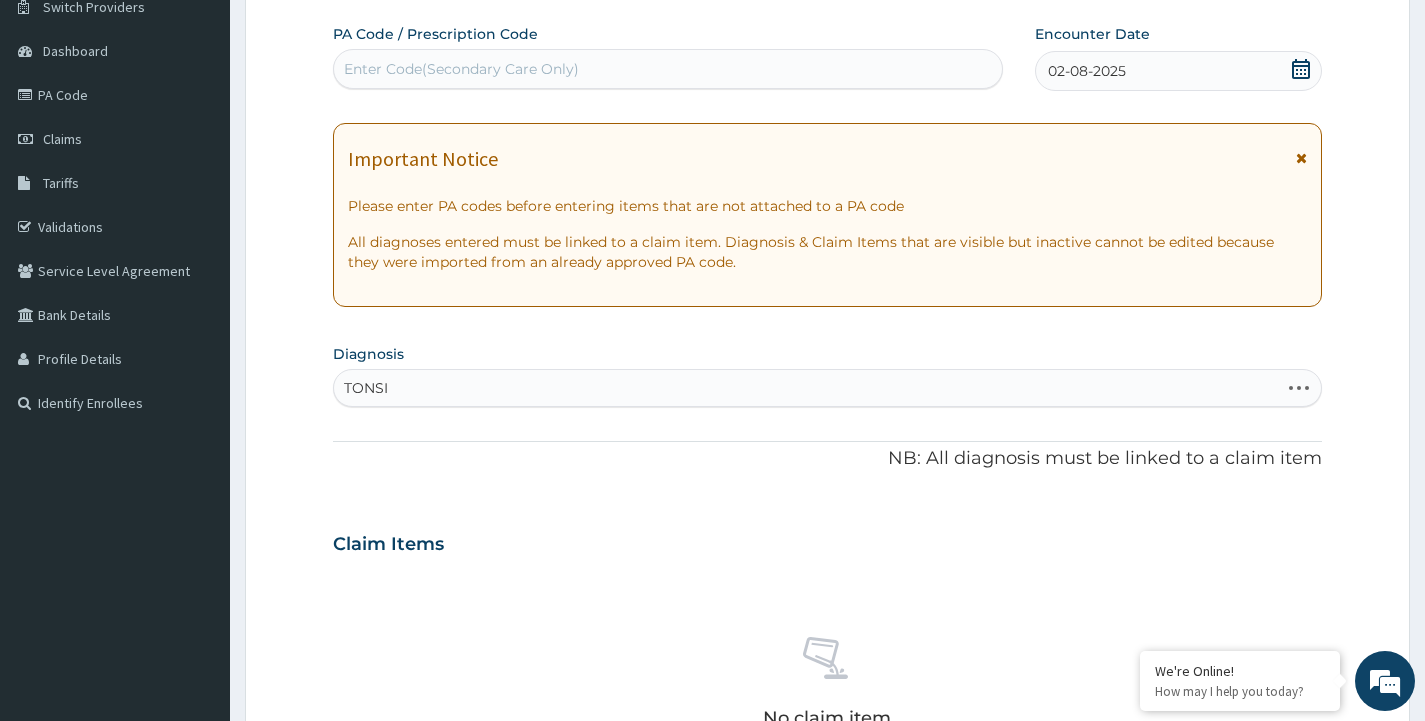 type on "TONSIL" 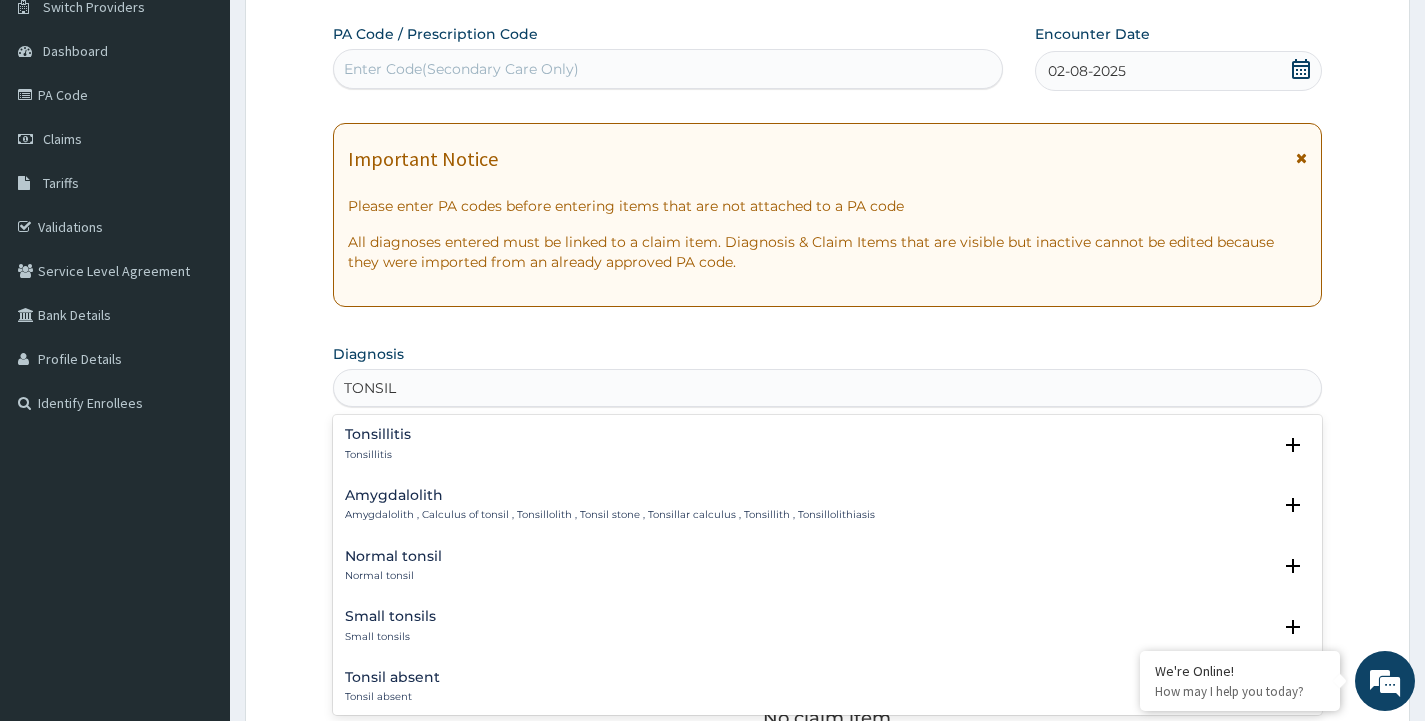 click on "Tonsillitis Tonsillitis" at bounding box center (827, 444) 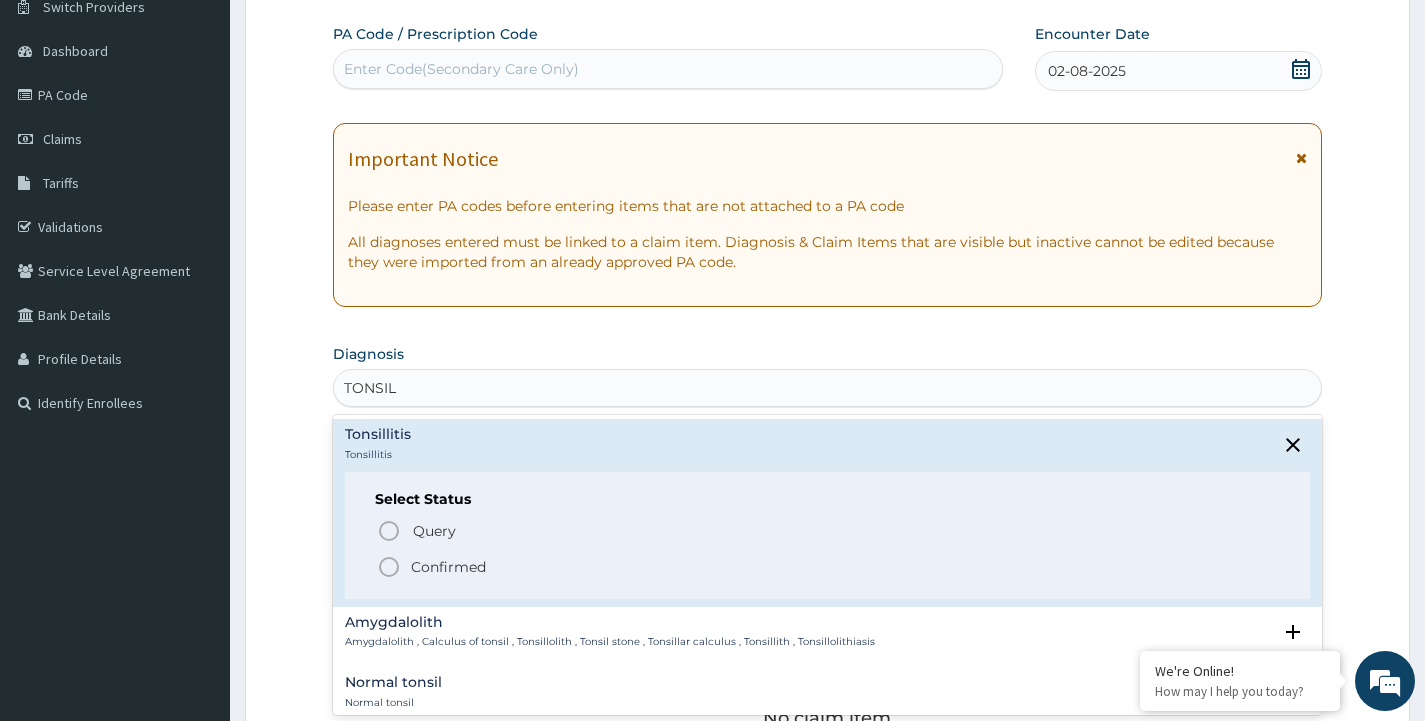 click 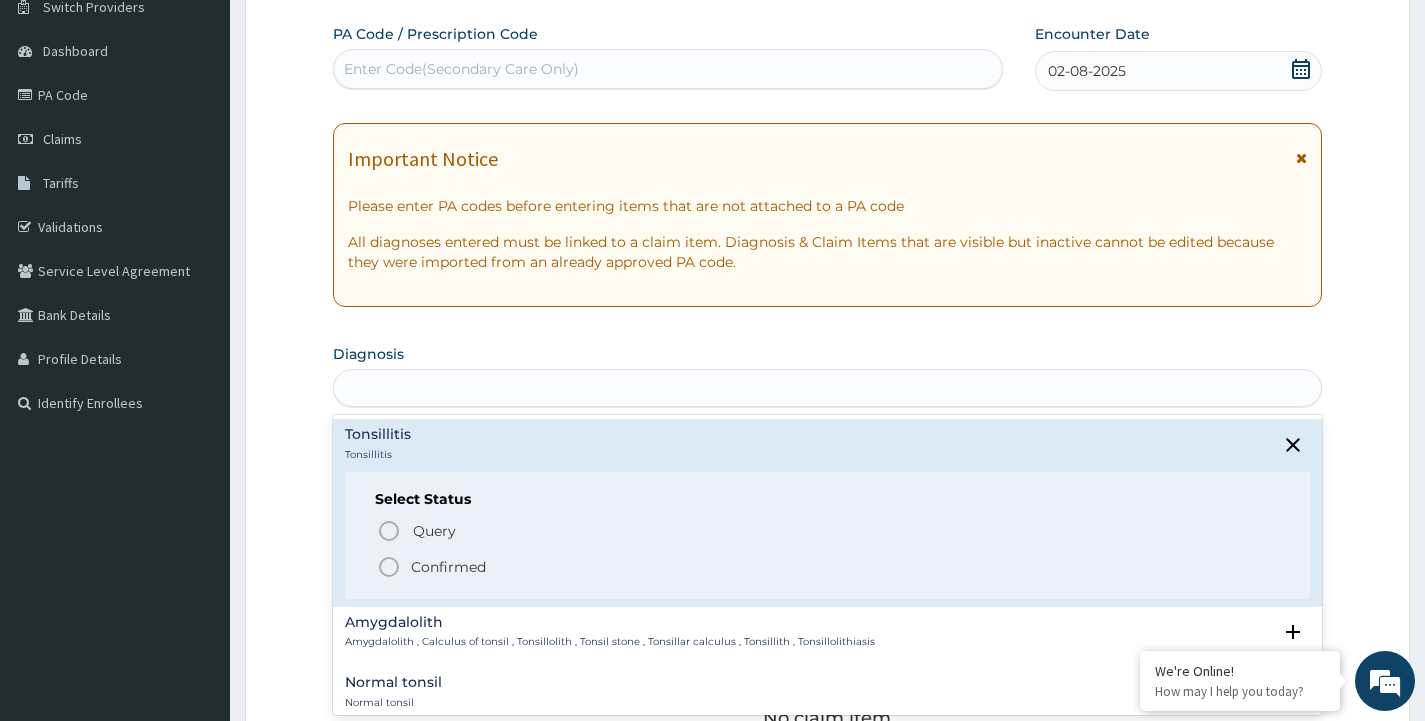 click on "Claim Items" at bounding box center (827, 540) 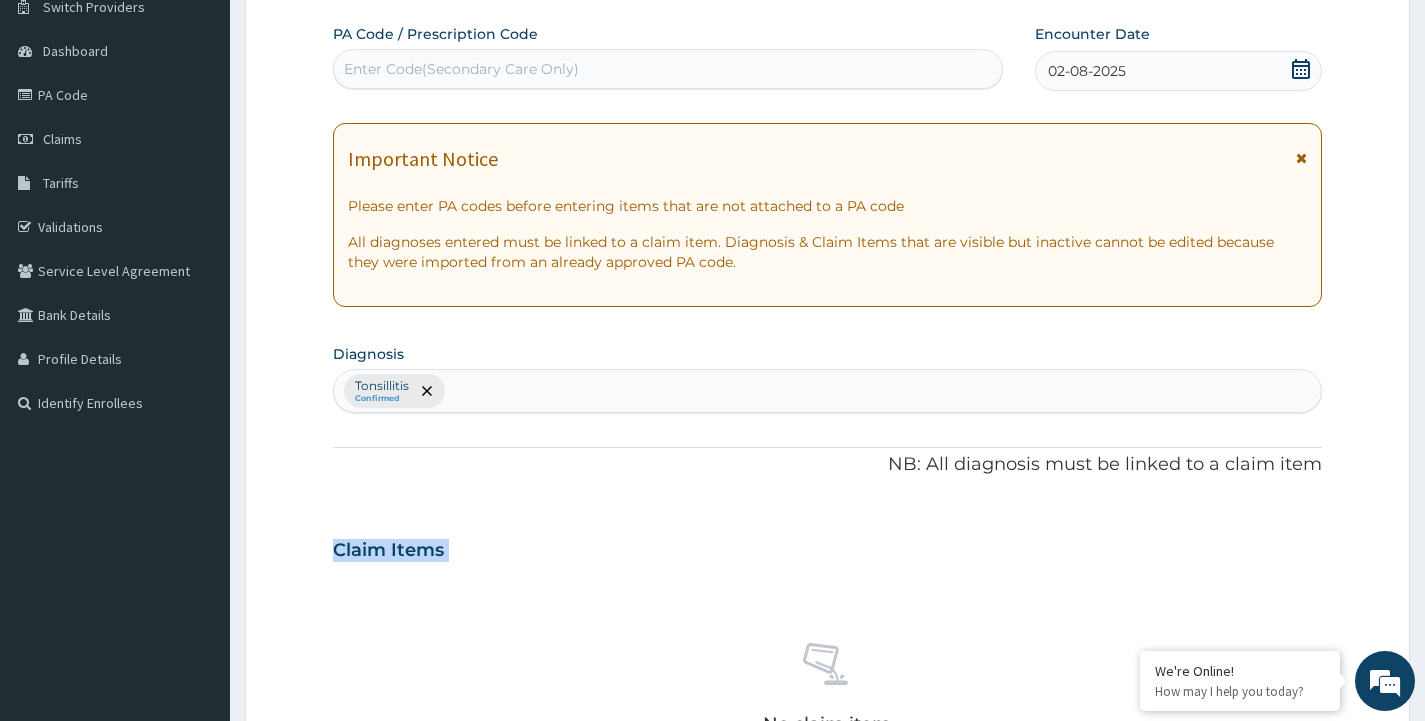 click on "Claim Items" at bounding box center (827, 546) 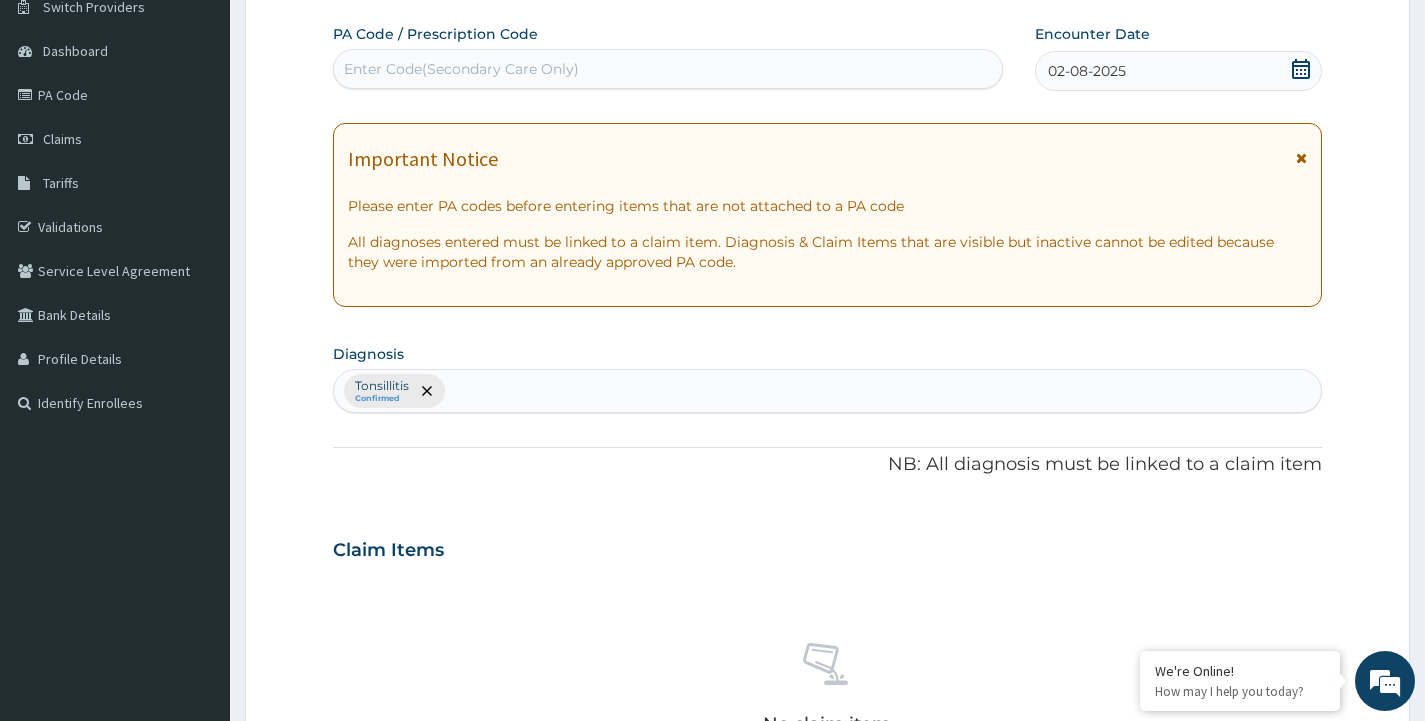 click on "Tonsillitis Confirmed" at bounding box center [827, 391] 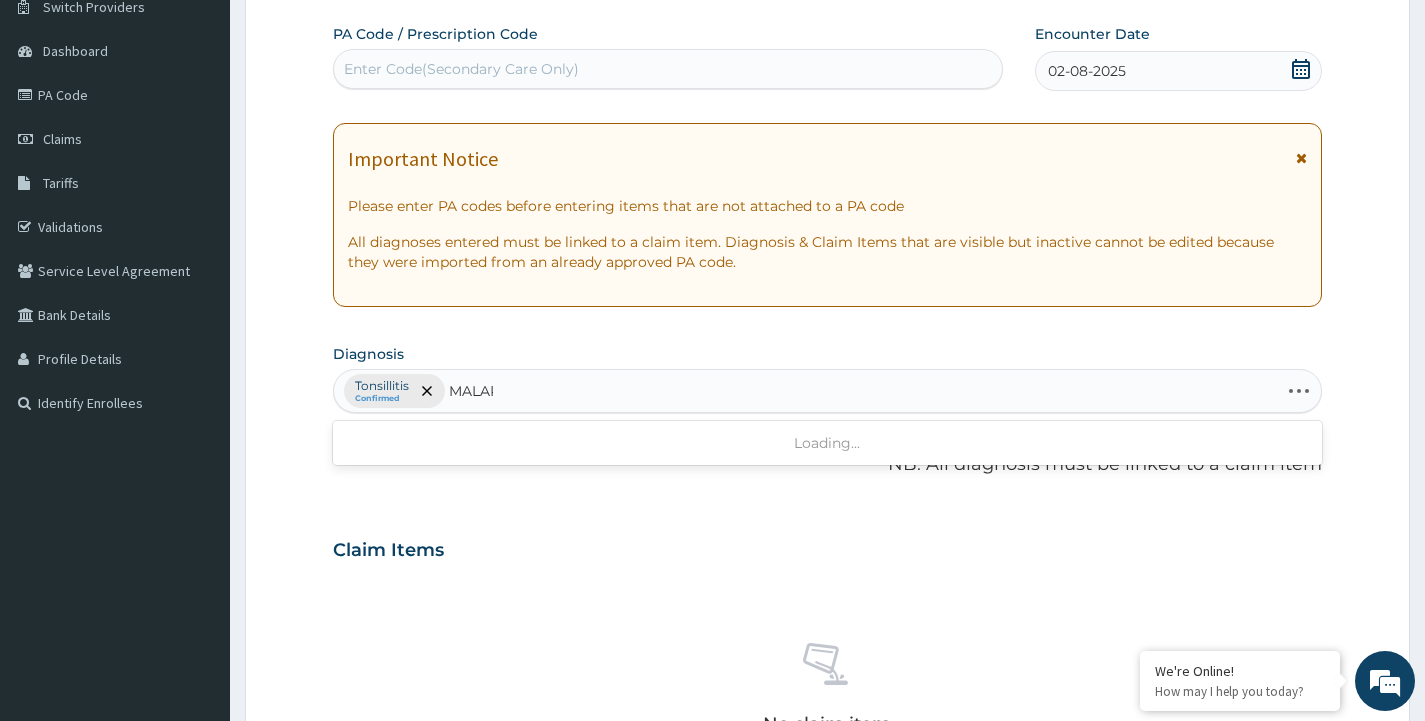 type on "MALARI" 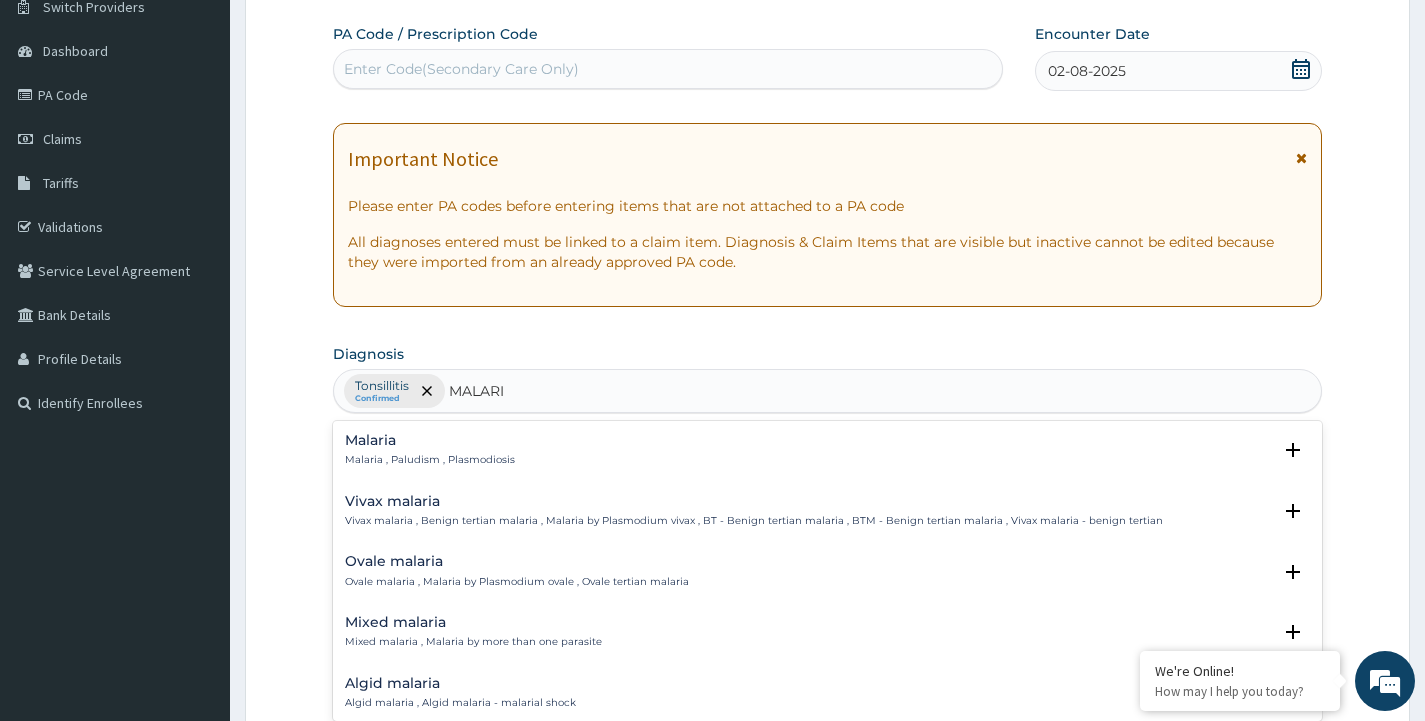click on "Malaria" at bounding box center (430, 440) 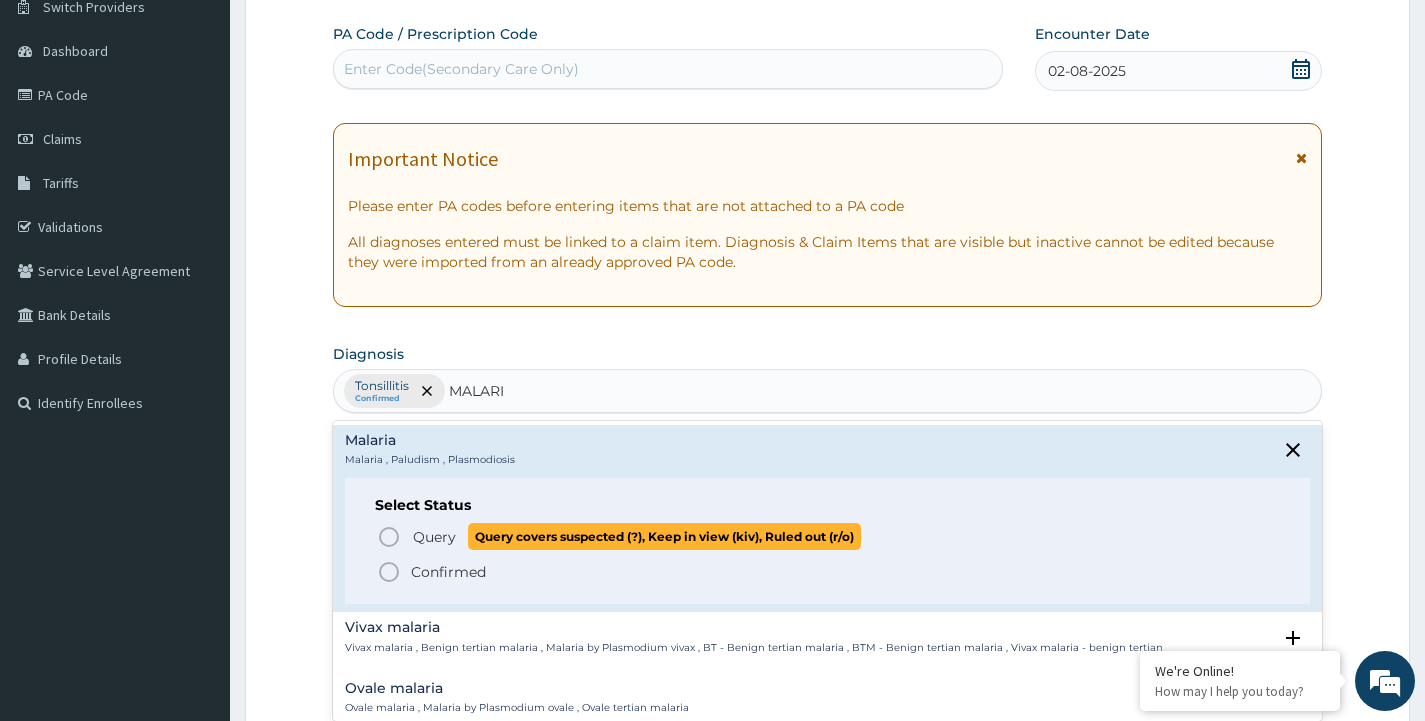 click 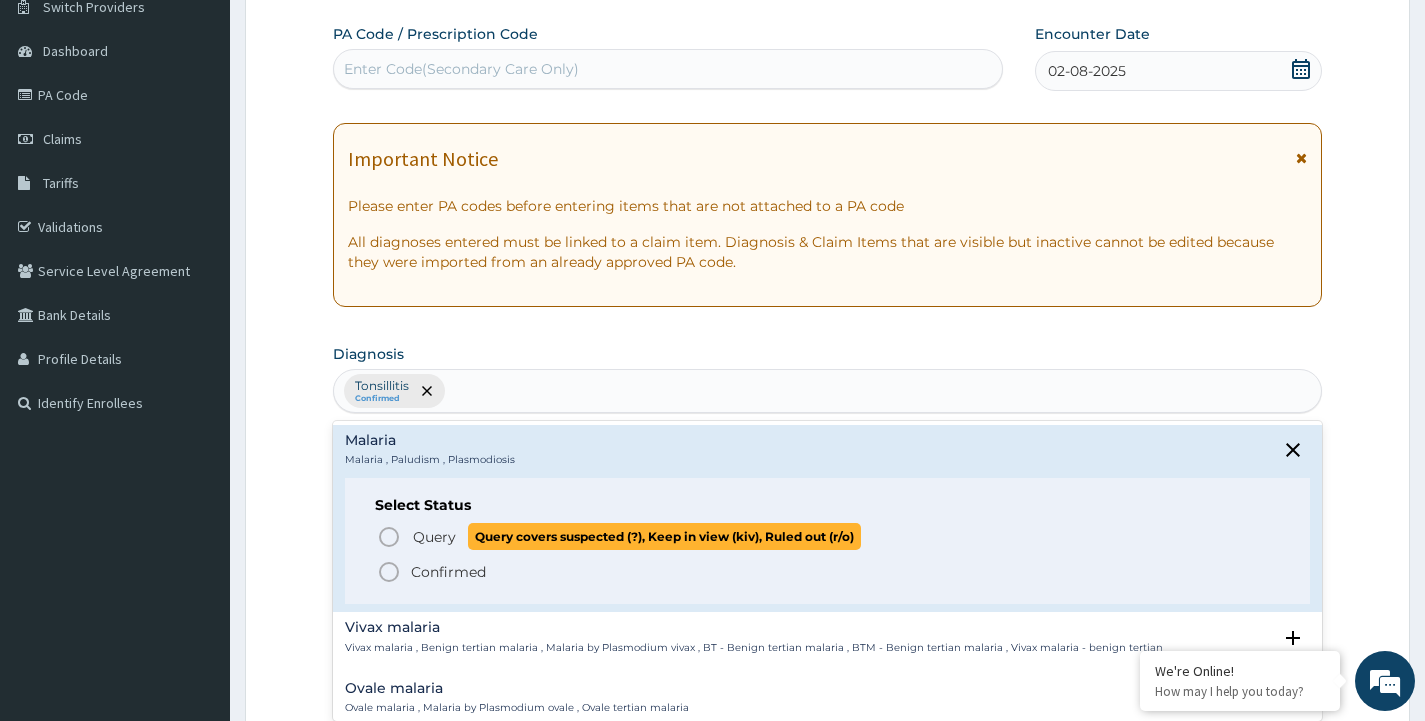 click on "Claim Items" at bounding box center [388, 551] 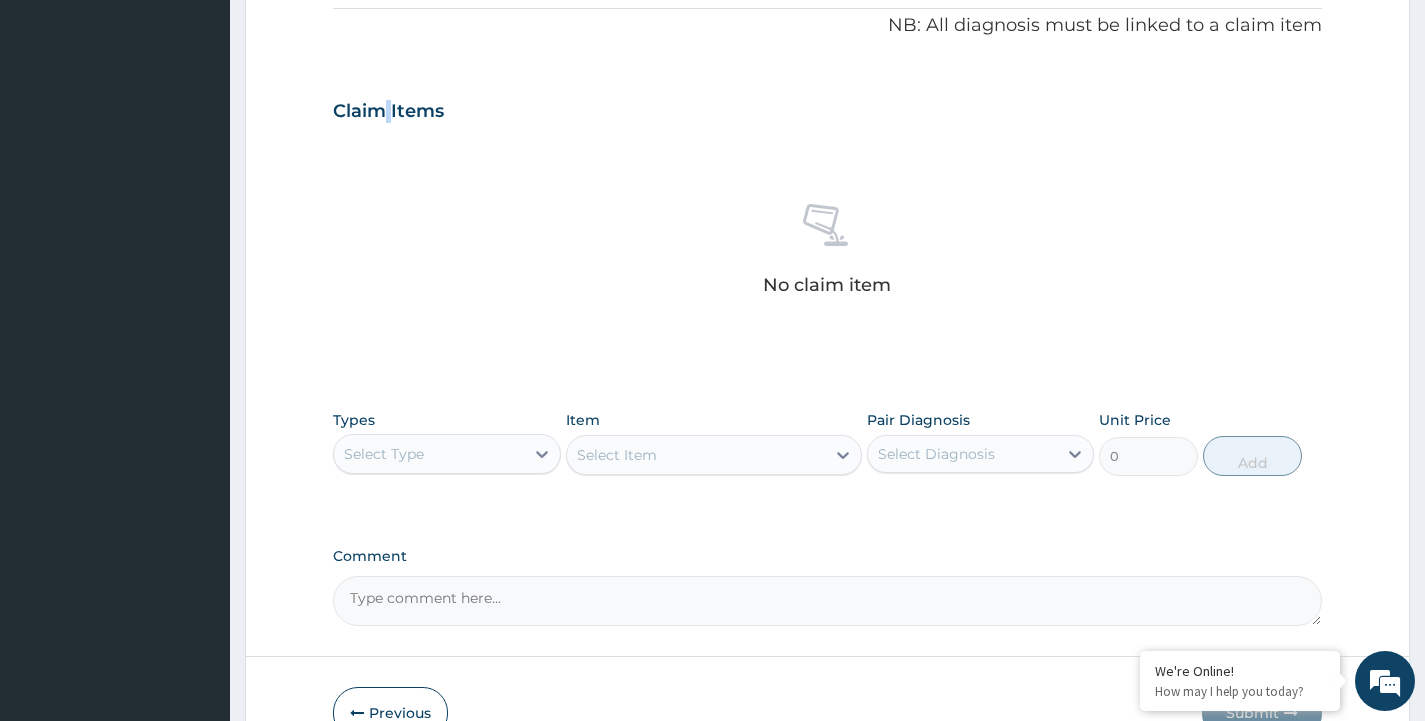scroll, scrollTop: 652, scrollLeft: 0, axis: vertical 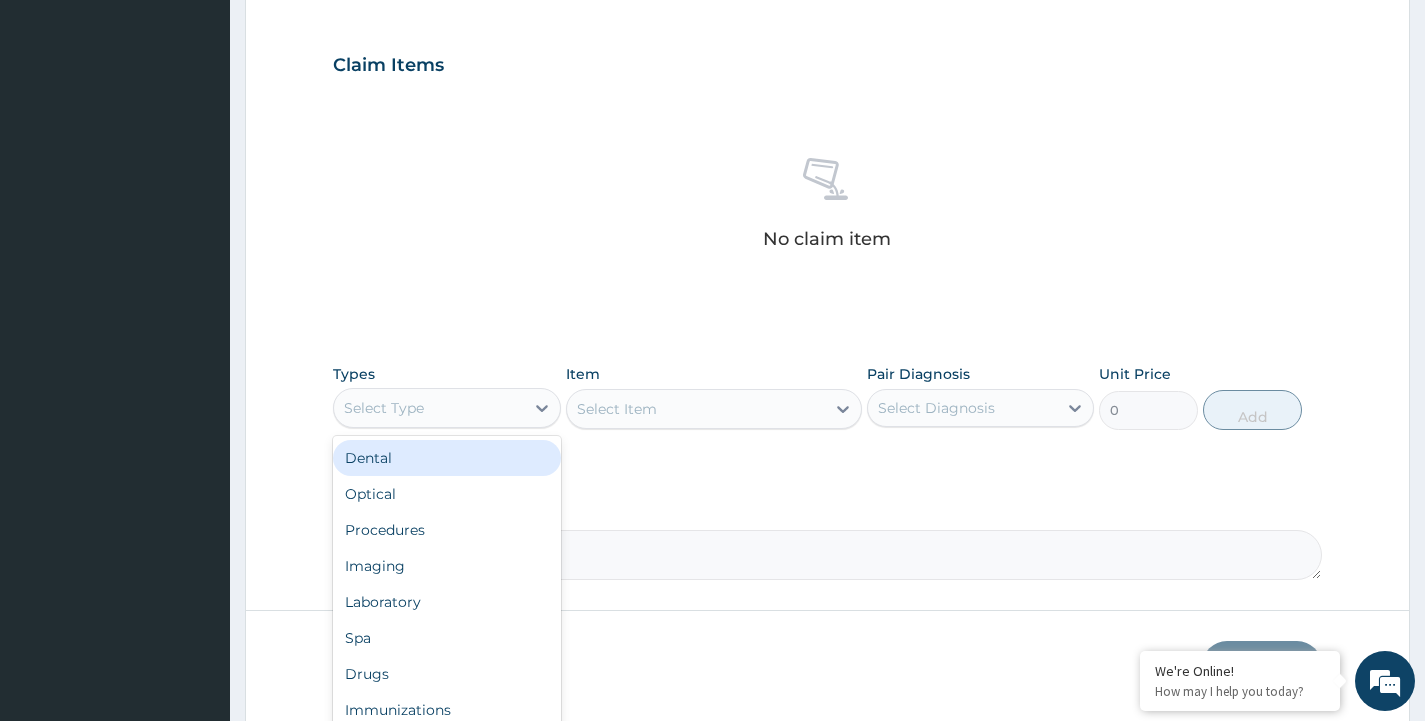 click on "Select Type" at bounding box center [384, 408] 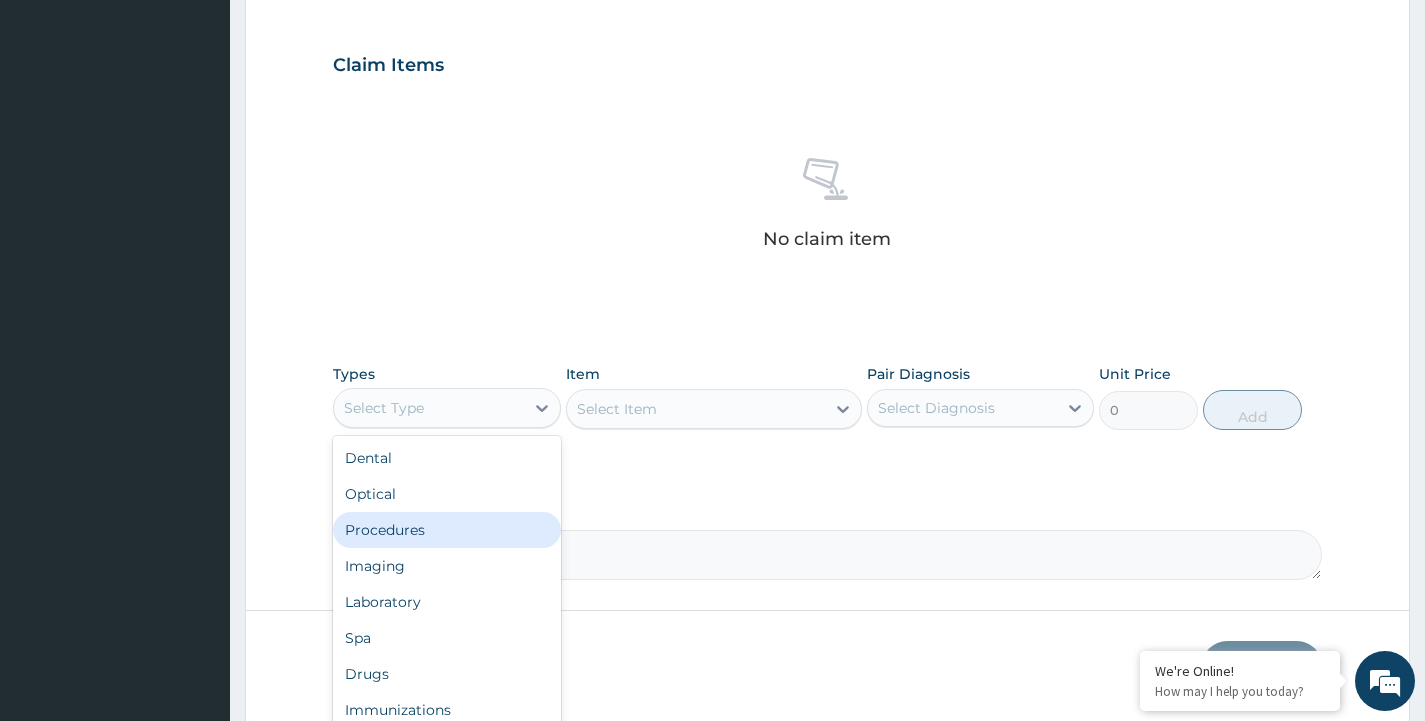 click on "Procedures" at bounding box center (446, 530) 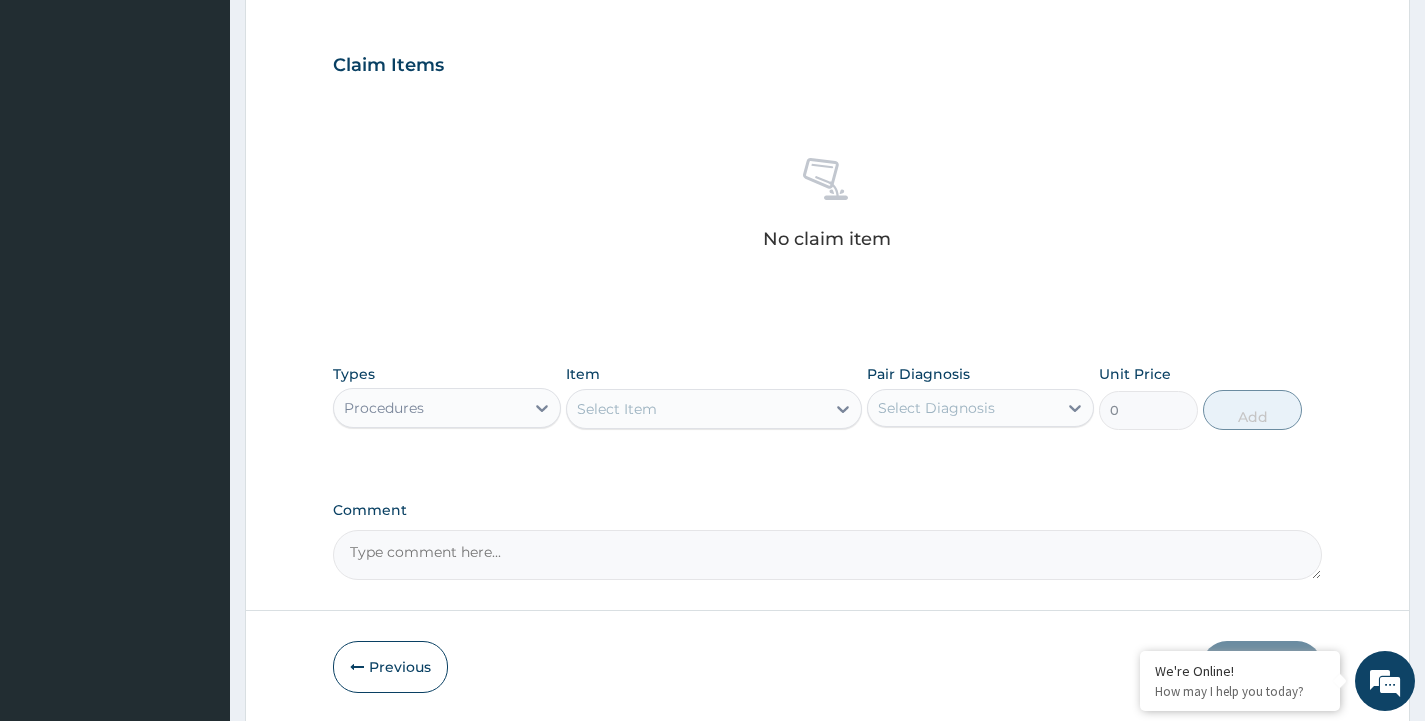 click on "Select Item" at bounding box center [696, 409] 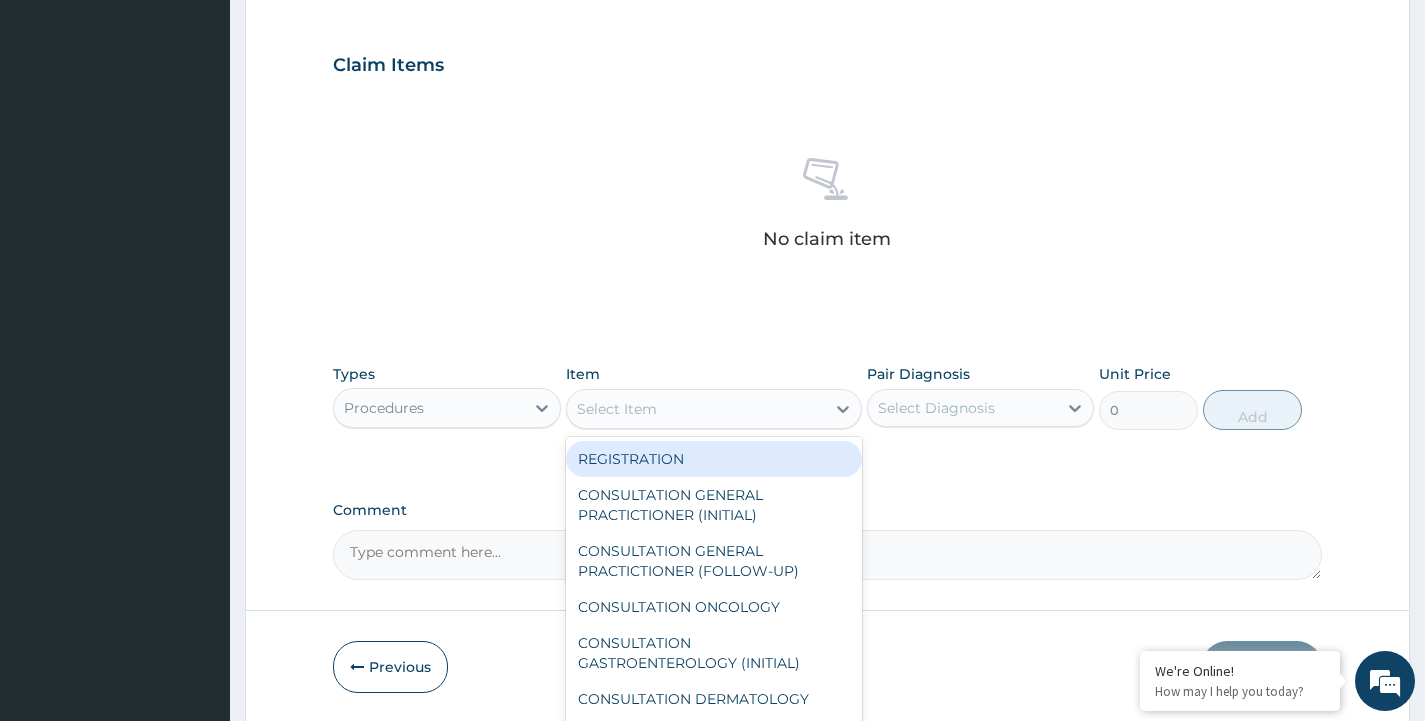 click on "REGISTRATION" at bounding box center (714, 459) 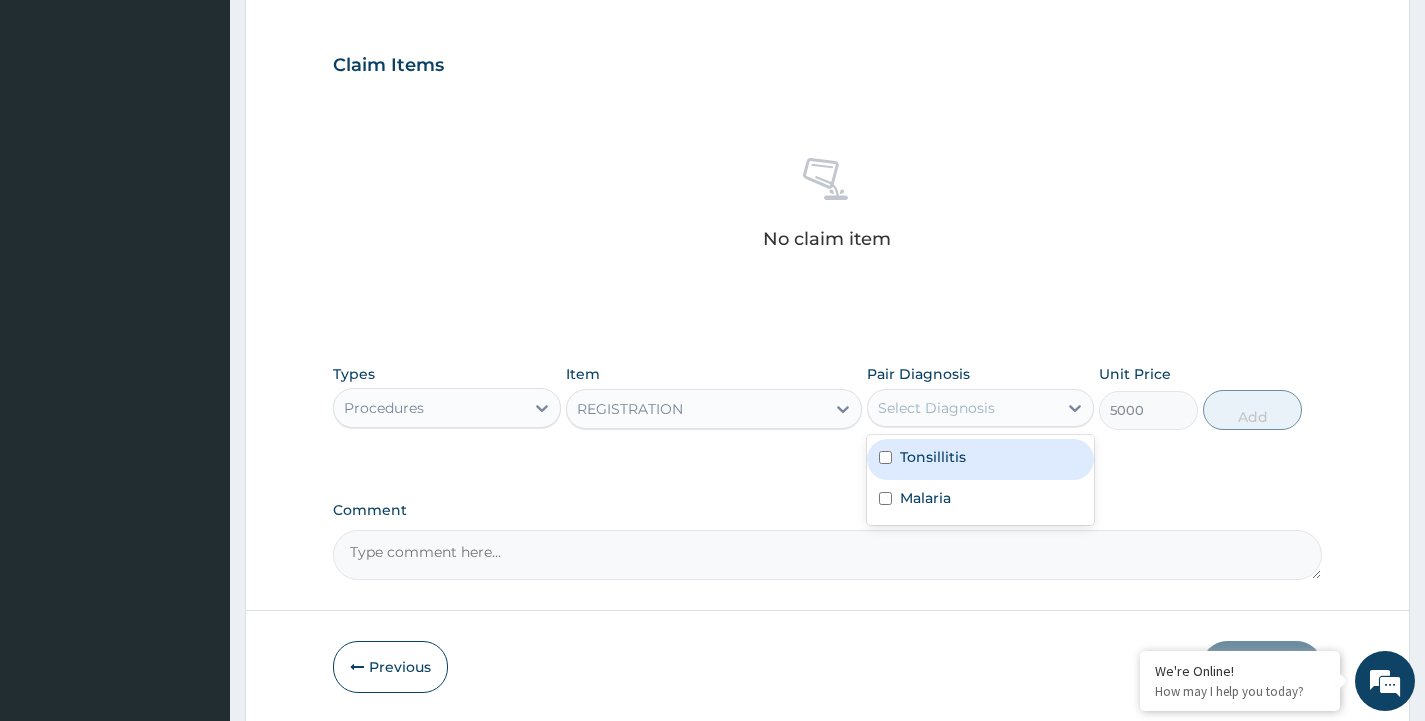 click on "Select Diagnosis" at bounding box center (936, 408) 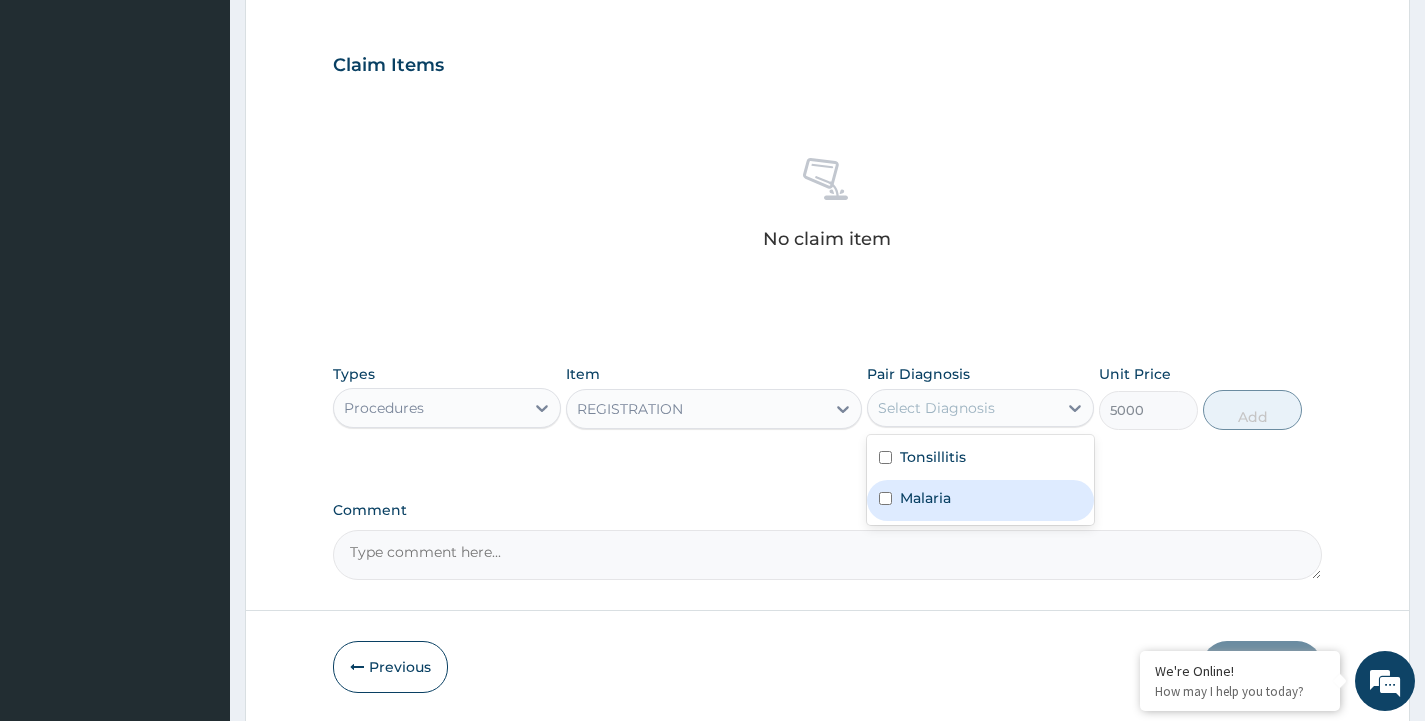drag, startPoint x: 921, startPoint y: 497, endPoint x: 920, endPoint y: 456, distance: 41.01219 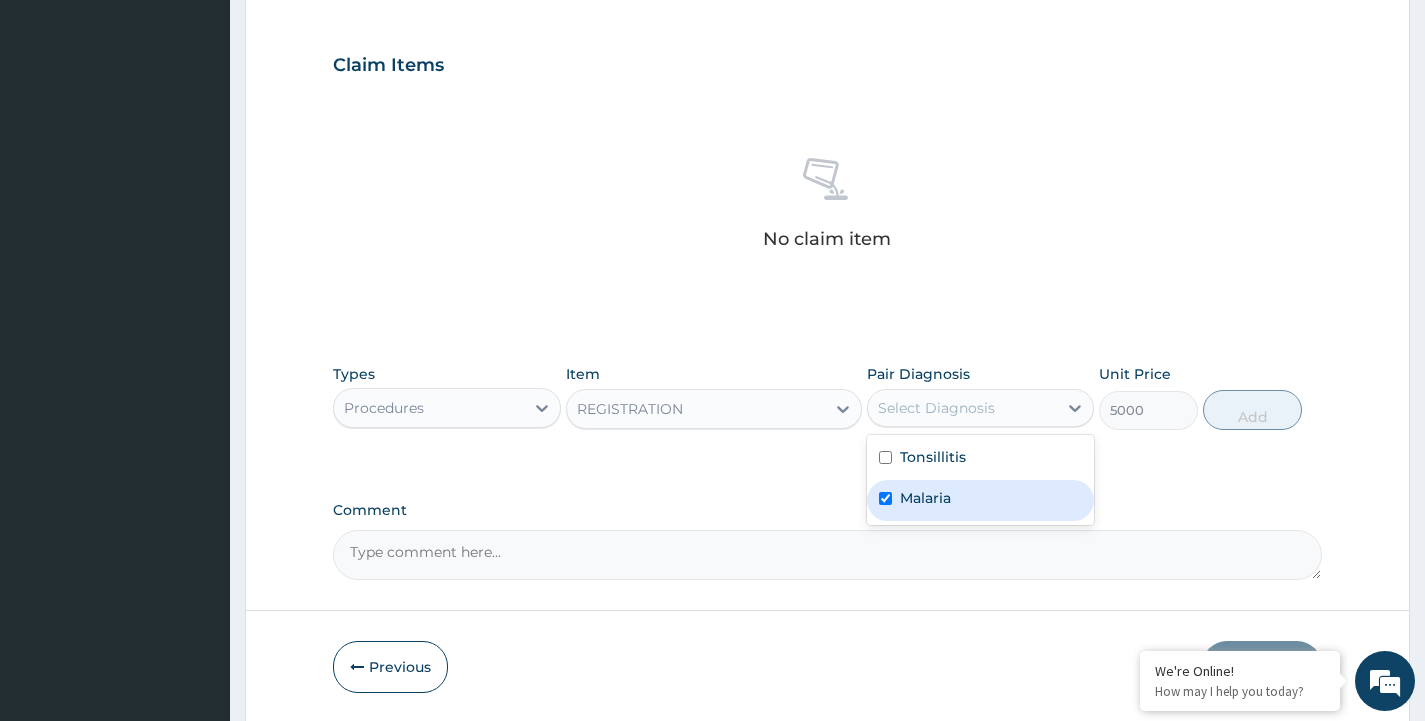 checkbox on "true" 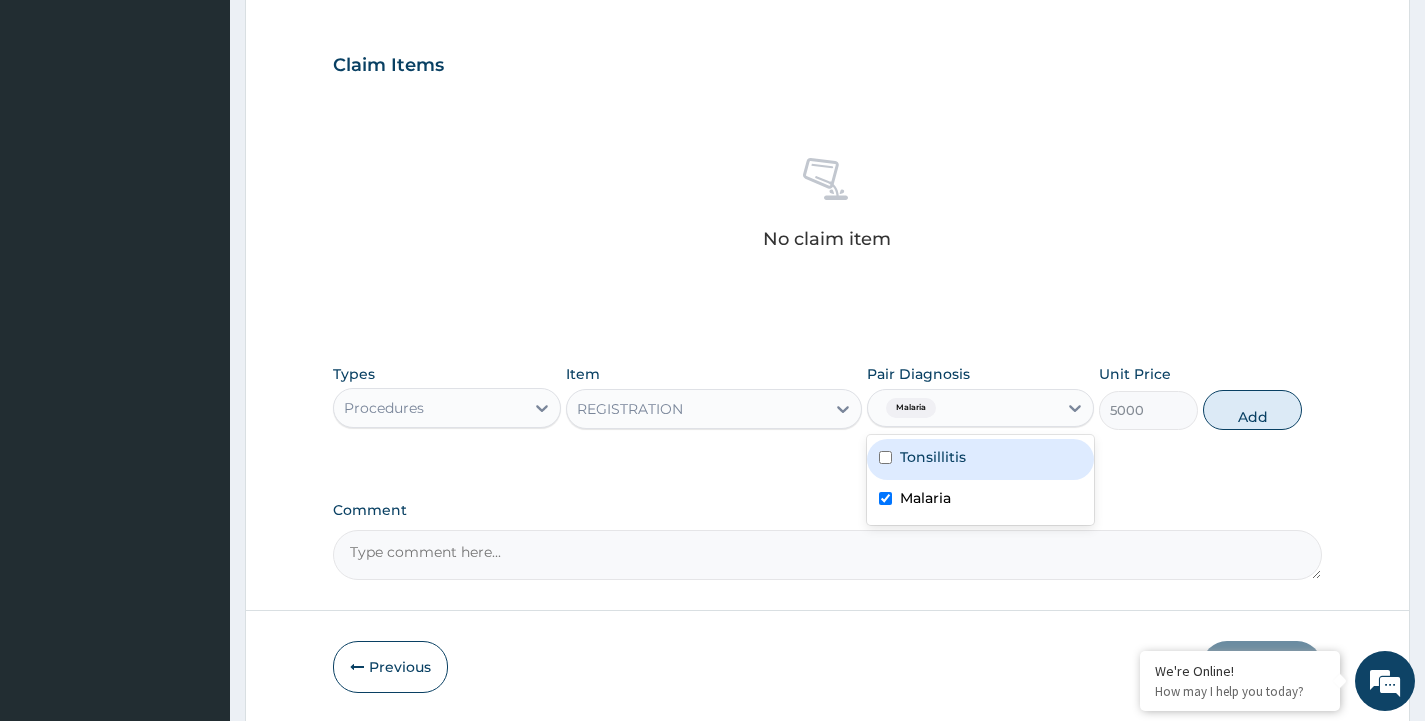 click on "Tonsillitis" at bounding box center (933, 457) 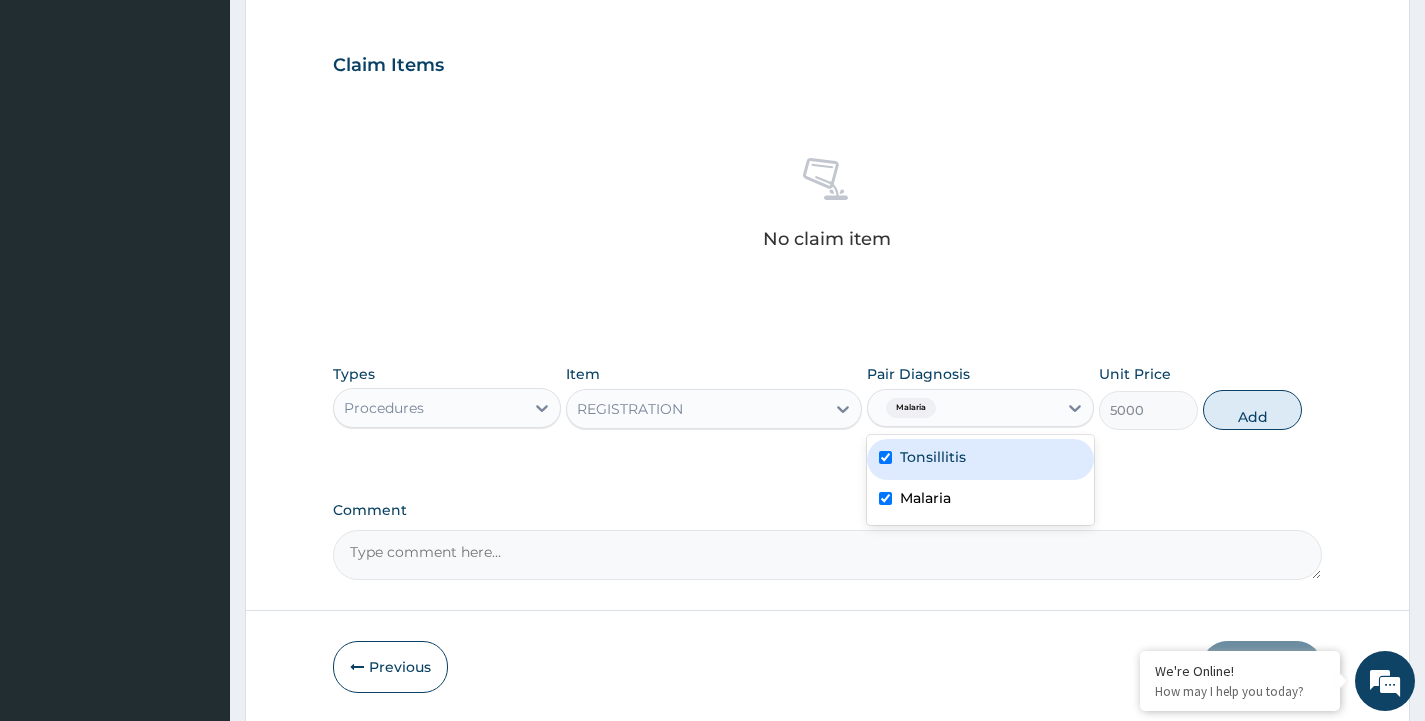 checkbox on "true" 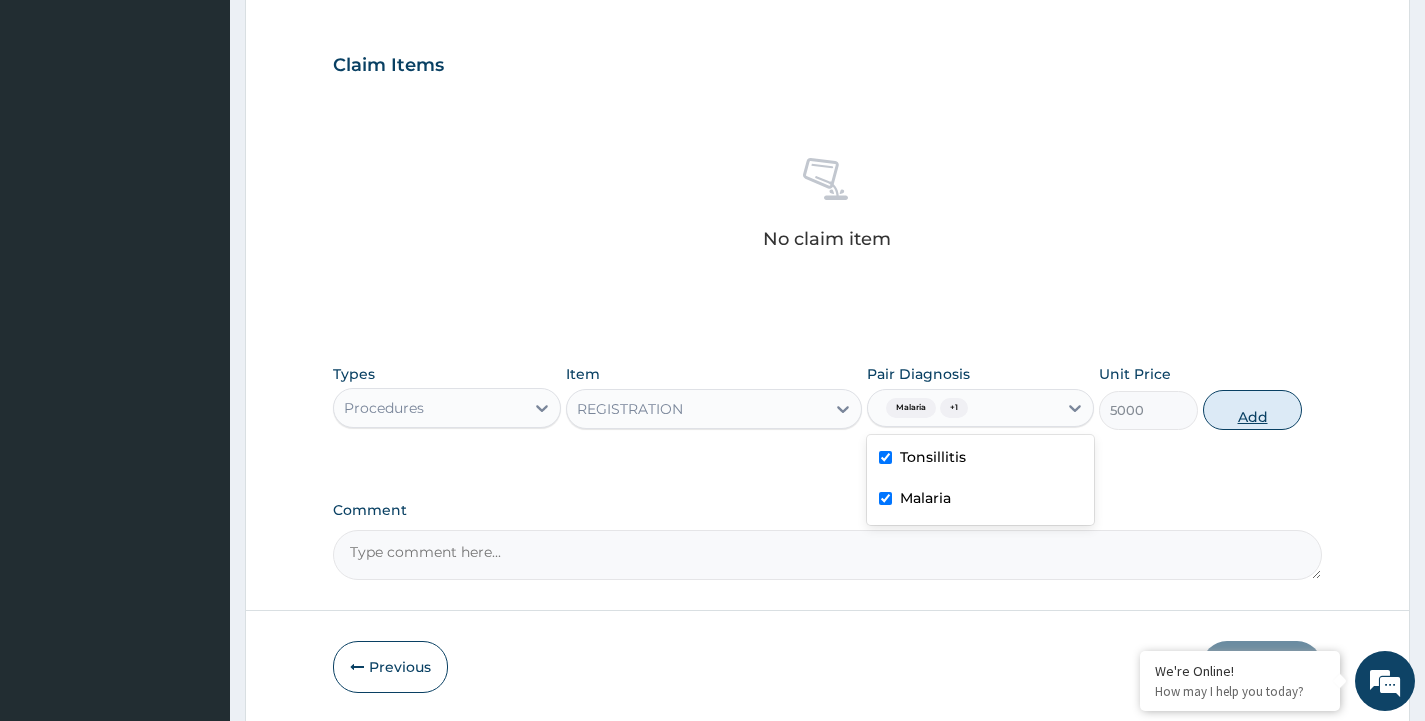 click on "Add" at bounding box center (1252, 410) 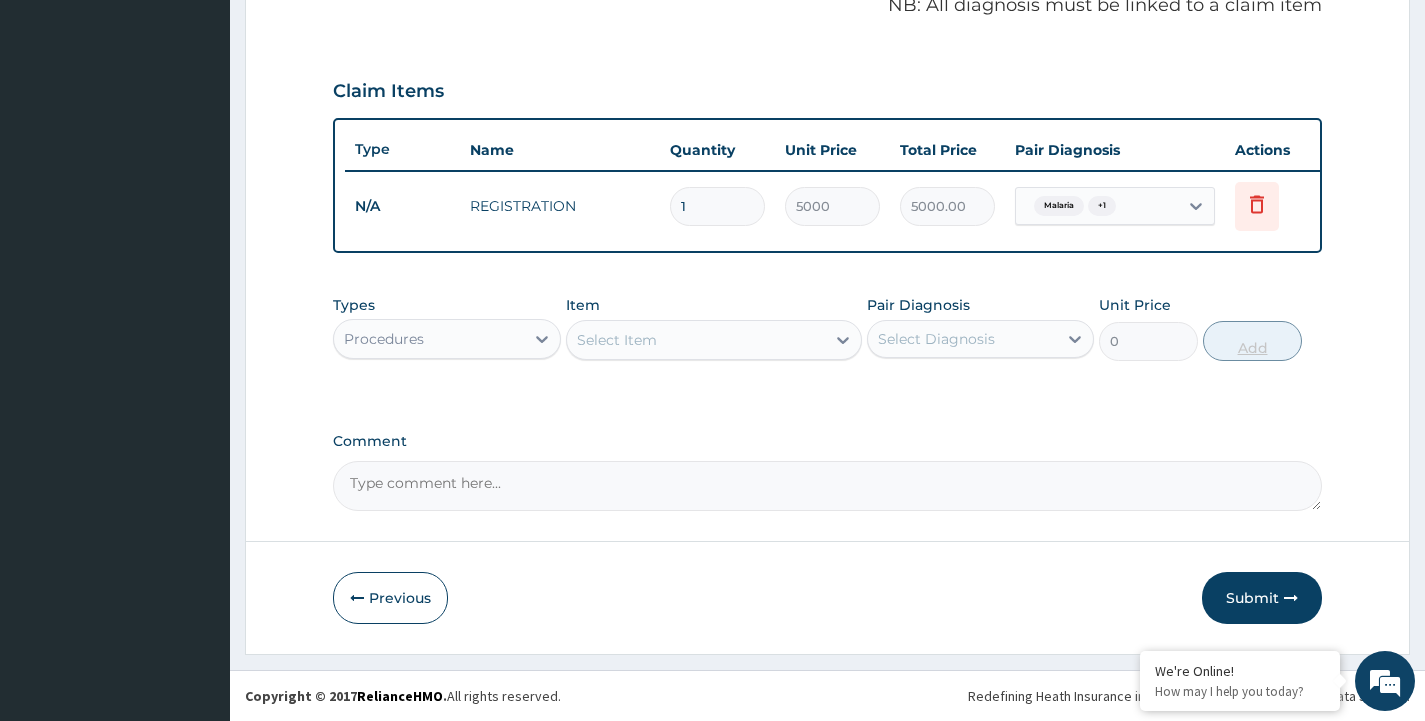 scroll, scrollTop: 641, scrollLeft: 0, axis: vertical 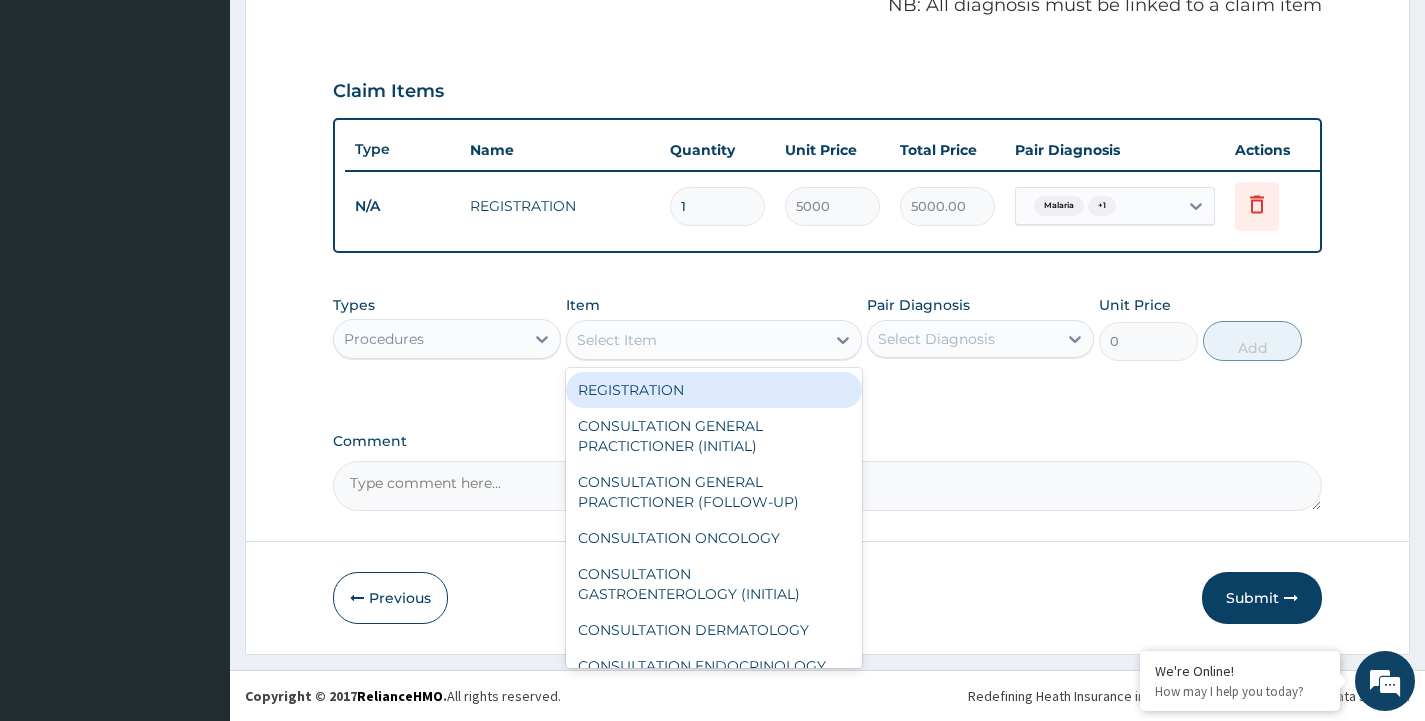 click on "Select Item" at bounding box center (617, 340) 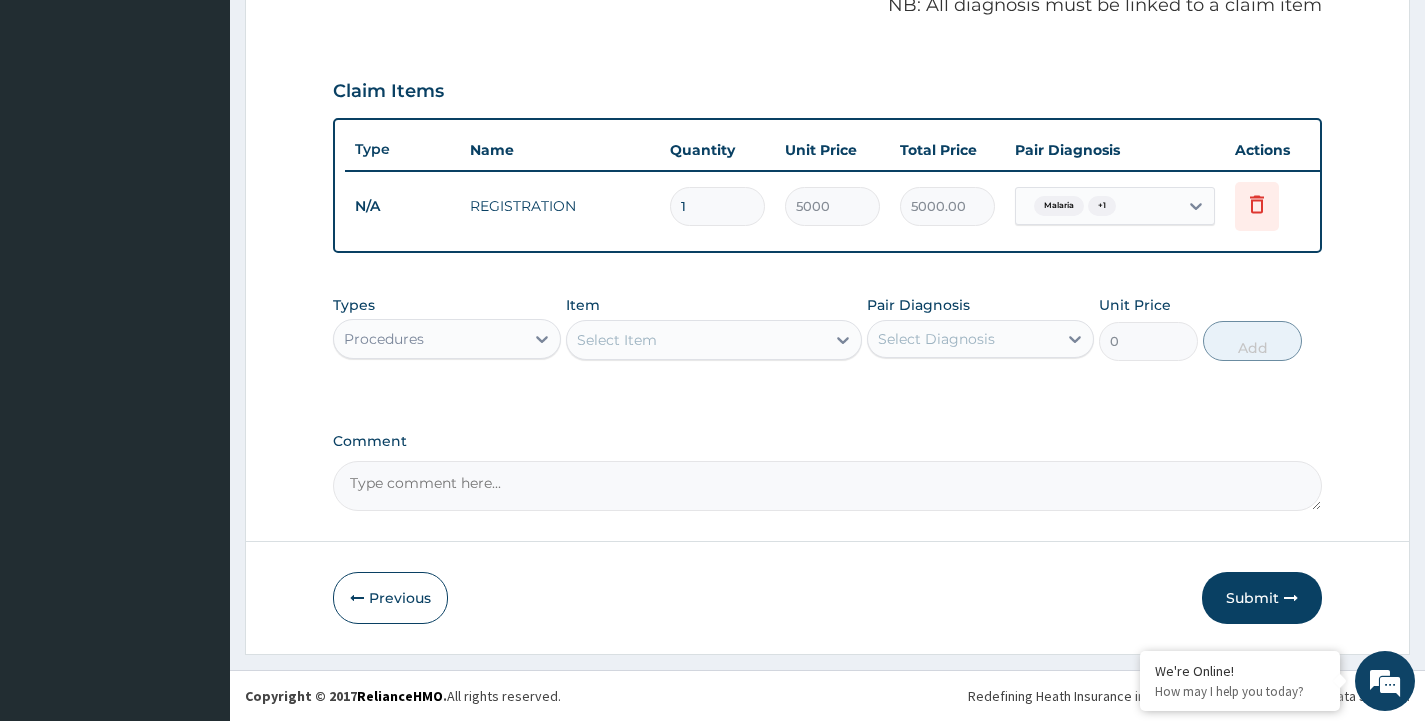 click on "Select Item" at bounding box center [617, 340] 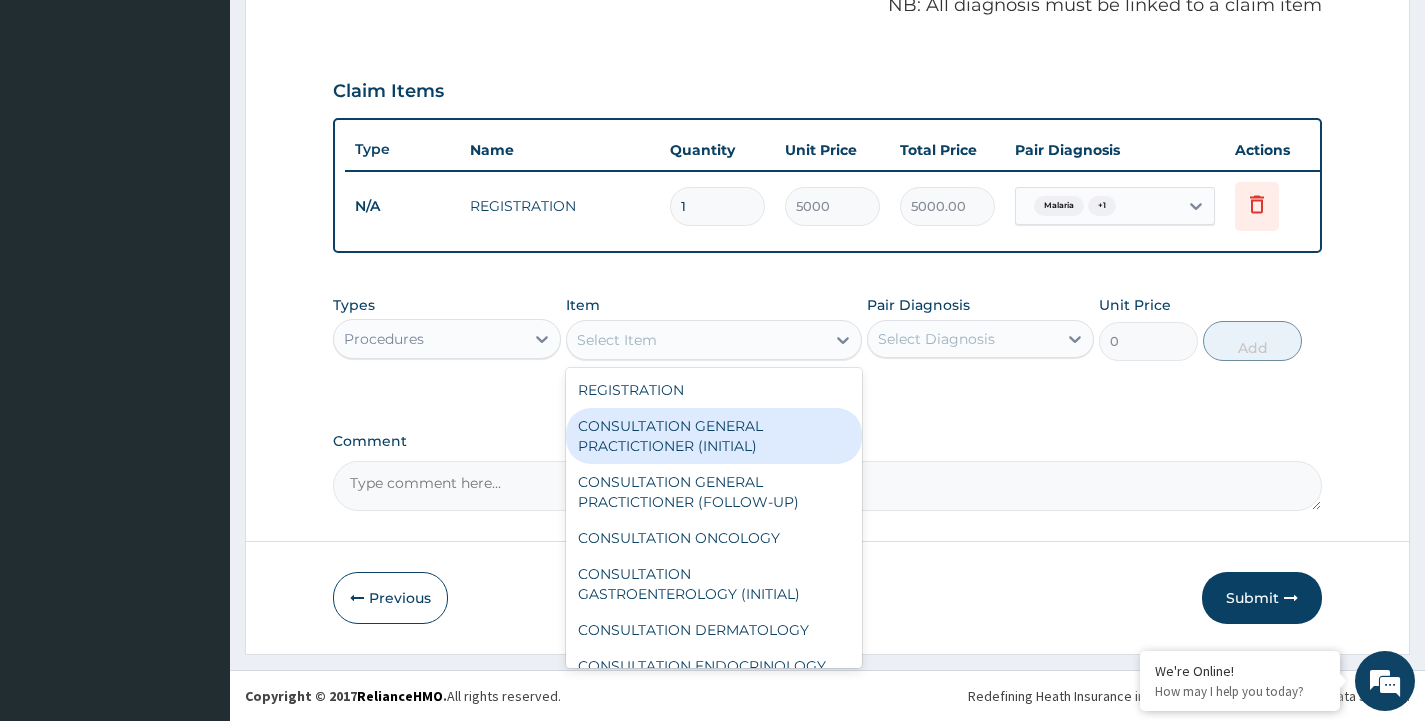click on "CONSULTATION GENERAL  PRACTICTIONER (INITIAL)" at bounding box center [714, 436] 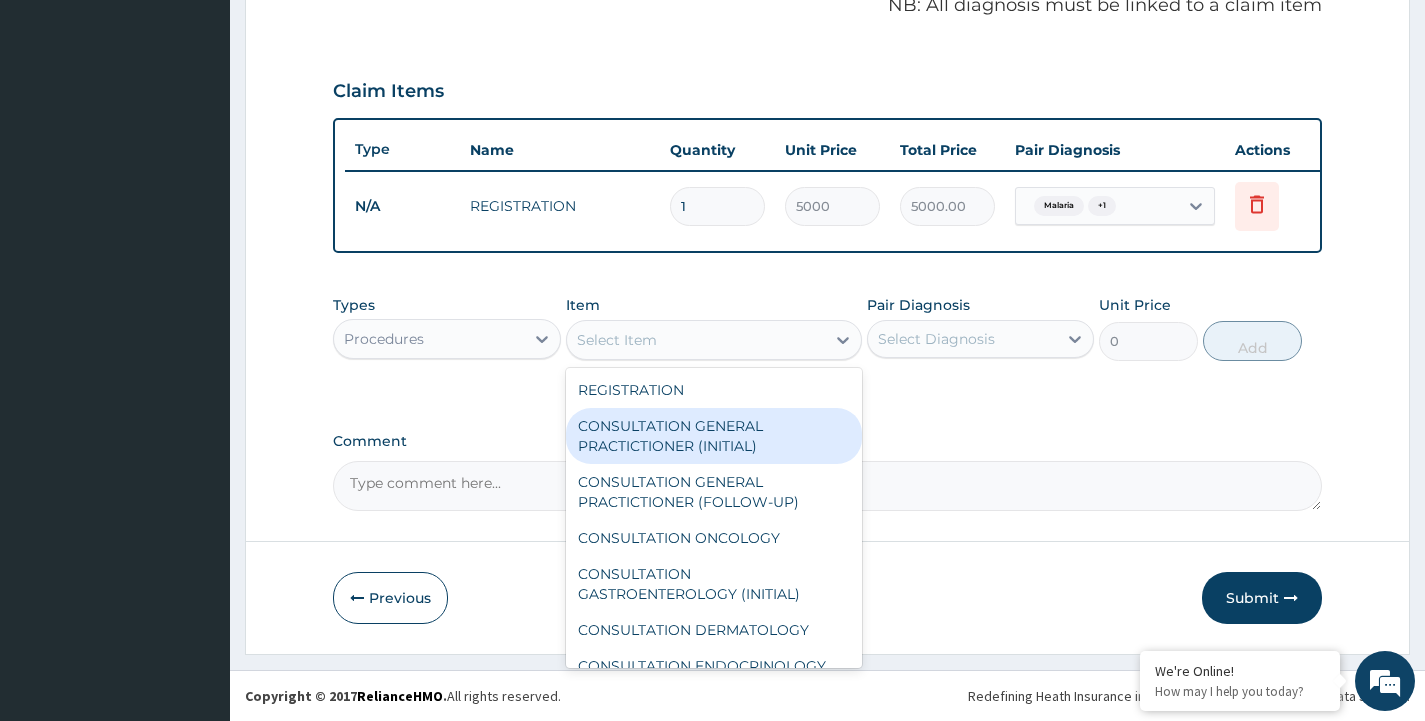 type on "15000" 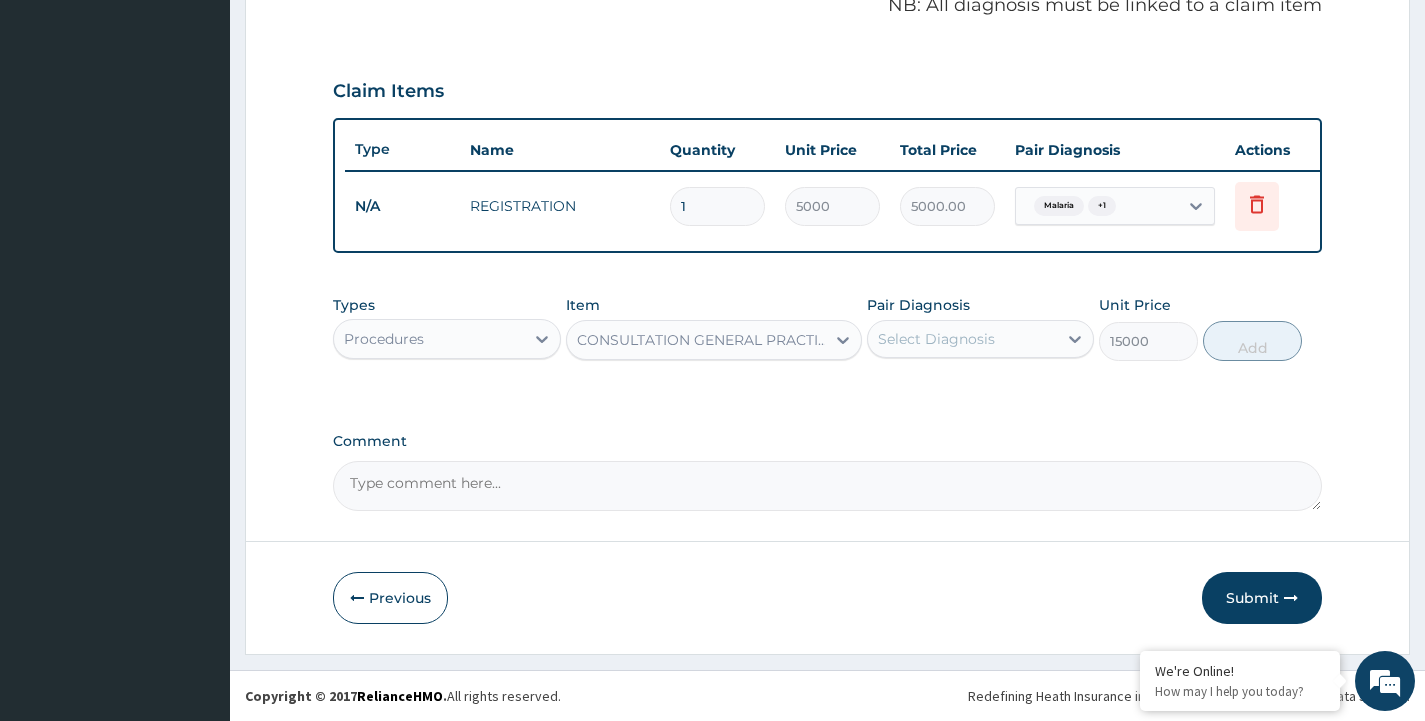 click on "Select Diagnosis" at bounding box center [936, 339] 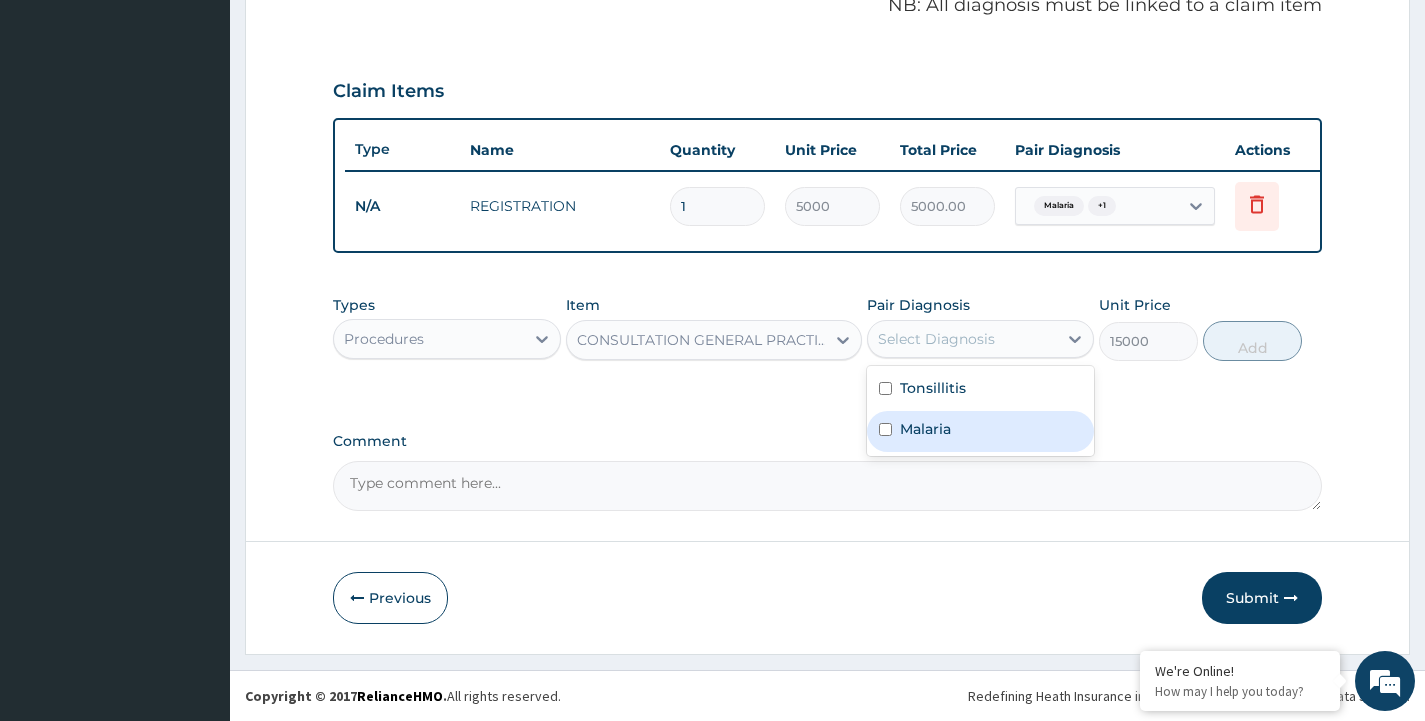 click on "Malaria" at bounding box center (980, 431) 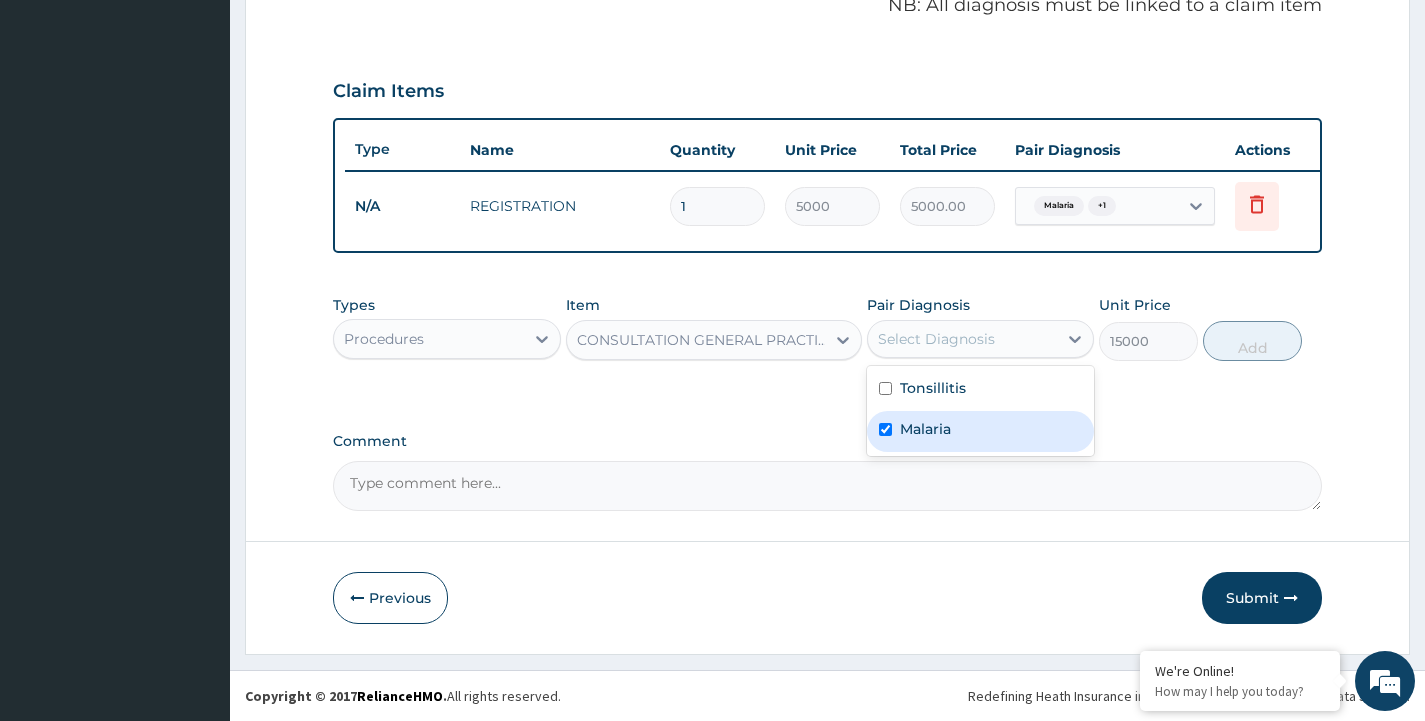 checkbox on "true" 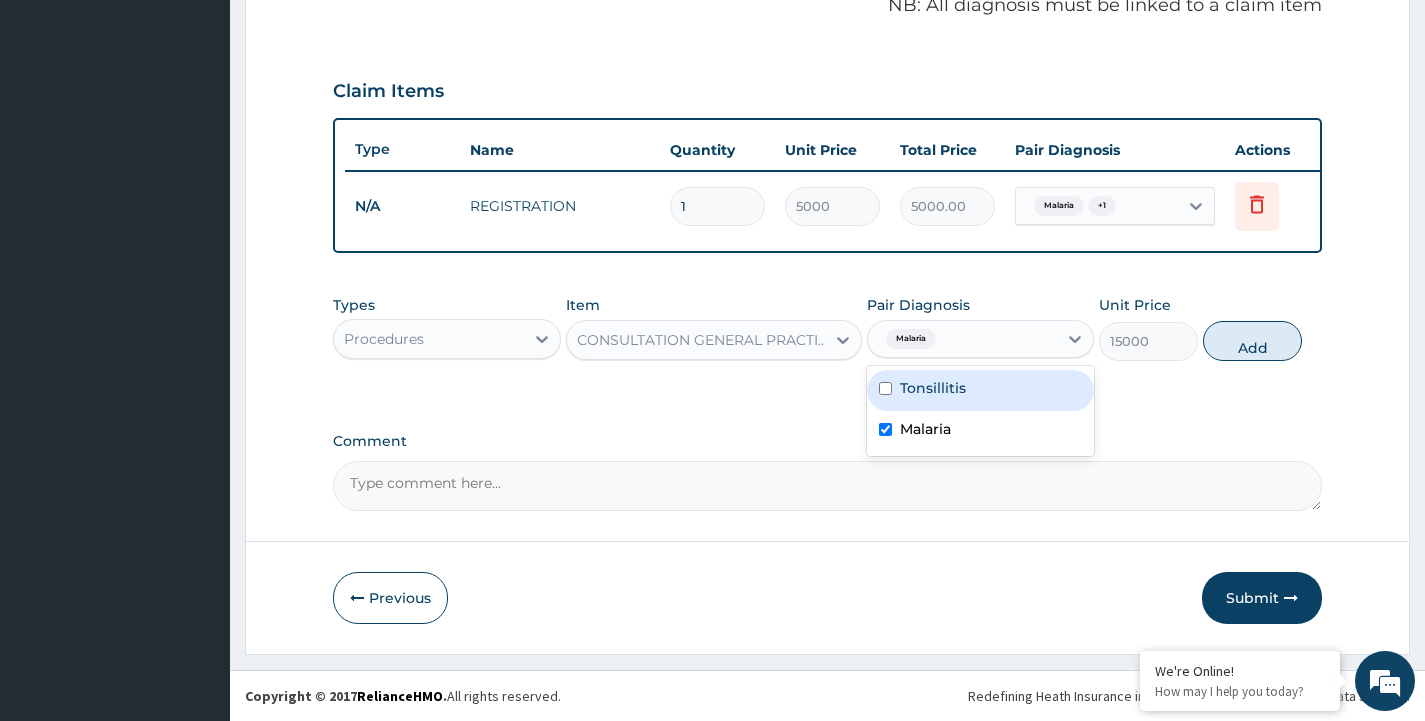 click on "Tonsillitis" at bounding box center (933, 388) 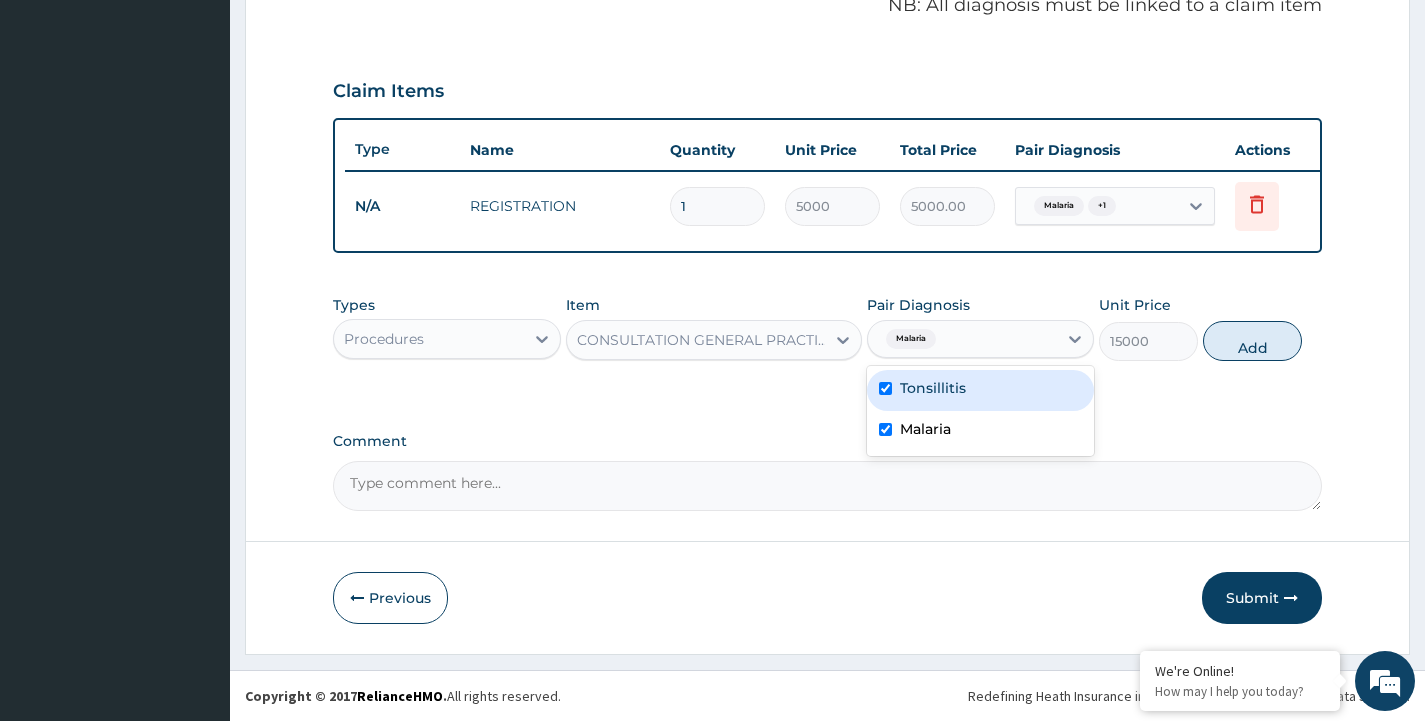 checkbox on "true" 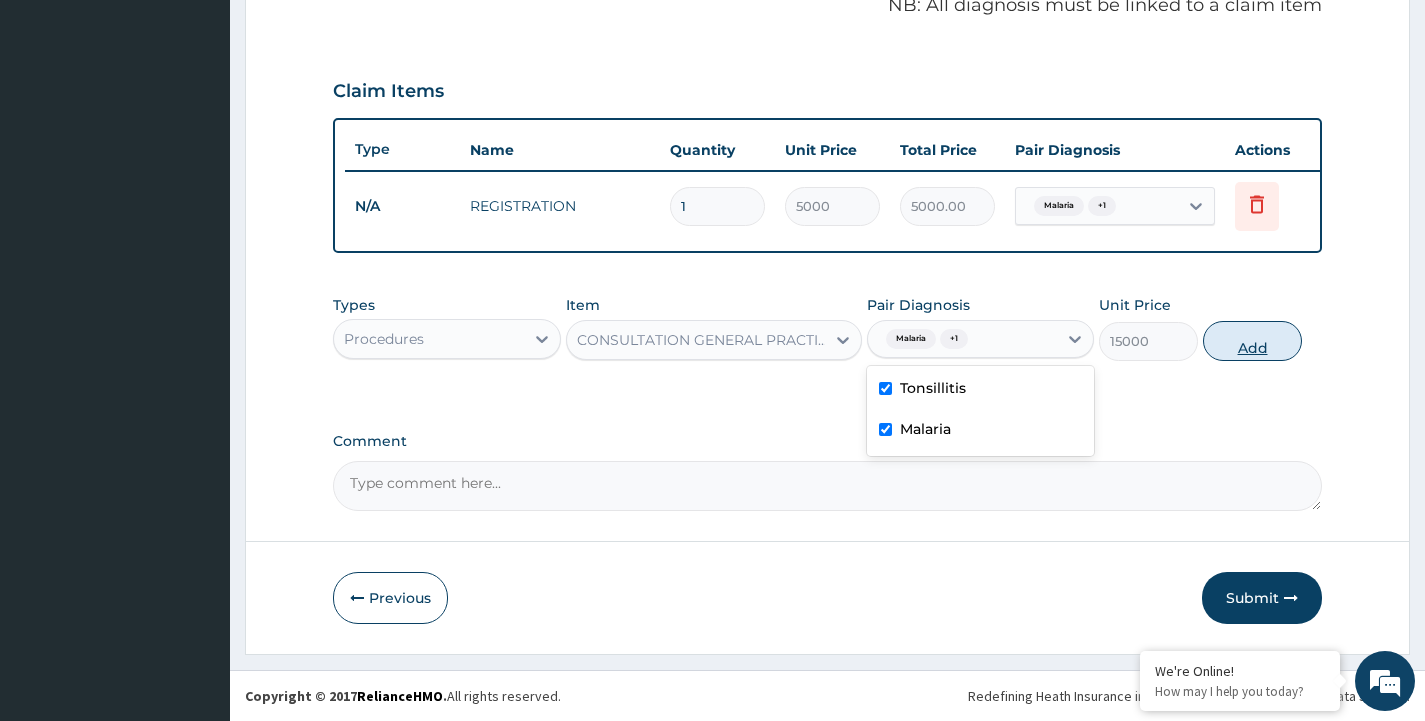 click on "Add" at bounding box center [1252, 341] 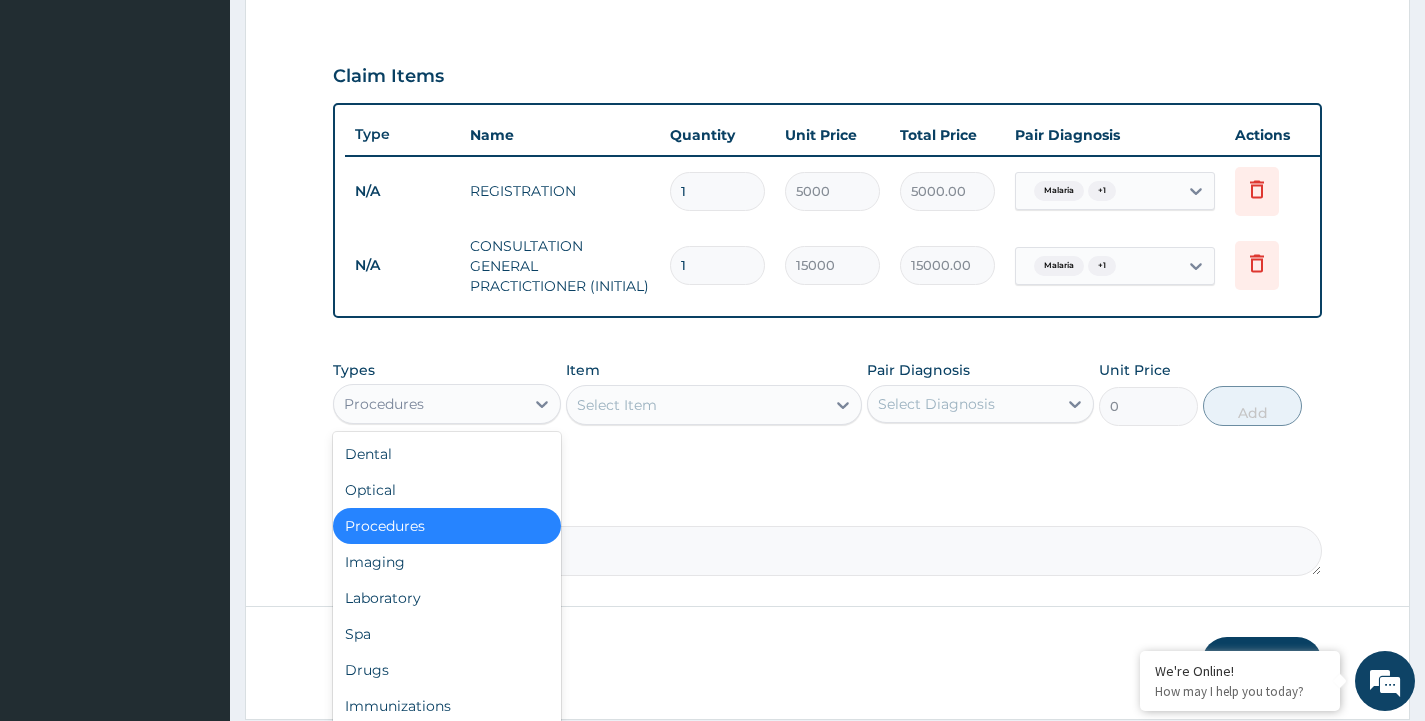 click on "Procedures" at bounding box center (428, 404) 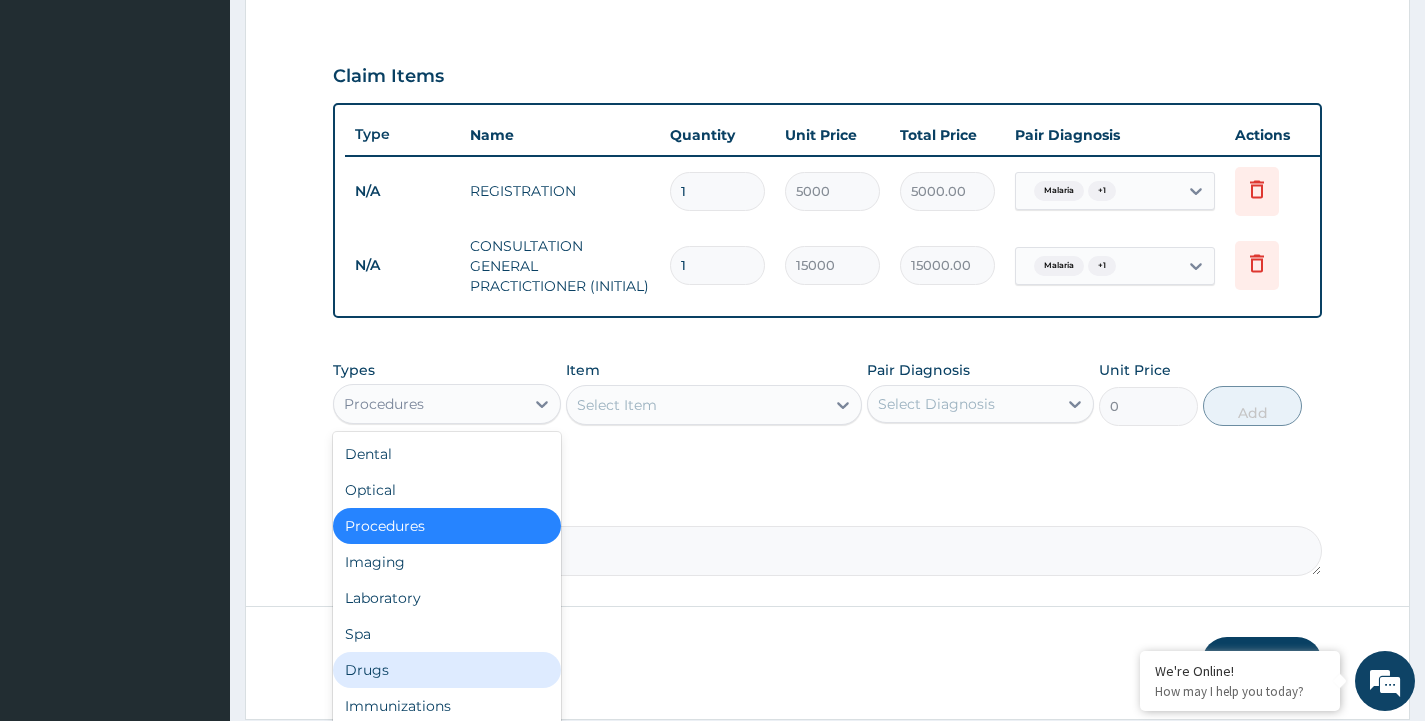 click on "Drugs" at bounding box center [446, 670] 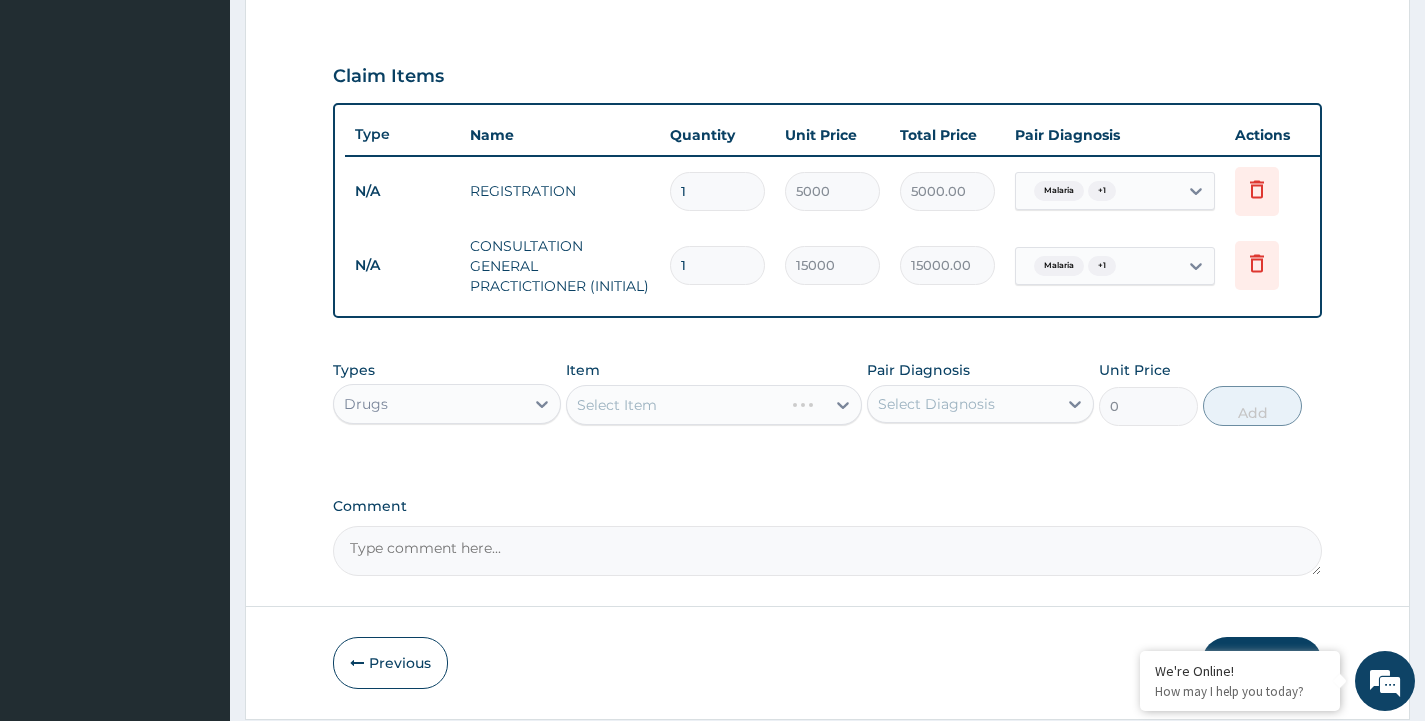 click on "Select Item" at bounding box center (714, 405) 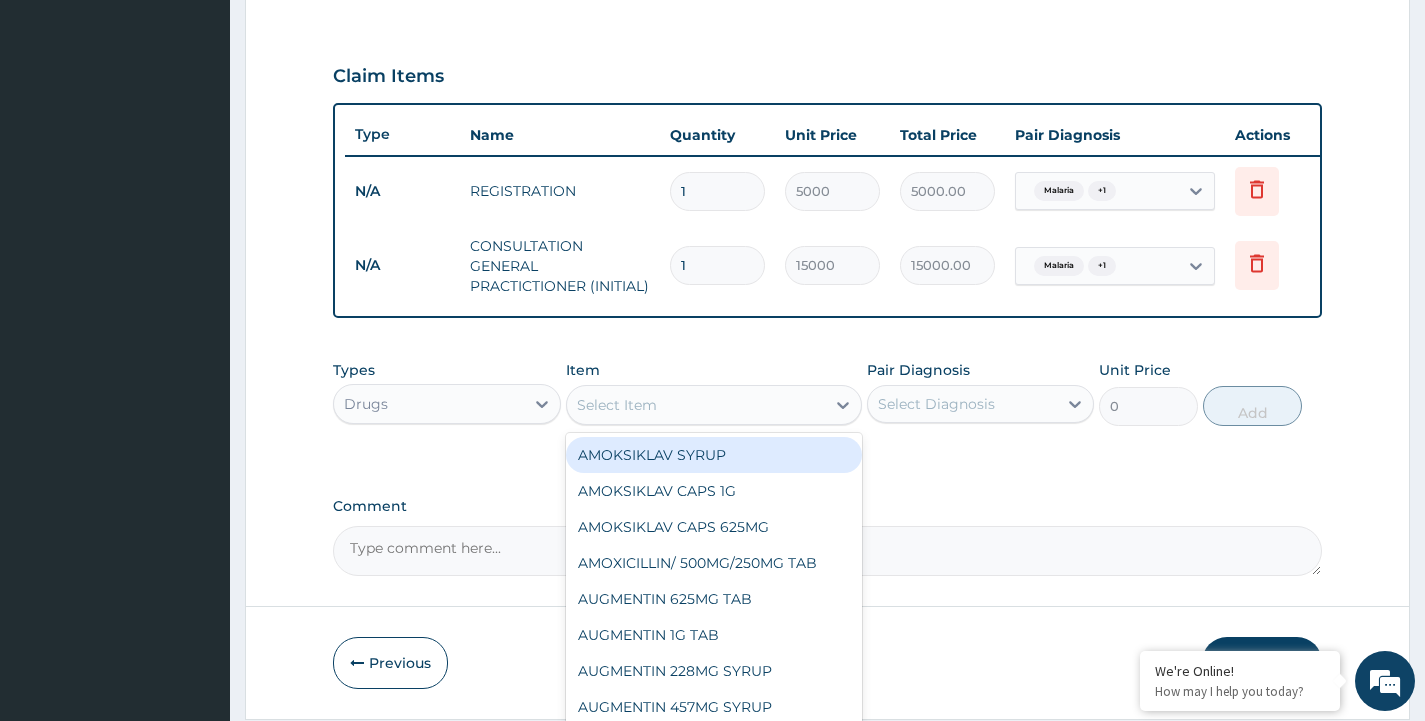 click on "Select Item" at bounding box center [696, 405] 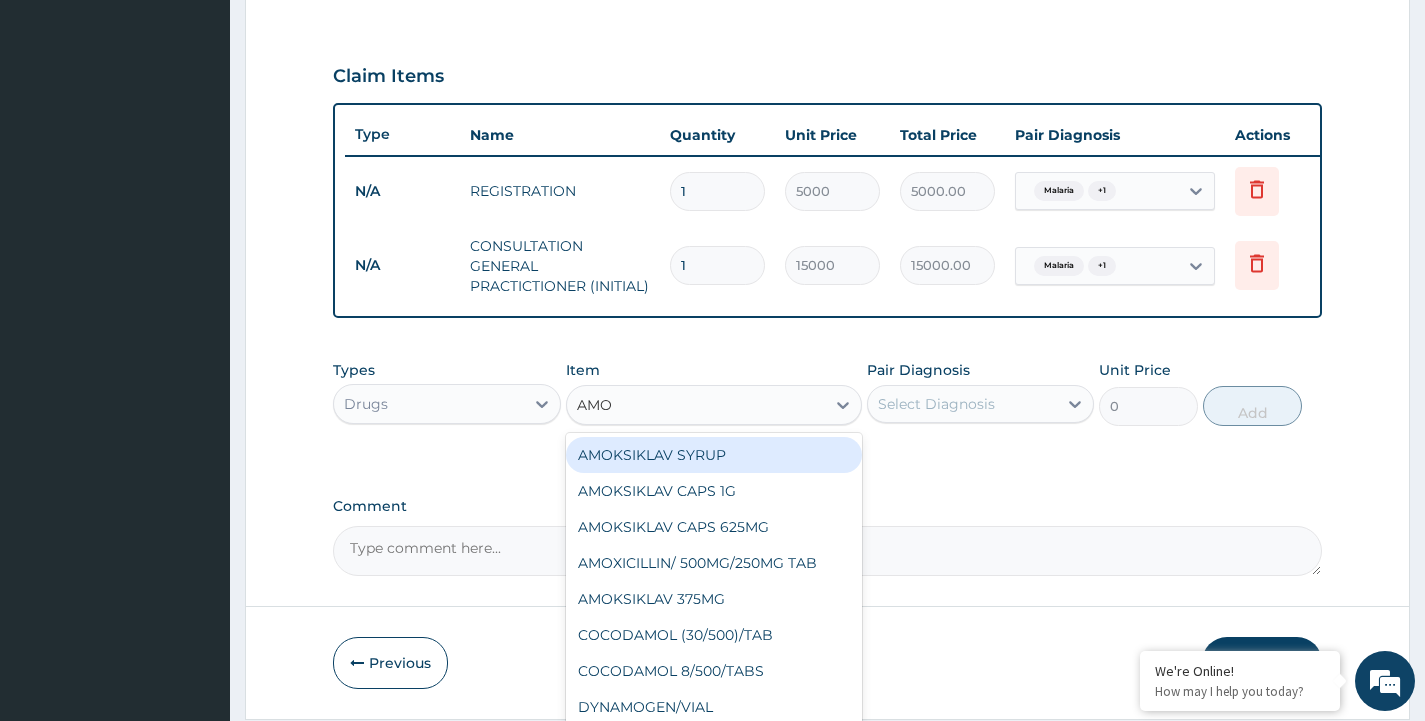 type on "AMOX" 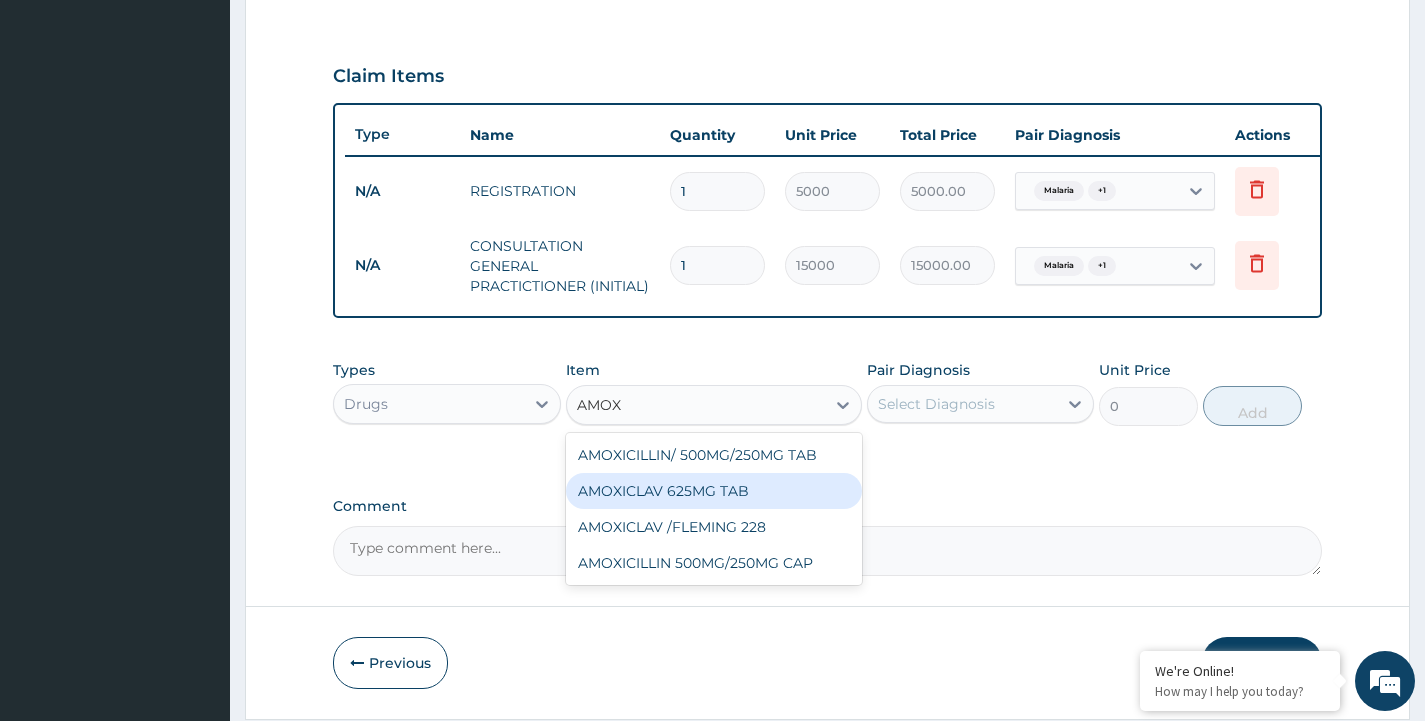 click on "AMOXICLAV 625MG TAB" at bounding box center [714, 491] 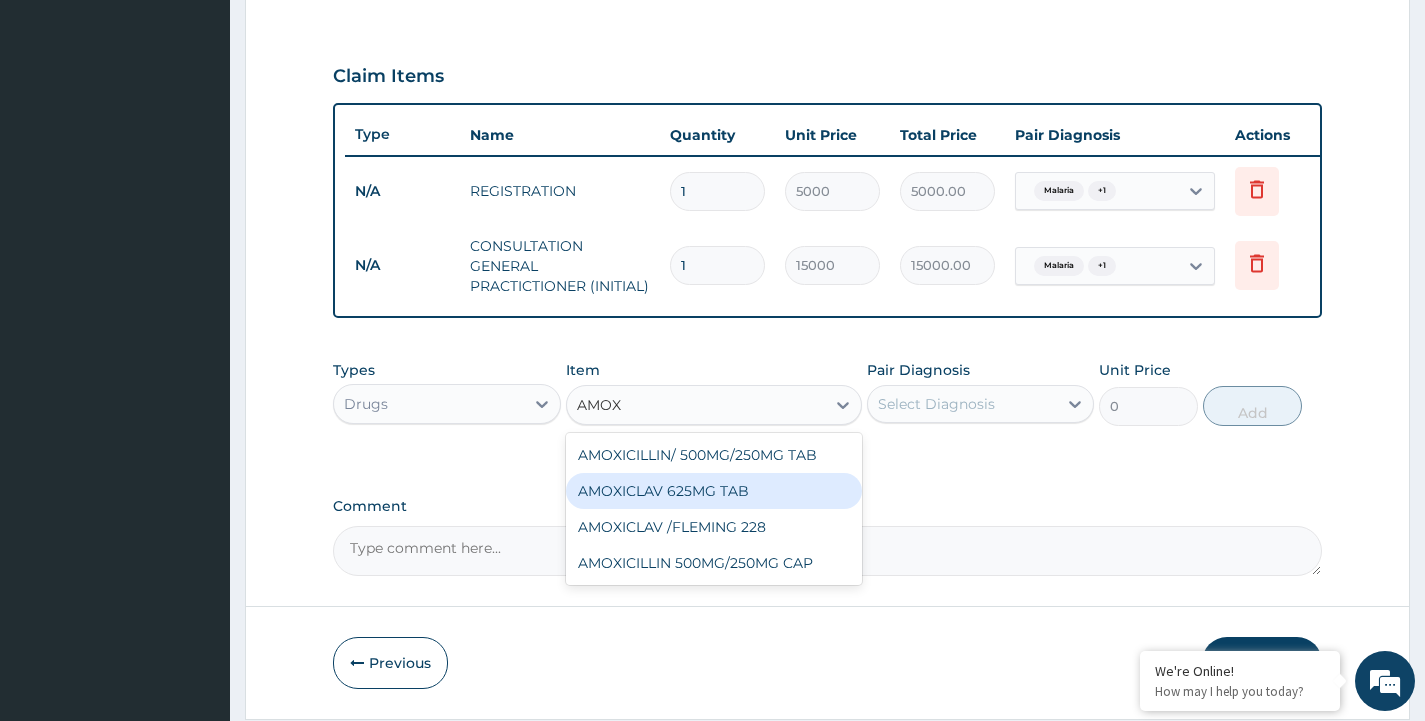 type 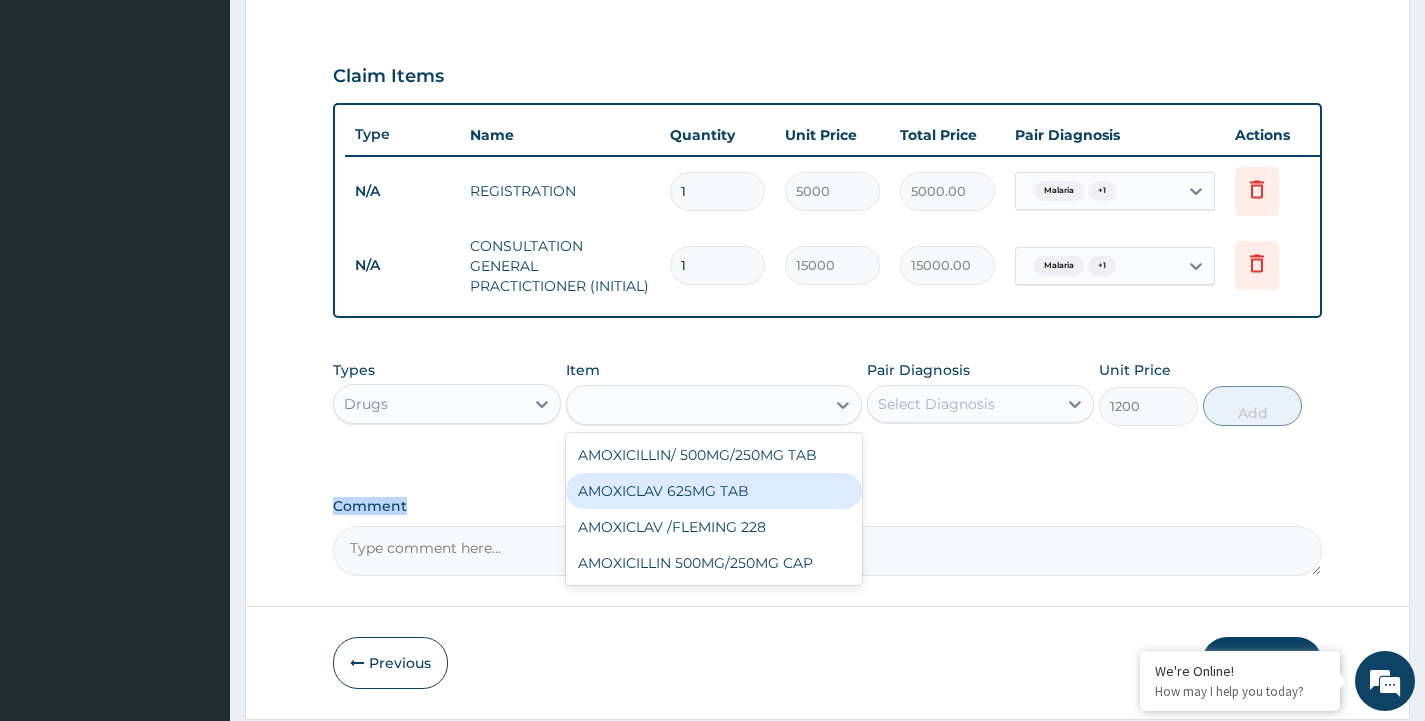 click on "Comment" at bounding box center [827, 506] 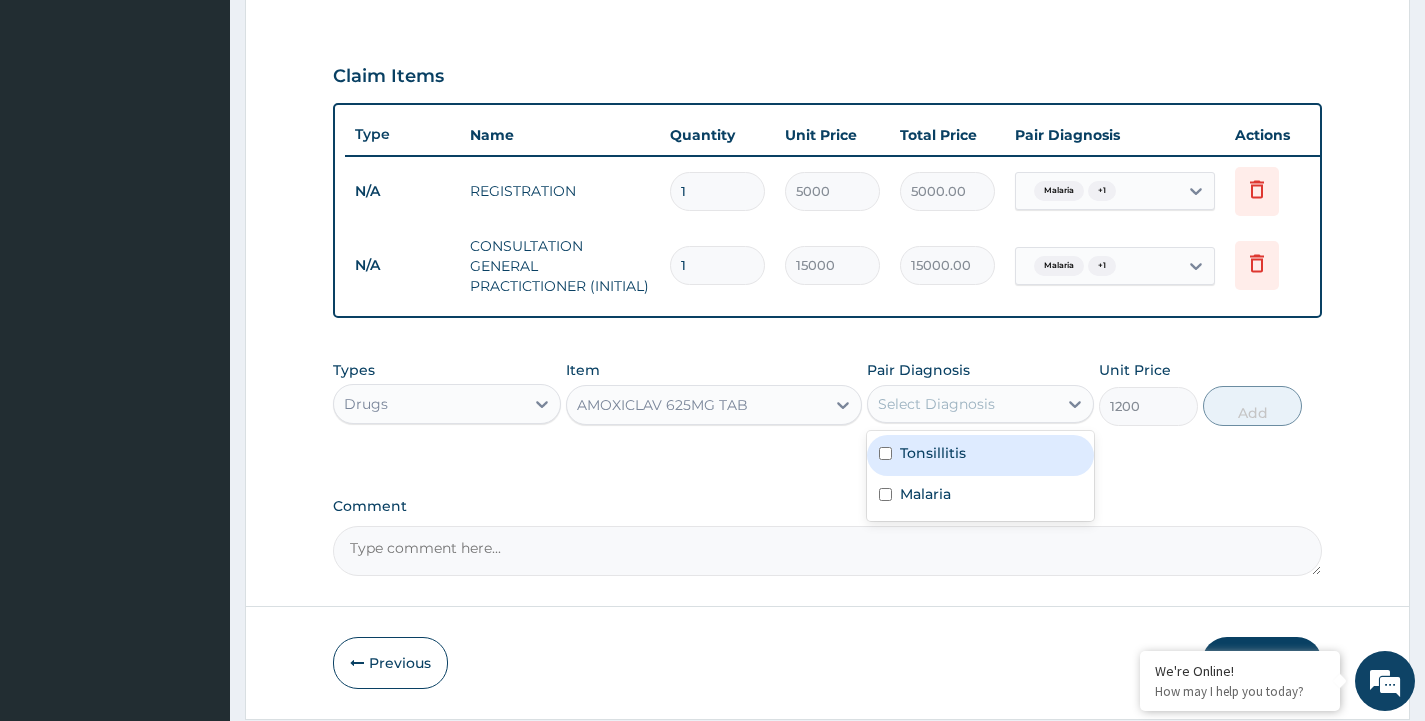 click on "Select Diagnosis" at bounding box center [936, 404] 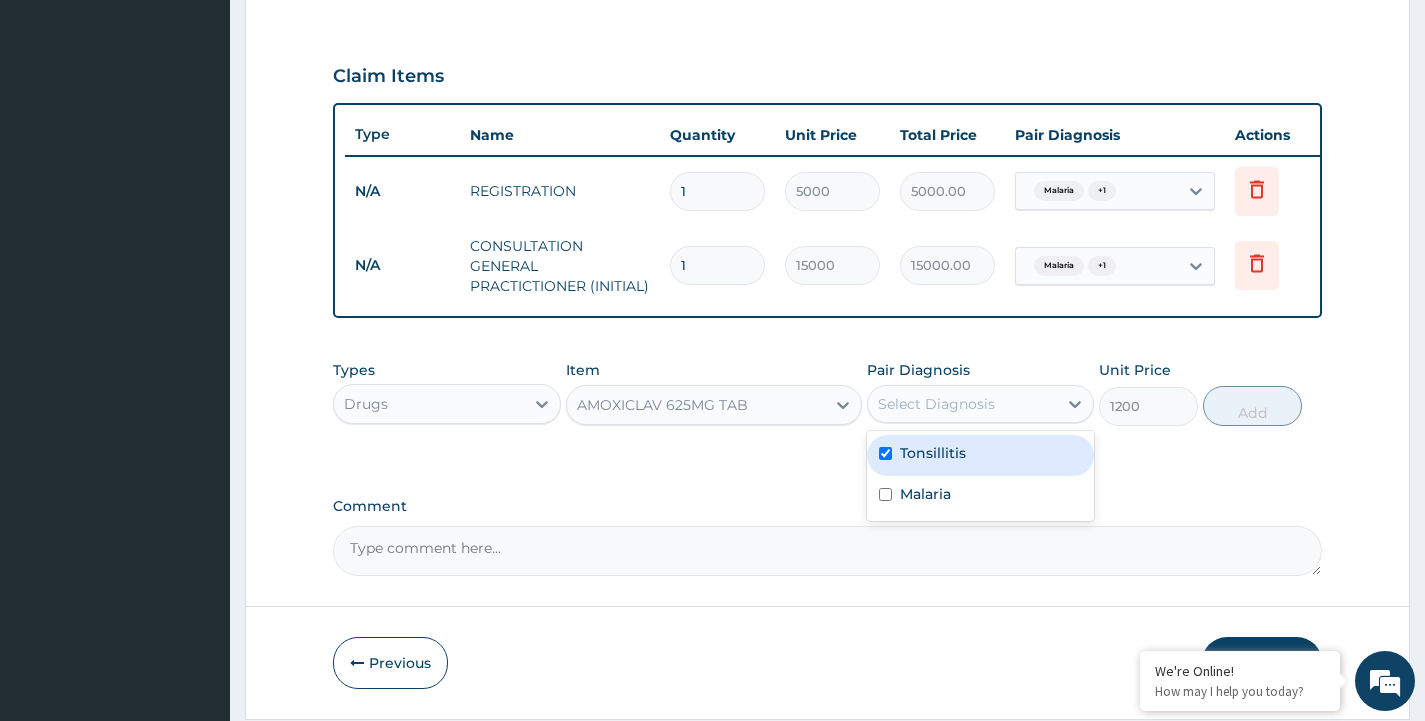 checkbox on "true" 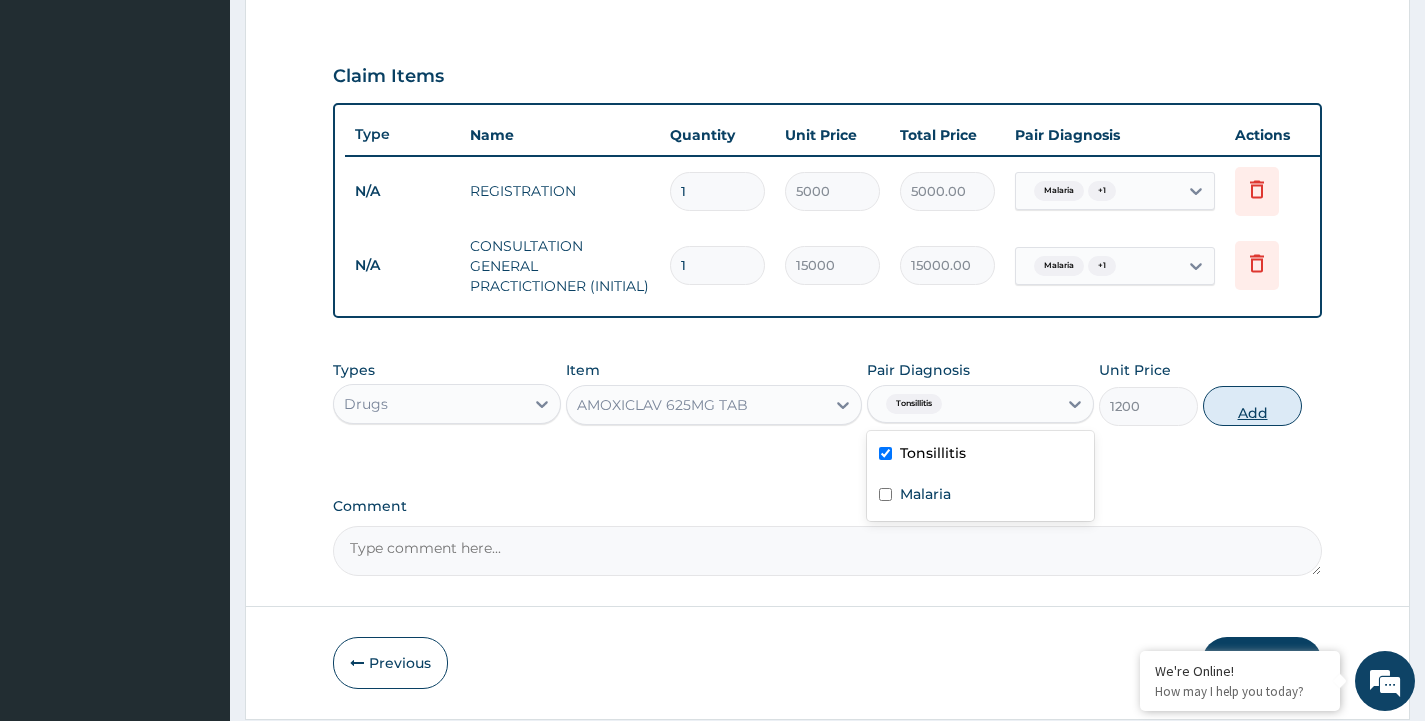 click on "Add" at bounding box center [1252, 406] 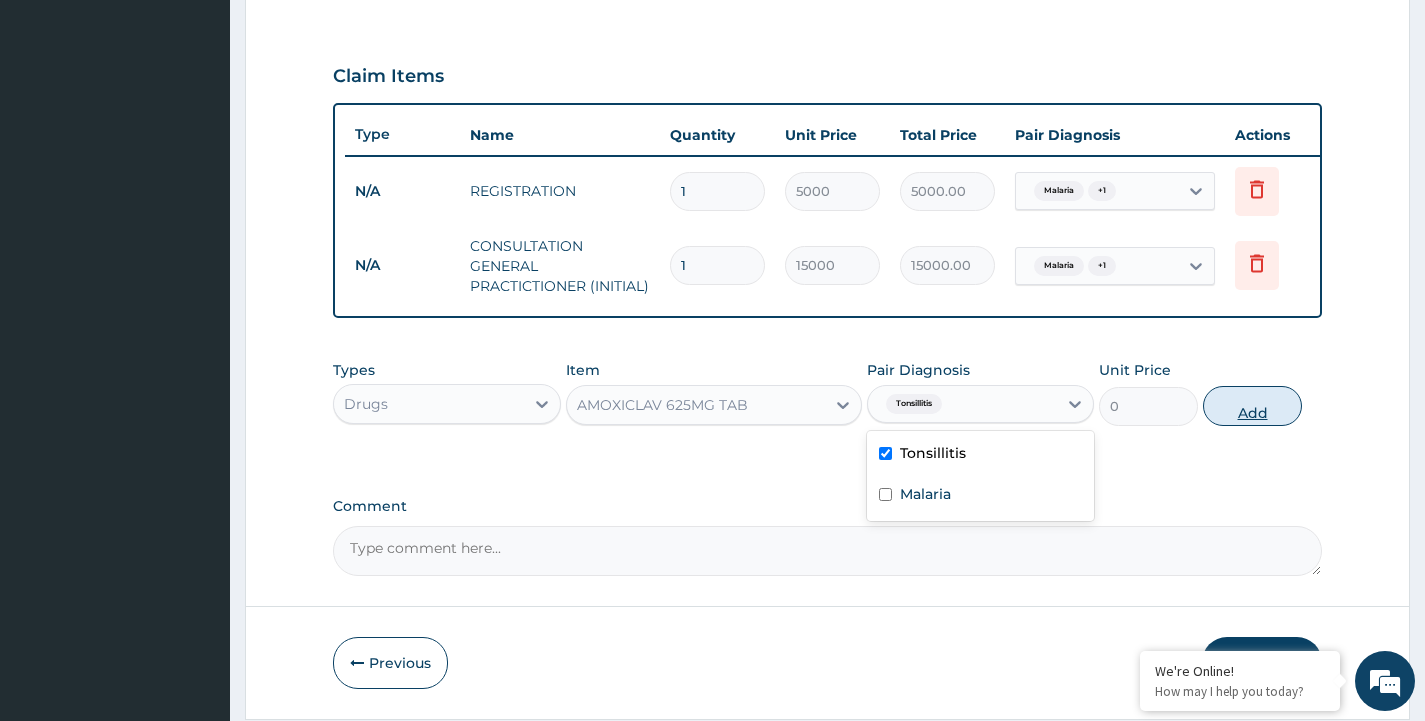 click on "PA Code / Prescription Code Enter Code(Secondary Care Only) Encounter Date 02-08-2025 Important Notice Please enter PA codes before entering items that are not attached to a PA code   All diagnoses entered must be linked to a claim item. Diagnosis & Claim Items that are visible but inactive cannot be edited because they were imported from an already approved PA code. Diagnosis Tonsillitis Confirmed Malaria Query NB: All diagnosis must be linked to a claim item Claim Items Type Name Quantity Unit Price Total Price Pair Diagnosis Actions N/A REGISTRATION 1 5000 5000.00 Malaria  + 1 Delete N/A CONSULTATION GENERAL  PRACTICTIONER (INITIAL) 1 15000 15000.00 Malaria  + 1 Delete Types Drugs Item AMOXICLAV 625MG TAB Pair Diagnosis option Tonsillitis, selected. option Tonsillitis selected, 1 of 2. 2 results available. Use Up and Down to choose options, press Enter to select the currently focused option, press Escape to exit the menu, press Tab to select the option and exit the menu. Tonsillitis Tonsillitis Malaria 0" at bounding box center [827, 63] 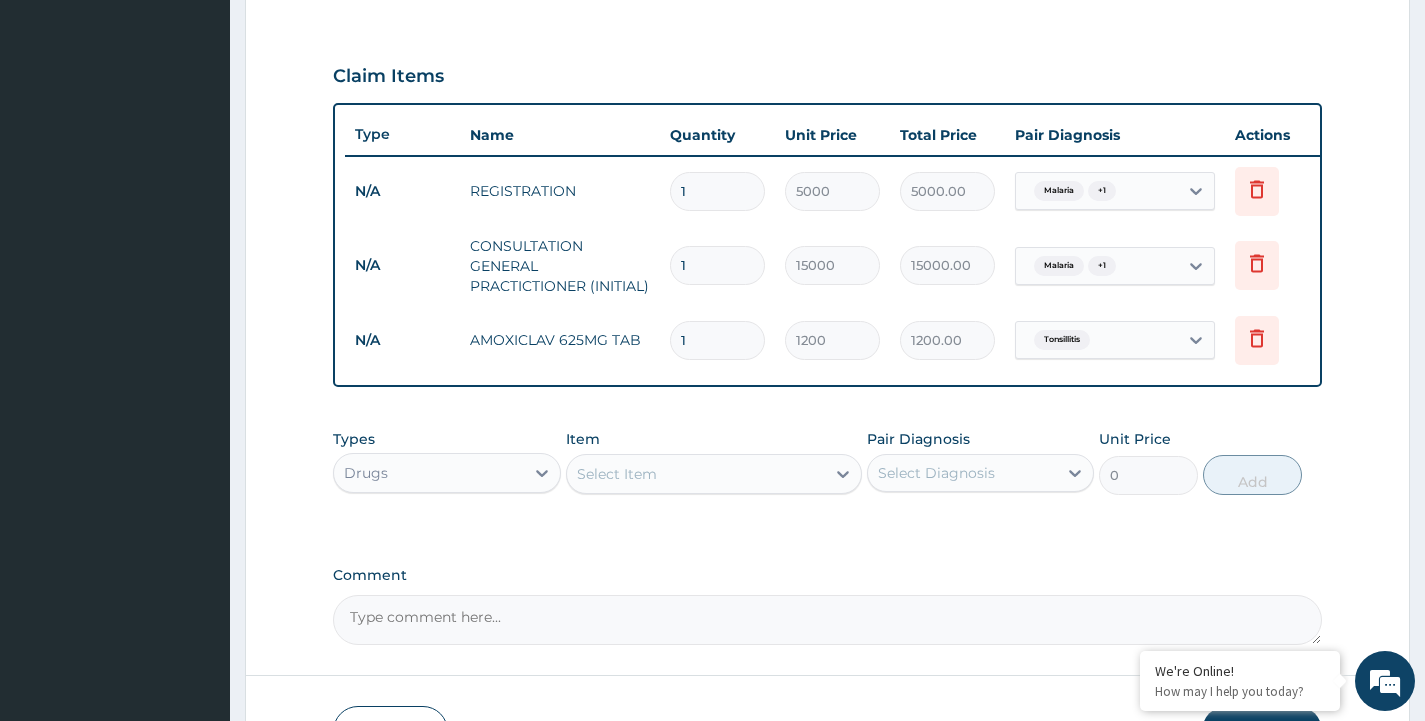 drag, startPoint x: 683, startPoint y: 343, endPoint x: 695, endPoint y: 343, distance: 12 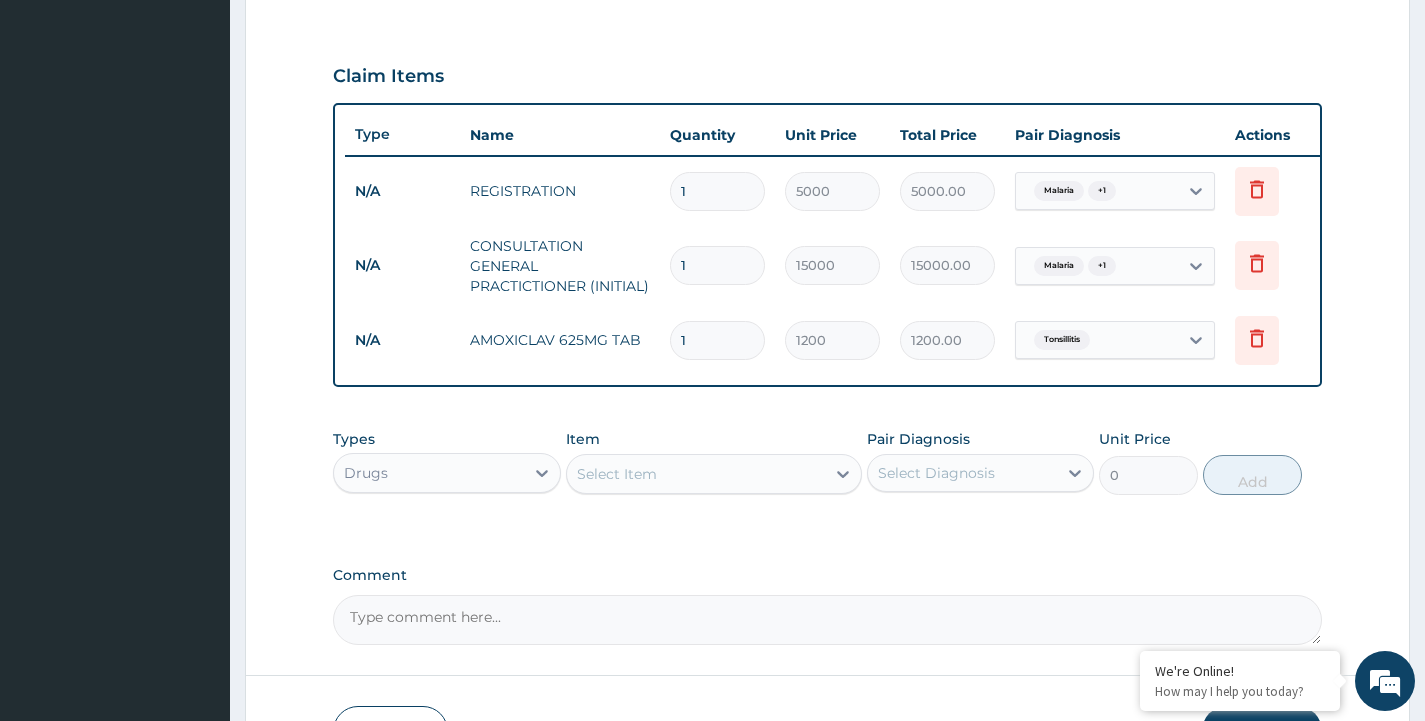 click on "1" at bounding box center [717, 340] 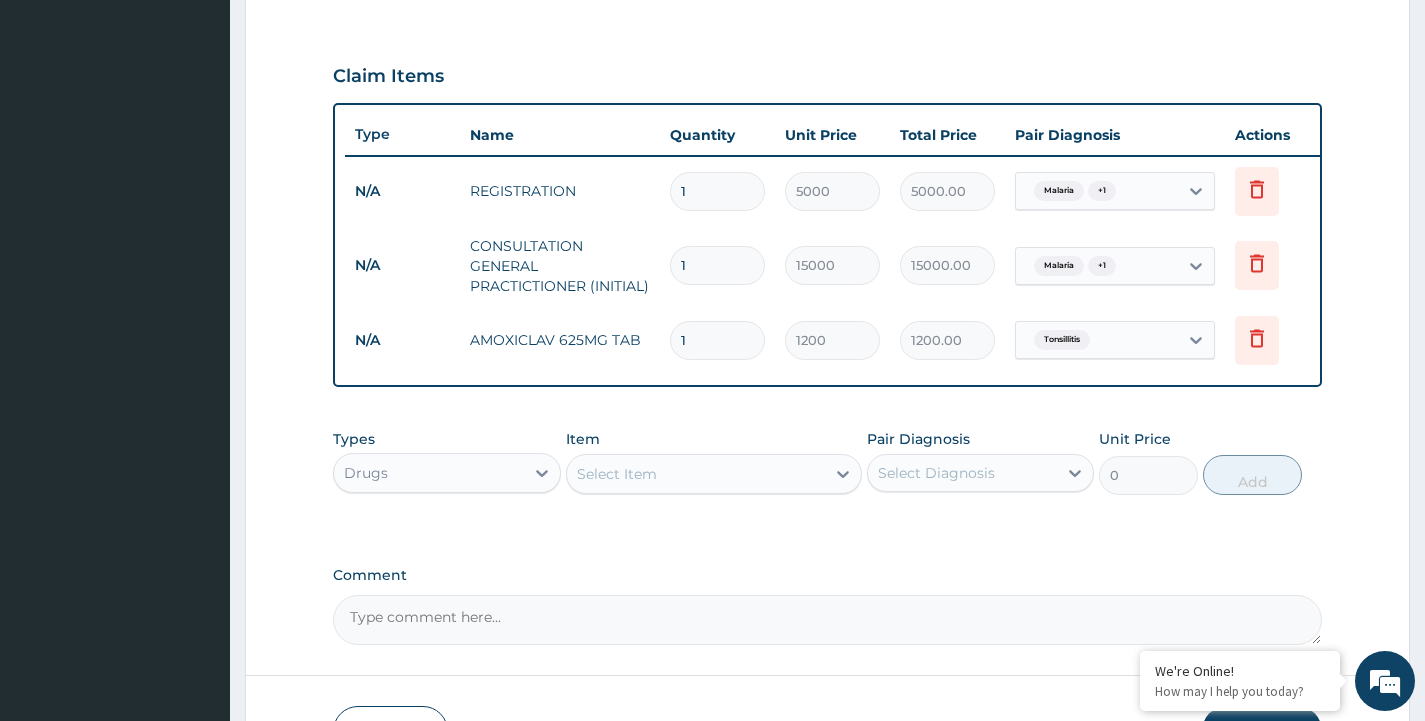 type on "14" 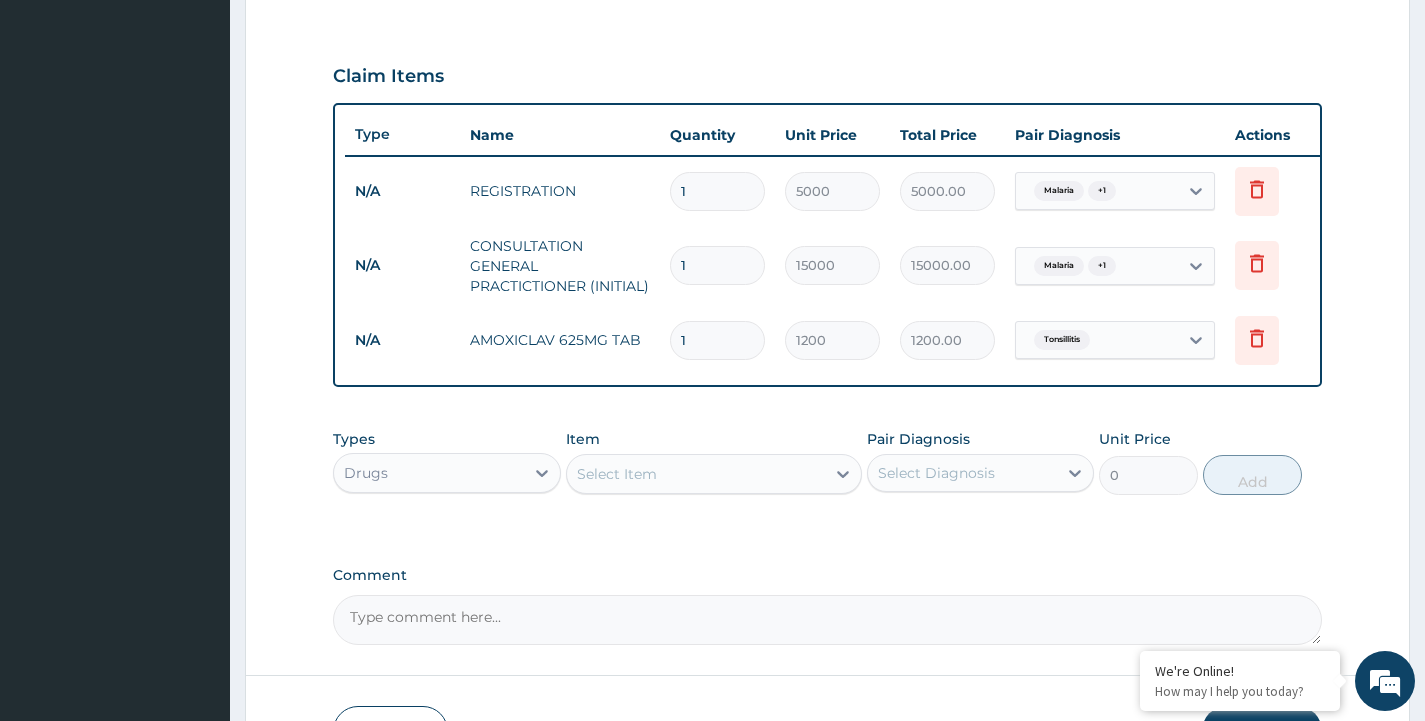 type on "16800.00" 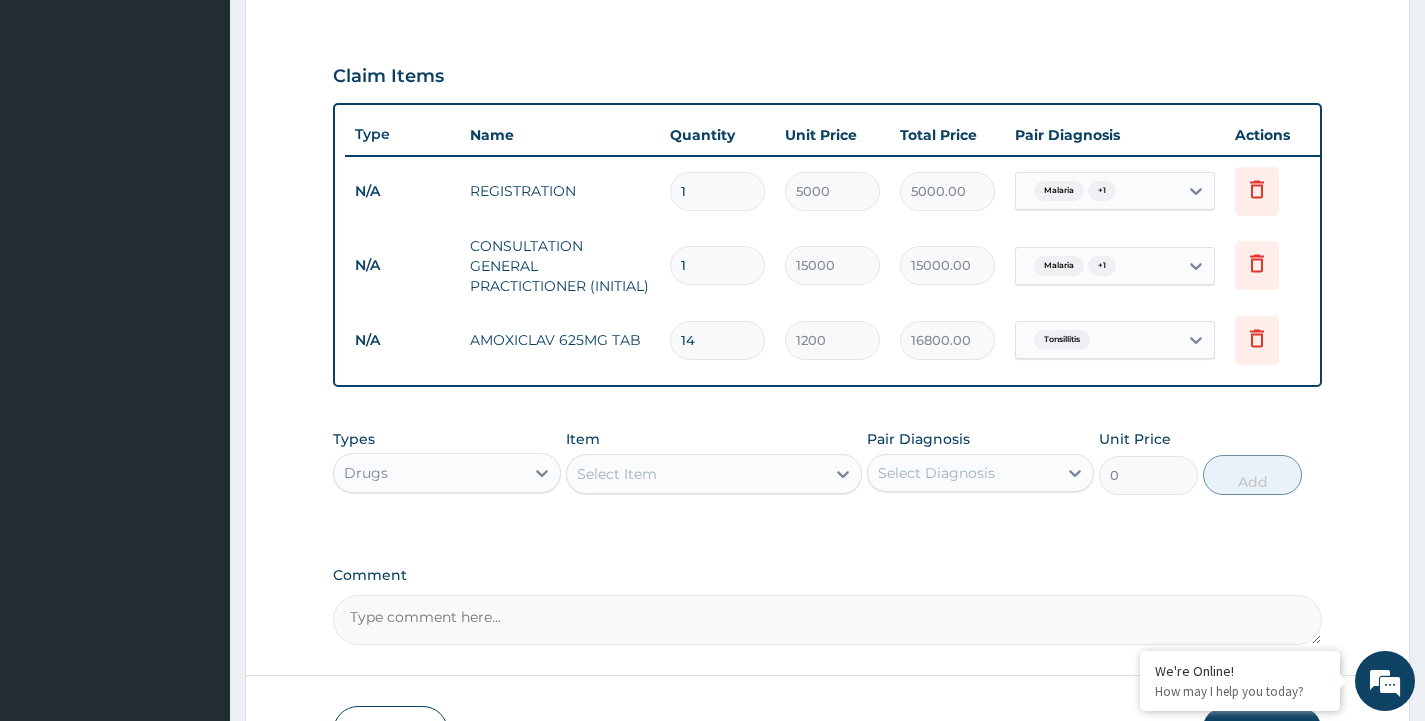 type on "14" 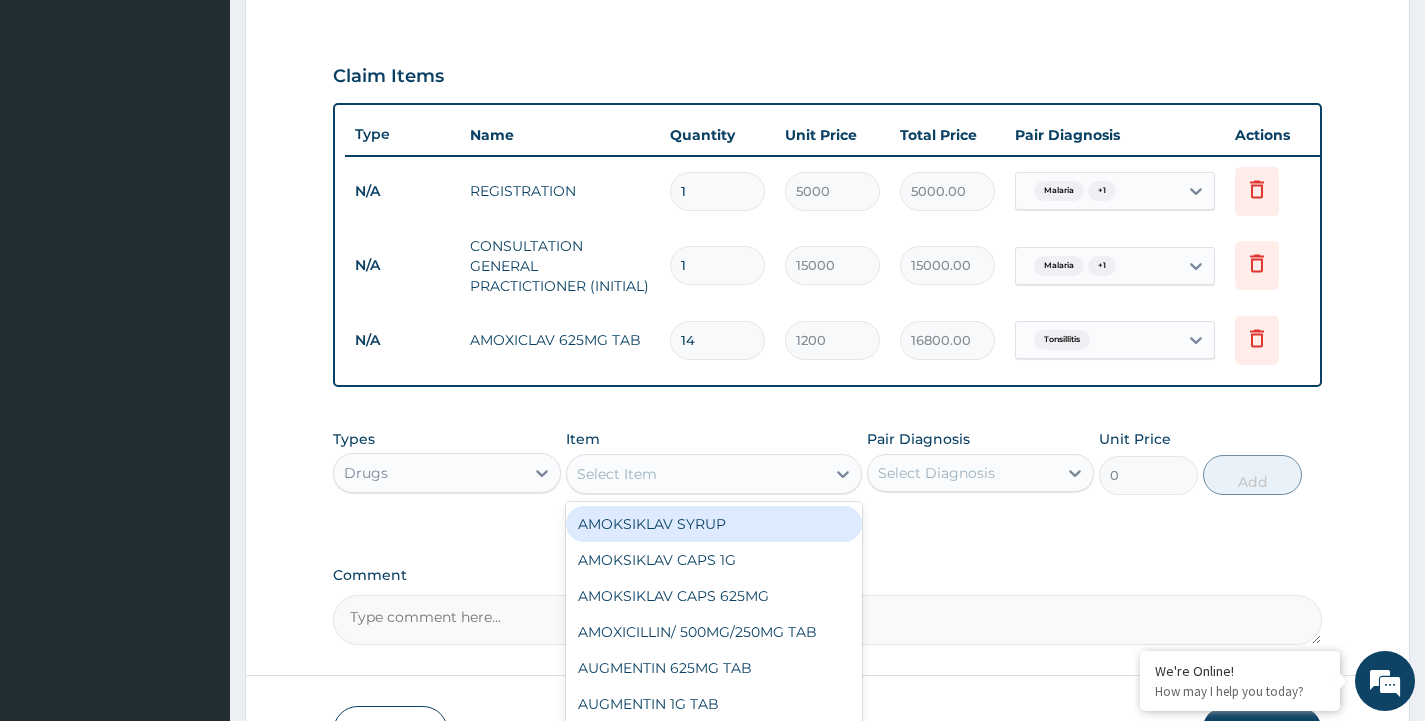 click on "Select Item" at bounding box center (617, 474) 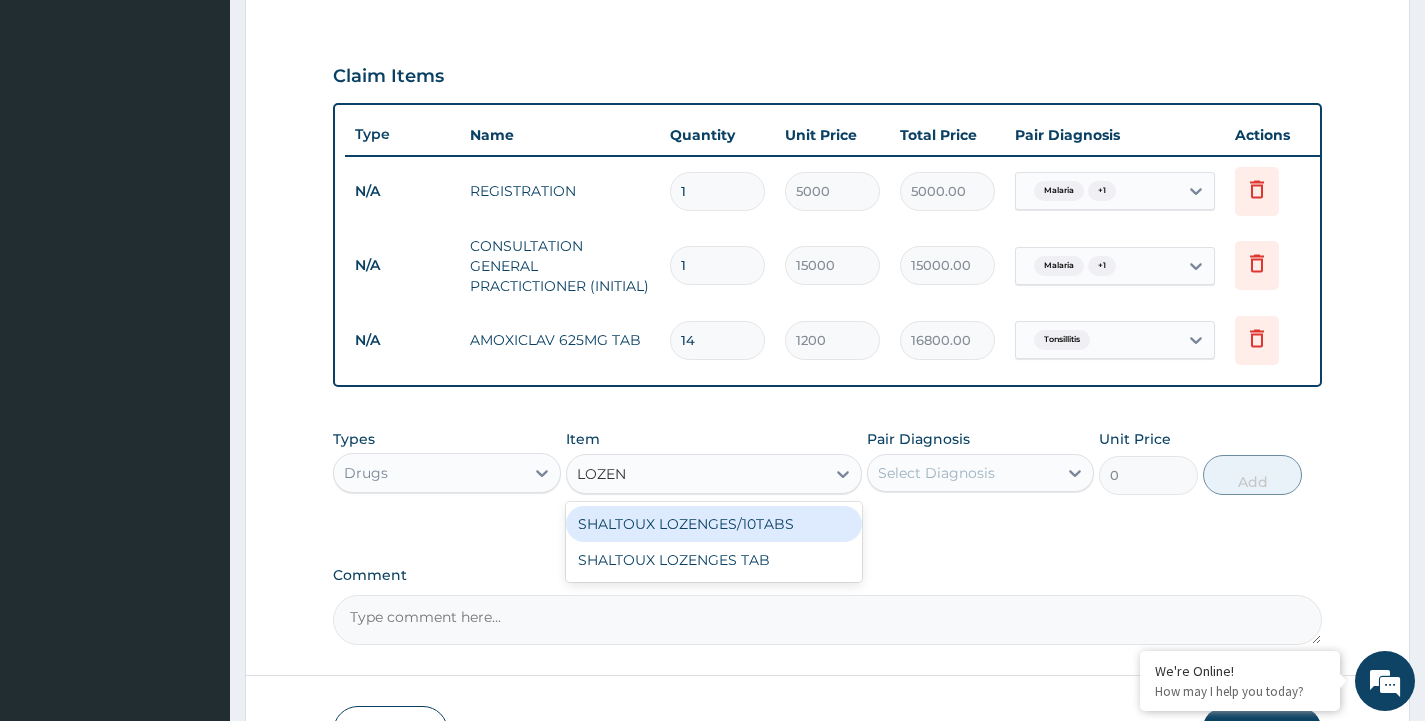 type on "LOZENG" 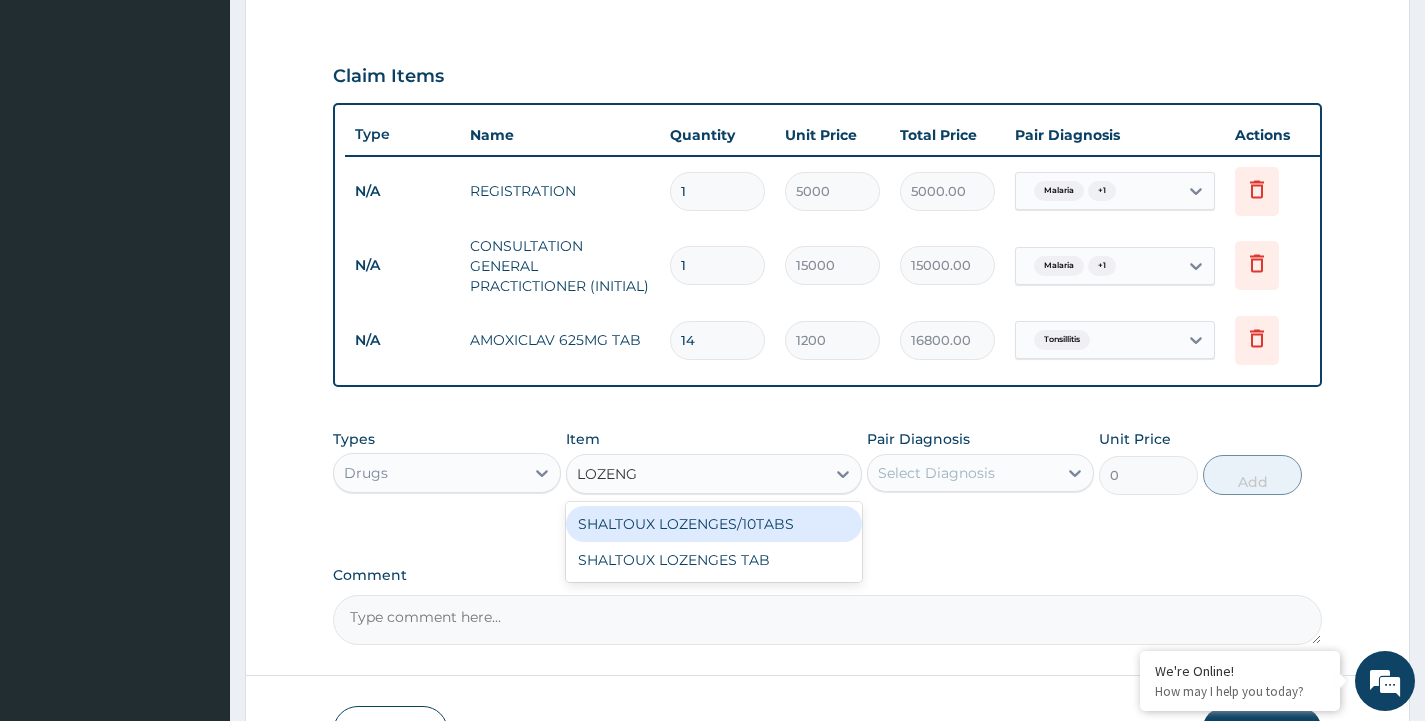 click on "SHALTOUX LOZENGES/10TABS" at bounding box center (714, 524) 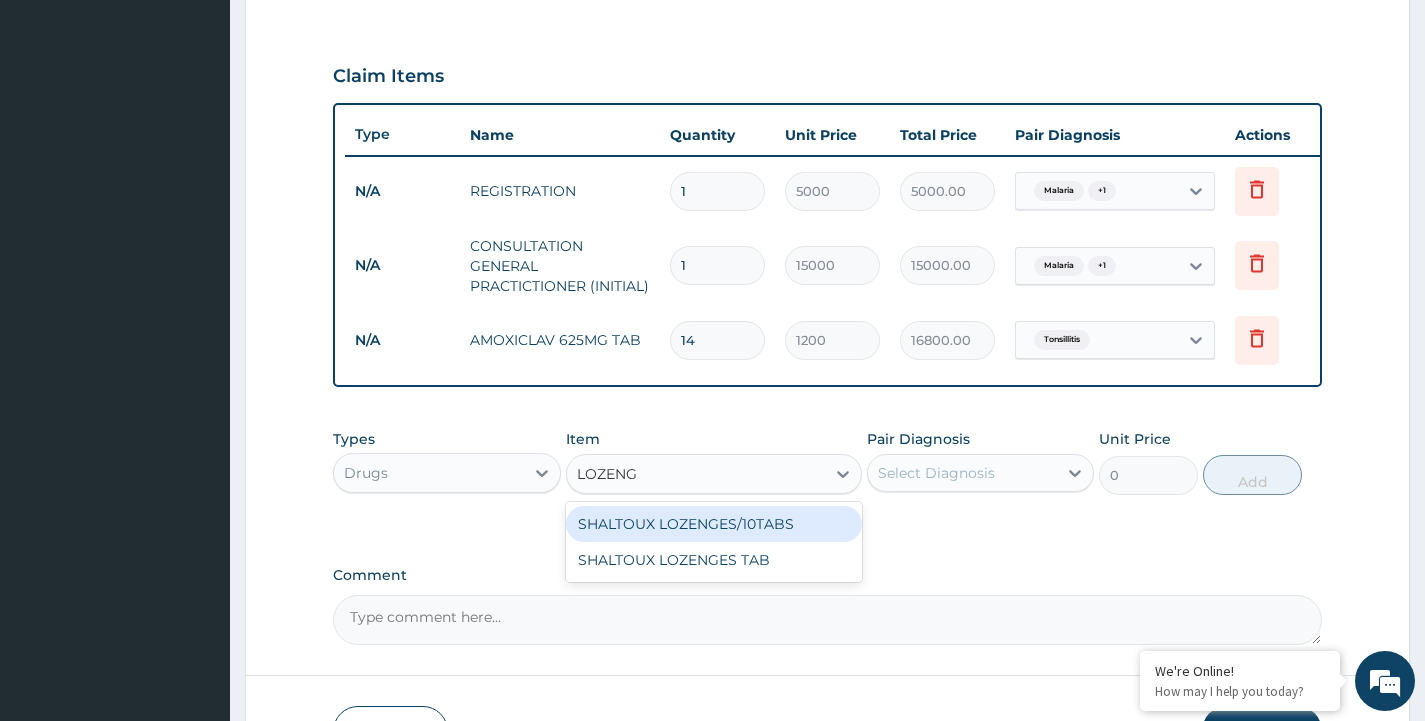 type 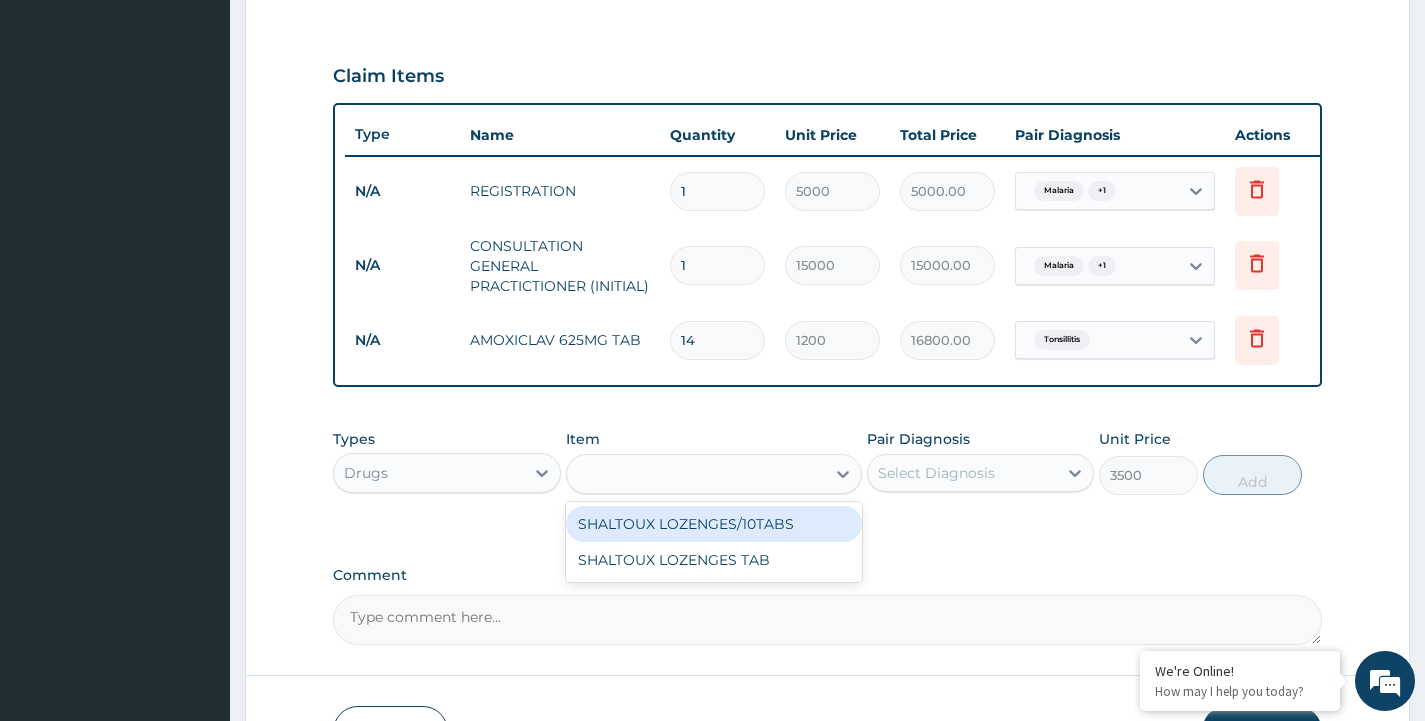 click on "Types Drugs Item option AMOXICLAV 625MG TAB, selected. option SHALTOUX LOZENGES/10TABS focused, 327 of 1261. 2 results available for search term LOZENG. Use Up and Down to choose options, press Enter to select the currently focused option, press Escape to exit the menu, press Tab to select the option and exit the menu. LOZENG SHALTOUX LOZENGES/10TABS SHALTOUX LOZENGES TAB Pair Diagnosis Select Diagnosis Unit Price 3500 Add" at bounding box center (827, 477) 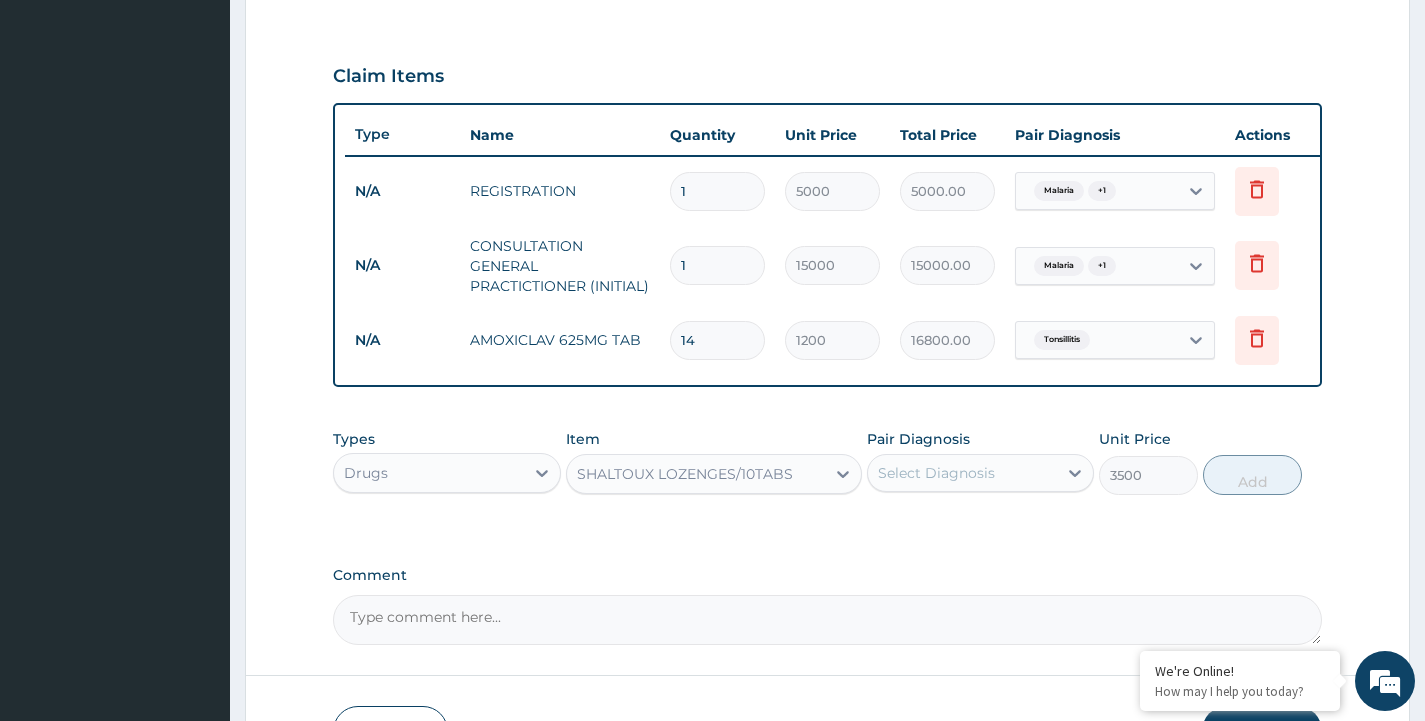 click on "Select Diagnosis" at bounding box center (936, 473) 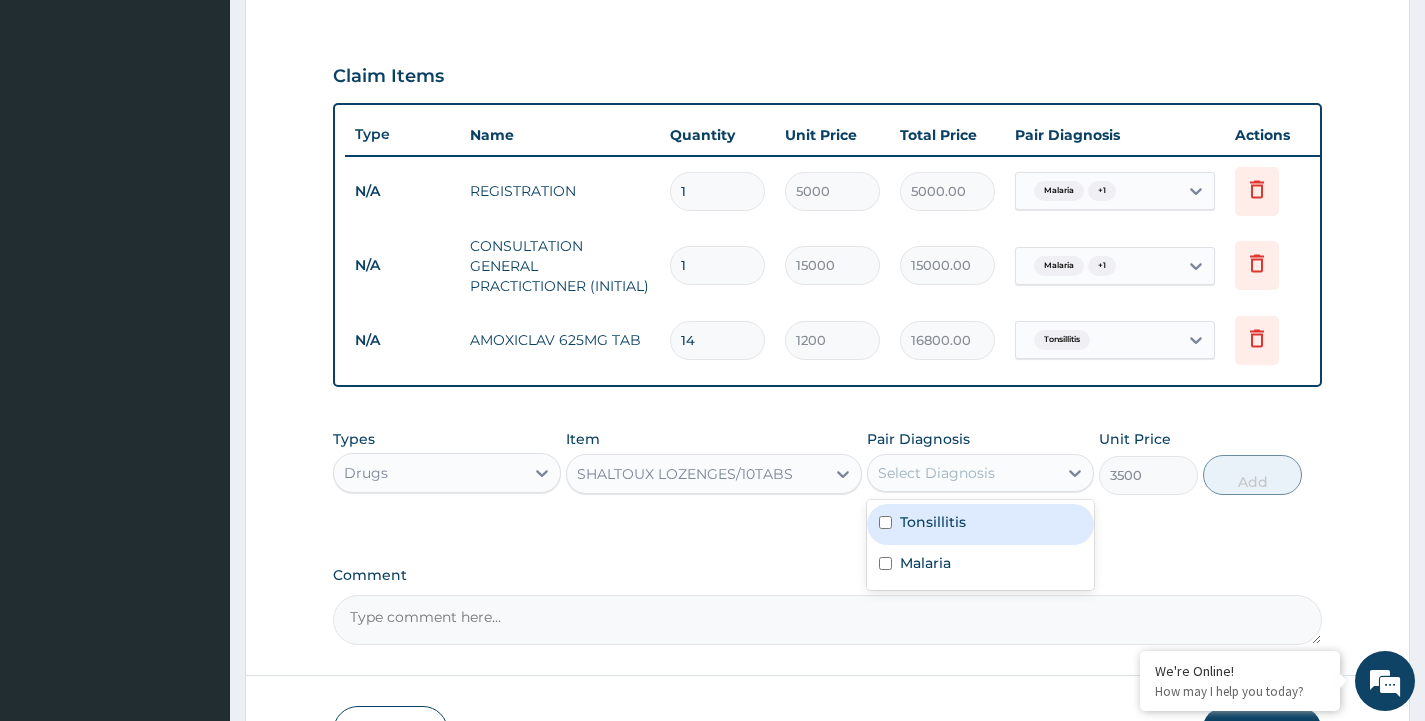 click on "Tonsillitis" at bounding box center [933, 522] 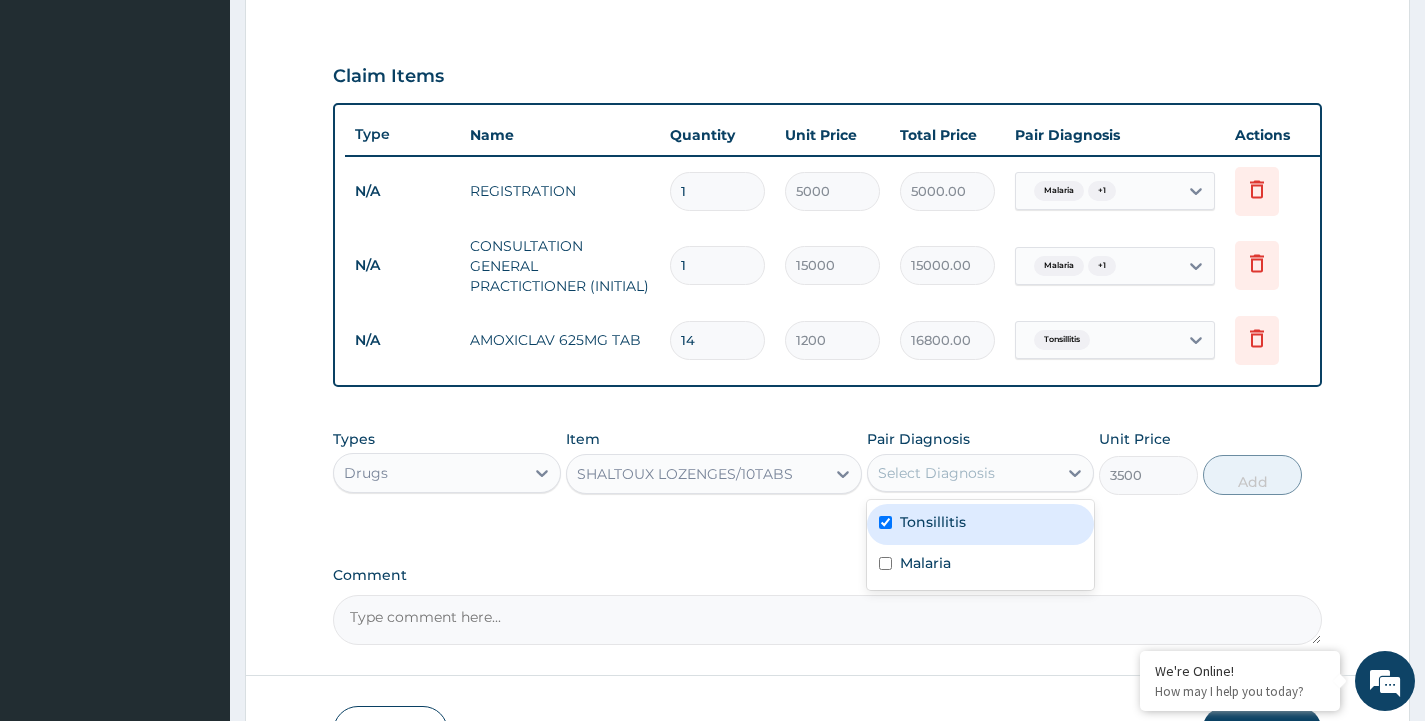 click on "Tonsillitis" at bounding box center [933, 522] 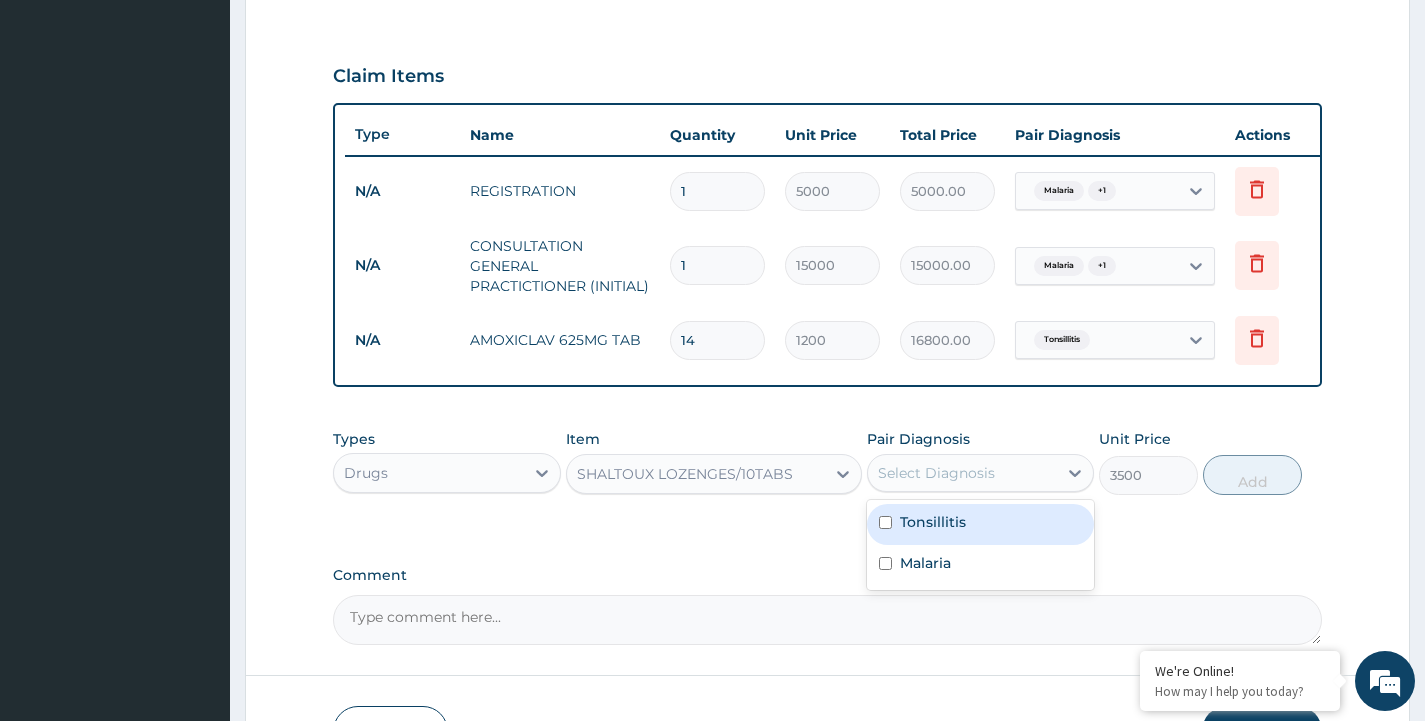 click on "Tonsillitis" at bounding box center [980, 524] 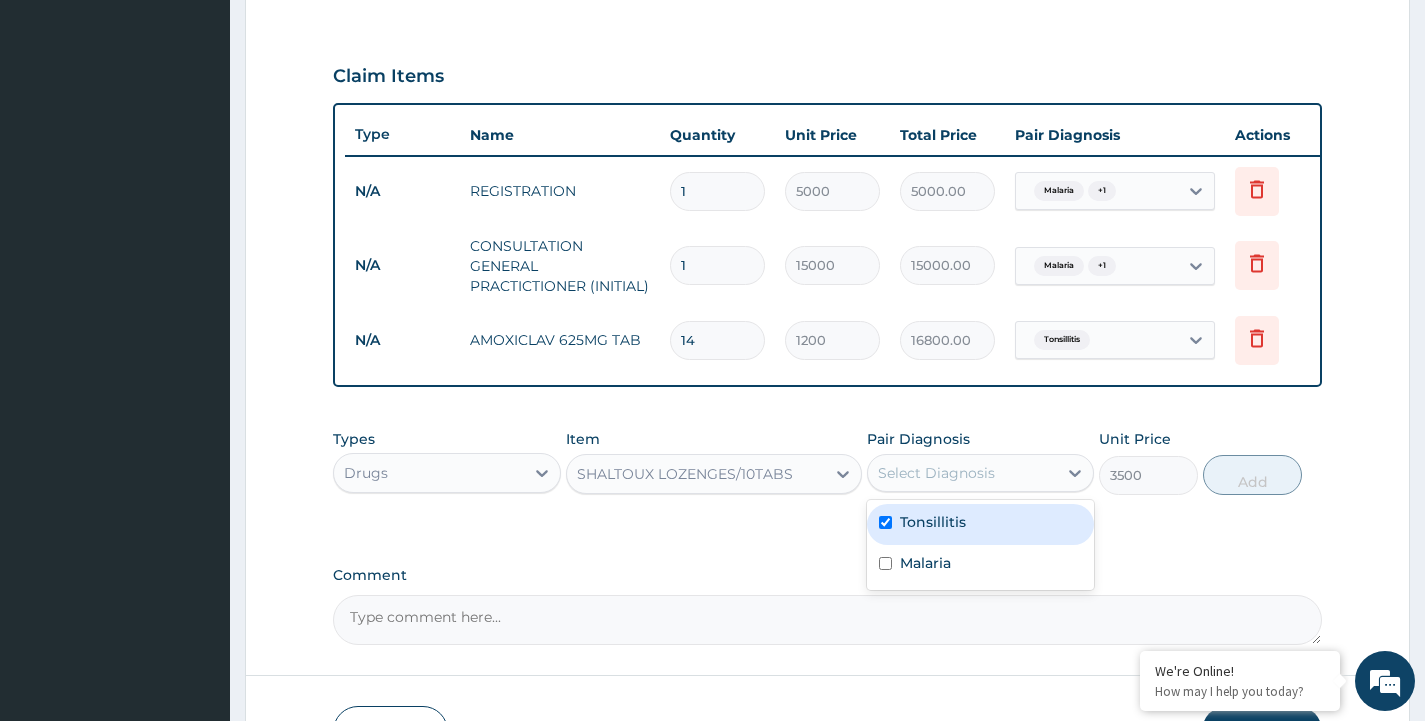 checkbox on "true" 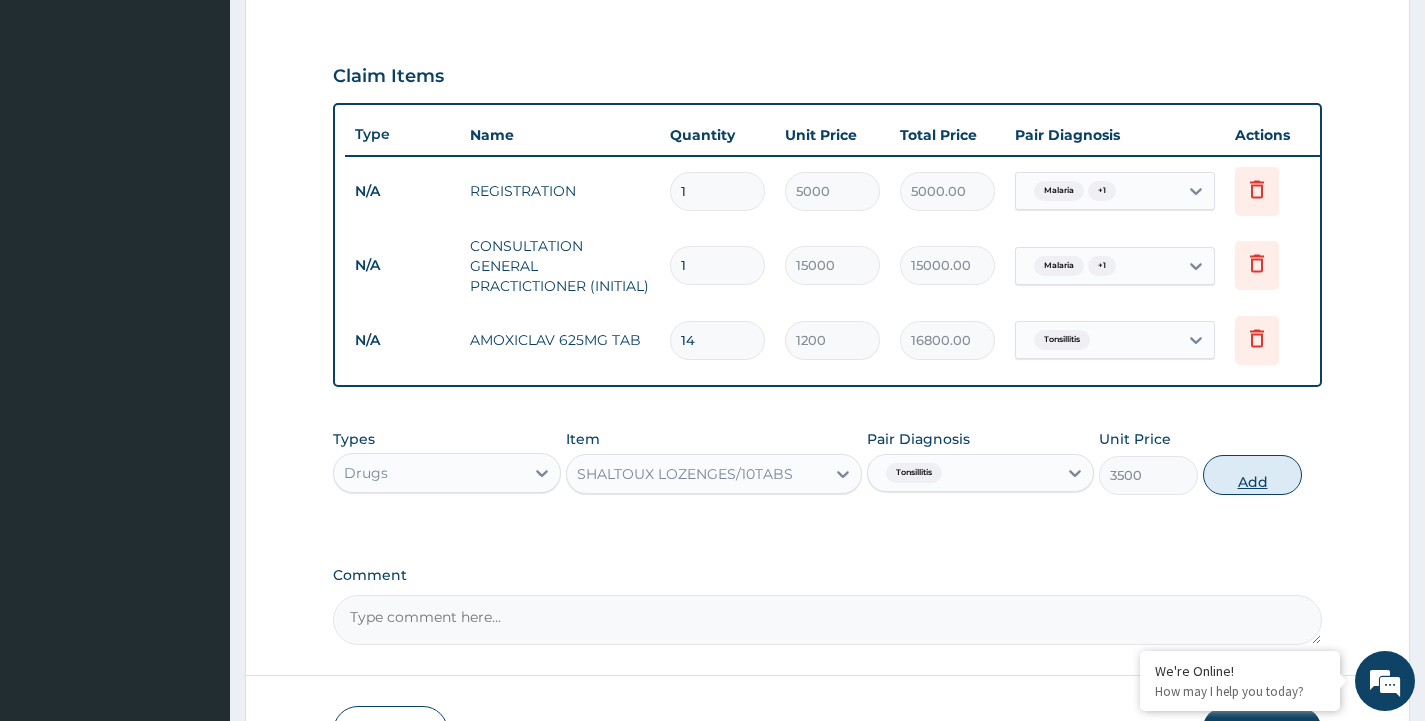 click on "Add" at bounding box center (1252, 475) 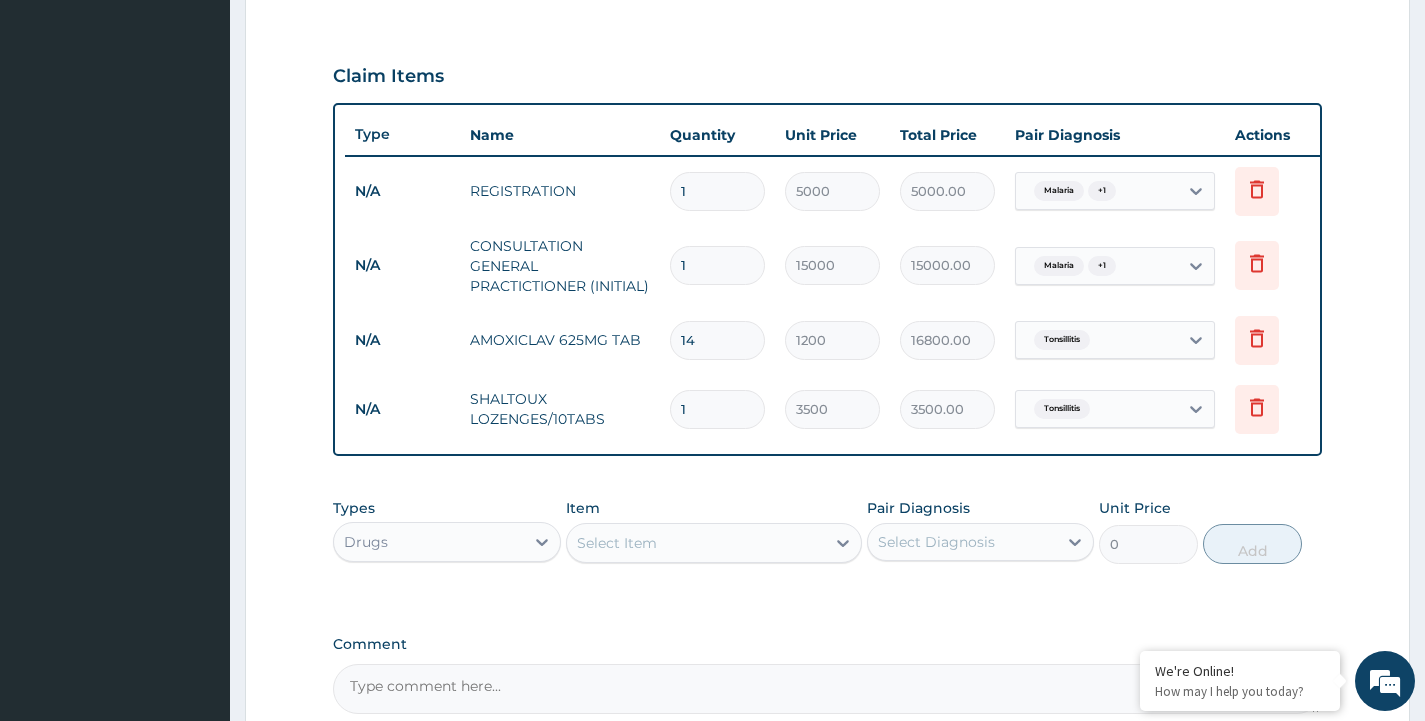 click on "Select Item" at bounding box center (617, 543) 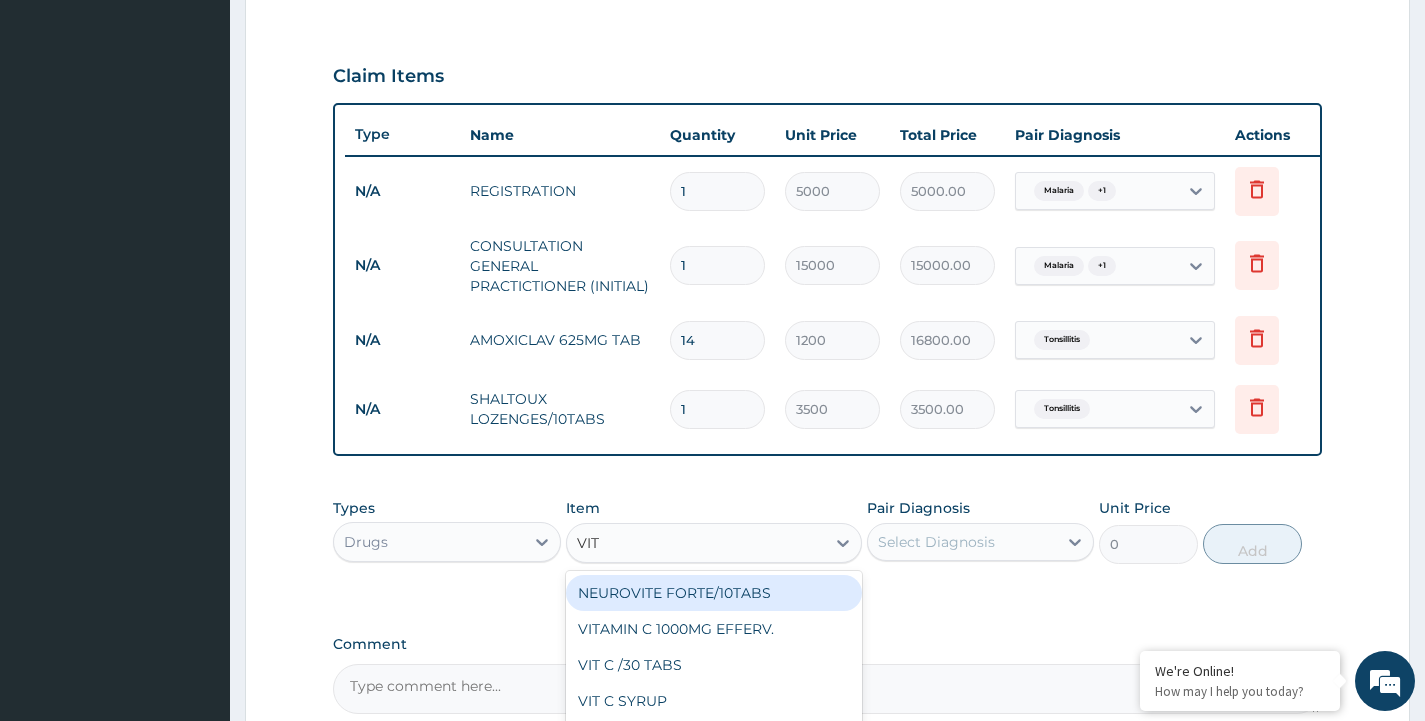 type on "VIT C" 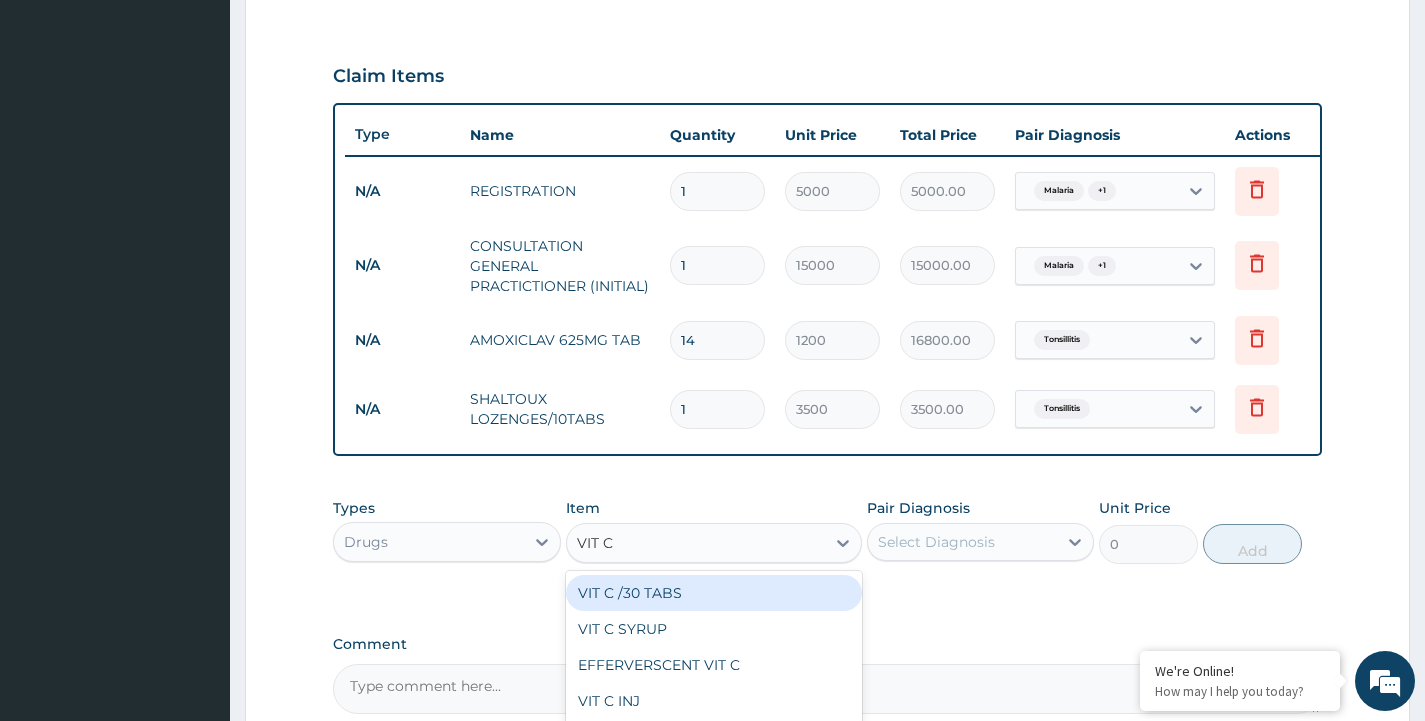 click on "VIT C /30 TABS" at bounding box center [714, 593] 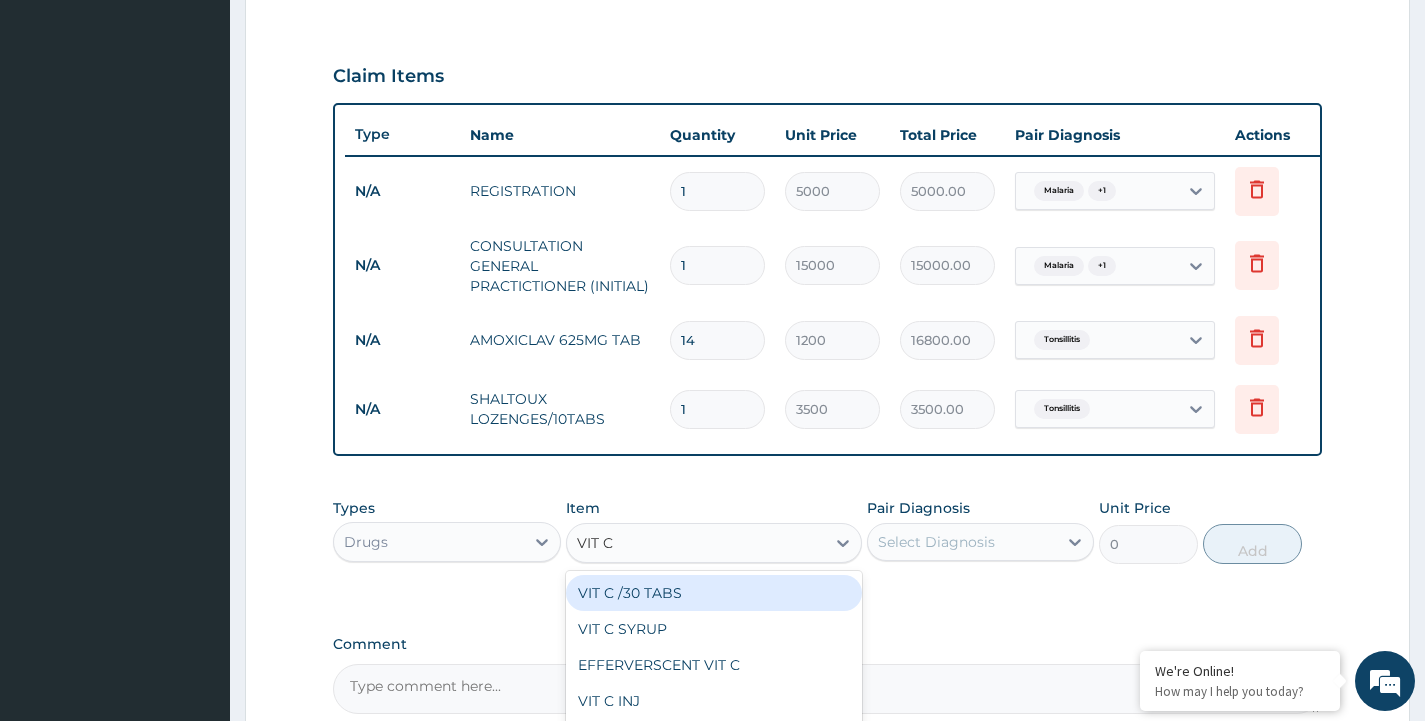 type 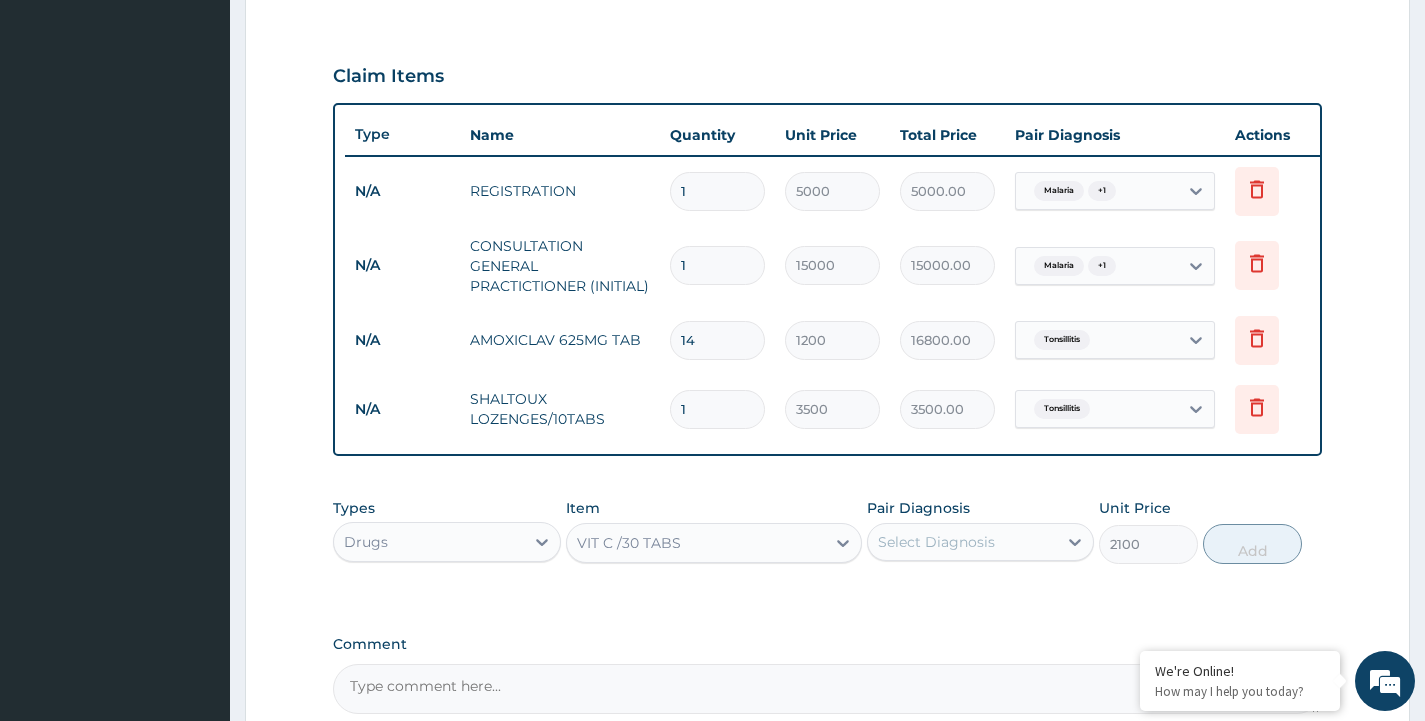 click on "Types Drugs Item VIT C /30 TABS Pair Diagnosis Select Diagnosis Unit Price 2100 Add" at bounding box center [827, 546] 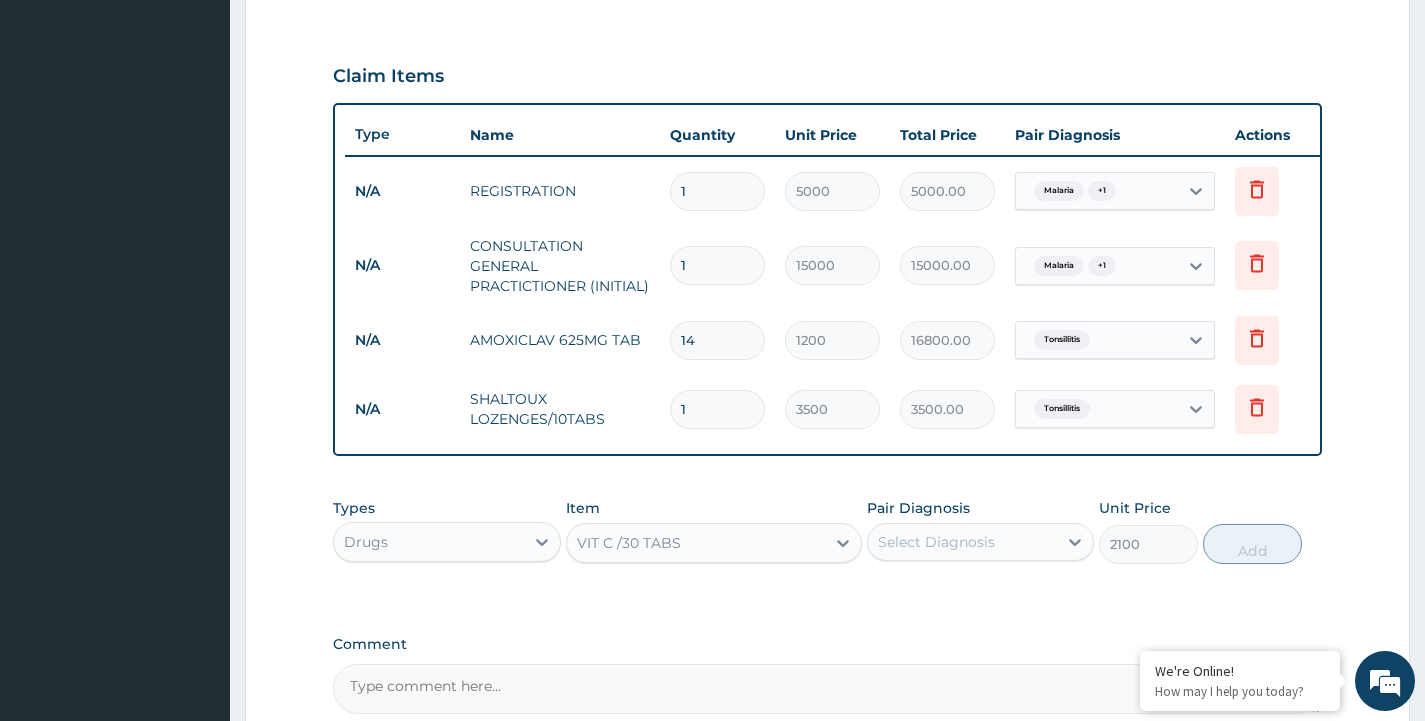 click on "Select Diagnosis" at bounding box center (936, 542) 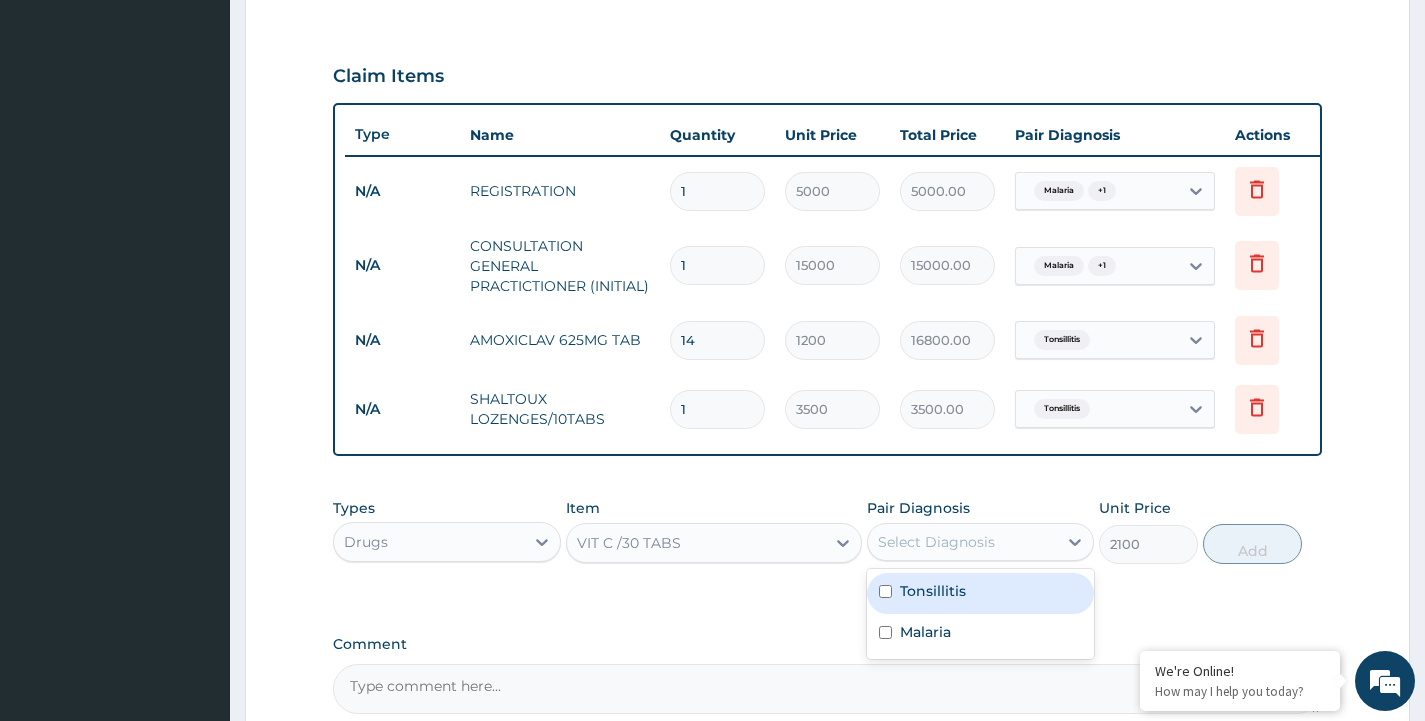 click on "Select Diagnosis" at bounding box center [936, 542] 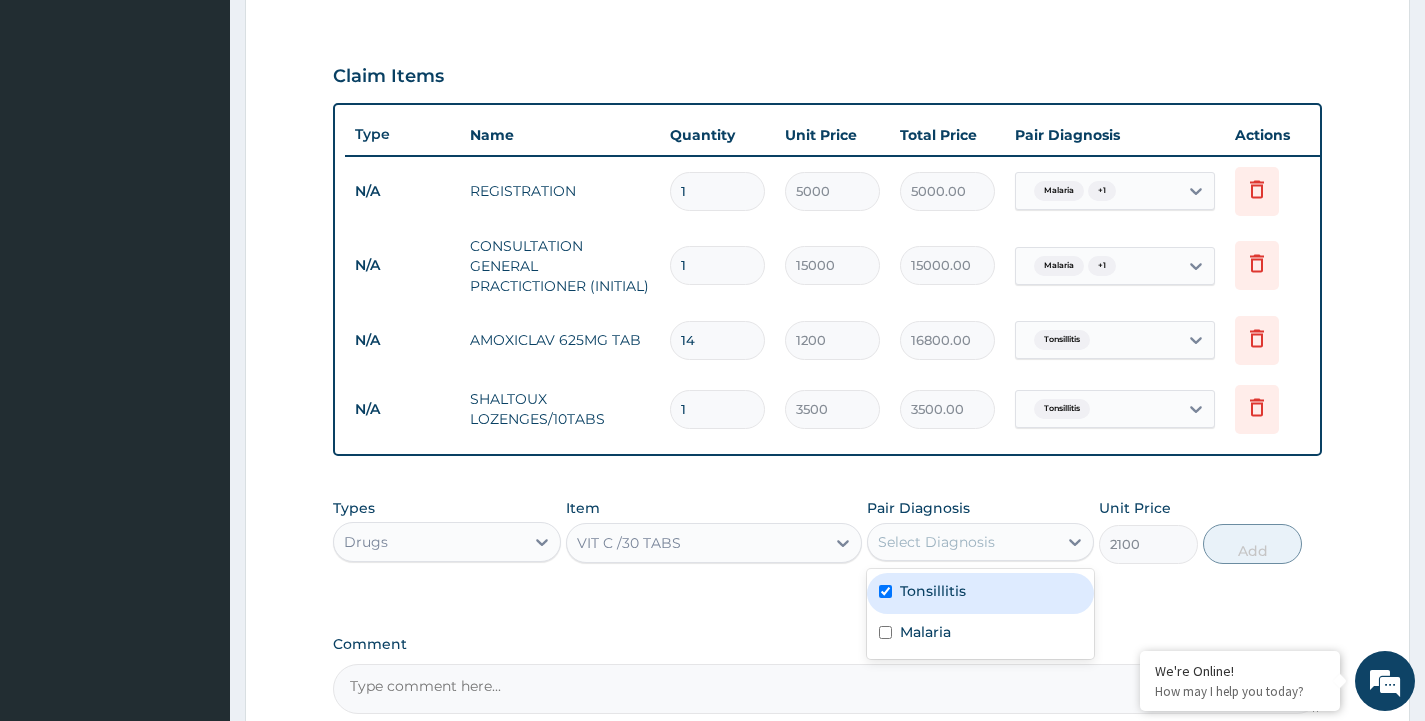 checkbox on "true" 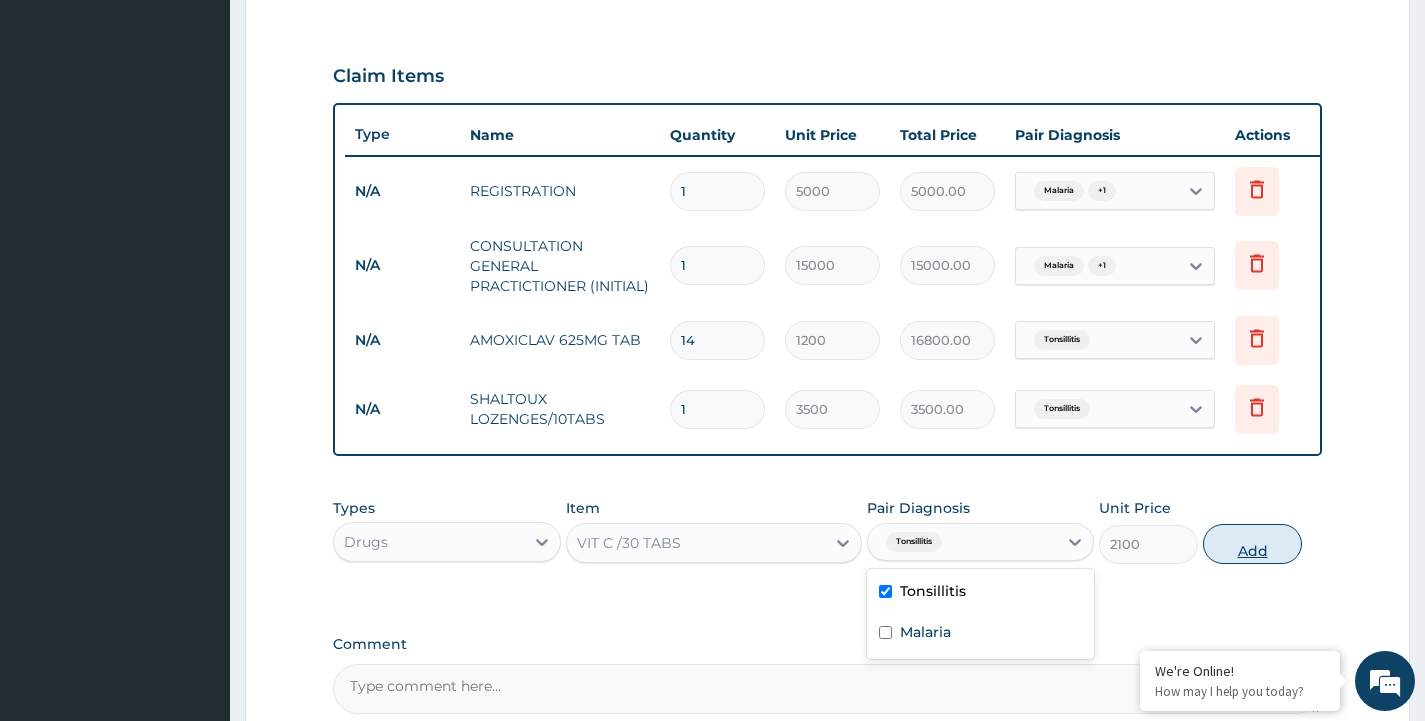 click on "Add" at bounding box center (1252, 544) 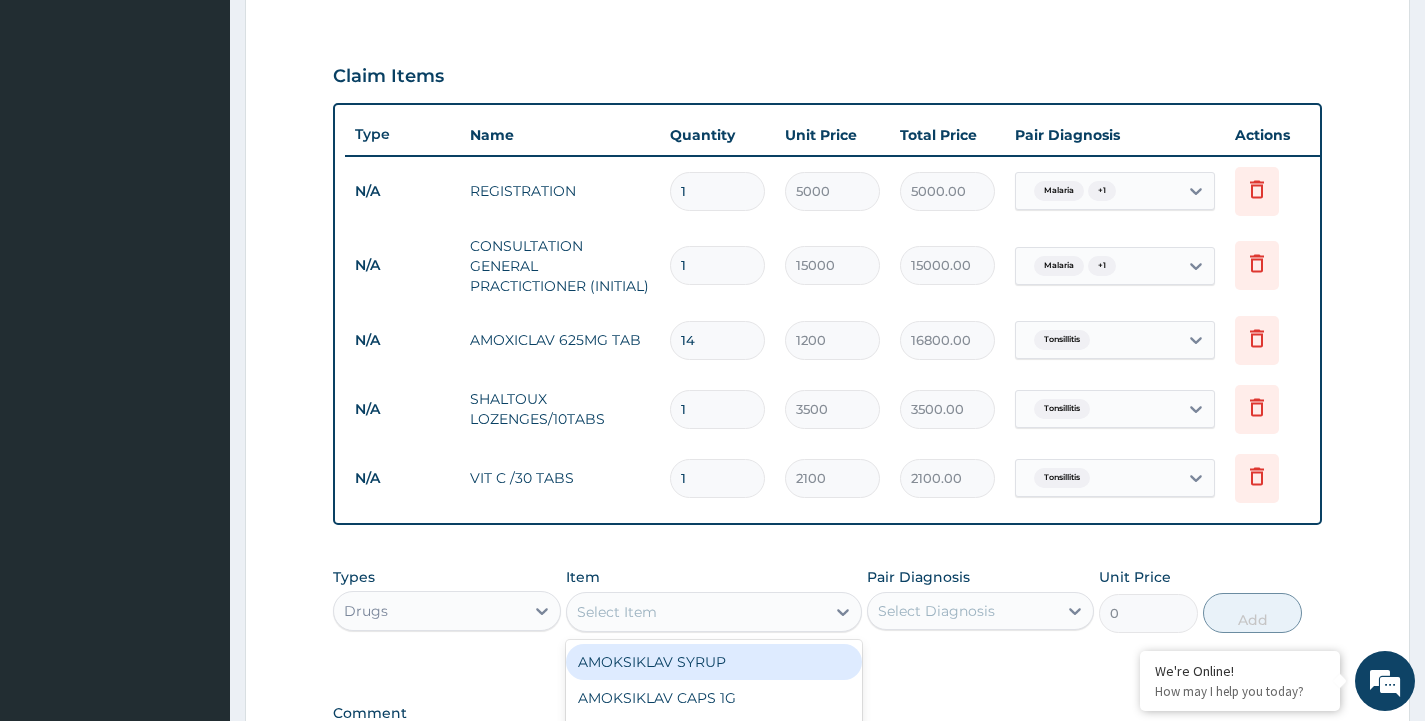 click on "Select Item" at bounding box center [696, 612] 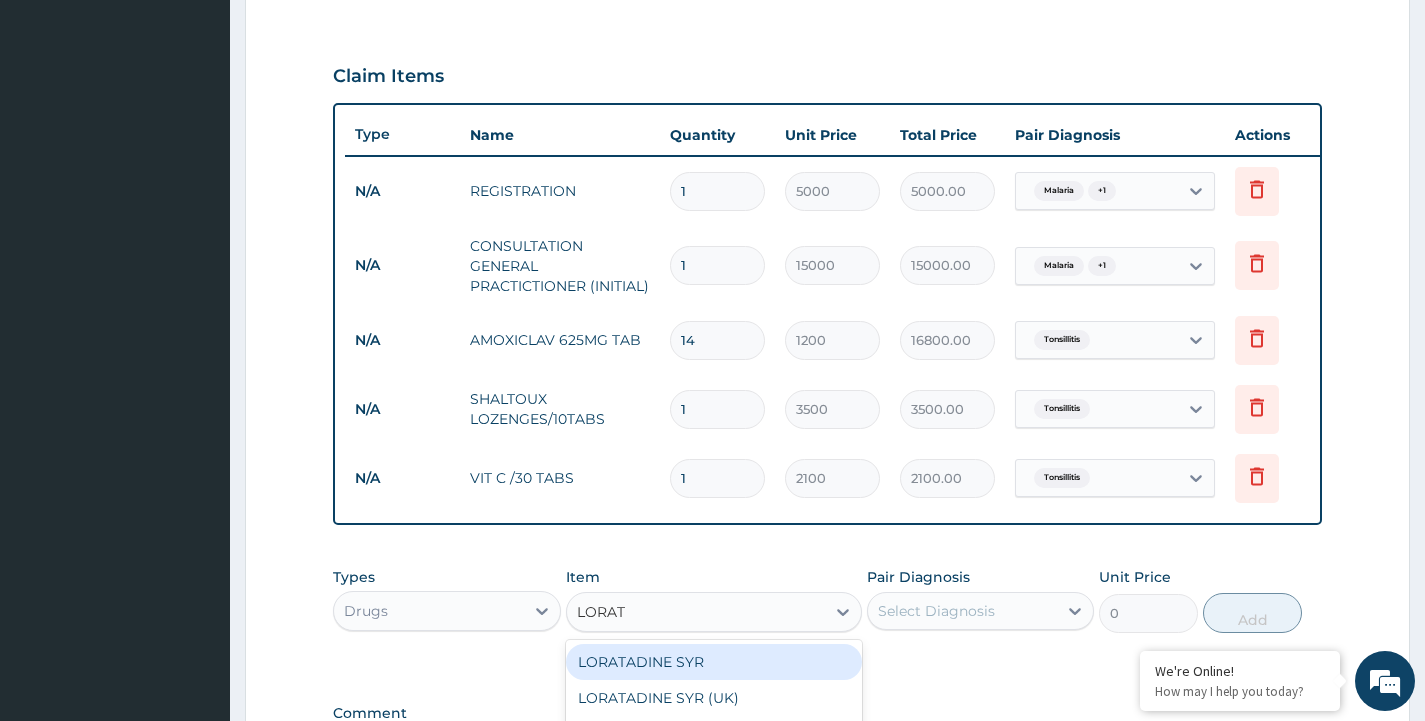 type on "LORATA" 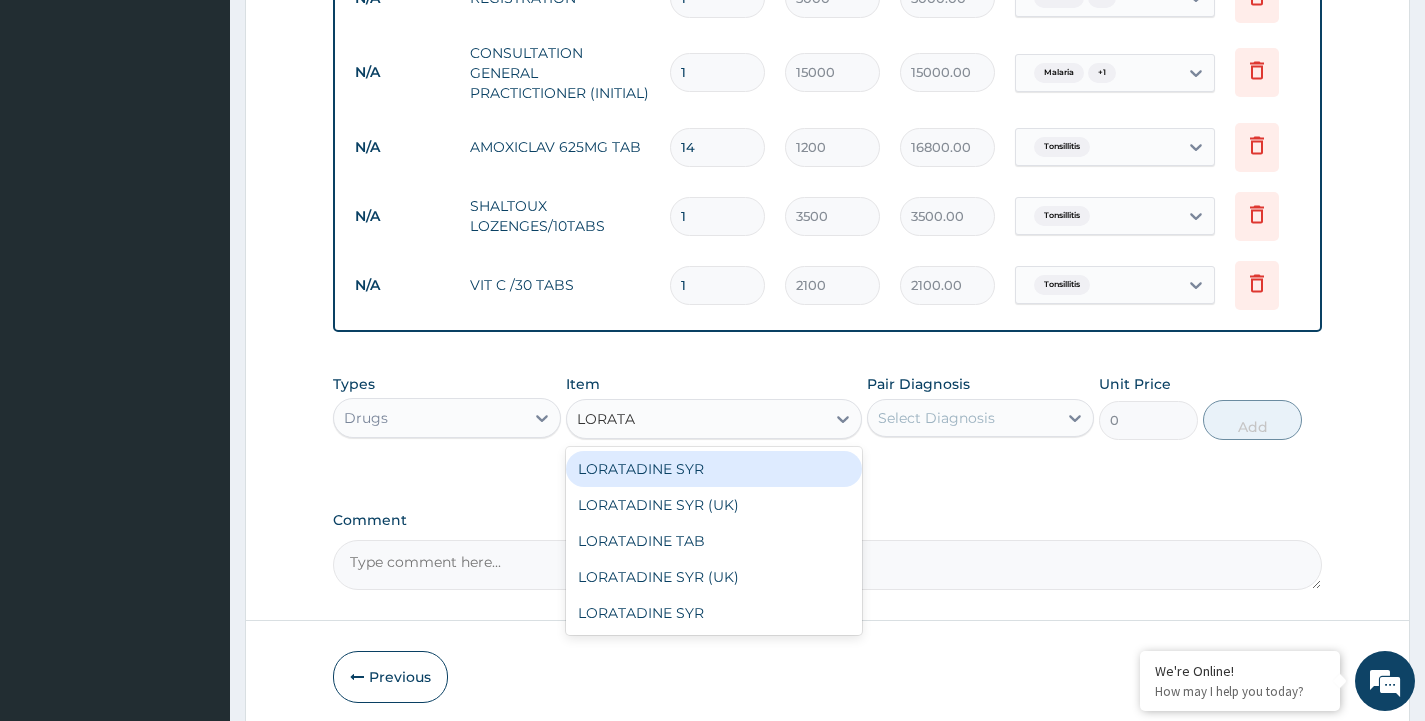 scroll, scrollTop: 928, scrollLeft: 0, axis: vertical 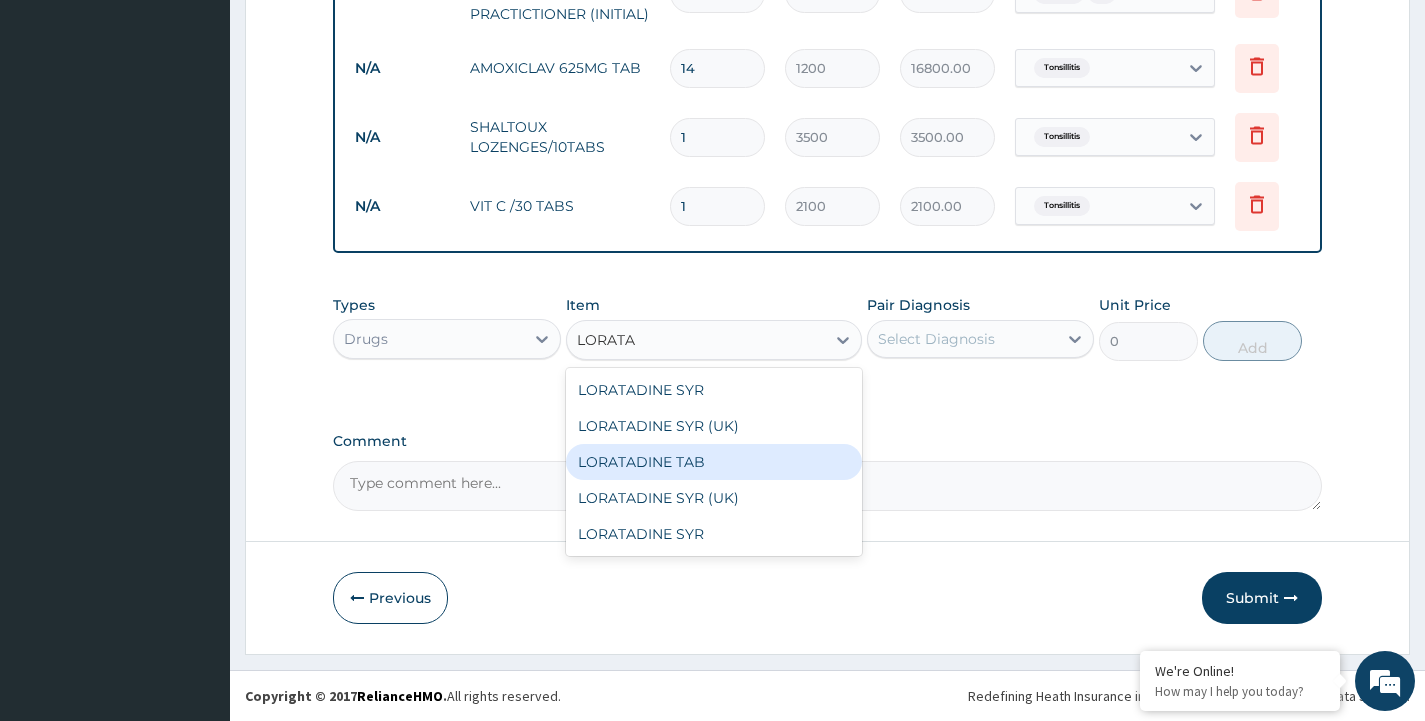 click on "LORATADINE TAB" at bounding box center [714, 462] 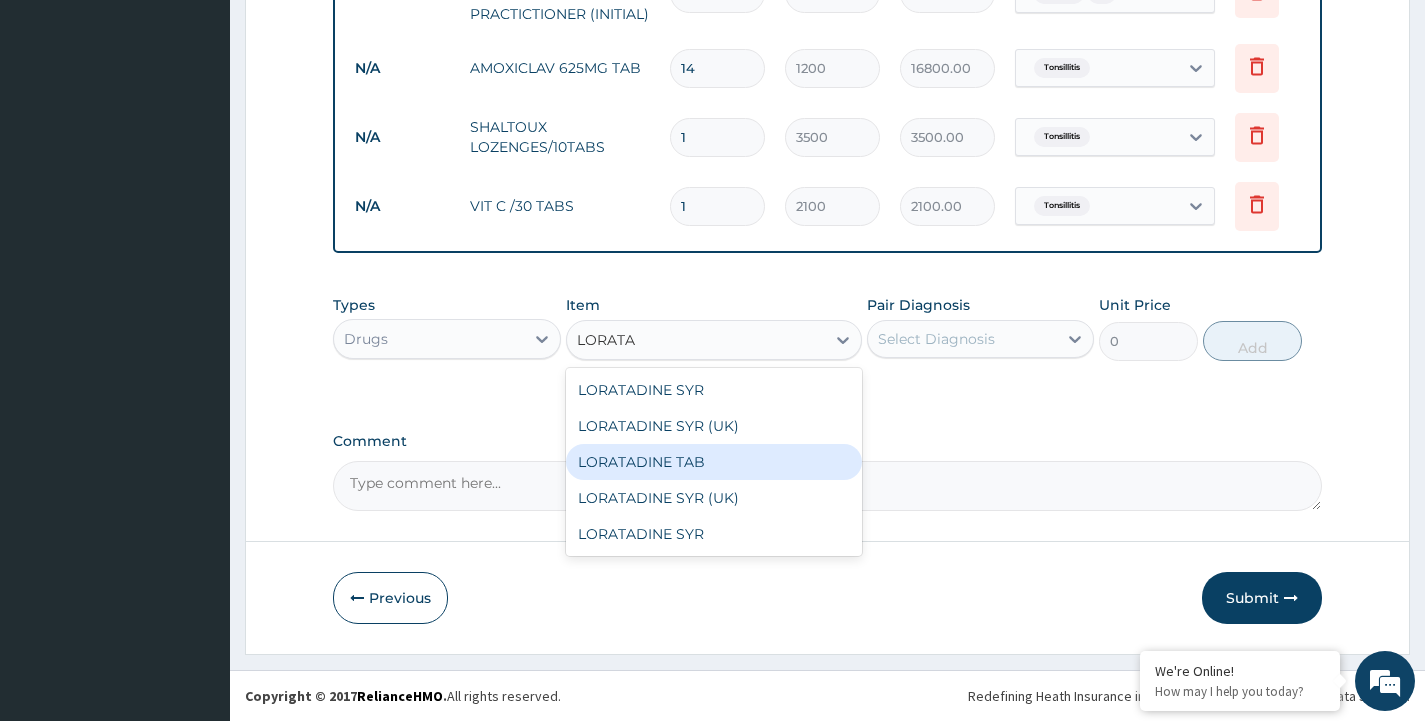type 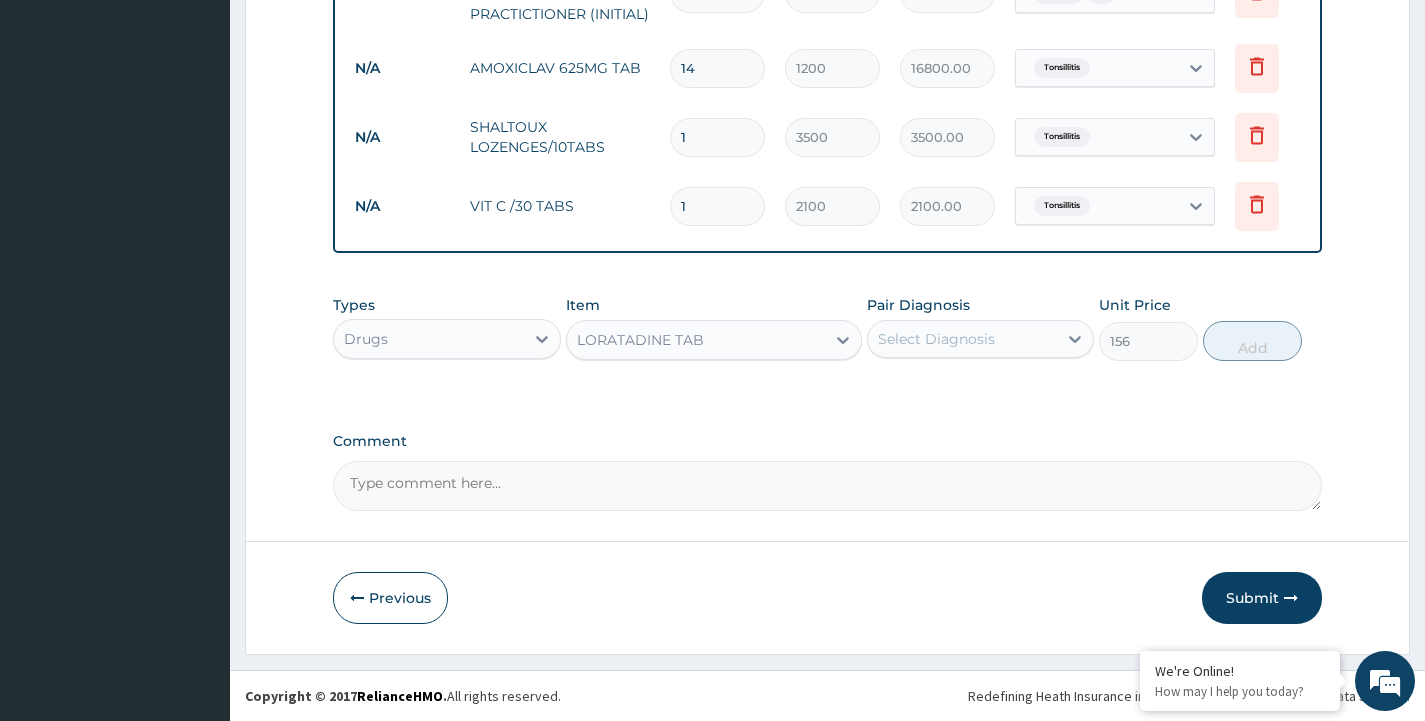 click on "Comment" at bounding box center [827, 486] 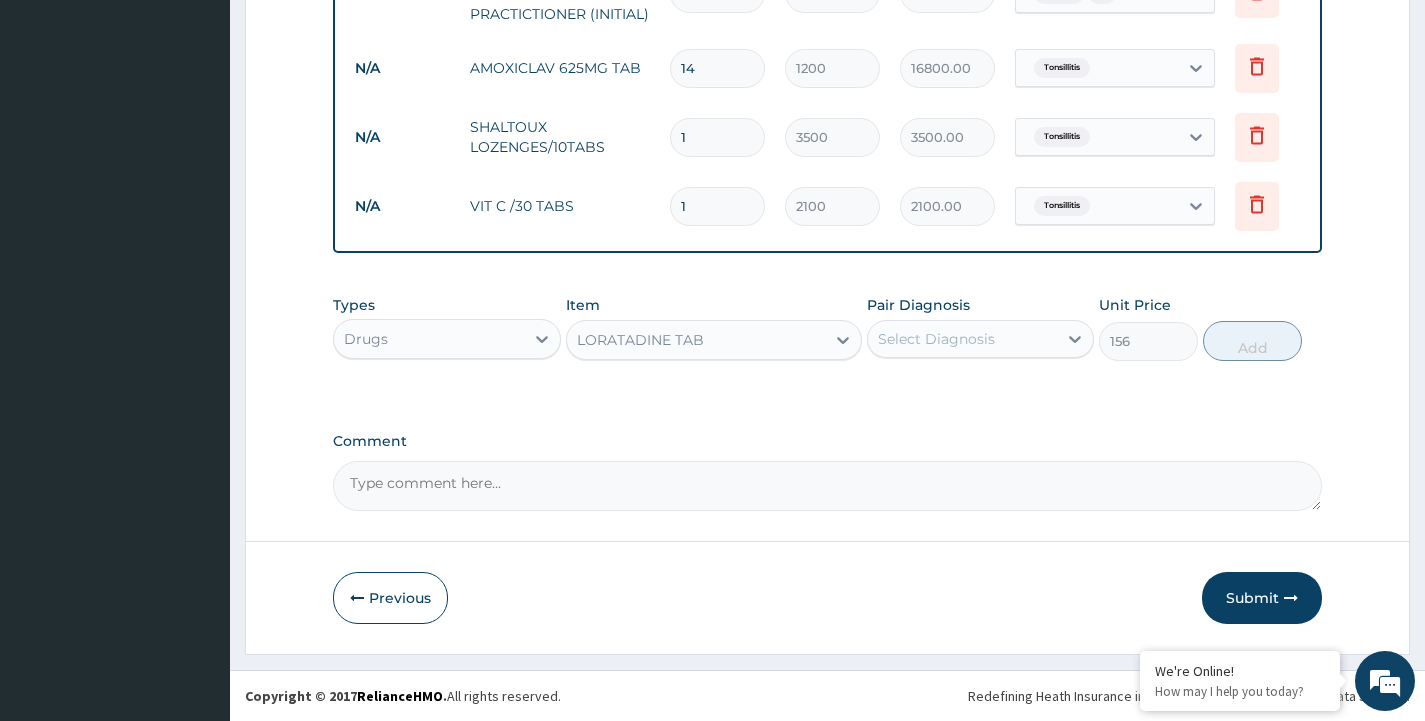 click on "Select Diagnosis" at bounding box center [936, 339] 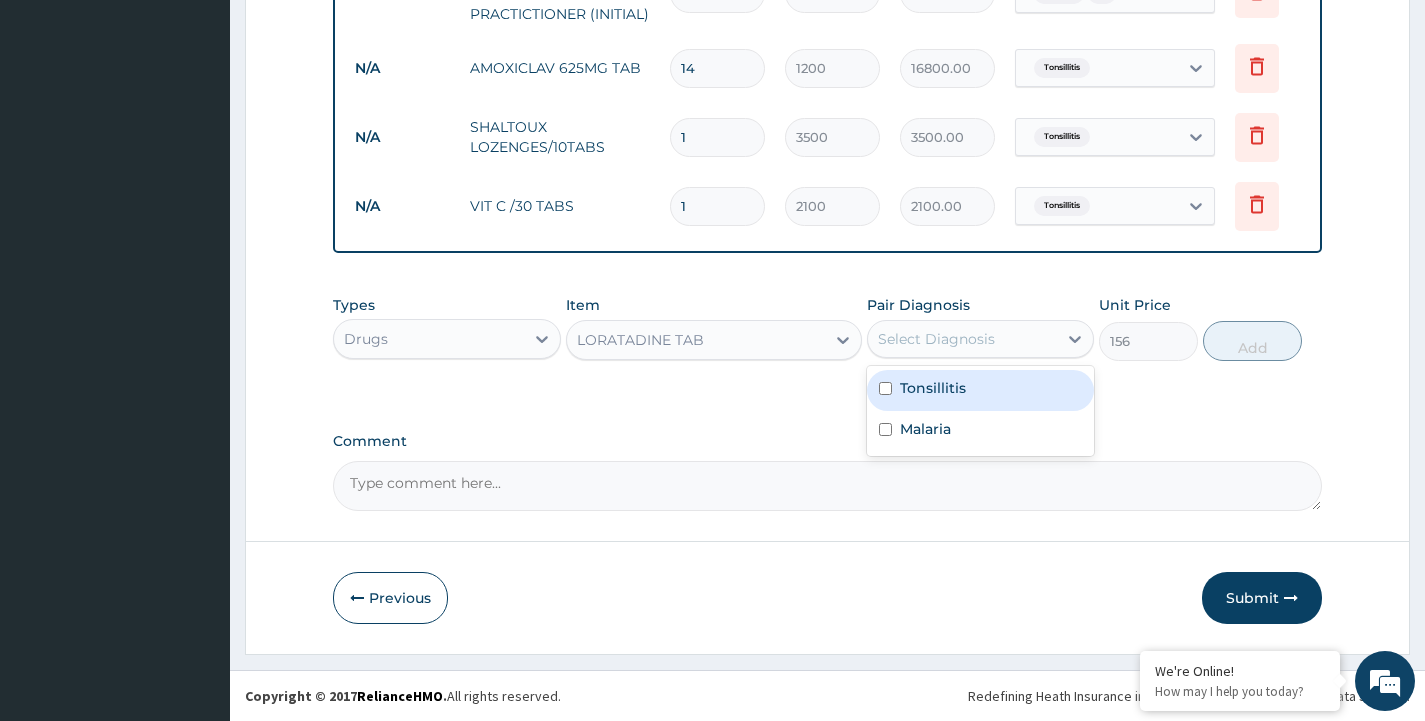 click on "Select Diagnosis" at bounding box center (936, 339) 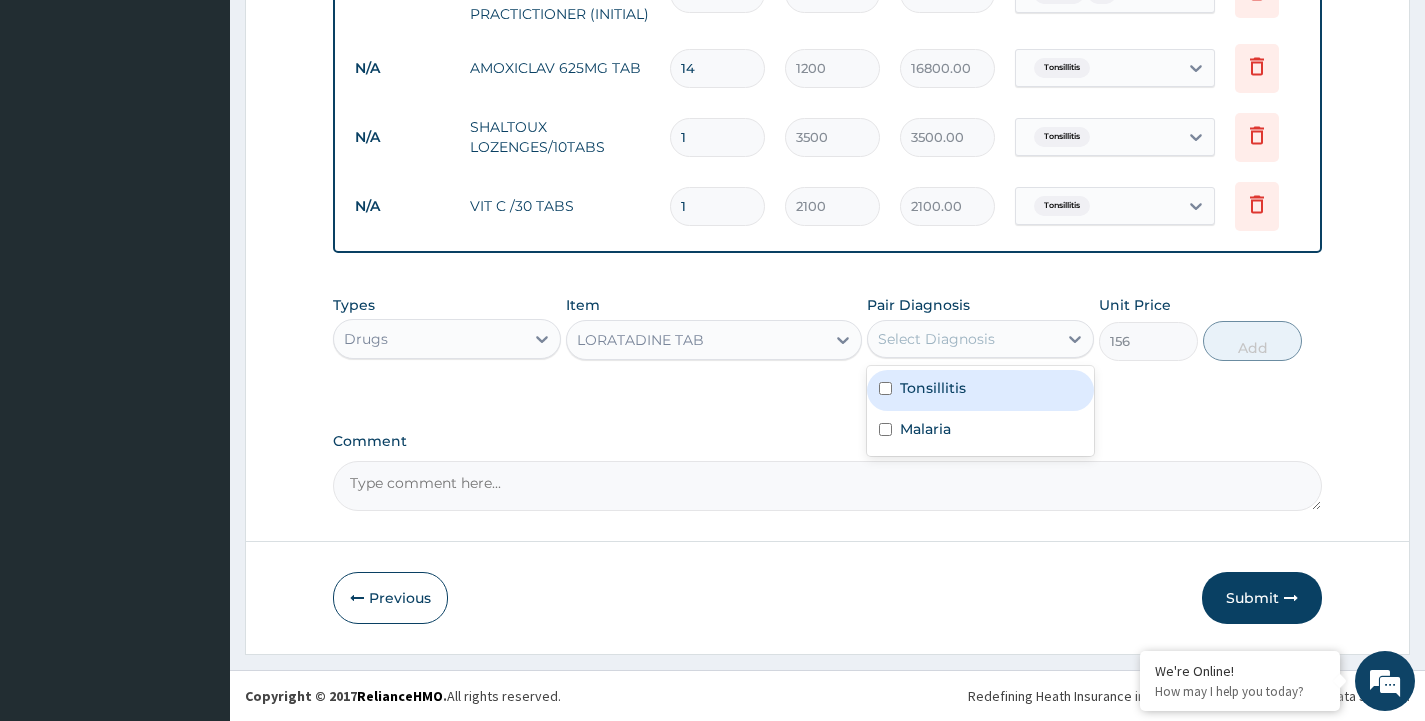 click on "Tonsillitis" at bounding box center [933, 388] 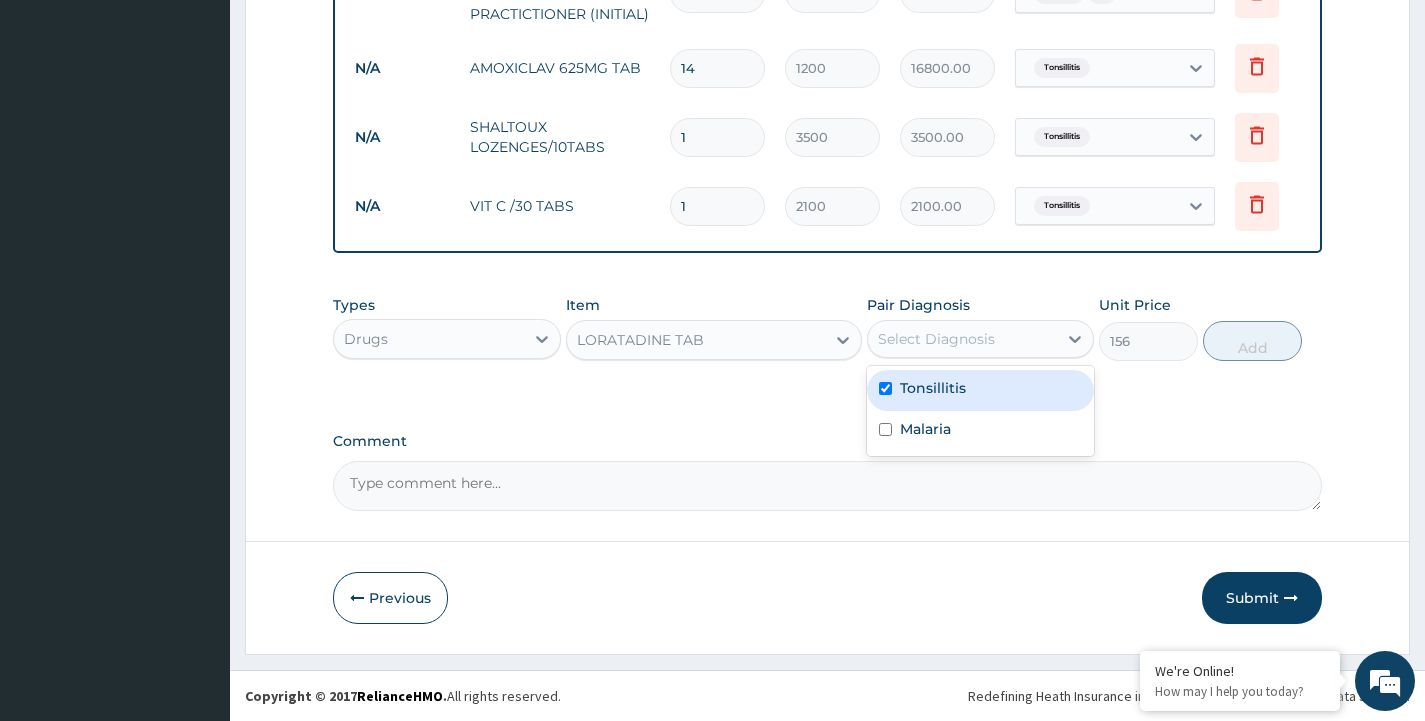 checkbox on "true" 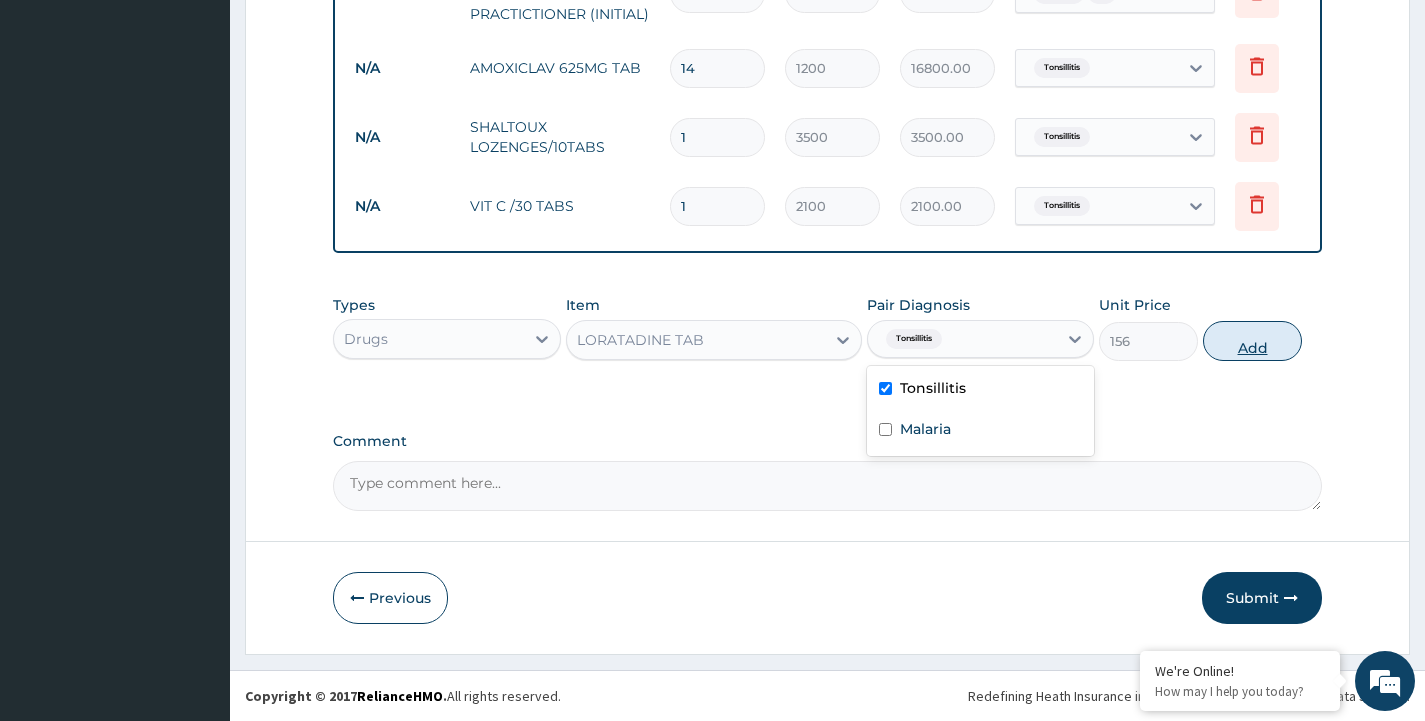 click on "Add" at bounding box center [1252, 341] 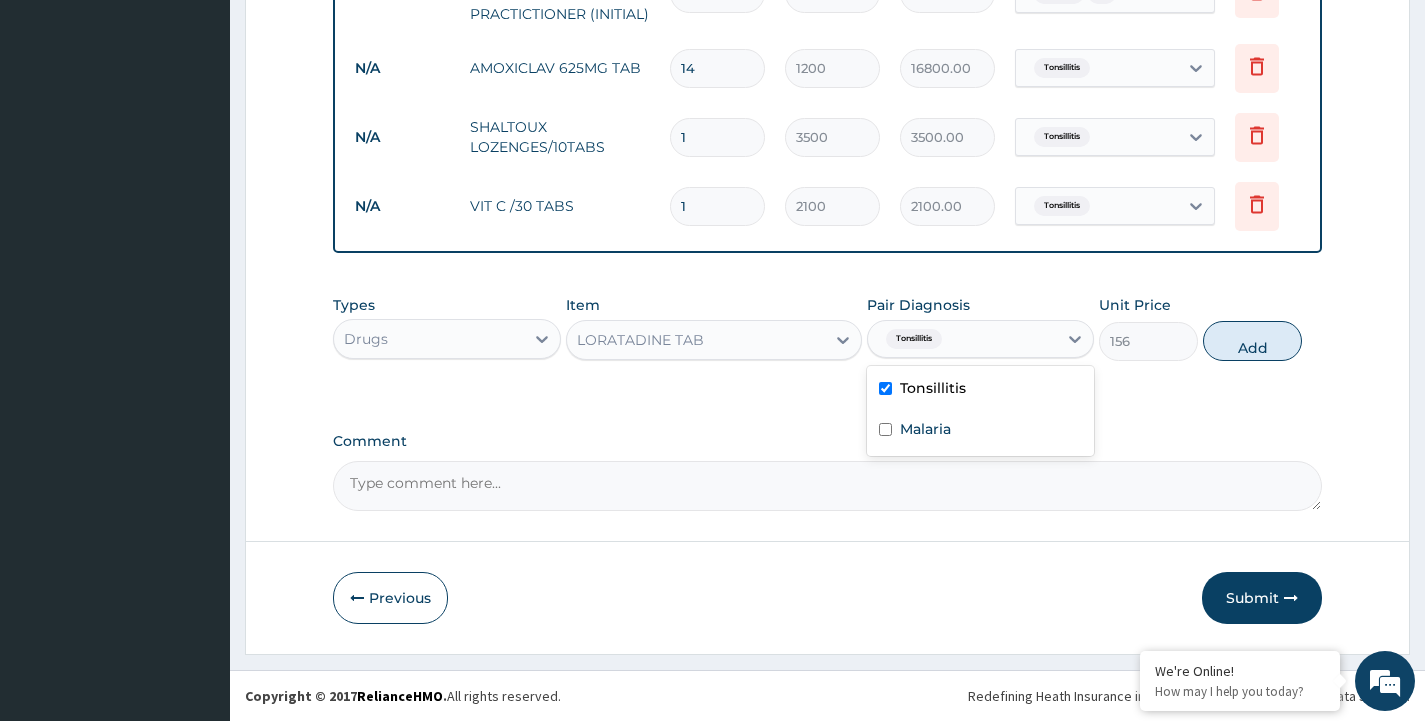 type on "0" 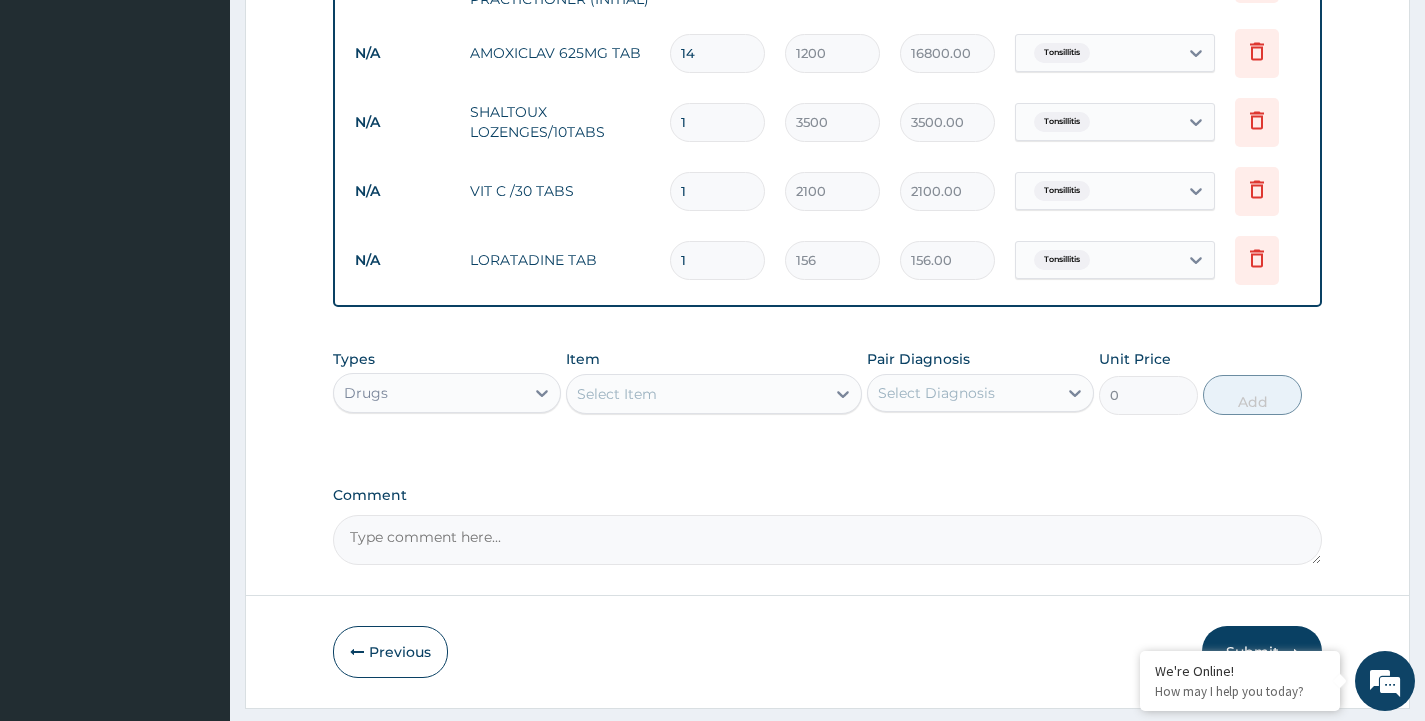 type on "10" 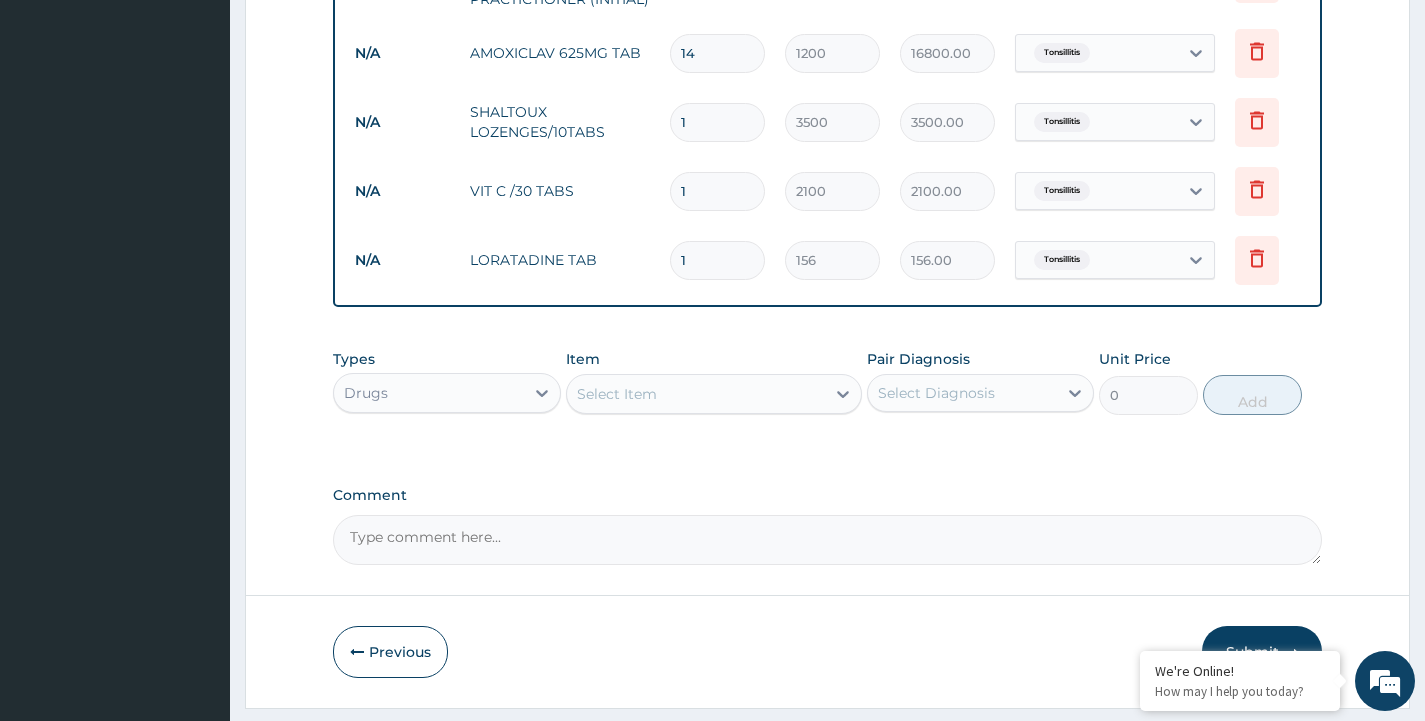 type on "1560.00" 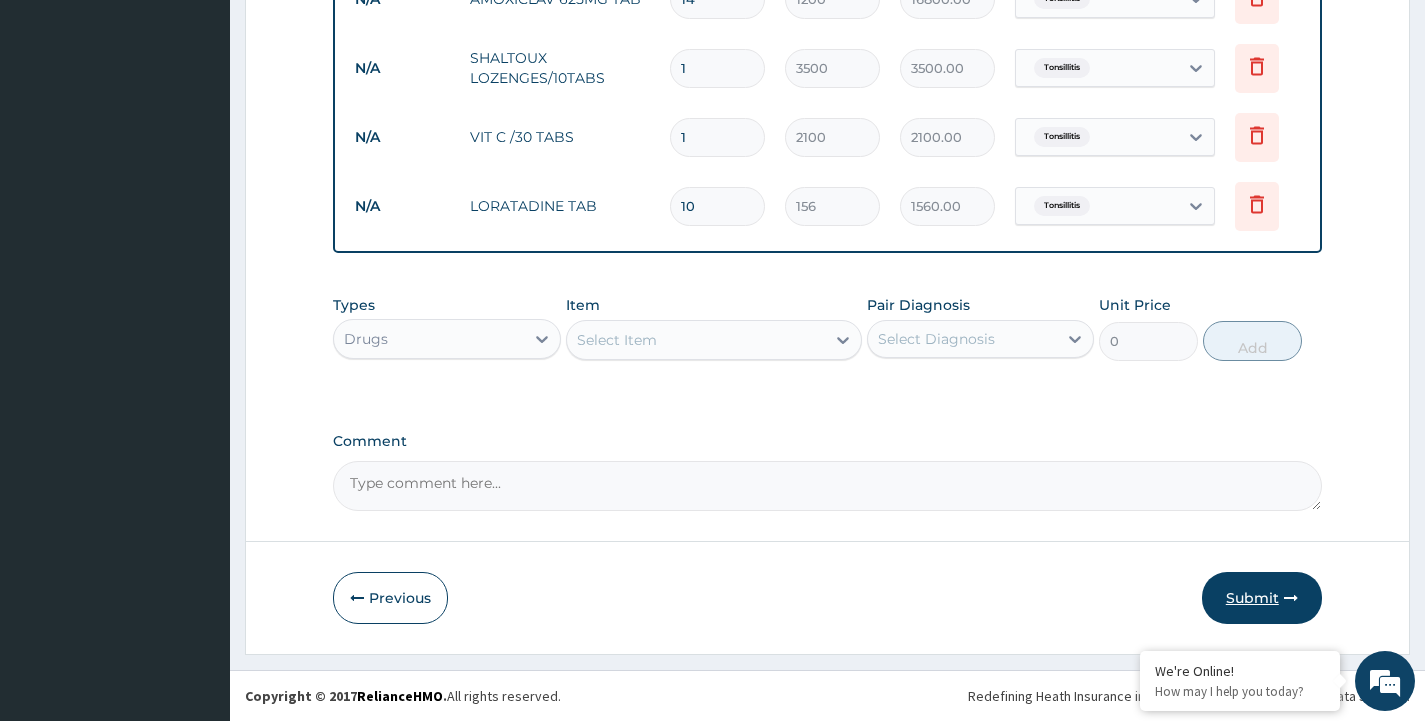 type on "10" 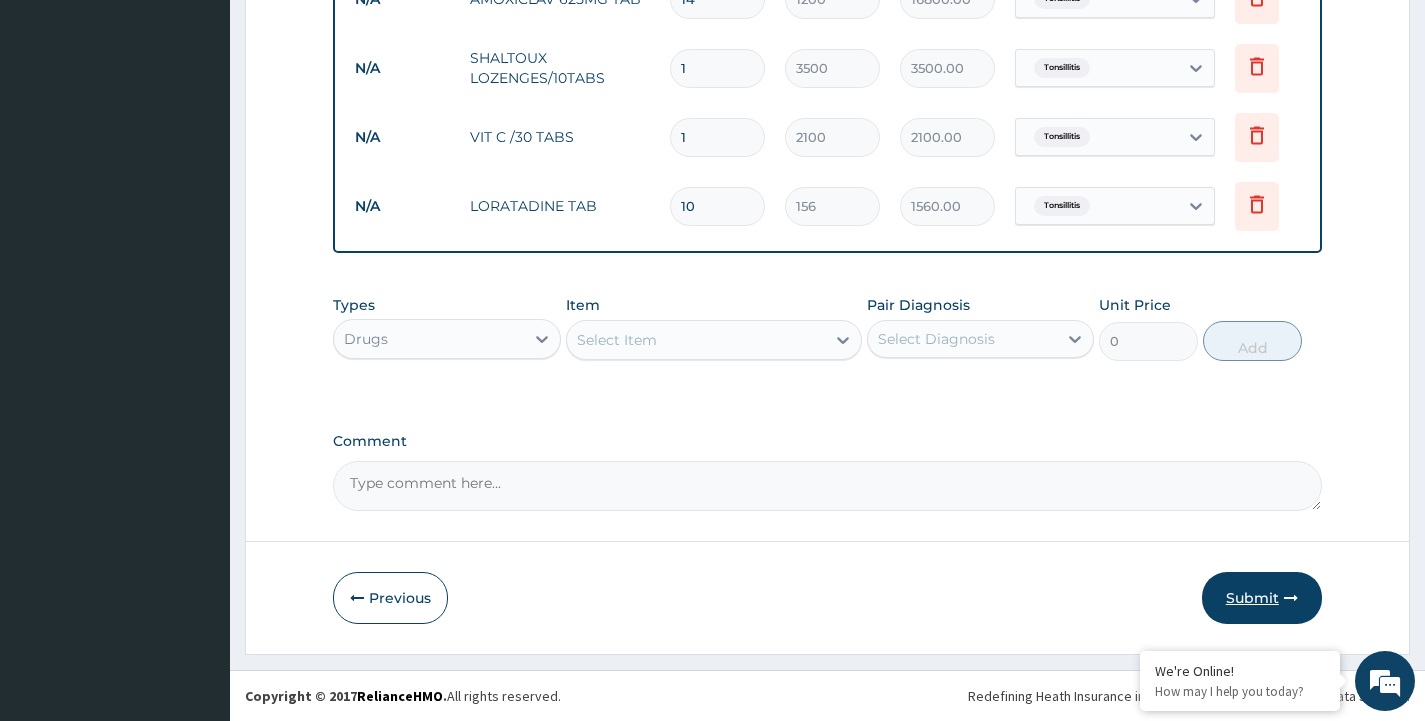 click on "Submit" at bounding box center [1262, 598] 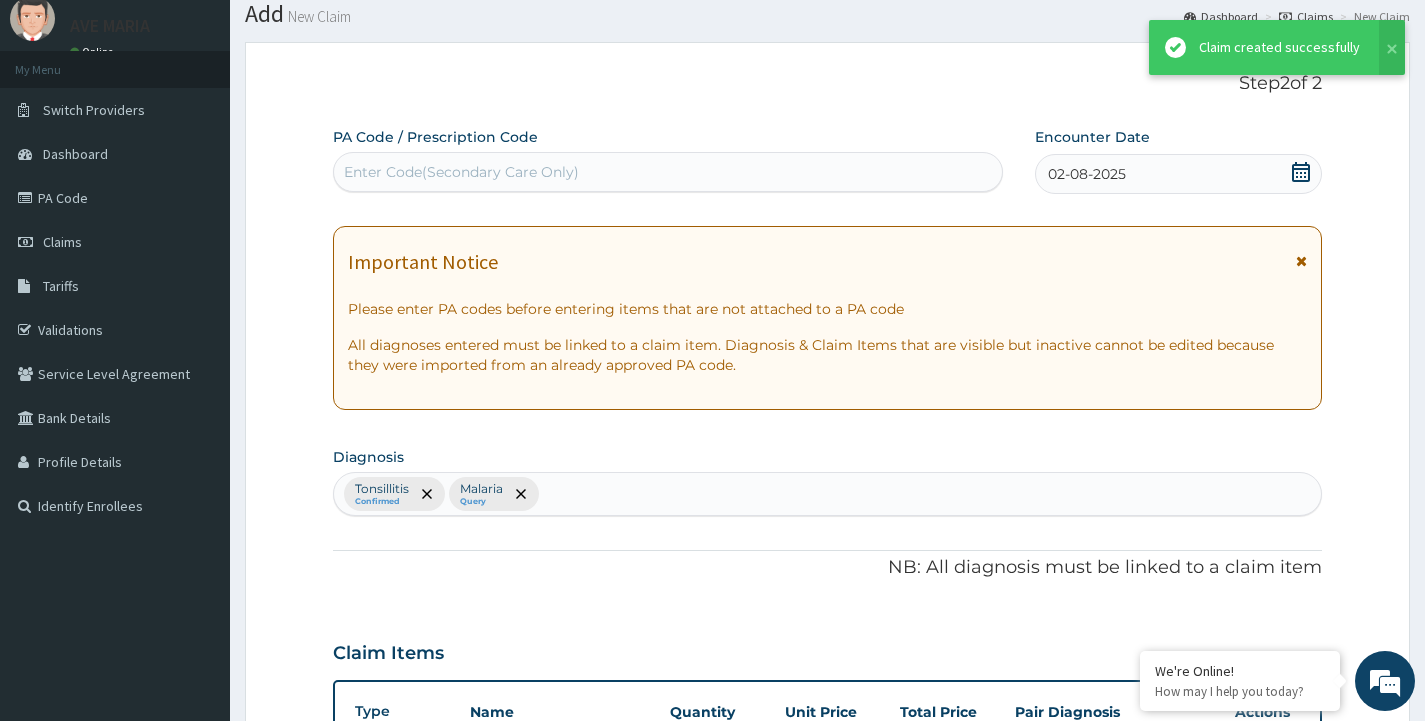 scroll, scrollTop: 997, scrollLeft: 0, axis: vertical 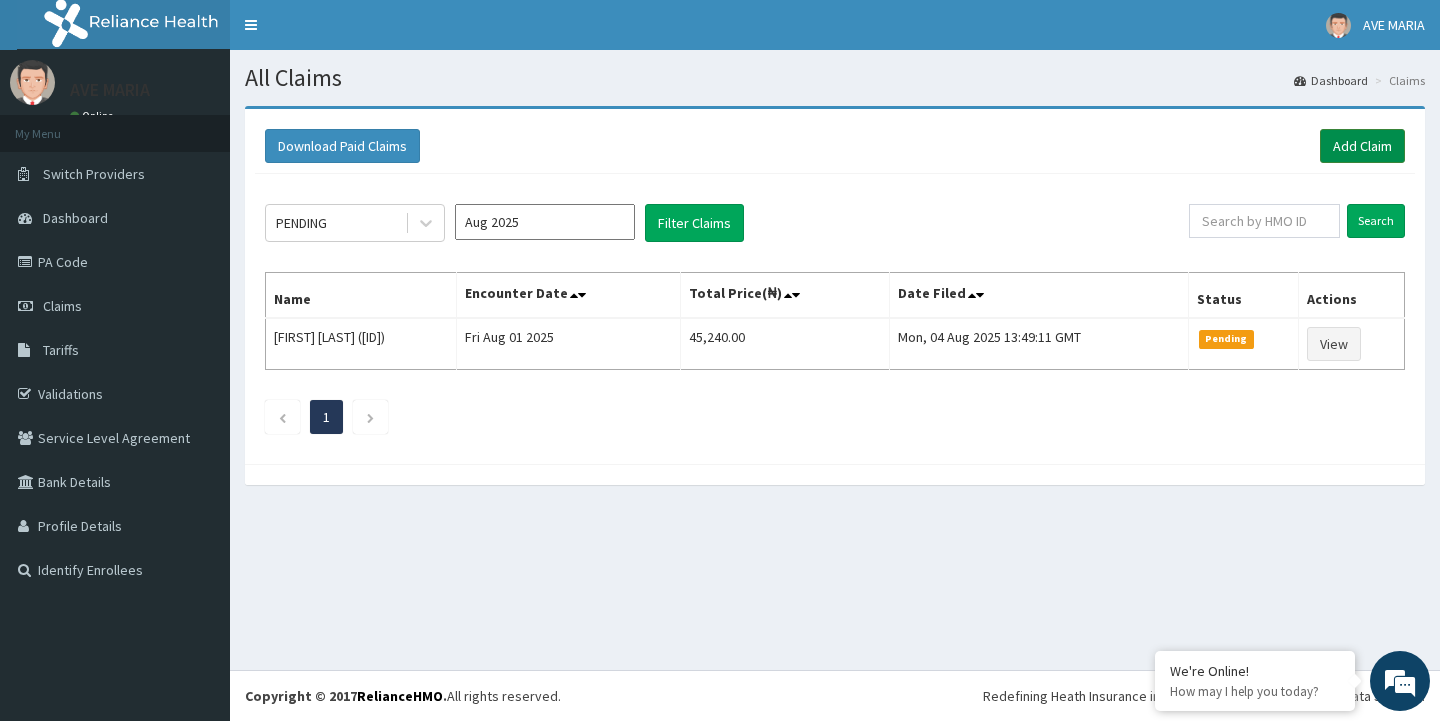 click on "Add Claim" at bounding box center [1362, 146] 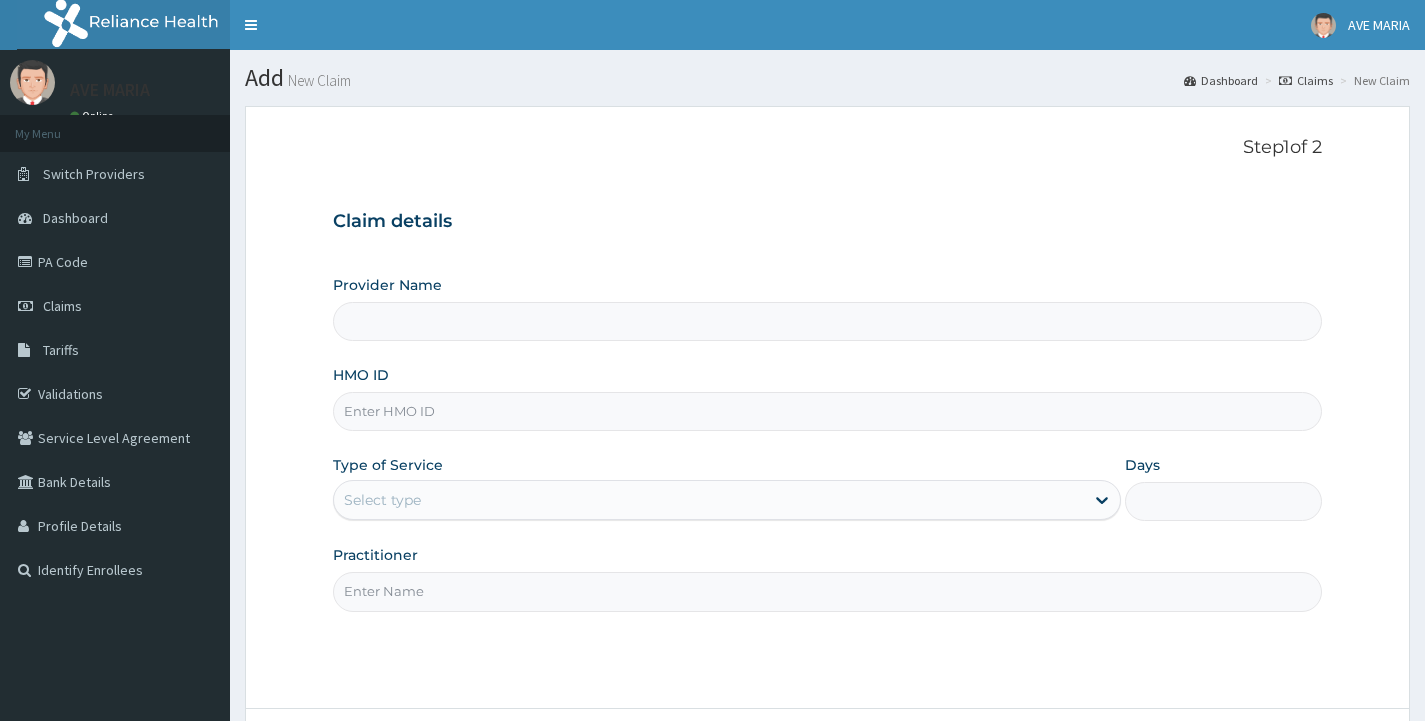 scroll, scrollTop: 0, scrollLeft: 0, axis: both 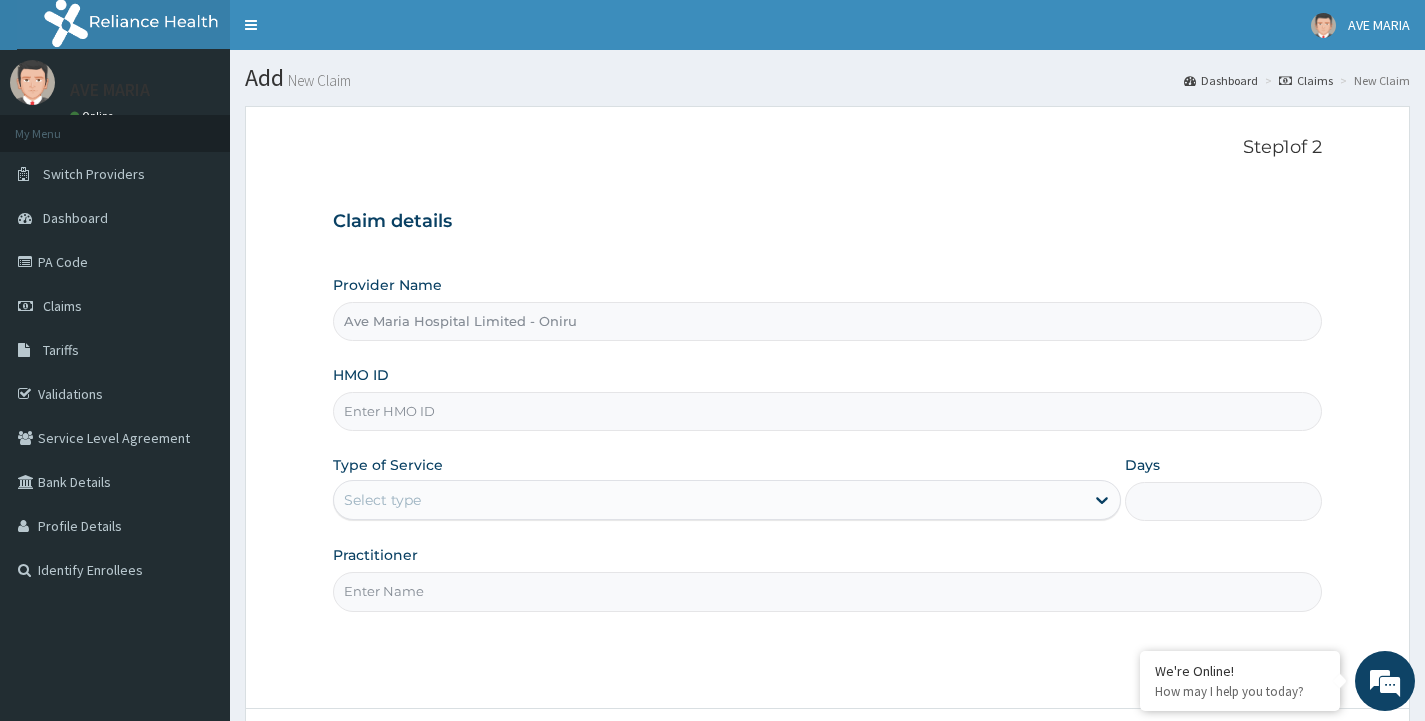 click on "HMO ID" at bounding box center [827, 411] 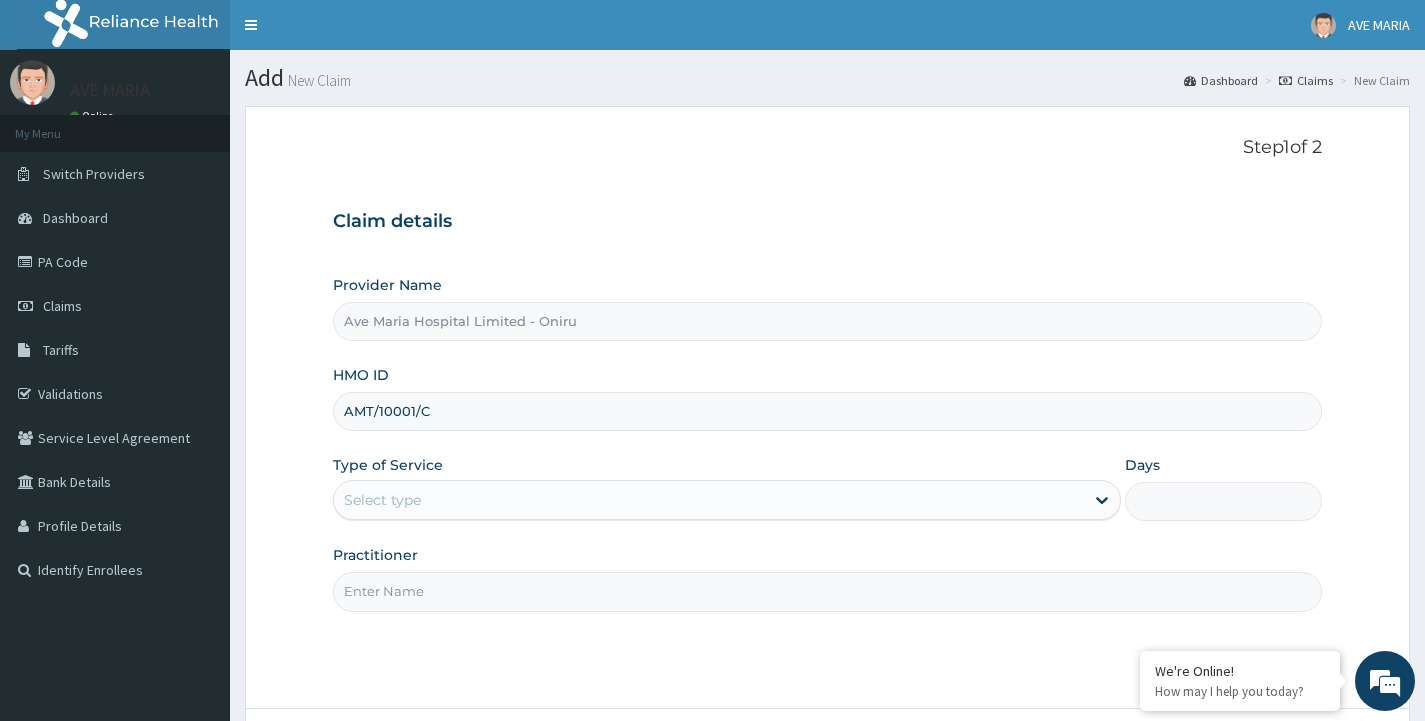 type on "AMT/10001/C" 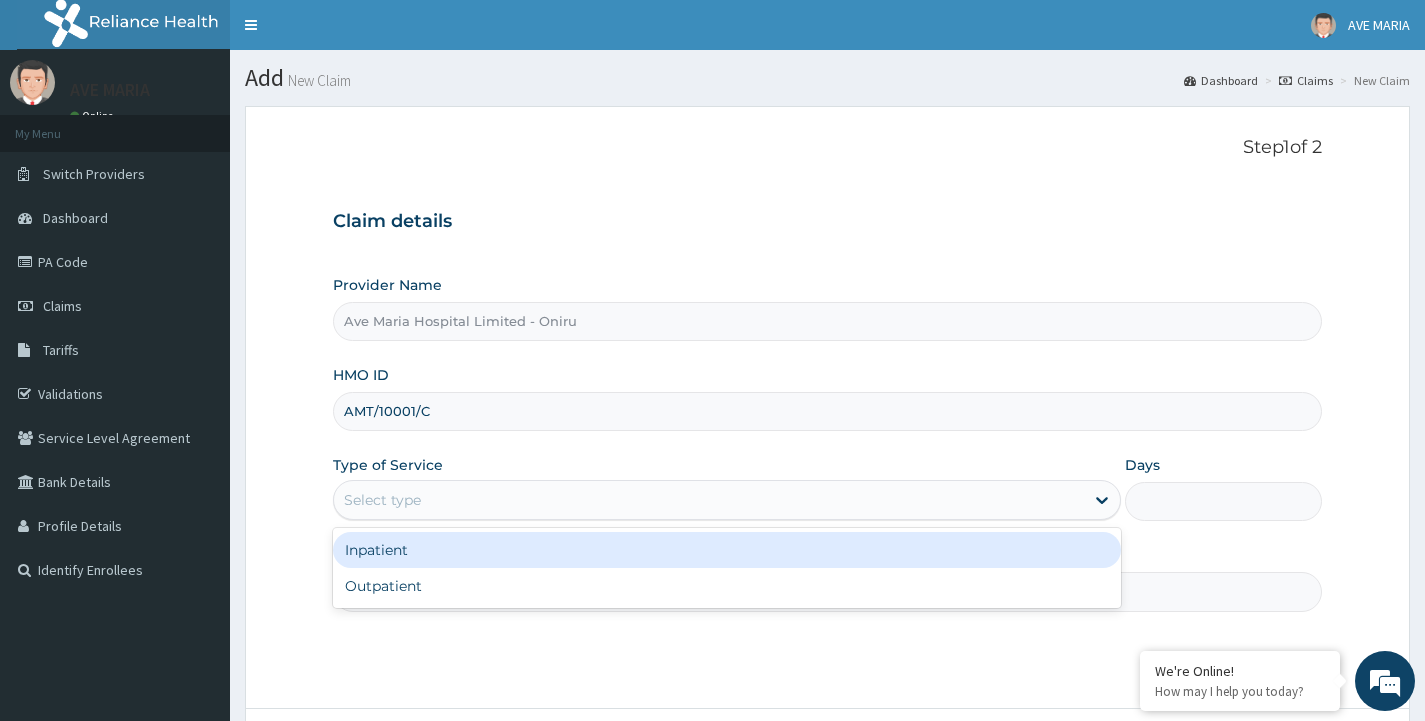 click on "Select type" at bounding box center [727, 500] 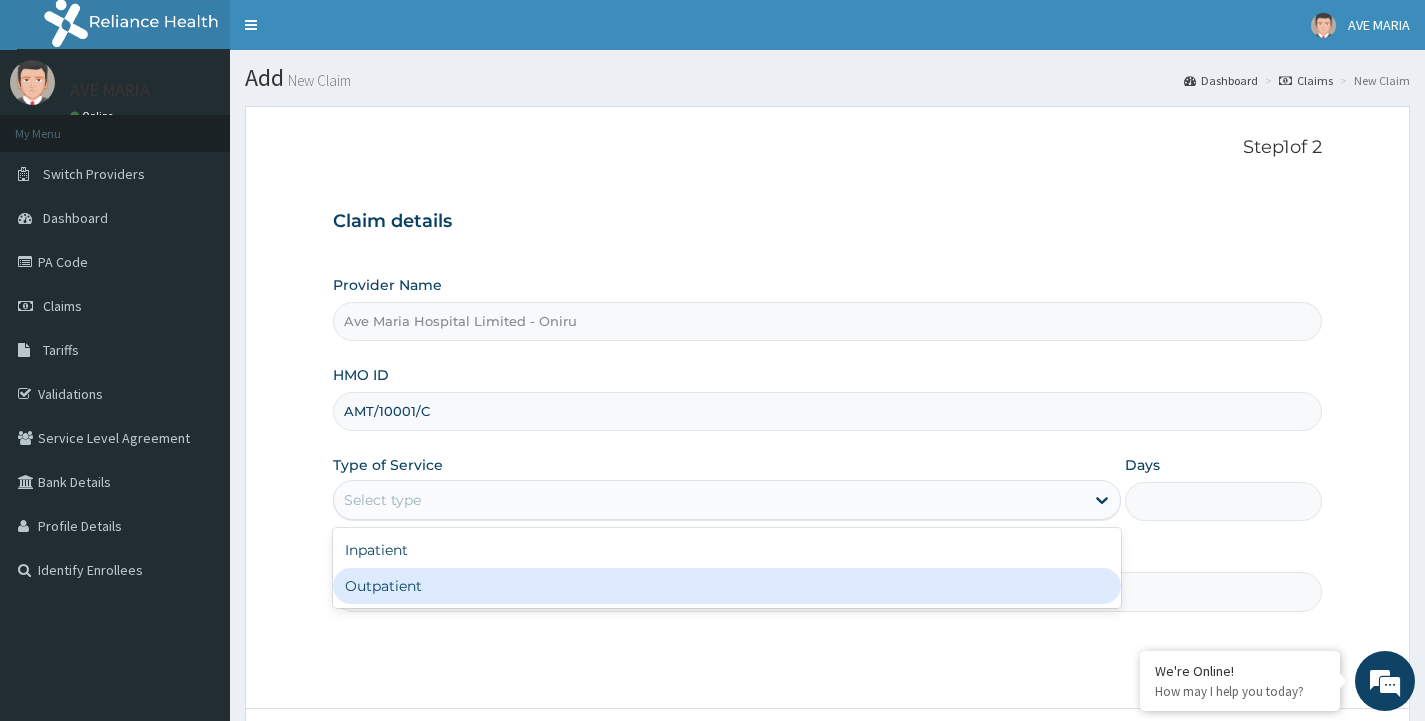 click on "Outpatient" at bounding box center [727, 586] 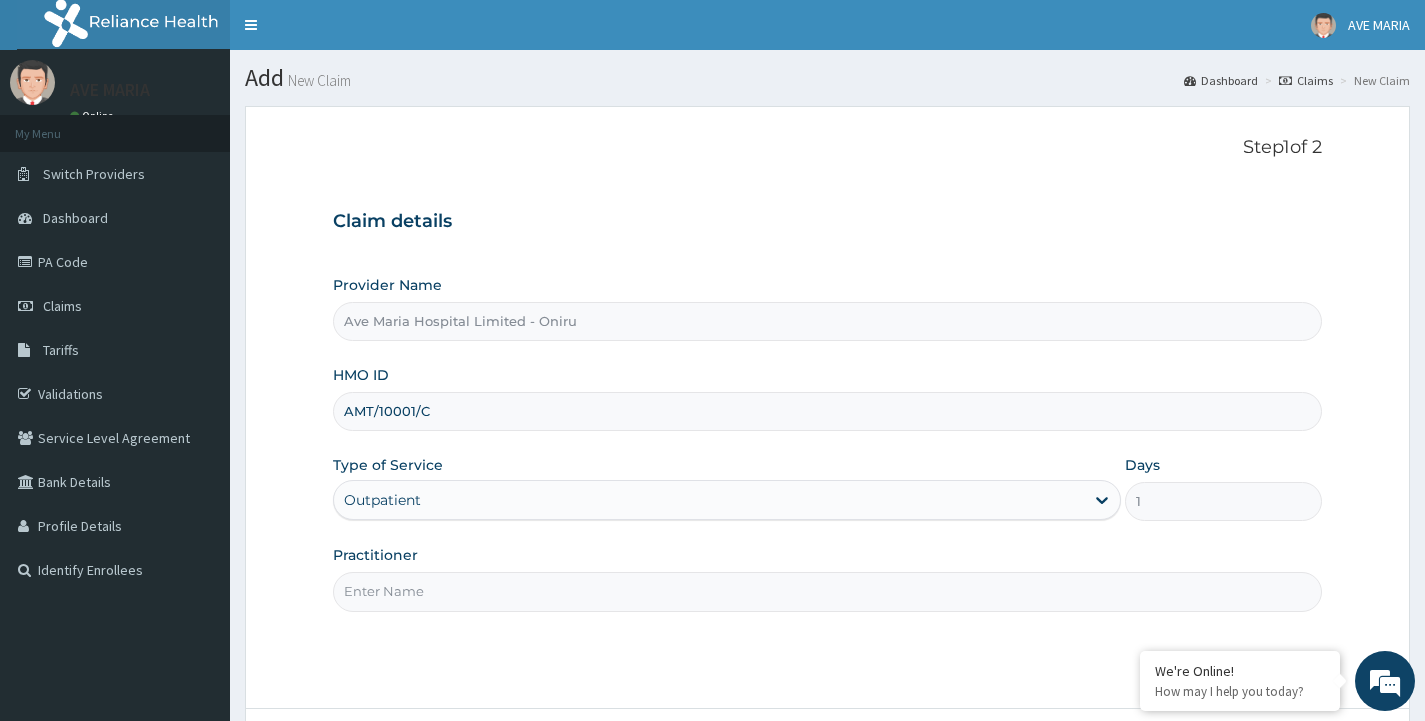 click on "Practitioner" at bounding box center [827, 591] 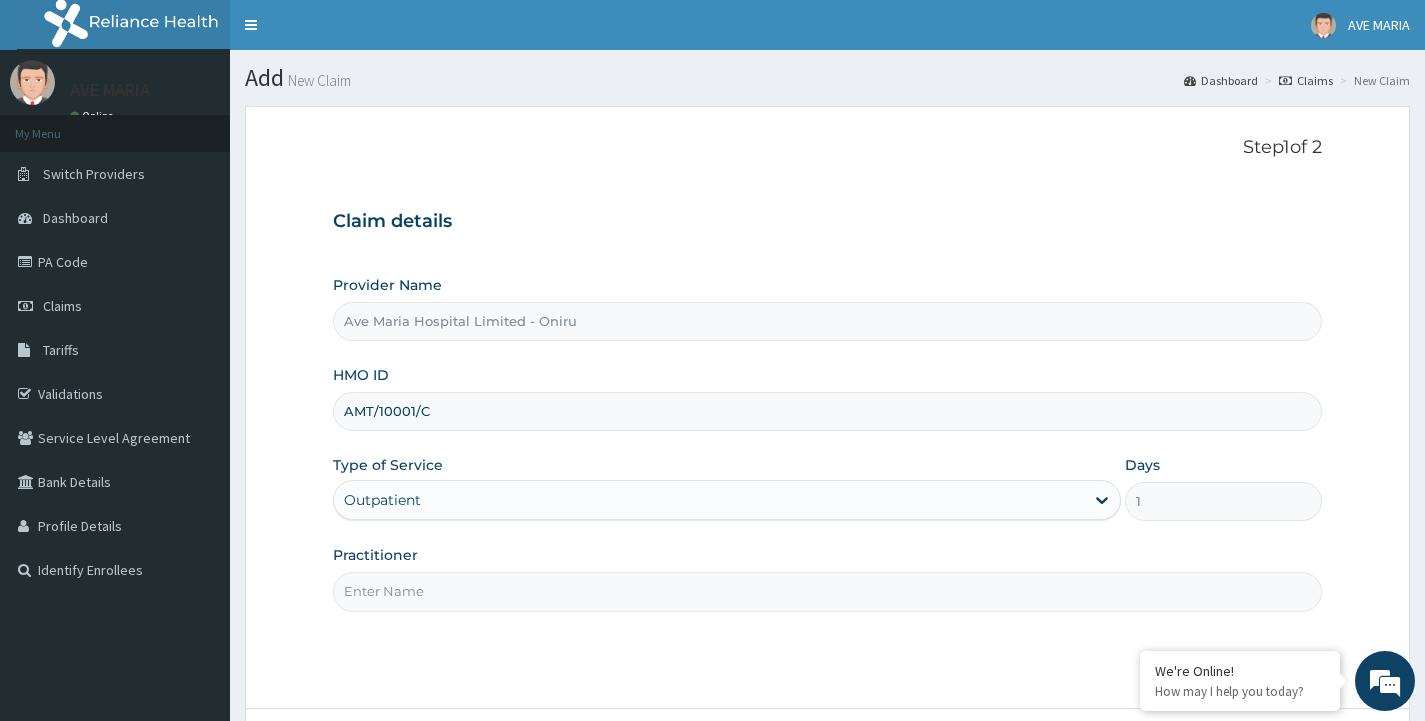 type on "DR. [LAST]" 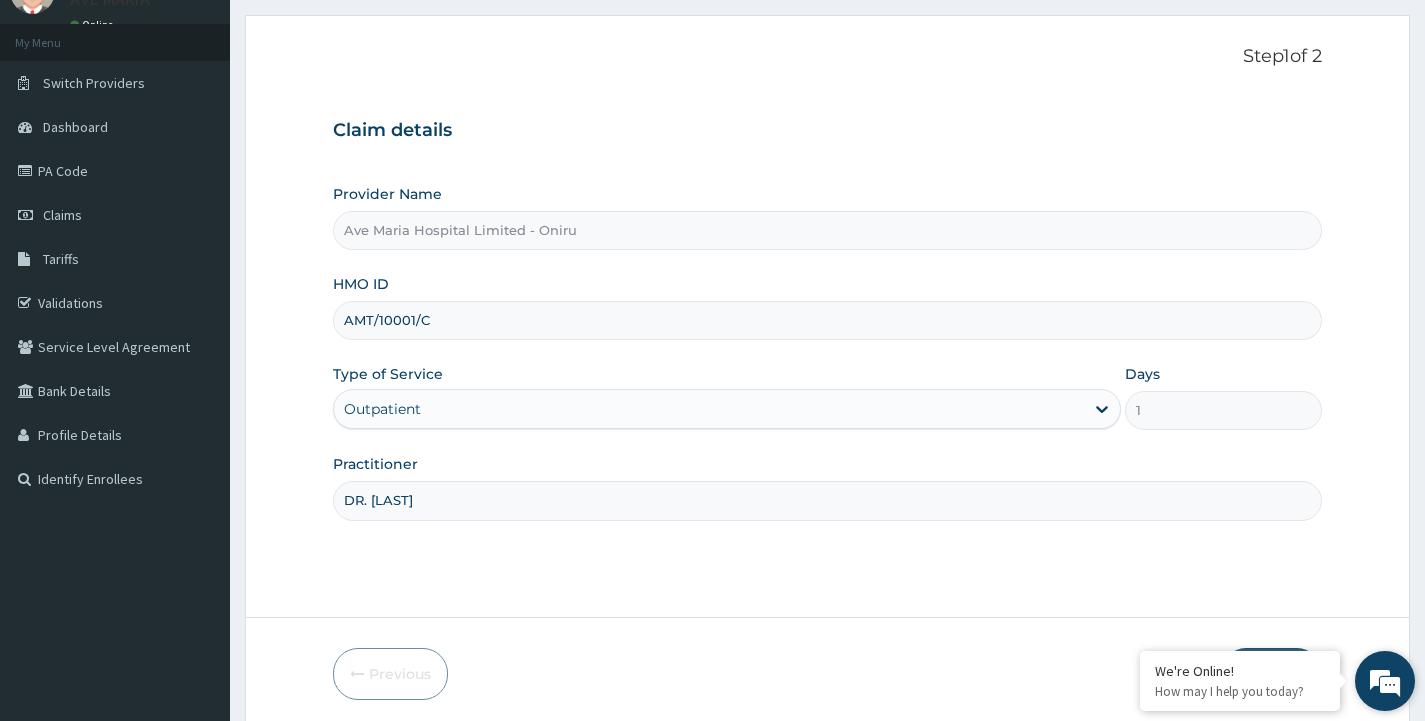 scroll, scrollTop: 167, scrollLeft: 0, axis: vertical 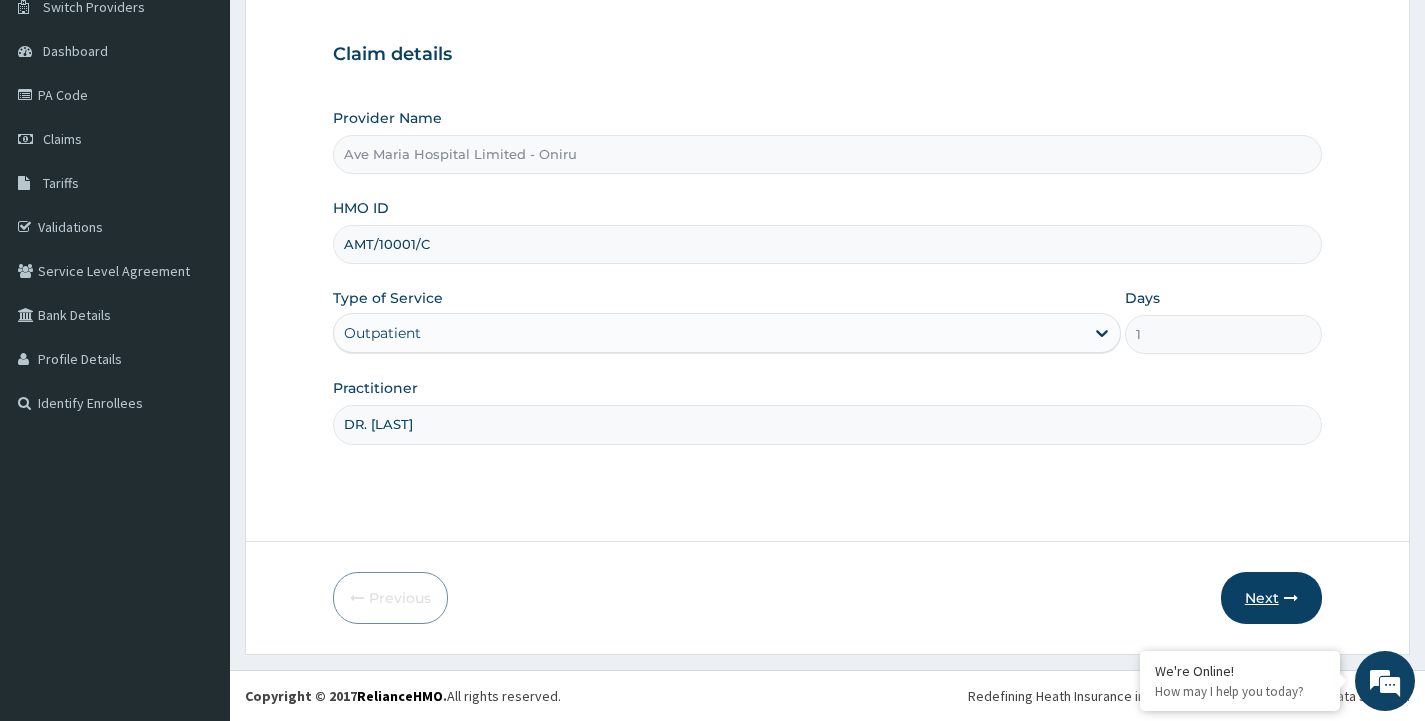 click on "Next" at bounding box center (1271, 598) 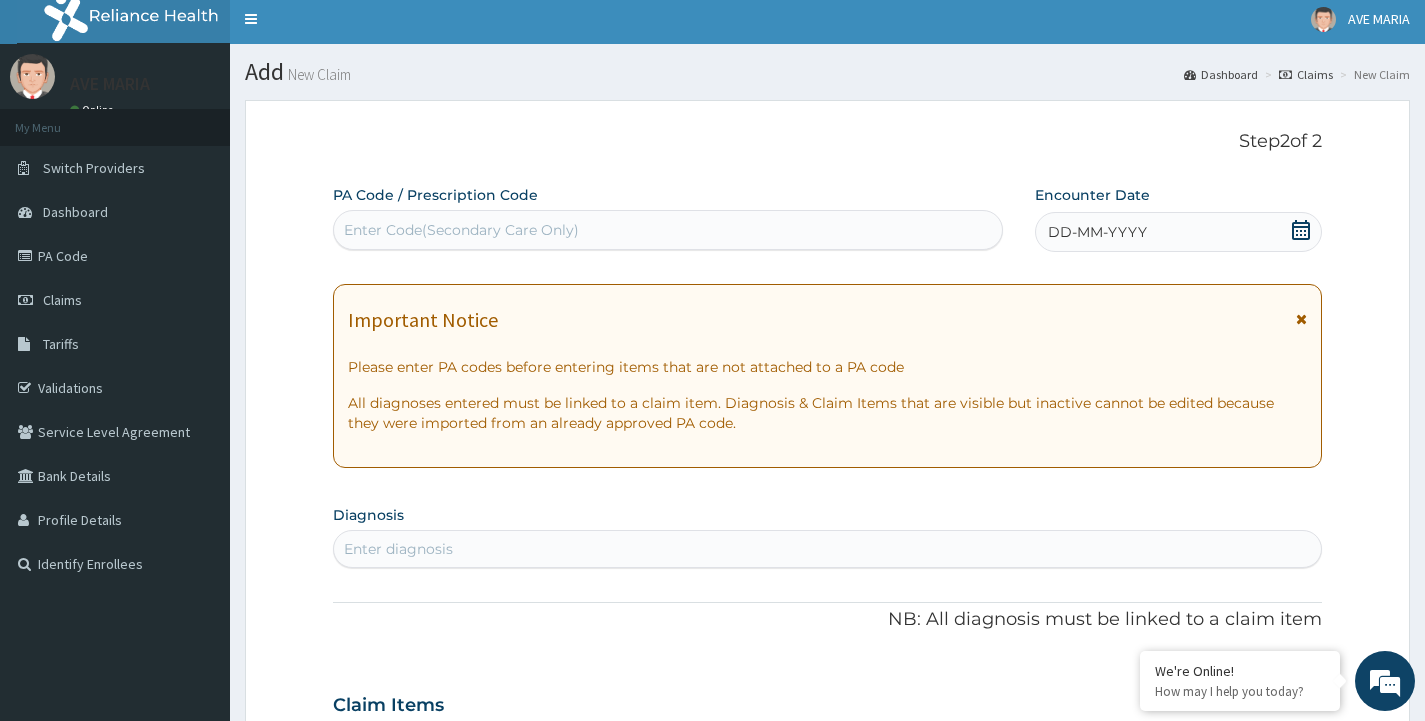scroll, scrollTop: 0, scrollLeft: 0, axis: both 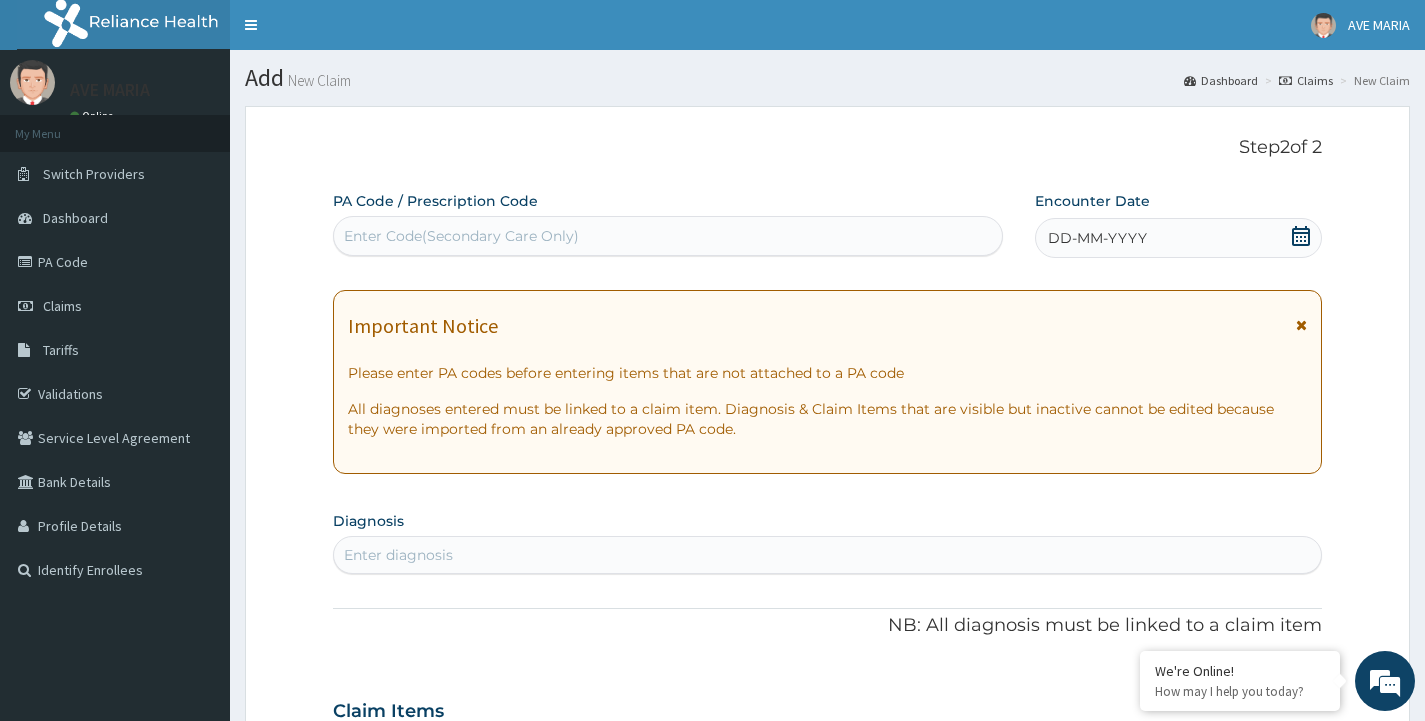 click on "Enter Code(Secondary Care Only)" at bounding box center (668, 236) 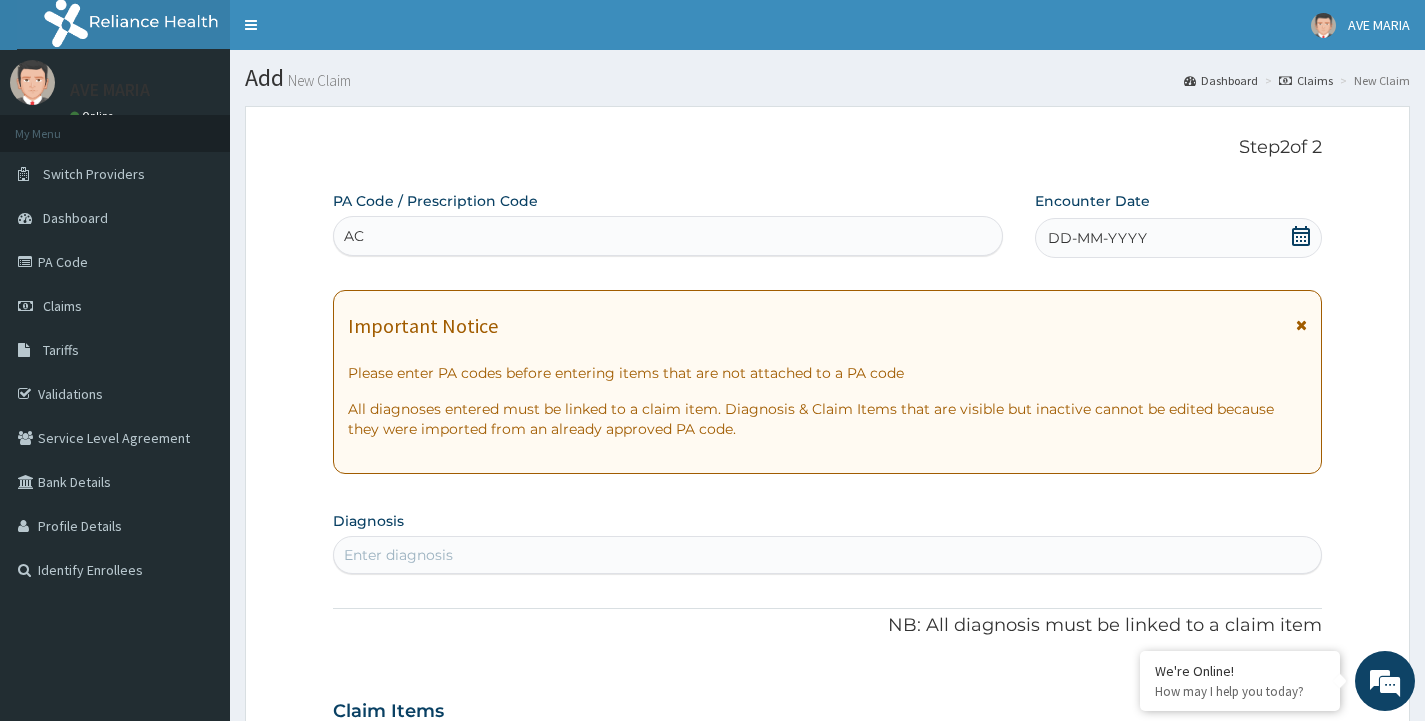 type on "A" 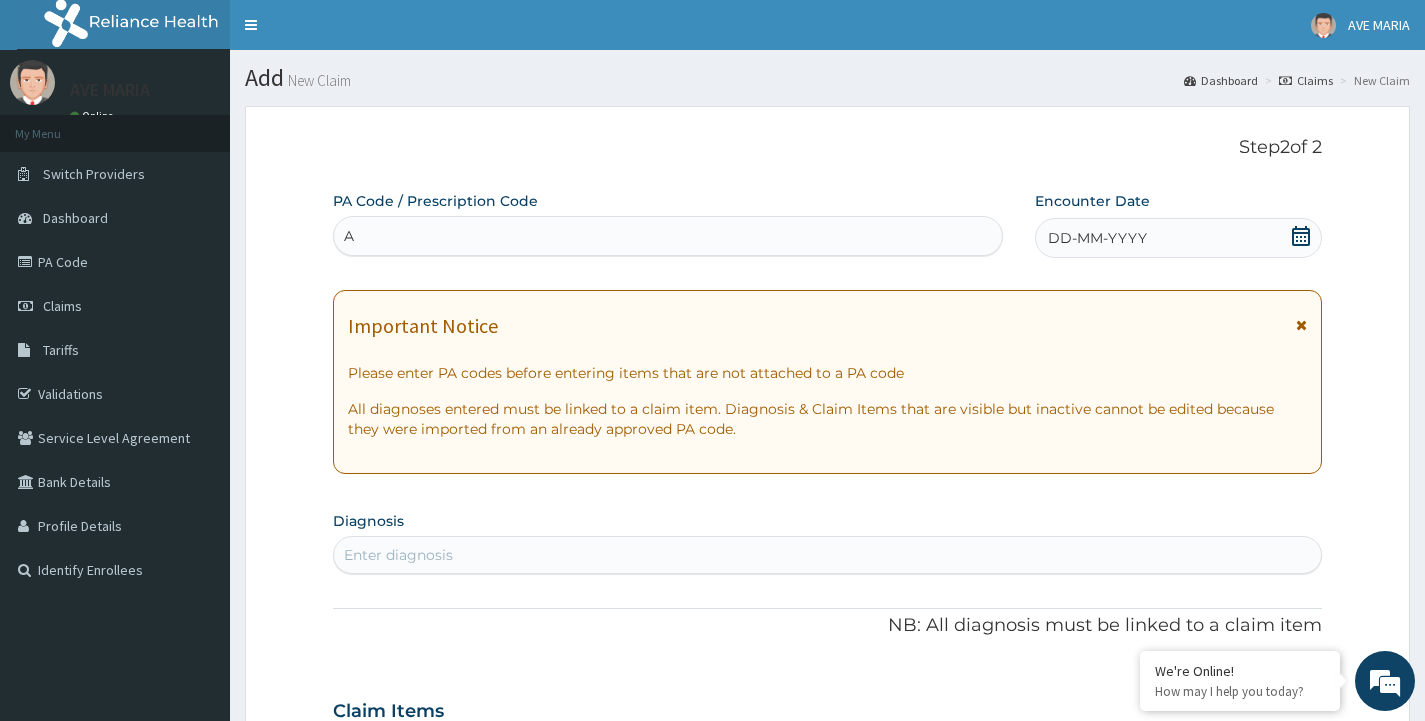type 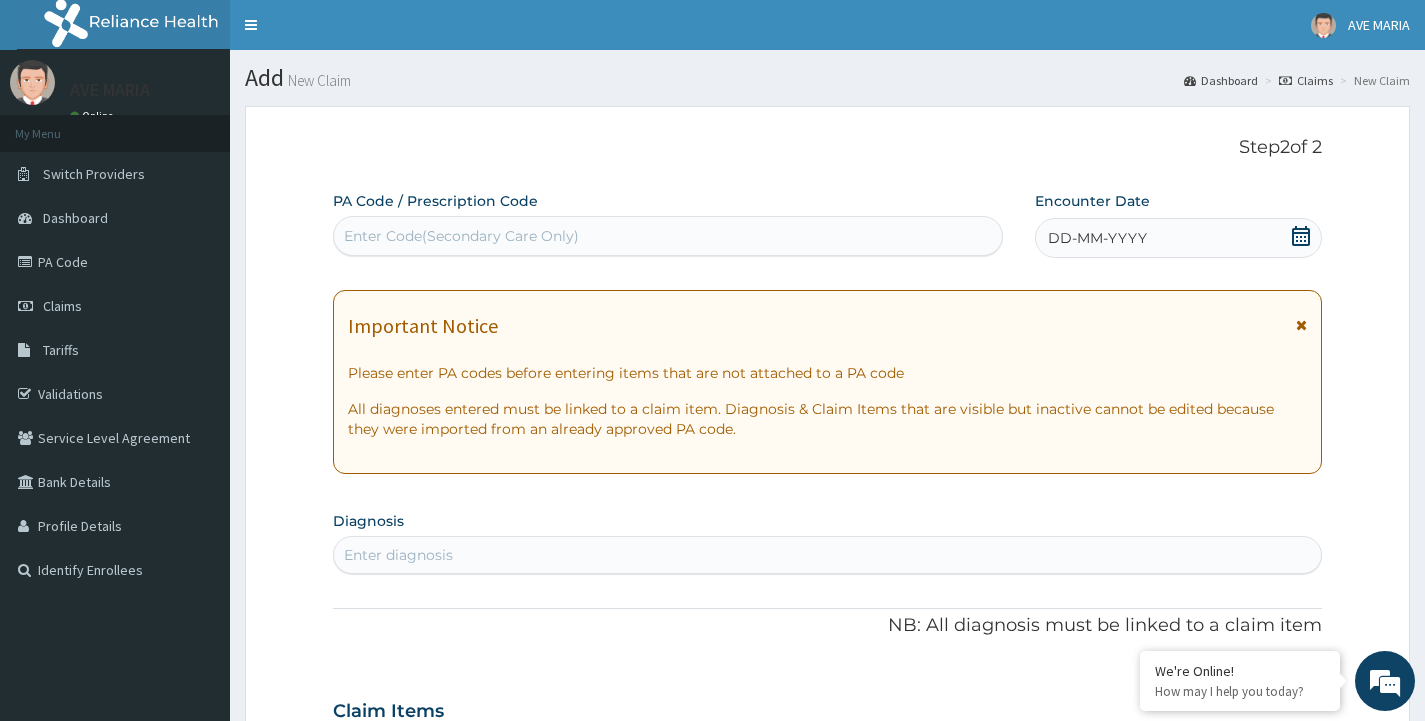 click 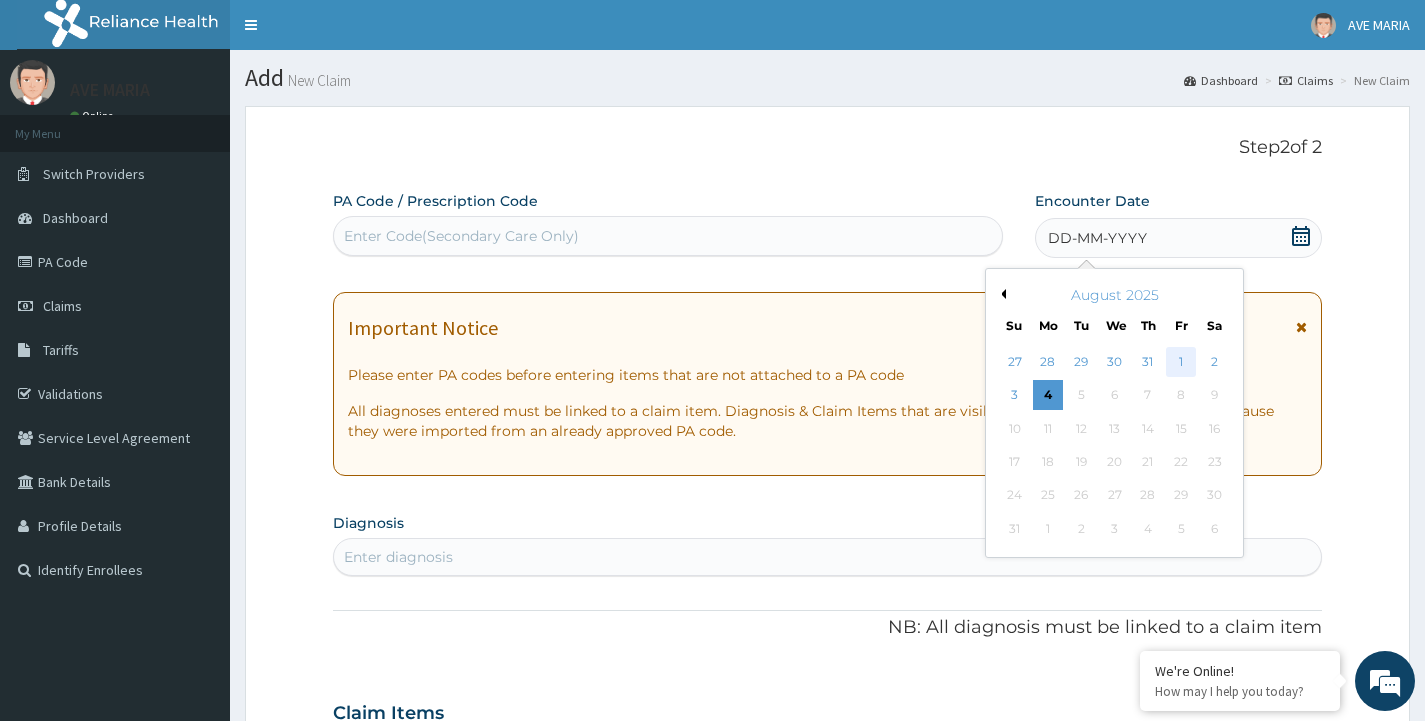 click on "1" at bounding box center (1181, 362) 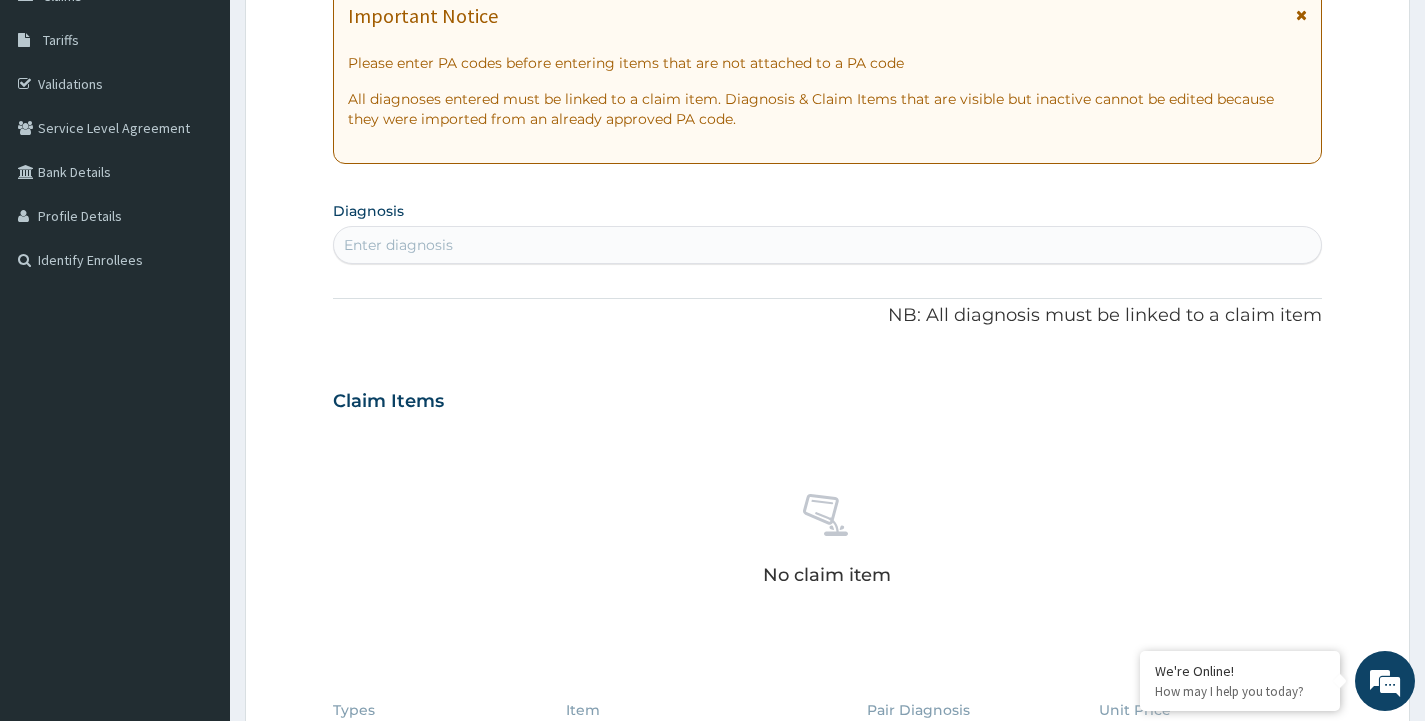 scroll, scrollTop: 407, scrollLeft: 0, axis: vertical 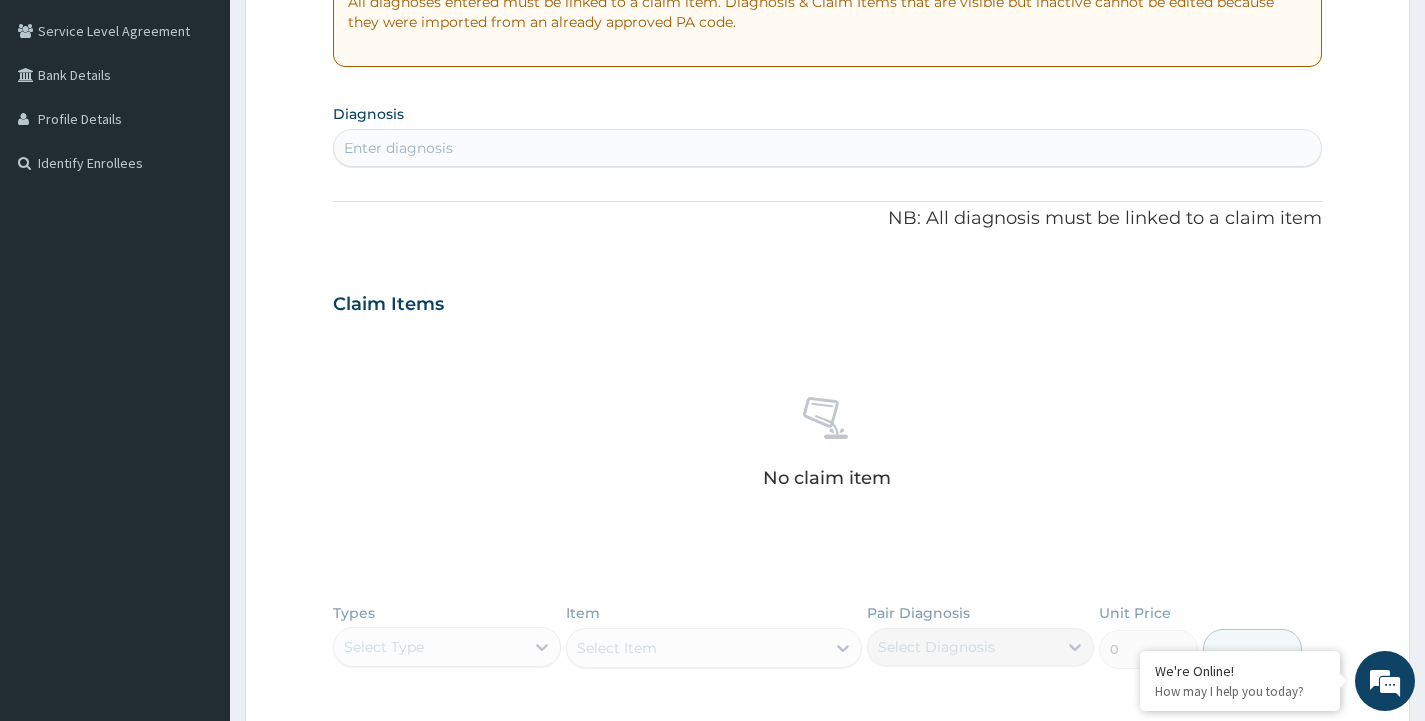 click on "Enter diagnosis" at bounding box center [827, 148] 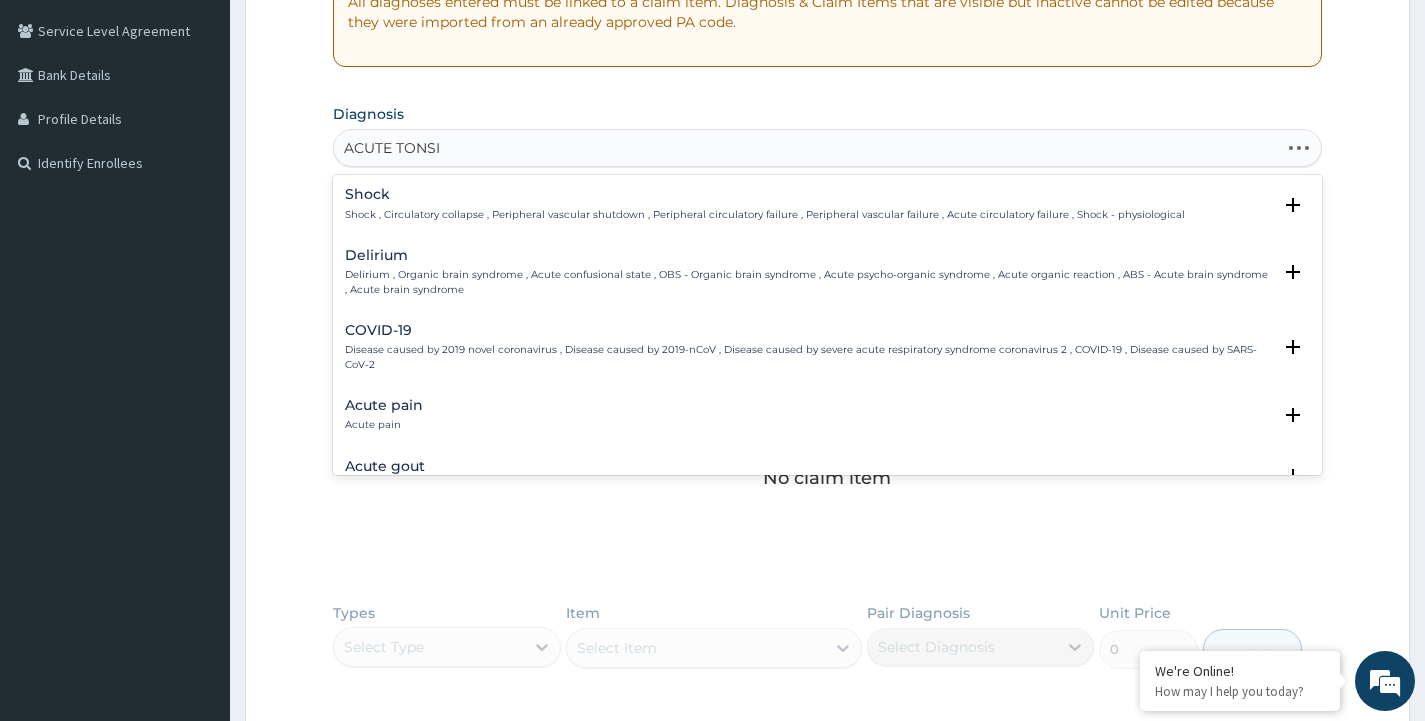 type on "ACUTE TONSIL" 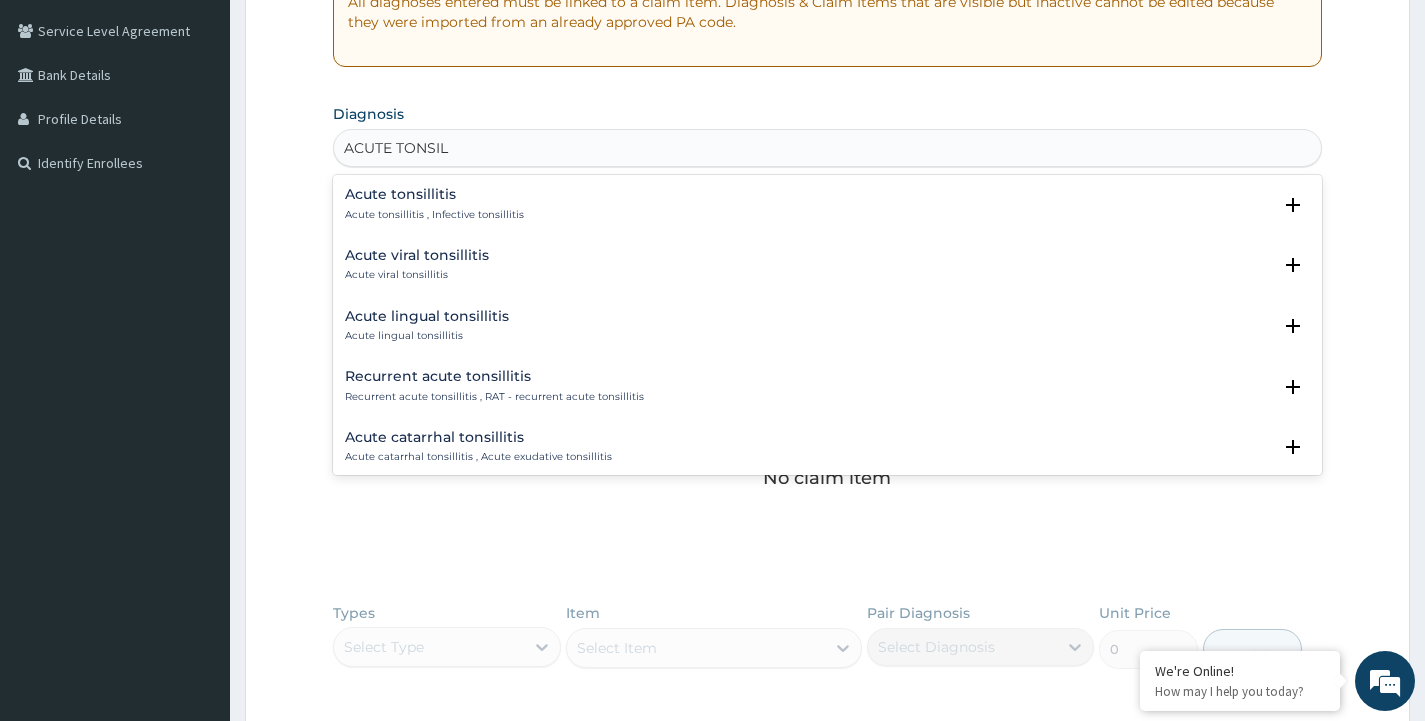 click on "Acute viral tonsillitis" at bounding box center (417, 255) 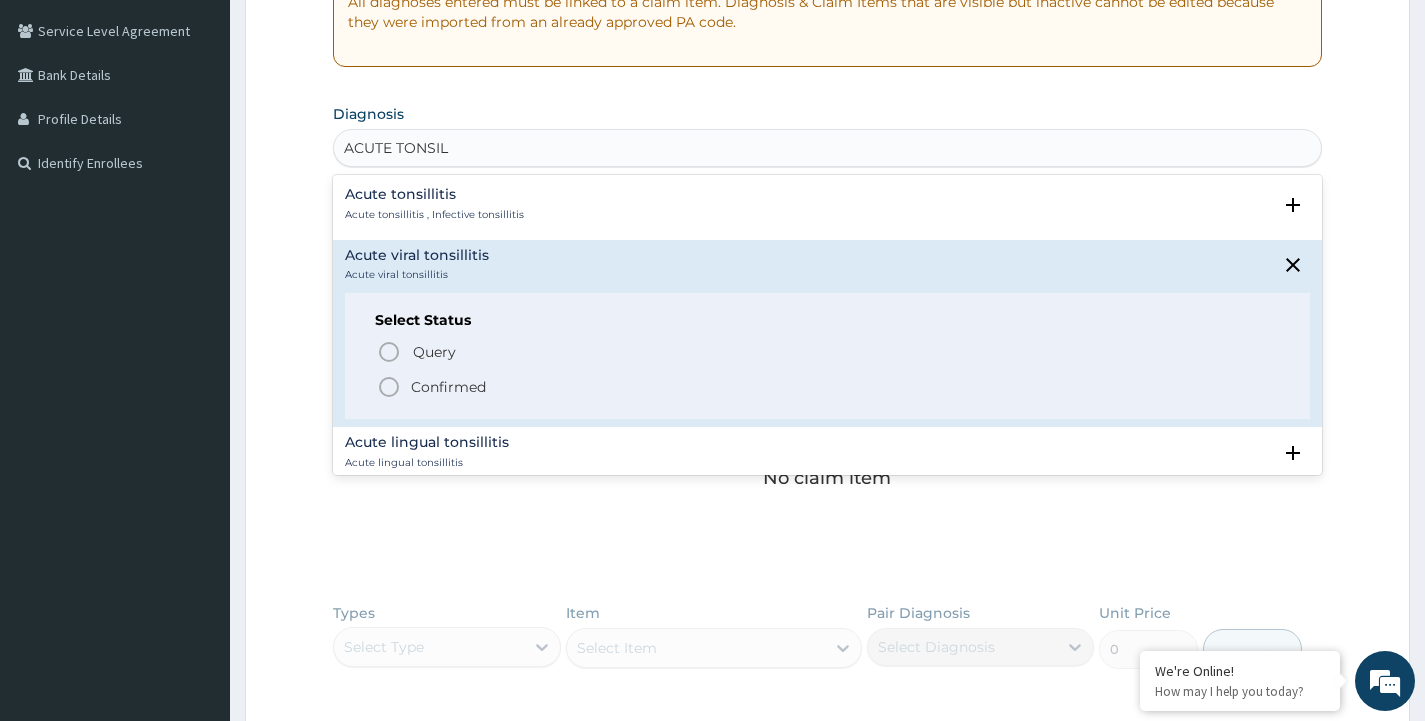 click 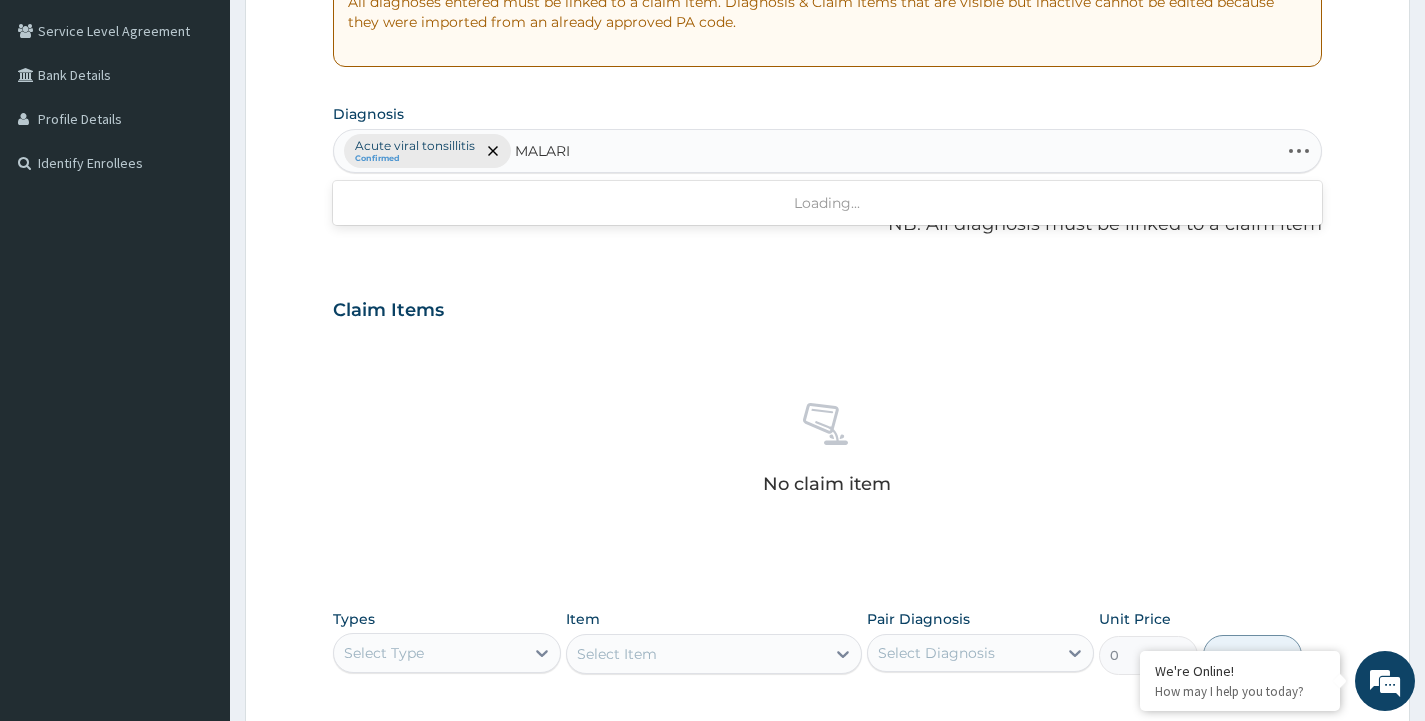 type on "MALARIA" 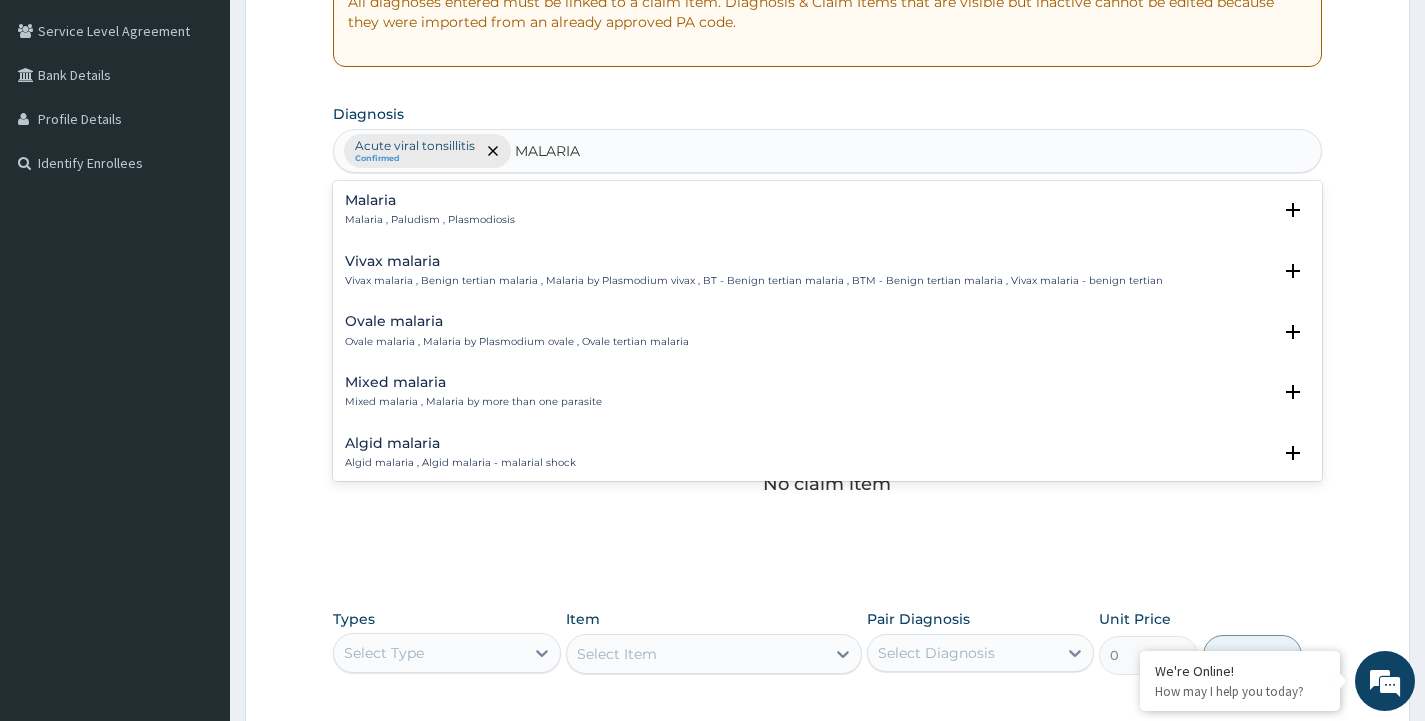 click on "Malaria" at bounding box center (430, 200) 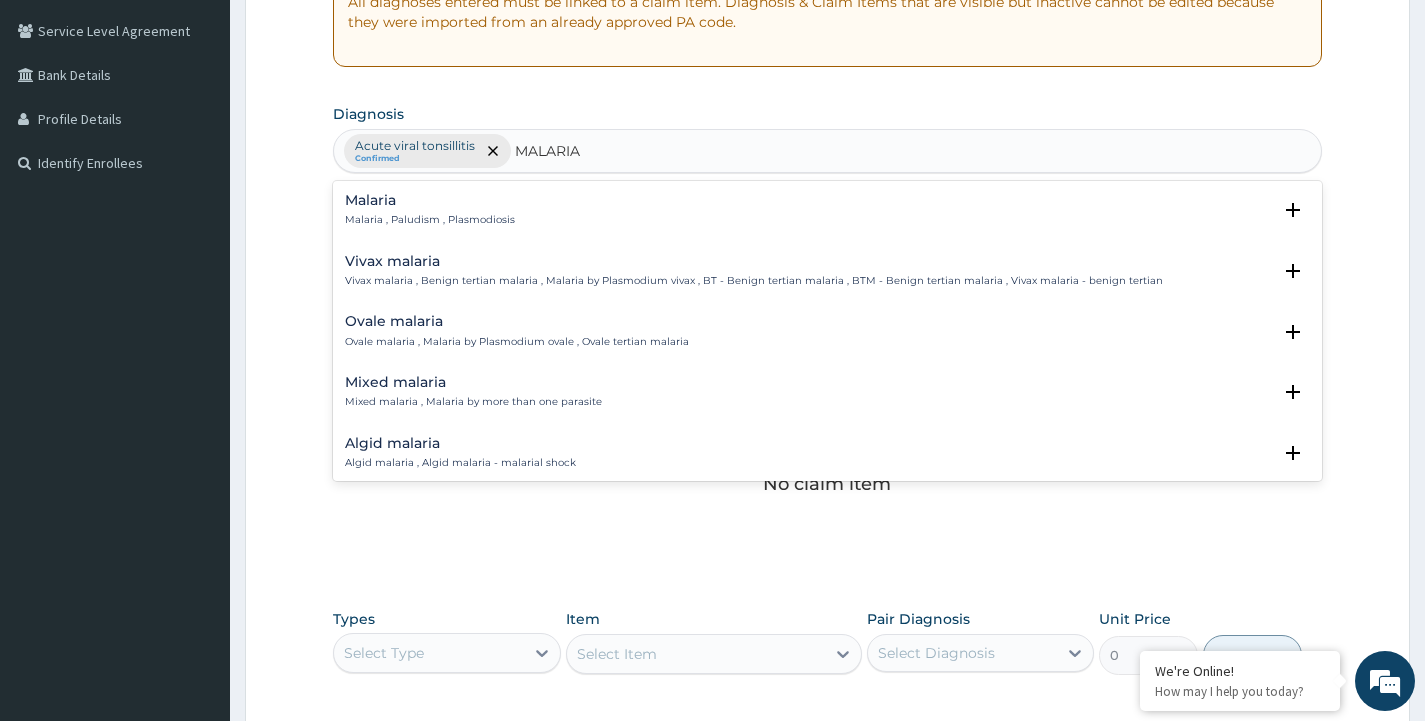 click on "Malaria" at bounding box center [430, 200] 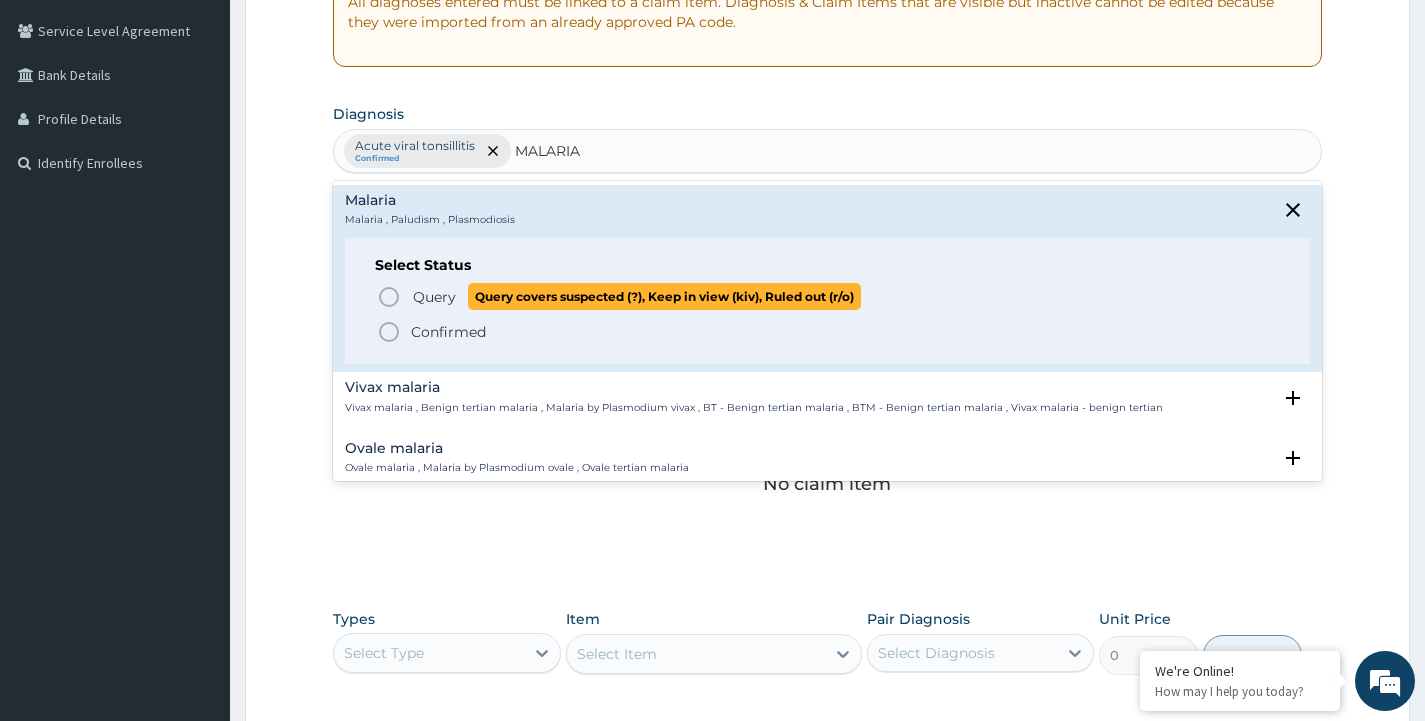 click 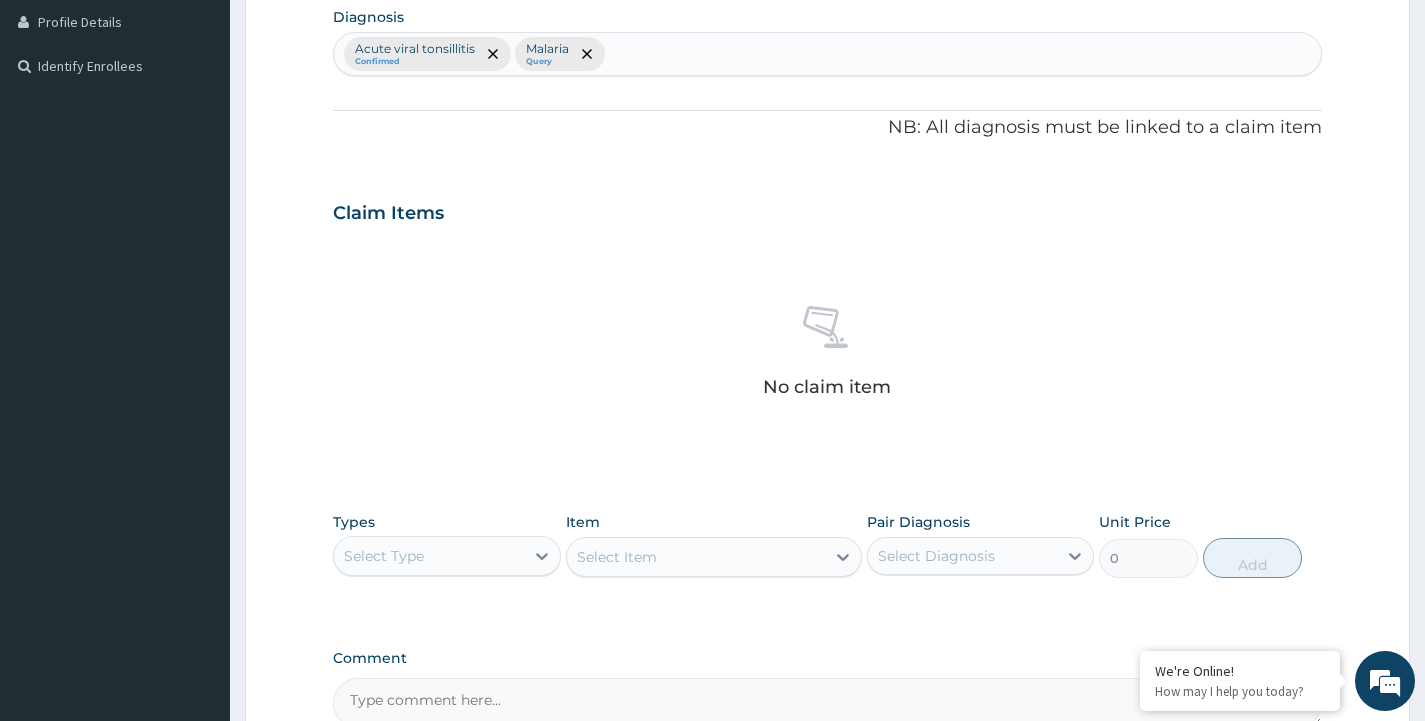 scroll, scrollTop: 605, scrollLeft: 0, axis: vertical 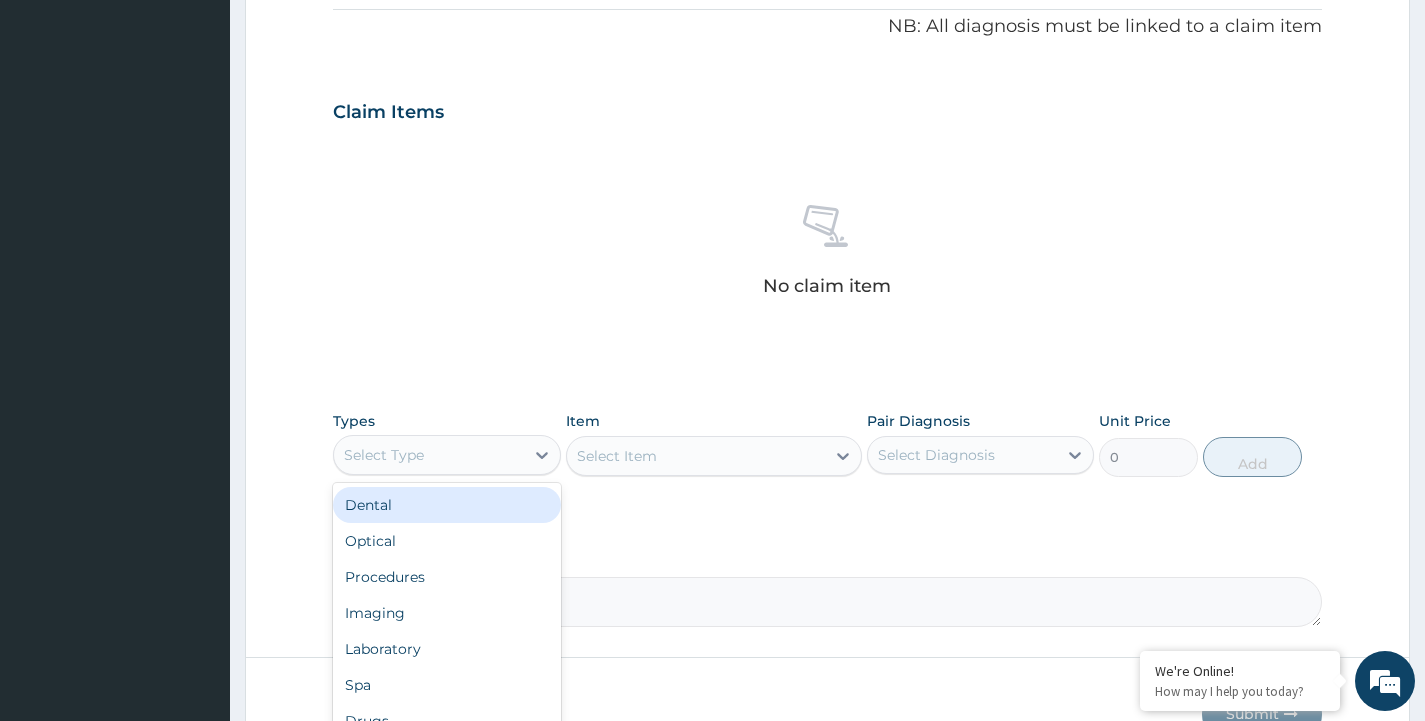 click on "Select Type" at bounding box center [384, 455] 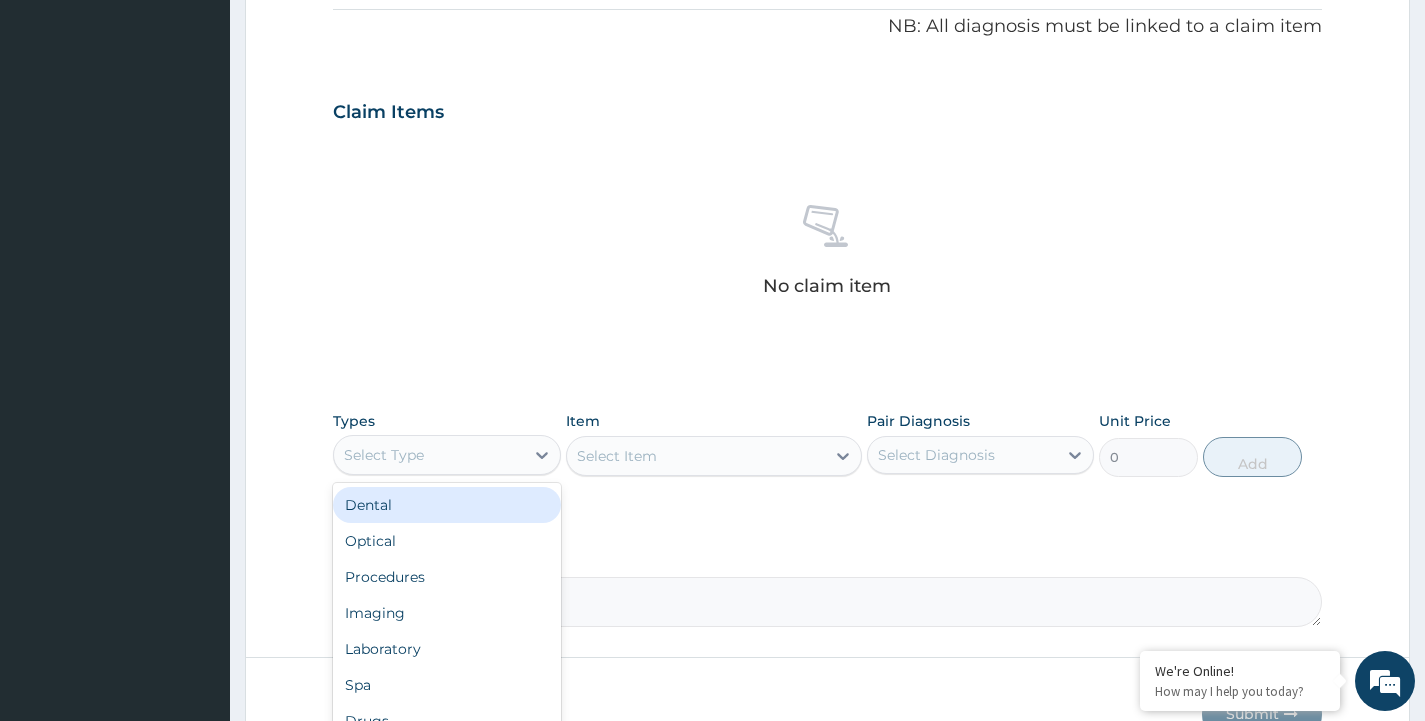 click on "Select Type" at bounding box center [428, 455] 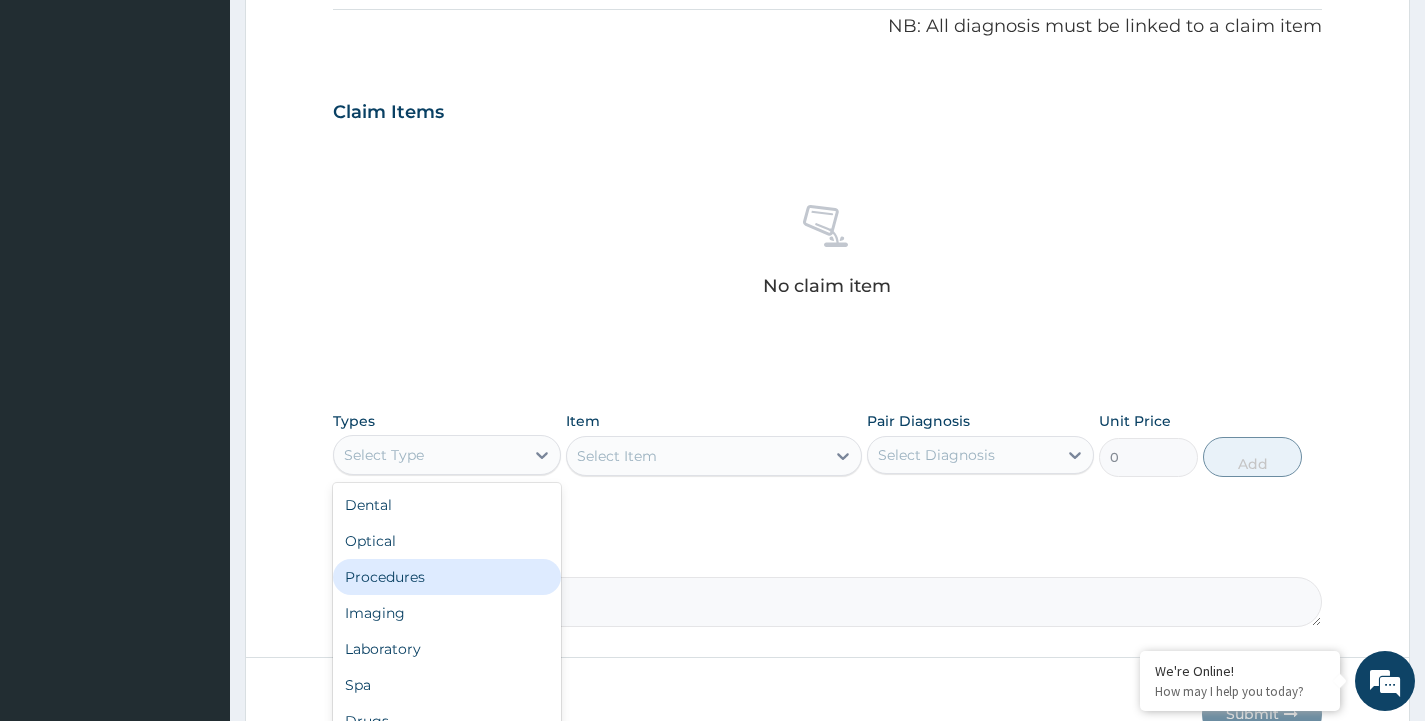 click on "Procedures" at bounding box center [446, 577] 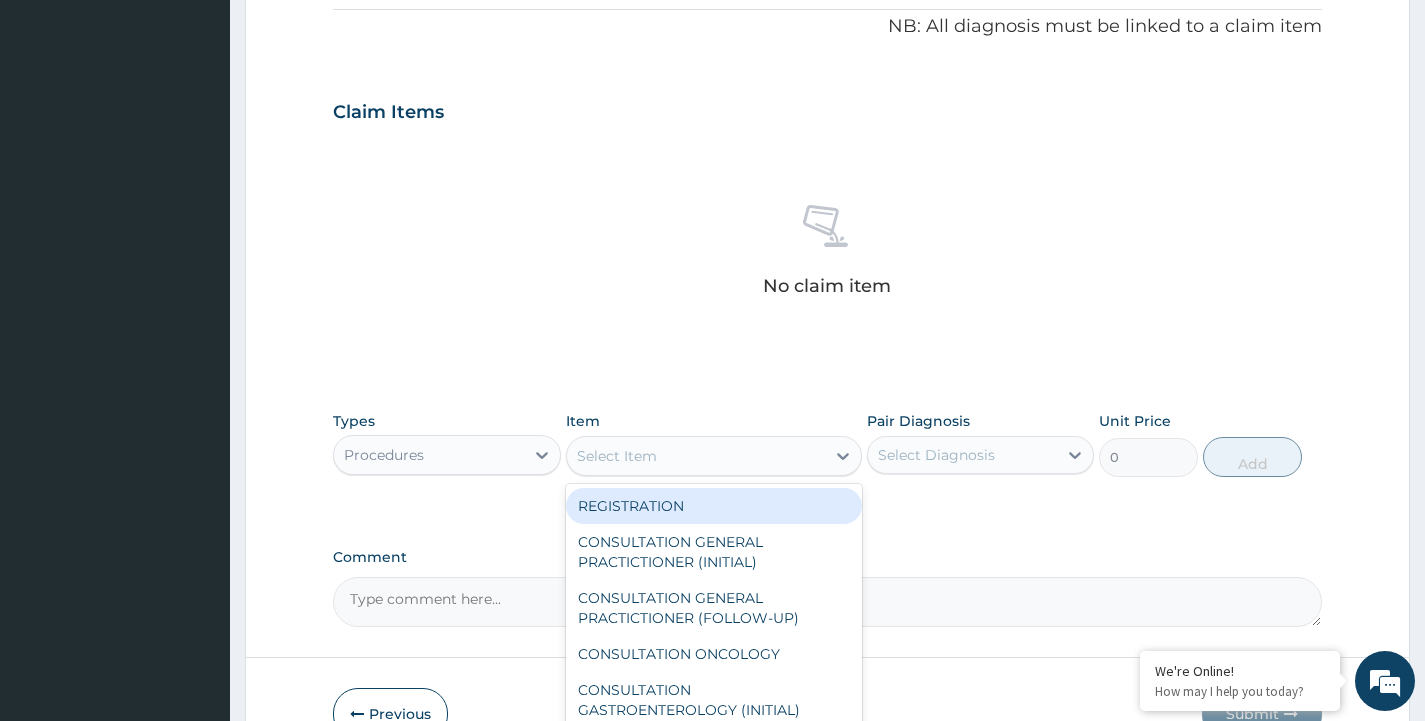 click on "Select Item" at bounding box center [696, 456] 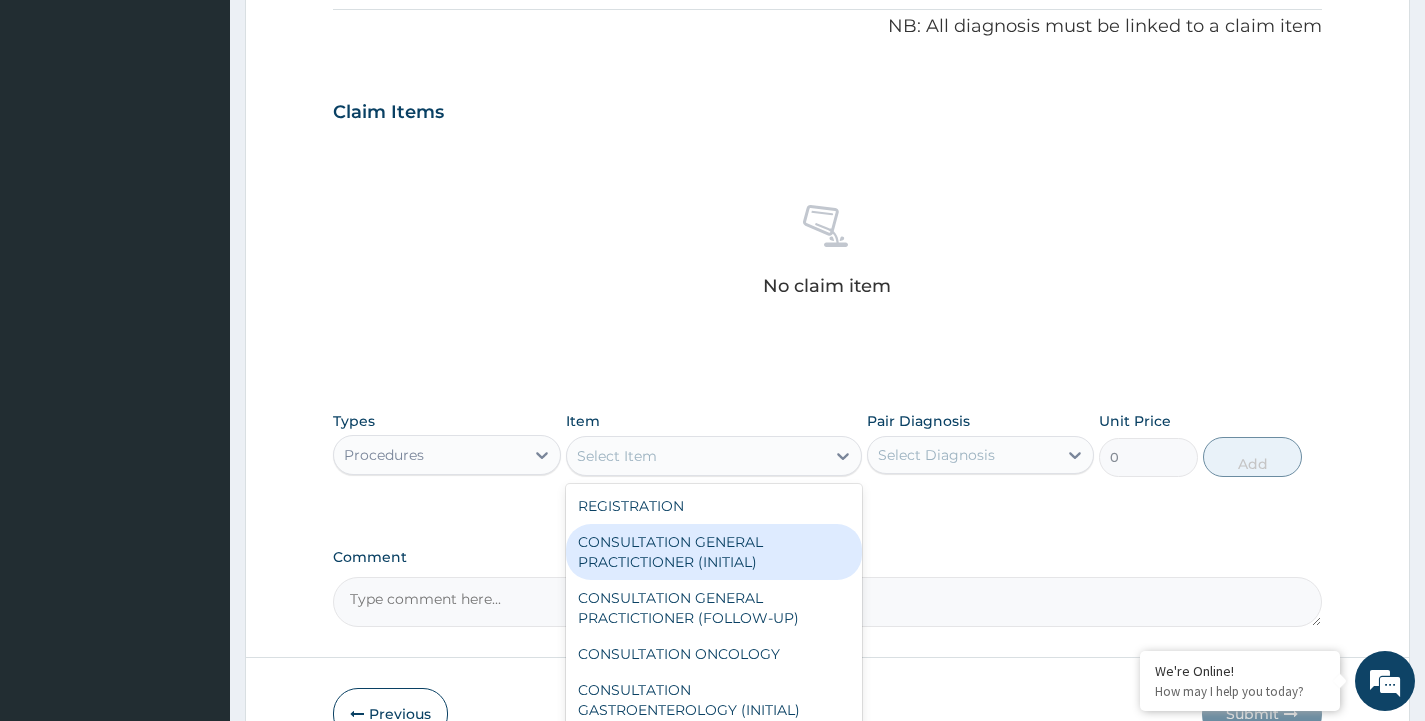 click on "CONSULTATION GENERAL  PRACTICTIONER (INITIAL)" at bounding box center [714, 552] 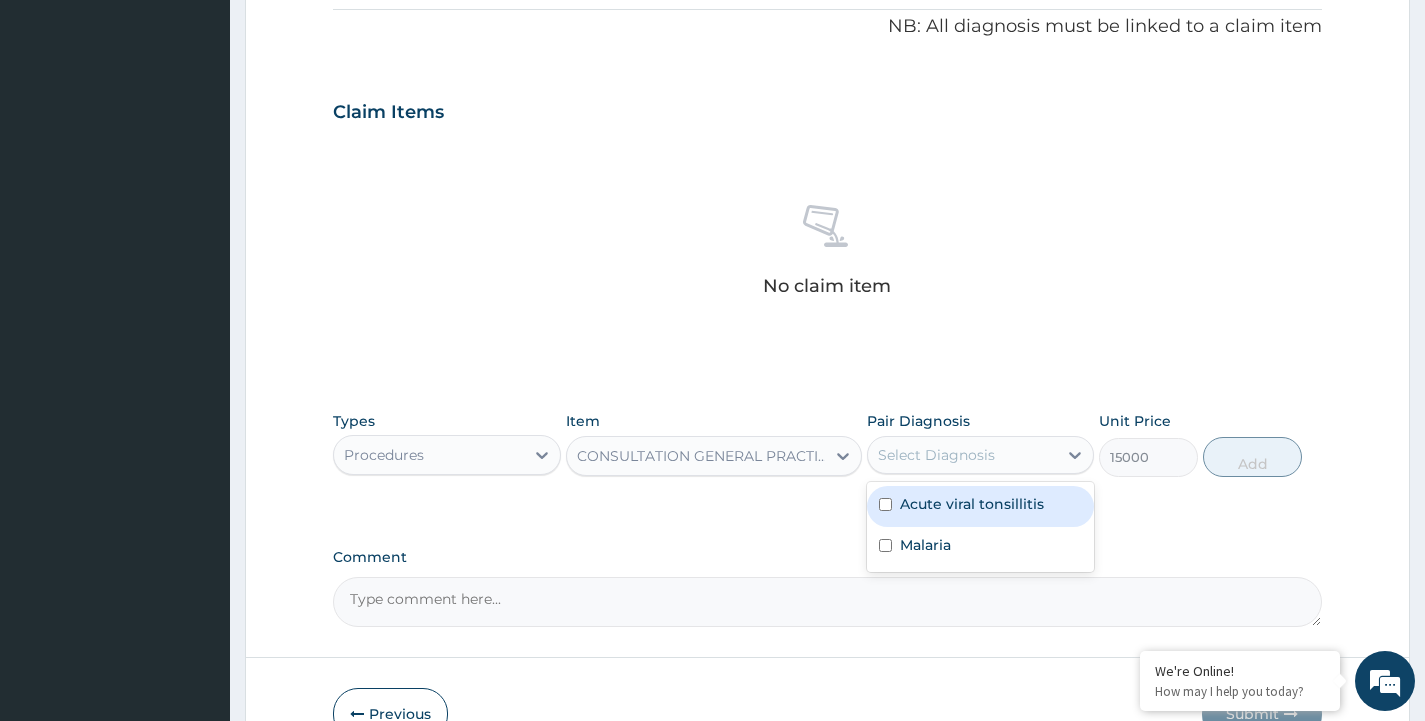 click on "Select Diagnosis" at bounding box center (936, 455) 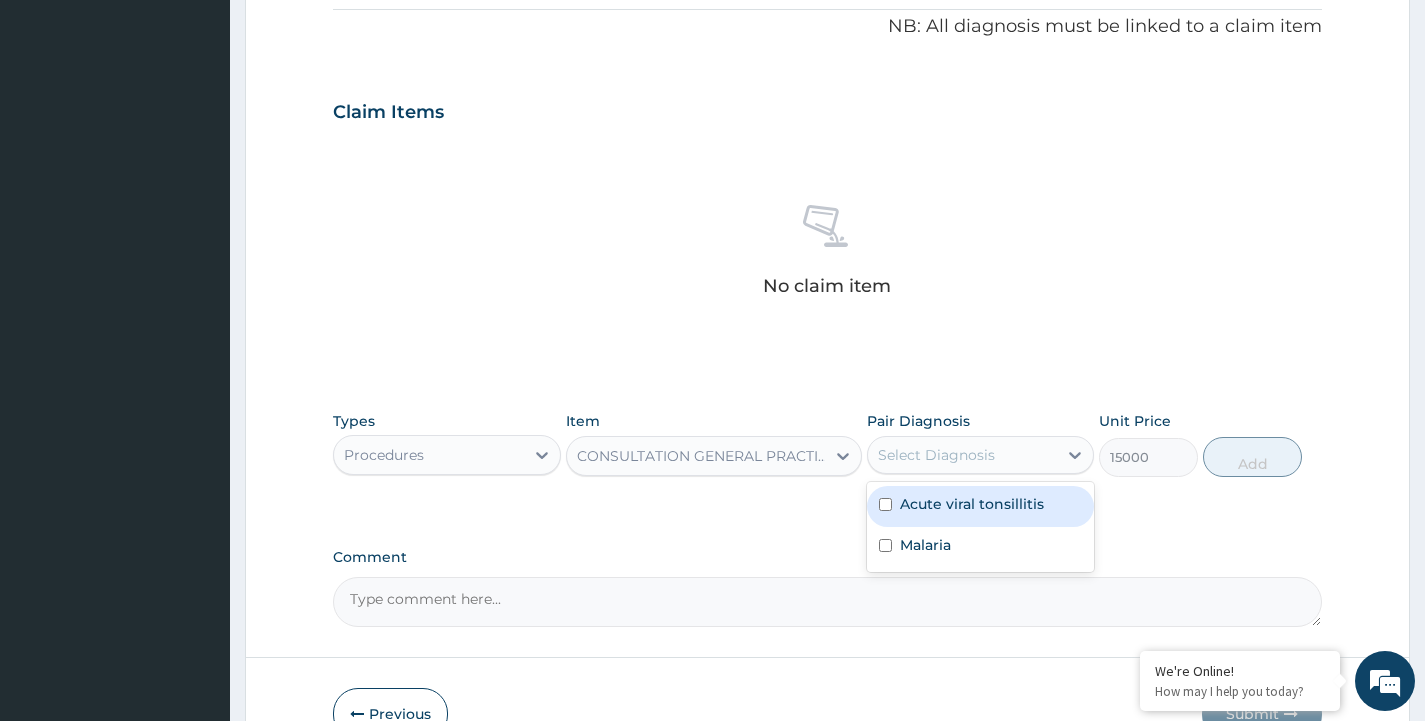 click on "Acute viral tonsillitis" at bounding box center (972, 504) 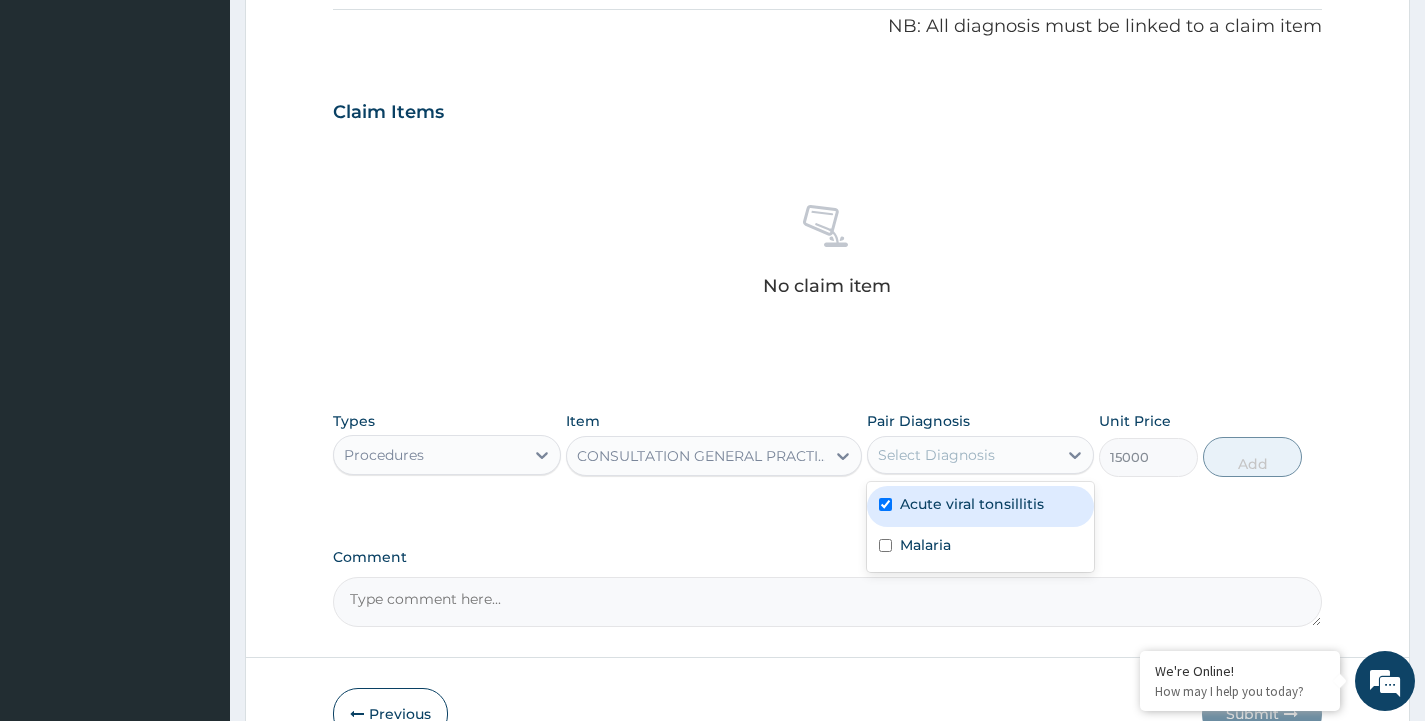 checkbox on "true" 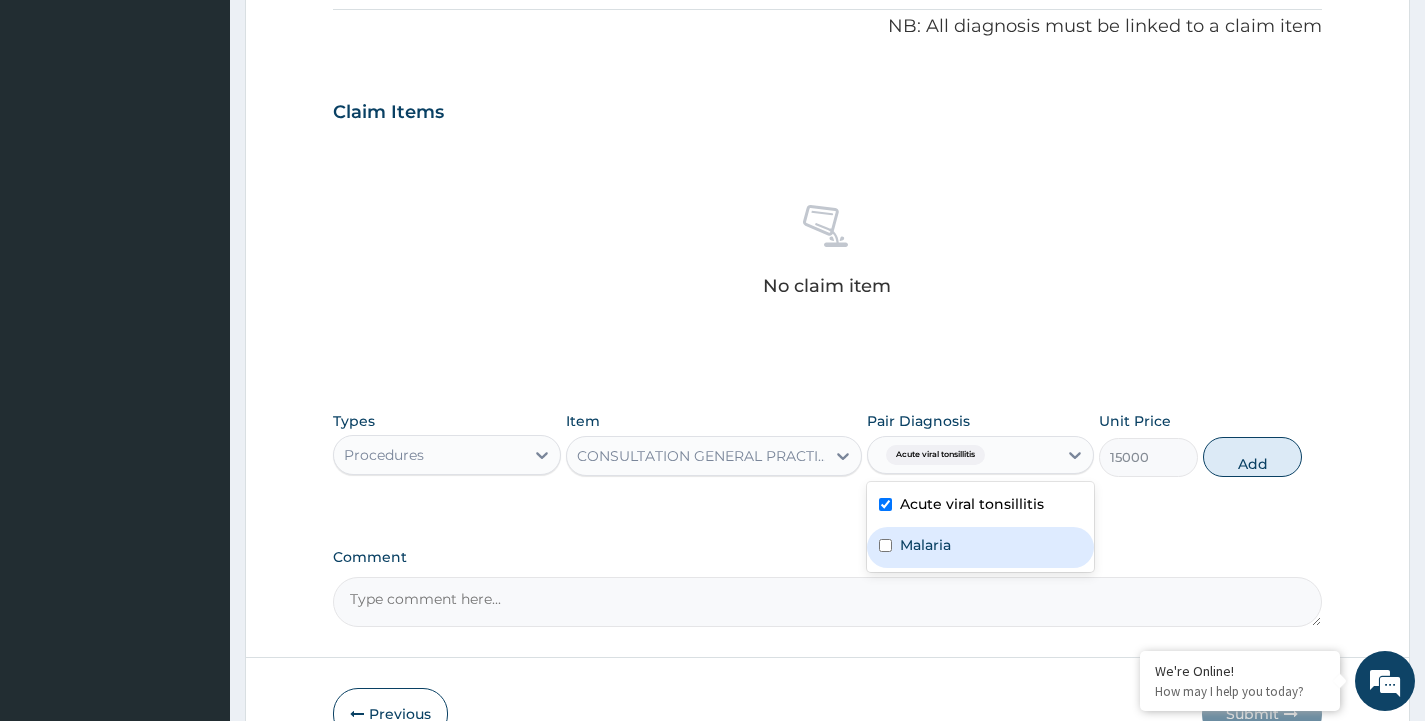 click on "Malaria" at bounding box center (925, 545) 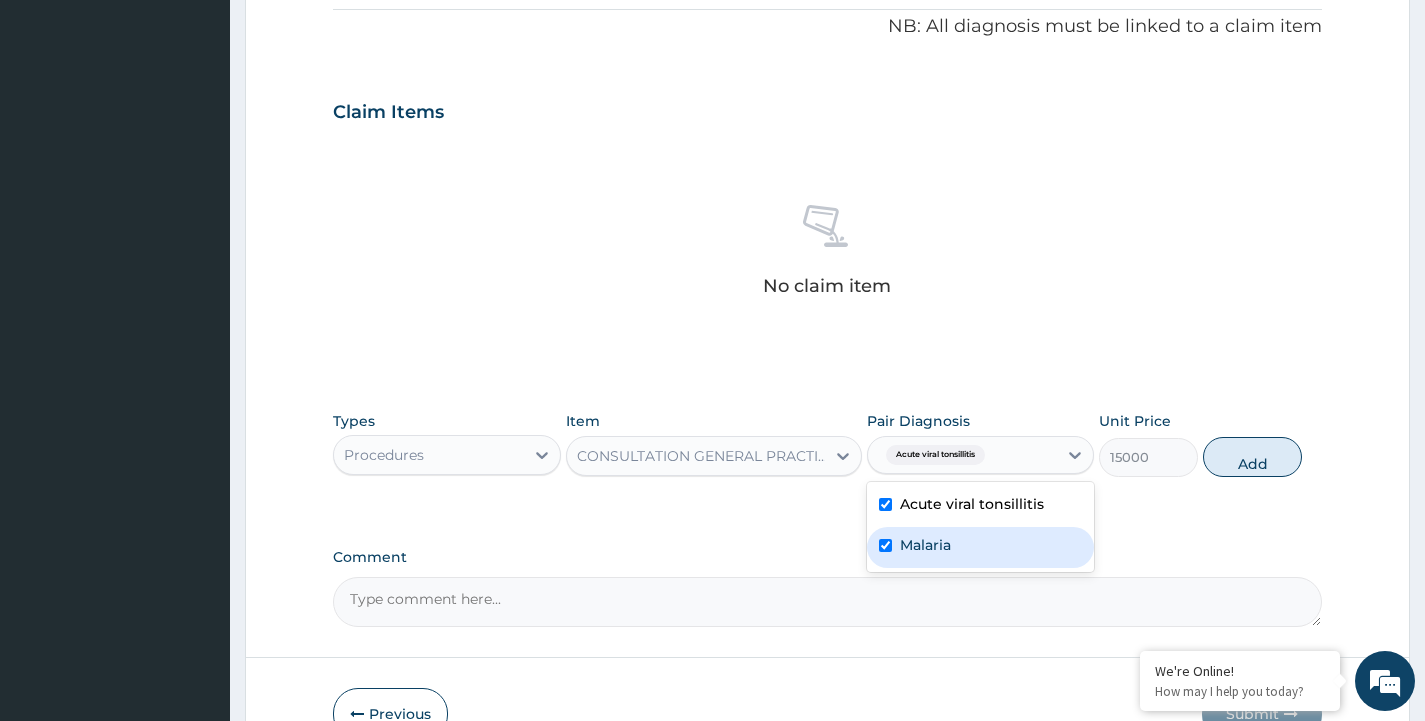 click on "Malaria" at bounding box center (925, 545) 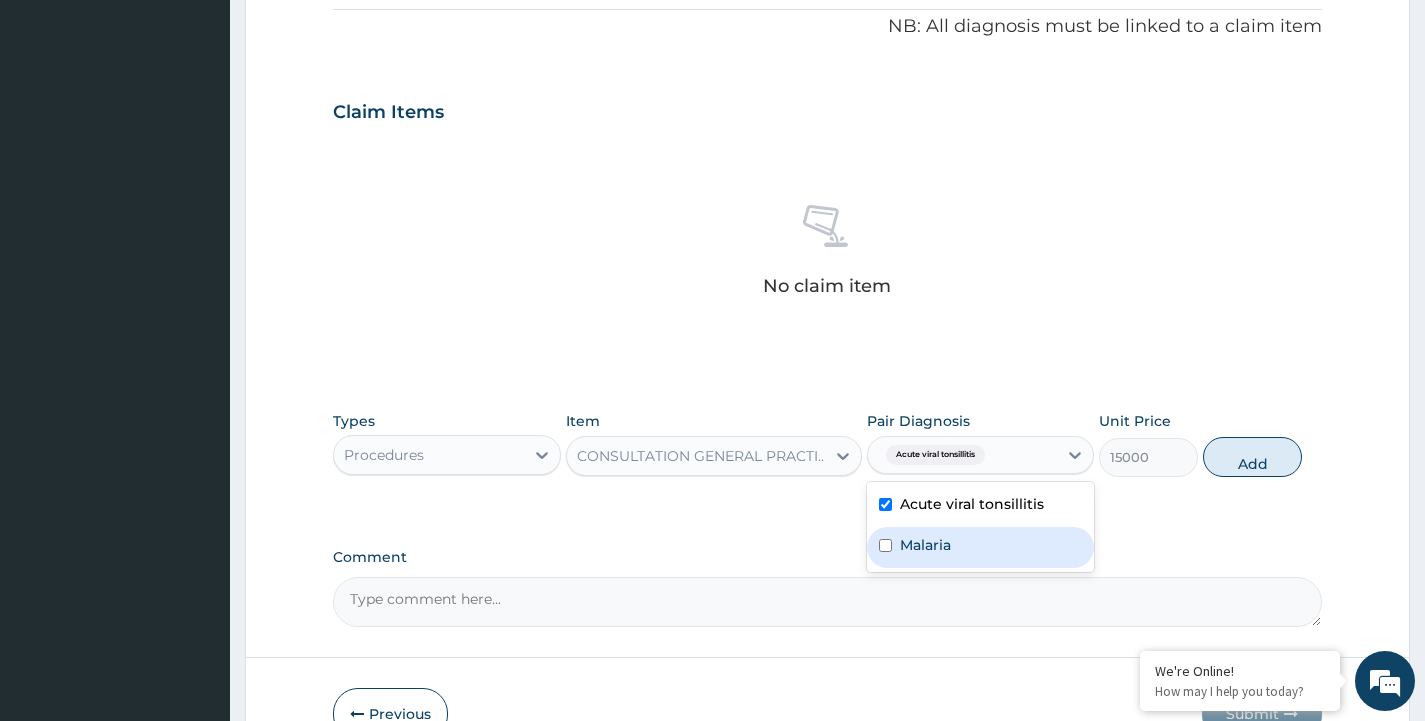 click on "Malaria" at bounding box center (980, 547) 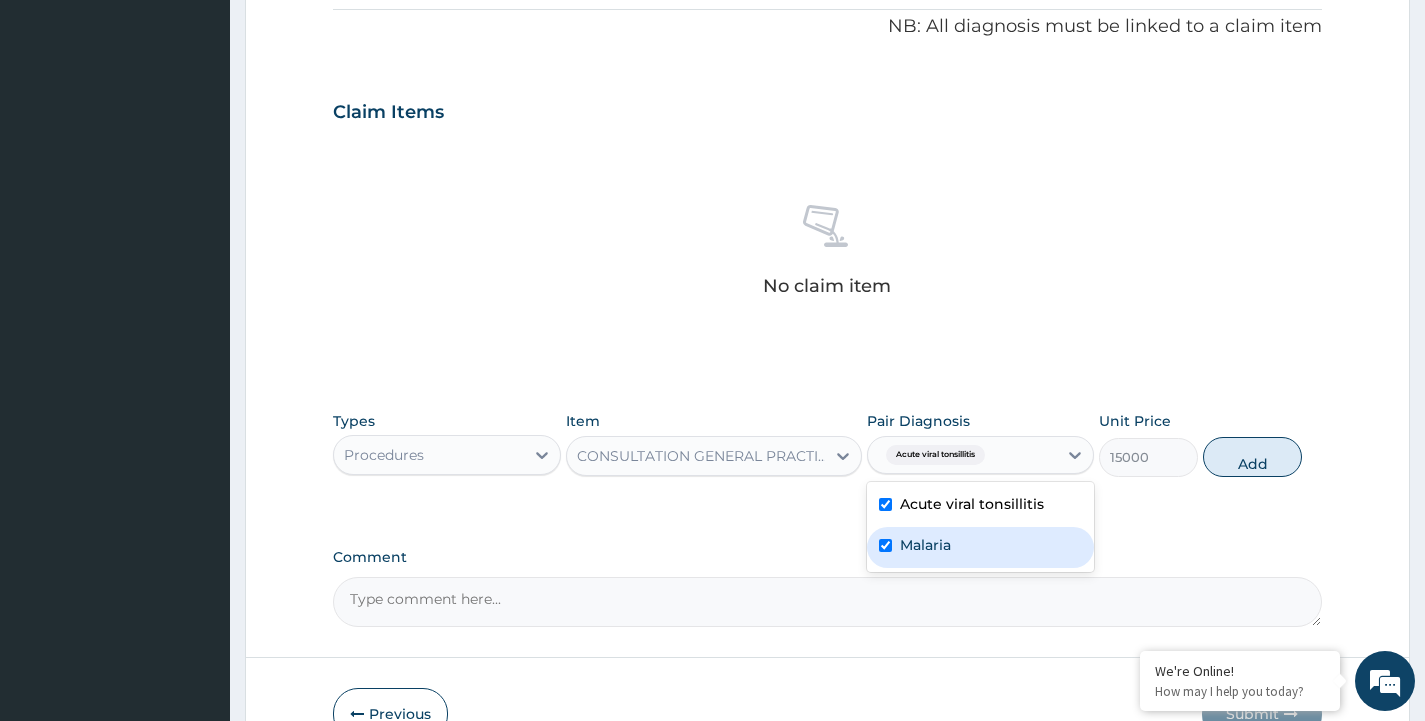 checkbox on "true" 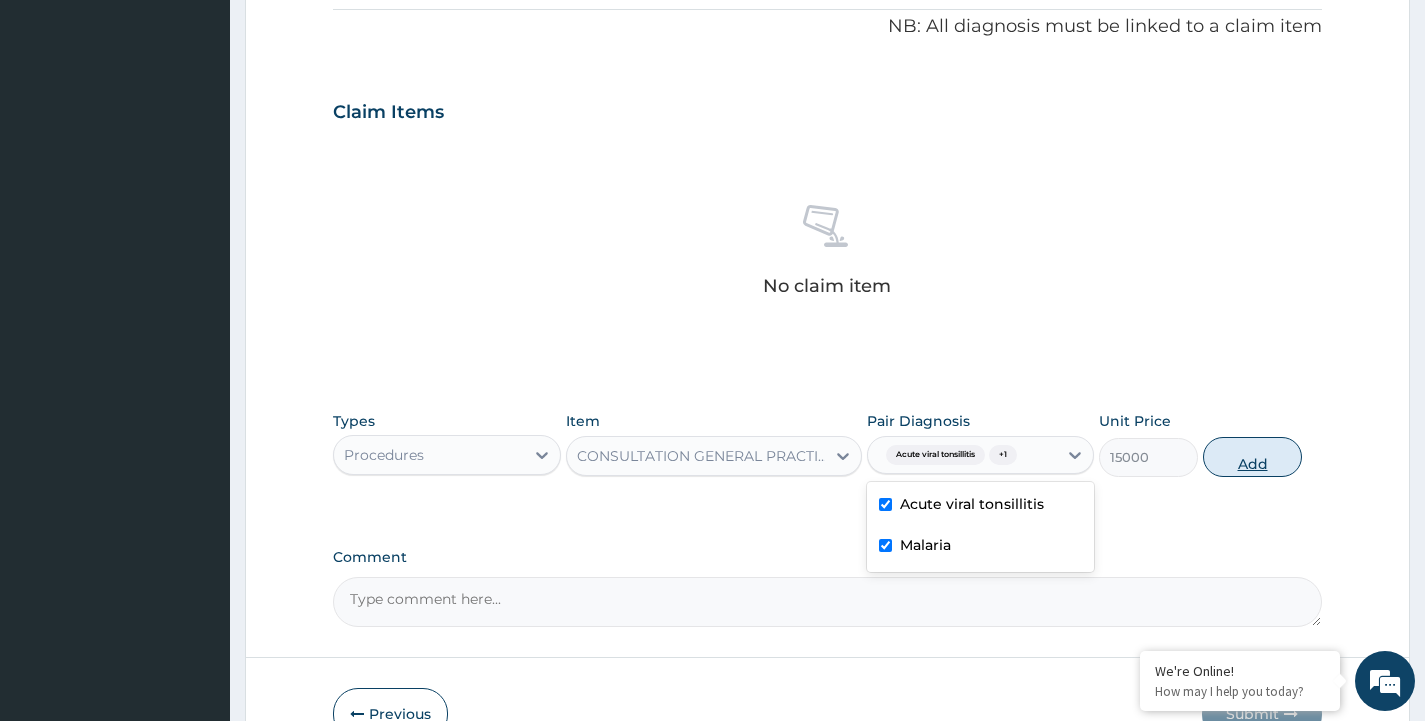 click on "Add" at bounding box center [1252, 457] 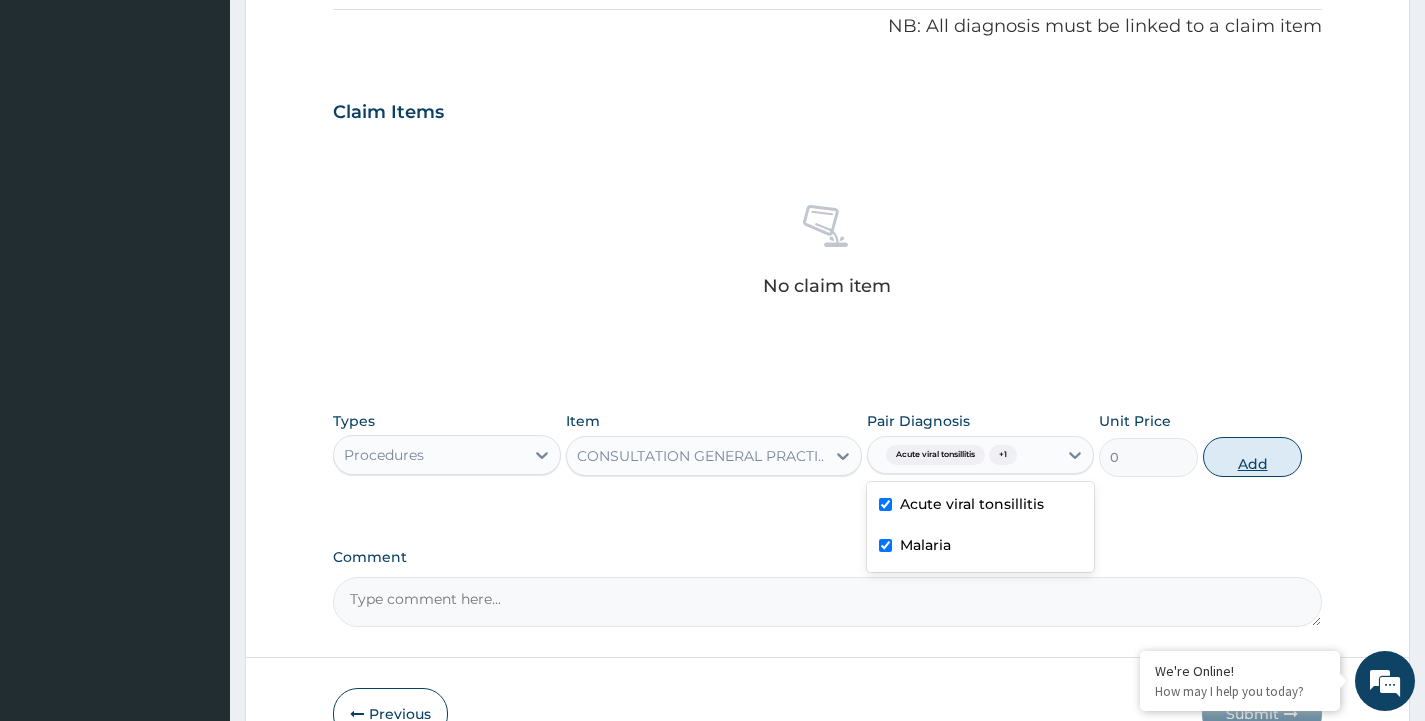 click on "PA Code / Prescription Code Enter Code(Secondary Care Only) Encounter Date 01-08-2025 Important Notice Please enter PA codes before entering items that are not attached to a PA code   All diagnoses entered must be linked to a claim item. Diagnosis & Claim Items that are visible but inactive cannot be edited because they were imported from an already approved PA code. Diagnosis Acute viral tonsillitis Confirmed Malaria Query NB: All diagnosis must be linked to a claim item Claim Items No claim item Types Procedures Item CONSULTATION GENERAL  PRACTICTIONER (INITIAL) Pair Diagnosis option Malaria, selected. option Malaria selected, 2 of 2. 2 results available. Use Up and Down to choose options, press Enter to select the currently focused option, press Escape to exit the menu, press Tab to select the option and exit the menu. Acute viral tonsillitis  + 1 Acute viral tonsillitis Malaria Unit Price 0 Add Comment" at bounding box center [827, 106] 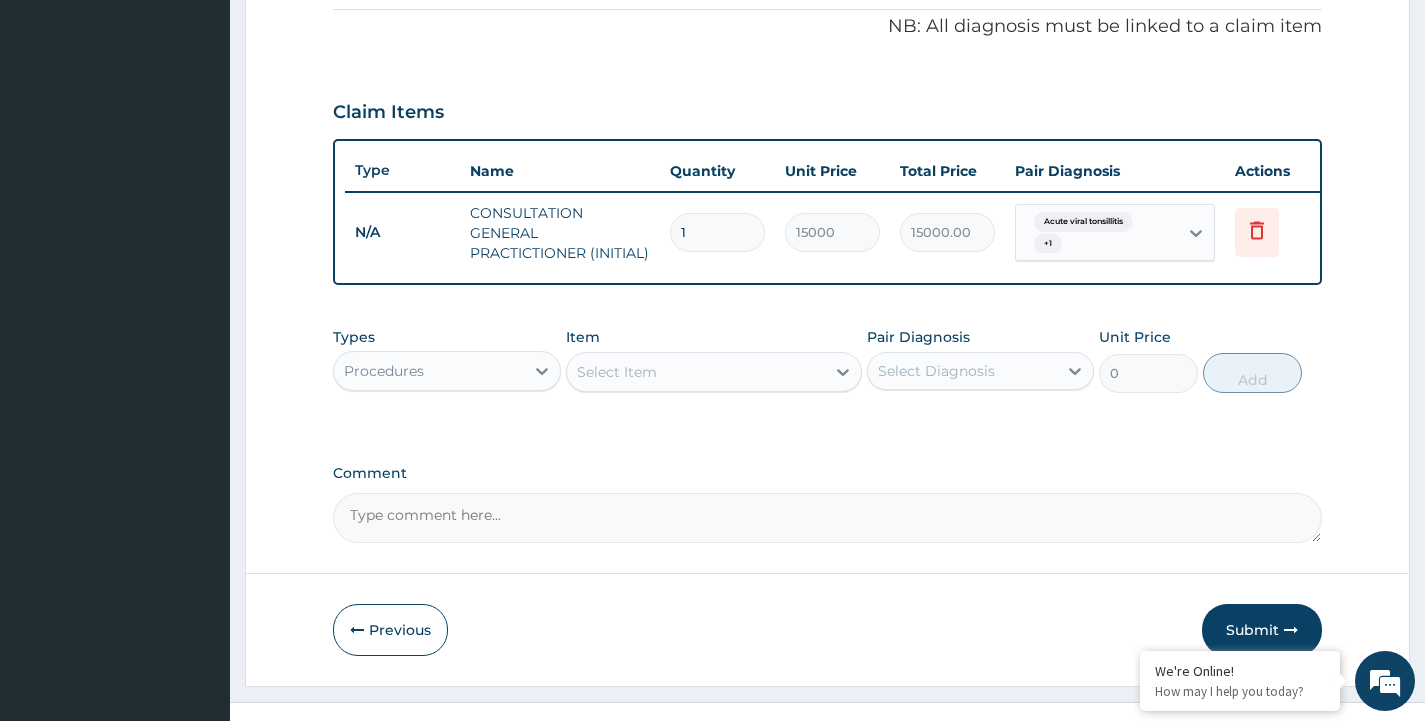 click on "Procedures" at bounding box center [428, 371] 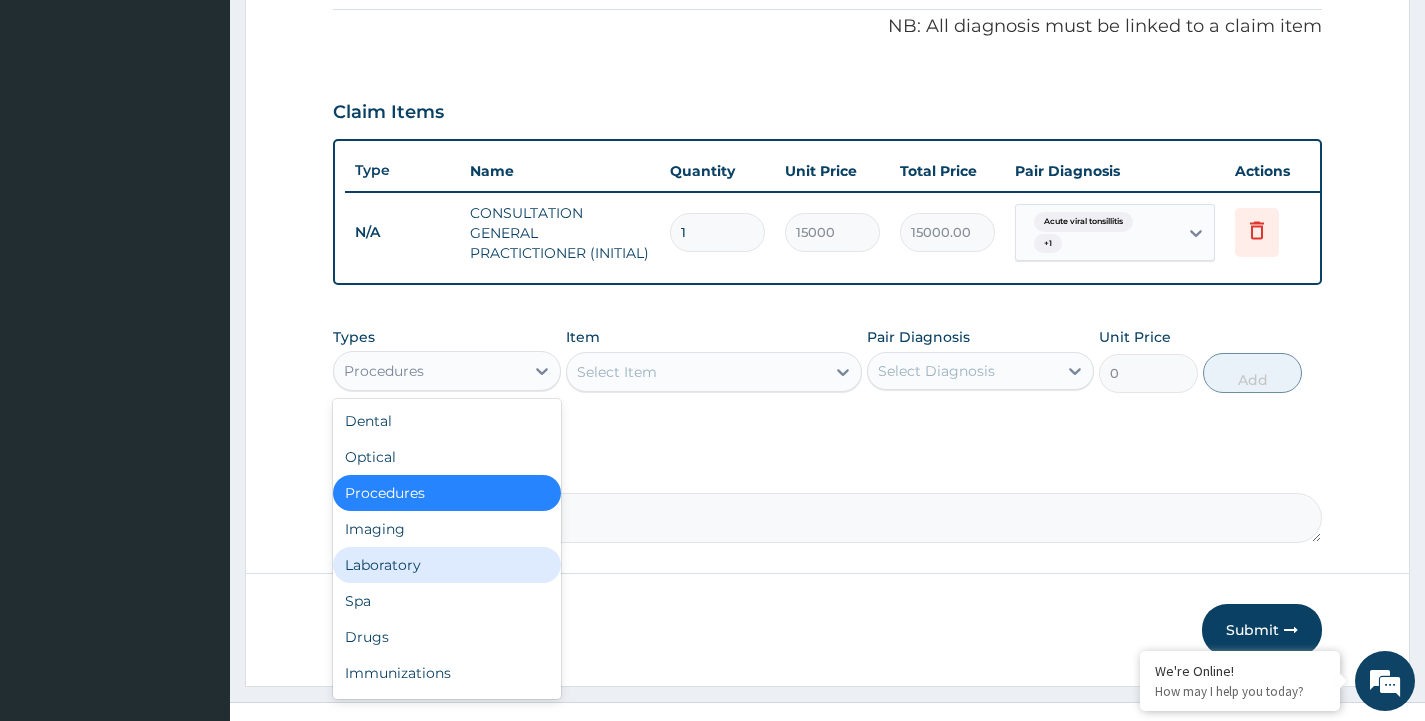 click on "Laboratory" at bounding box center (446, 565) 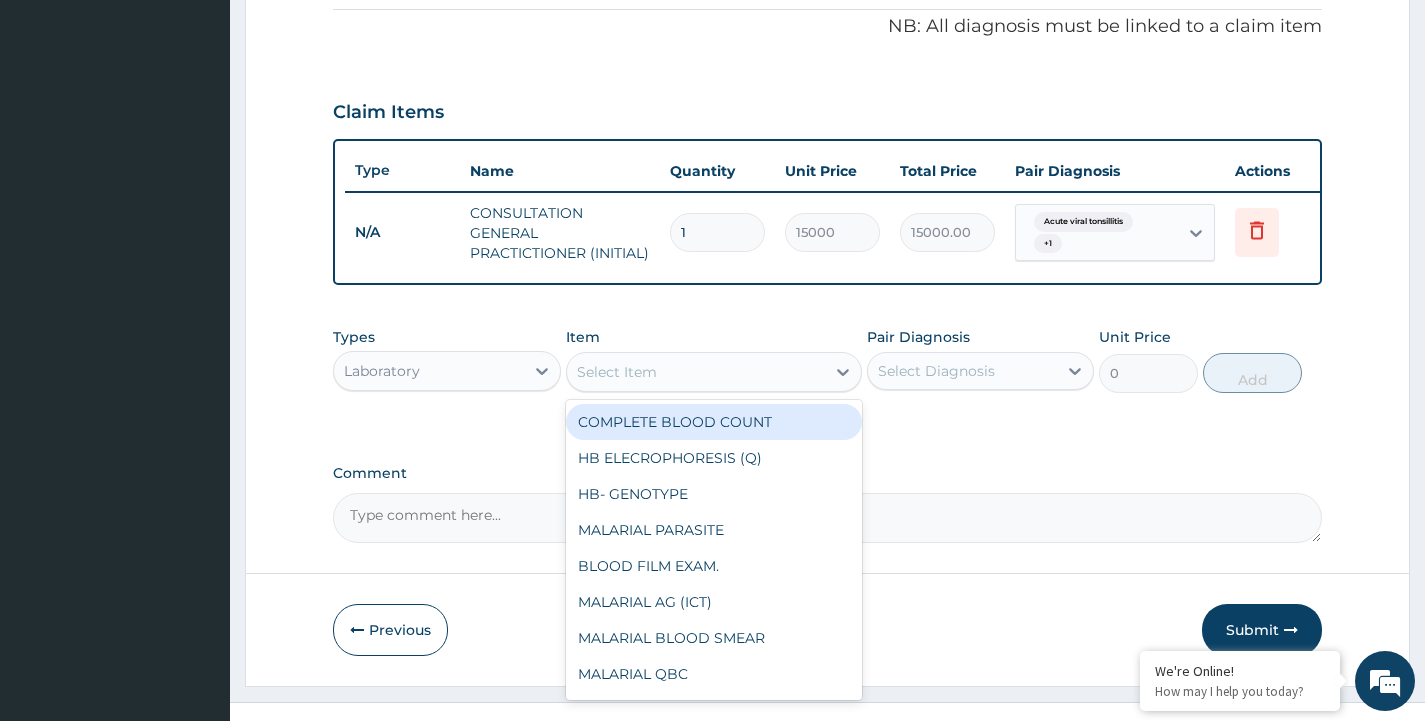 click on "Select Item" at bounding box center [696, 372] 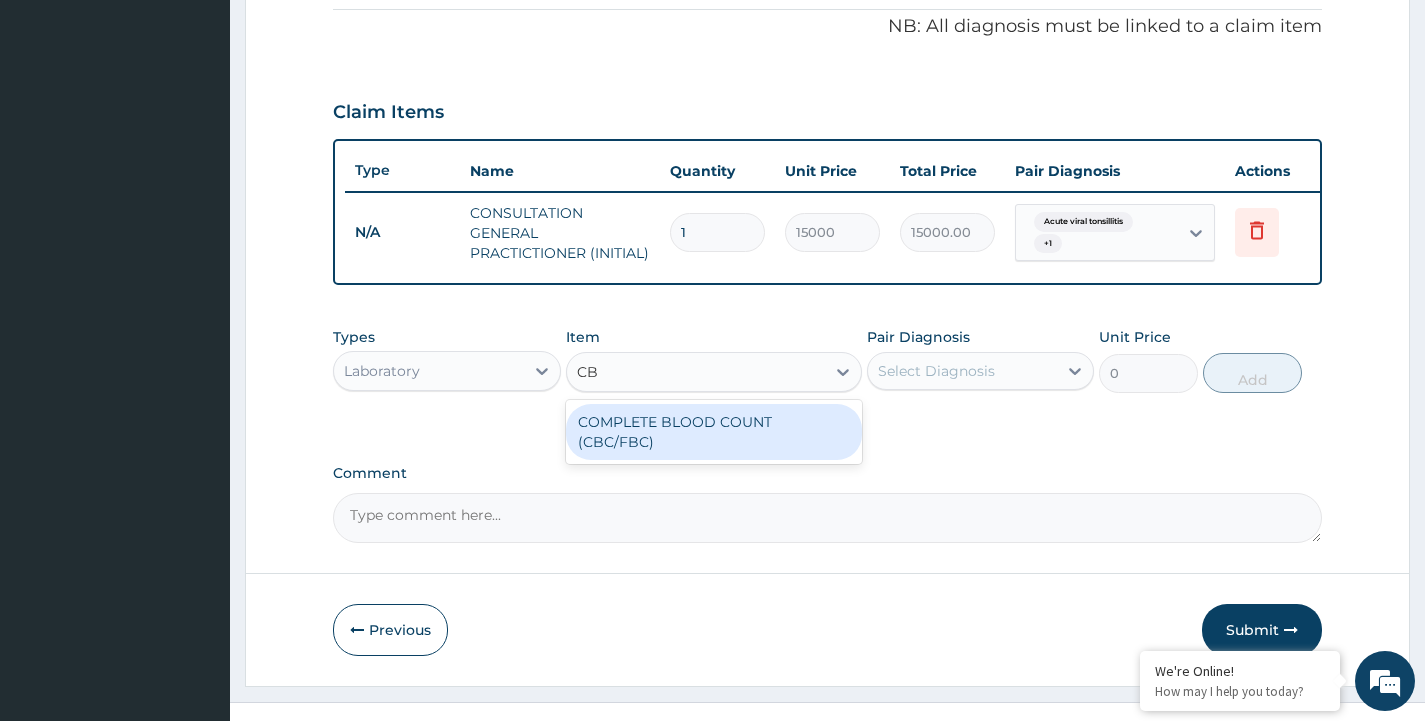 type on "CBC" 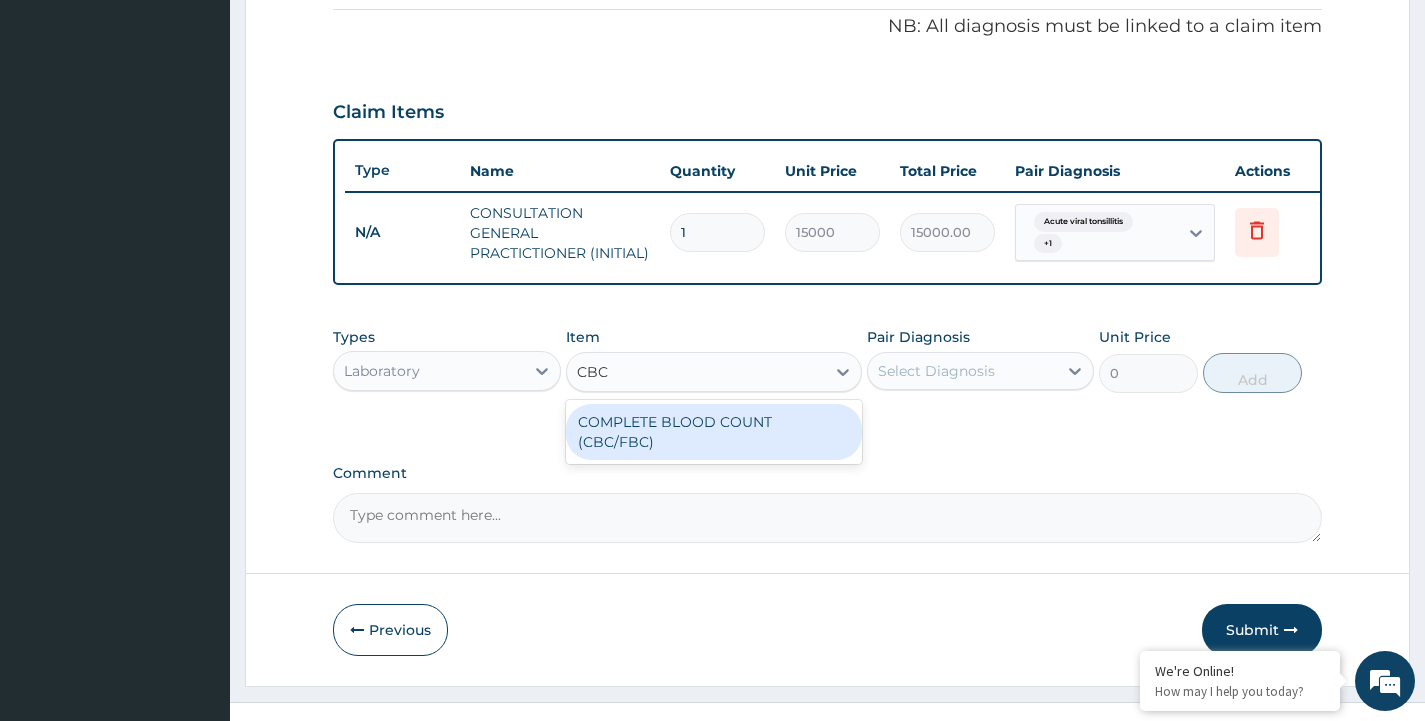 click on "COMPLETE BLOOD COUNT (CBC/FBC)" at bounding box center [714, 432] 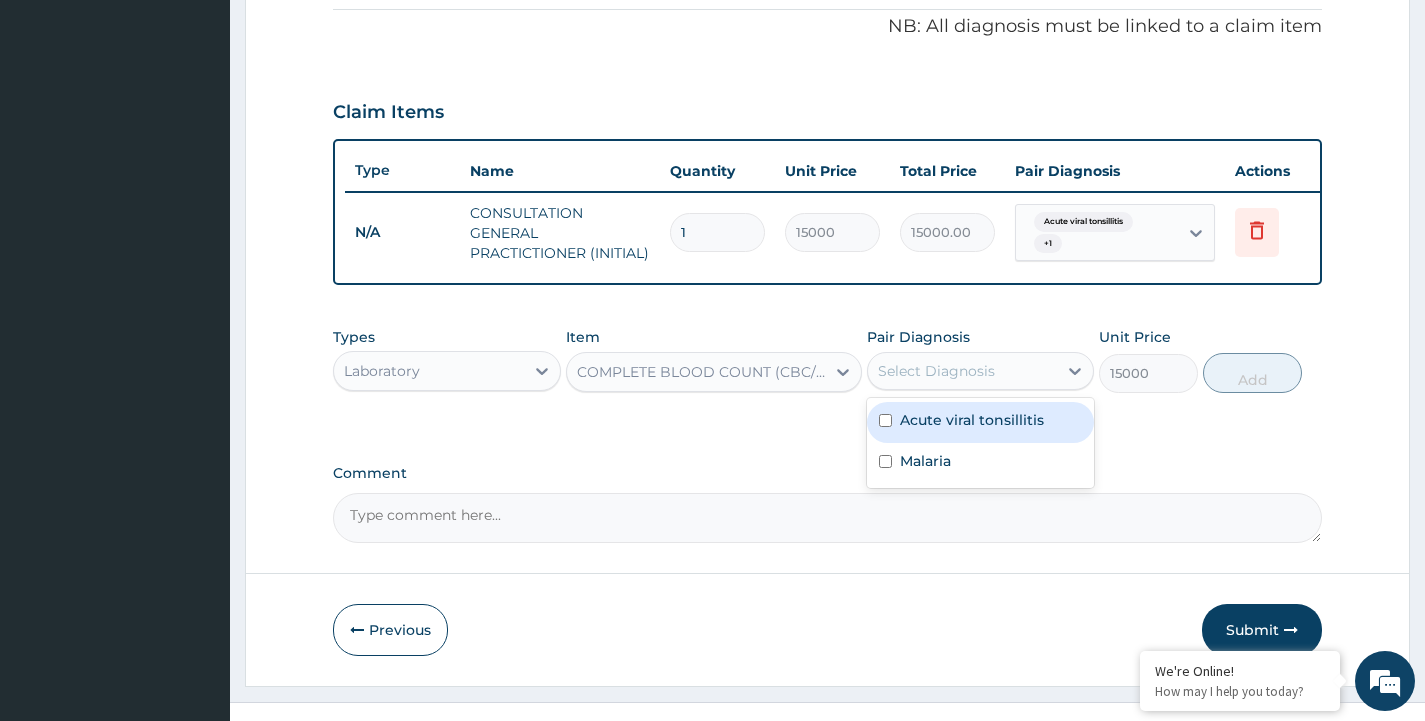 click on "Select Diagnosis" at bounding box center [936, 371] 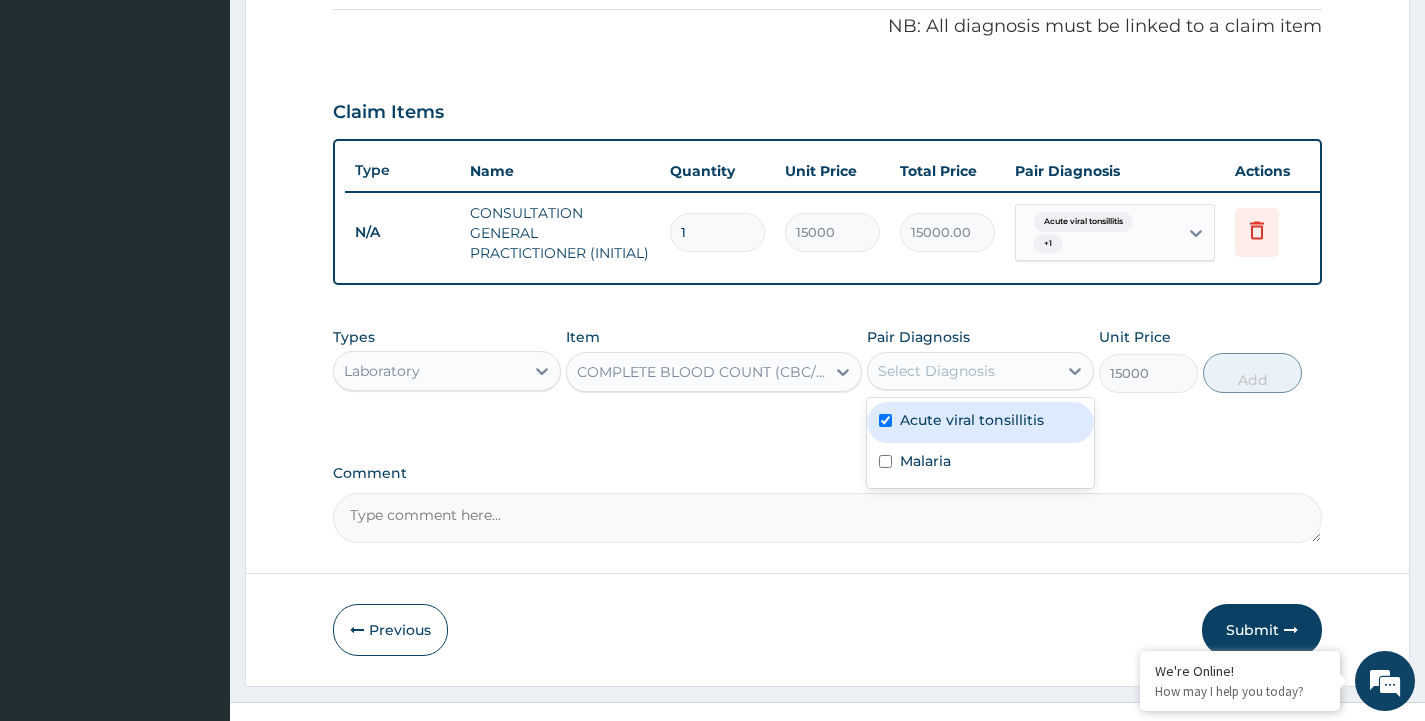checkbox on "true" 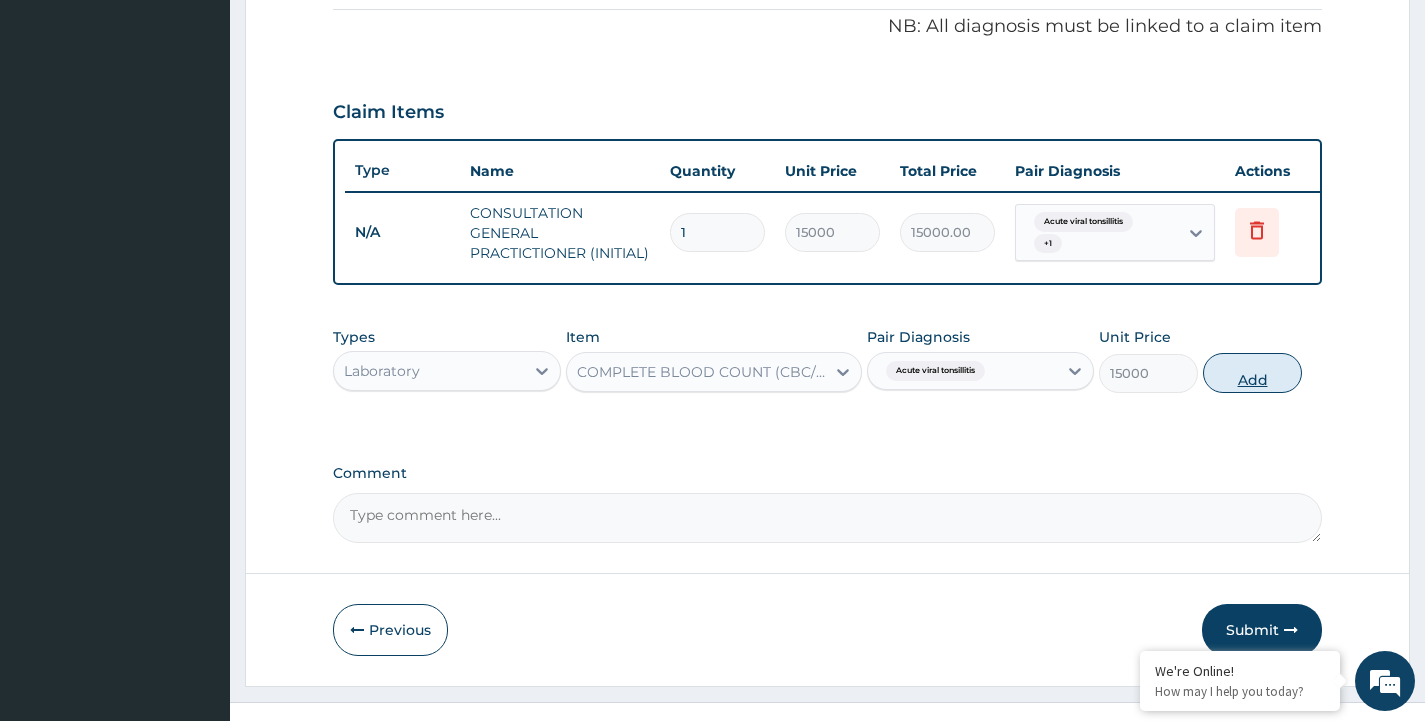 click on "Add" at bounding box center [1252, 373] 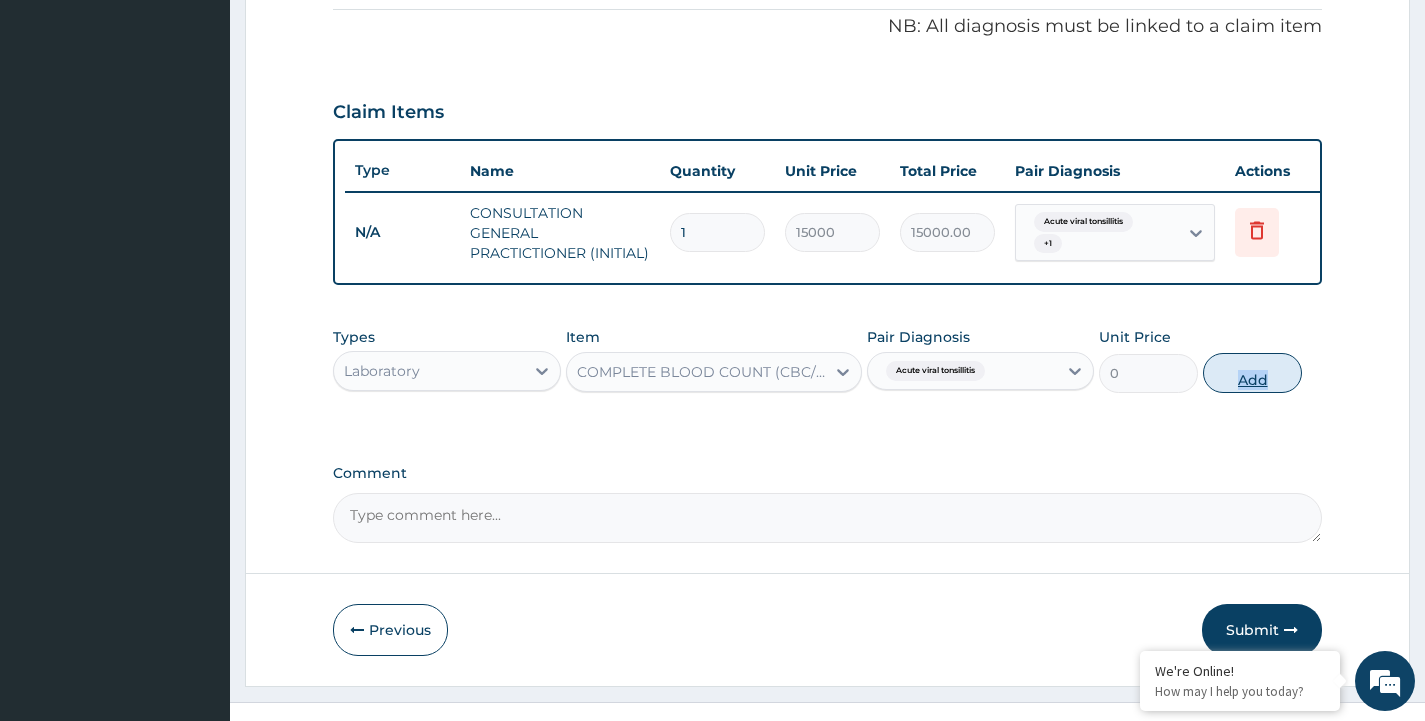 click on "PA Code / Prescription Code Enter Code(Secondary Care Only) Encounter Date 01-08-2025 Important Notice Please enter PA codes before entering items that are not attached to a PA code   All diagnoses entered must be linked to a claim item. Diagnosis & Claim Items that are visible but inactive cannot be edited because they were imported from an already approved PA code. Diagnosis Acute viral tonsillitis Confirmed Malaria Query NB: All diagnosis must be linked to a claim item Claim Items Type Name Quantity Unit Price Total Price Pair Diagnosis Actions N/A CONSULTATION GENERAL  PRACTICTIONER (INITIAL) 1 15000 15000.00 Acute viral tonsillitis  + 1 Delete Types Laboratory Item COMPLETE BLOOD COUNT (CBC/FBC) Pair Diagnosis Acute viral tonsillitis Unit Price 0 Add Comment" at bounding box center [827, 64] 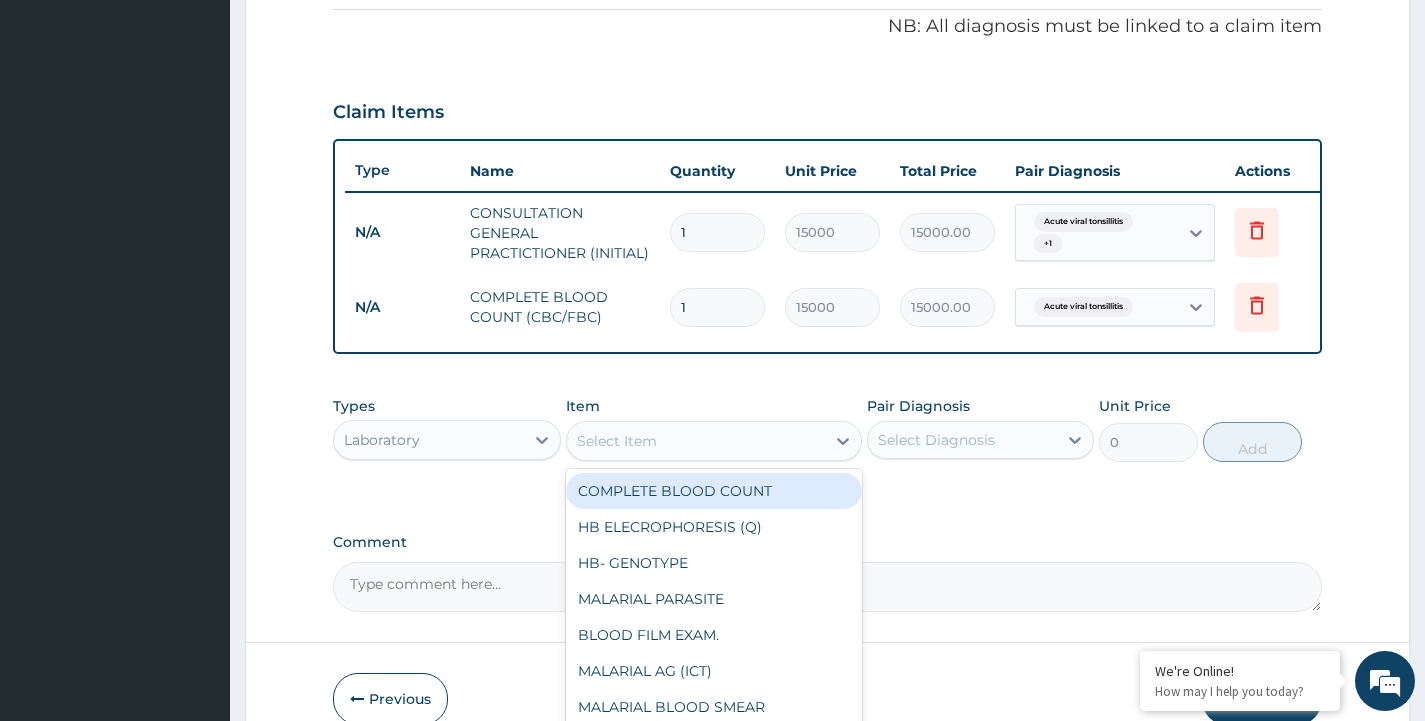 click on "Select Item" at bounding box center [617, 441] 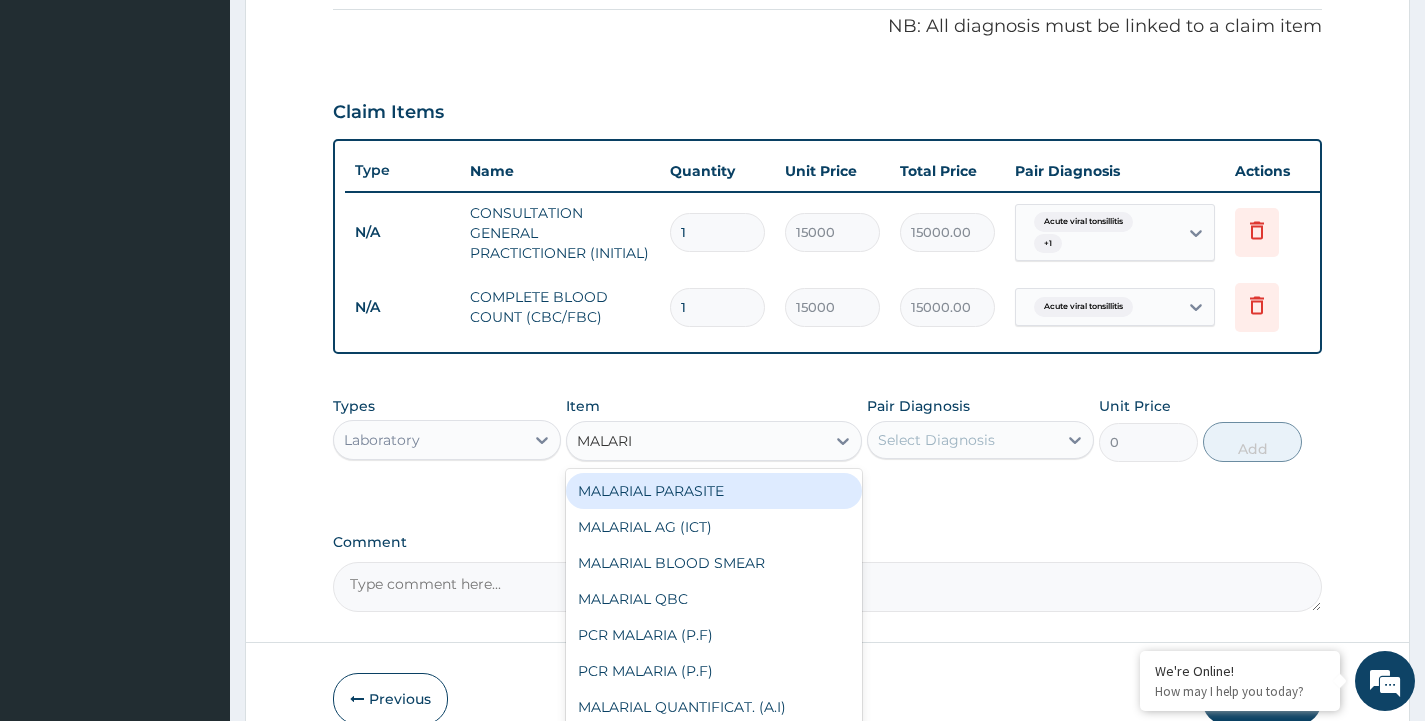 type on "MALARIA" 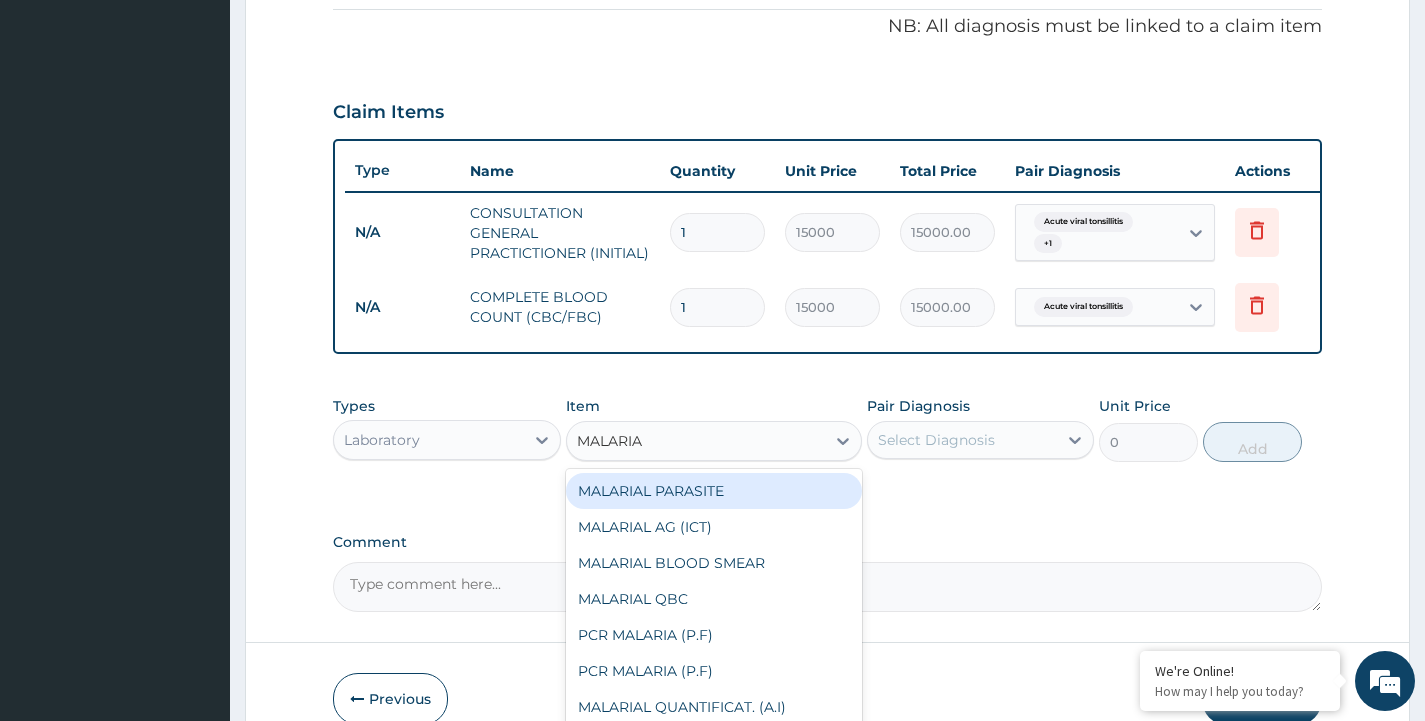 scroll, scrollTop: 721, scrollLeft: 0, axis: vertical 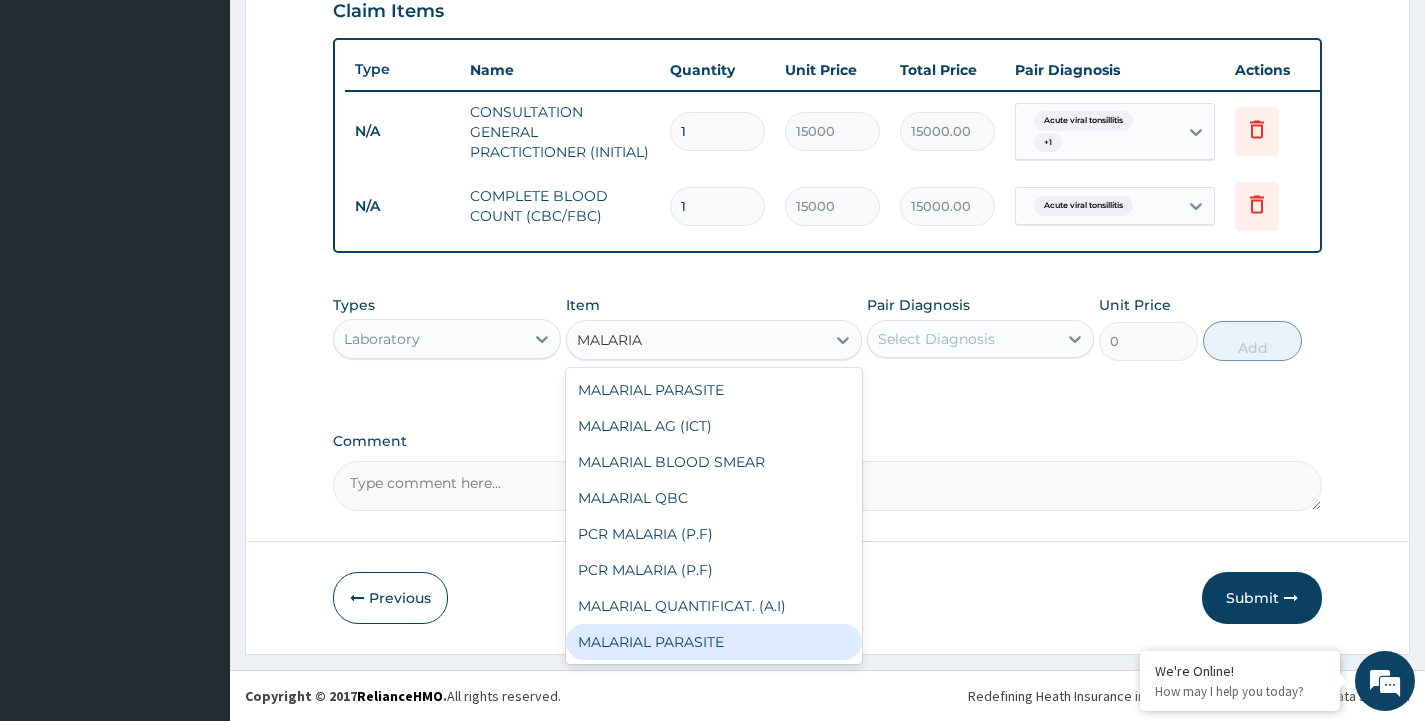 click on "MALARIAL PARASITE" at bounding box center (714, 642) 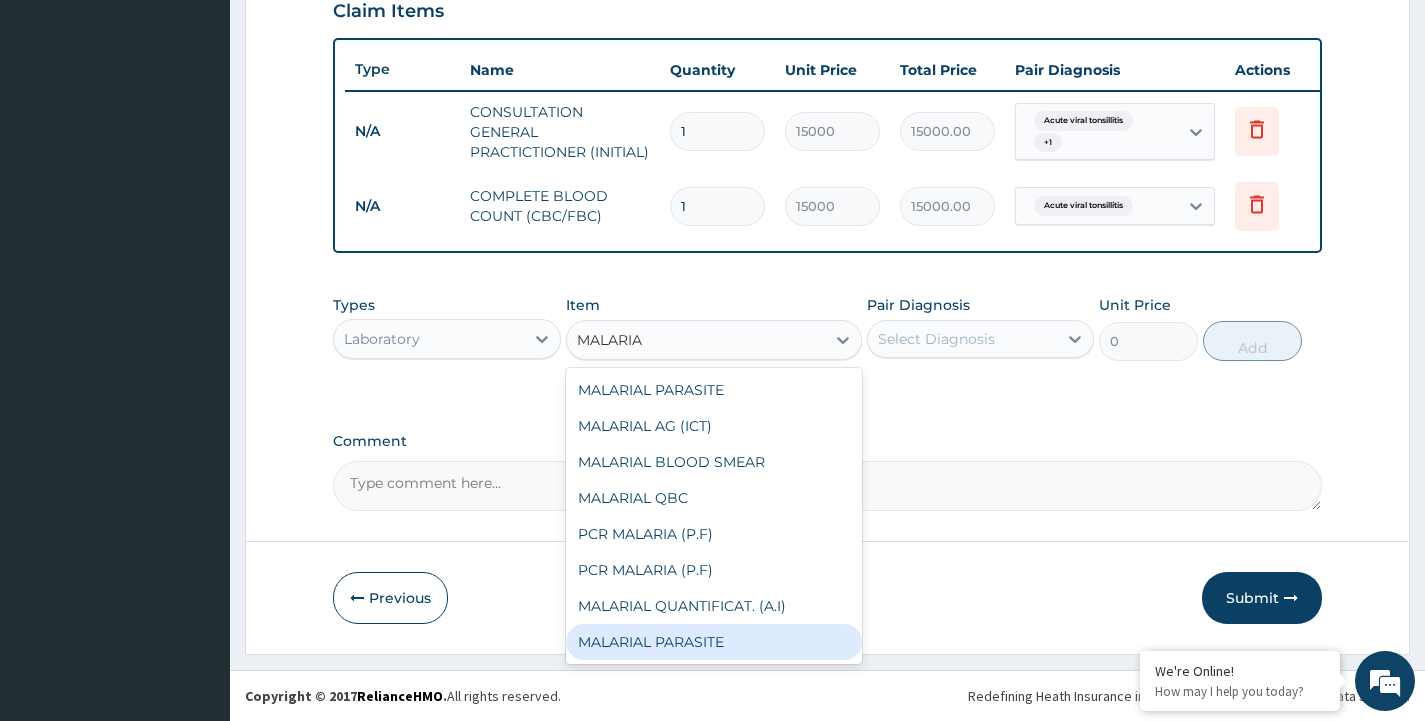 type 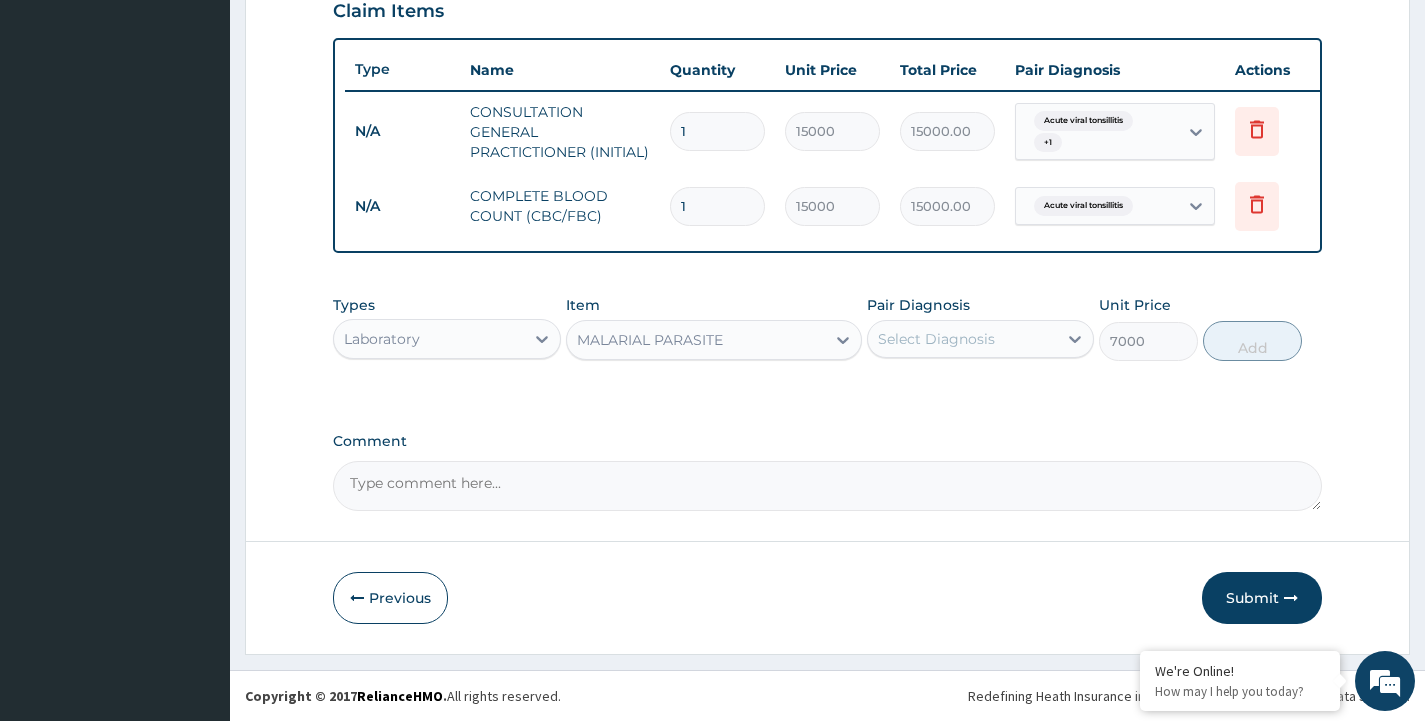 click on "Select Diagnosis" at bounding box center [962, 339] 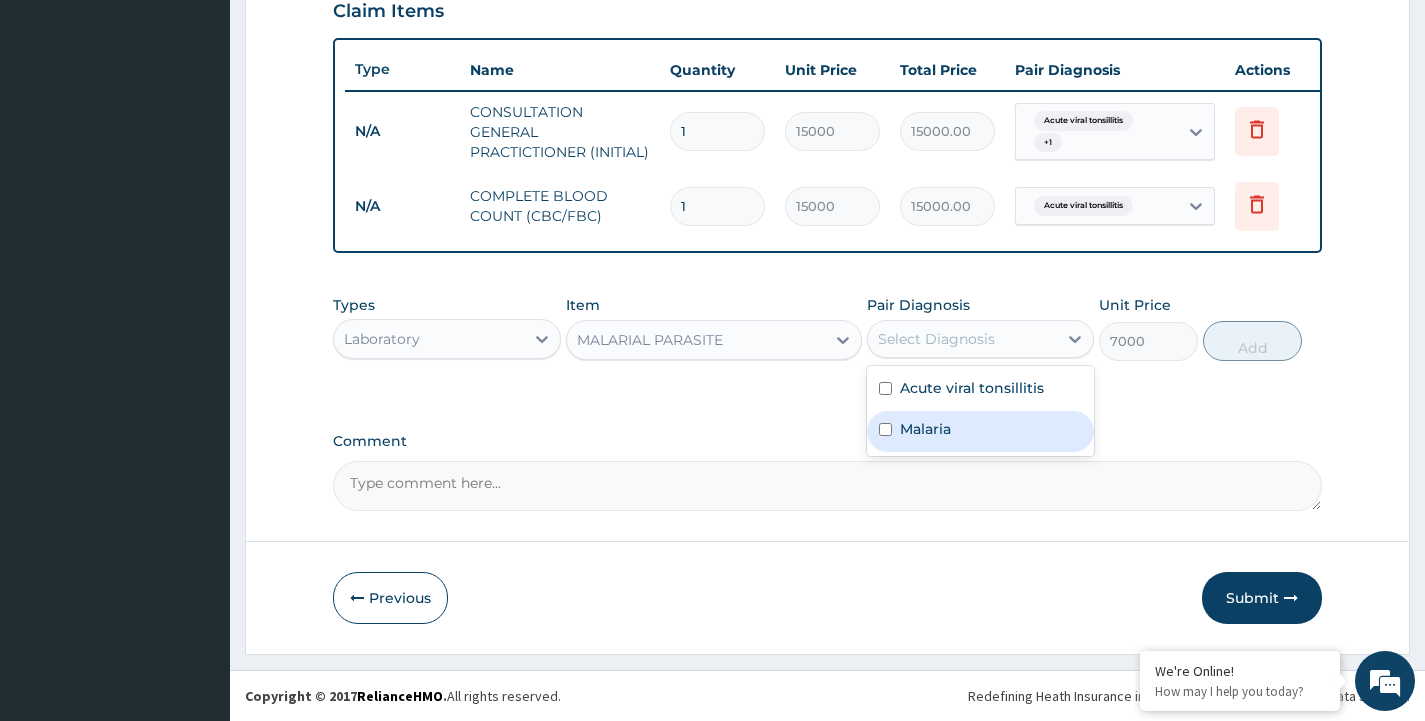 click on "Malaria" at bounding box center [925, 429] 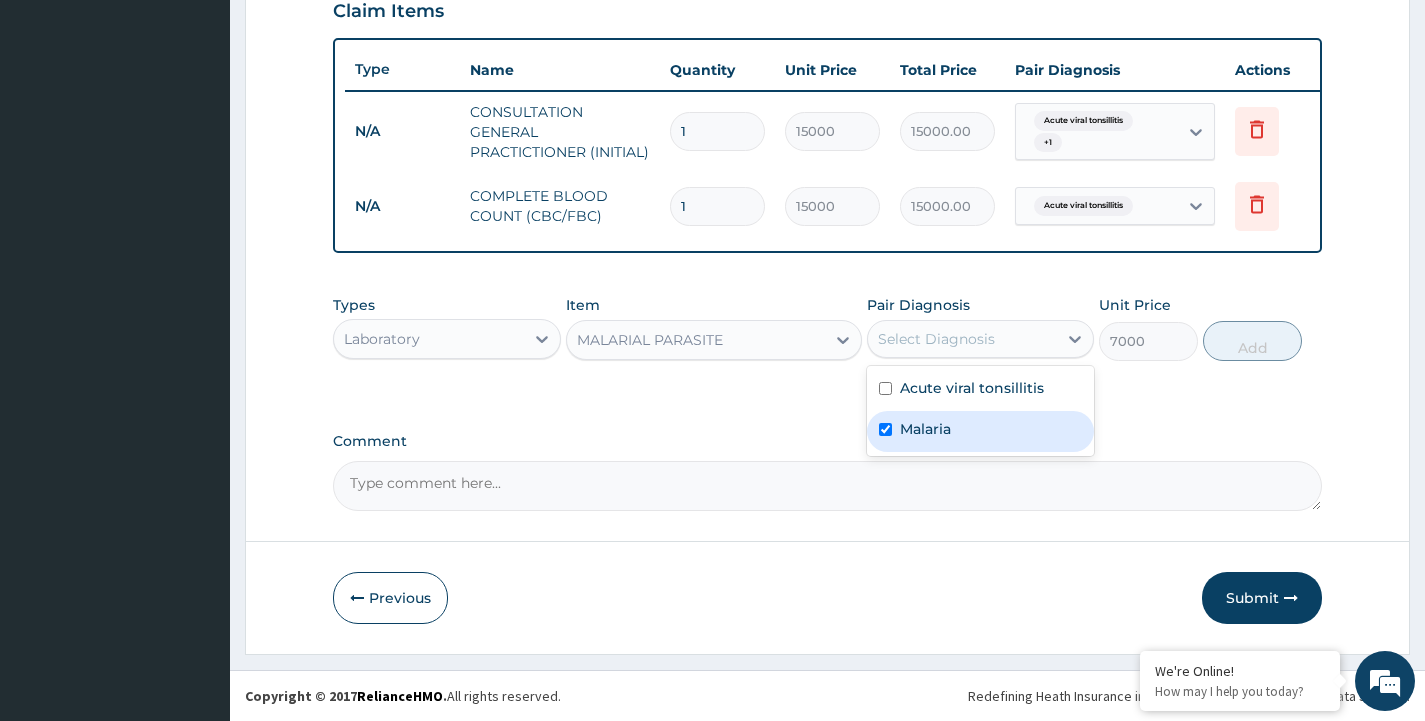 checkbox on "true" 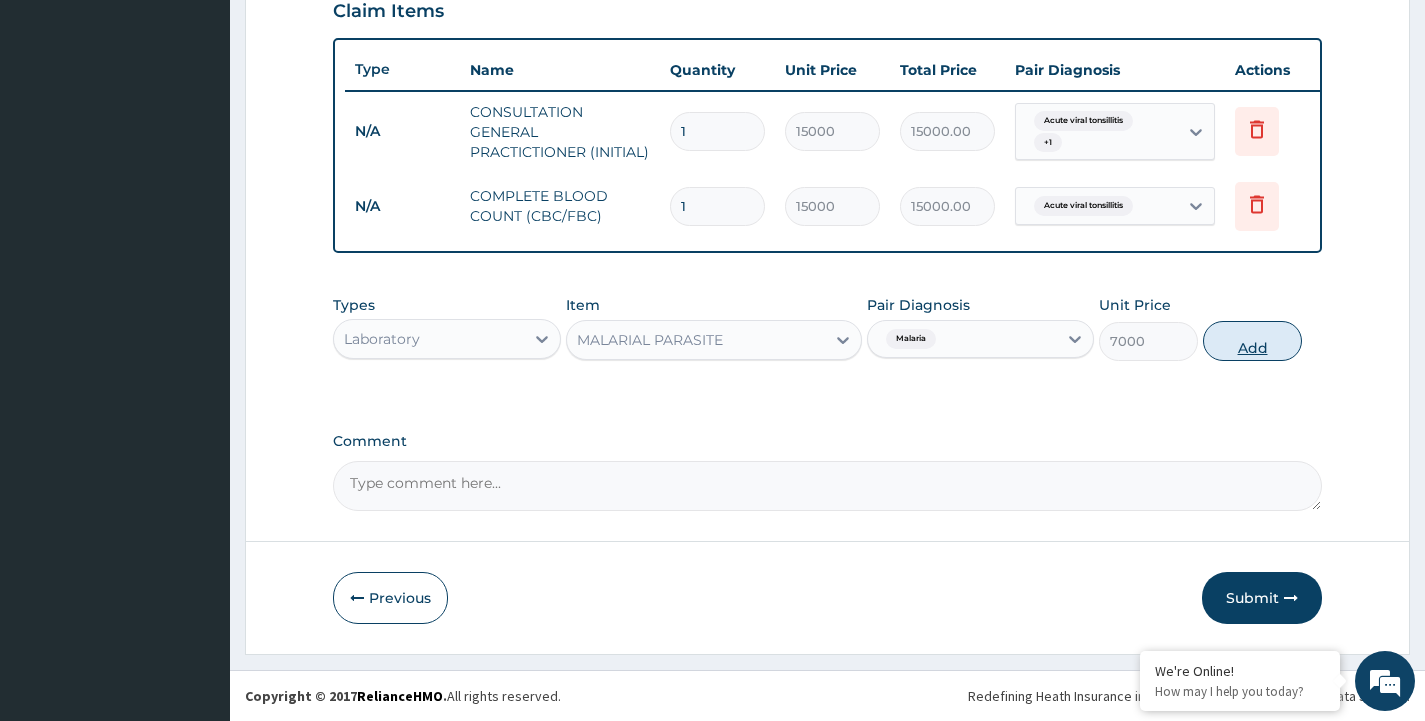 click on "Add" at bounding box center (1252, 341) 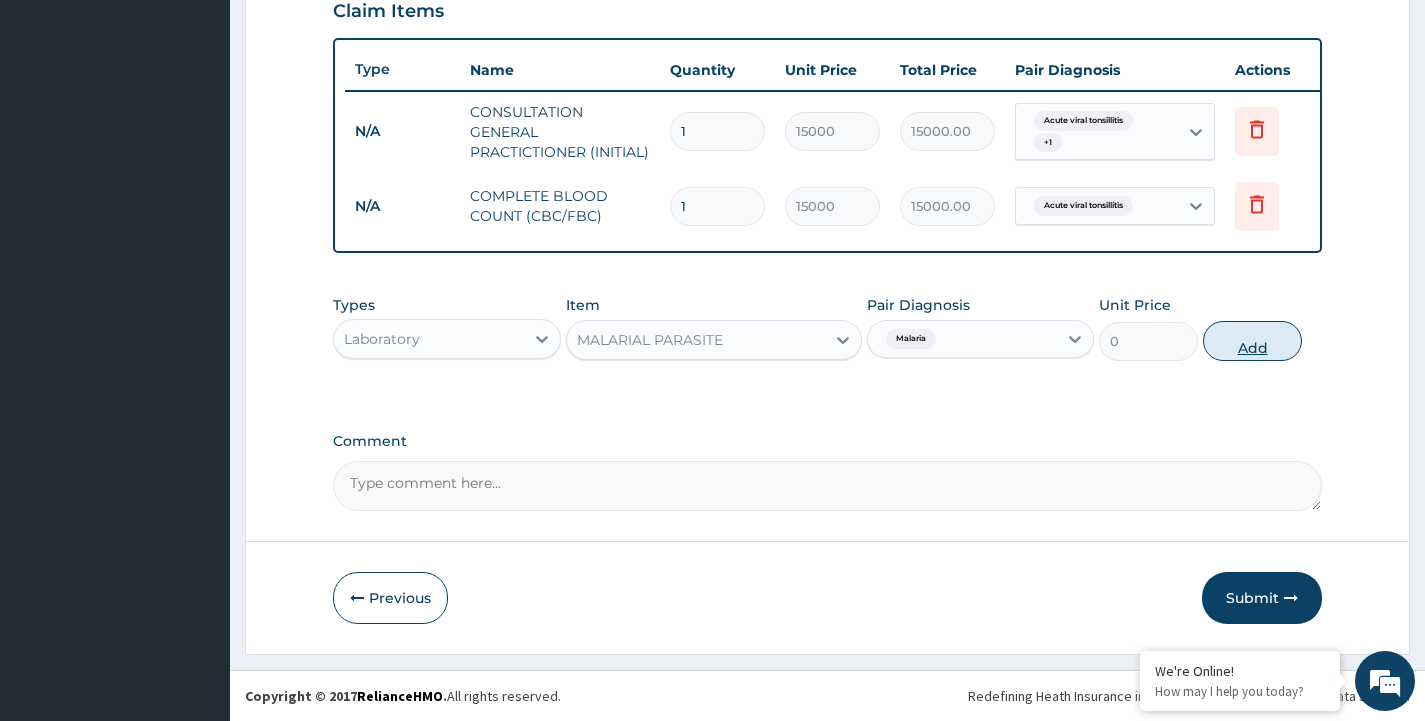click on "PA Code / Prescription Code Enter Code(Secondary Care Only) Encounter Date 01-08-2025 Important Notice Please enter PA codes before entering items that are not attached to a PA code   All diagnoses entered must be linked to a claim item. Diagnosis & Claim Items that are visible but inactive cannot be edited because they were imported from an already approved PA code. Diagnosis Acute viral tonsillitis Confirmed Malaria Query NB: All diagnosis must be linked to a claim item Claim Items Type Name Quantity Unit Price Total Price Pair Diagnosis Actions N/A CONSULTATION GENERAL  PRACTICTIONER (INITIAL) 1 15000 15000.00 Acute viral tonsillitis  + 1 Delete N/A COMPLETE BLOOD COUNT (CBC/FBC) 1 15000 15000.00 Acute viral tonsillitis Delete Types Laboratory Item MALARIAL PARASITE Pair Diagnosis Malaria Unit Price 0 Add Comment" at bounding box center [827, -2] 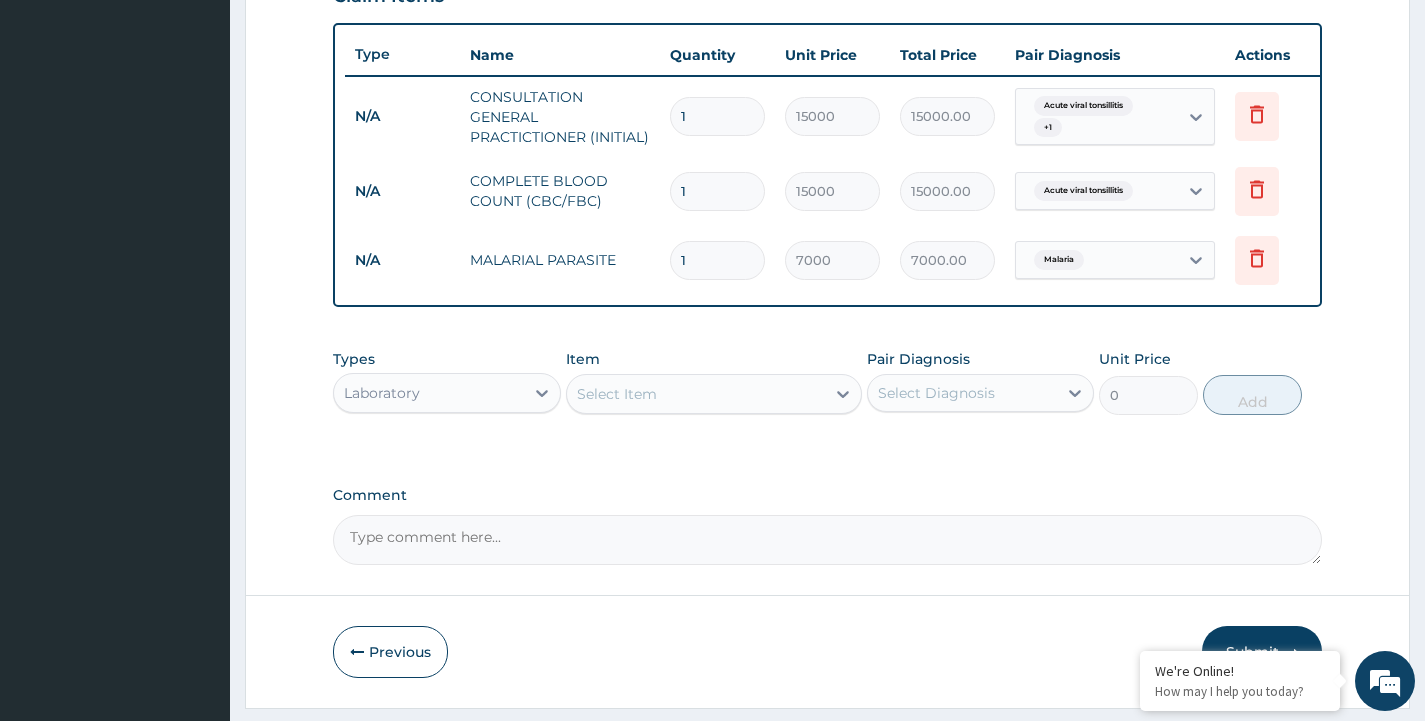 click on "Laboratory" at bounding box center (428, 393) 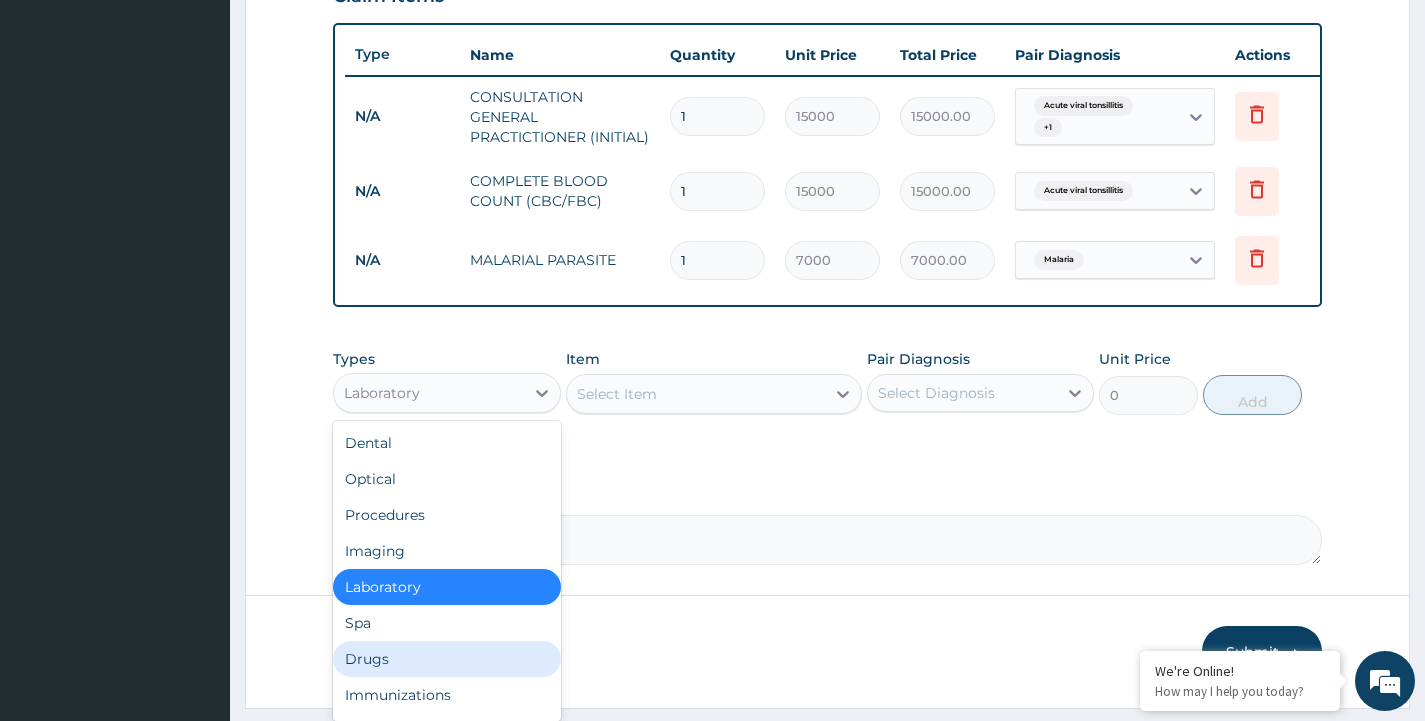 click on "Drugs" at bounding box center (446, 659) 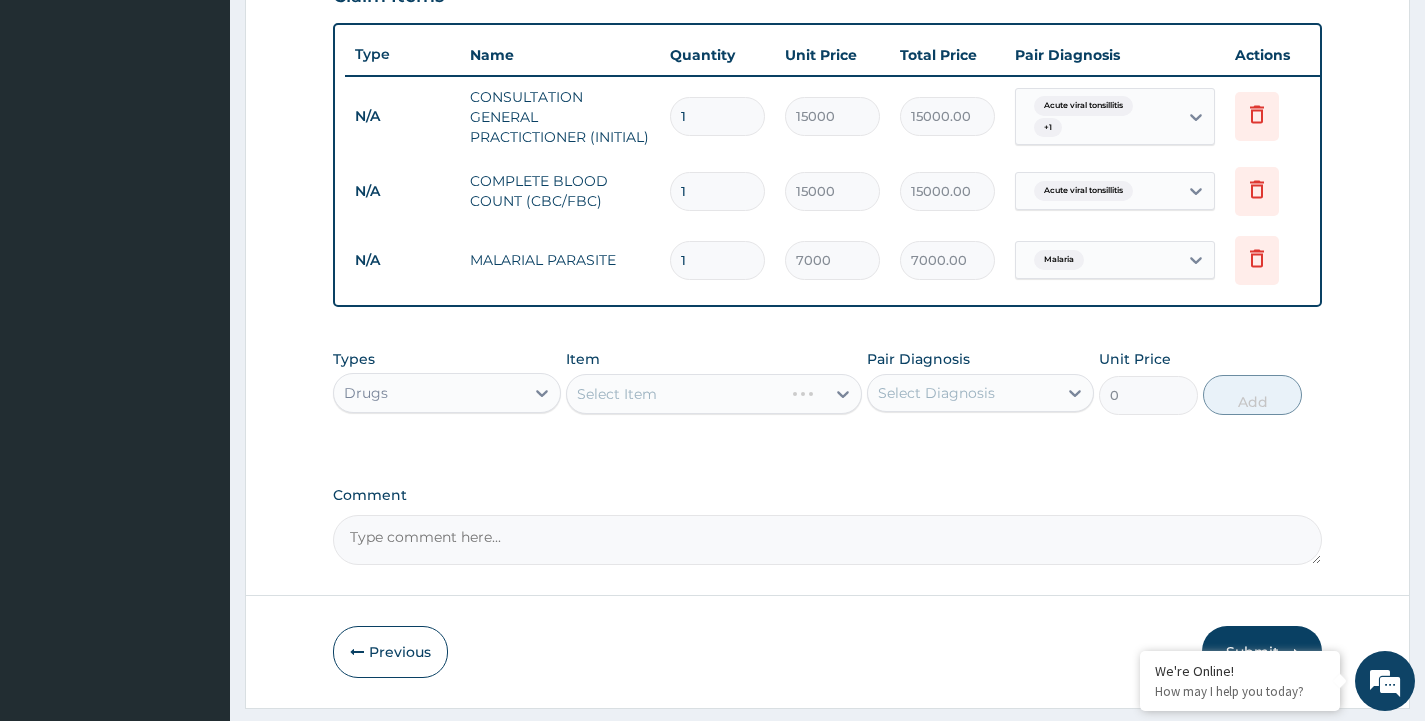 click on "Previous" at bounding box center (390, 652) 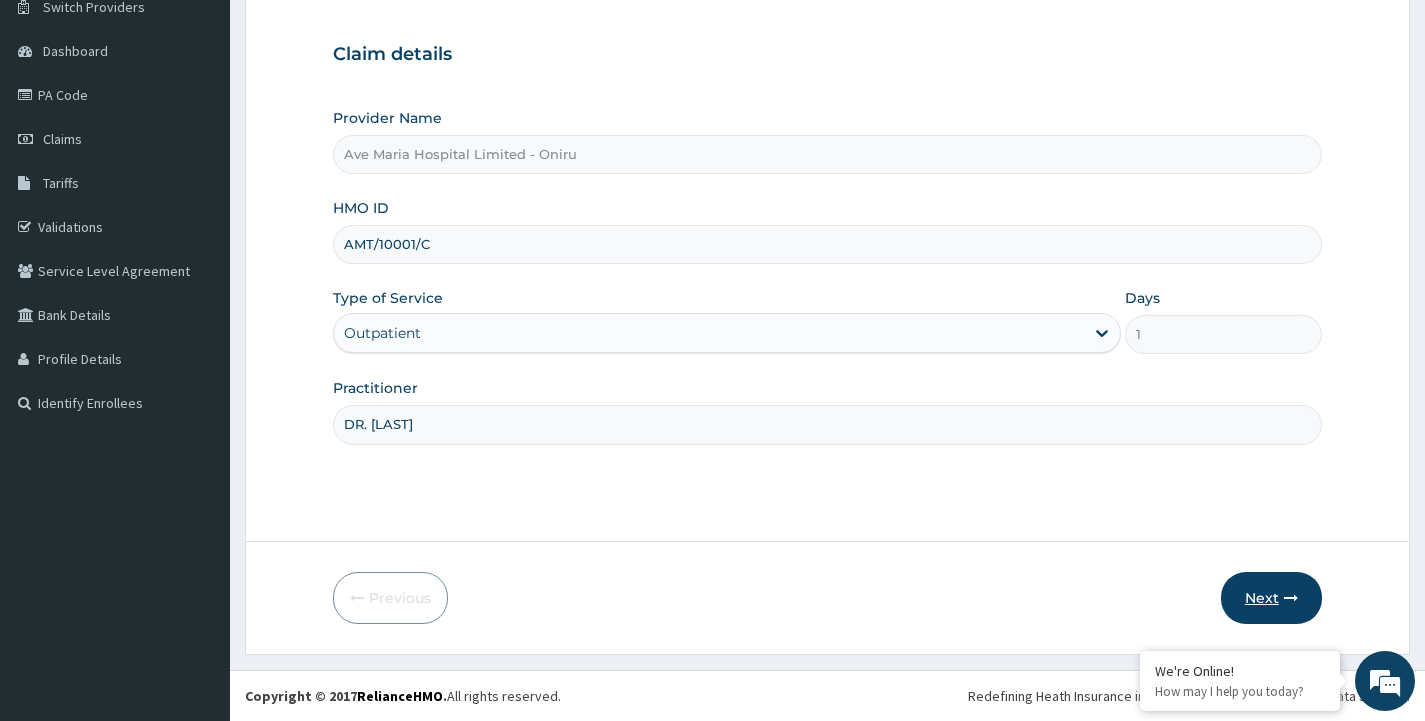 click on "Next" at bounding box center (1271, 598) 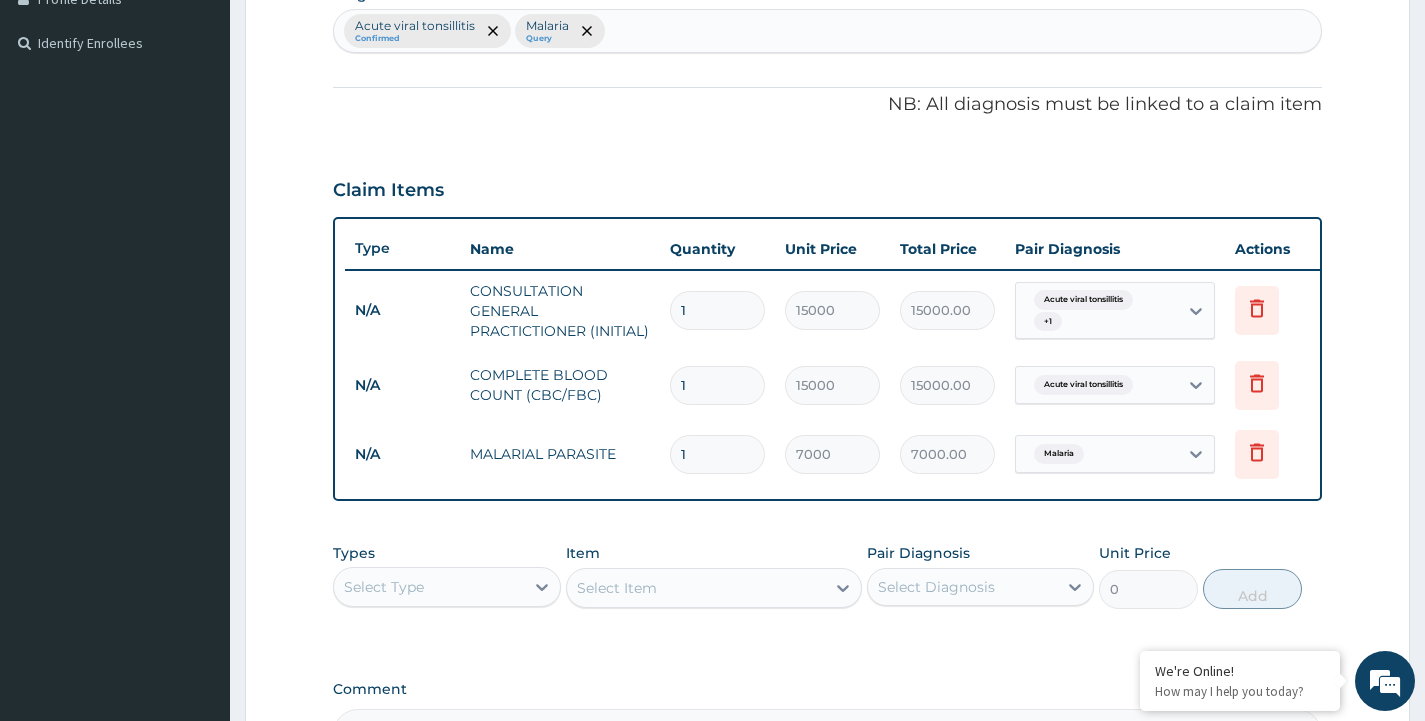 scroll, scrollTop: 544, scrollLeft: 0, axis: vertical 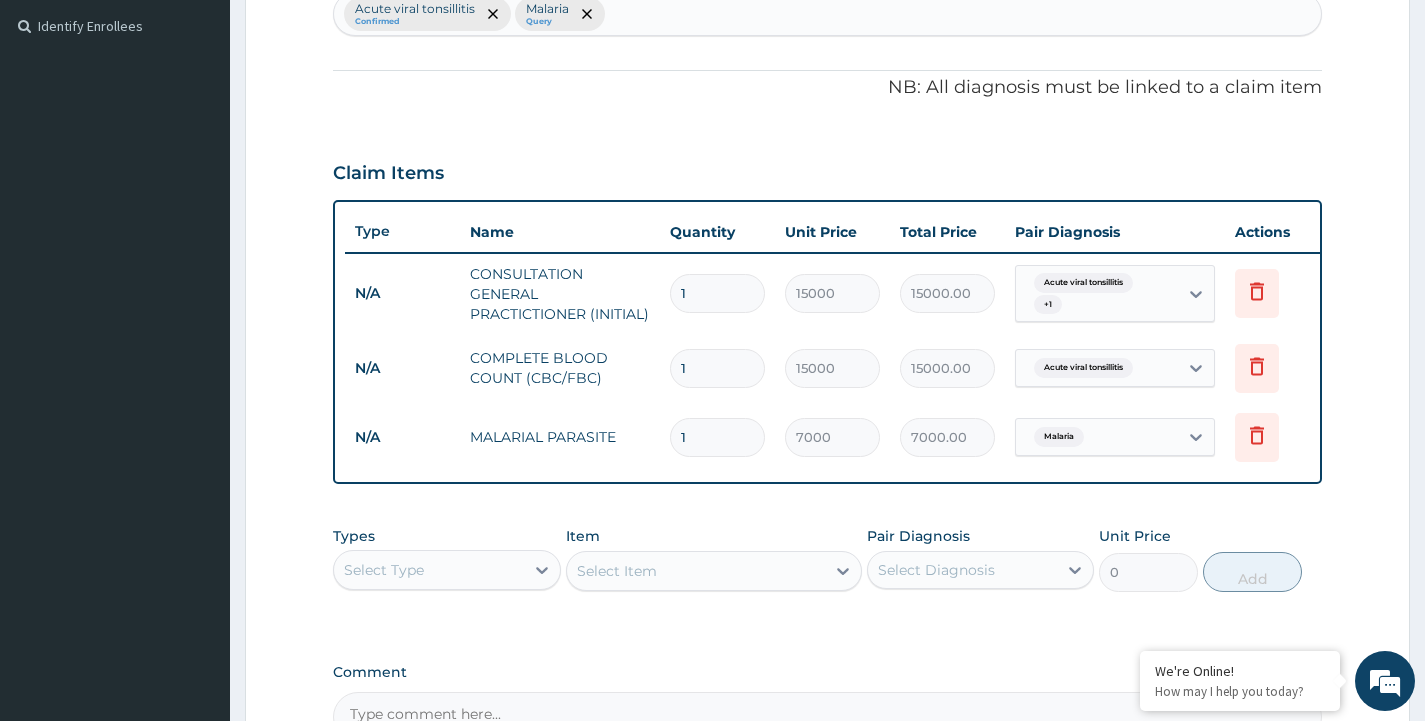 click on "Select Type" at bounding box center (384, 570) 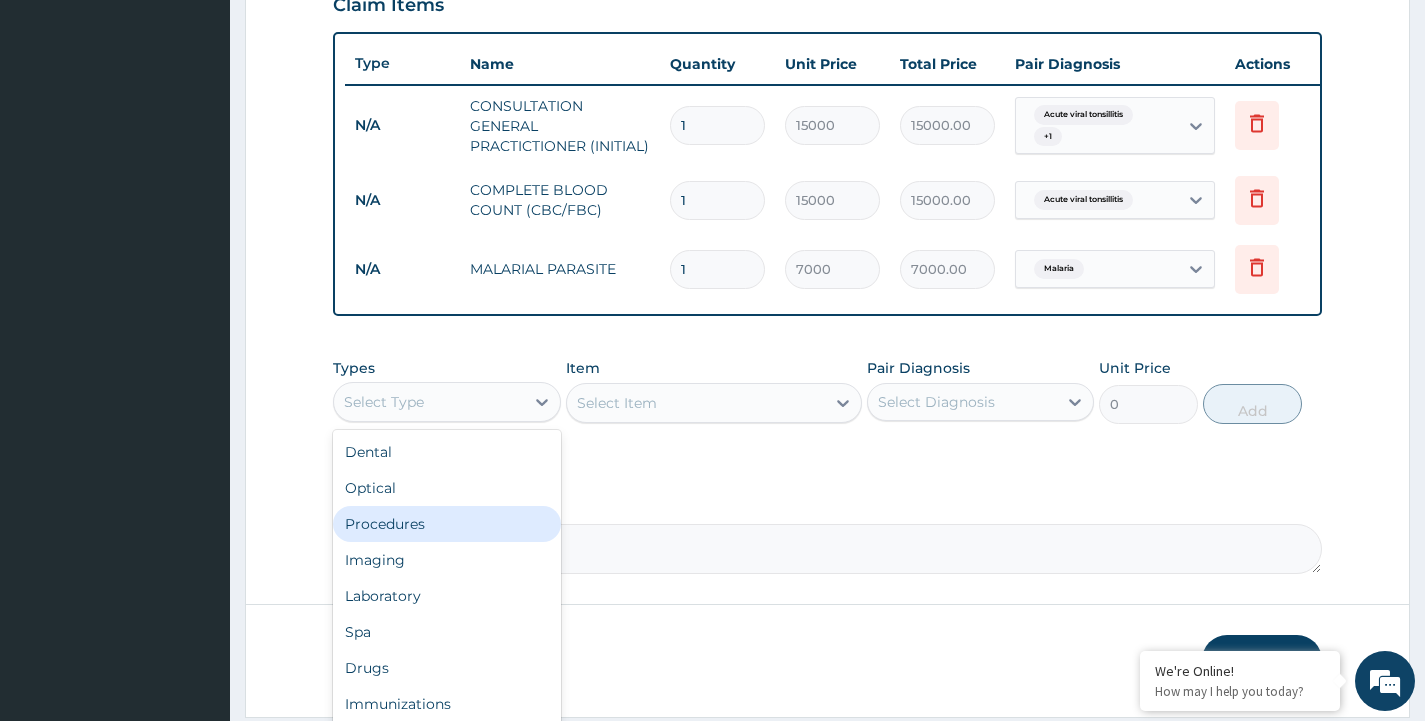 scroll, scrollTop: 763, scrollLeft: 0, axis: vertical 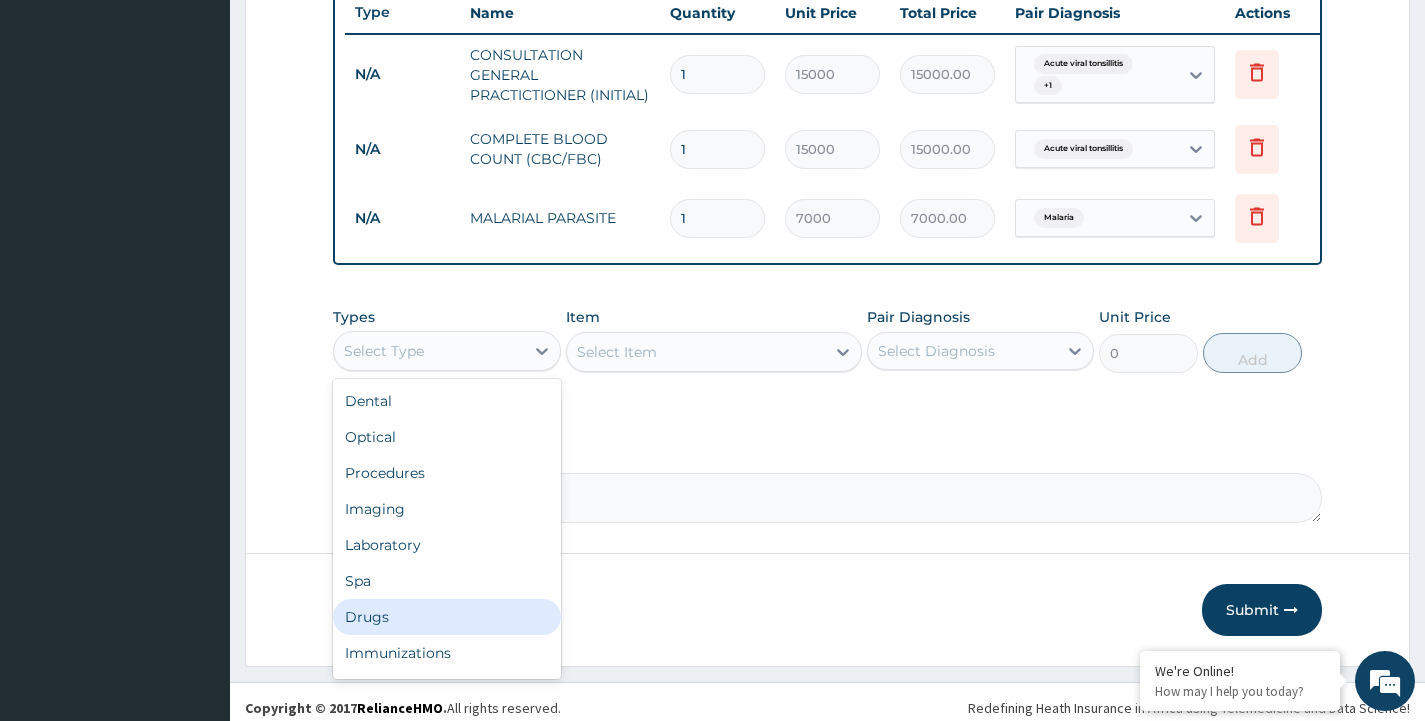 click on "Drugs" at bounding box center (446, 617) 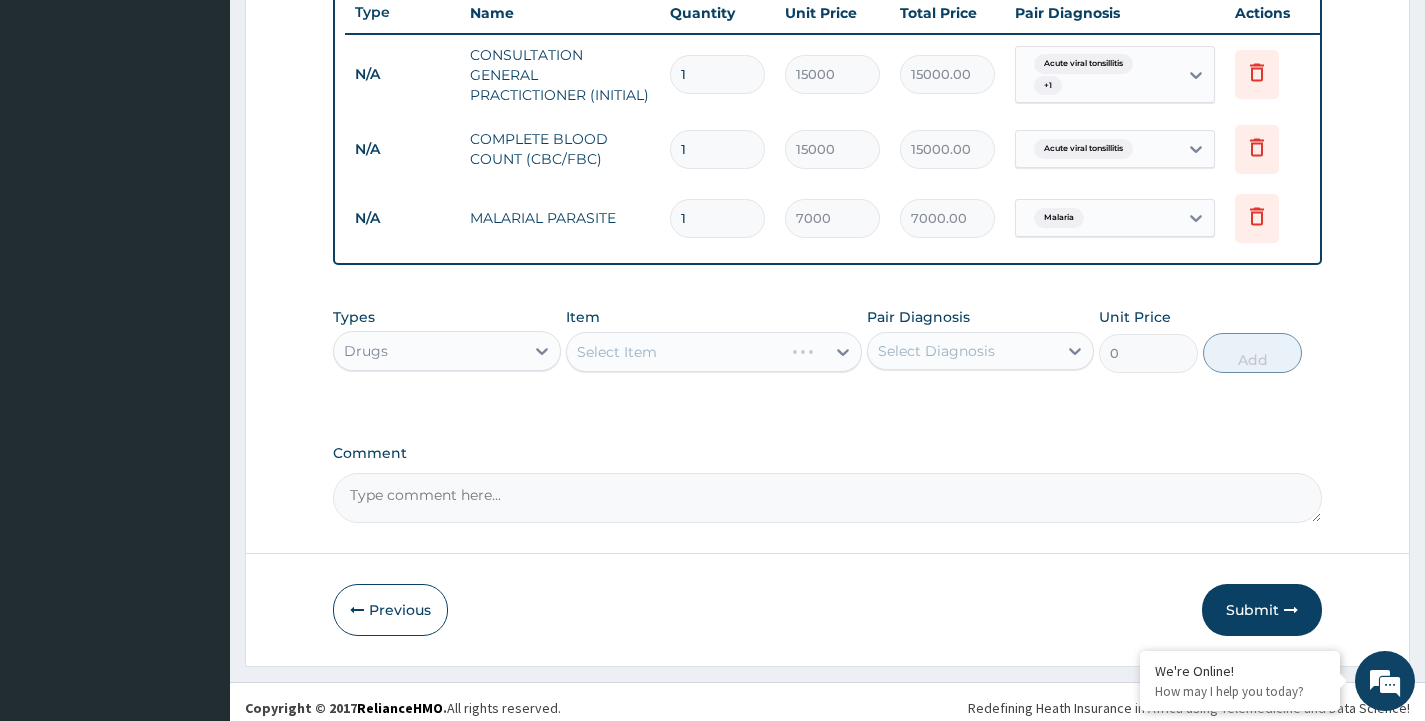click on "Select Item" at bounding box center (714, 352) 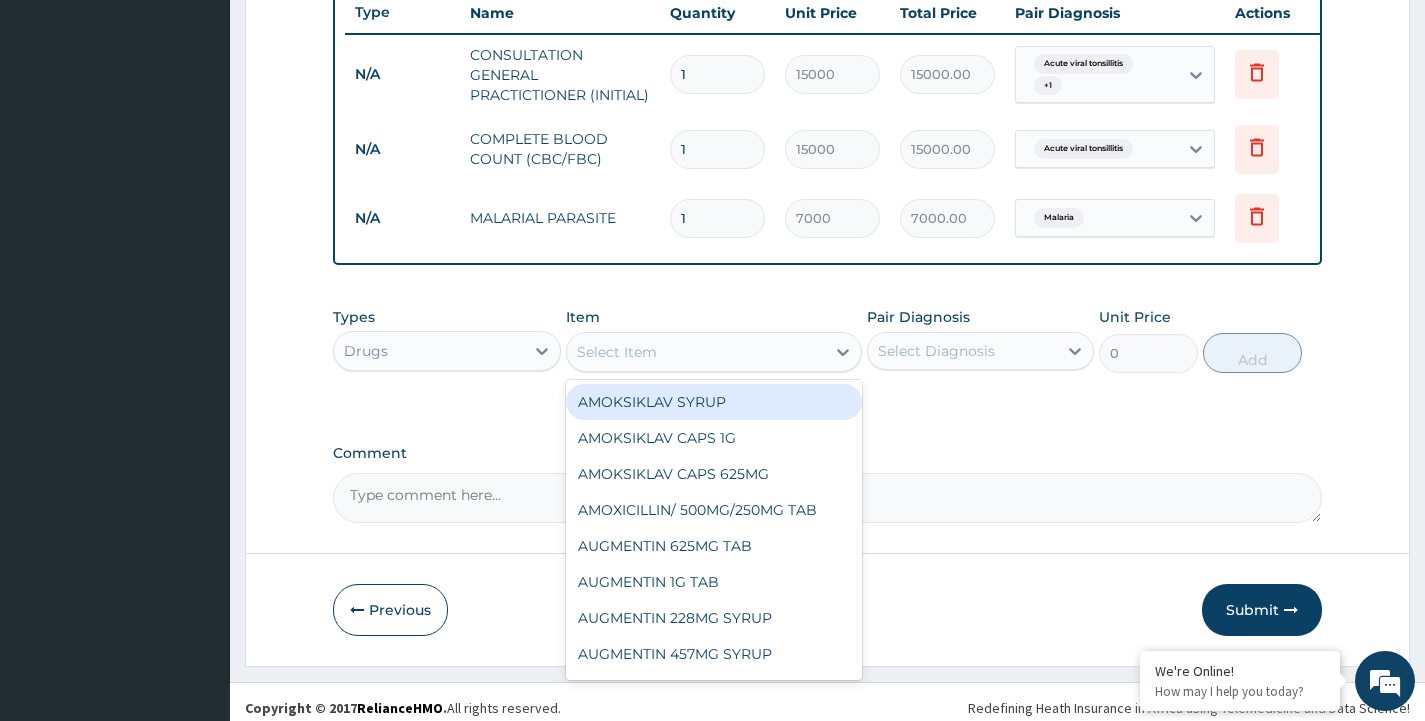 click on "Select Item" at bounding box center (617, 352) 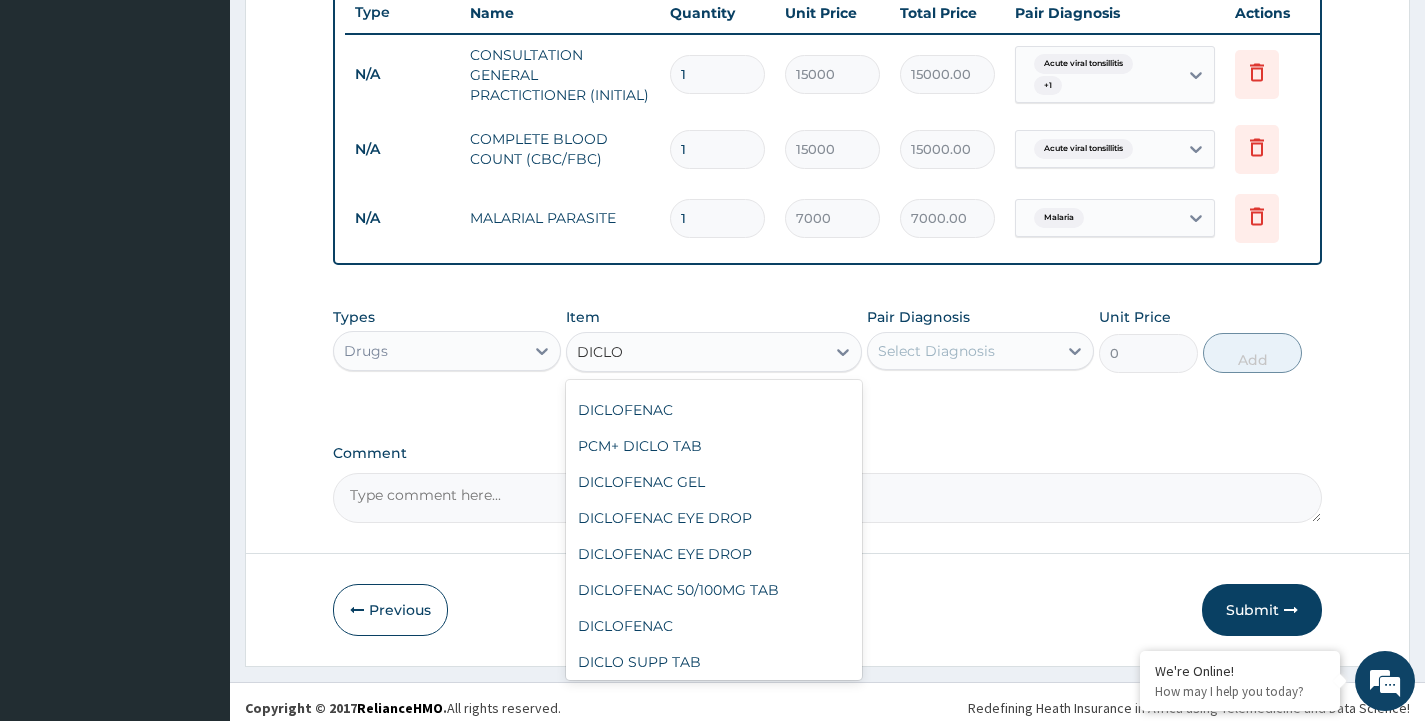 scroll, scrollTop: 176, scrollLeft: 0, axis: vertical 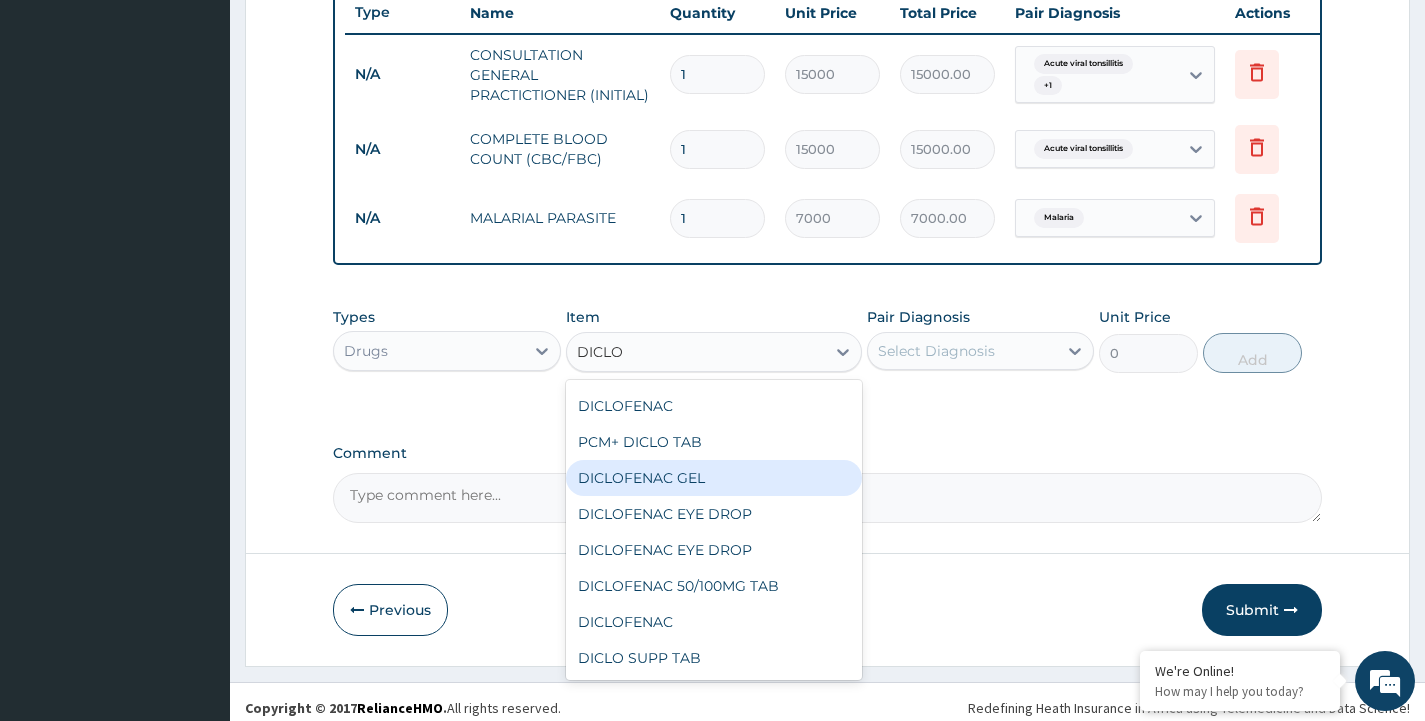 type on "DICLO" 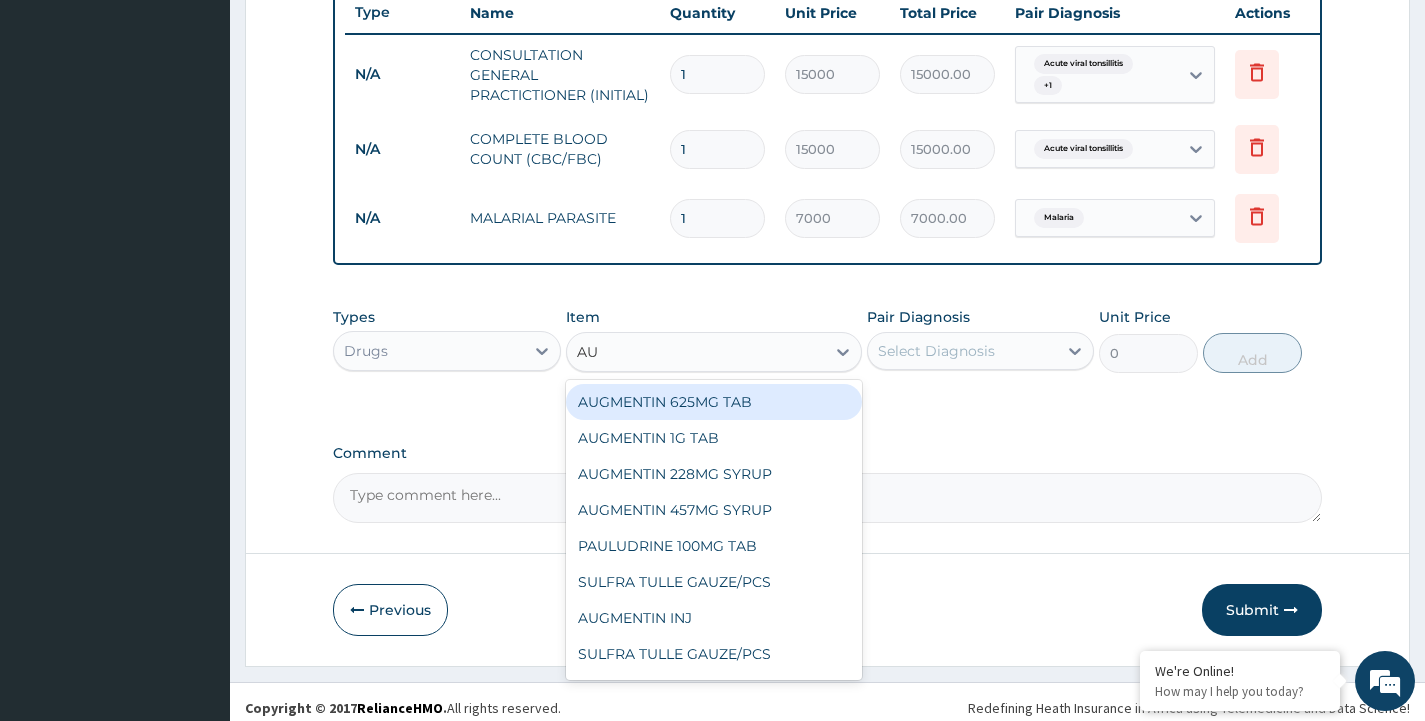 type on "AUG" 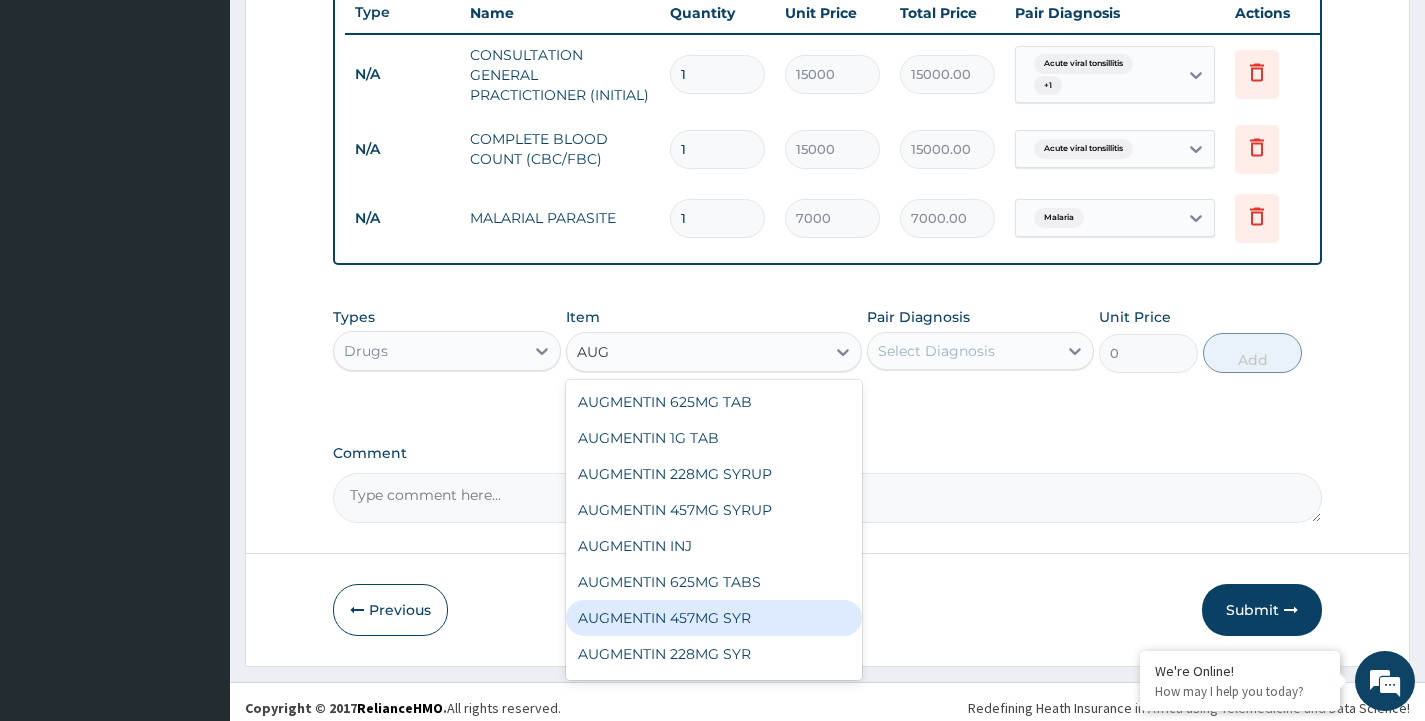 click on "AUGMENTIN 457MG SYR" at bounding box center (714, 618) 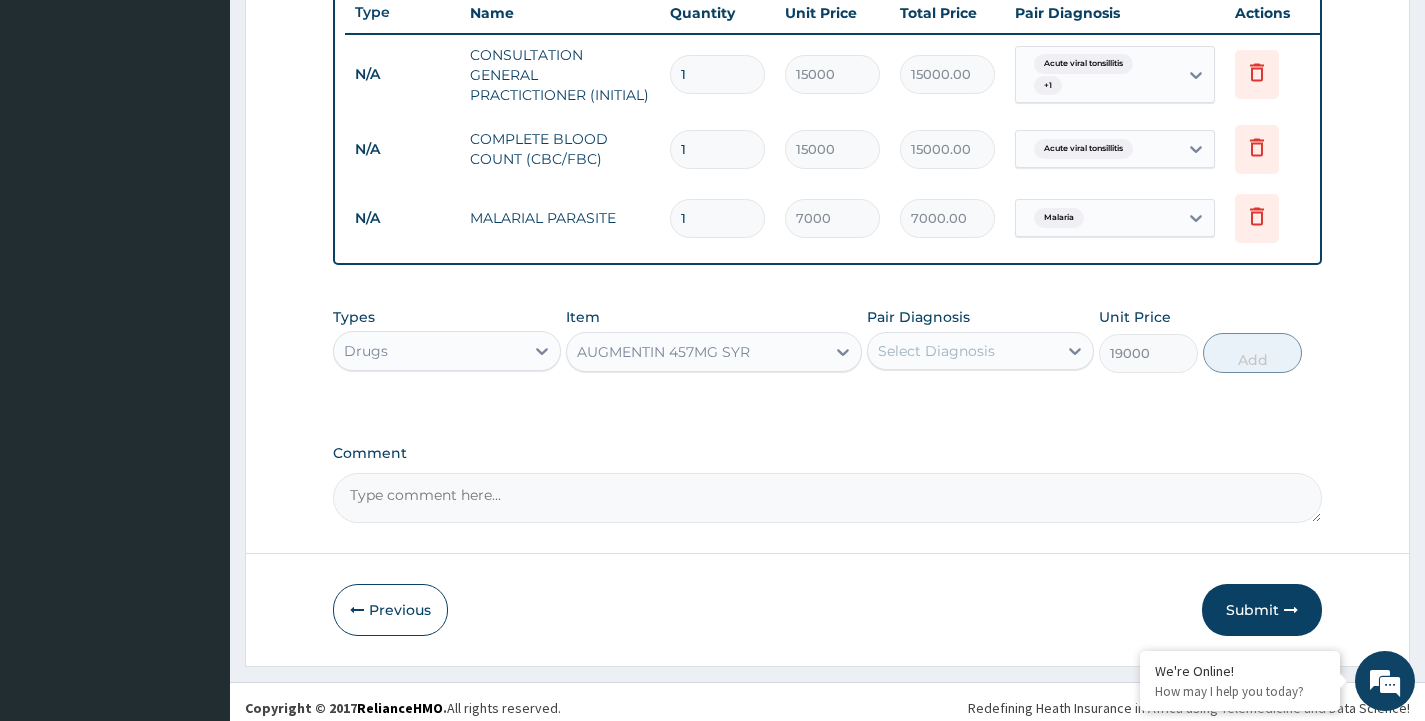 click on "Select Diagnosis" at bounding box center (936, 351) 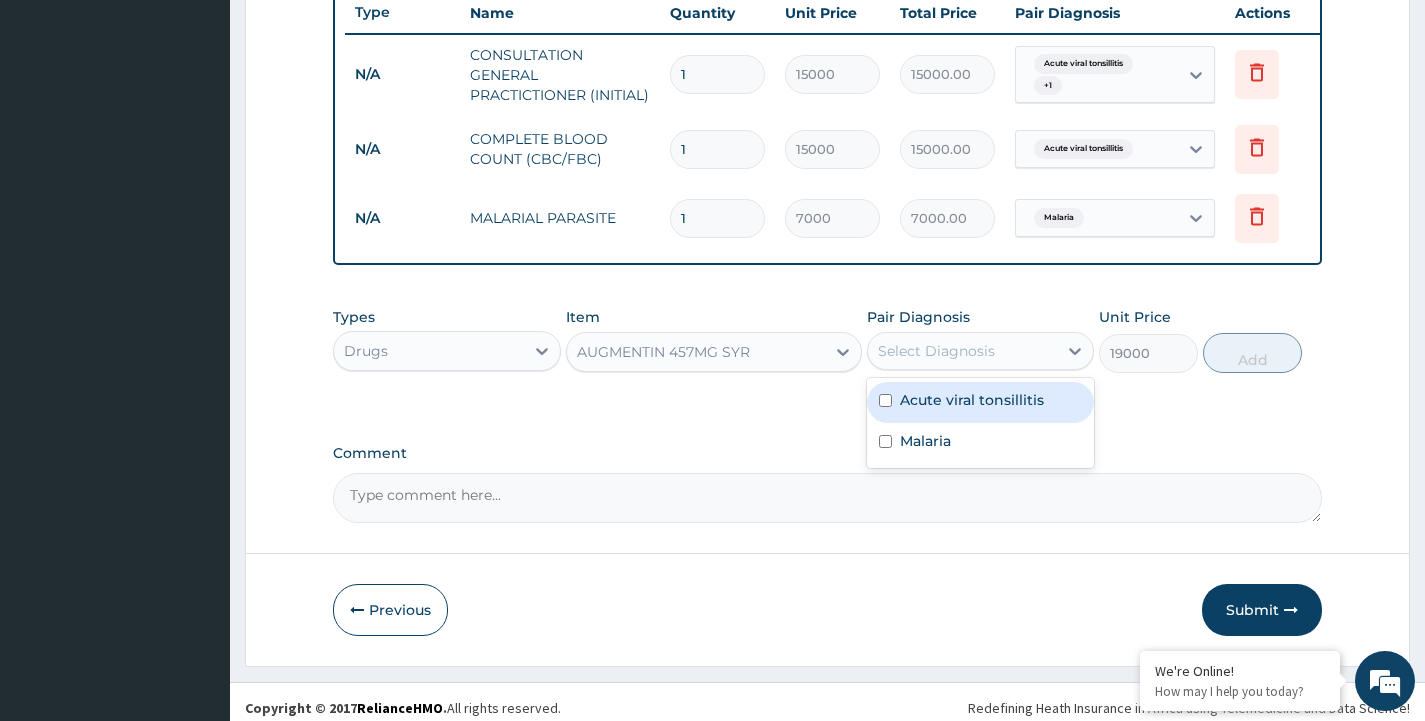click on "Acute viral tonsillitis" at bounding box center (972, 400) 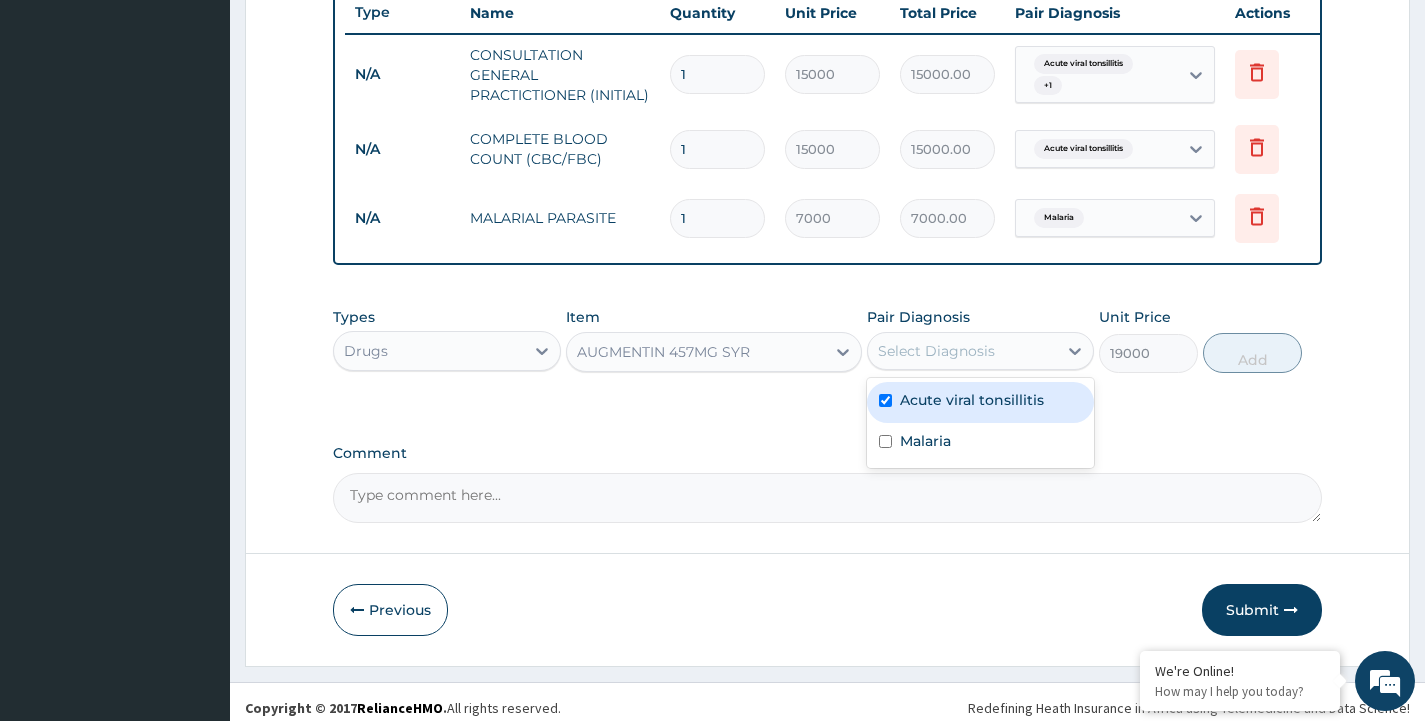 checkbox on "true" 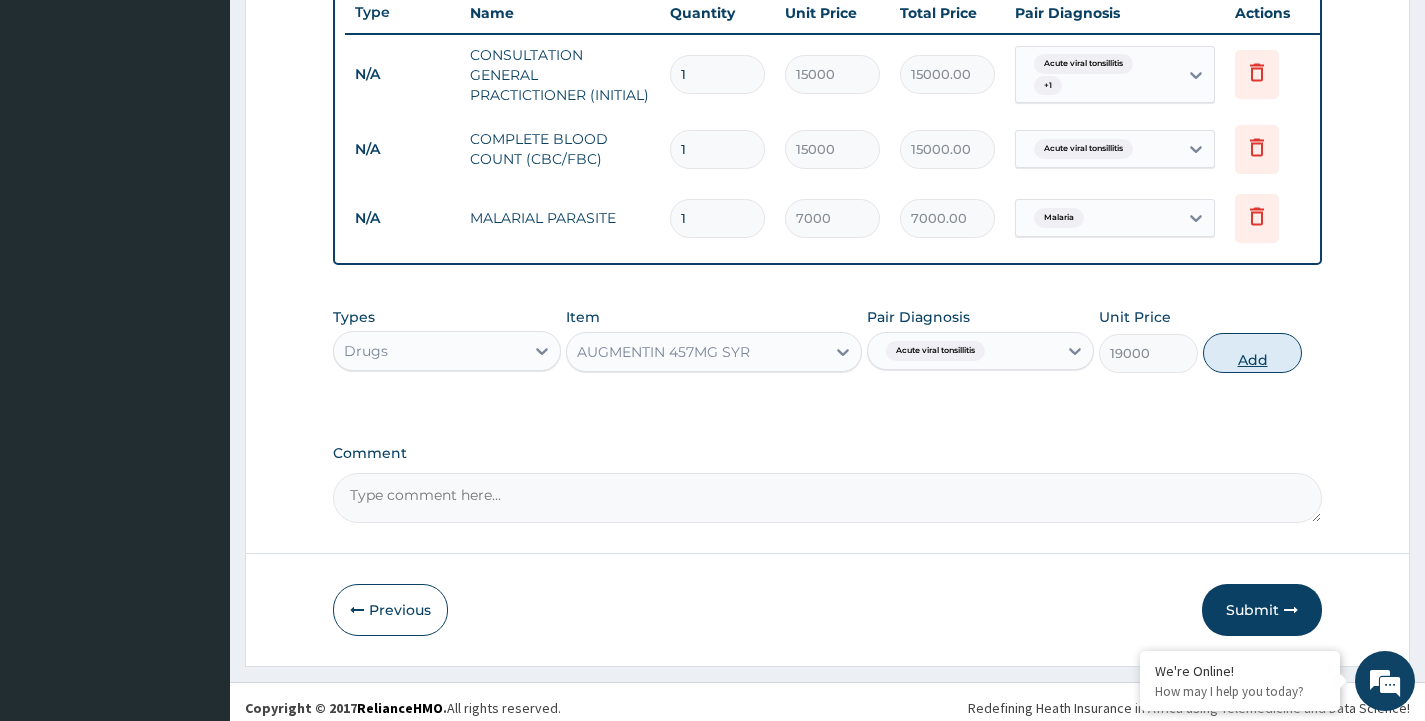 click on "Add" at bounding box center (1252, 353) 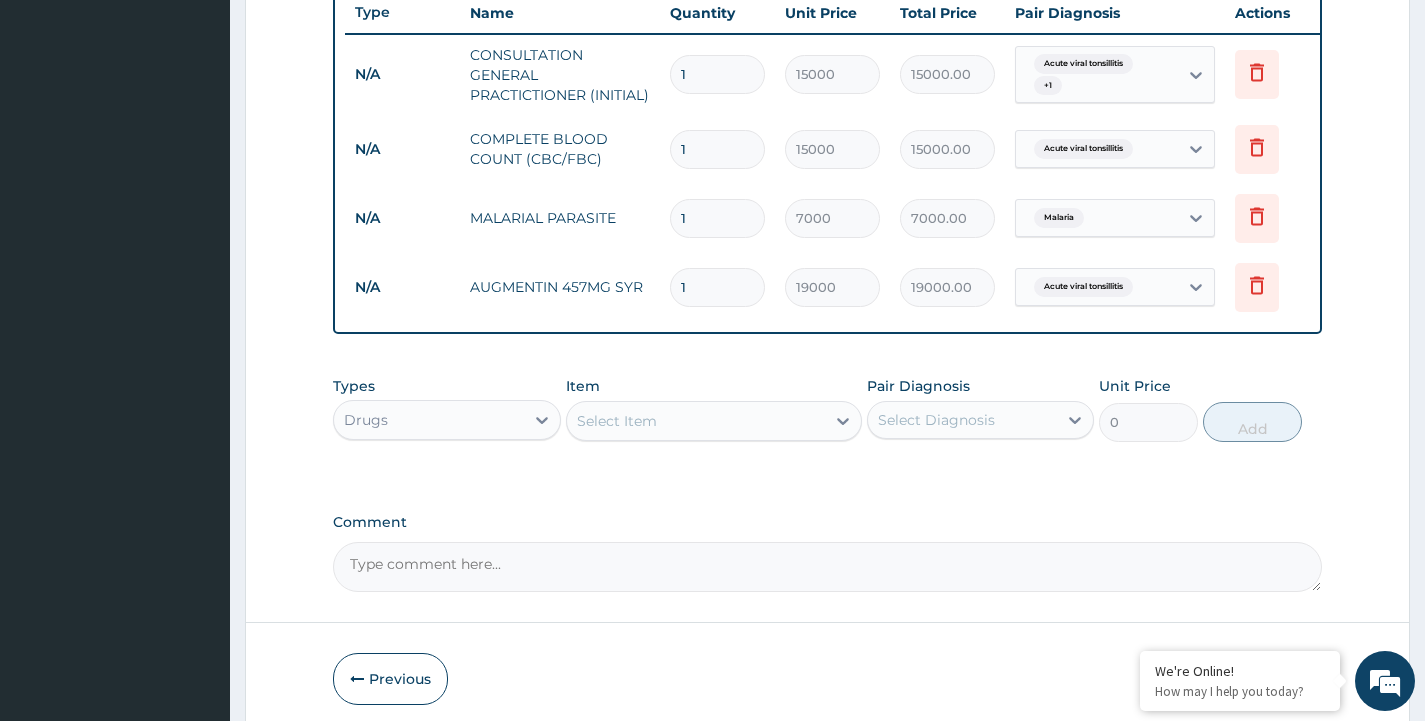 click on "Select Item" at bounding box center (617, 421) 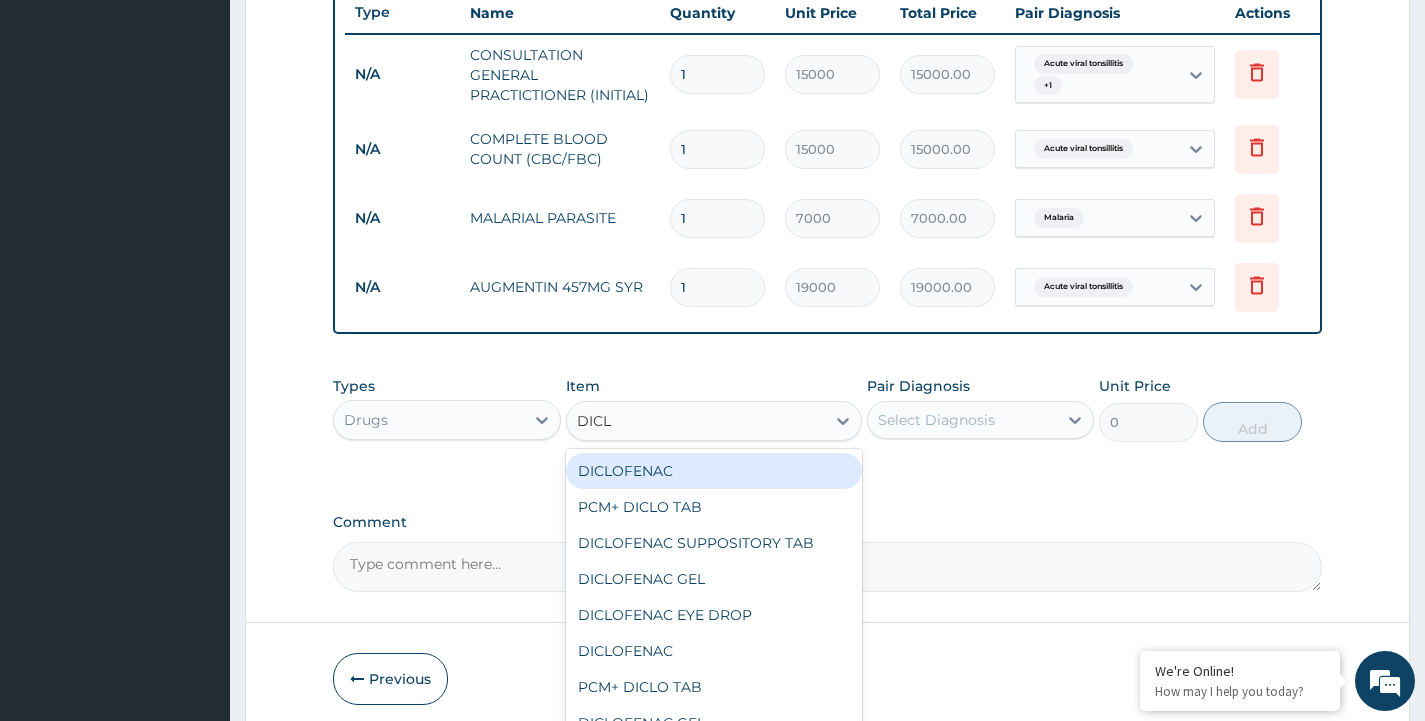 type on "DICLO" 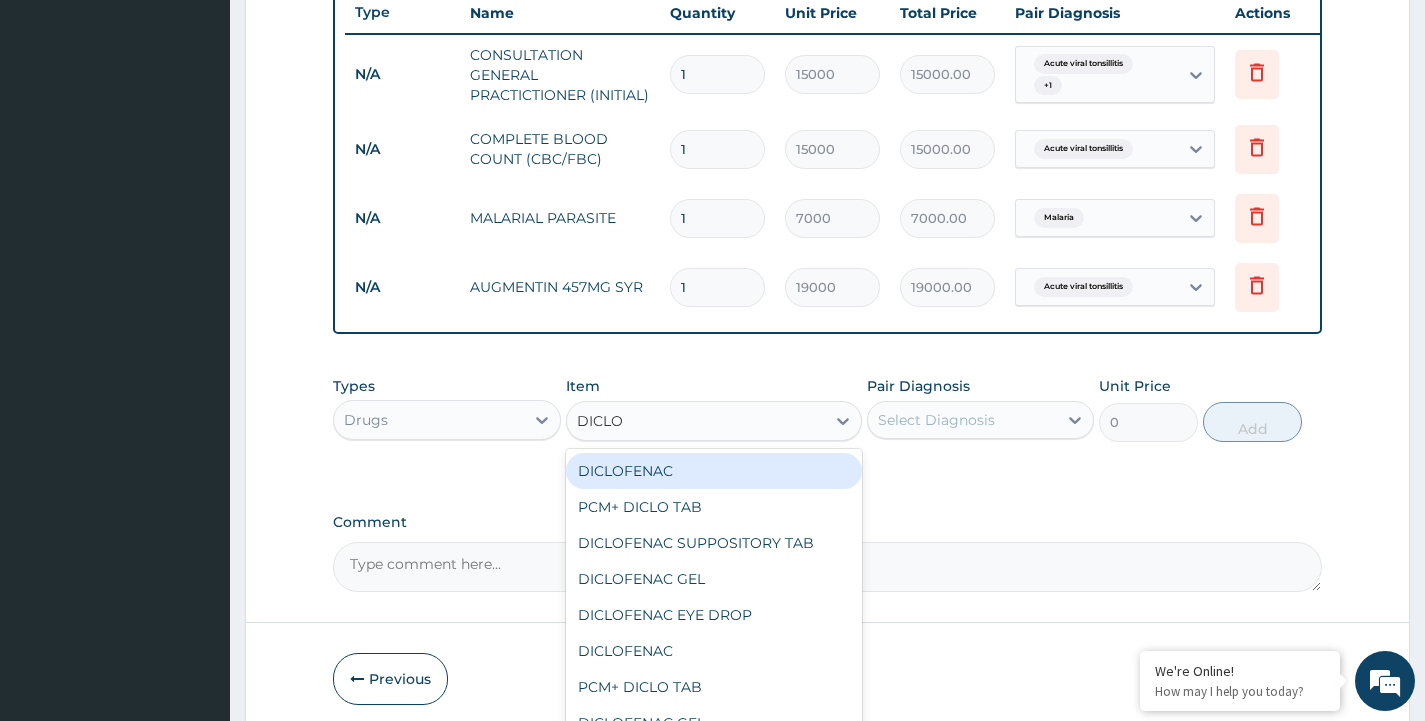 scroll, scrollTop: 859, scrollLeft: 0, axis: vertical 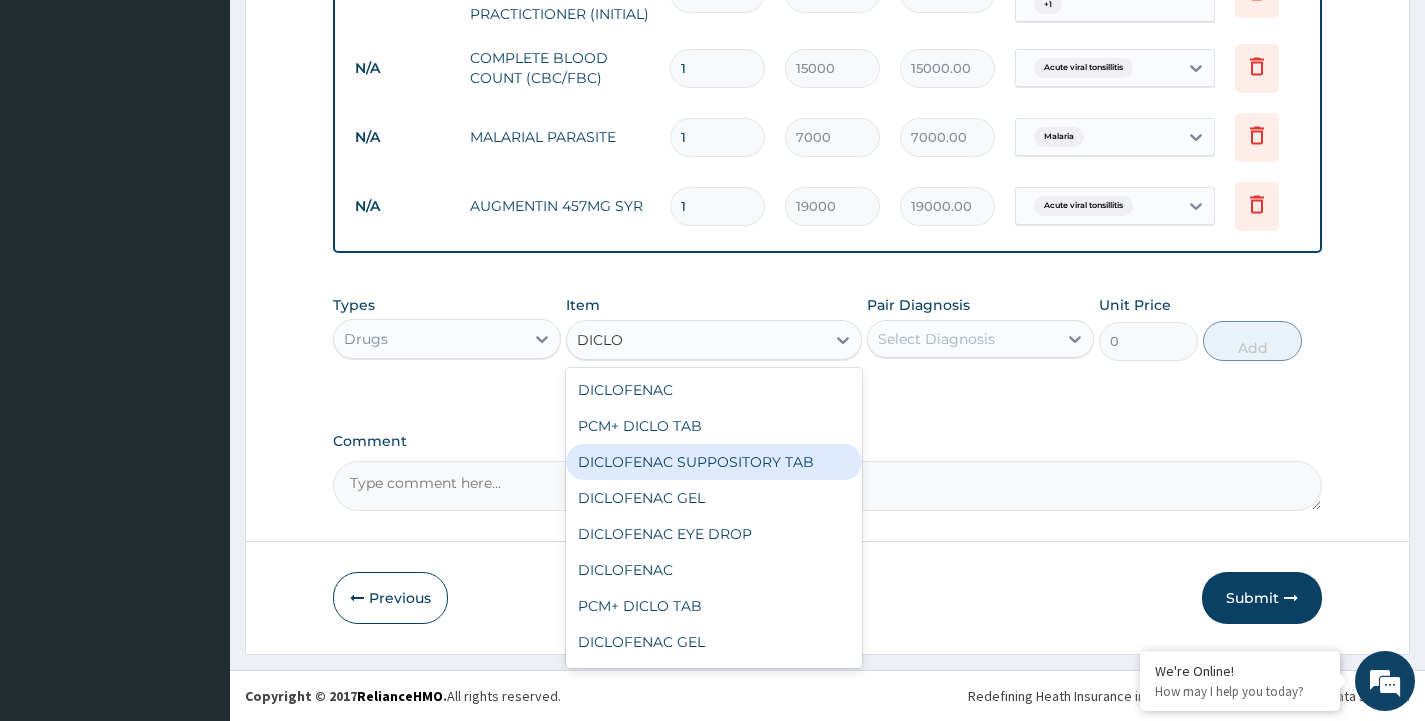 click on "DICLOFENAC SUPPOSITORY TAB" at bounding box center [714, 462] 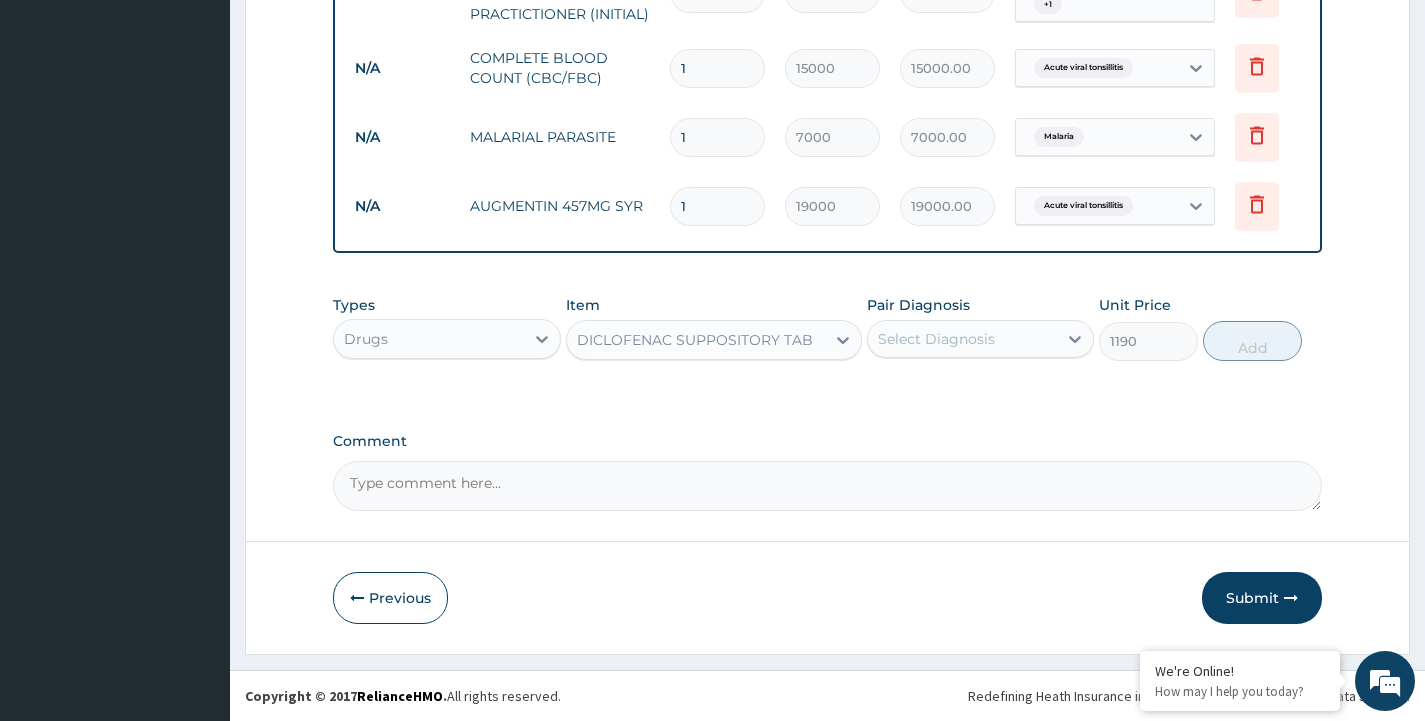 click on "DICLOFENAC SUPPOSITORY TAB" at bounding box center (695, 340) 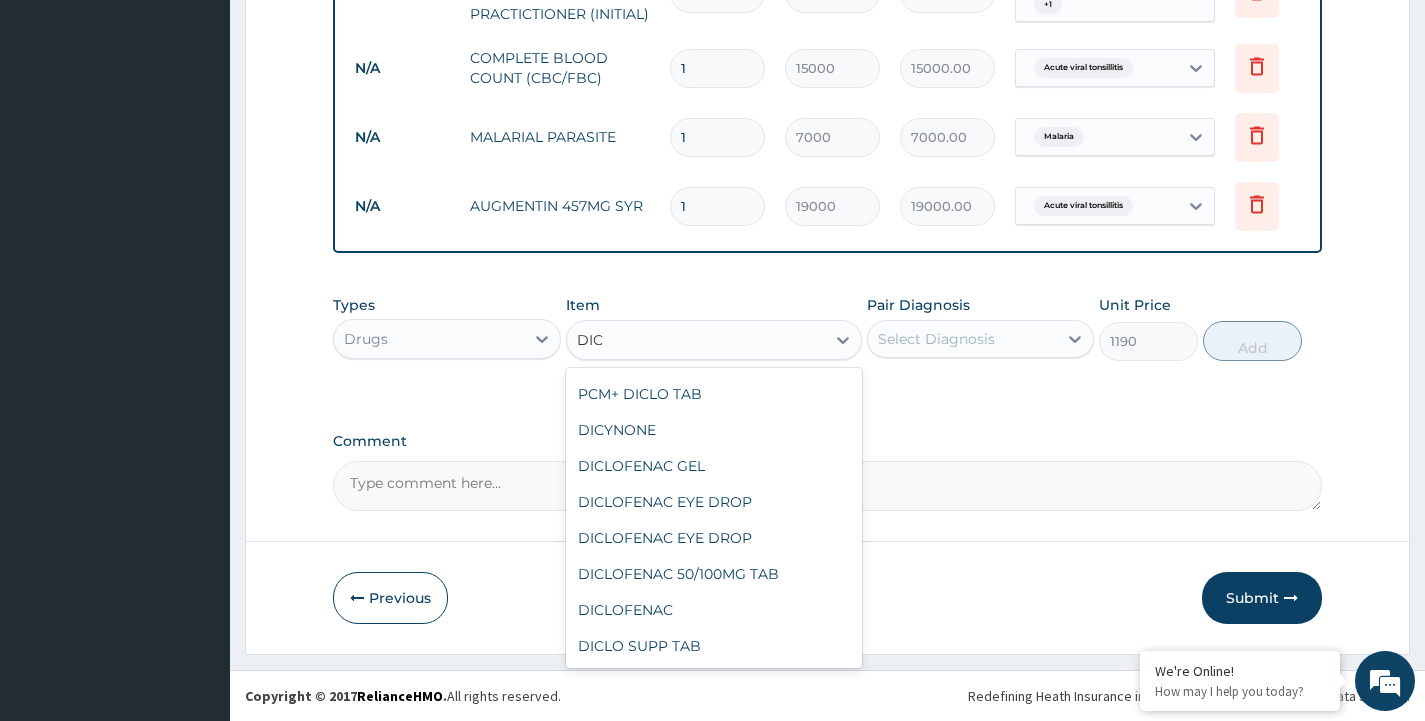 scroll, scrollTop: 4, scrollLeft: 0, axis: vertical 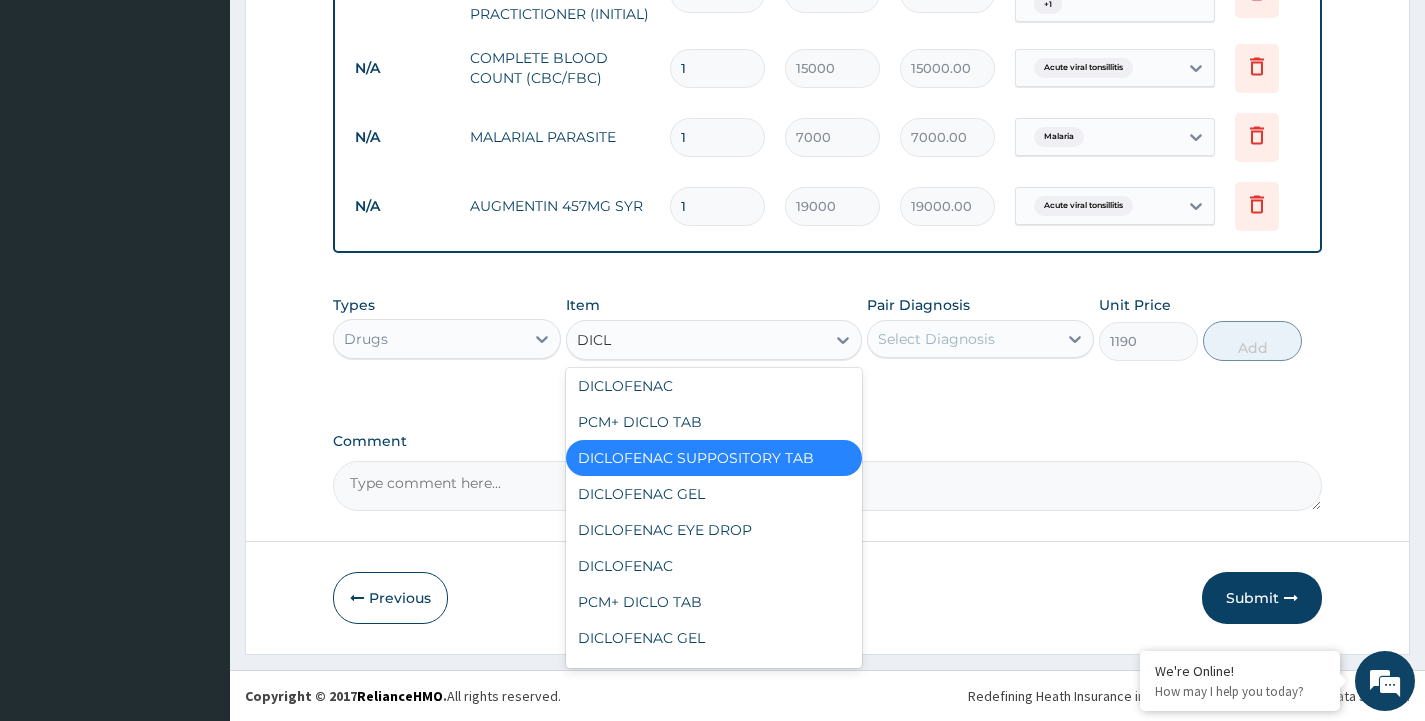 type on "DICLO" 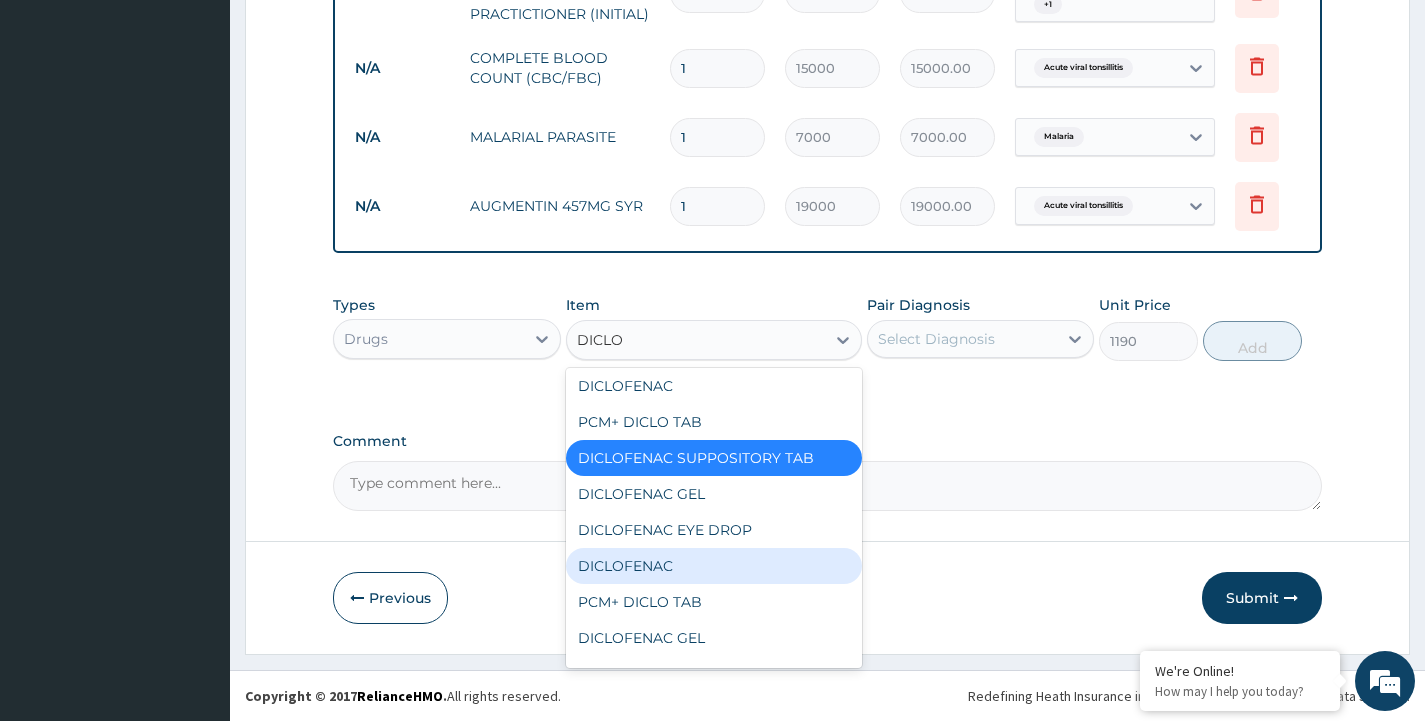 click on "DICLOFENAC" at bounding box center (714, 566) 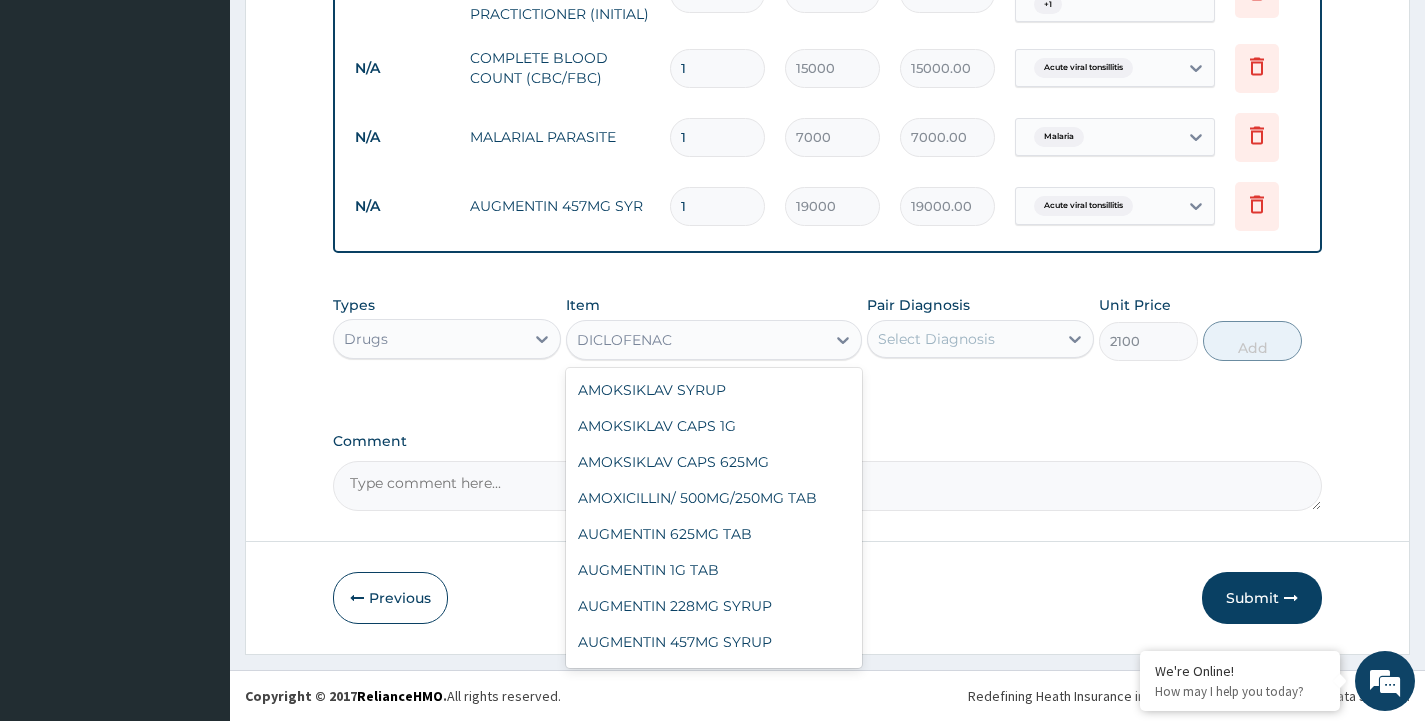 click on "DICLOFENAC" at bounding box center [696, 340] 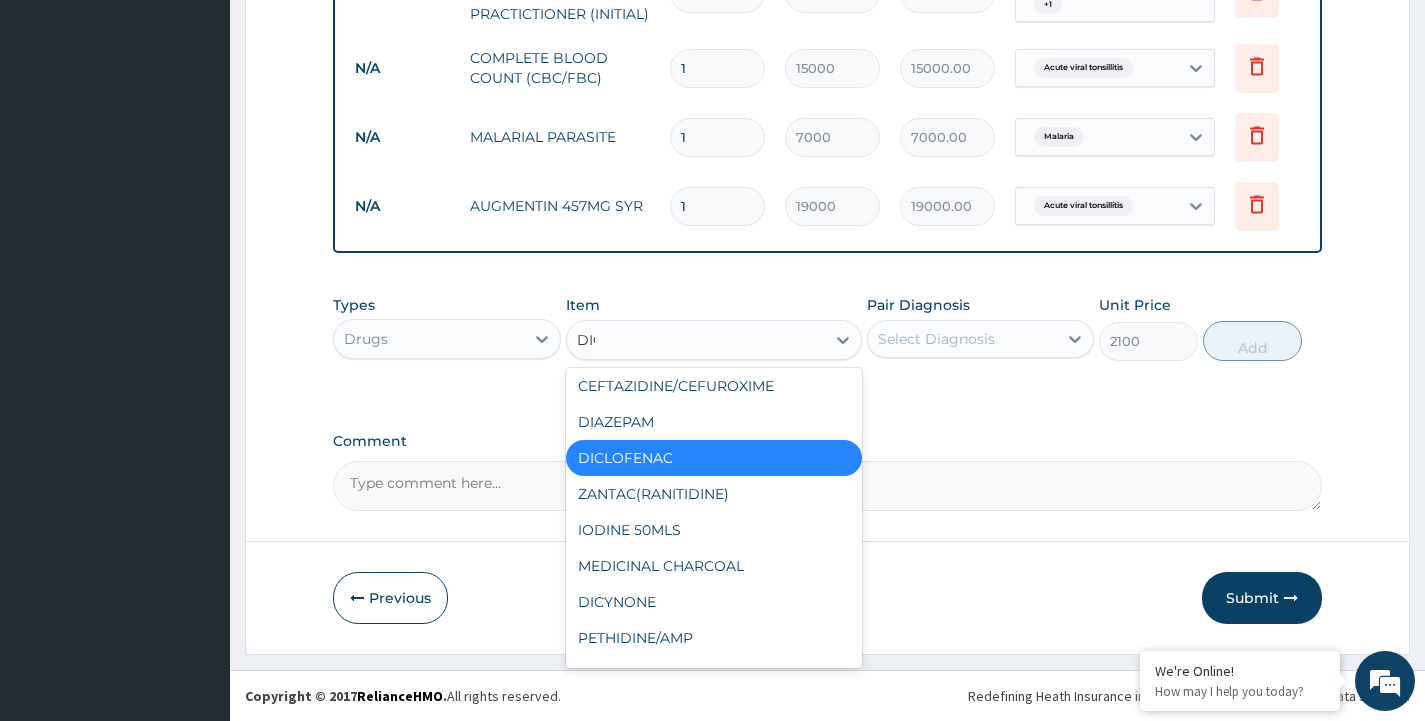 scroll, scrollTop: 112, scrollLeft: 0, axis: vertical 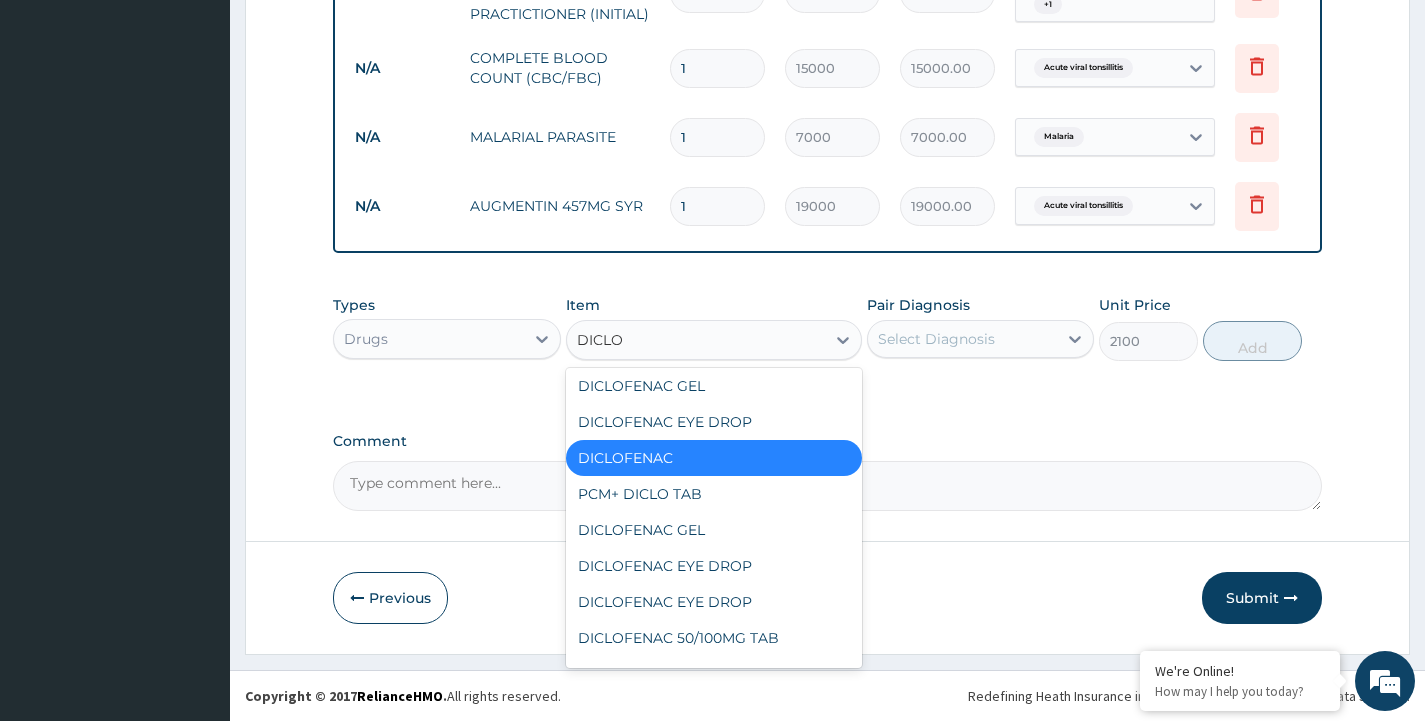 type on "DICLOF" 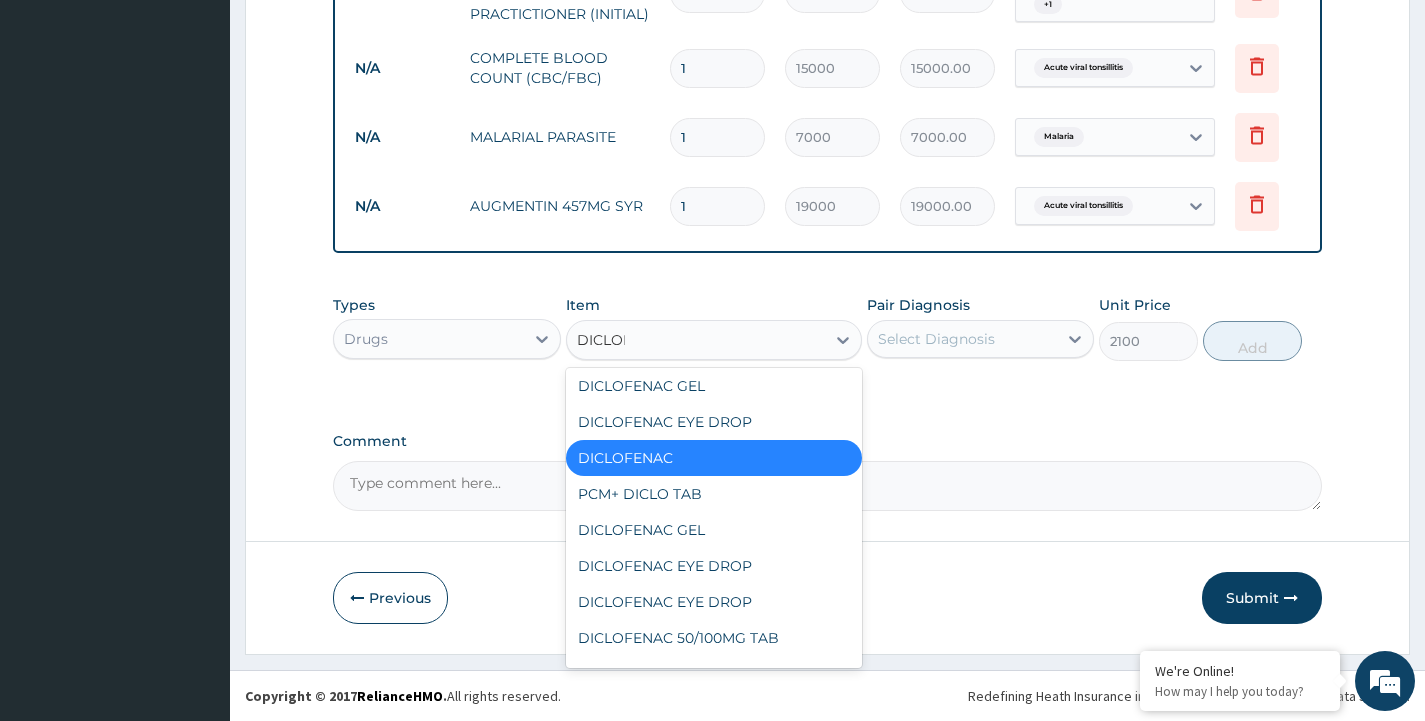 scroll, scrollTop: 68, scrollLeft: 0, axis: vertical 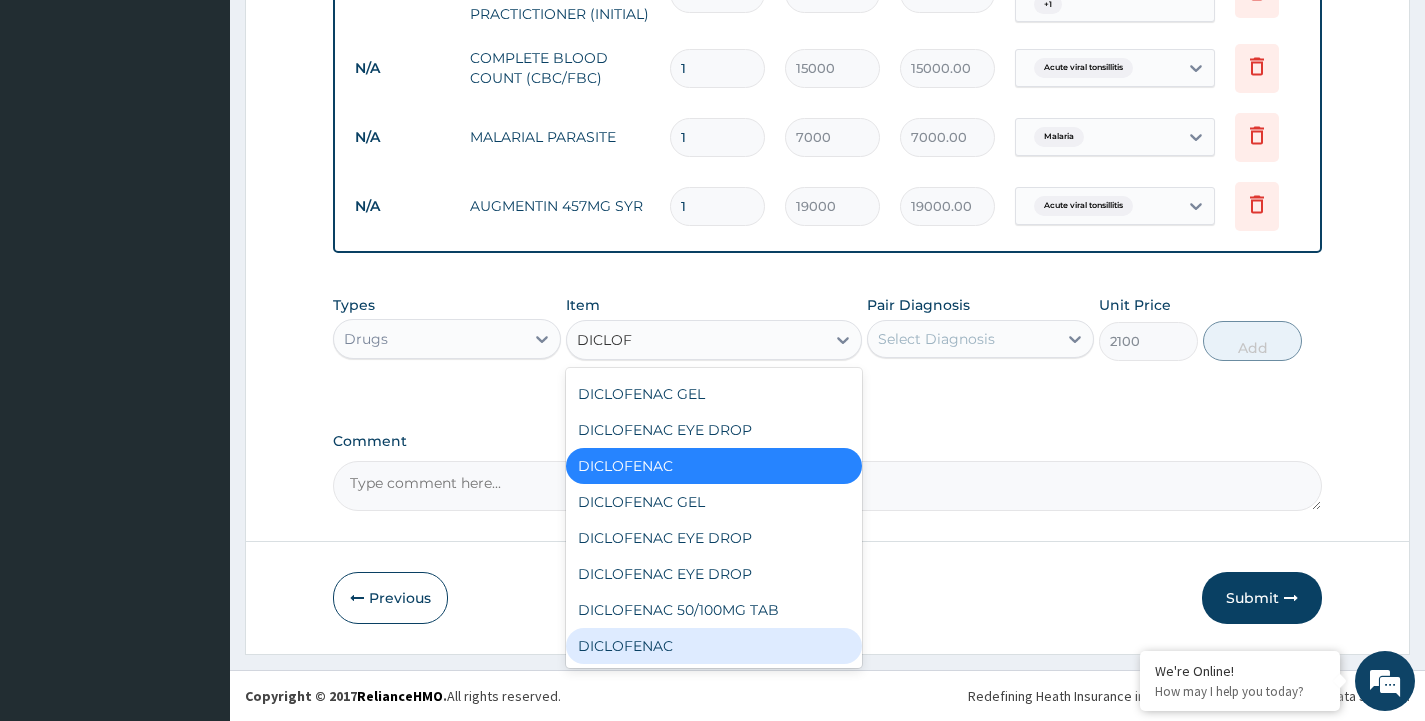click on "DICLOFENAC" at bounding box center [714, 646] 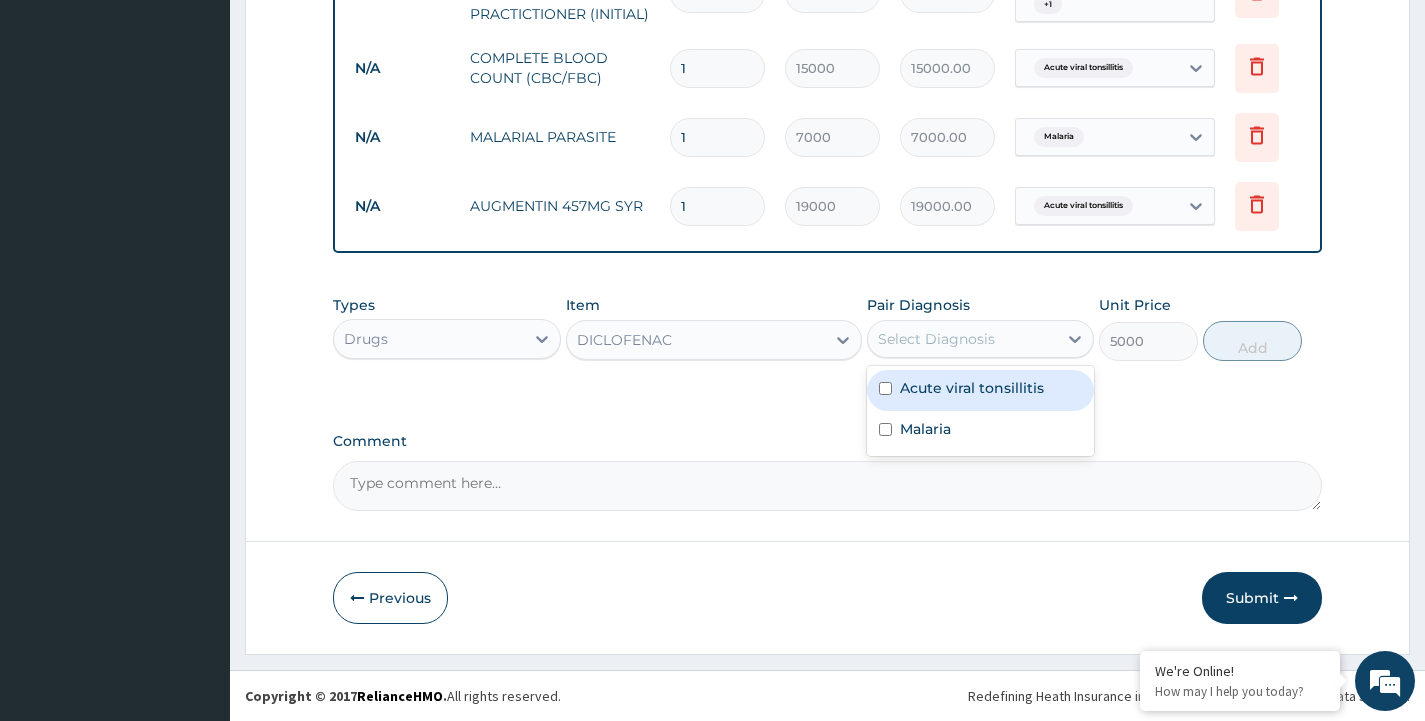 click on "Select Diagnosis" at bounding box center [936, 339] 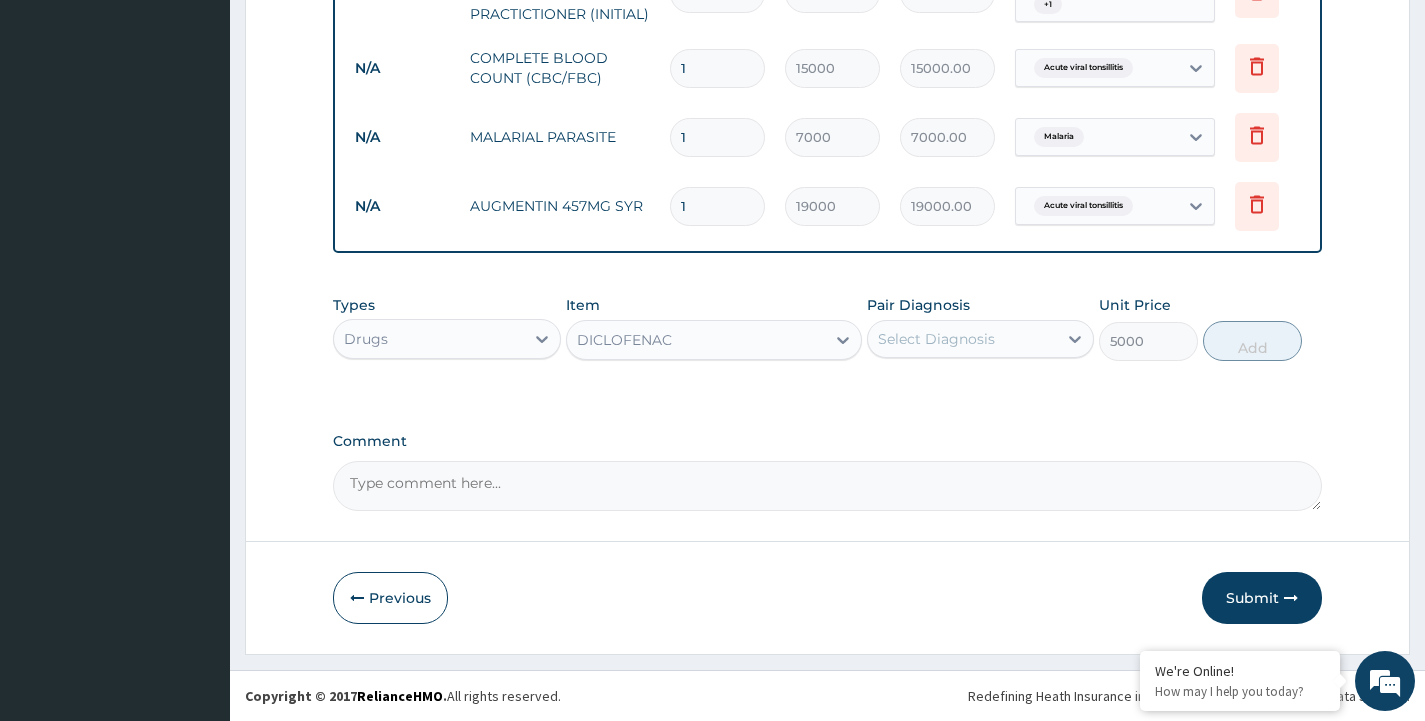 click on "Select Diagnosis" at bounding box center [936, 339] 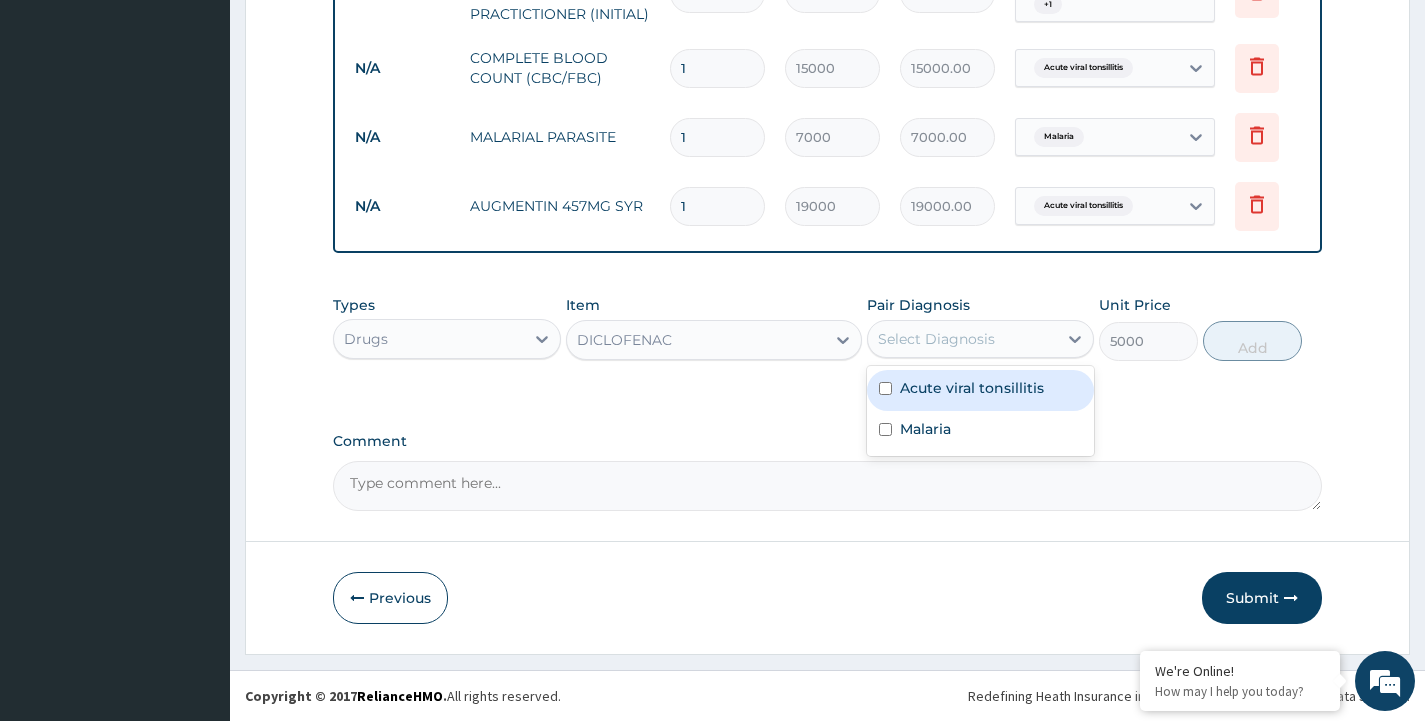 click on "Acute viral tonsillitis" at bounding box center (980, 390) 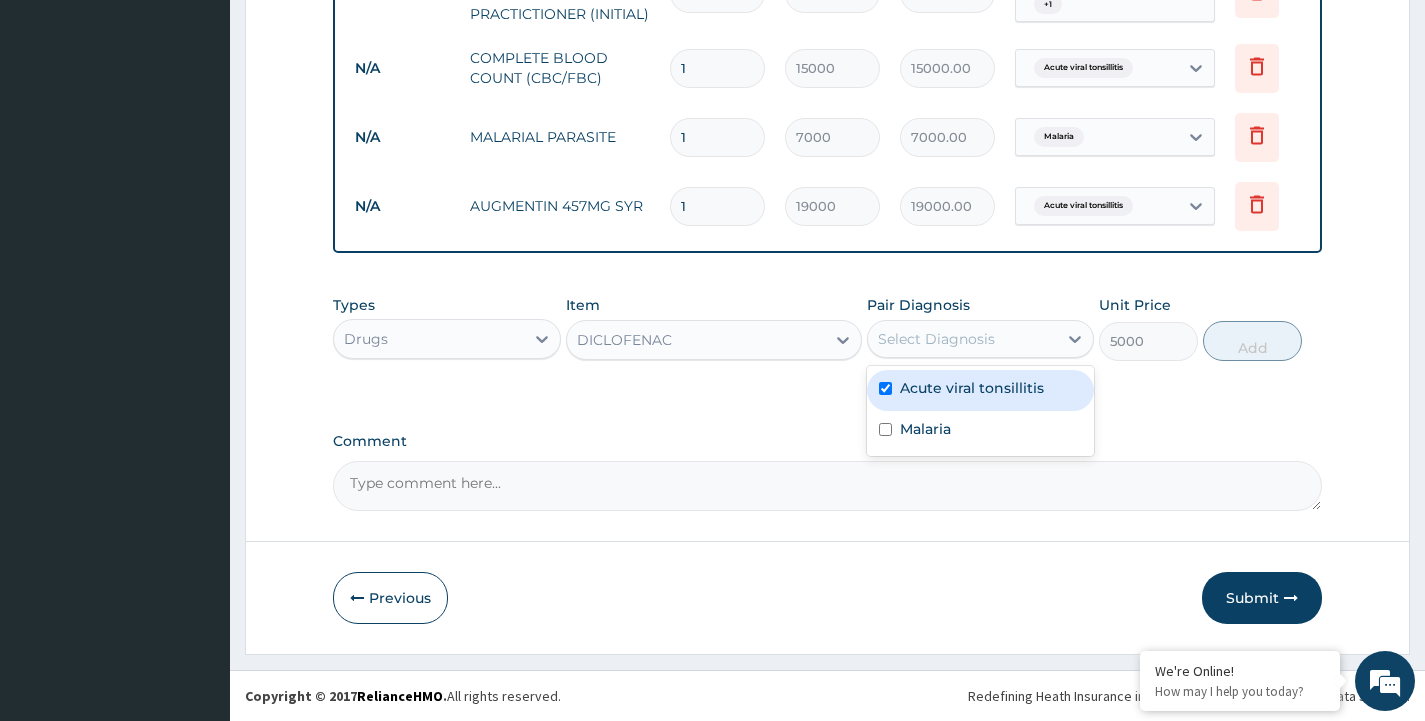 checkbox on "true" 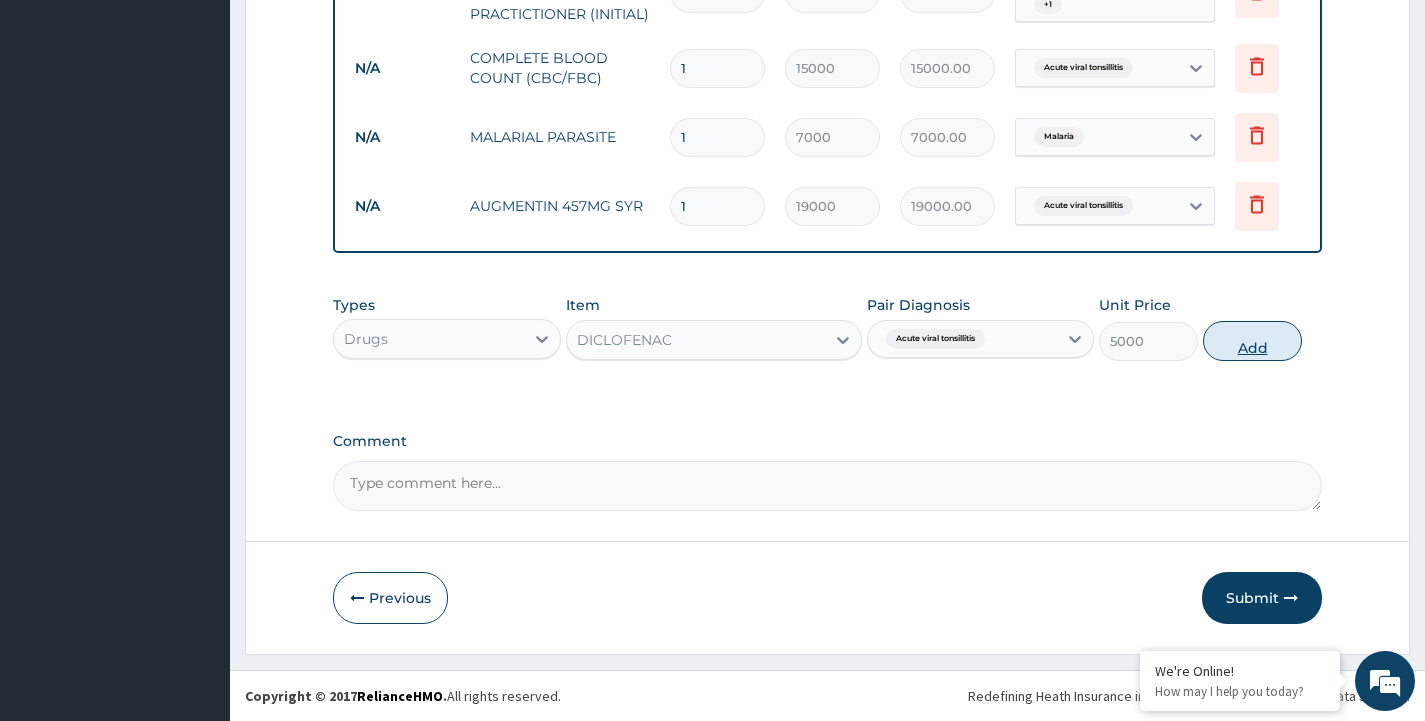 click on "Add" at bounding box center (1252, 341) 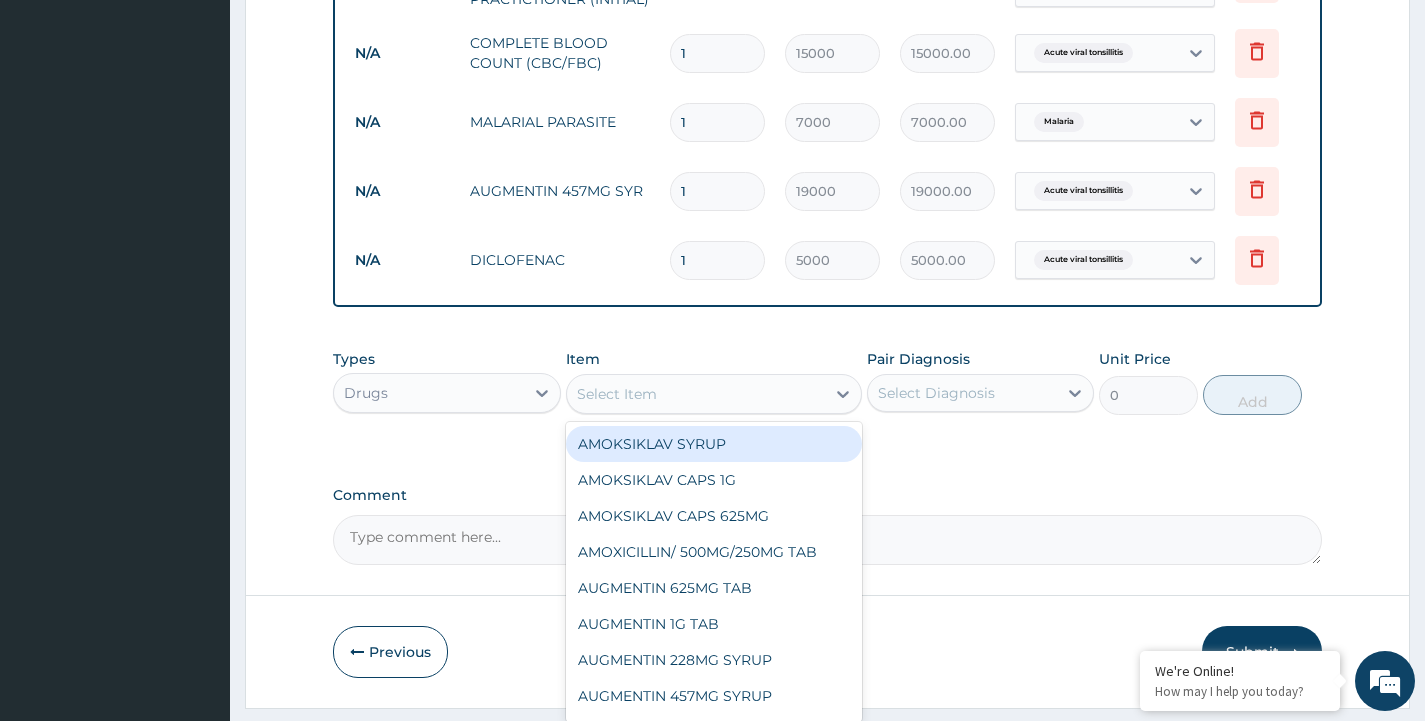 click on "Select Item" at bounding box center [696, 394] 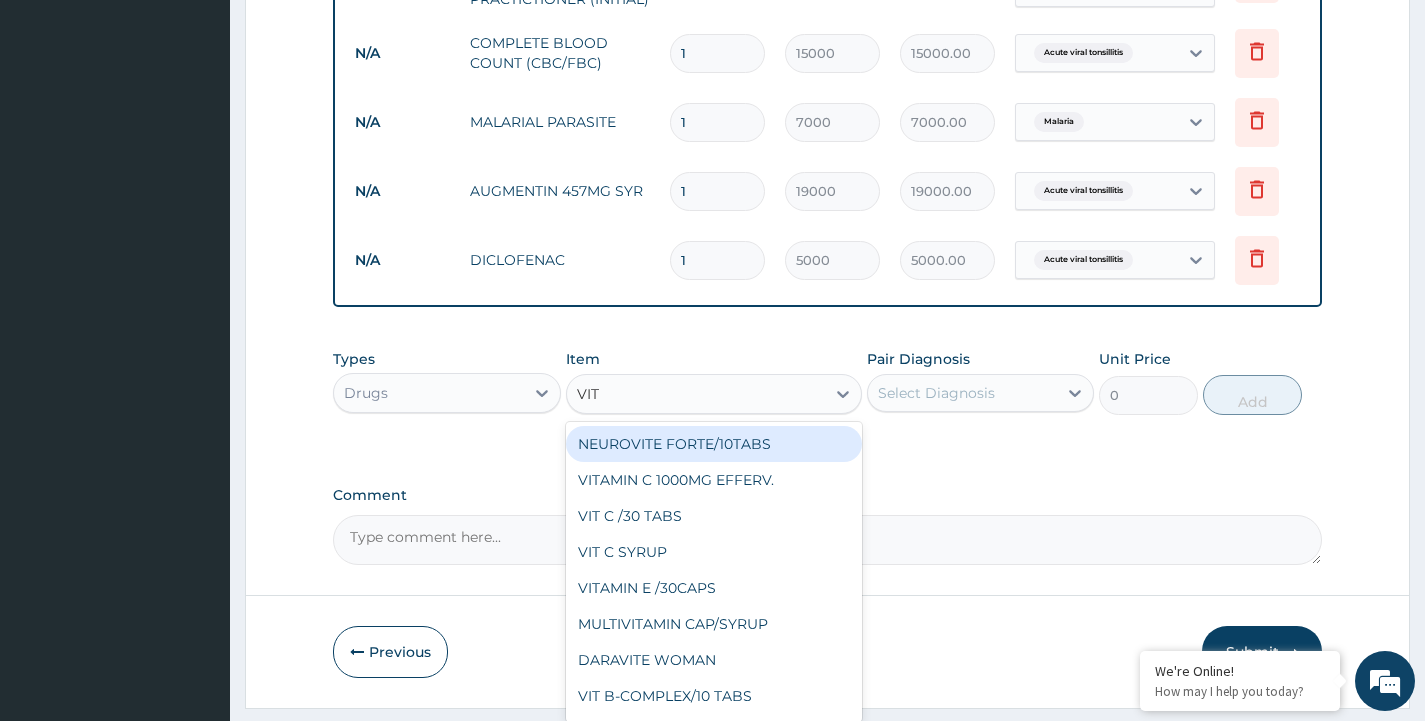 type on "VIT C" 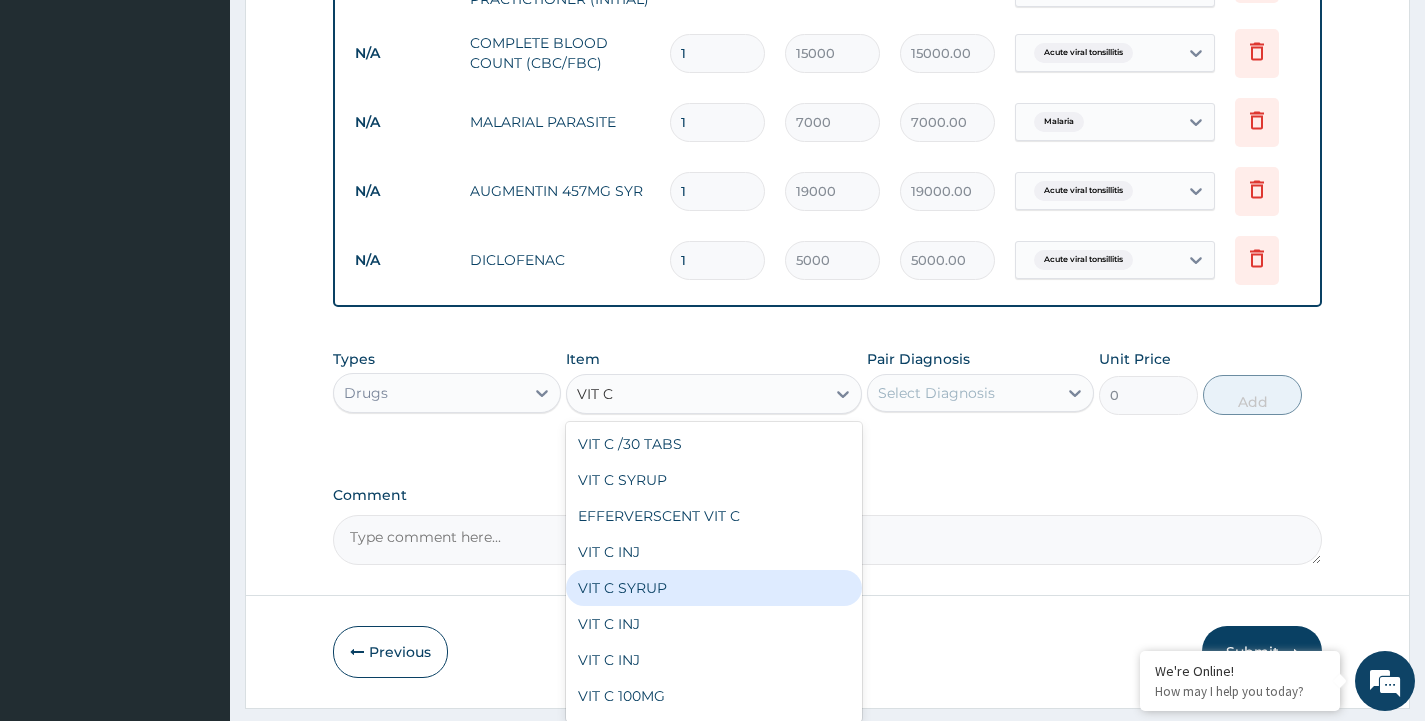 click on "VIT C SYRUP" at bounding box center (714, 588) 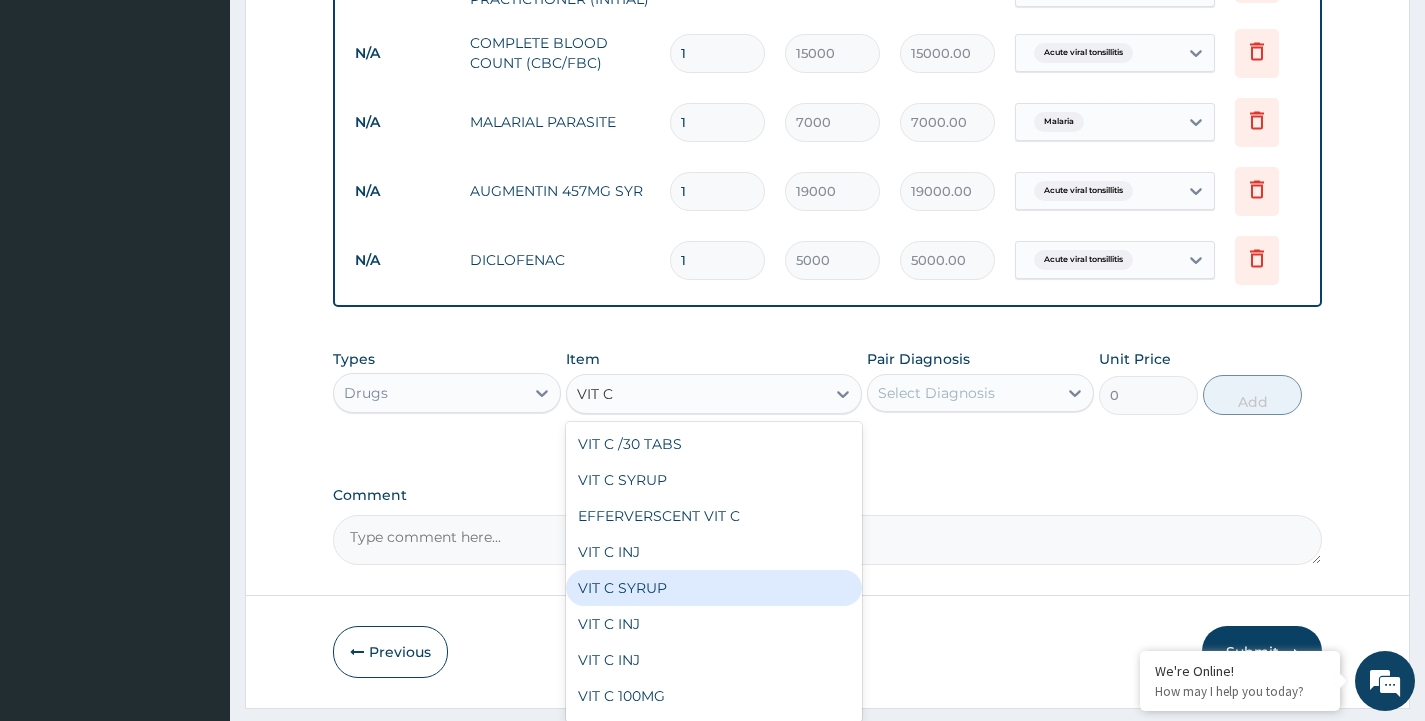 type 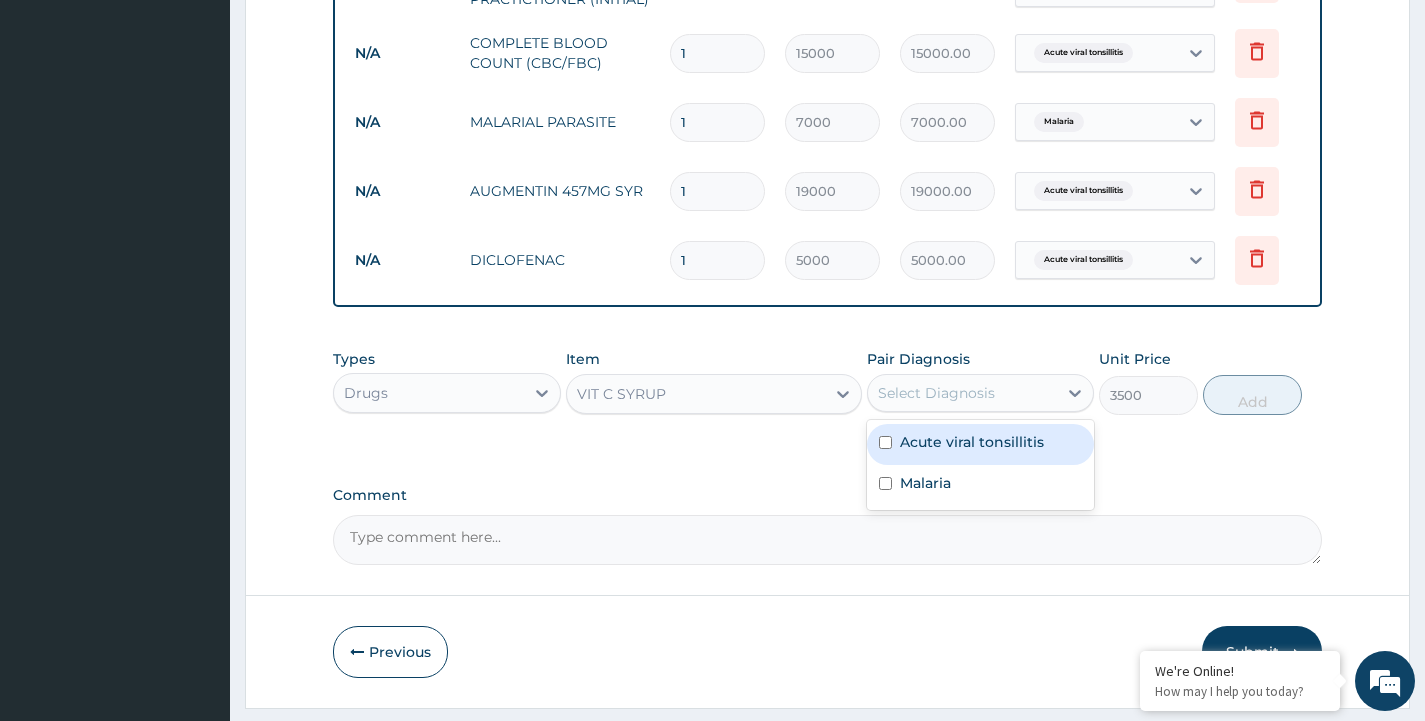 click on "Select Diagnosis" at bounding box center [936, 393] 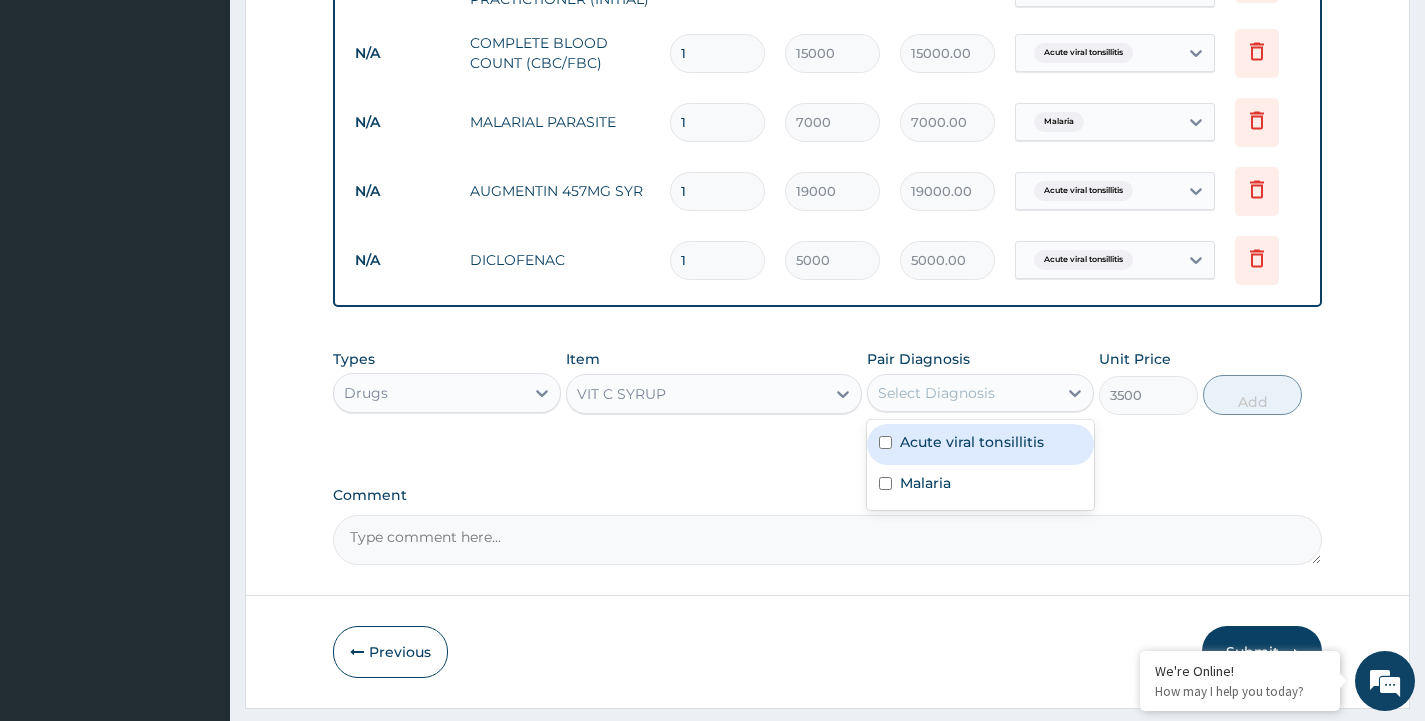click on "Acute viral tonsillitis" at bounding box center [972, 442] 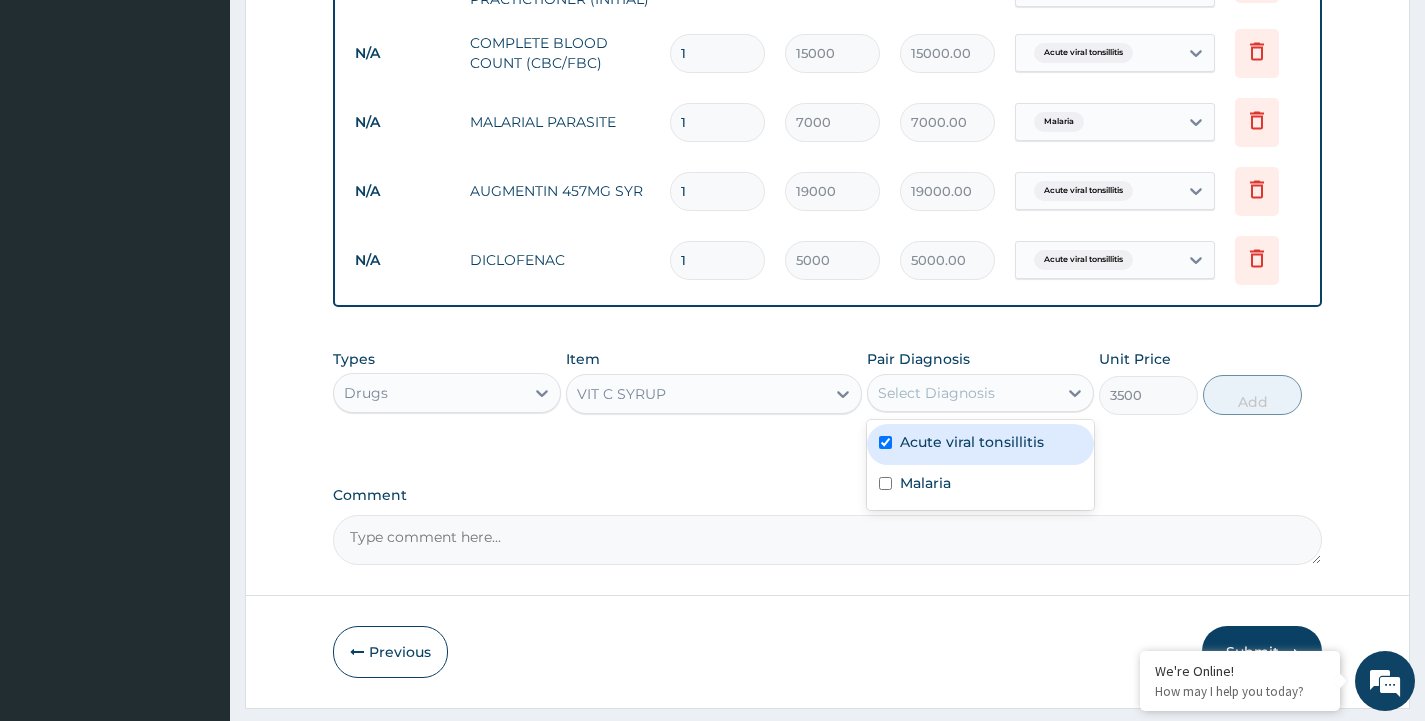 checkbox on "true" 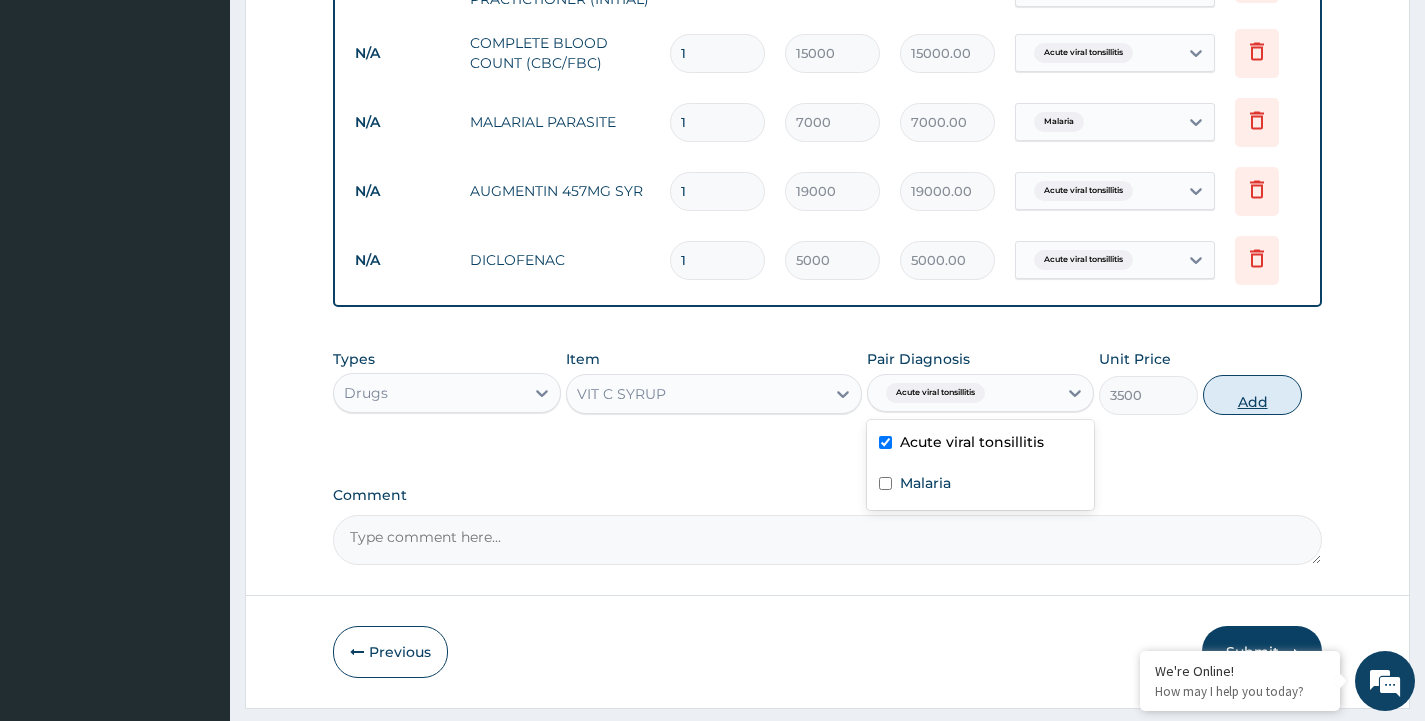 click on "Add" at bounding box center [1252, 395] 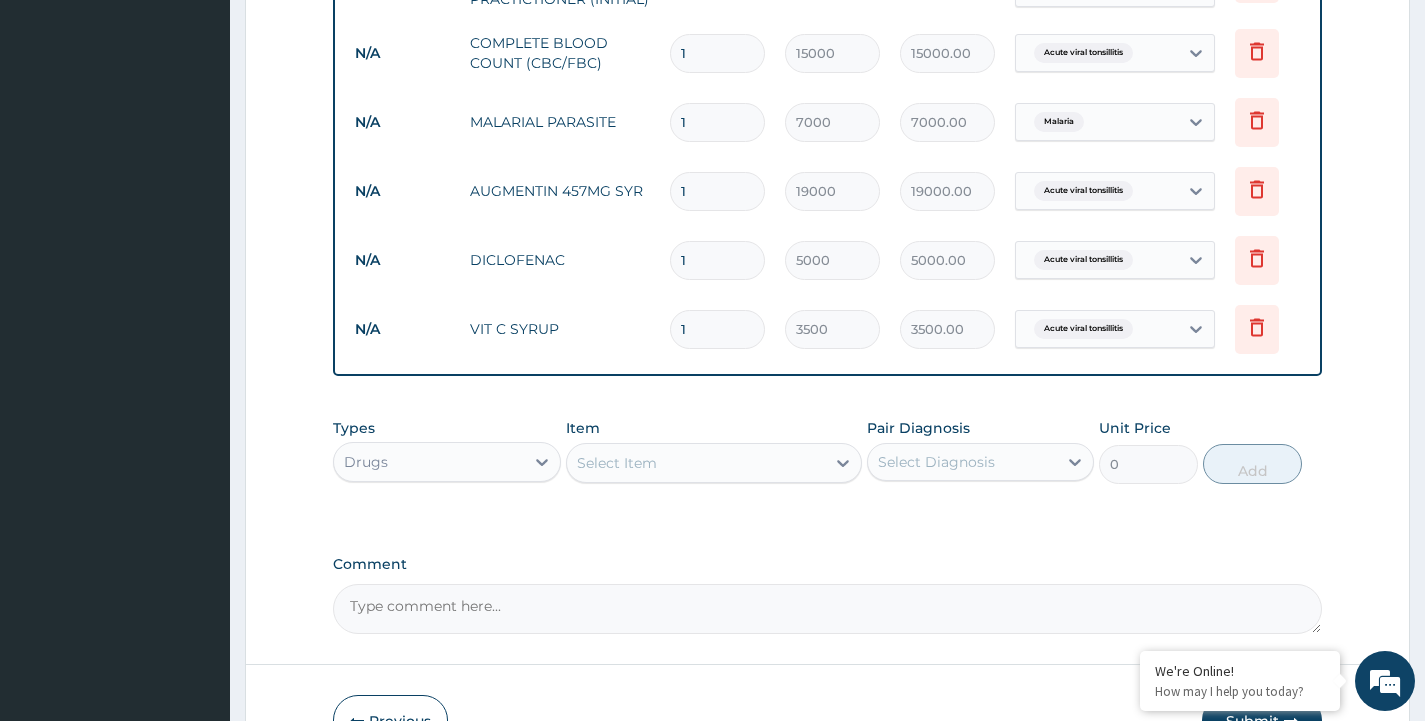 click on "Select Item" at bounding box center [696, 463] 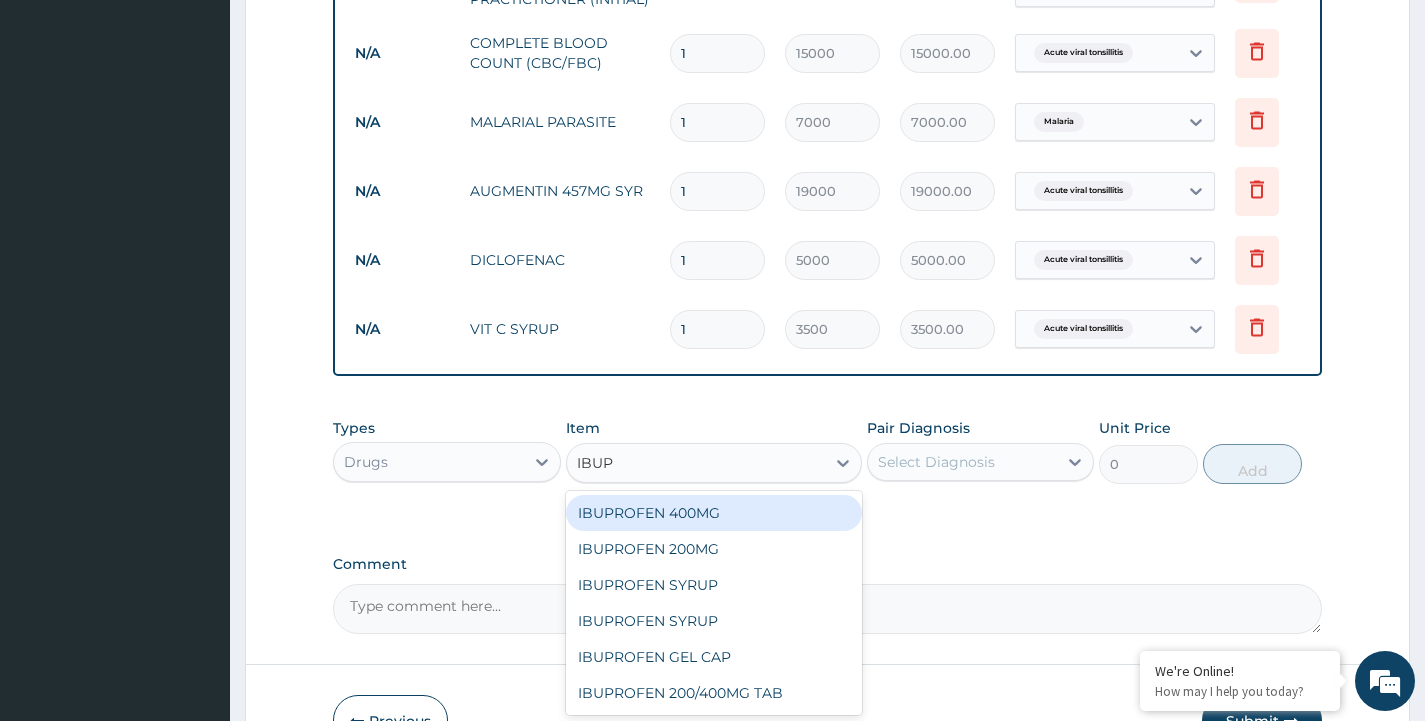 type on "IBUPR" 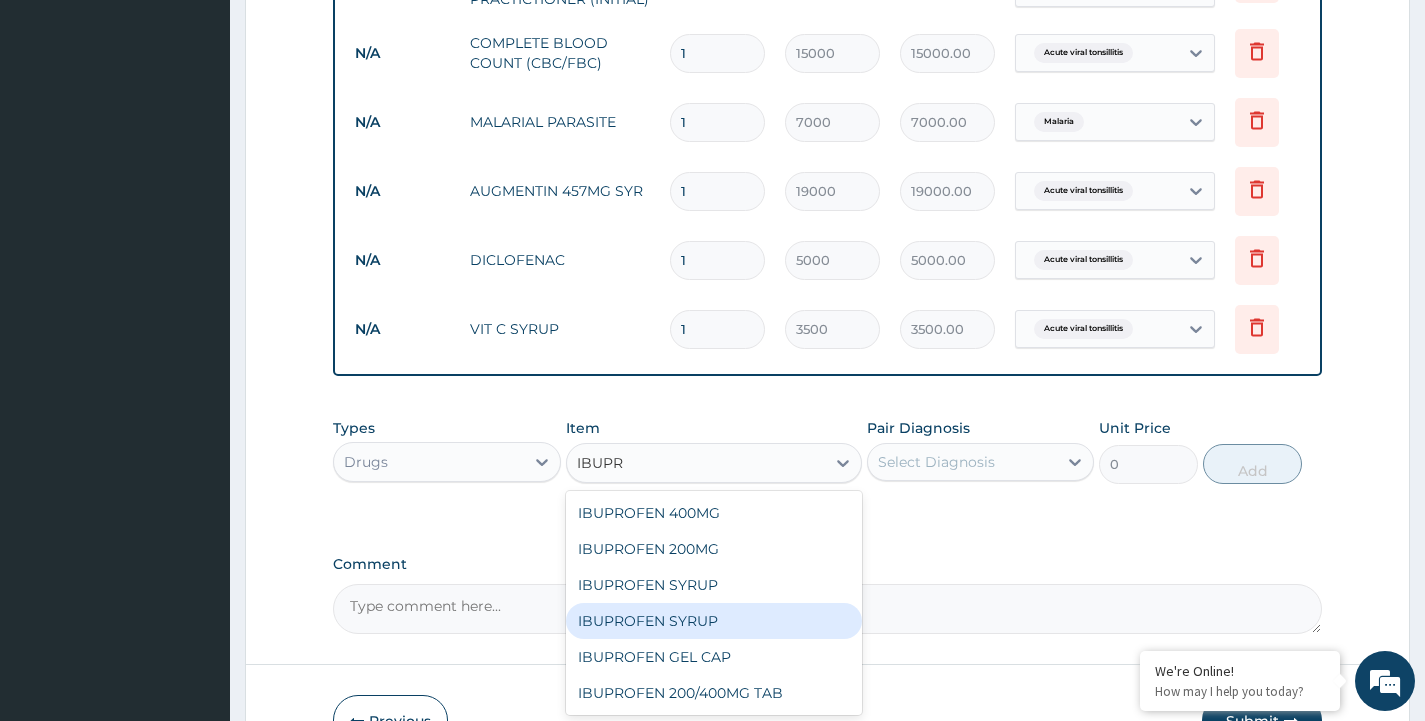 click on "IBUPROFEN SYRUP" at bounding box center (714, 621) 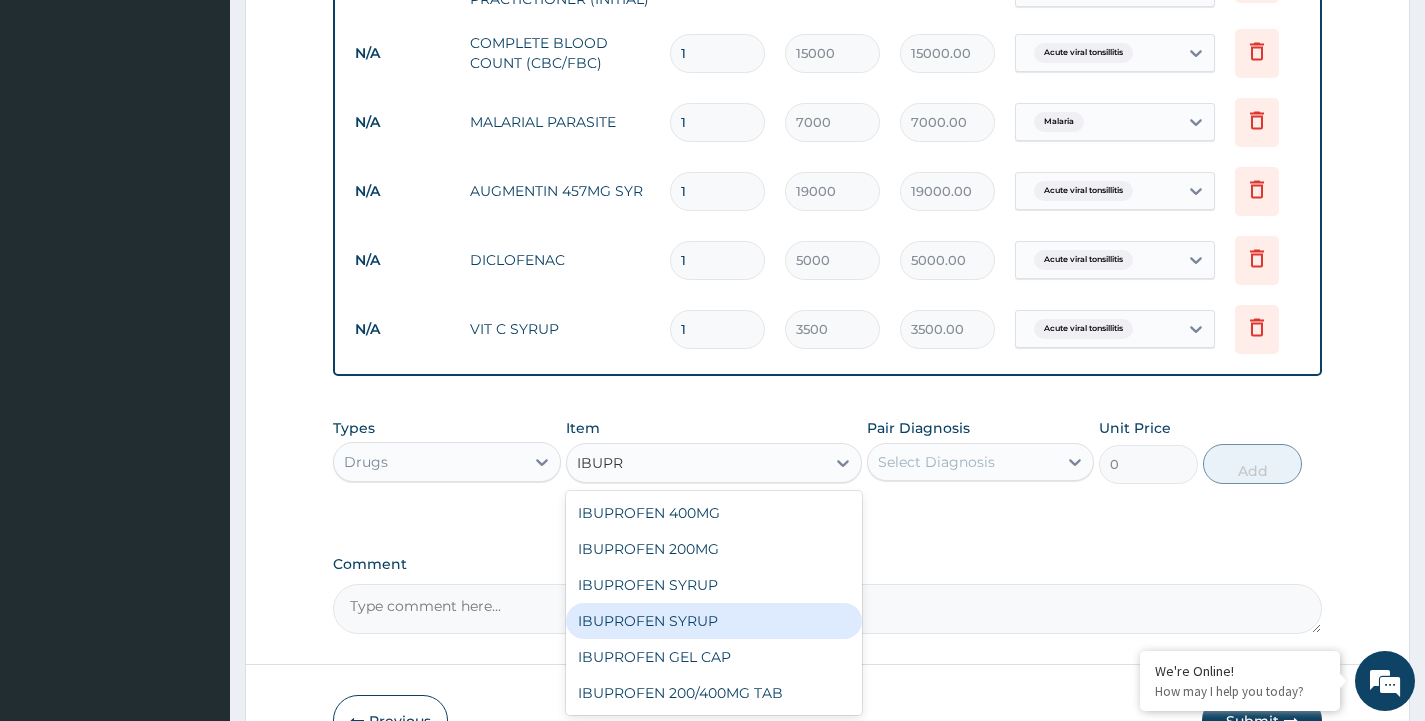 type 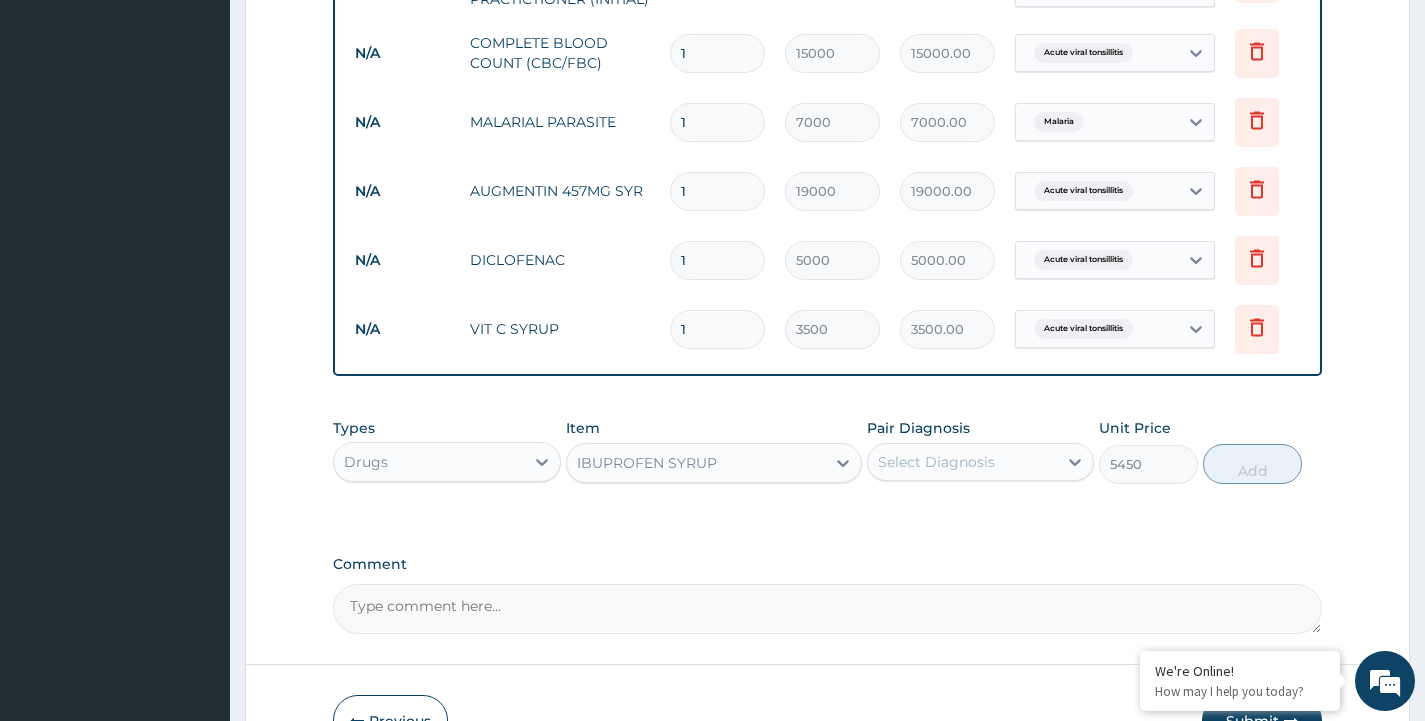click on "Select Diagnosis" at bounding box center (936, 462) 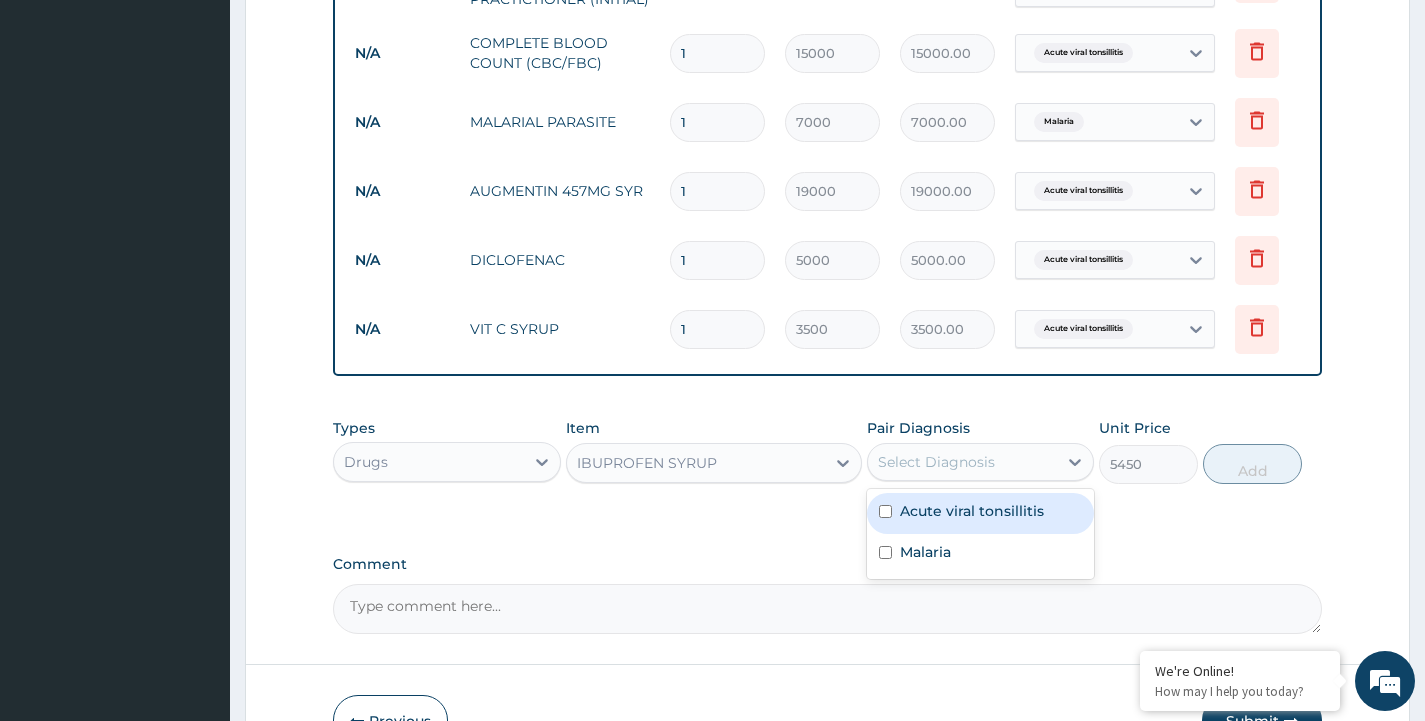 click on "Acute viral tonsillitis" at bounding box center [972, 511] 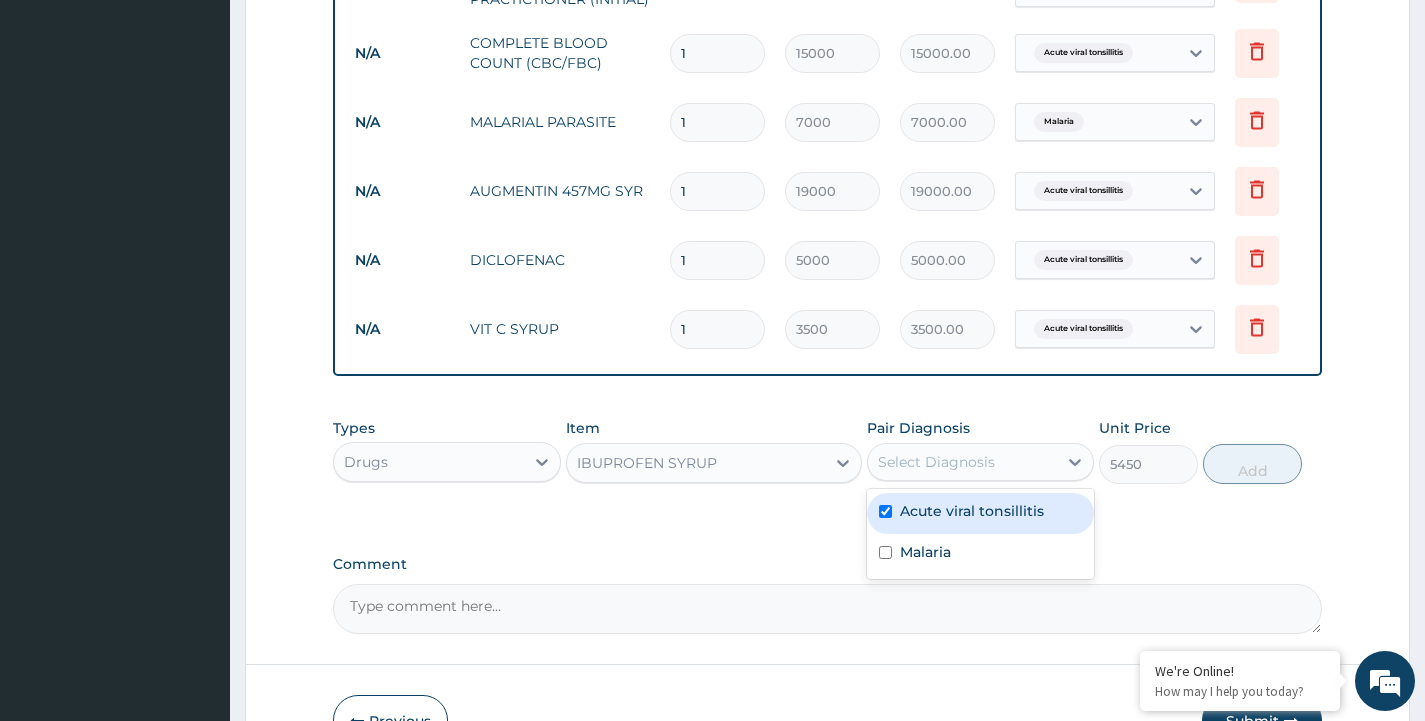 checkbox on "true" 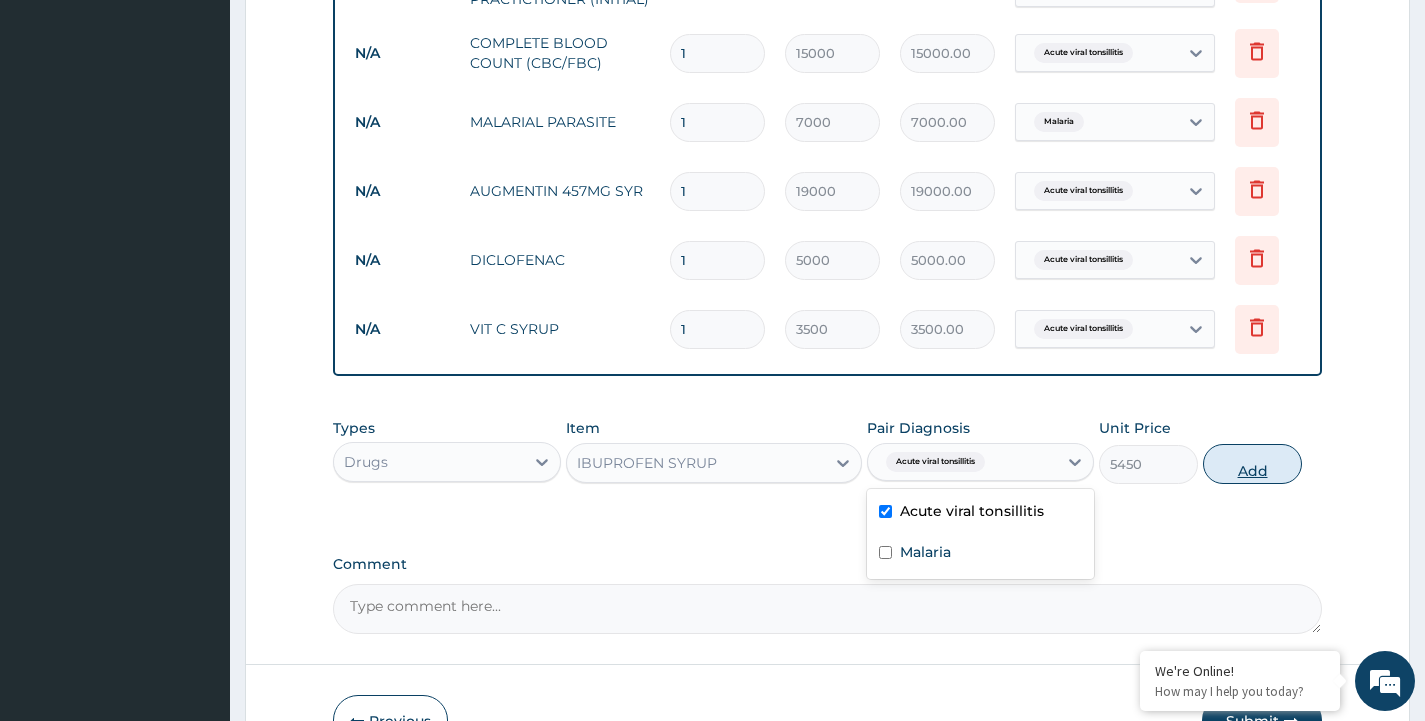 click on "Add" at bounding box center [1252, 464] 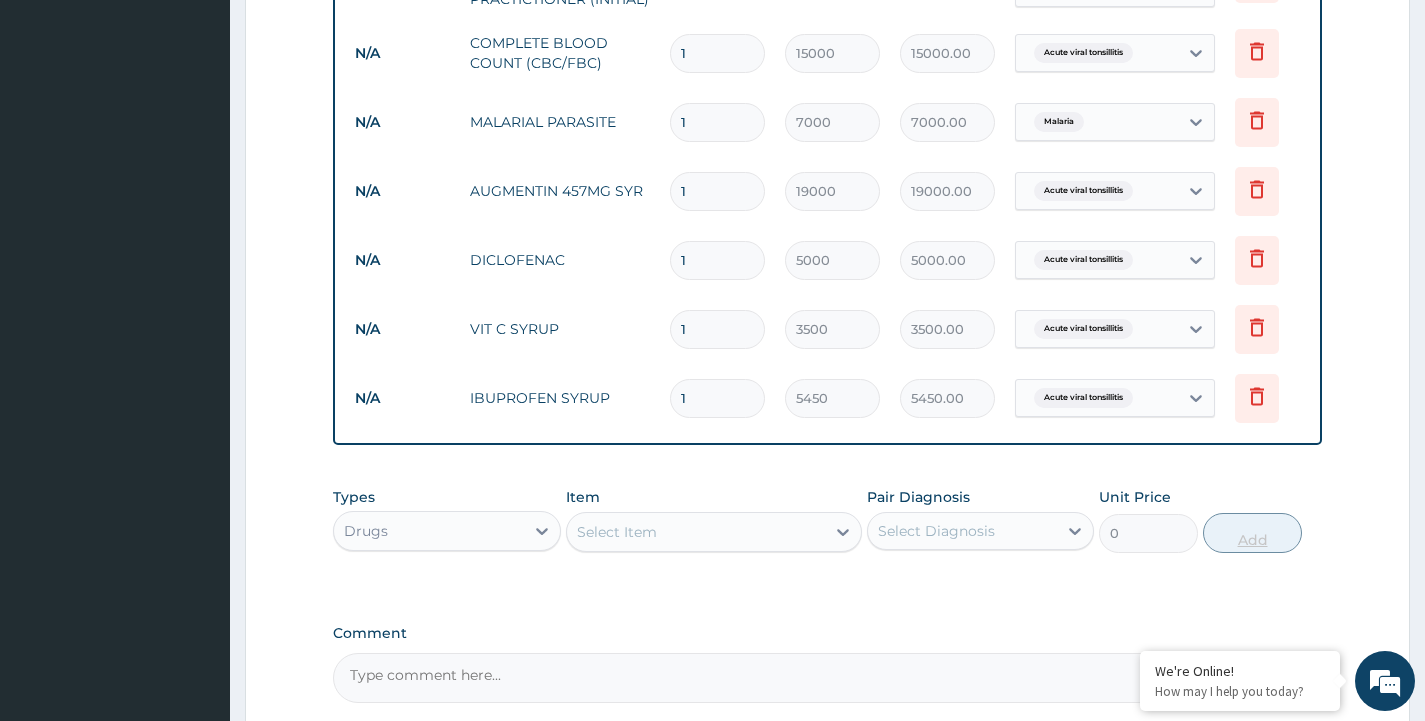 click on "PA Code / Prescription Code Enter Code(Secondary Care Only) Encounter Date 01-08-2025 Important Notice Please enter PA codes before entering items that are not attached to a PA code   All diagnoses entered must be linked to a claim item. Diagnosis & Claim Items that are visible but inactive cannot be edited because they were imported from an already approved PA code. Diagnosis Acute viral tonsillitis Confirmed Malaria Query NB: All diagnosis must be linked to a claim item Claim Items Type Name Quantity Unit Price Total Price Pair Diagnosis Actions N/A CONSULTATION GENERAL  PRACTICTIONER (INITIAL) 1 15000 15000.00 Acute viral tonsillitis  + 1 Delete N/A COMPLETE BLOOD COUNT (CBC/FBC) 1 15000 15000.00 Acute viral tonsillitis Delete N/A MALARIAL PARASITE 1 7000 7000.00 Malaria Delete N/A AUGMENTIN 457MG SYR 1 19000 19000.00 Acute viral tonsillitis Delete N/A DICLOFENAC 1 5000 5000.00 Acute viral tonsillitis Delete N/A VIT C SYRUP 1 3500 3500.00 Acute viral tonsillitis Delete N/A IBUPROFEN SYRUP 1 5450 5450.00 0" at bounding box center [827, 17] 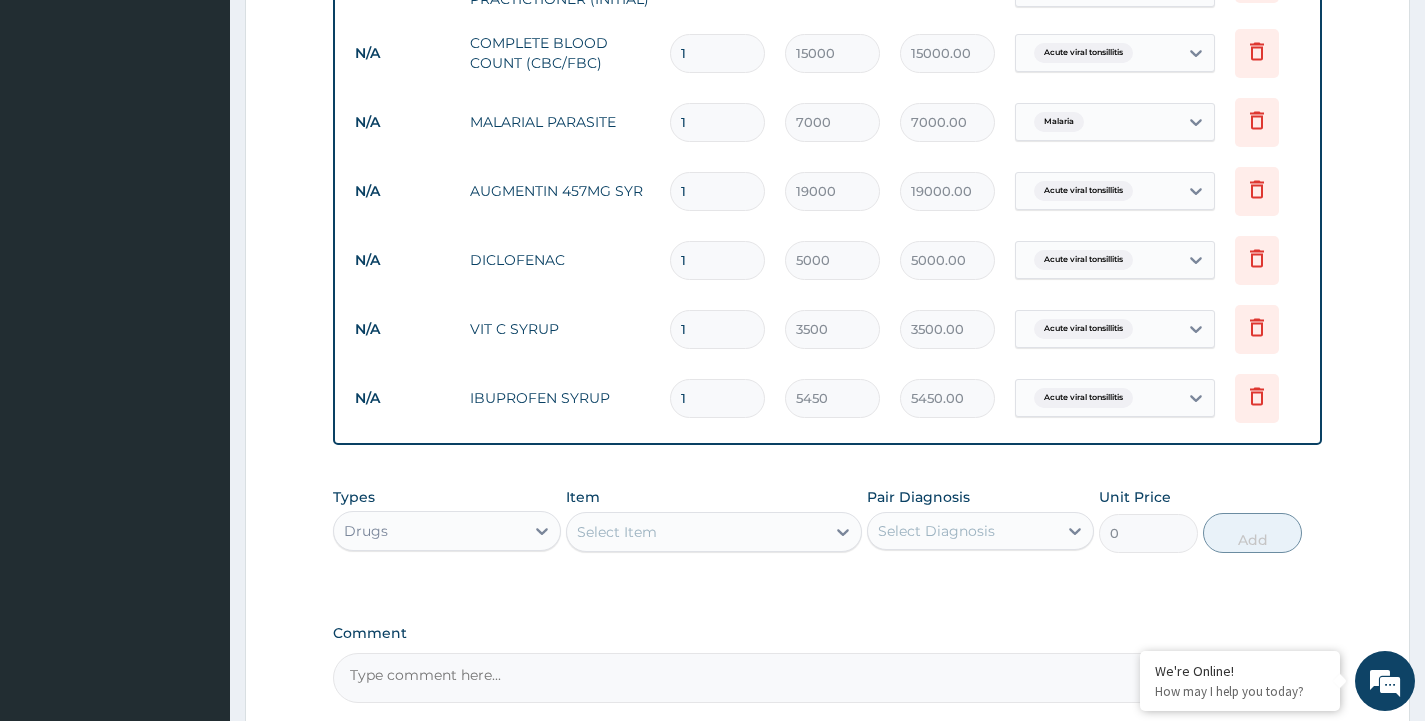 click on "Select Item" at bounding box center (696, 532) 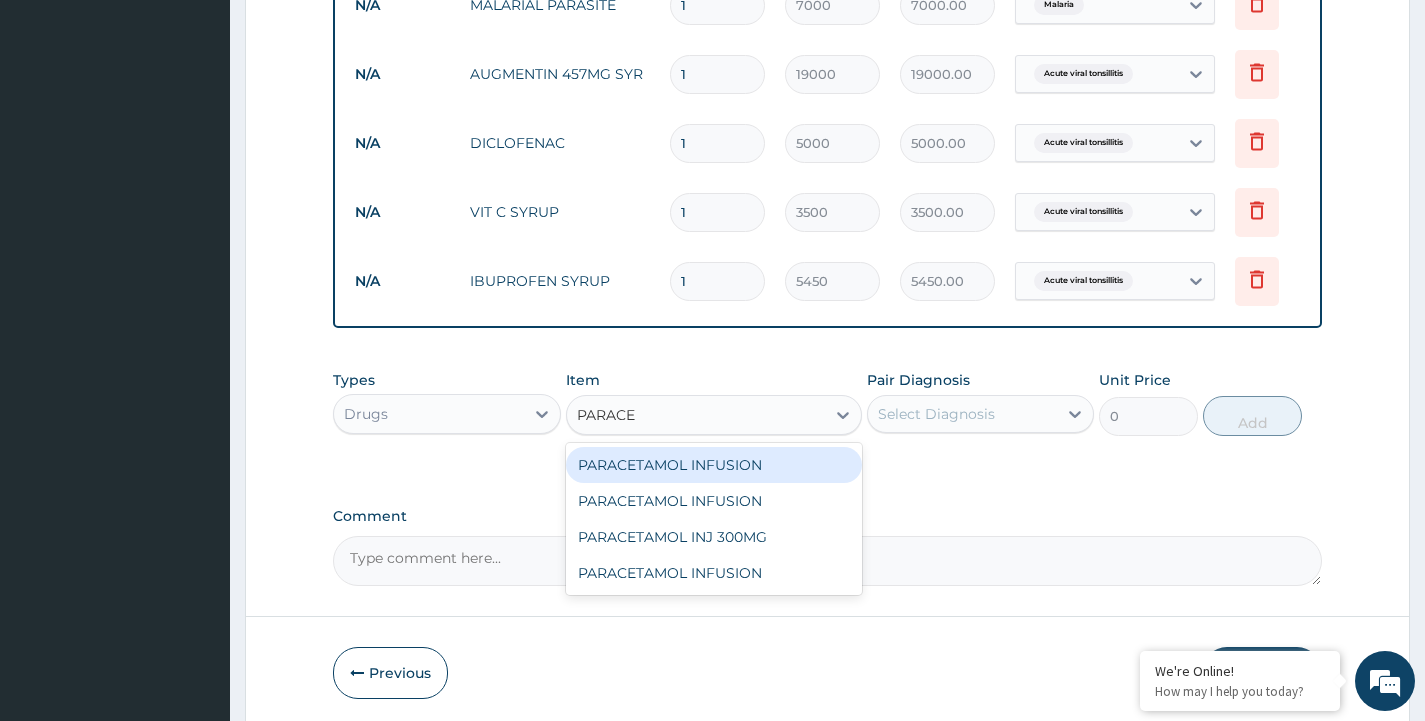 scroll, scrollTop: 1066, scrollLeft: 0, axis: vertical 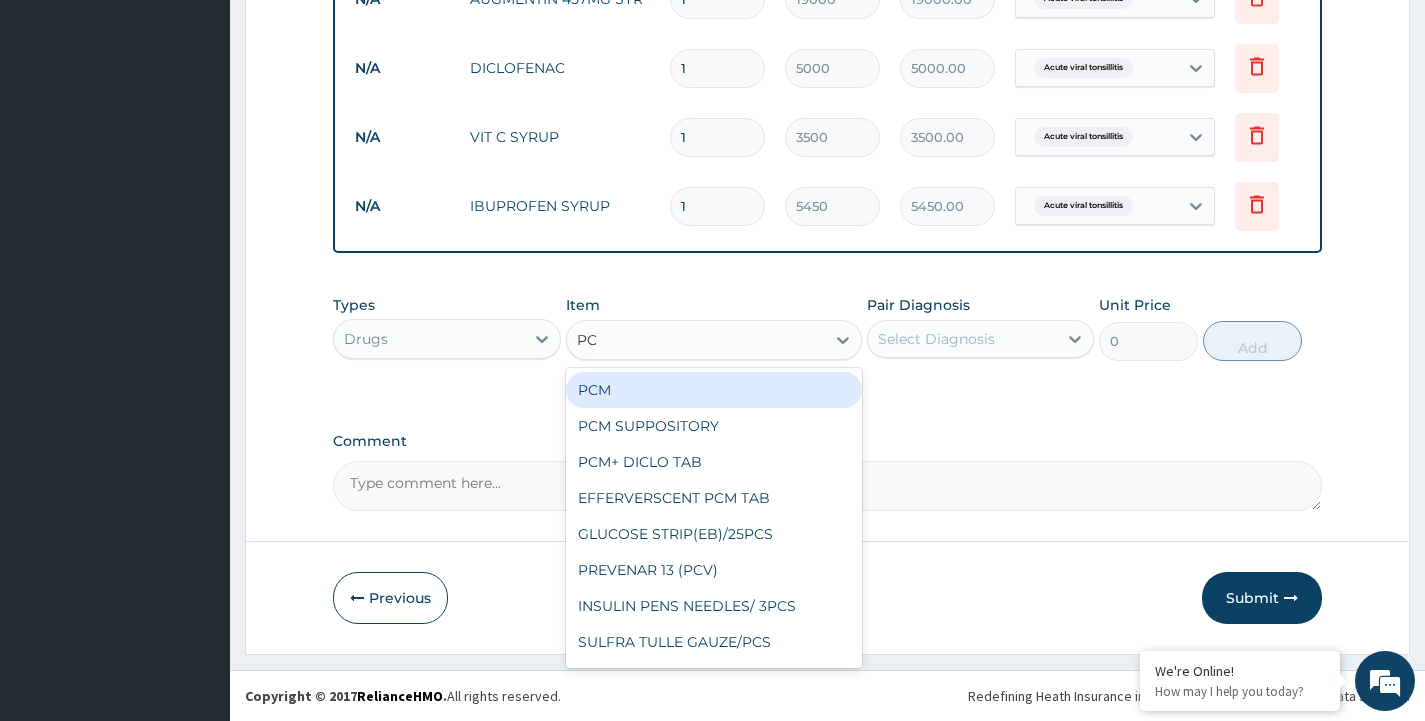 type on "PCM" 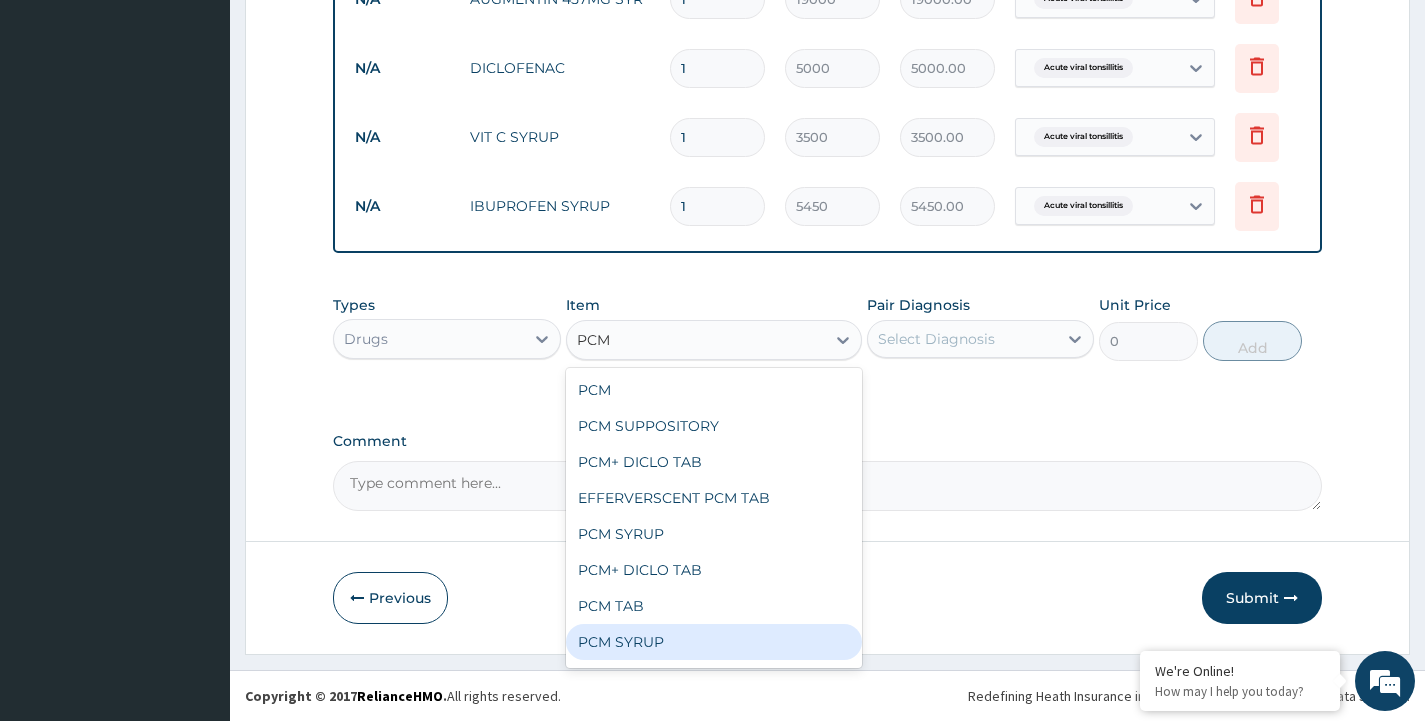 click on "PCM SYRUP" at bounding box center [714, 642] 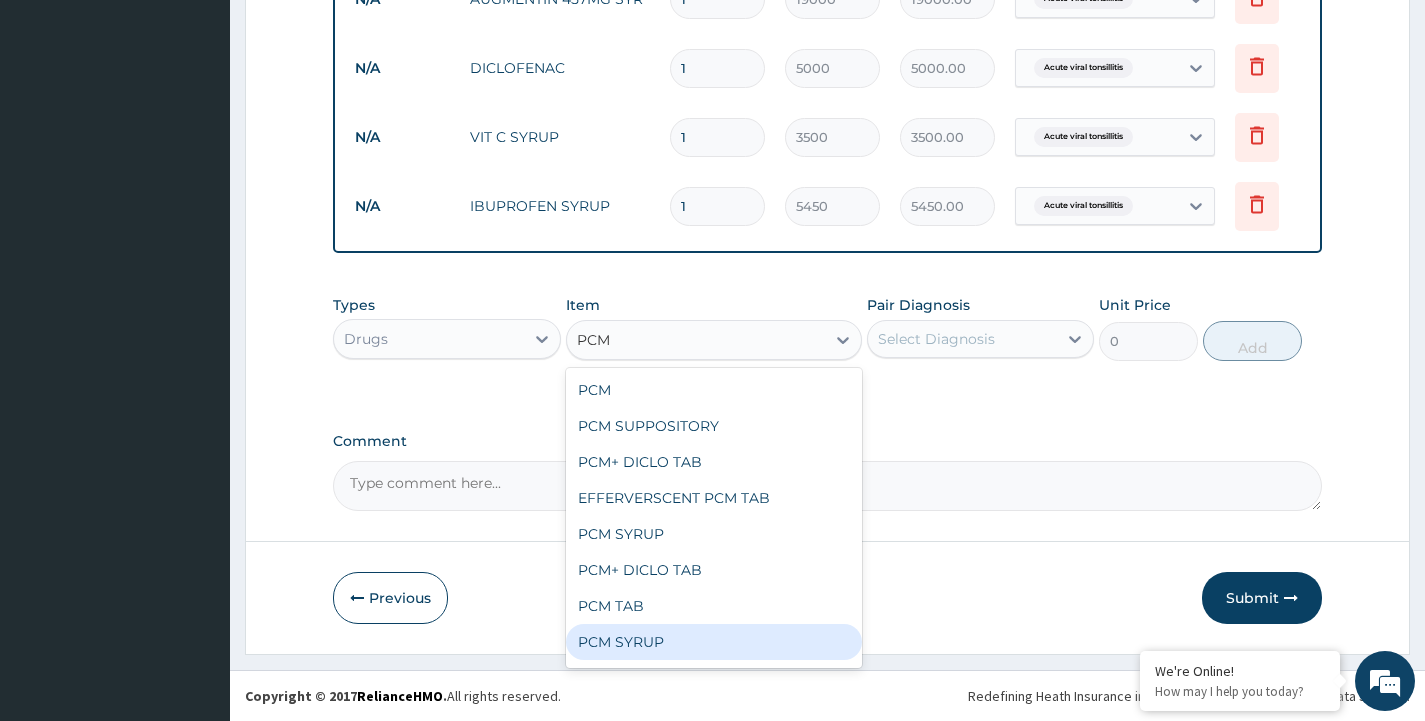 type 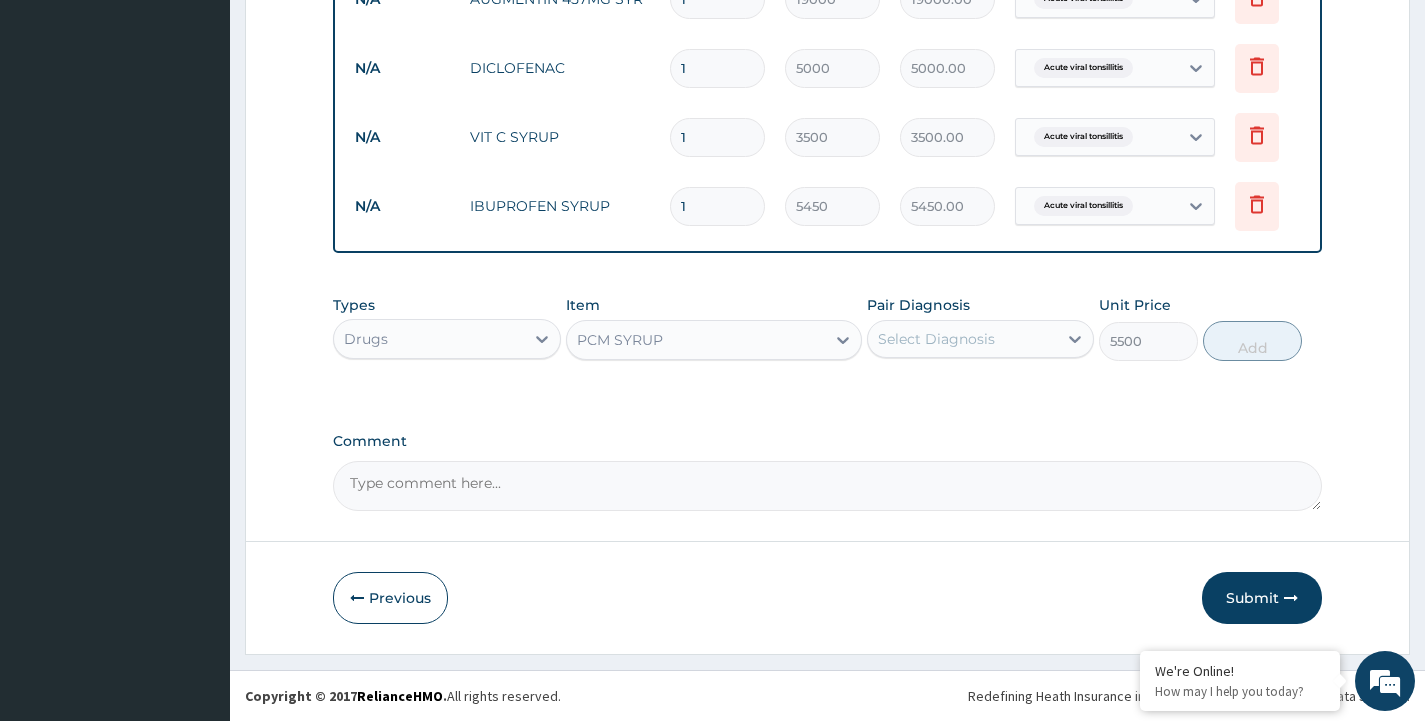 click on "Select Diagnosis" at bounding box center (962, 339) 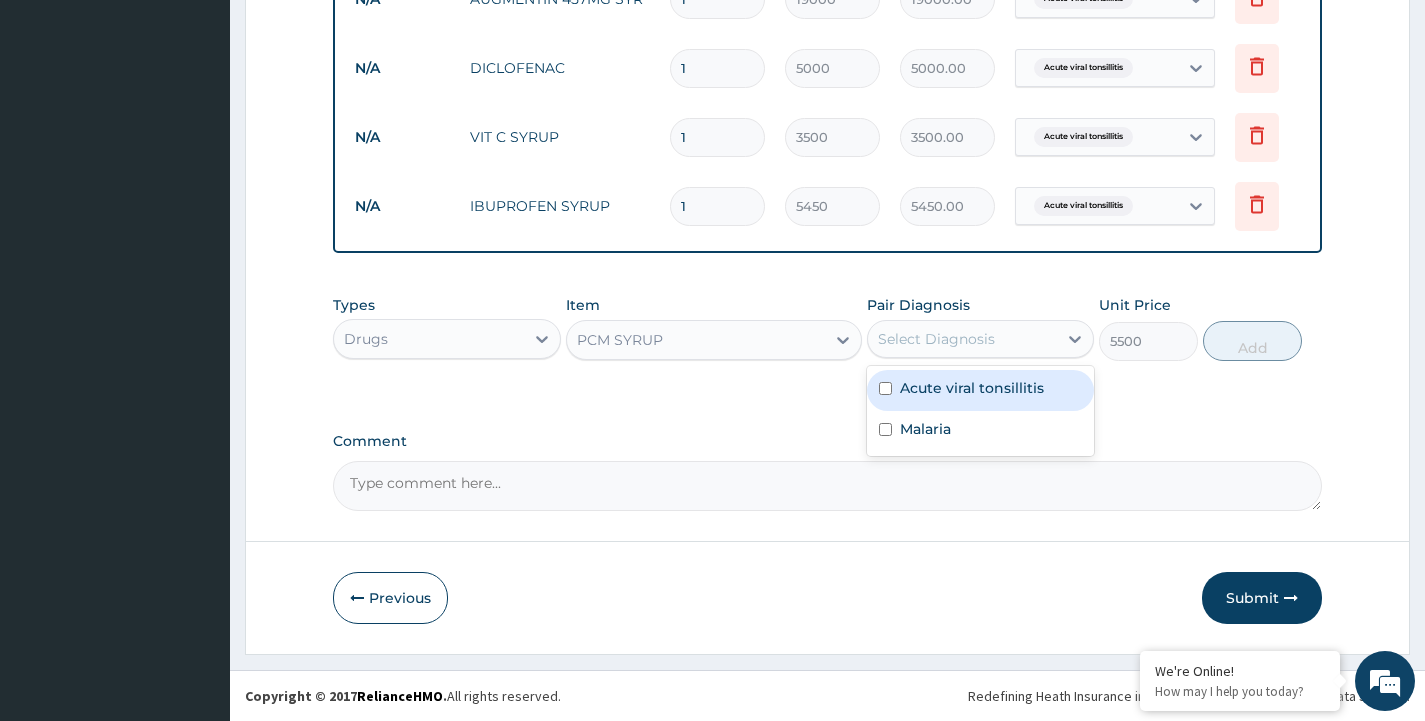 click on "Select Diagnosis" at bounding box center (936, 339) 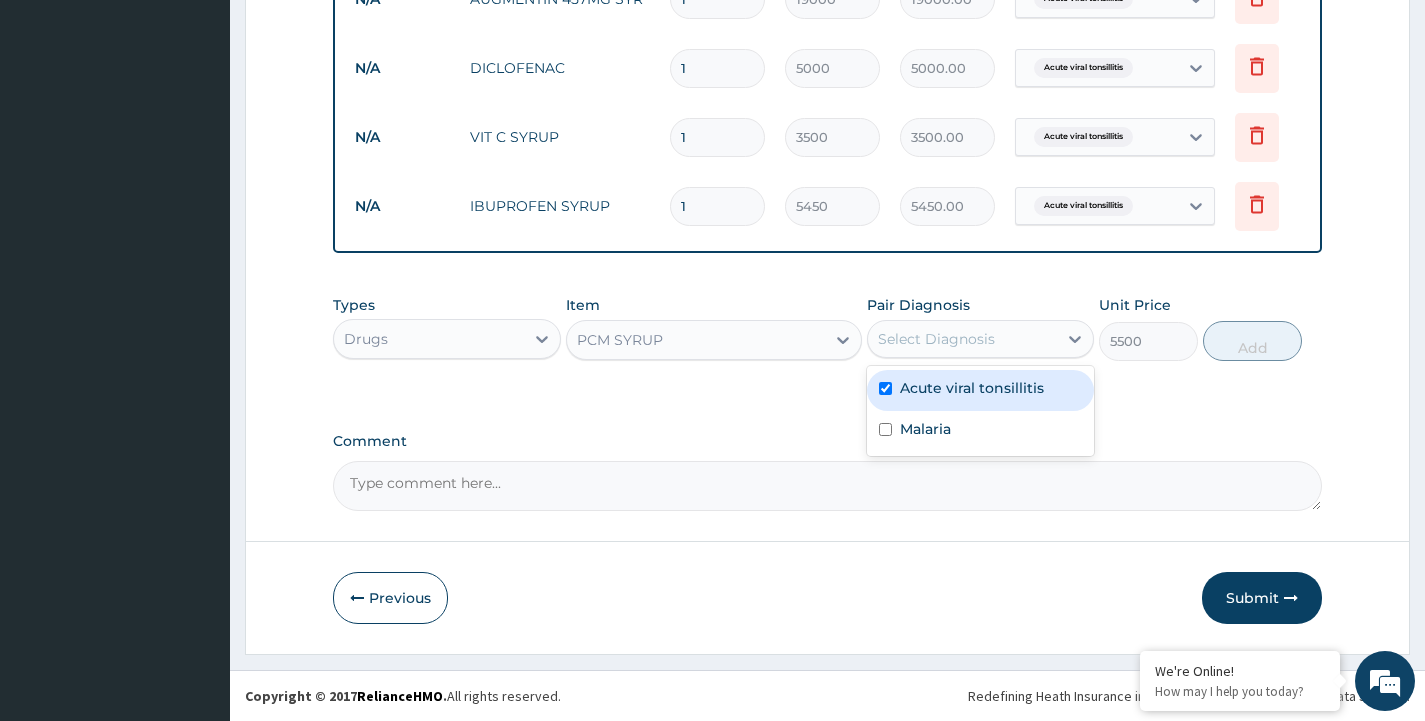 checkbox on "true" 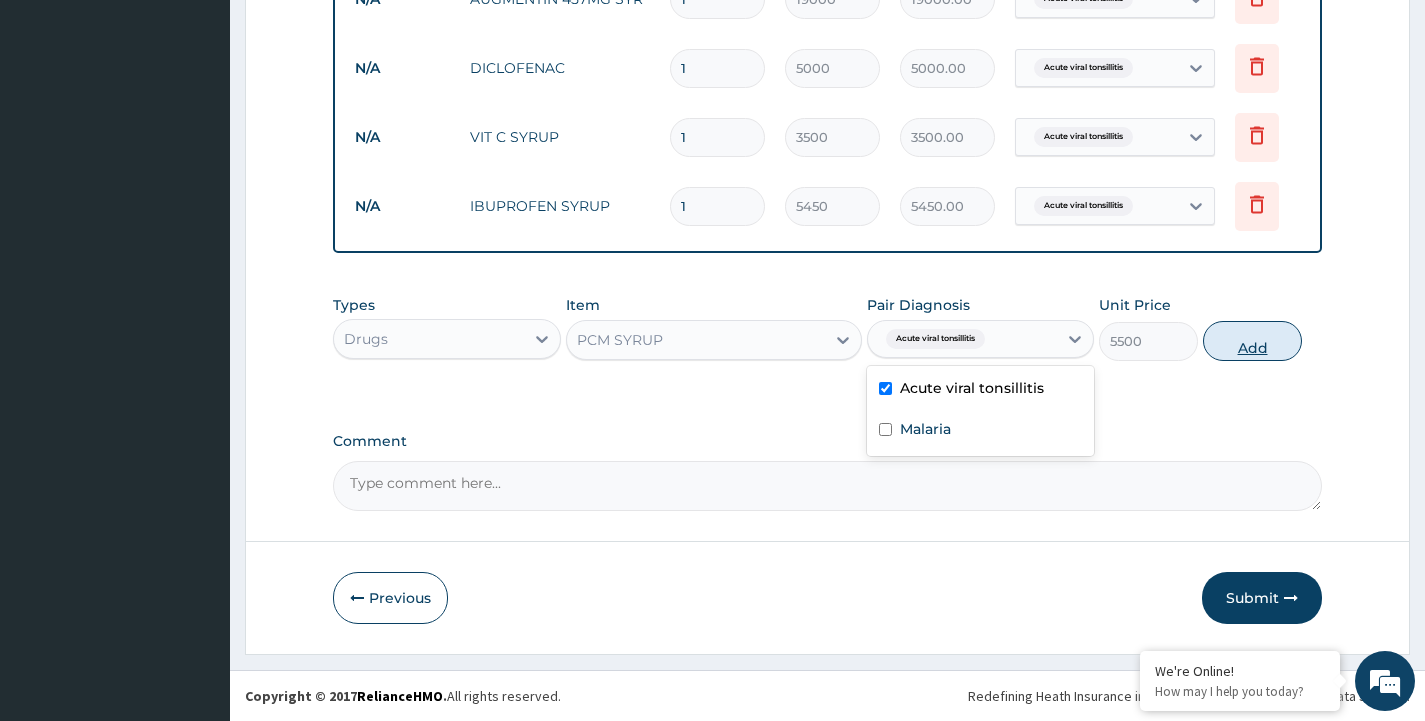 click on "Add" at bounding box center [1252, 341] 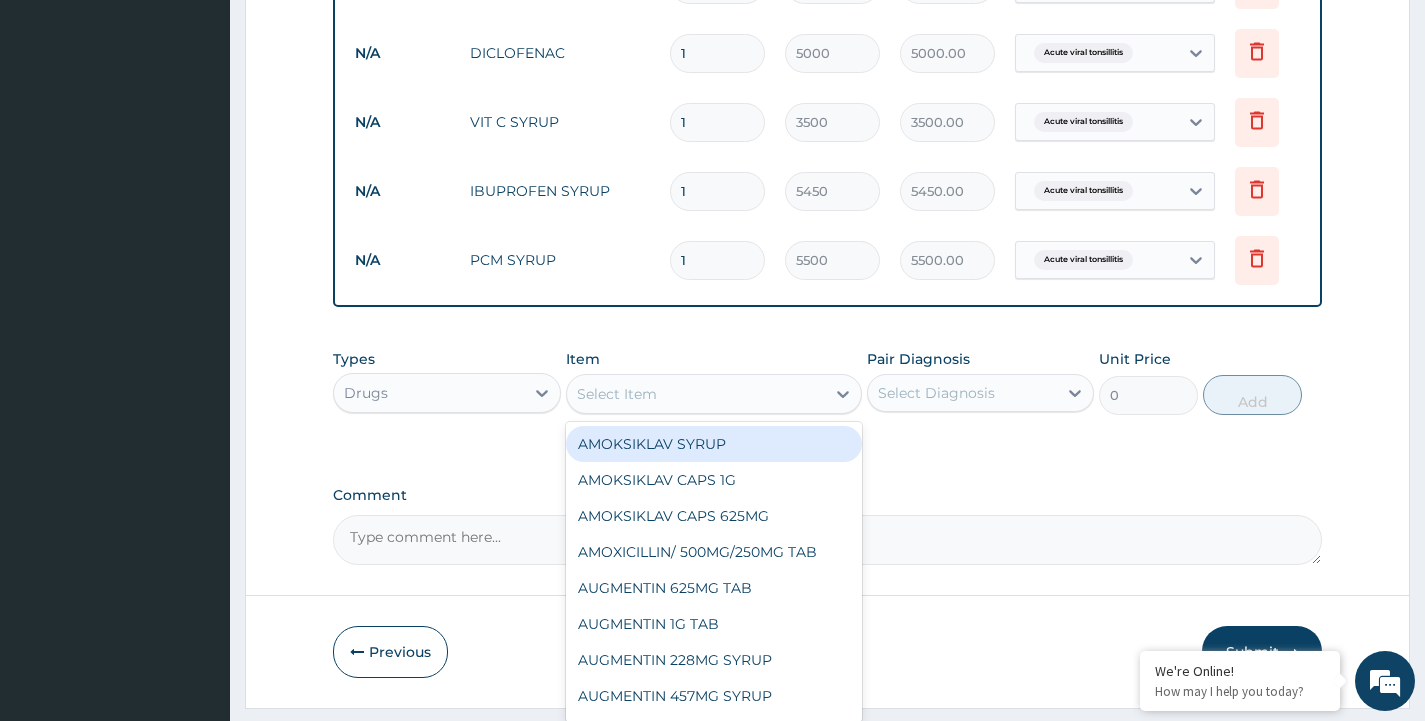 click on "Select Item" at bounding box center (696, 394) 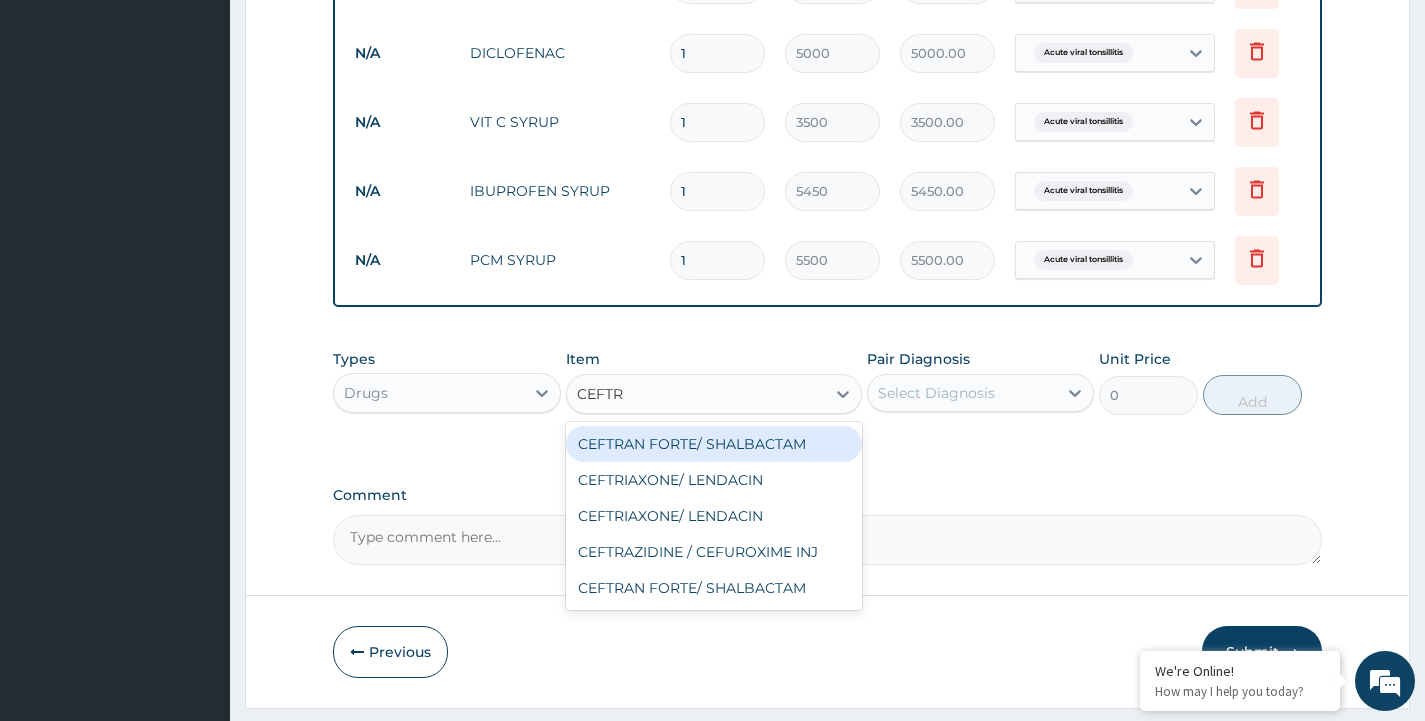type on "CEFTRA" 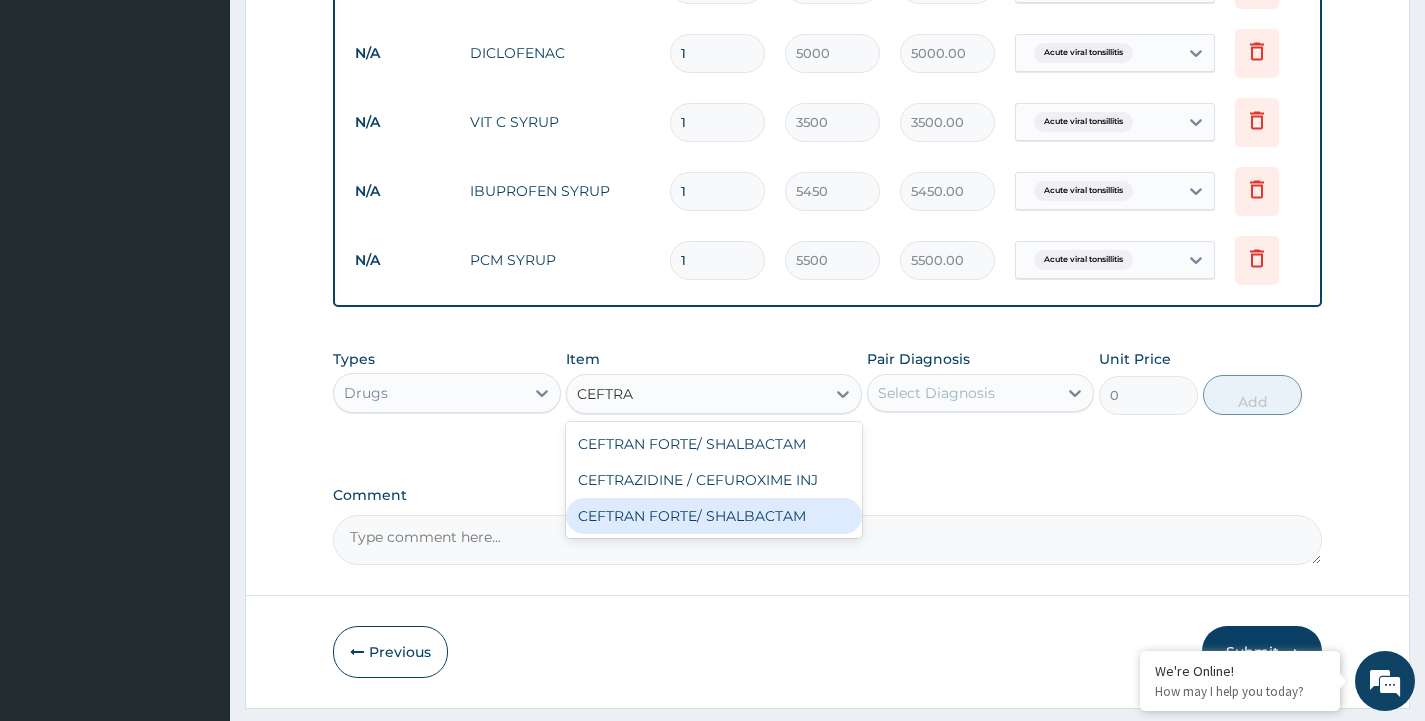 click on "CEFTRAN FORTE/ SHALBACTAM" at bounding box center (714, 516) 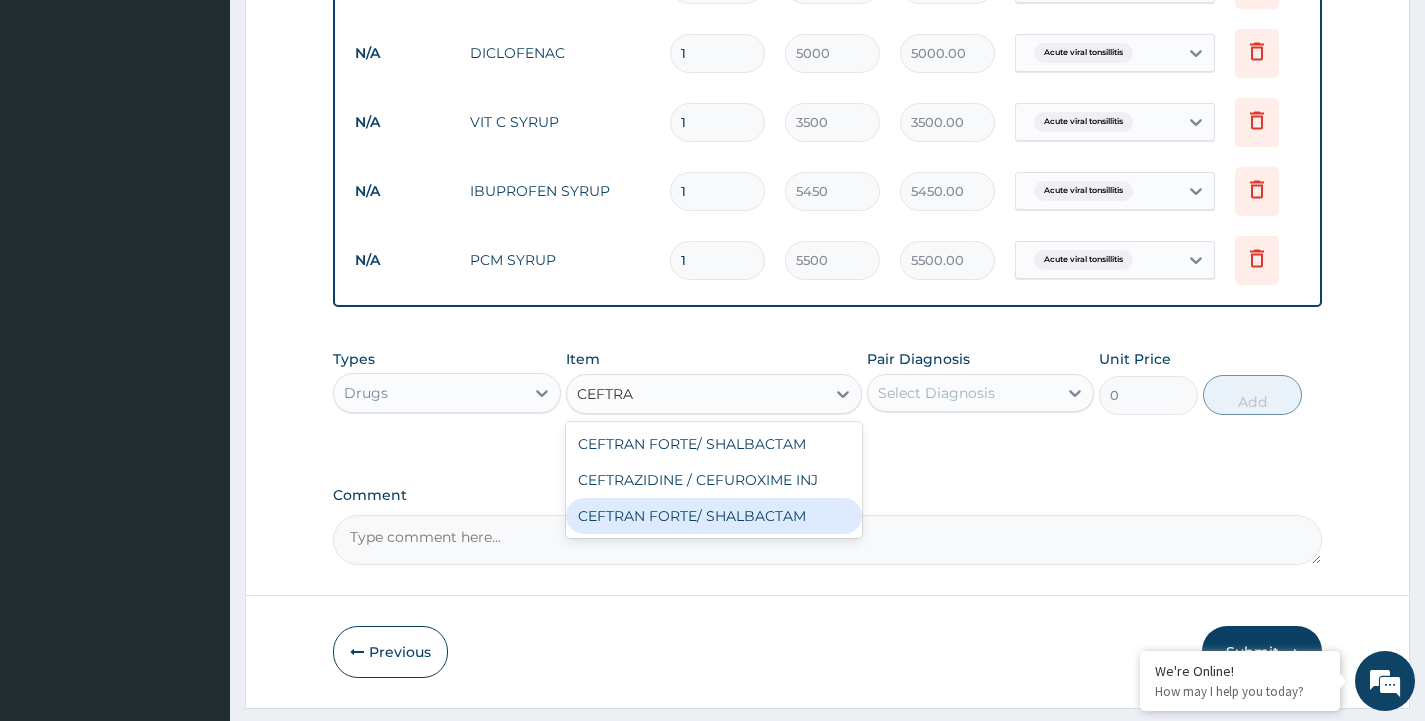 type 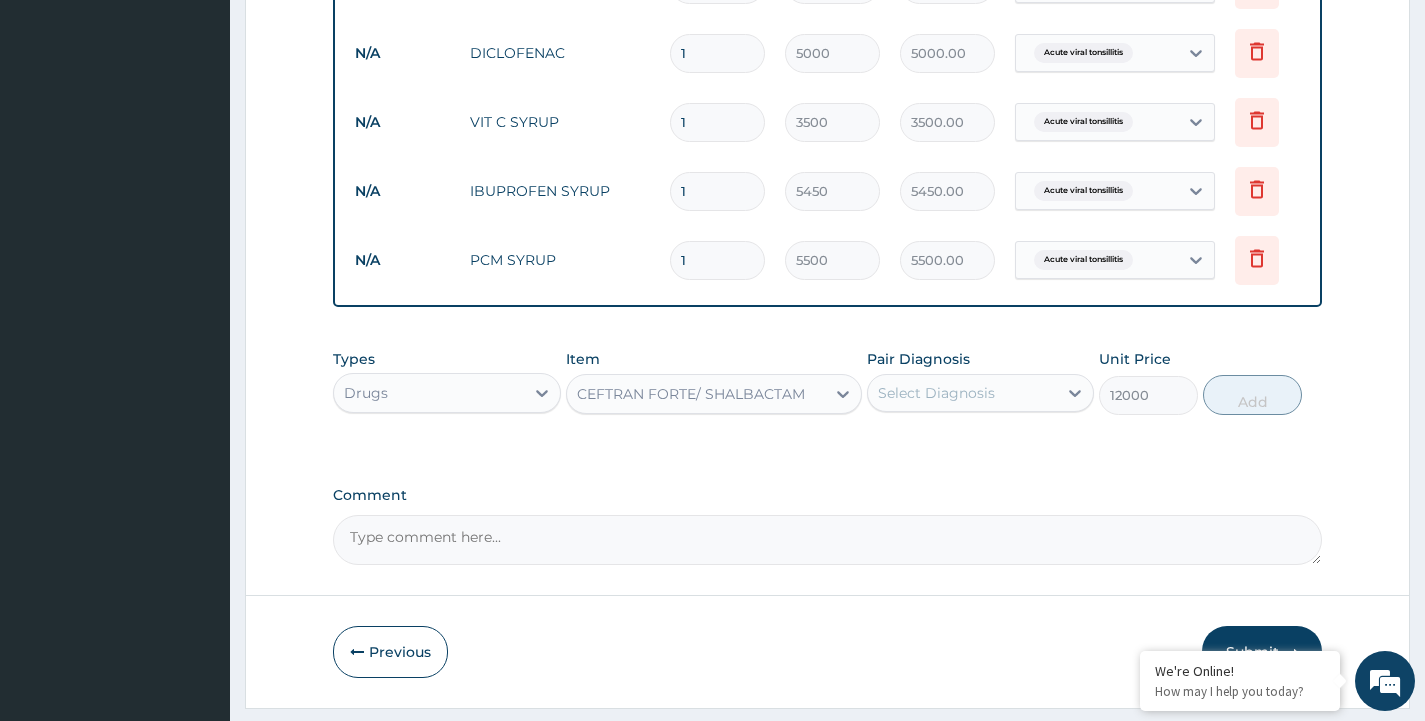 click on "Select Diagnosis" at bounding box center [962, 393] 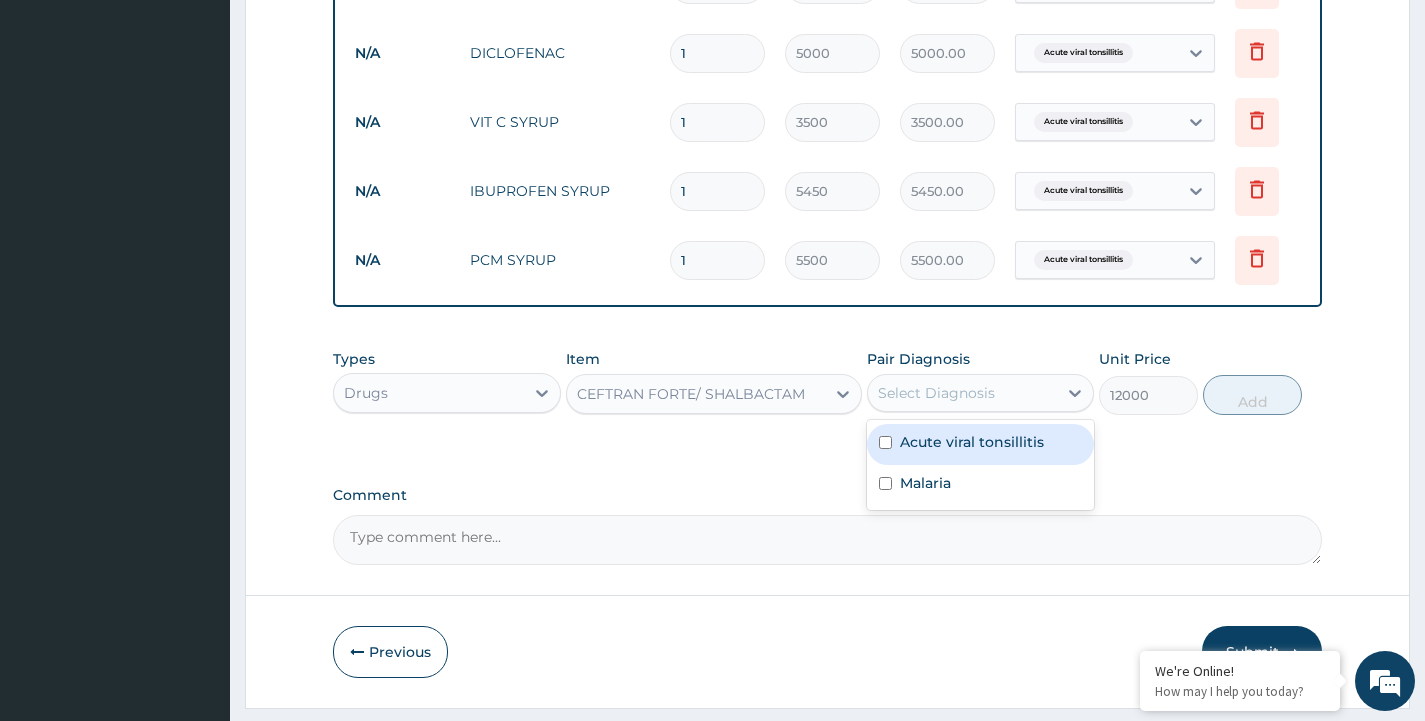 click on "Select Diagnosis" at bounding box center [962, 393] 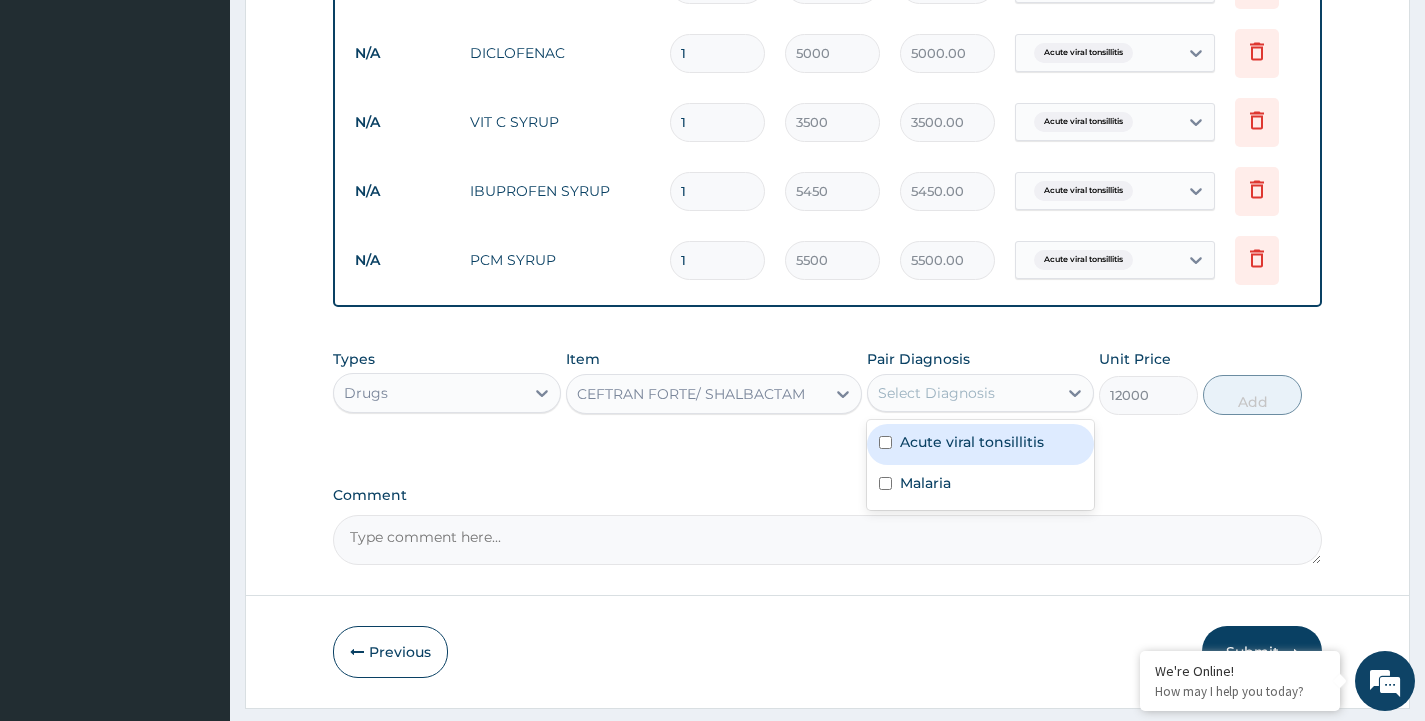 click on "Acute viral tonsillitis" at bounding box center (972, 442) 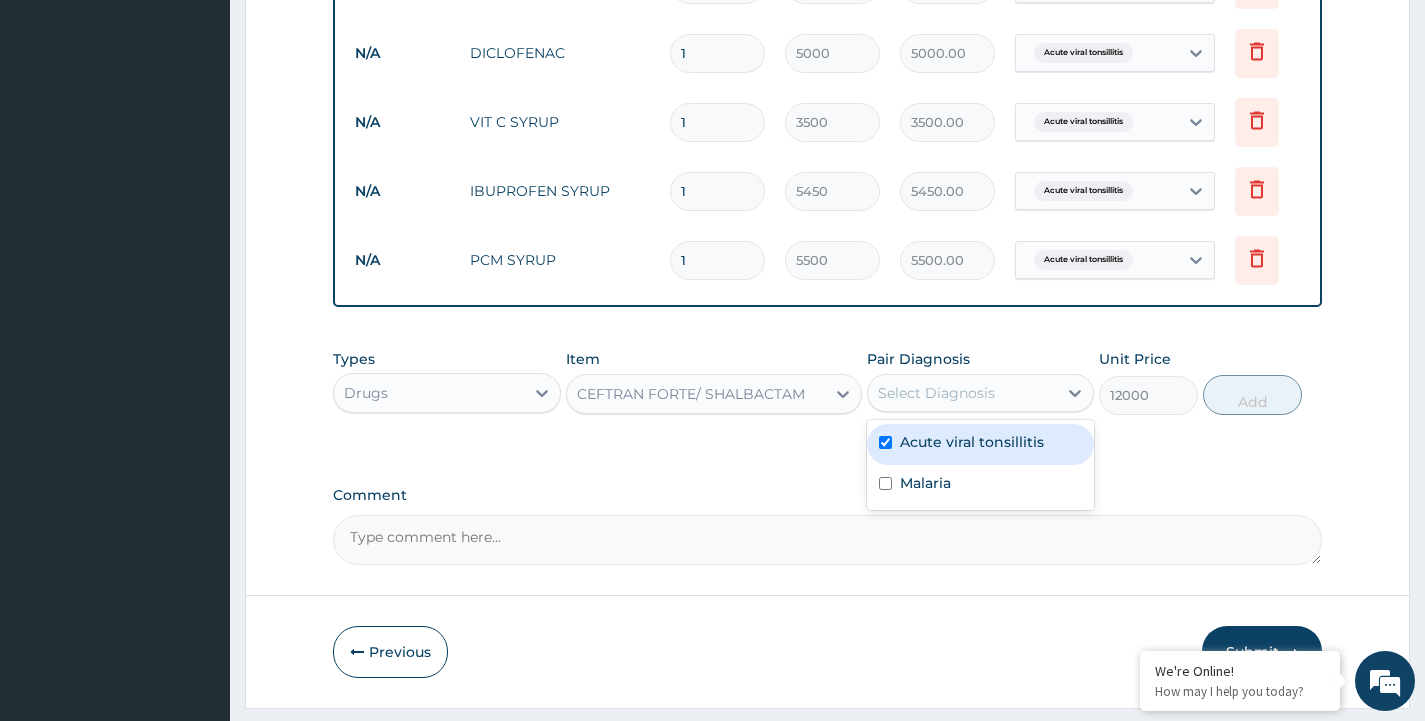 checkbox on "true" 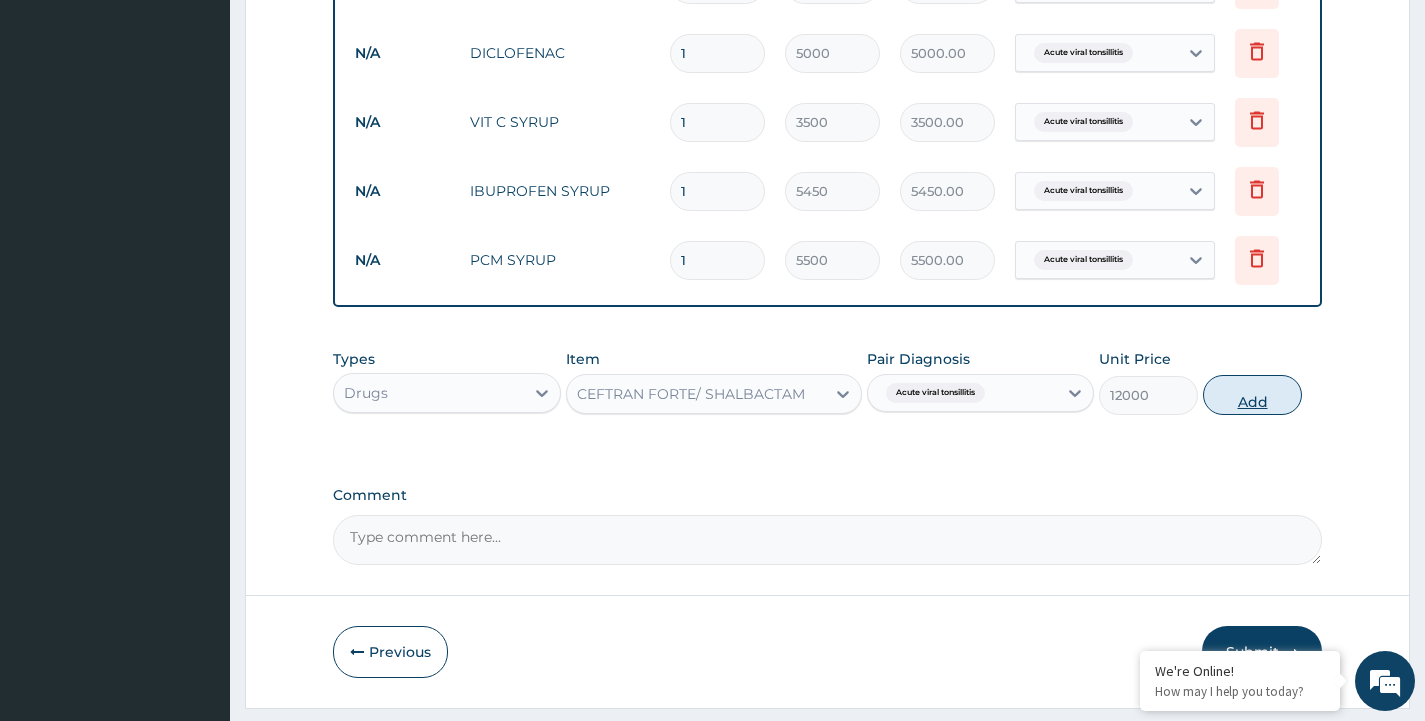 click on "Add" at bounding box center (1252, 395) 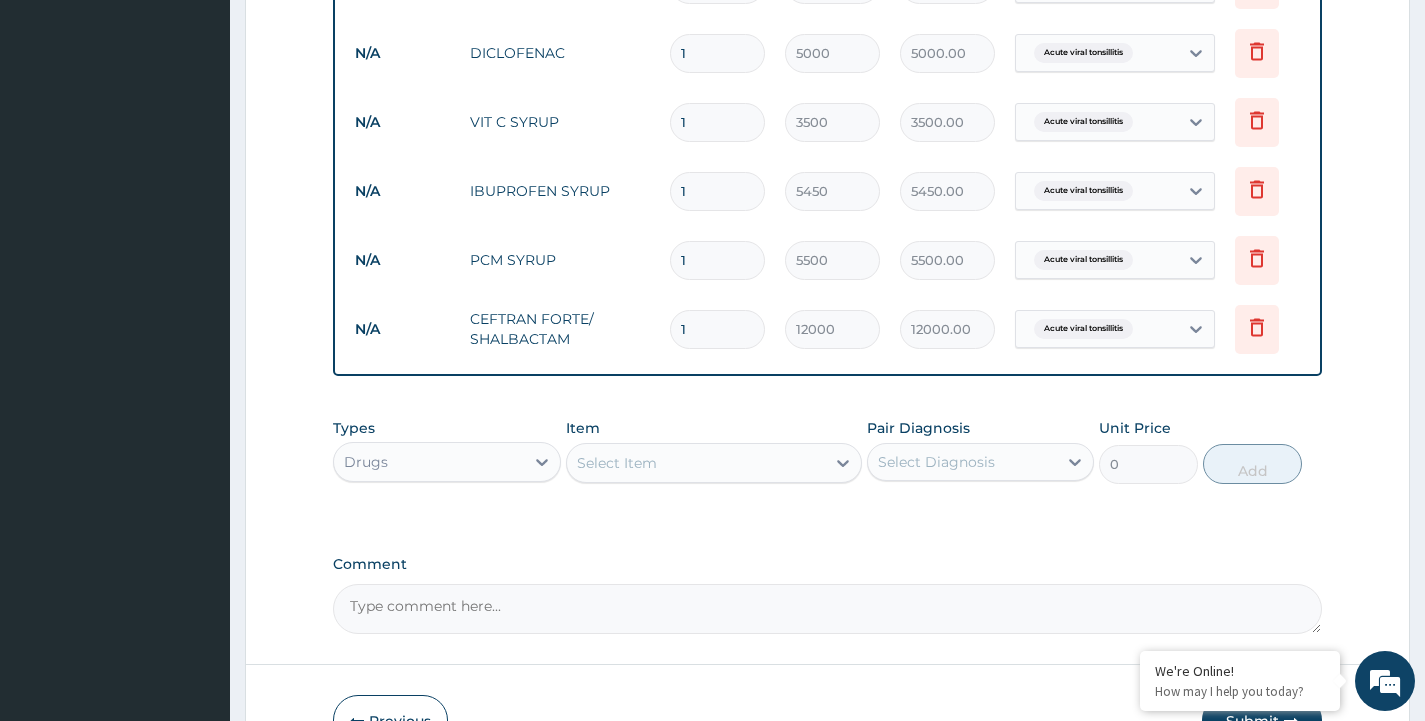 drag, startPoint x: 709, startPoint y: 330, endPoint x: 669, endPoint y: 329, distance: 40.012497 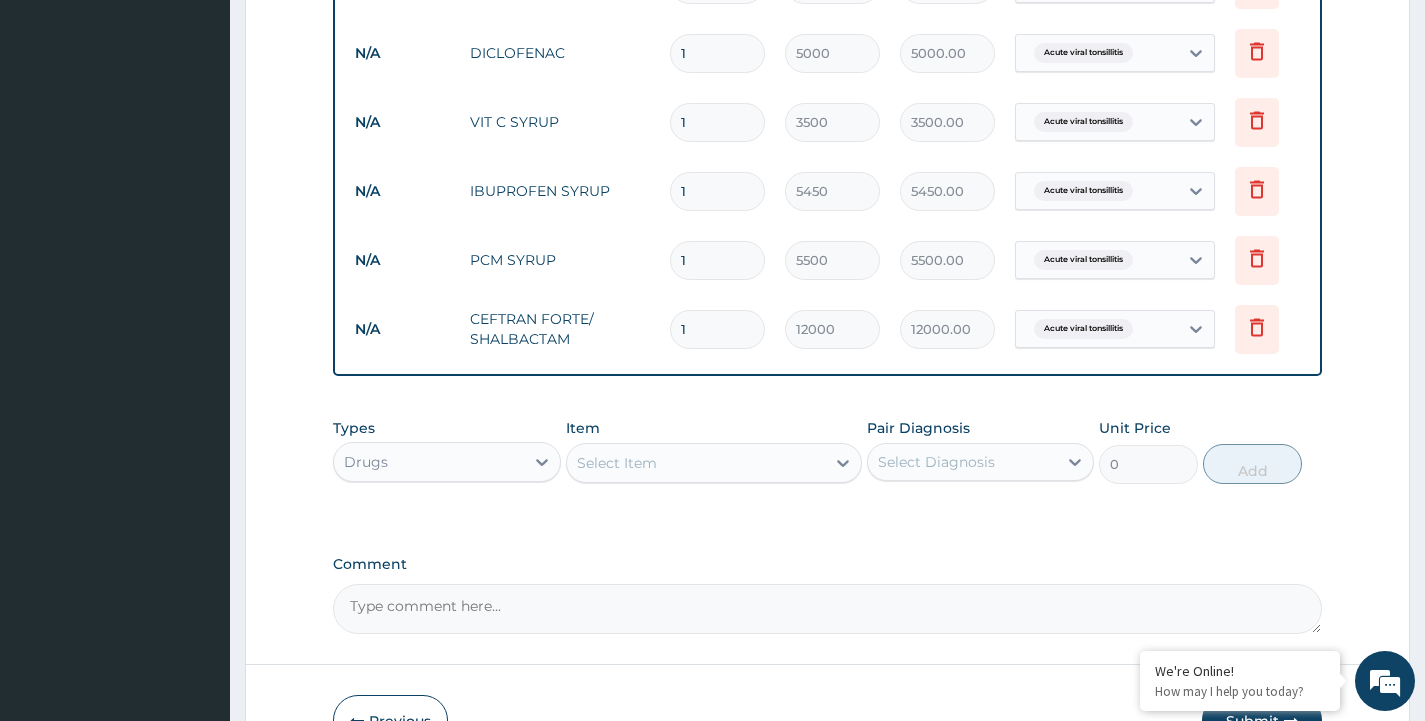 click on "1" at bounding box center [717, 329] 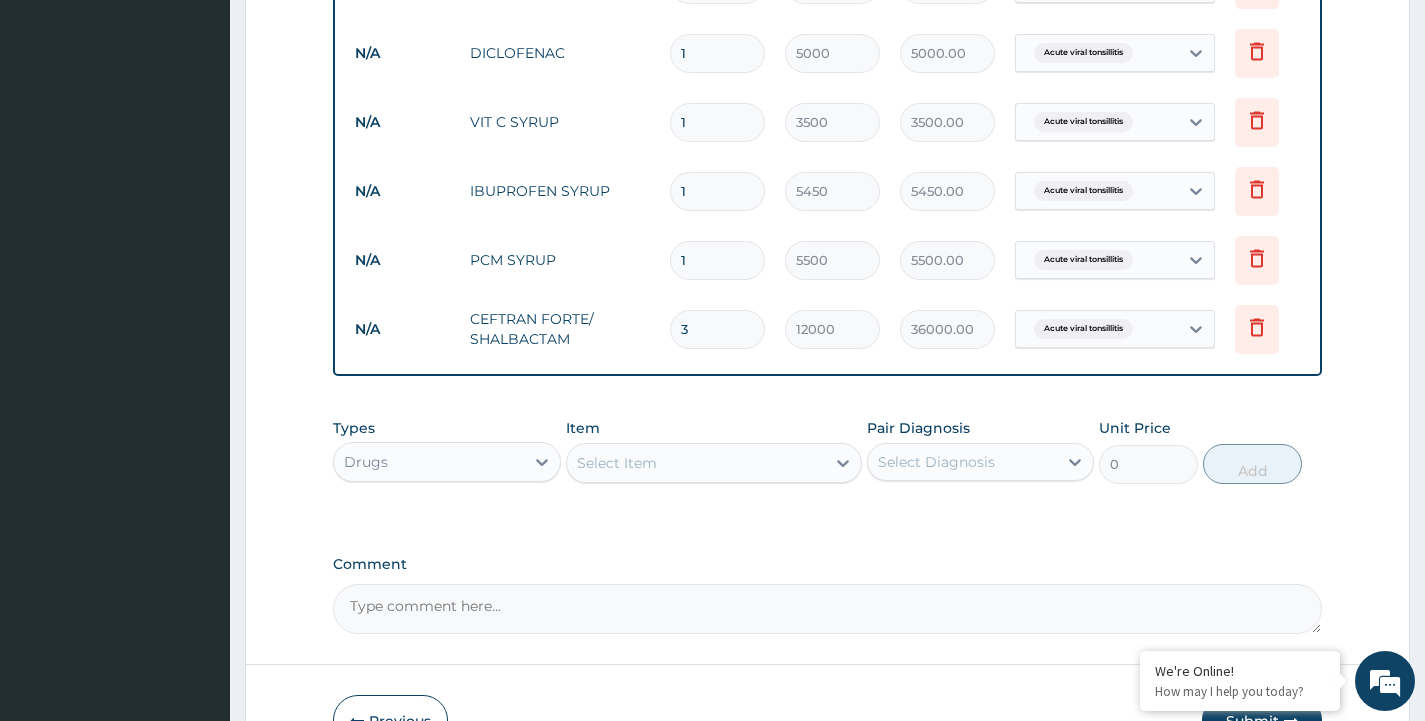 type on "3" 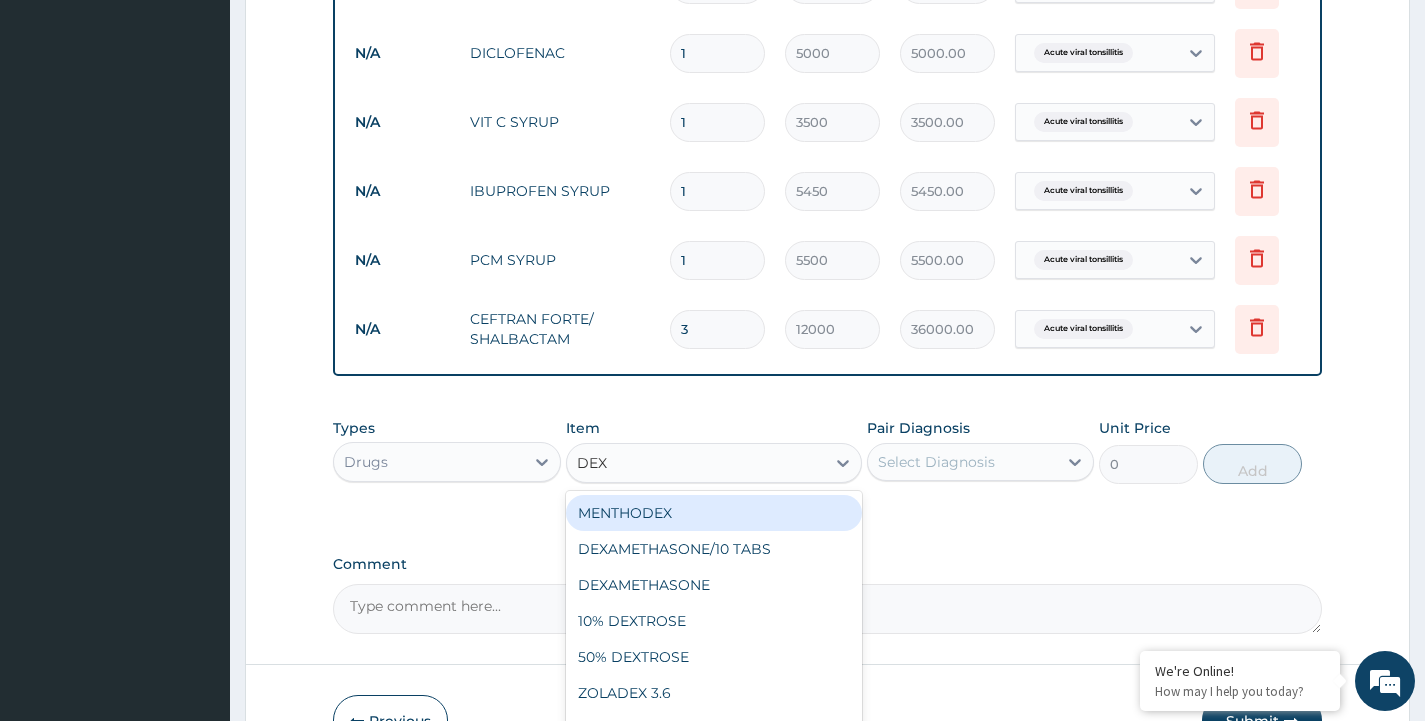 type on "DEXA" 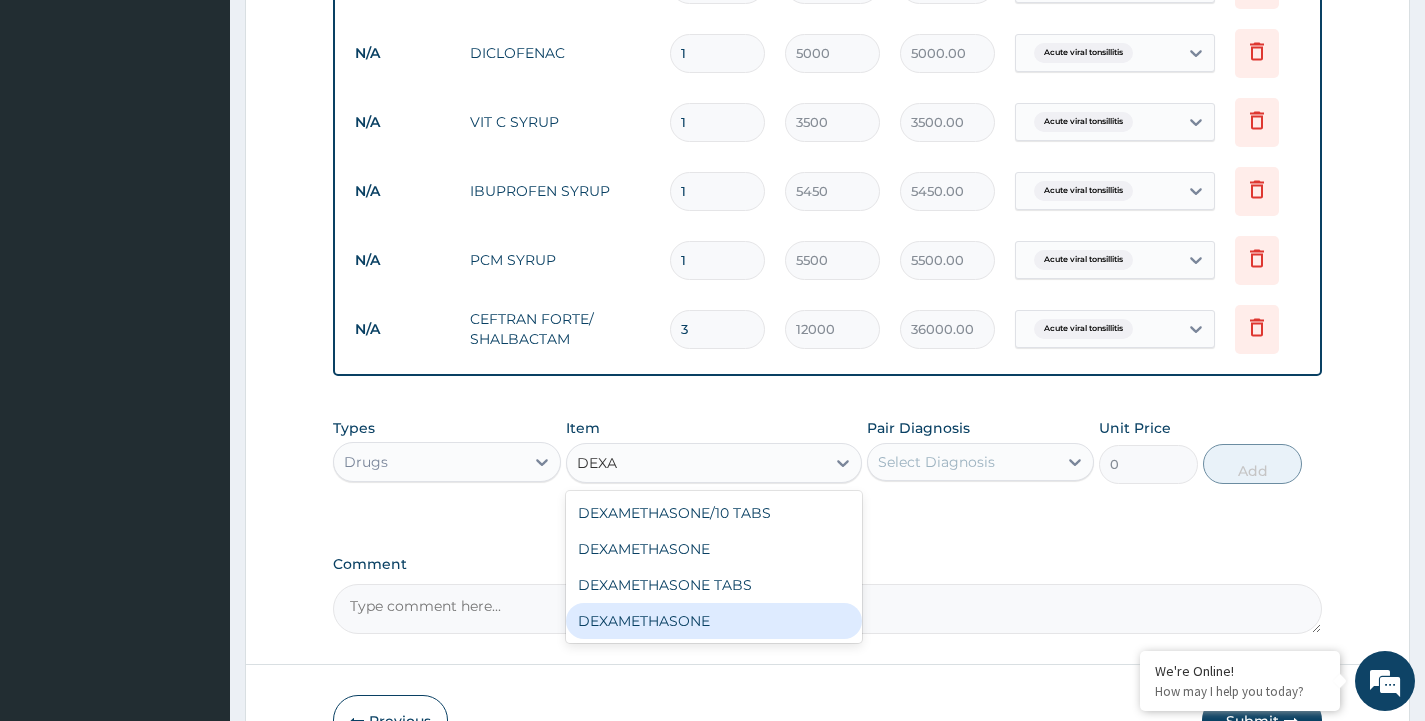 click on "DEXAMETHASONE" at bounding box center (714, 621) 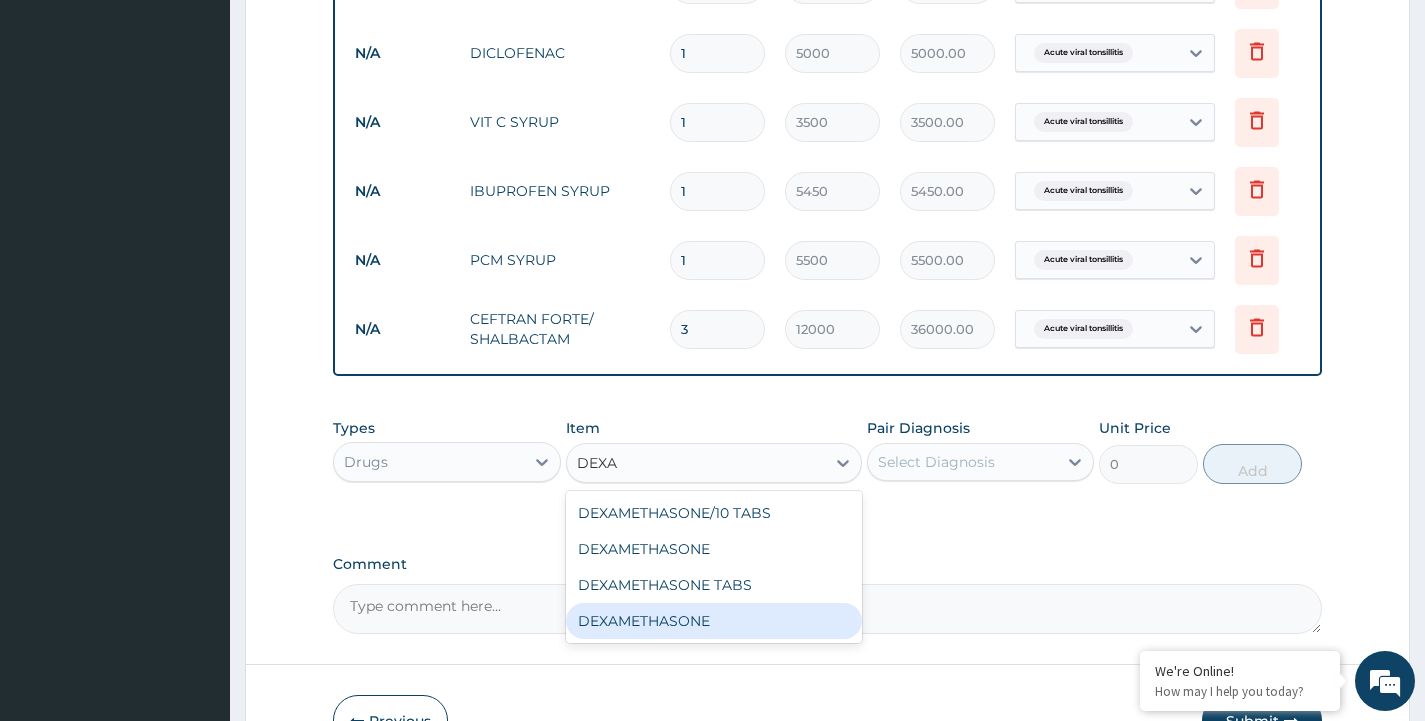 type 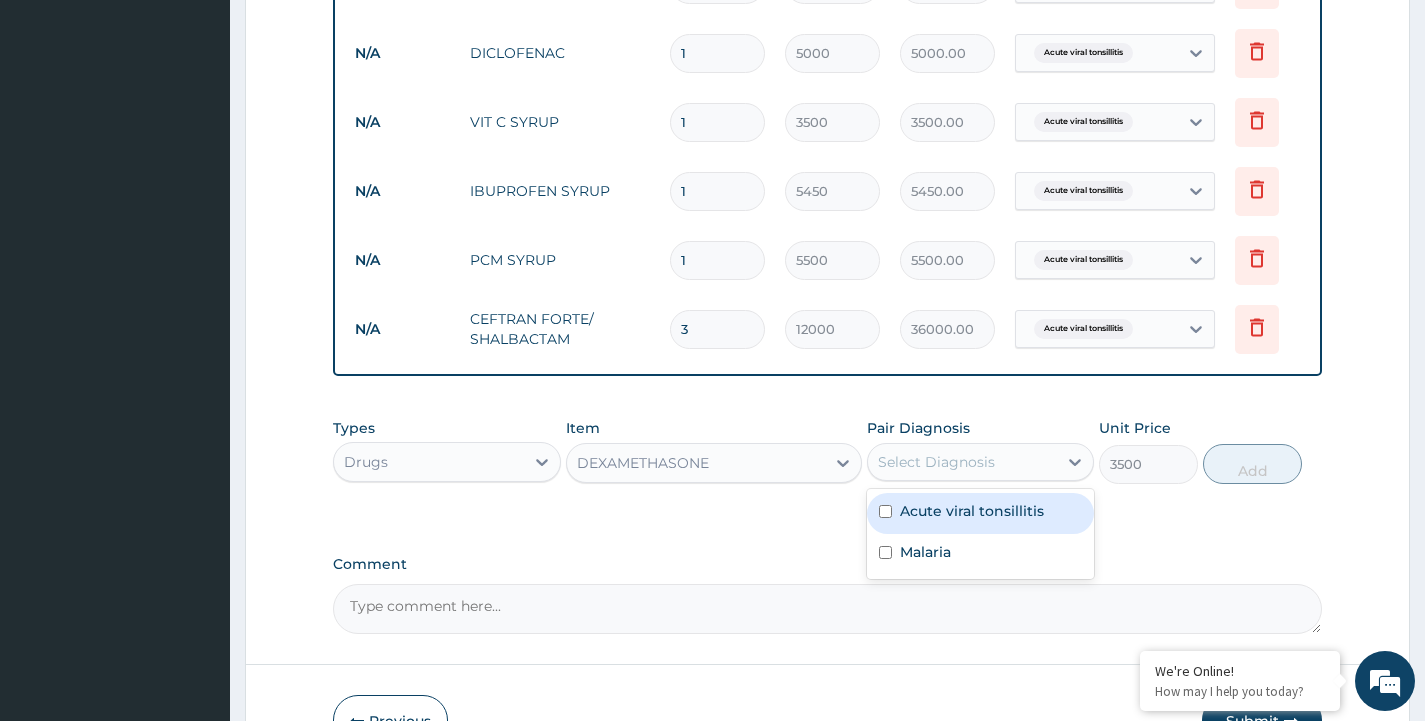 click on "Select Diagnosis" at bounding box center (936, 462) 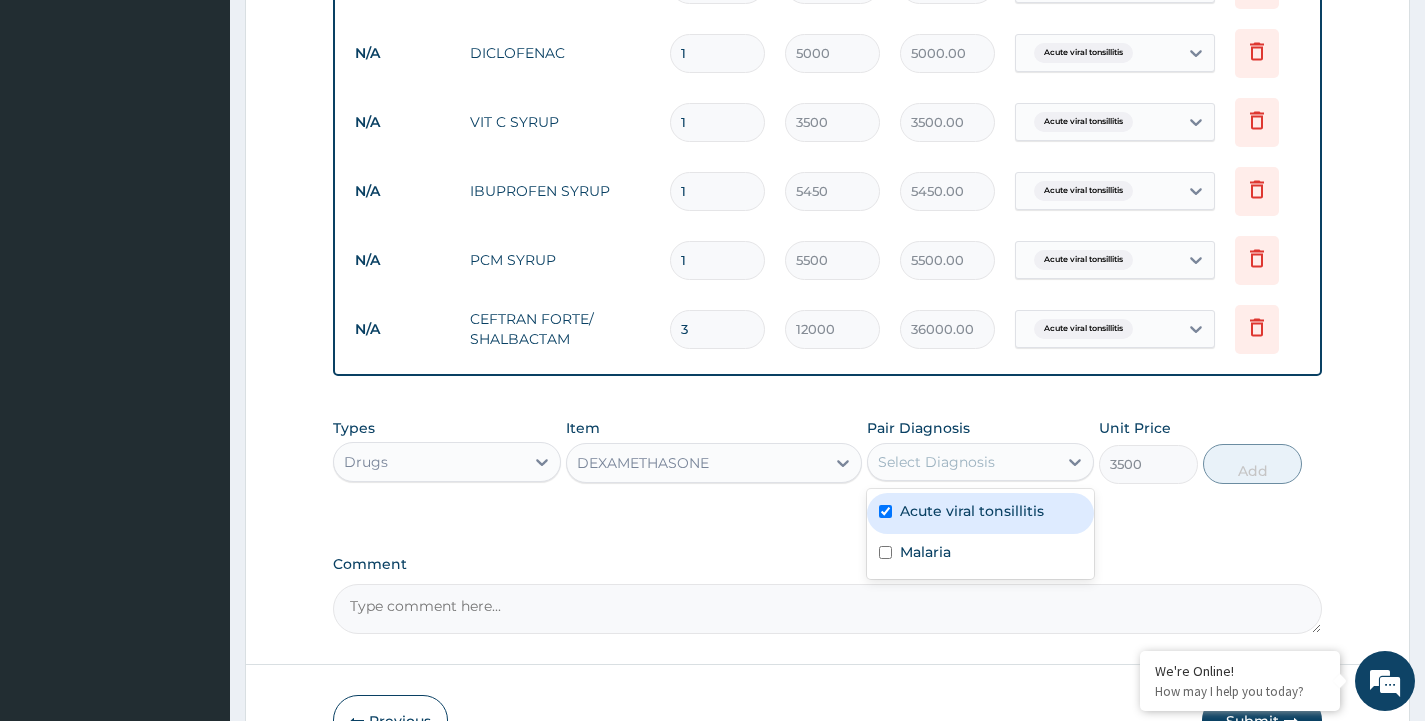 checkbox on "true" 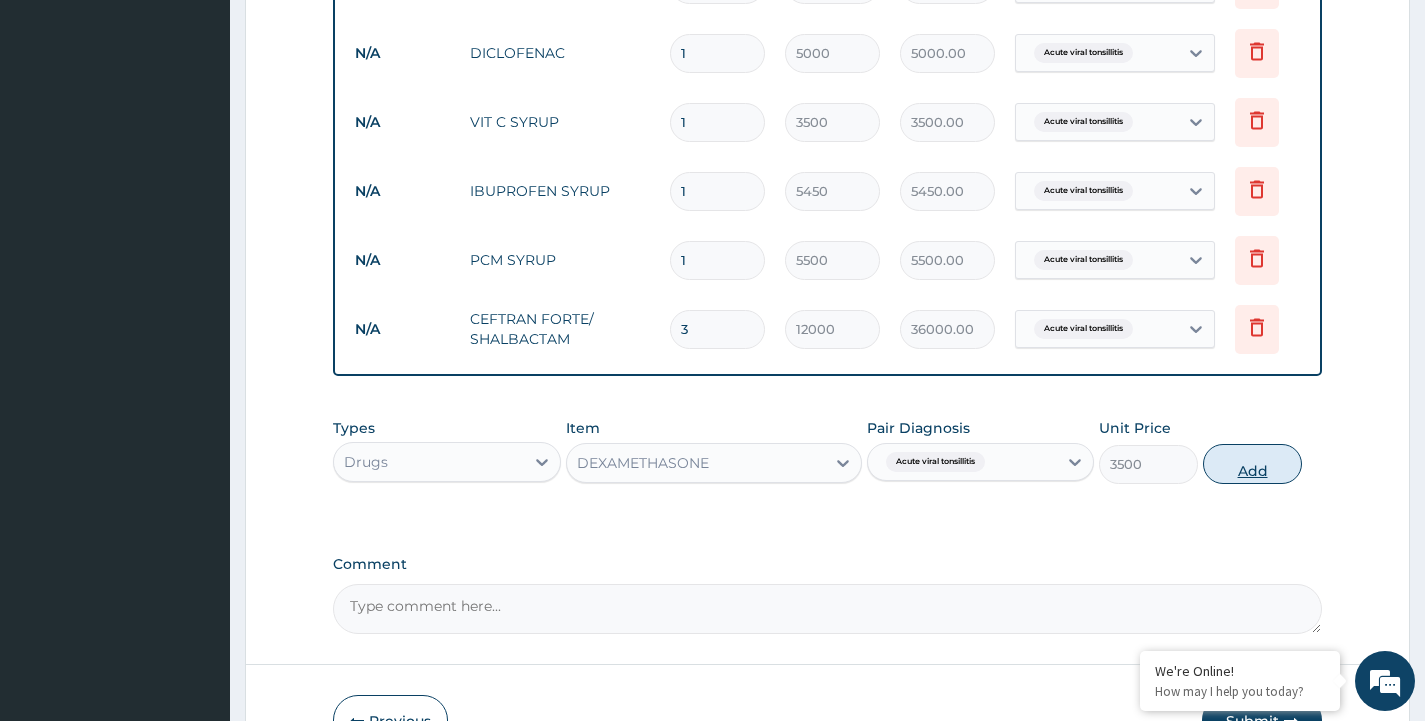 click on "Add" at bounding box center (1252, 464) 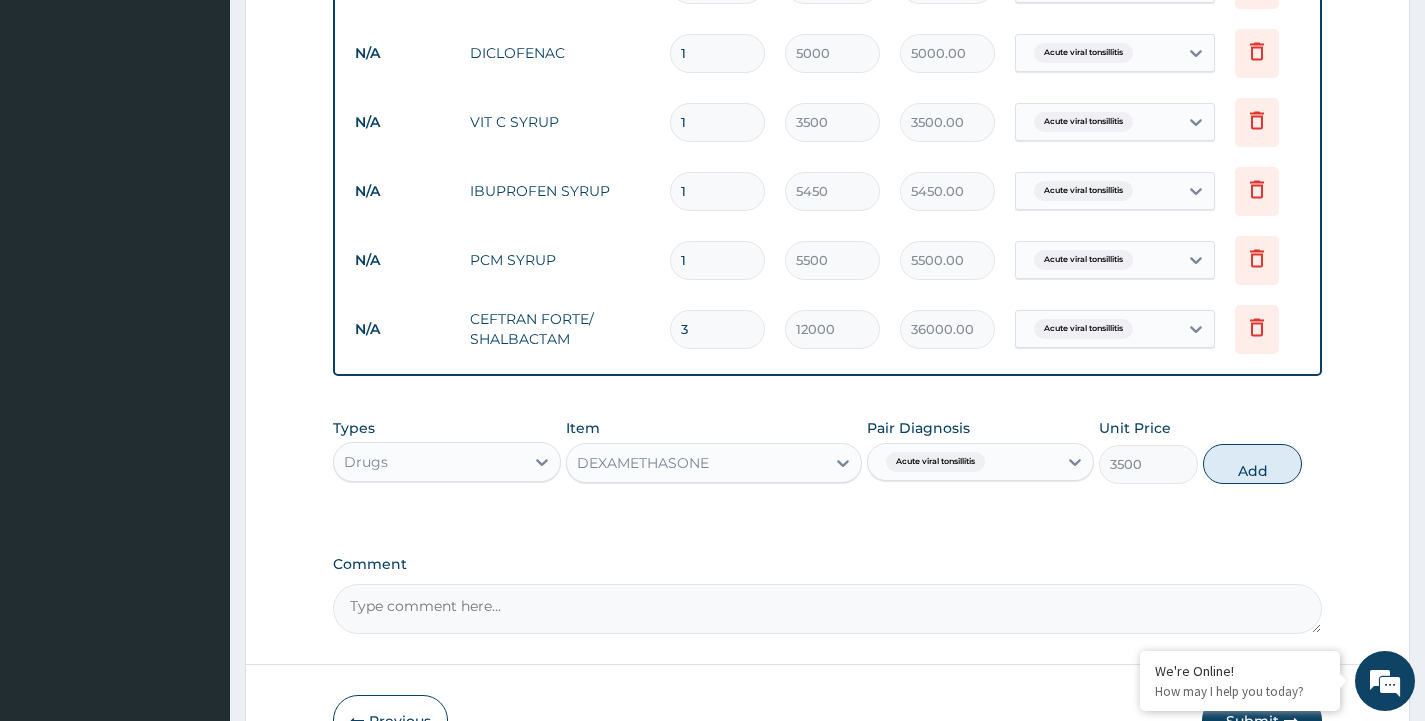 type on "0" 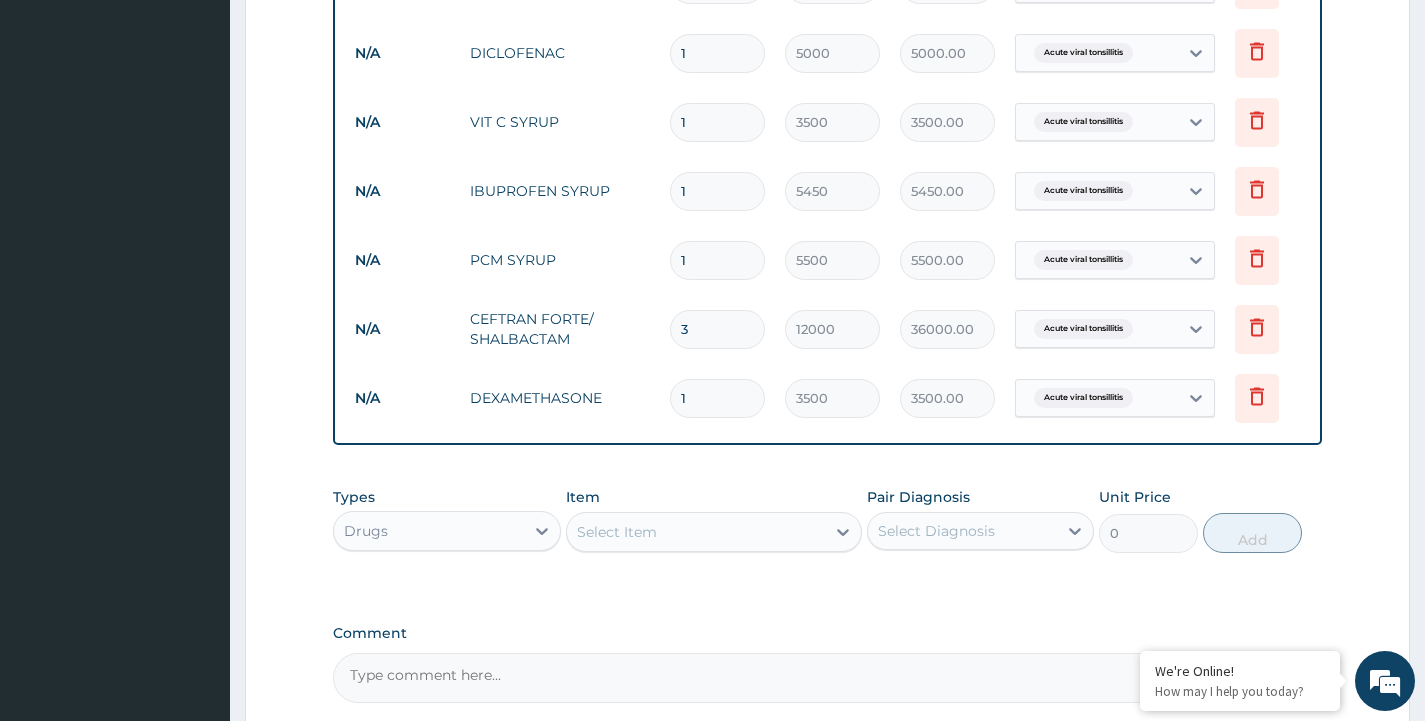 drag, startPoint x: 702, startPoint y: 397, endPoint x: 633, endPoint y: 438, distance: 80.26207 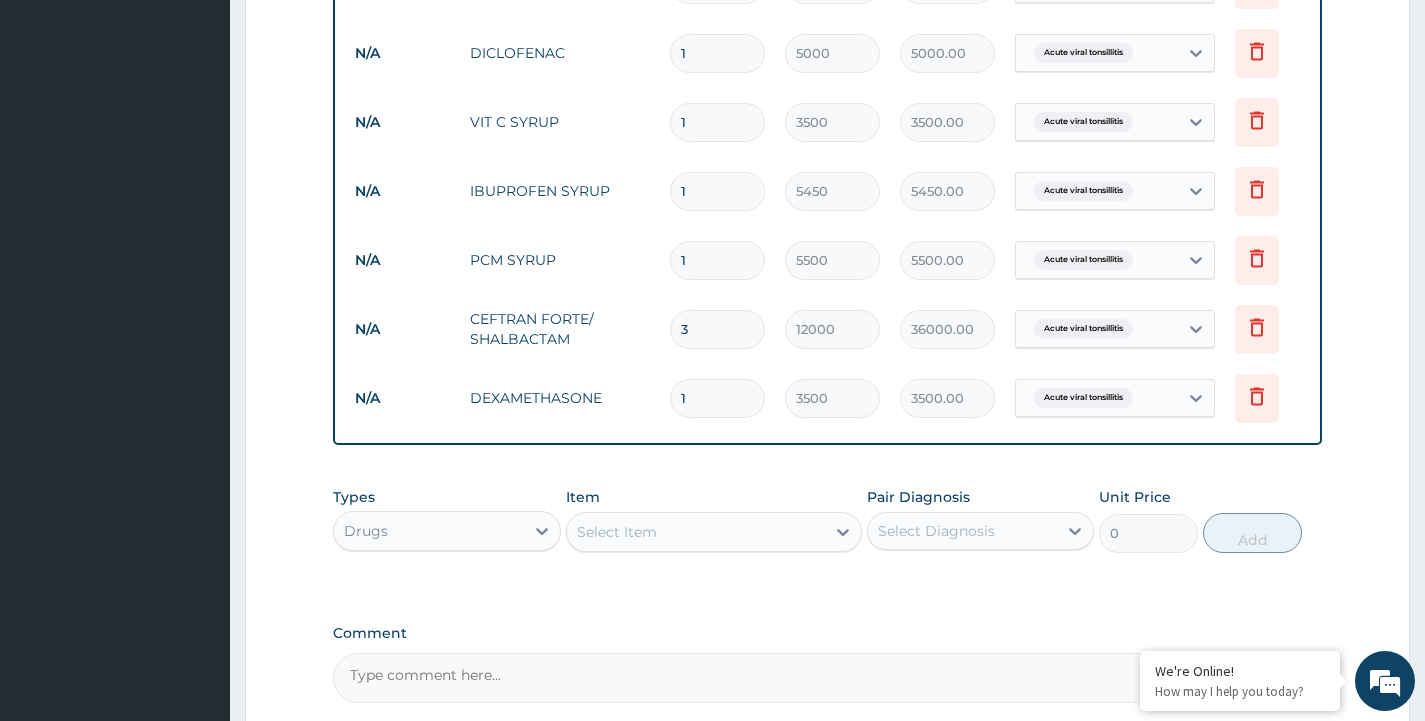click on "1" at bounding box center (717, 398) 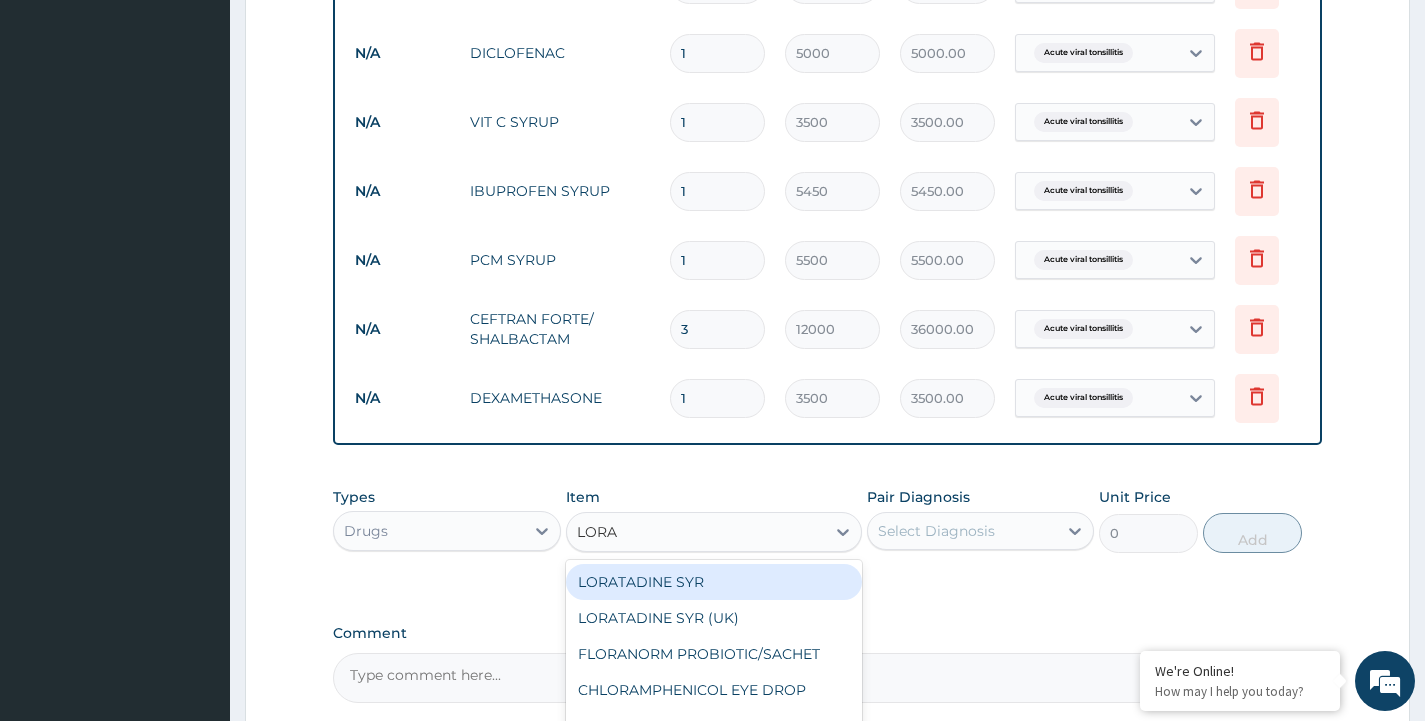 type on "LORAT" 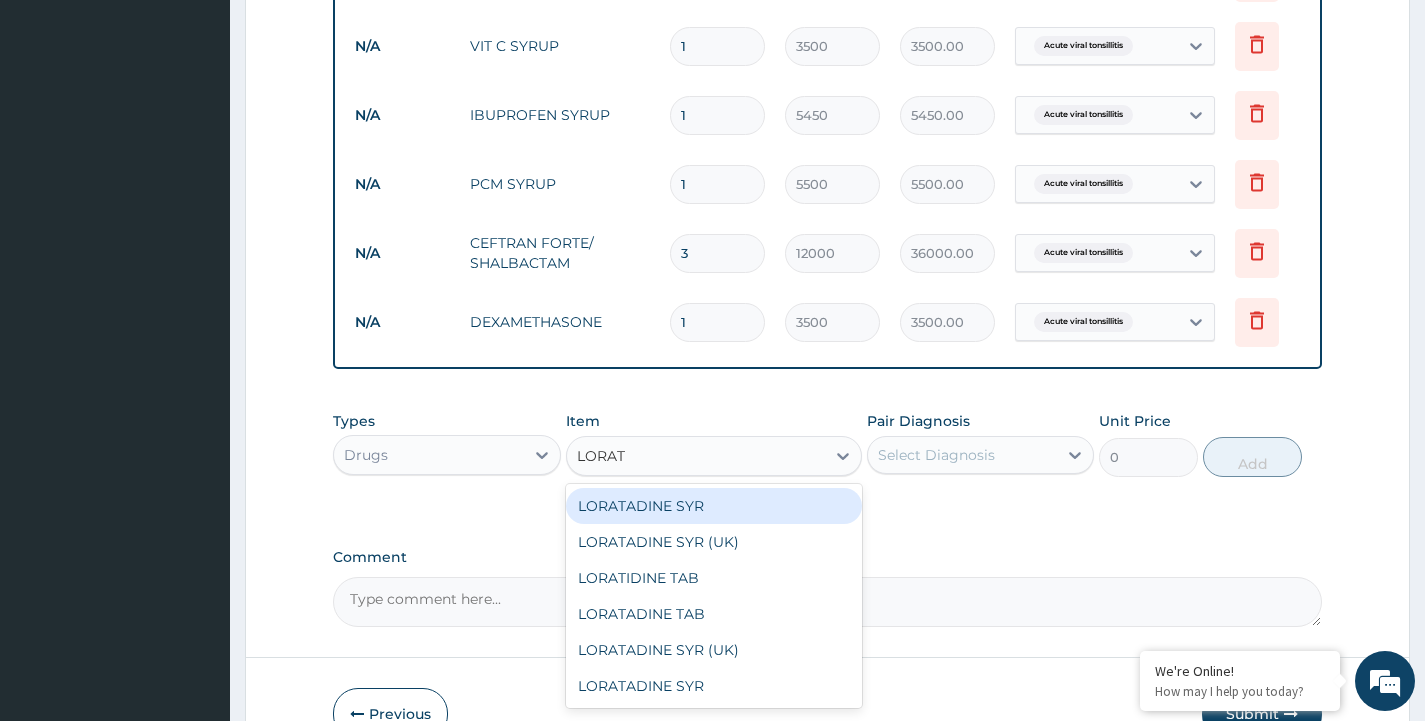 scroll, scrollTop: 1273, scrollLeft: 0, axis: vertical 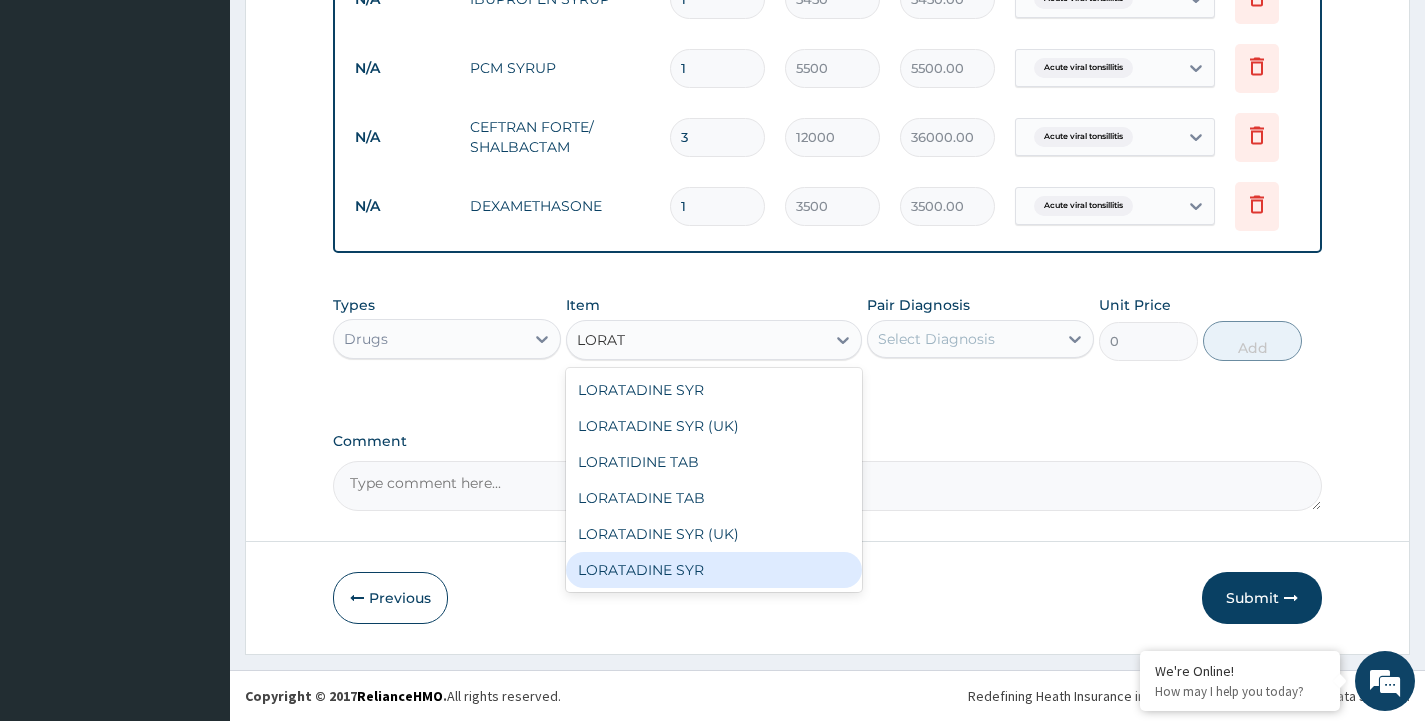 click on "LORATADINE SYR" at bounding box center [714, 570] 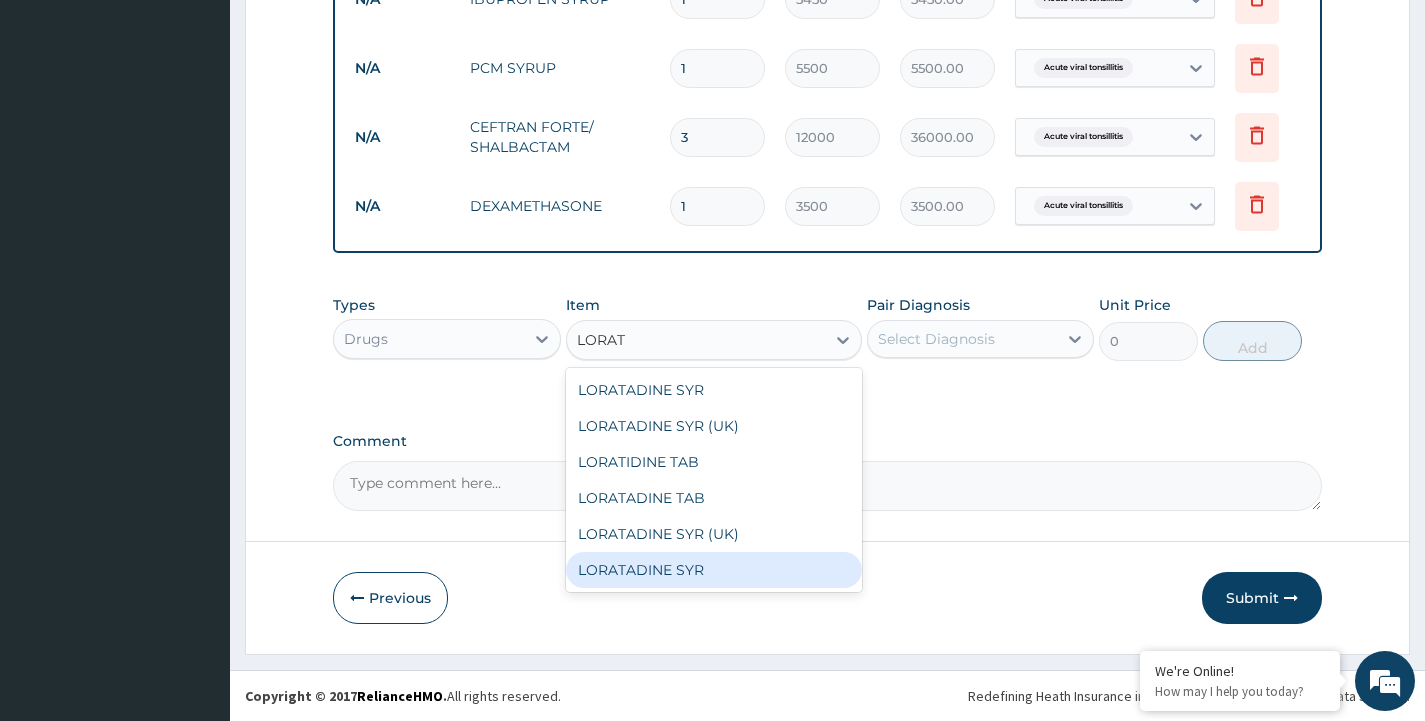type 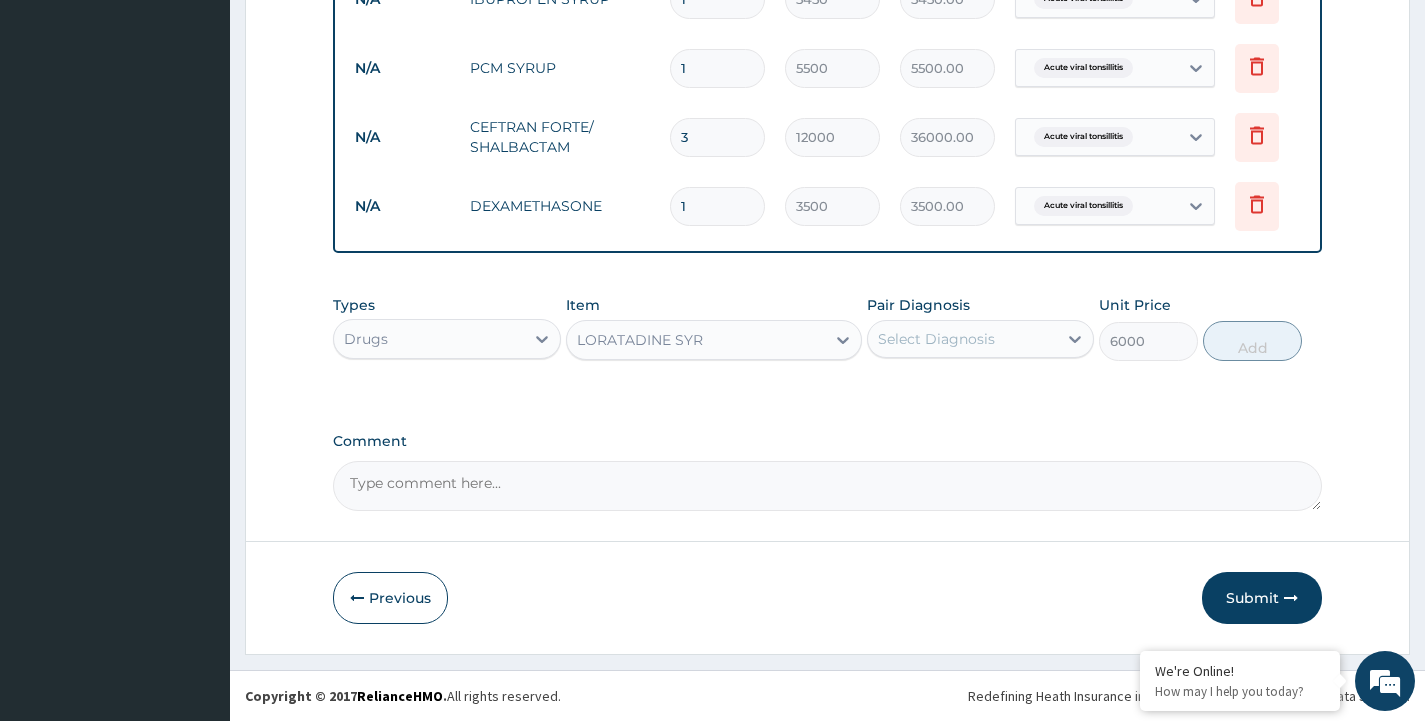 click on "Previous   Submit" at bounding box center (827, 598) 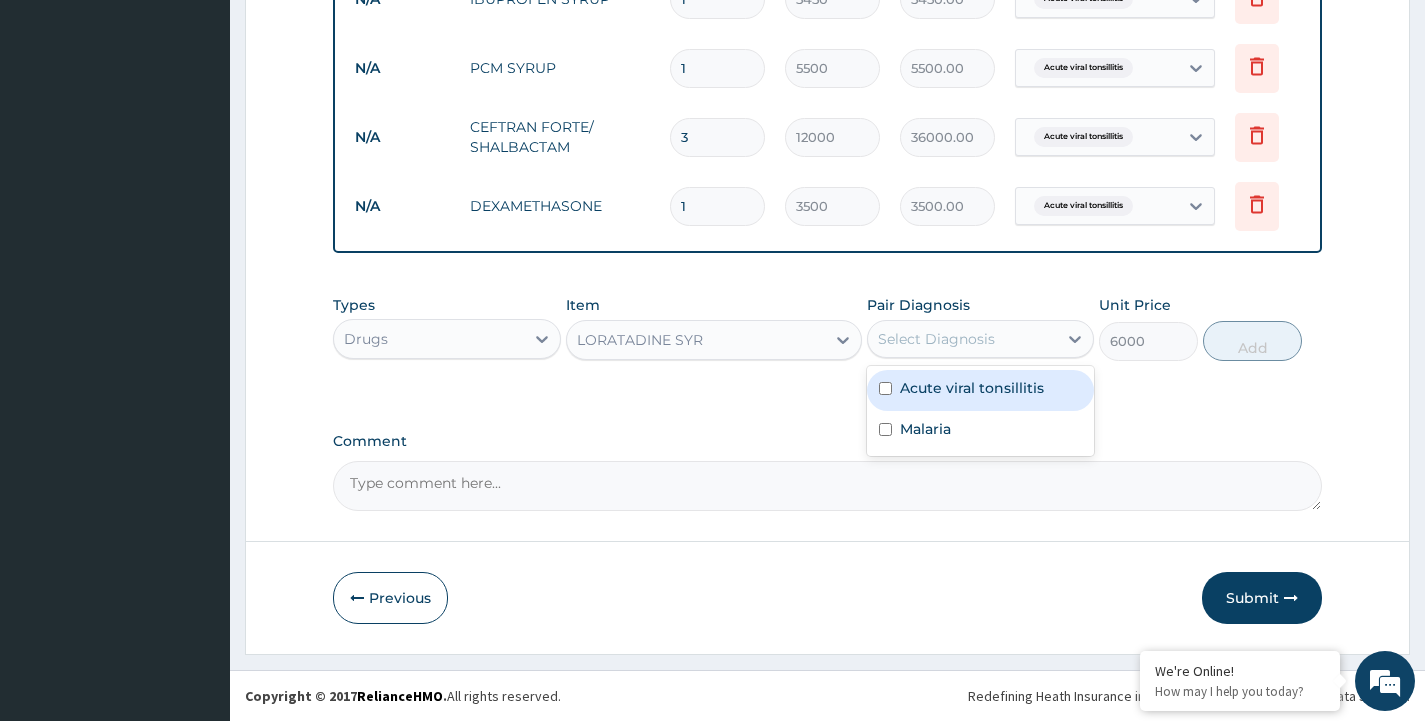 click on "Select Diagnosis" at bounding box center [936, 339] 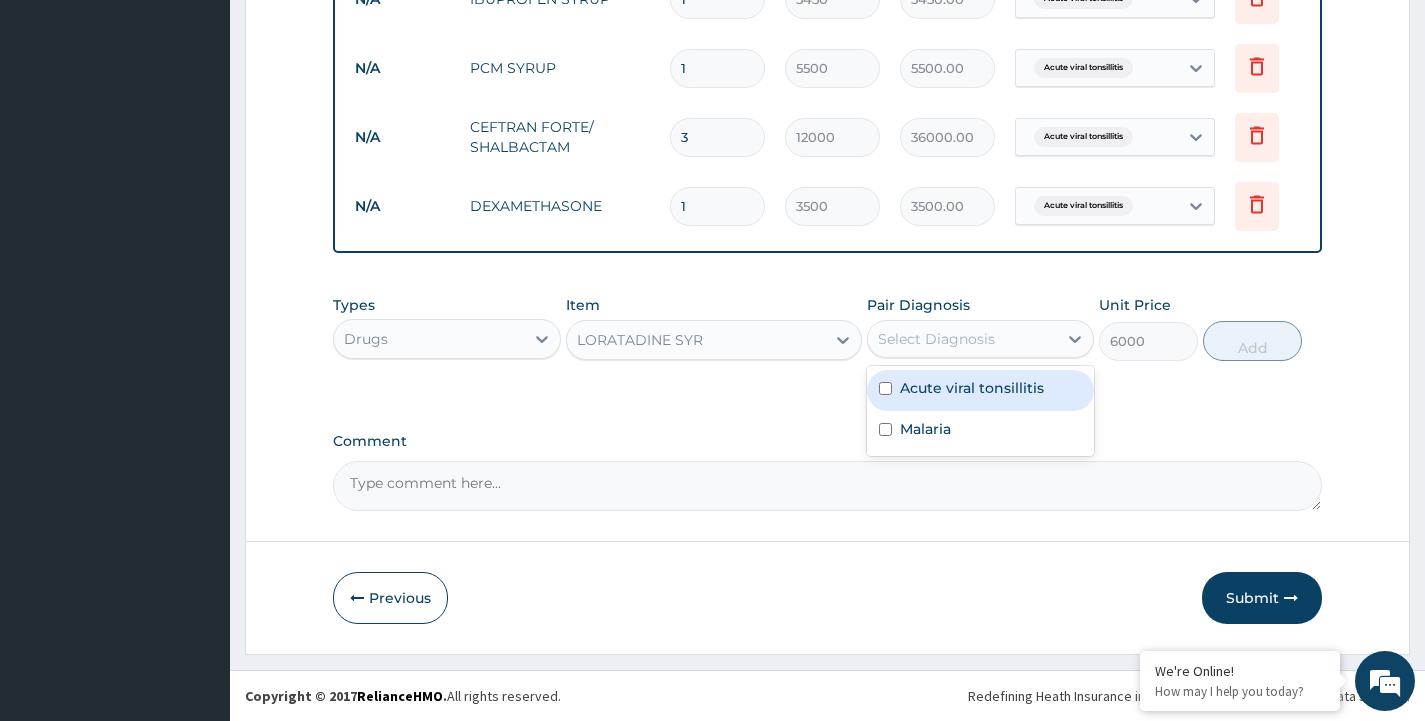 click on "Acute viral tonsillitis" at bounding box center (972, 388) 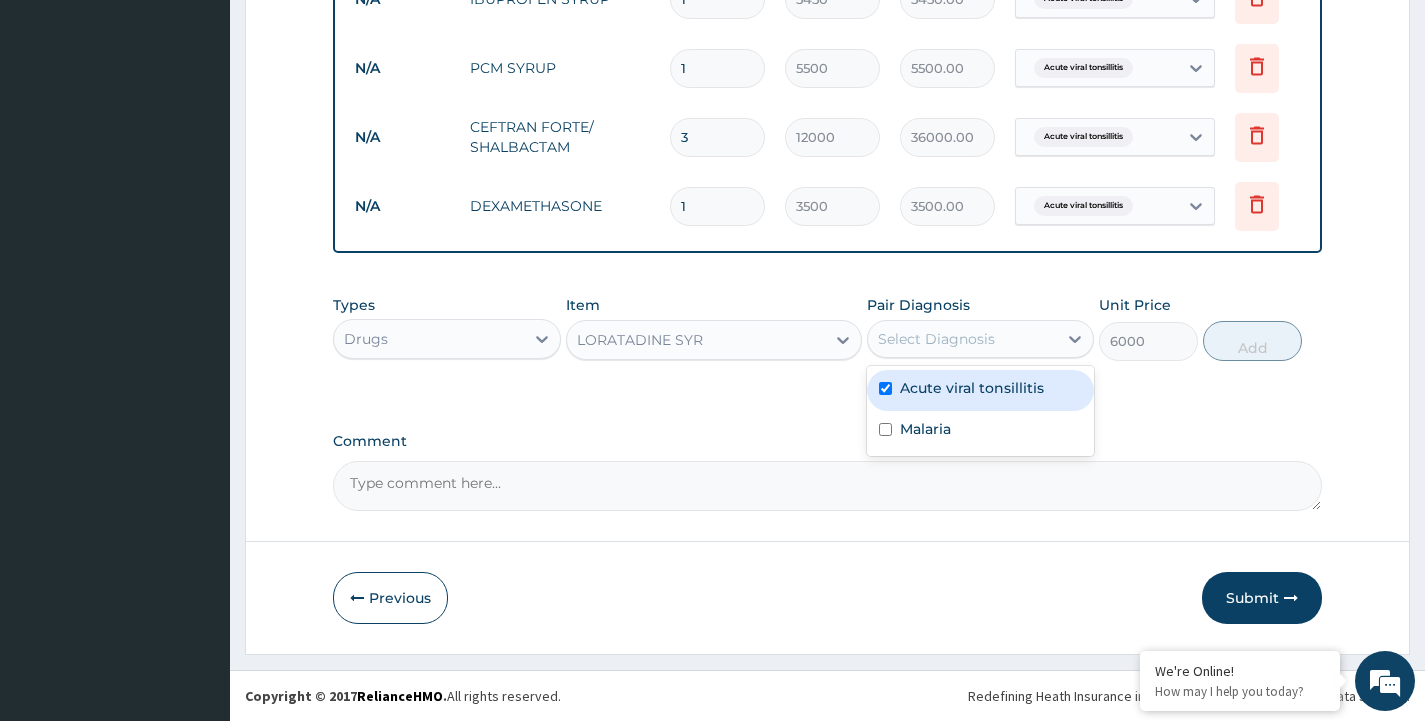 checkbox on "true" 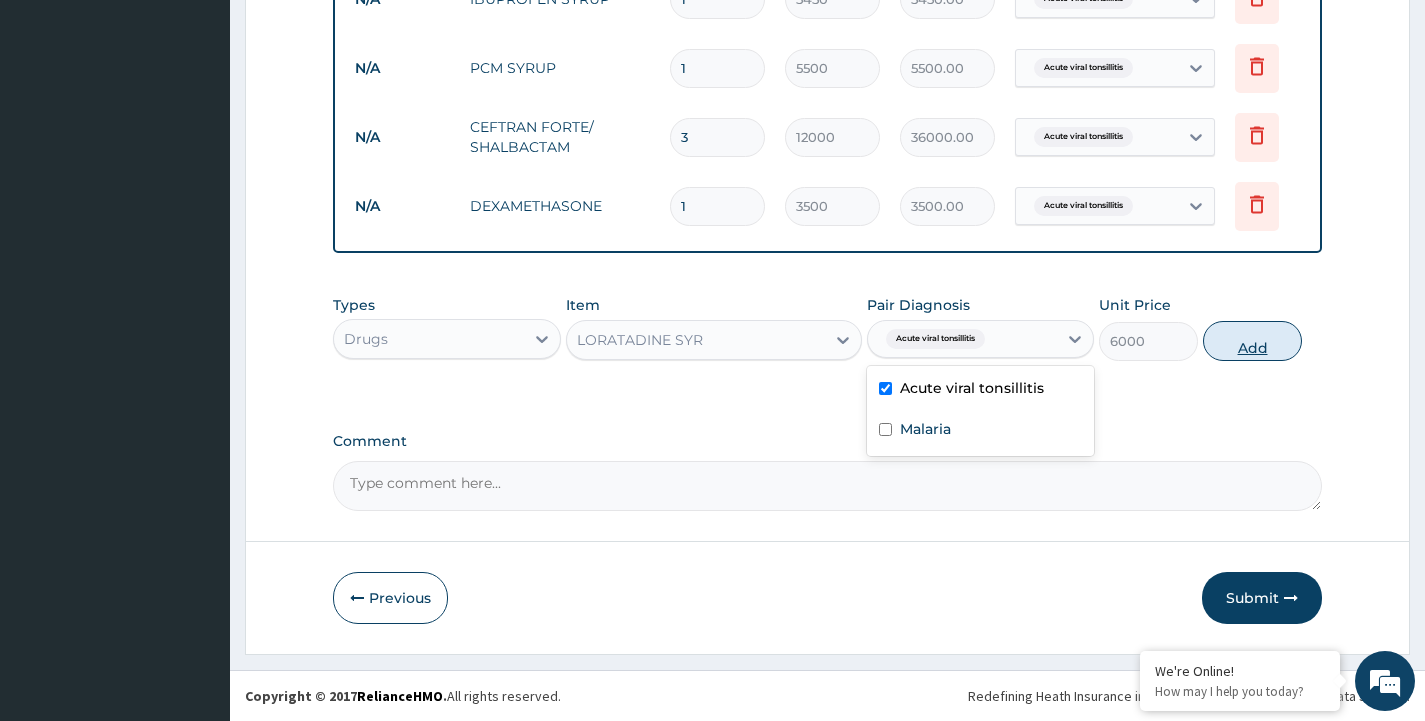 click on "Add" at bounding box center [1252, 341] 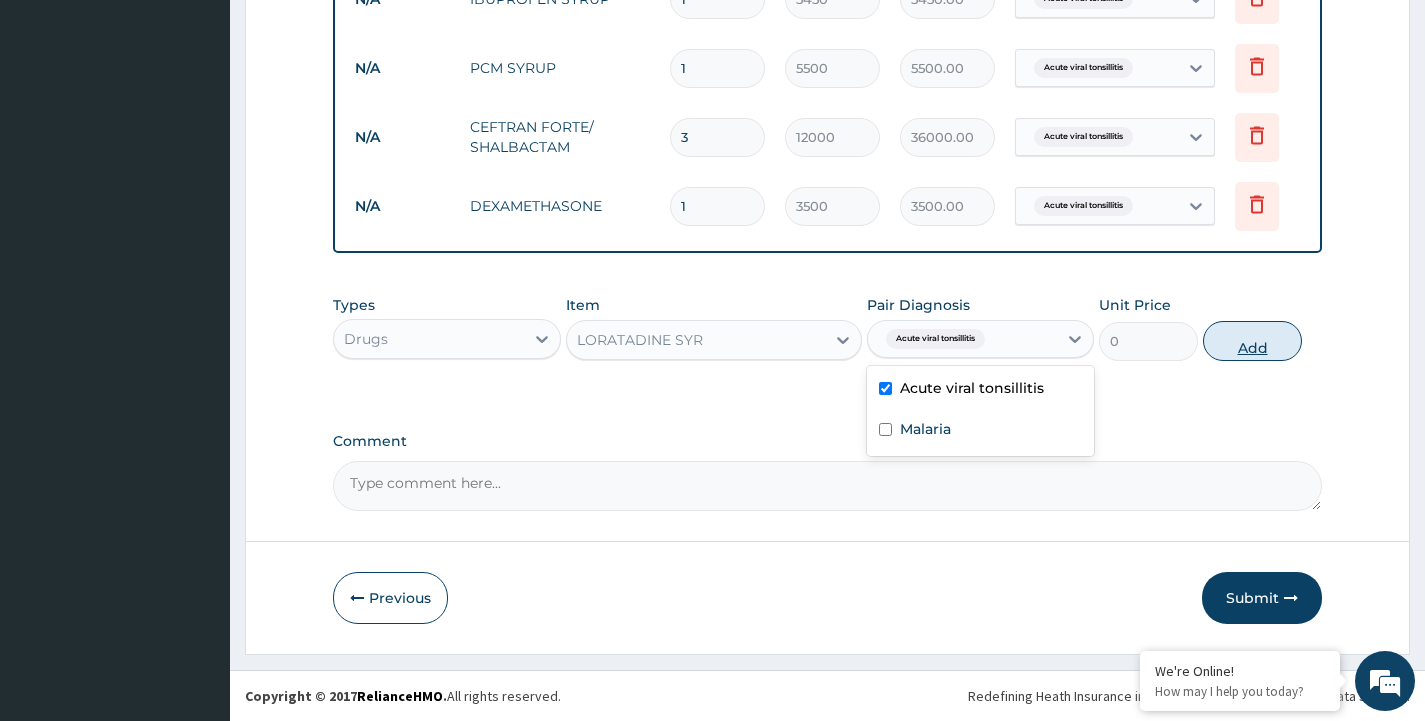 click on "PA Code / Prescription Code Enter Code(Secondary Care Only) Encounter Date 01-08-2025 Important Notice Please enter PA codes before entering items that are not attached to a PA code   All diagnoses entered must be linked to a claim item. Diagnosis & Claim Items that are visible but inactive cannot be edited because they were imported from an already approved PA code. Diagnosis Acute viral tonsillitis Confirmed Malaria Query NB: All diagnosis must be linked to a claim item Claim Items Type Name Quantity Unit Price Total Price Pair Diagnosis Actions N/A CONSULTATION GENERAL  PRACTICTIONER (INITIAL) 1 15000 15000.00 Acute viral tonsillitis  + 1 Delete N/A COMPLETE BLOOD COUNT (CBC/FBC) 1 15000 15000.00 Acute viral tonsillitis Delete N/A MALARIAL PARASITE 1 7000 7000.00 Malaria Delete N/A AUGMENTIN 457MG SYR 1 19000 19000.00 Acute viral tonsillitis Delete N/A DICLOFENAC 1 5000 5000.00 Acute viral tonsillitis Delete N/A VIT C SYRUP 1 3500 3500.00 Acute viral tonsillitis Delete N/A IBUPROFEN SYRUP 1 5450 5450.00 1" at bounding box center [827, -278] 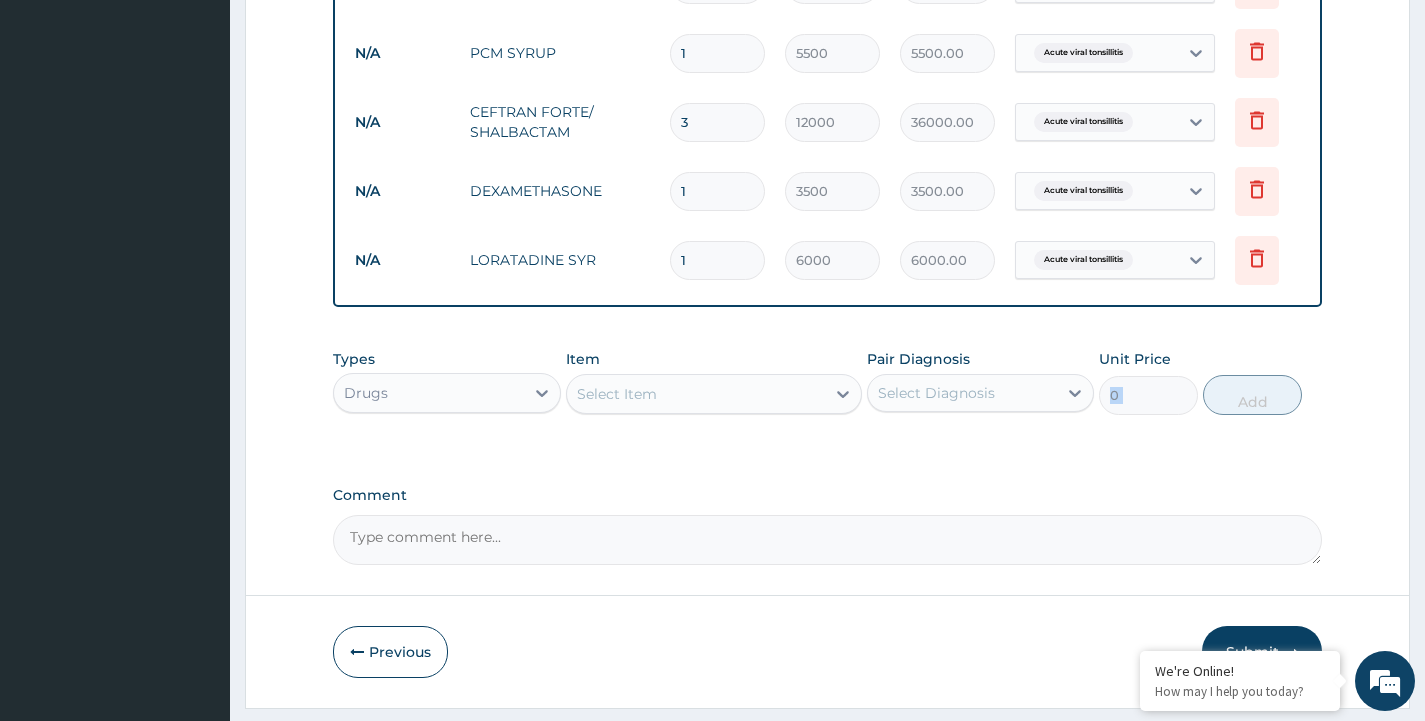 scroll, scrollTop: 1342, scrollLeft: 0, axis: vertical 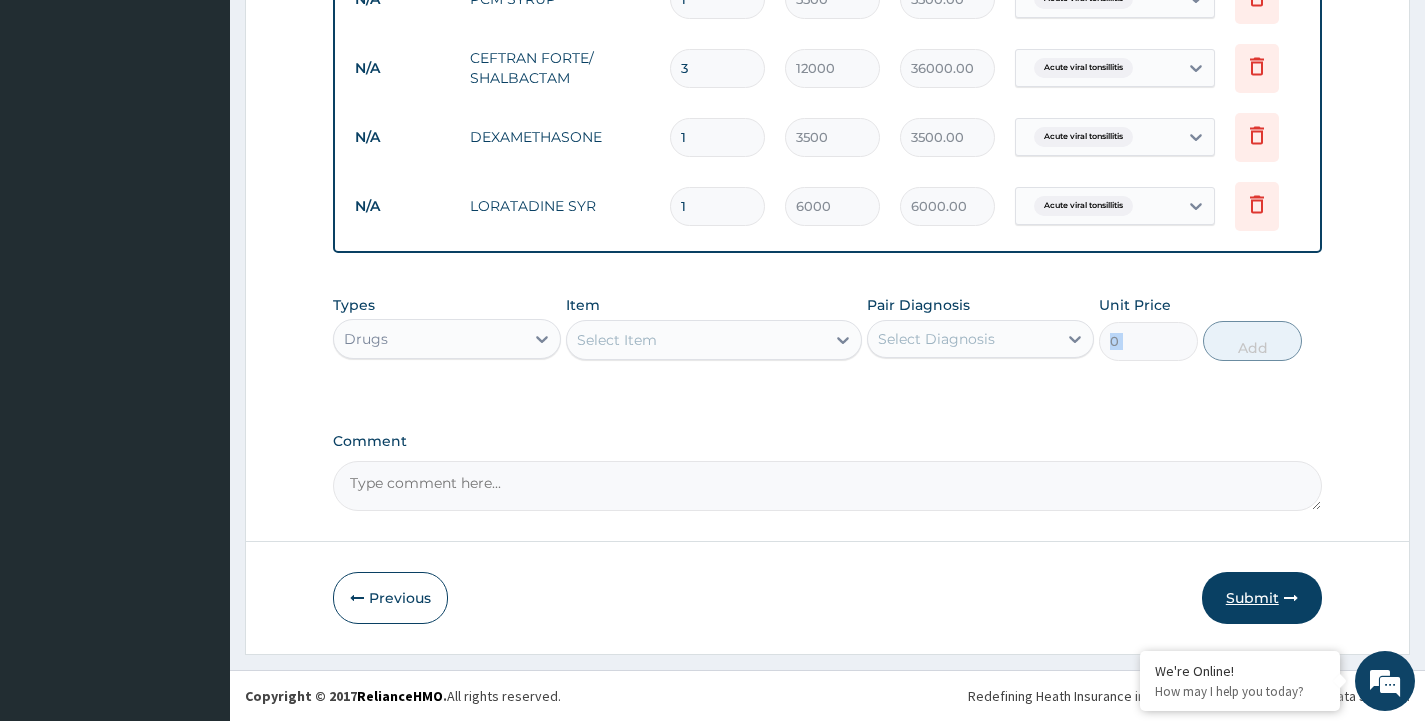 click on "Submit" at bounding box center [1262, 598] 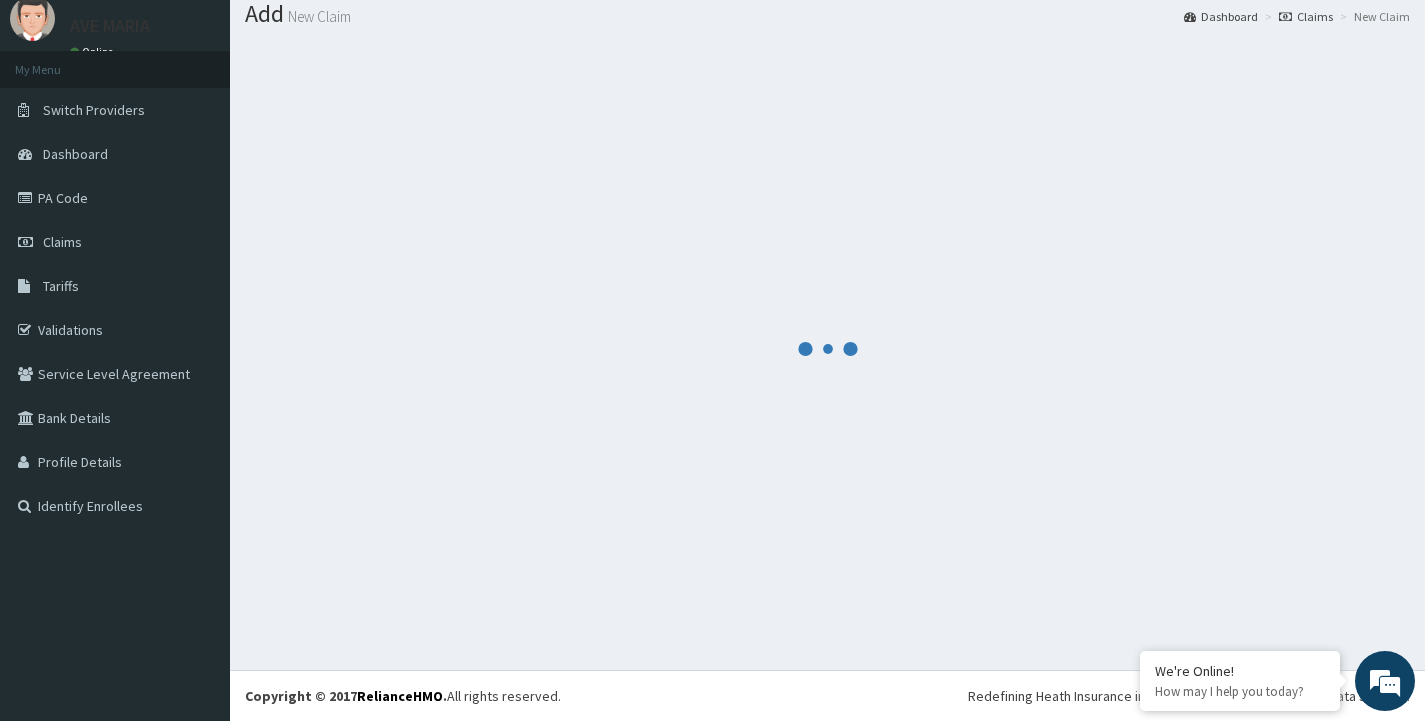 scroll, scrollTop: 1342, scrollLeft: 0, axis: vertical 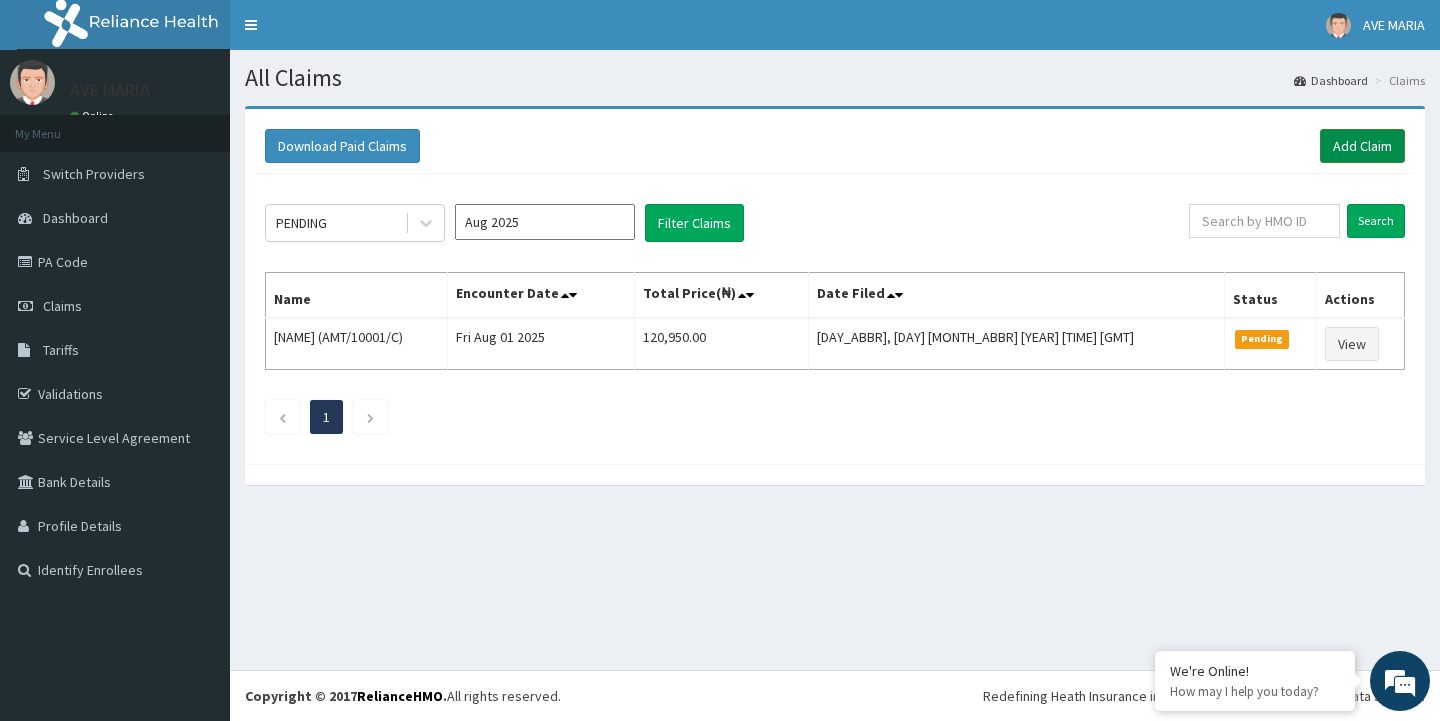 click on "Add Claim" at bounding box center (1362, 146) 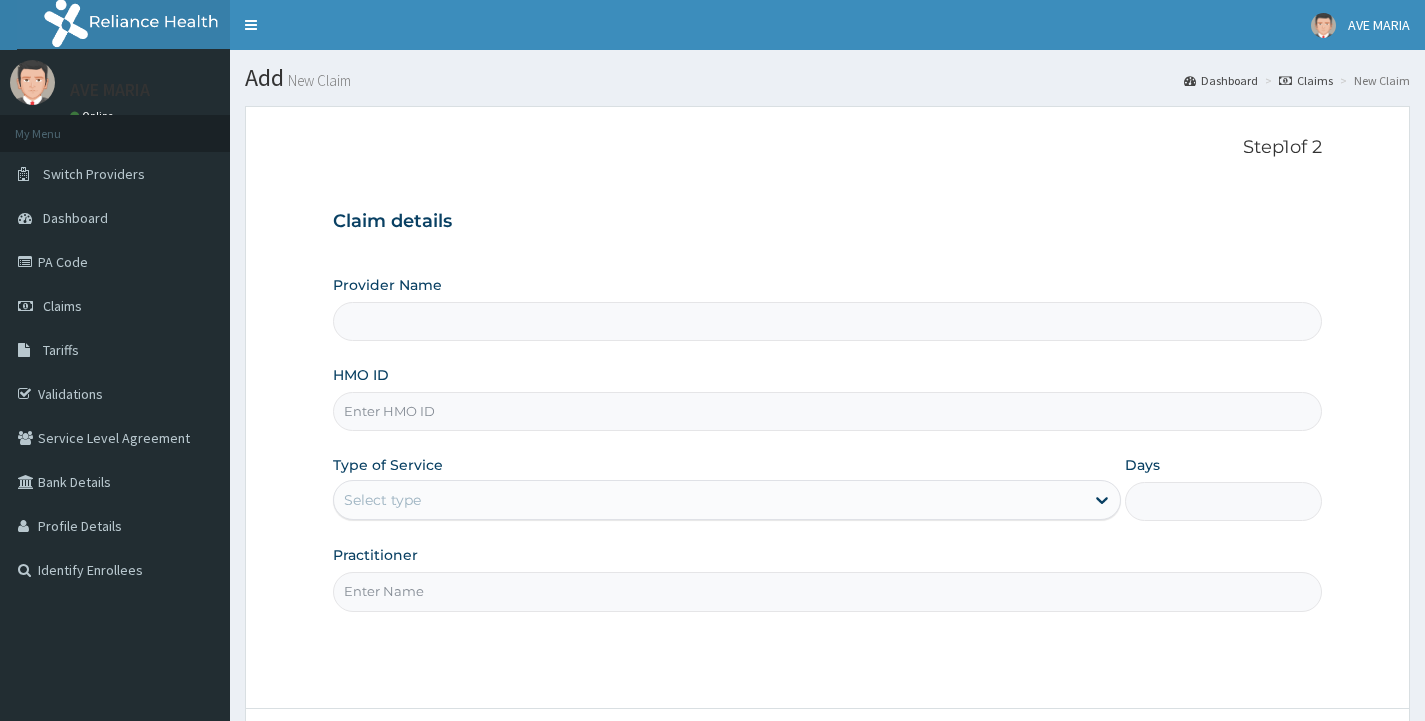 scroll, scrollTop: 0, scrollLeft: 0, axis: both 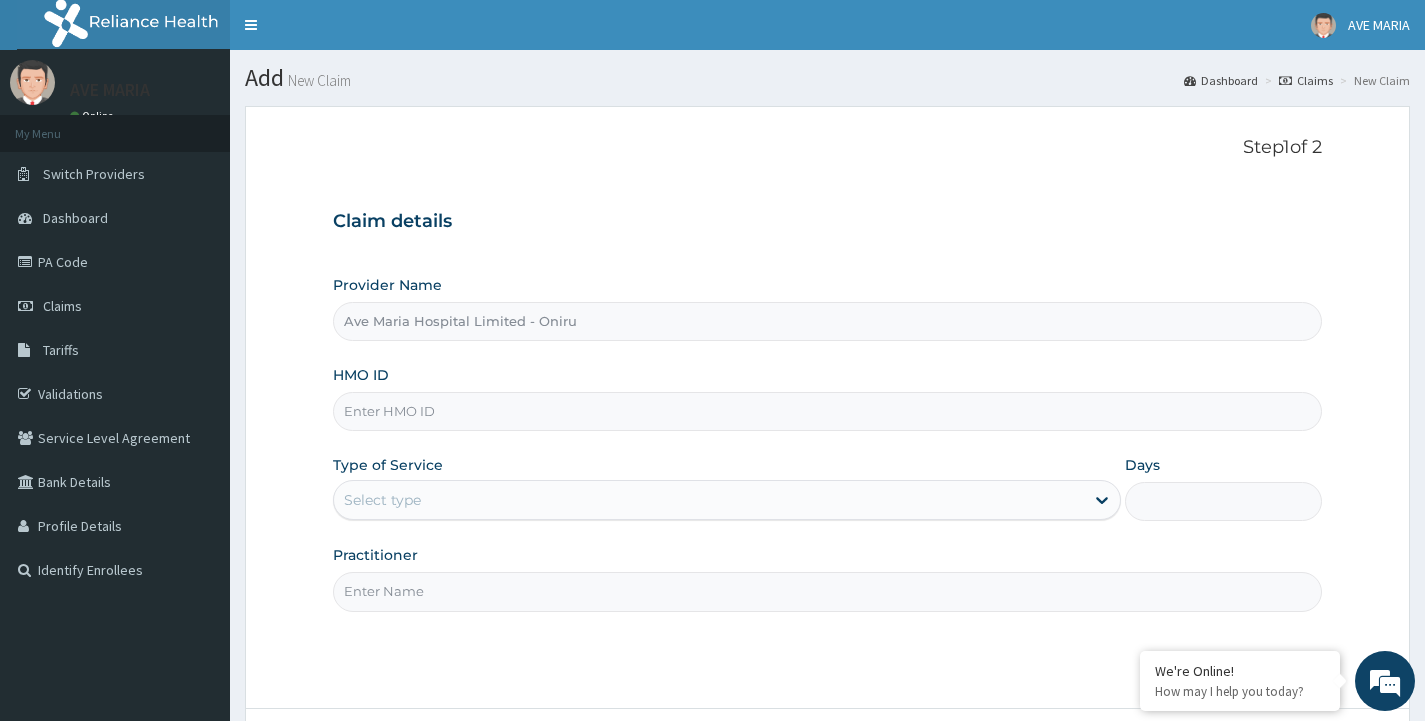 click on "HMO ID" at bounding box center (827, 411) 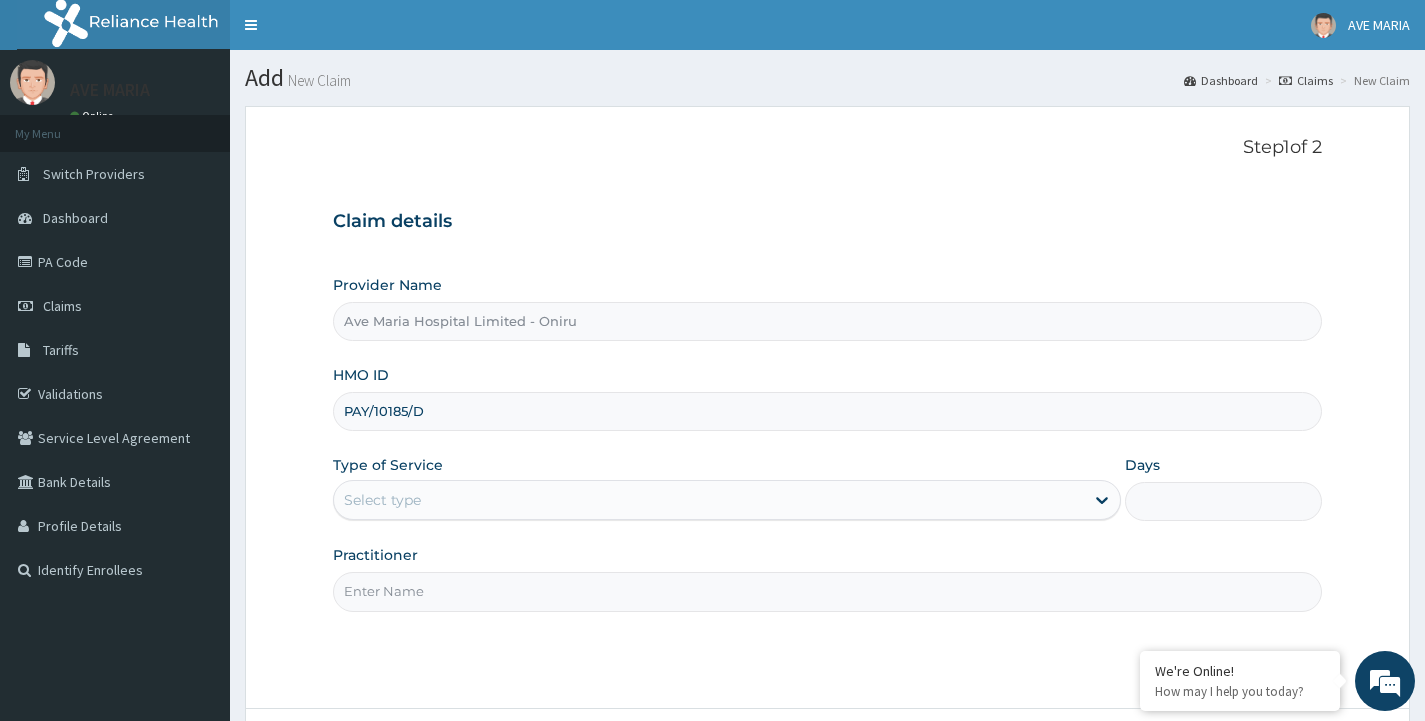 type on "PAY/10185/D" 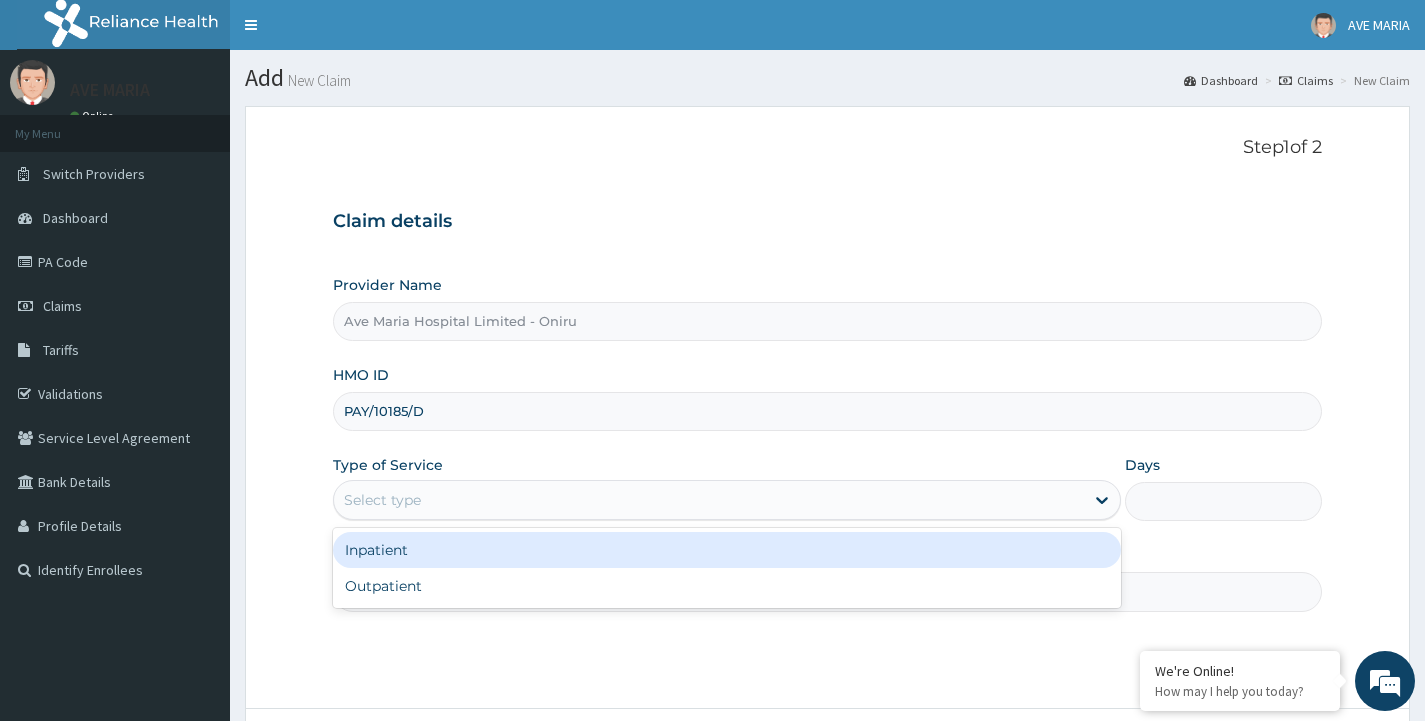 click on "Select type" at bounding box center (382, 500) 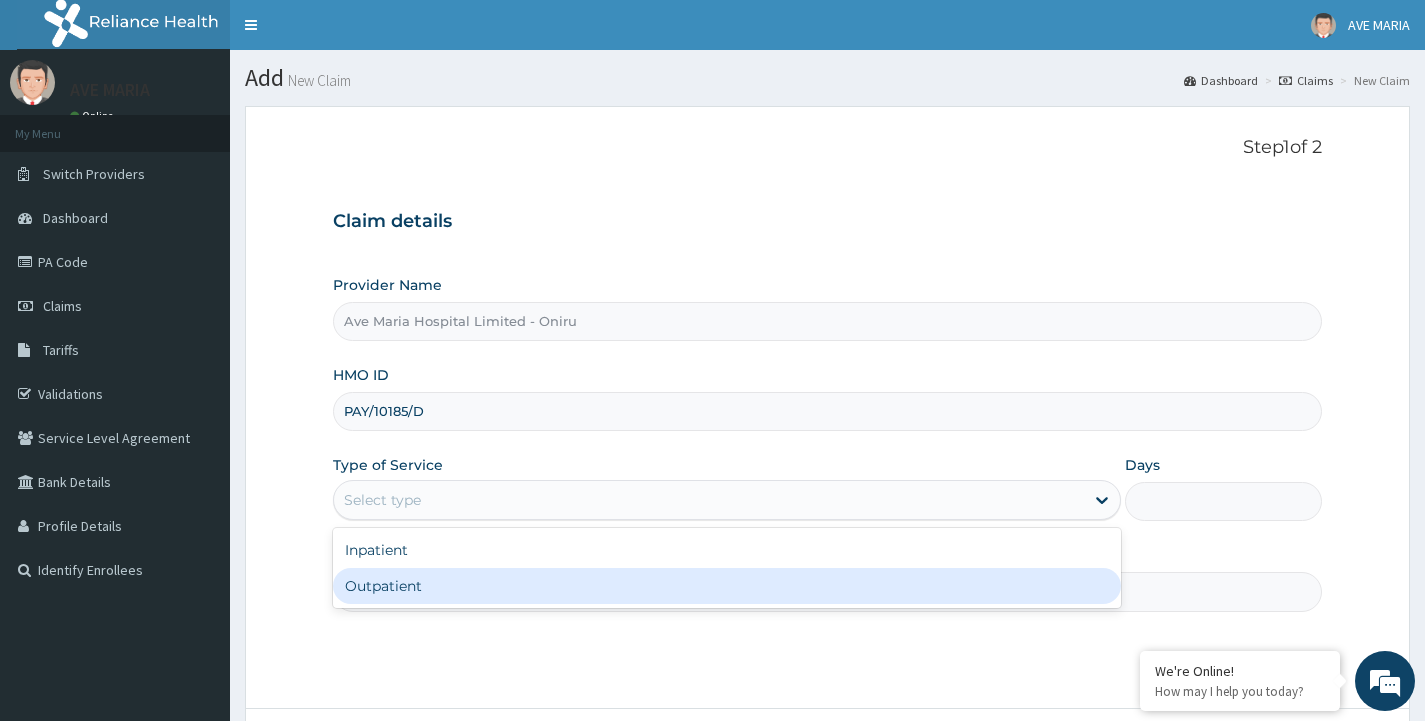 click on "Outpatient" at bounding box center [727, 586] 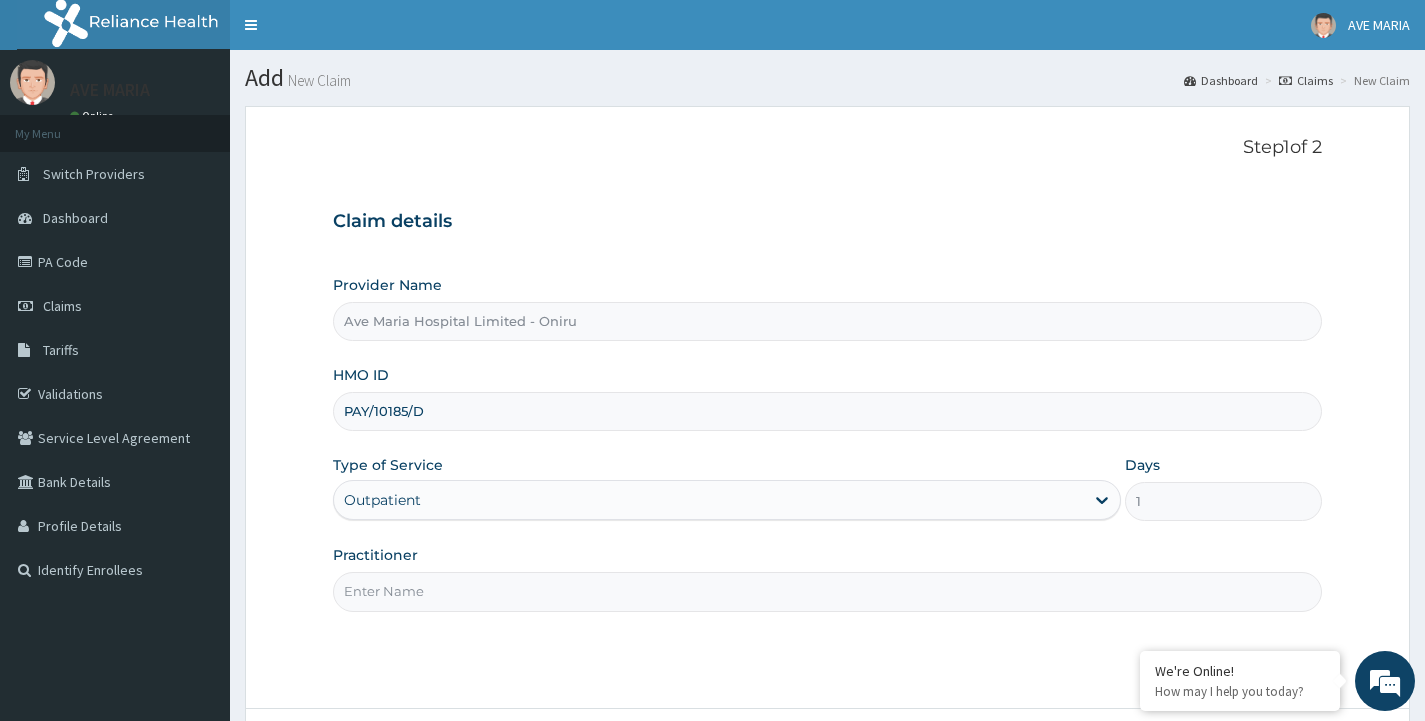 scroll, scrollTop: 167, scrollLeft: 0, axis: vertical 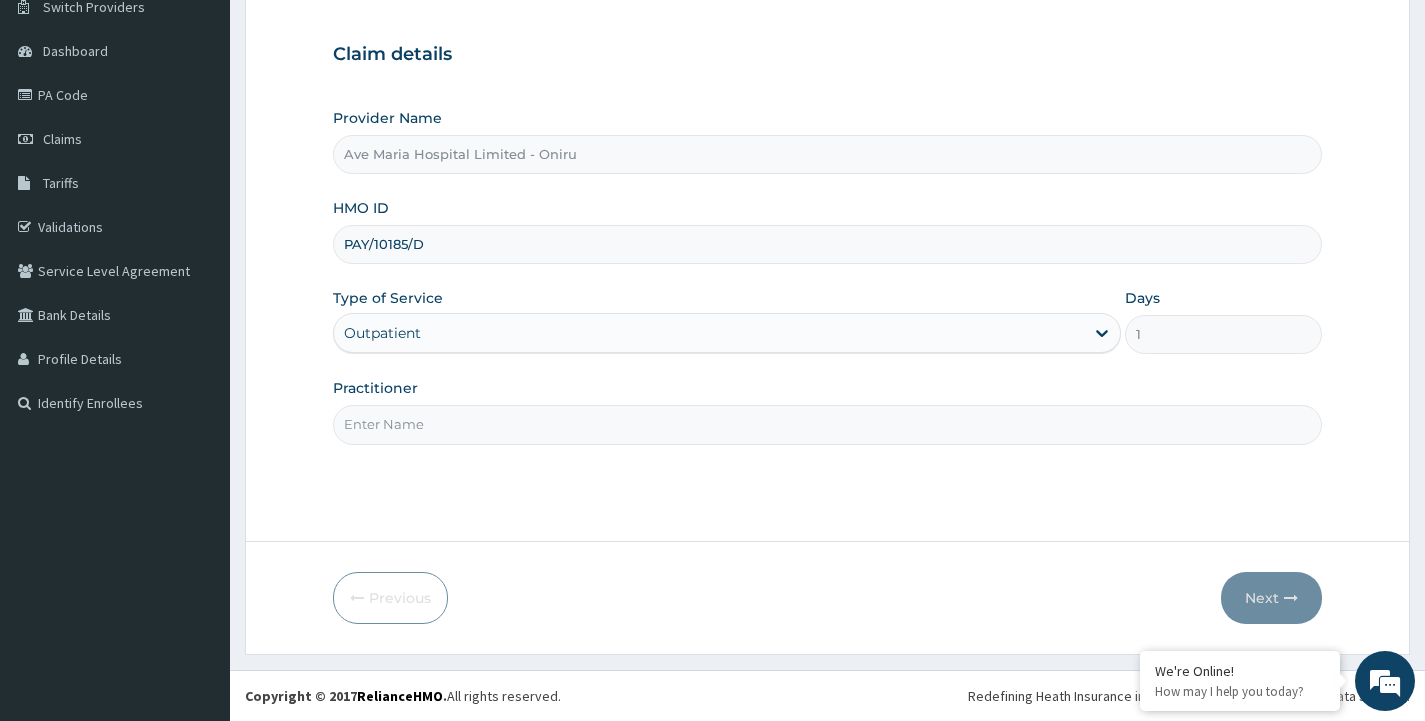 click on "Practitioner" at bounding box center (827, 424) 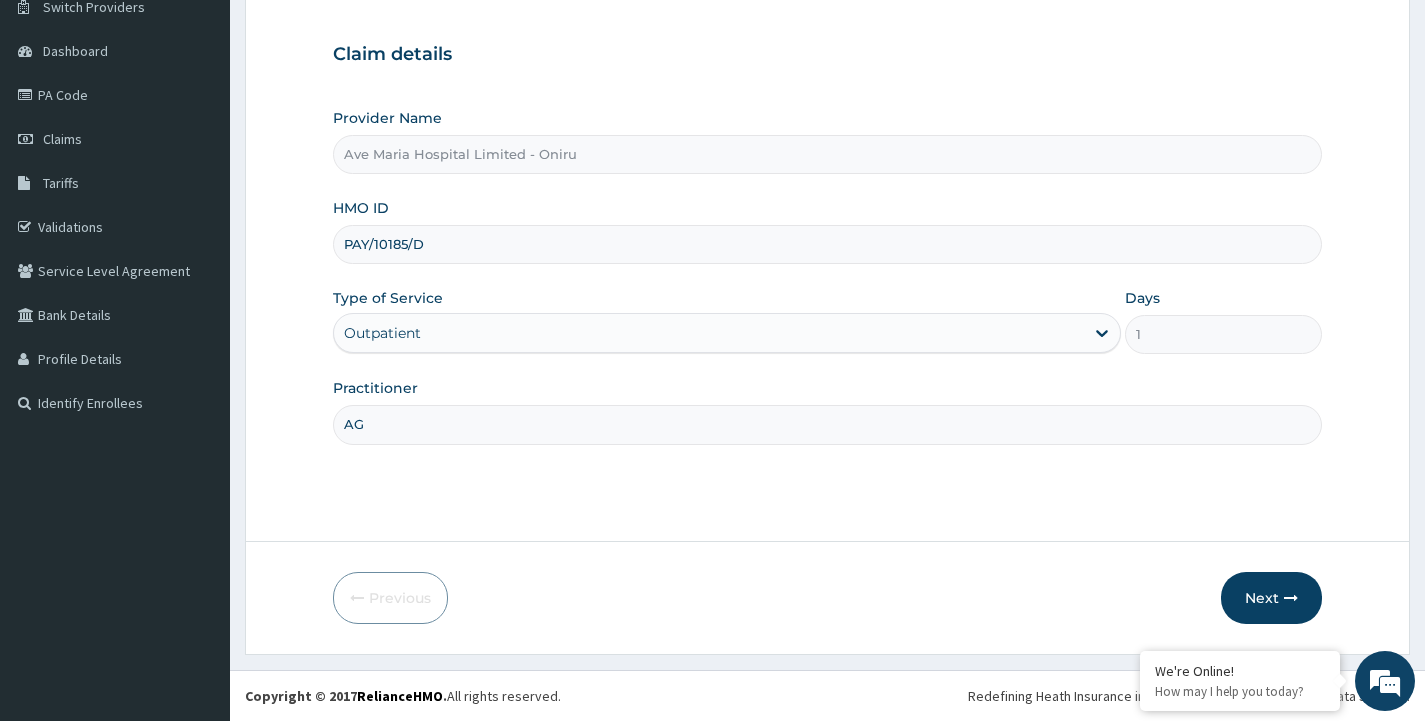 type on "AGBOOLA" 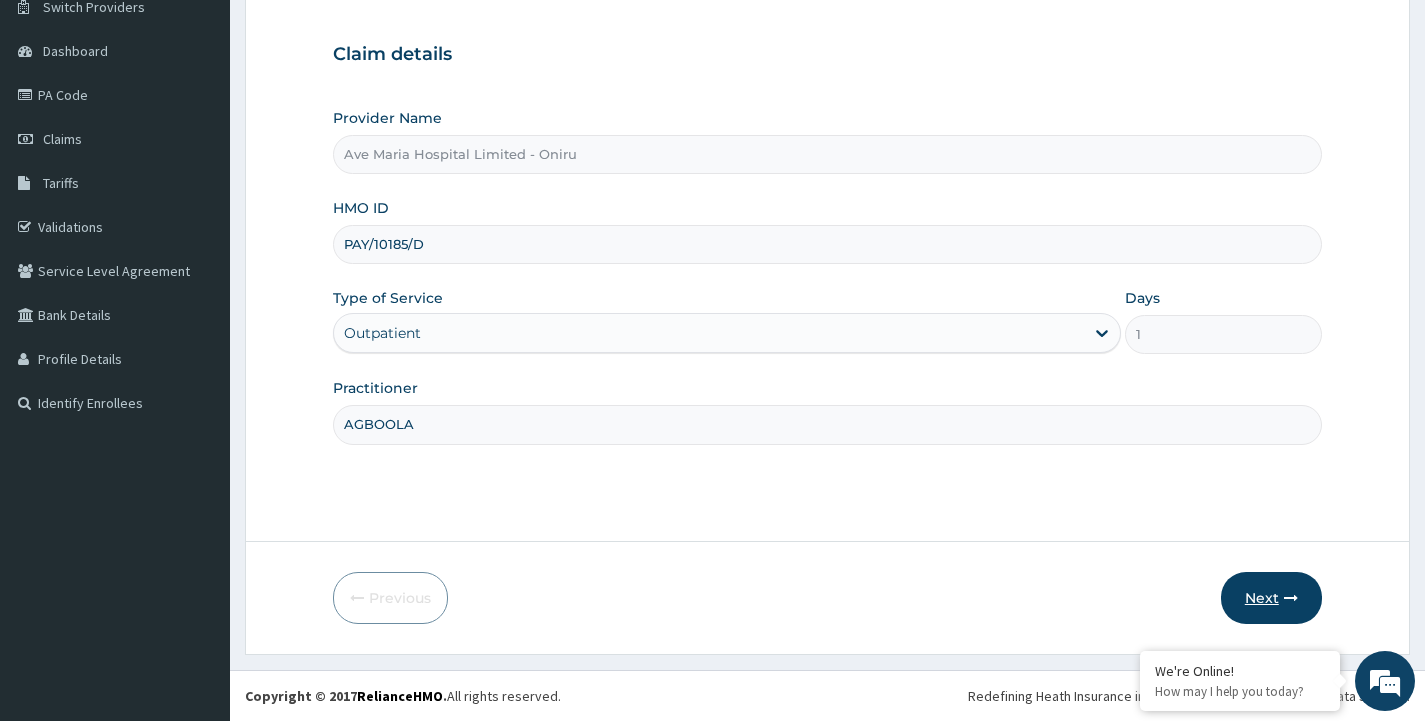 click on "Next" at bounding box center (1271, 598) 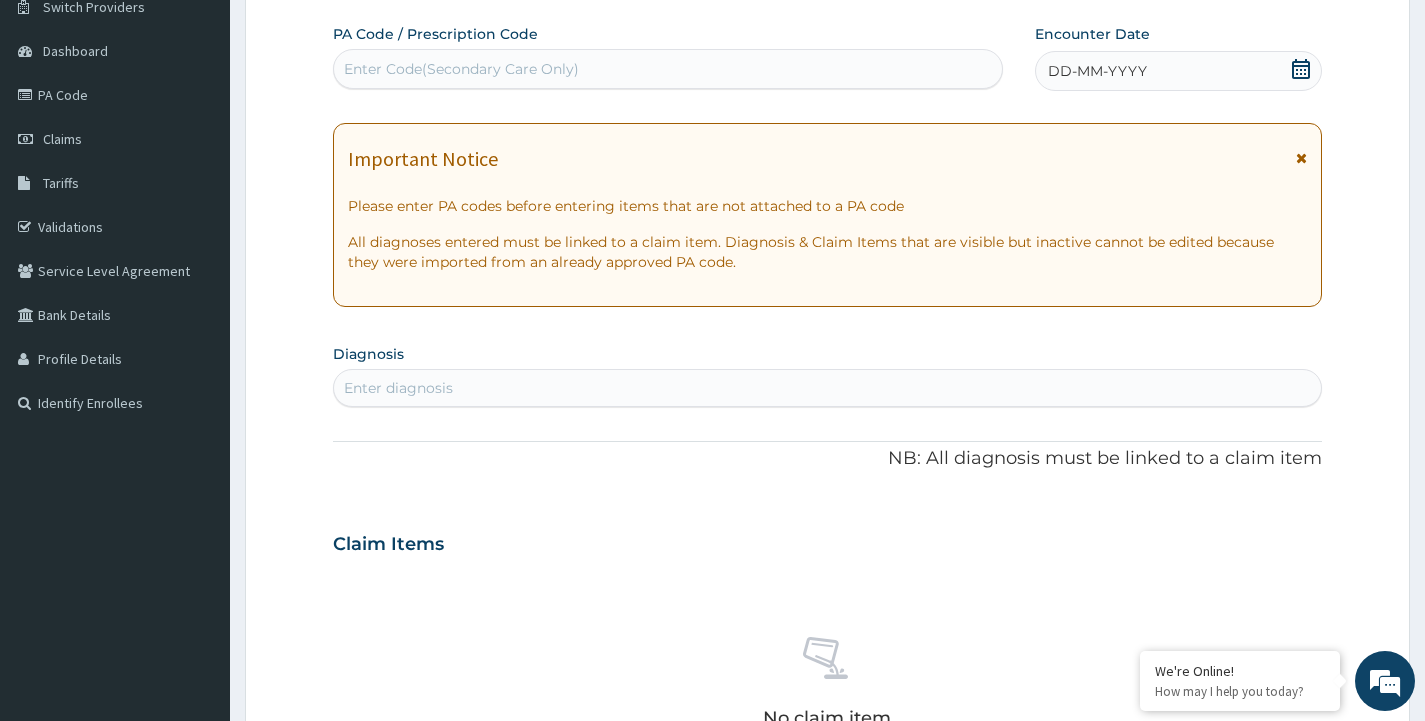 click on "Enter Code(Secondary Care Only)" at bounding box center [461, 69] 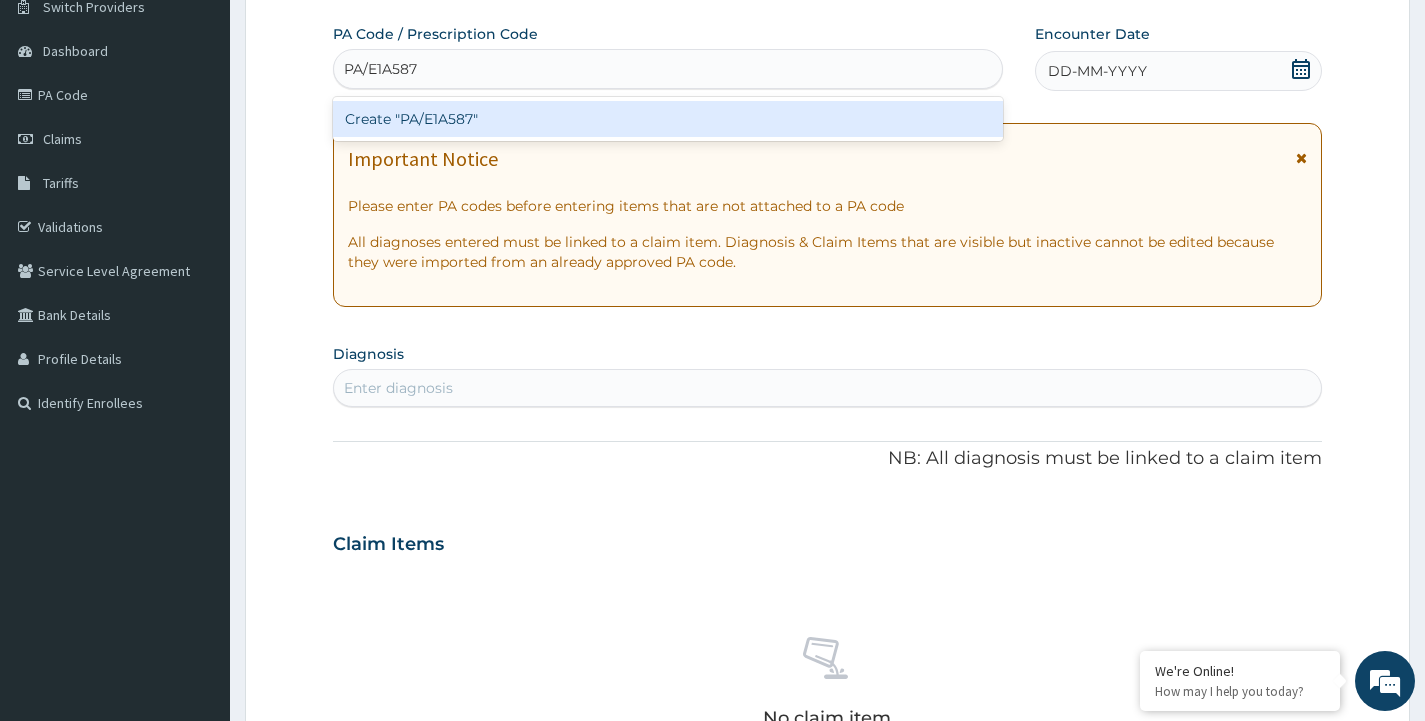 click on "Create "PA/E1A587"" at bounding box center [668, 119] 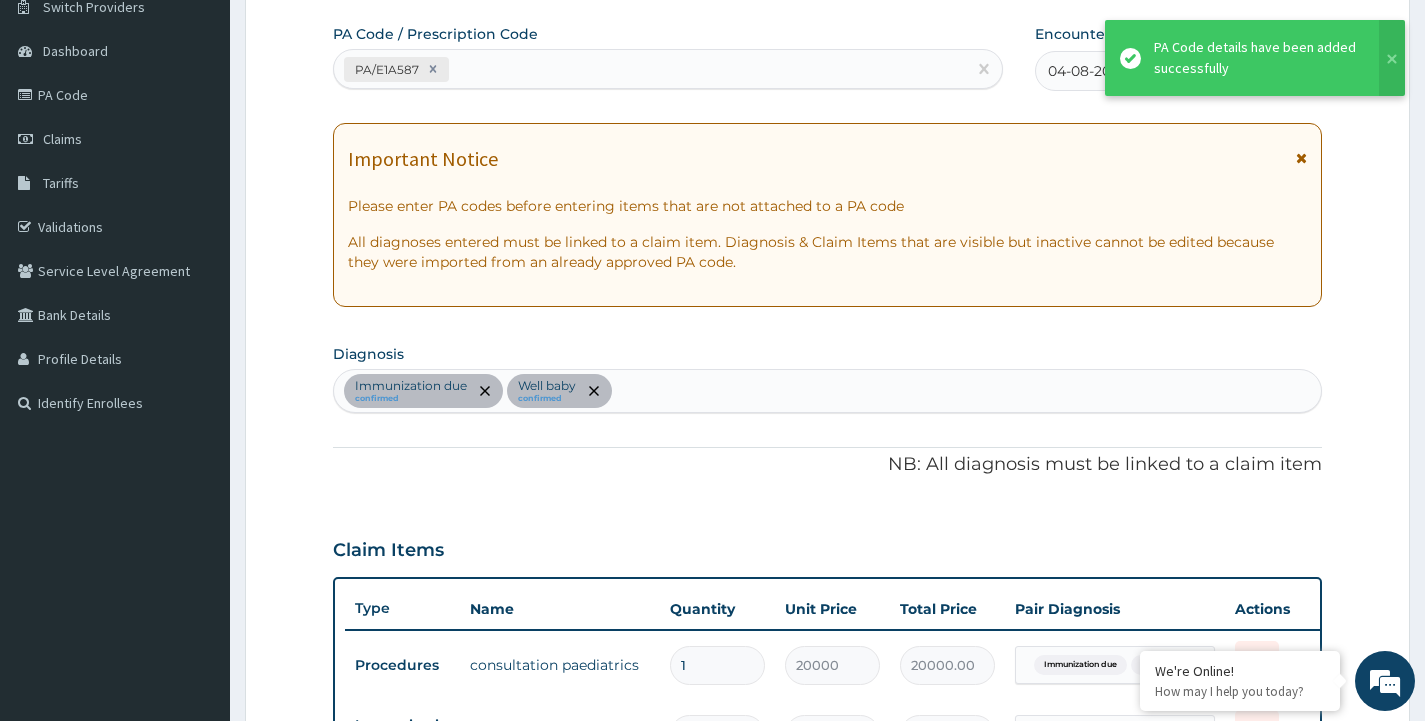 scroll, scrollTop: 756, scrollLeft: 0, axis: vertical 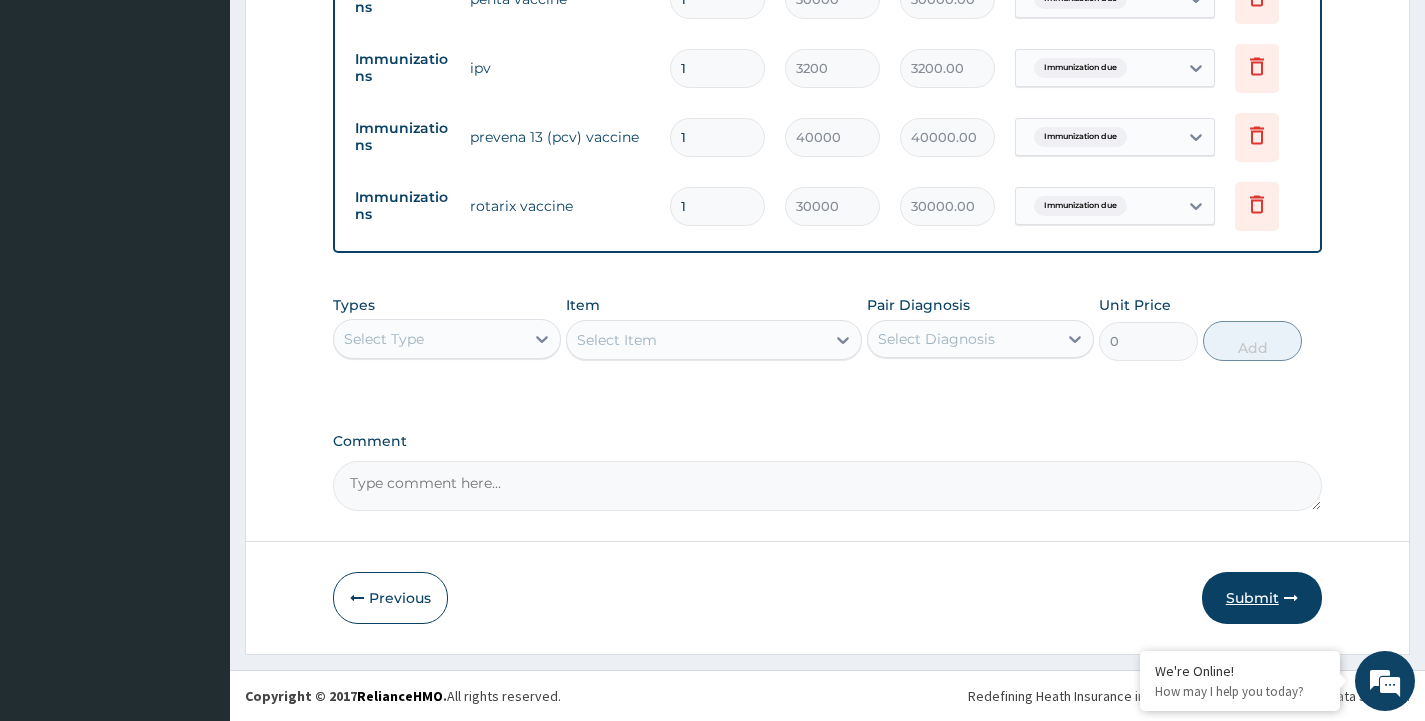 click on "Submit" at bounding box center [1262, 598] 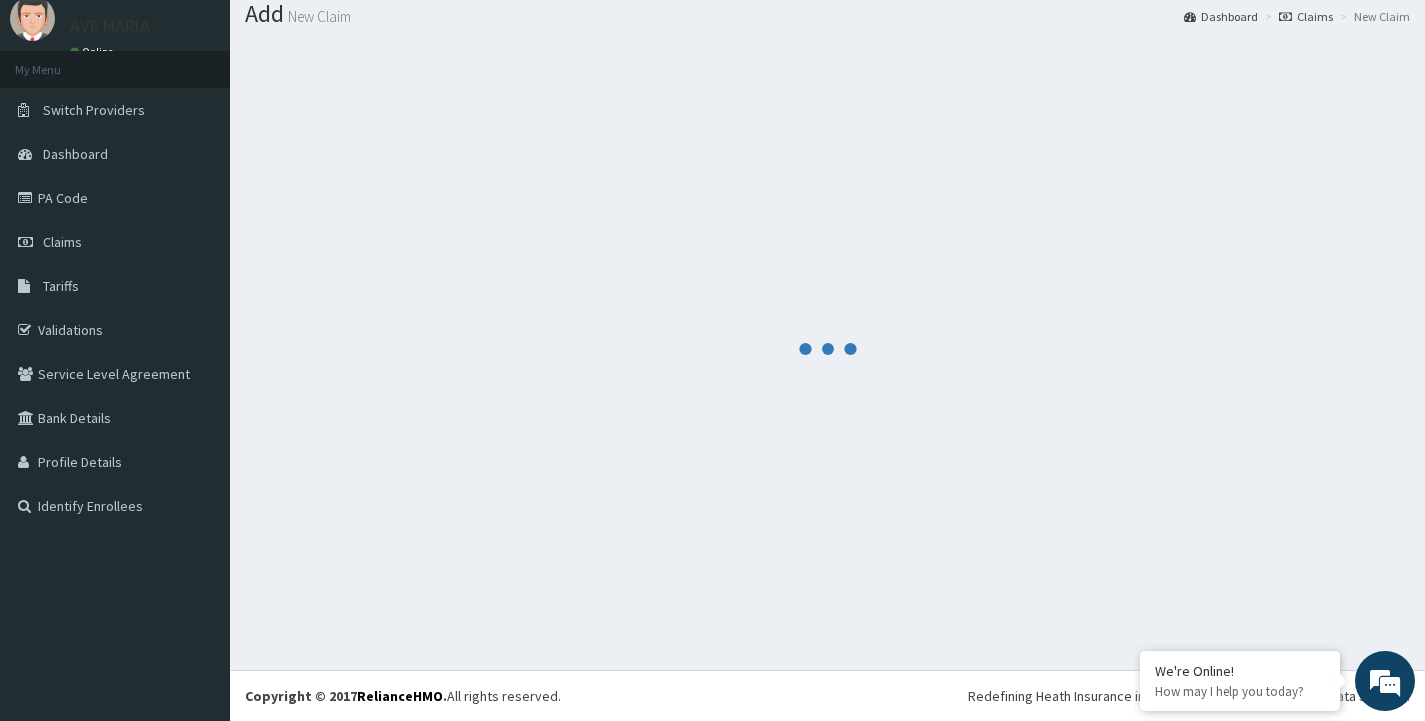scroll, scrollTop: 925, scrollLeft: 0, axis: vertical 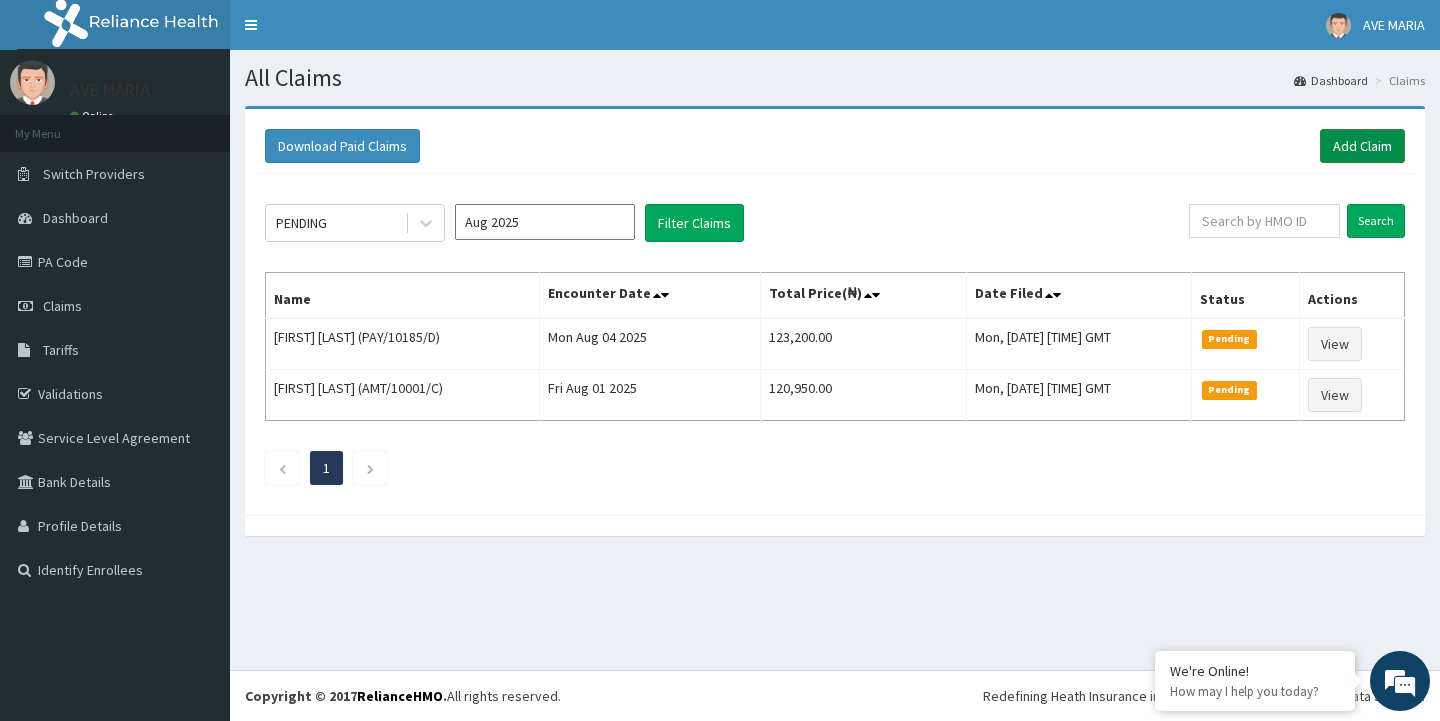 click on "Add Claim" at bounding box center (1362, 146) 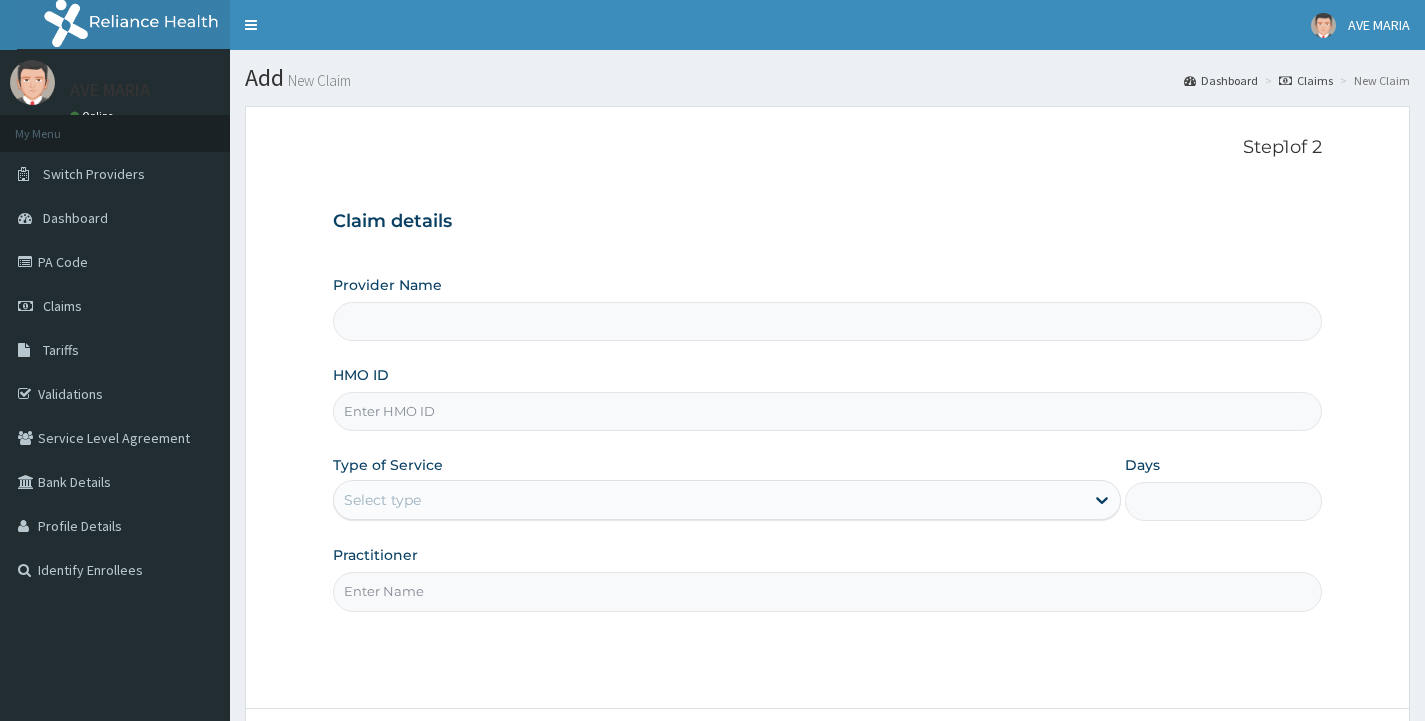 type on "Ave Maria Hospital Limited - Oniru" 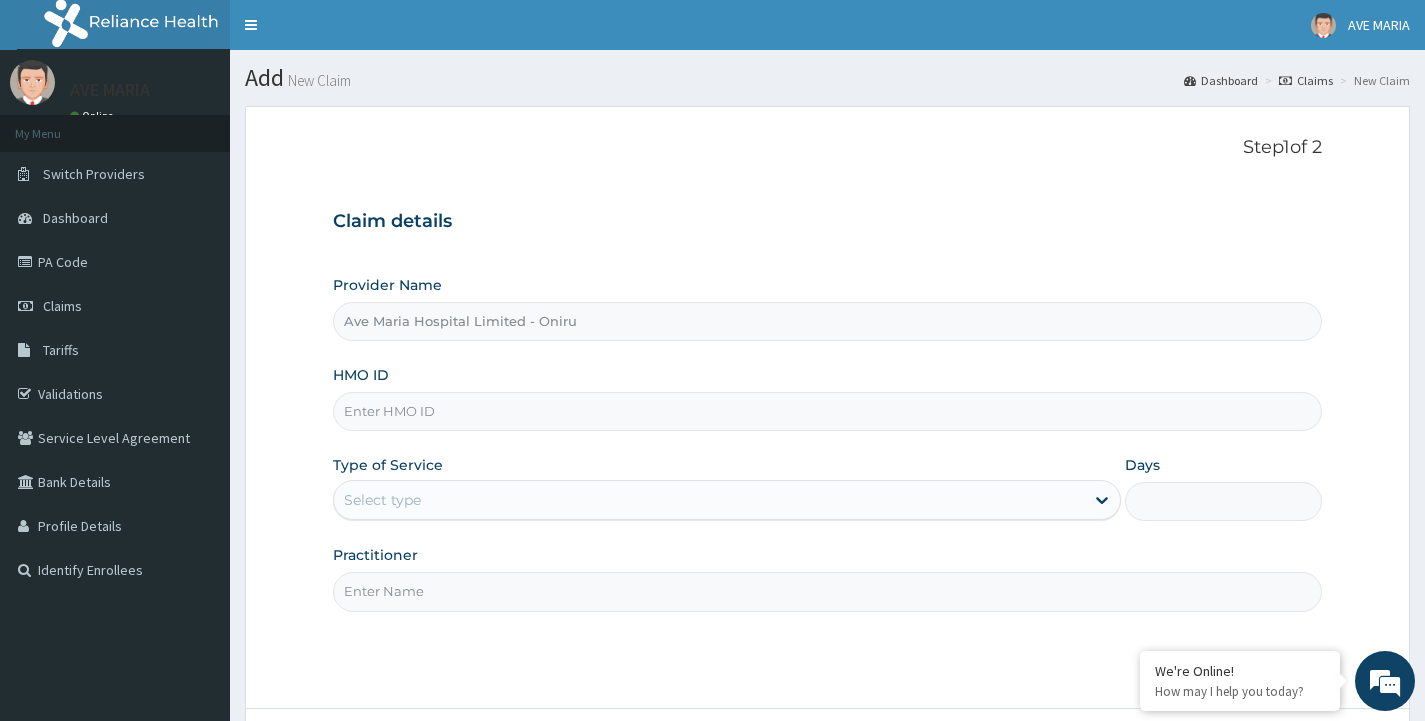 scroll, scrollTop: 0, scrollLeft: 0, axis: both 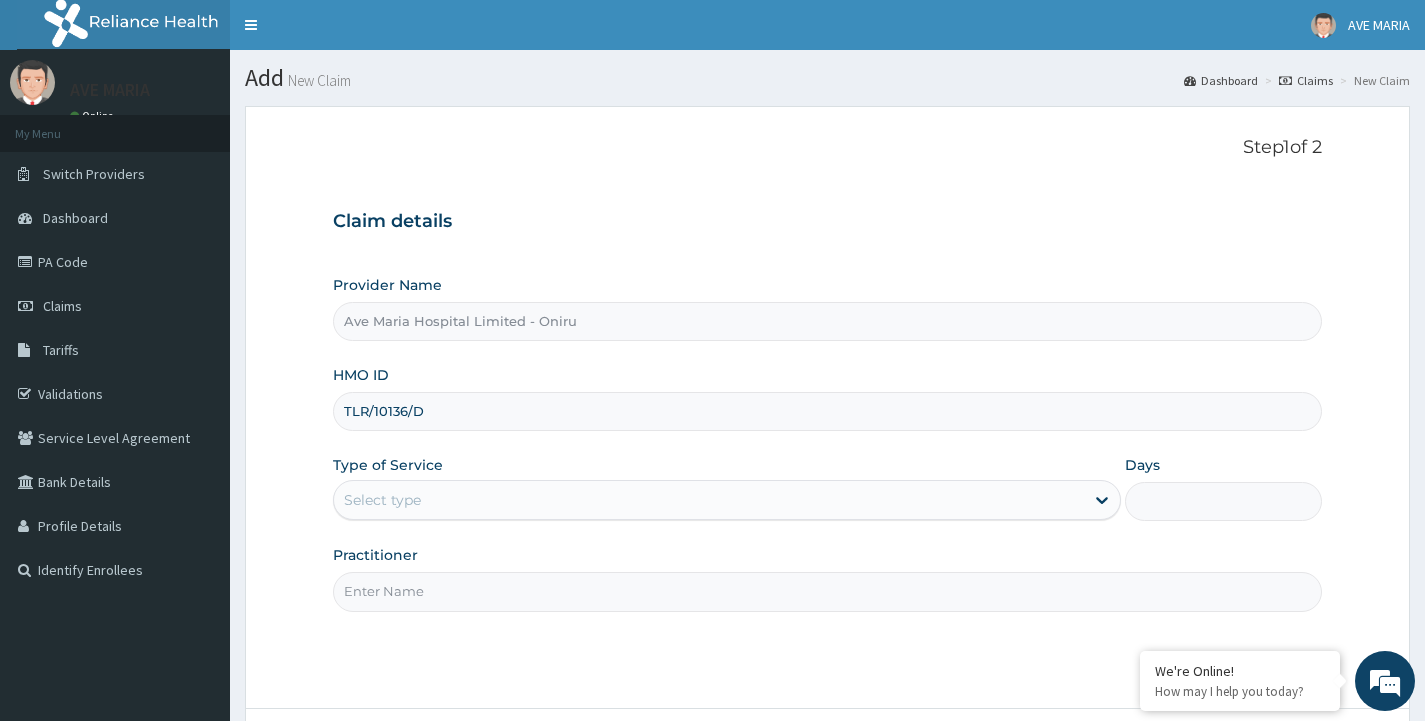 type on "TLR/10136/D" 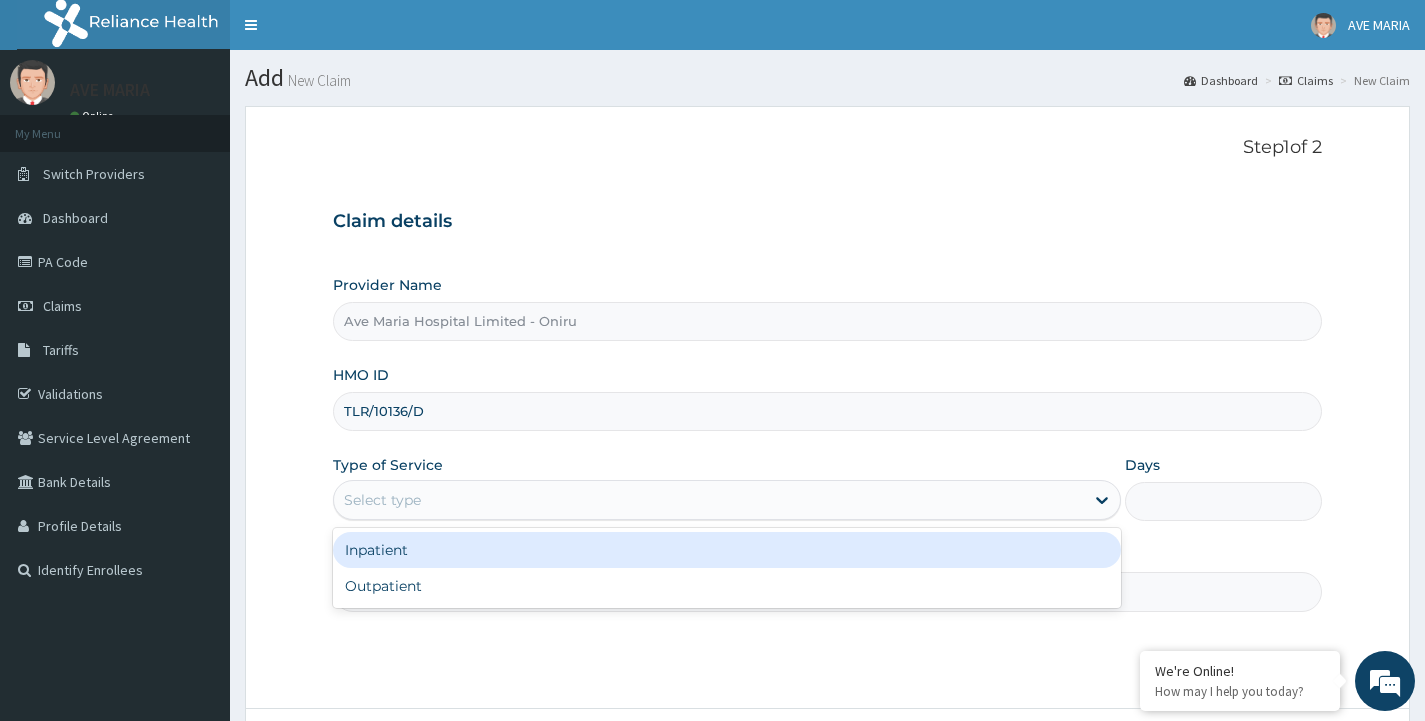 click on "Select type" at bounding box center (709, 500) 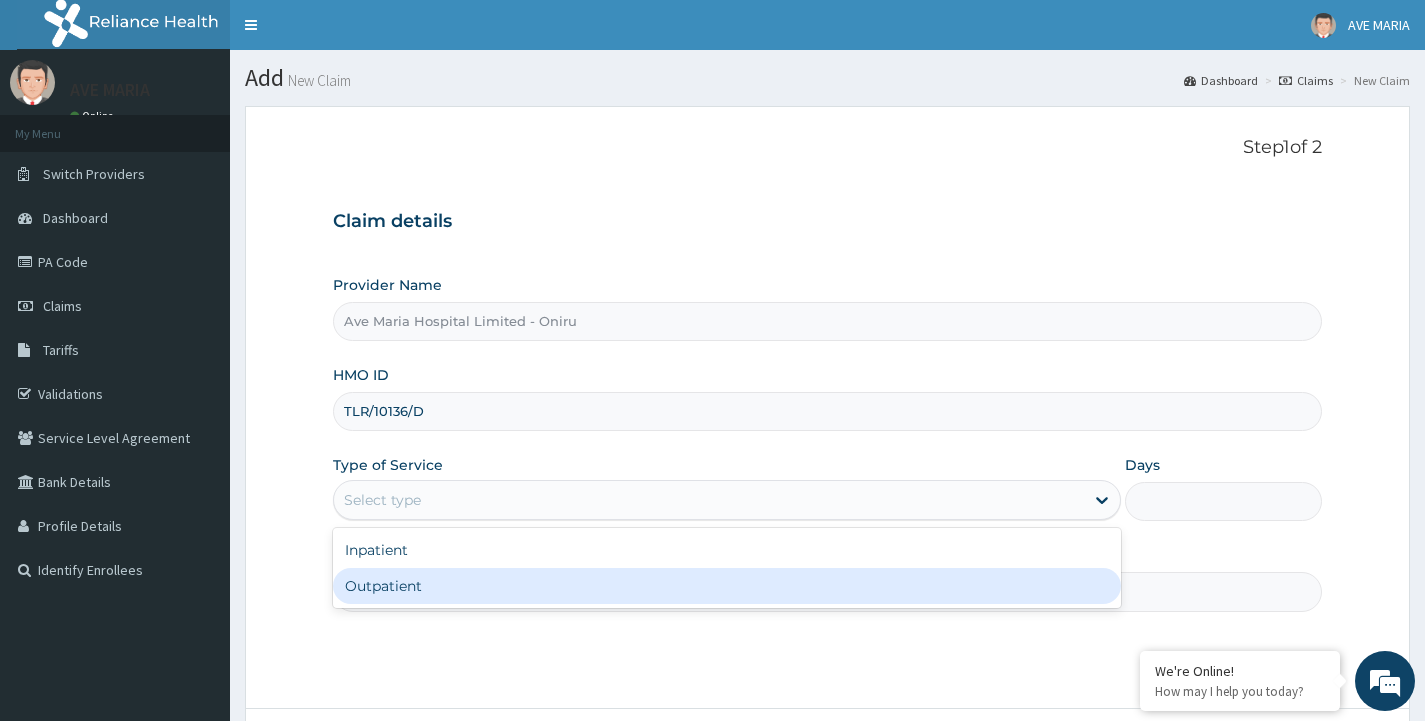 drag, startPoint x: 409, startPoint y: 591, endPoint x: 483, endPoint y: 585, distance: 74.24284 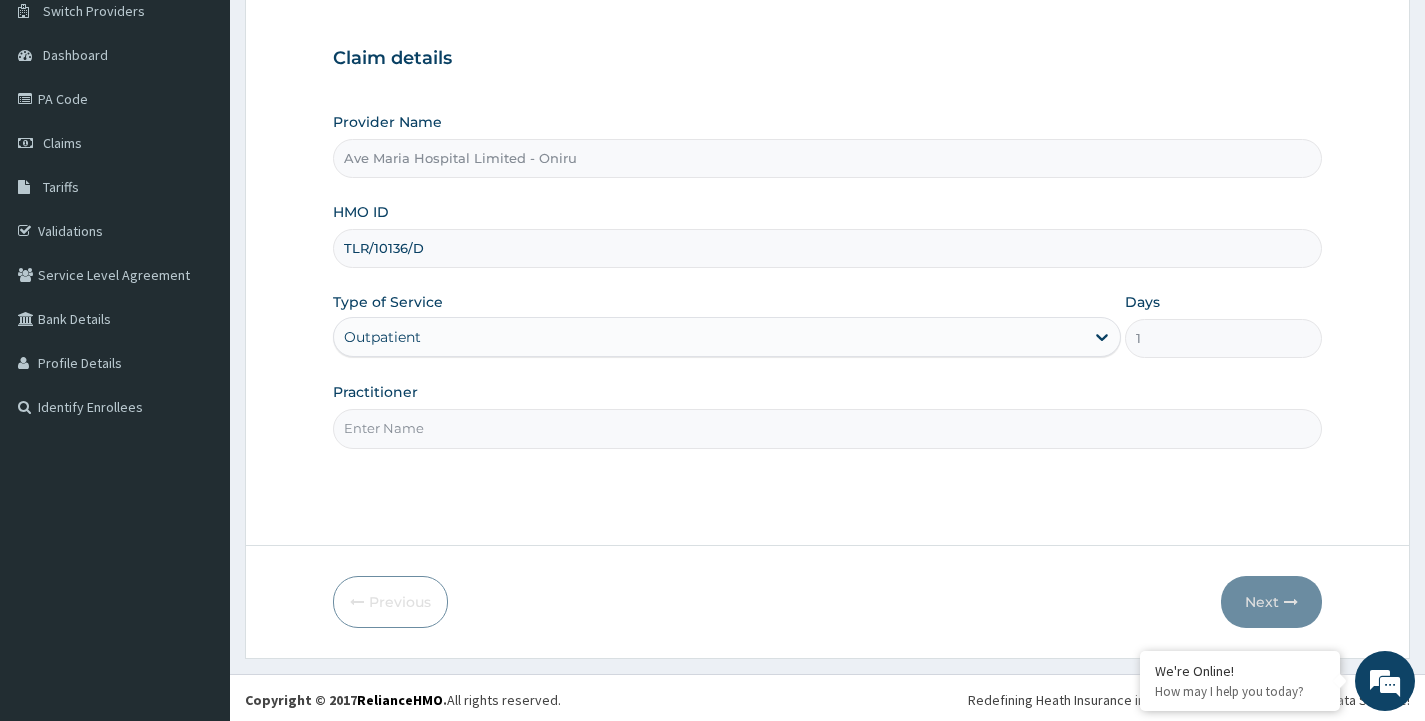 scroll, scrollTop: 167, scrollLeft: 0, axis: vertical 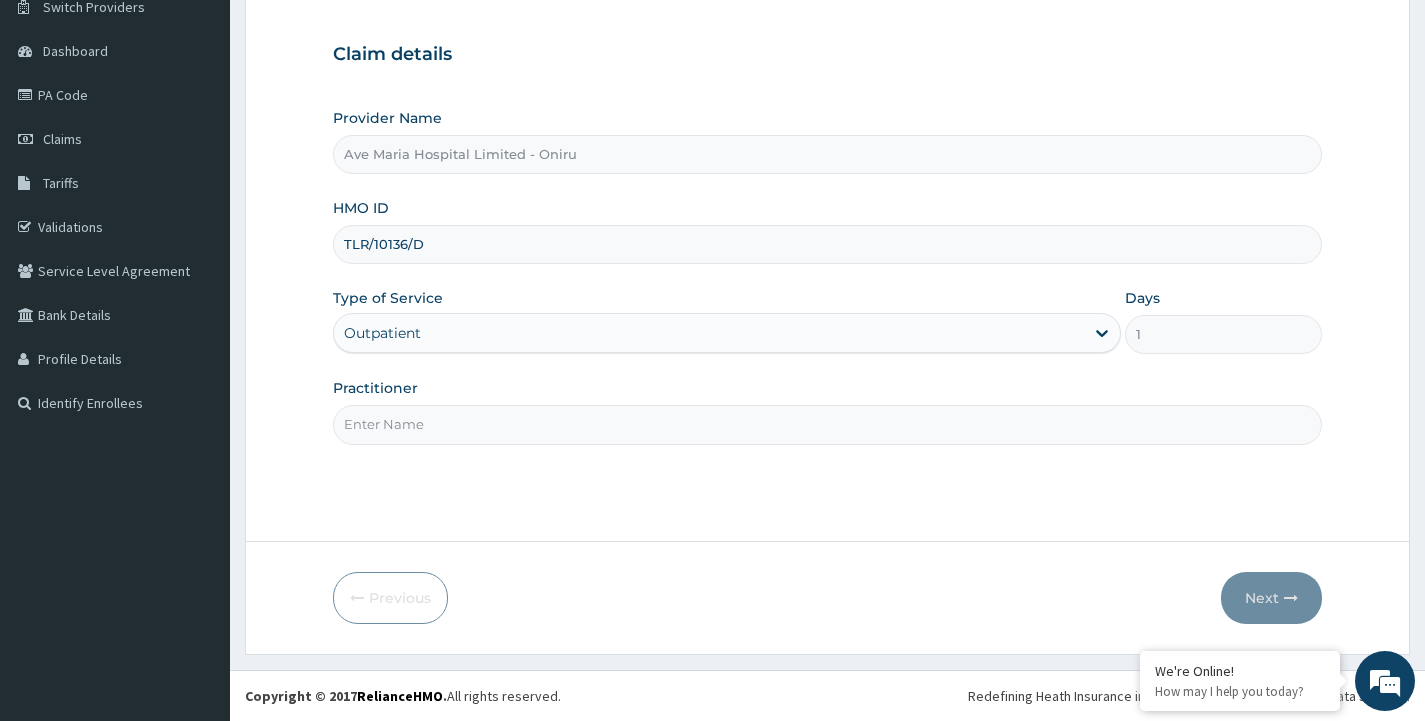 click on "Practitioner" at bounding box center (827, 424) 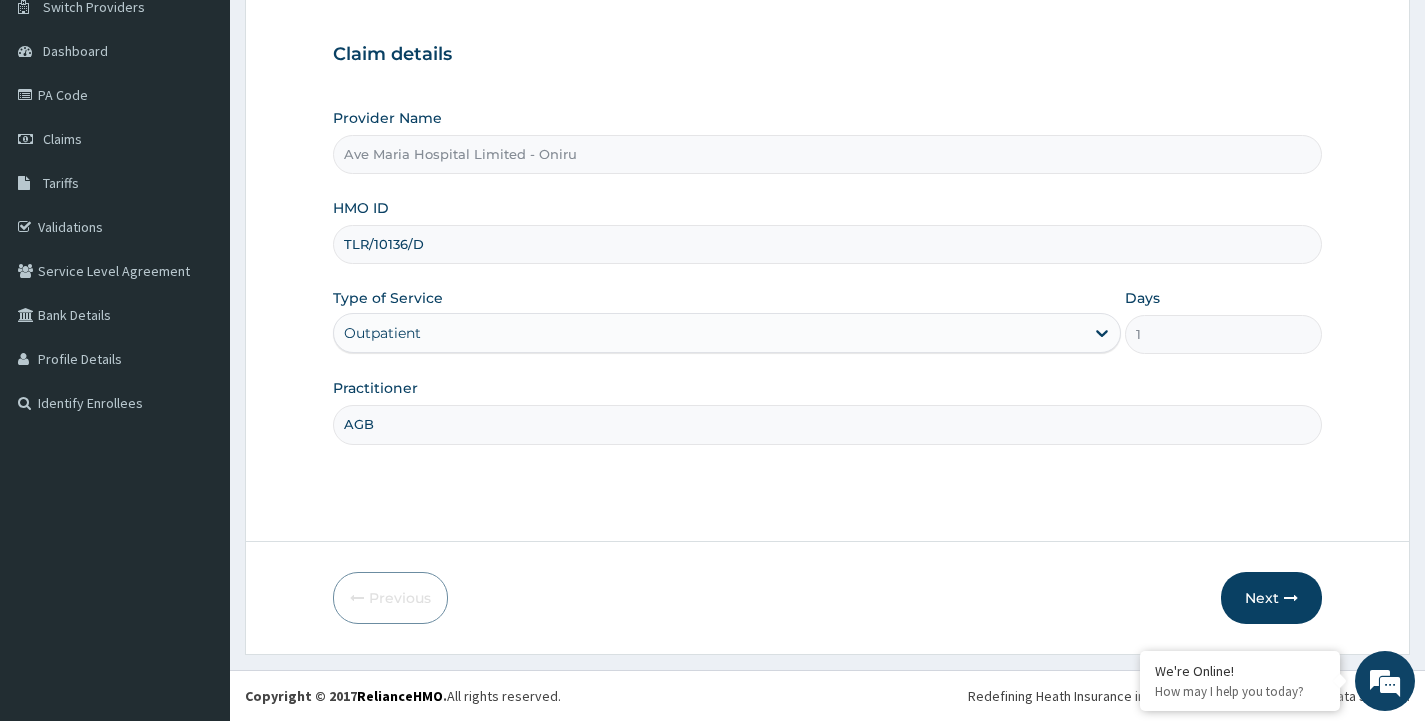 type on "AGBOOLA" 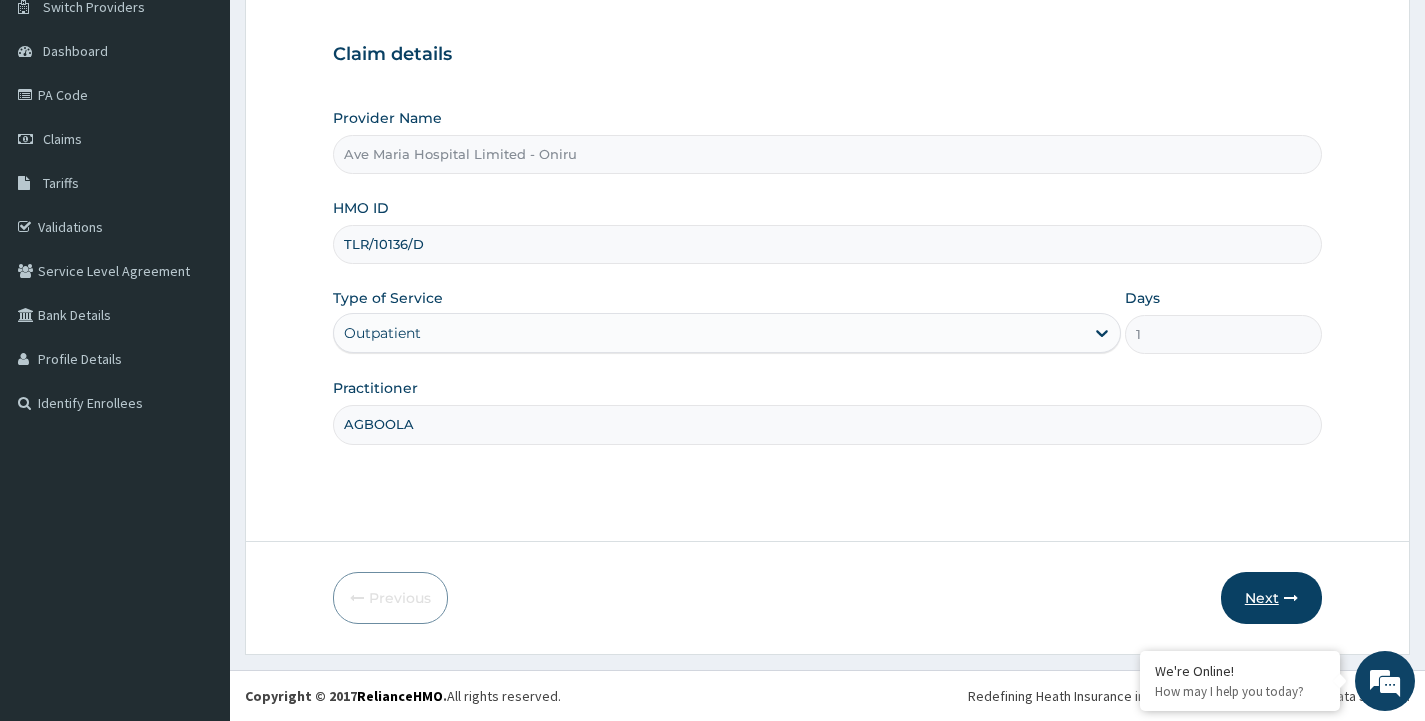 click on "Next" at bounding box center (1271, 598) 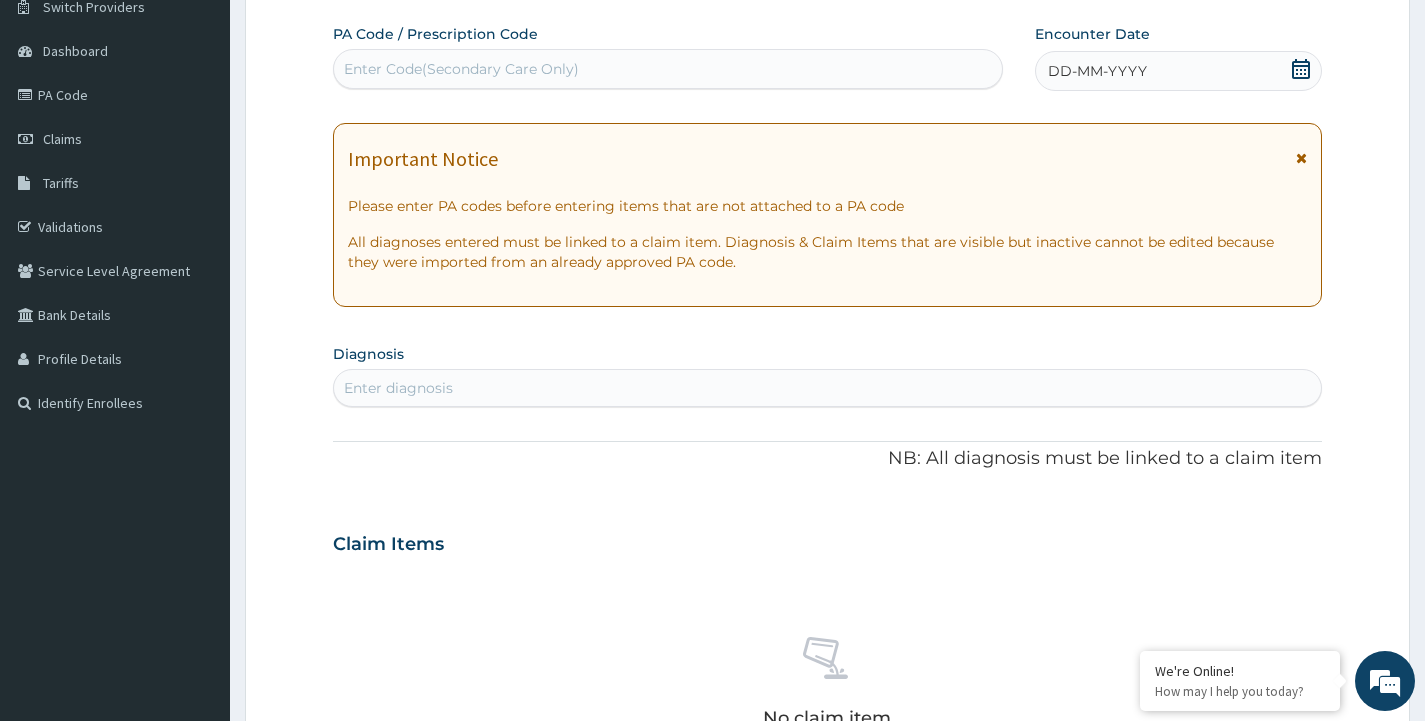 click on "Enter Code(Secondary Care Only)" at bounding box center (668, 69) 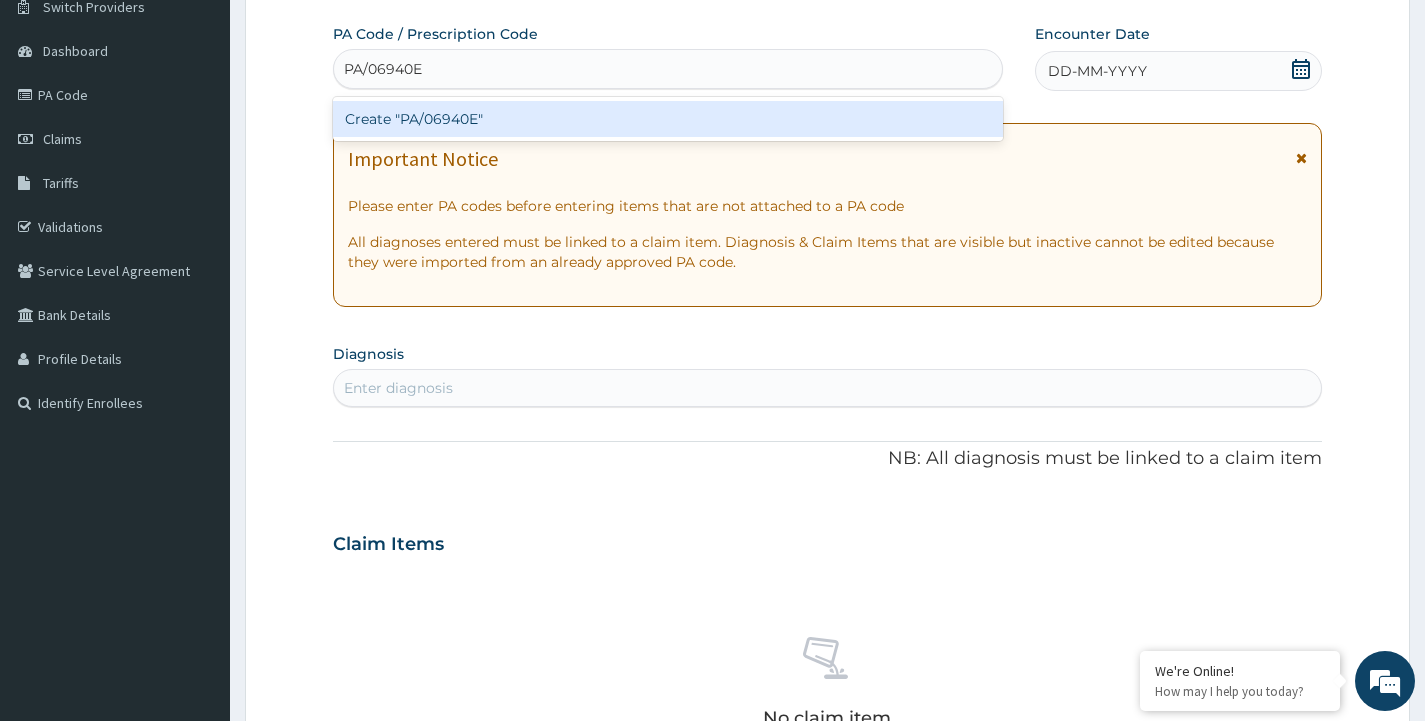 click on "Create "PA/06940E"" at bounding box center (668, 119) 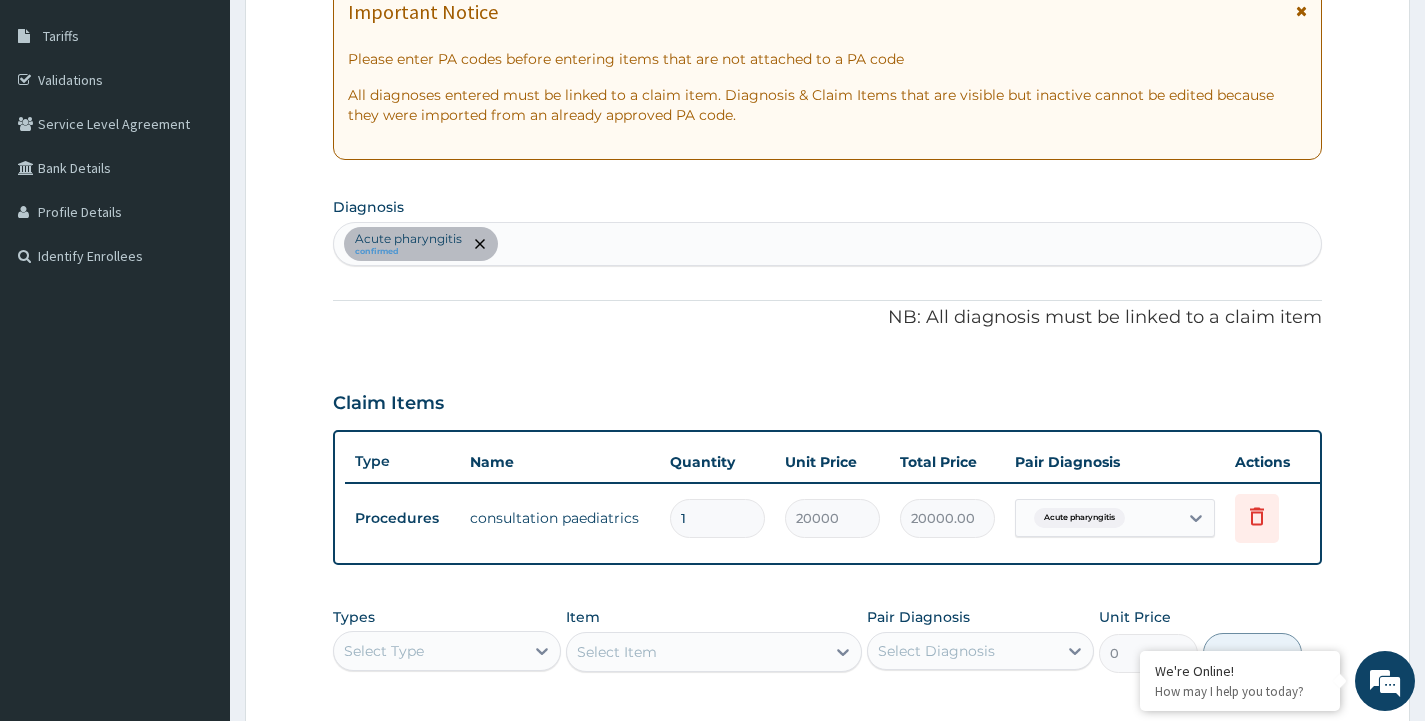 scroll, scrollTop: 233, scrollLeft: 0, axis: vertical 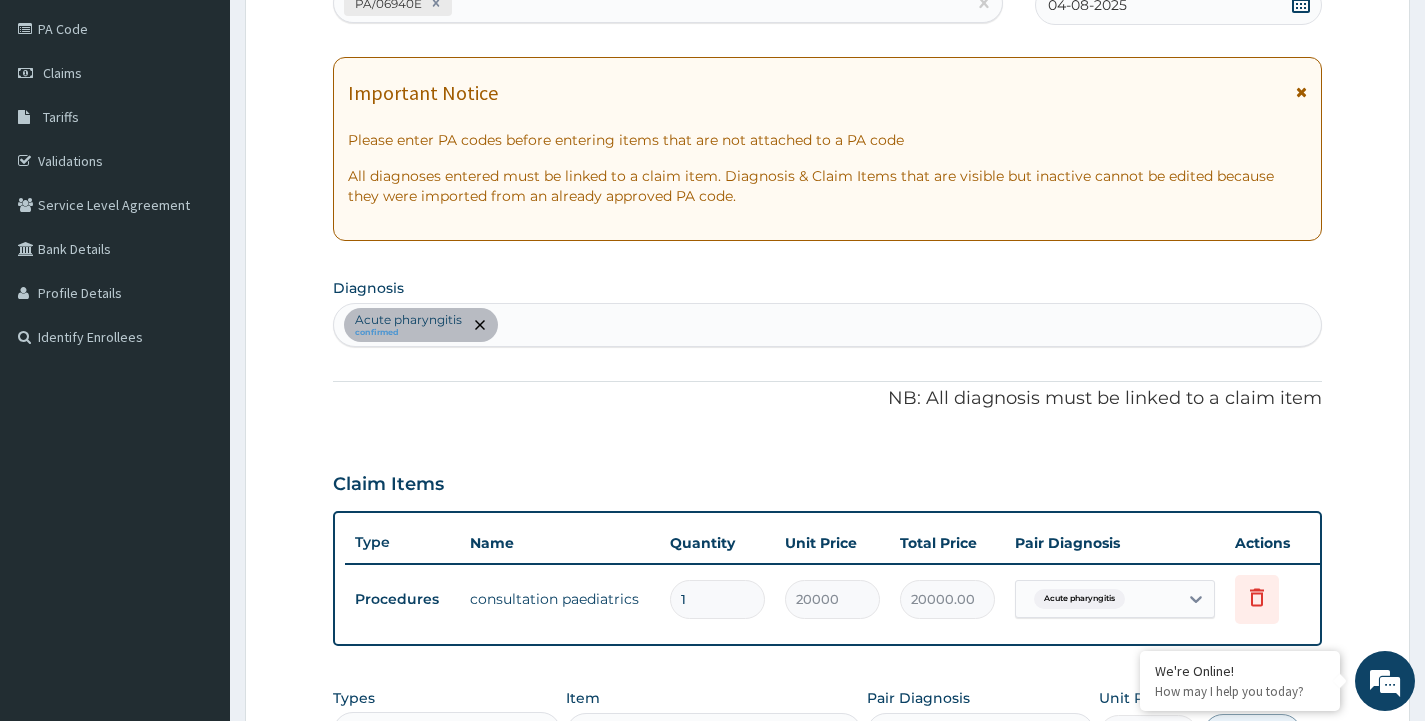 drag, startPoint x: 1439, startPoint y: 449, endPoint x: 458, endPoint y: 603, distance: 993.0141 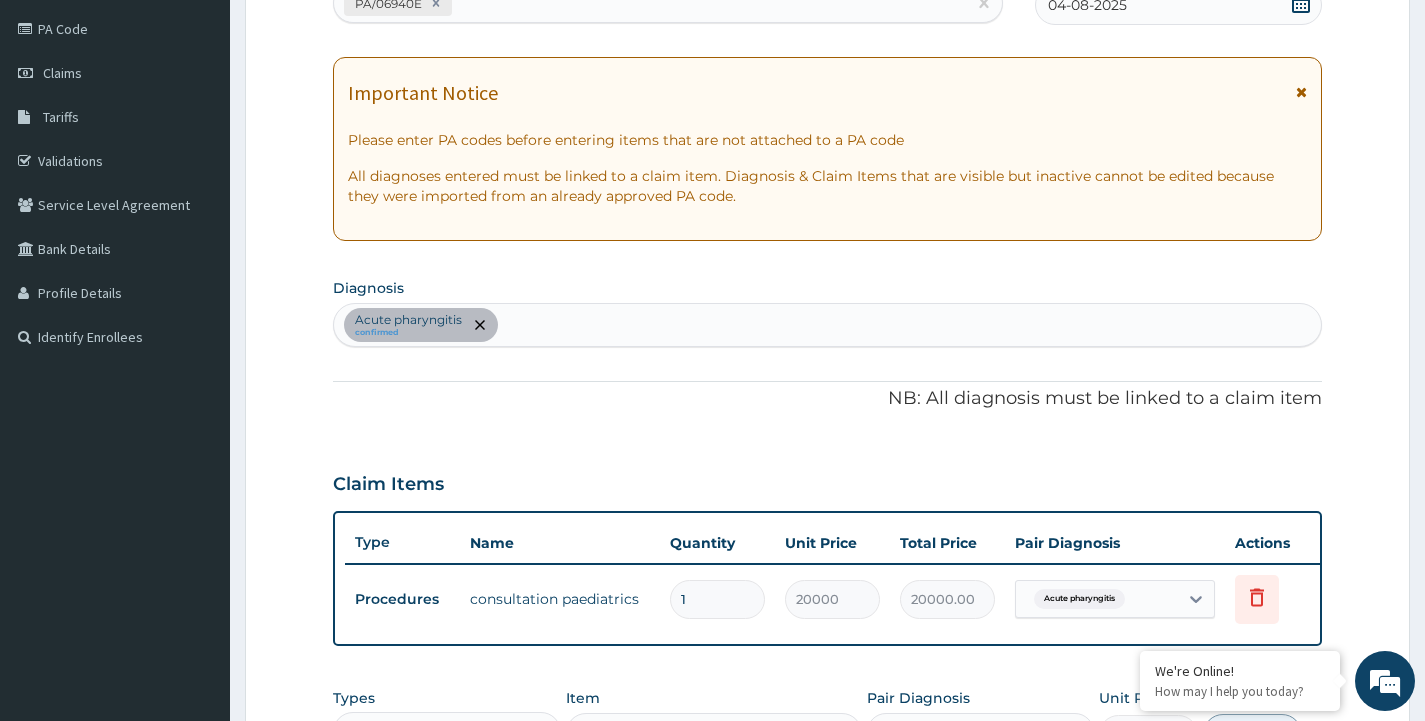 click on "Acute pharyngitis confirmed" at bounding box center [827, 325] 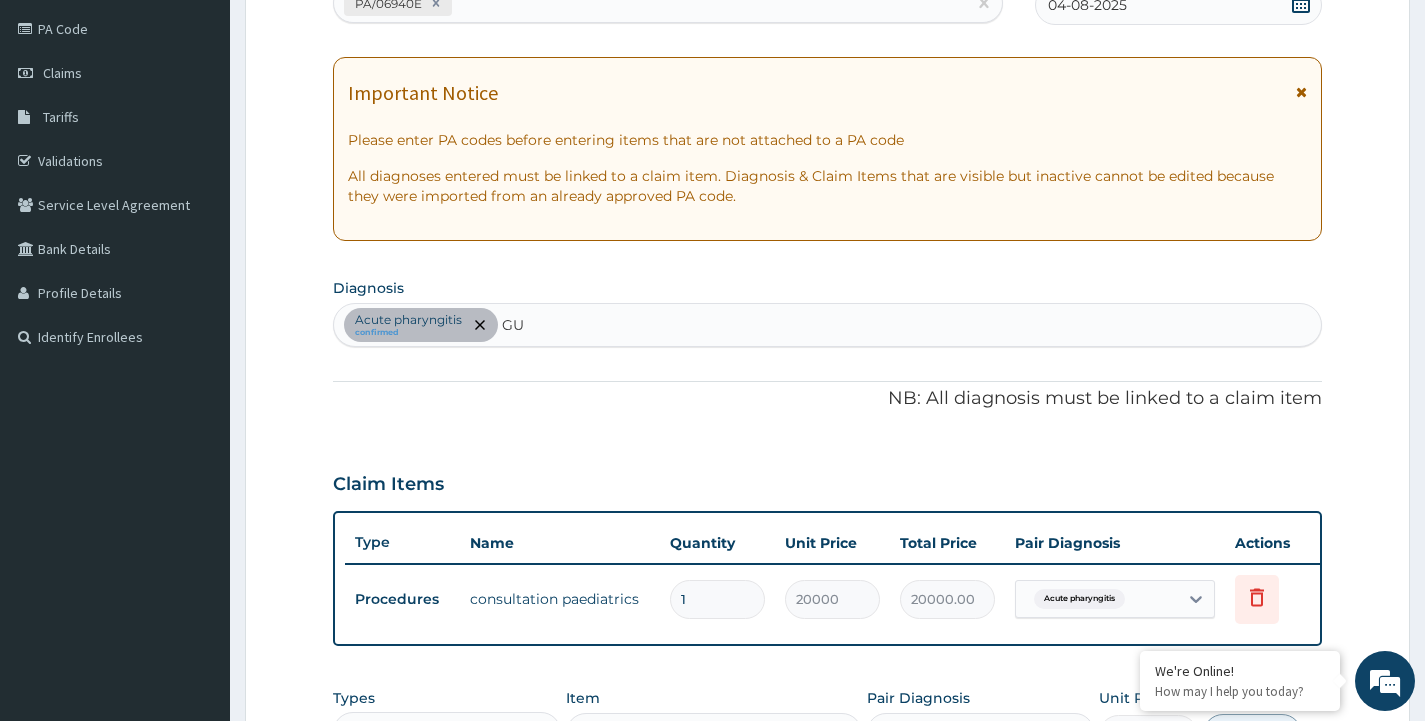 type on "GUM" 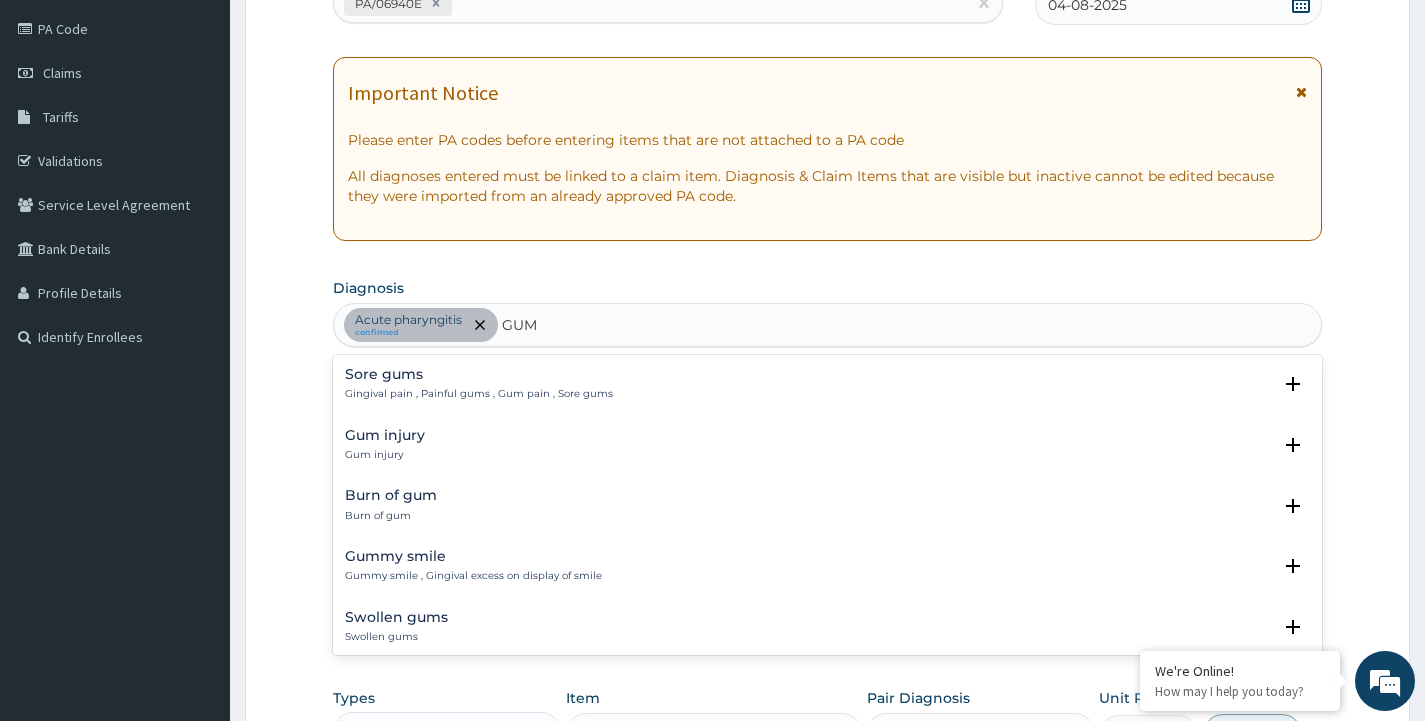 click on "Sore gums" at bounding box center (479, 374) 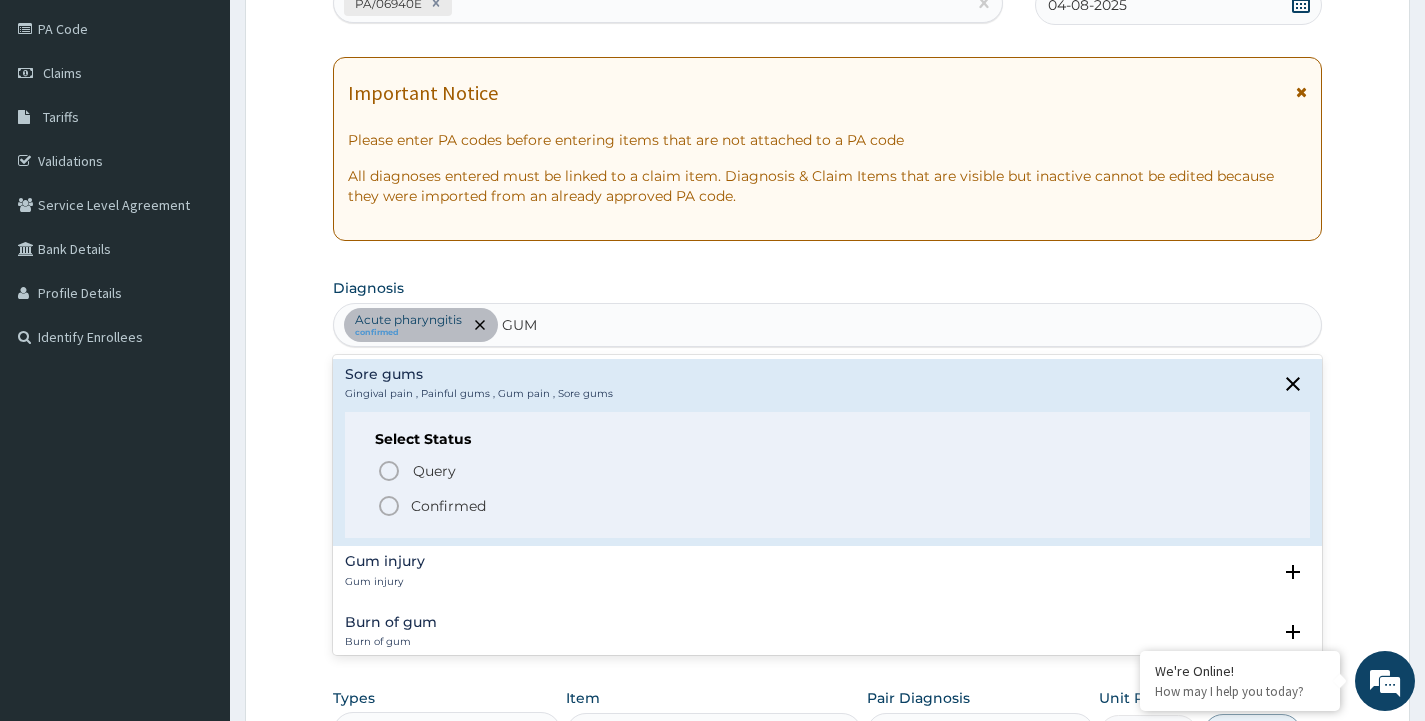 click 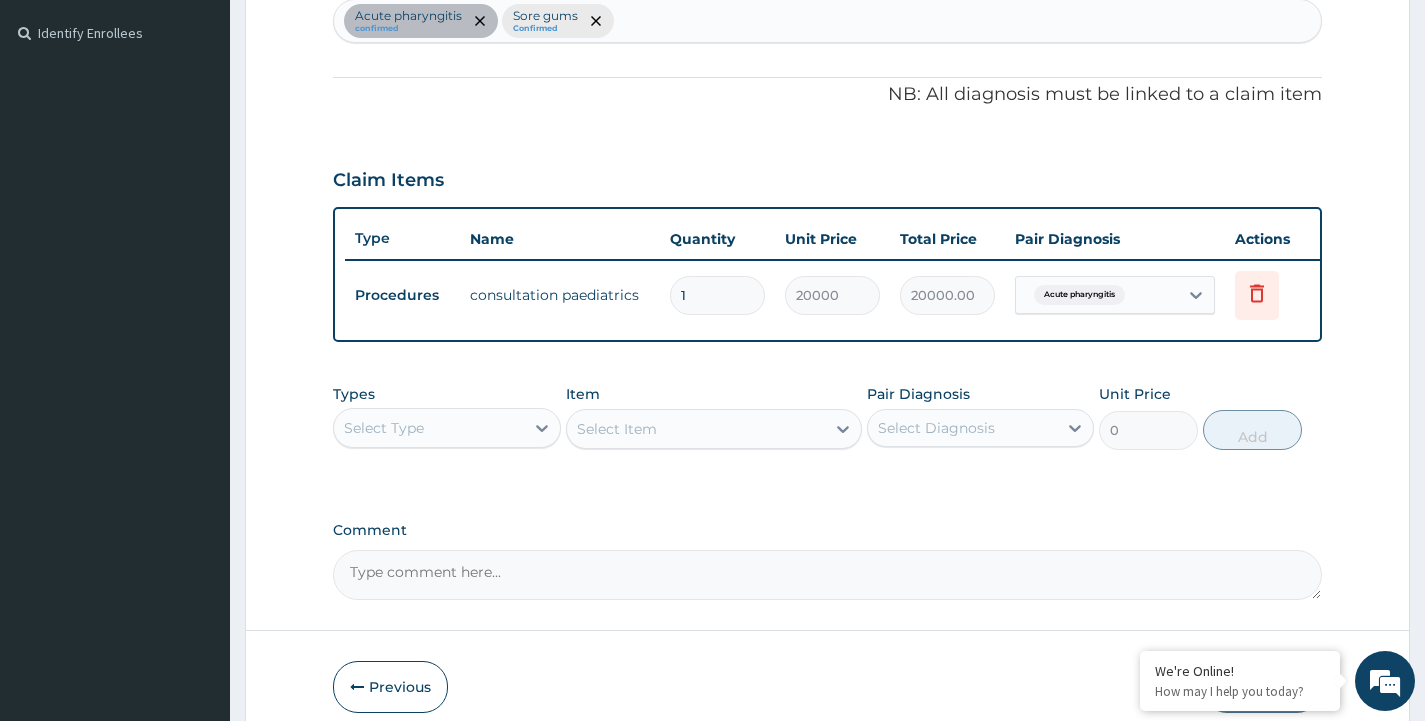 scroll, scrollTop: 641, scrollLeft: 0, axis: vertical 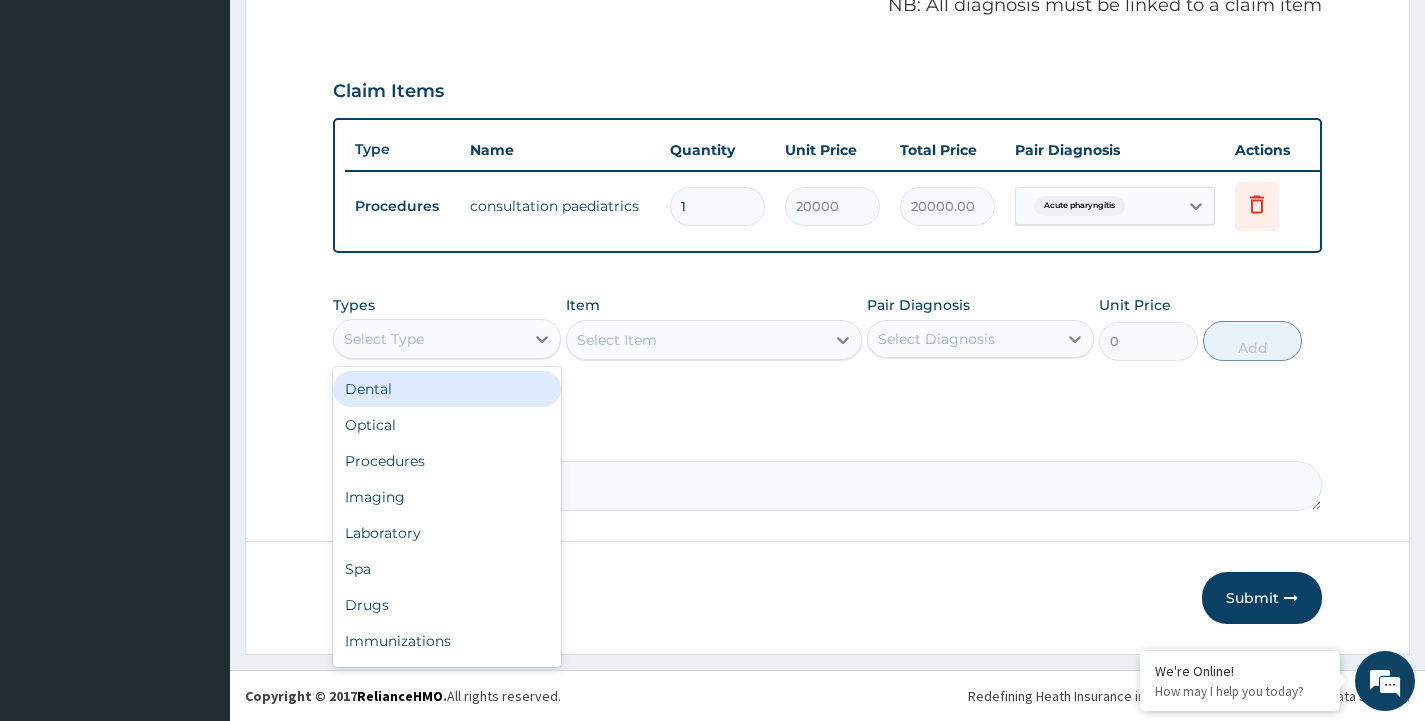 click on "Select Type" at bounding box center (384, 339) 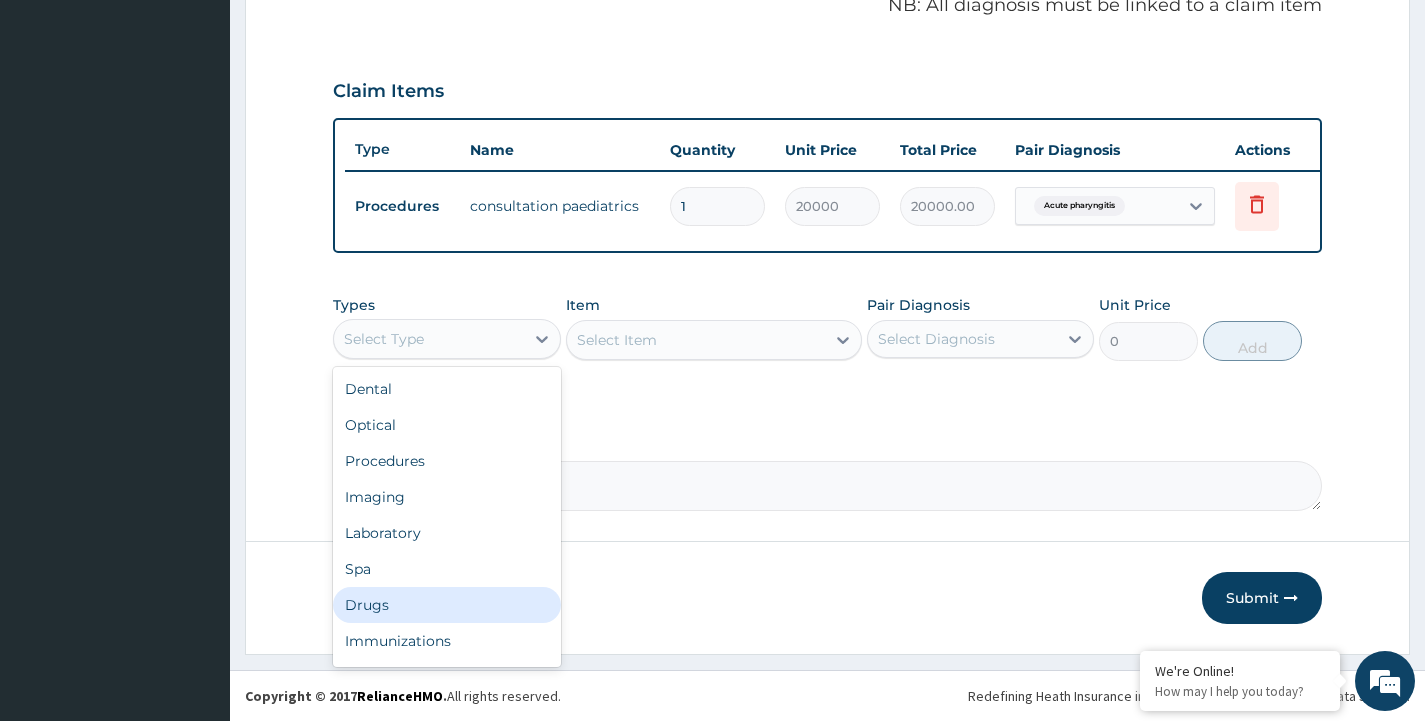 click on "Drugs" at bounding box center [446, 605] 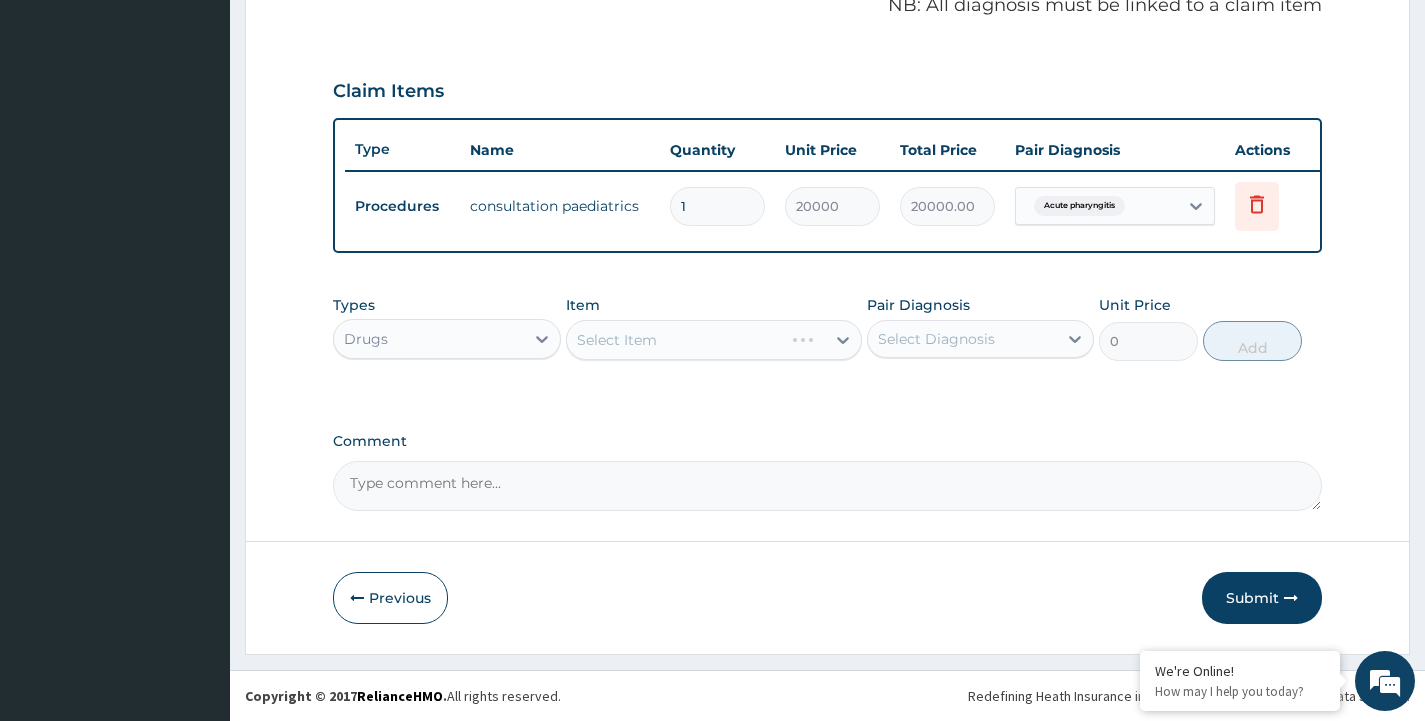 click on "Select Item" at bounding box center (714, 340) 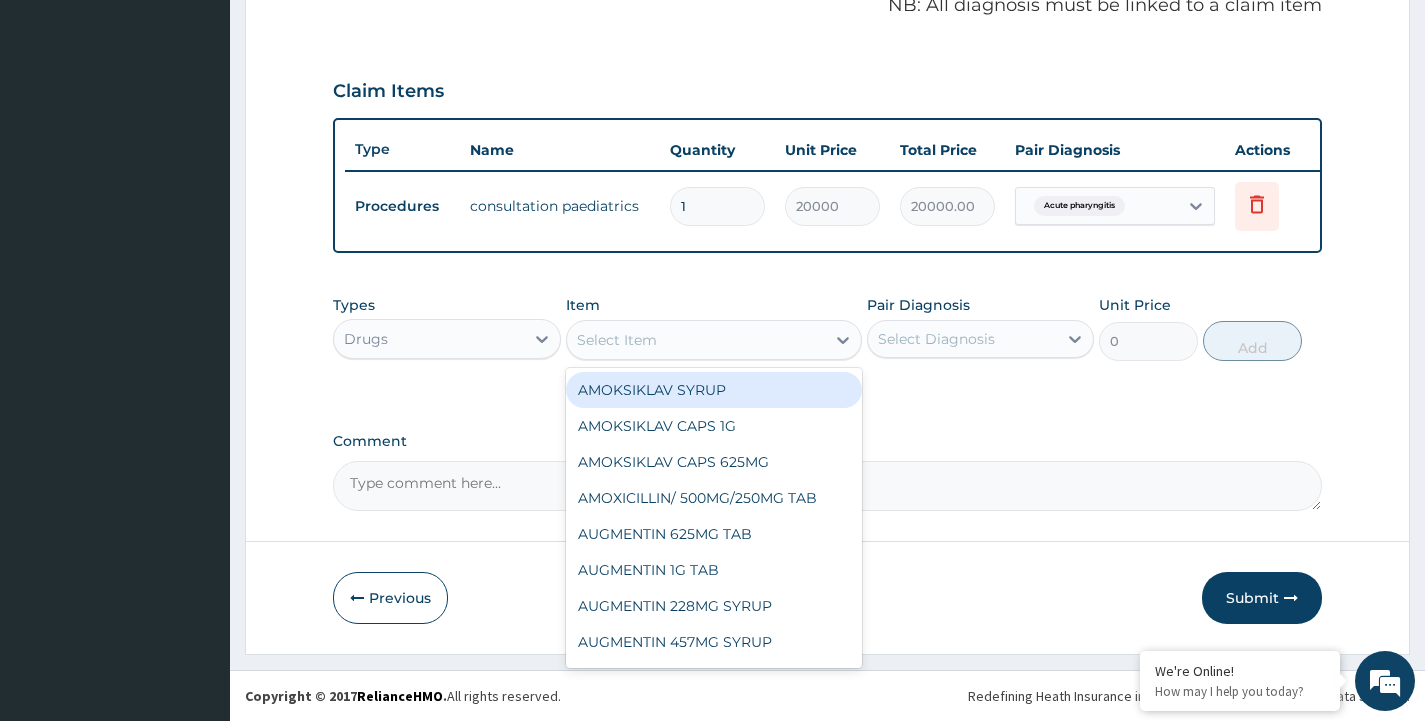 click on "Select Item" at bounding box center (617, 340) 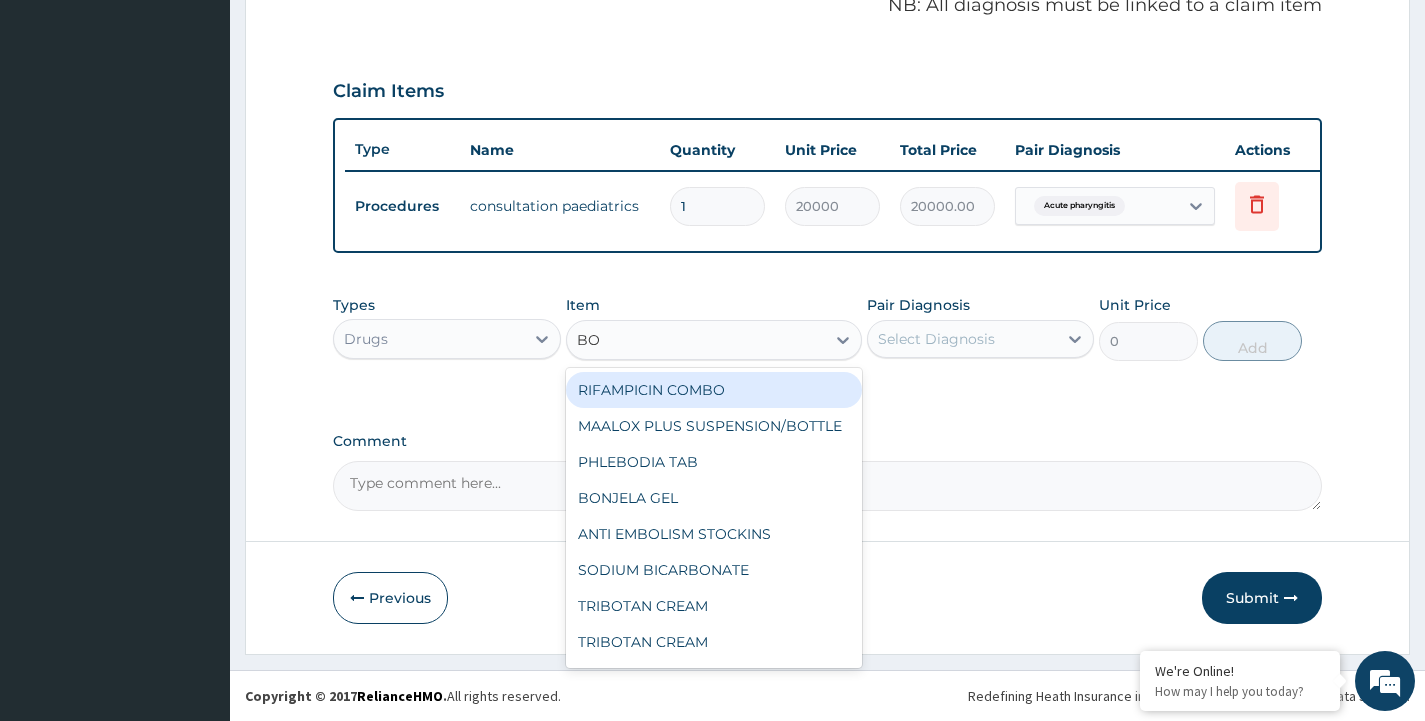 type on "BON" 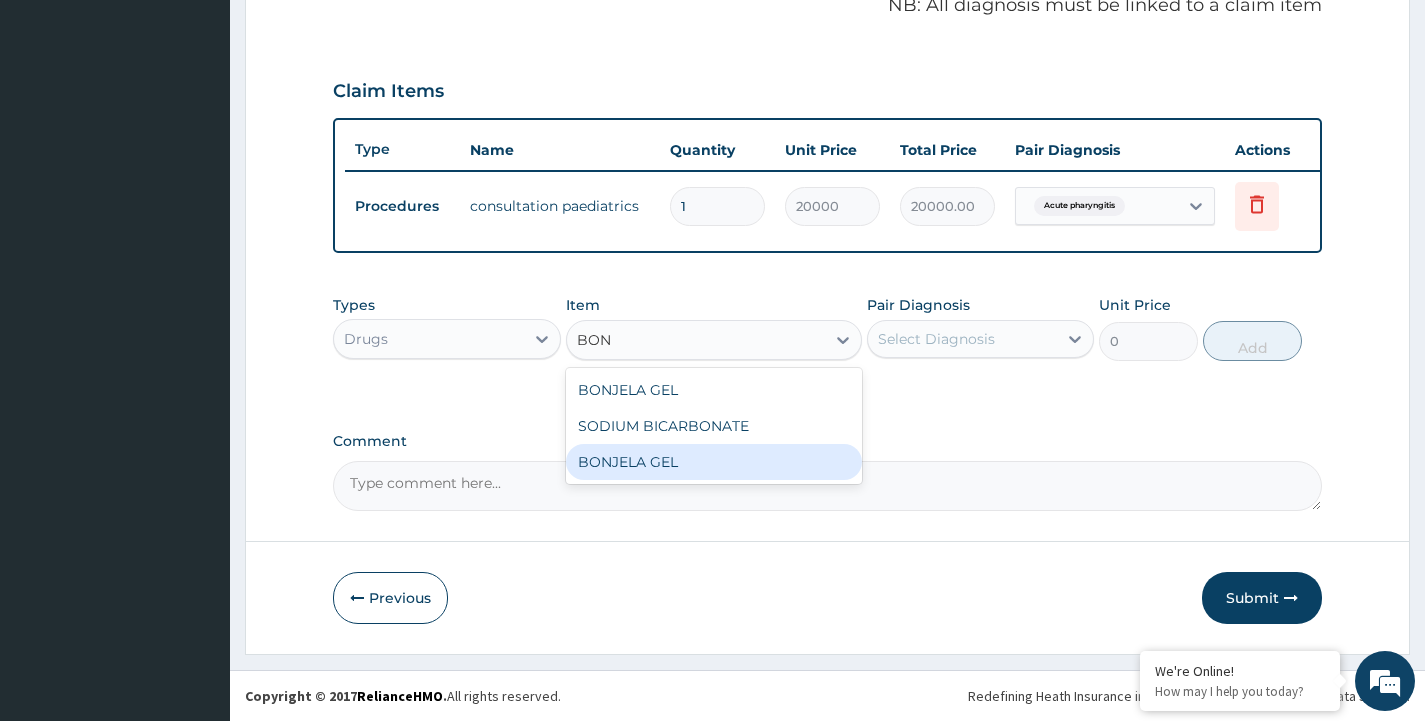 click on "BONJELA GEL" at bounding box center [714, 462] 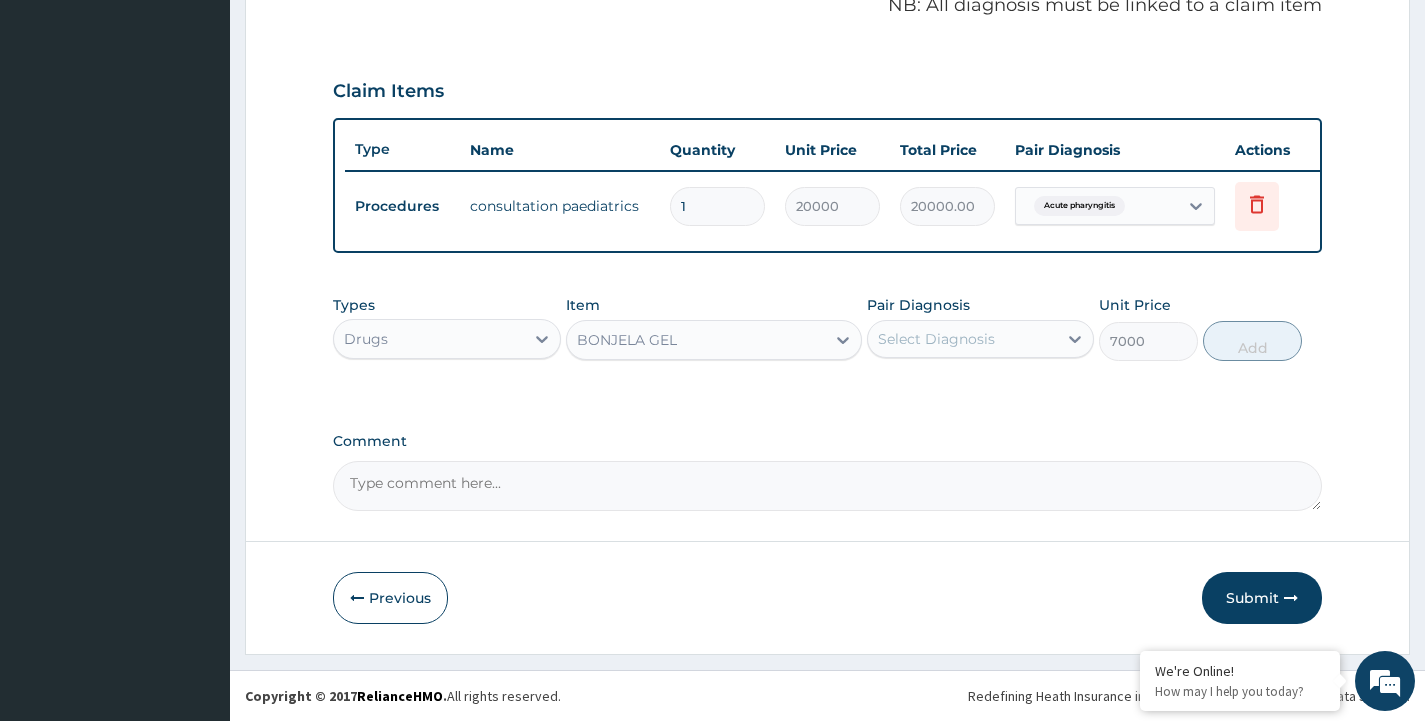 type 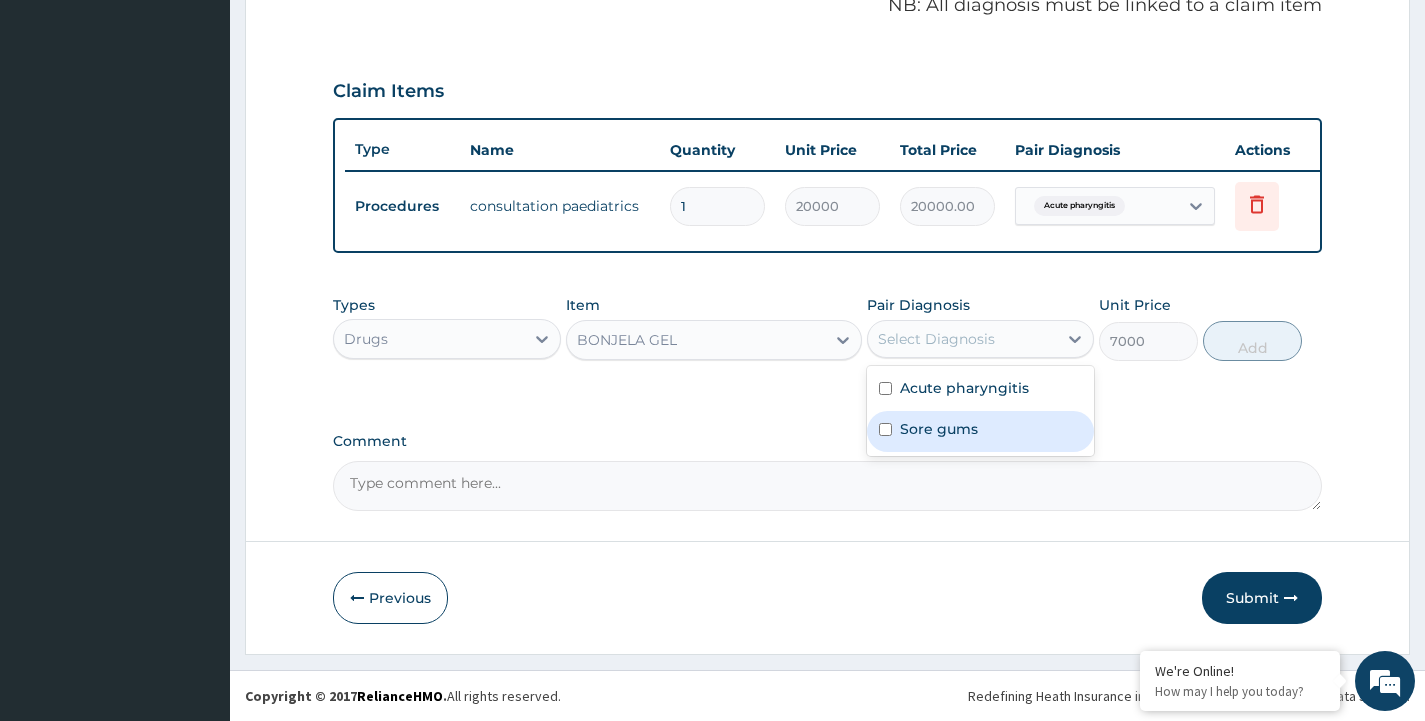 click on "Sore gums" at bounding box center [939, 429] 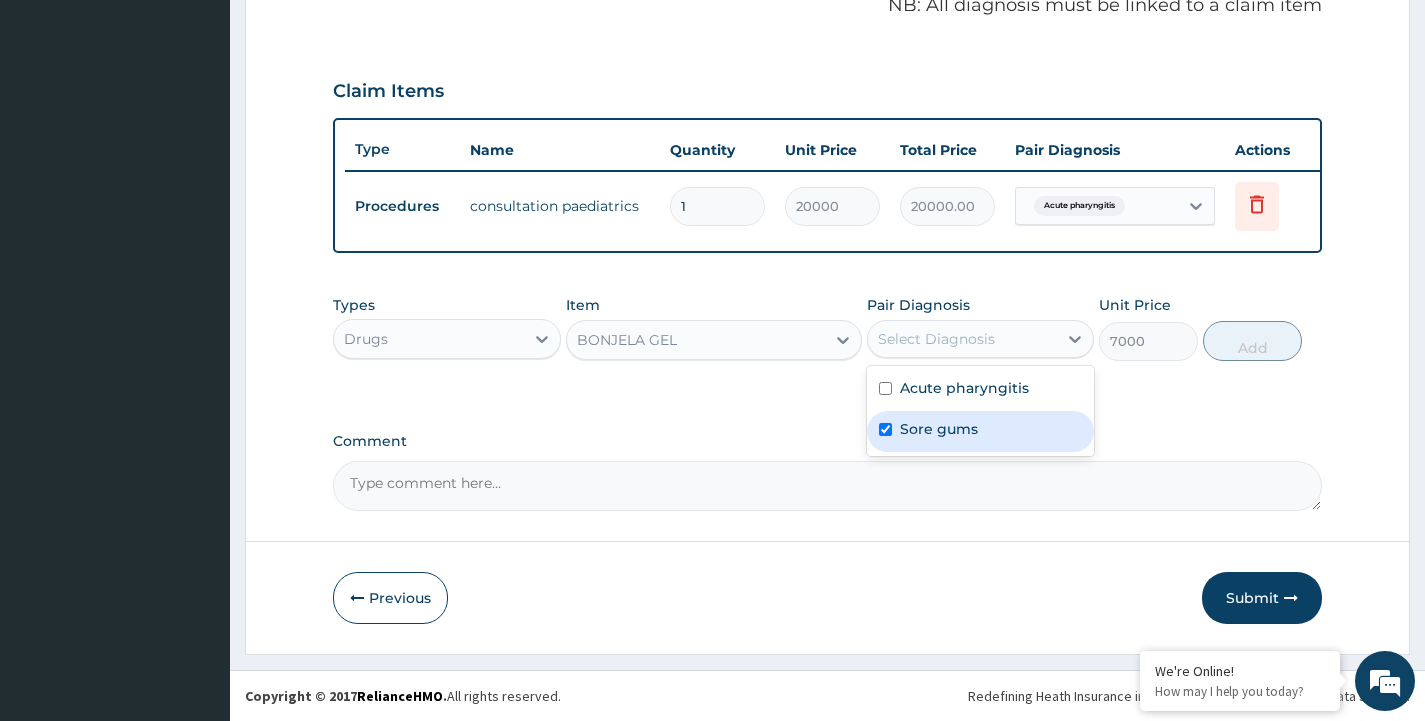checkbox on "true" 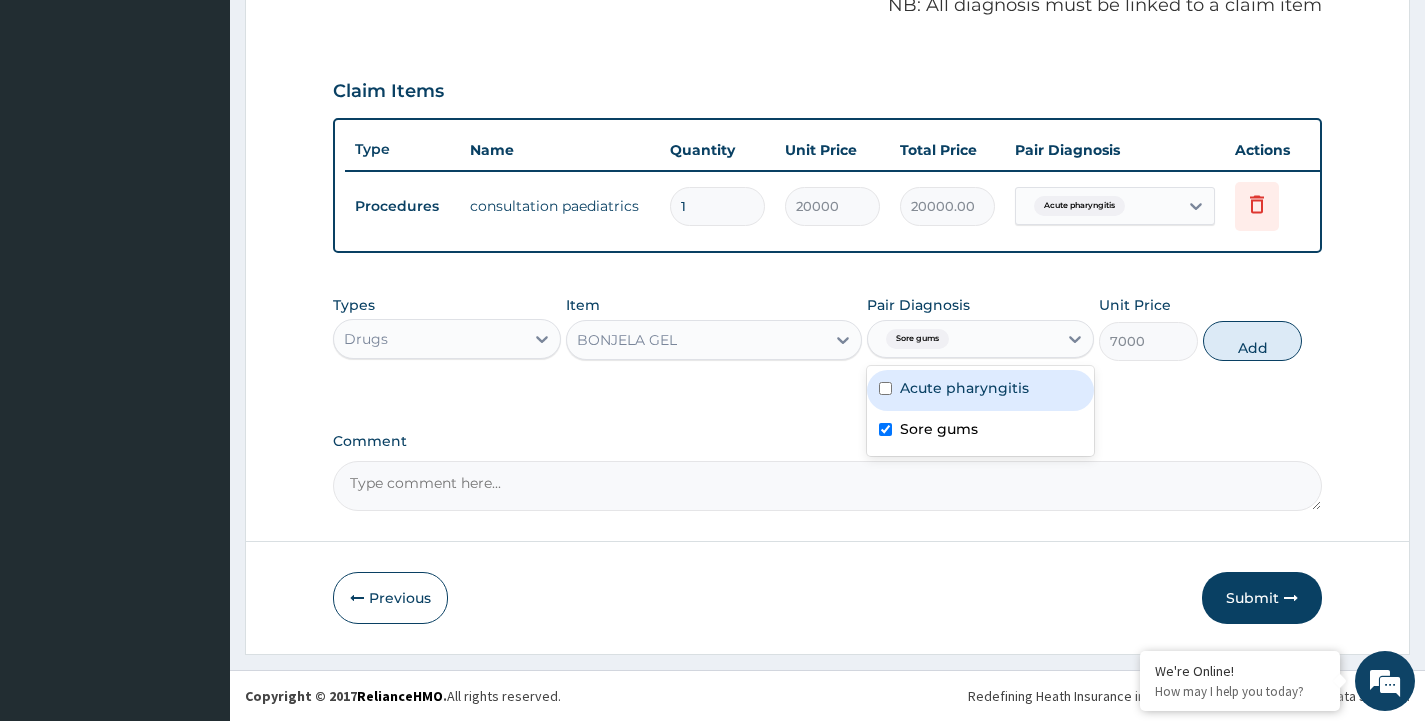 click on "Acute pharyngitis" at bounding box center [964, 388] 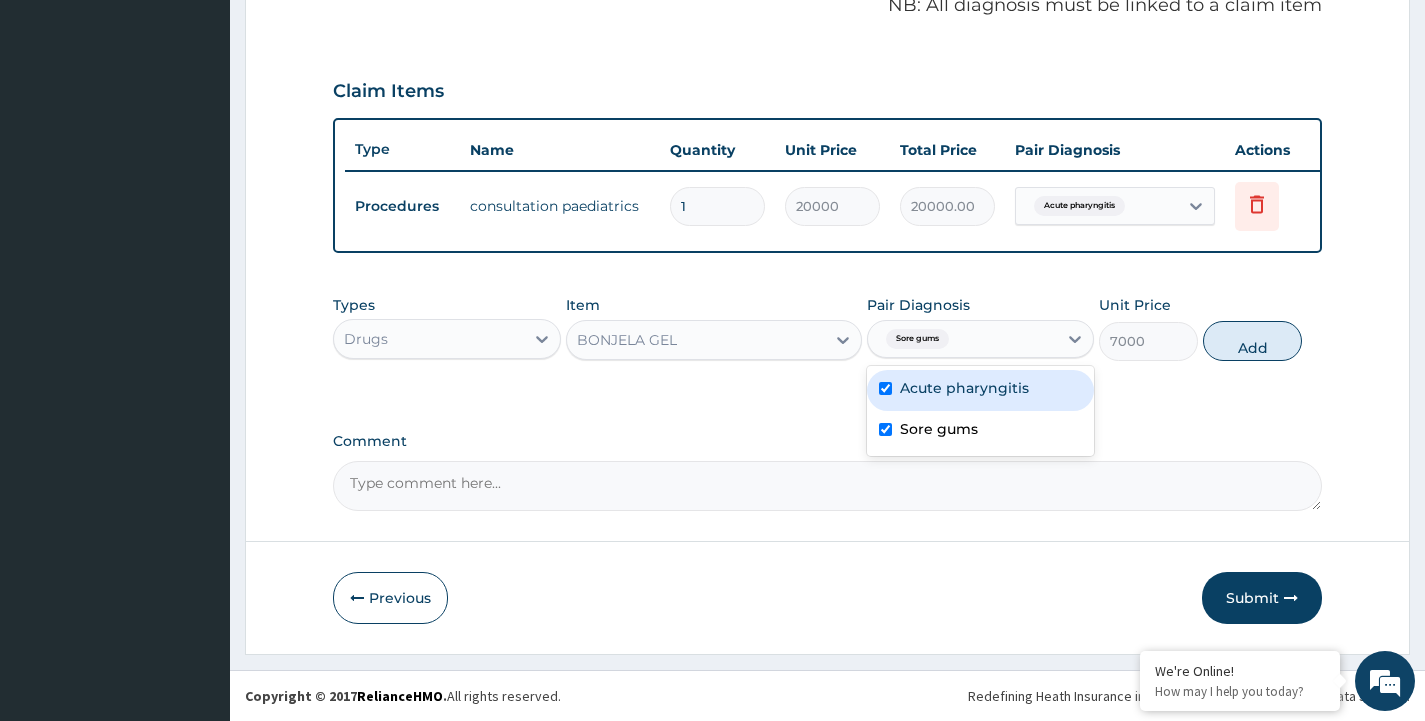 checkbox on "true" 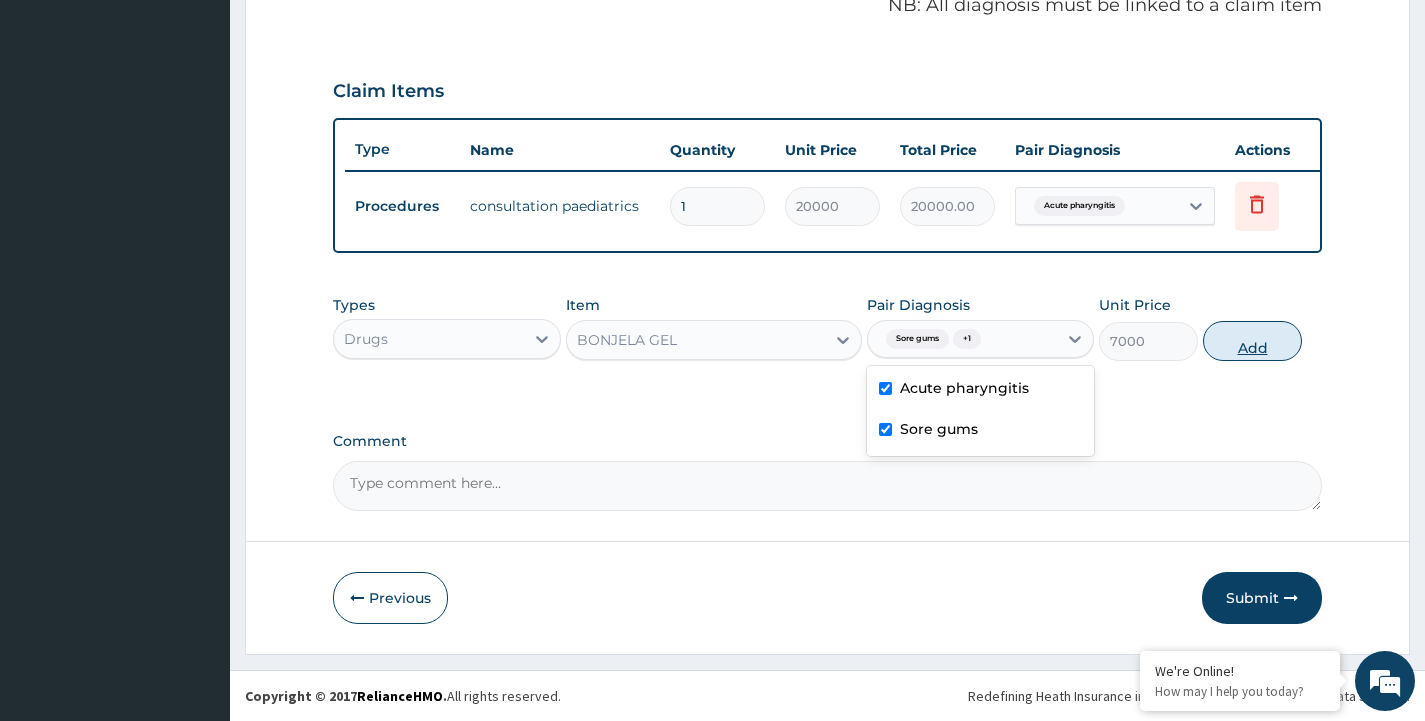 click on "Add" at bounding box center (1252, 341) 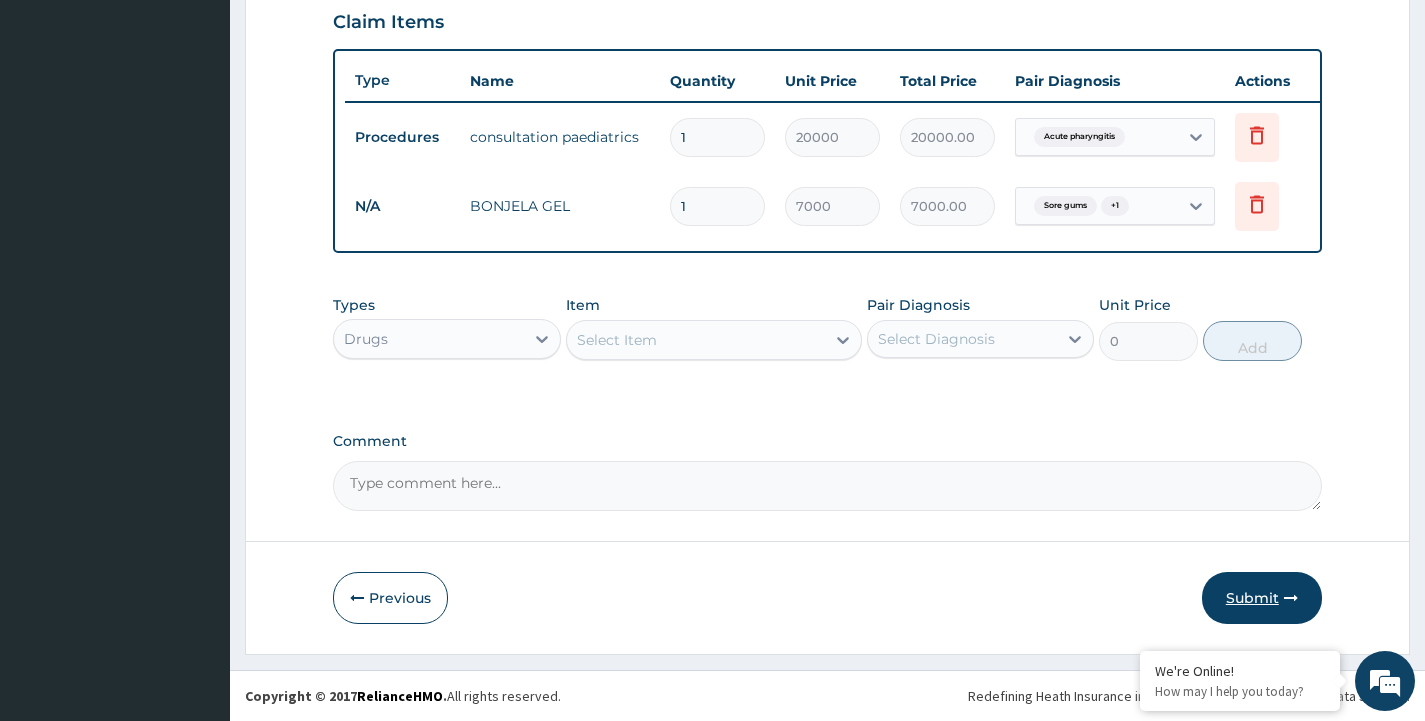 click on "Submit" at bounding box center [1262, 598] 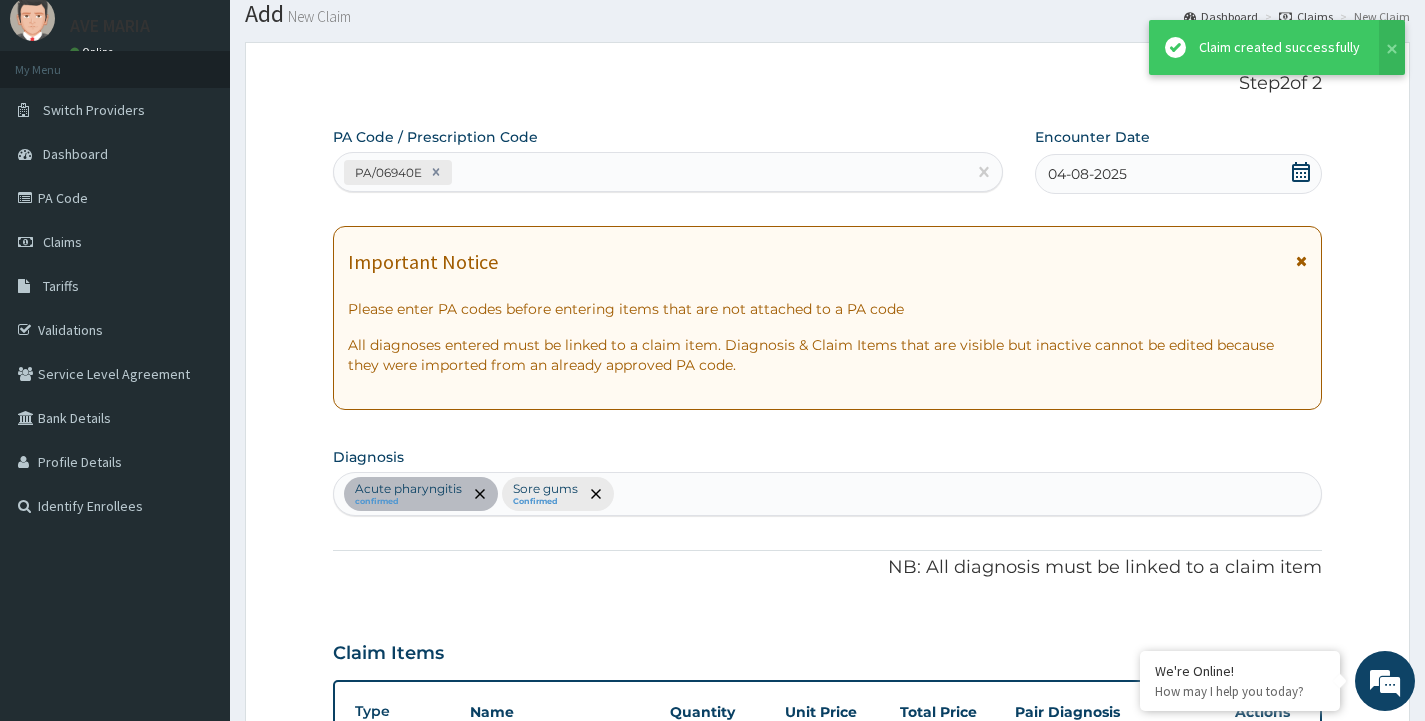 scroll, scrollTop: 710, scrollLeft: 0, axis: vertical 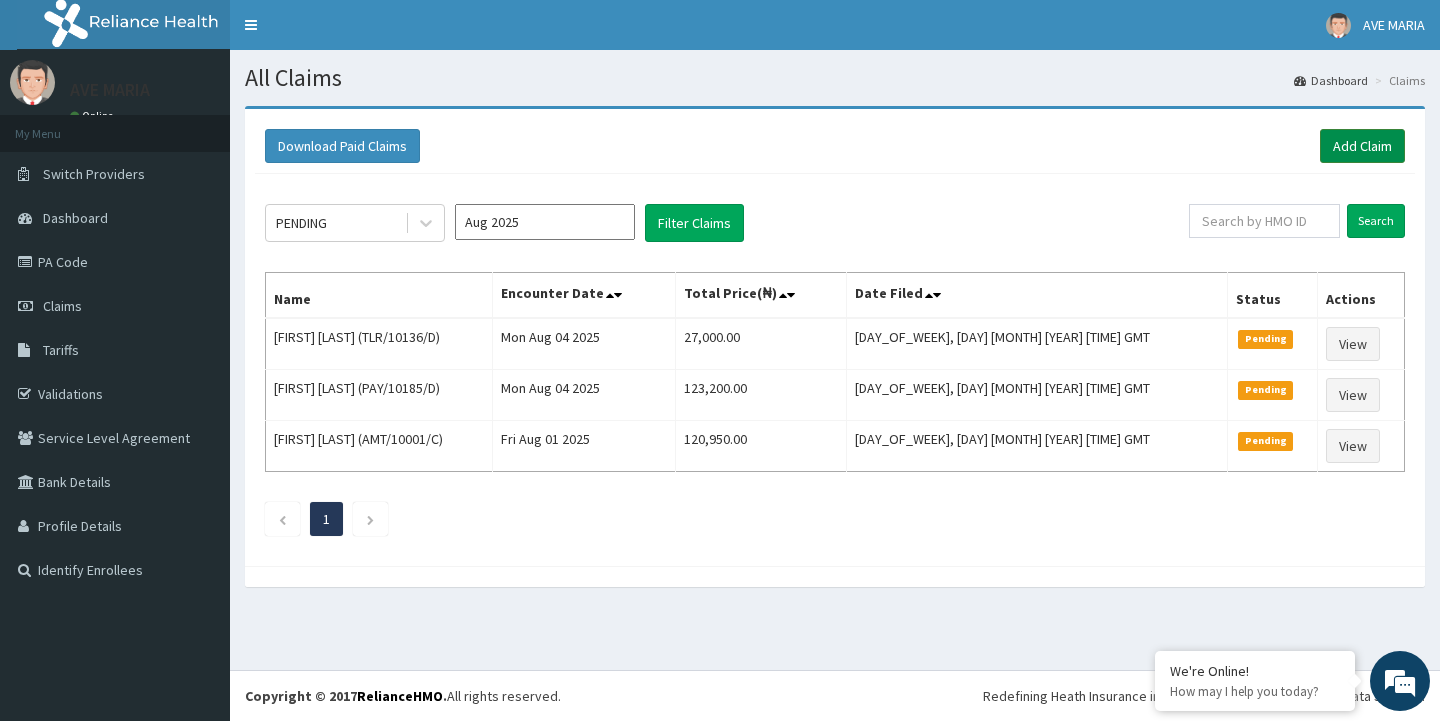 click on "Add Claim" at bounding box center [1362, 146] 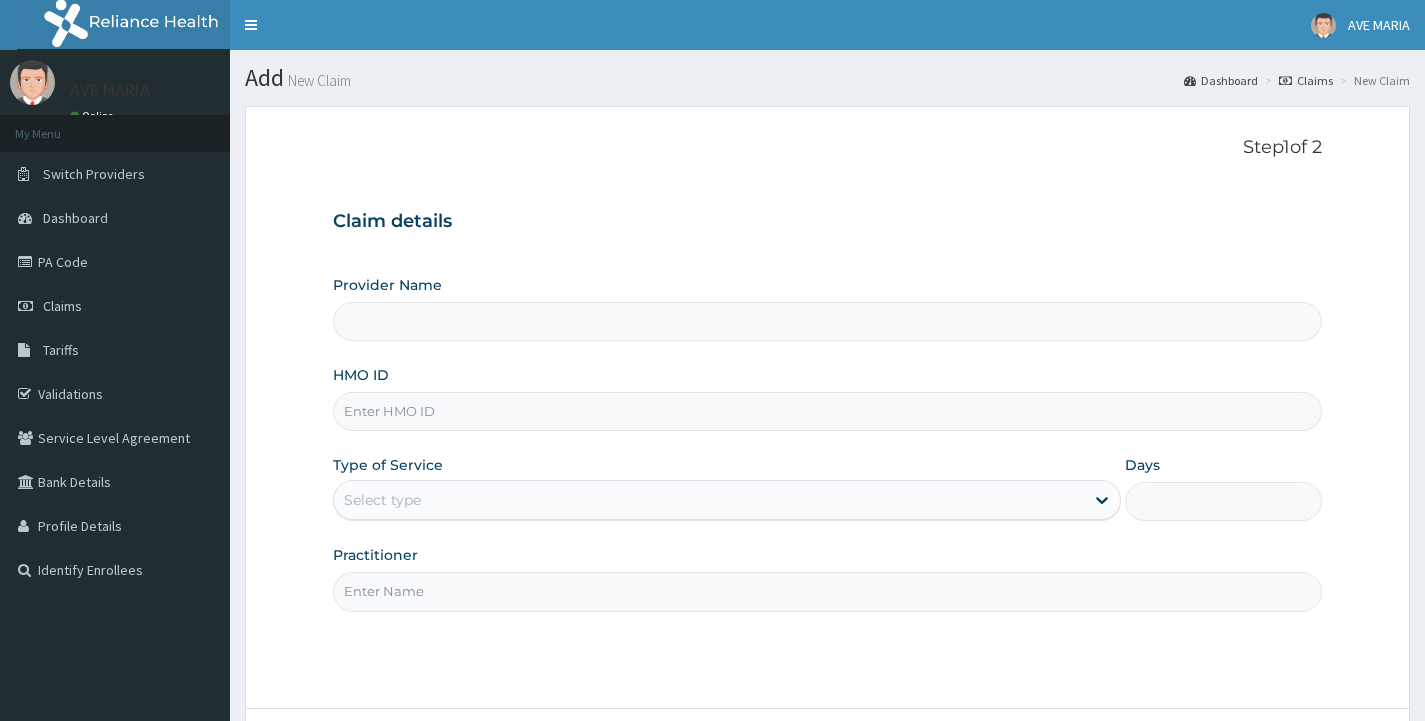 scroll, scrollTop: 0, scrollLeft: 0, axis: both 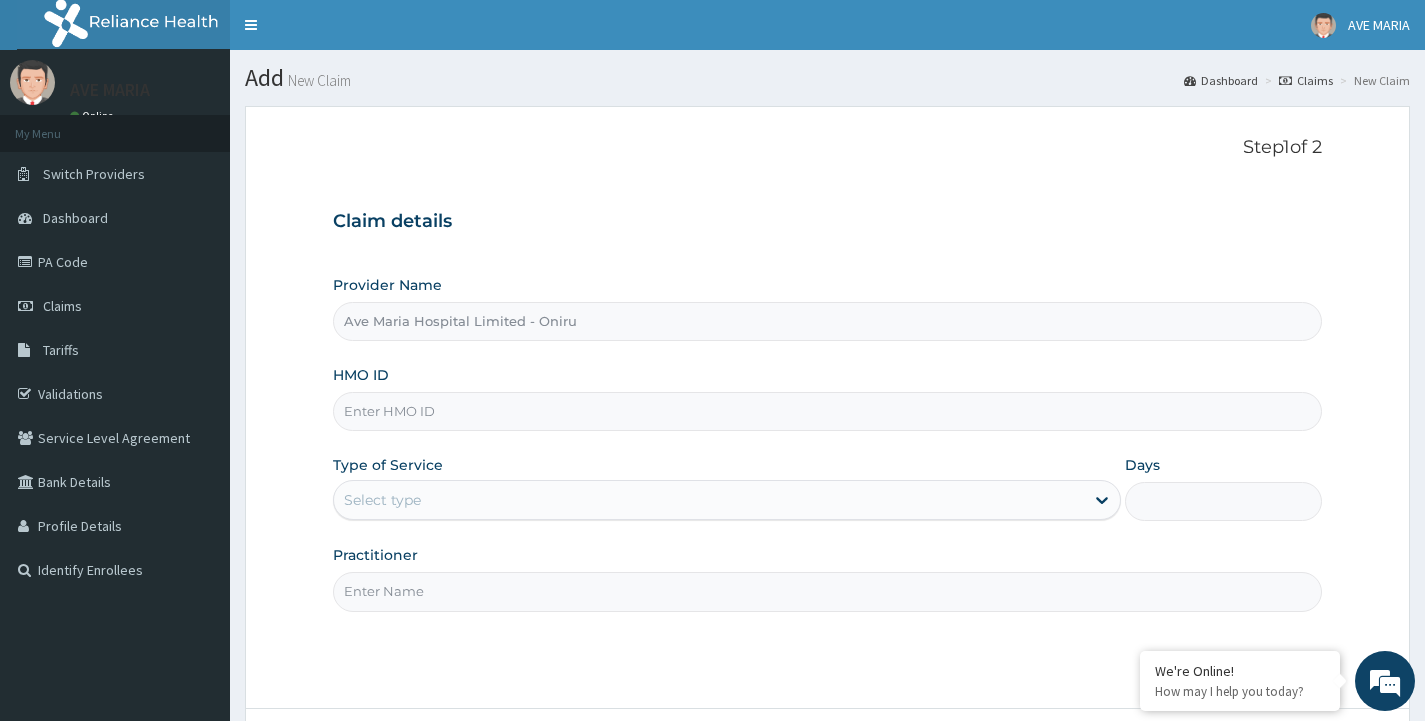 click on "HMO ID" at bounding box center (827, 411) 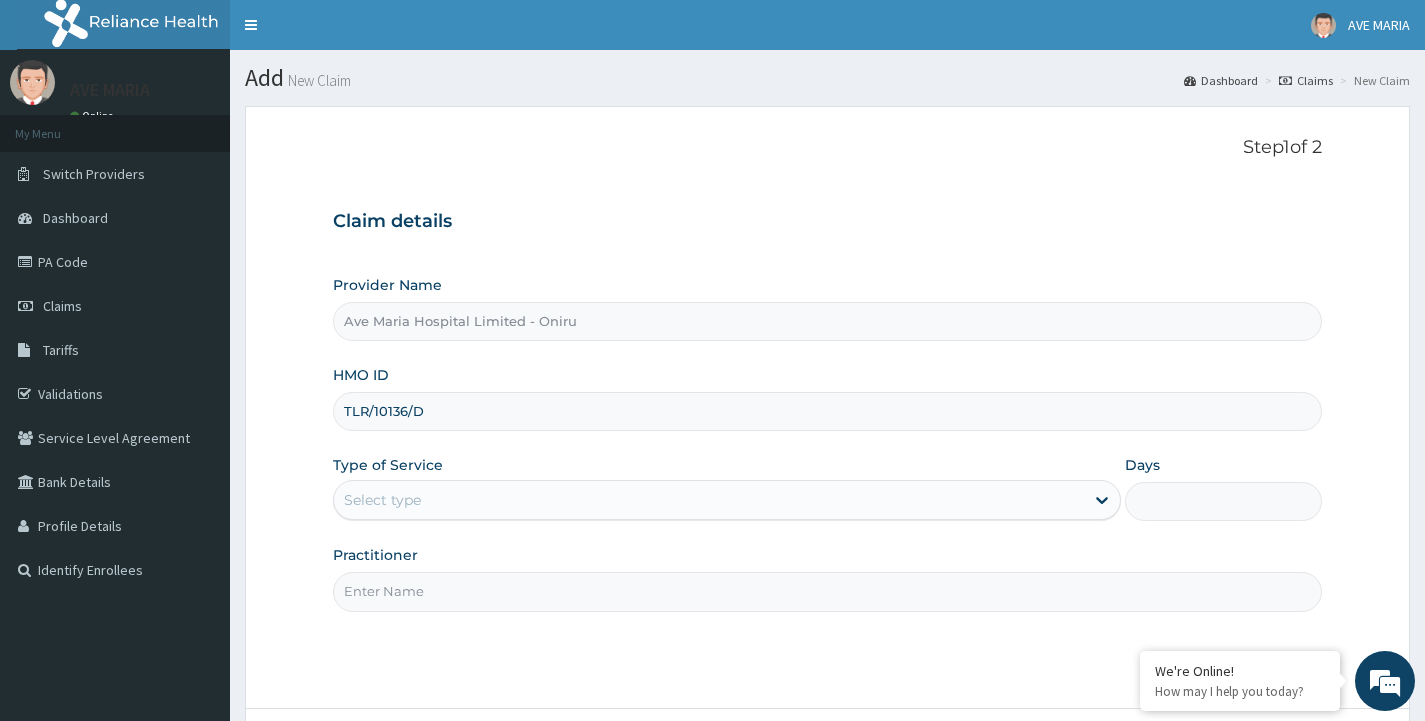 scroll, scrollTop: 0, scrollLeft: 0, axis: both 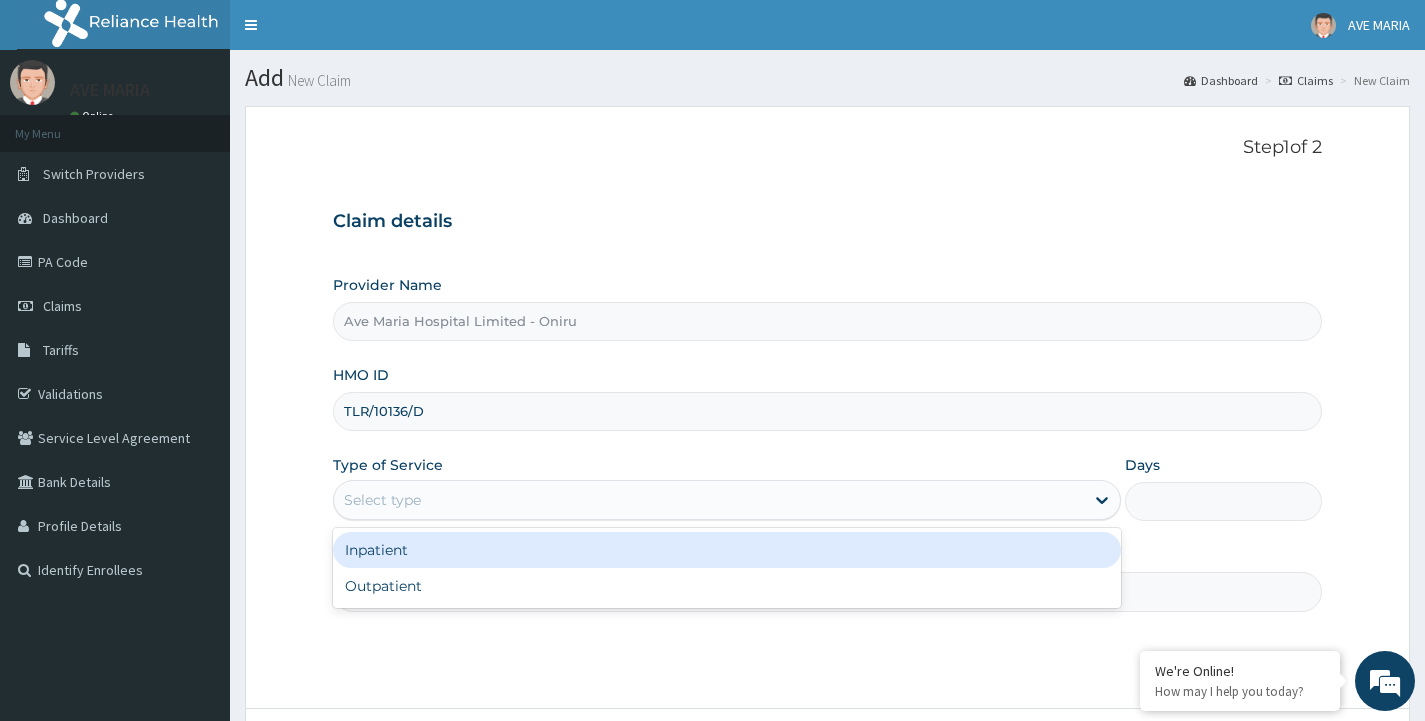 click on "Select type" at bounding box center [382, 500] 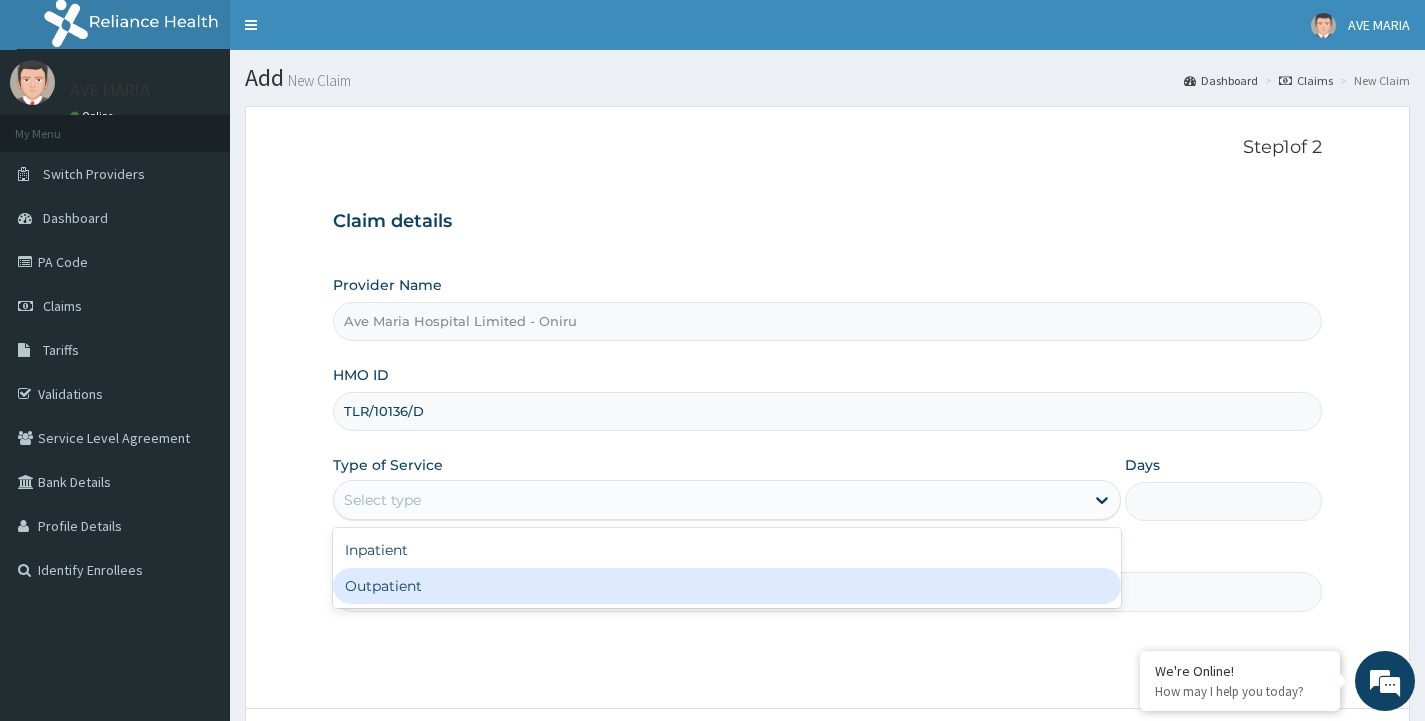 click on "Outpatient" at bounding box center (727, 586) 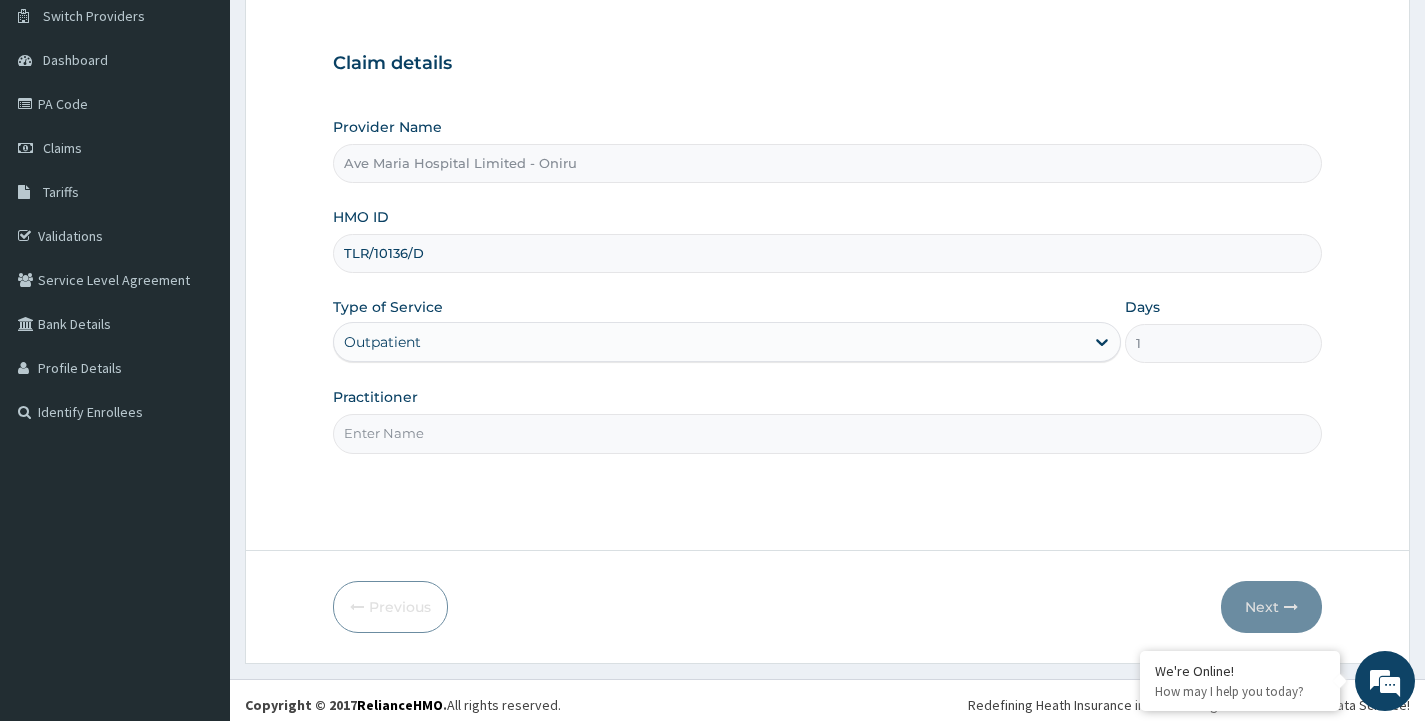 scroll, scrollTop: 167, scrollLeft: 0, axis: vertical 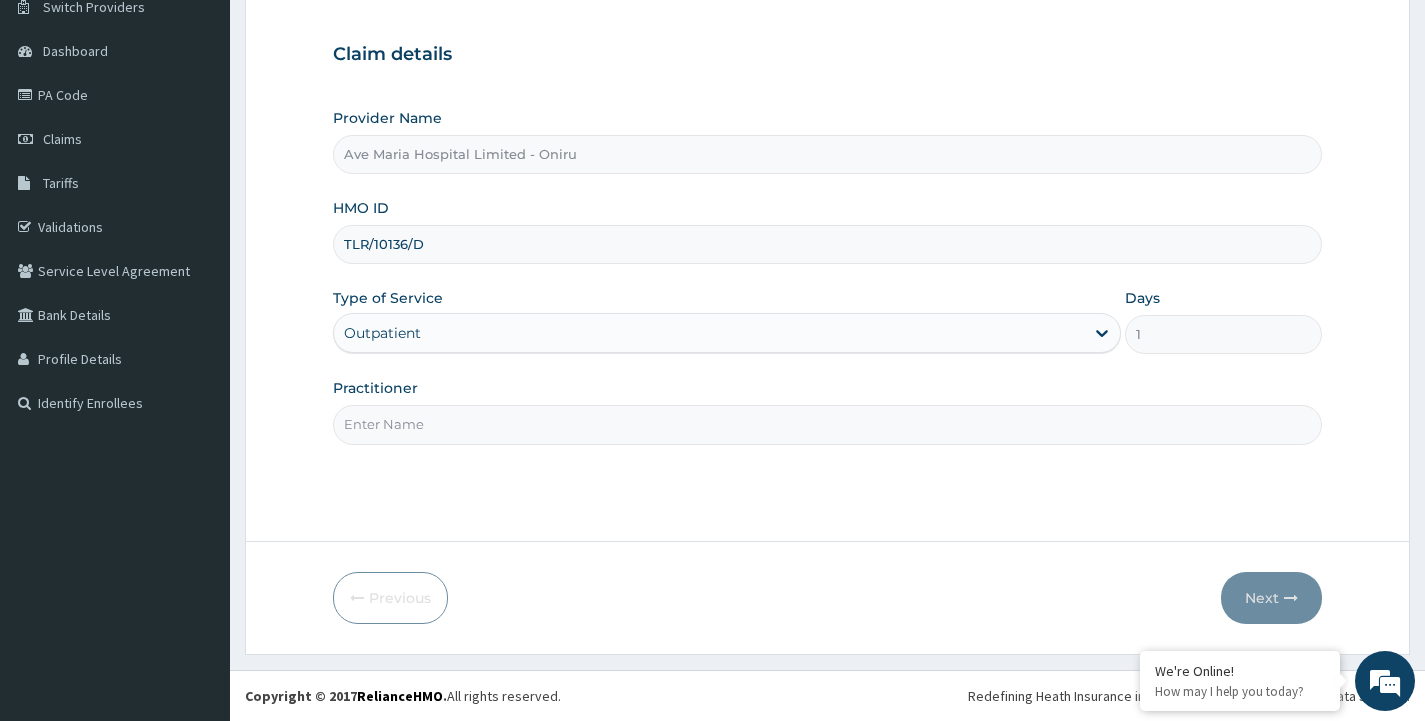 click on "Practitioner" at bounding box center [827, 424] 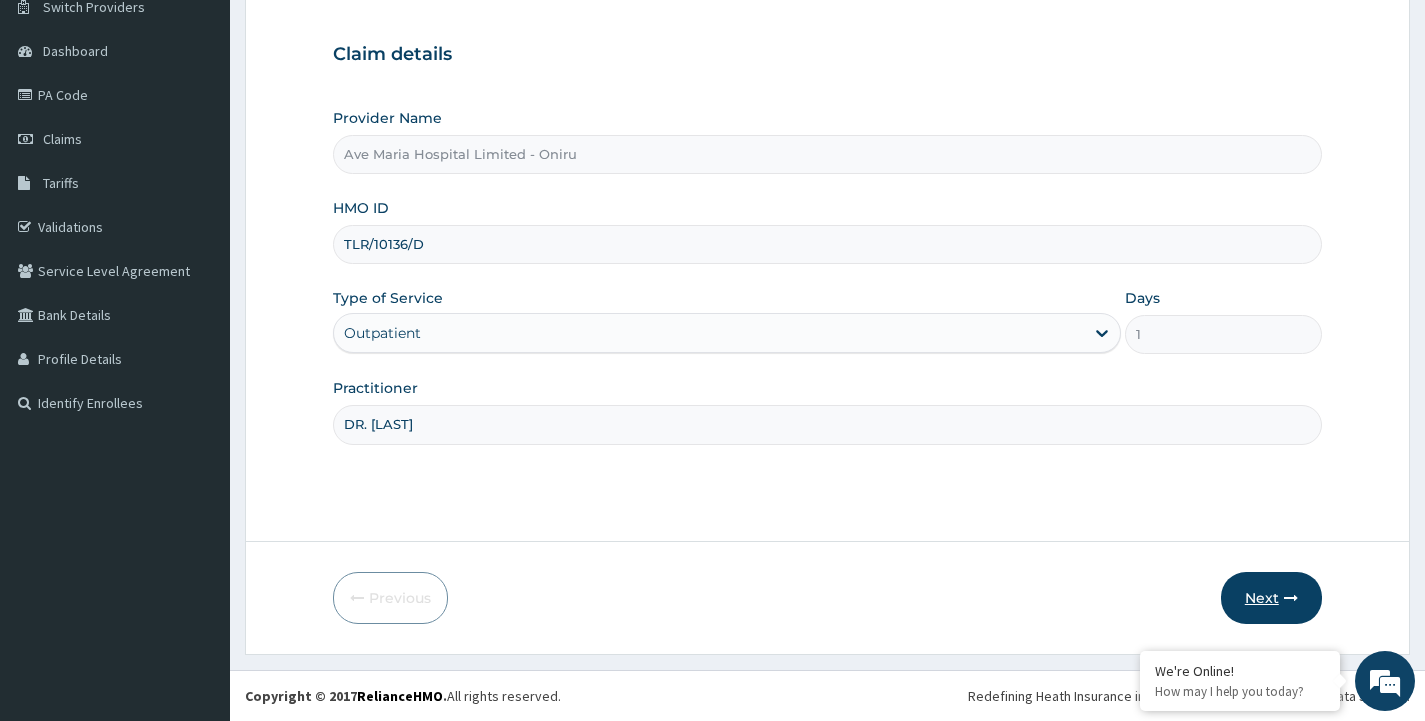 click on "Next" at bounding box center (1271, 598) 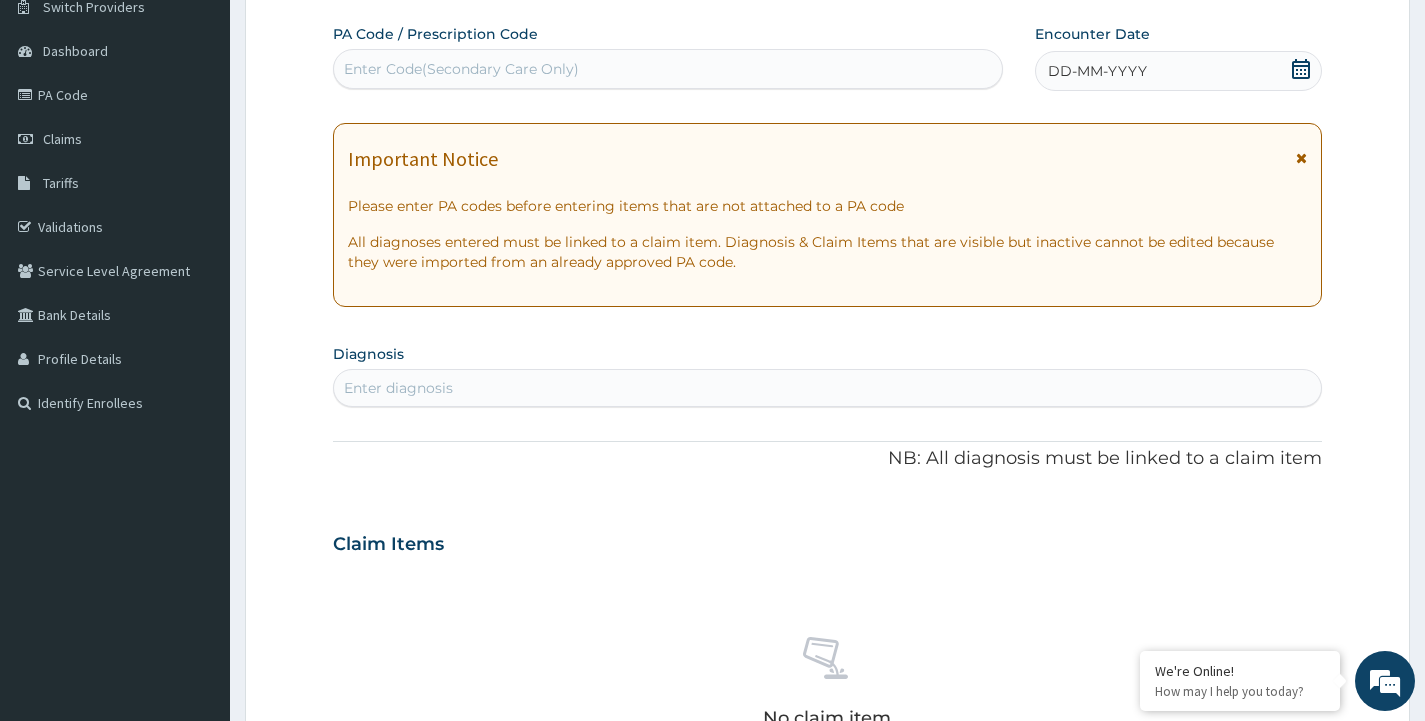 click 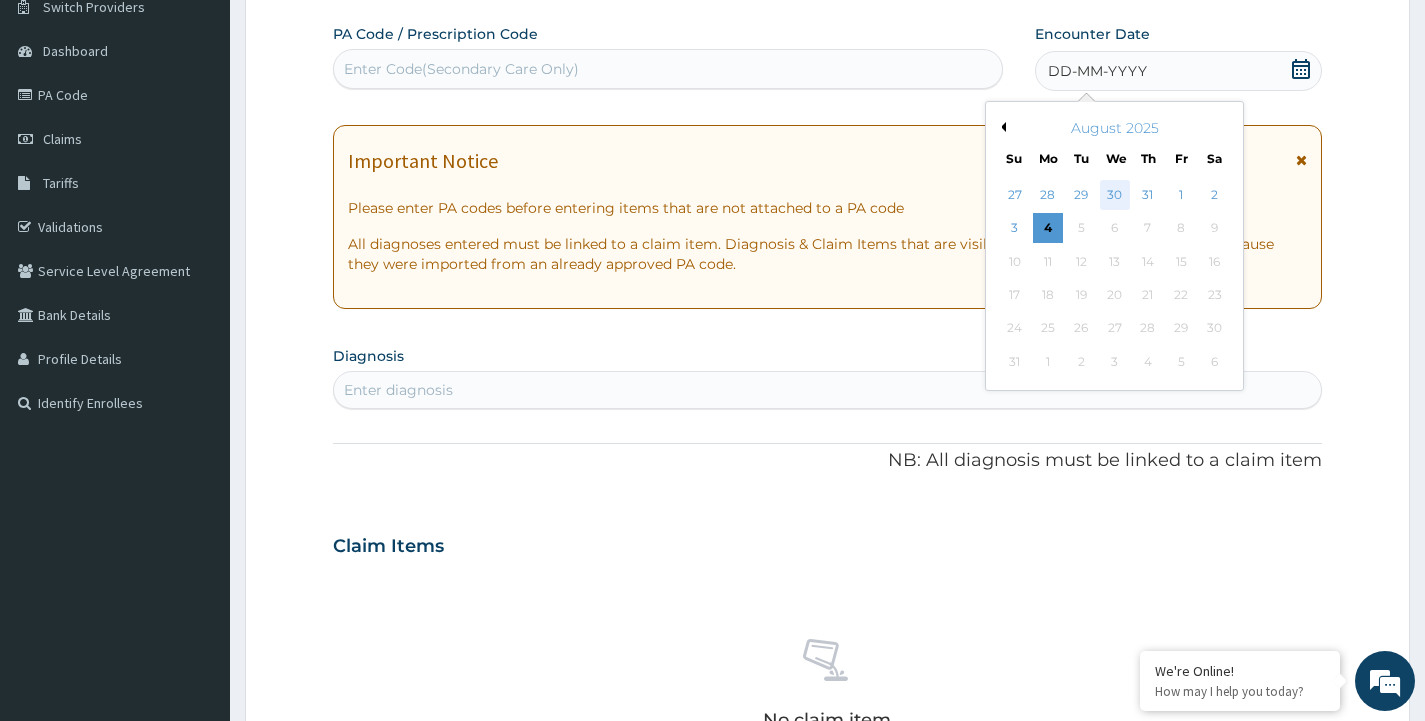 click on "30" at bounding box center (1114, 195) 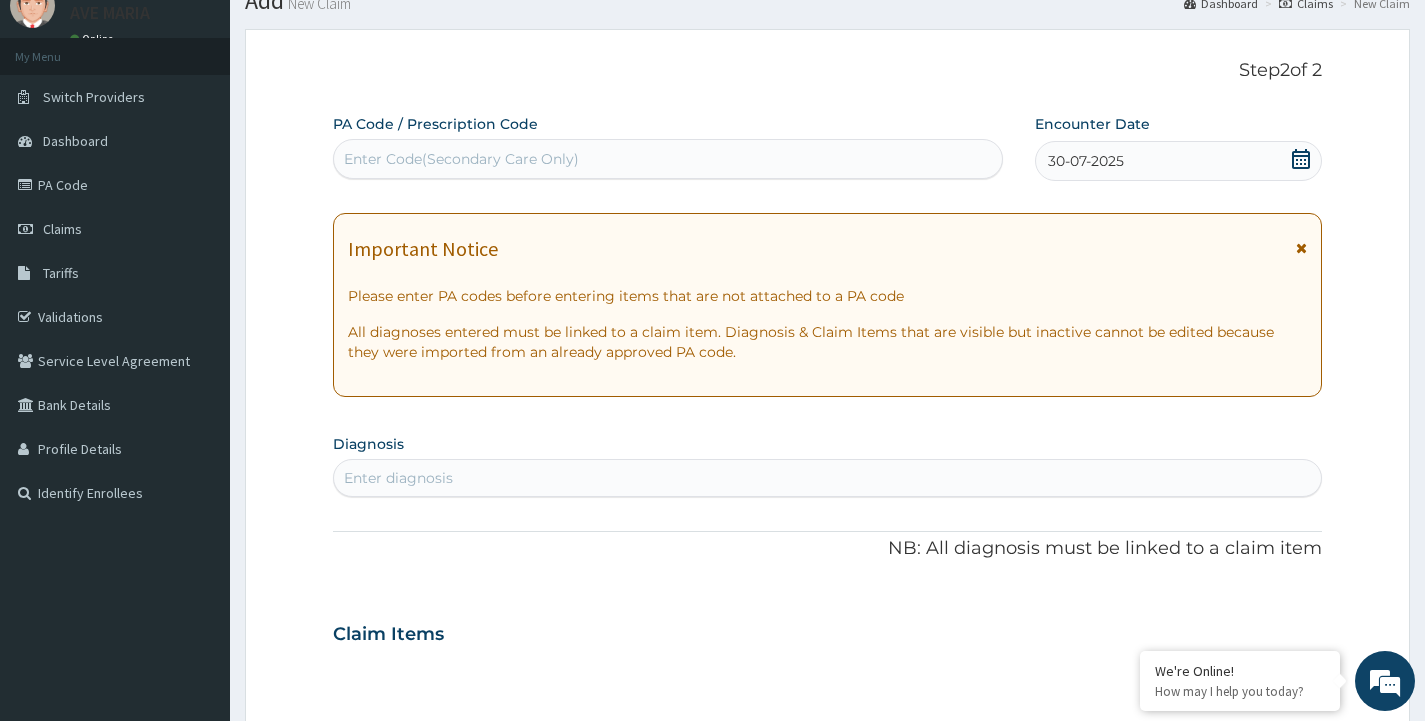 scroll, scrollTop: 71, scrollLeft: 0, axis: vertical 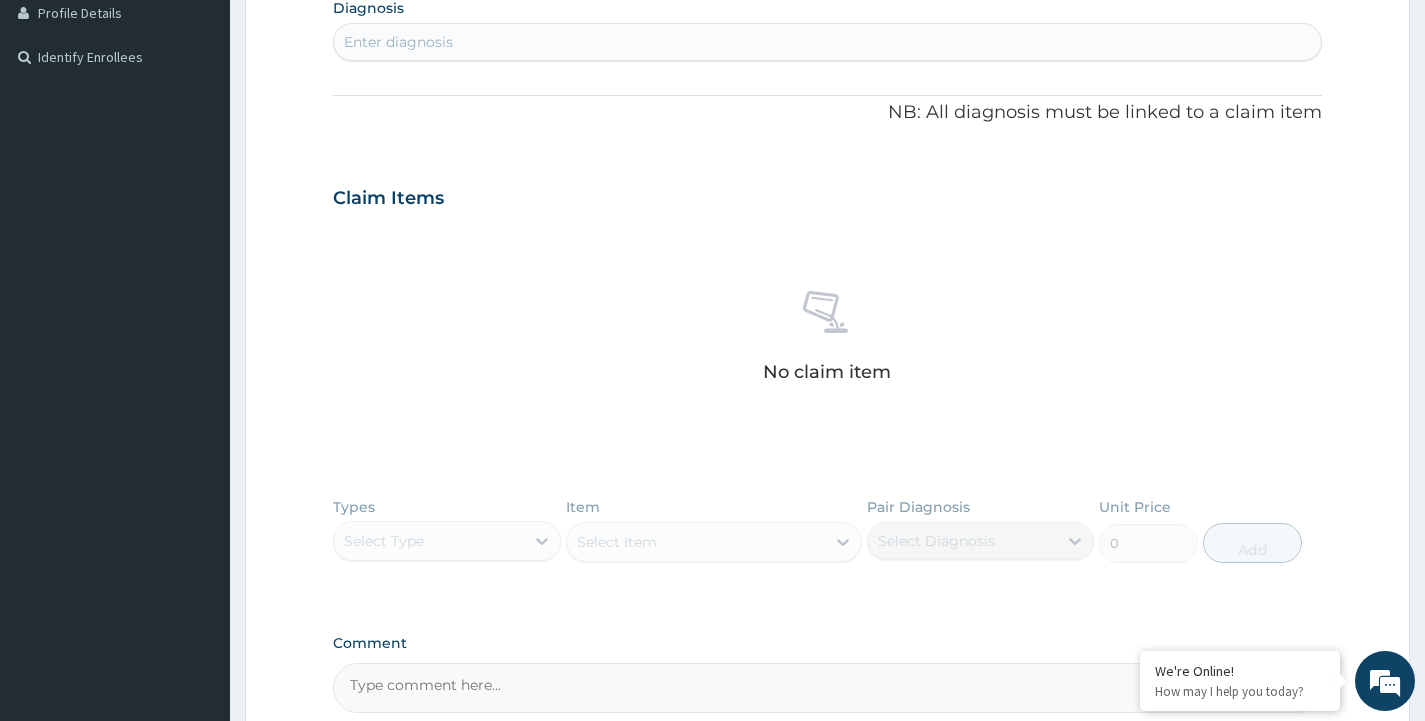 click on "Enter diagnosis" at bounding box center [398, 42] 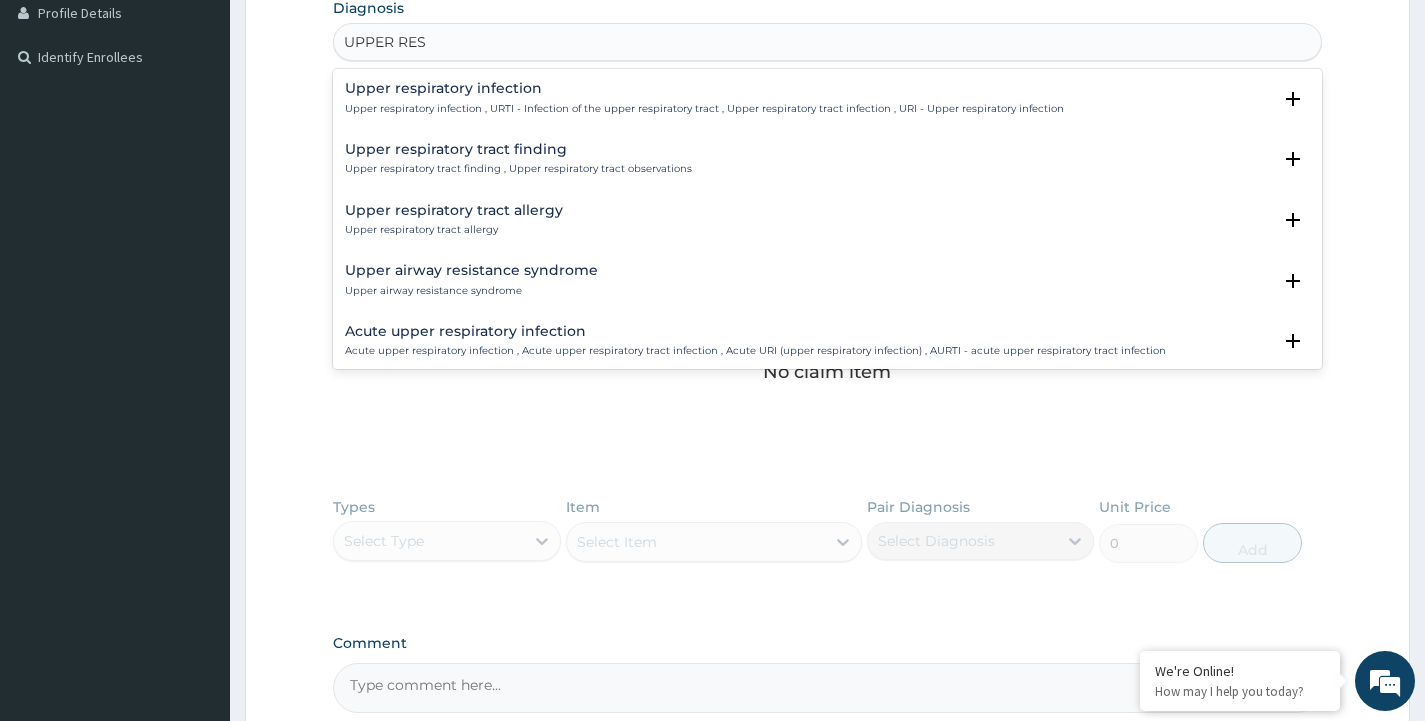 type on "UPPER RESP" 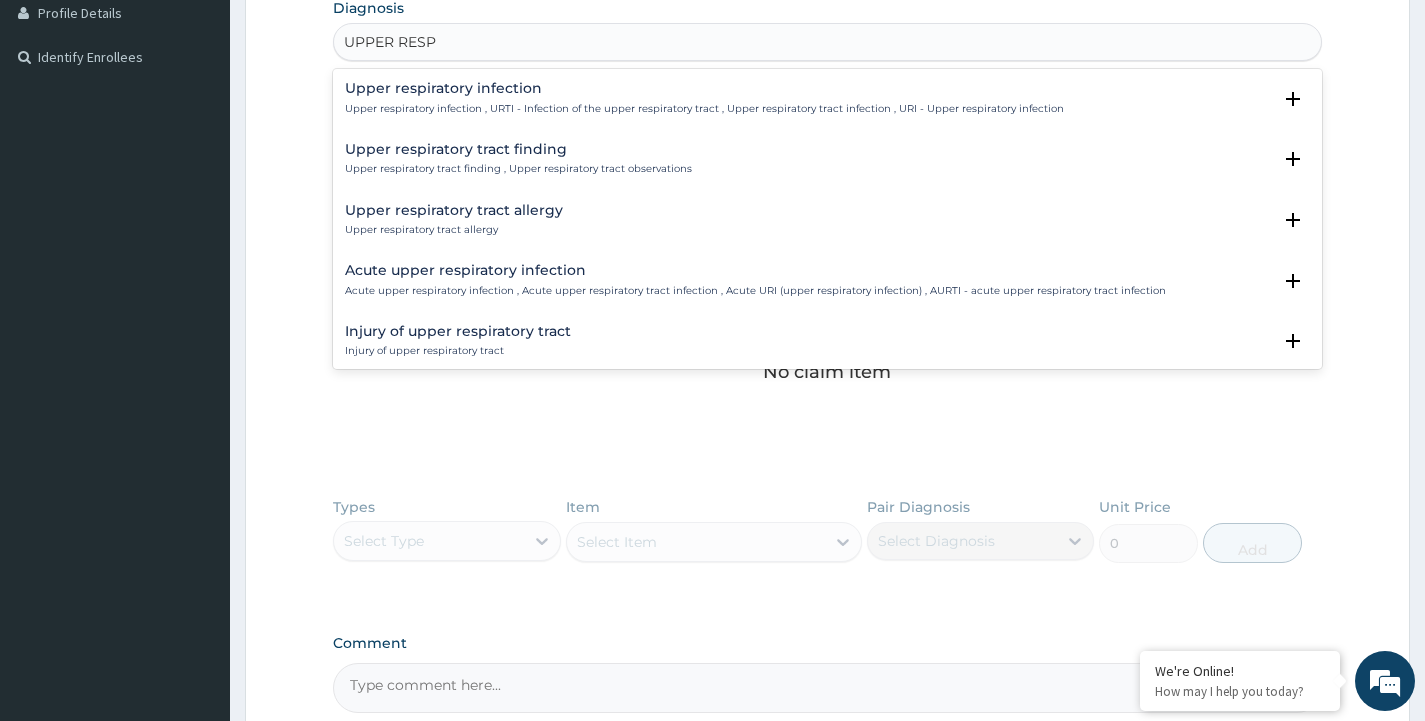 click on "Upper respiratory infection" at bounding box center (704, 88) 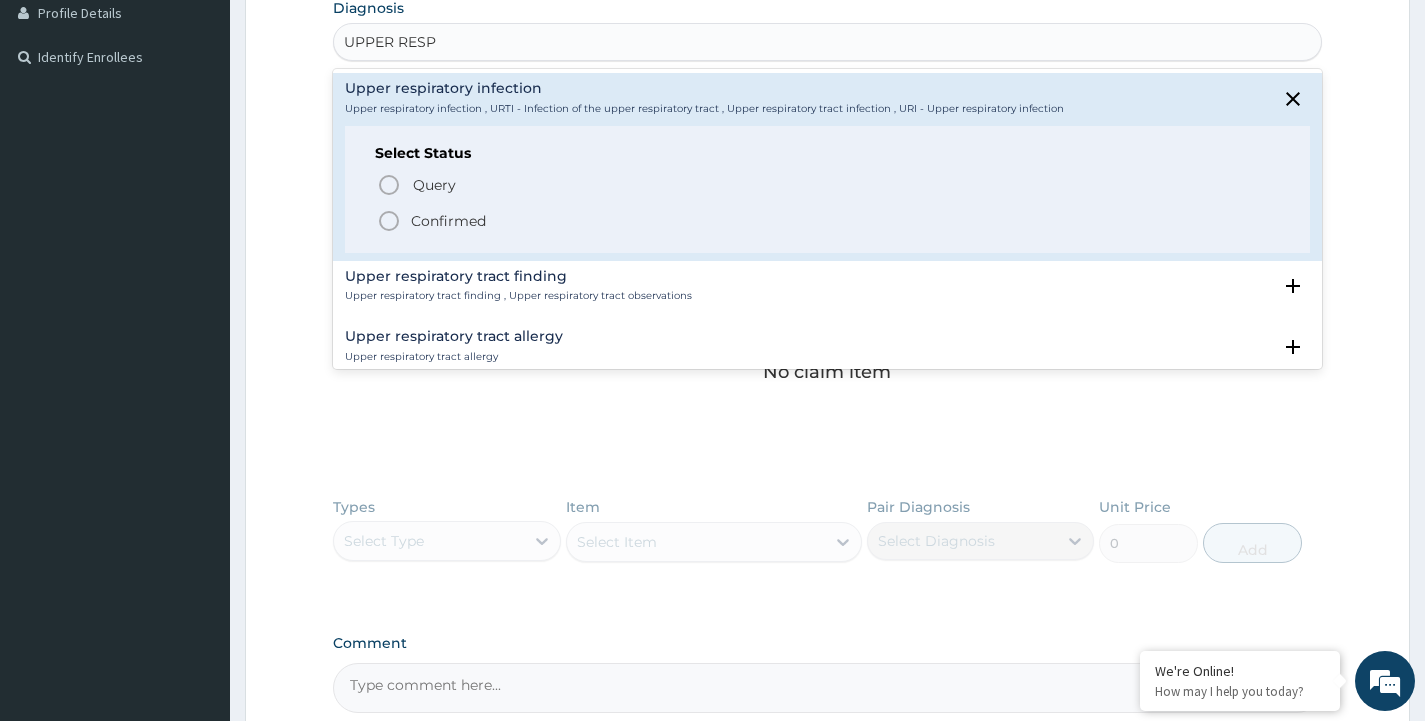 click 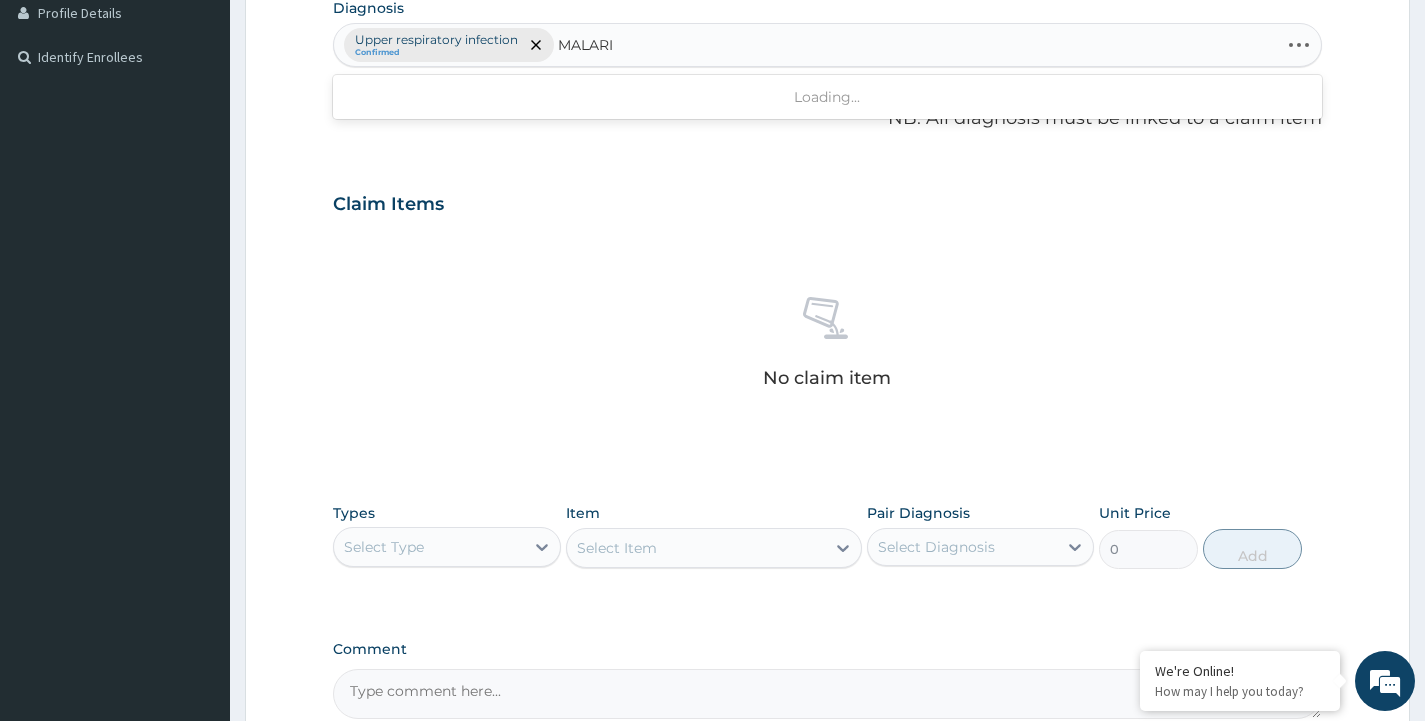 type on "MALARIA" 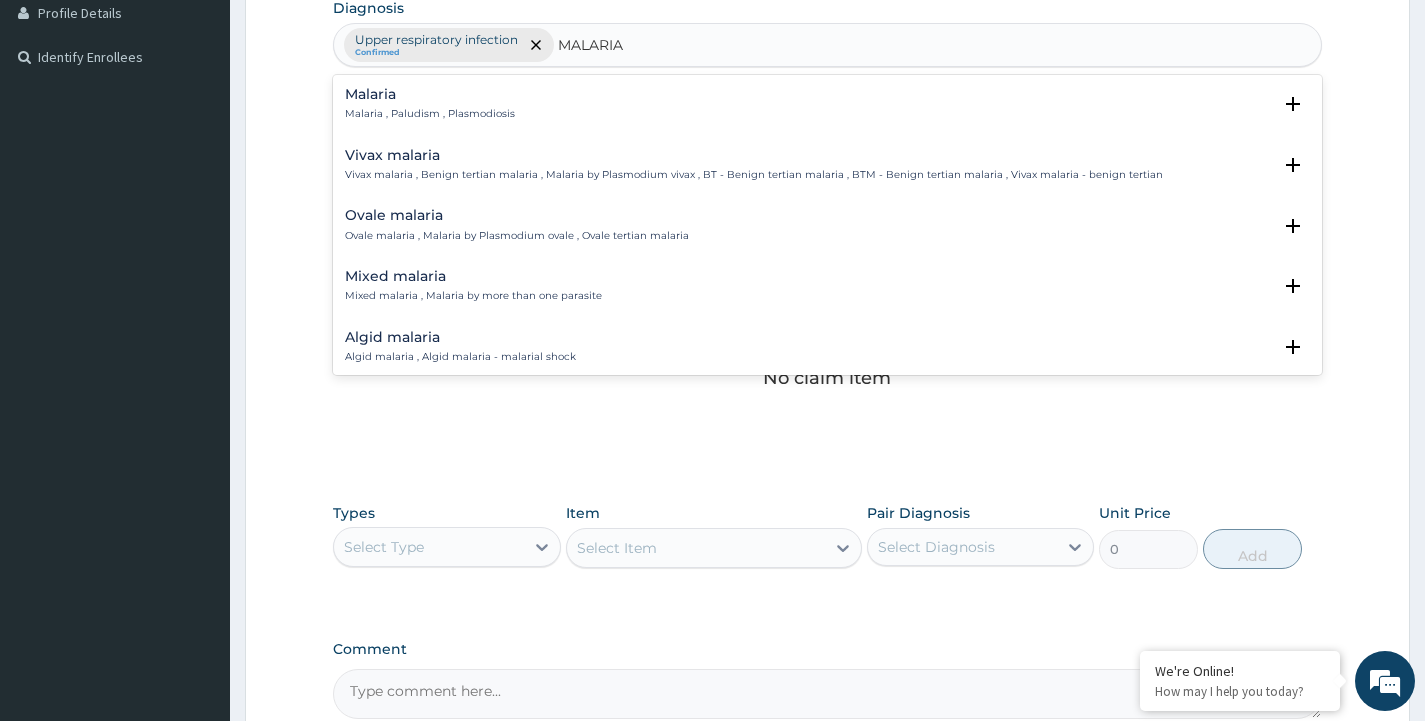 click on "Malaria" at bounding box center (430, 94) 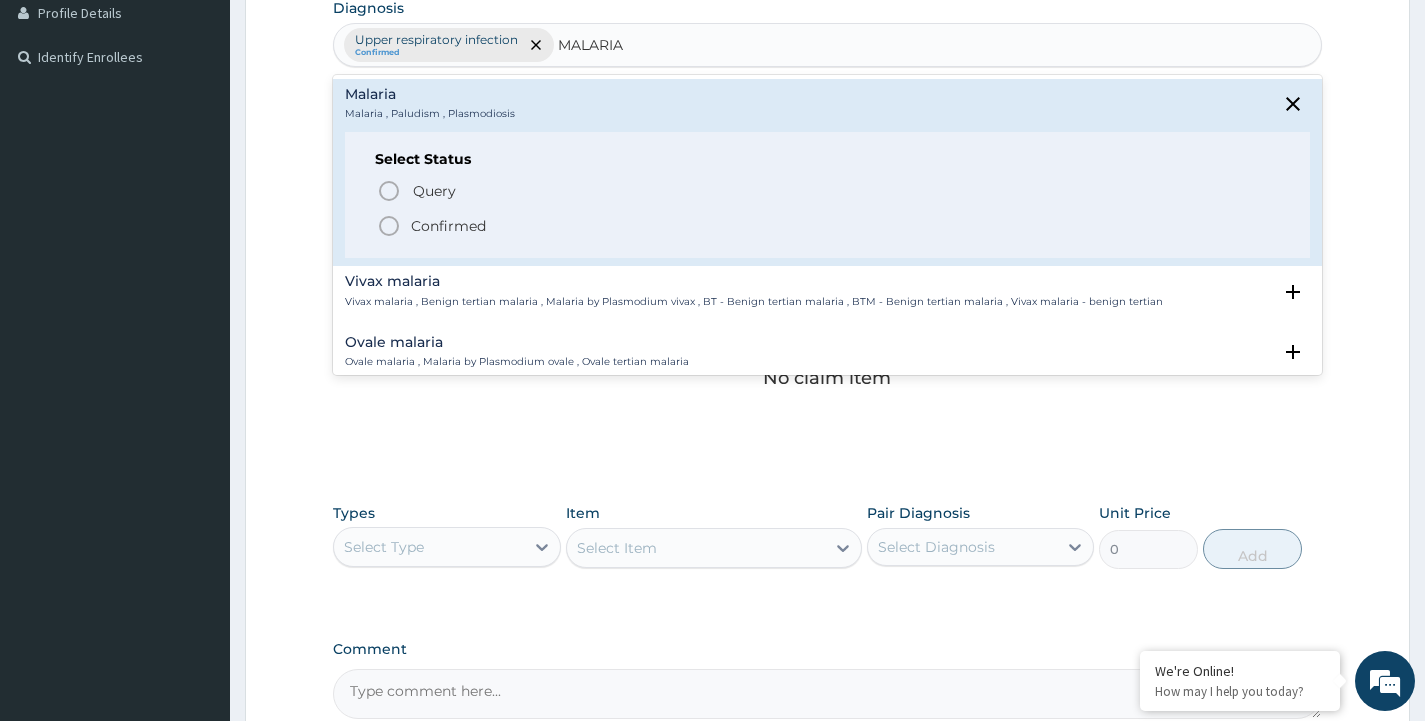 click 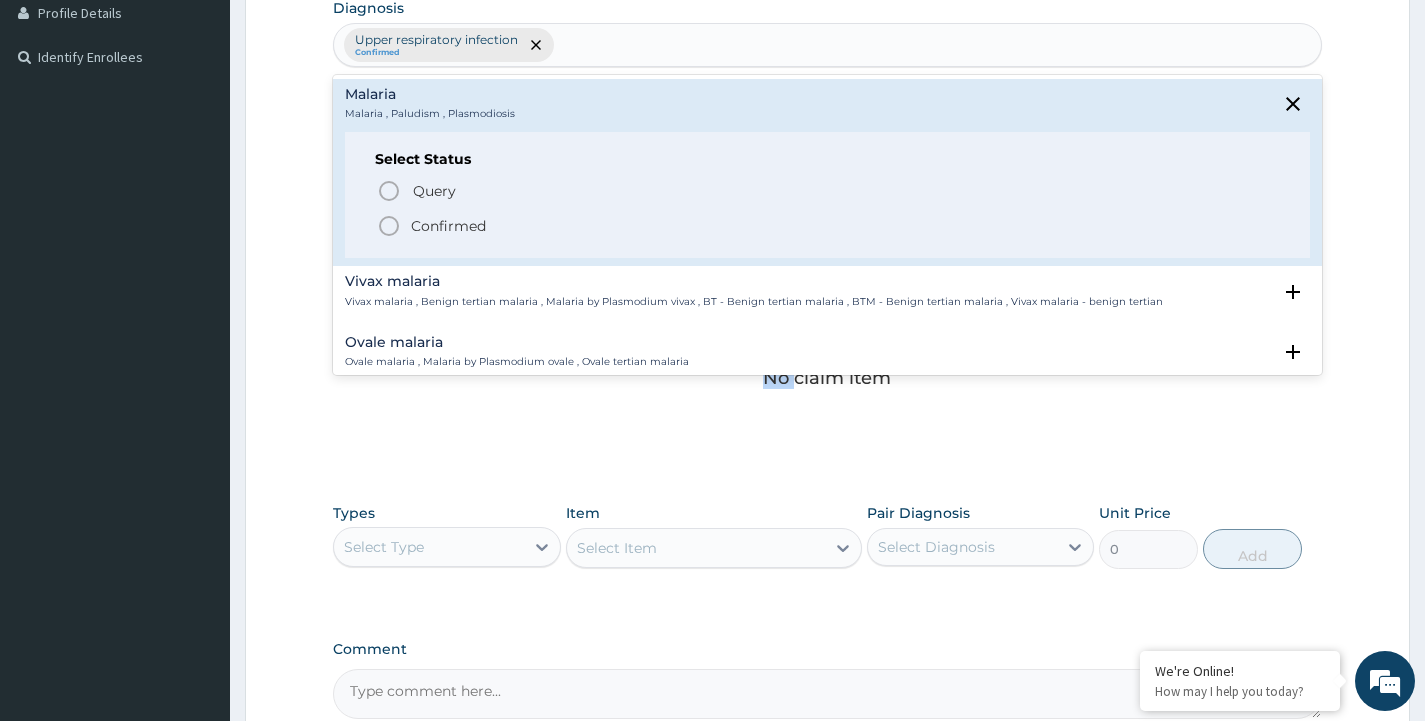 click on "No claim item" at bounding box center [827, 346] 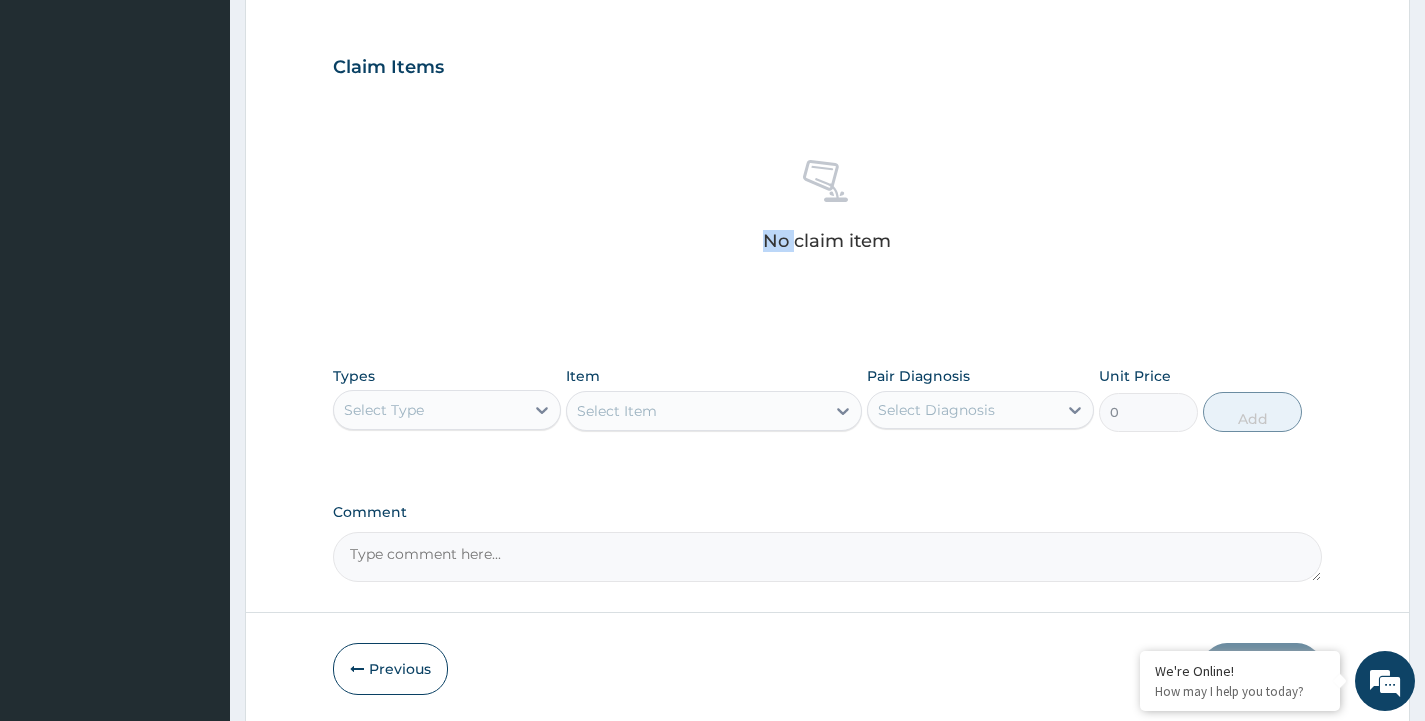 scroll, scrollTop: 658, scrollLeft: 0, axis: vertical 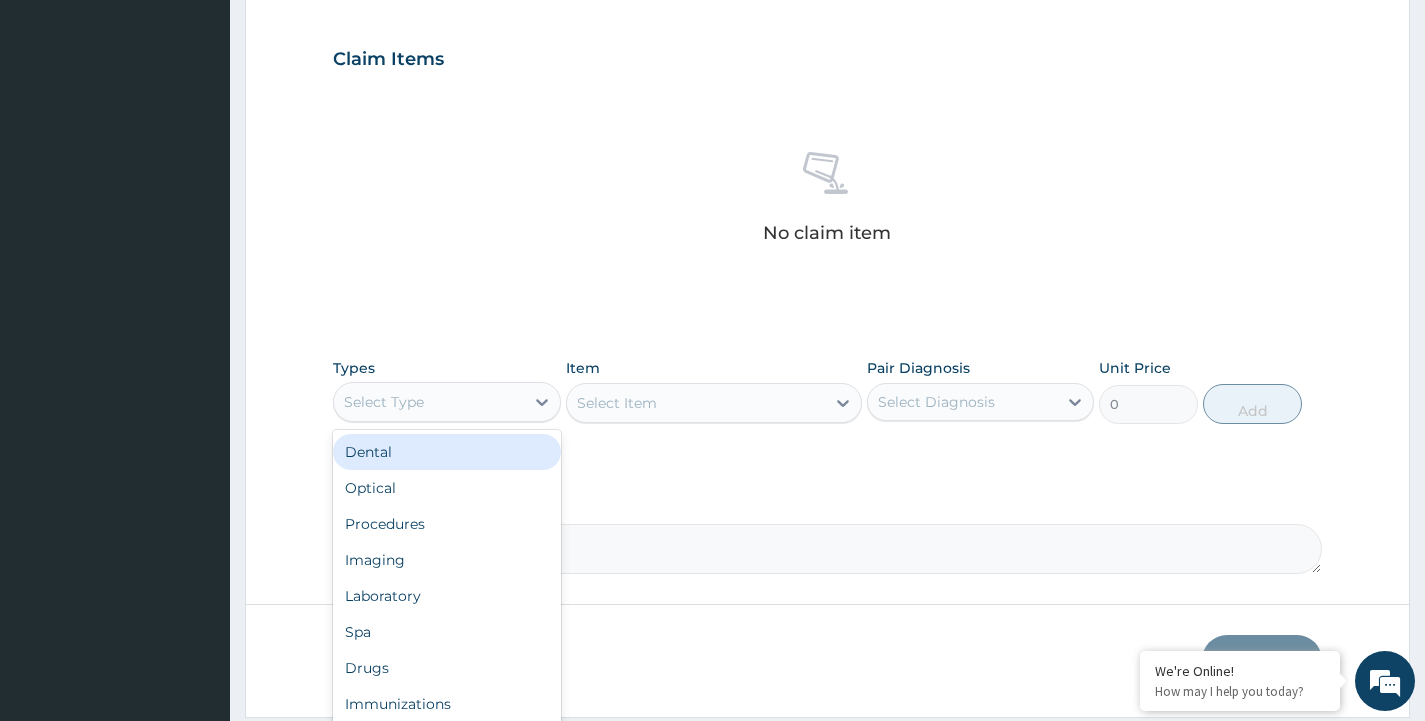 click on "Select Type" at bounding box center [446, 402] 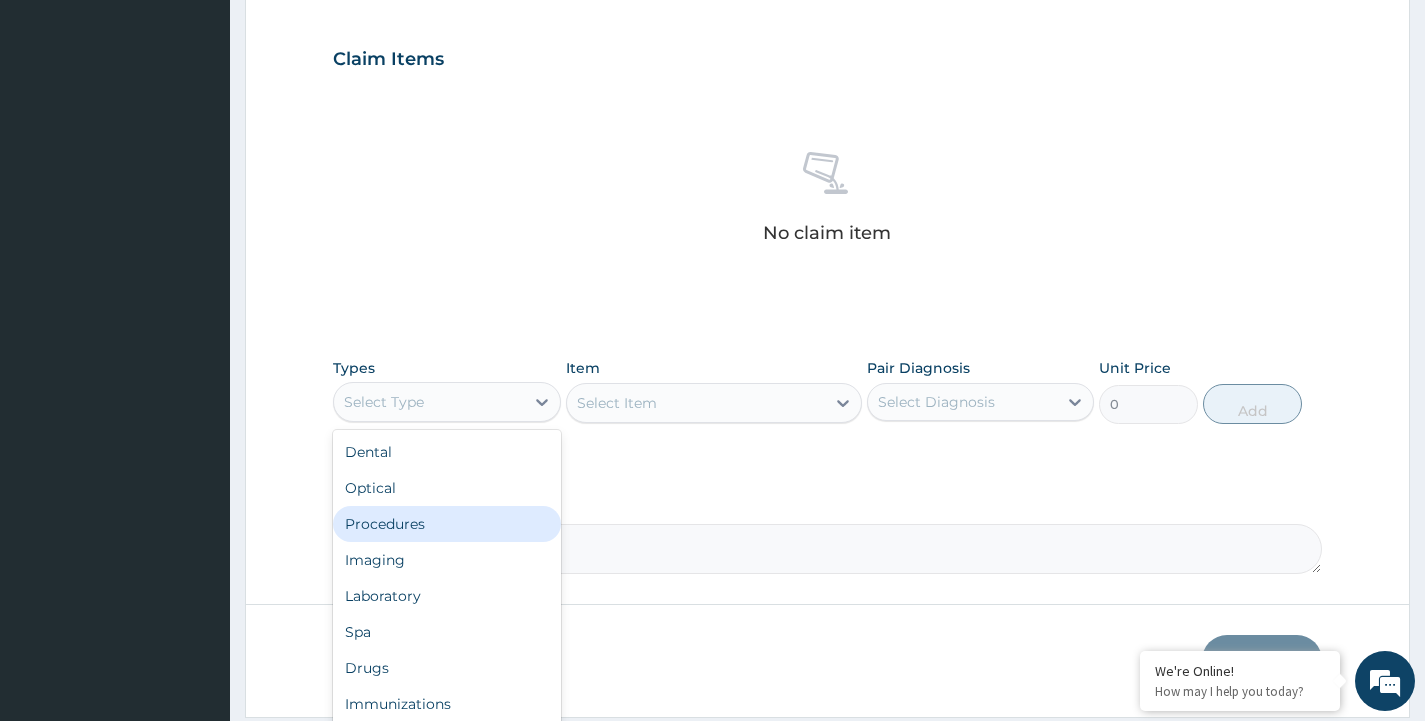 click on "Procedures" at bounding box center [446, 524] 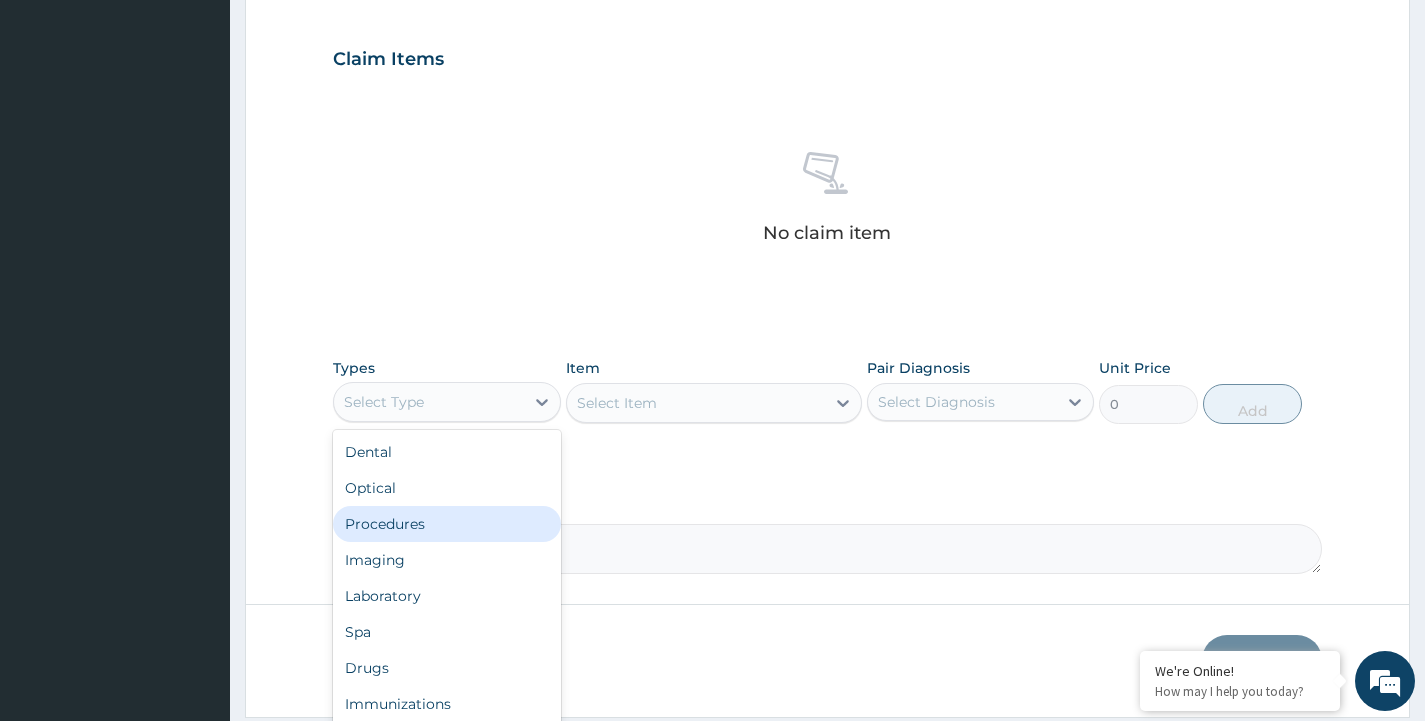 click on "Comment" at bounding box center (827, 549) 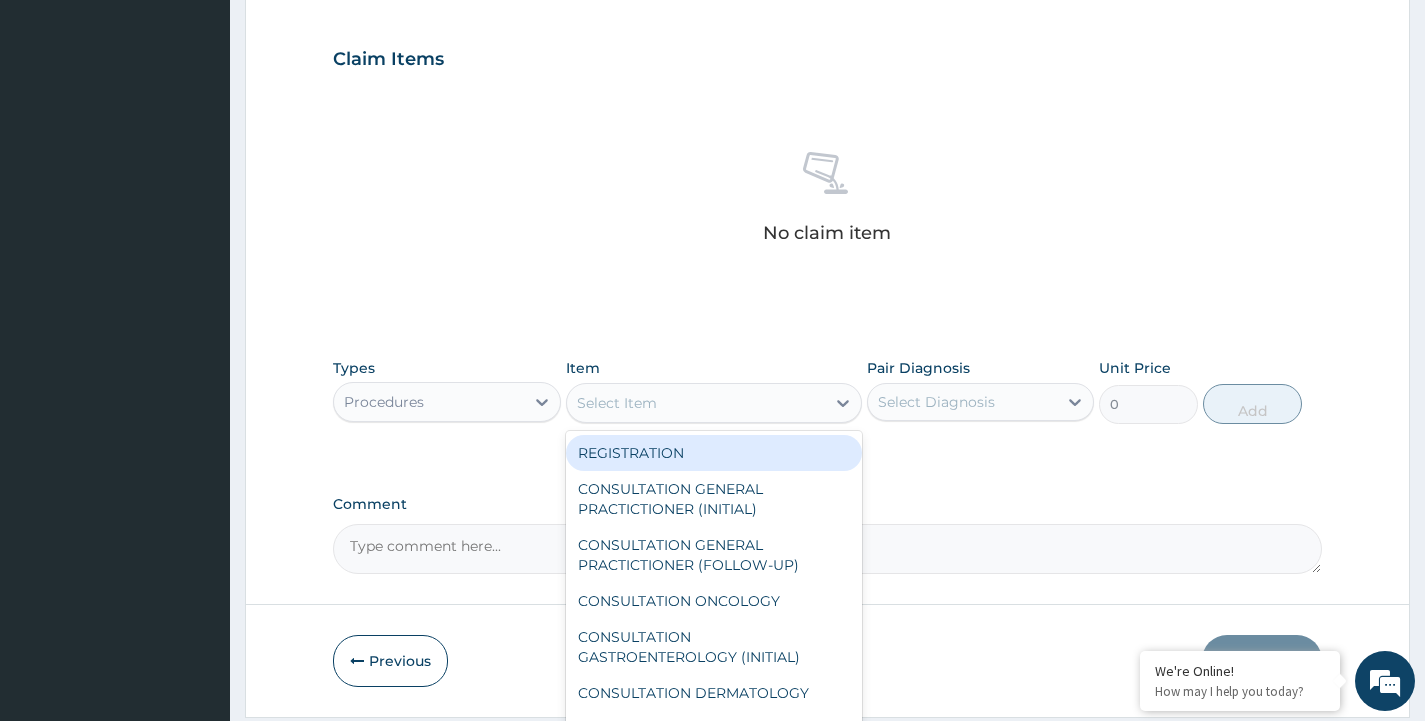 click on "Select Item" at bounding box center [696, 403] 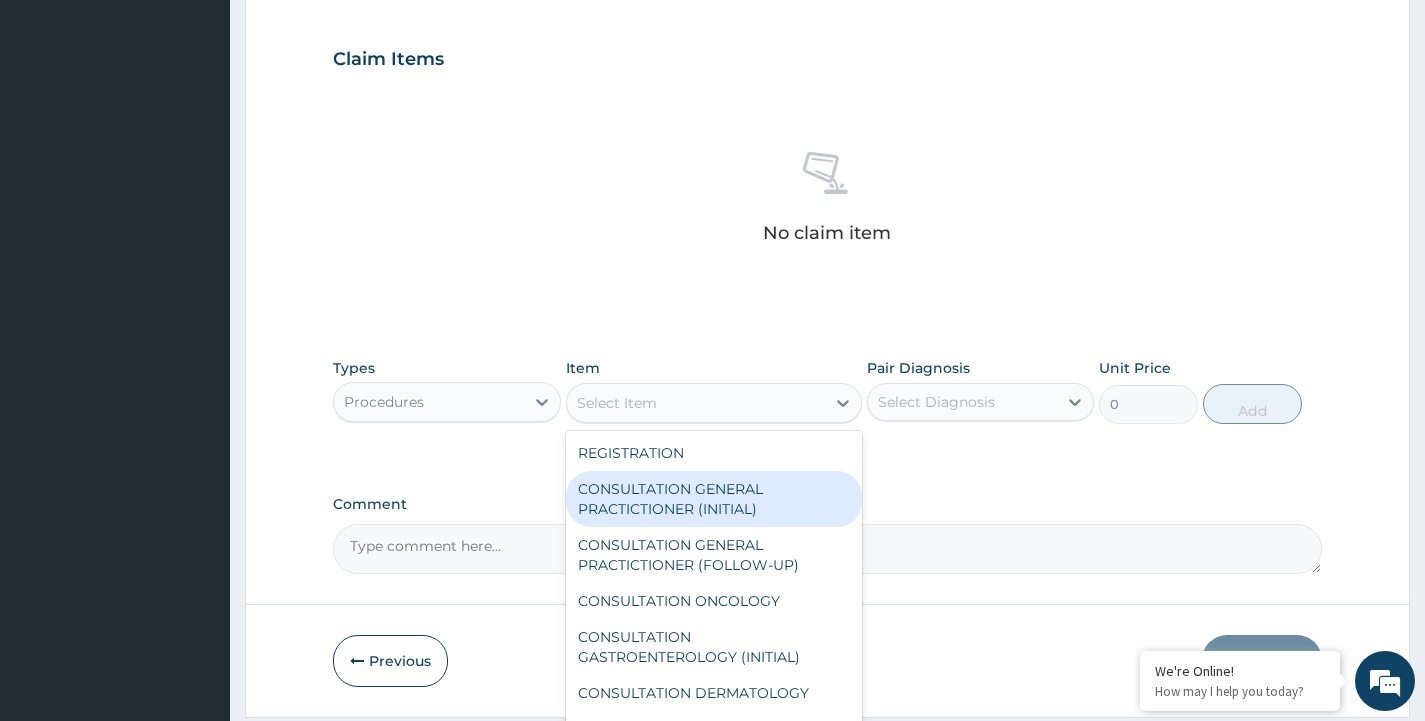 drag, startPoint x: 656, startPoint y: 484, endPoint x: 673, endPoint y: 471, distance: 21.400934 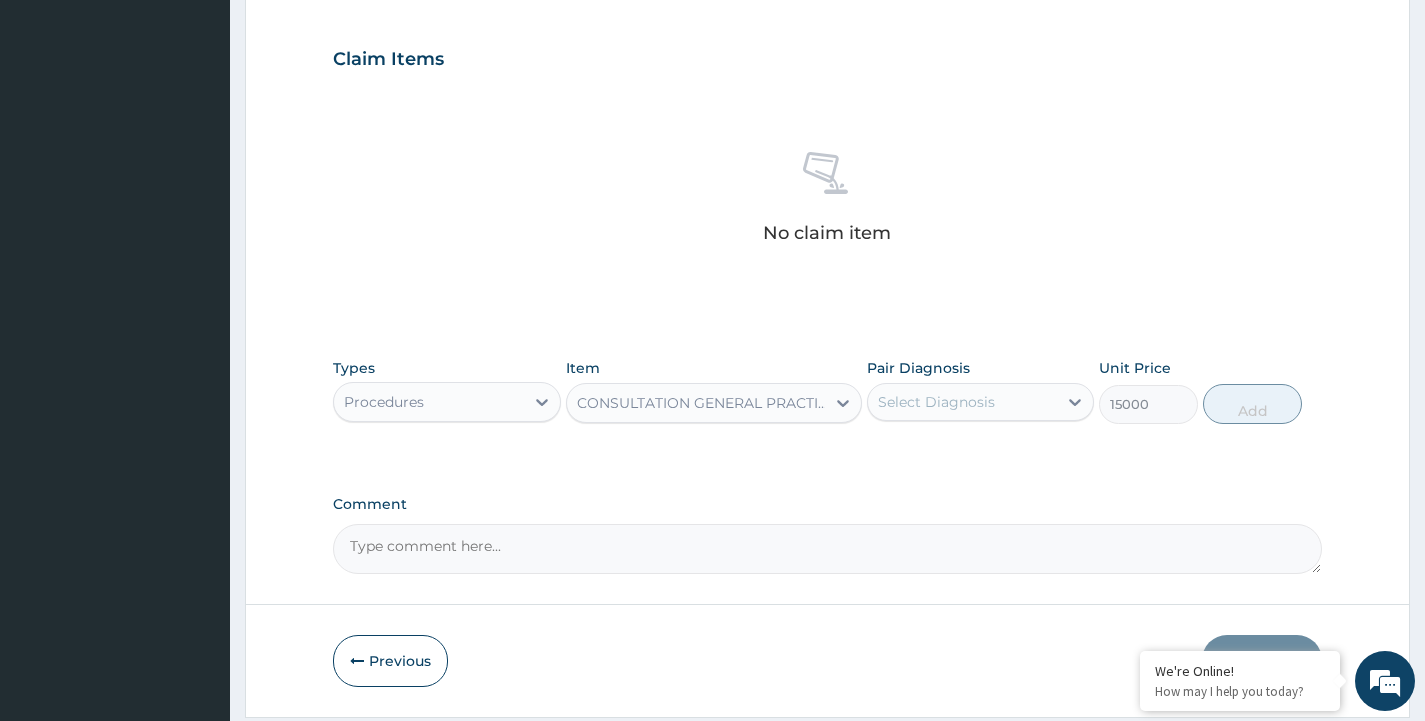 click on "Select Diagnosis" at bounding box center [936, 402] 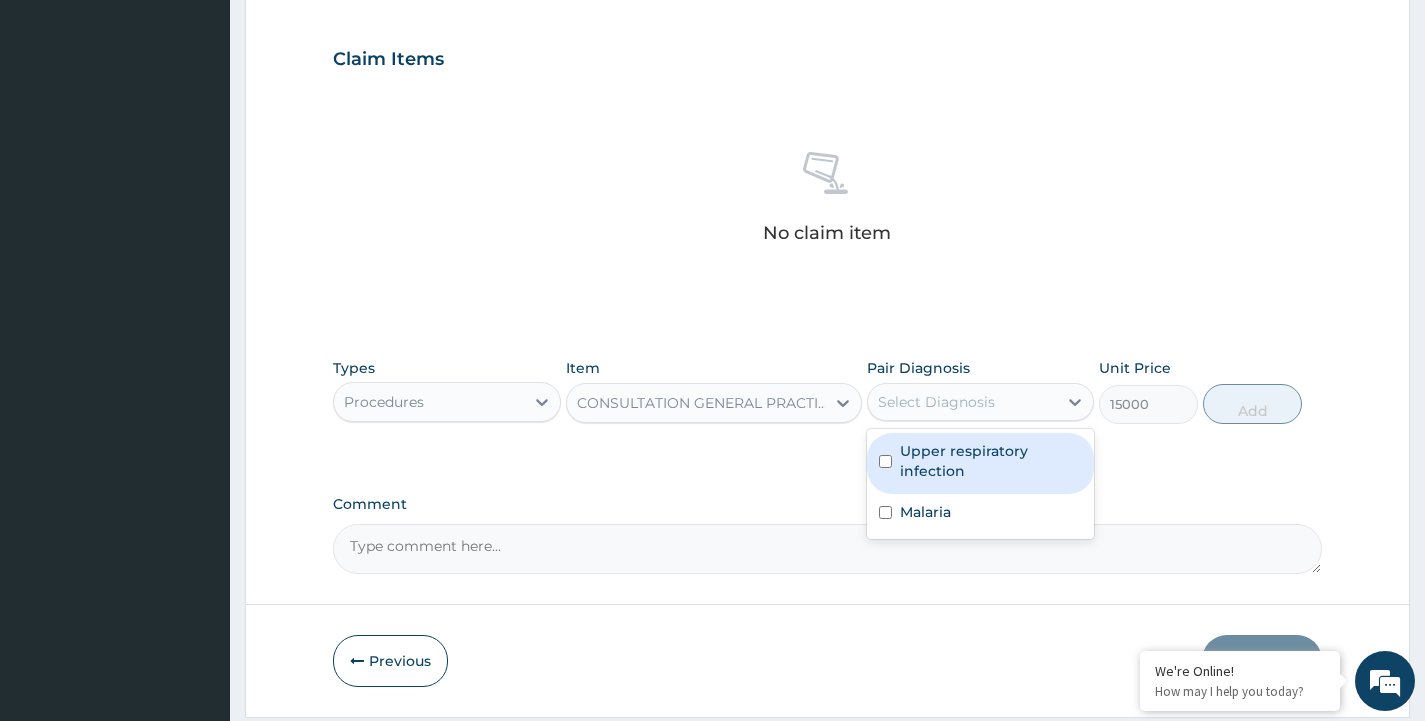 click on "Select Diagnosis" at bounding box center [936, 402] 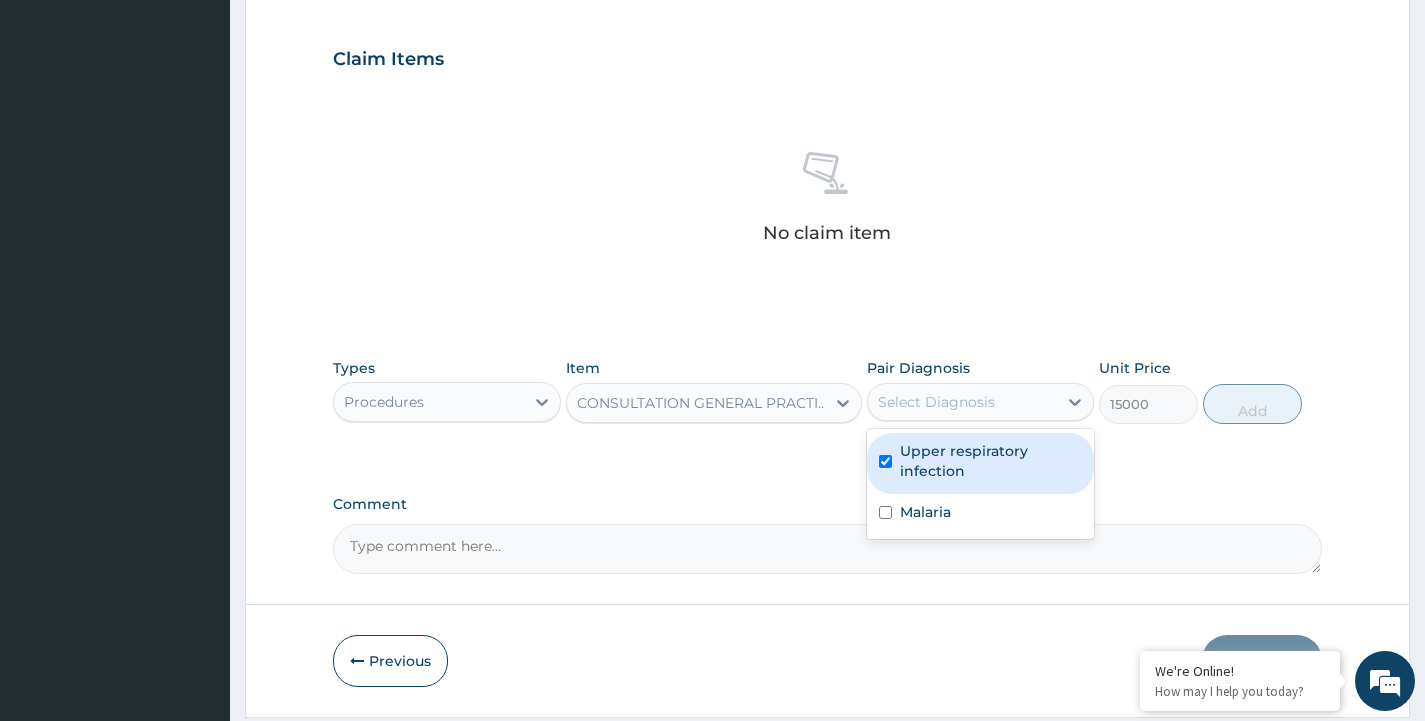 checkbox on "true" 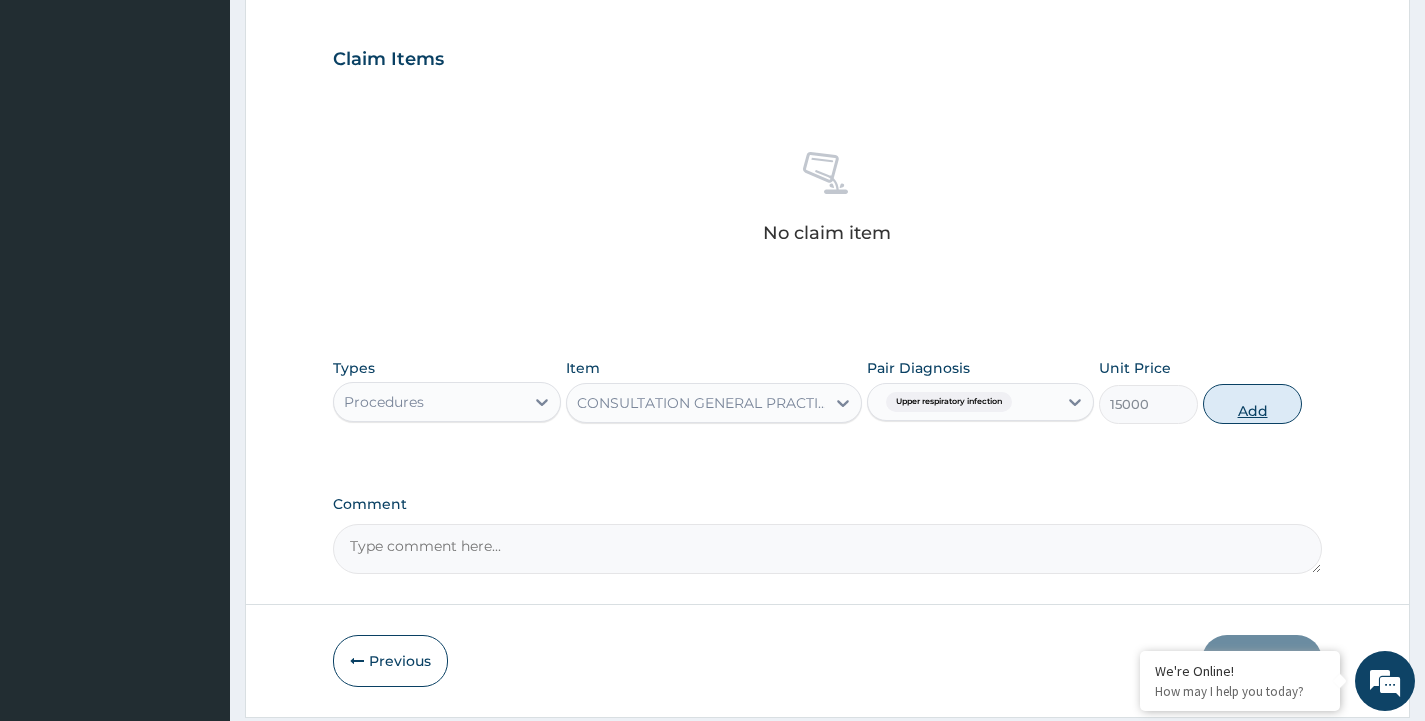 click on "Add" at bounding box center (1252, 404) 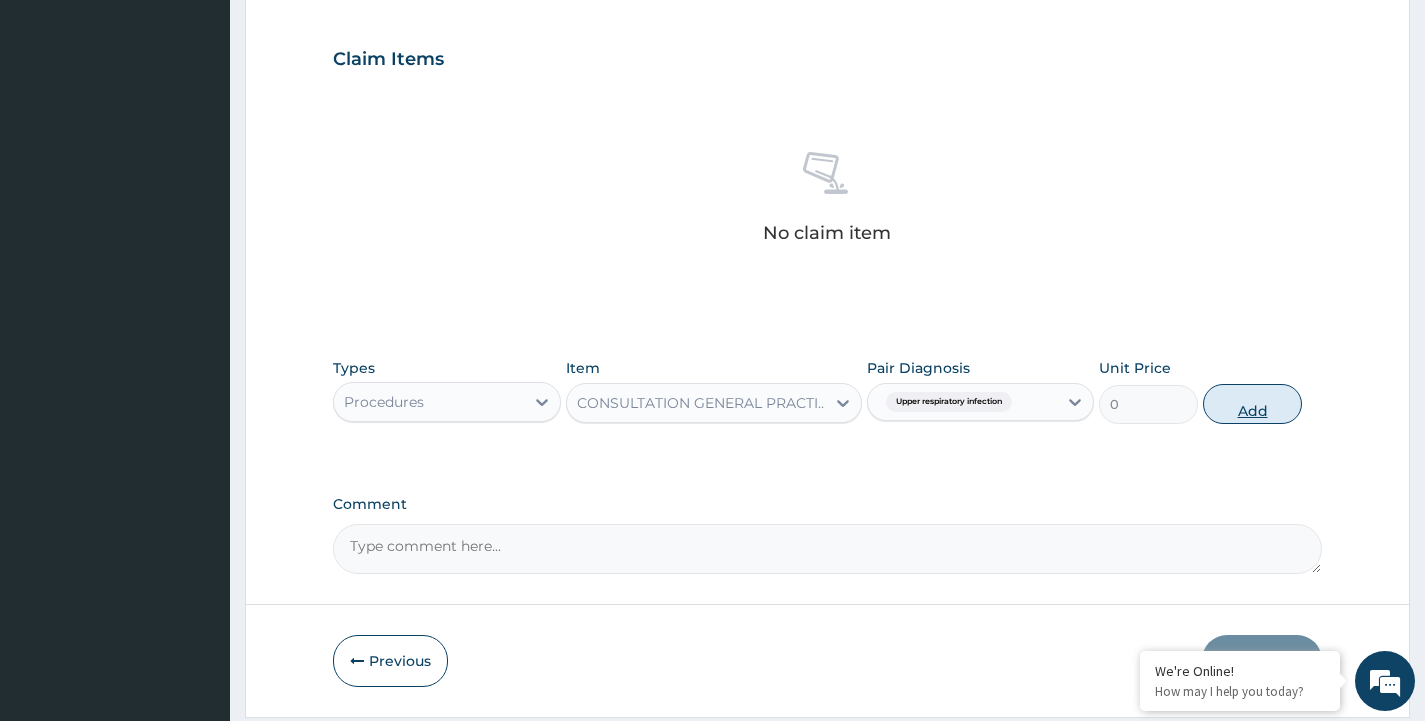 scroll, scrollTop: 652, scrollLeft: 0, axis: vertical 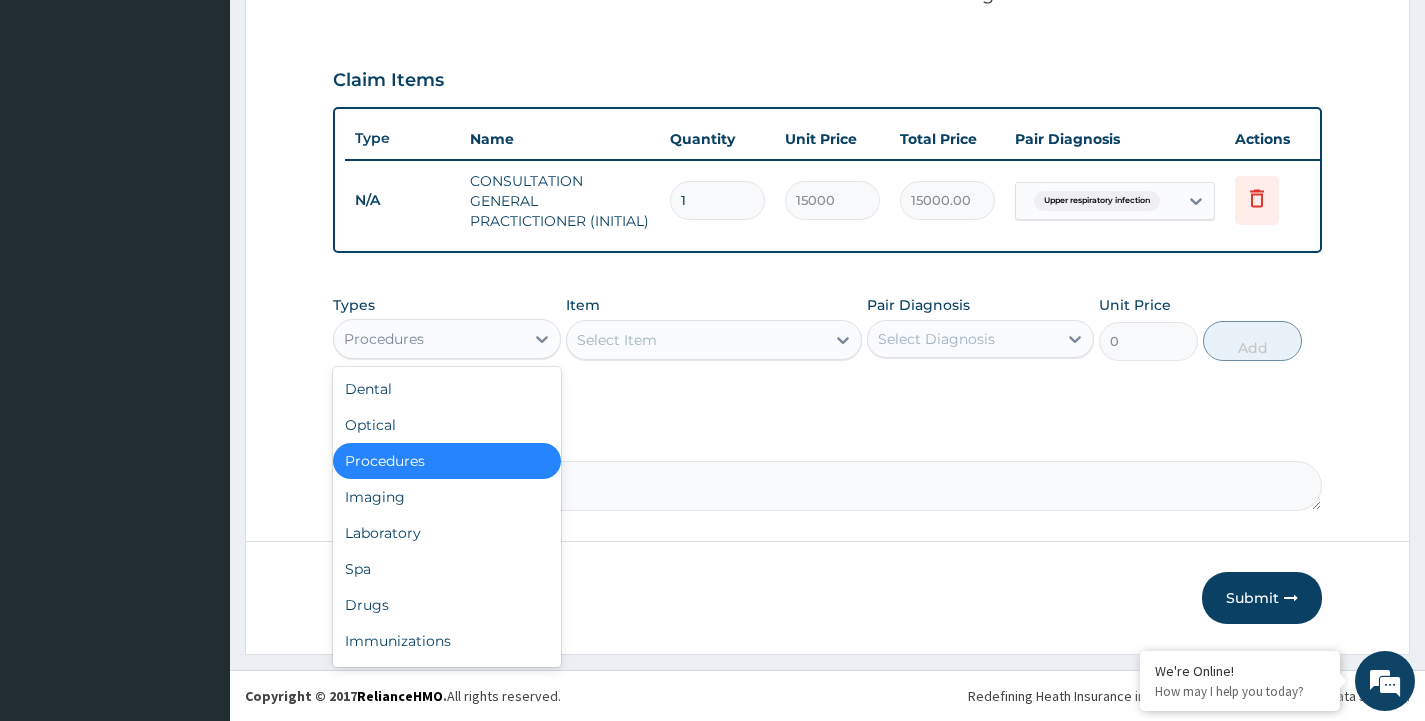 click on "Procedures" at bounding box center (428, 339) 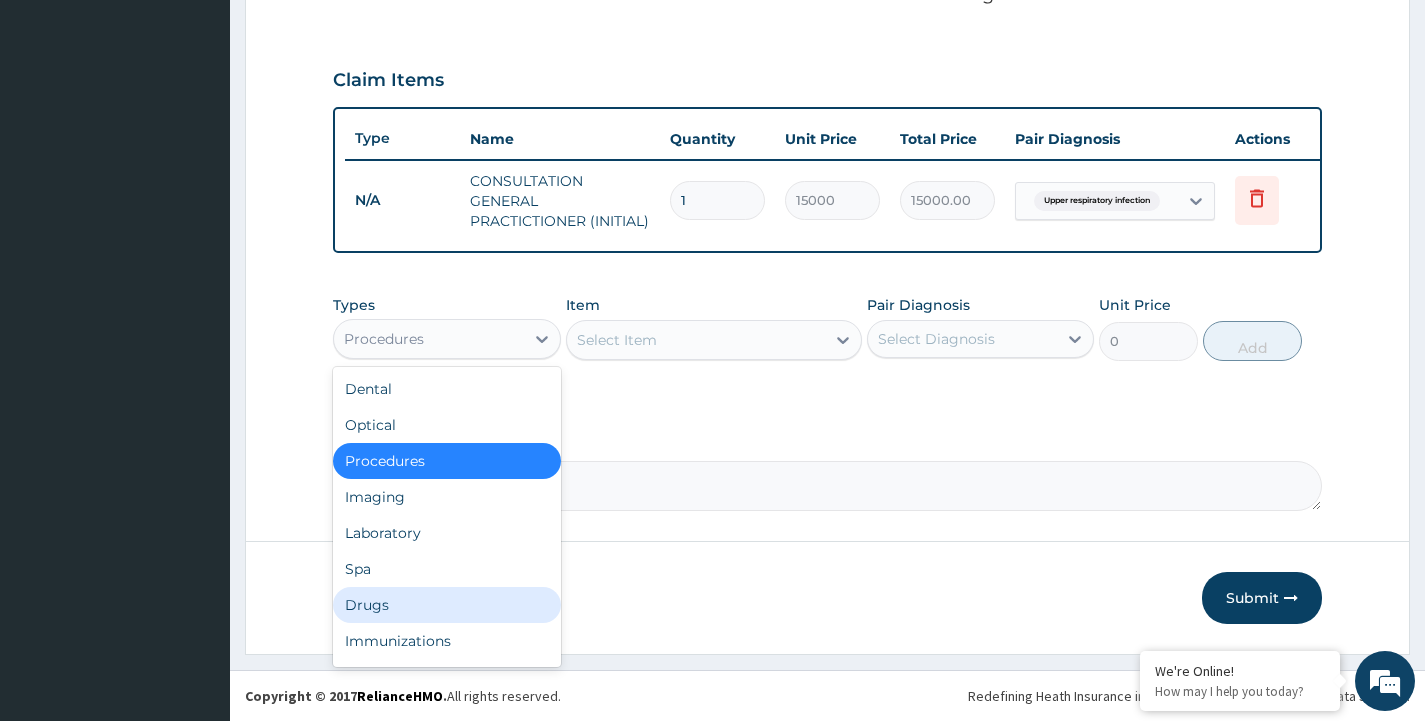 drag, startPoint x: 384, startPoint y: 606, endPoint x: 381, endPoint y: 591, distance: 15.297058 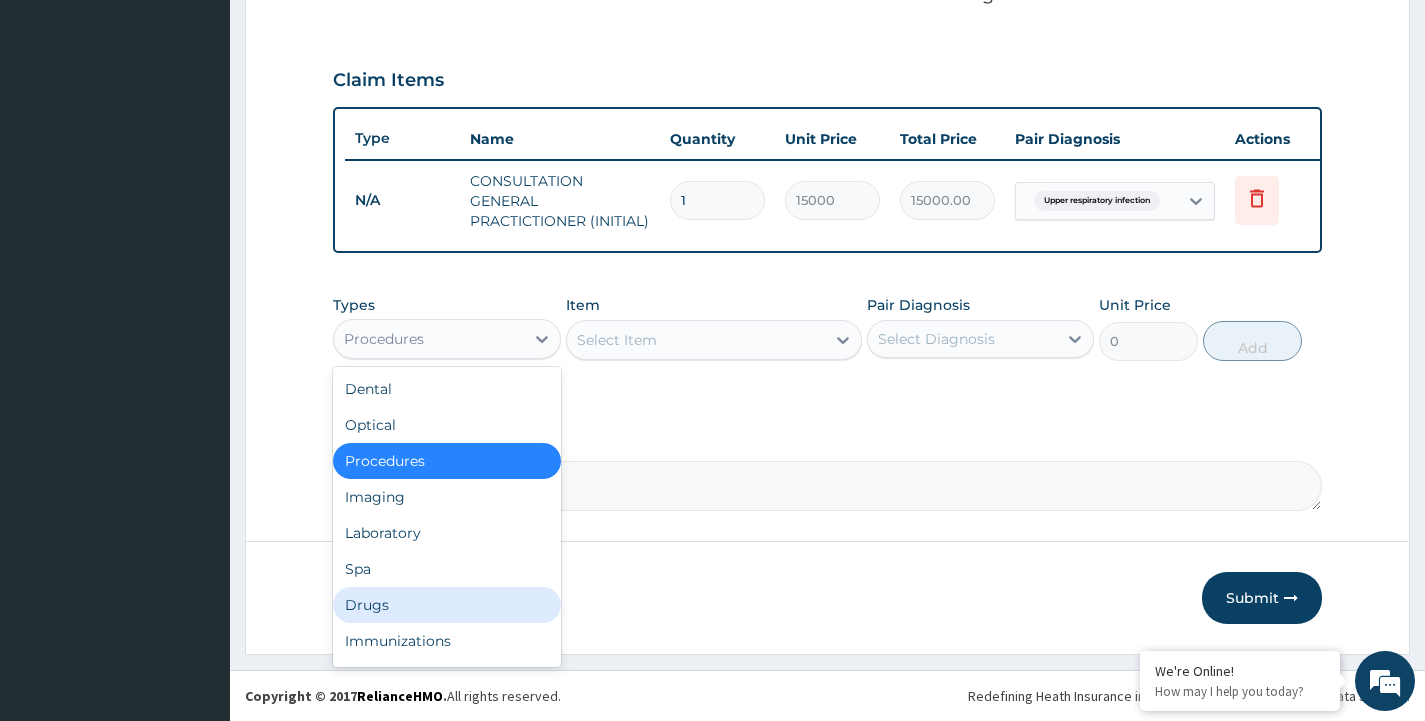 click on "Drugs" at bounding box center [446, 605] 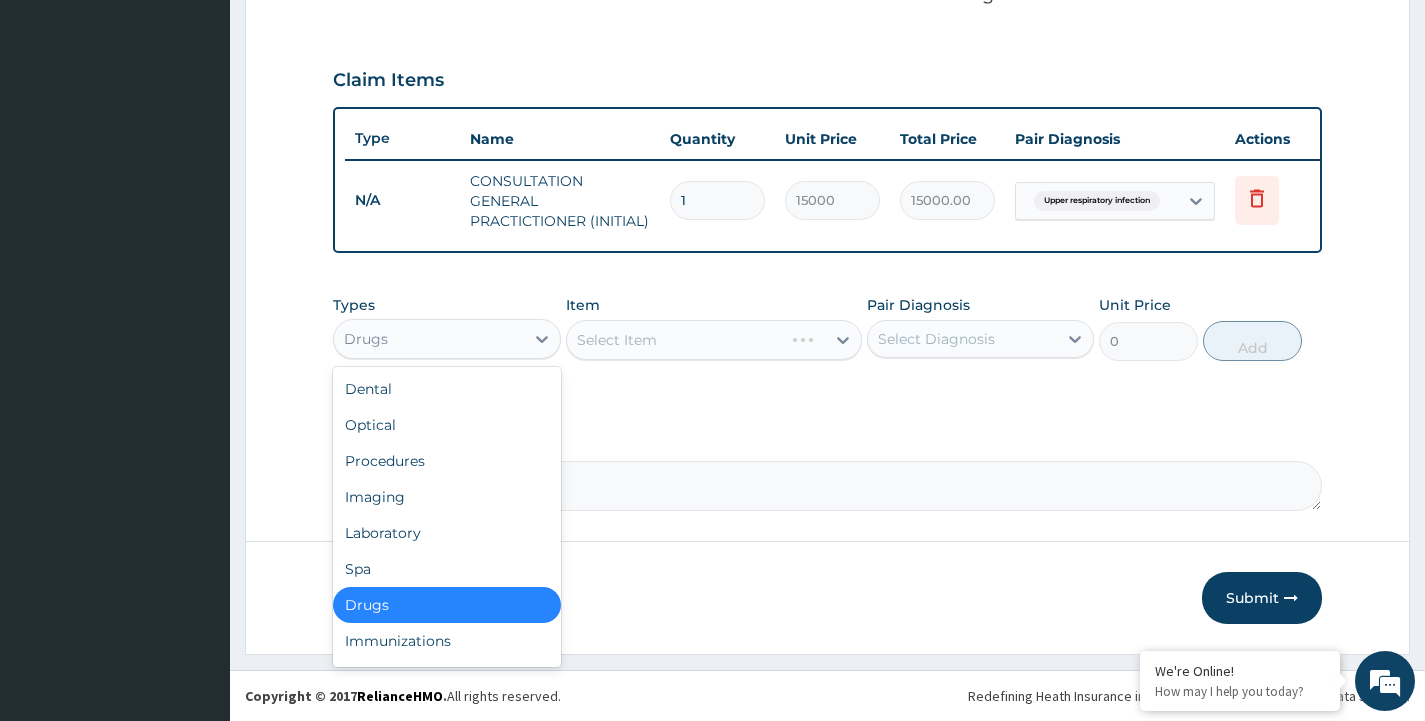 drag, startPoint x: 426, startPoint y: 328, endPoint x: 423, endPoint y: 350, distance: 22.203604 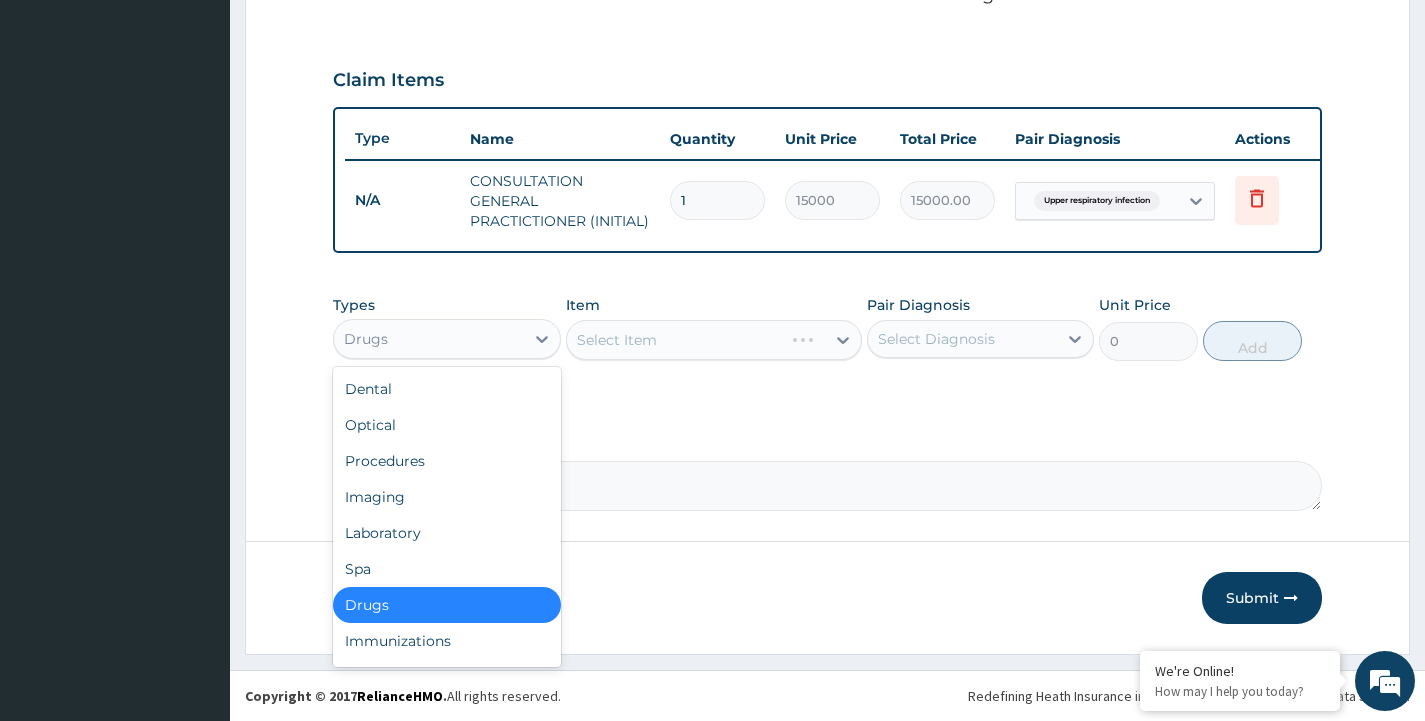 click on "Drugs" at bounding box center [428, 339] 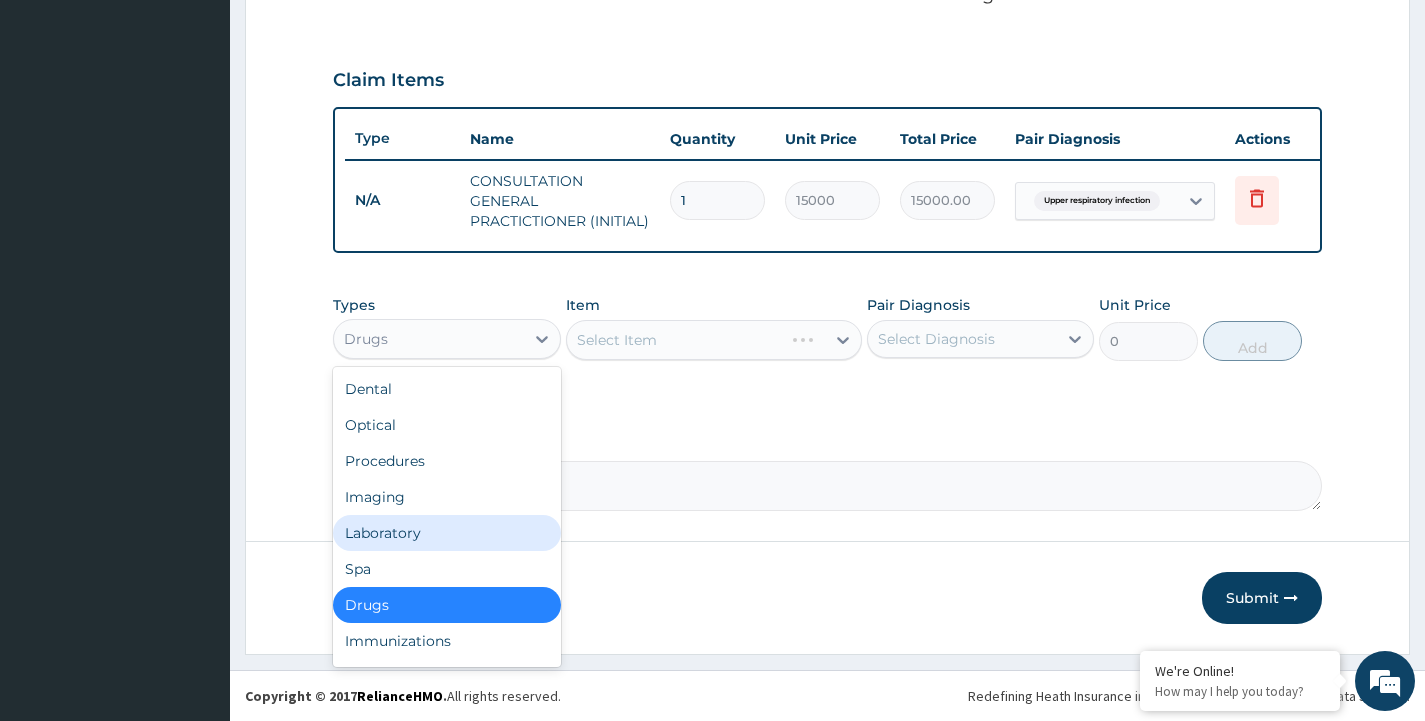click on "Laboratory" at bounding box center [446, 533] 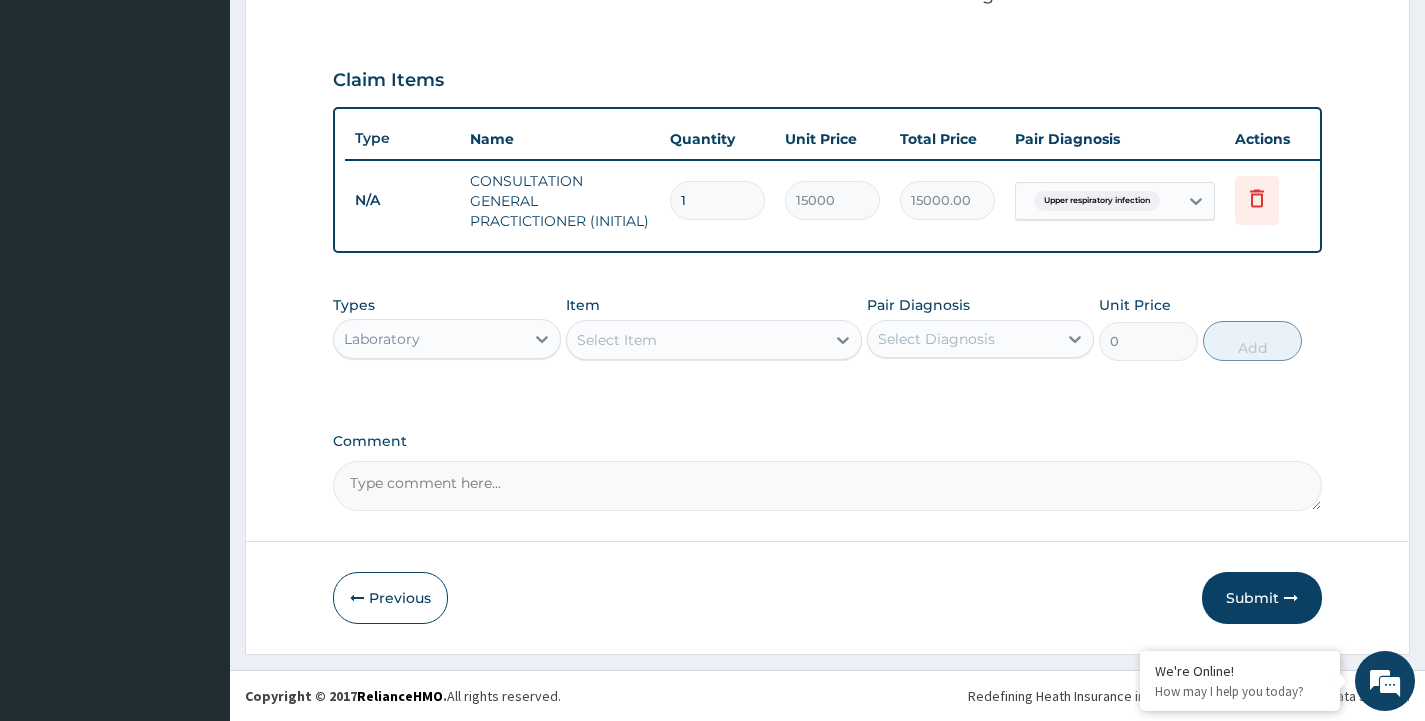 click on "Select Item" at bounding box center (617, 340) 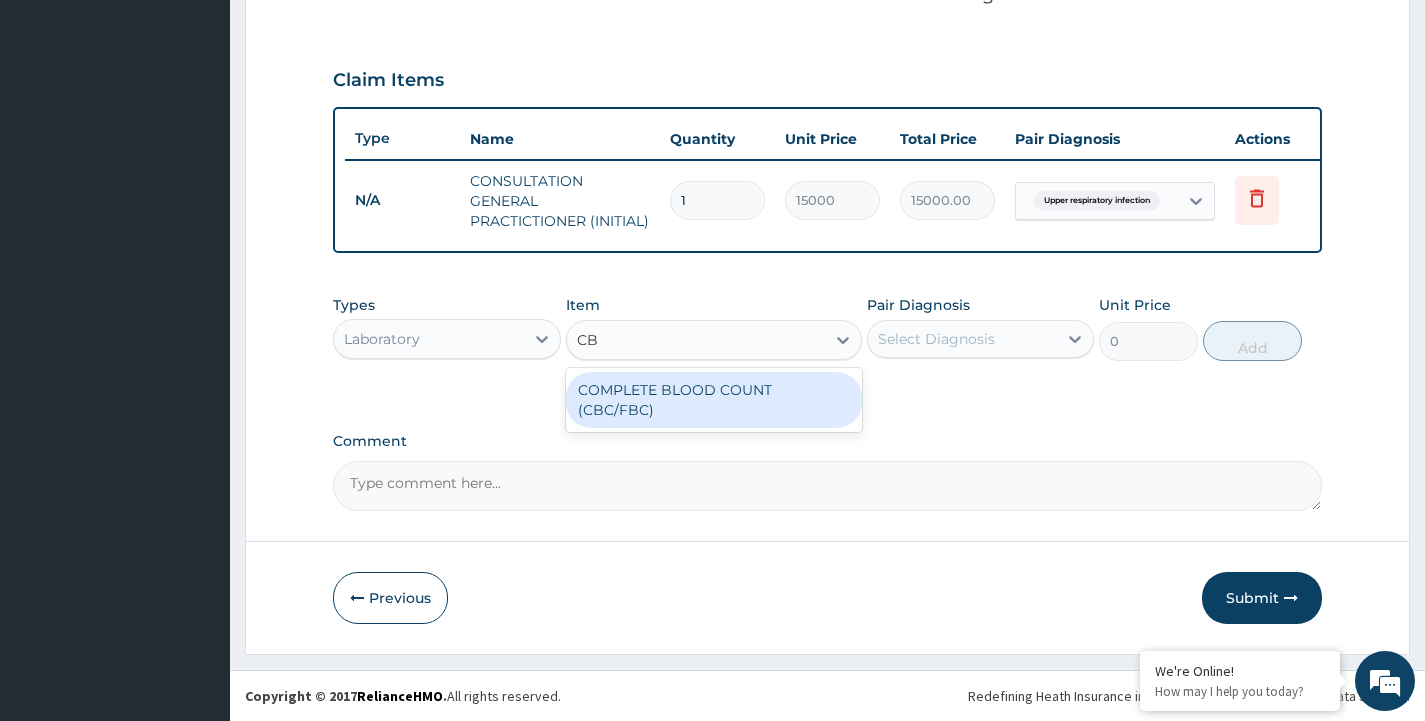 type on "CBC" 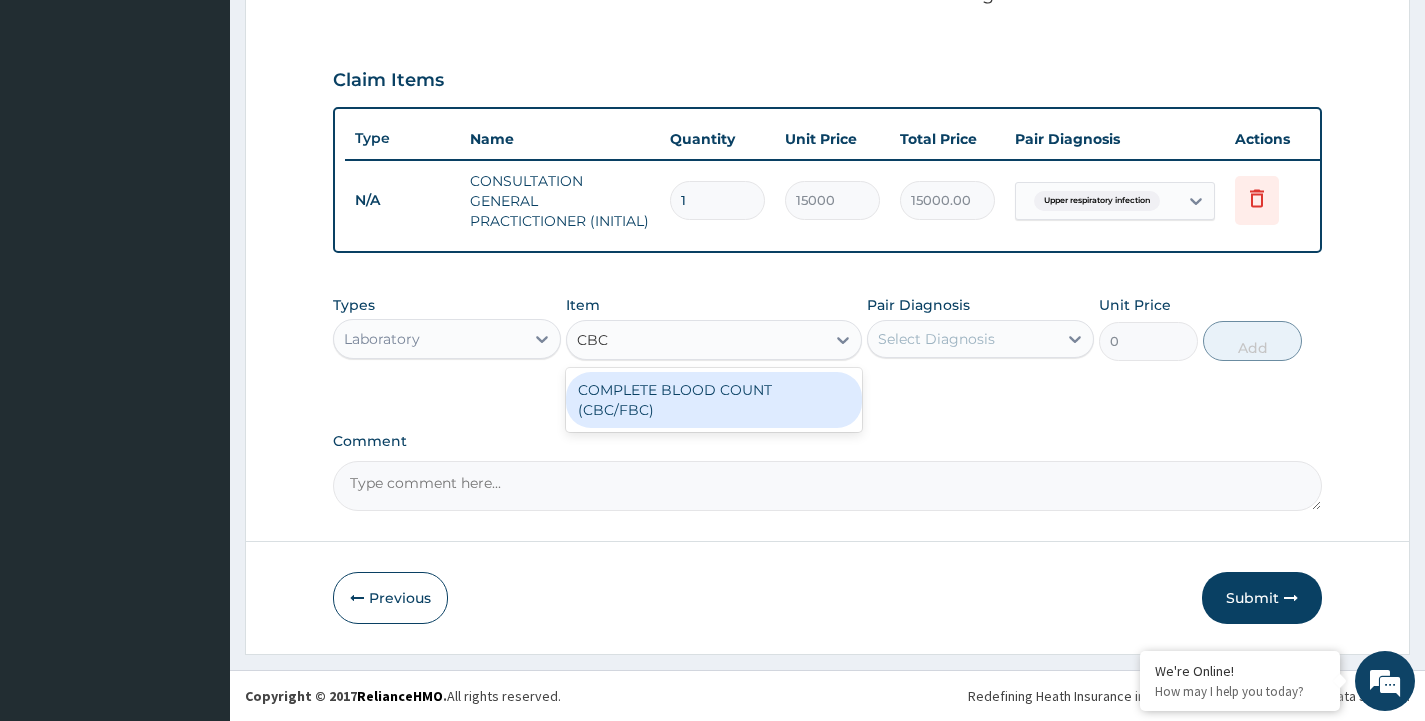 click on "COMPLETE BLOOD COUNT (CBC/FBC)" at bounding box center [714, 400] 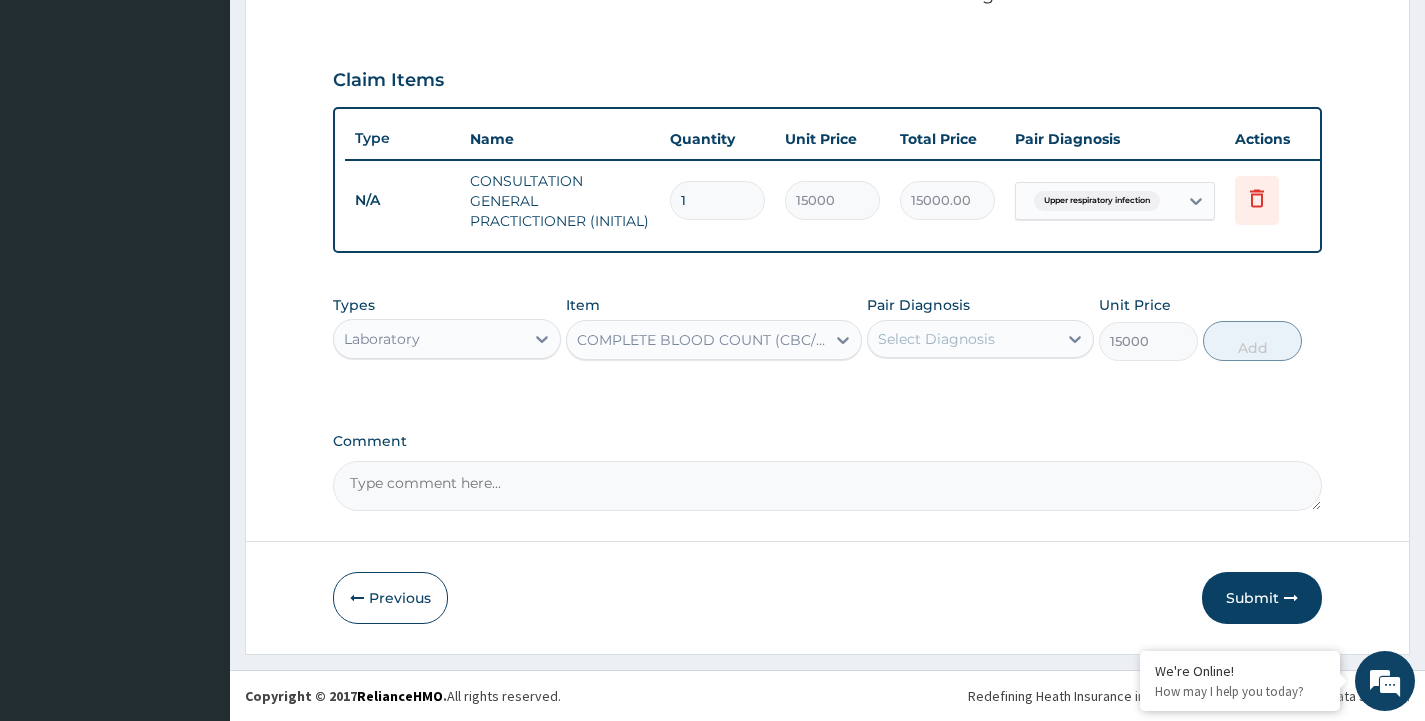 click on "Select Diagnosis" at bounding box center (936, 339) 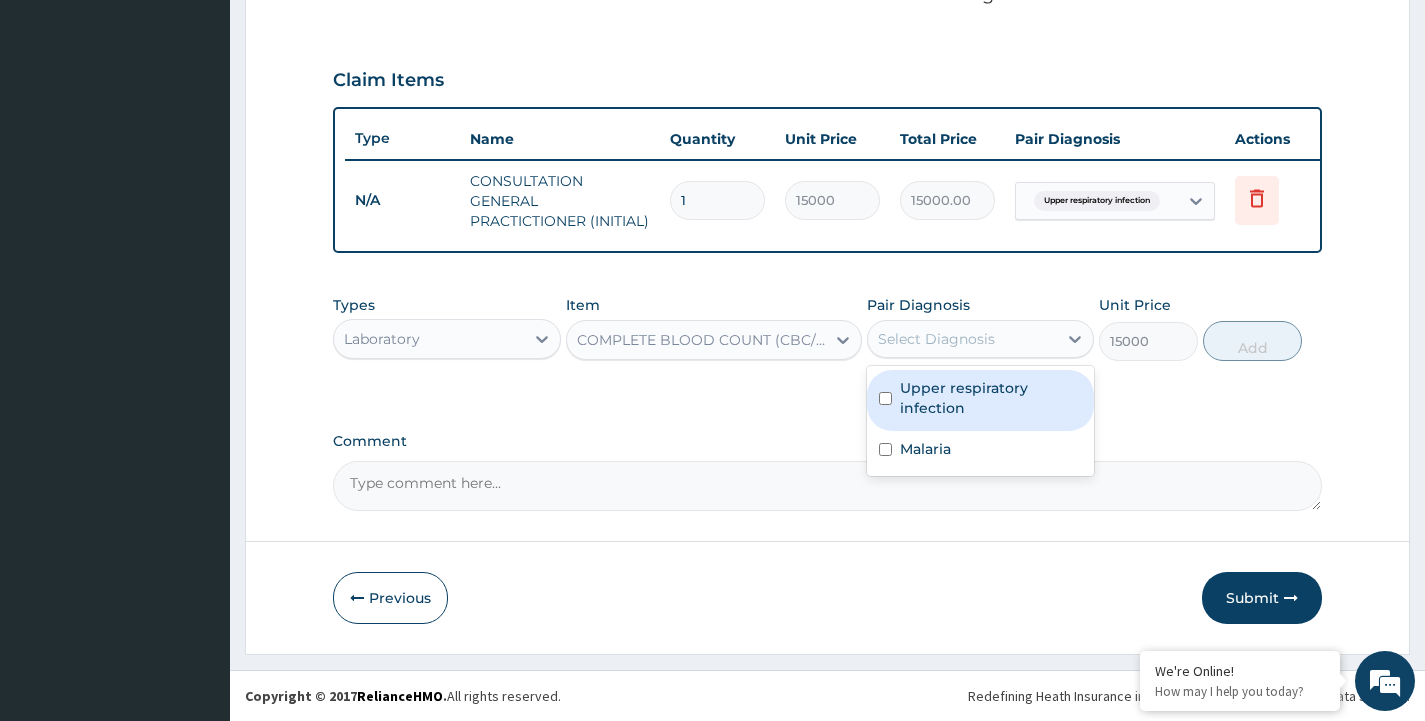 click on "Upper respiratory infection" at bounding box center [991, 398] 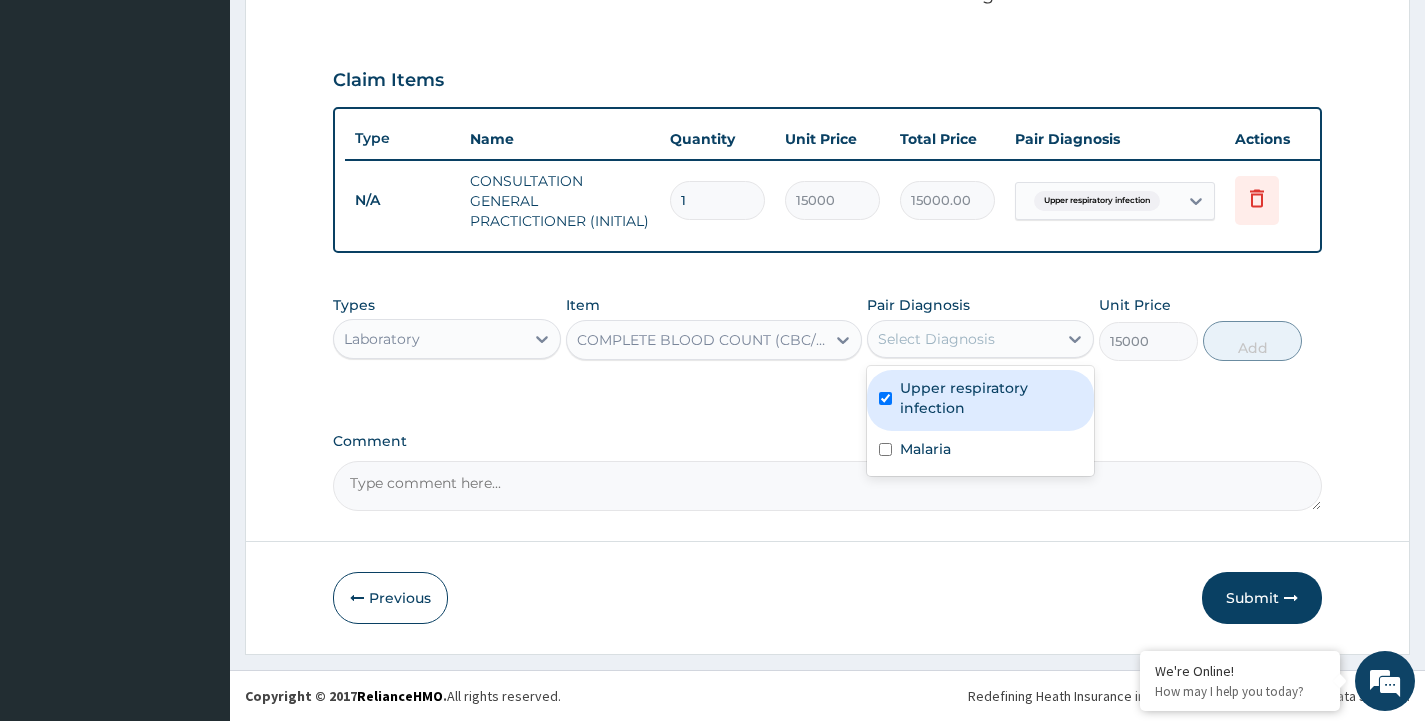 checkbox on "true" 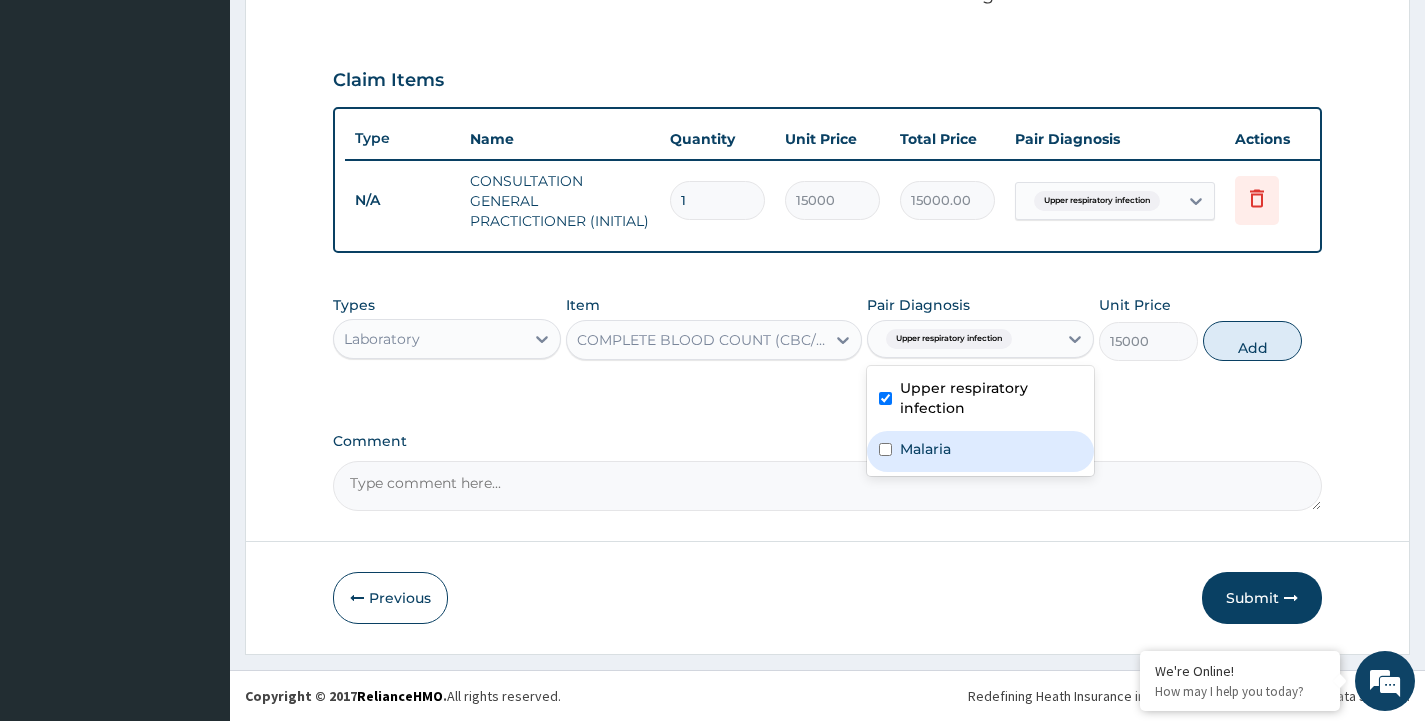 drag, startPoint x: 993, startPoint y: 460, endPoint x: 1195, endPoint y: 400, distance: 210.72256 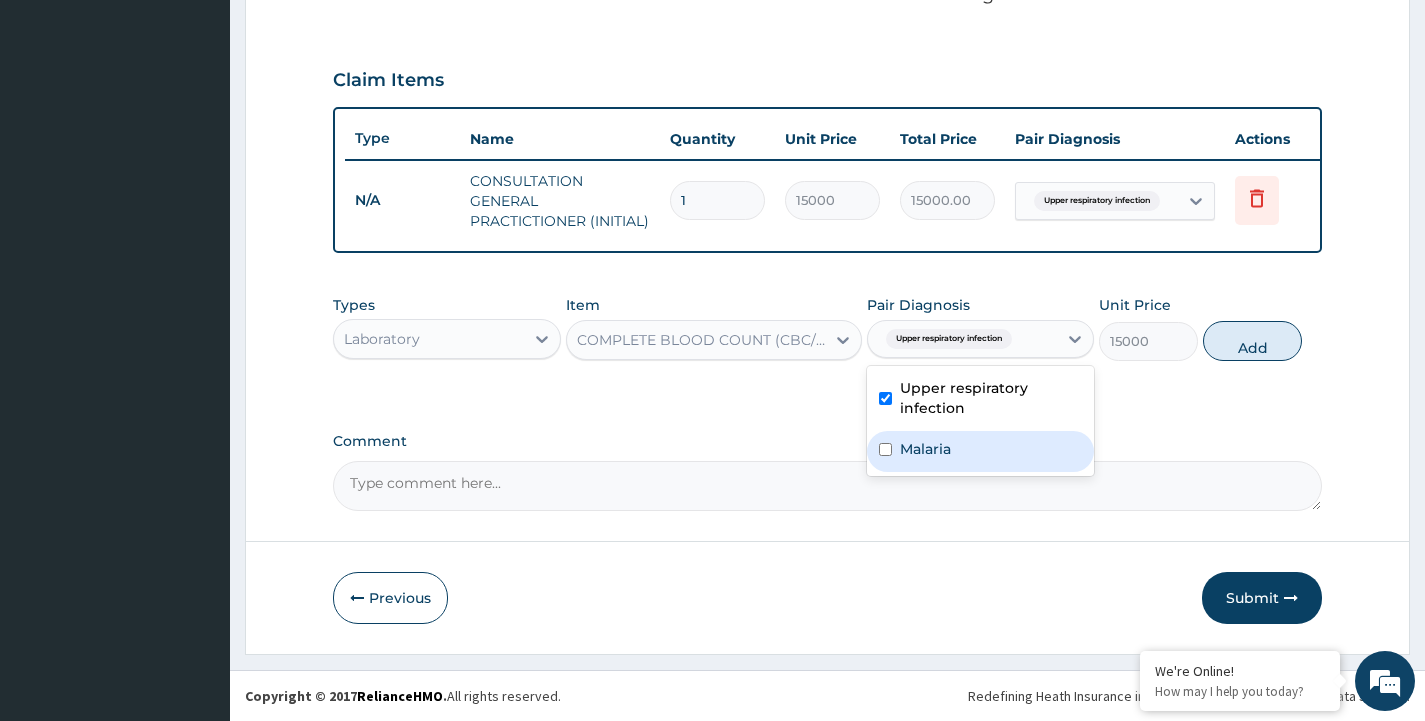 click on "Malaria" at bounding box center [980, 451] 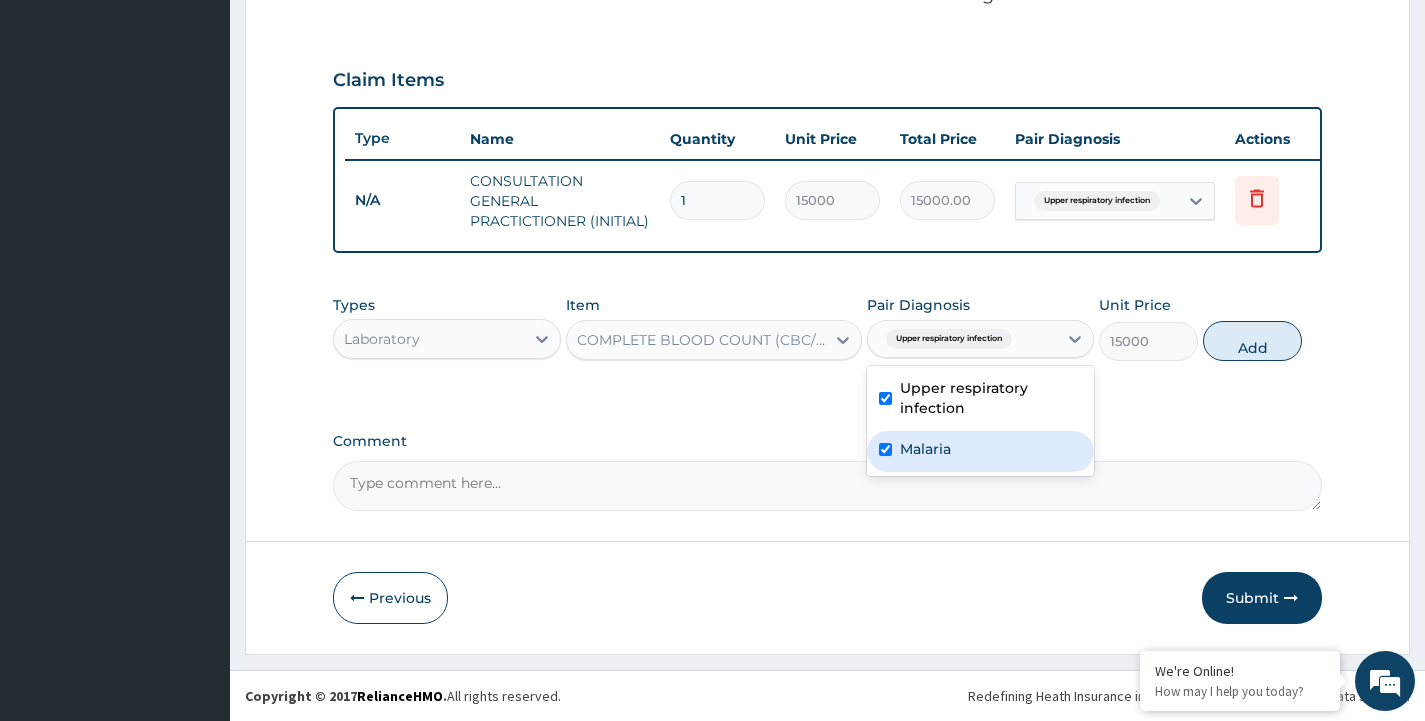 checkbox on "true" 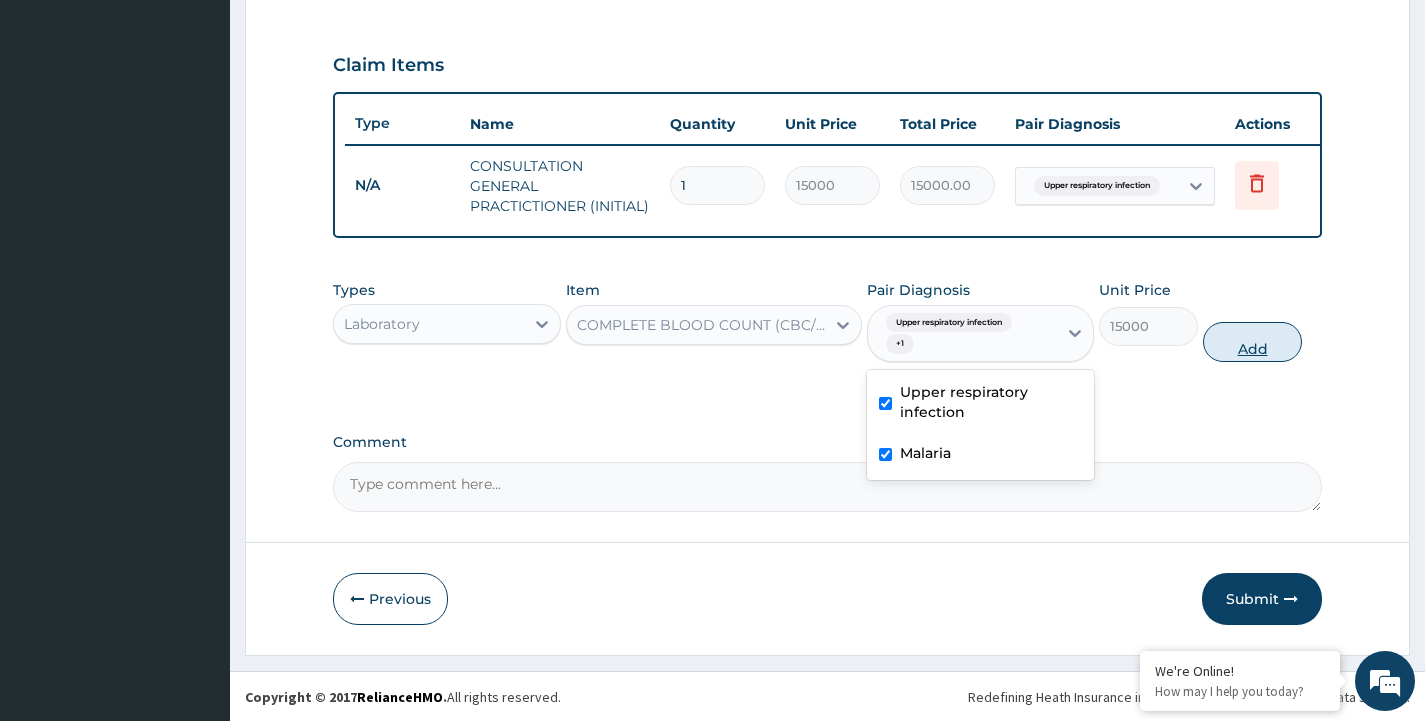 click on "Add" at bounding box center [1252, 342] 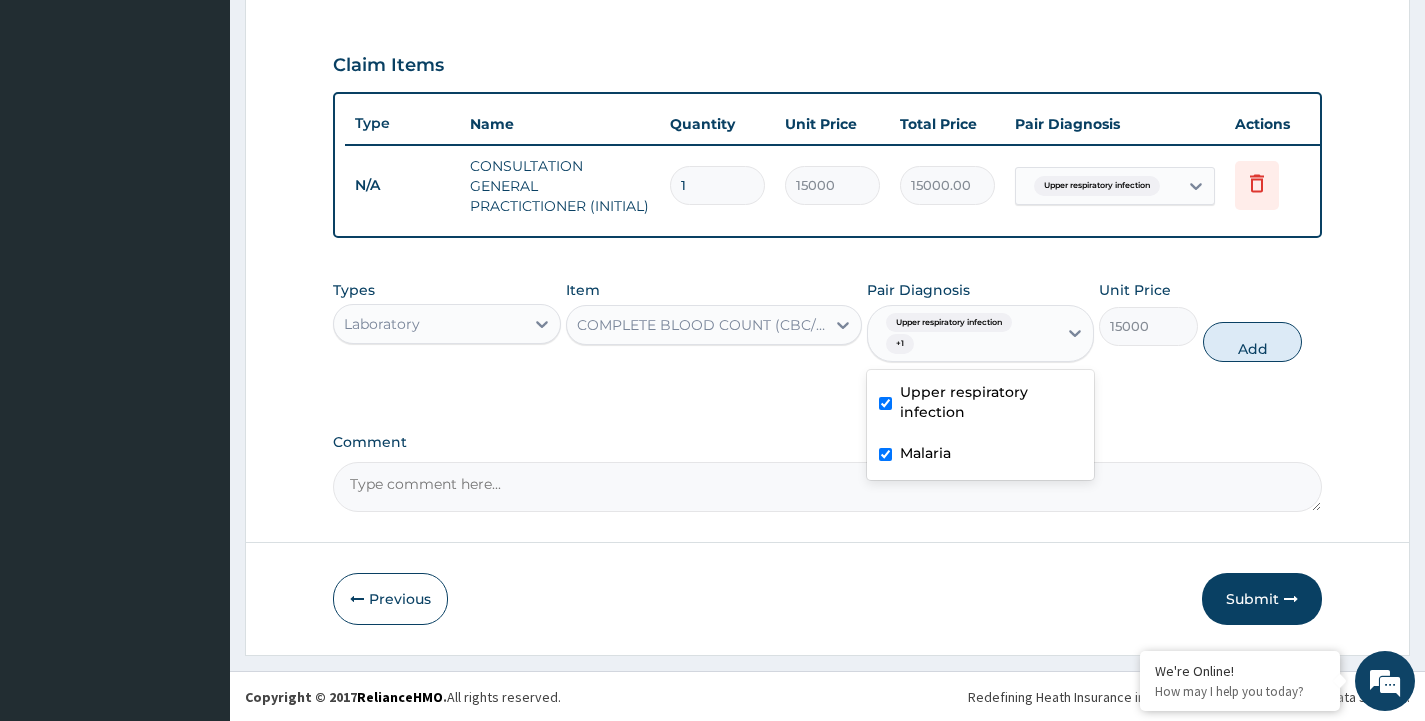 type on "0" 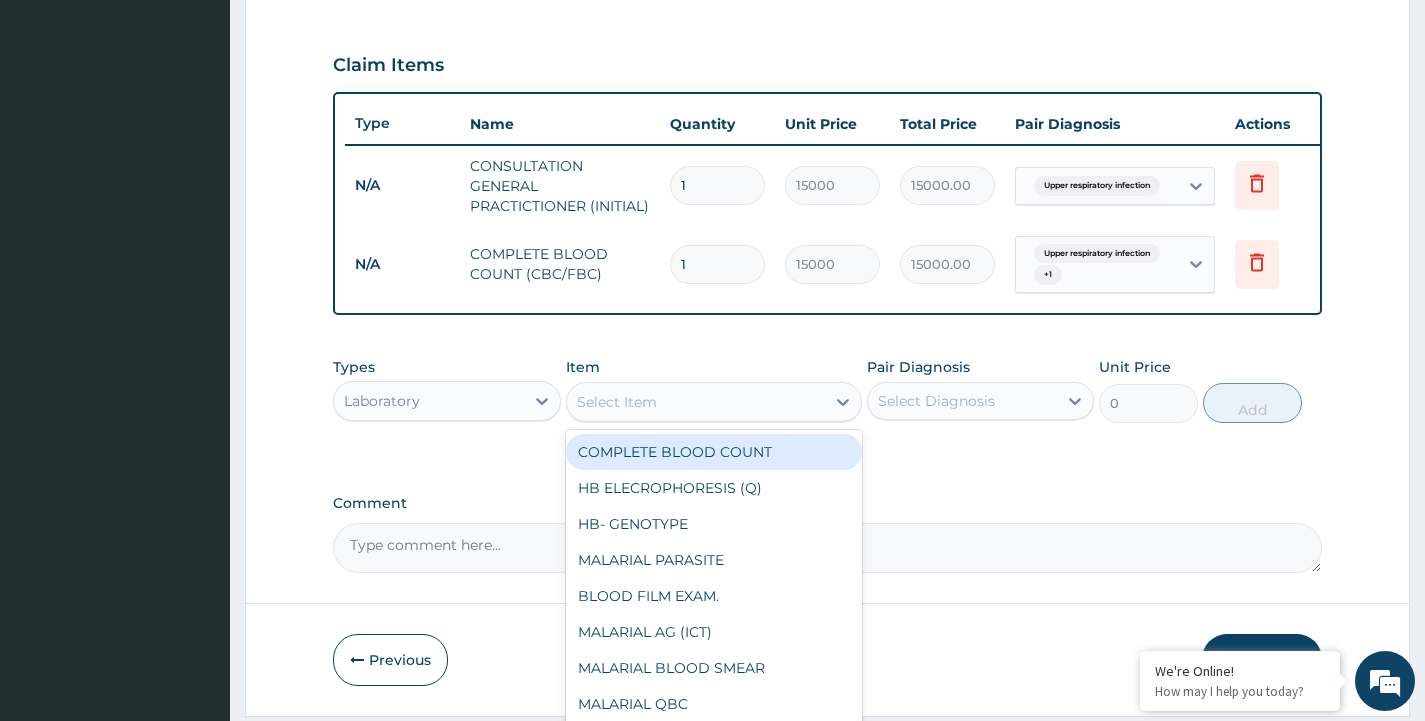 click on "Select Item" at bounding box center [617, 402] 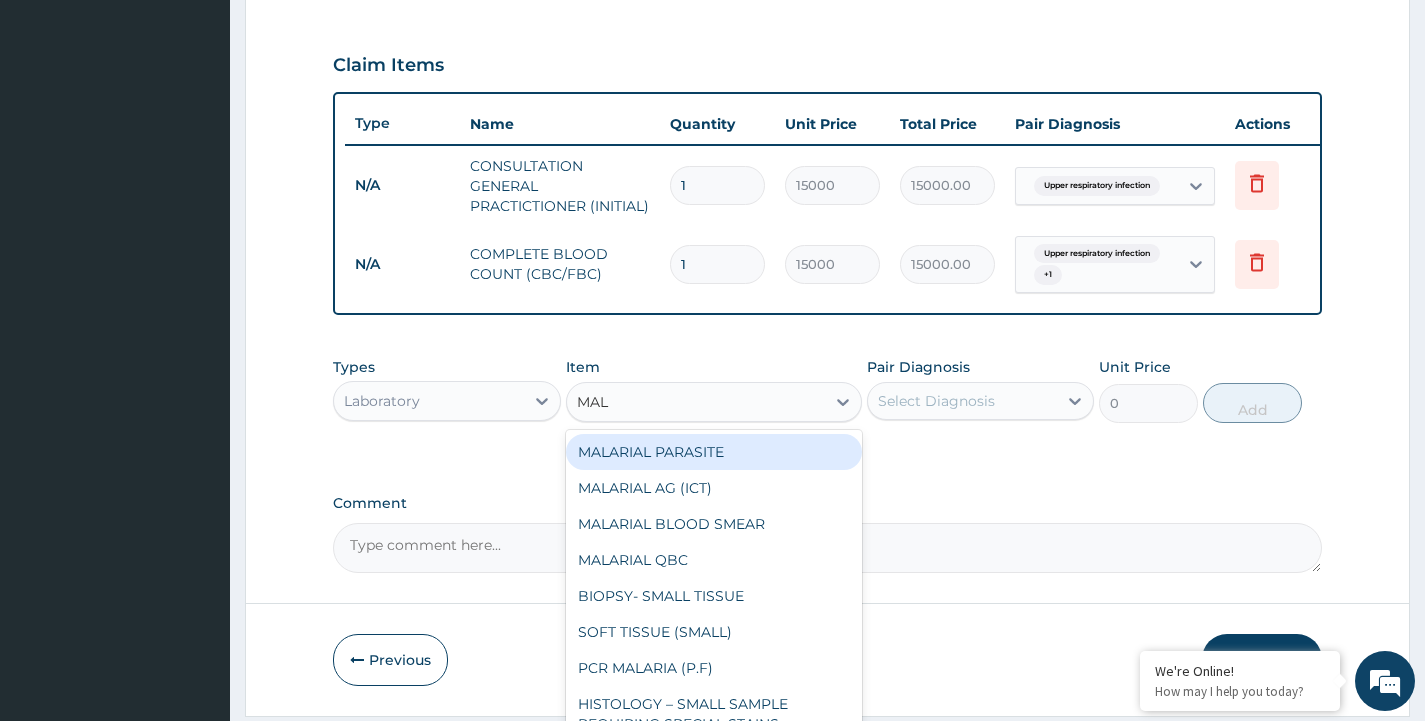 type on "MALA" 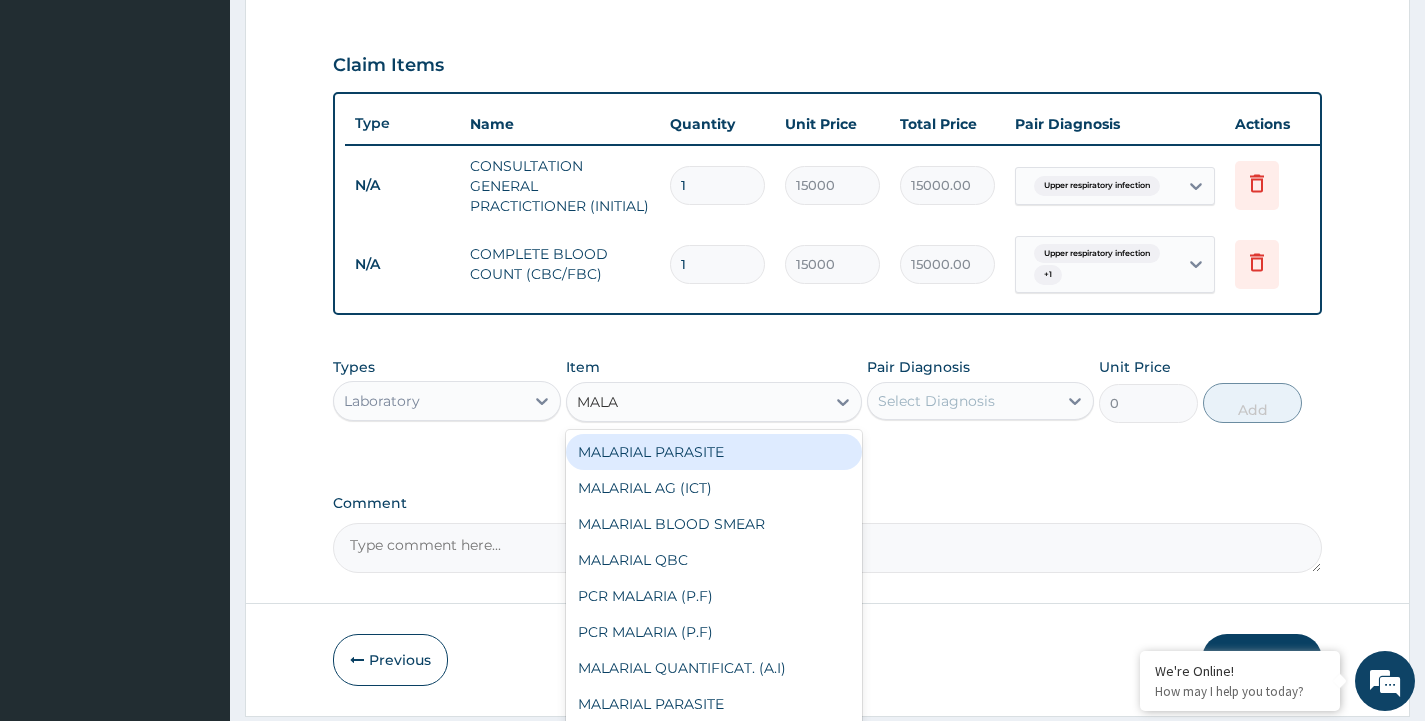 scroll, scrollTop: 729, scrollLeft: 0, axis: vertical 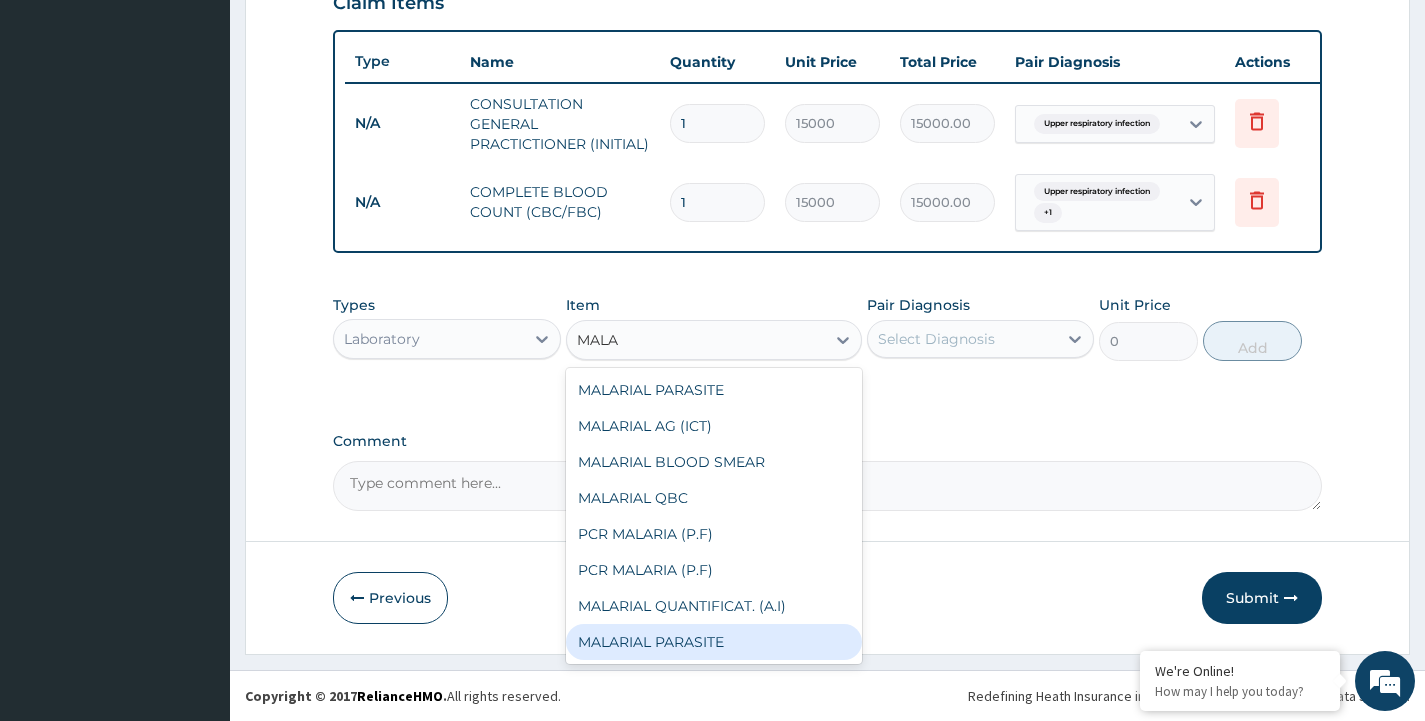 click on "MALARIAL PARASITE" at bounding box center (714, 642) 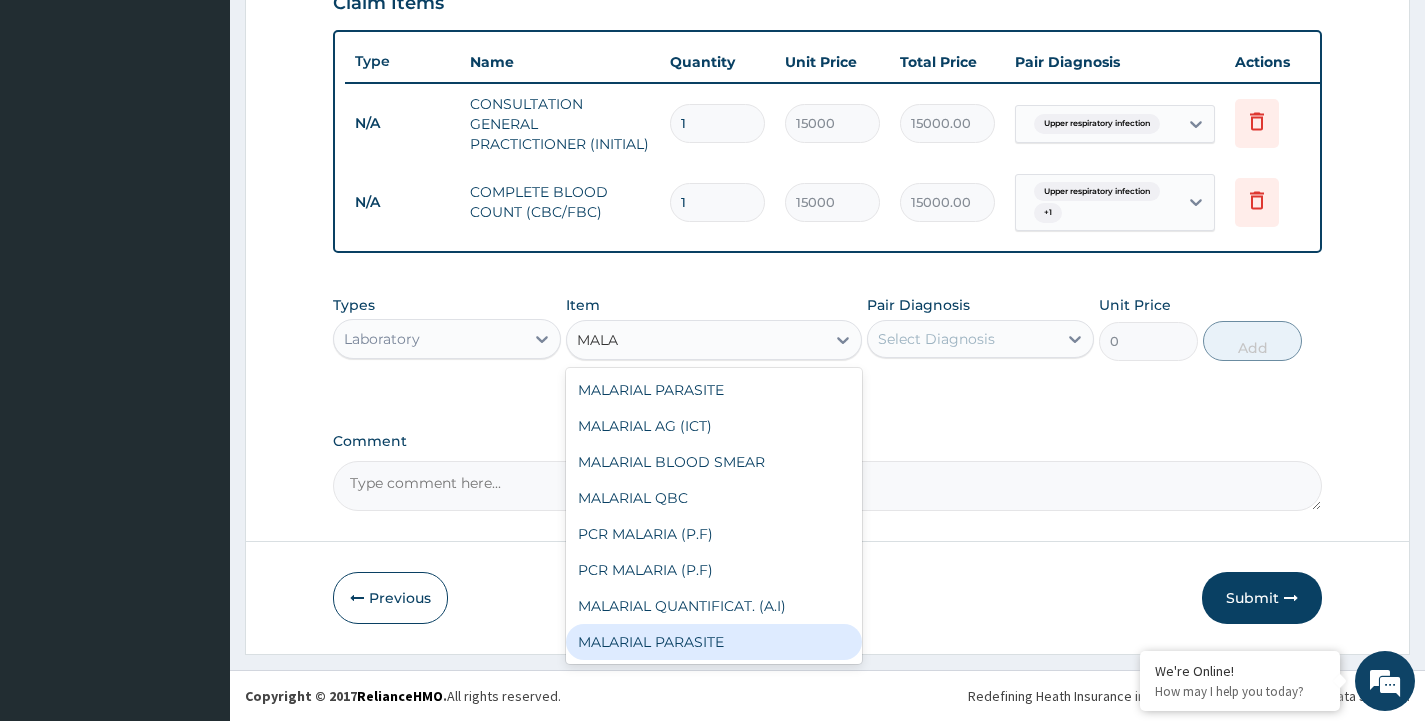 type 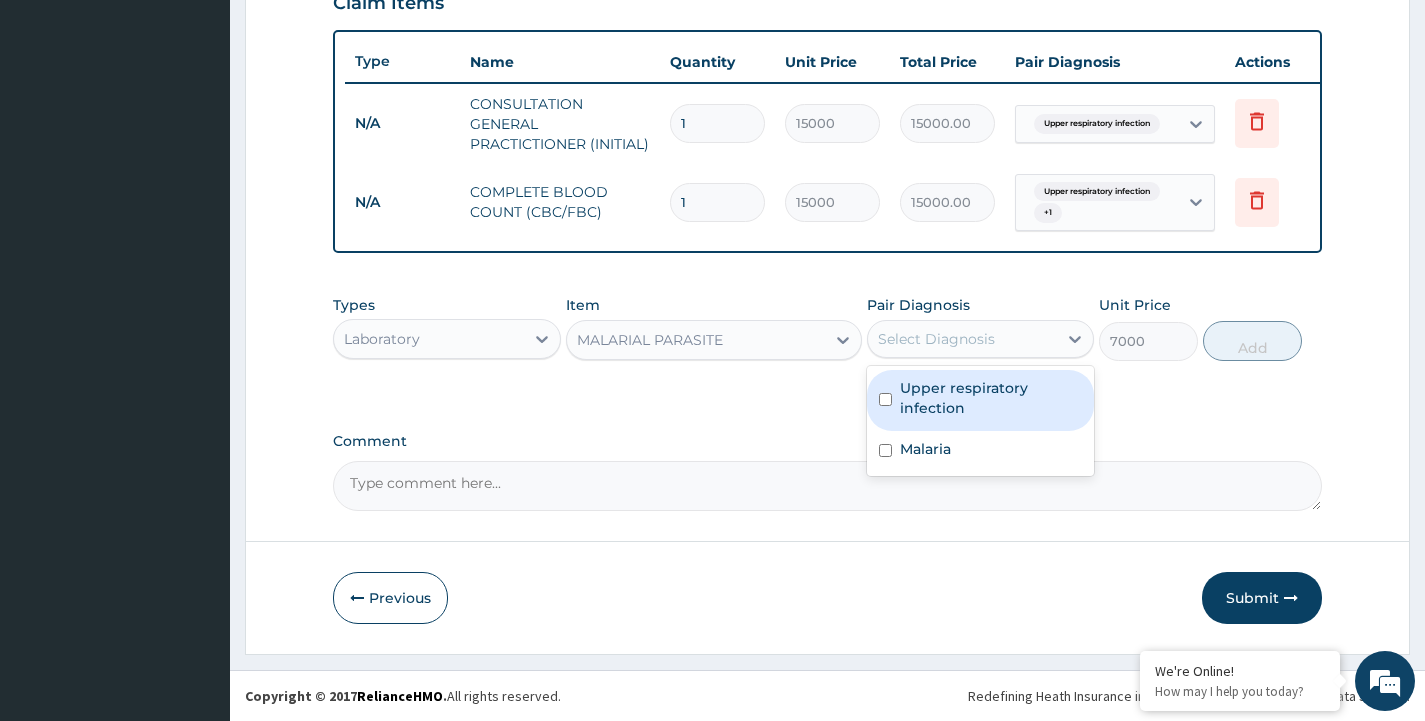 click on "Select Diagnosis" at bounding box center (936, 339) 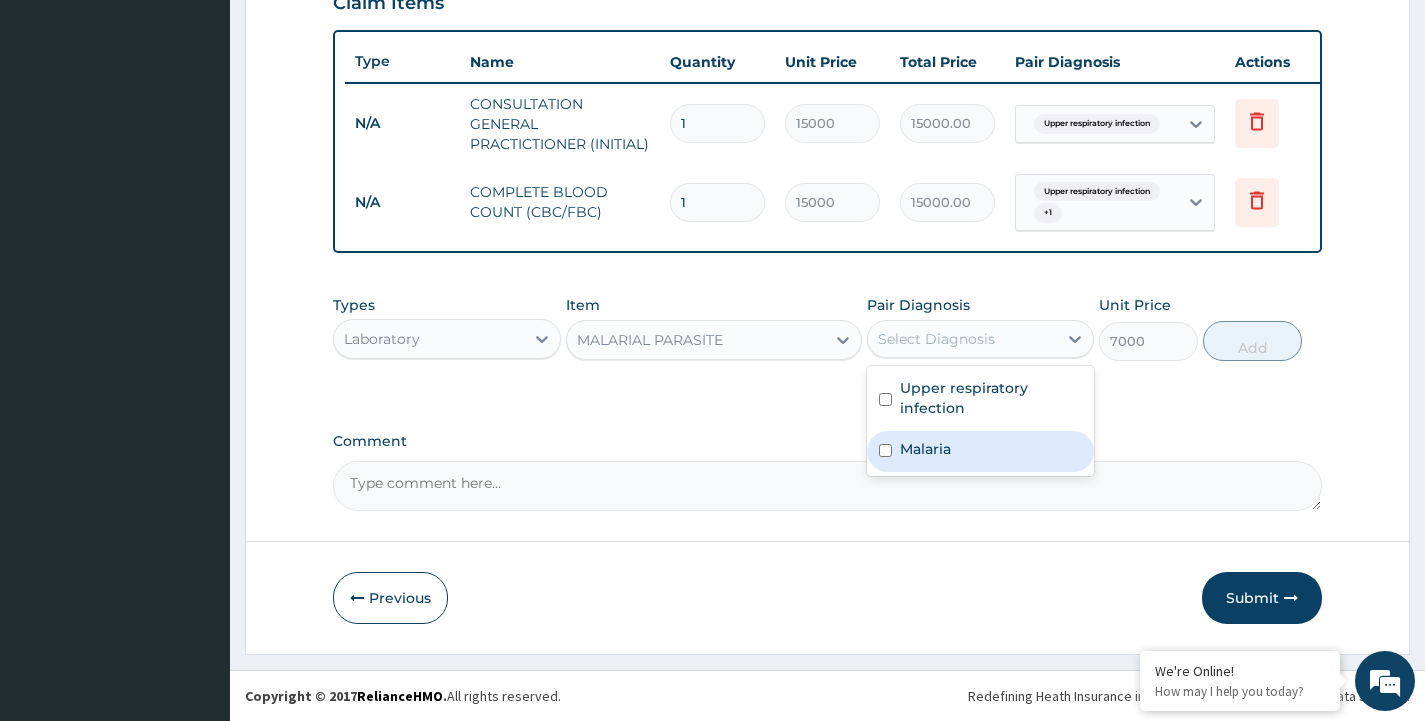 drag, startPoint x: 952, startPoint y: 456, endPoint x: 975, endPoint y: 441, distance: 27.45906 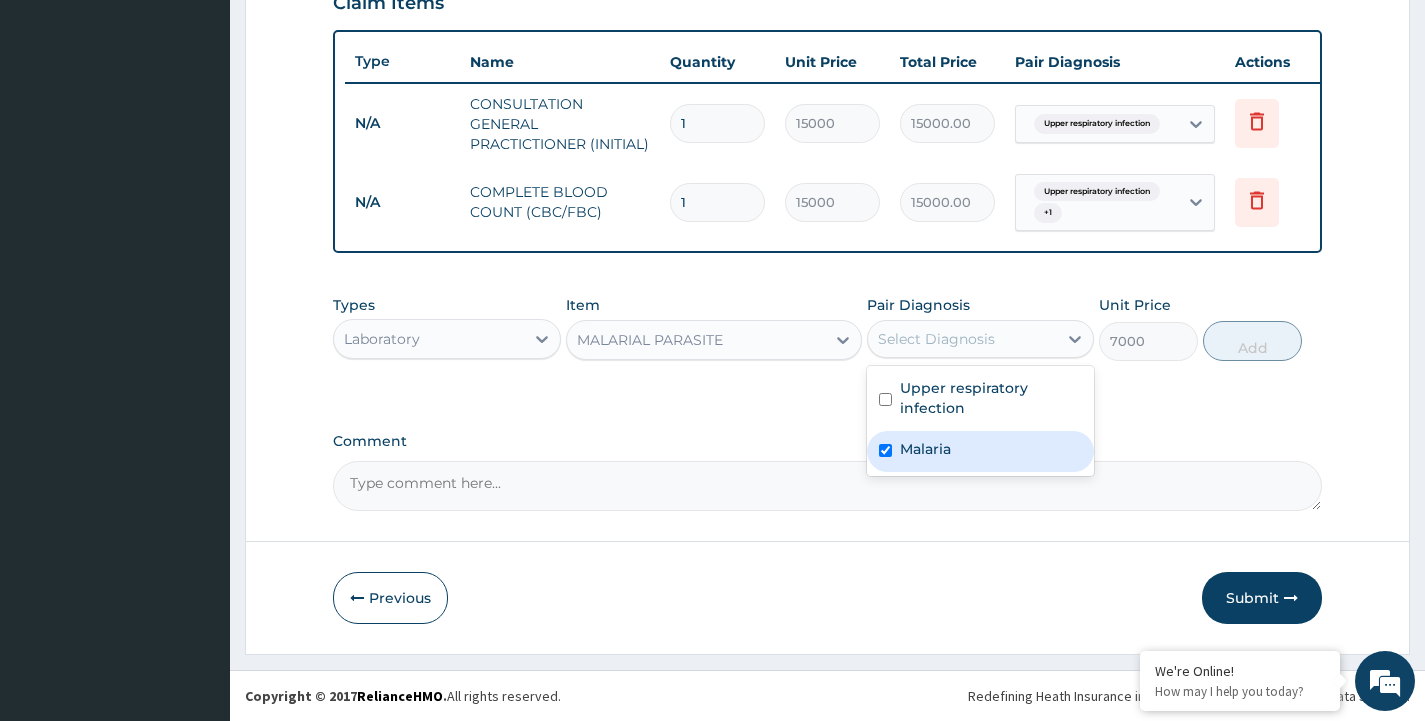 checkbox on "true" 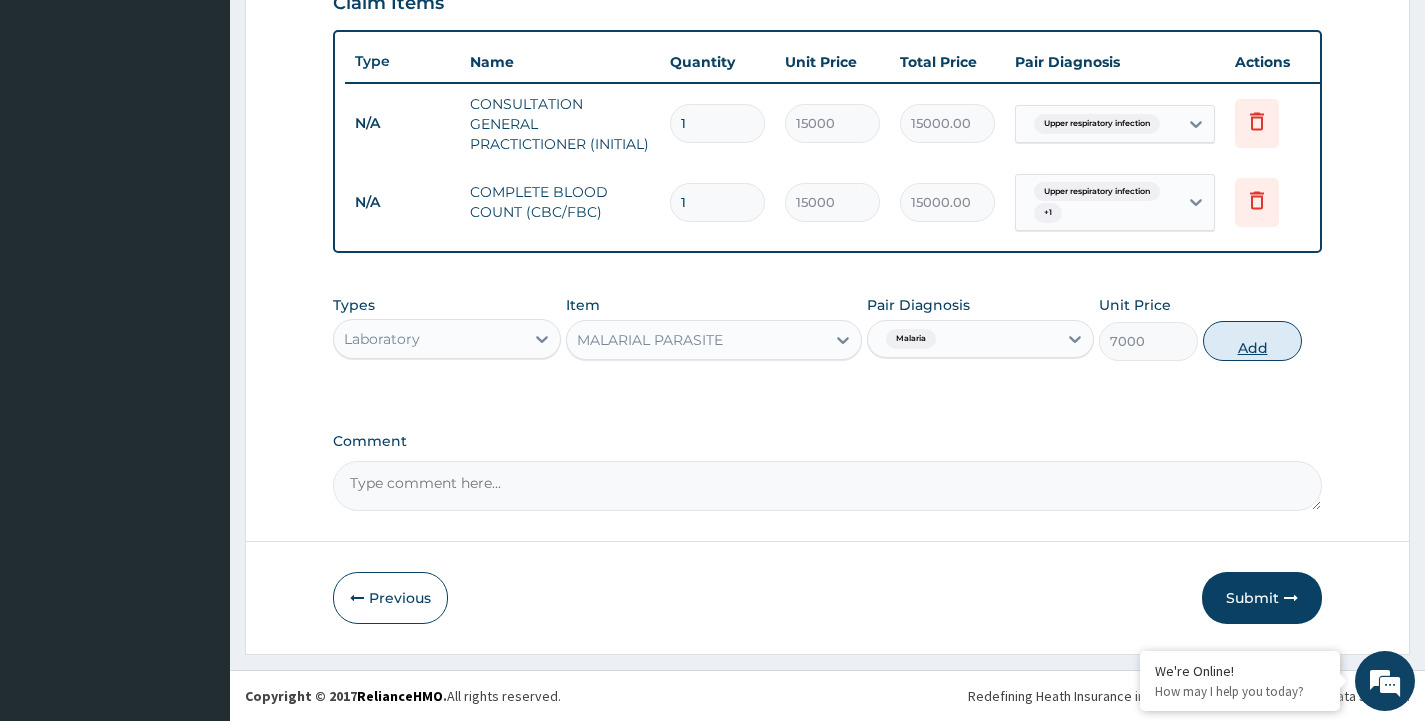 click on "Add" at bounding box center (1252, 341) 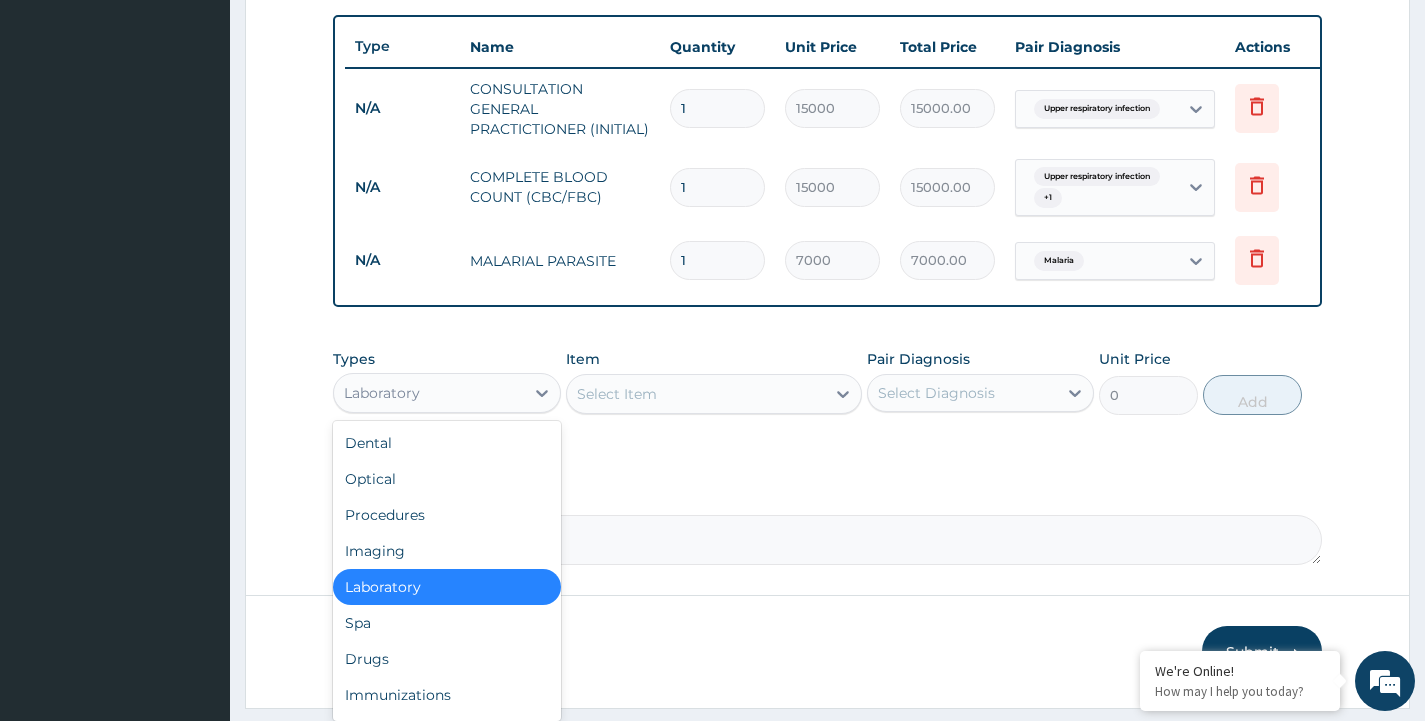click on "Laboratory" at bounding box center (382, 393) 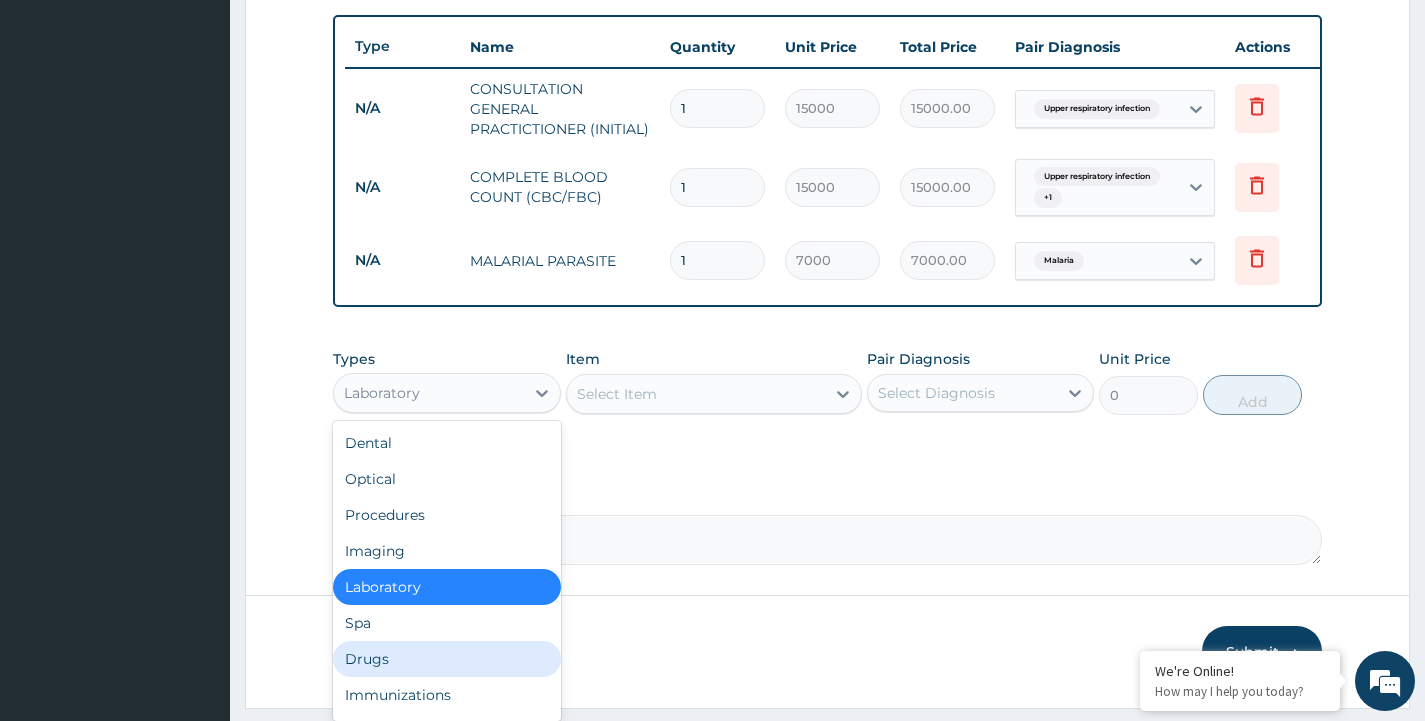 click on "Drugs" at bounding box center (446, 659) 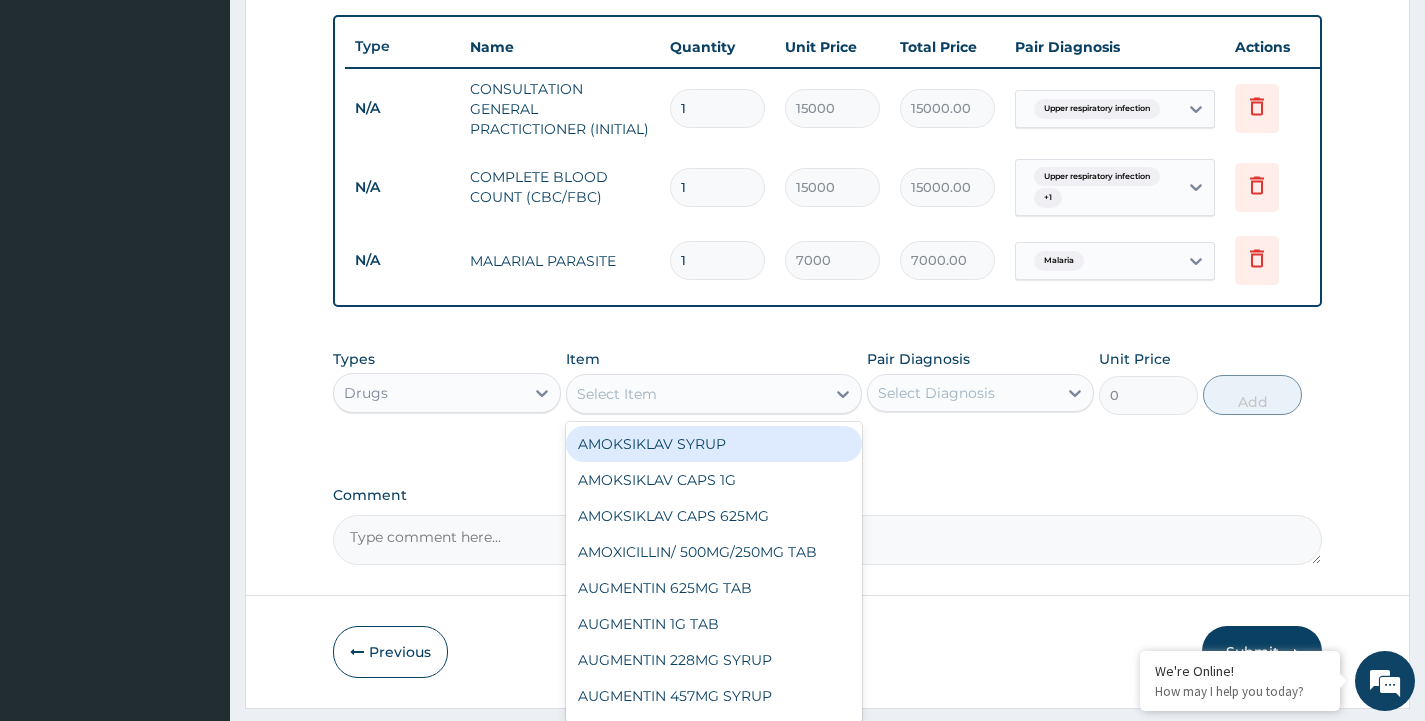 click on "Select Item" at bounding box center [696, 394] 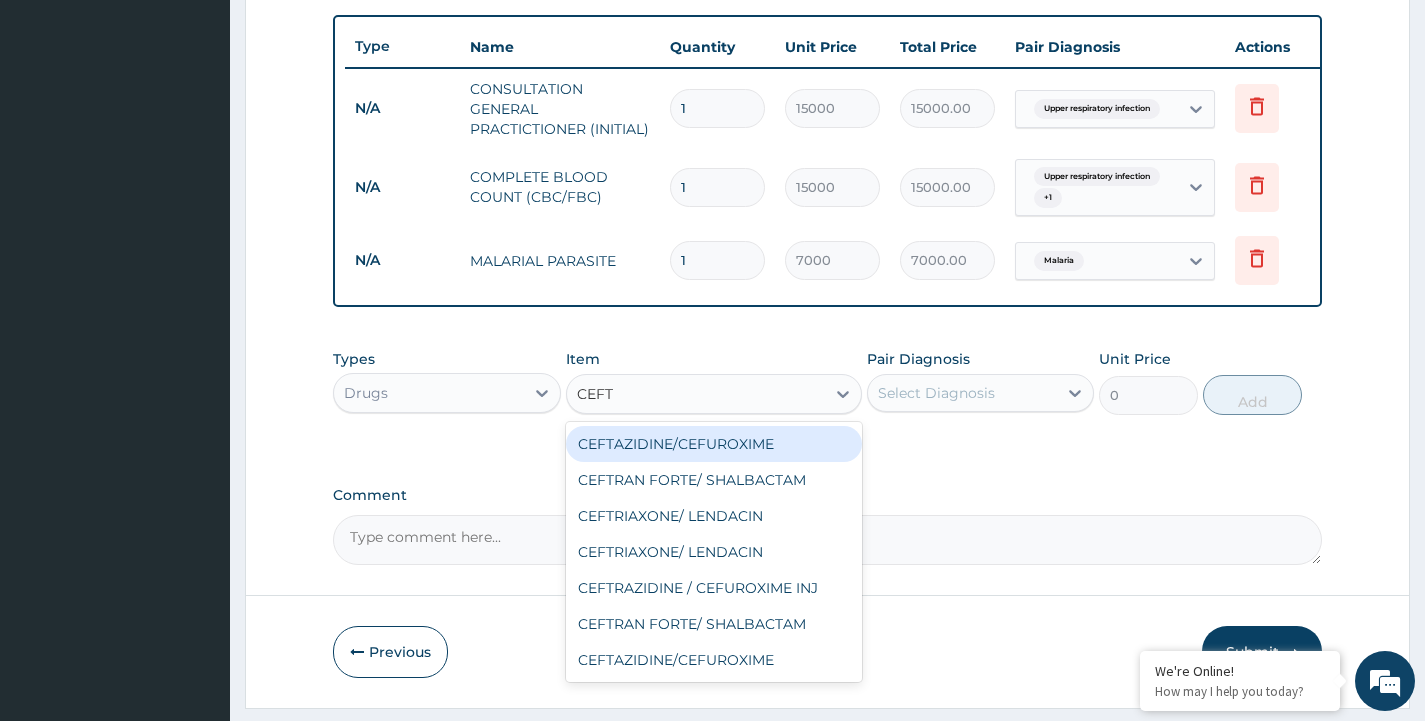 type on "CEFTR" 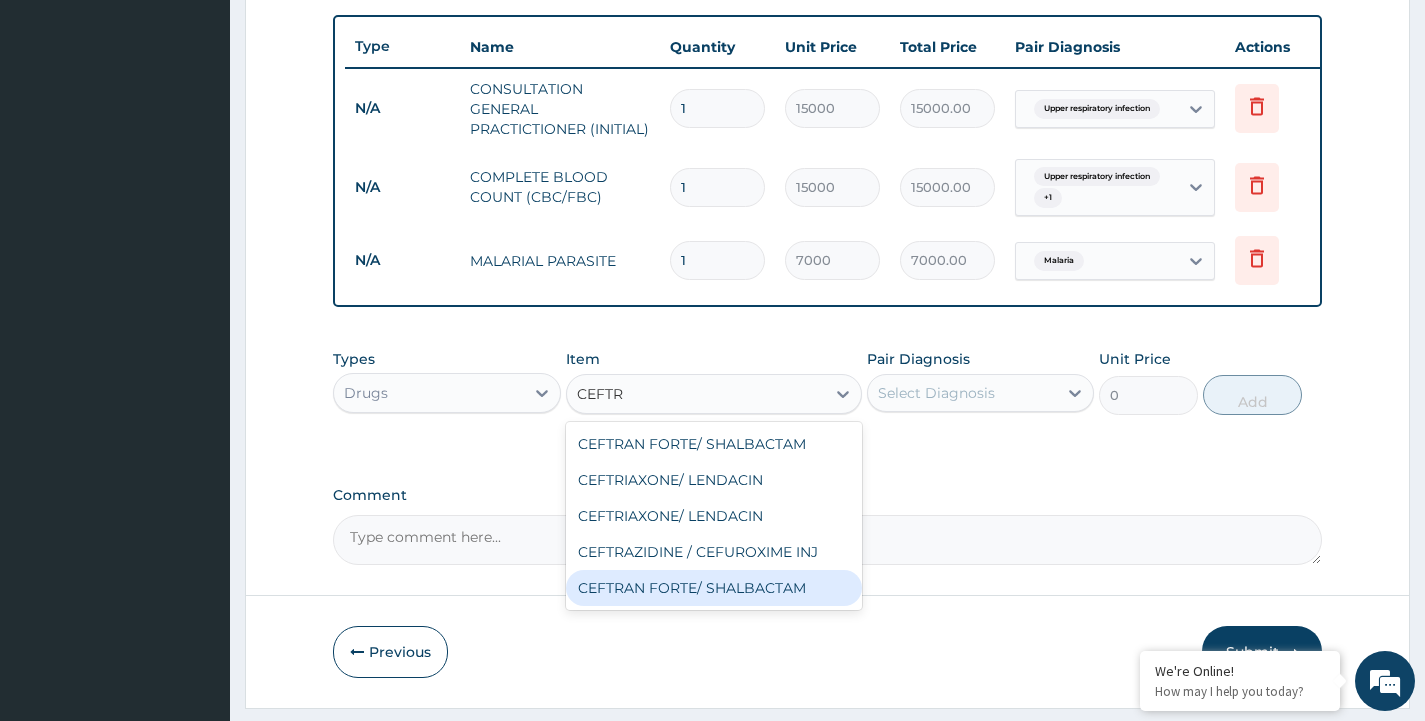 click on "CEFTRAN FORTE/ SHALBACTAM" at bounding box center (714, 588) 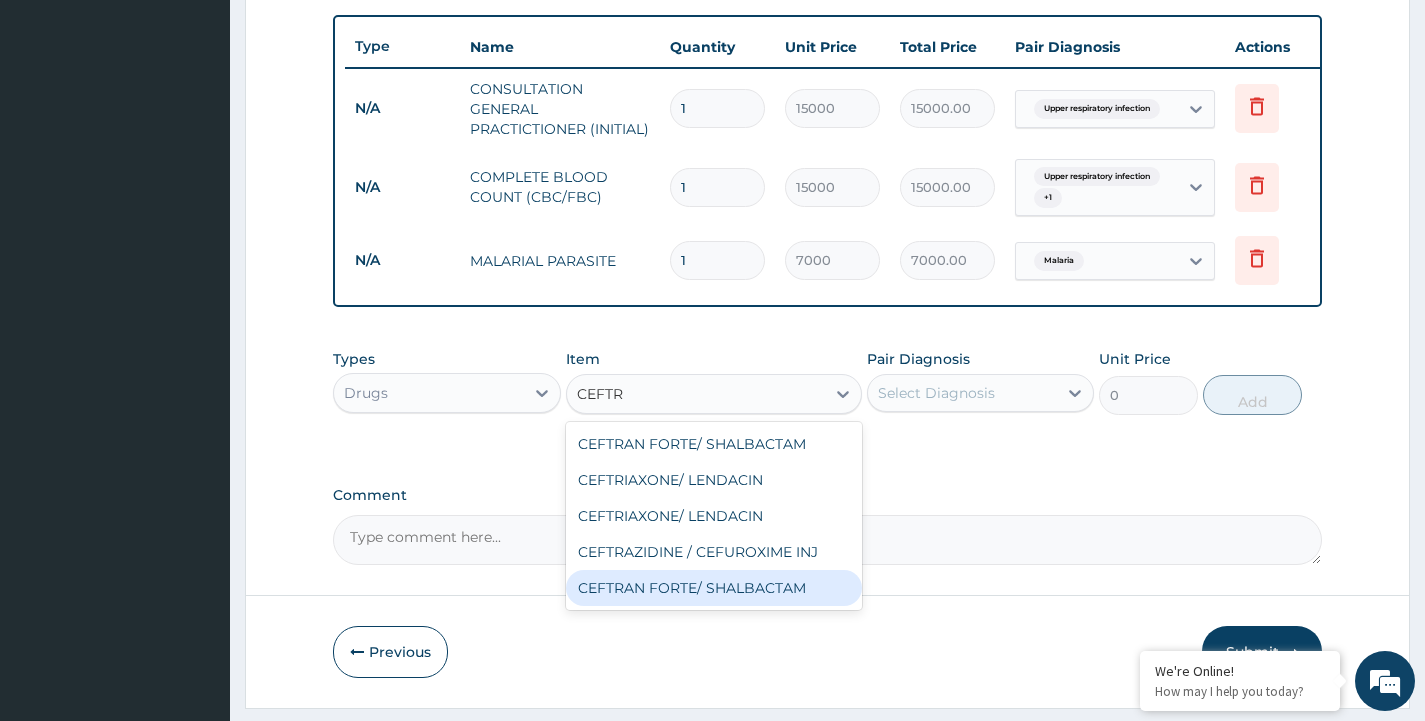 type 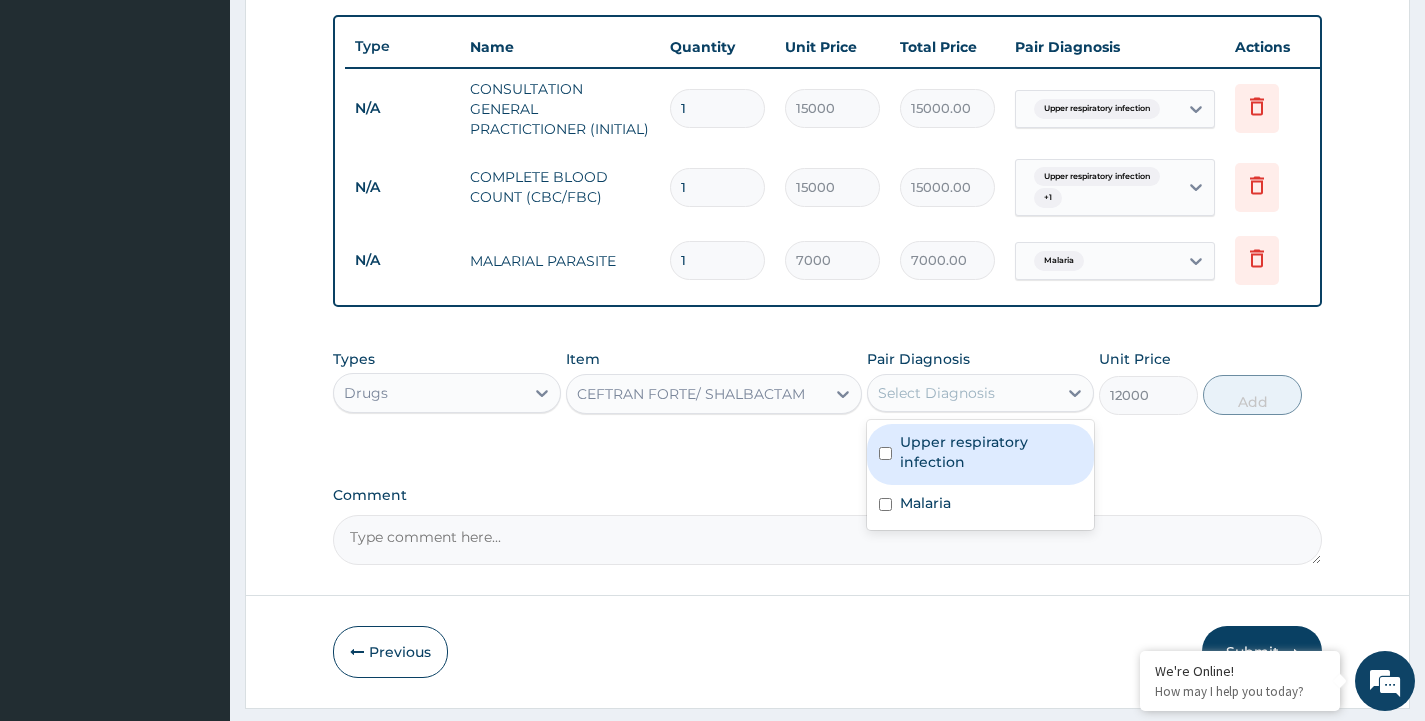 click on "Select Diagnosis" at bounding box center (936, 393) 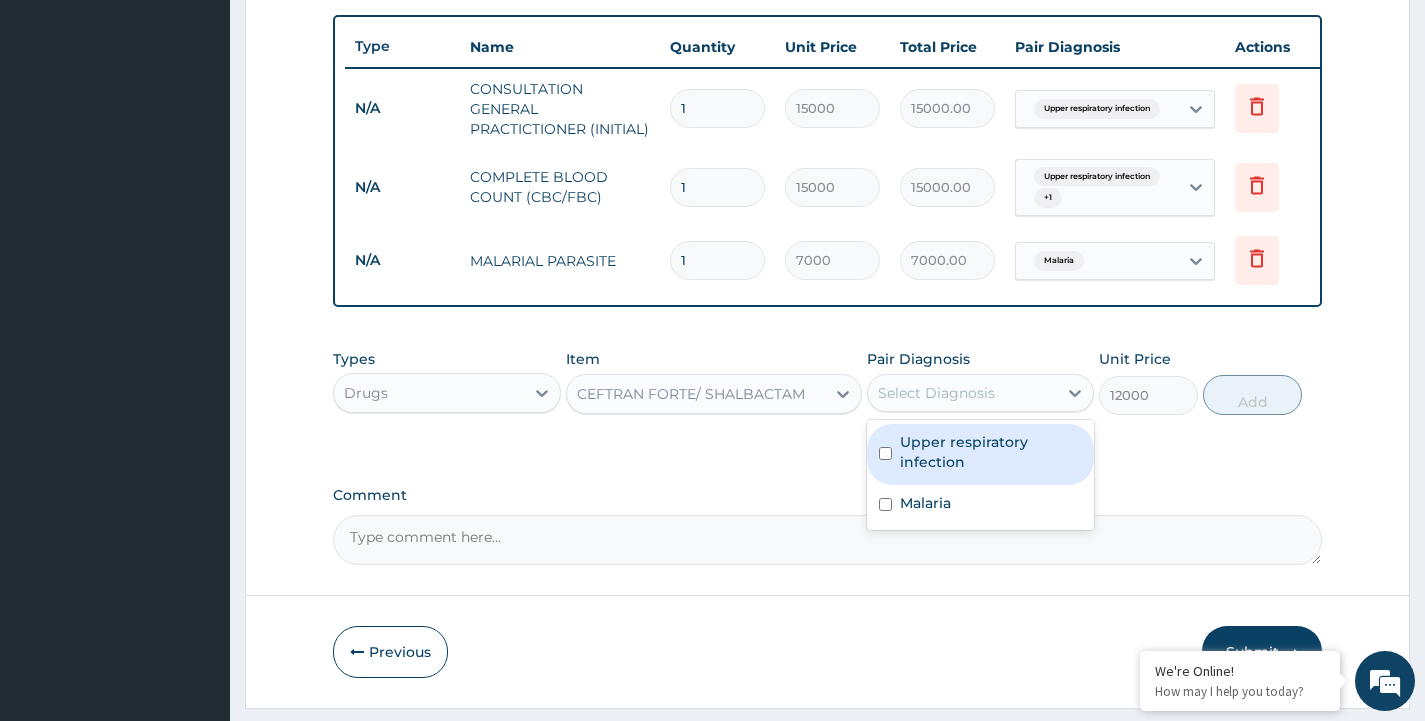 click on "Upper respiratory infection" at bounding box center (991, 452) 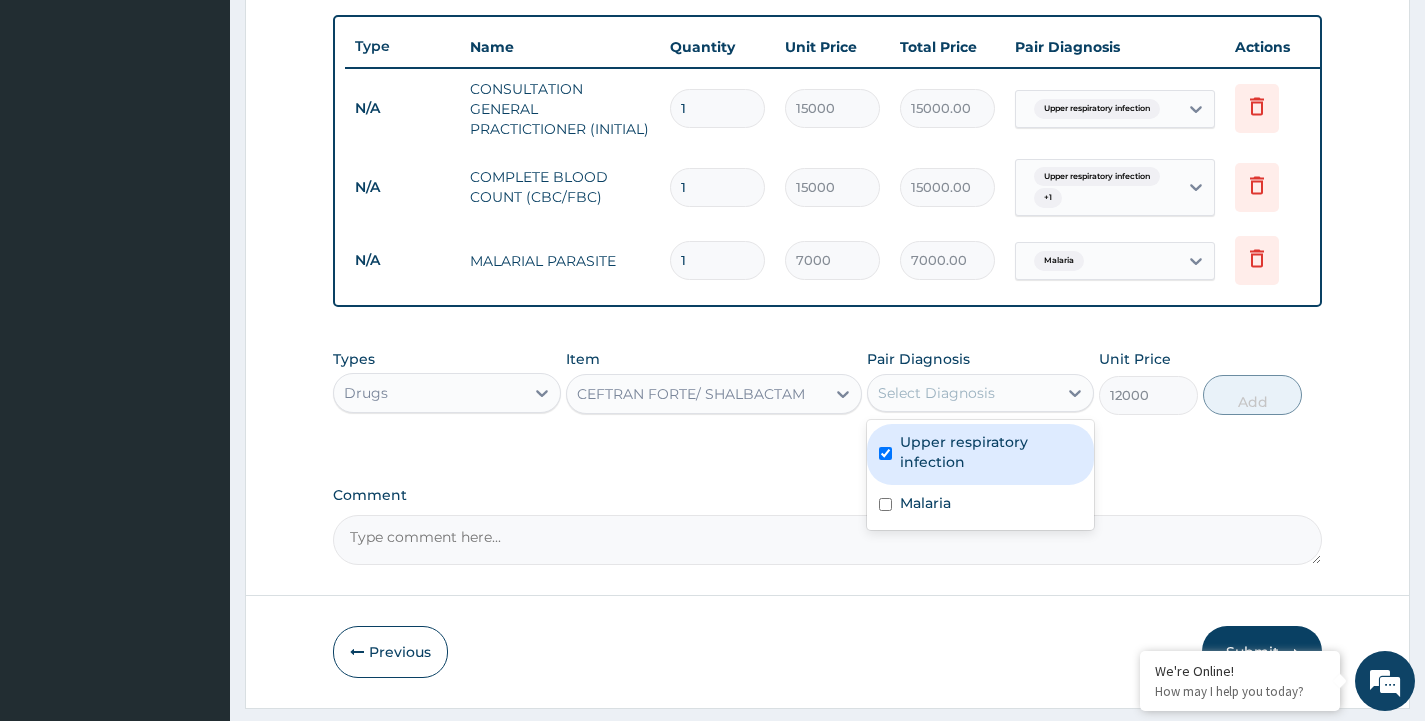 checkbox on "true" 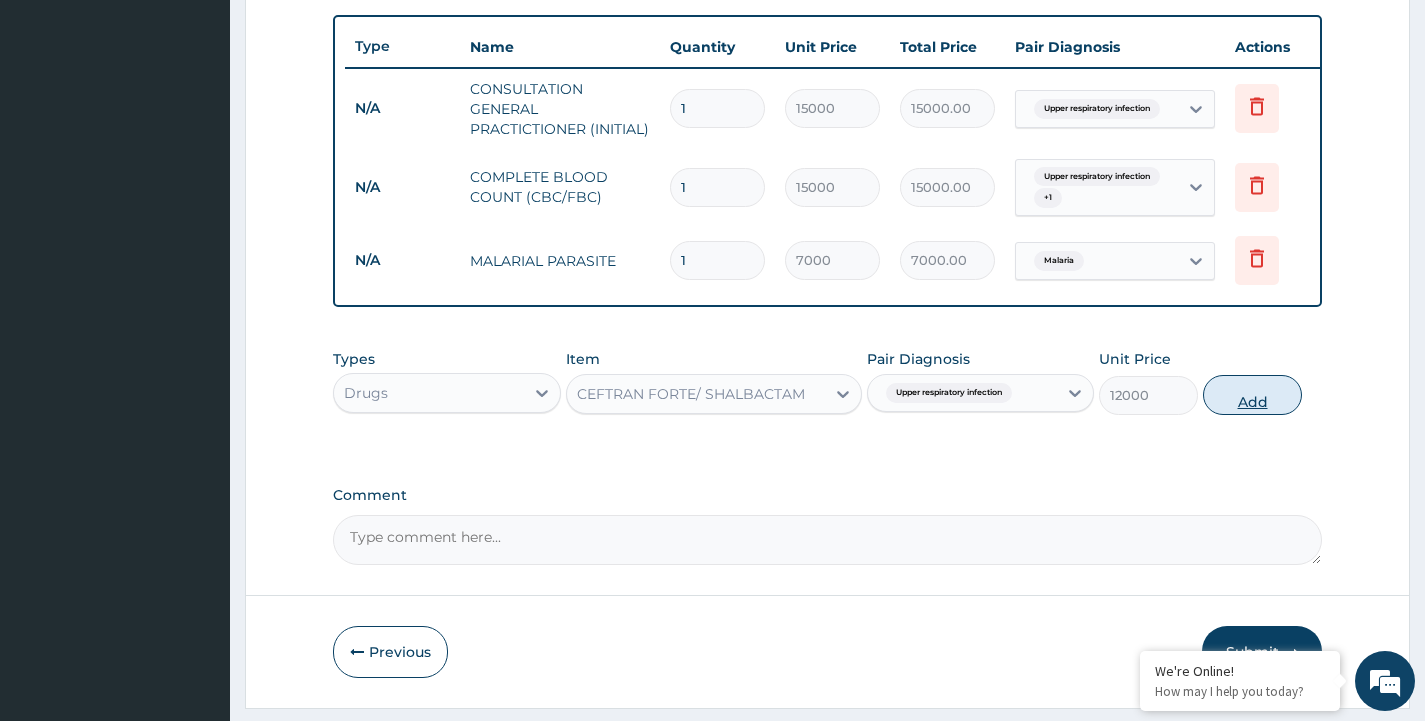 click on "Add" at bounding box center [1252, 395] 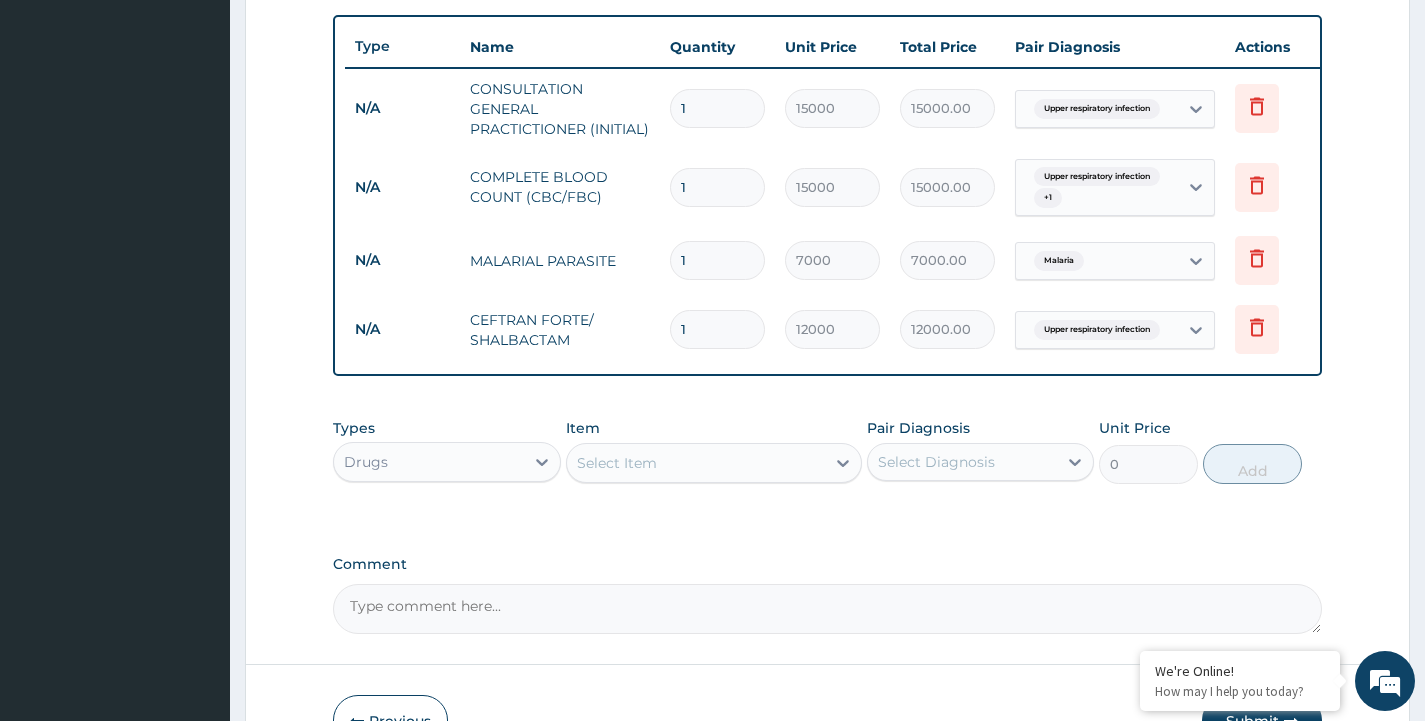 drag, startPoint x: 718, startPoint y: 332, endPoint x: 641, endPoint y: 329, distance: 77.05842 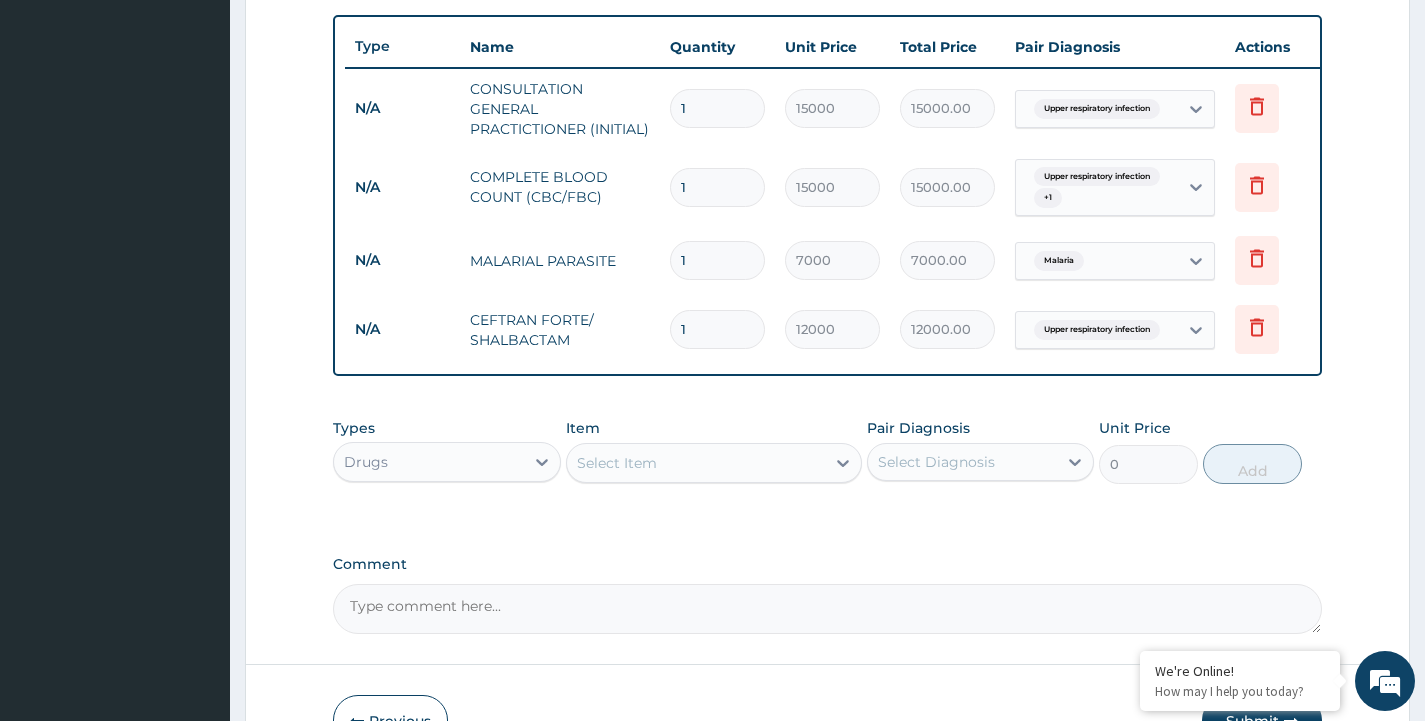 click on "N/A CEFTRAN FORTE/ SHALBACTAM 1 12000 12000.00 Upper respiratory infection Delete" at bounding box center [835, 329] 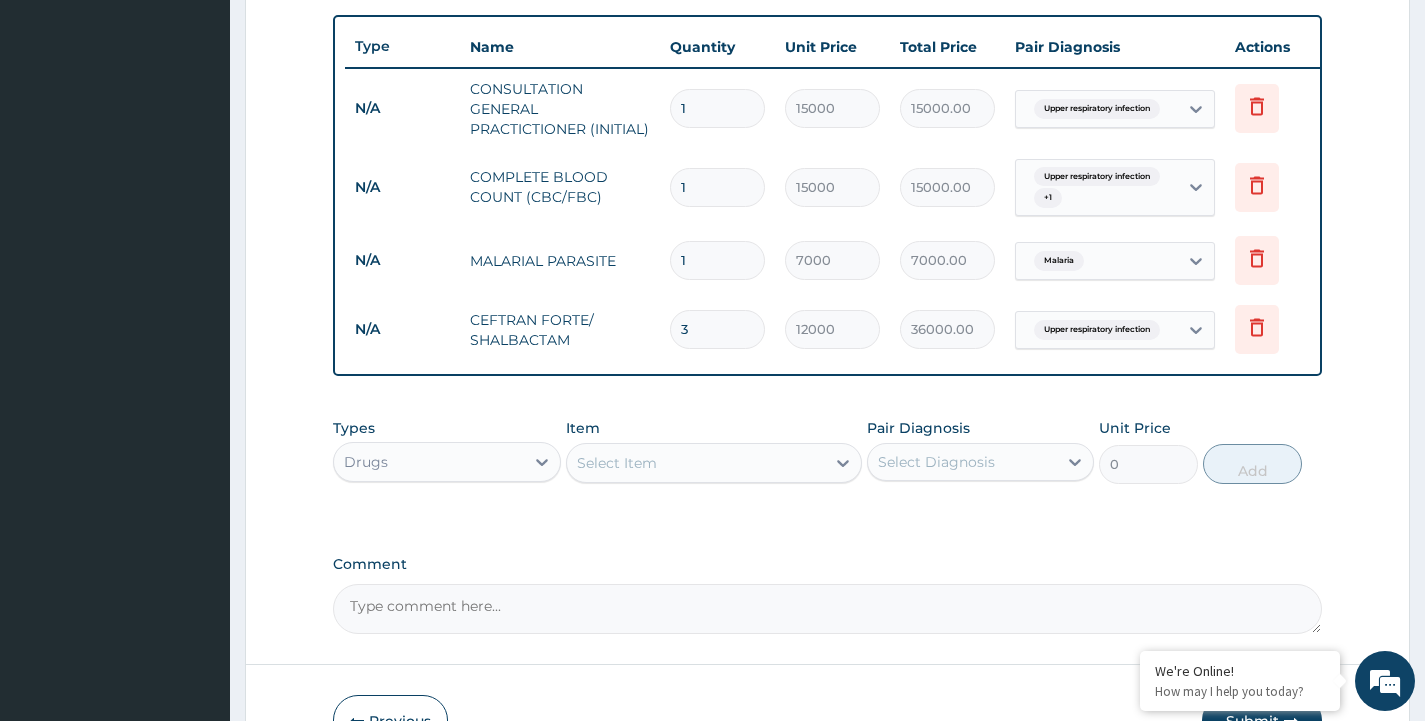 type on "3" 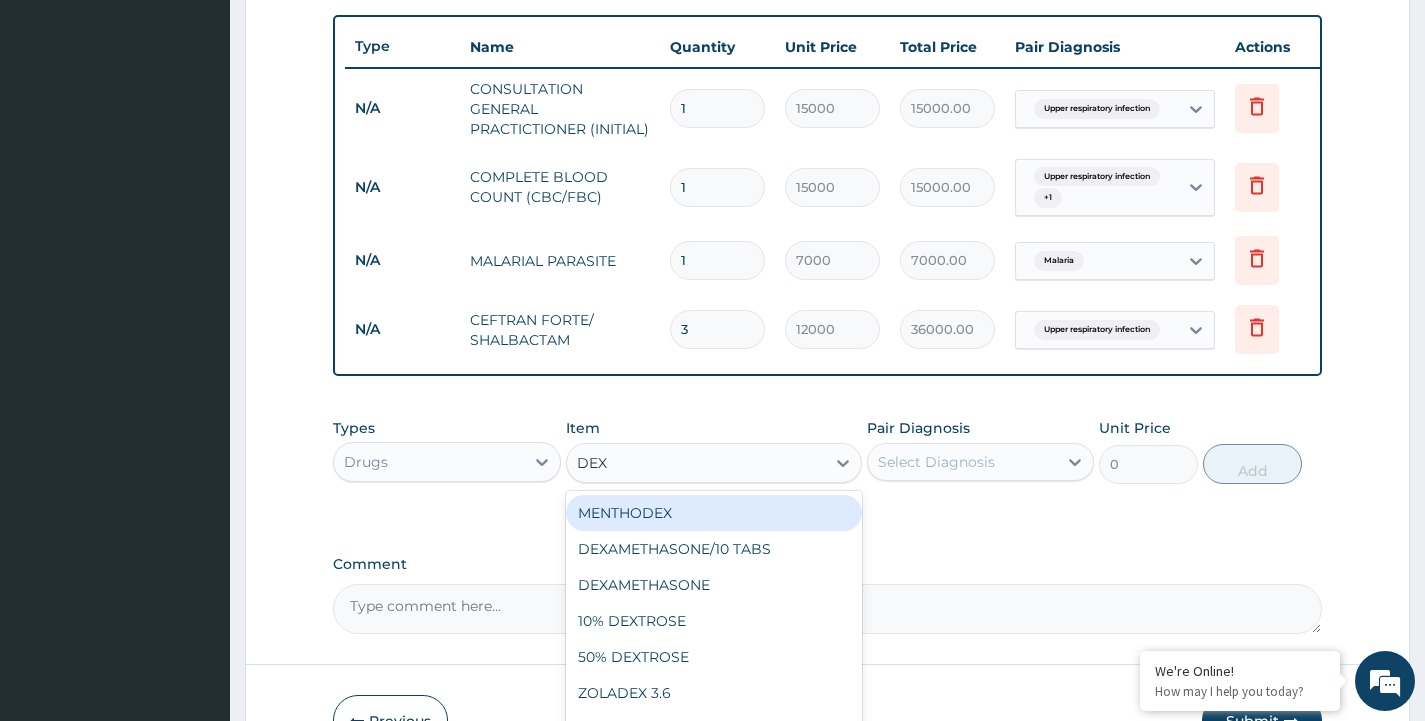 type on "DEXA" 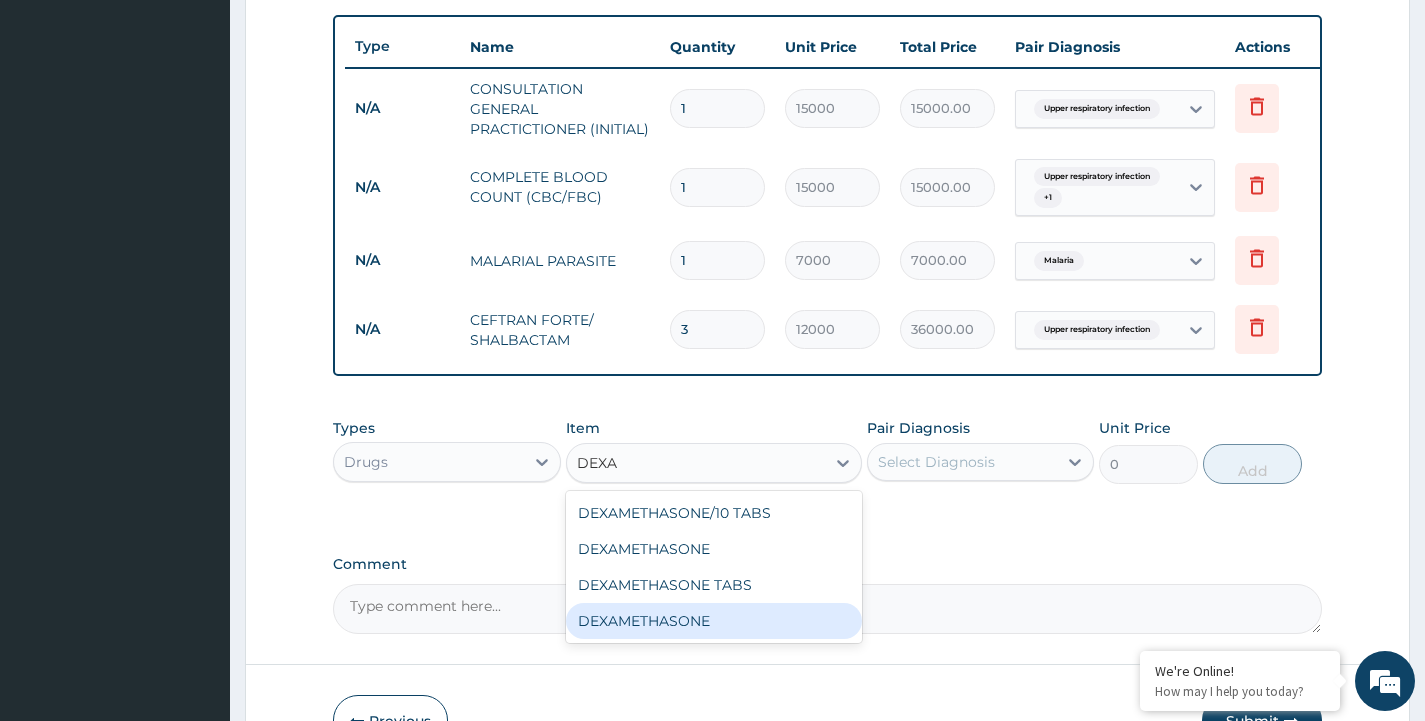 click on "DEXAMETHASONE" at bounding box center [714, 621] 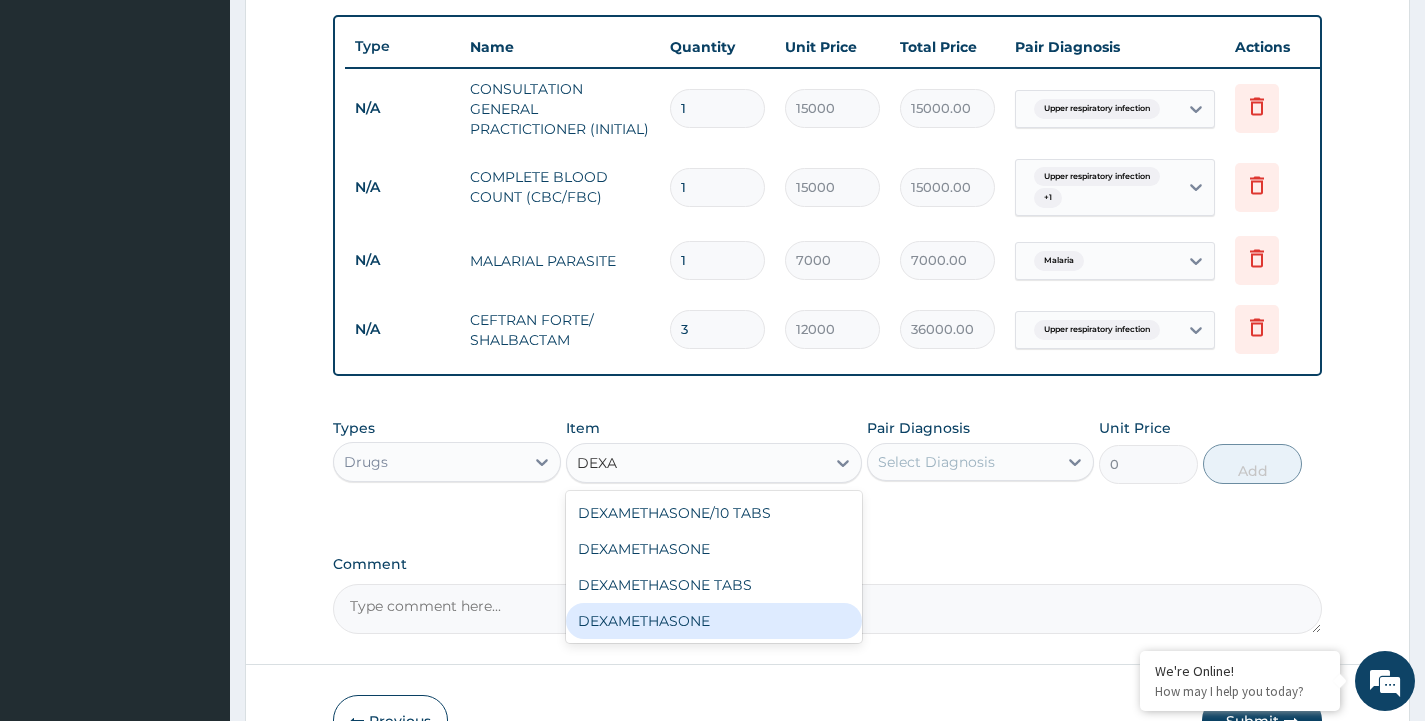 type 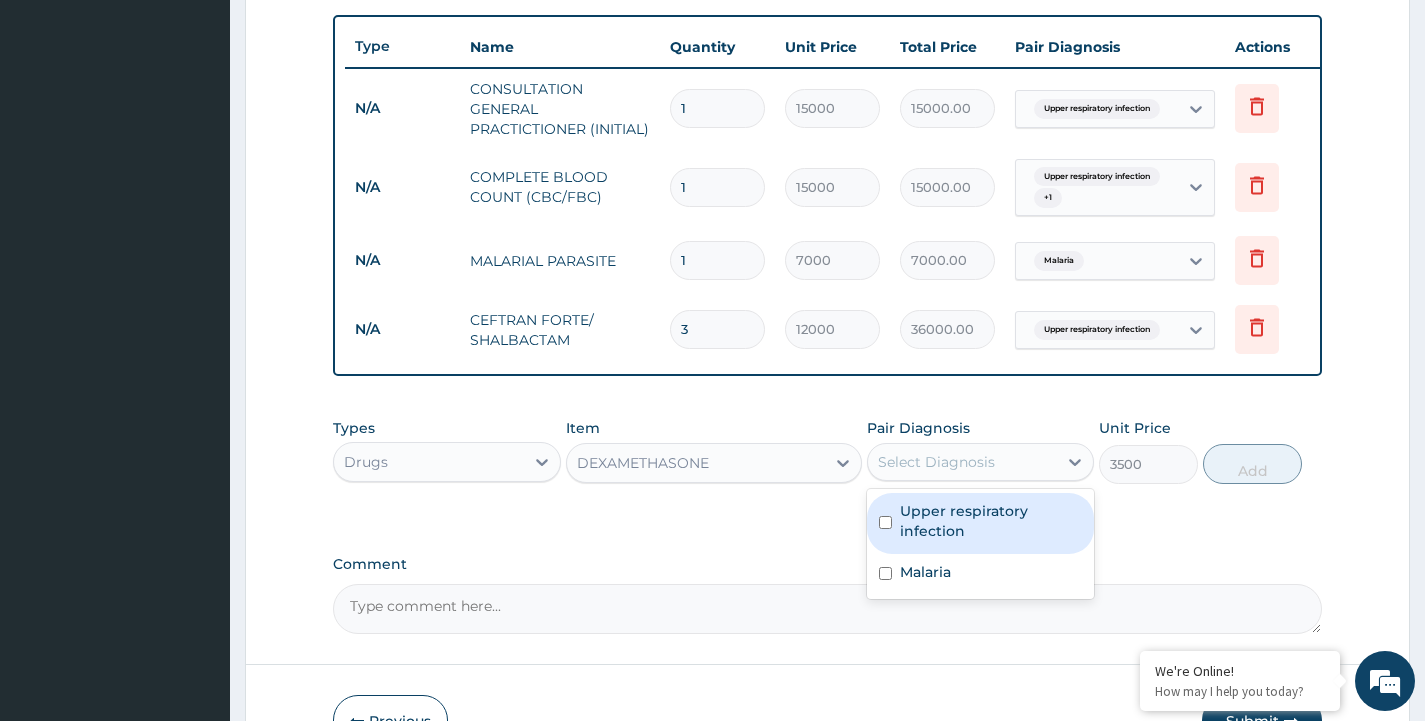 click on "Select Diagnosis" at bounding box center (936, 462) 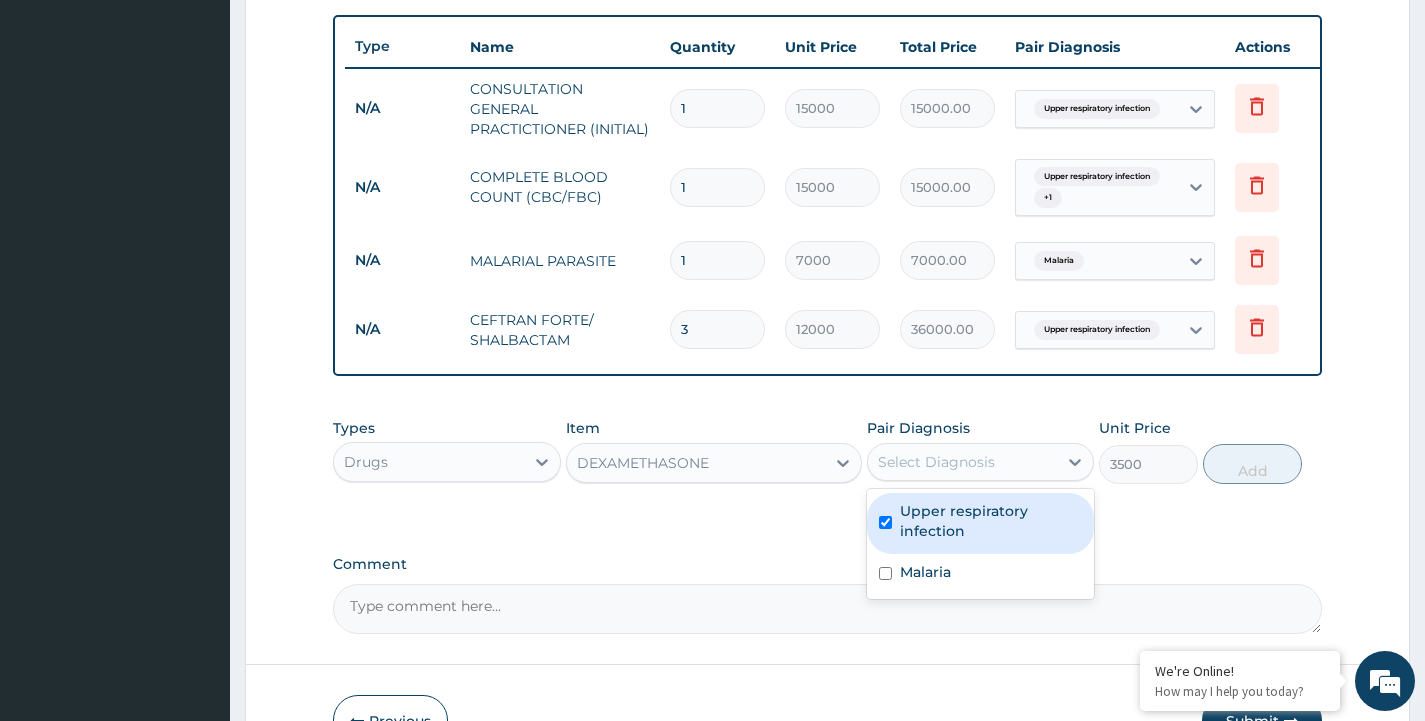 checkbox on "true" 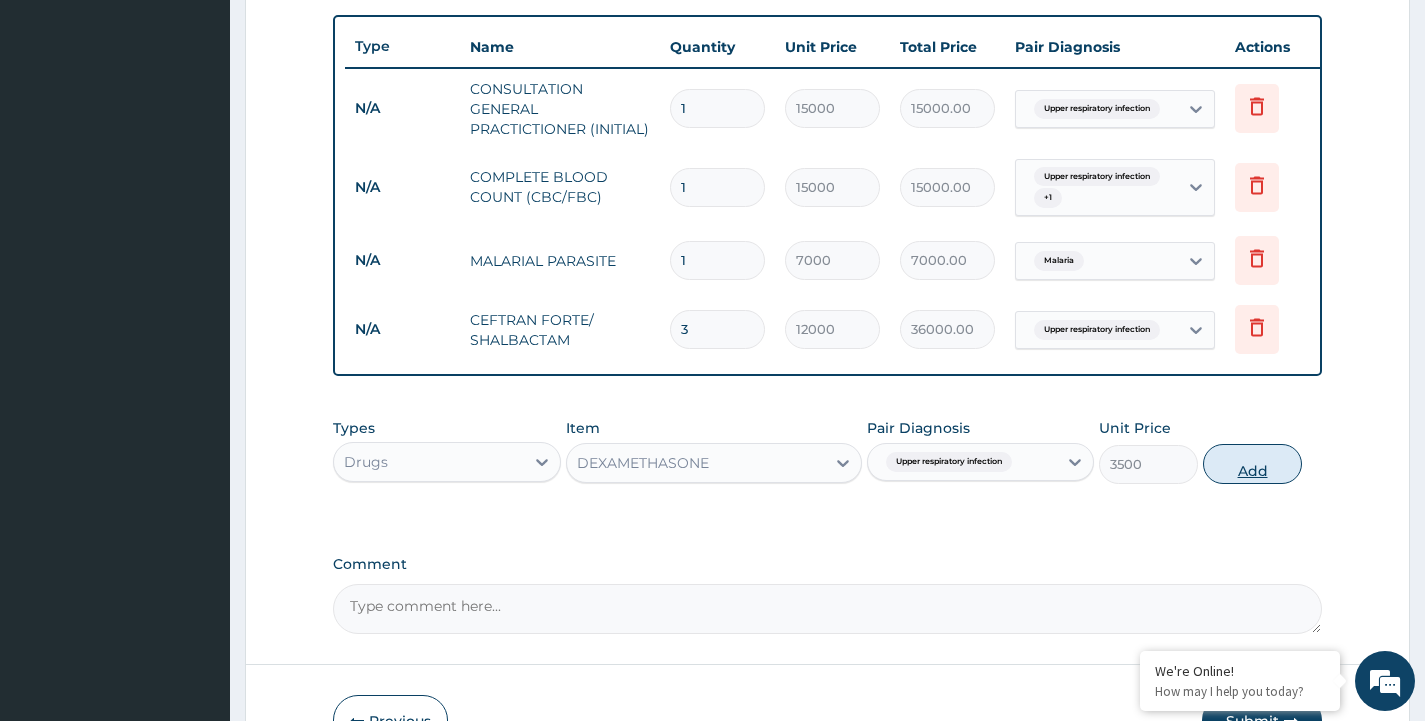 click on "Add" at bounding box center (1252, 464) 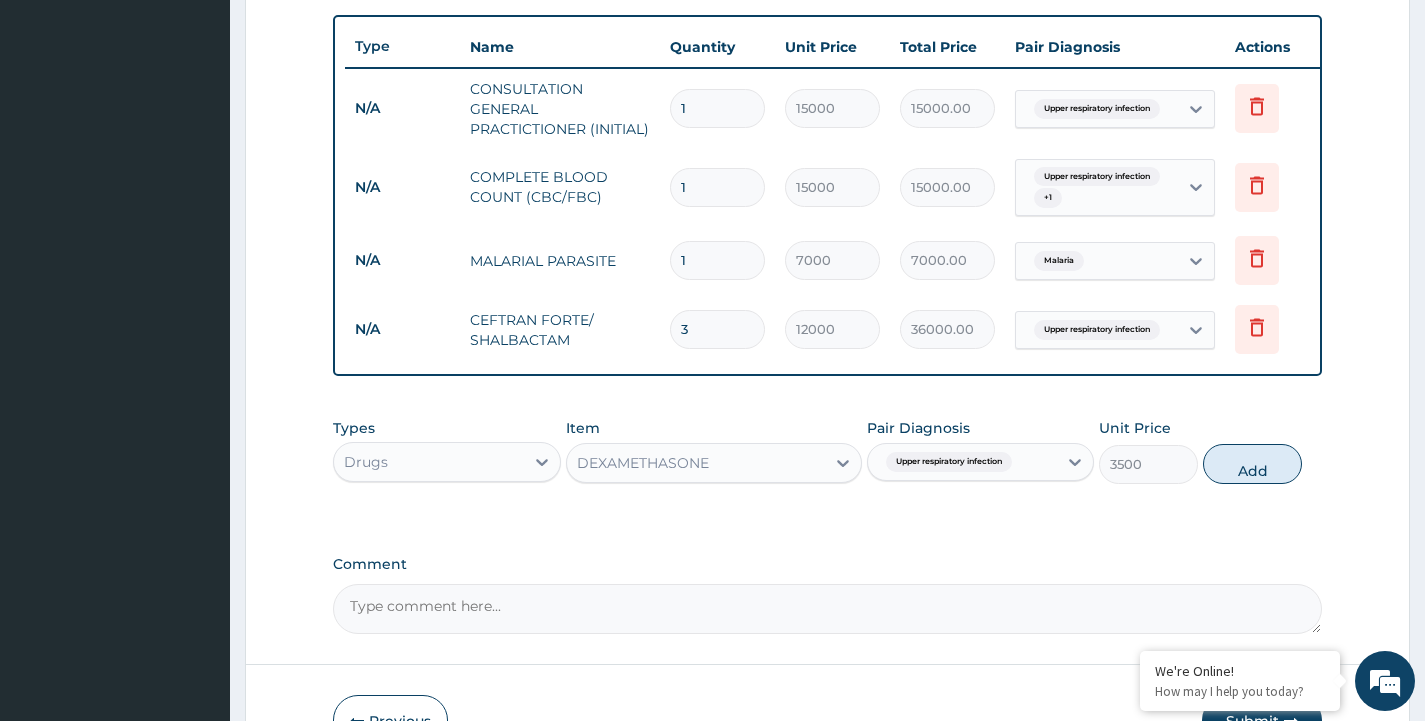 type on "0" 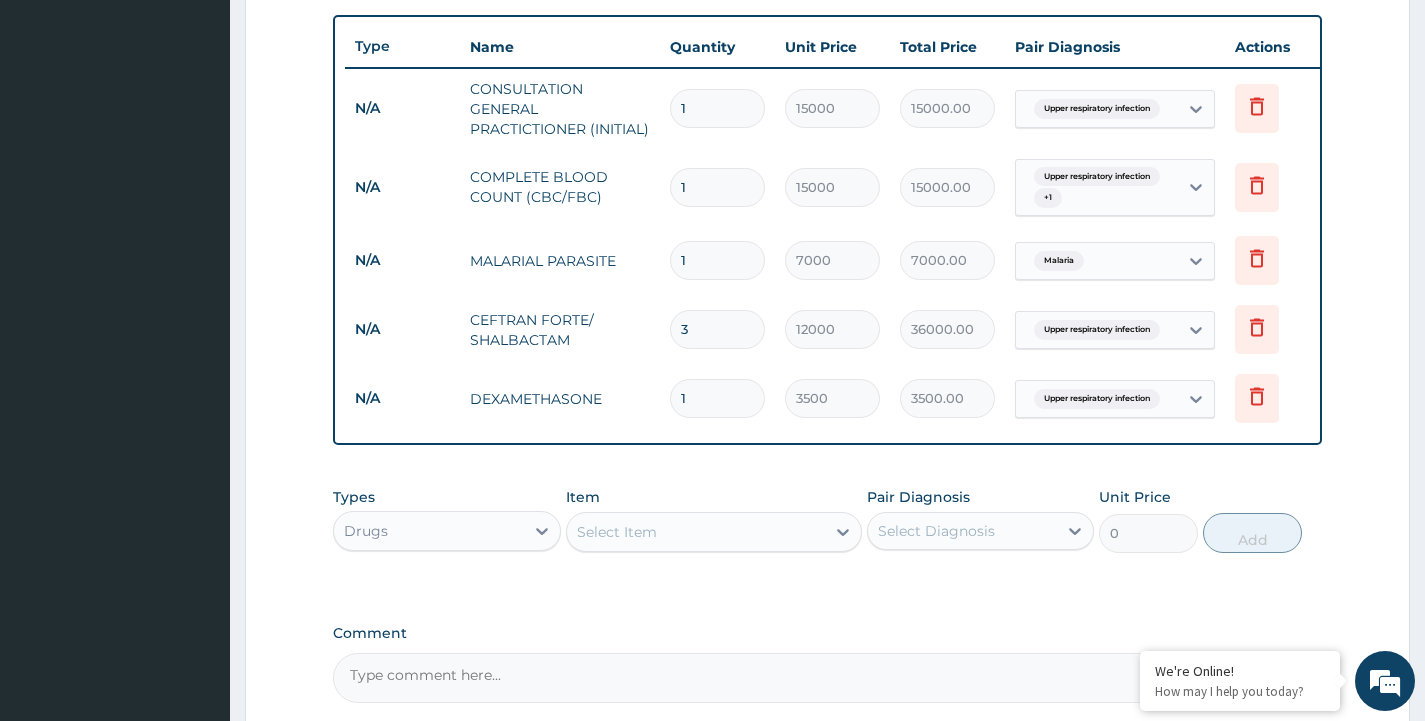 drag, startPoint x: 700, startPoint y: 387, endPoint x: 668, endPoint y: 399, distance: 34.176014 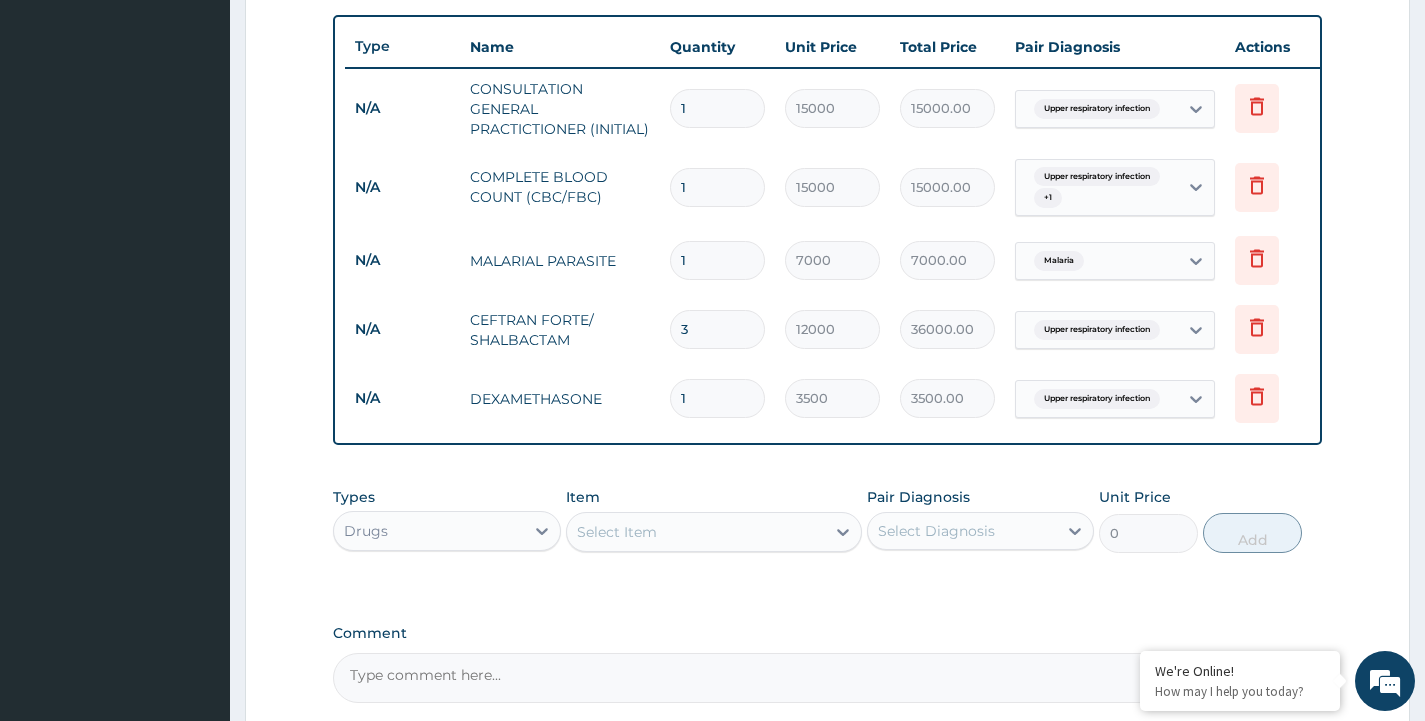 click on "1" at bounding box center [717, 398] 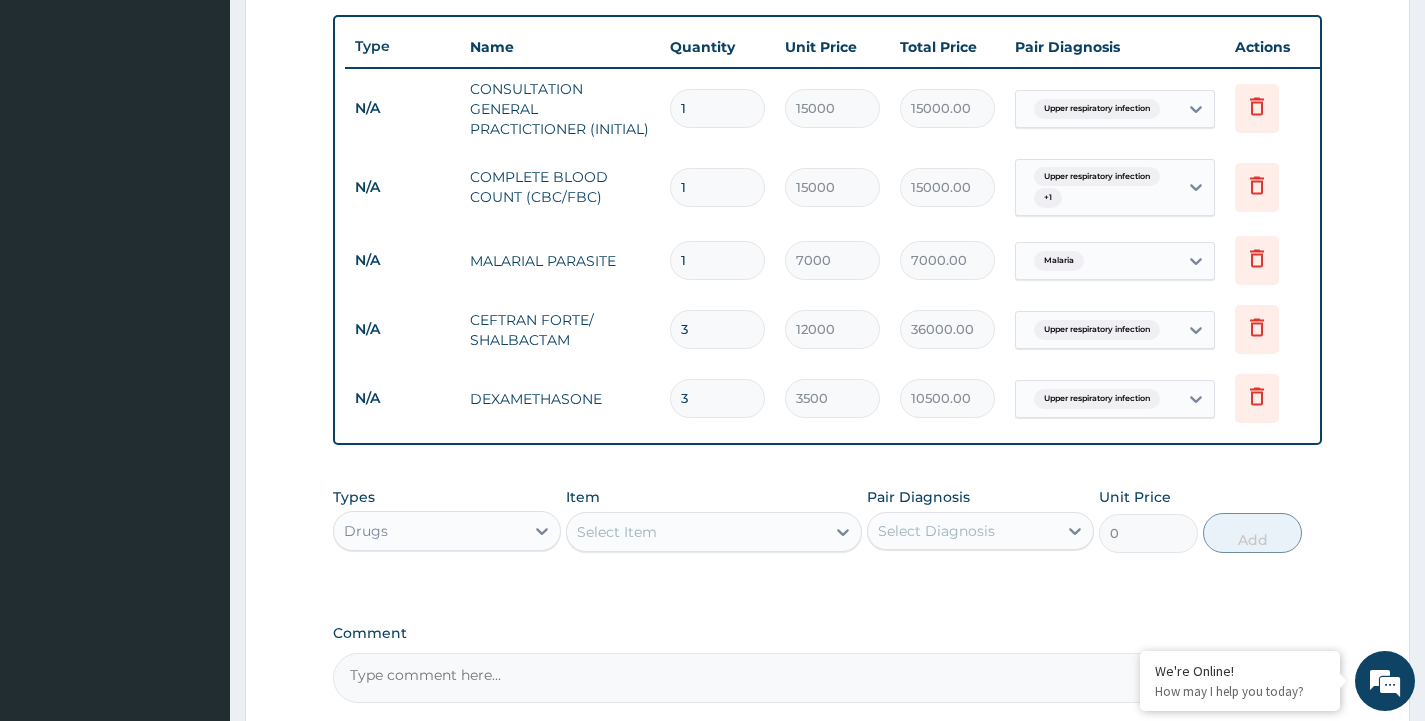 type on "3" 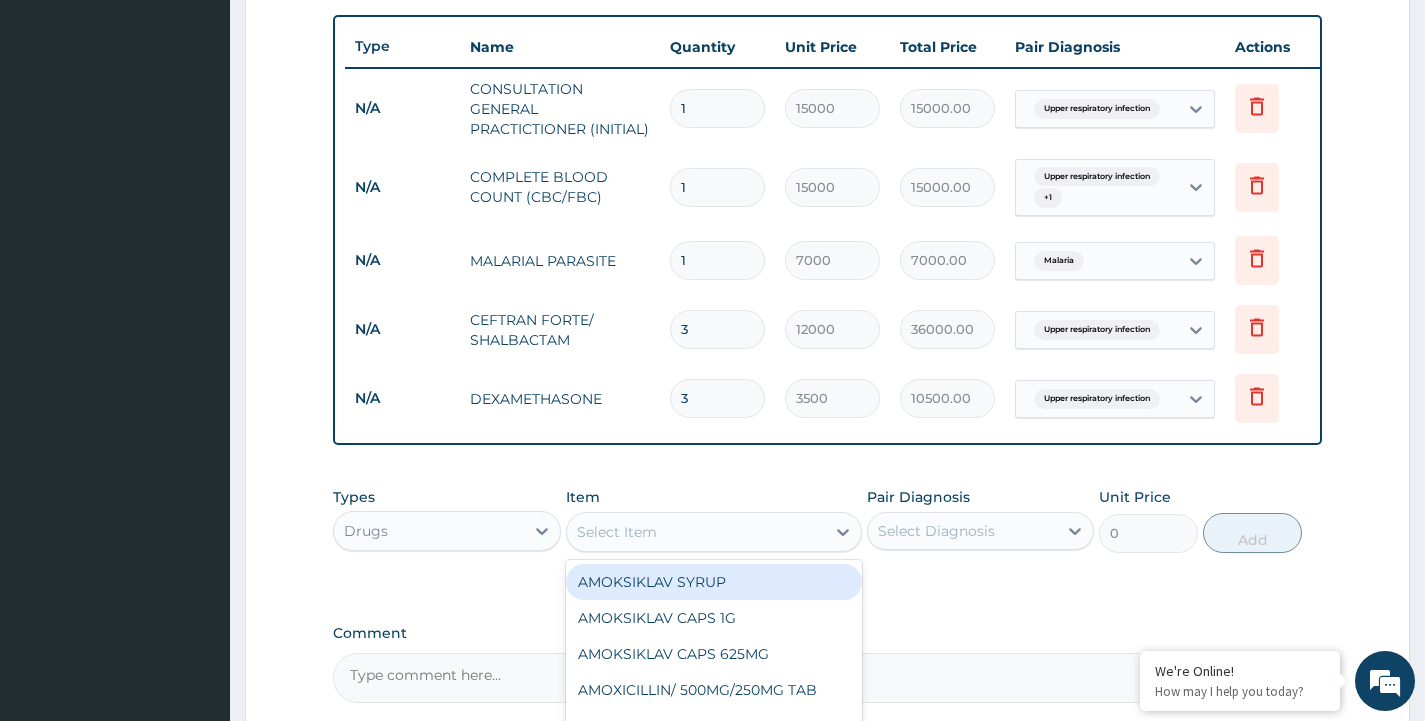 click on "Select Item" at bounding box center (696, 532) 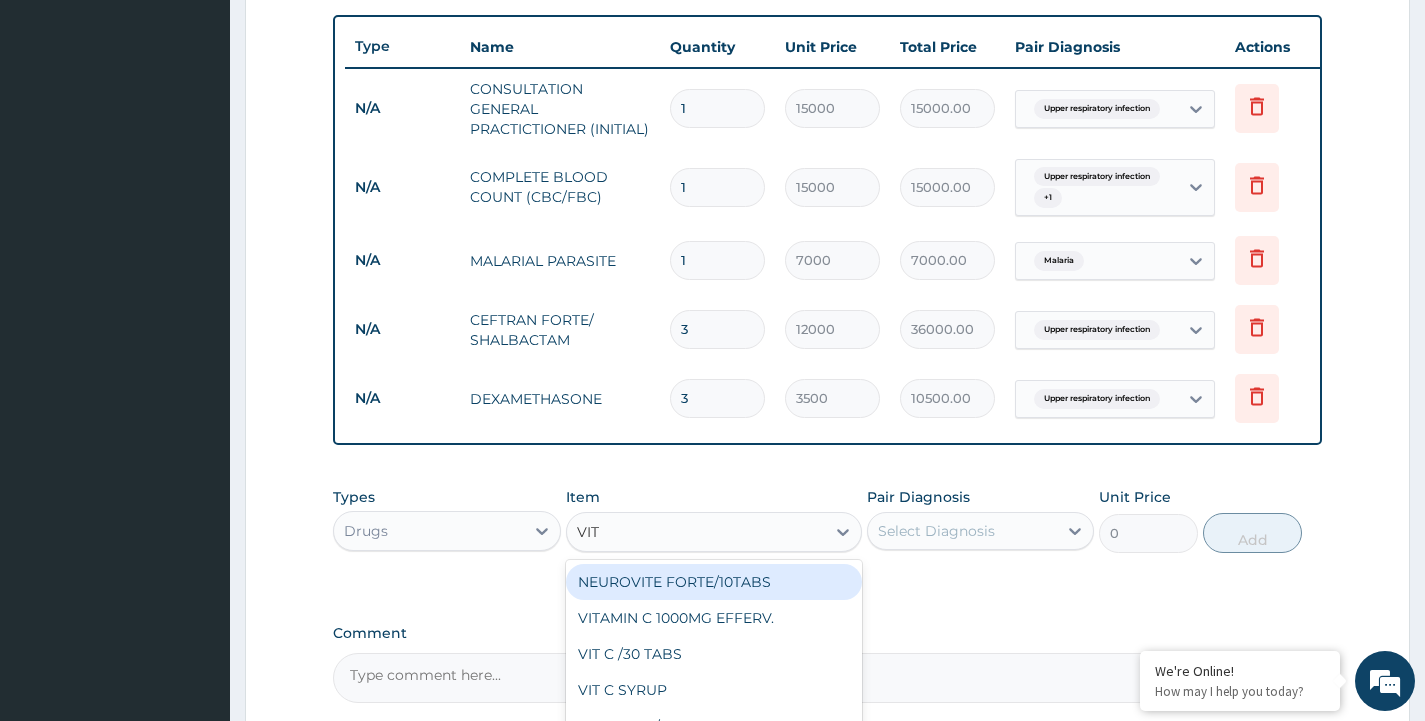 type on "VIT C" 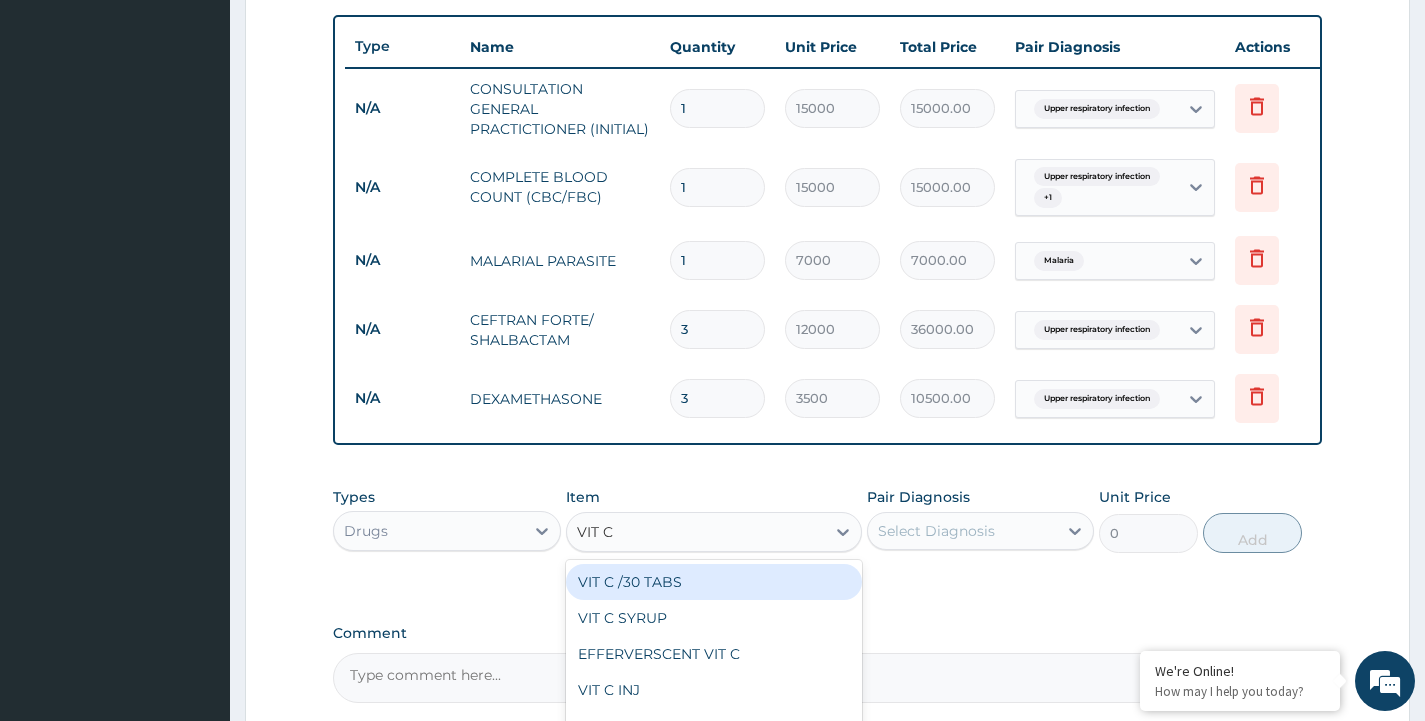 click on "VIT C /30 TABS" at bounding box center (714, 582) 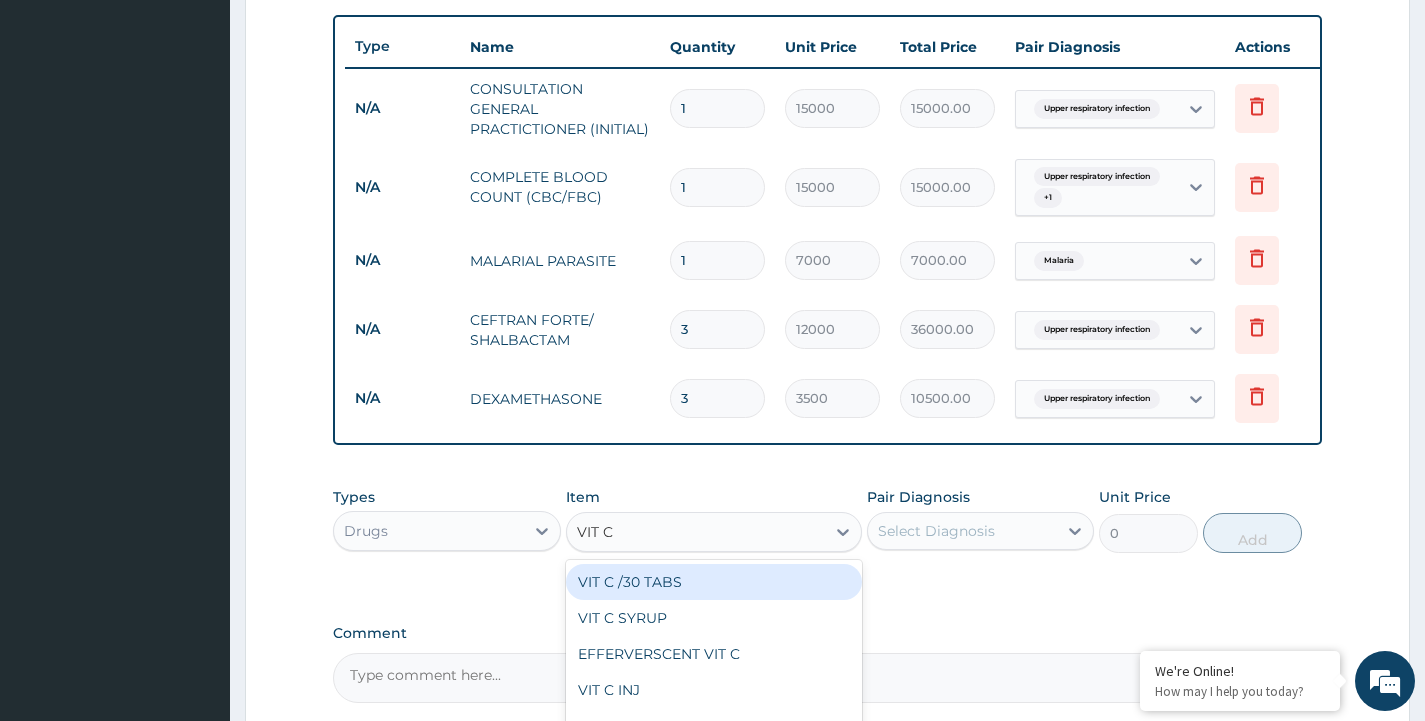 type 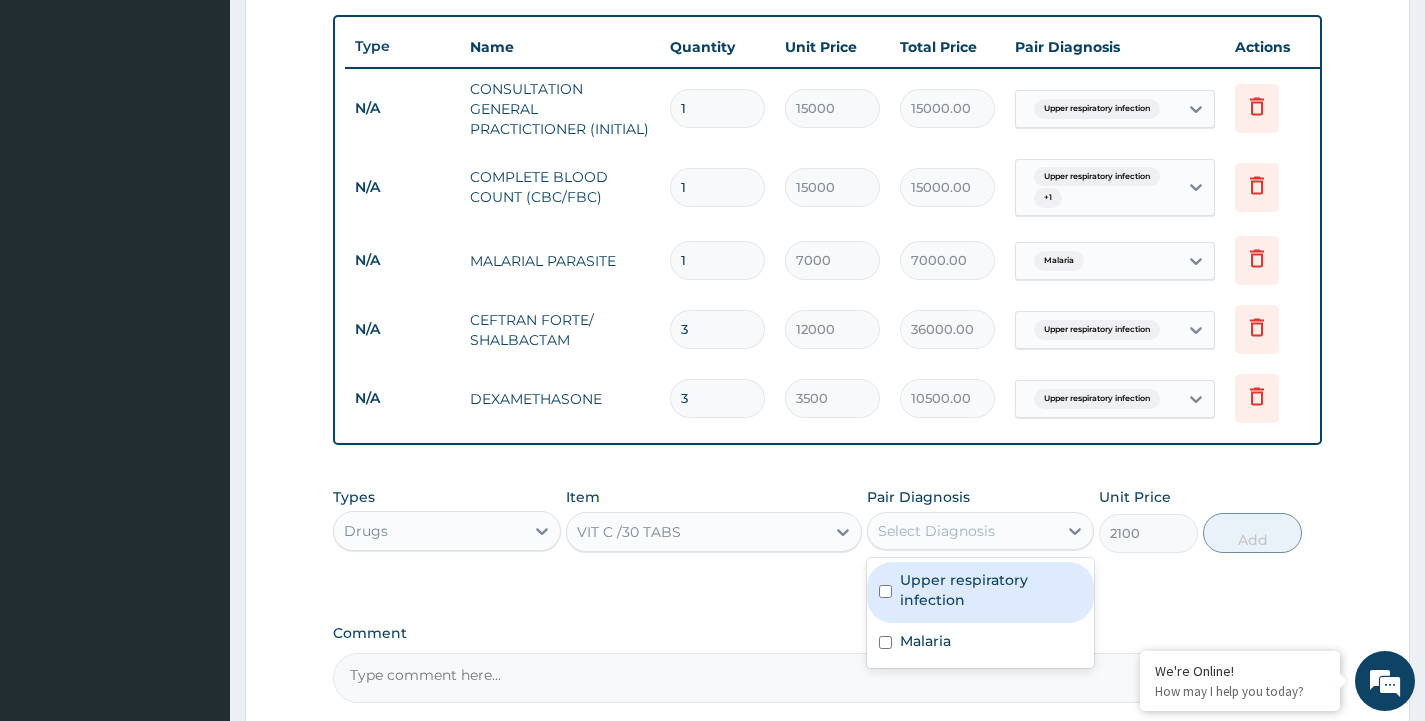 click on "Select Diagnosis" at bounding box center (936, 531) 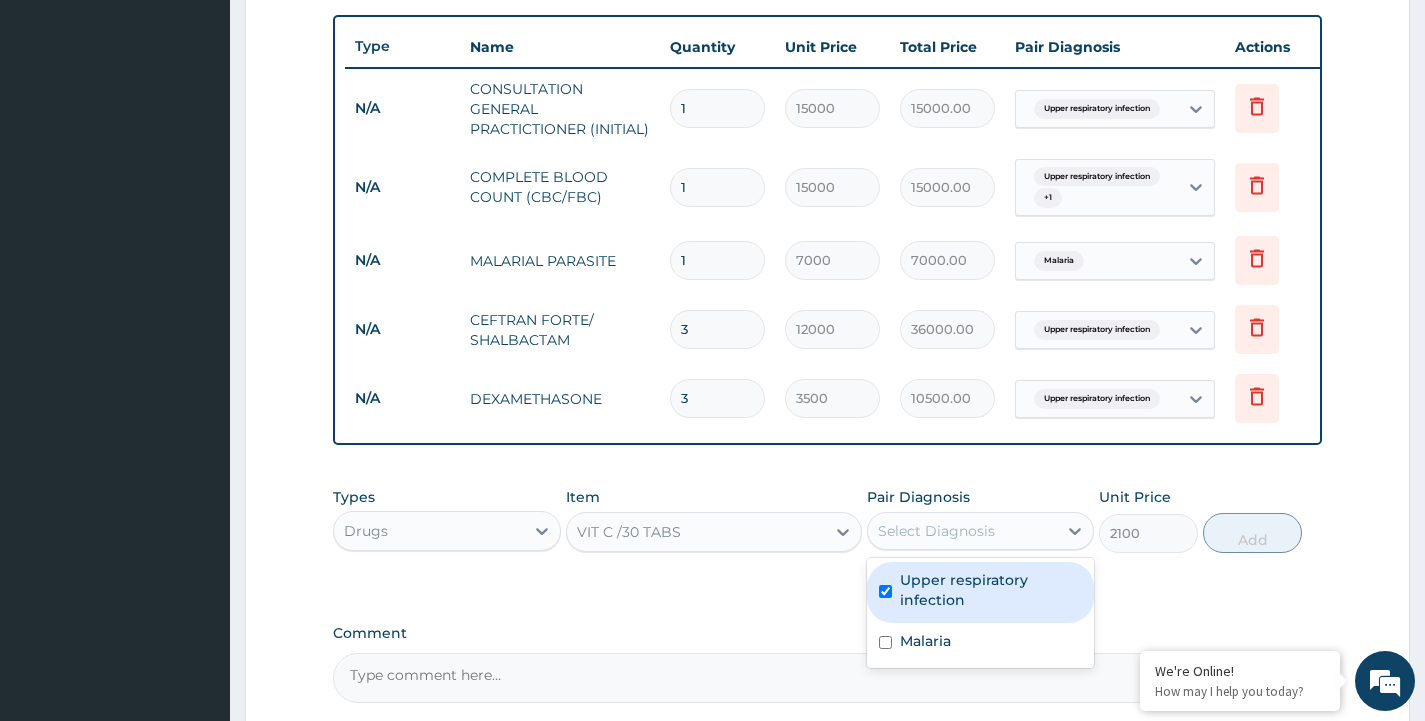 checkbox on "true" 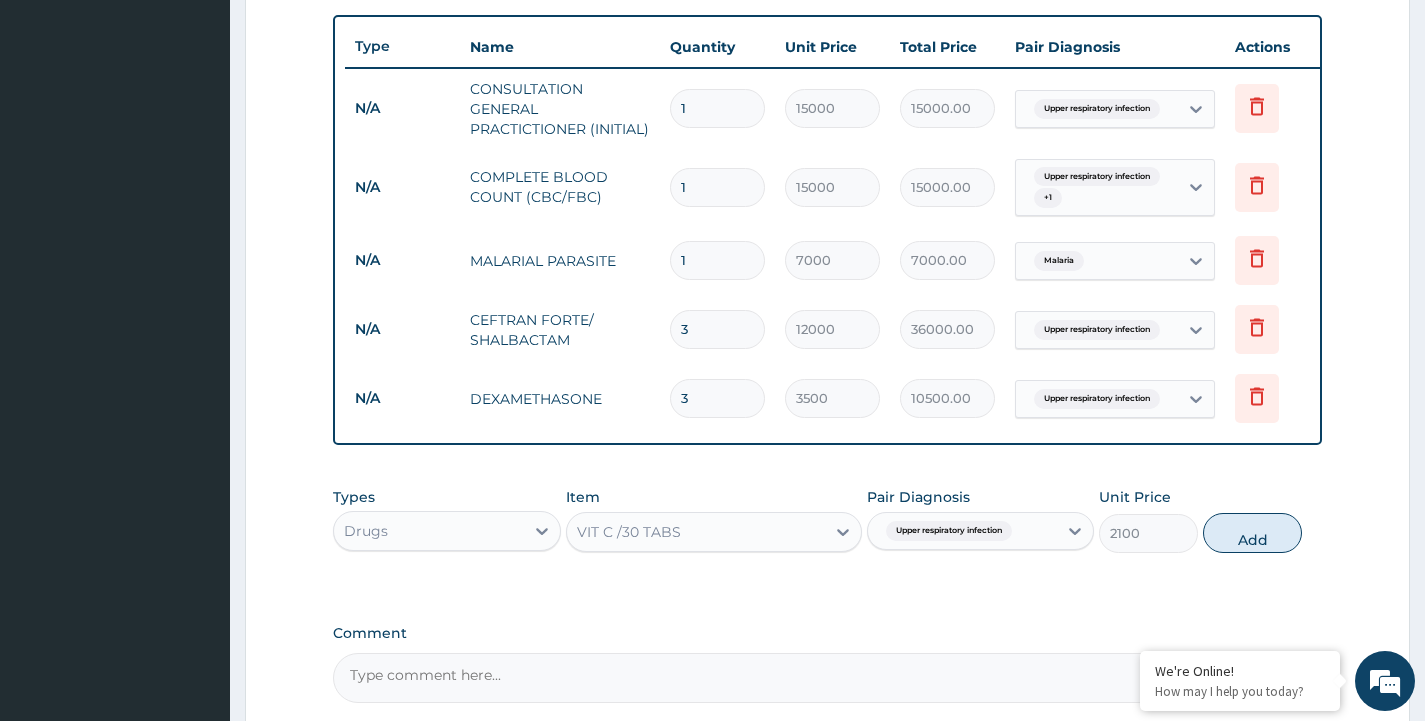 drag, startPoint x: 1237, startPoint y: 542, endPoint x: 800, endPoint y: 556, distance: 437.2242 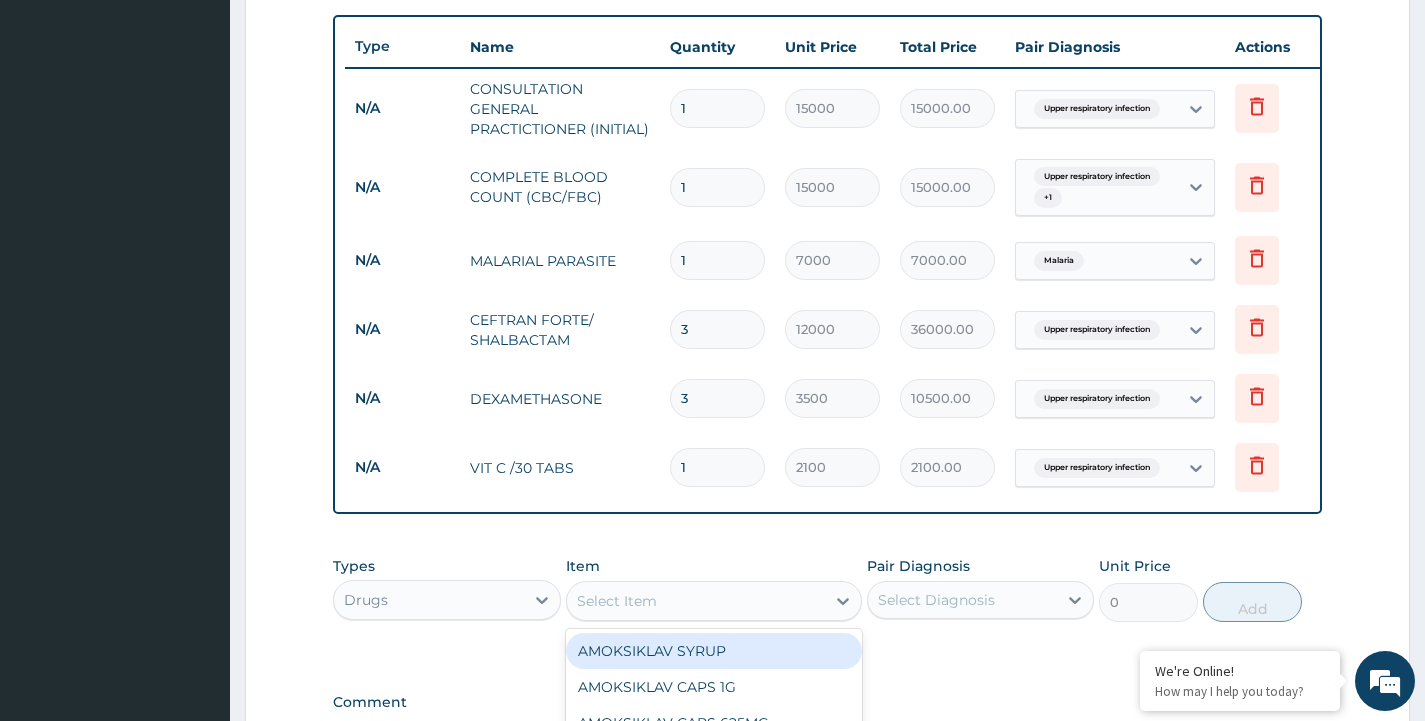 click on "Select Item" at bounding box center (617, 601) 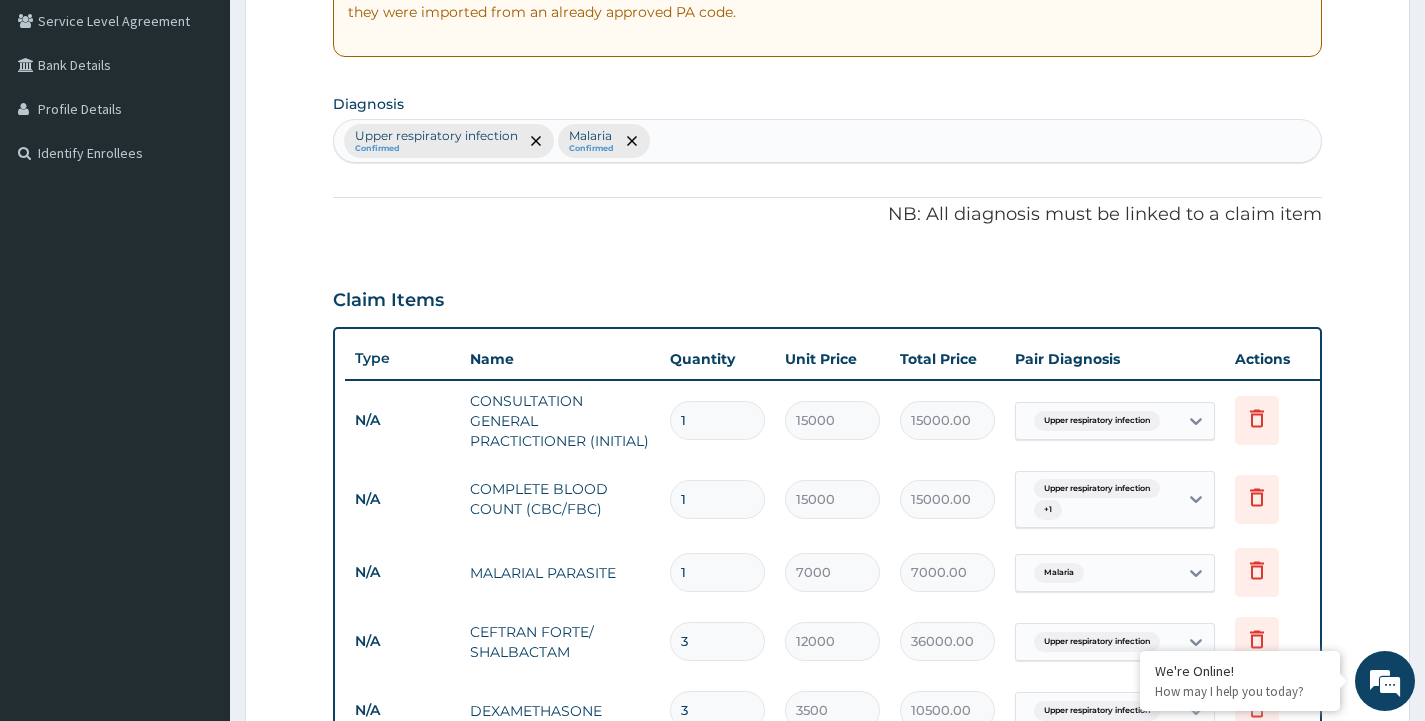 scroll, scrollTop: 412, scrollLeft: 0, axis: vertical 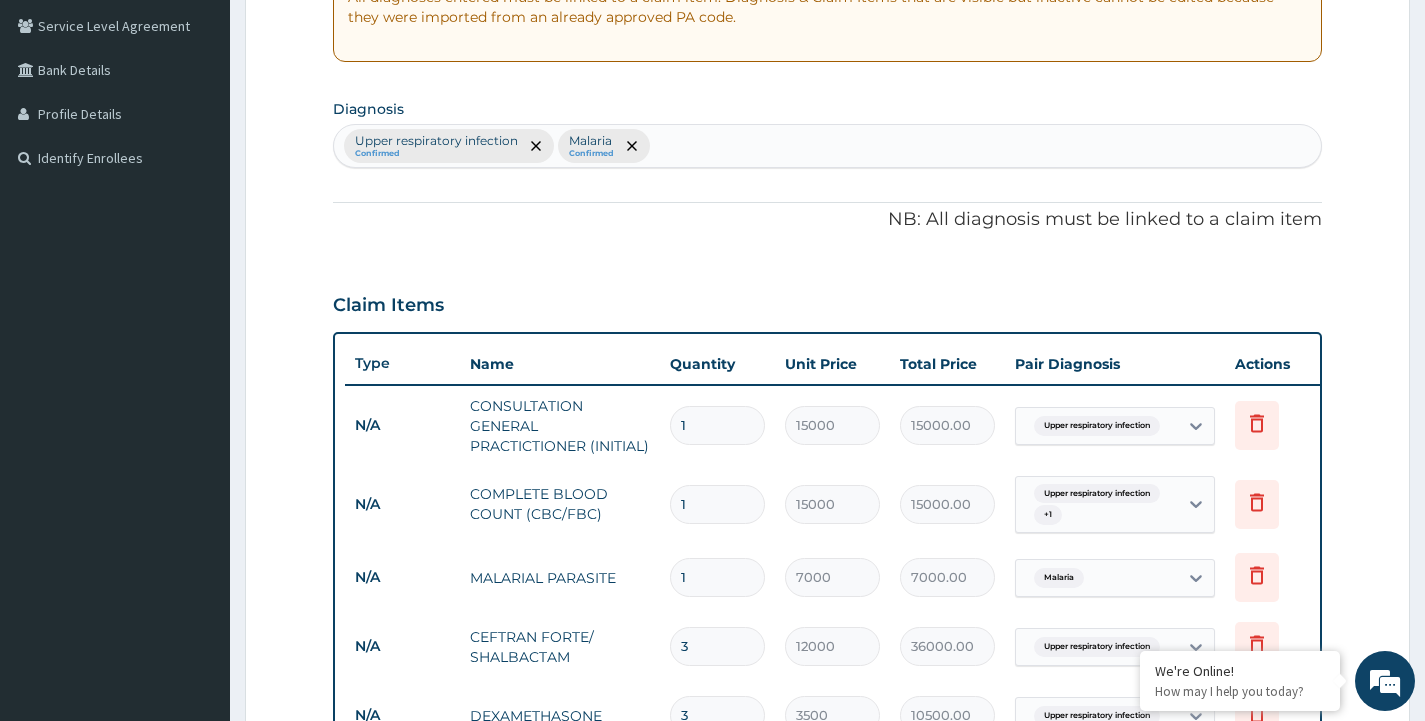 click on "Upper respiratory infection Confirmed Malaria Confirmed" at bounding box center (827, 146) 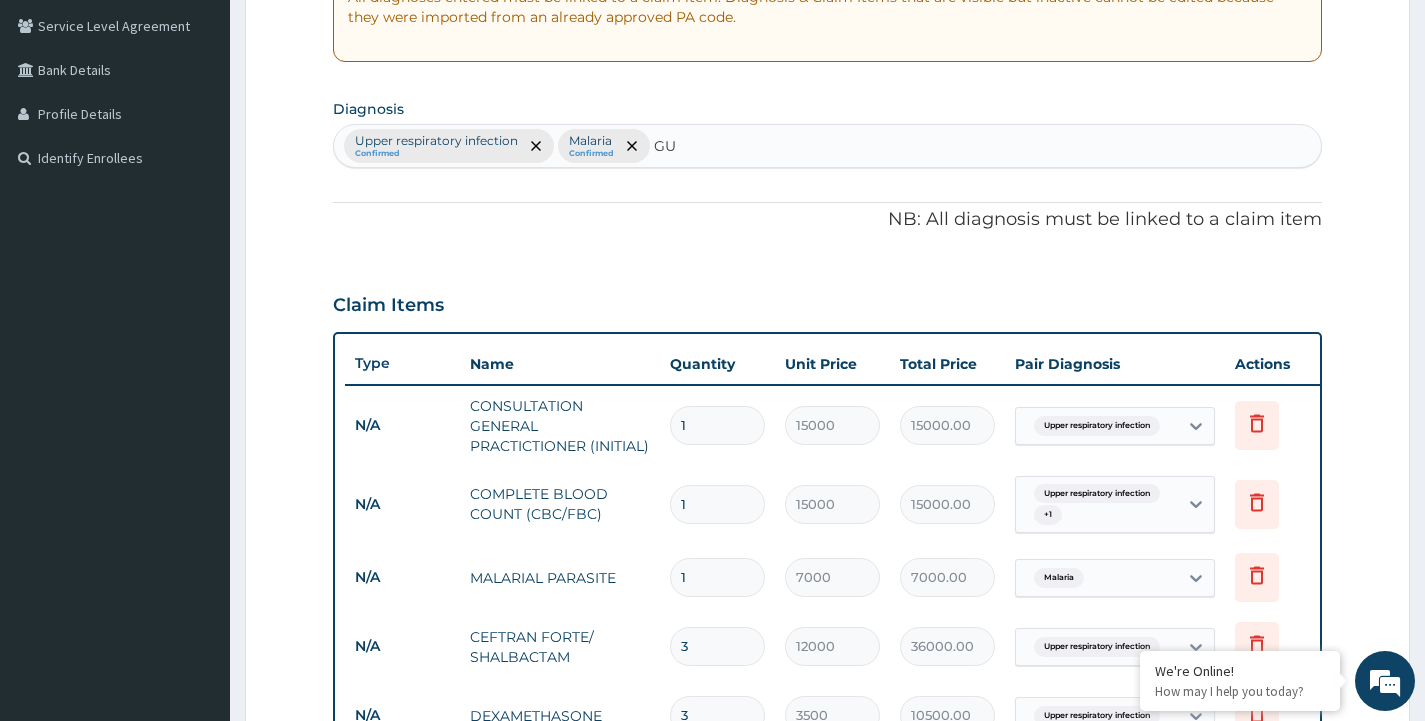 type on "G" 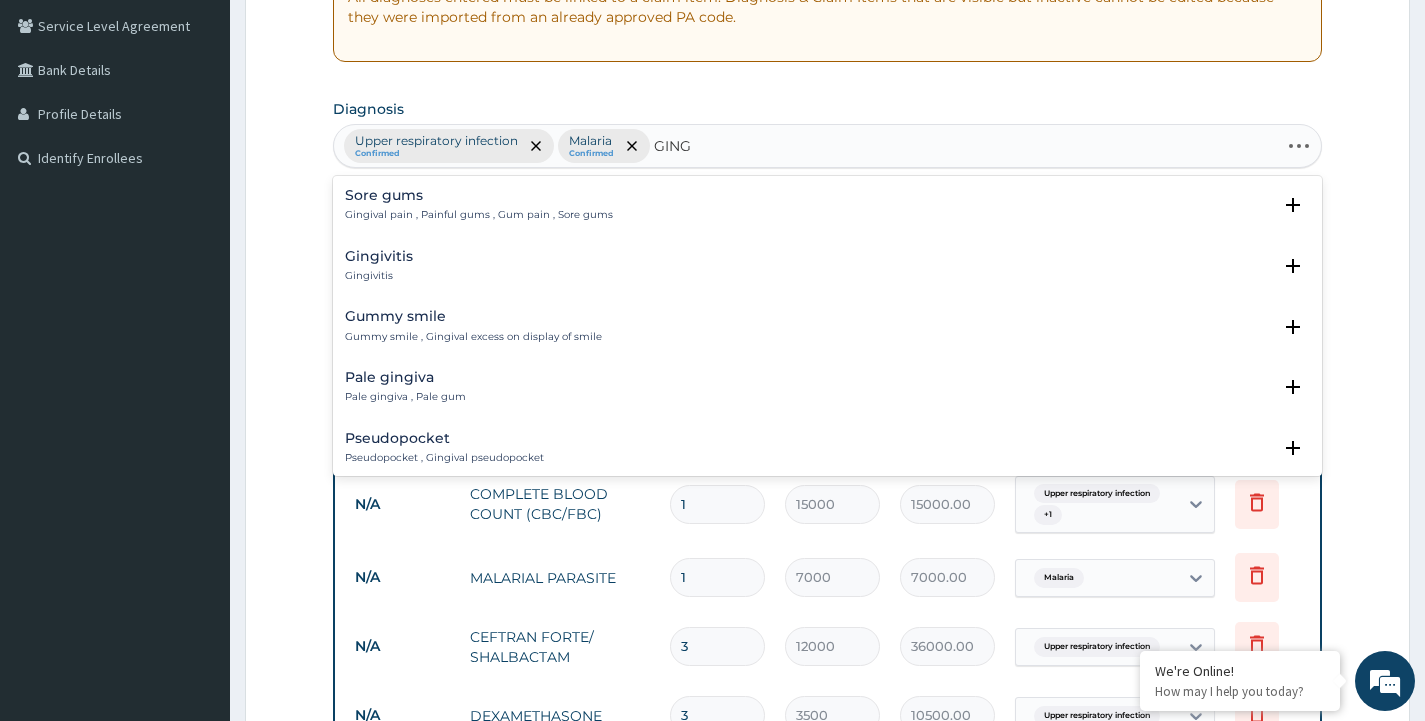 type on "GINGI" 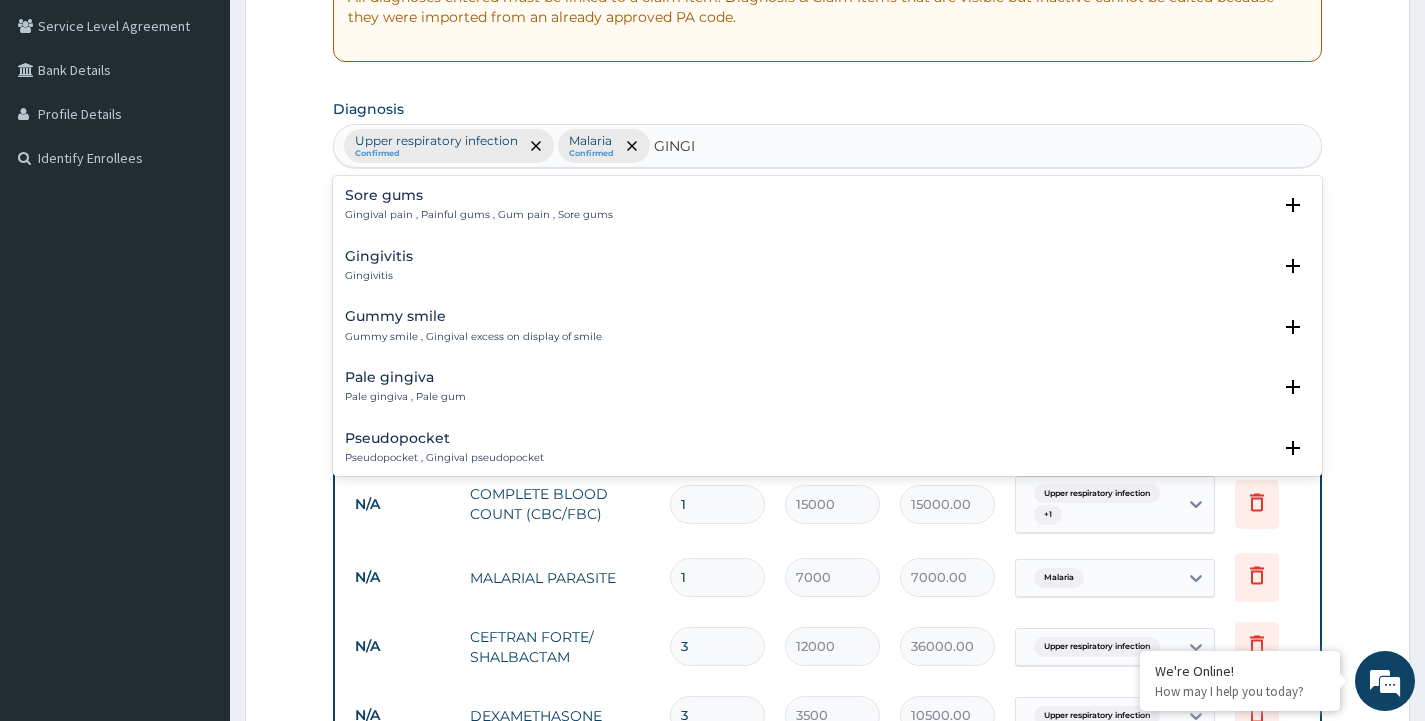 click on "Gingivitis" at bounding box center [379, 256] 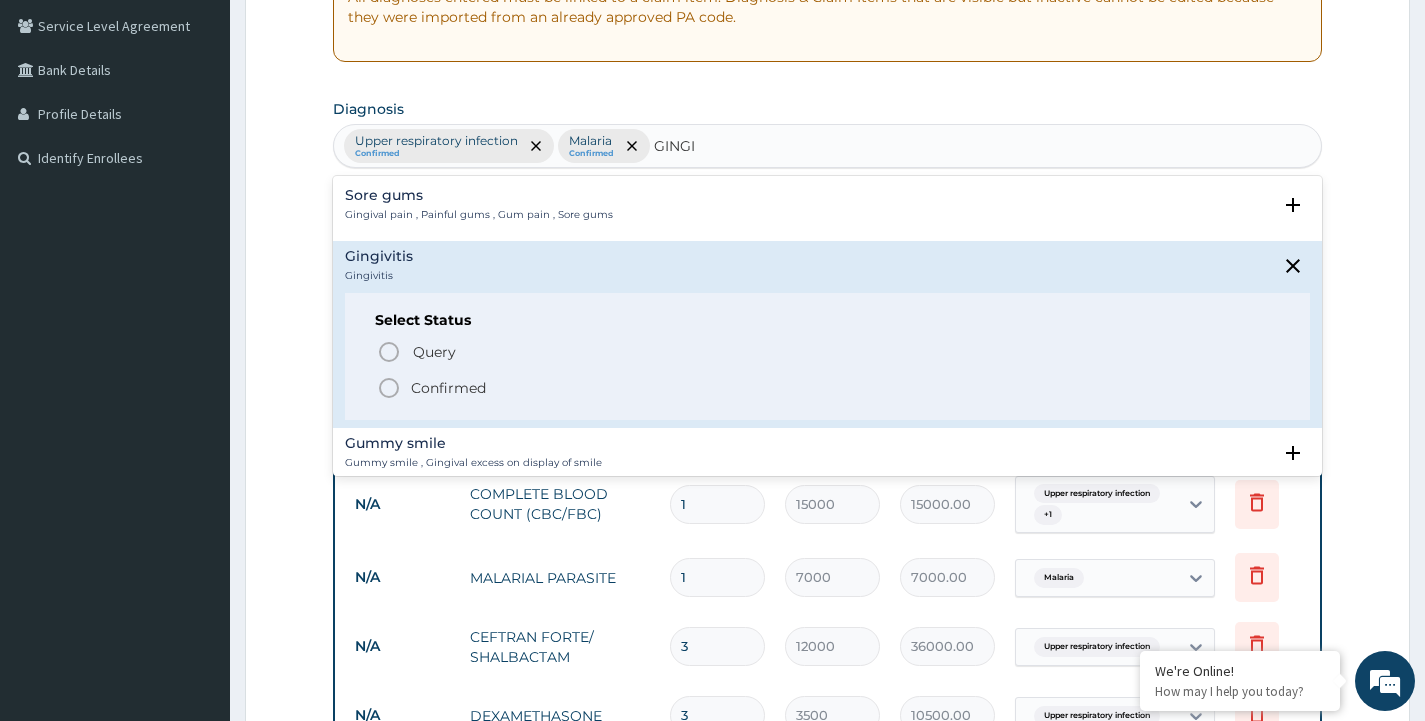 click 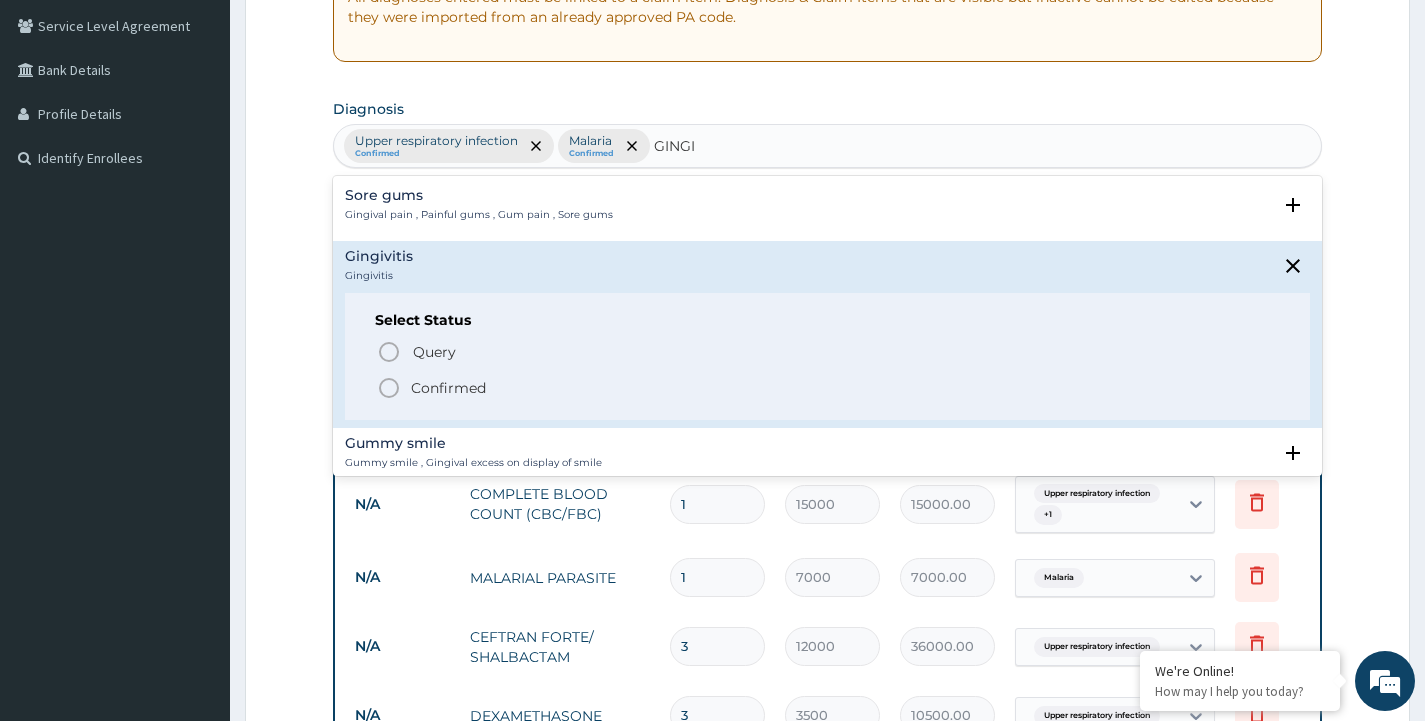 type 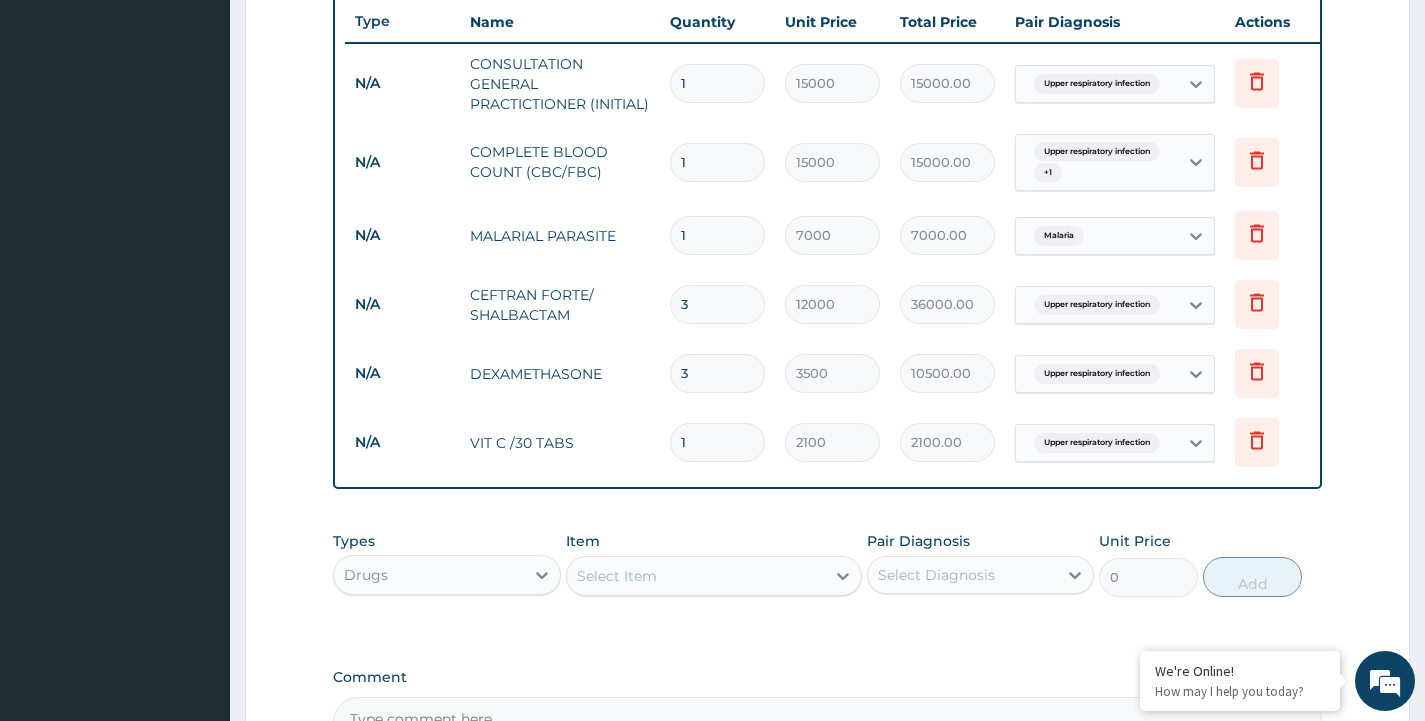 scroll, scrollTop: 938, scrollLeft: 0, axis: vertical 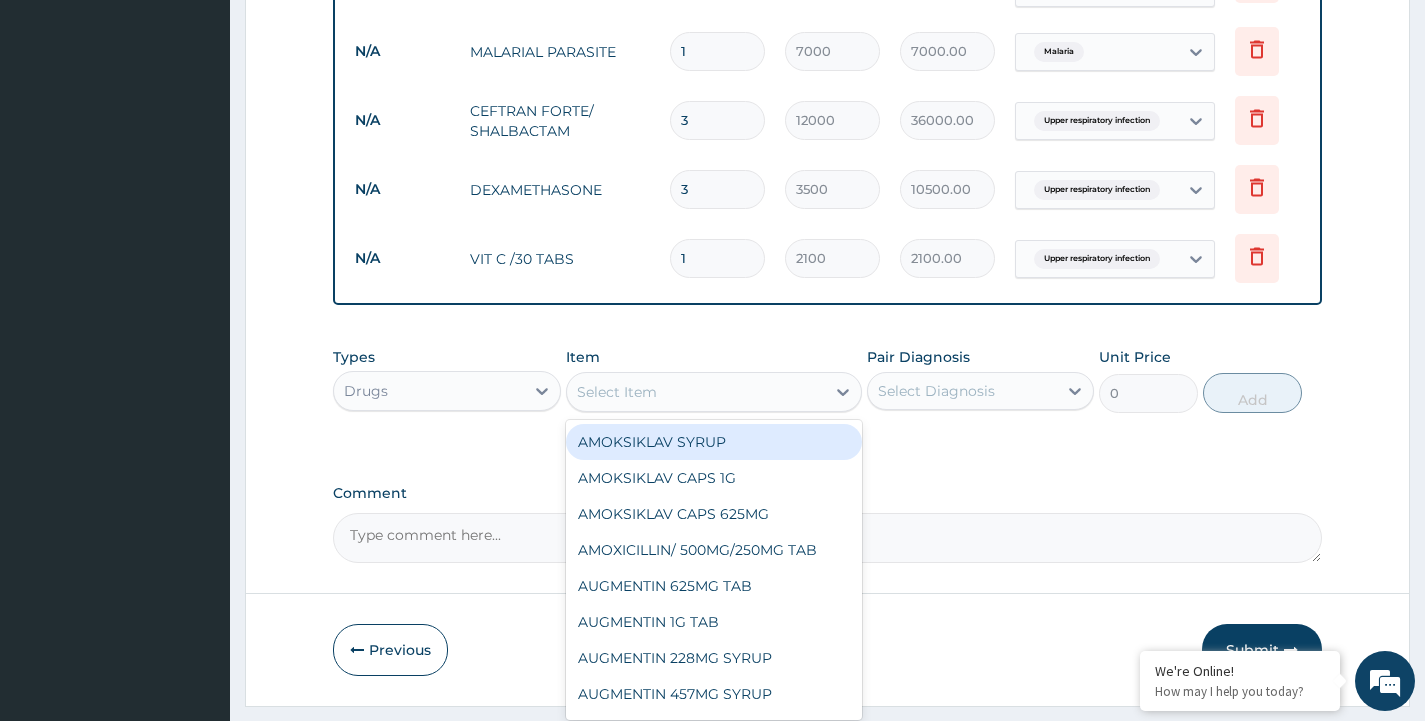 click on "Select Item" at bounding box center (696, 392) 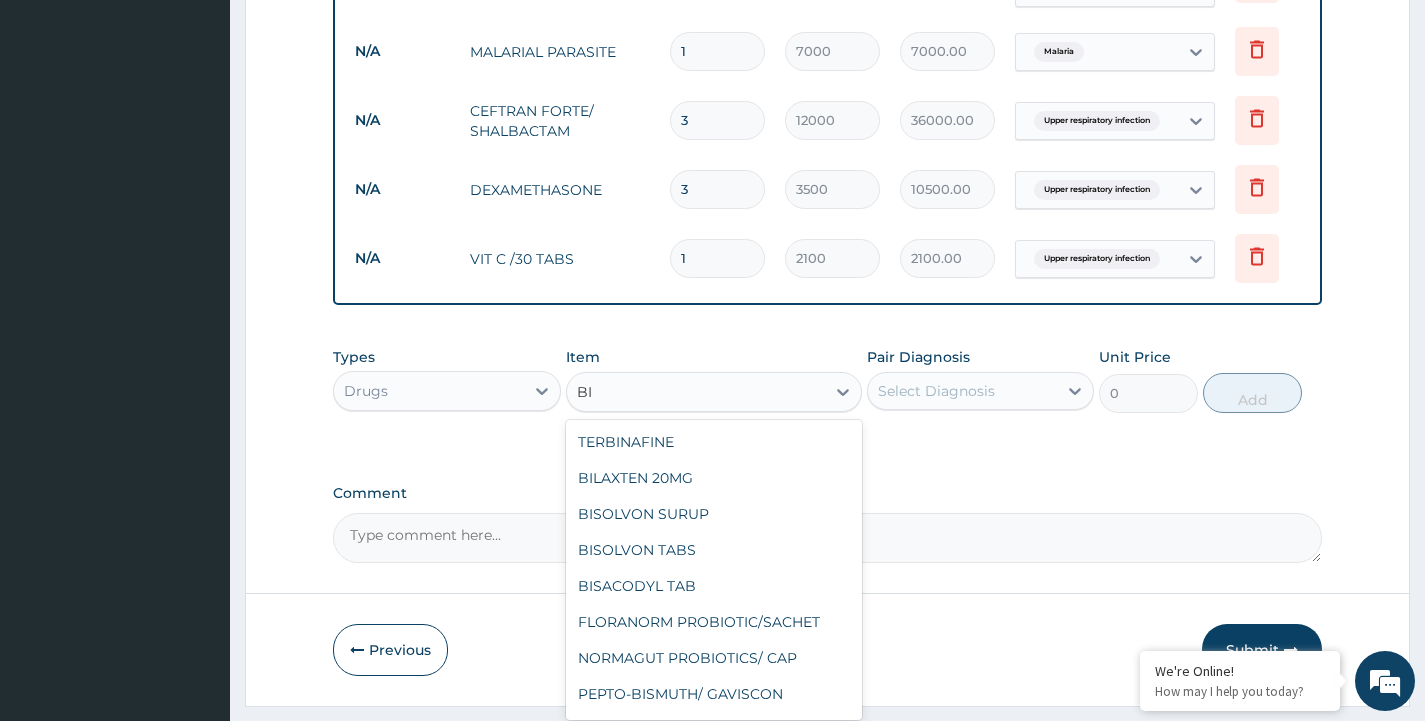 type on "B" 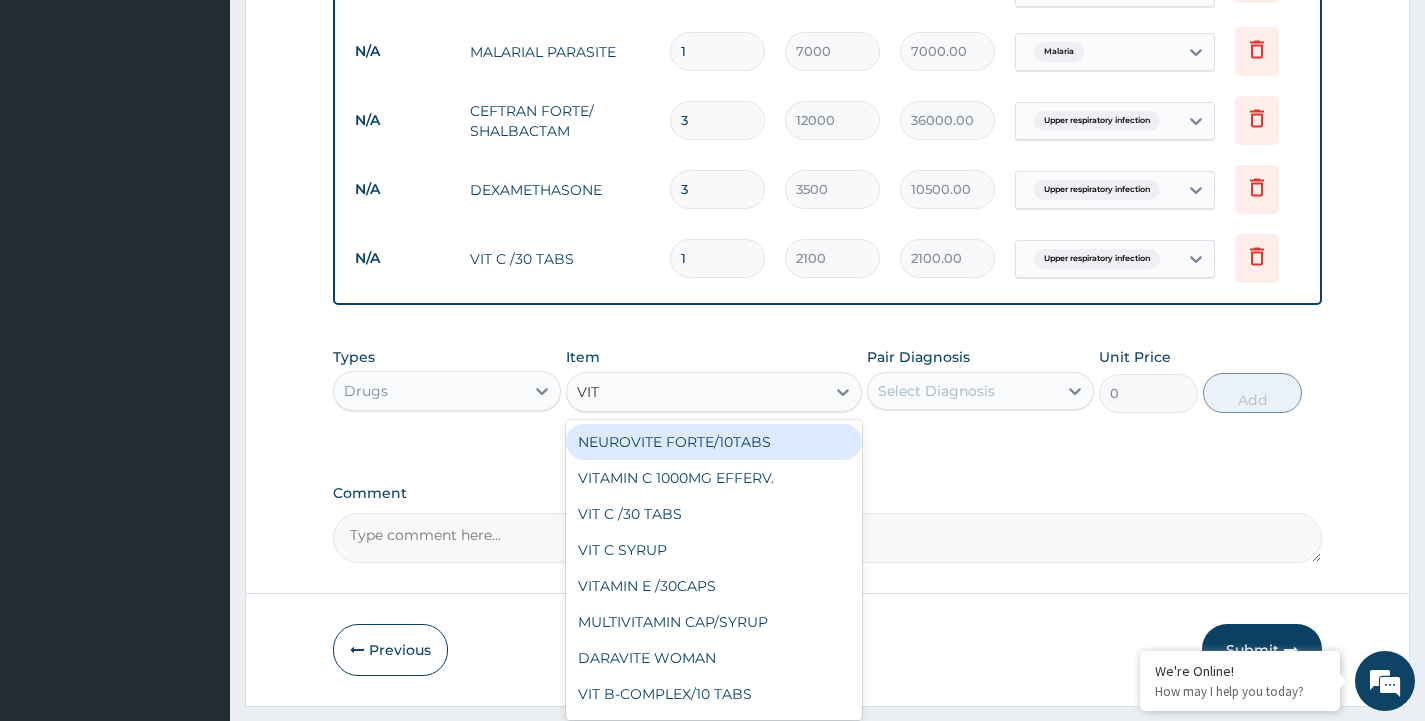 type on "VIT B" 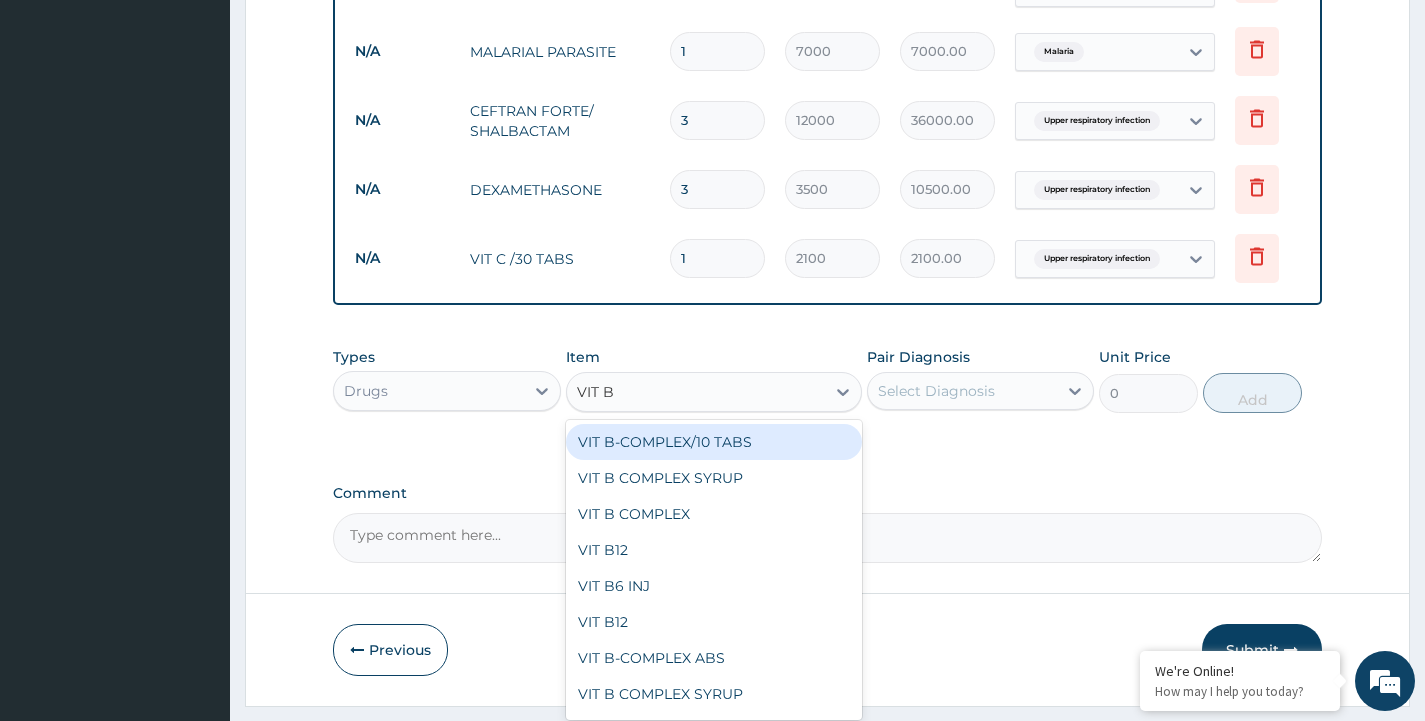 scroll, scrollTop: 1005, scrollLeft: 0, axis: vertical 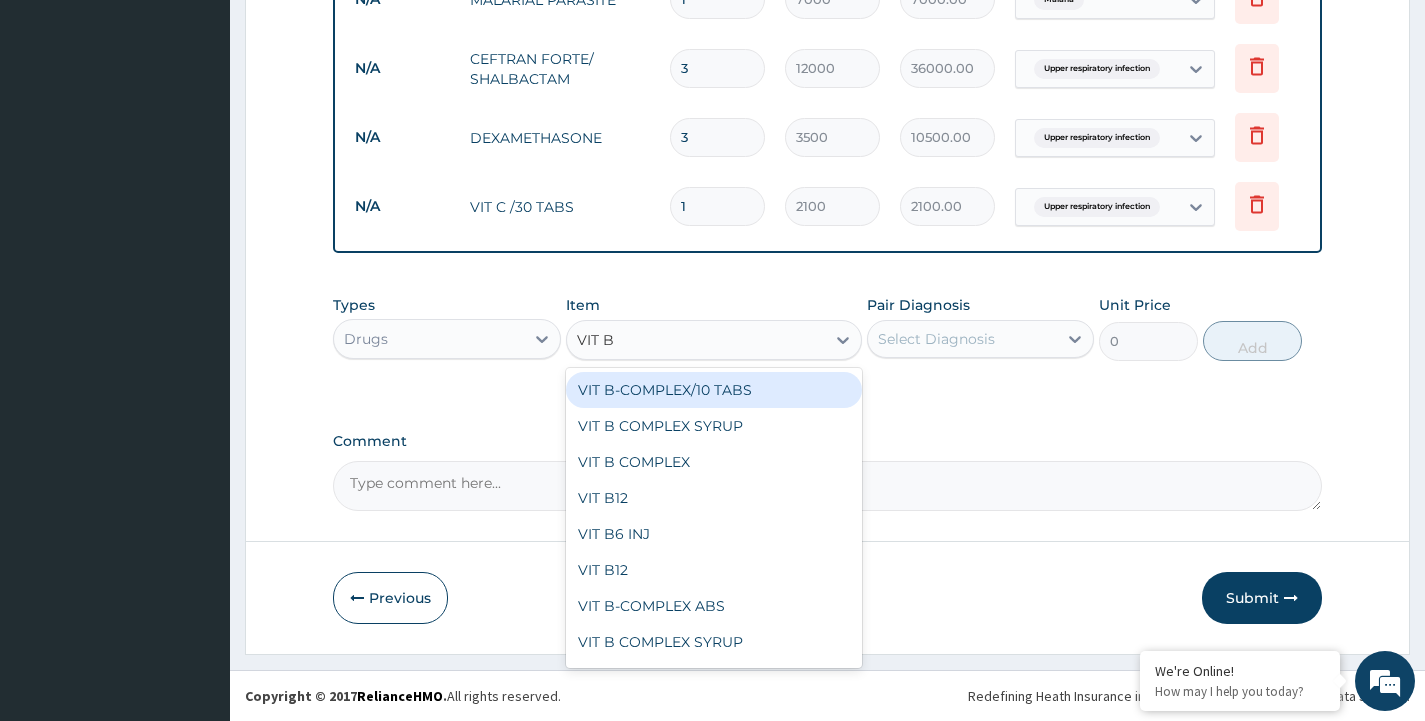 click on "VIT B-COMPLEX/10 TABS" at bounding box center [714, 390] 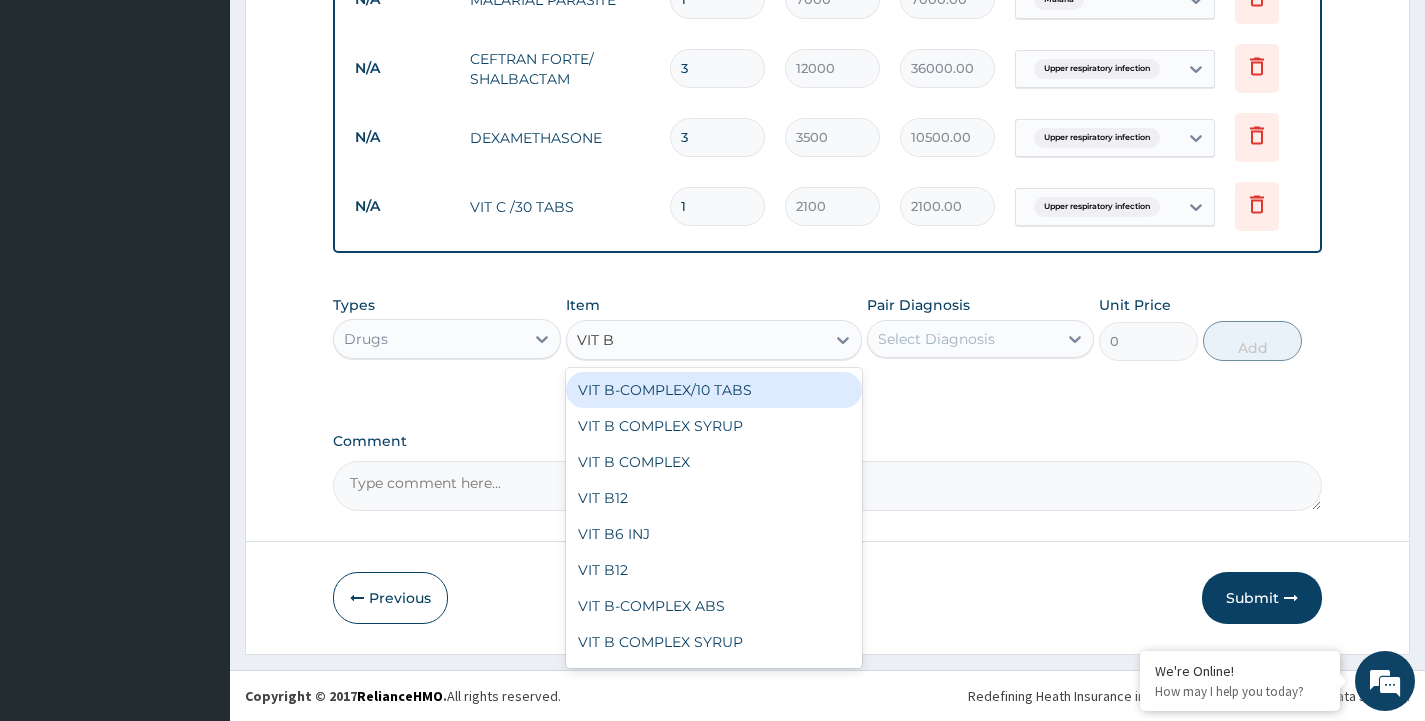 type 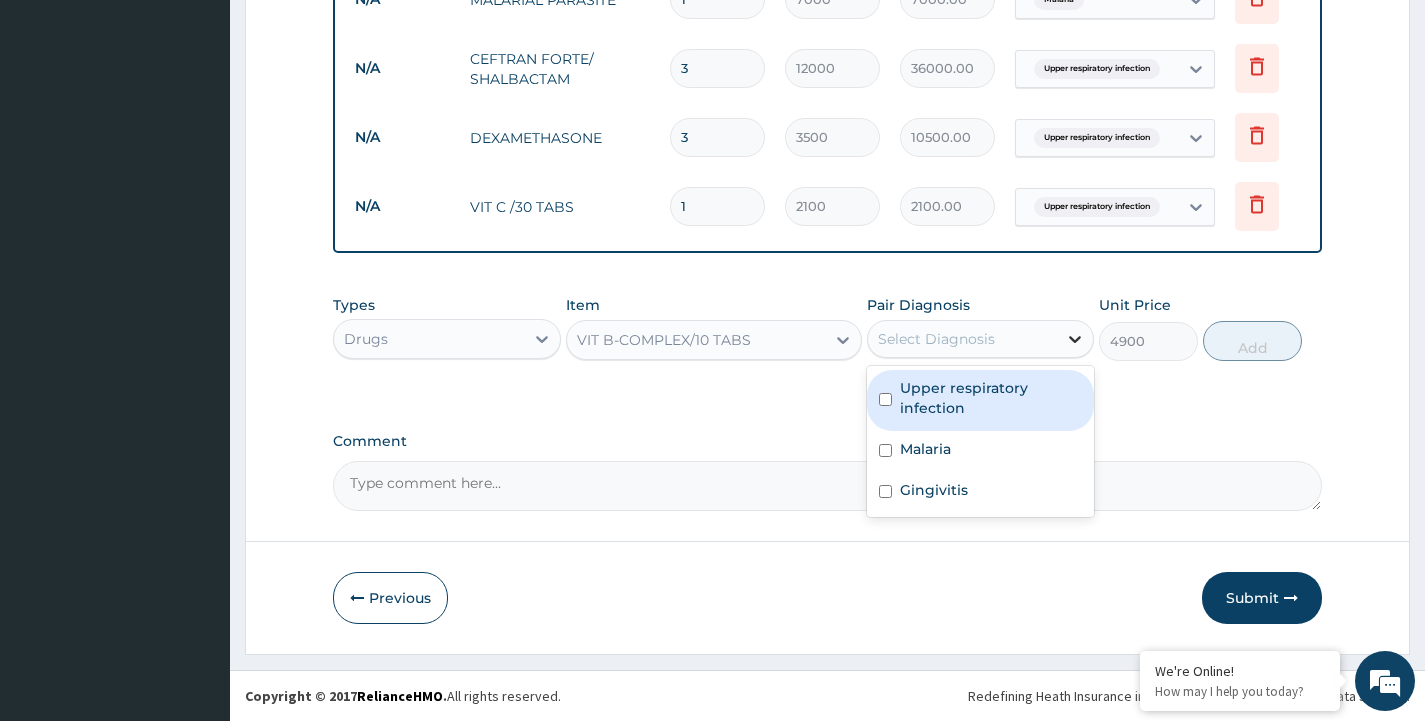 click at bounding box center (1075, 339) 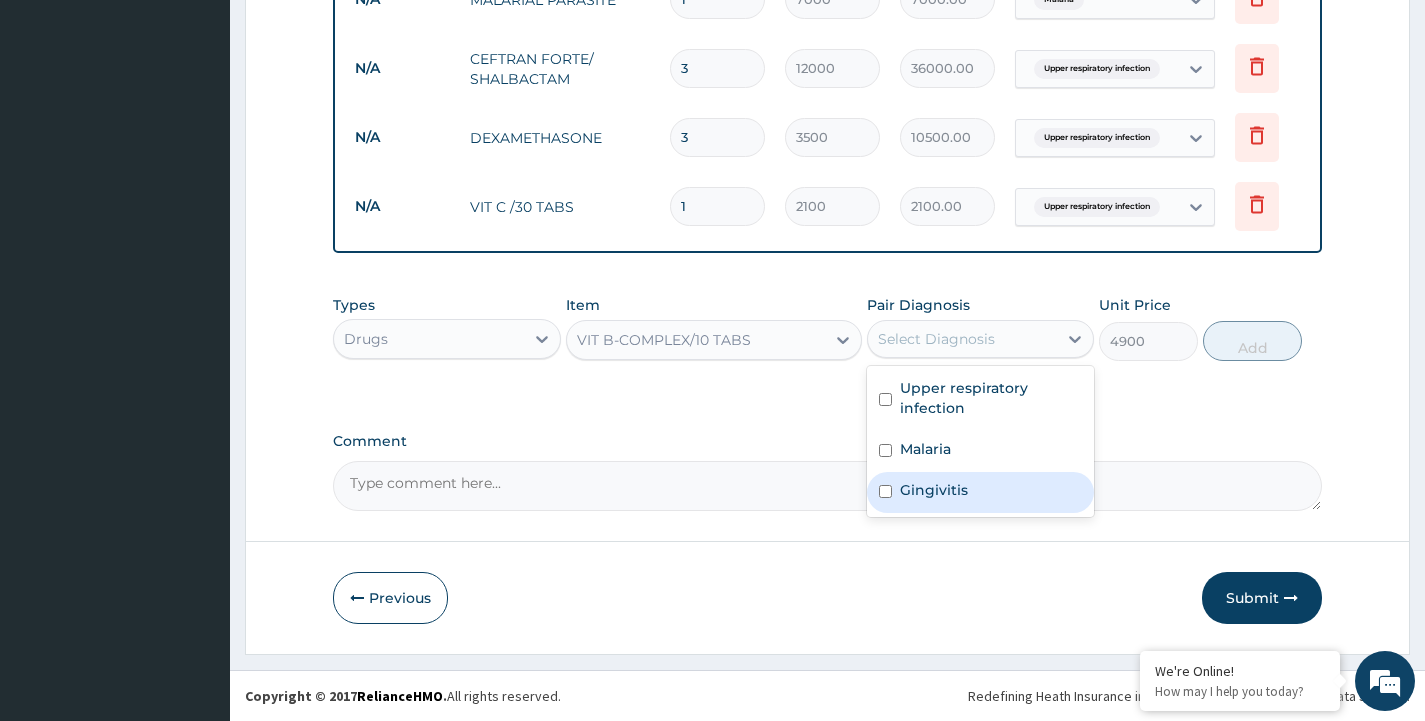 click on "Gingivitis" at bounding box center [934, 490] 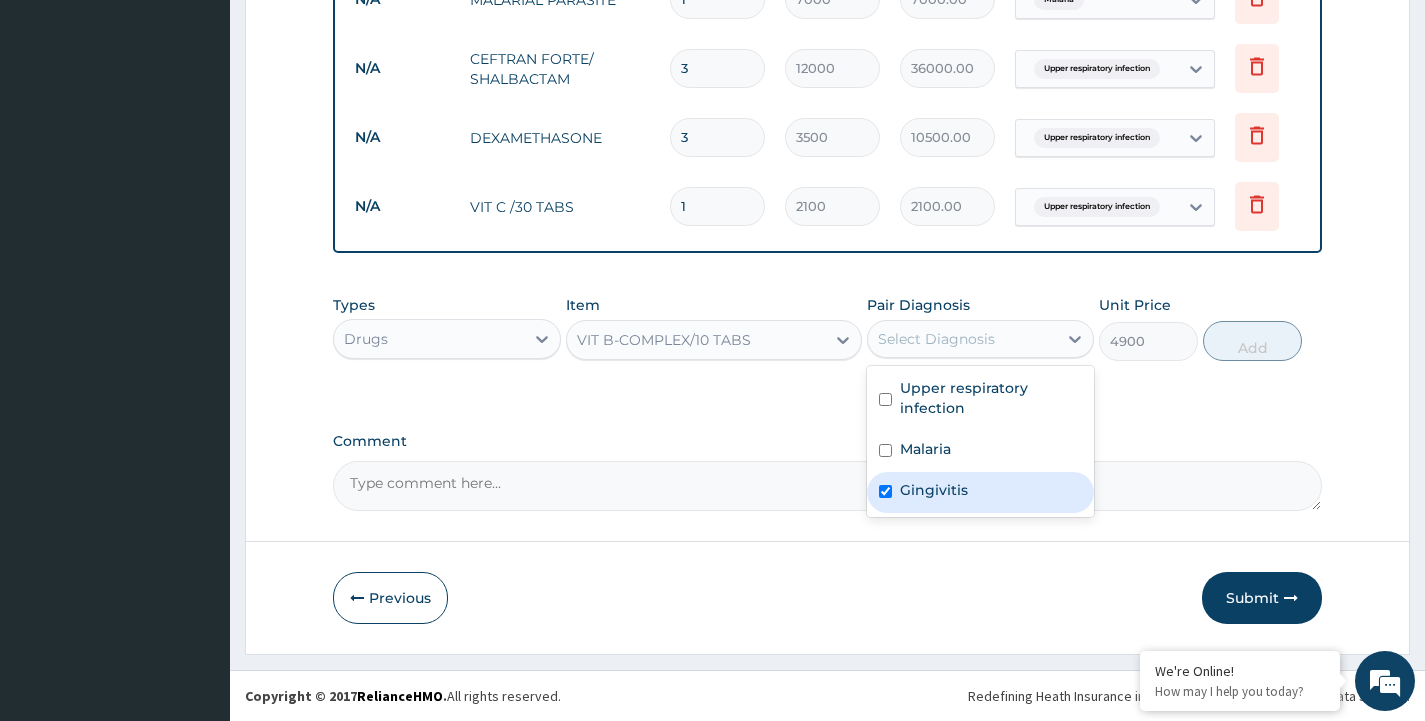 checkbox on "true" 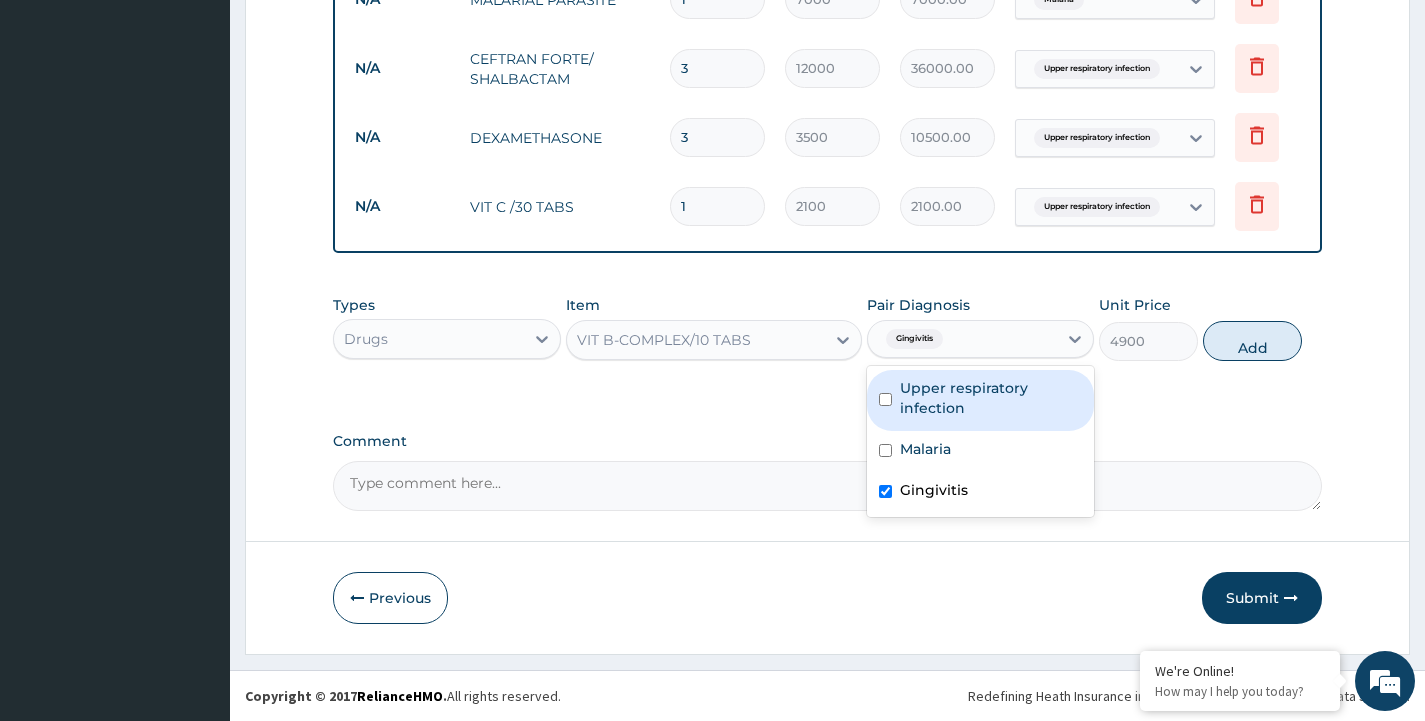 click on "Upper respiratory infection" at bounding box center (991, 398) 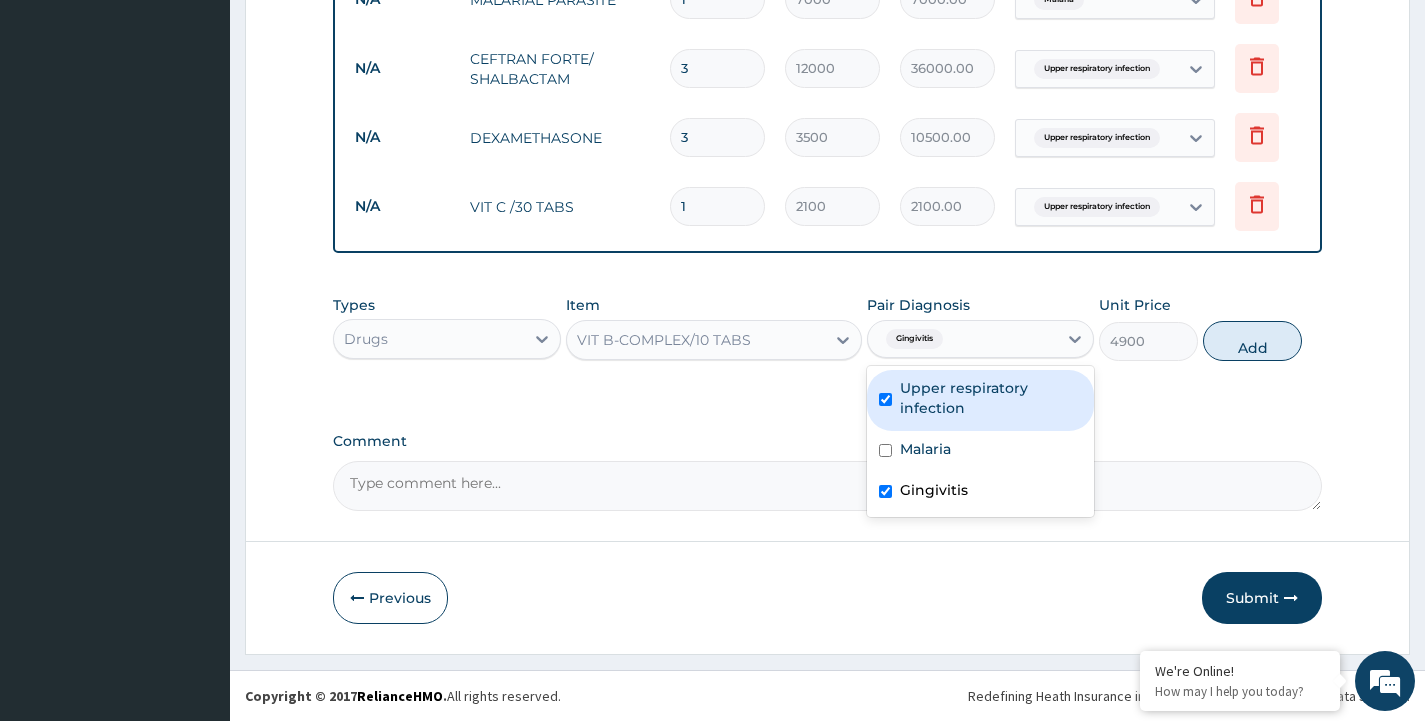checkbox on "true" 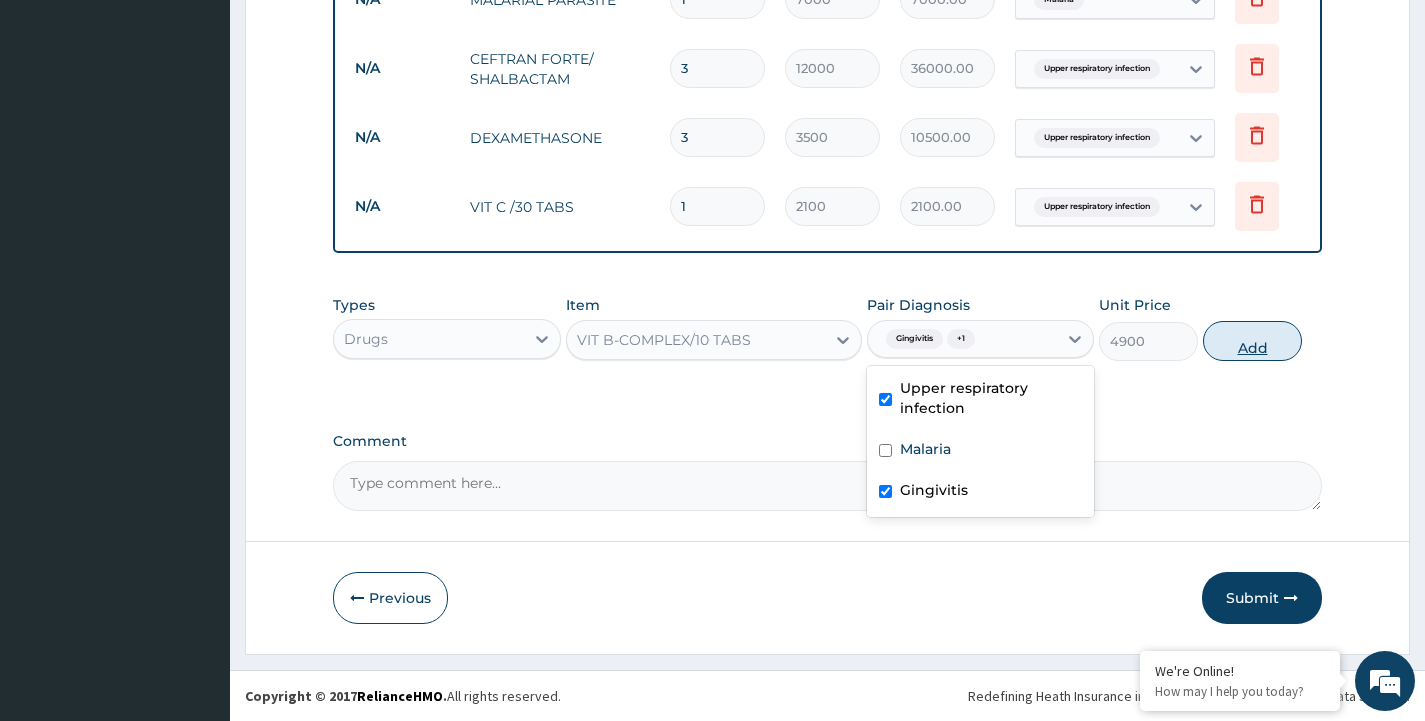 click on "Add" at bounding box center (1252, 341) 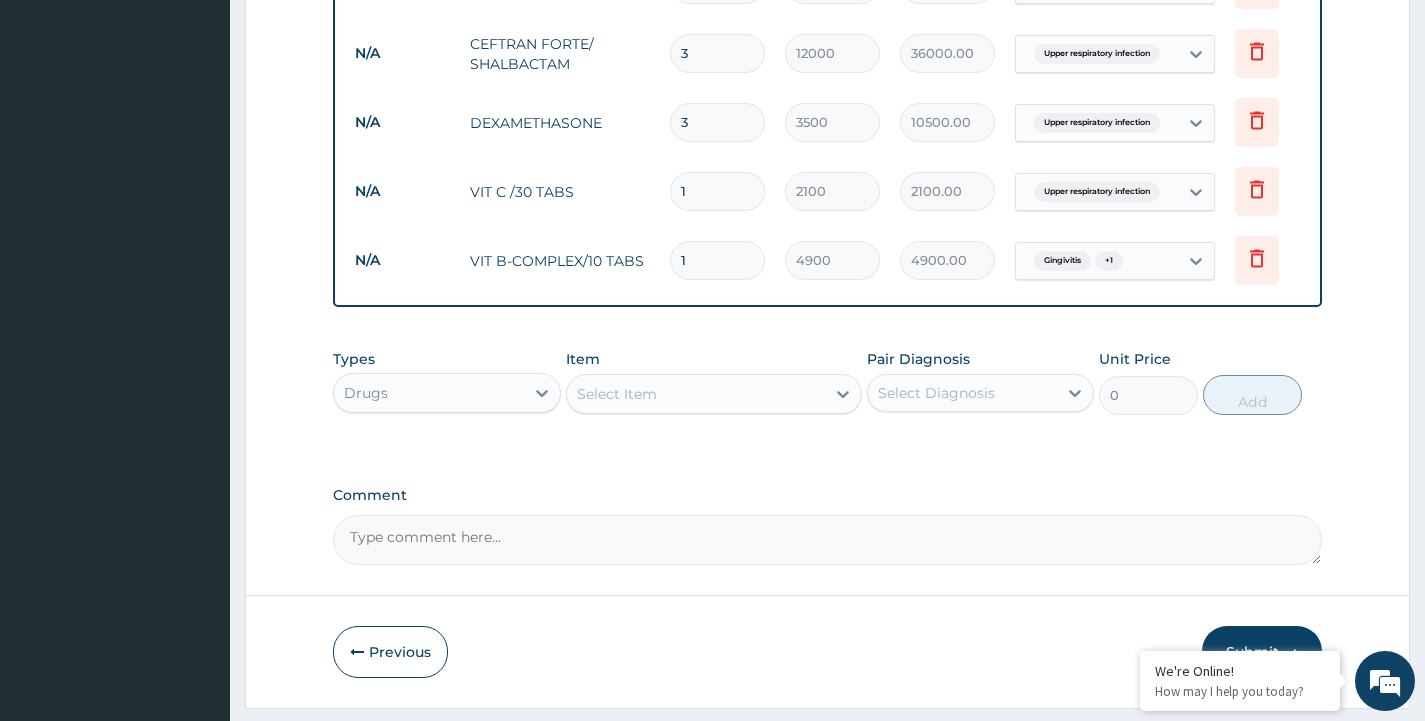 scroll, scrollTop: 1074, scrollLeft: 0, axis: vertical 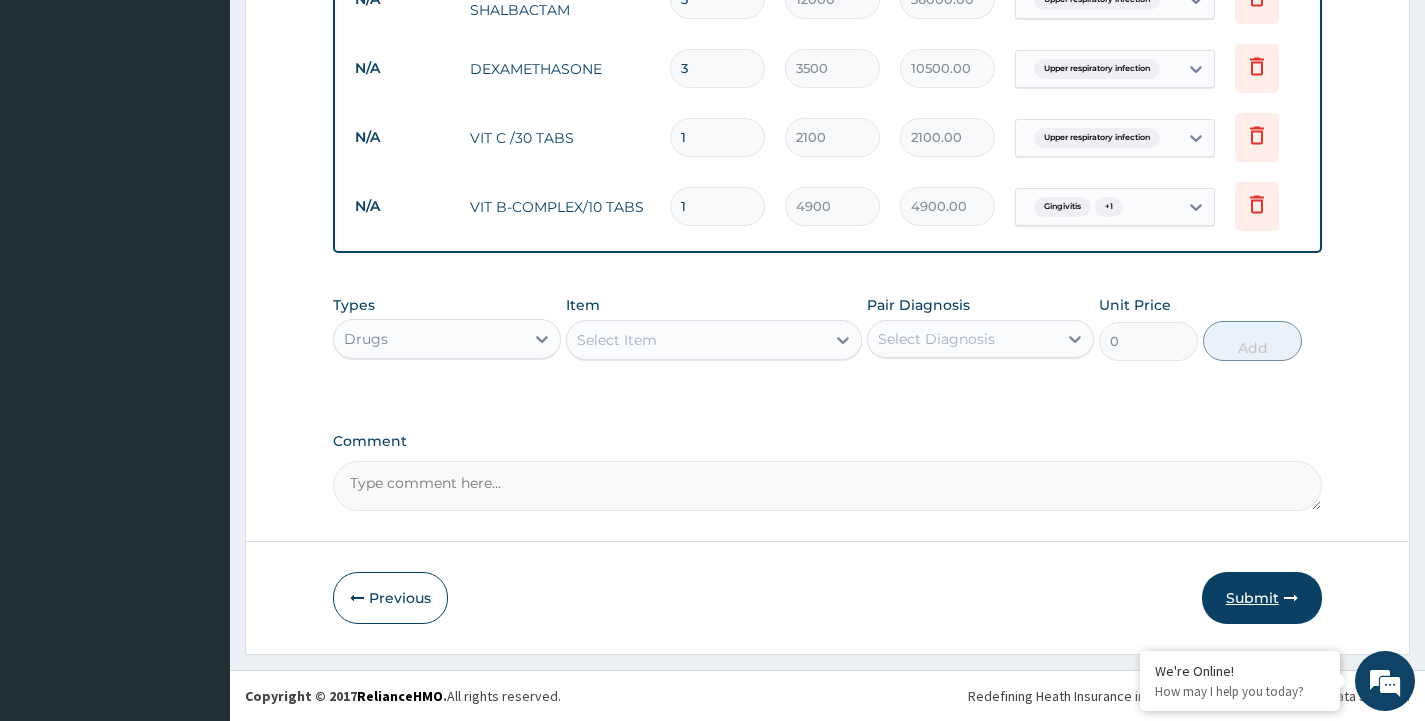 click on "Submit" at bounding box center [1262, 598] 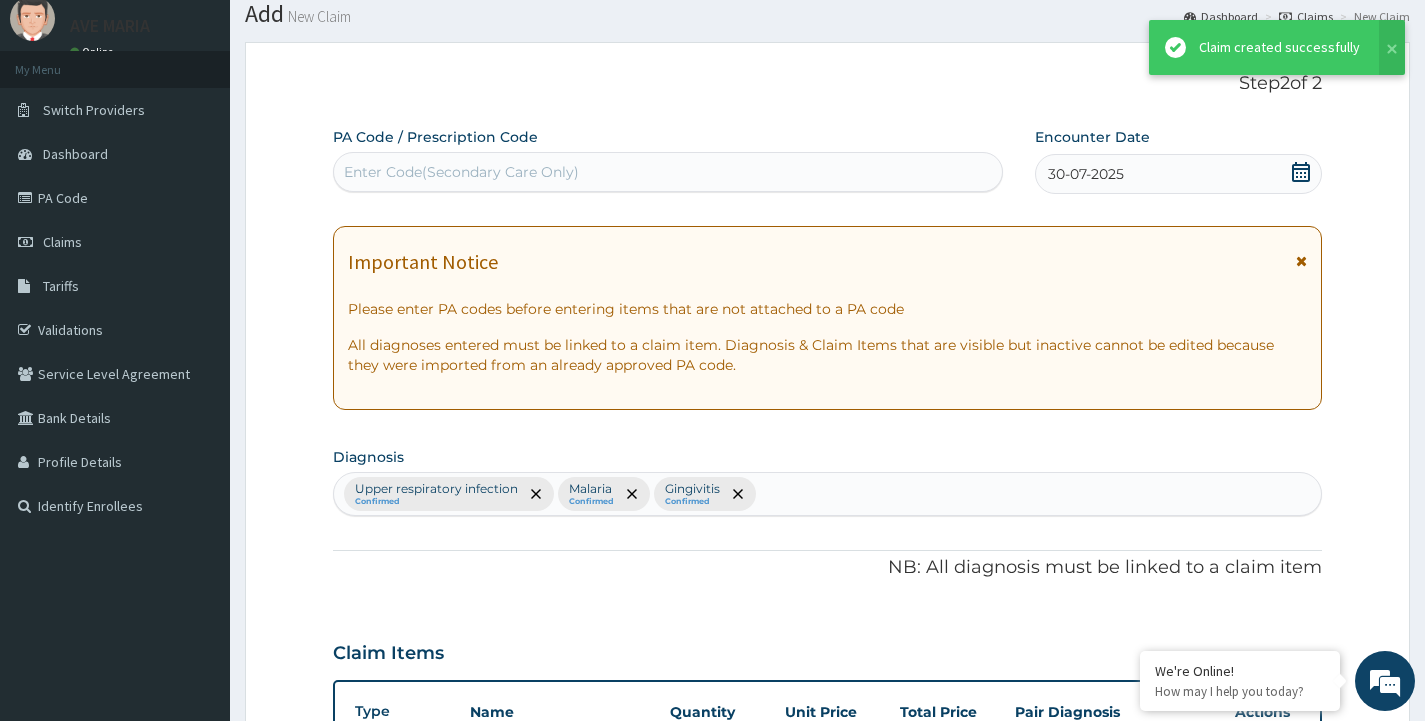 scroll, scrollTop: 1074, scrollLeft: 0, axis: vertical 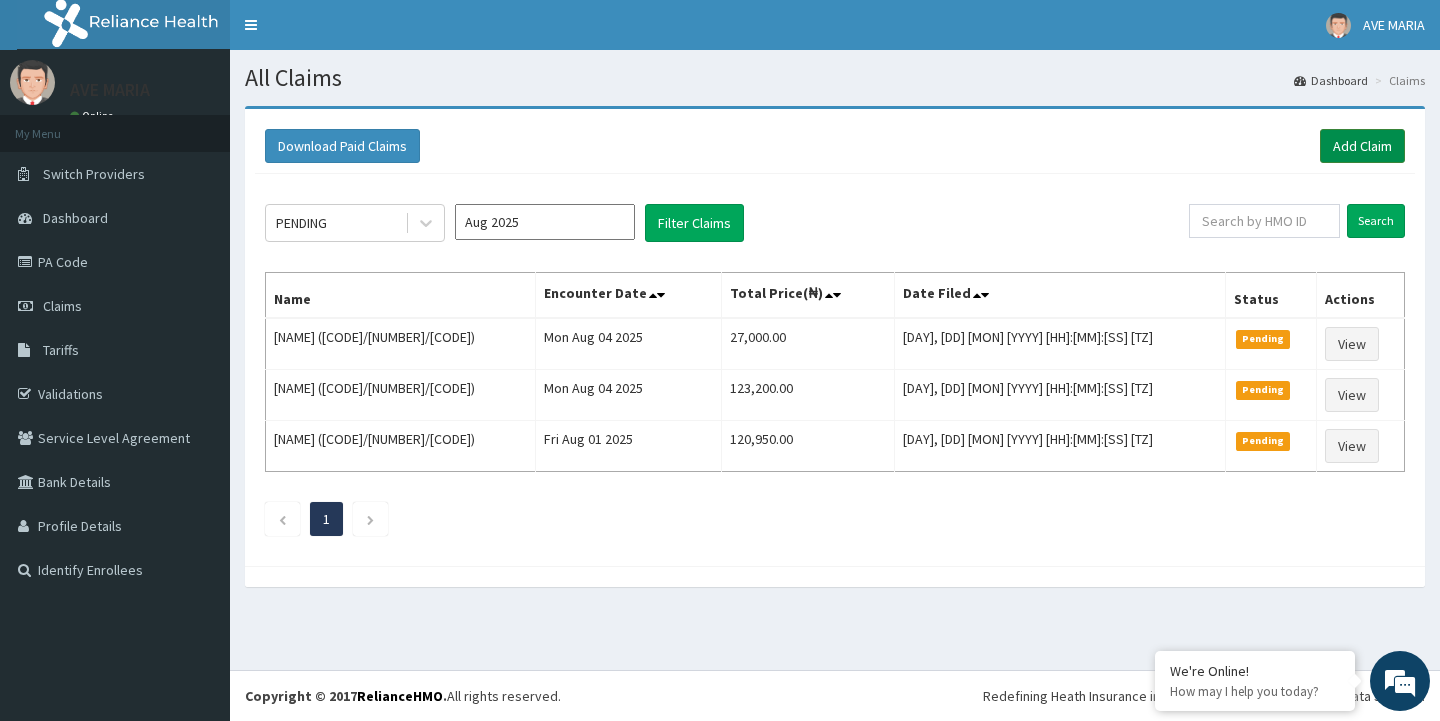 click on "Add Claim" at bounding box center (1362, 146) 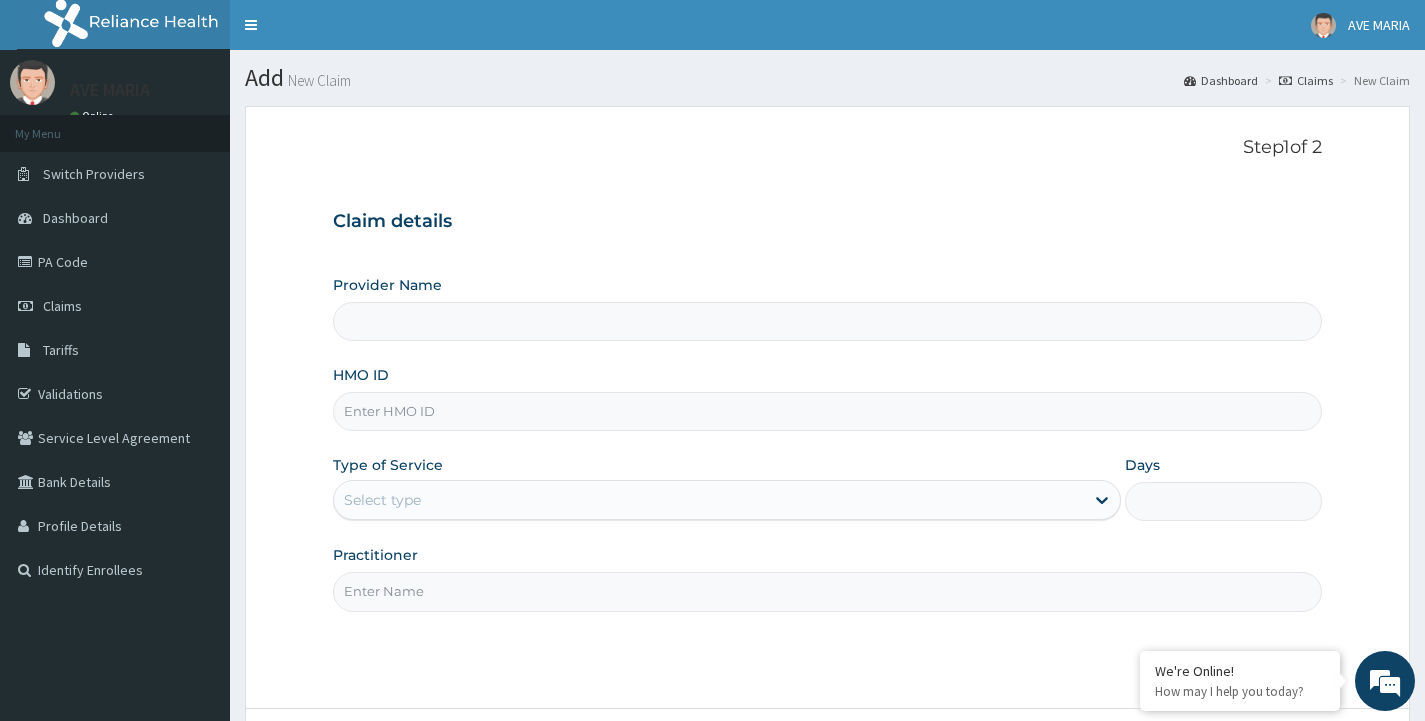 type on "Ave Maria Hospital Limited - Oniru" 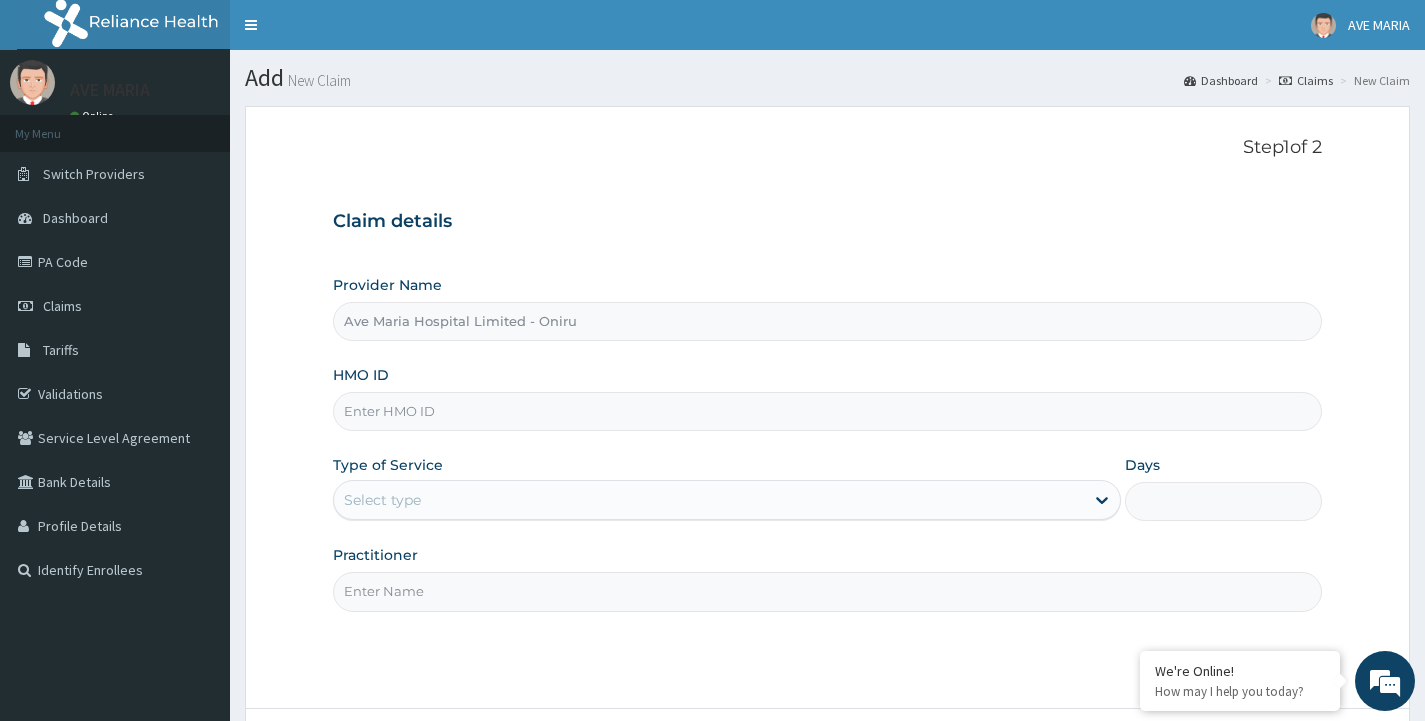 scroll, scrollTop: 0, scrollLeft: 0, axis: both 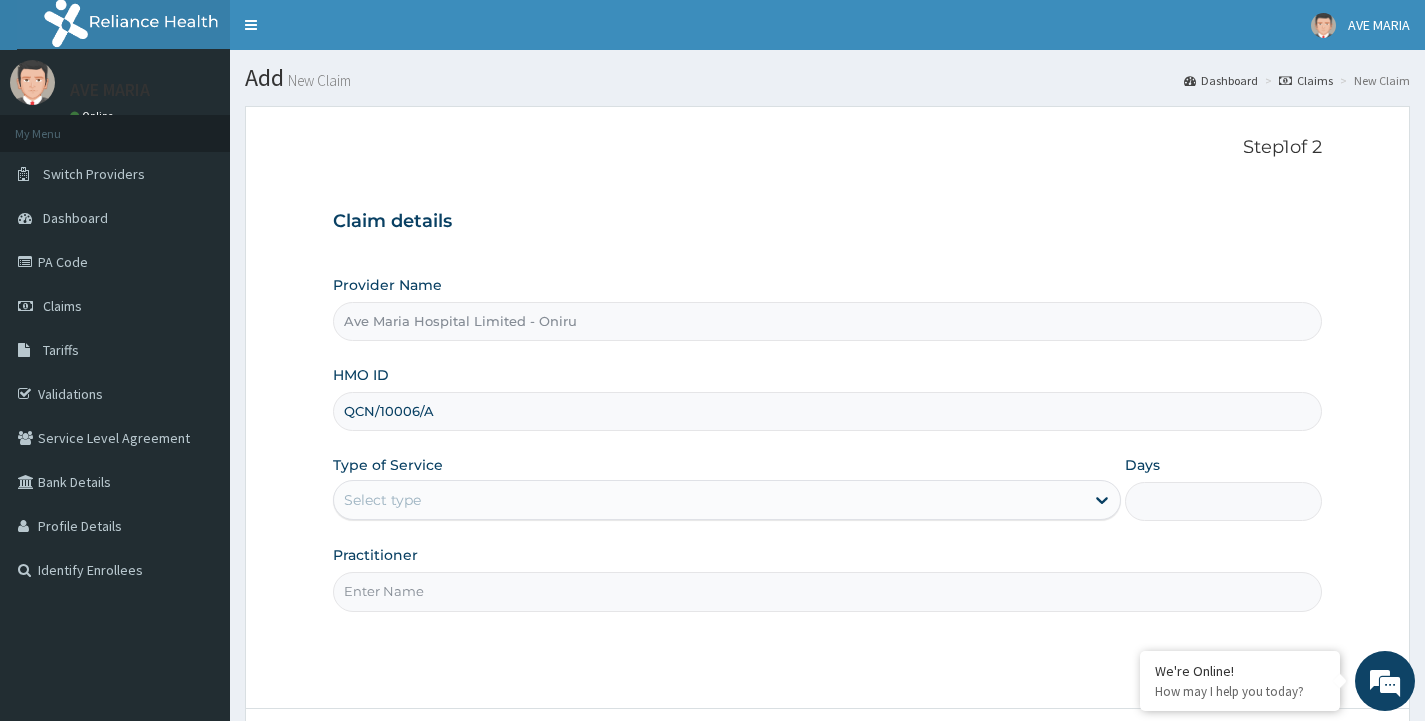 type on "QCN/10006/A" 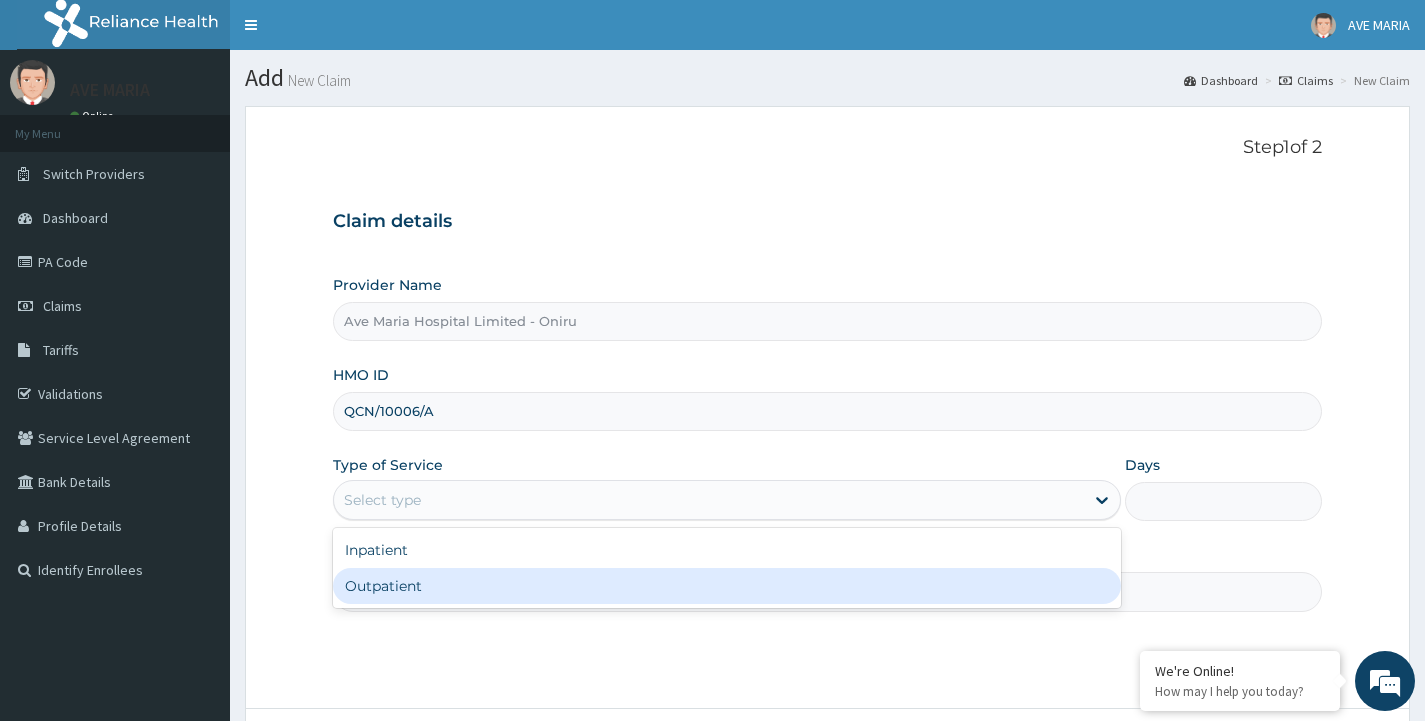 click on "Outpatient" at bounding box center (727, 586) 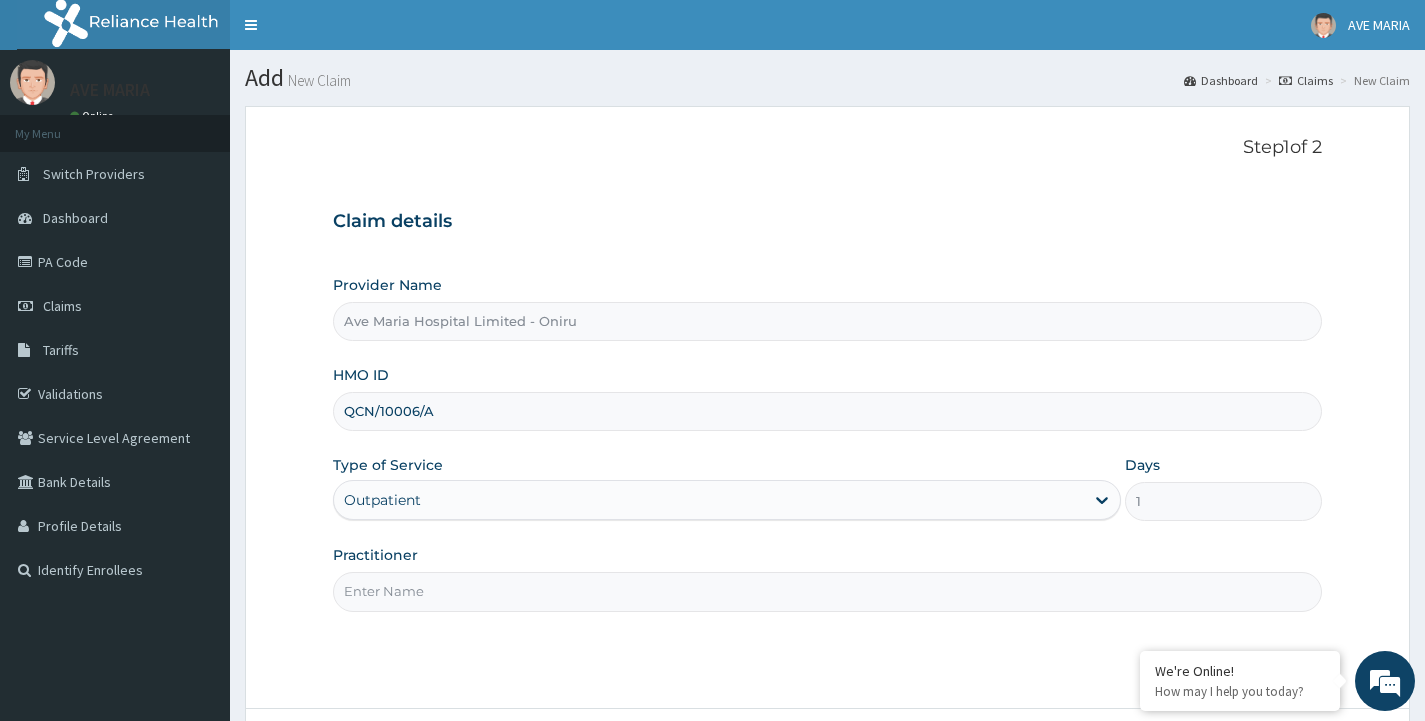 scroll, scrollTop: 167, scrollLeft: 0, axis: vertical 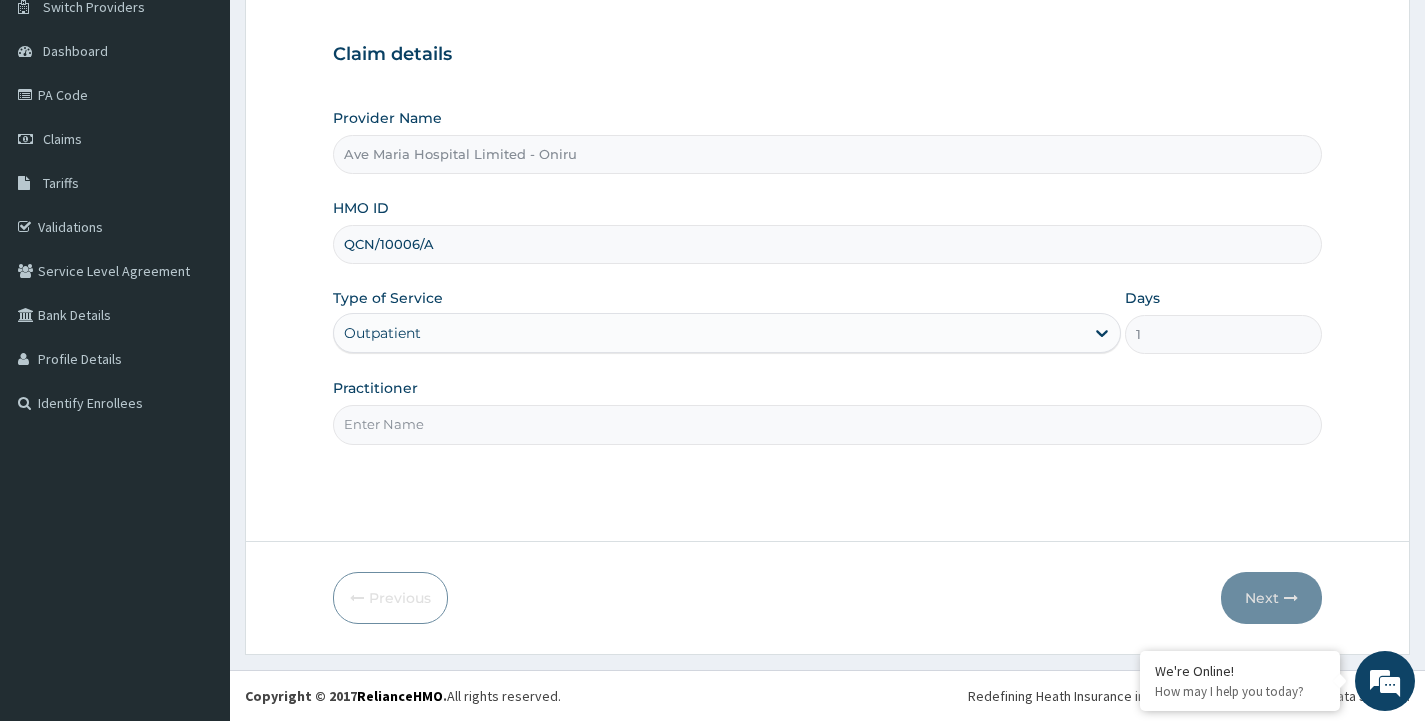 click on "Practitioner" at bounding box center [827, 424] 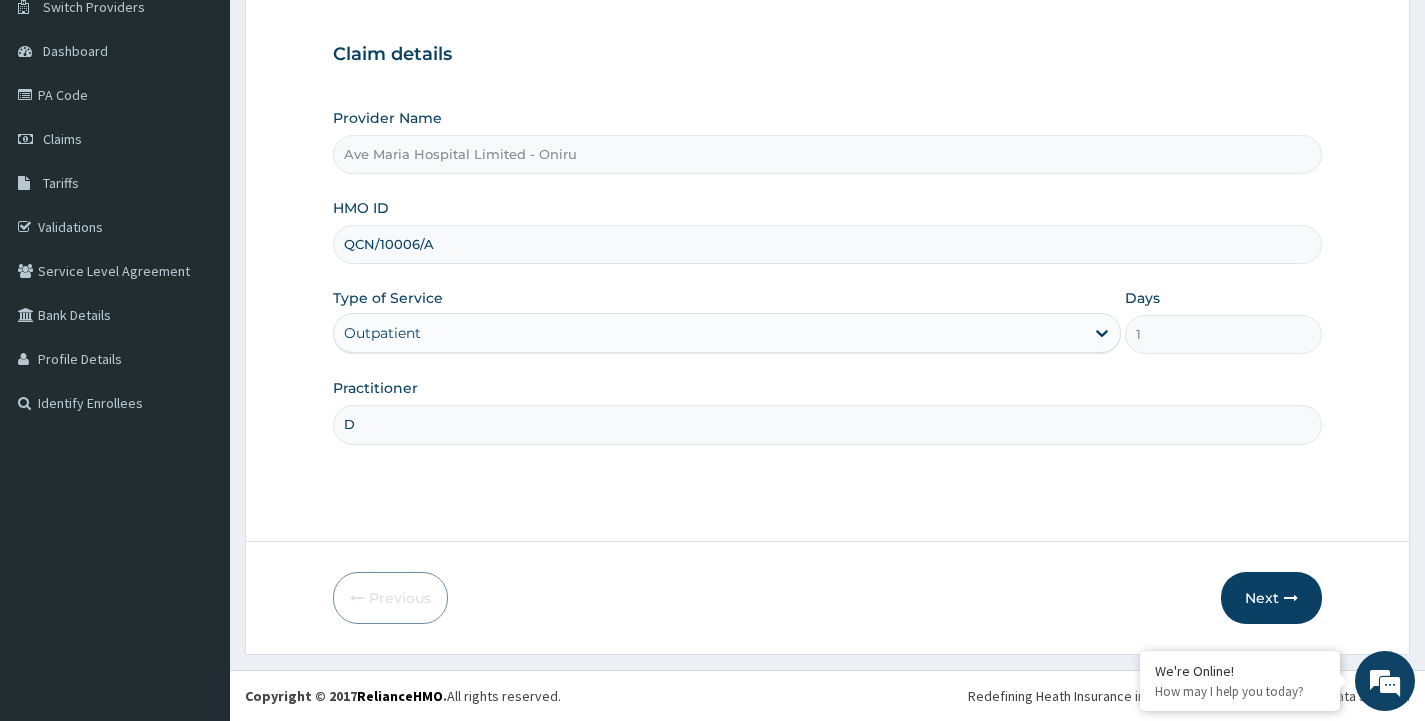 type on "DR. [LAST]" 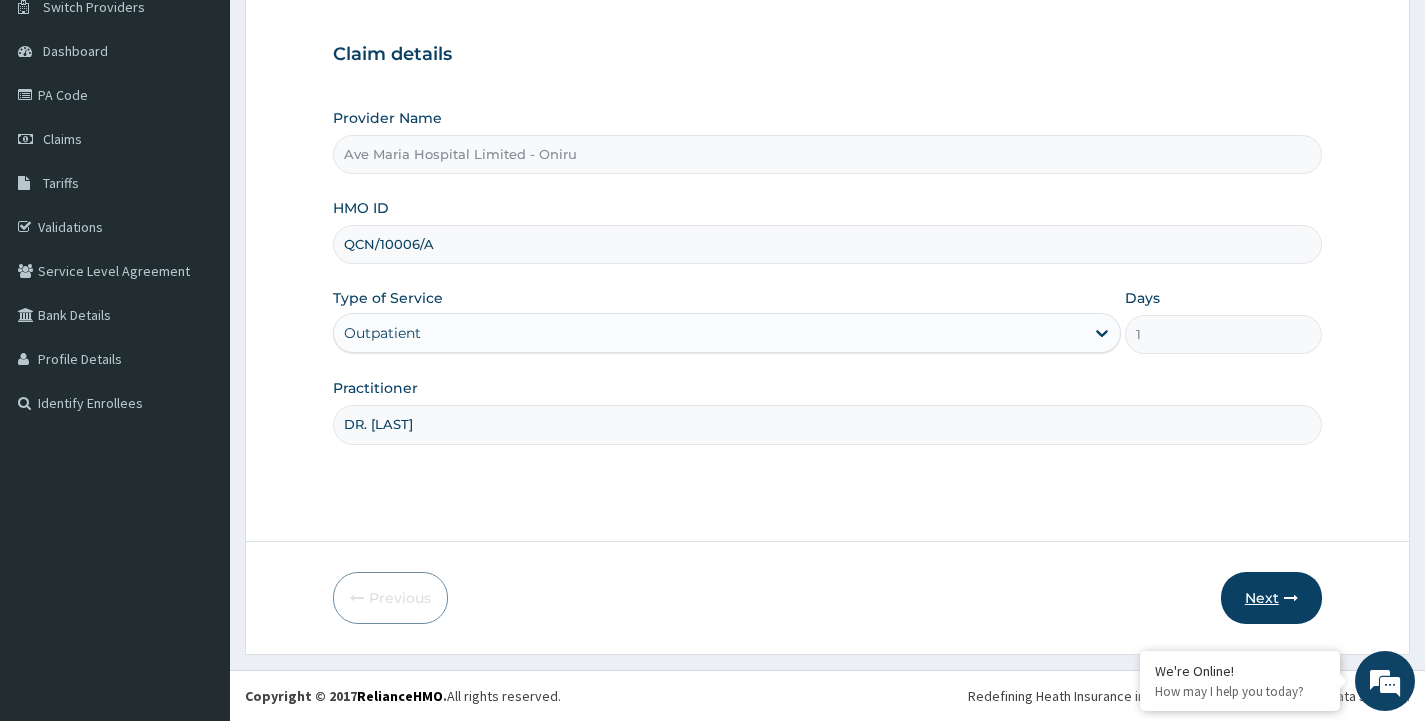 click on "Next" at bounding box center [1271, 598] 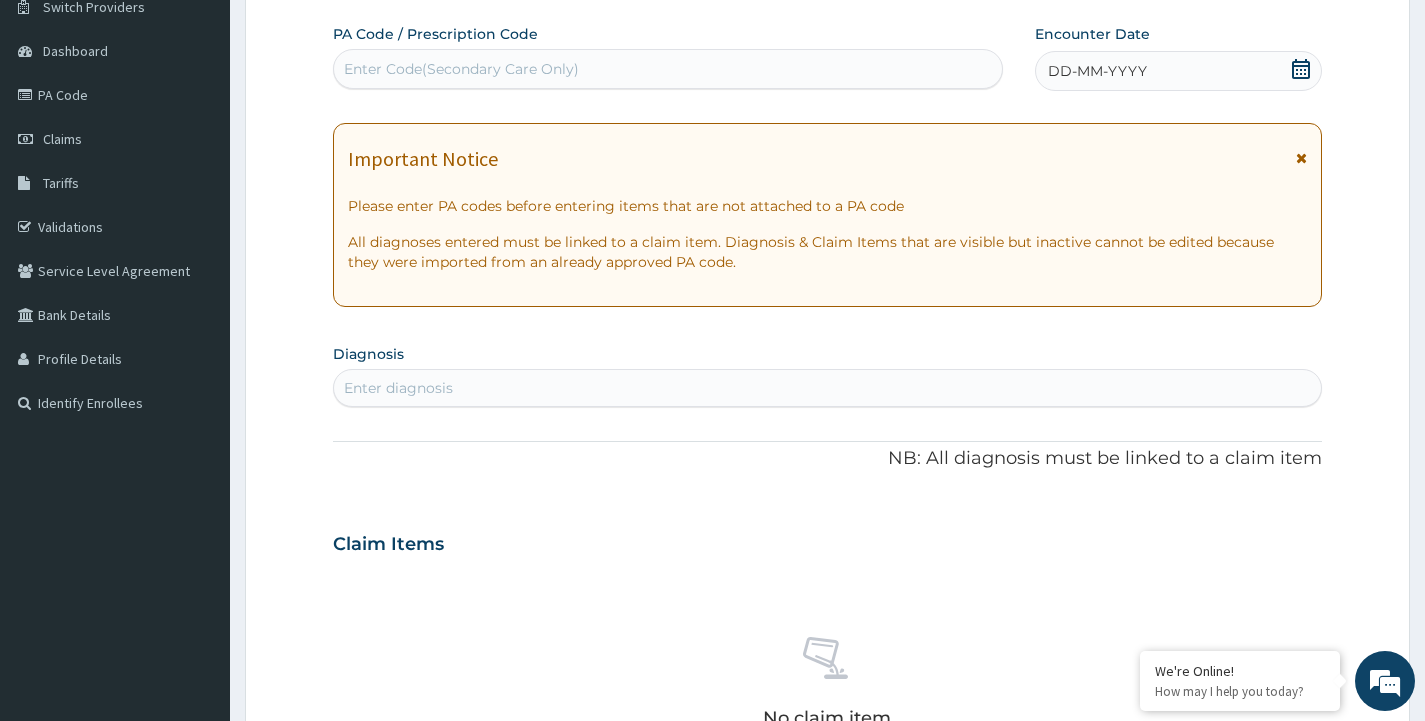 click on "Enter Code(Secondary Care Only)" at bounding box center (668, 69) 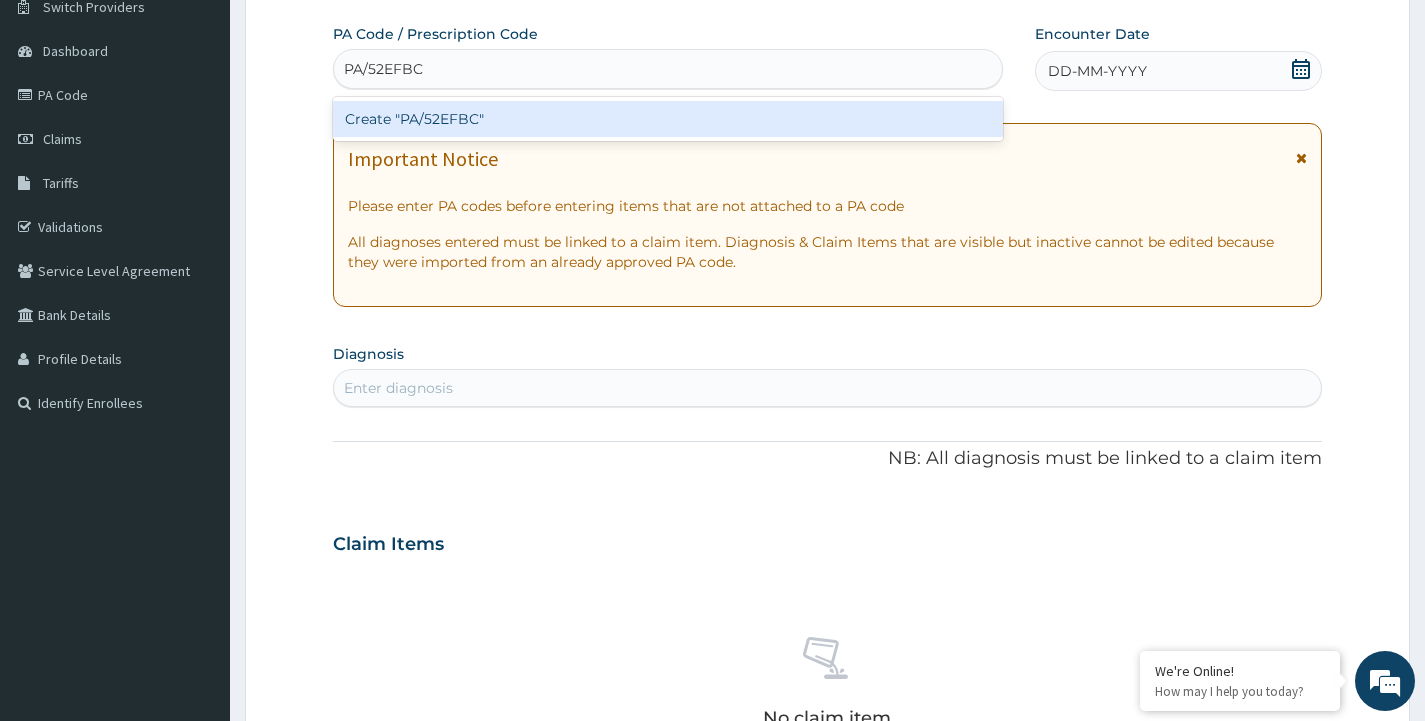 click on "Create "PA/52EFBC"" at bounding box center [668, 119] 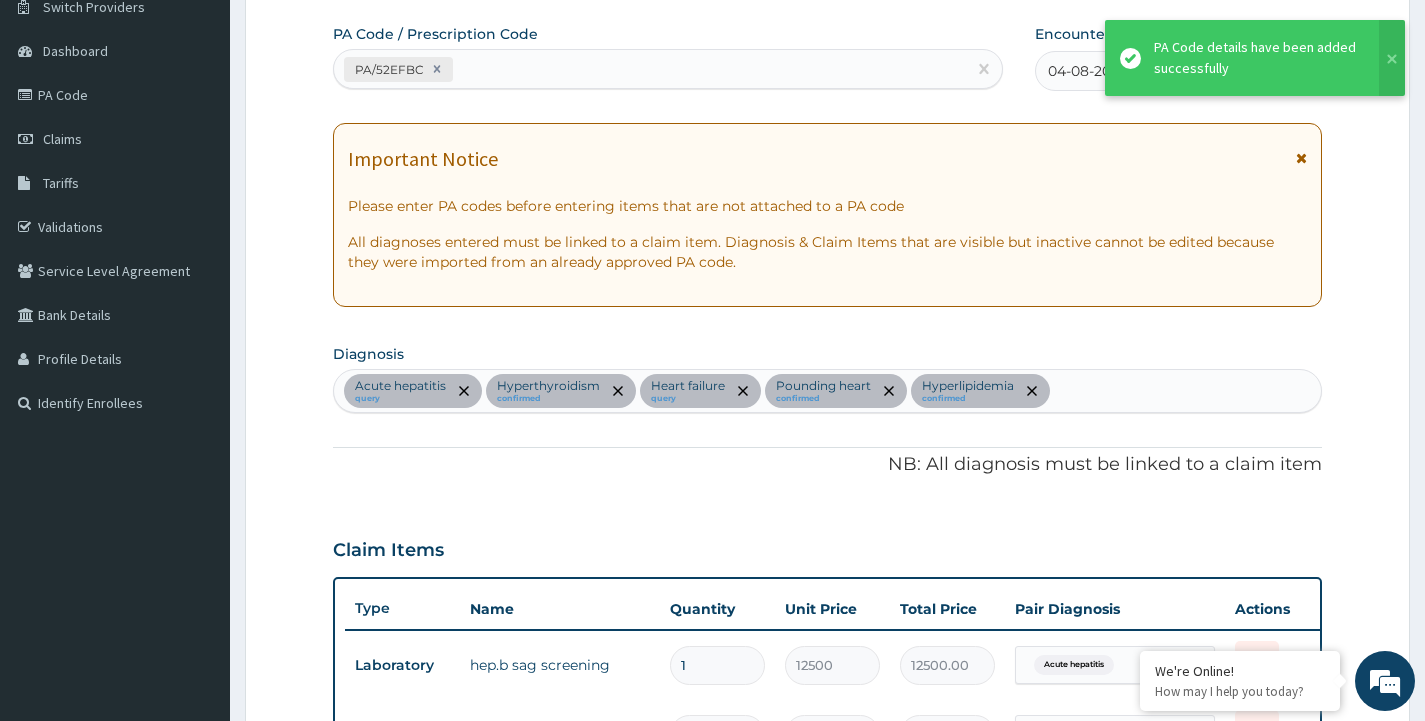 scroll, scrollTop: 1024, scrollLeft: 0, axis: vertical 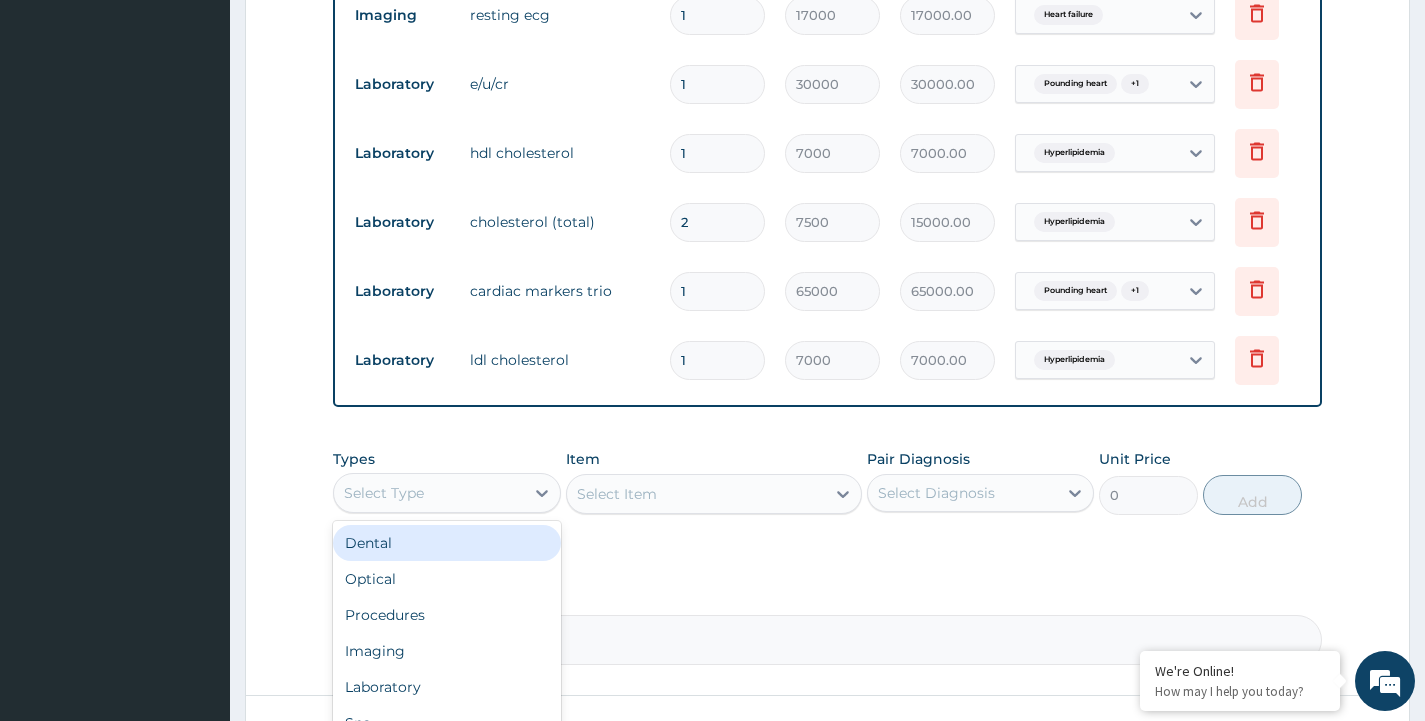 click on "Select Type" at bounding box center (428, 493) 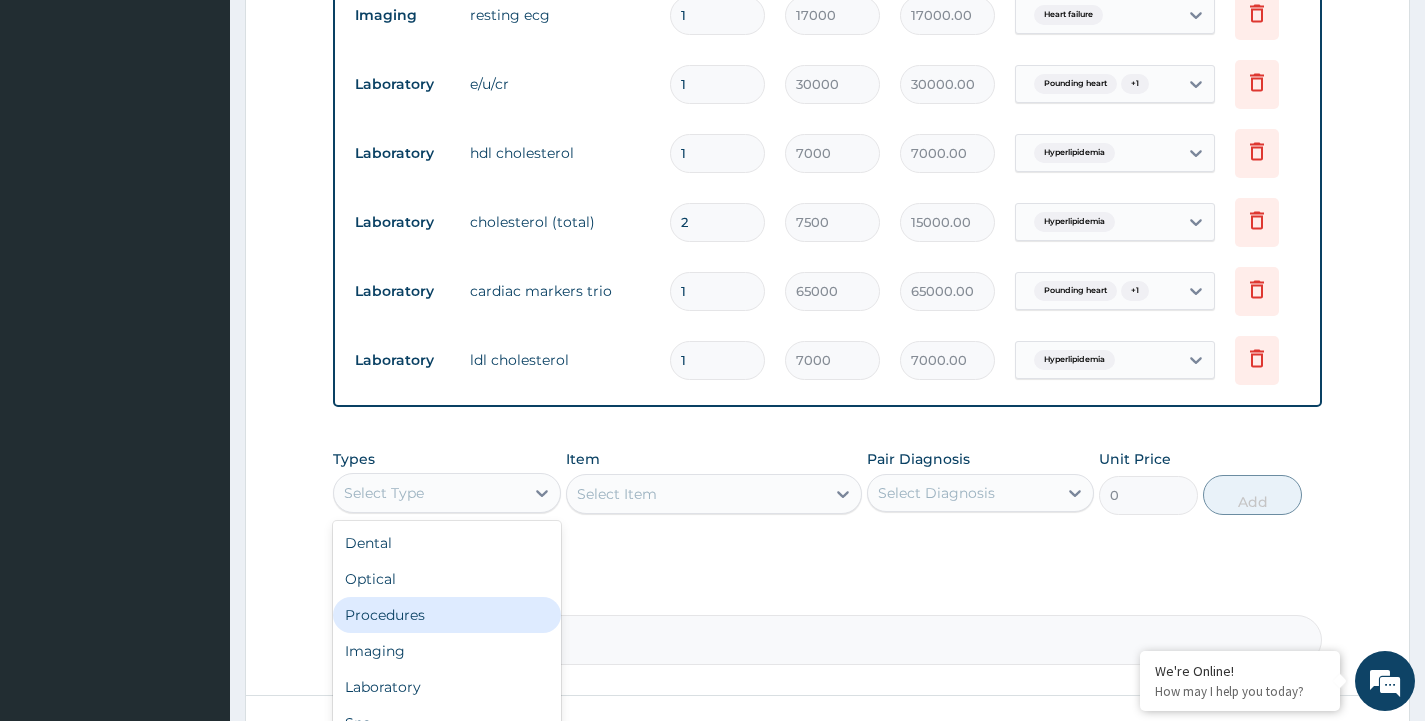 click on "Procedures" at bounding box center (446, 615) 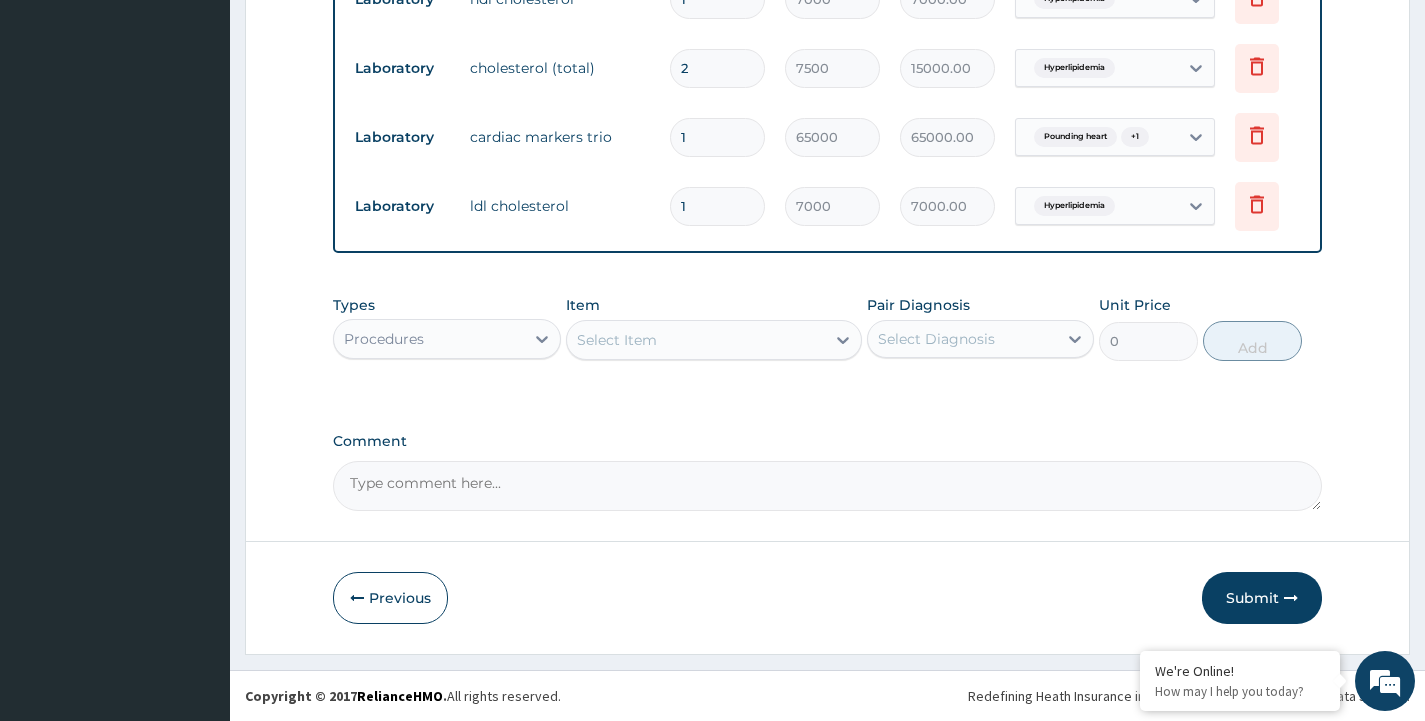 scroll, scrollTop: 1193, scrollLeft: 0, axis: vertical 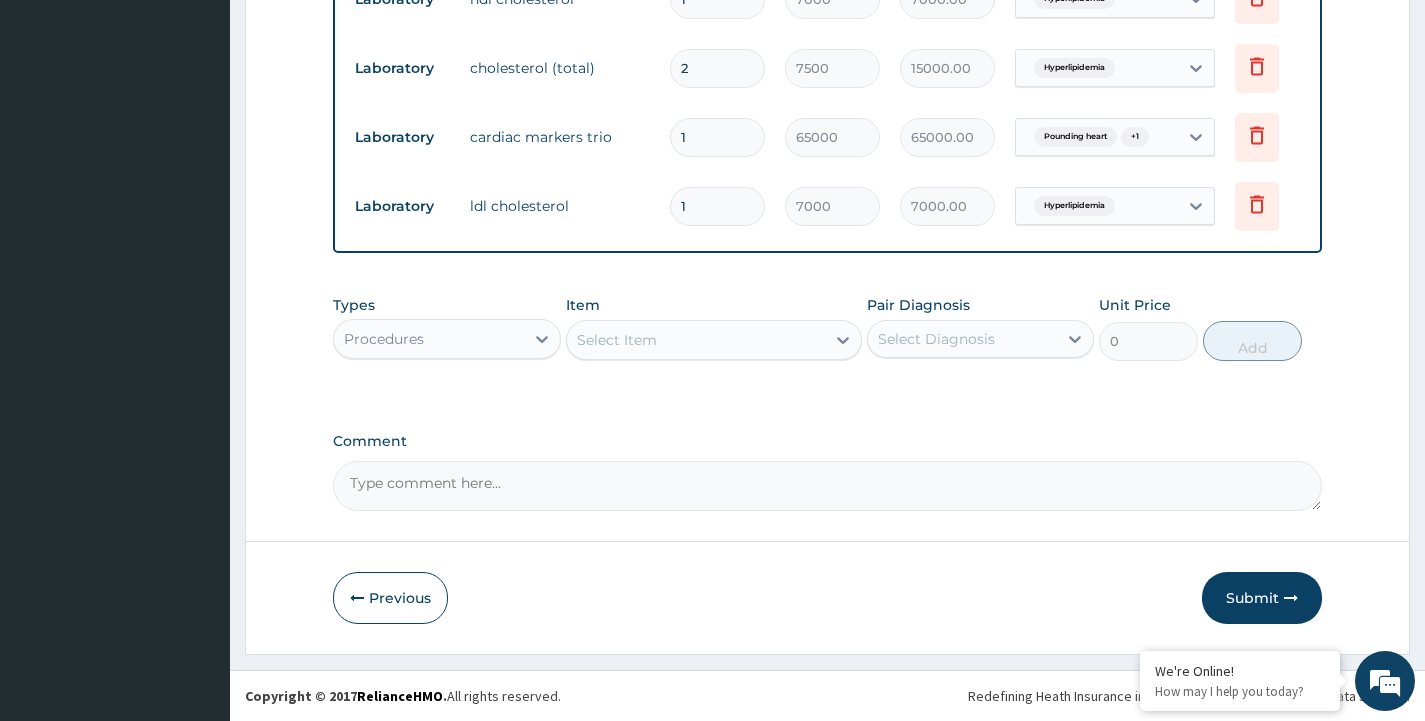 click on "Select Item" at bounding box center (696, 340) 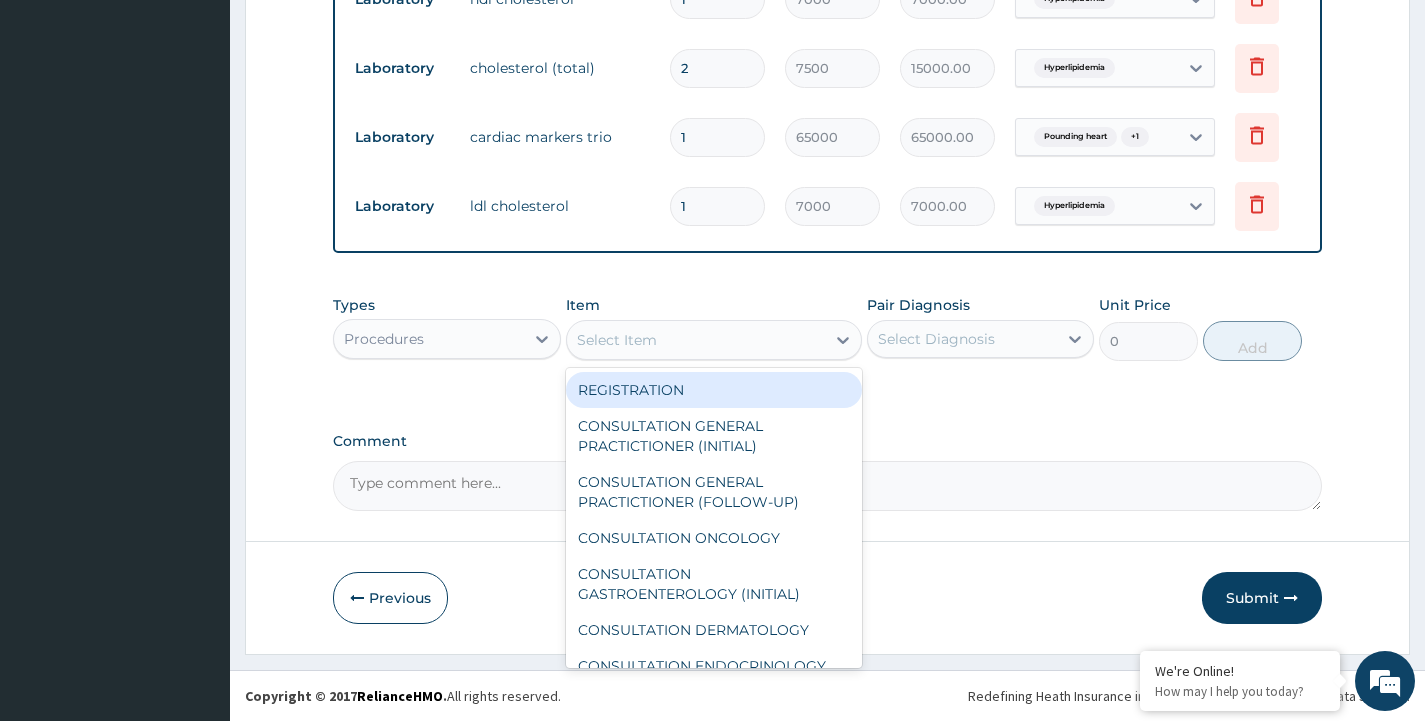 click on "REGISTRATION" at bounding box center (714, 390) 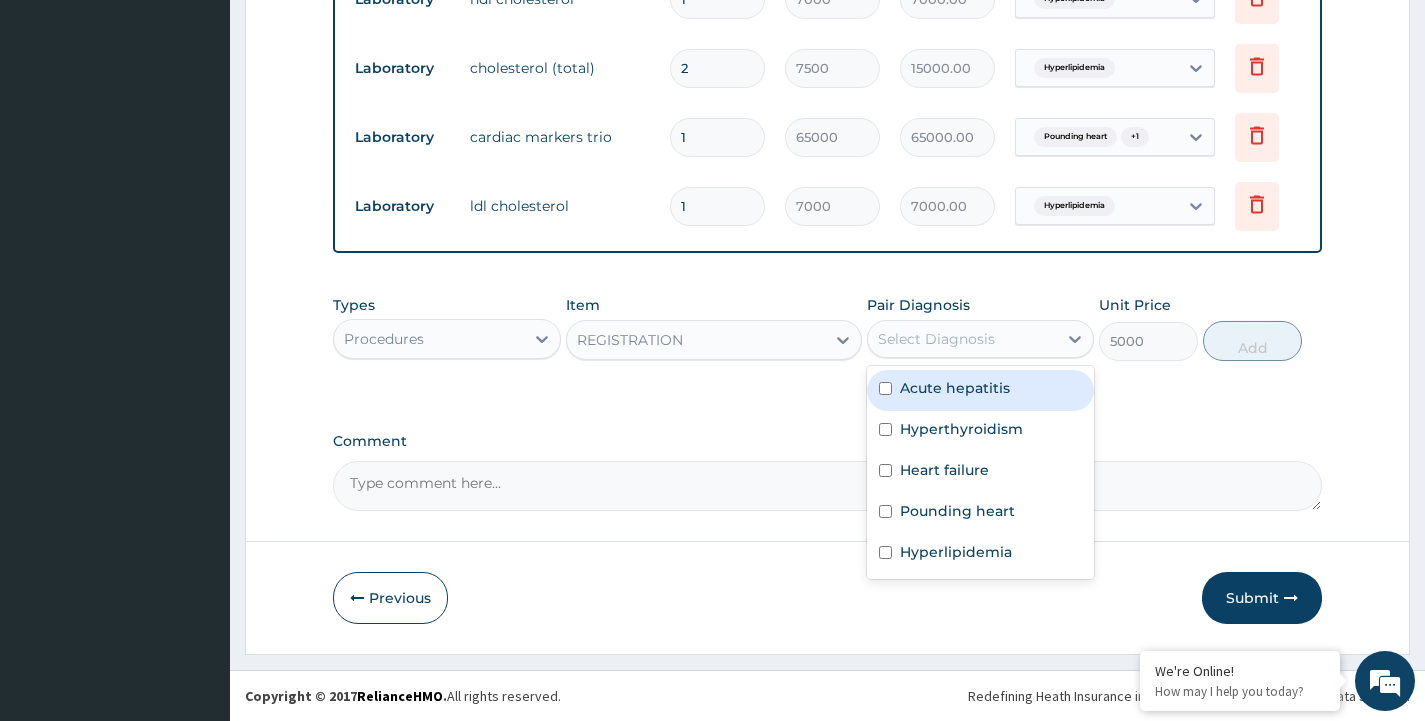 click on "Select Diagnosis" at bounding box center (936, 339) 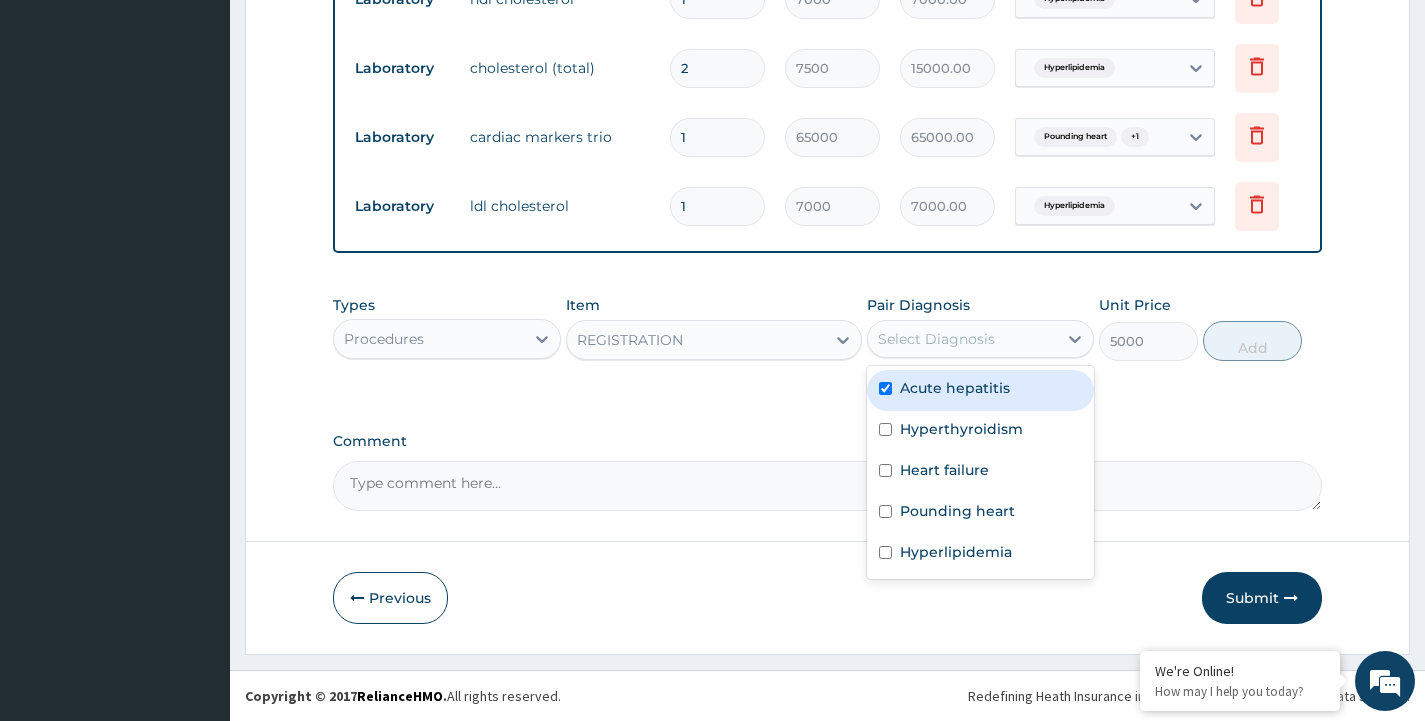checkbox on "true" 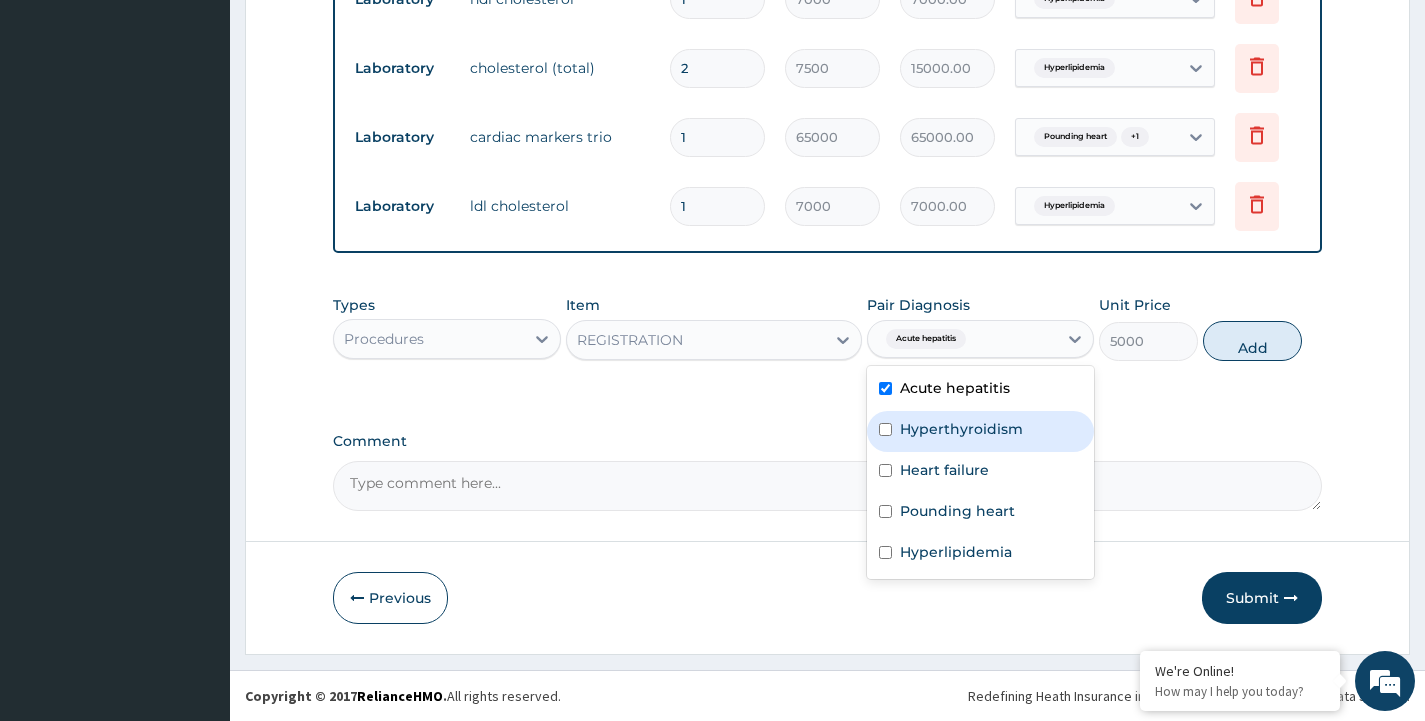 click on "Hyperthyroidism" at bounding box center (961, 429) 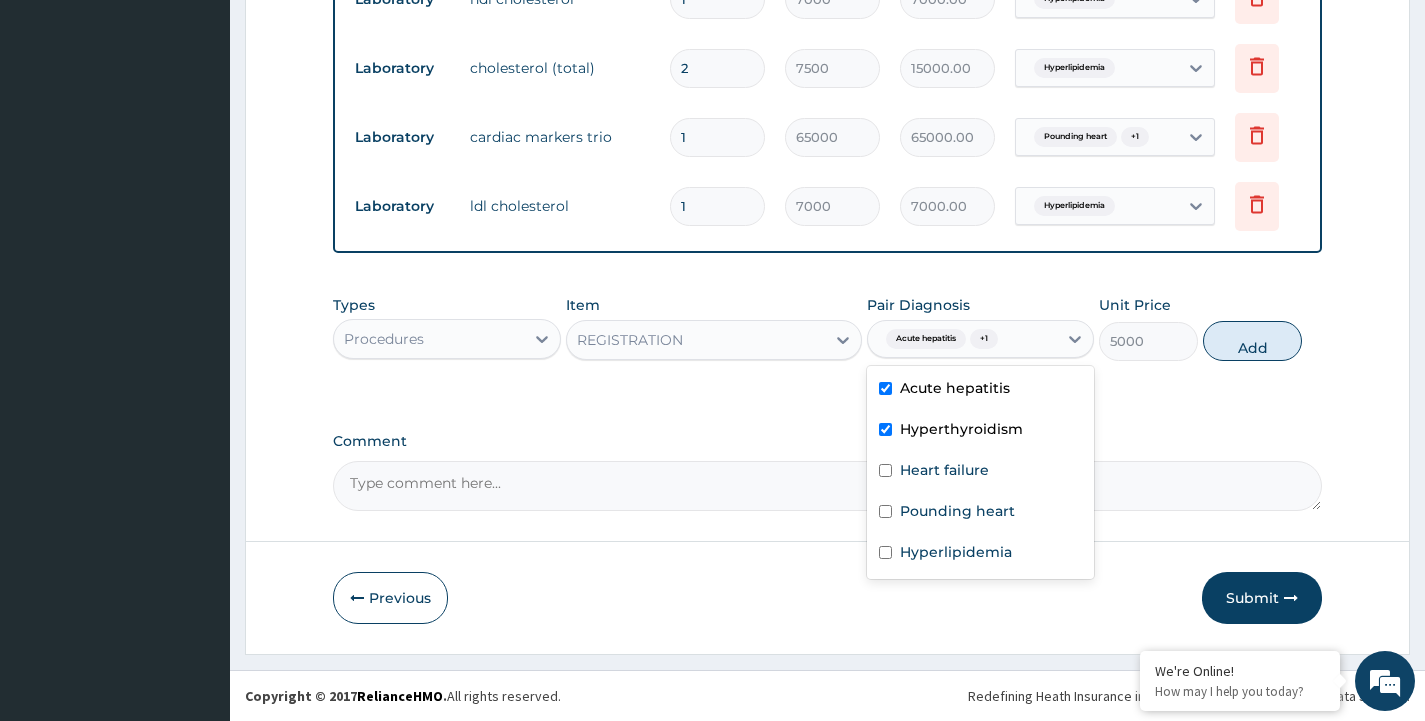 checkbox on "true" 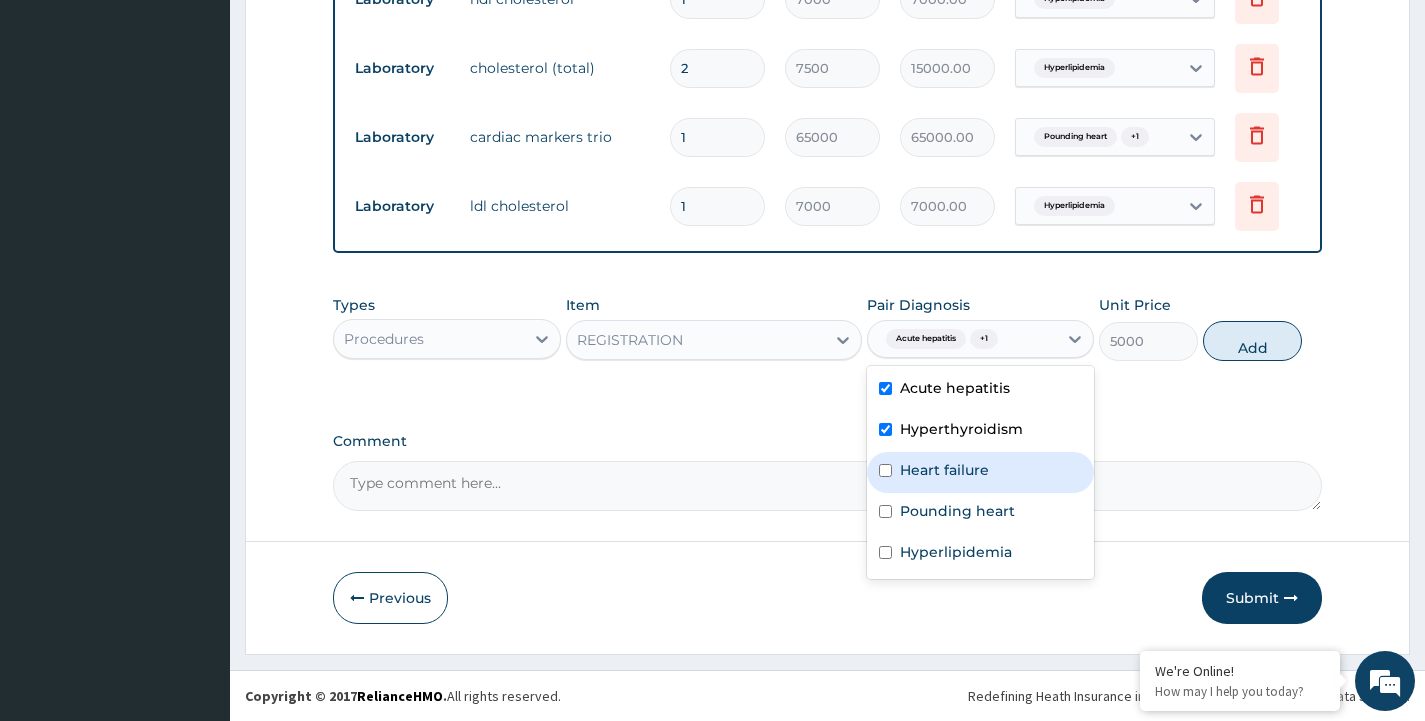 click on "Heart failure" at bounding box center (980, 472) 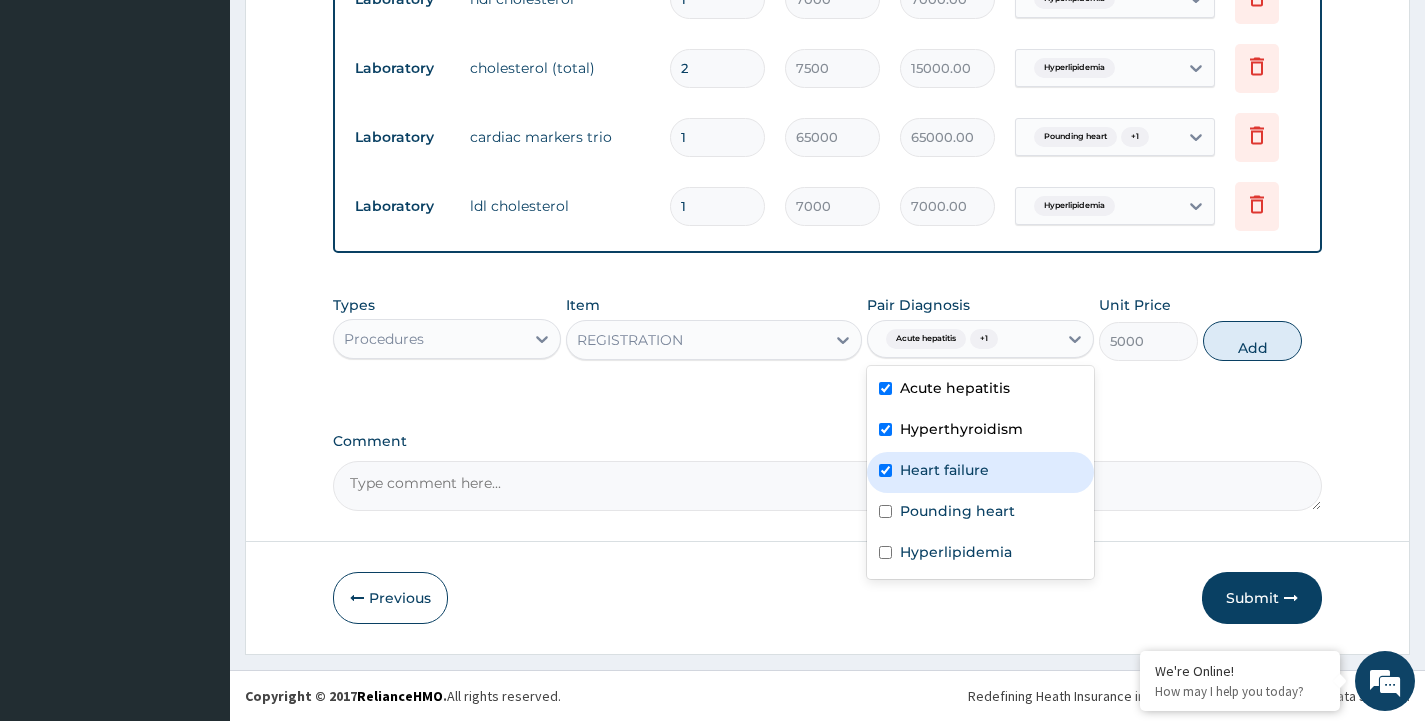 checkbox on "true" 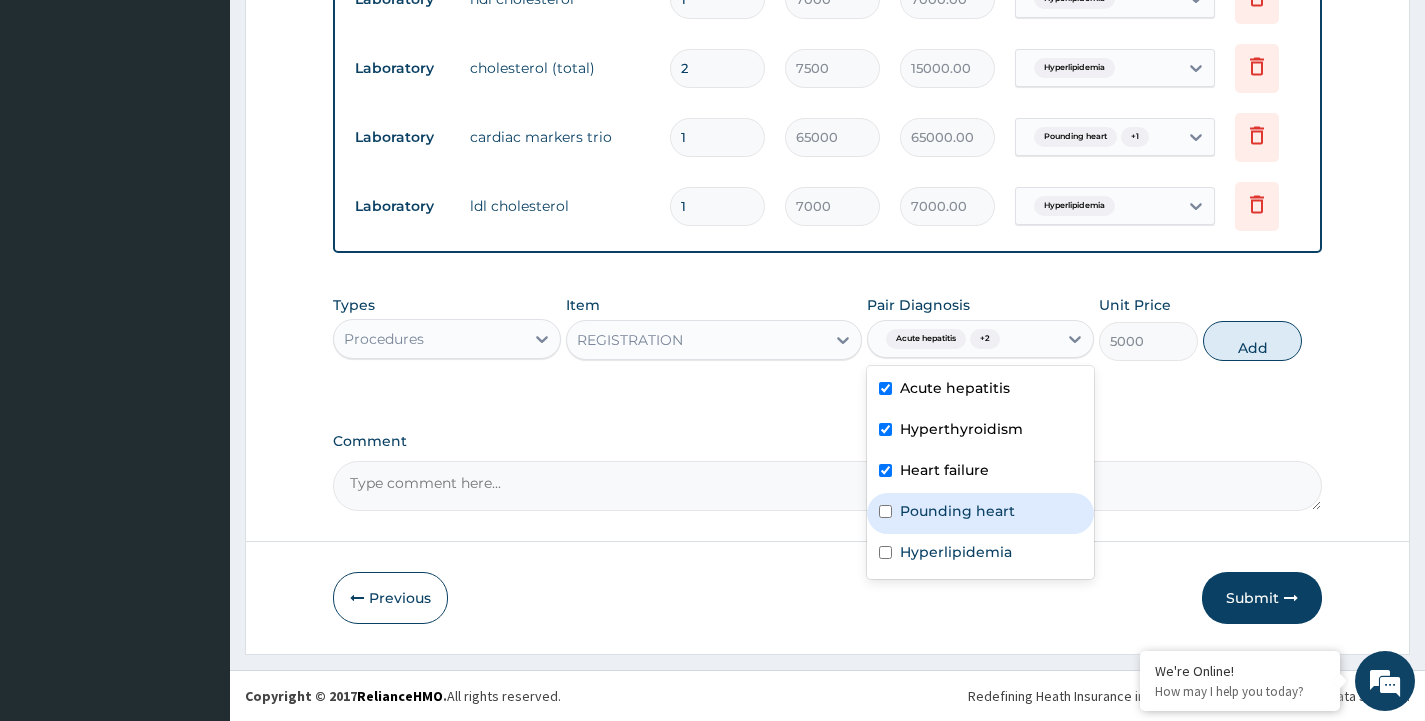 drag, startPoint x: 922, startPoint y: 511, endPoint x: 921, endPoint y: 560, distance: 49.010204 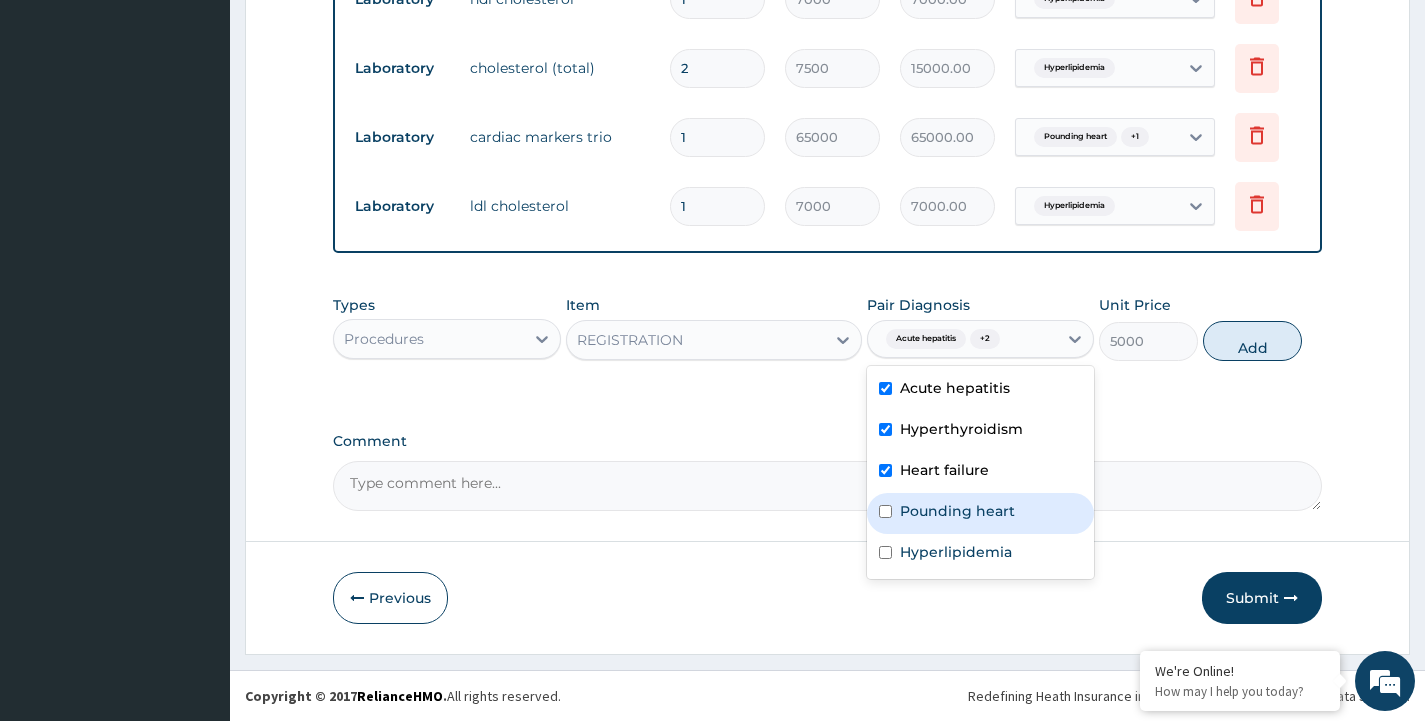click on "Pounding heart" at bounding box center (980, 513) 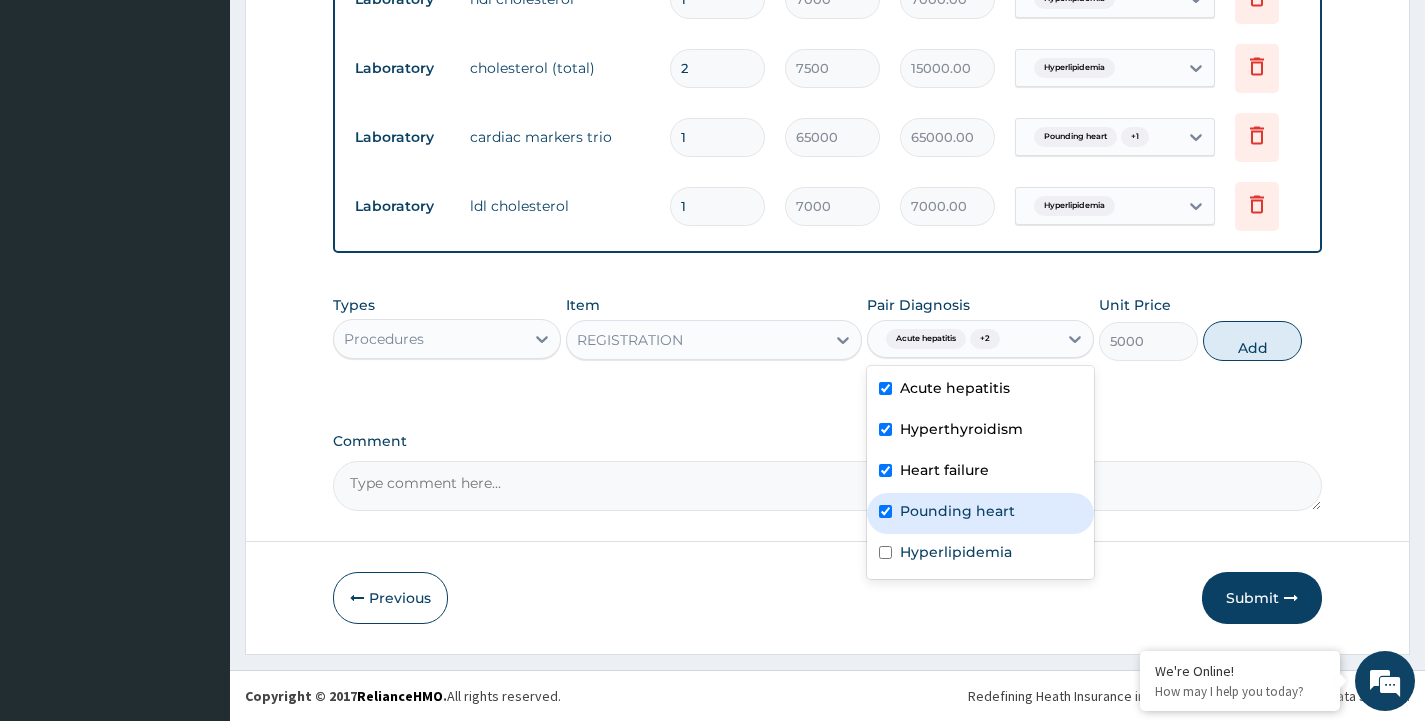 checkbox on "true" 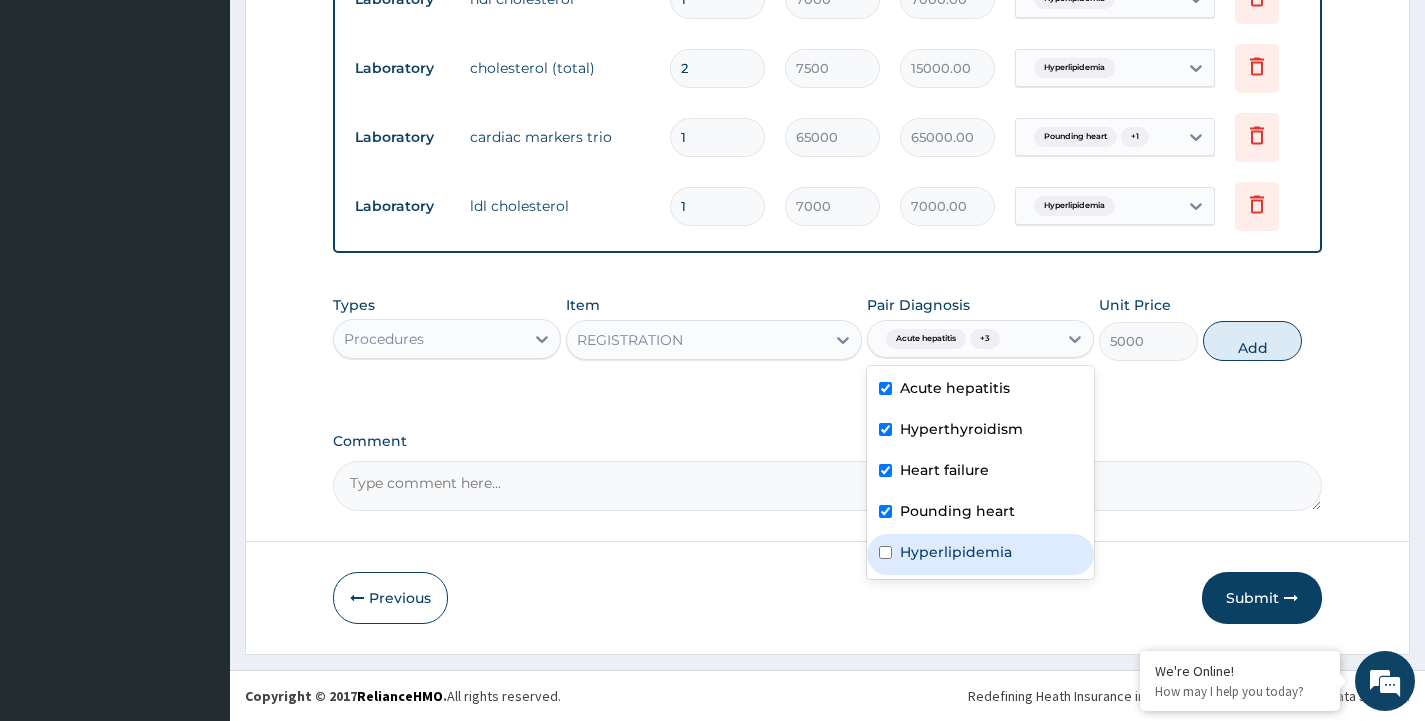 click on "Hyperlipidemia" at bounding box center [956, 552] 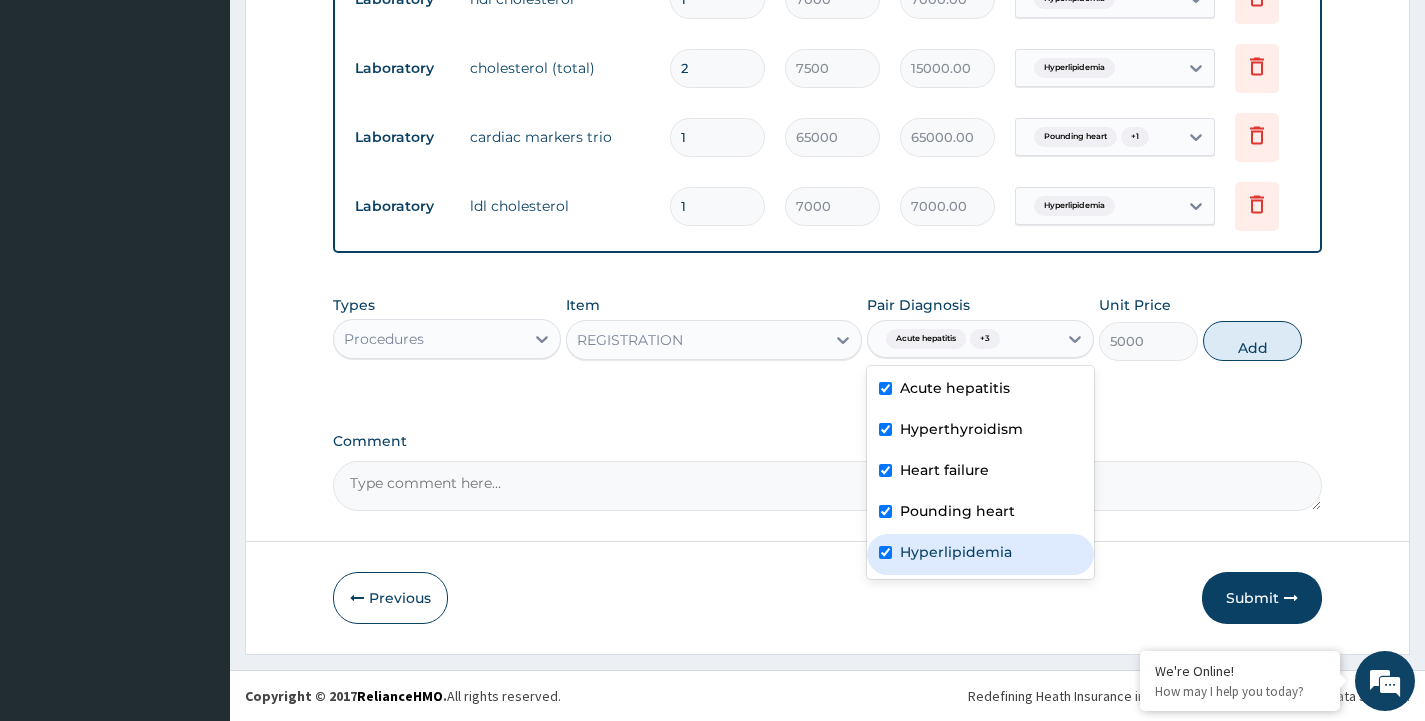 checkbox on "true" 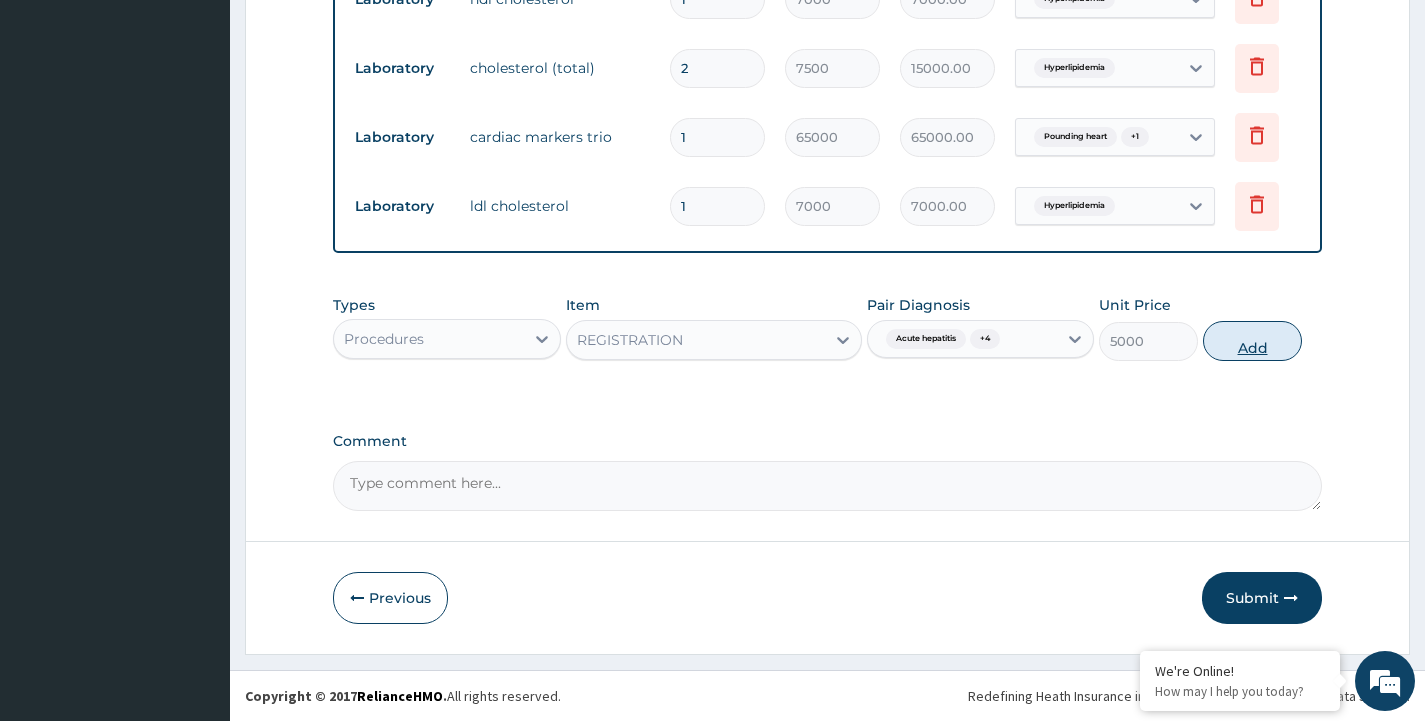 click on "Add" at bounding box center [1252, 341] 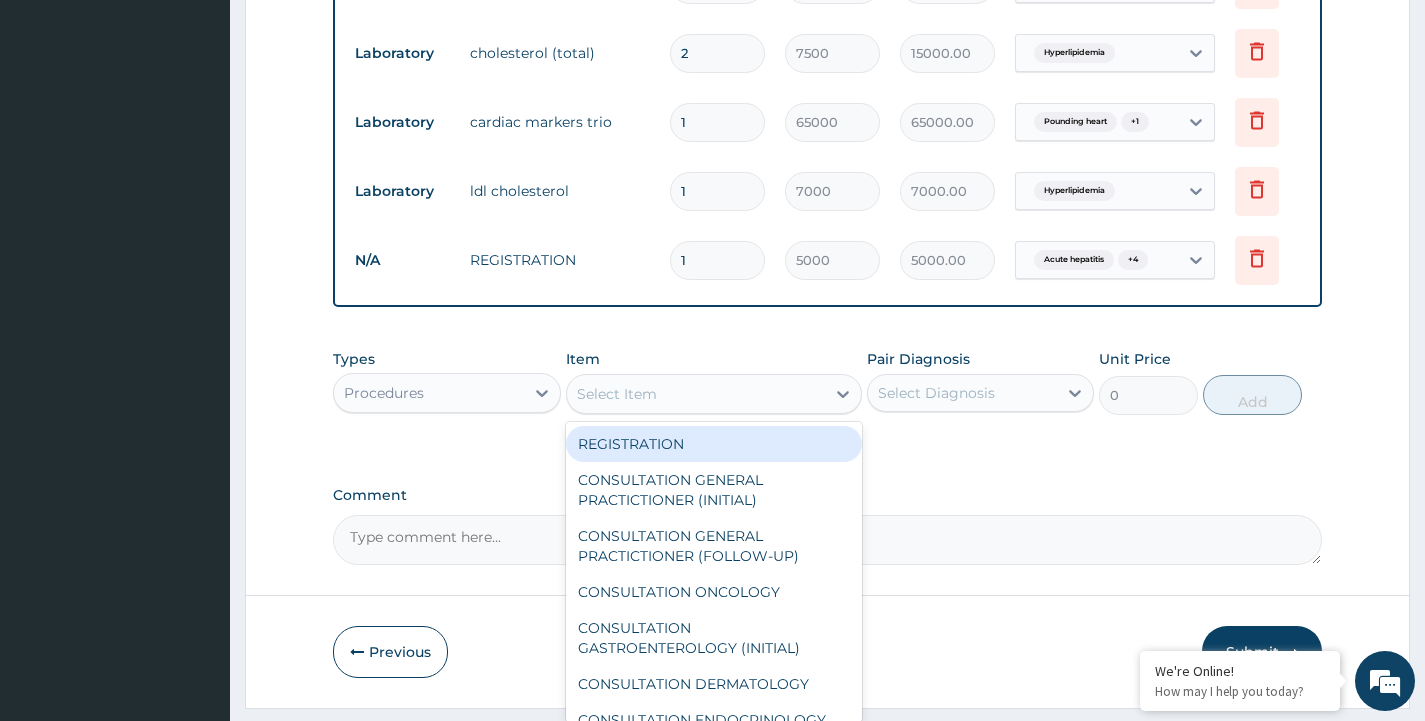 click on "Select Item" at bounding box center (617, 394) 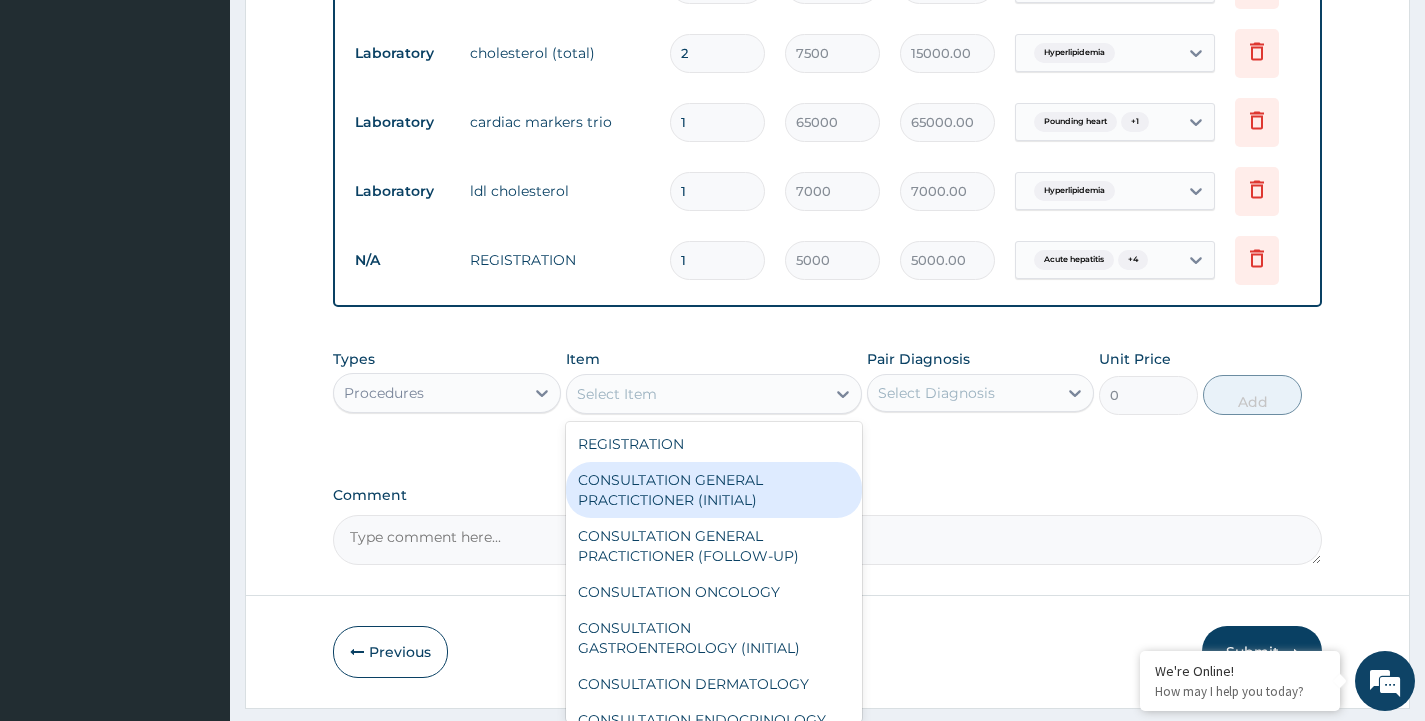 drag, startPoint x: 644, startPoint y: 515, endPoint x: 887, endPoint y: 425, distance: 259.13126 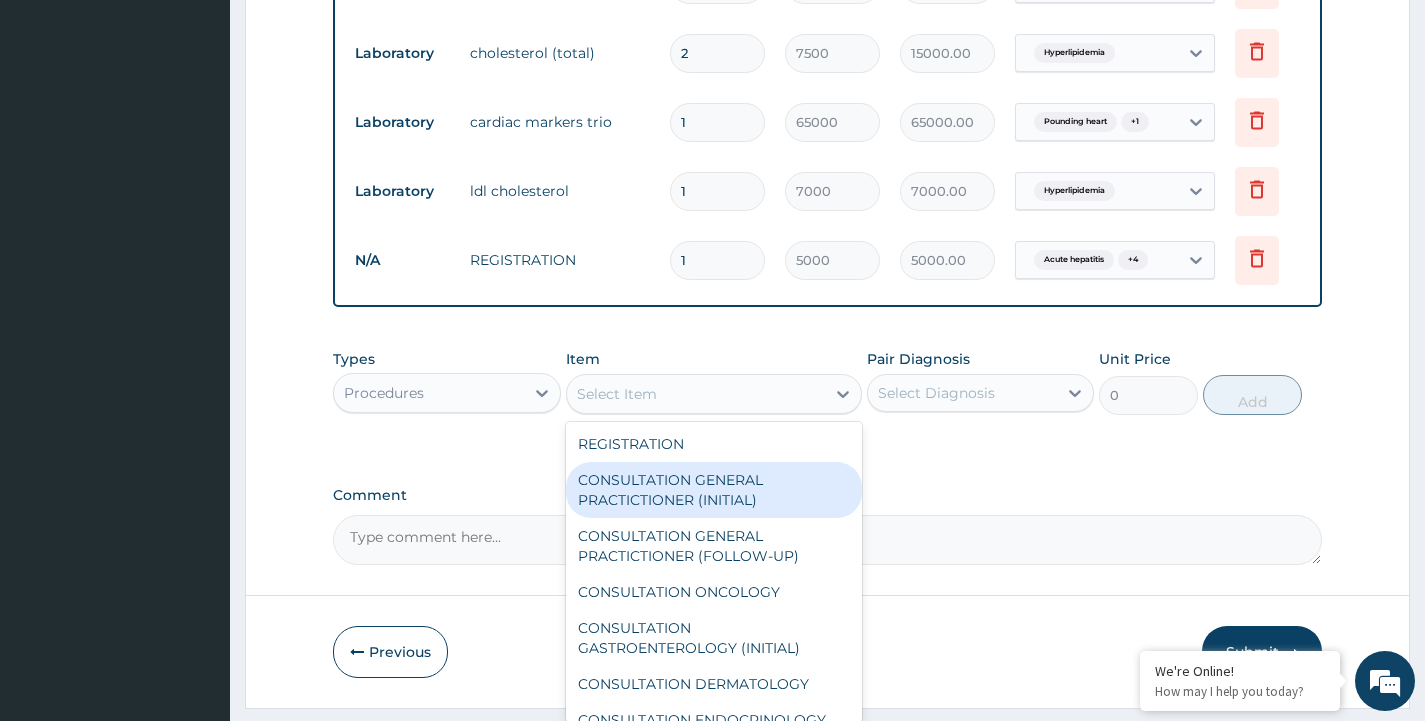click on "CONSULTATION GENERAL  PRACTICTIONER (INITIAL)" at bounding box center [714, 490] 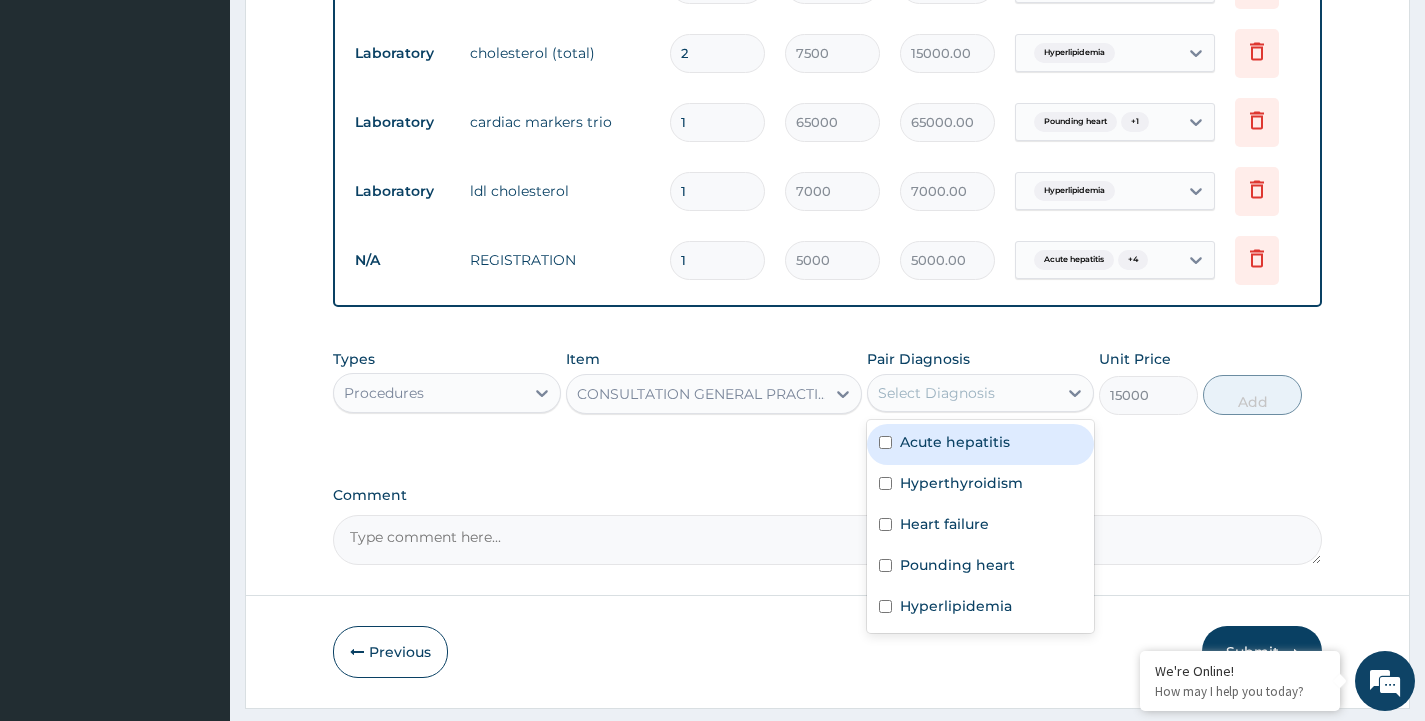 drag, startPoint x: 911, startPoint y: 415, endPoint x: 930, endPoint y: 455, distance: 44.28318 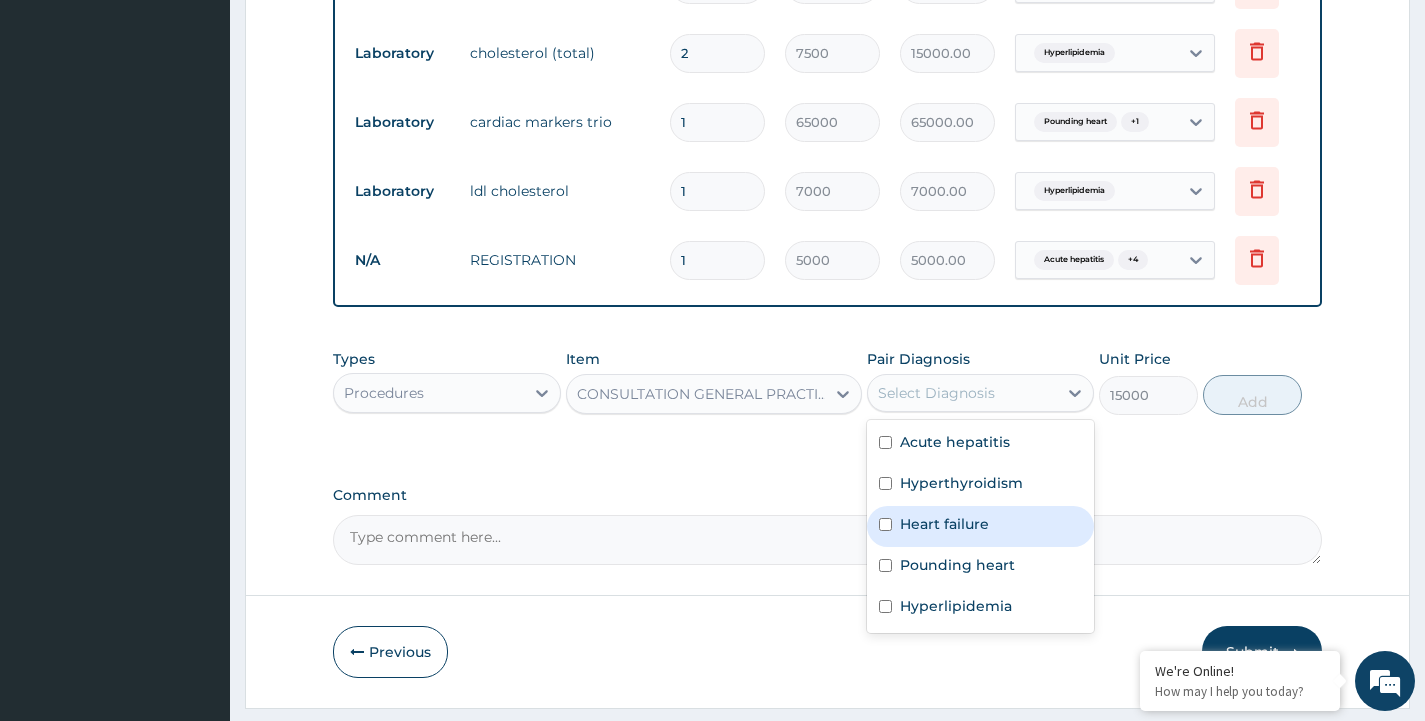 click on "Heart failure" at bounding box center (944, 524) 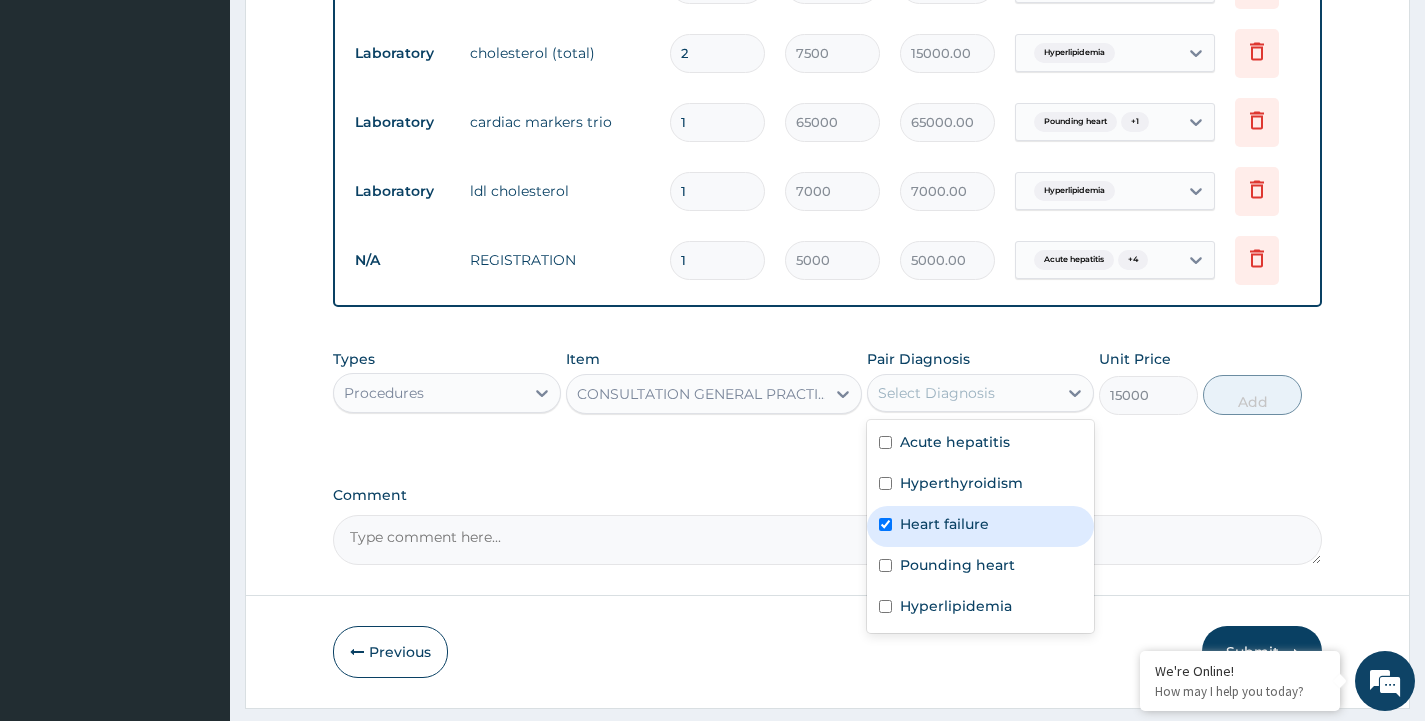 checkbox on "true" 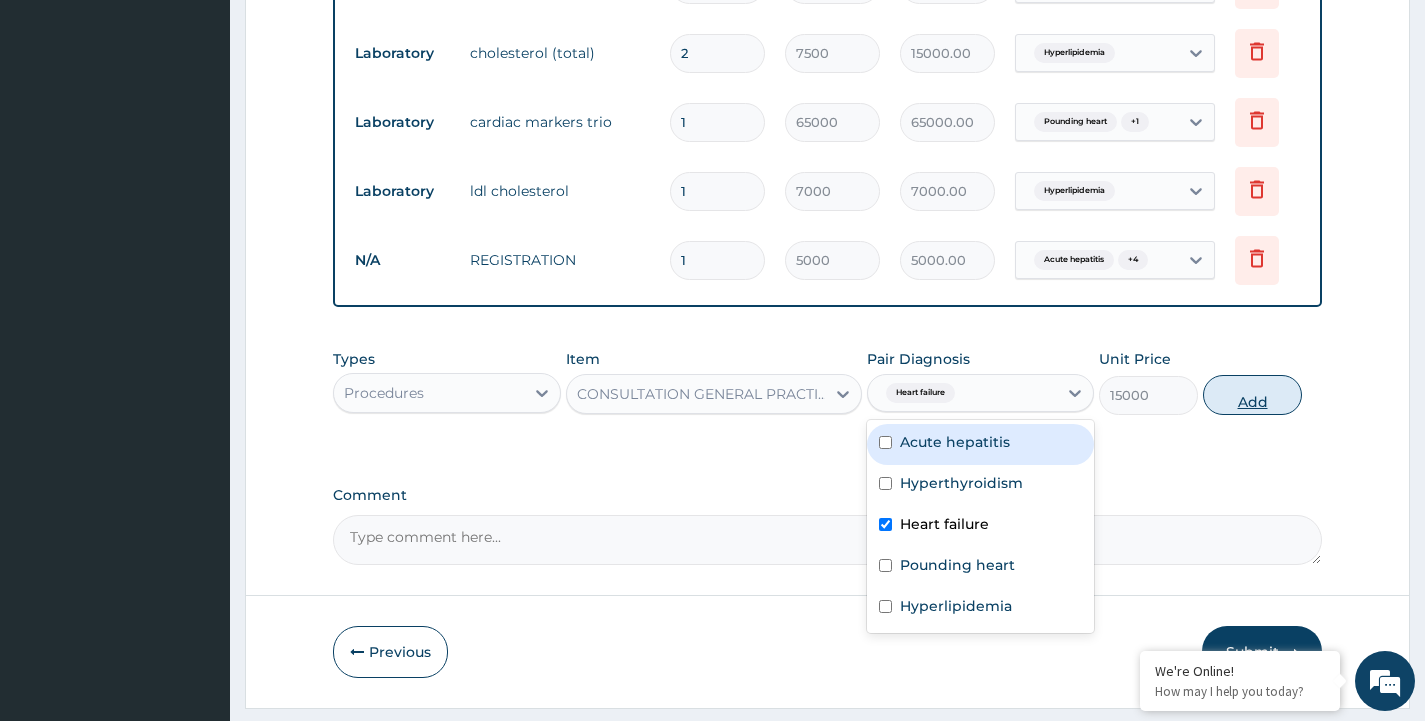 click on "Add" at bounding box center (1252, 395) 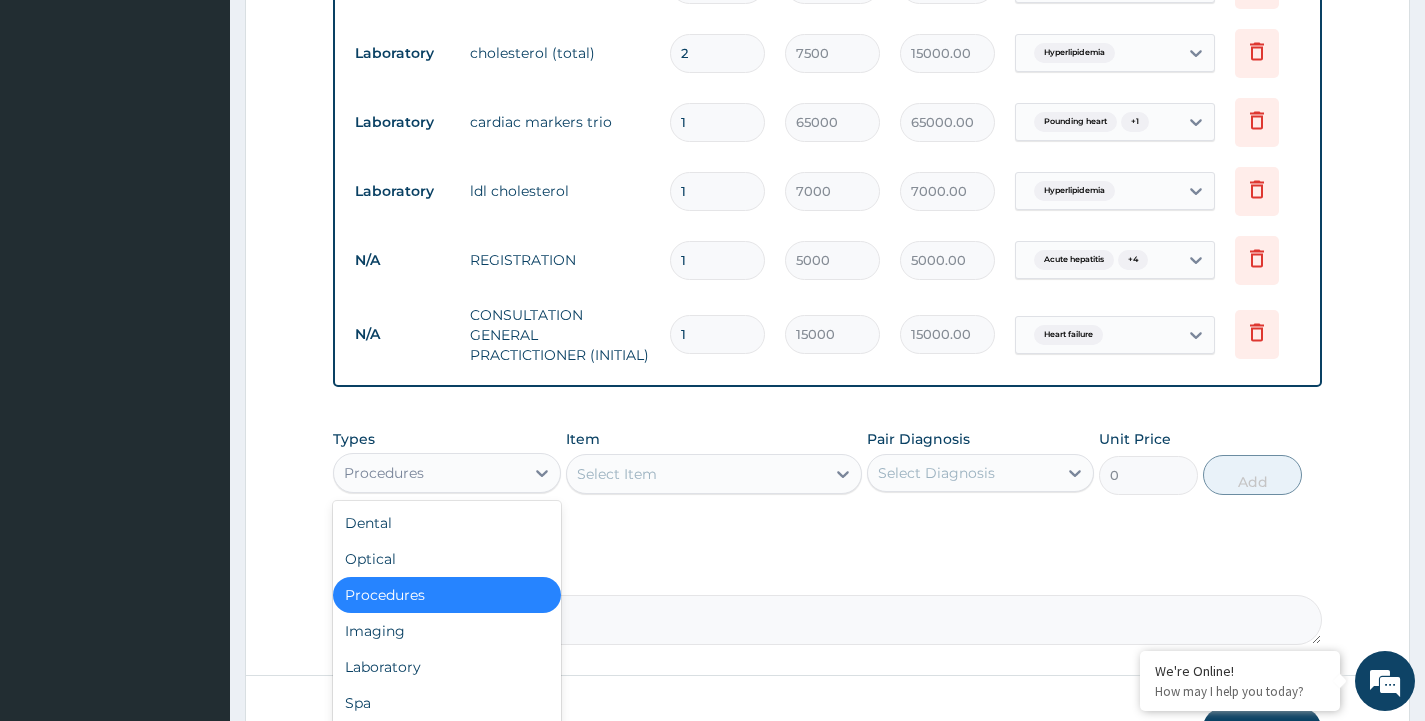 drag, startPoint x: 488, startPoint y: 486, endPoint x: 460, endPoint y: 518, distance: 42.520584 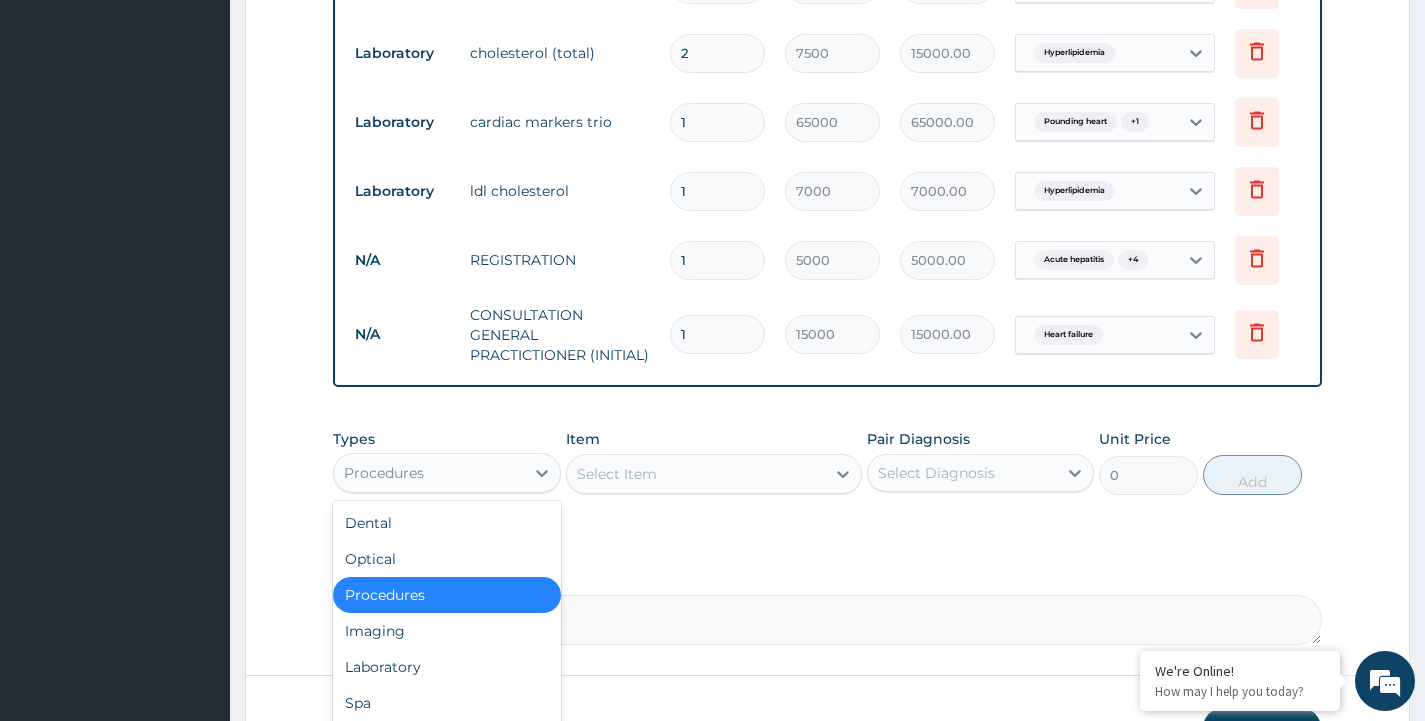 click on "Procedures" at bounding box center [428, 473] 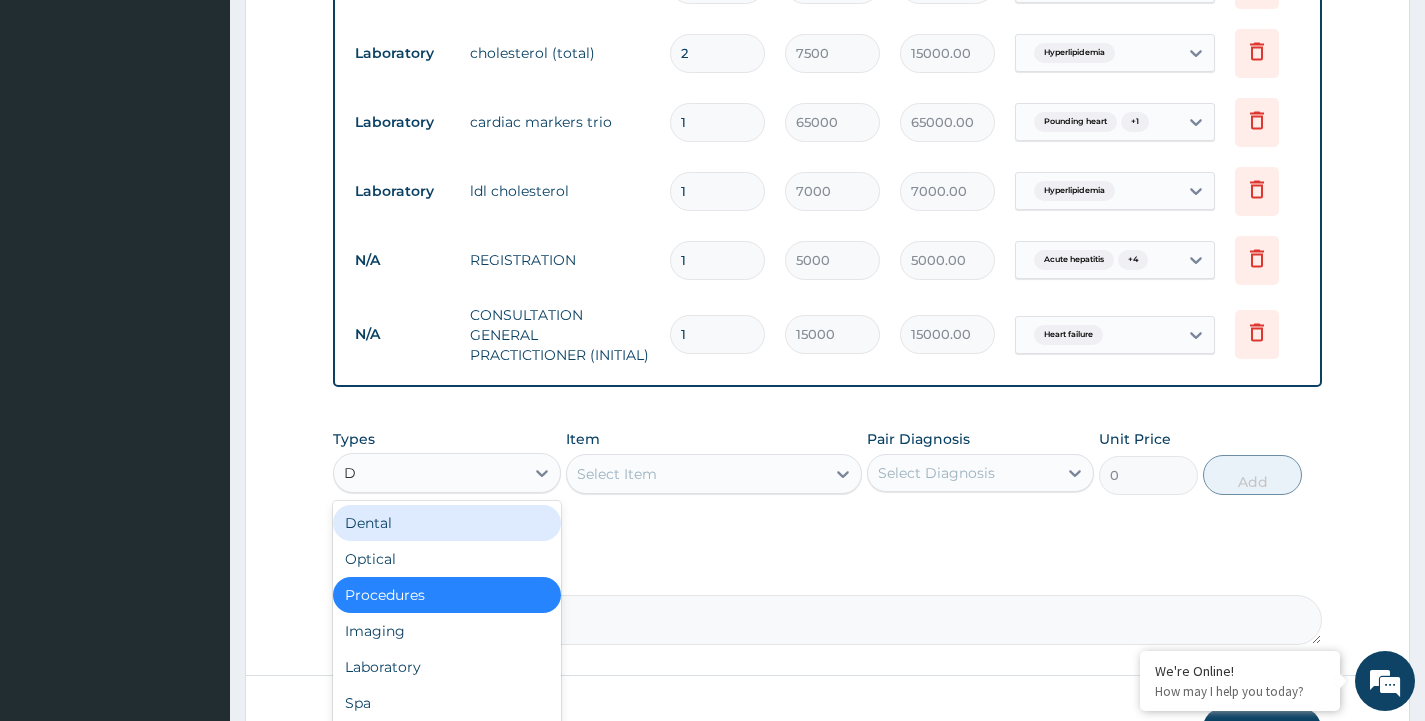 type on "DR" 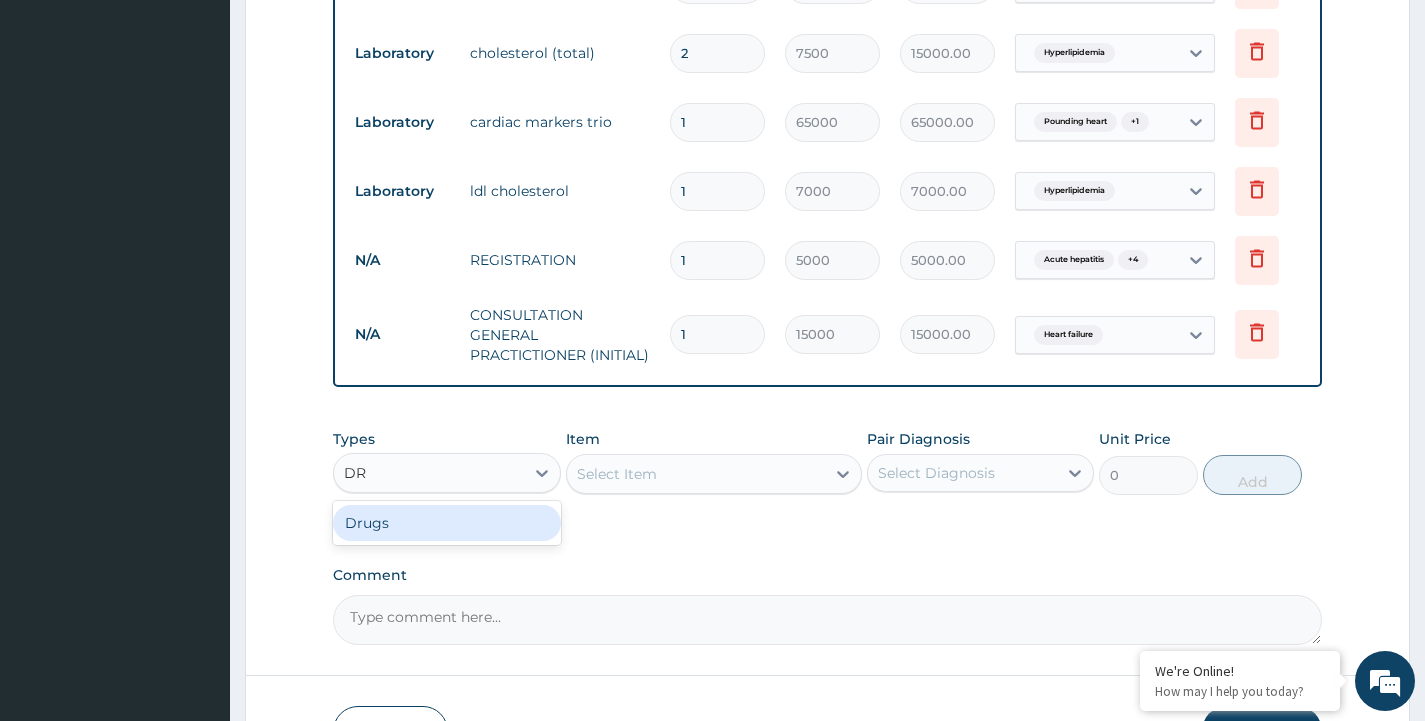 click on "Drugs" at bounding box center (446, 523) 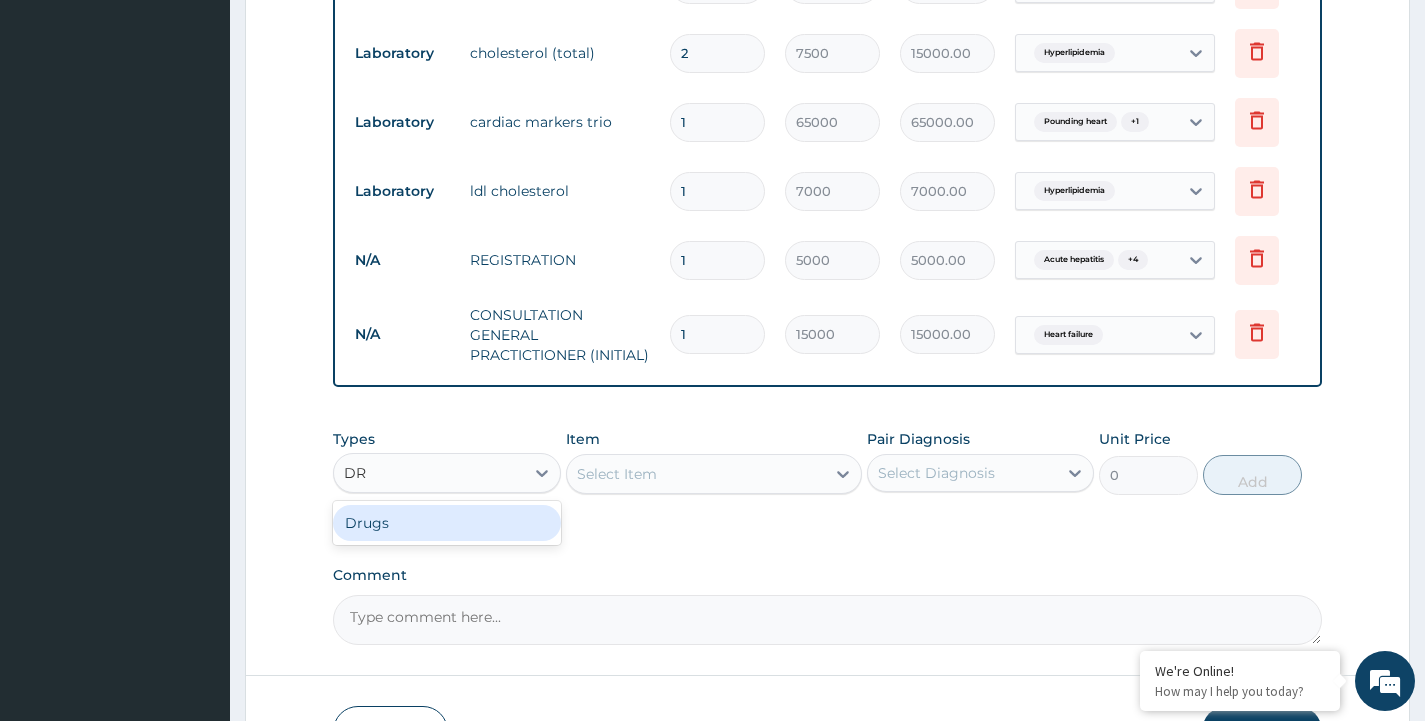 type 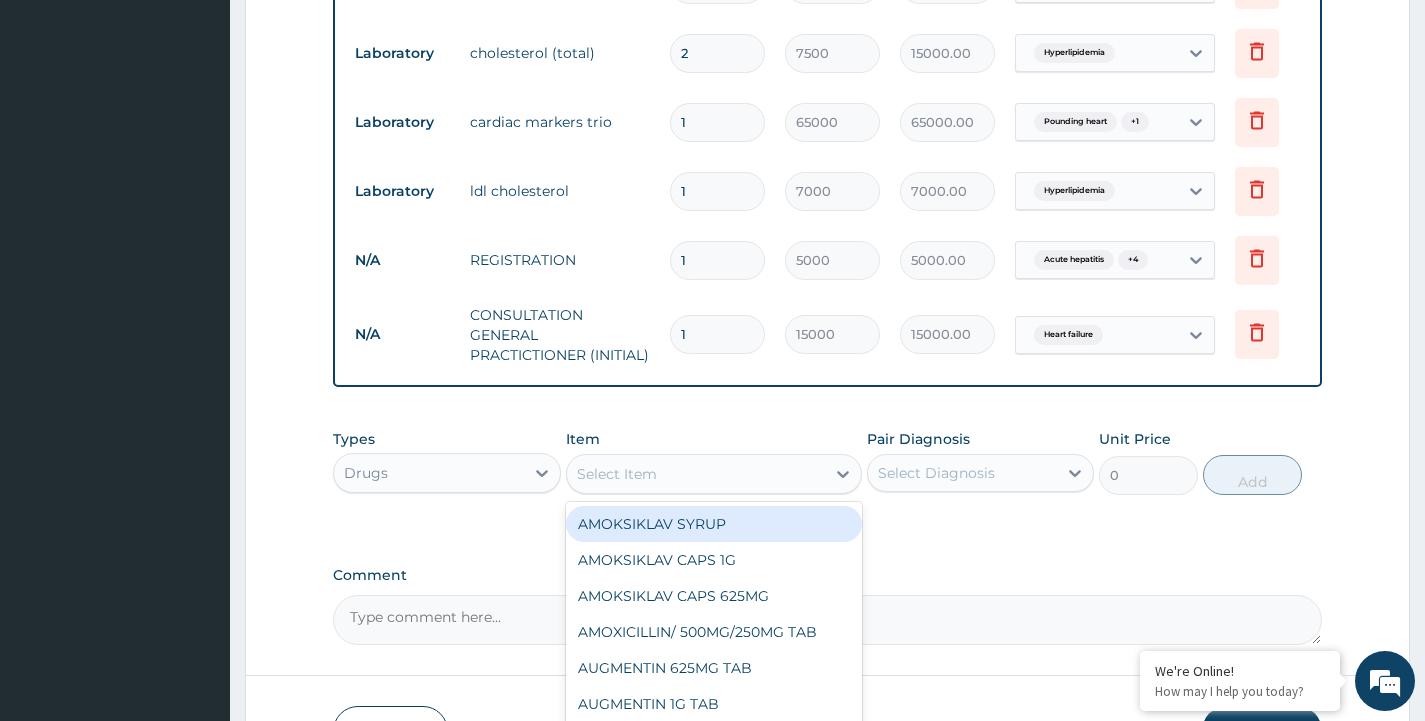 click on "Select Item" at bounding box center [617, 474] 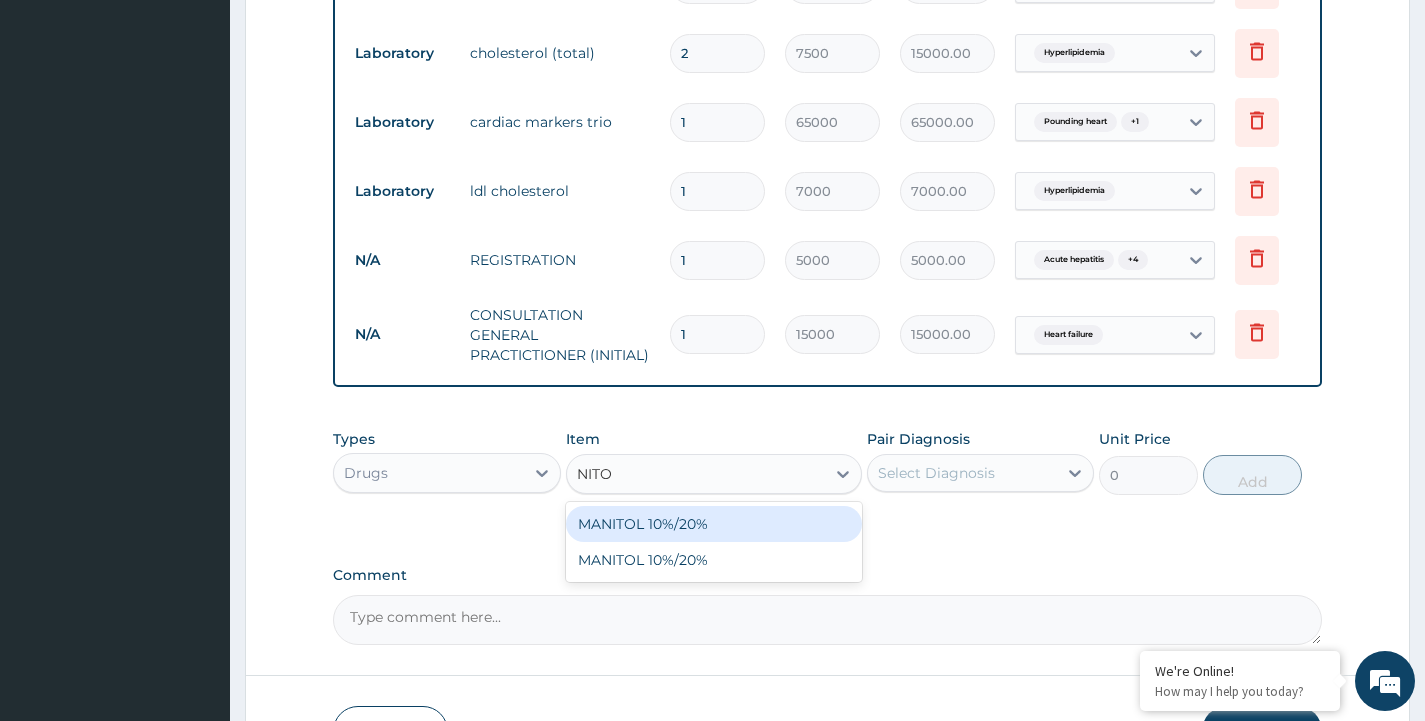 type on "NIT" 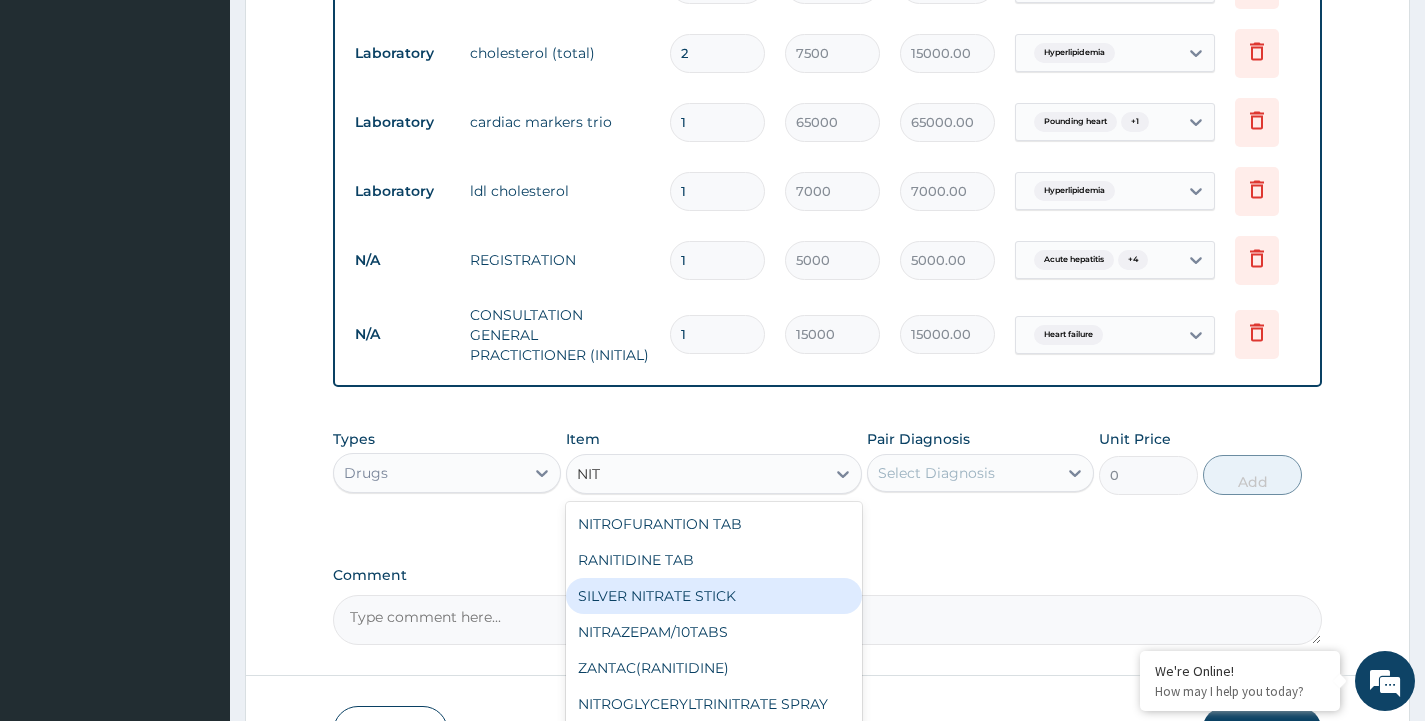 scroll, scrollTop: 1342, scrollLeft: 0, axis: vertical 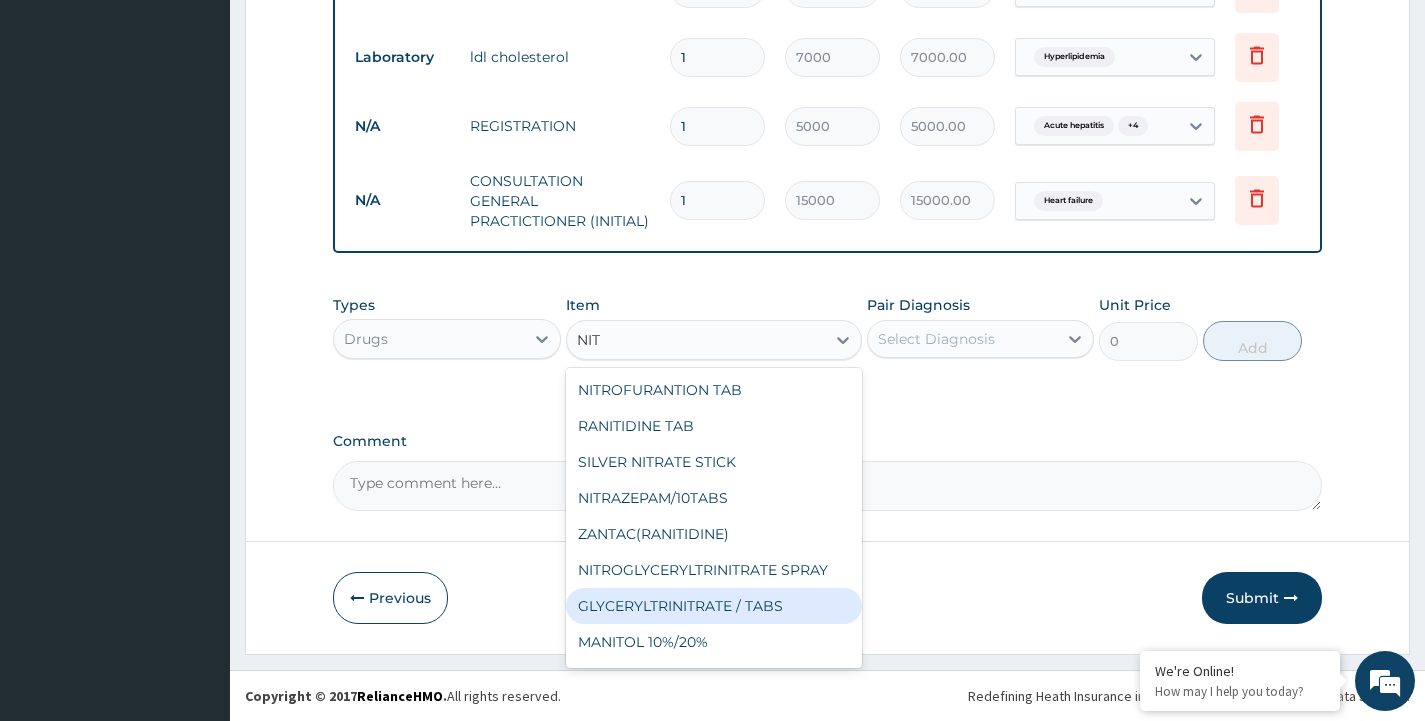 click on "GLYCERYLTRINITRATE / TABS" at bounding box center [714, 606] 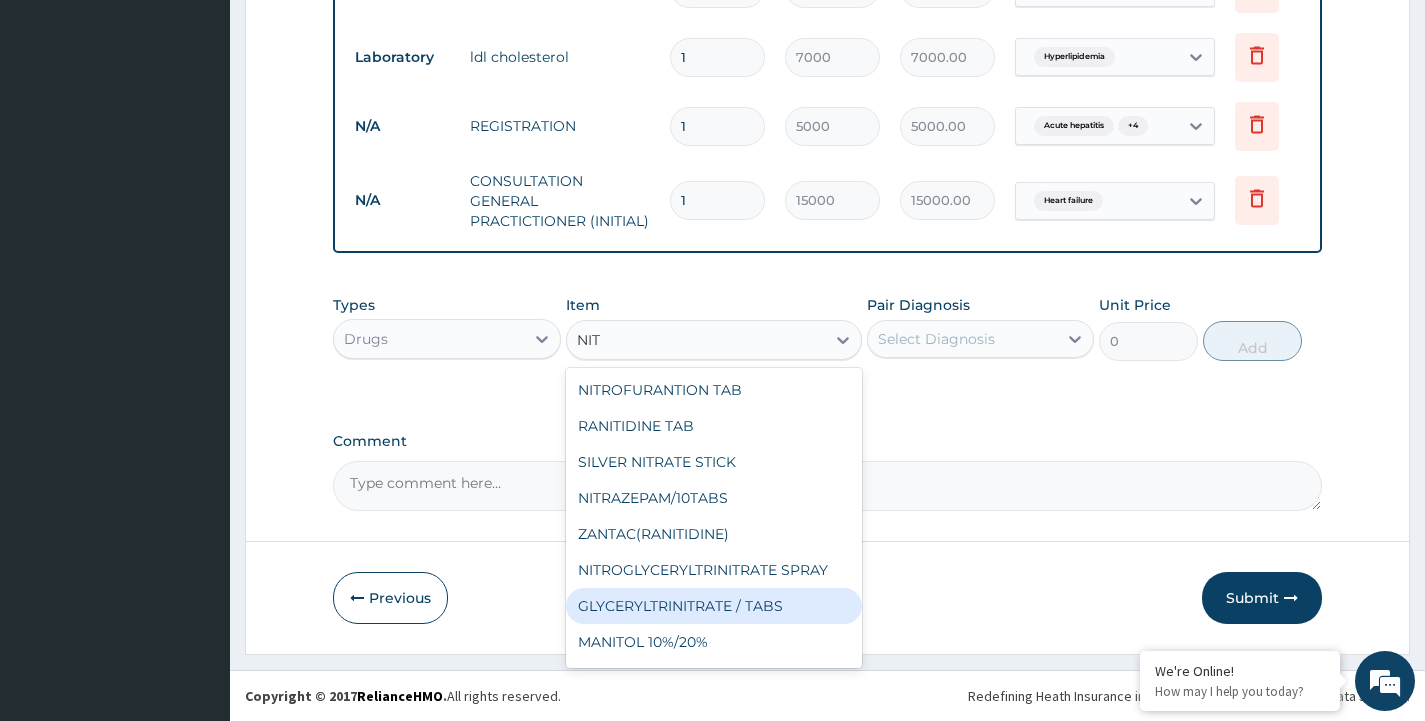 type 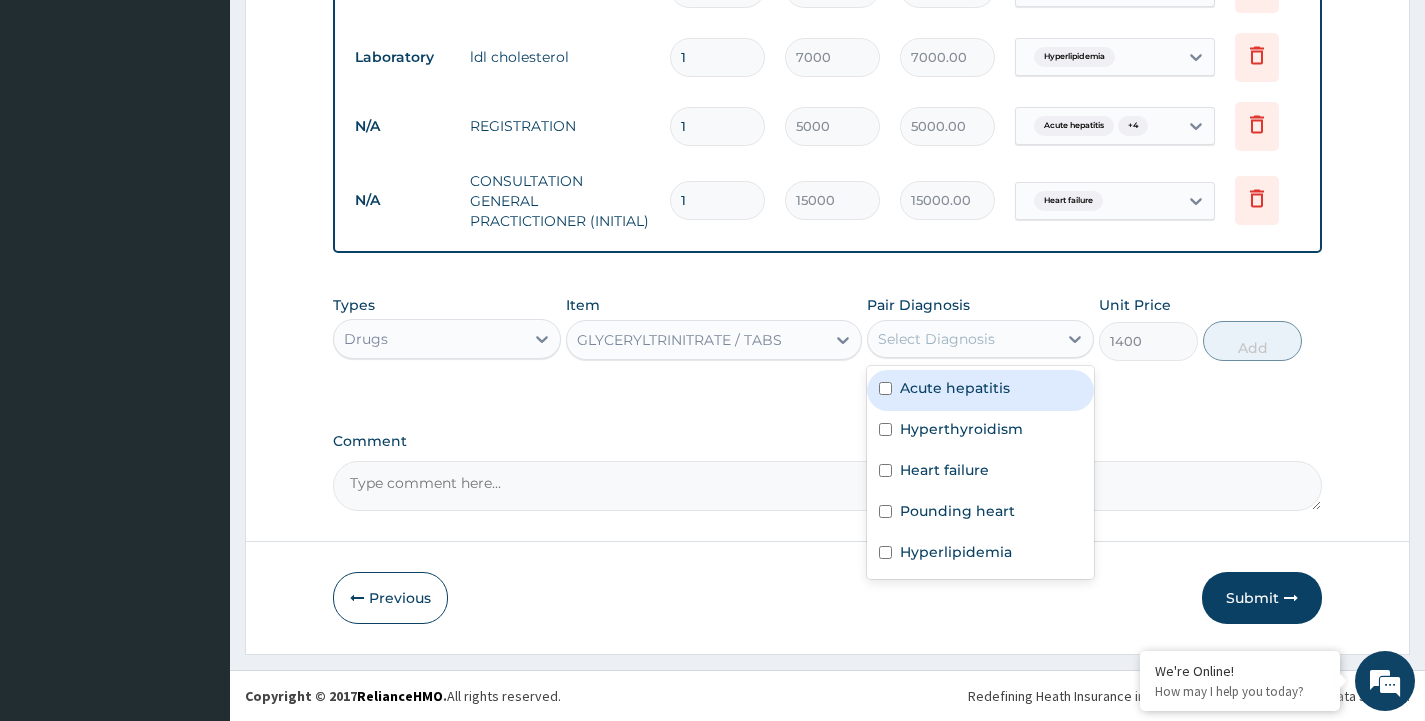click on "Select Diagnosis" at bounding box center (936, 339) 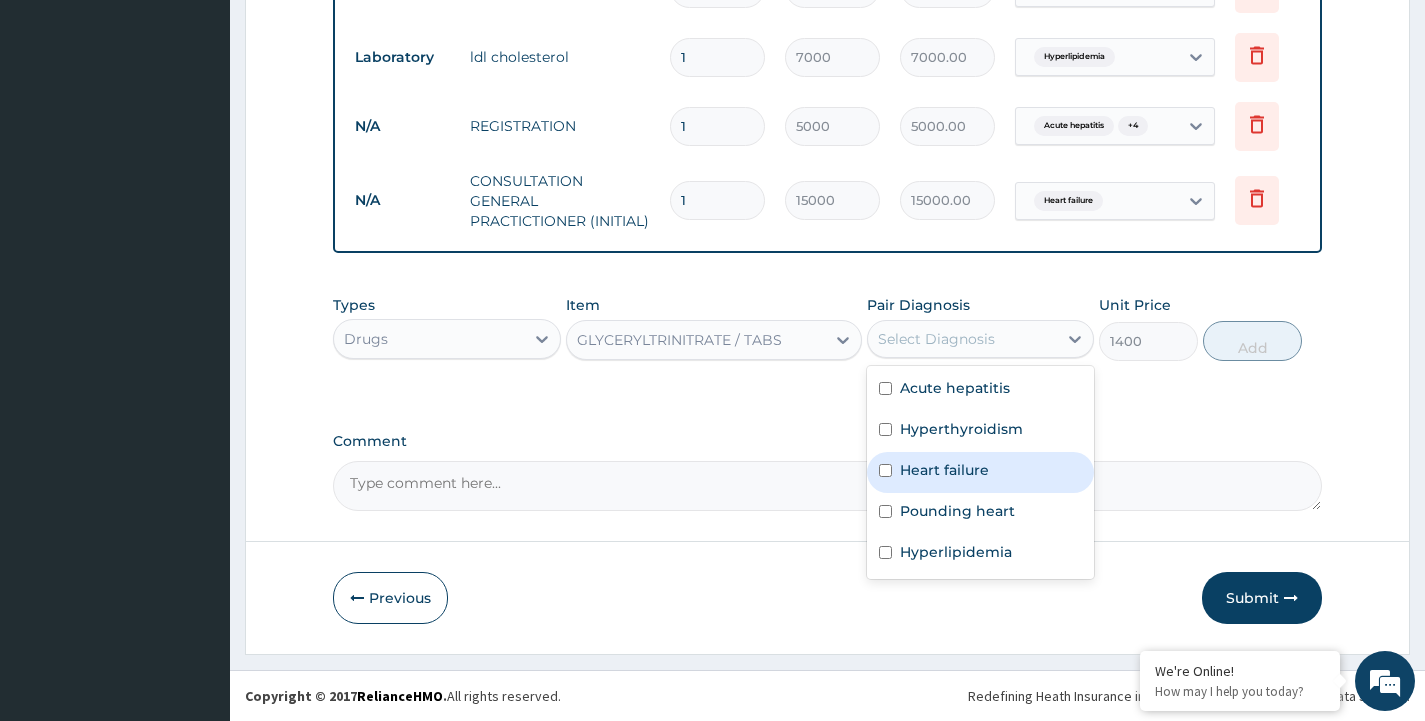 click on "Heart failure" at bounding box center [944, 470] 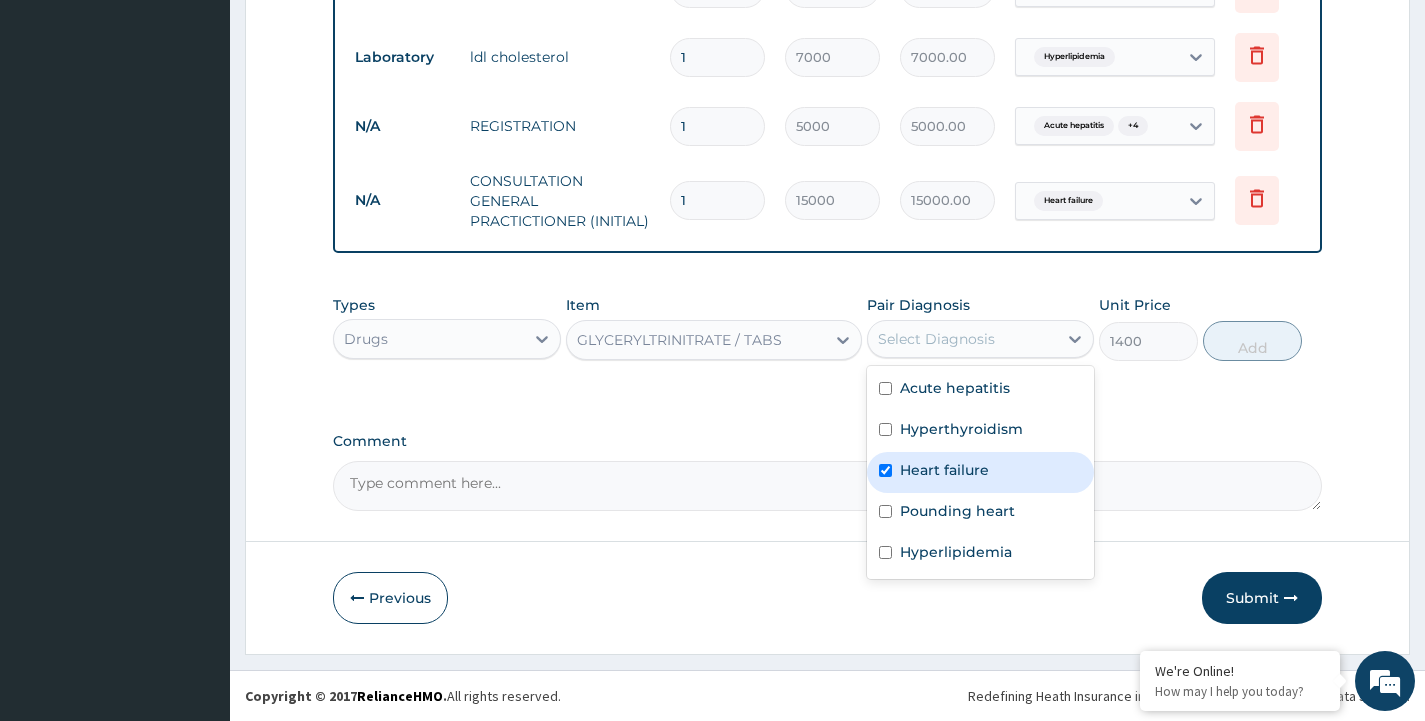 checkbox on "true" 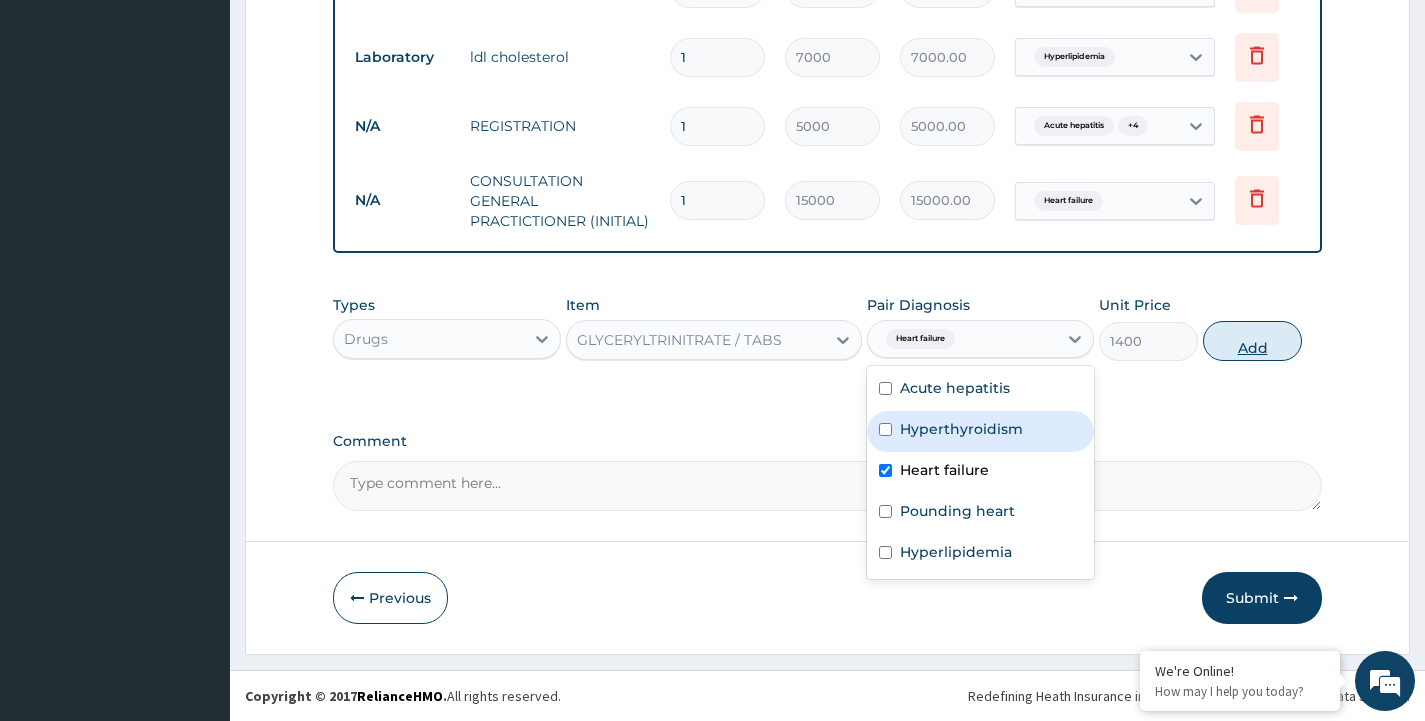 click on "Add" at bounding box center [1252, 341] 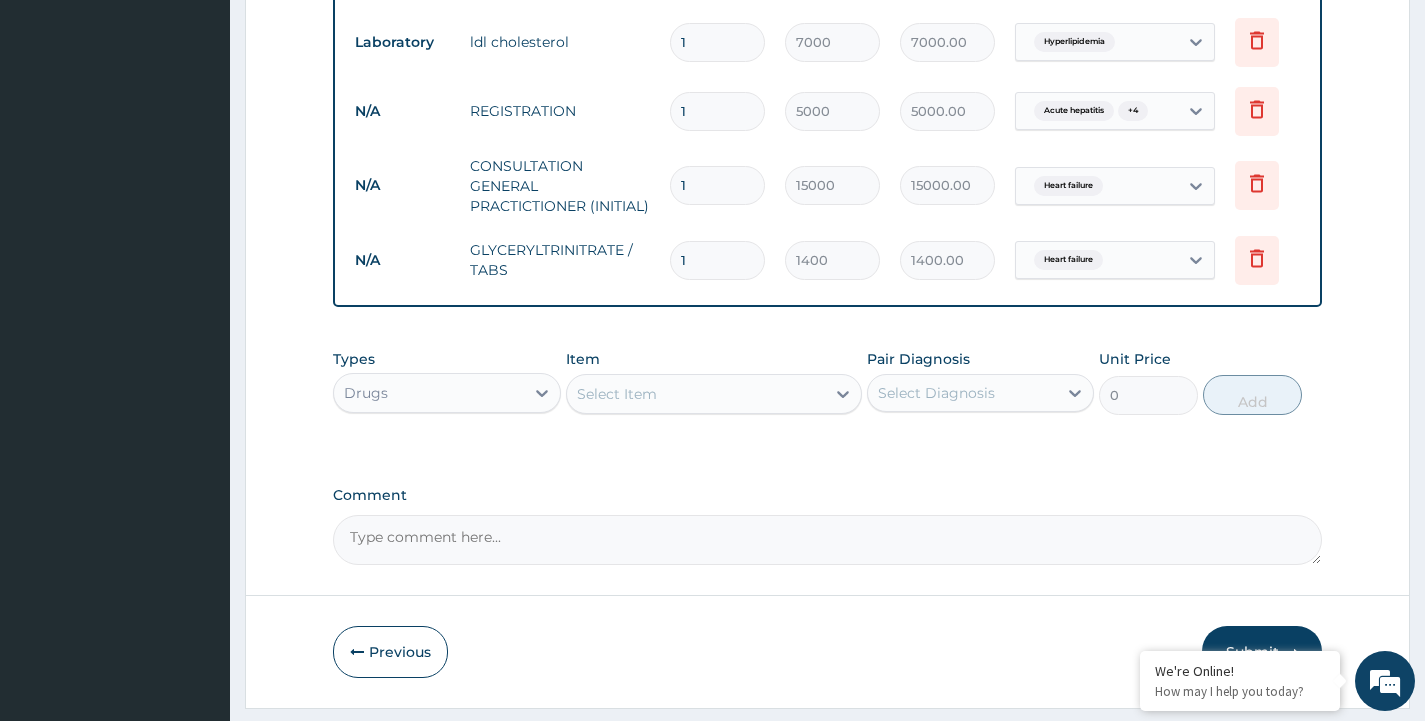 drag, startPoint x: 699, startPoint y: 258, endPoint x: 669, endPoint y: 268, distance: 31.622776 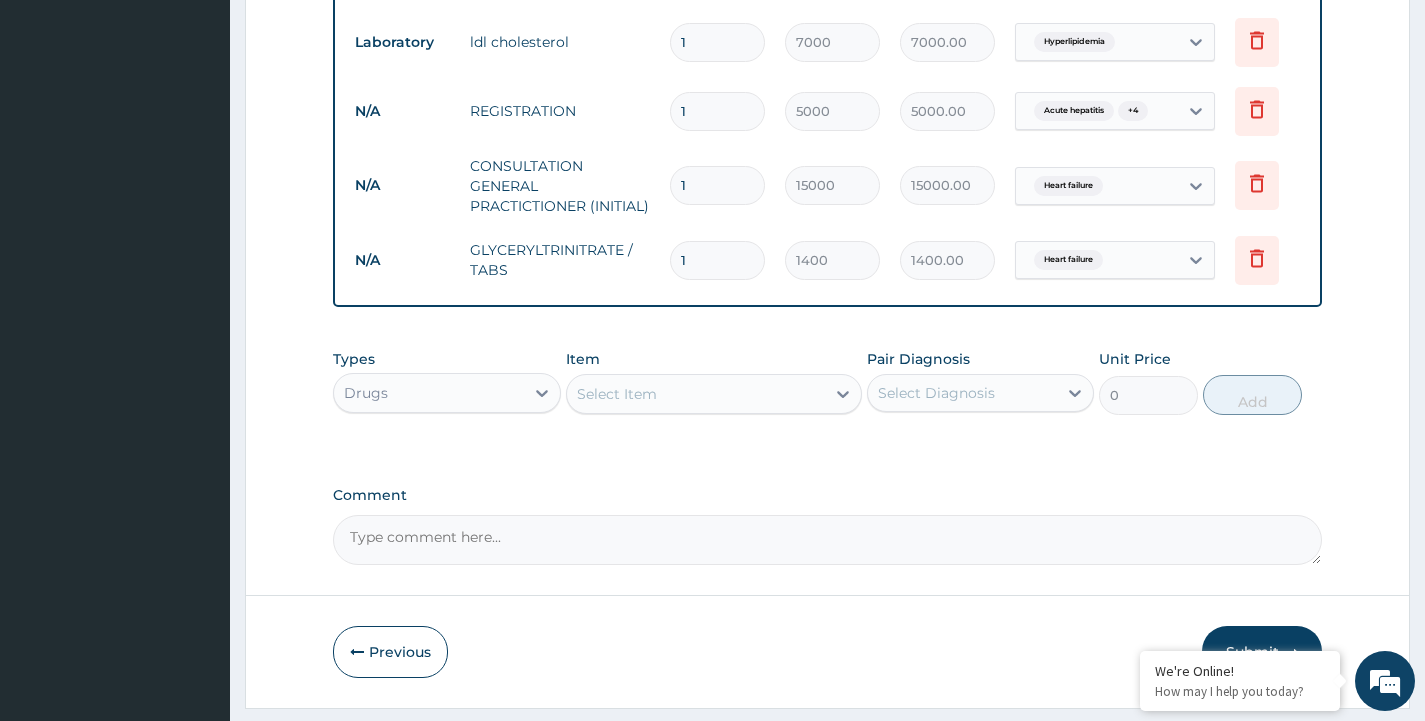 click on "1" at bounding box center [717, 260] 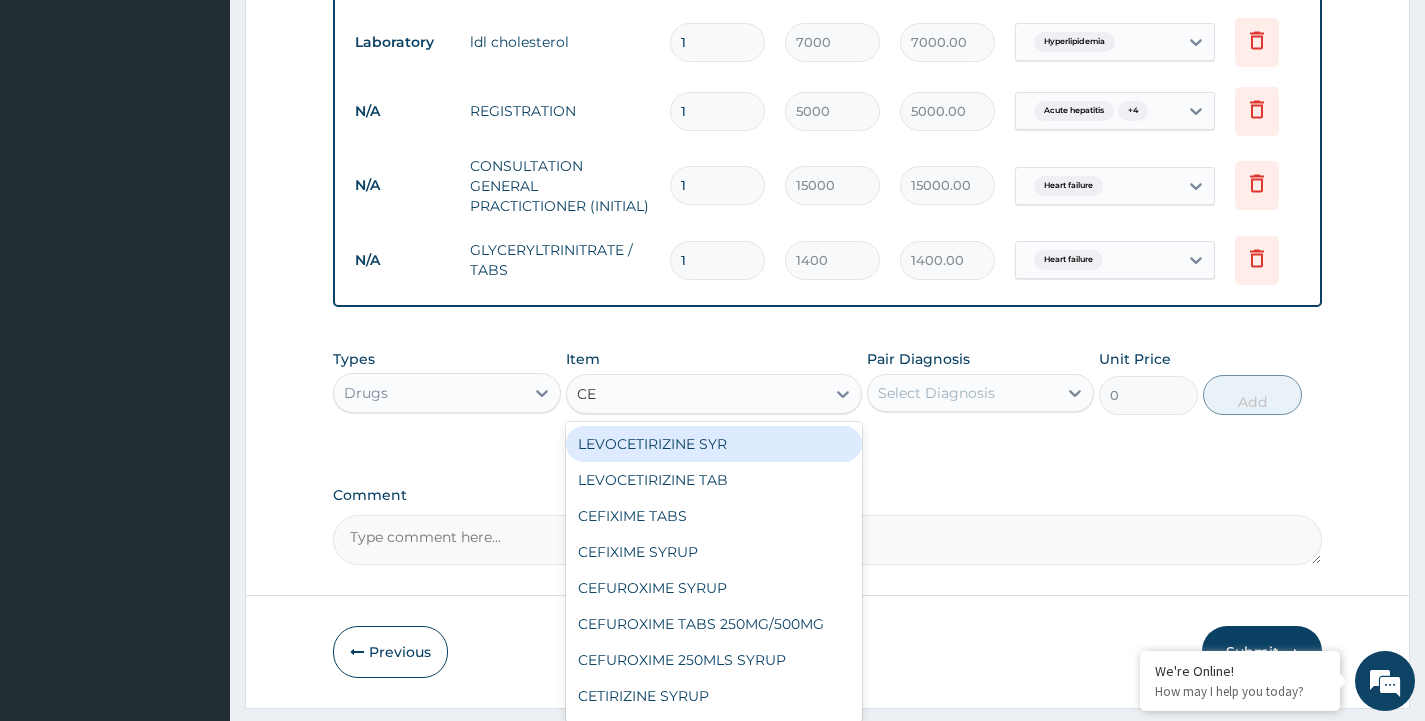 type on "CEF" 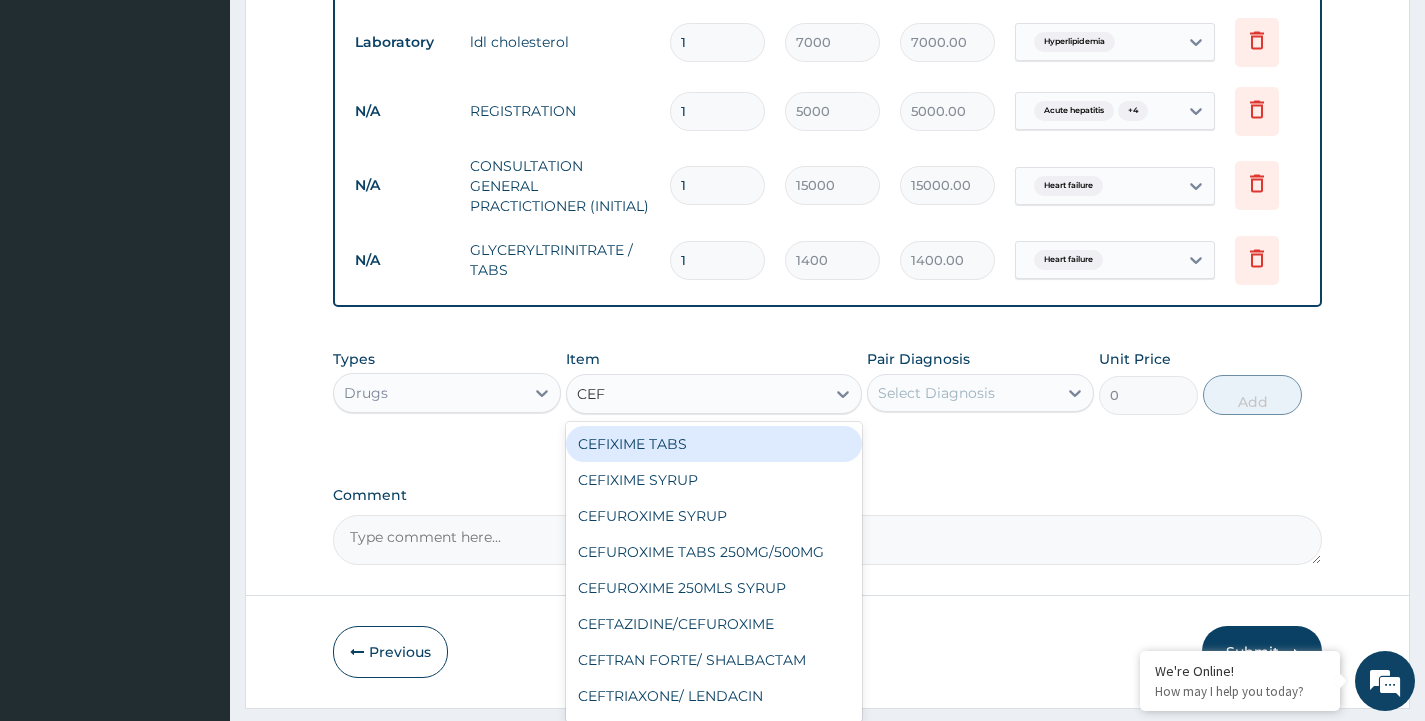 scroll, scrollTop: 1411, scrollLeft: 0, axis: vertical 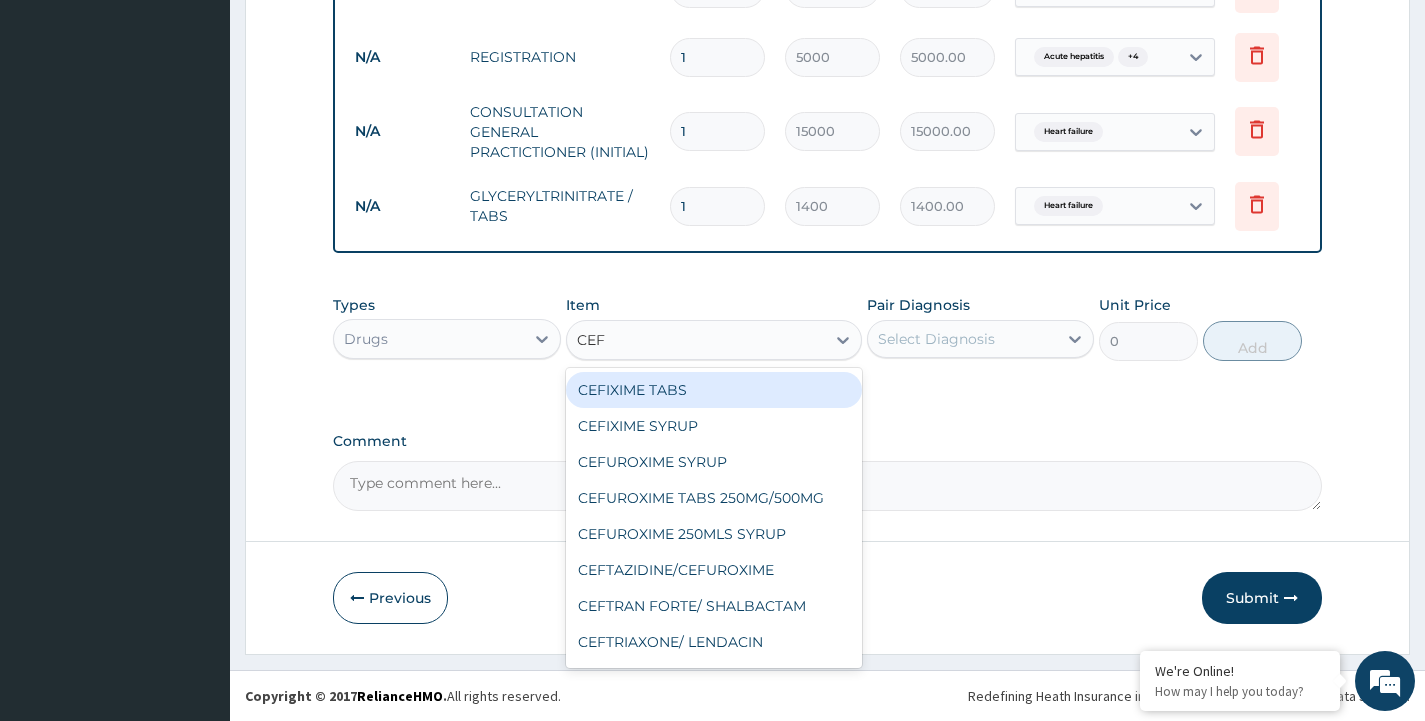click on "CEFIXIME TABS" at bounding box center (714, 390) 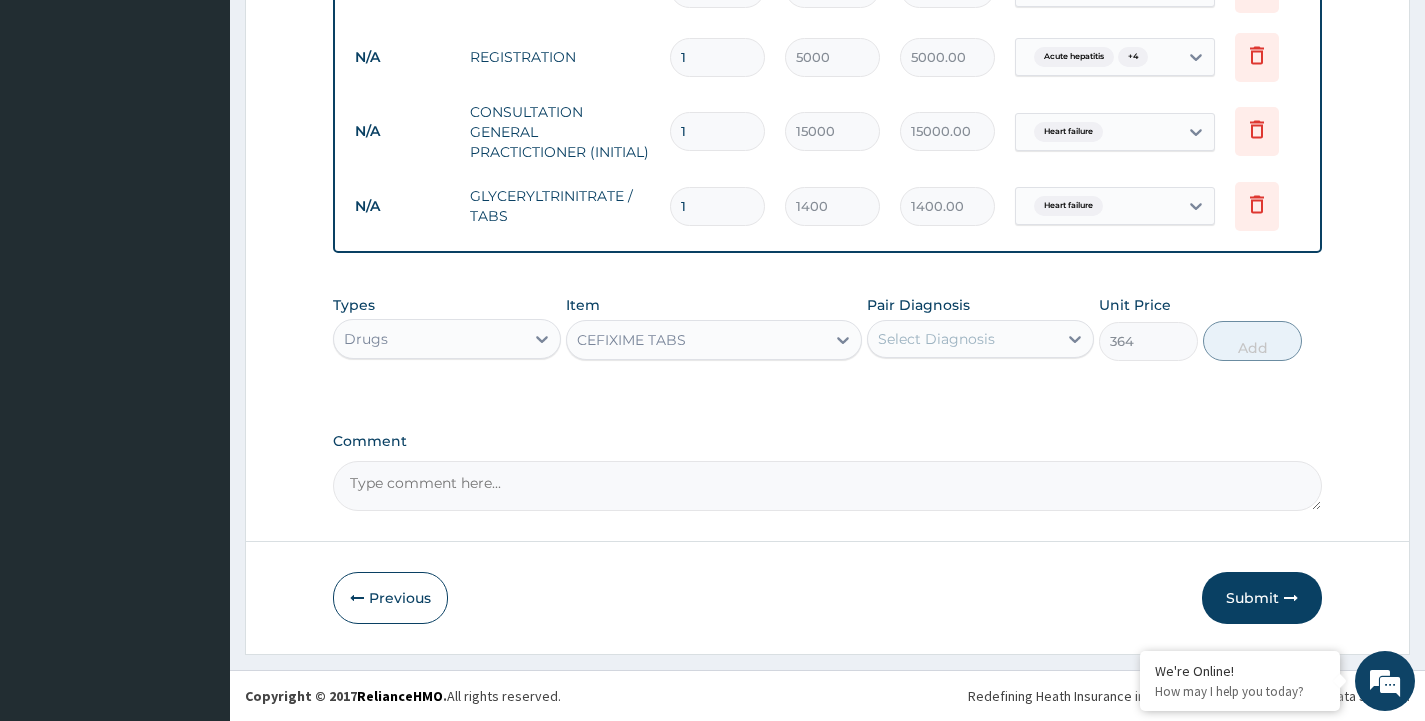 click on "Select Diagnosis" at bounding box center [936, 339] 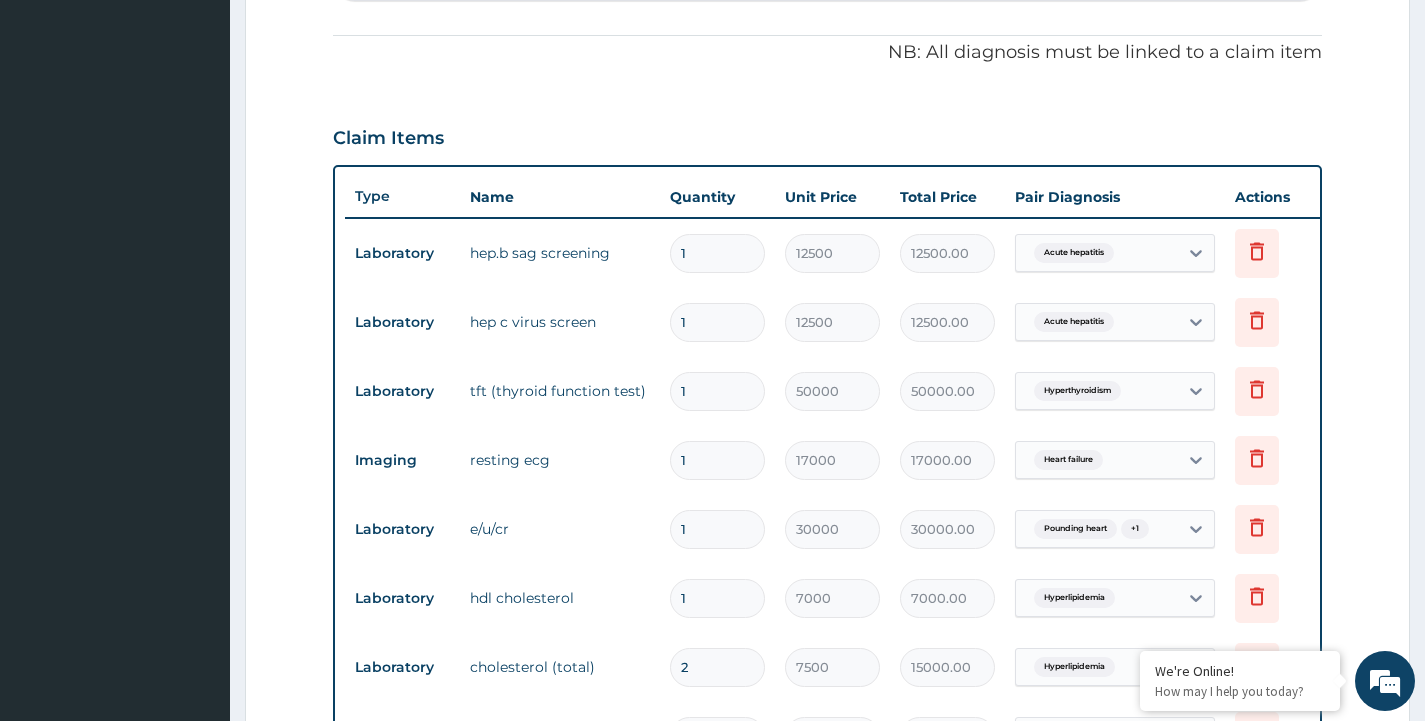 scroll, scrollTop: 567, scrollLeft: 0, axis: vertical 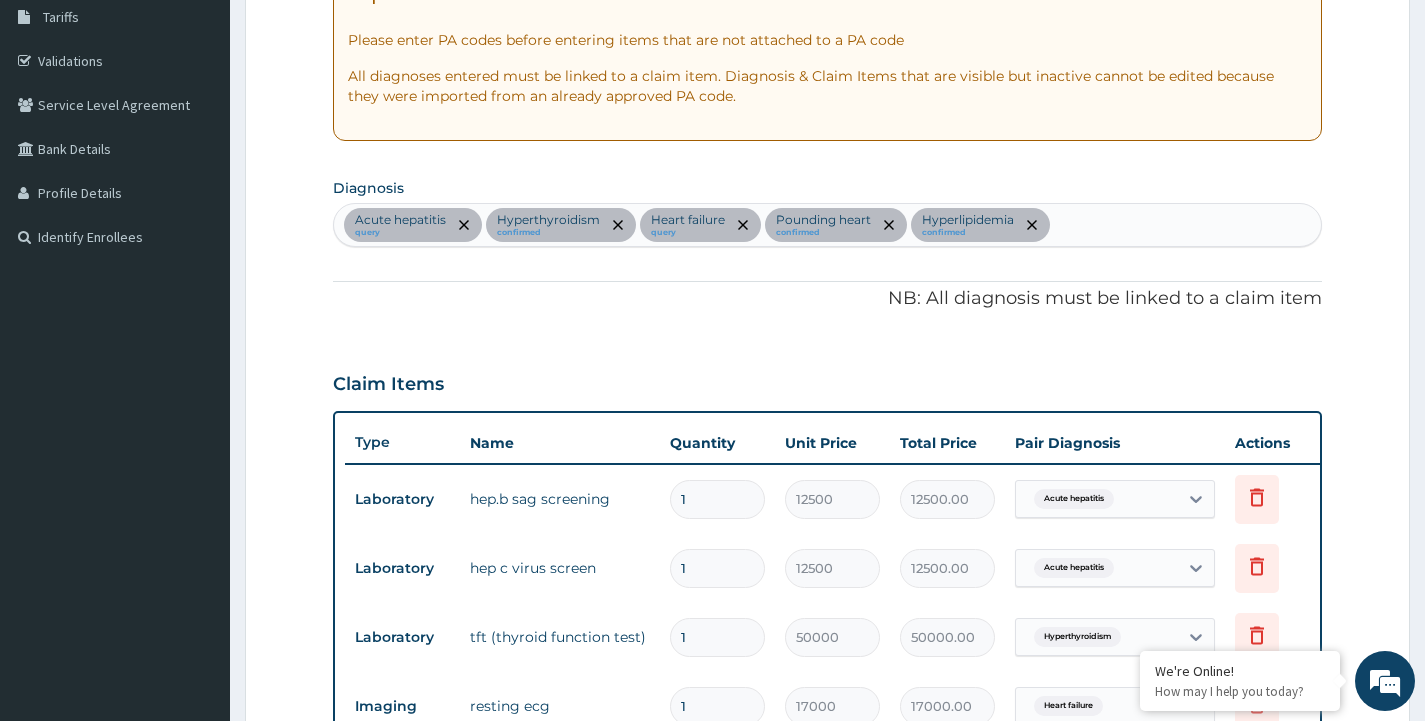 click on "Acute hepatitis query Hyperthyroidism confirmed Heart failure query Pounding heart confirmed Hyperlipidemia confirmed" at bounding box center [827, 225] 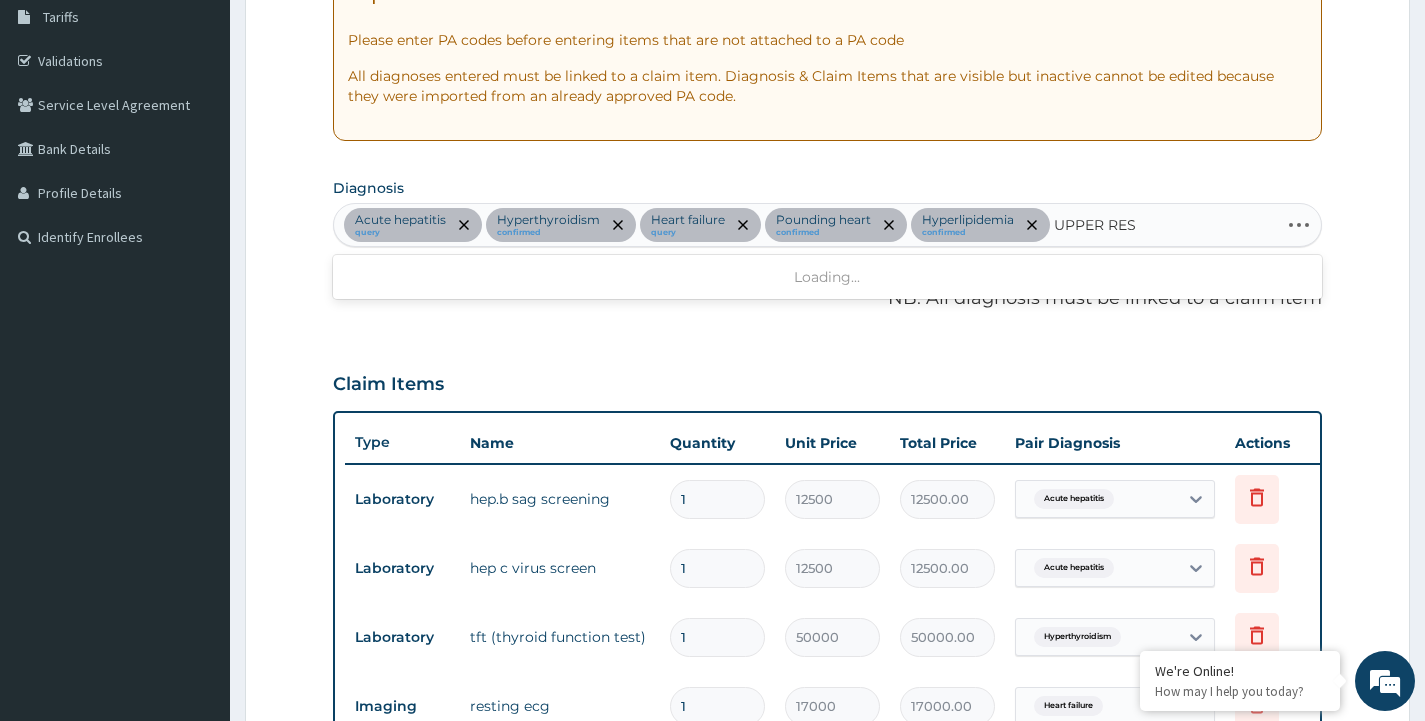 type on "UPPER RESP" 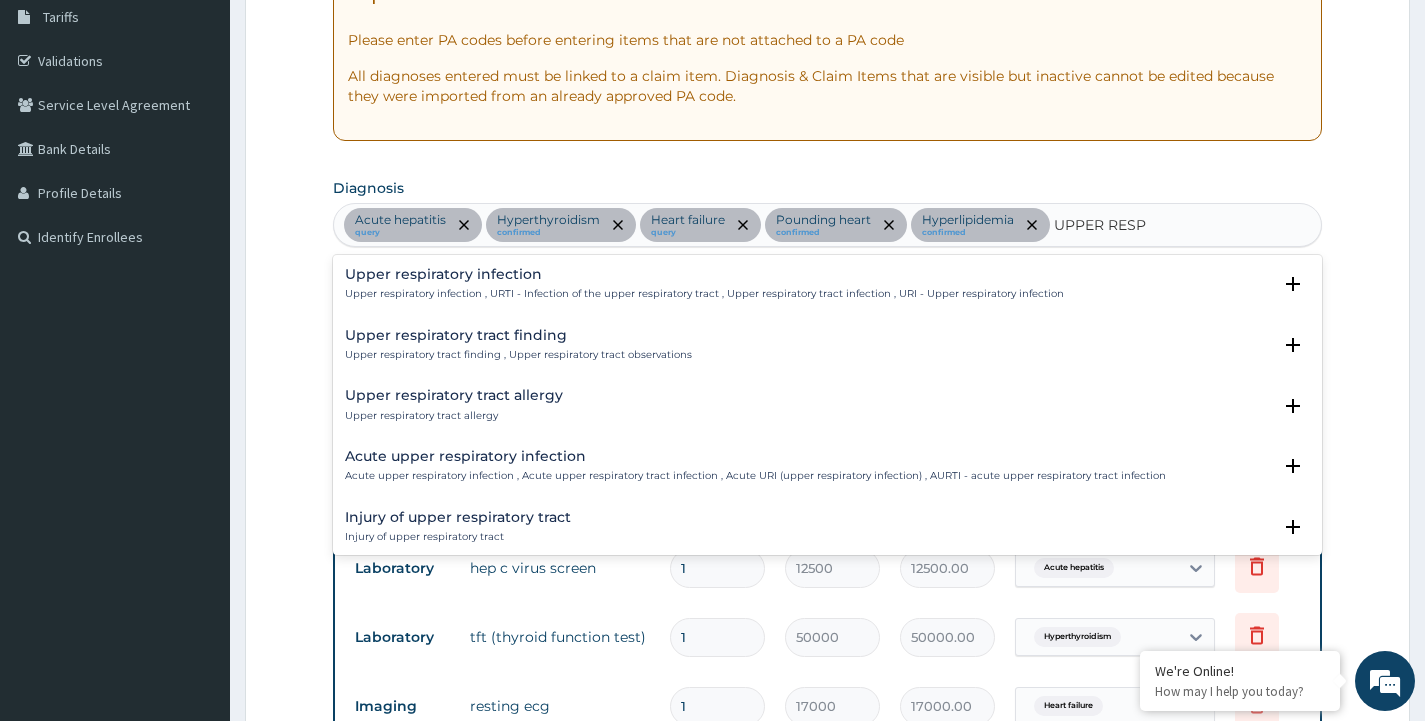click on "Upper respiratory infection" at bounding box center (704, 274) 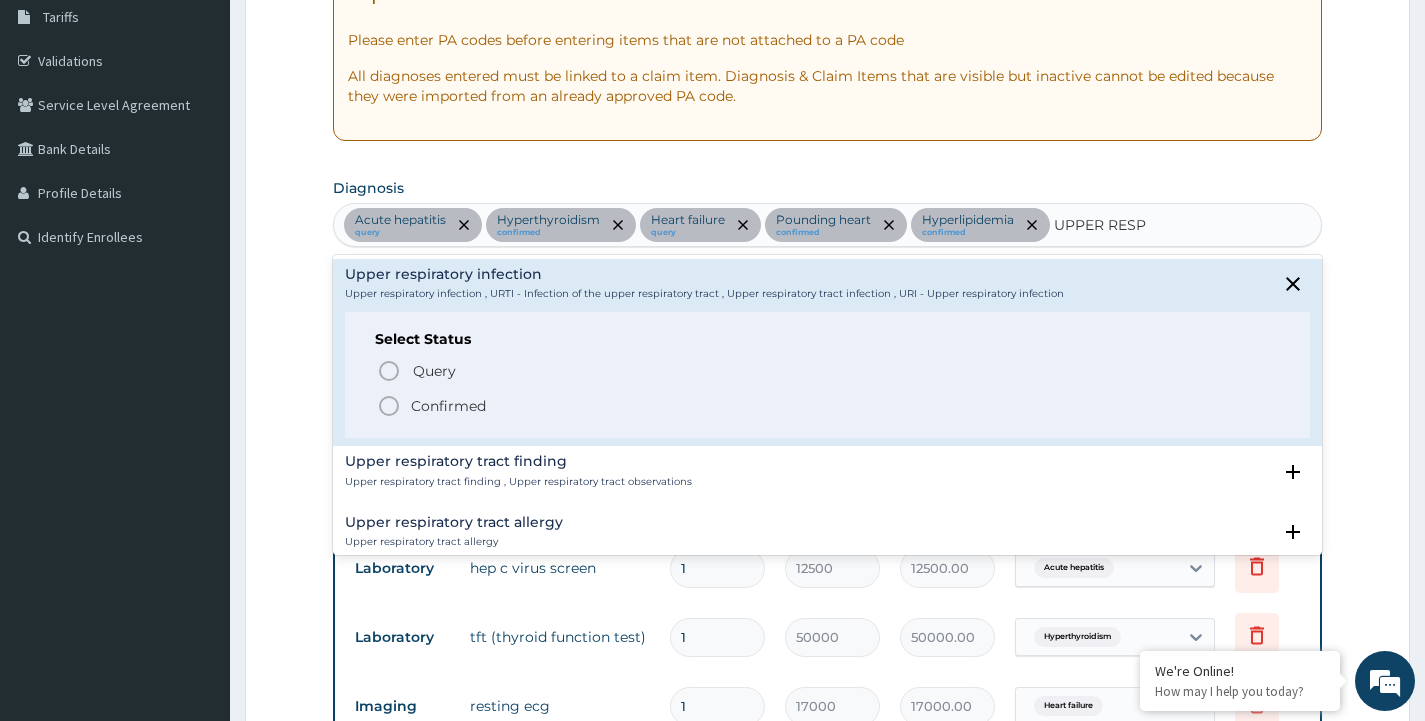 click 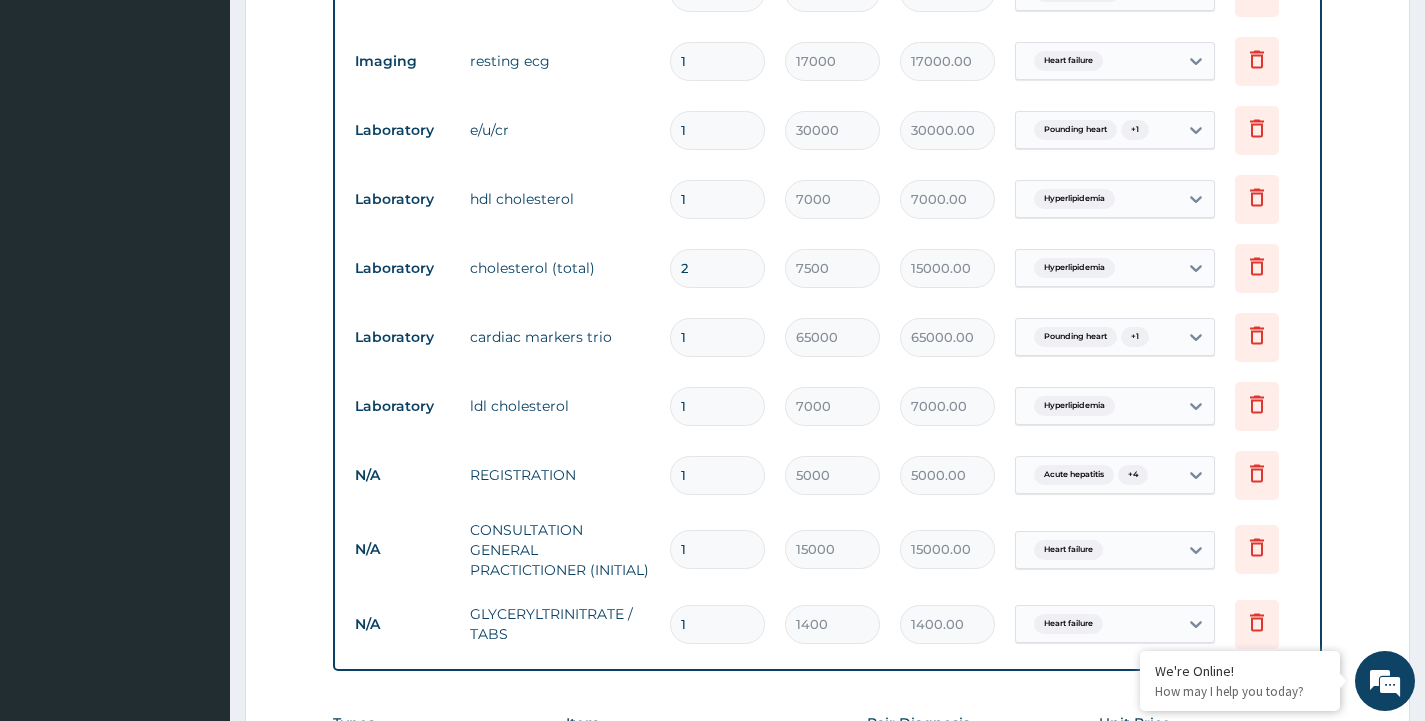 scroll, scrollTop: 987, scrollLeft: 0, axis: vertical 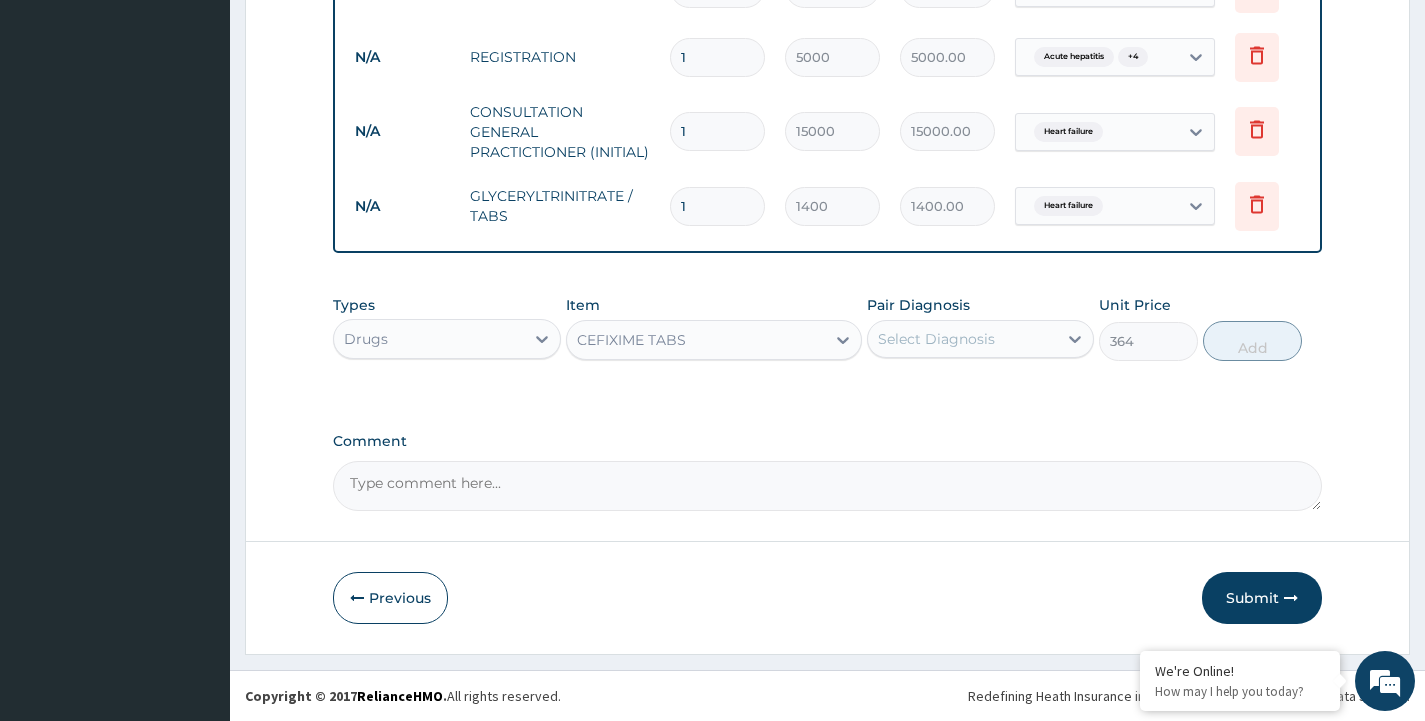 click on "Select Diagnosis" at bounding box center [980, 339] 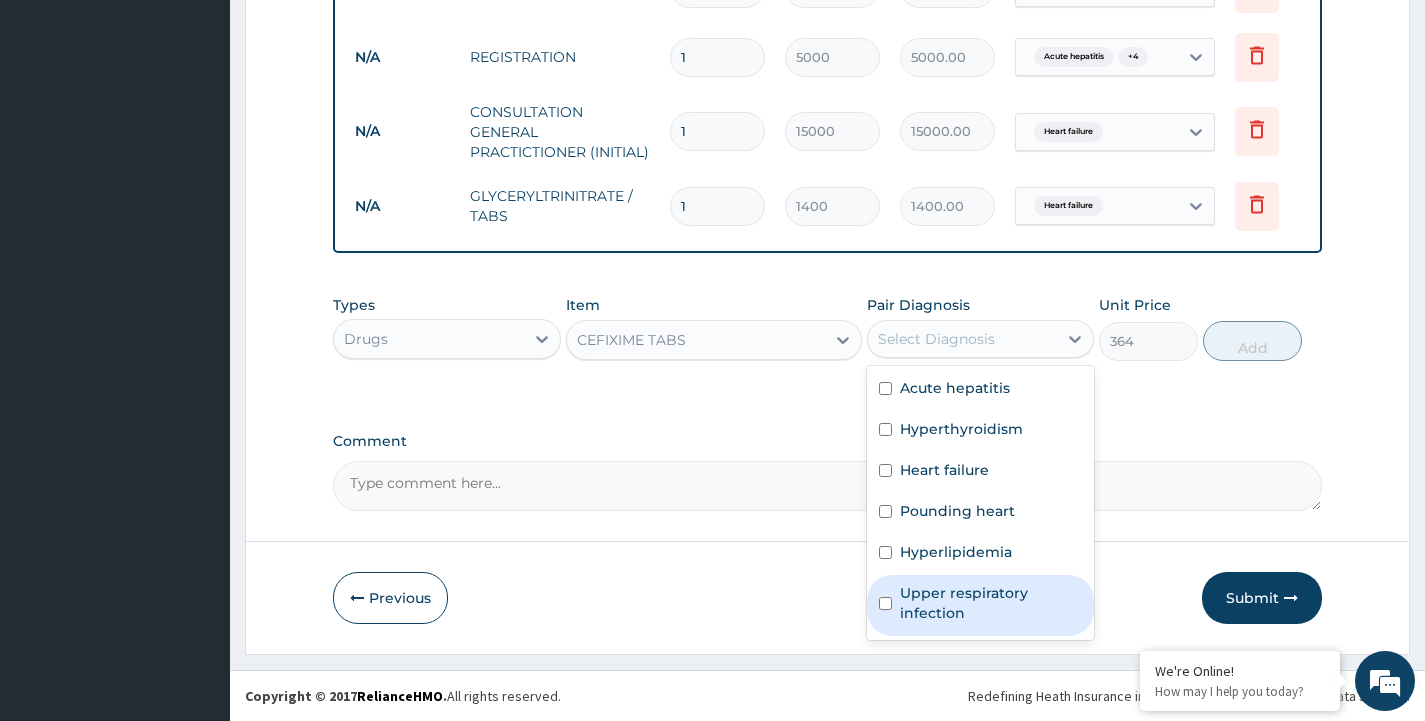 click on "Upper respiratory infection" at bounding box center (991, 603) 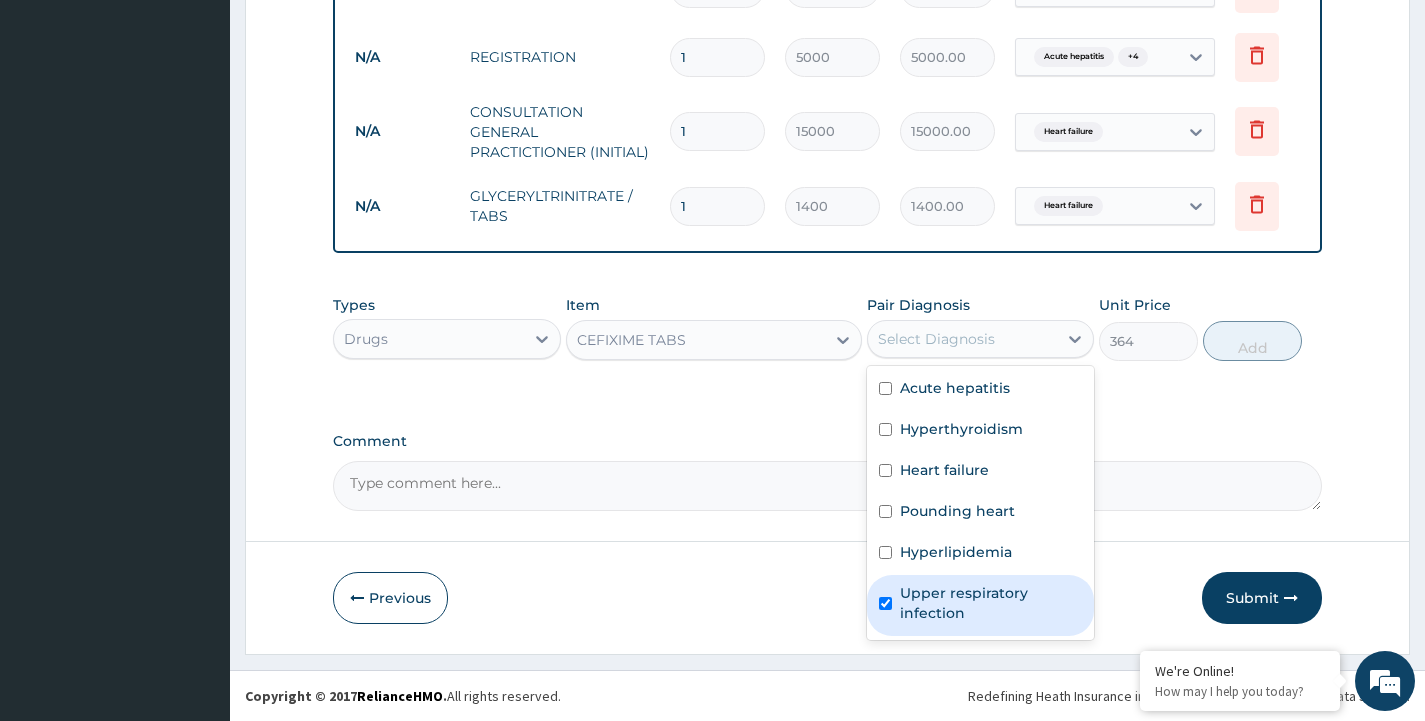 checkbox on "true" 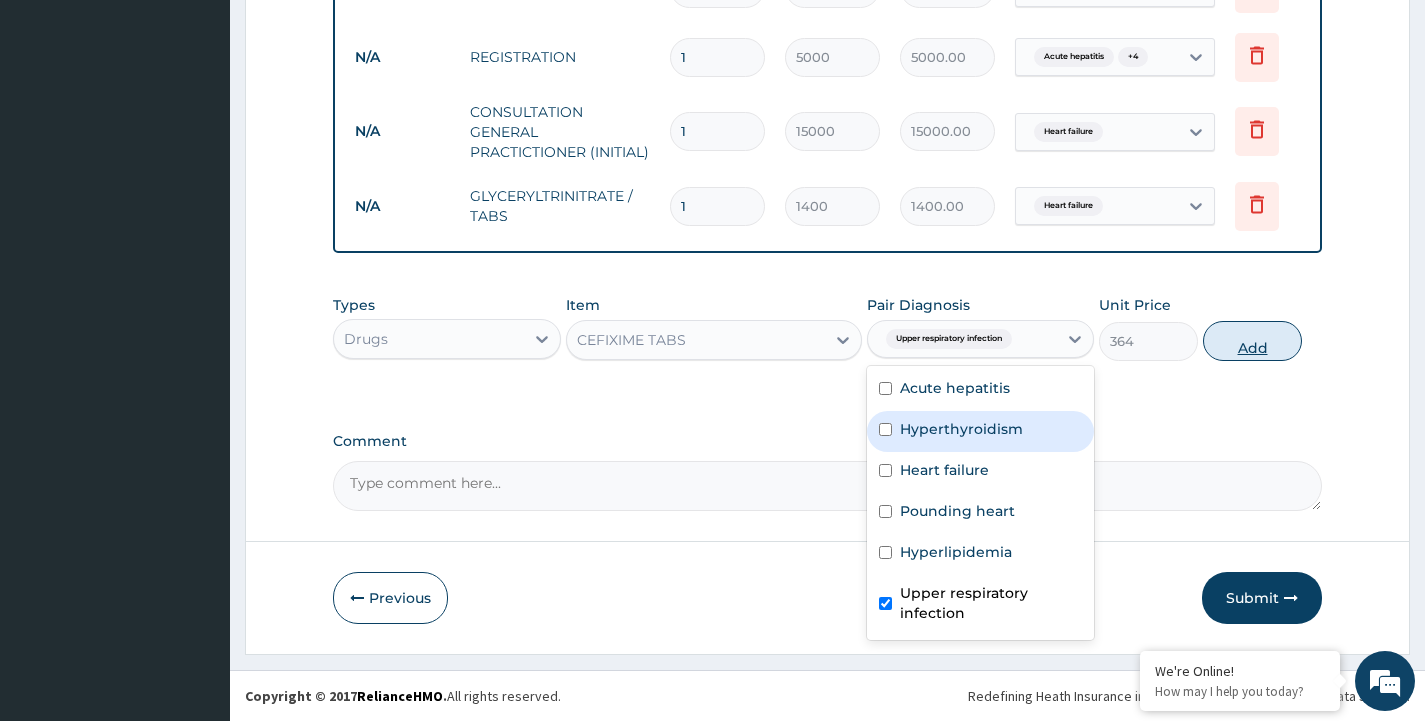 click on "Add" at bounding box center [1252, 341] 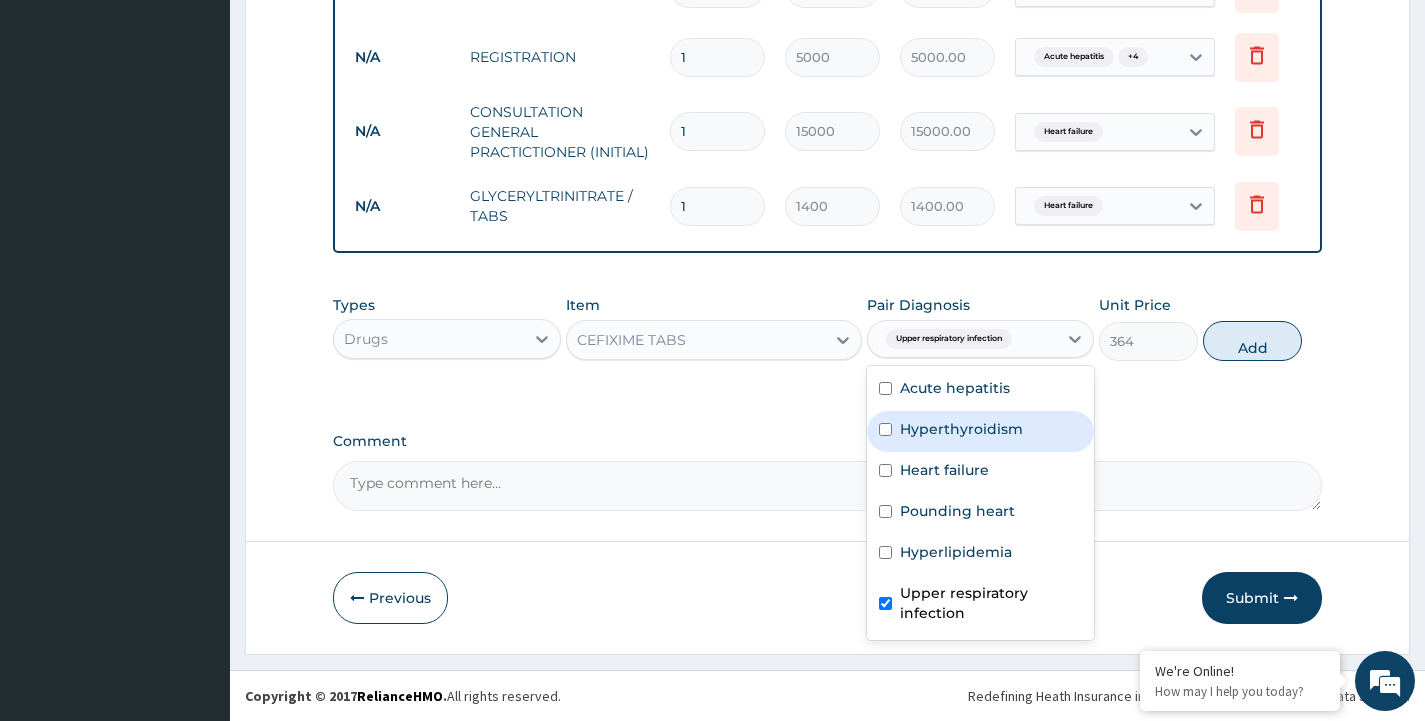 type on "0" 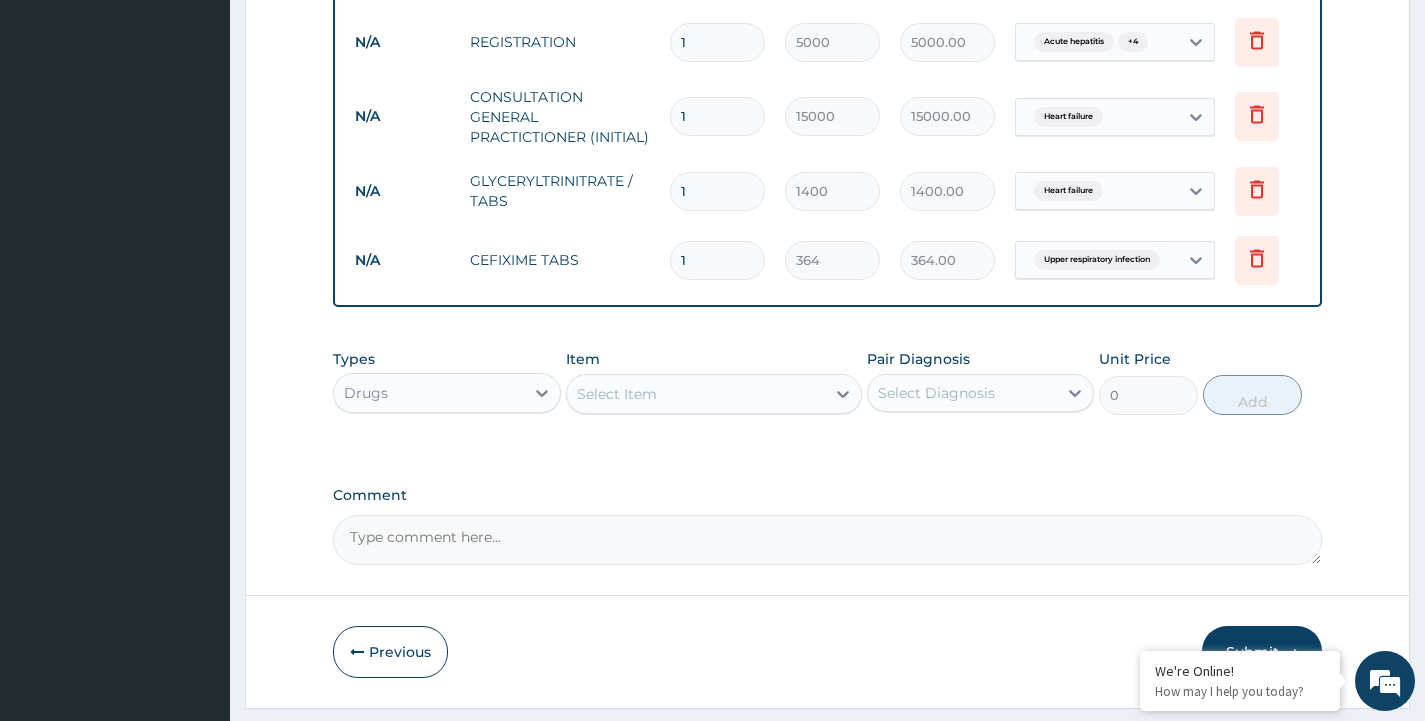type on "10" 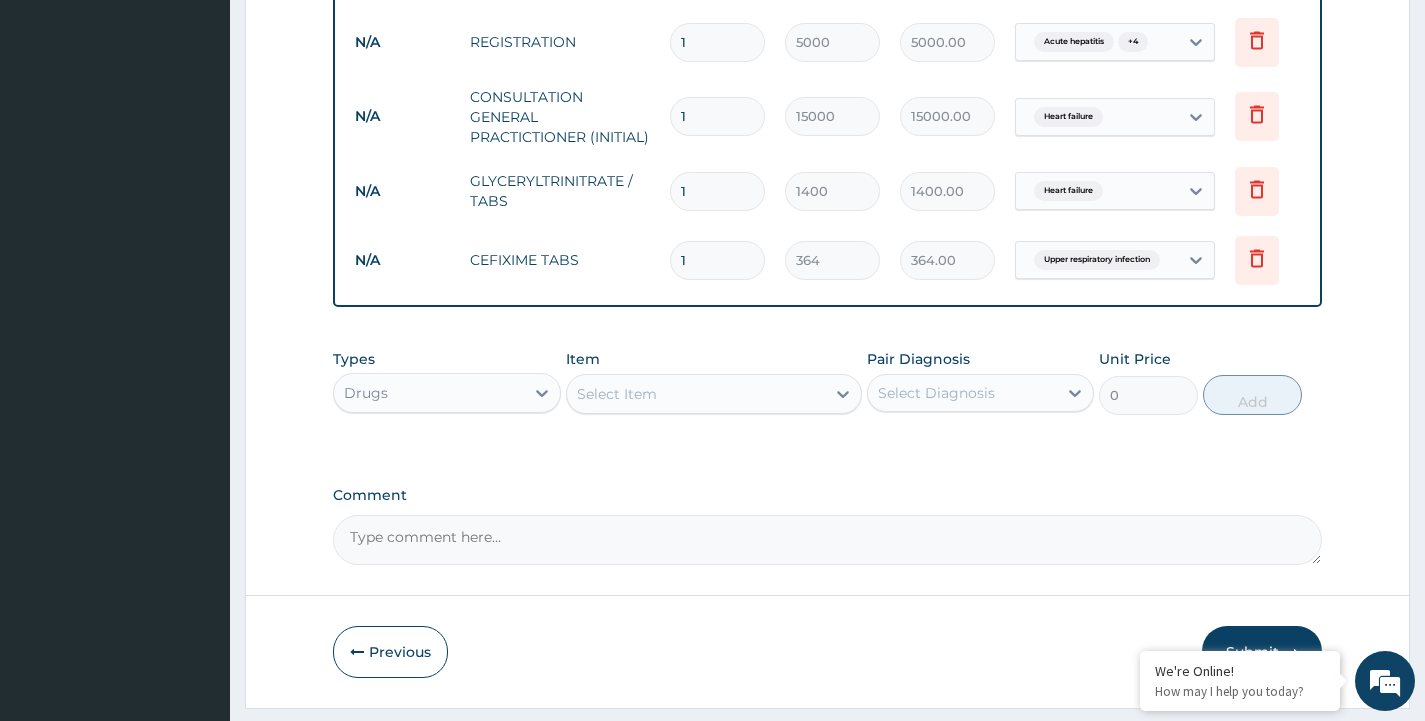 type on "3640.00" 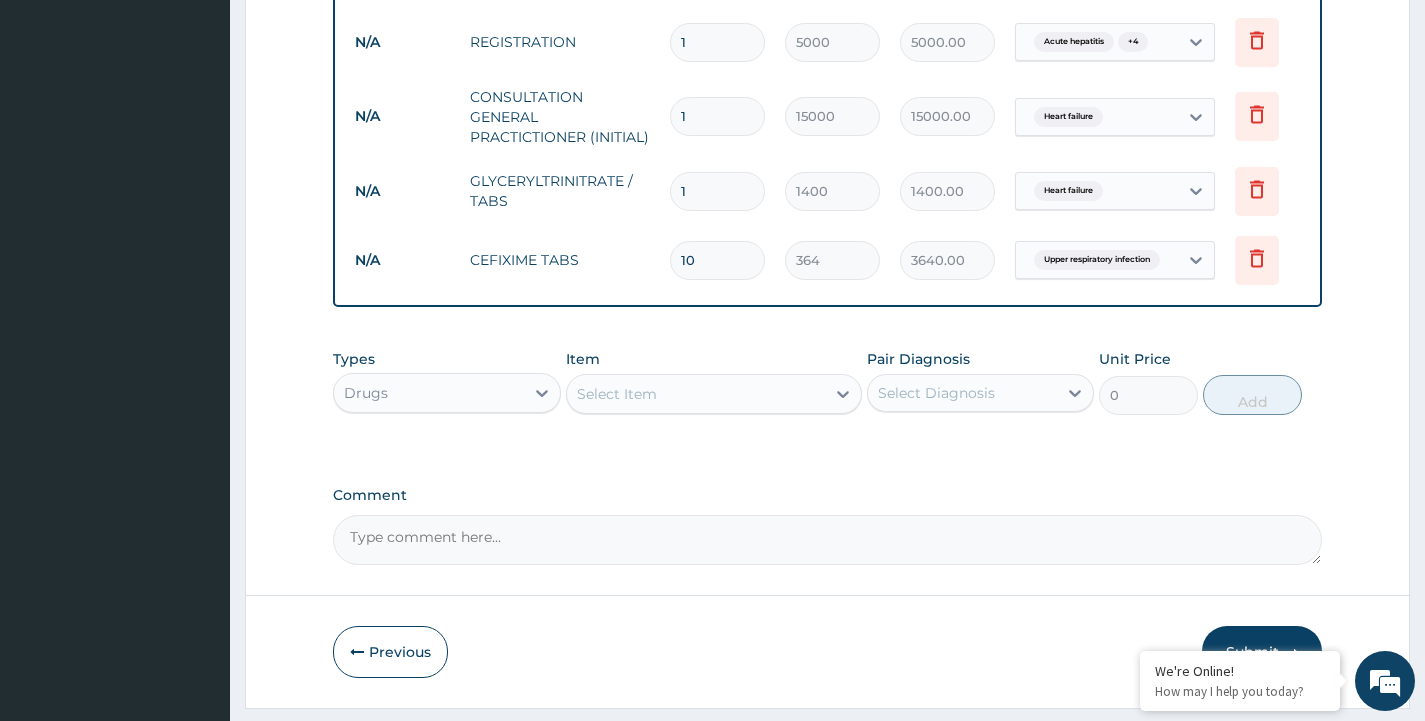 type on "10" 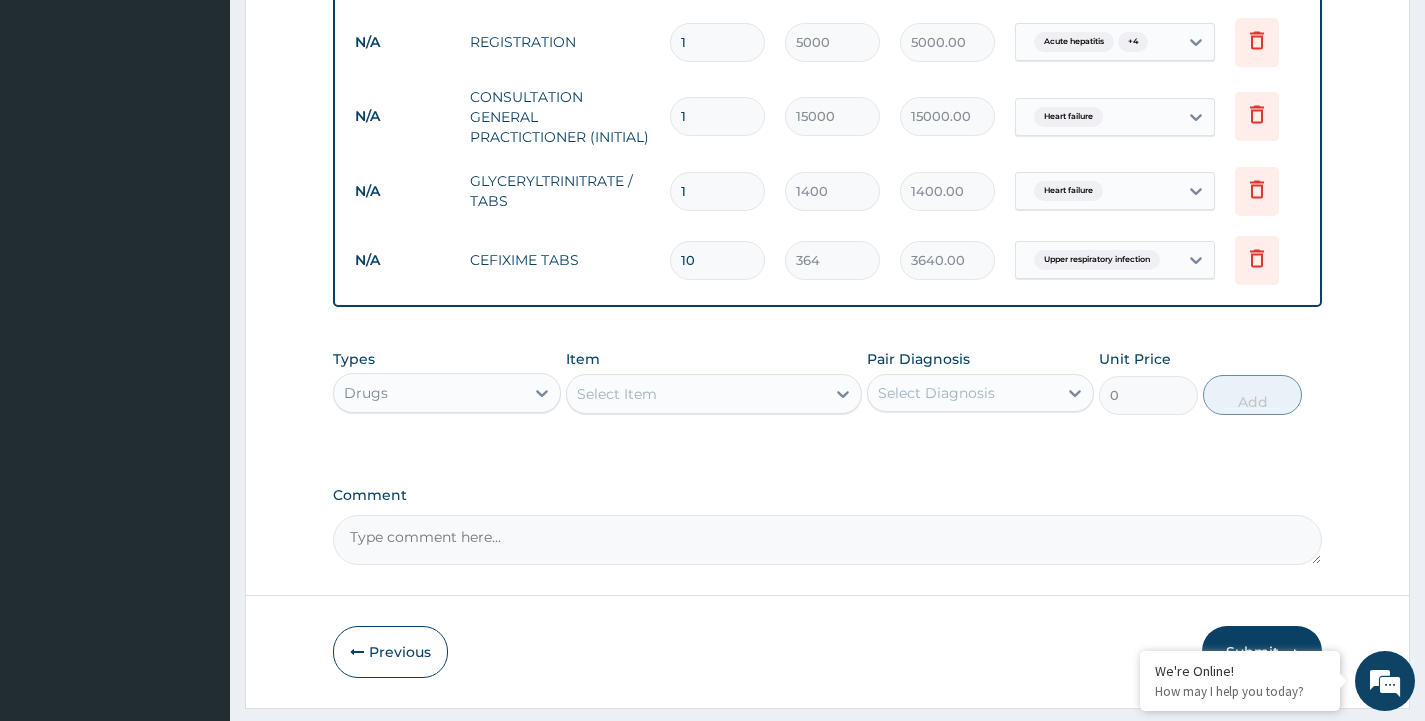 click on "Select Item" at bounding box center [696, 394] 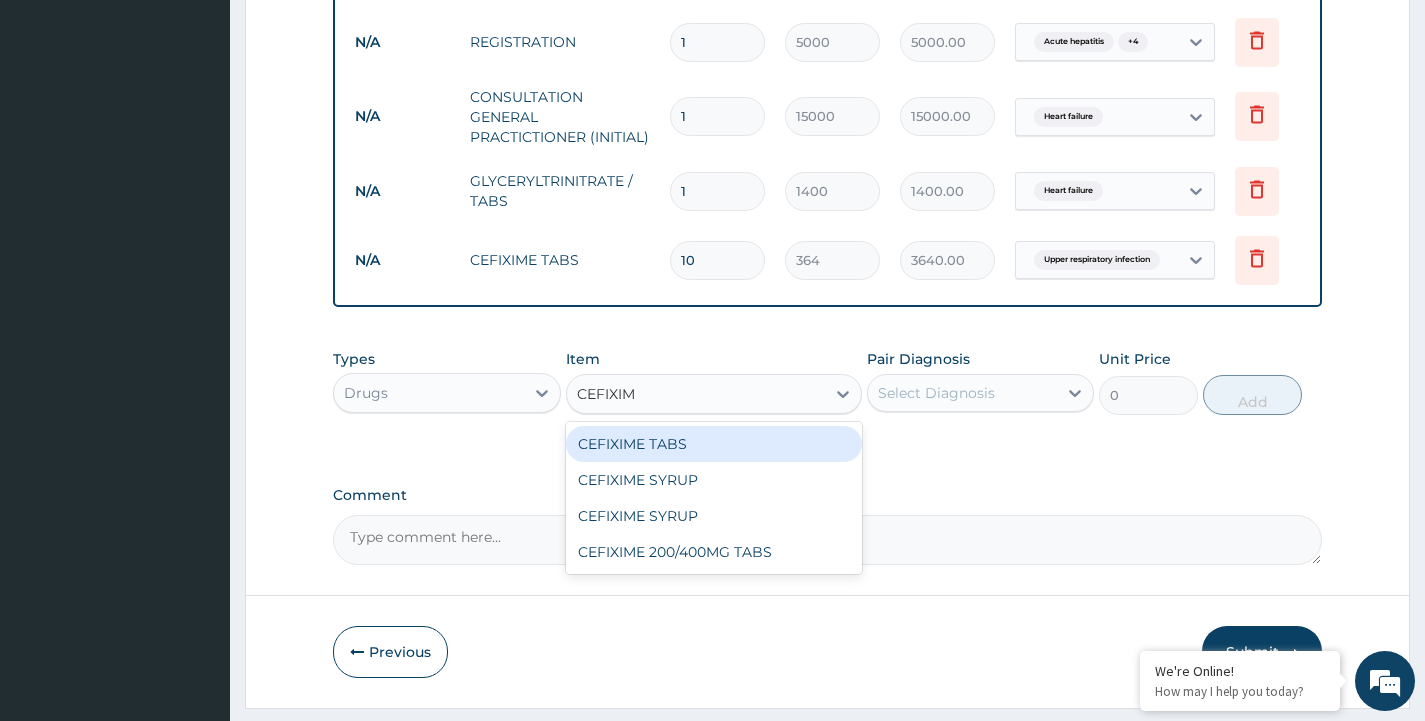 type on "CEFIXIME" 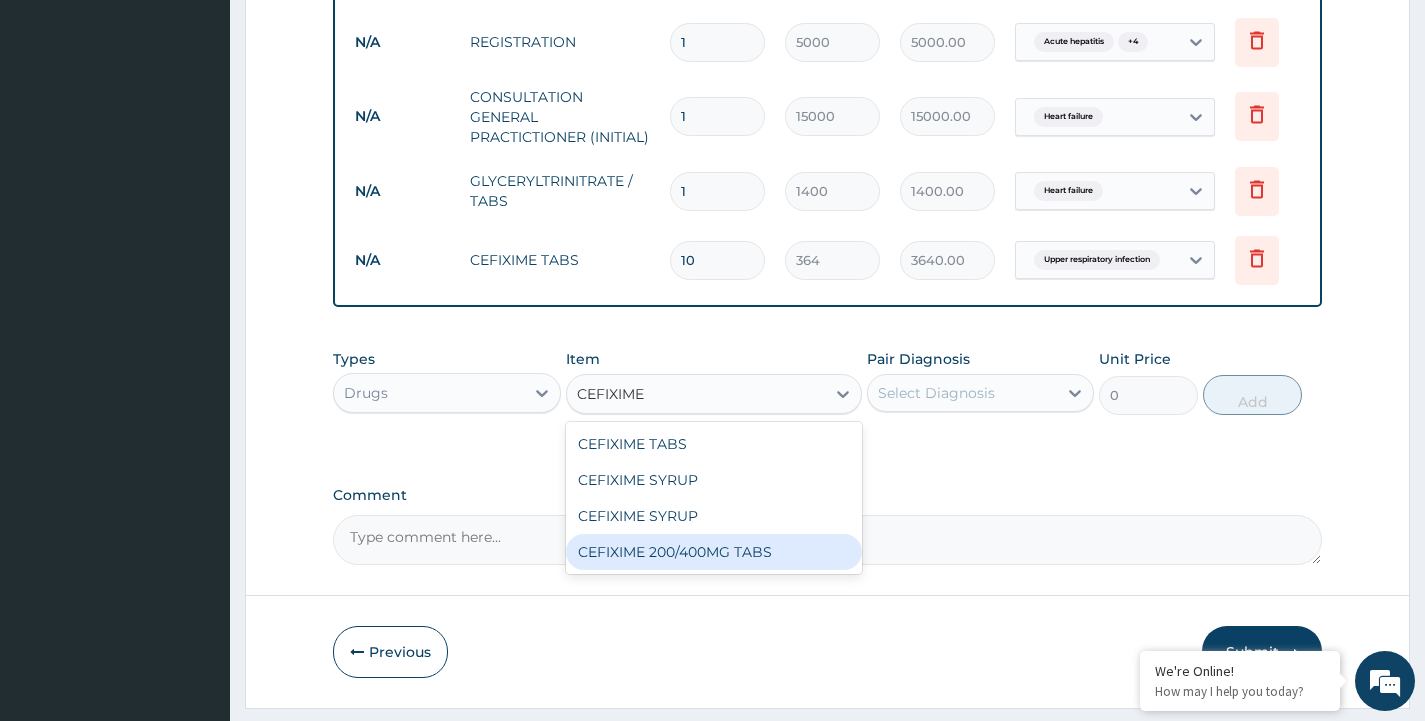 click on "CEFIXIME 200/400MG TABS" at bounding box center (714, 552) 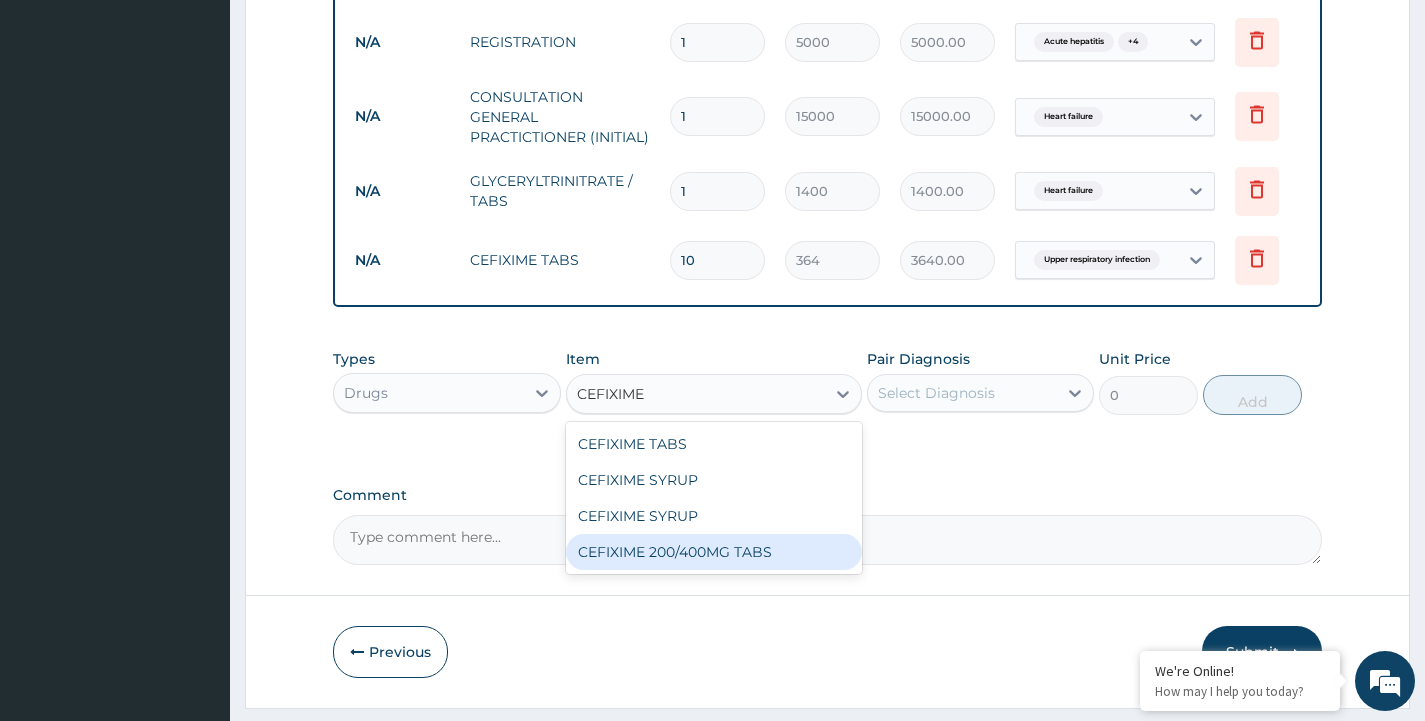 type 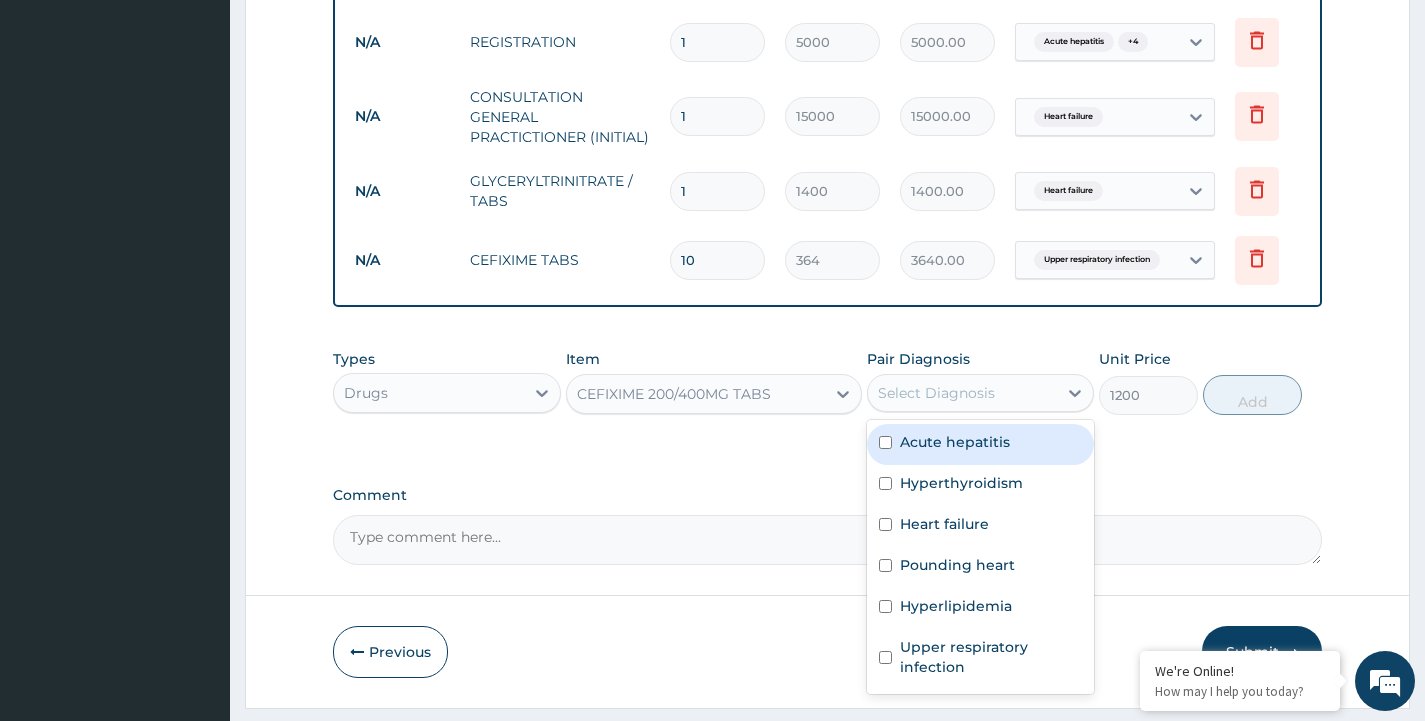 click on "Select Diagnosis" at bounding box center (936, 393) 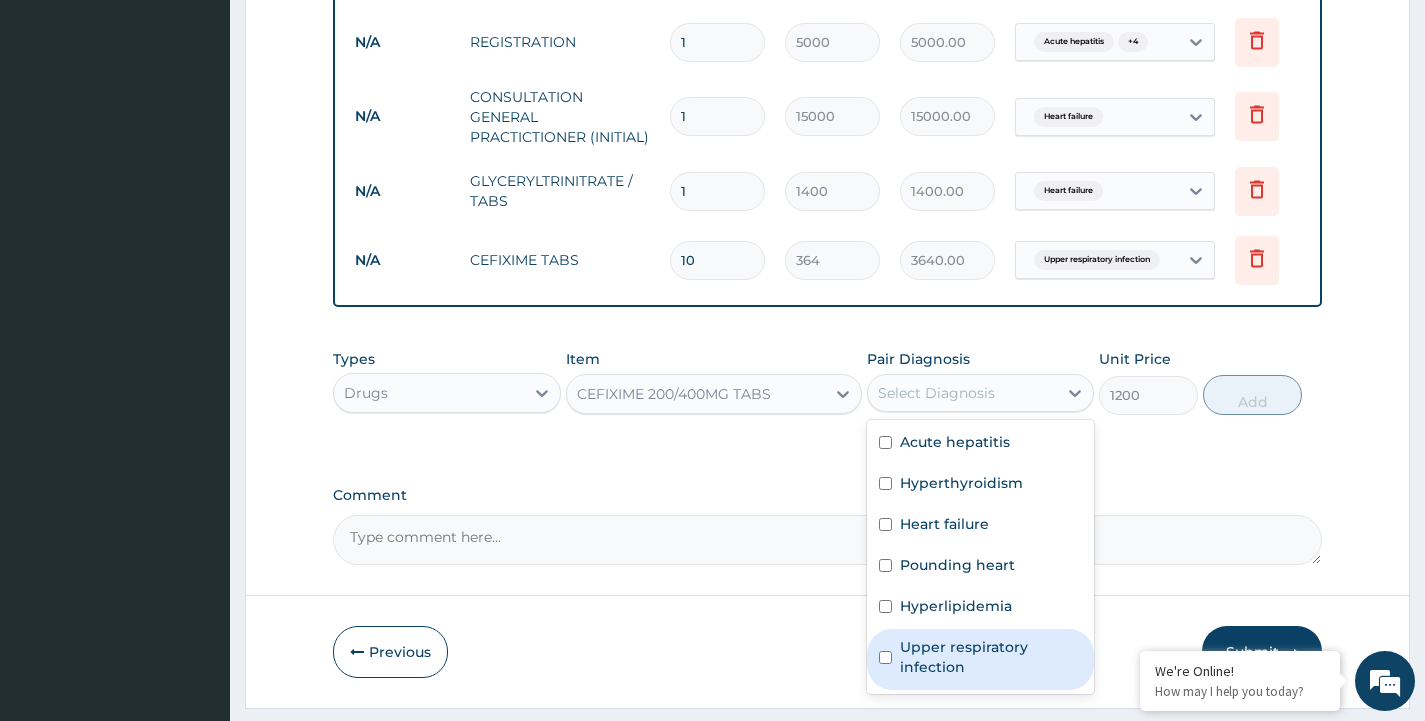drag, startPoint x: 951, startPoint y: 670, endPoint x: 910, endPoint y: 524, distance: 151.64761 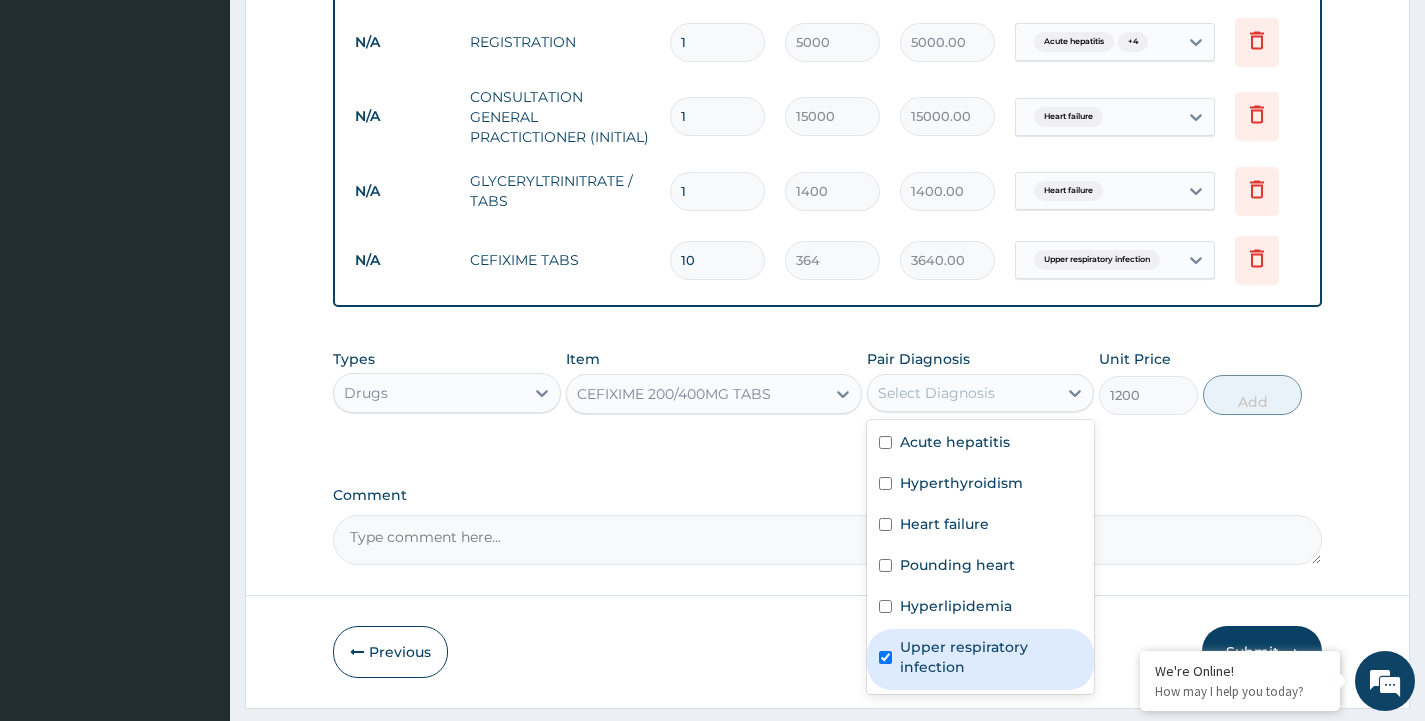 checkbox on "true" 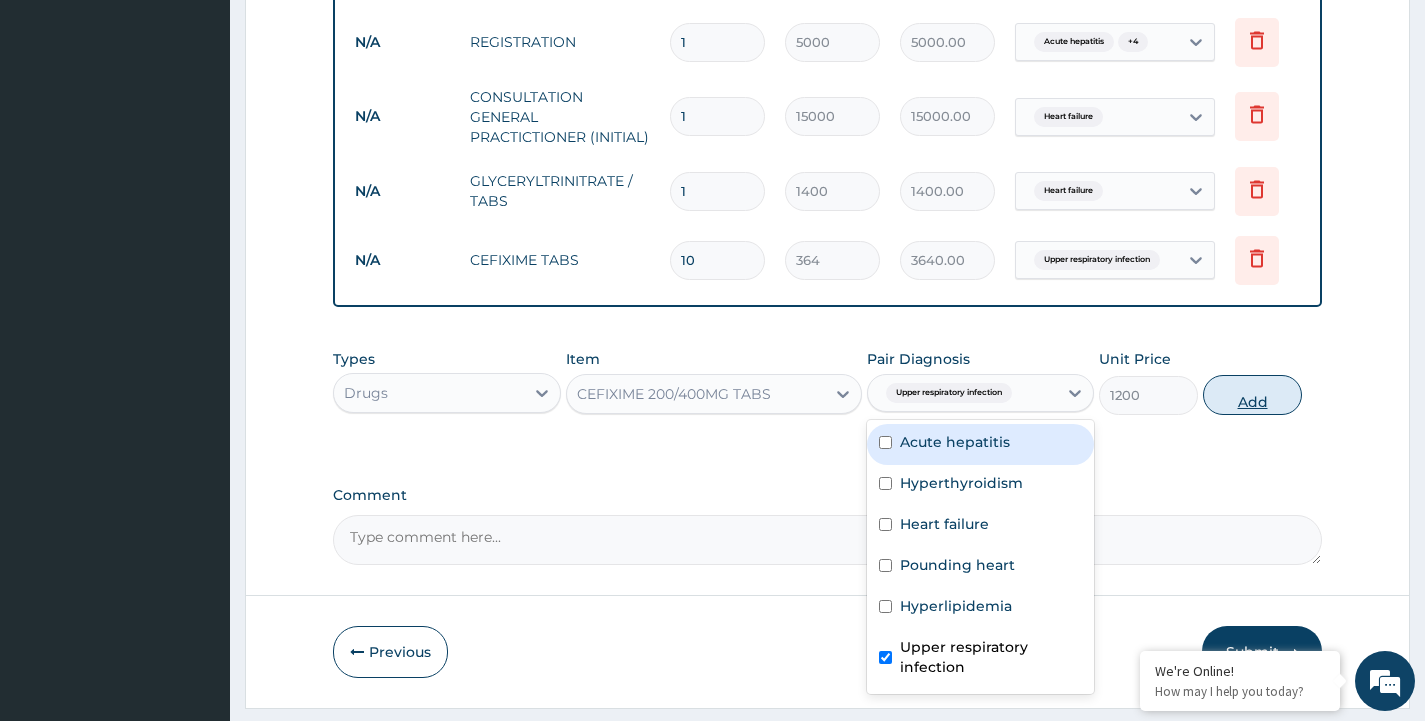 click on "Add" at bounding box center (1252, 395) 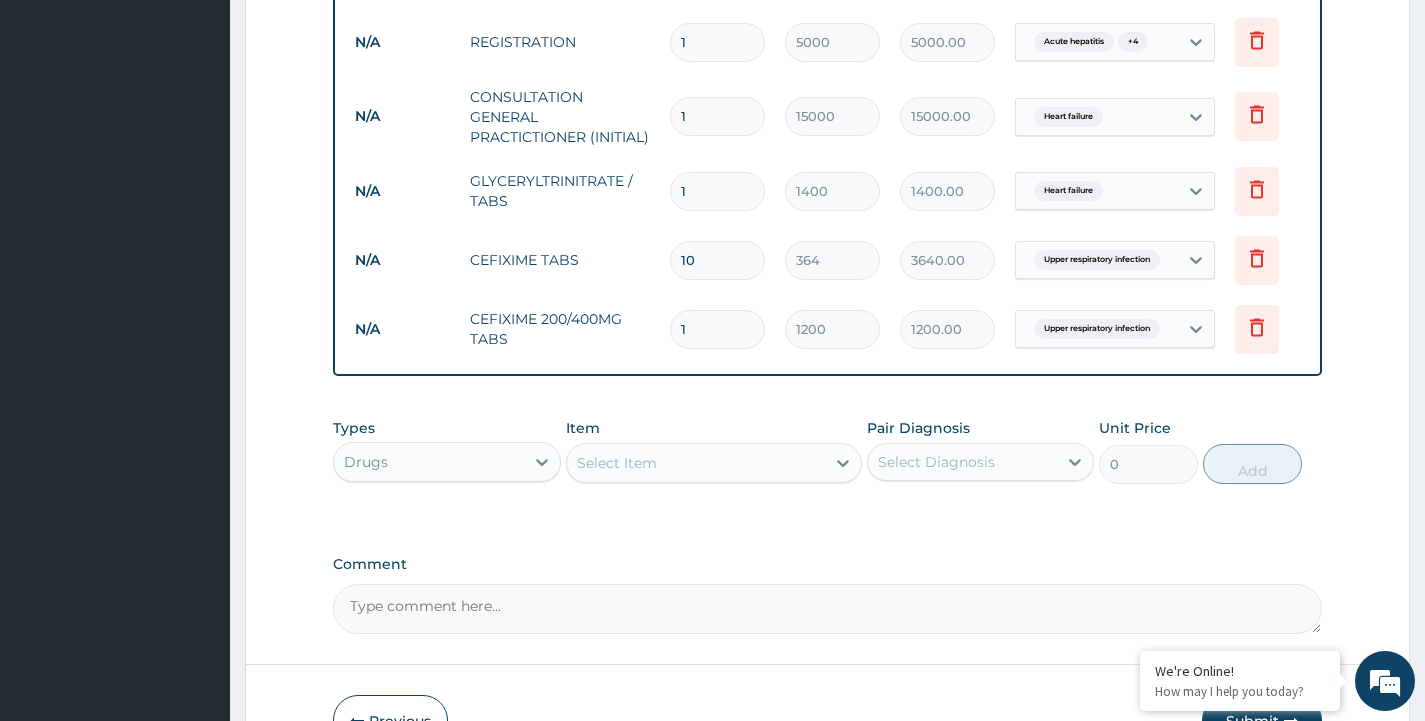 type on "10" 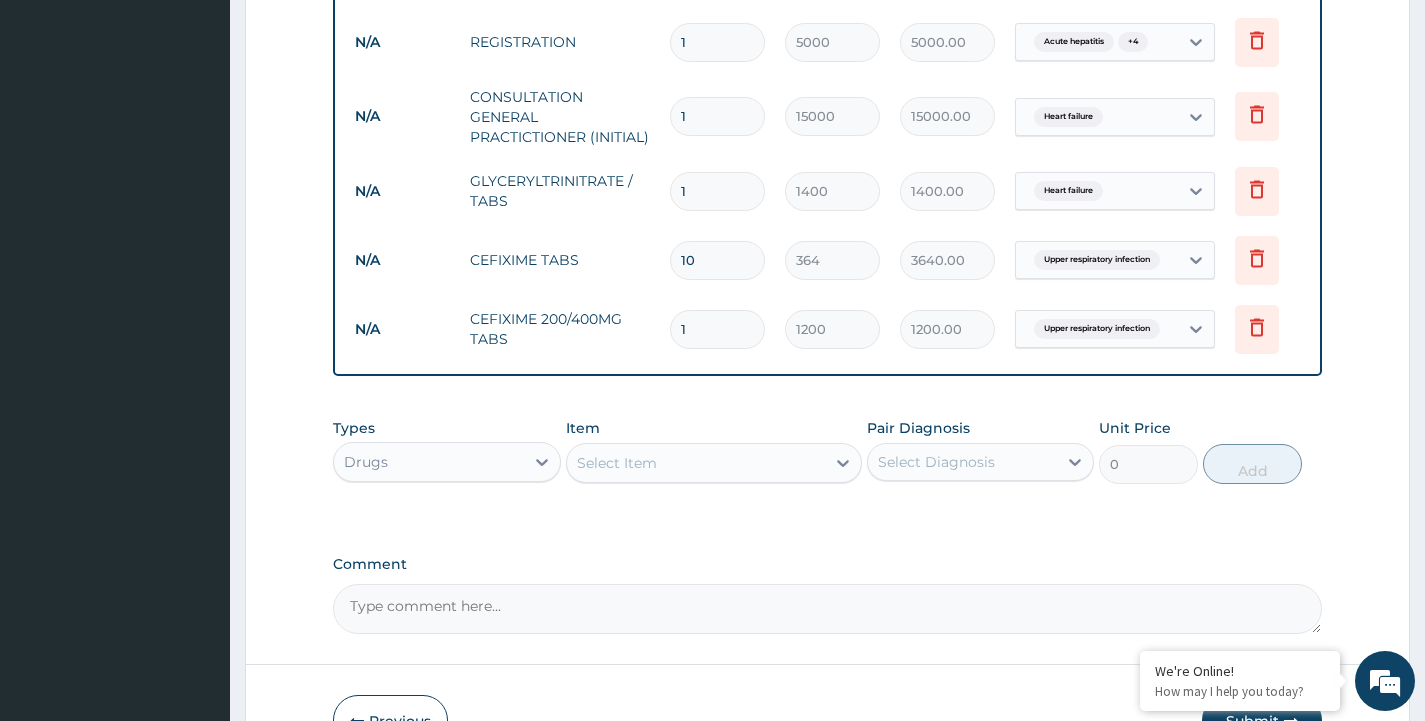 type on "12000.00" 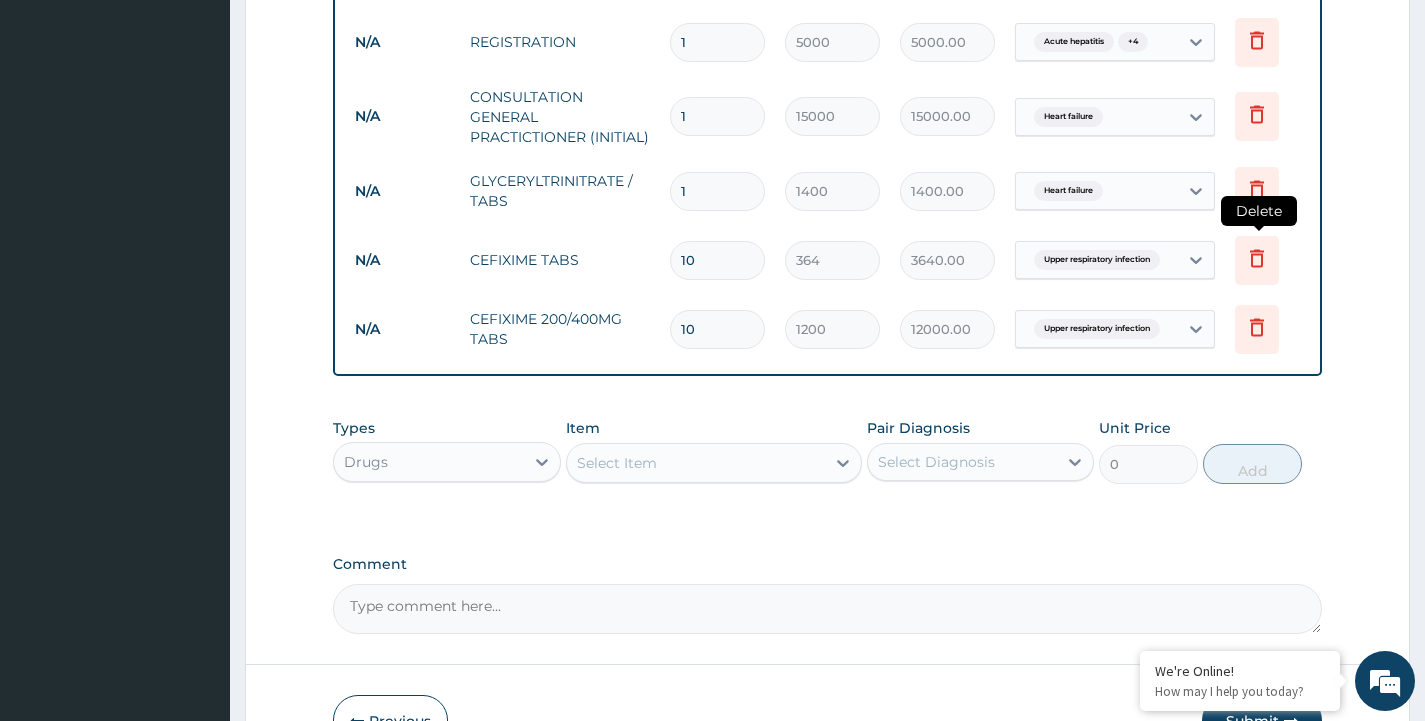 type on "10" 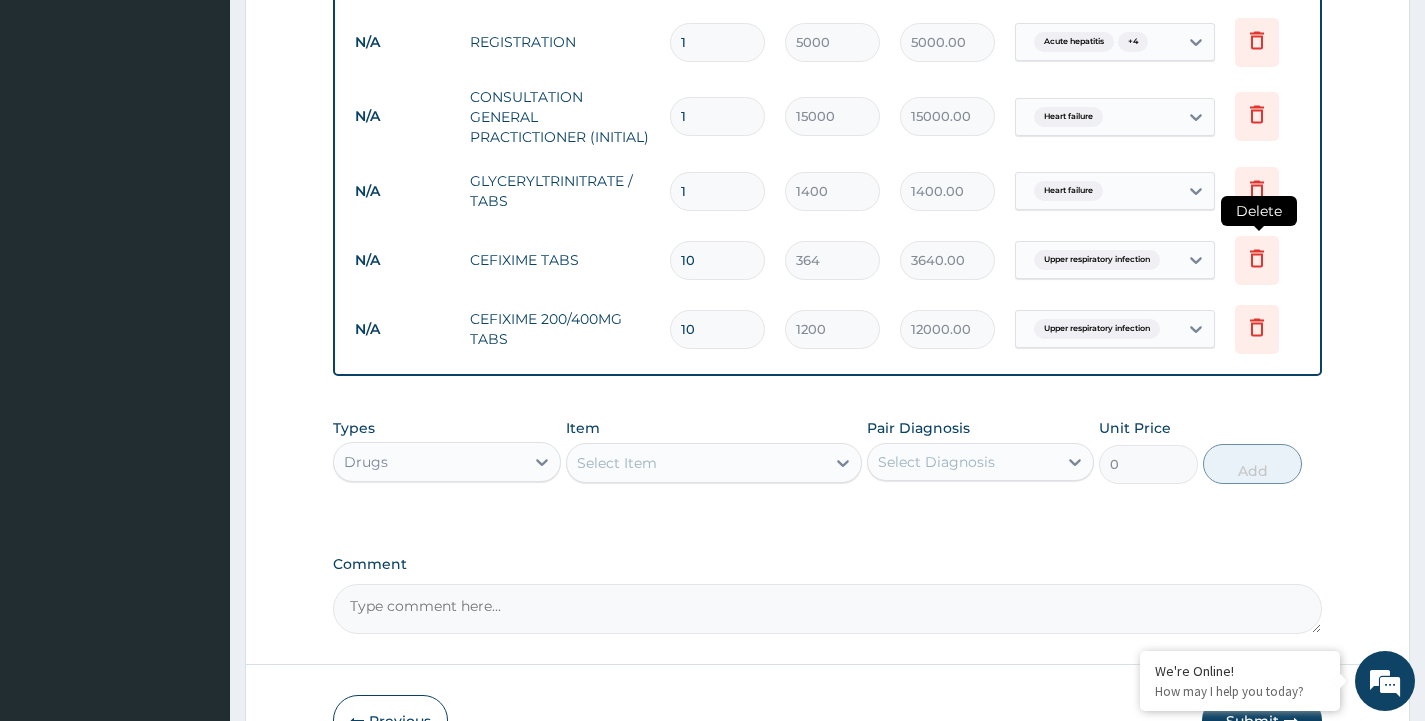 click 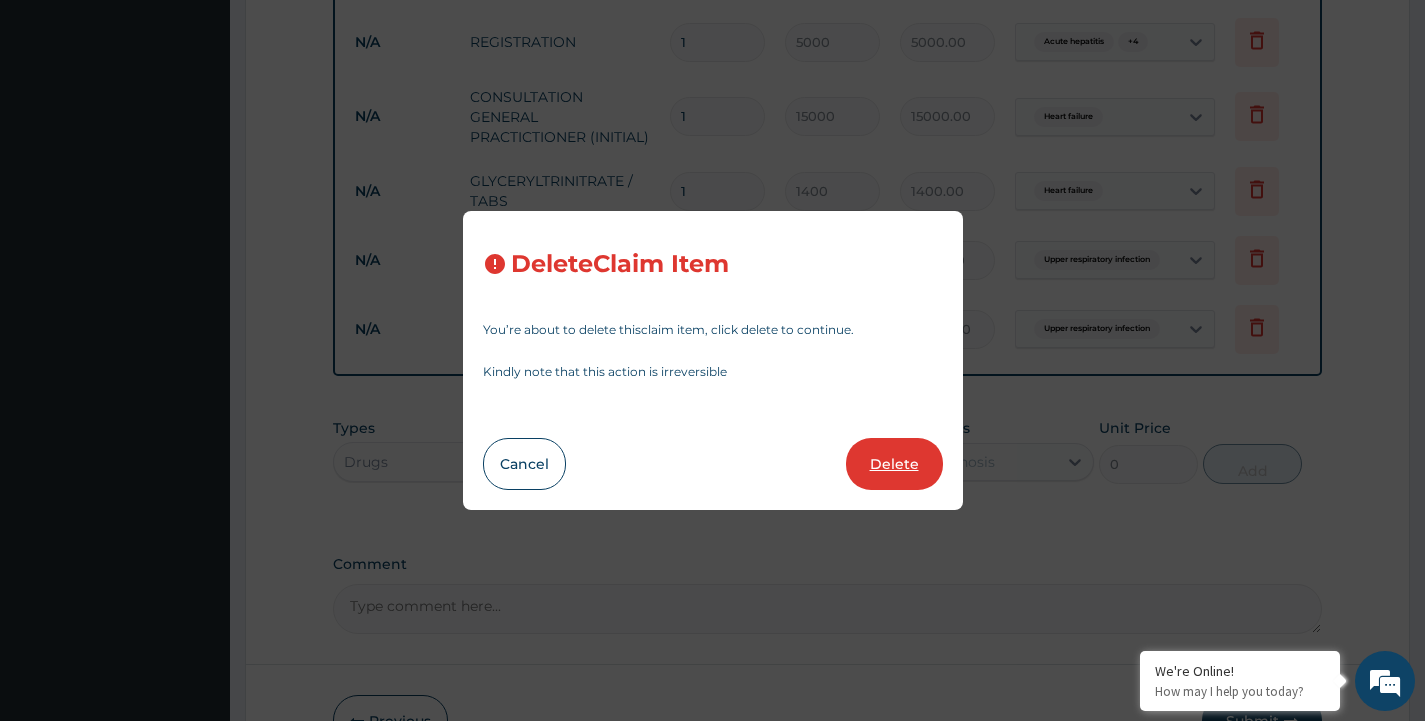click on "Delete" at bounding box center [894, 464] 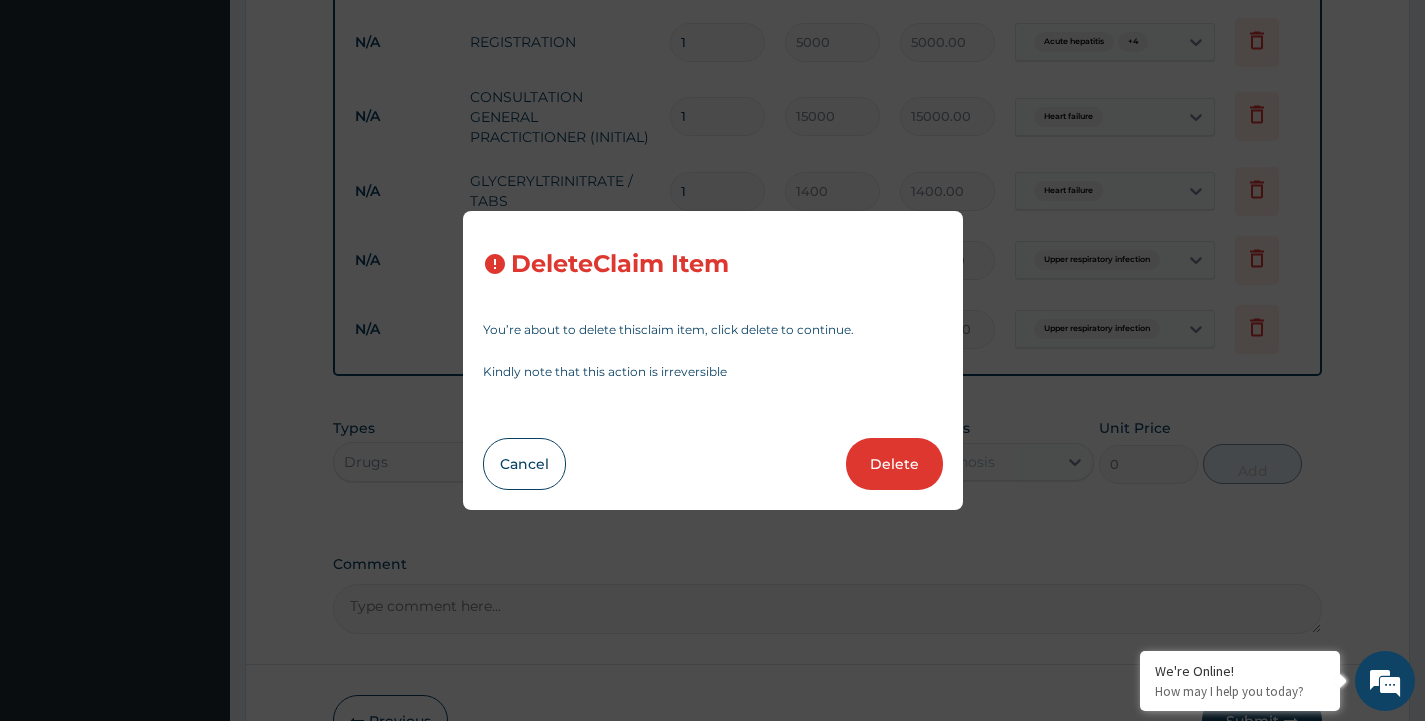 type on "1200" 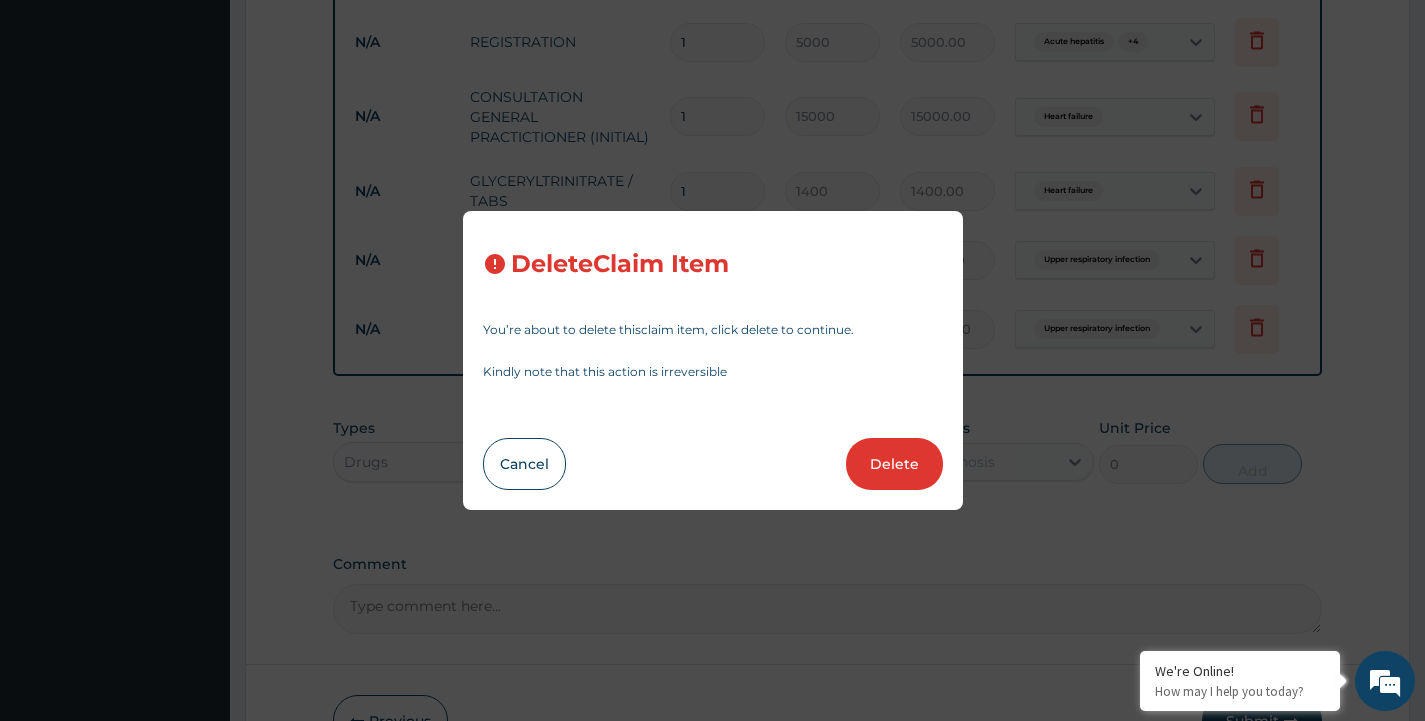 type on "12000.00" 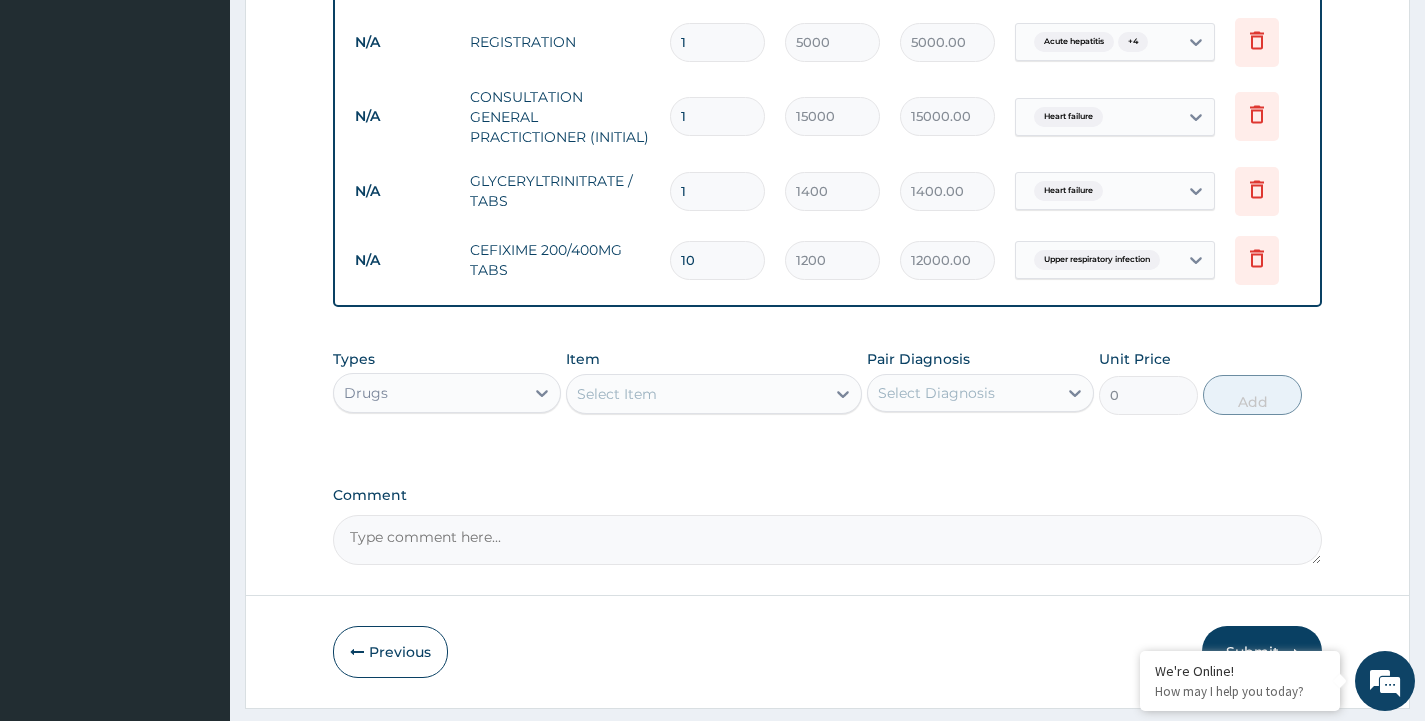 click on "Select Item" at bounding box center [696, 394] 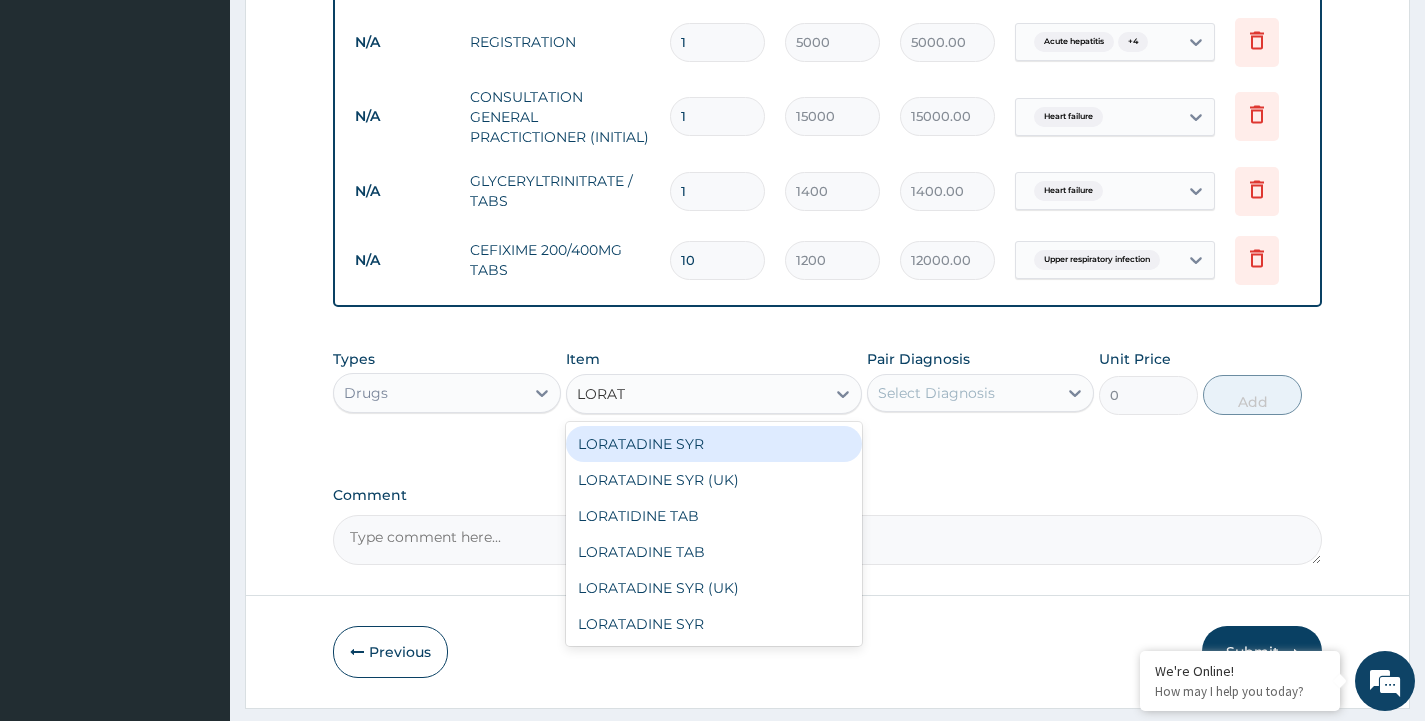 type on "LORATA" 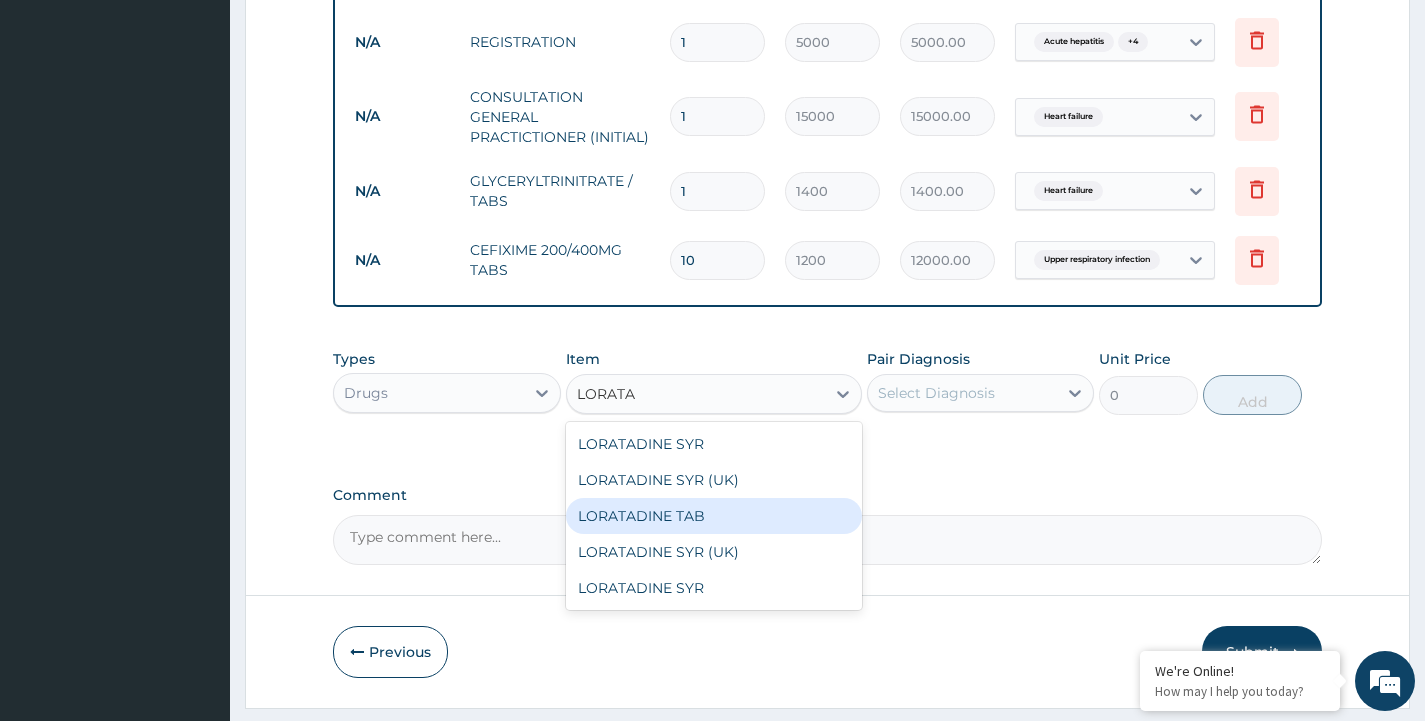 click on "LORATADINE TAB" at bounding box center (714, 516) 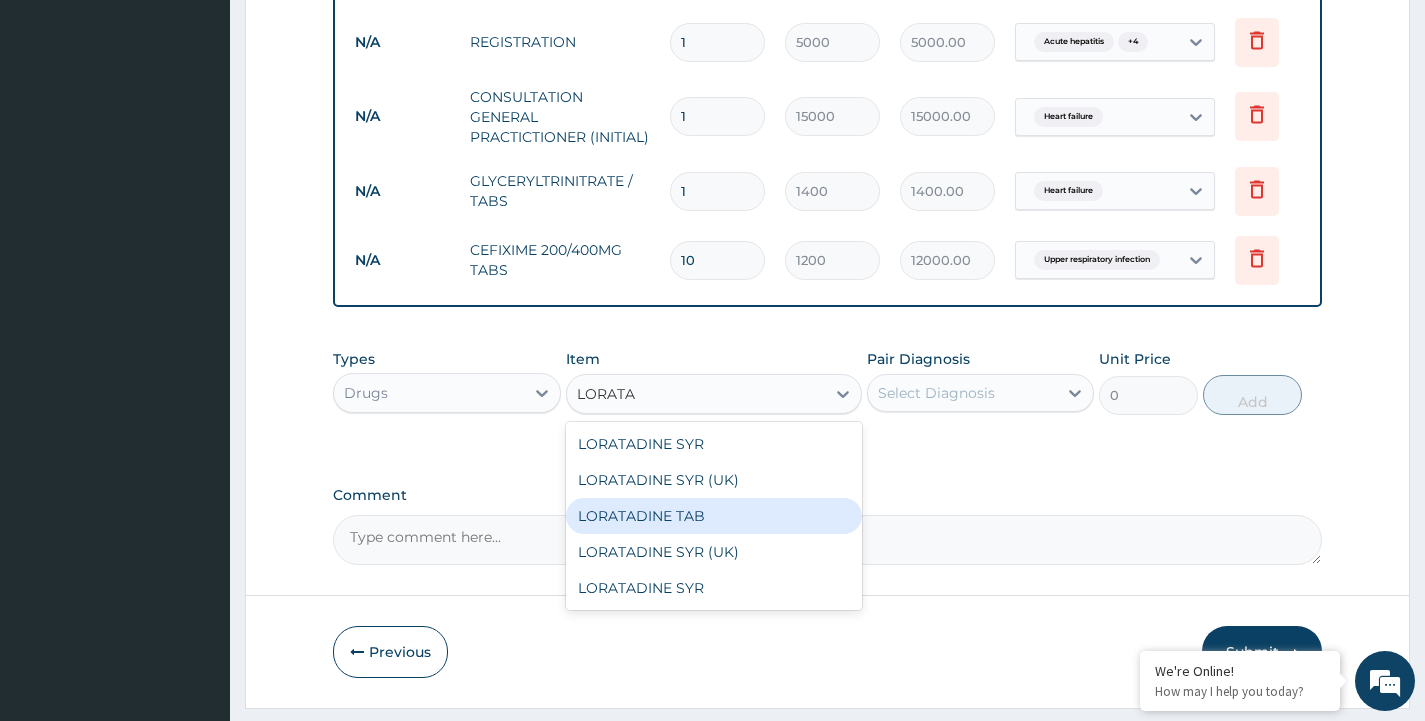 type 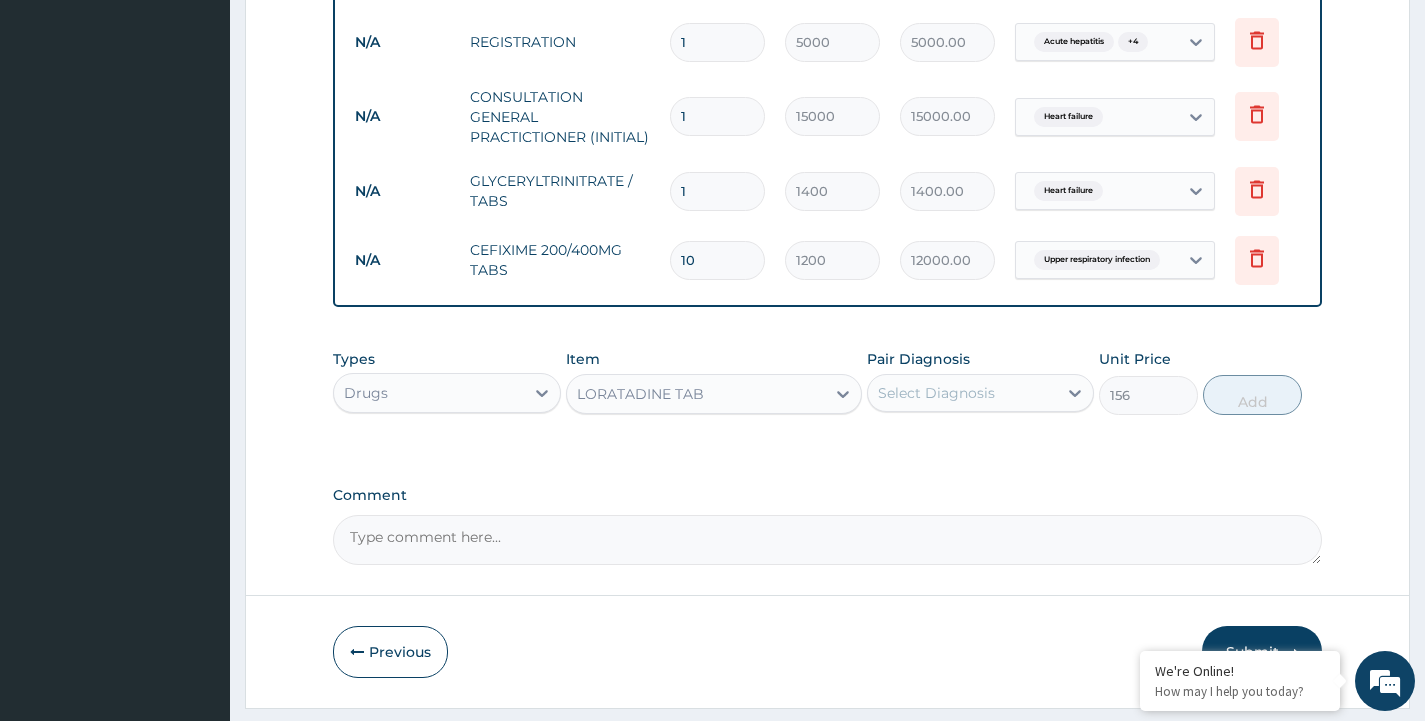 click on "Select Diagnosis" at bounding box center [936, 393] 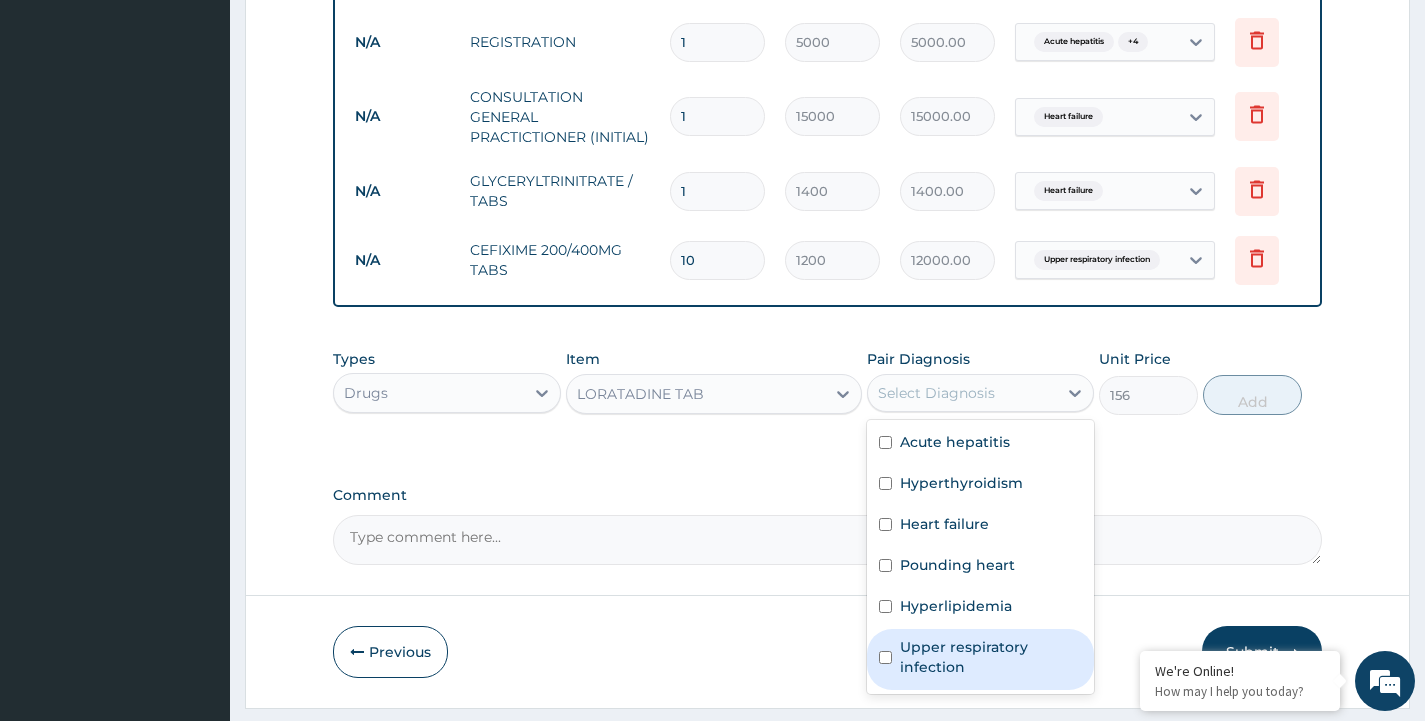 drag, startPoint x: 943, startPoint y: 653, endPoint x: 974, endPoint y: 621, distance: 44.553337 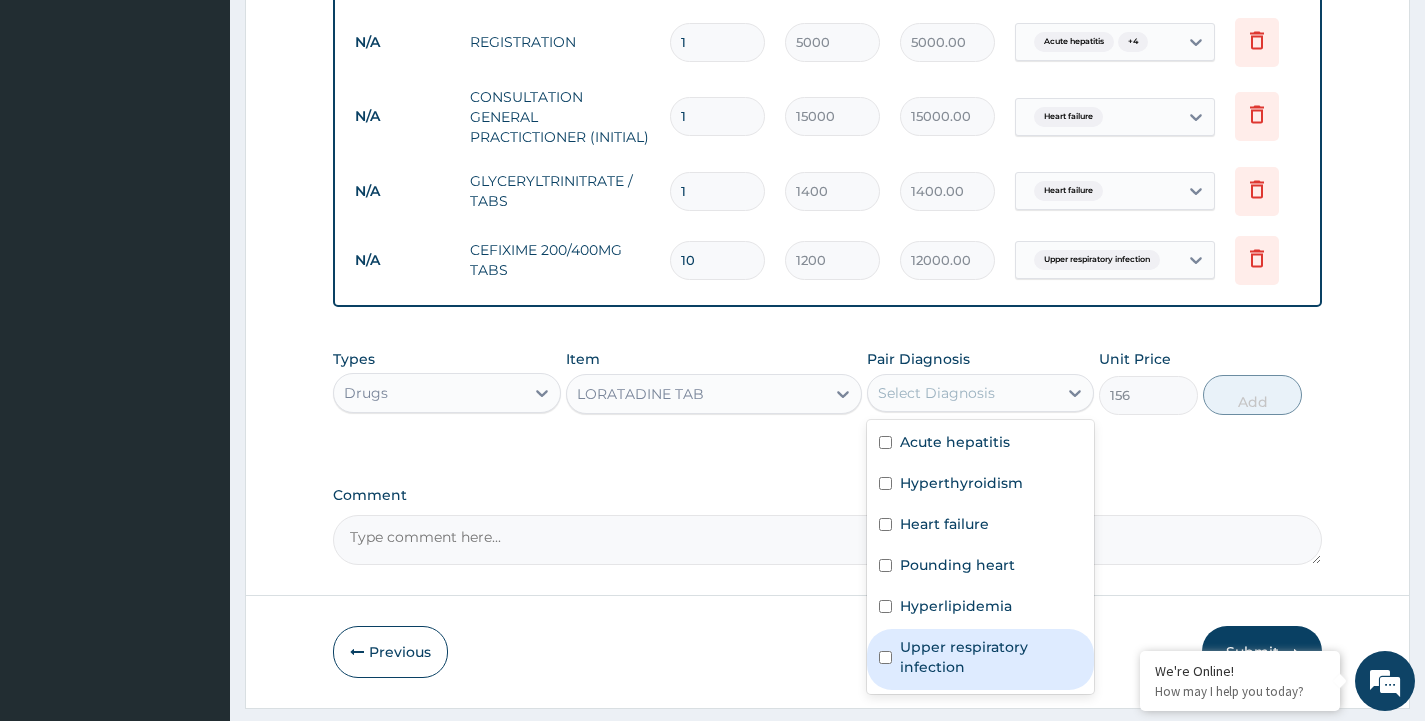 click on "Upper respiratory infection" at bounding box center [991, 657] 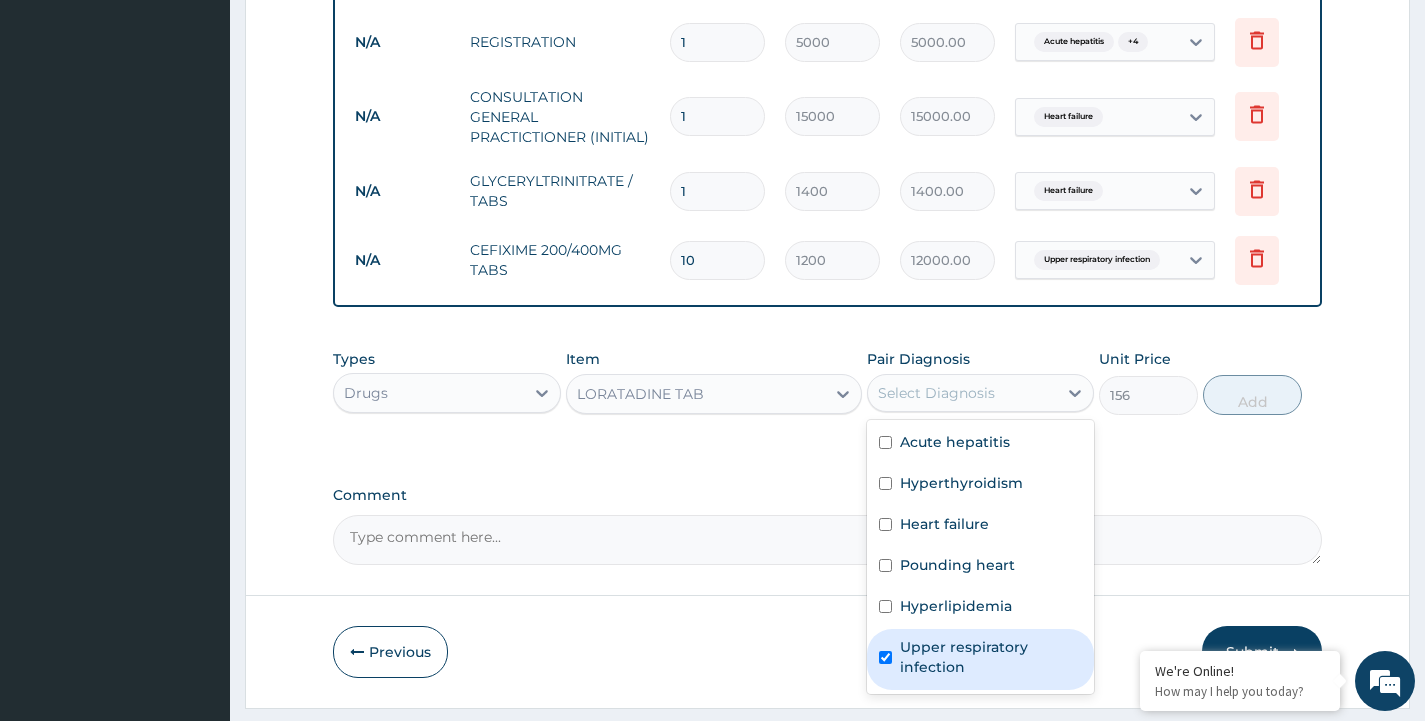 checkbox on "true" 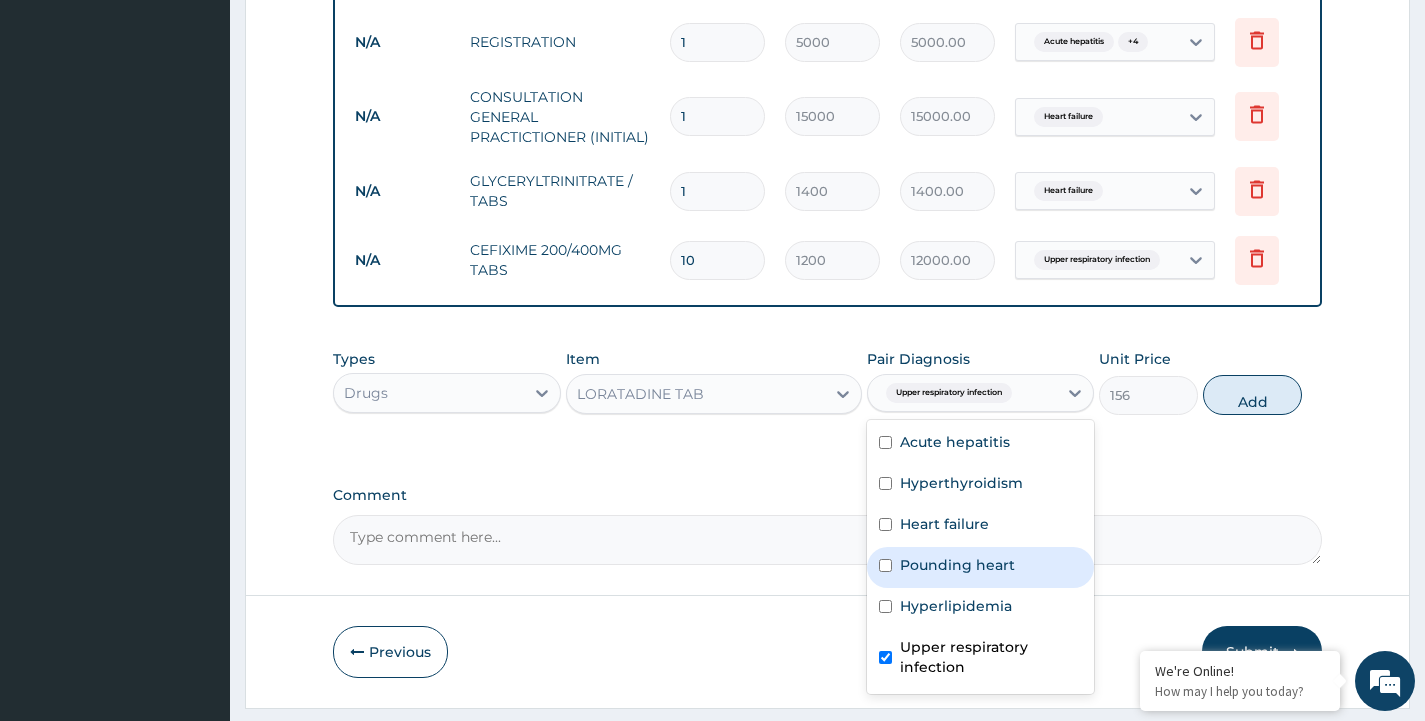 click on "Add" at bounding box center [1252, 395] 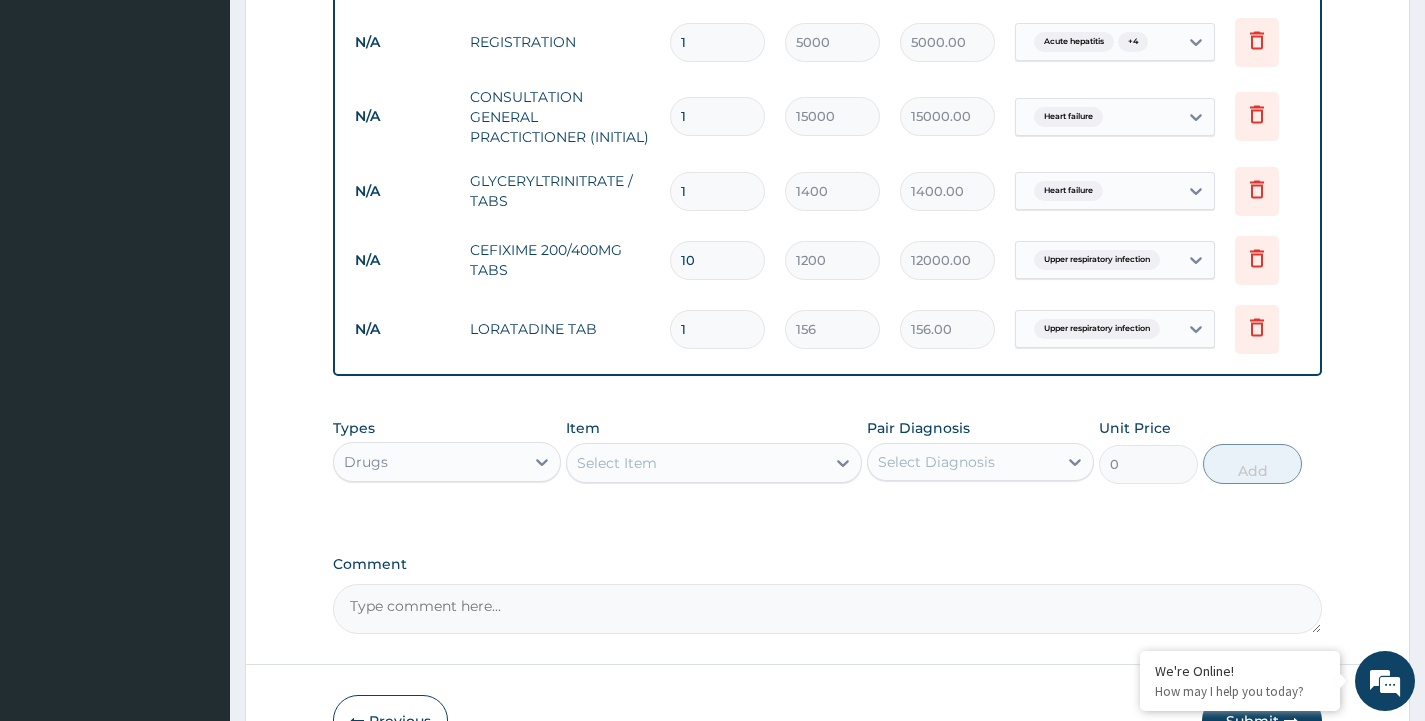 type on "10" 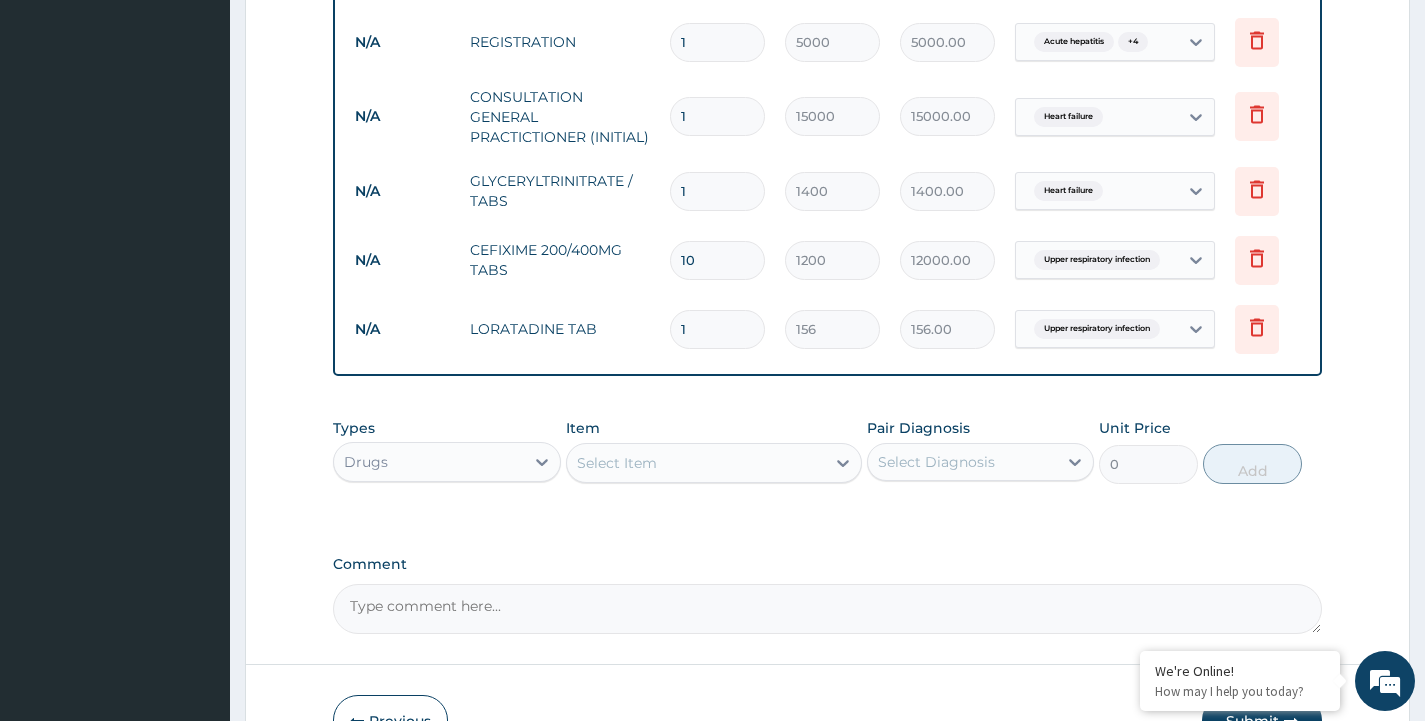 type on "1560.00" 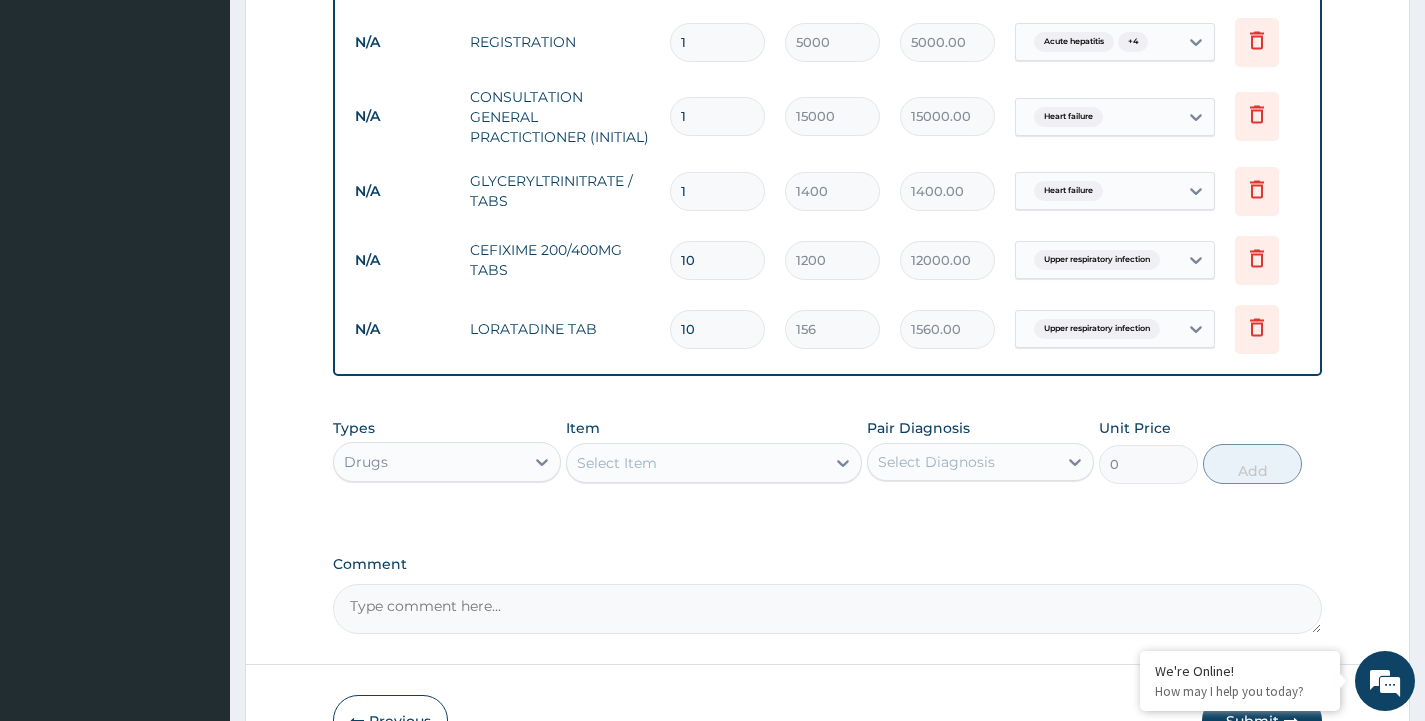 type on "10" 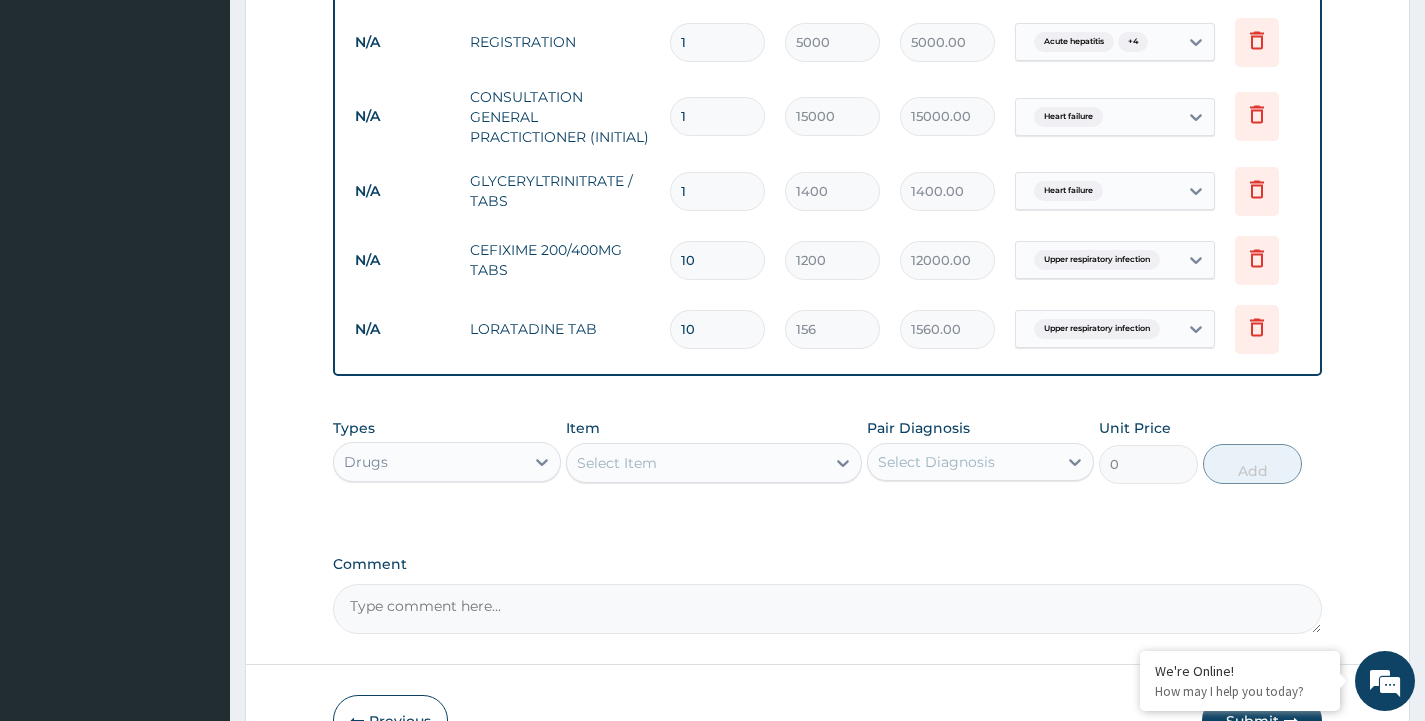 type 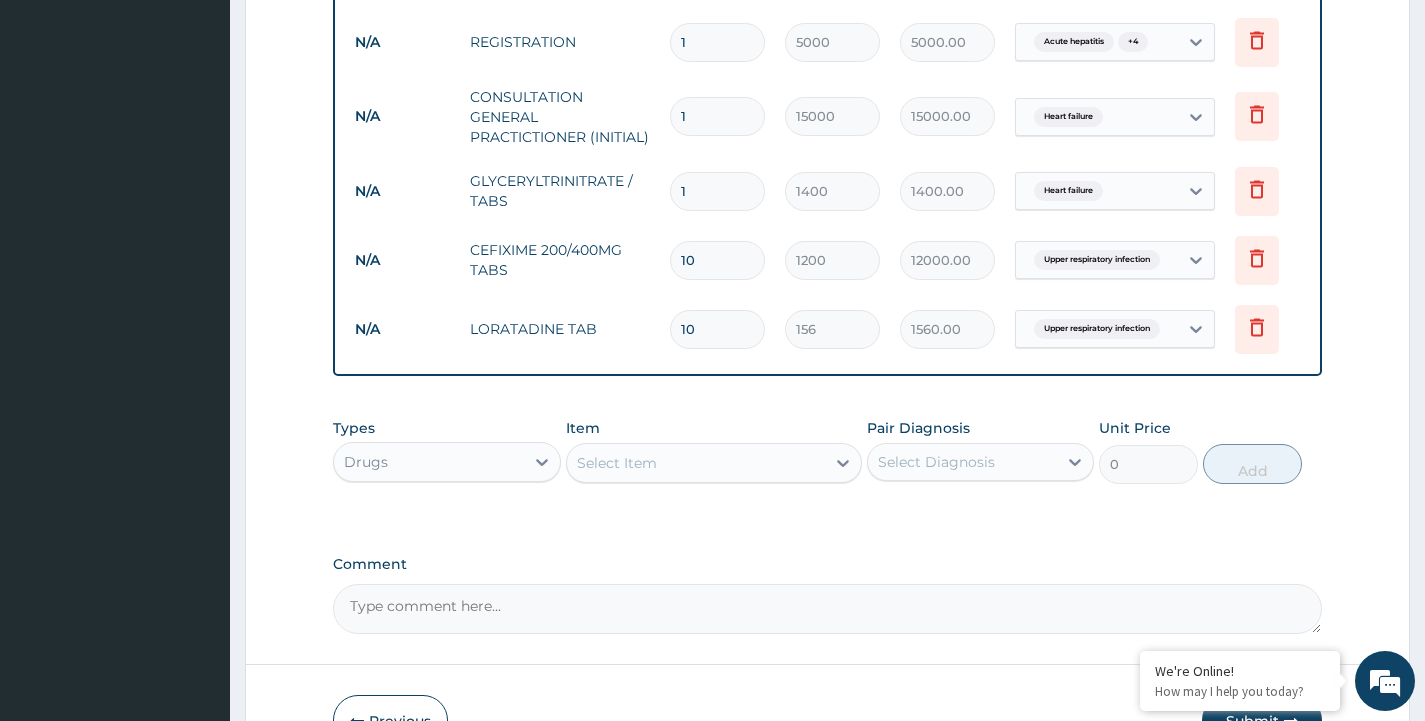 type on "0.00" 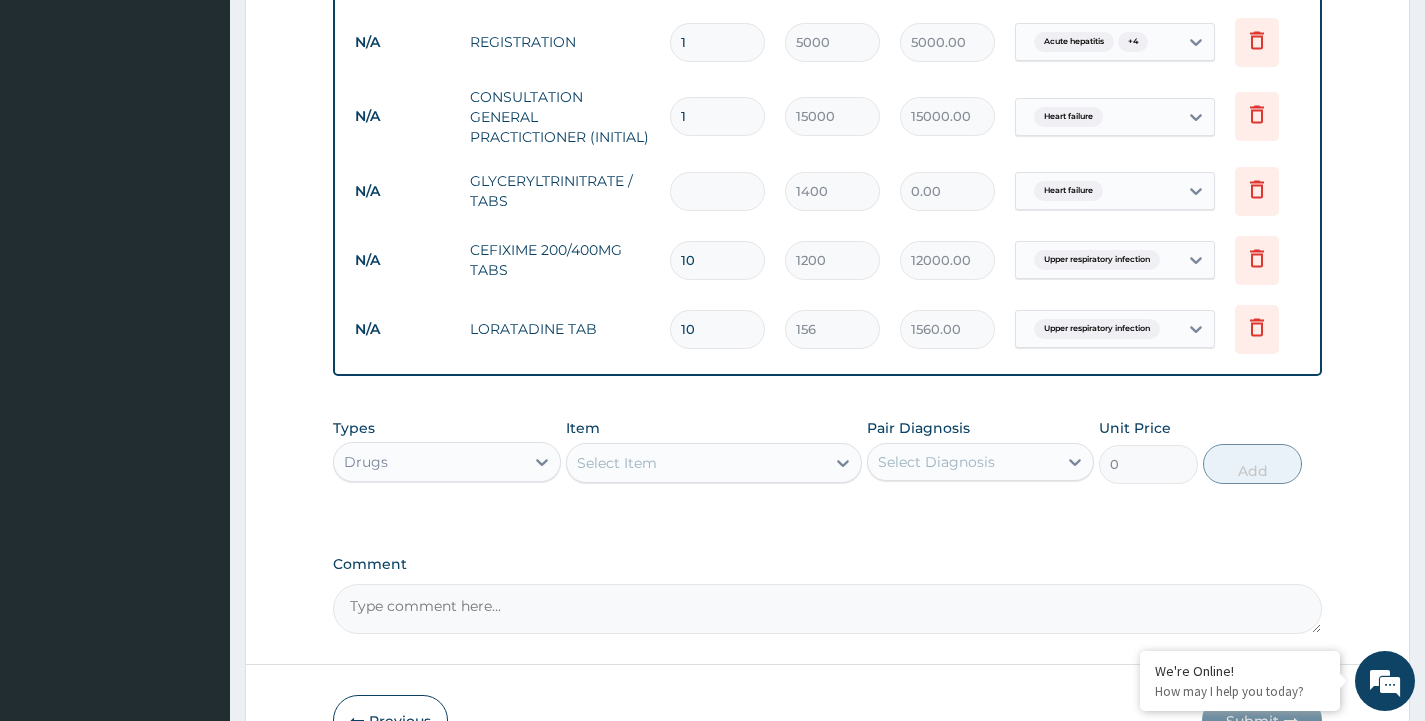 type on "4" 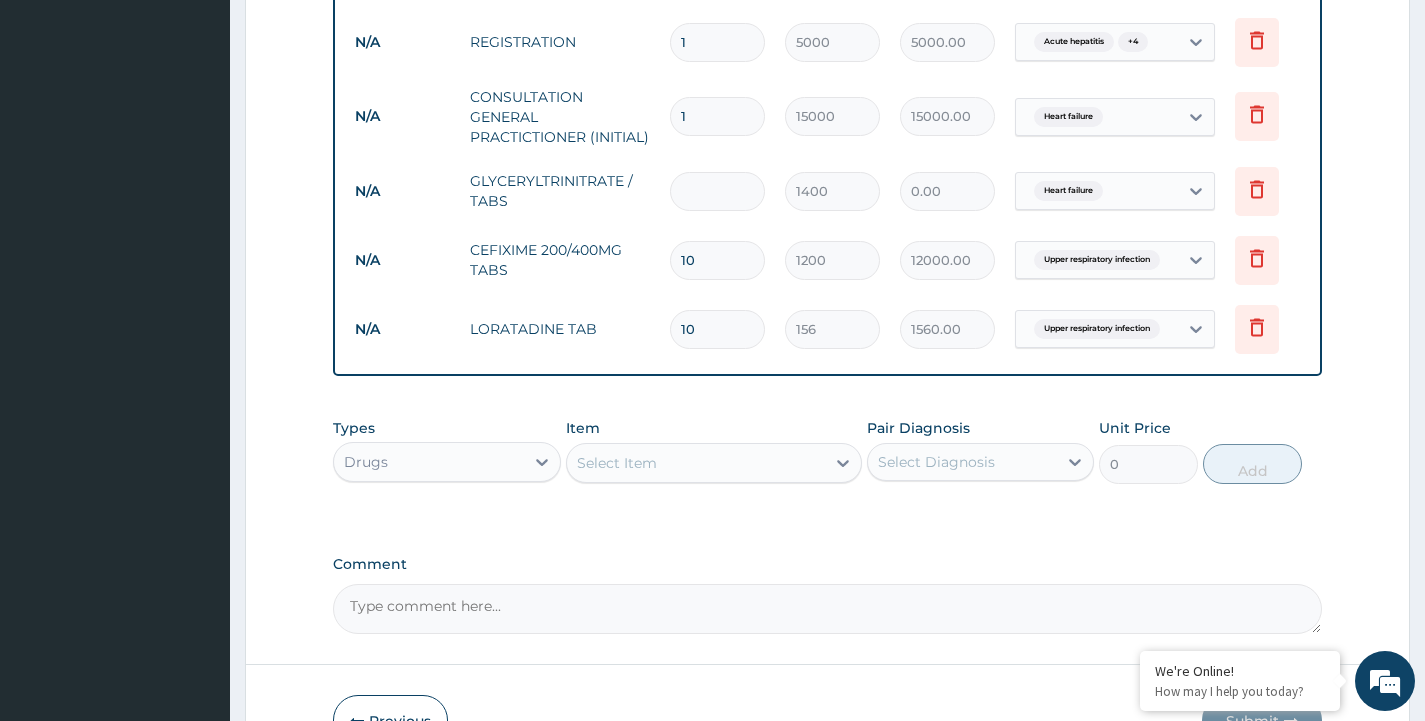 type on "5600.00" 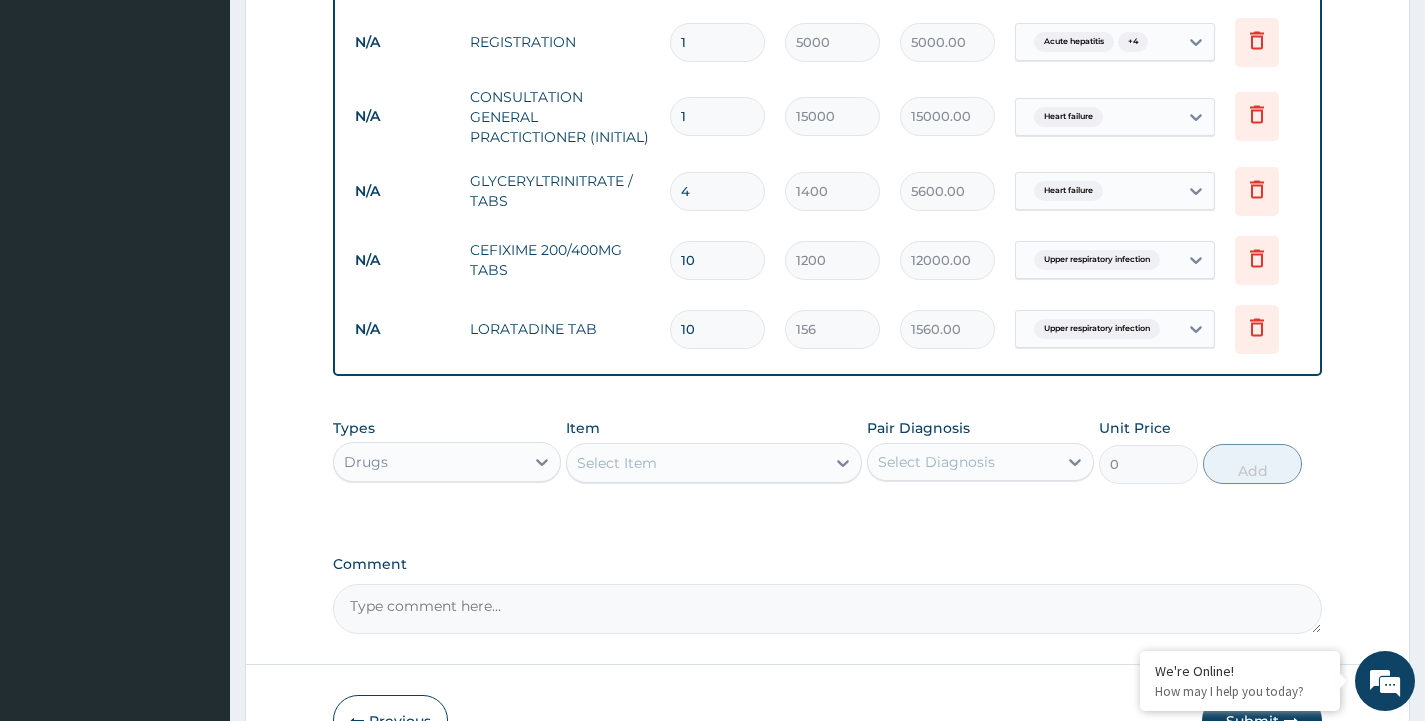 type 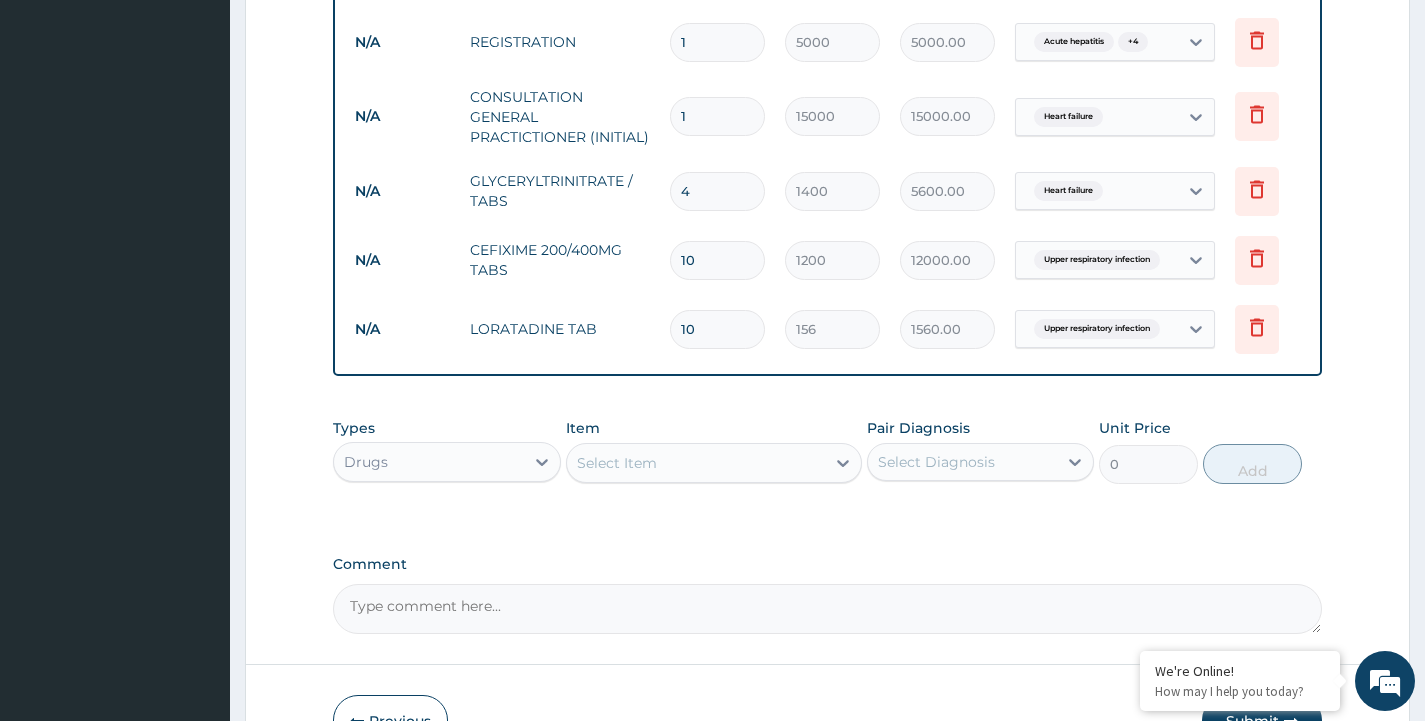 type on "0.00" 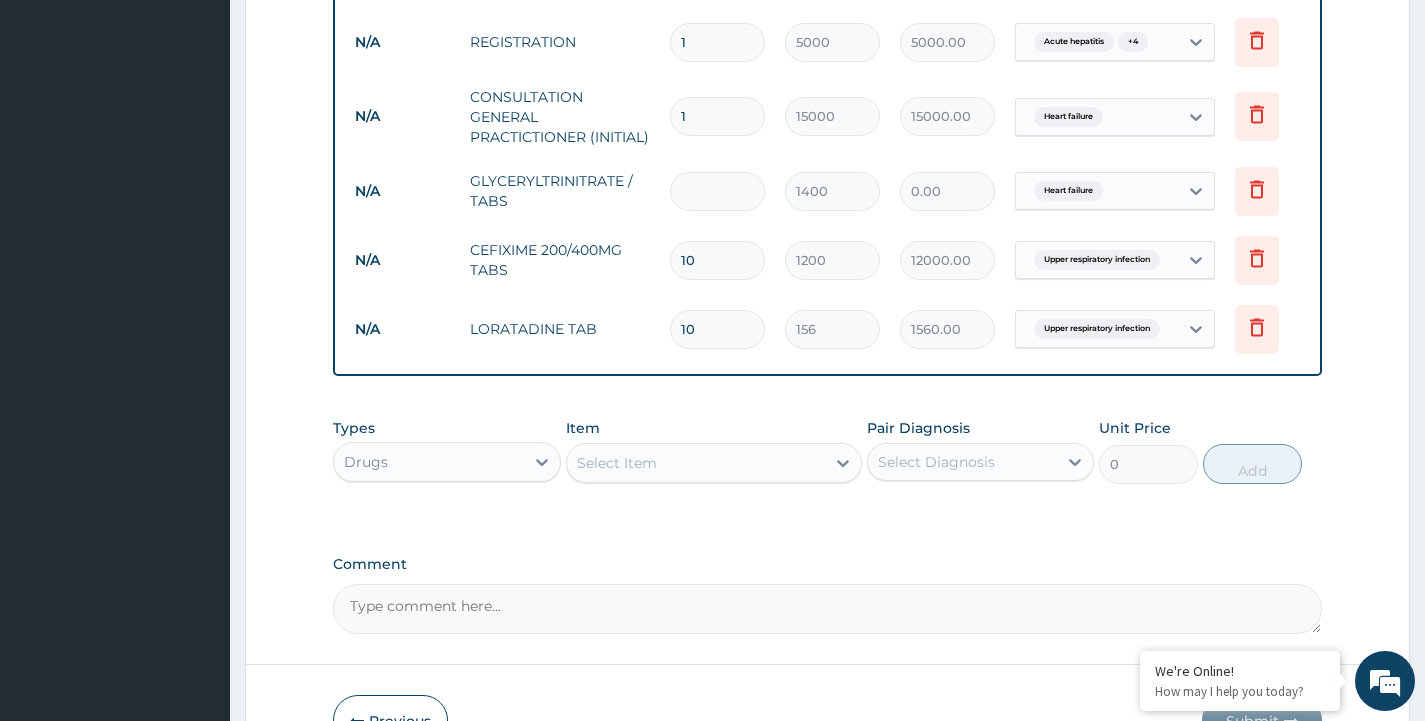 type on "4" 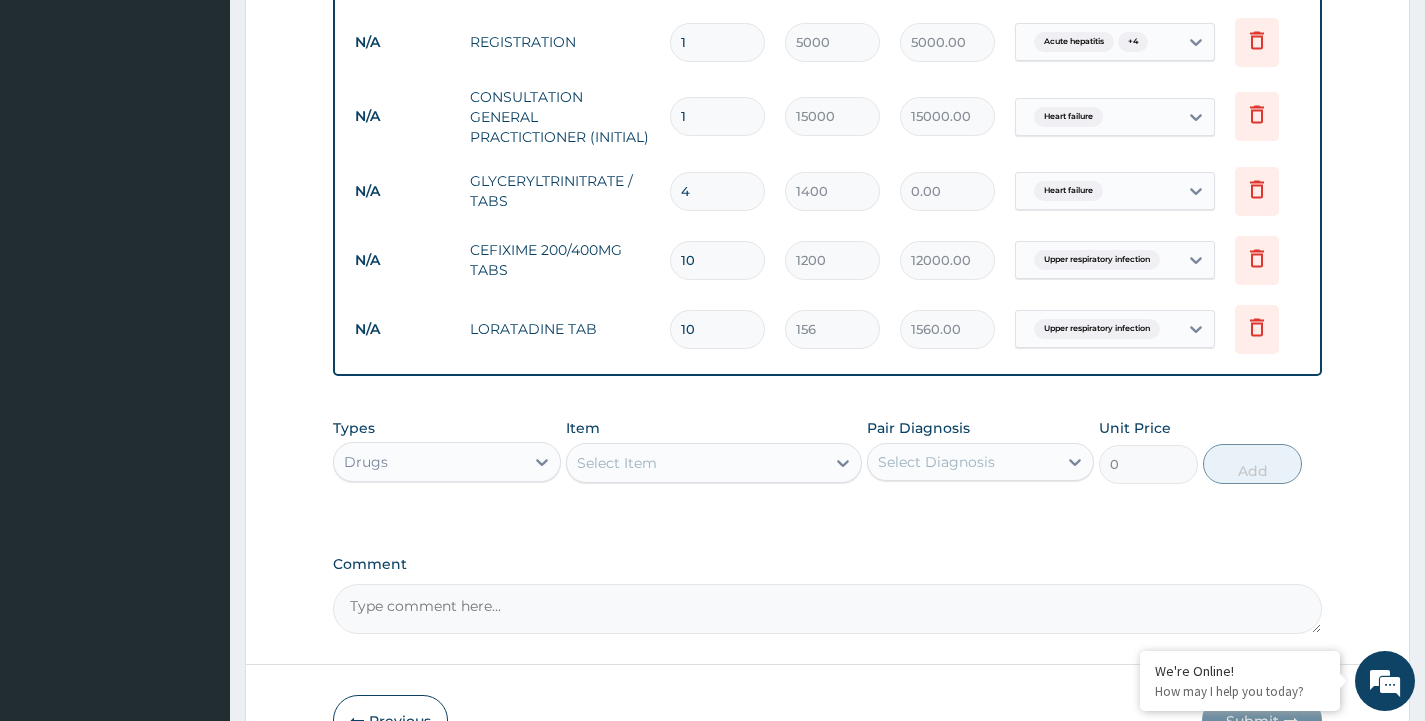type on "5600.00" 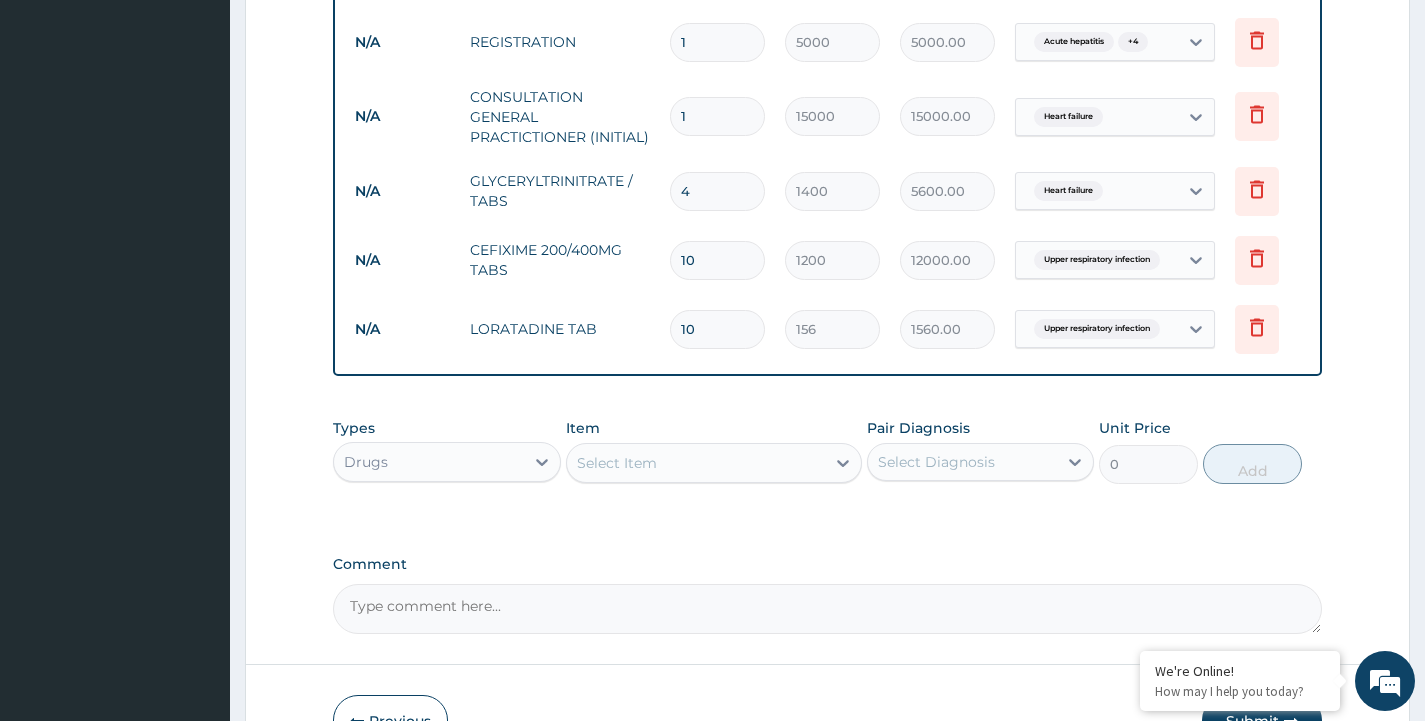 type on "4" 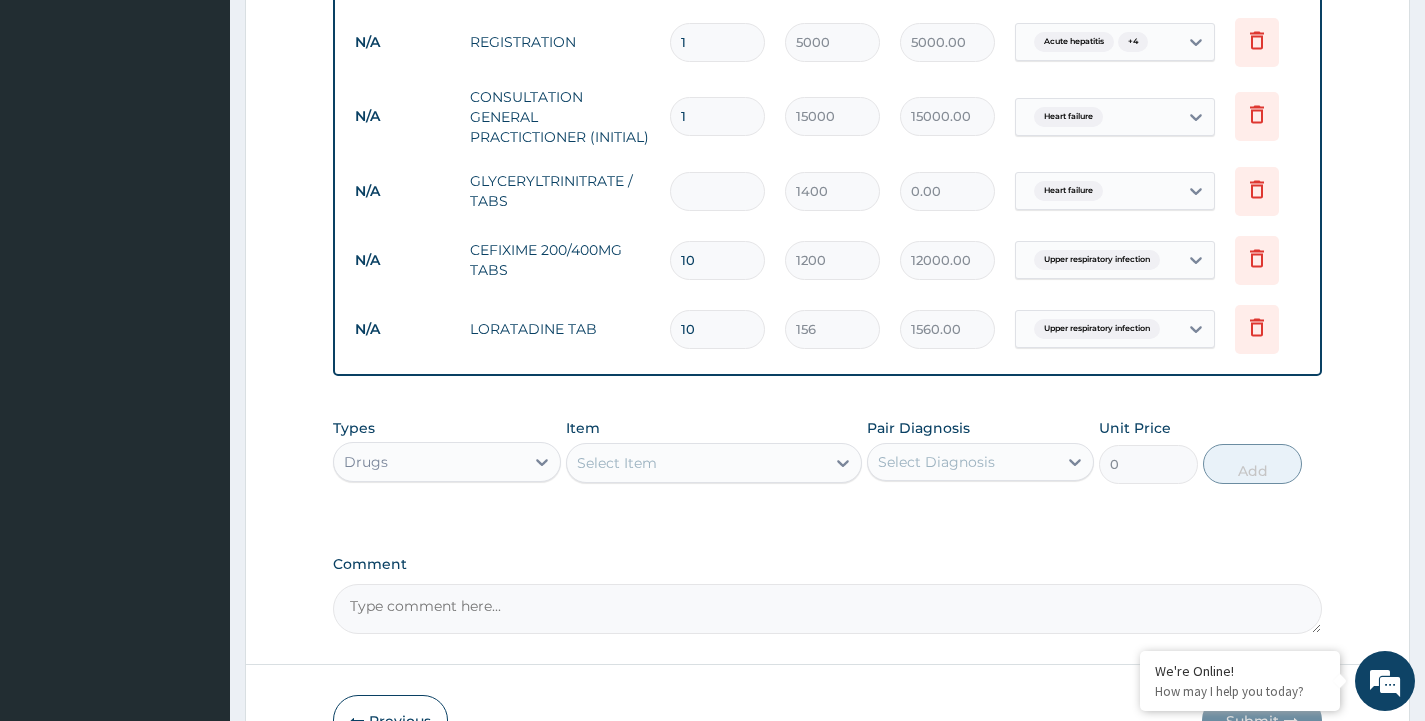 type on "3" 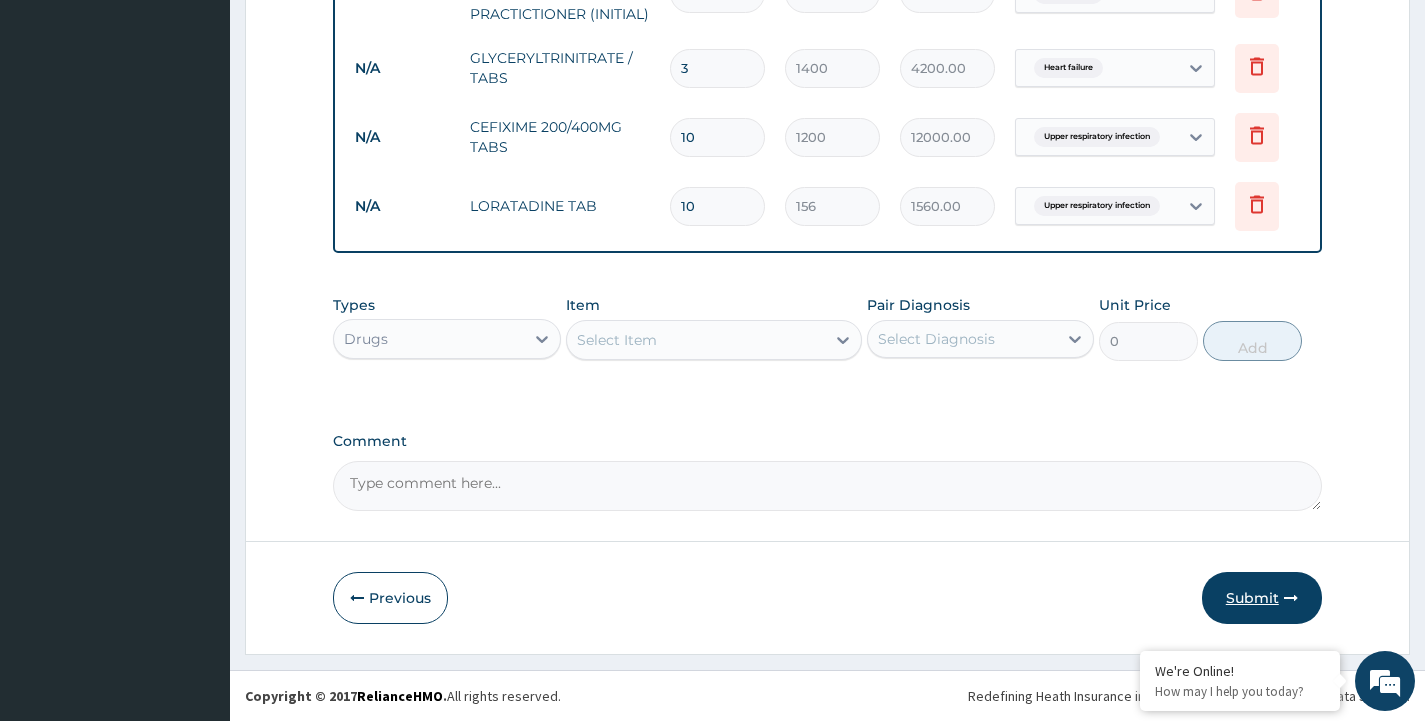 type on "3" 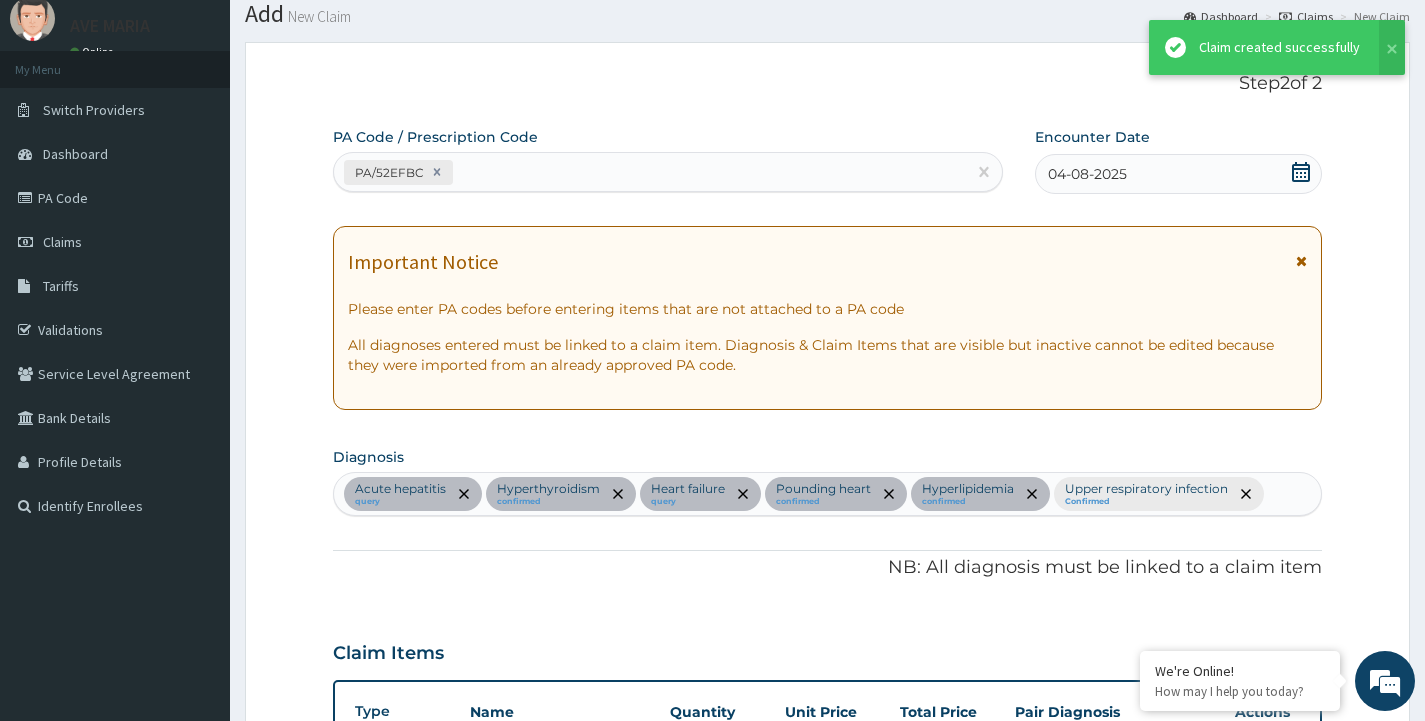 scroll, scrollTop: 1549, scrollLeft: 0, axis: vertical 